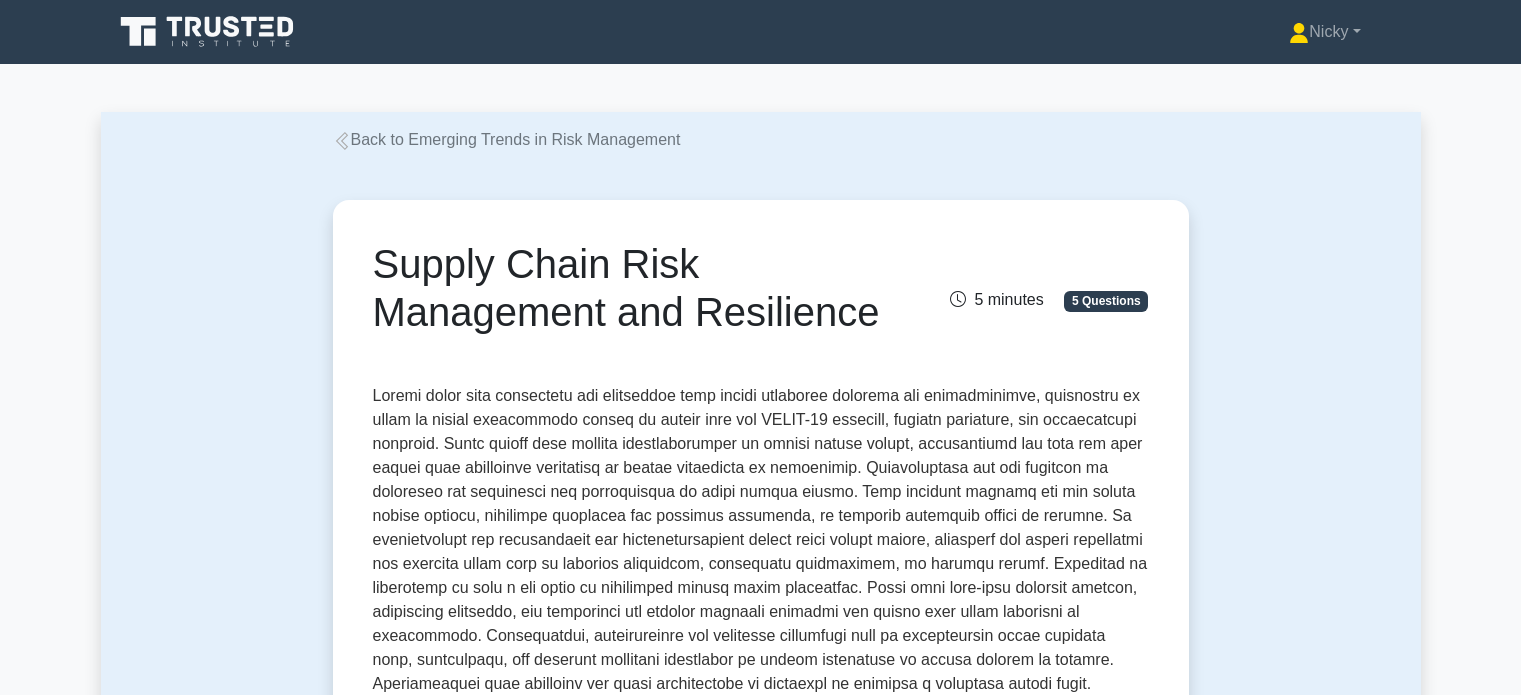 scroll, scrollTop: 3815, scrollLeft: 0, axis: vertical 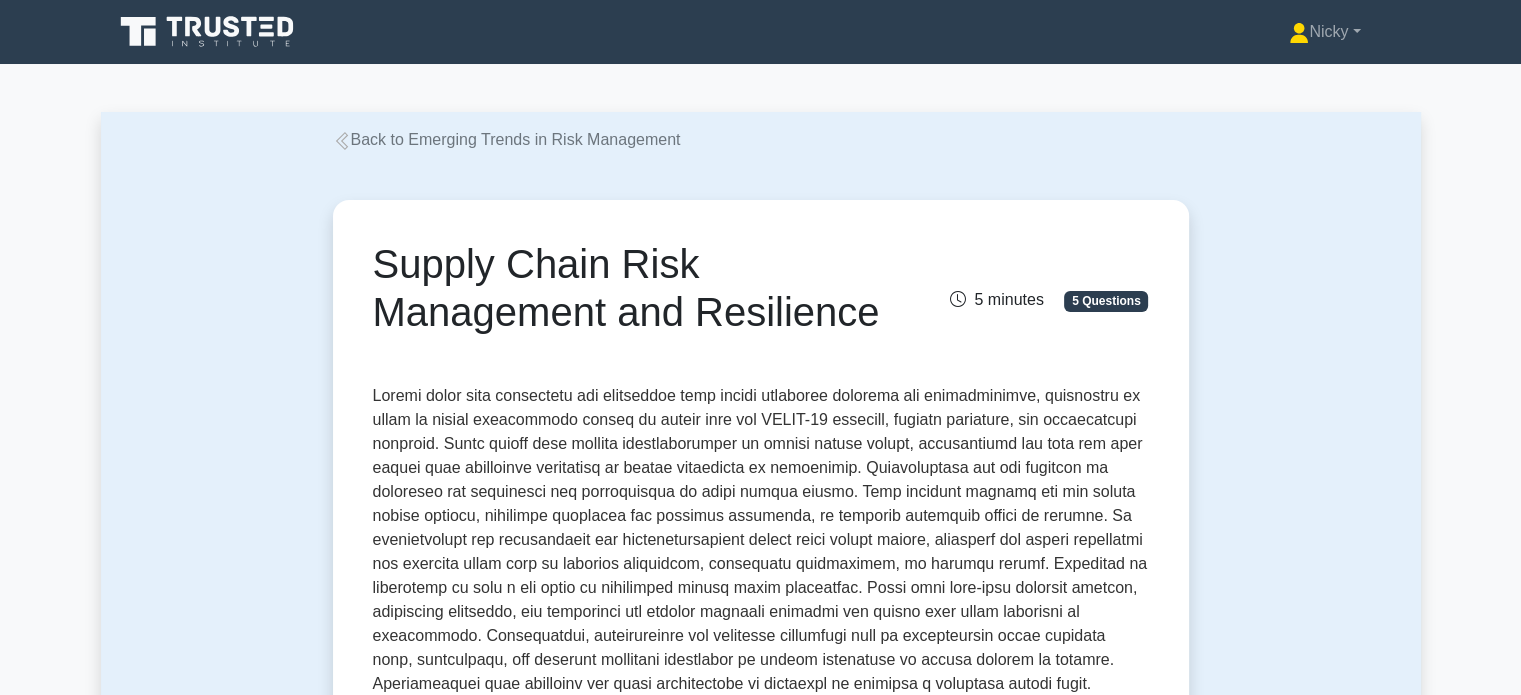 click 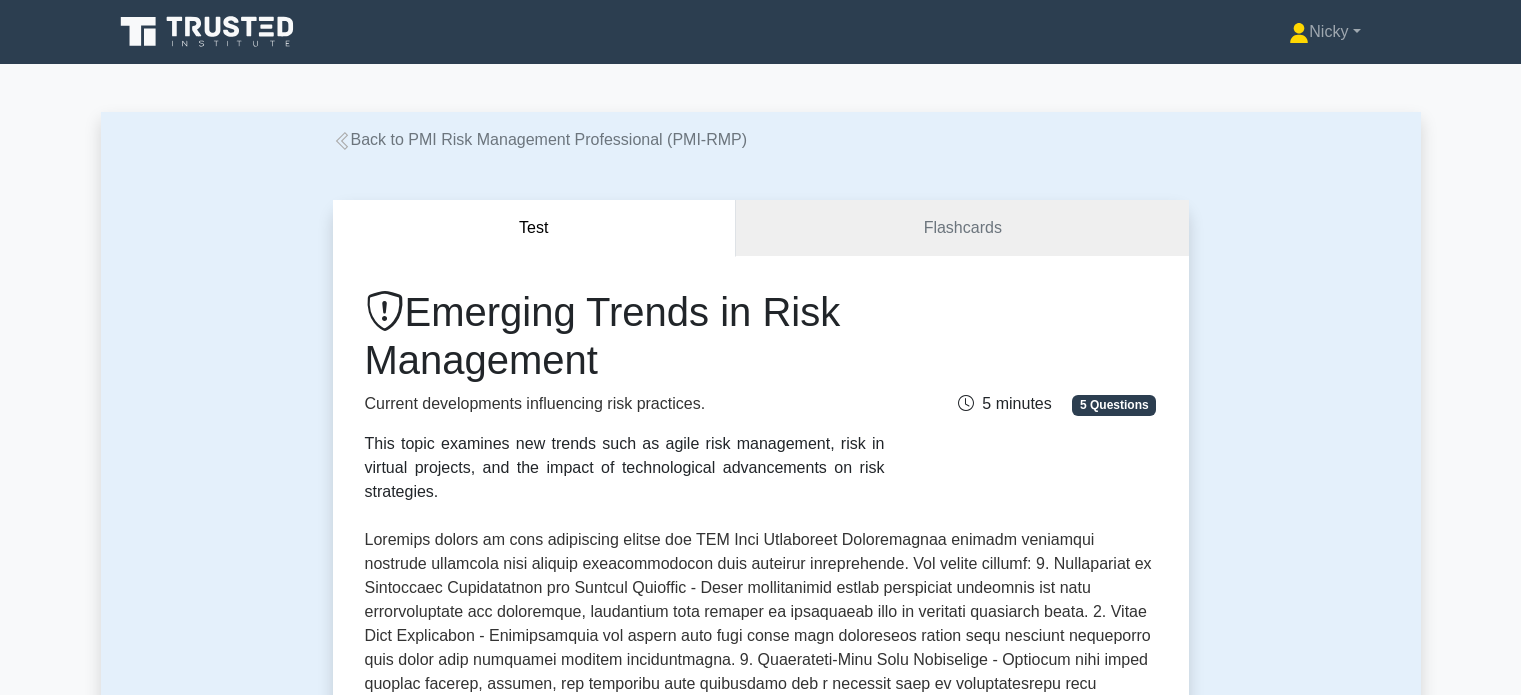scroll, scrollTop: 0, scrollLeft: 0, axis: both 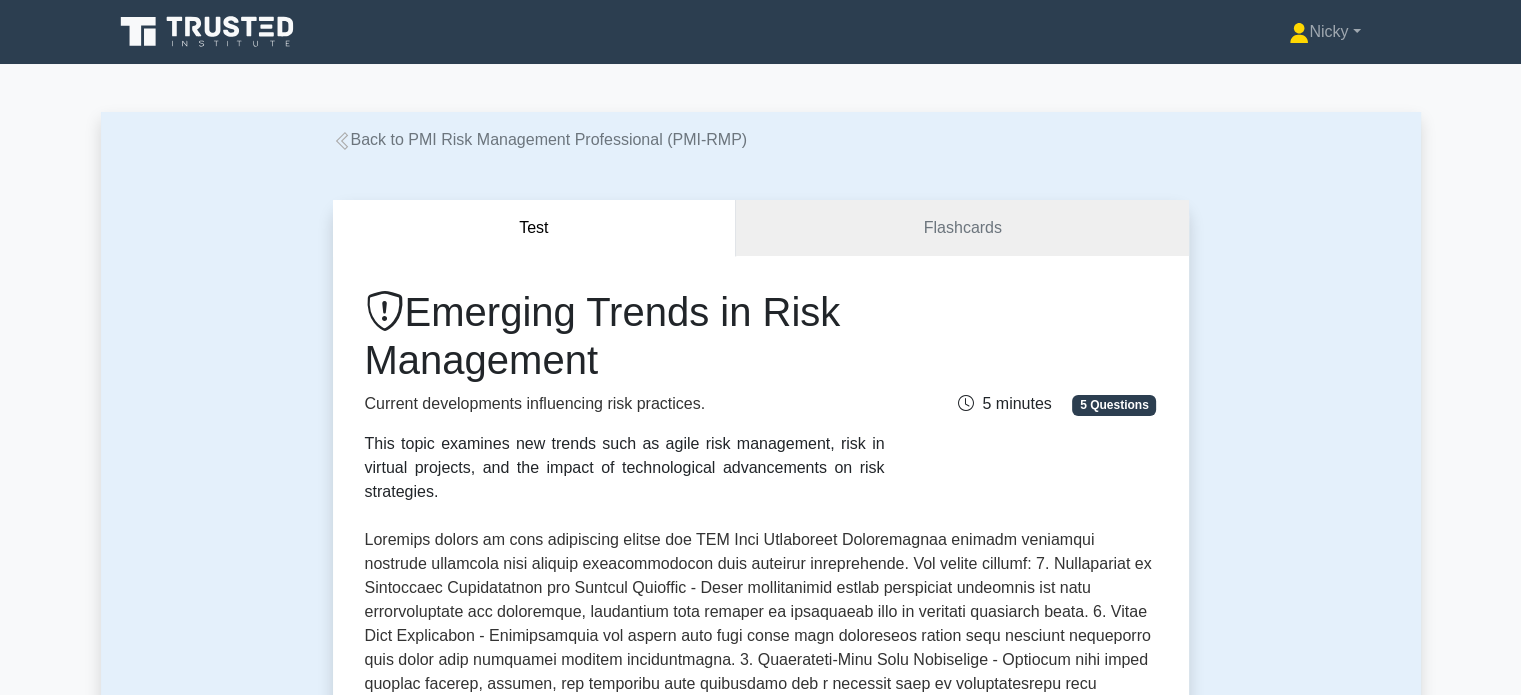 click 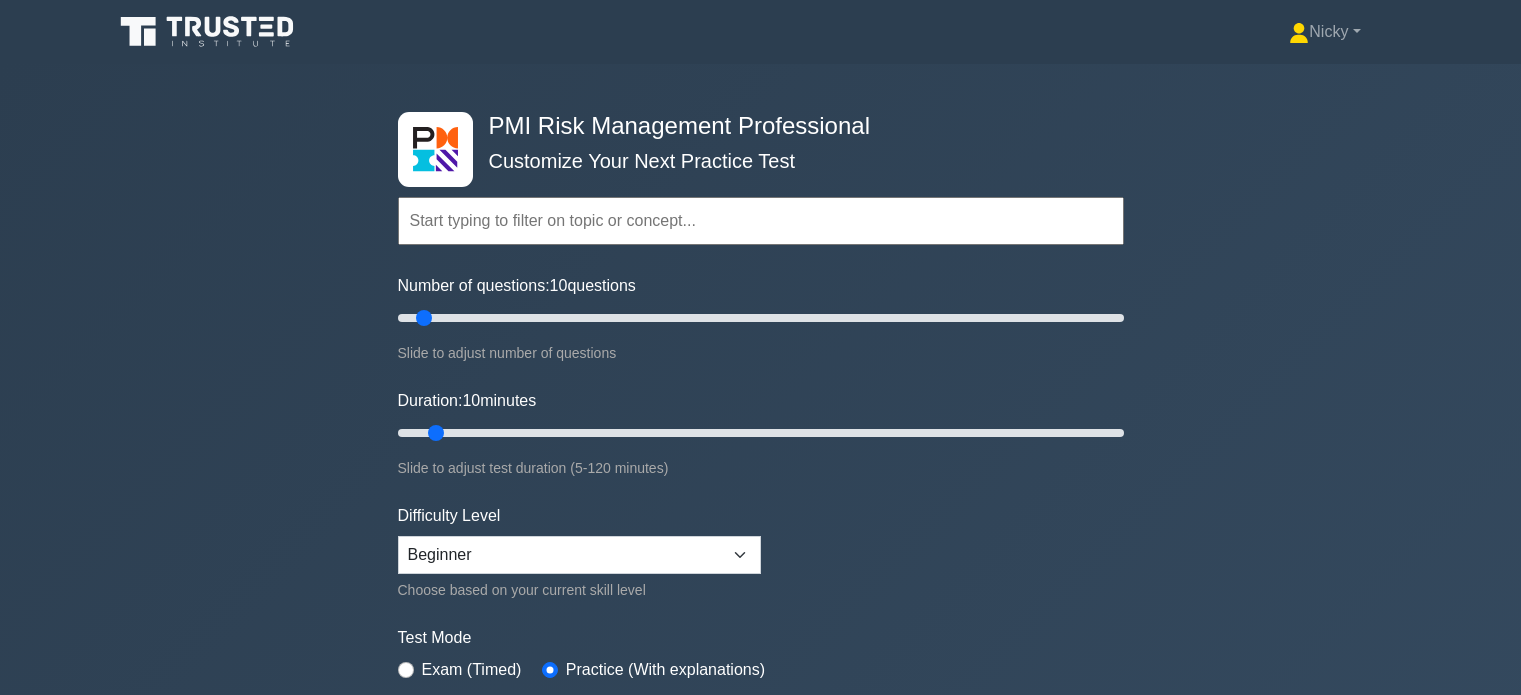 scroll, scrollTop: 0, scrollLeft: 0, axis: both 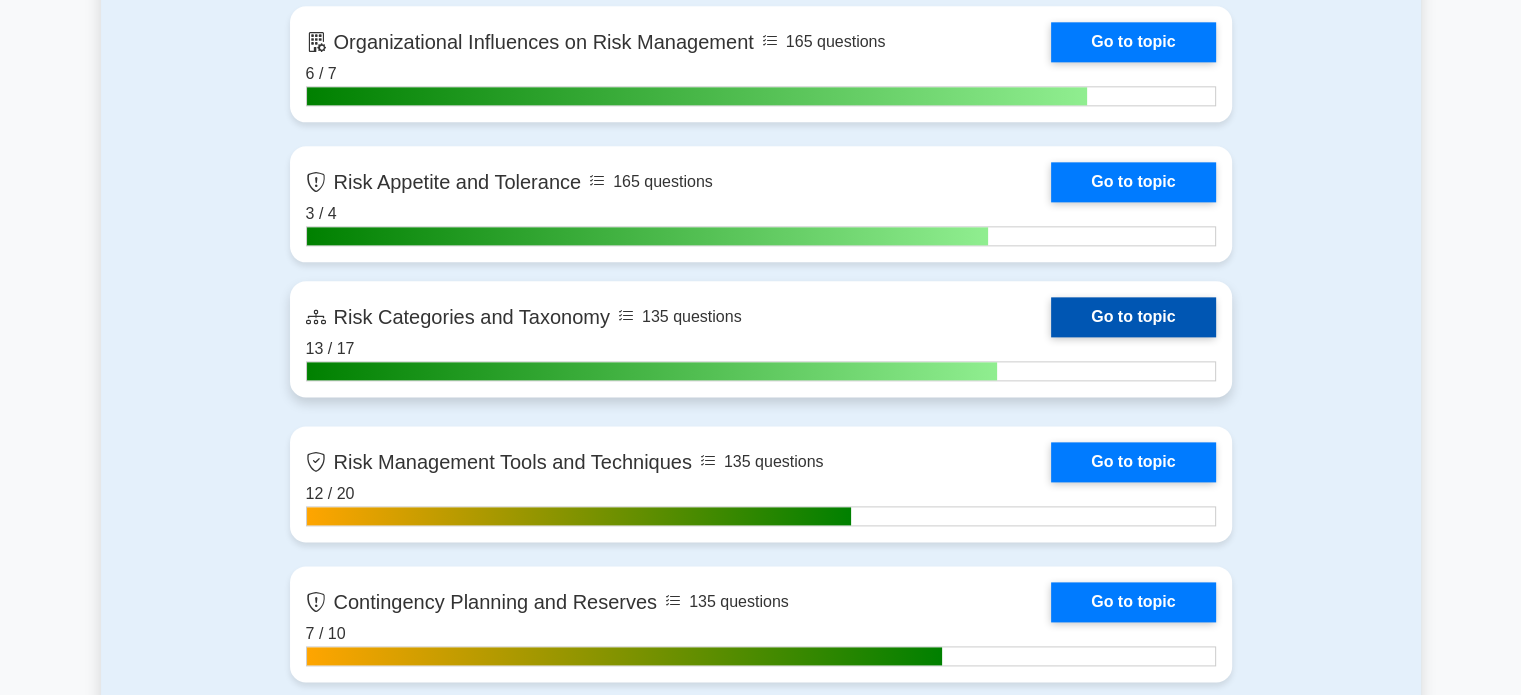 click on "Go to topic" at bounding box center [1133, 317] 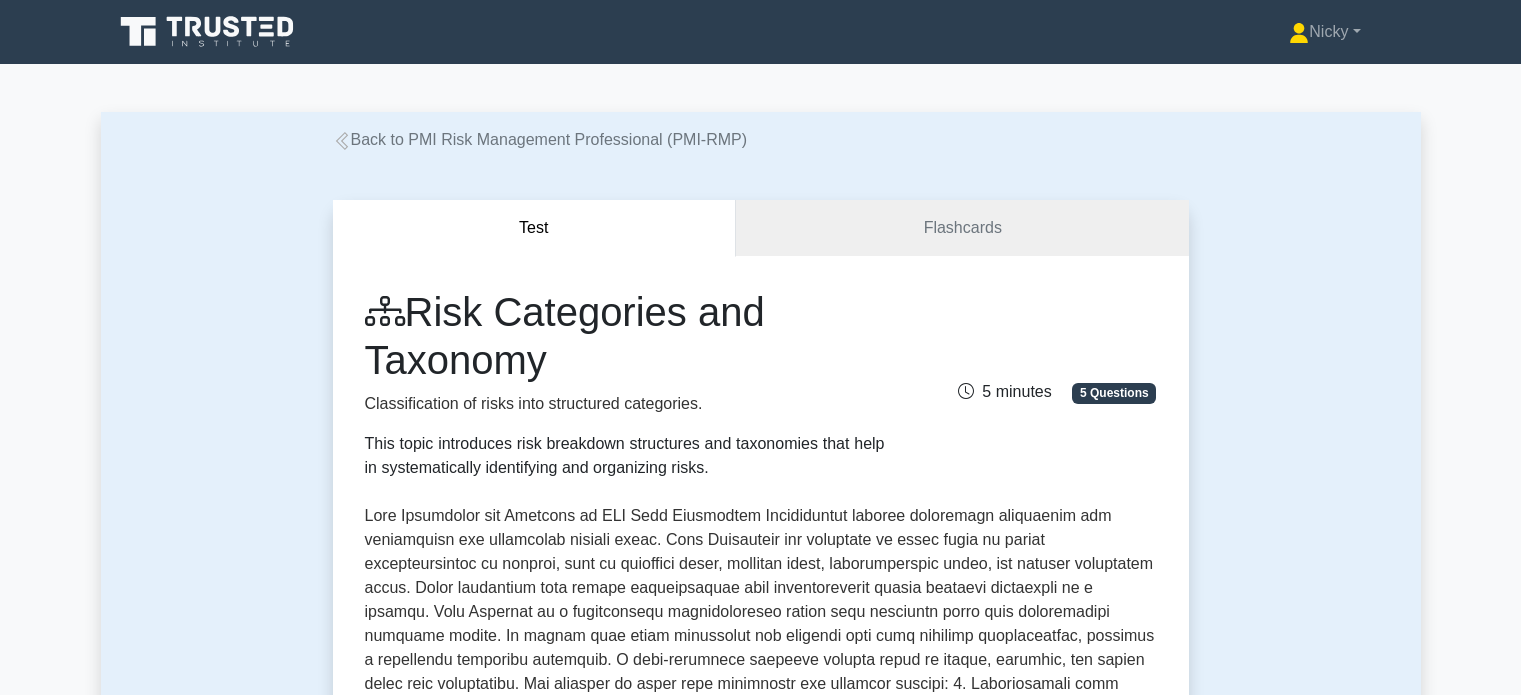 scroll, scrollTop: 0, scrollLeft: 0, axis: both 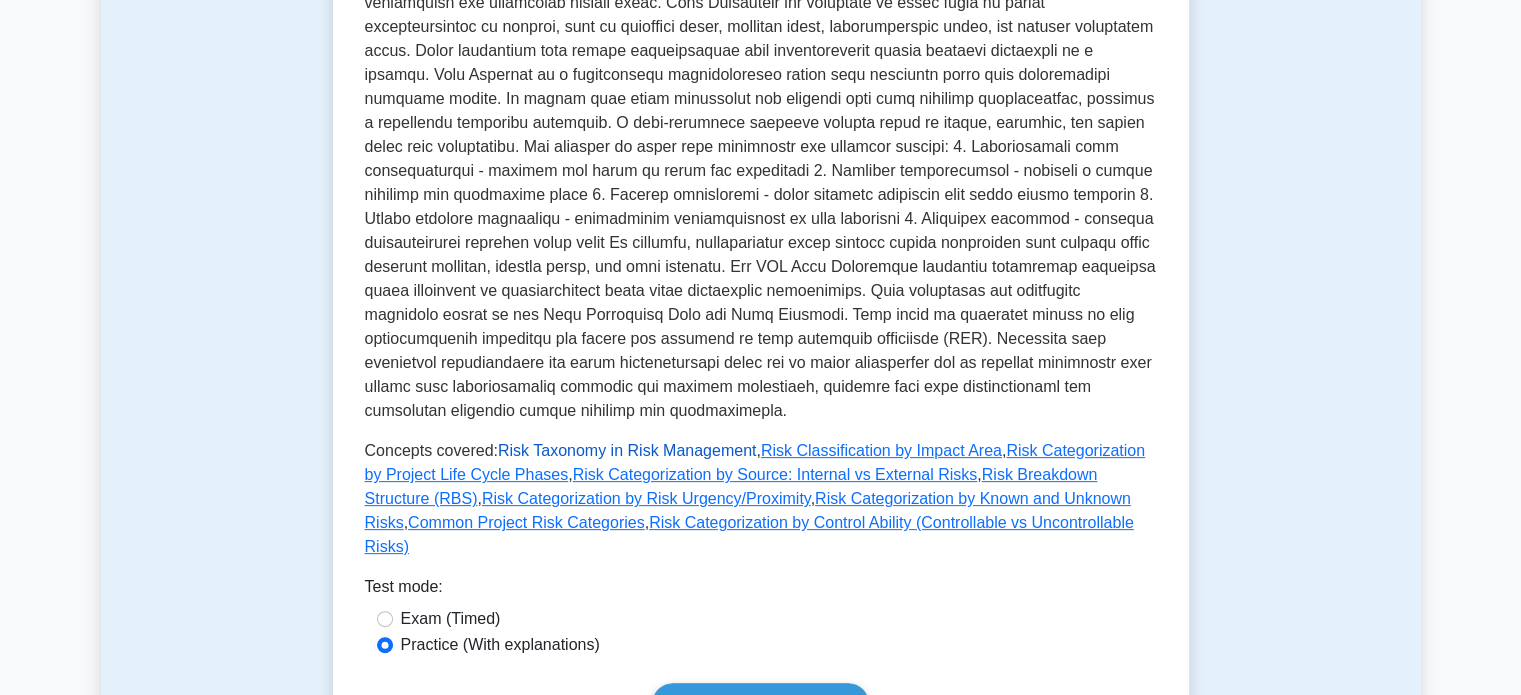 click on "Risk Taxonomy in Risk Management" at bounding box center (627, 450) 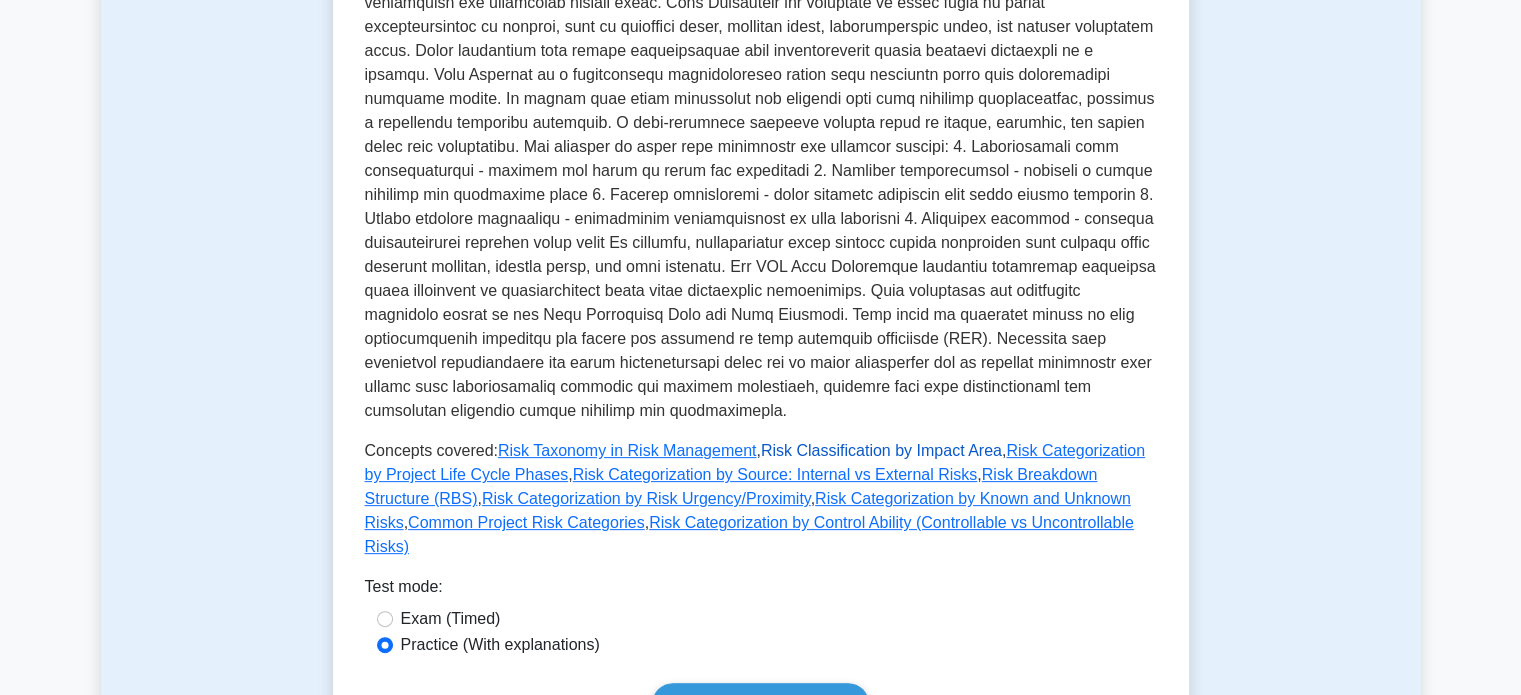 click on "Risk Classification by Impact Area" at bounding box center (881, 450) 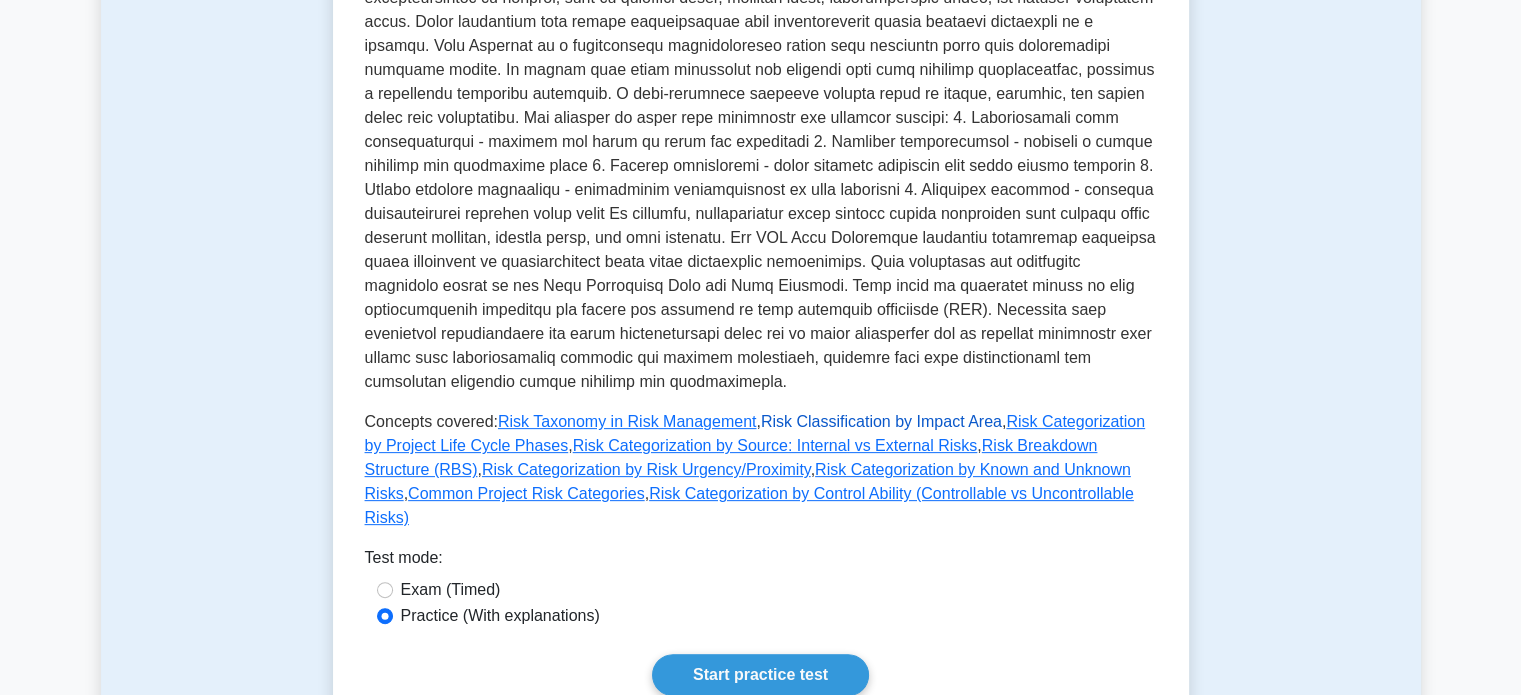scroll, scrollTop: 563, scrollLeft: 0, axis: vertical 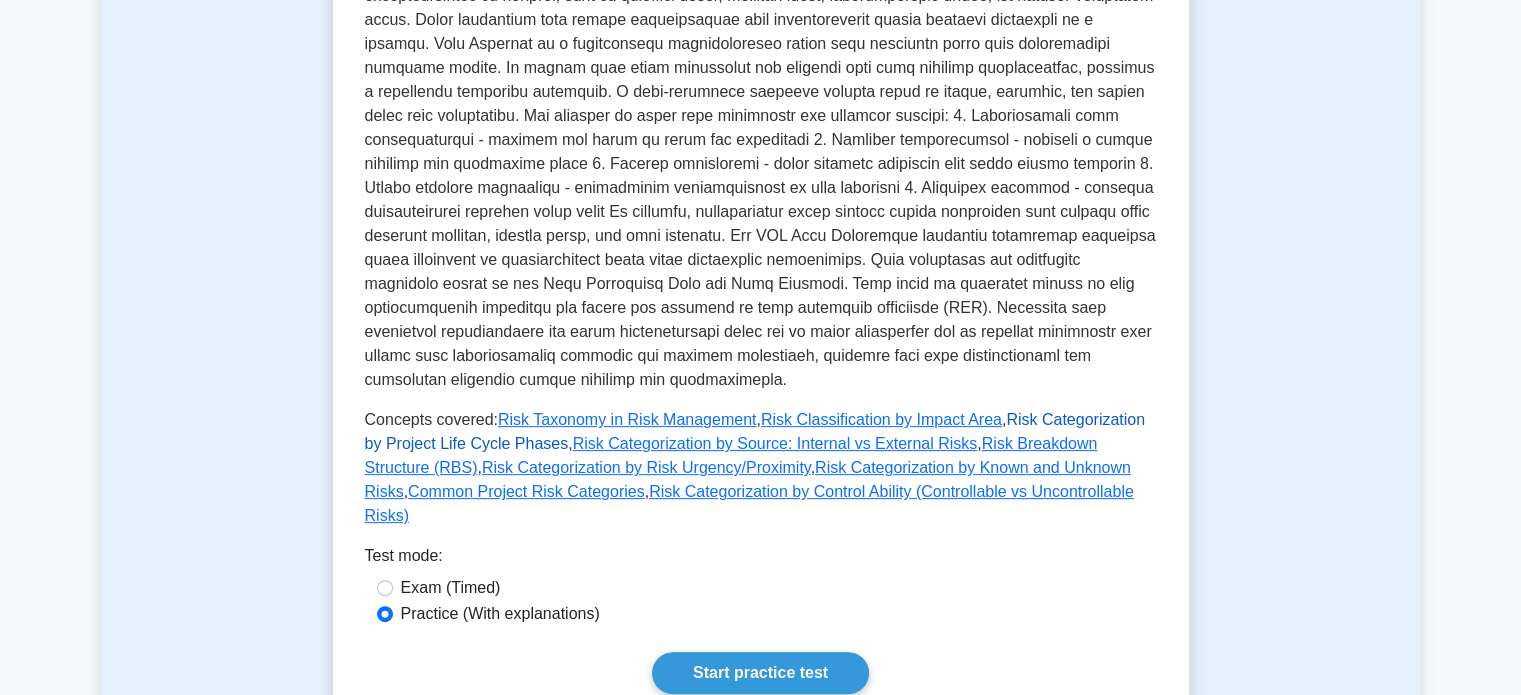 click on "Risk Categorization by Project Life Cycle Phases" at bounding box center (755, 431) 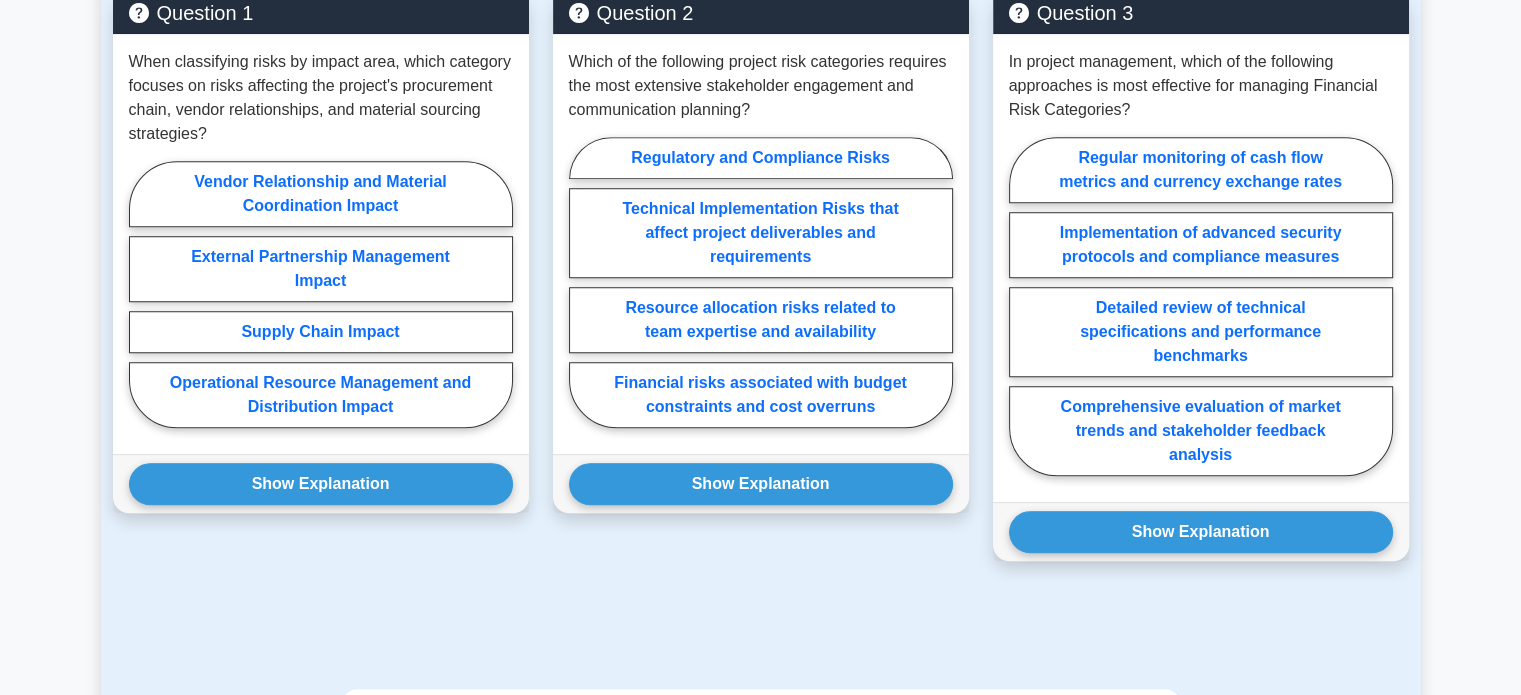 scroll, scrollTop: 1938, scrollLeft: 0, axis: vertical 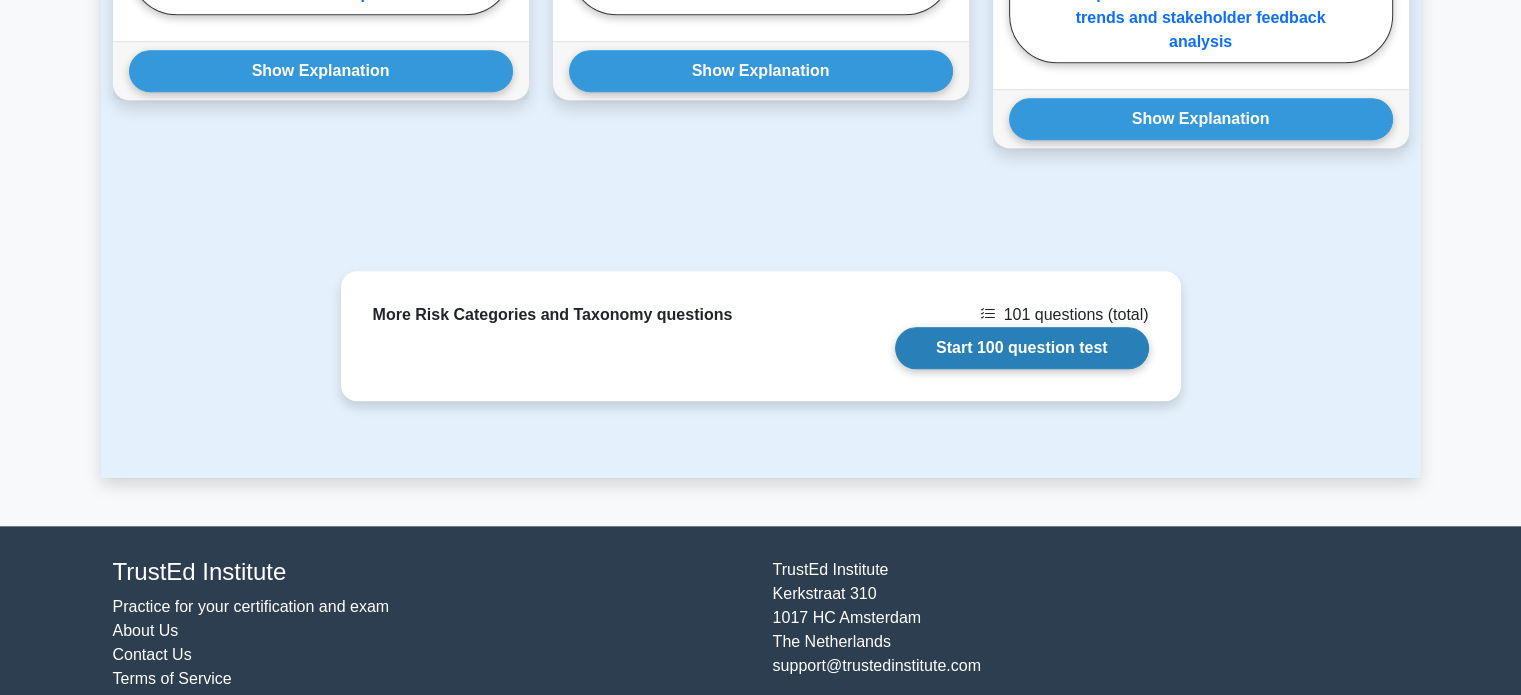click on "Start 100 question test" at bounding box center [1022, 348] 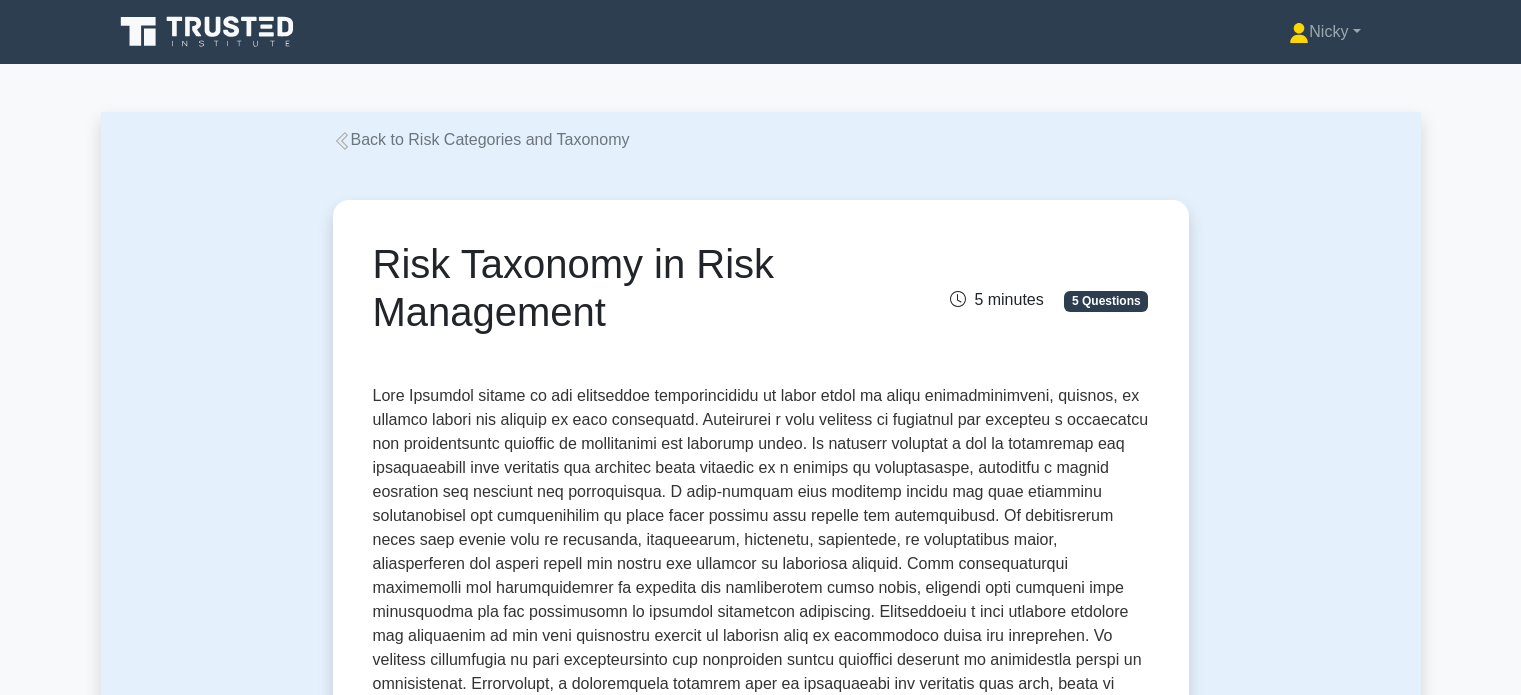 scroll, scrollTop: 0, scrollLeft: 0, axis: both 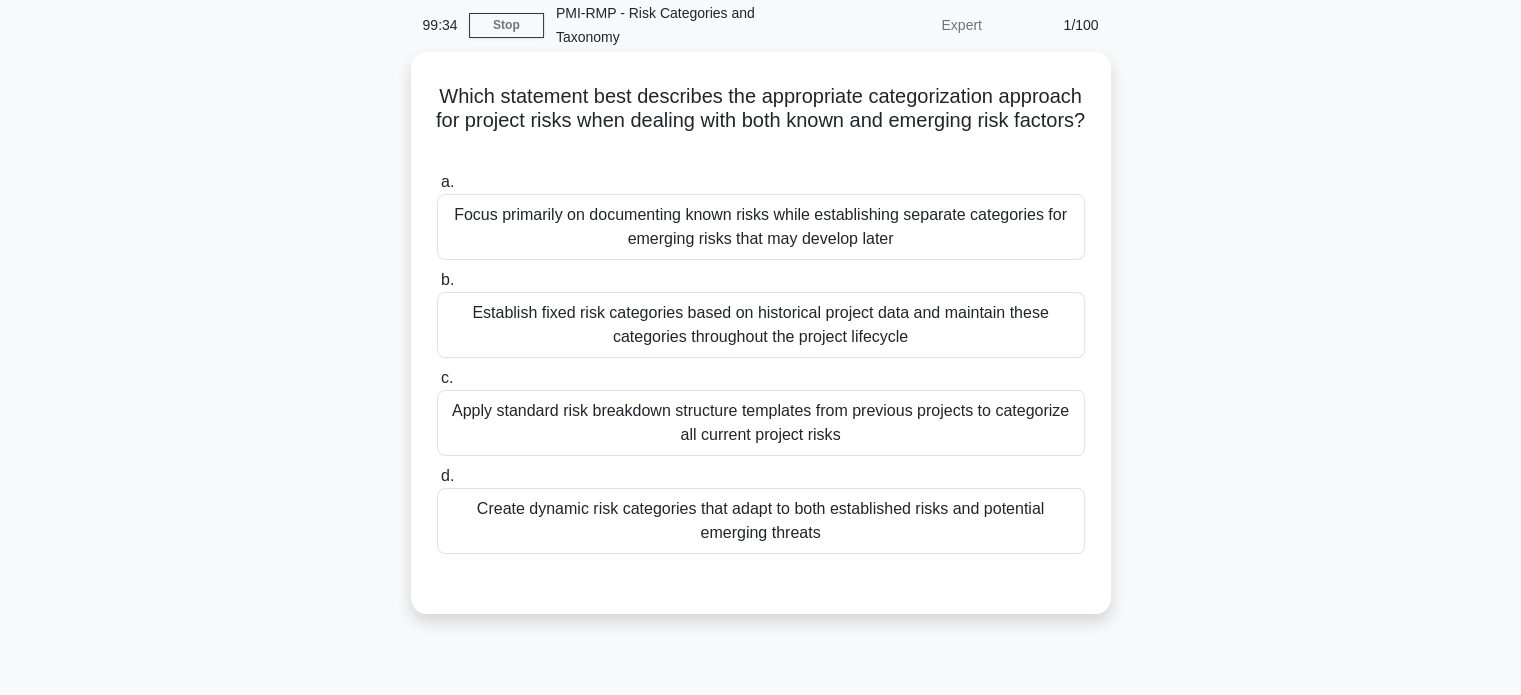click on "Create dynamic risk categories that adapt to both established risks and potential emerging threats" at bounding box center [761, 521] 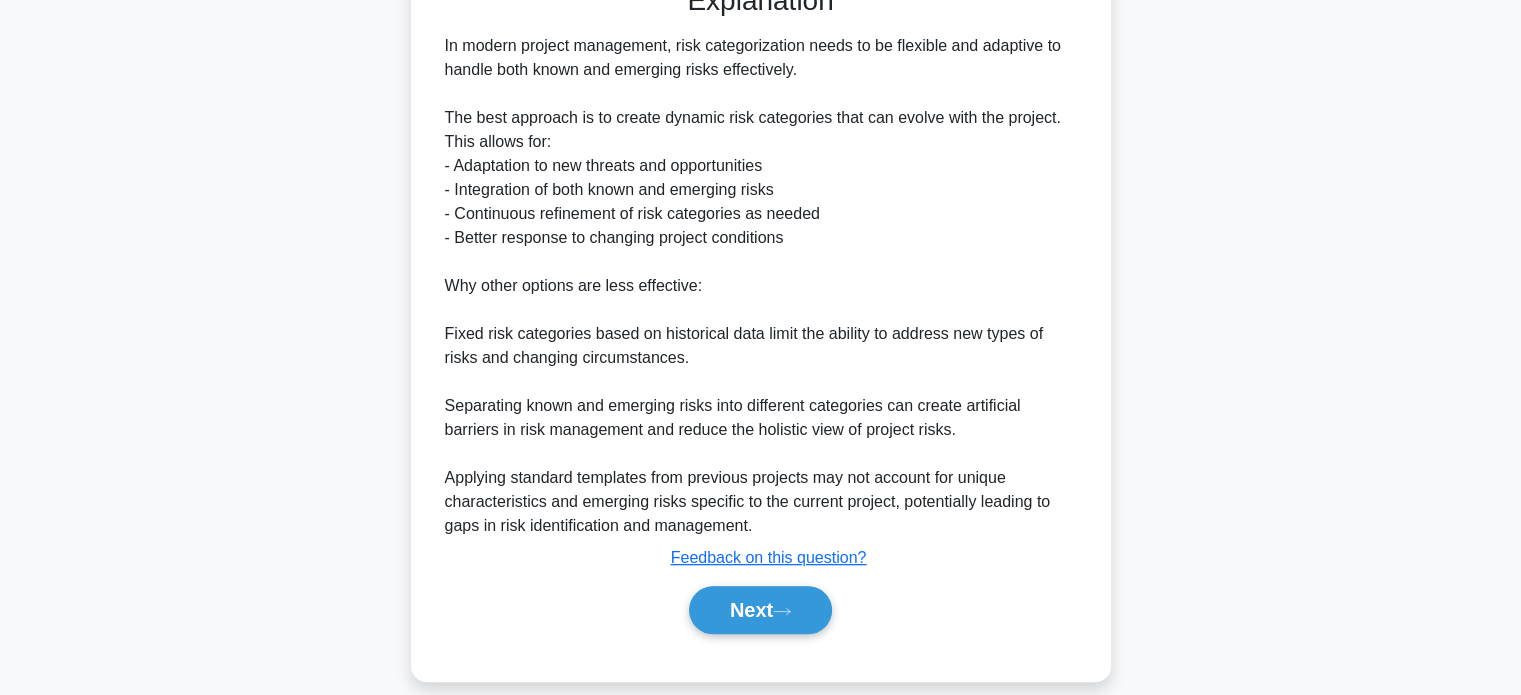 scroll, scrollTop: 704, scrollLeft: 0, axis: vertical 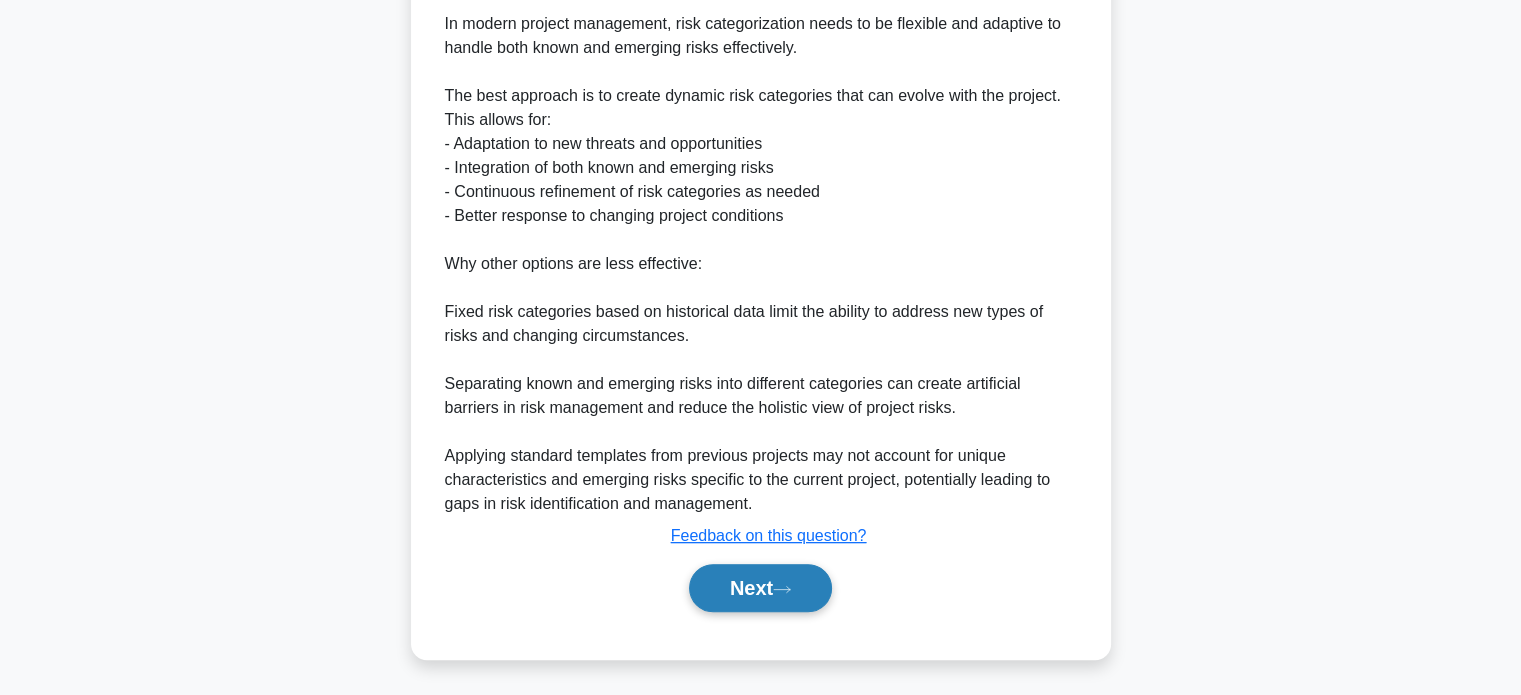 click on "Next" at bounding box center (760, 588) 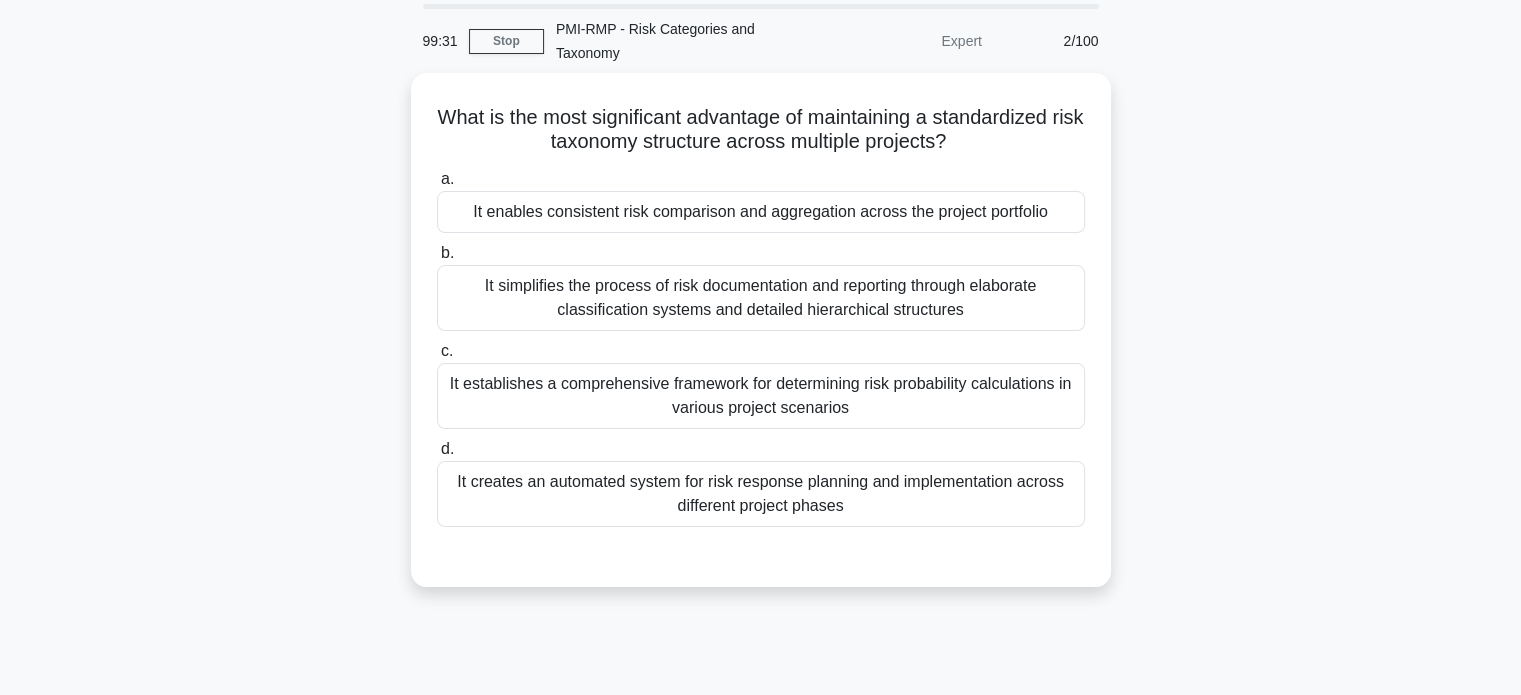 scroll, scrollTop: 65, scrollLeft: 0, axis: vertical 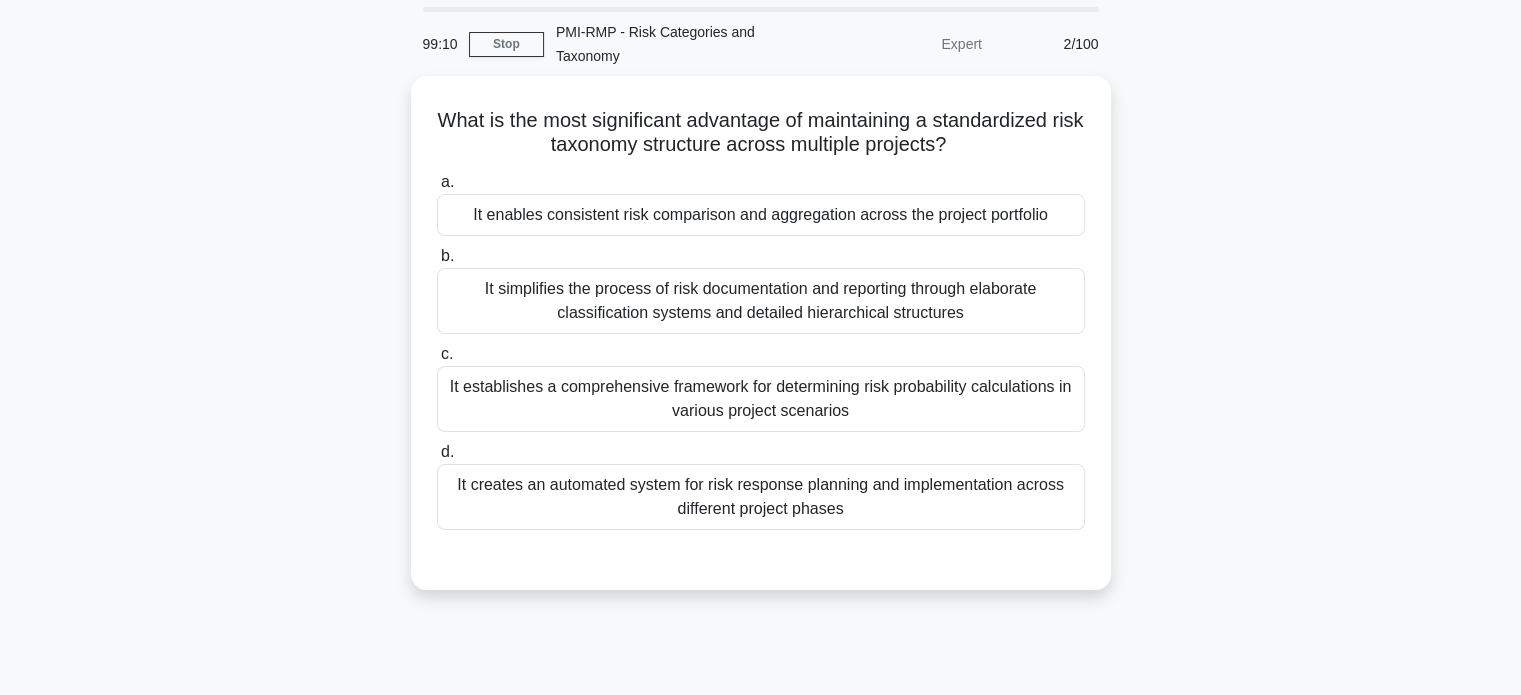 click on "99:10
Stop
PMI-RMP  - Risk Categories and Taxonomy
Expert
2/100
What is the most significant advantage of maintaining a standardized risk taxonomy structure across multiple projects?
.spinner_0XTQ{transform-origin:center;animation:spinner_y6GP .75s linear infinite}@keyframes spinner_y6GP{100%{transform:rotate(360deg)}}
a." at bounding box center (760, 507) 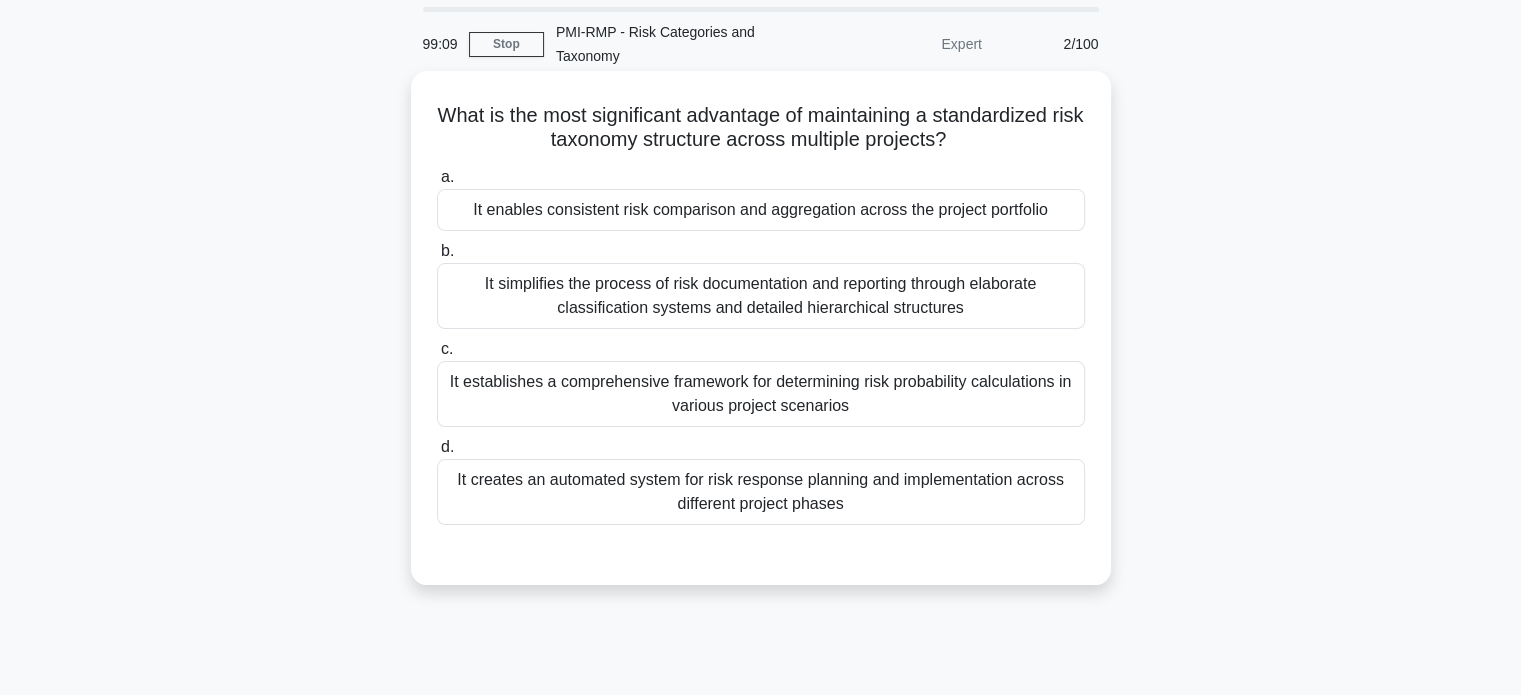 click on "It enables consistent risk comparison and aggregation across the project portfolio" at bounding box center (761, 210) 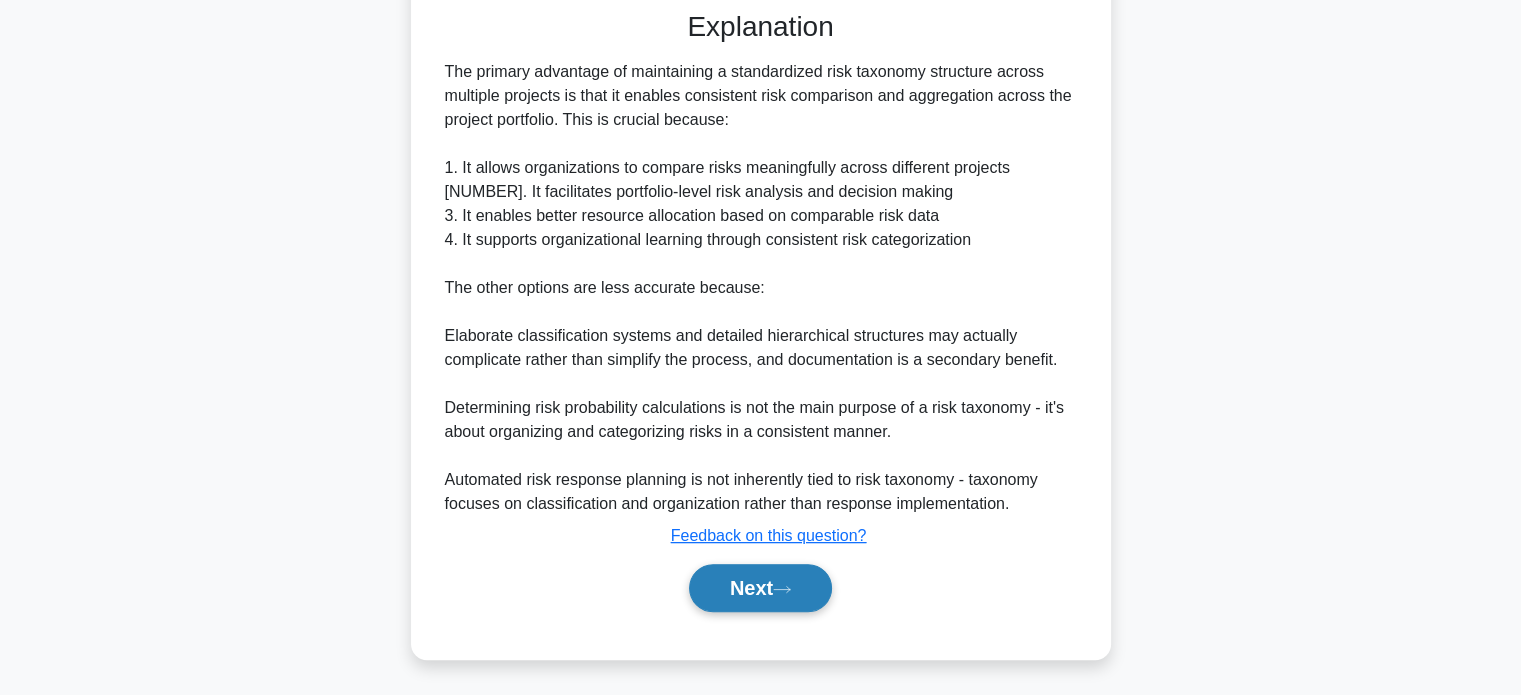 click on "Next" at bounding box center [760, 588] 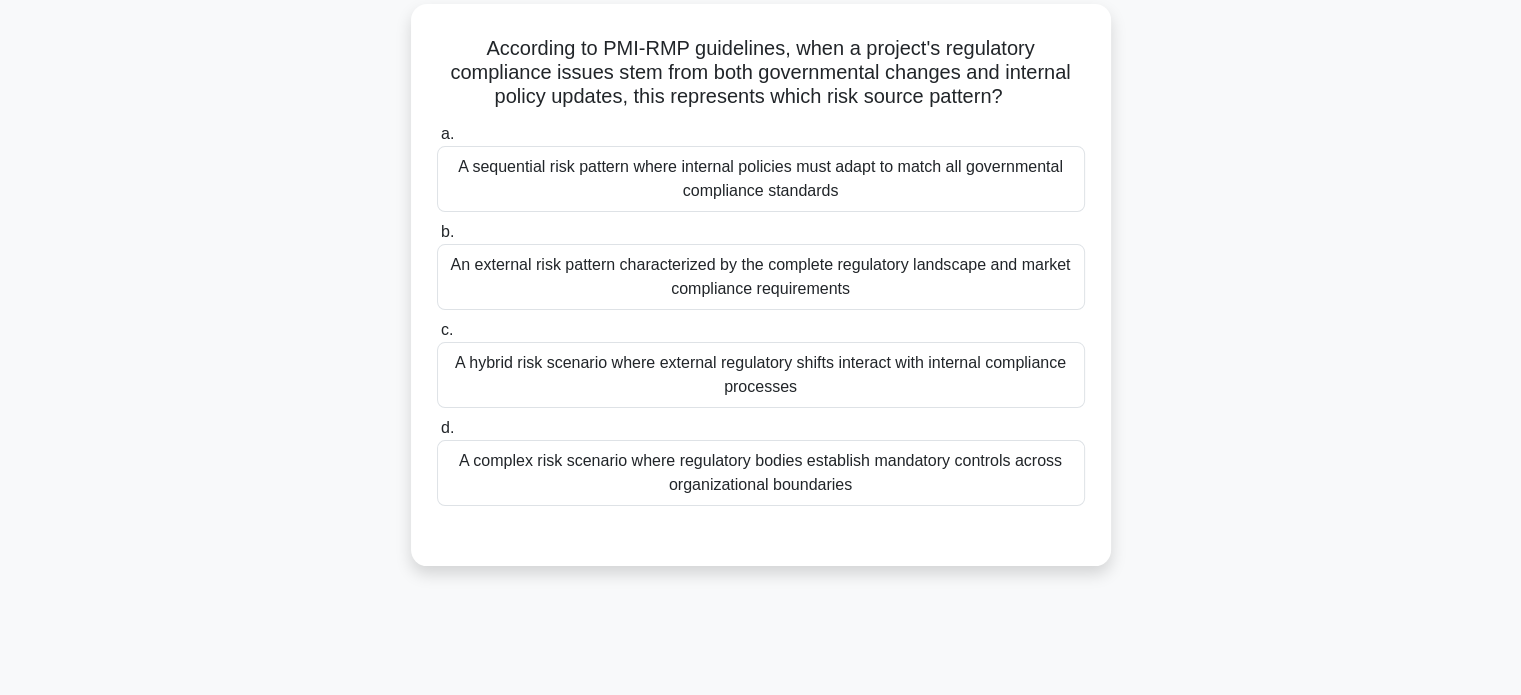 scroll, scrollTop: 132, scrollLeft: 0, axis: vertical 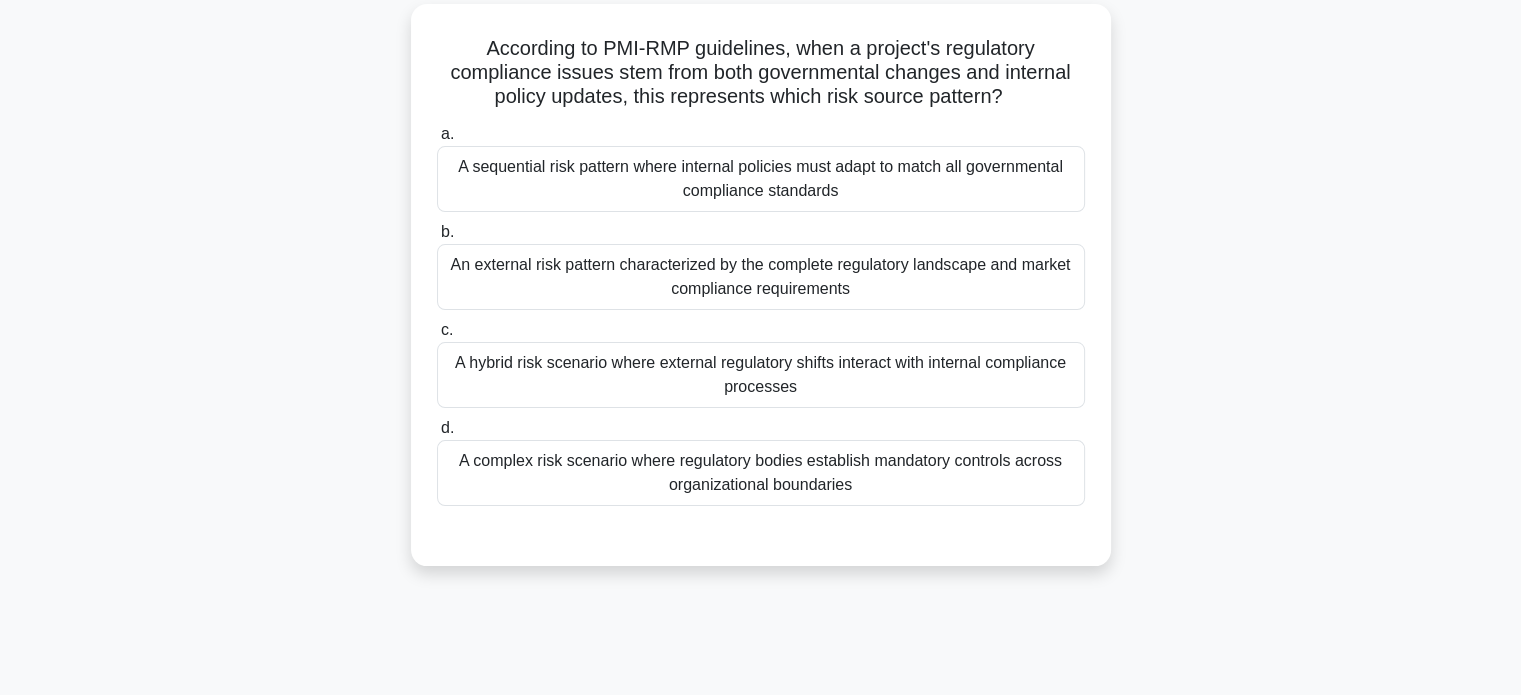 click on "A hybrid risk scenario where external regulatory shifts interact with internal compliance processes" at bounding box center (761, 375) 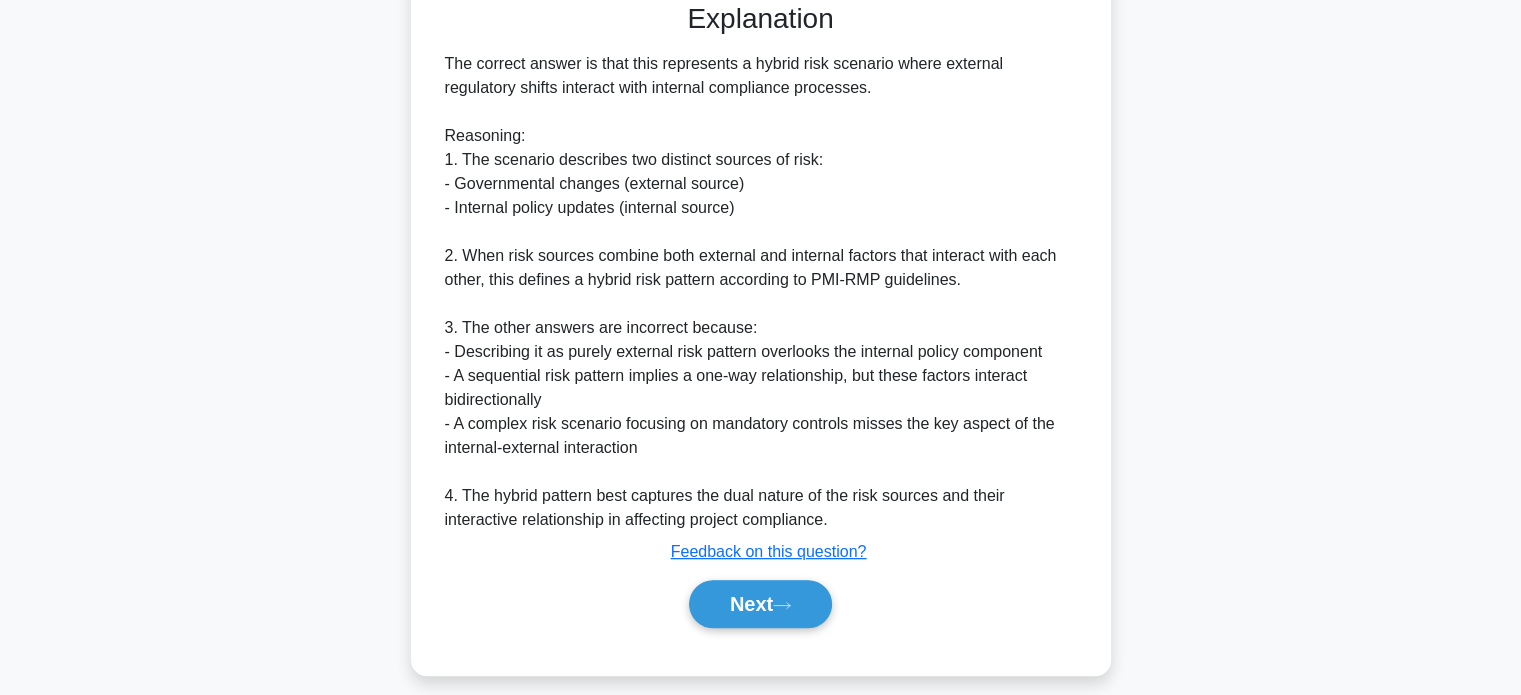 scroll, scrollTop: 680, scrollLeft: 0, axis: vertical 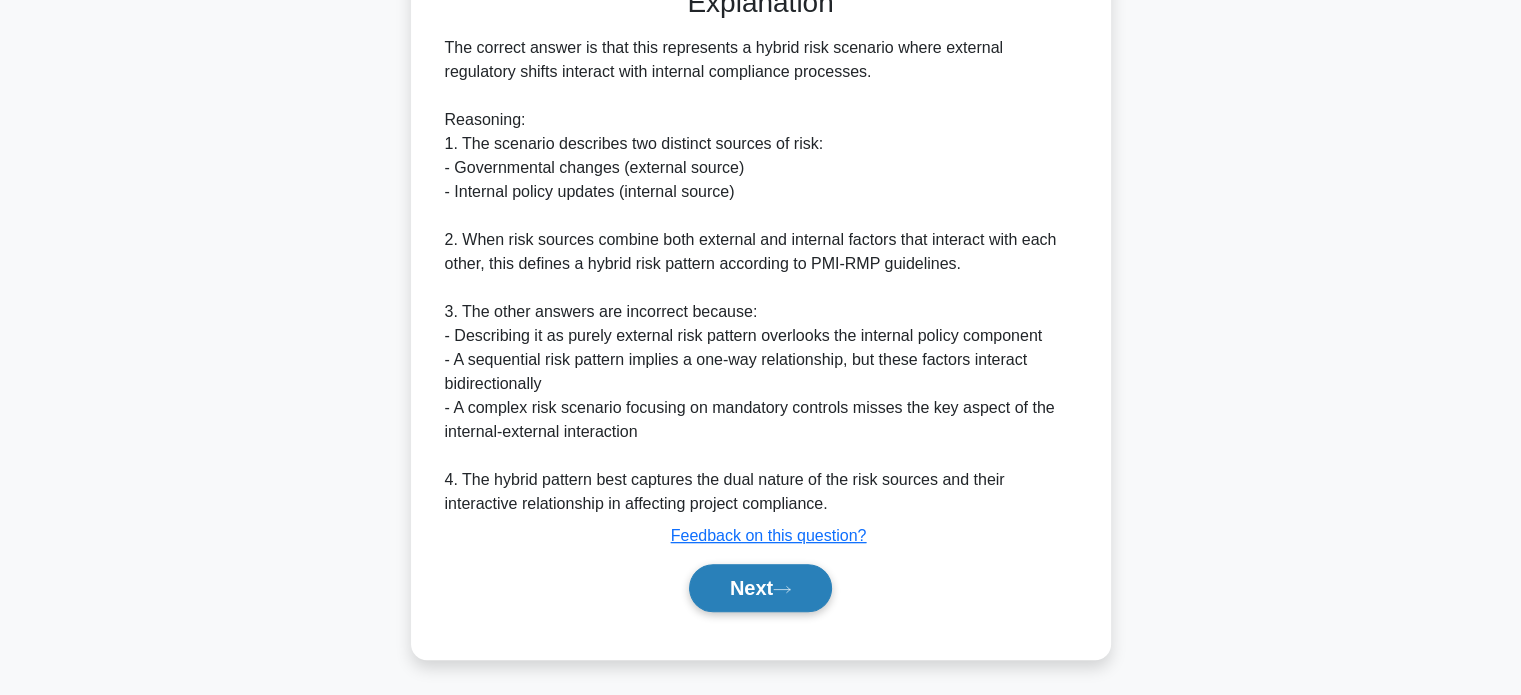 click on "Next" at bounding box center [760, 588] 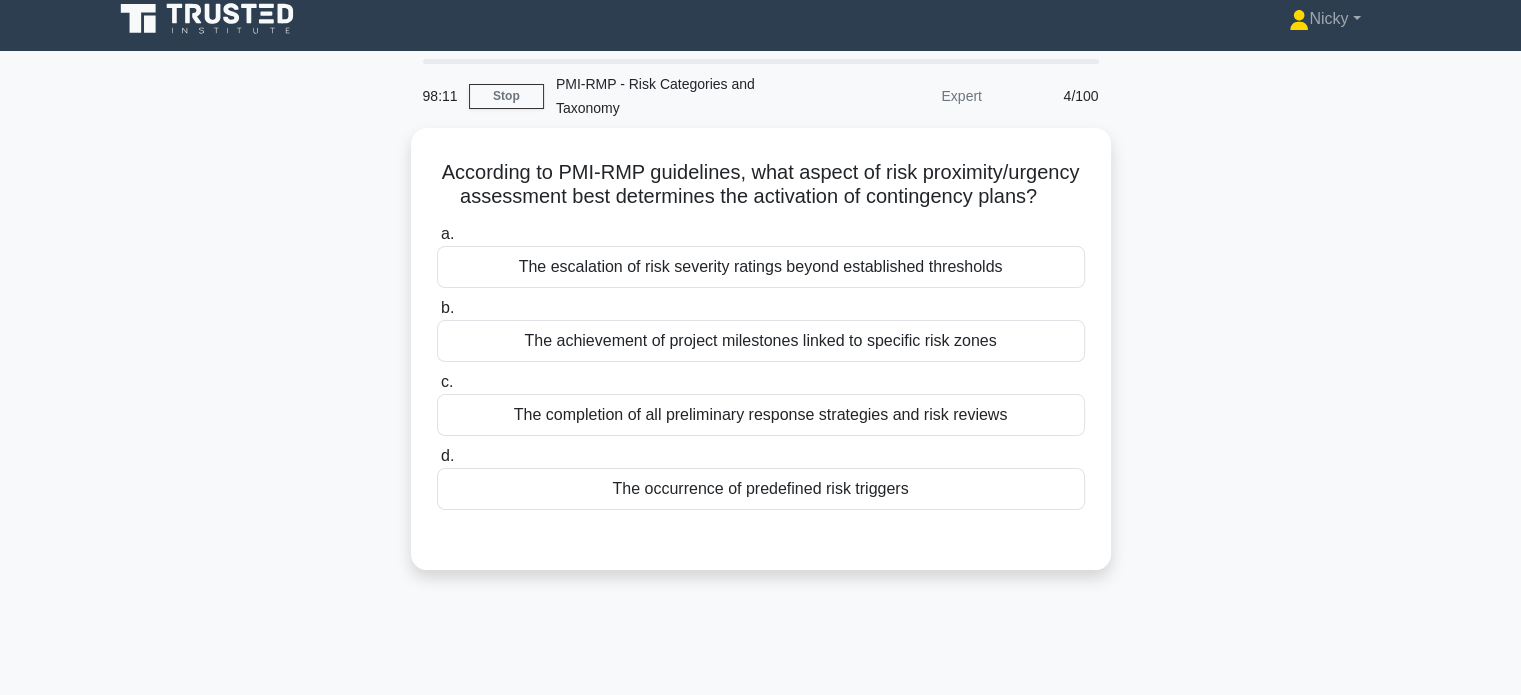 scroll, scrollTop: 6, scrollLeft: 0, axis: vertical 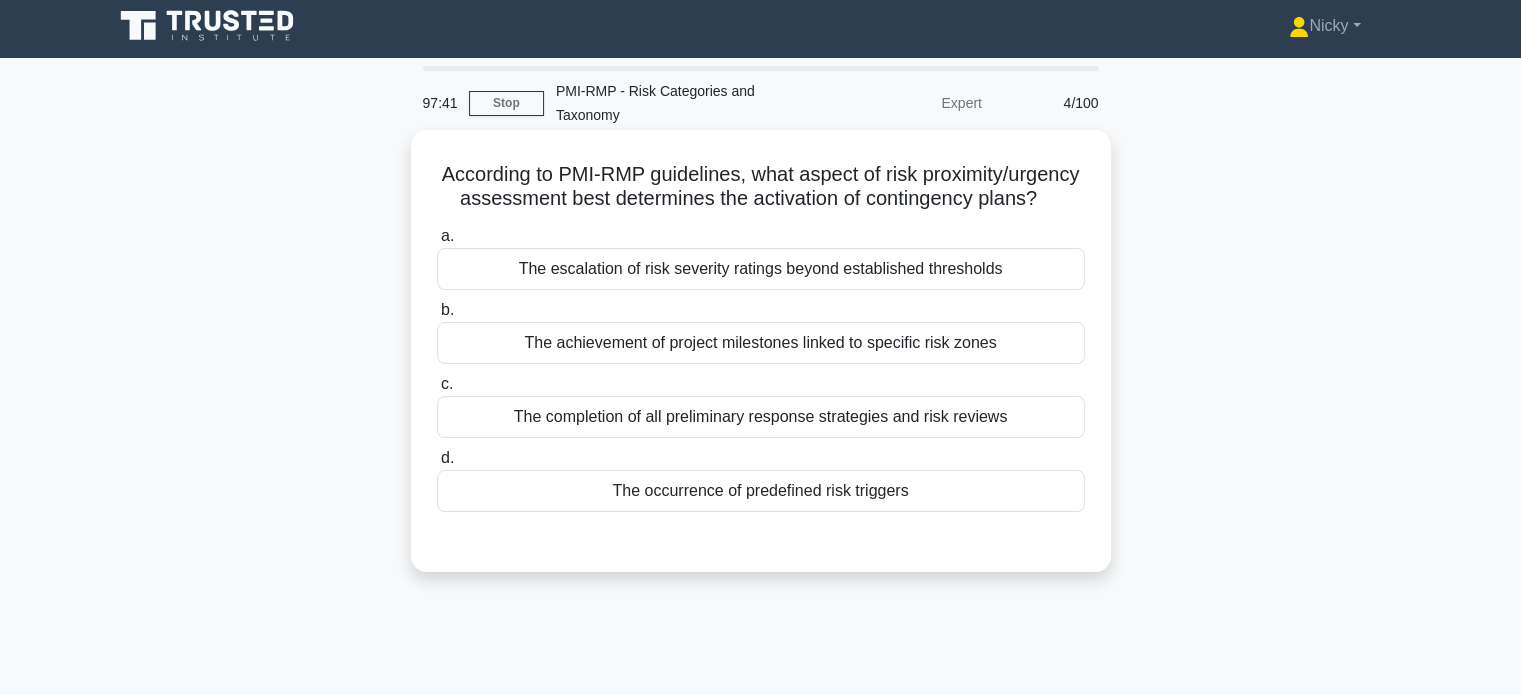click on "The escalation of risk severity ratings beyond established thresholds" at bounding box center [761, 269] 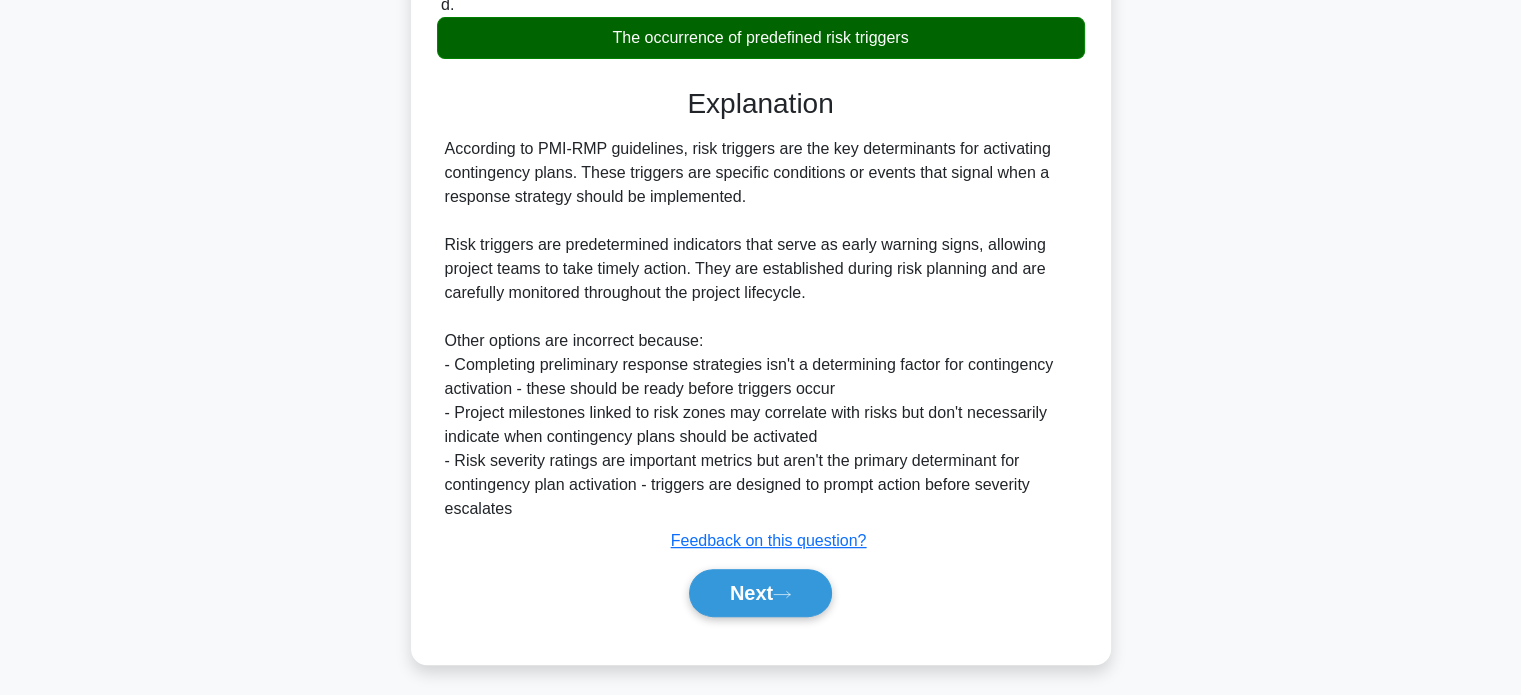 scroll, scrollTop: 490, scrollLeft: 0, axis: vertical 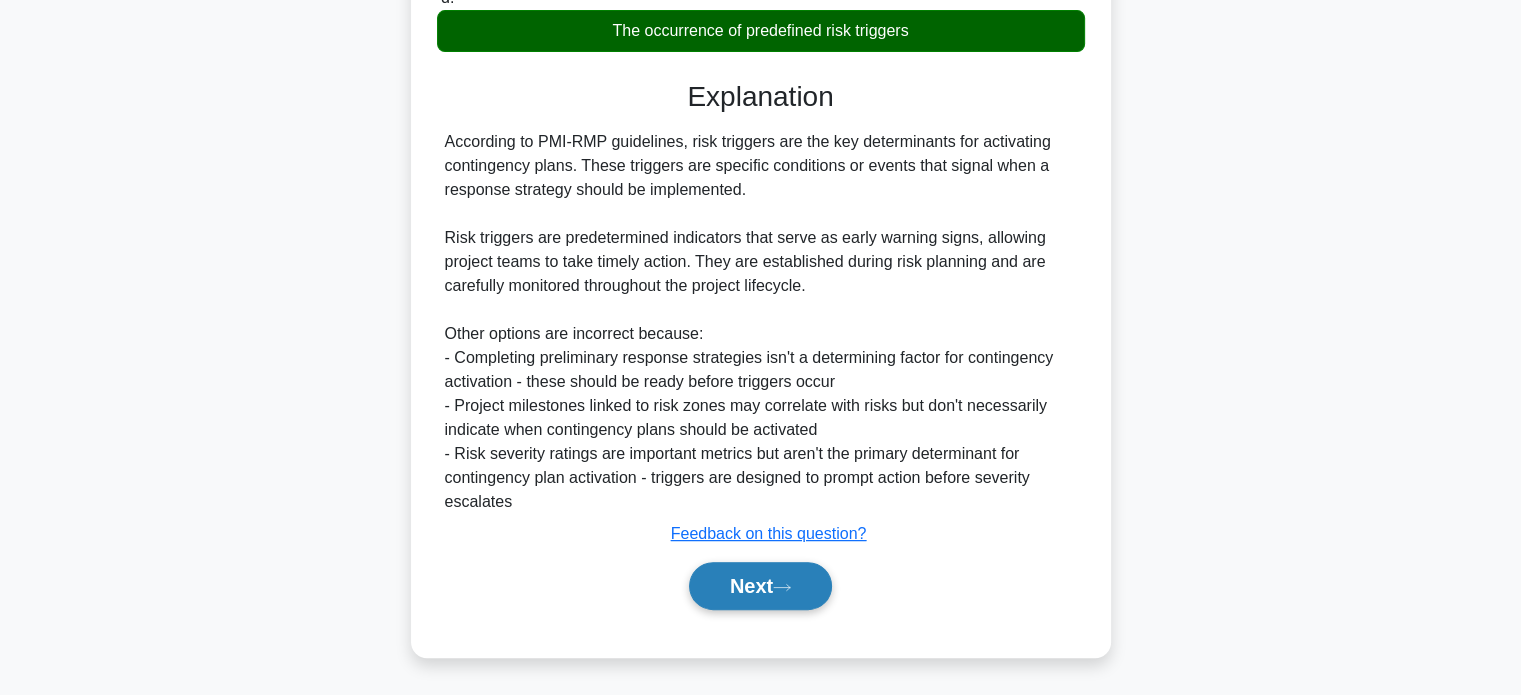 click on "Next" at bounding box center (760, 586) 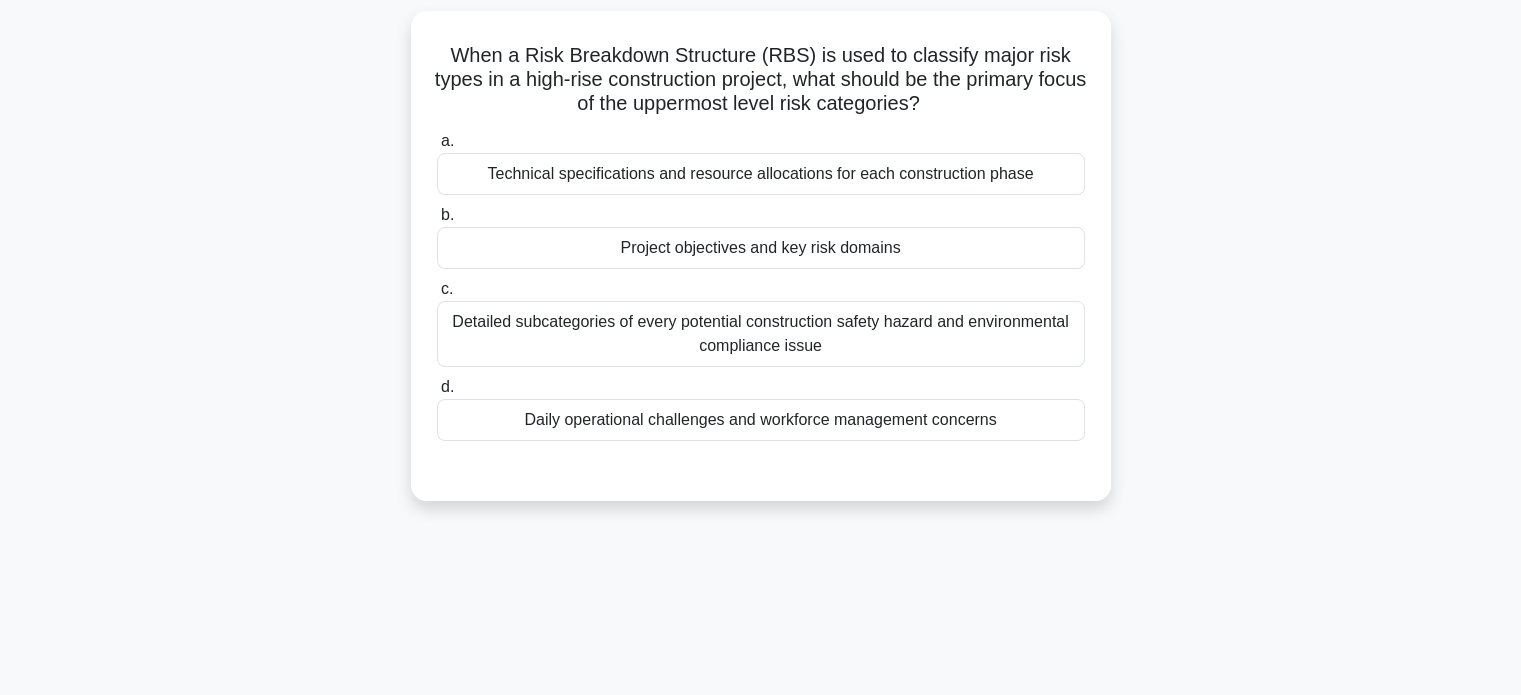 scroll, scrollTop: 120, scrollLeft: 0, axis: vertical 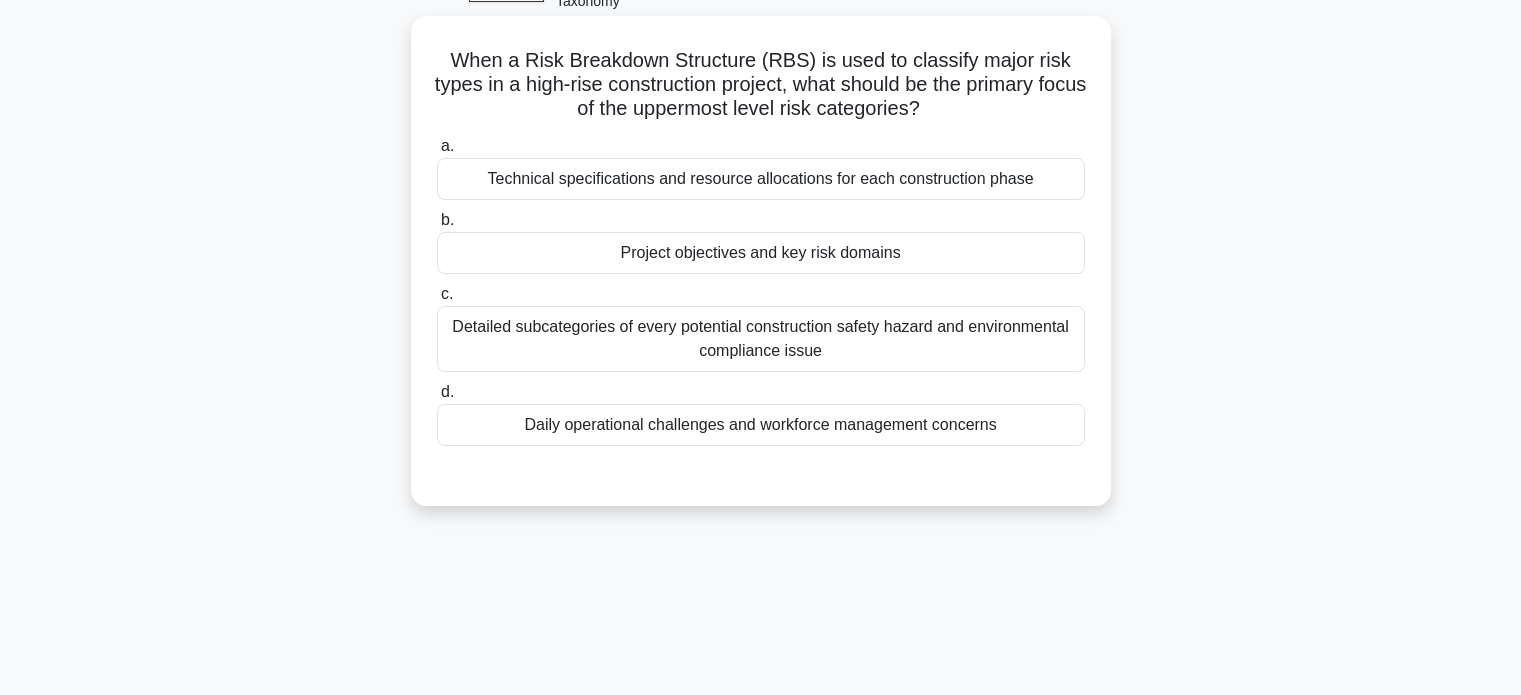 click on "Project objectives and key risk domains" at bounding box center (761, 253) 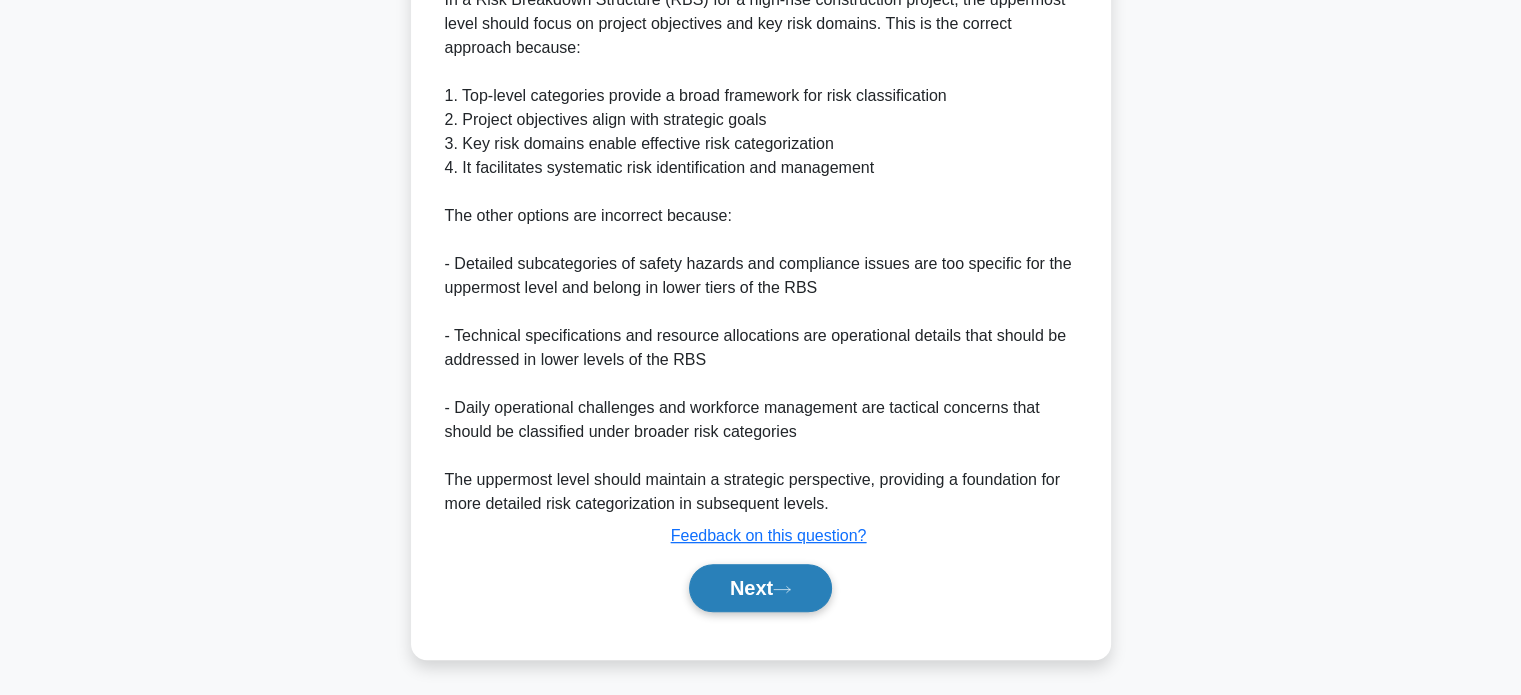 click on "Next" at bounding box center (760, 588) 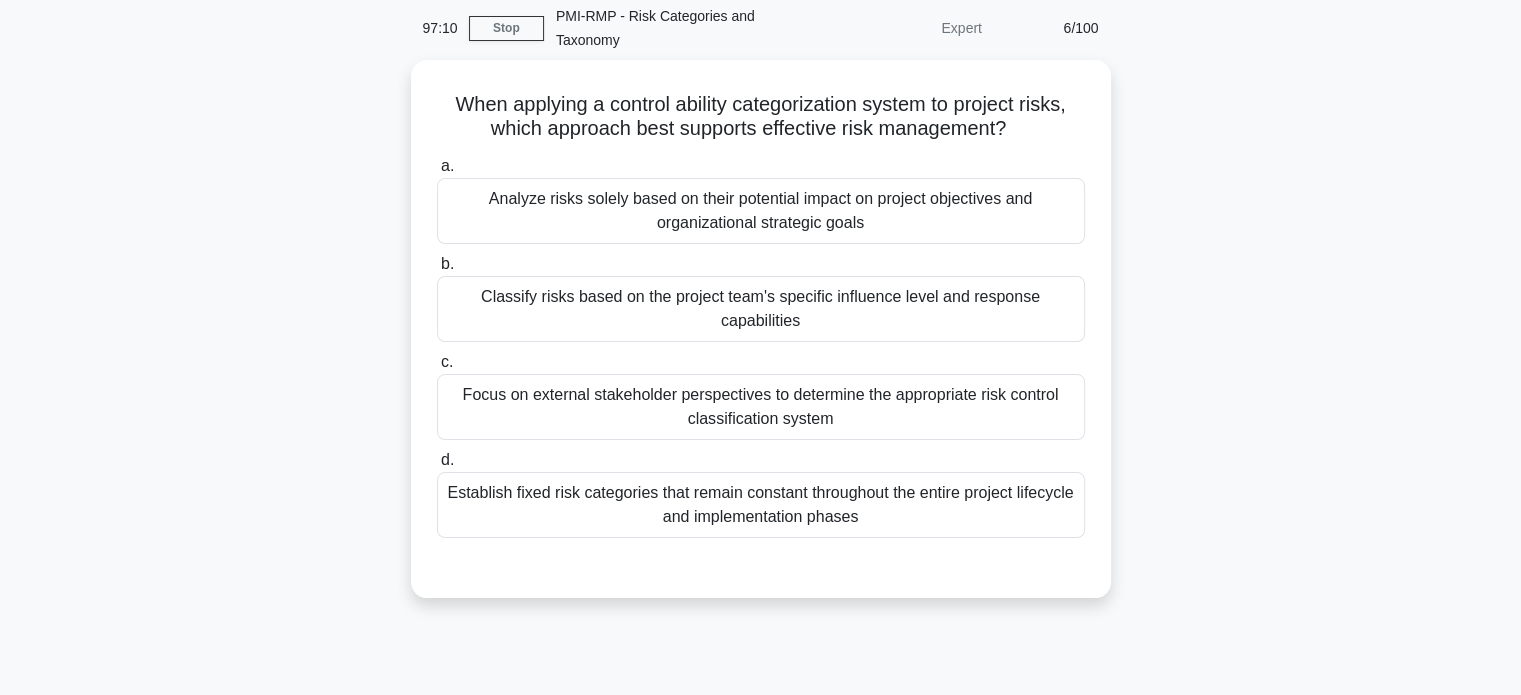 scroll, scrollTop: 80, scrollLeft: 0, axis: vertical 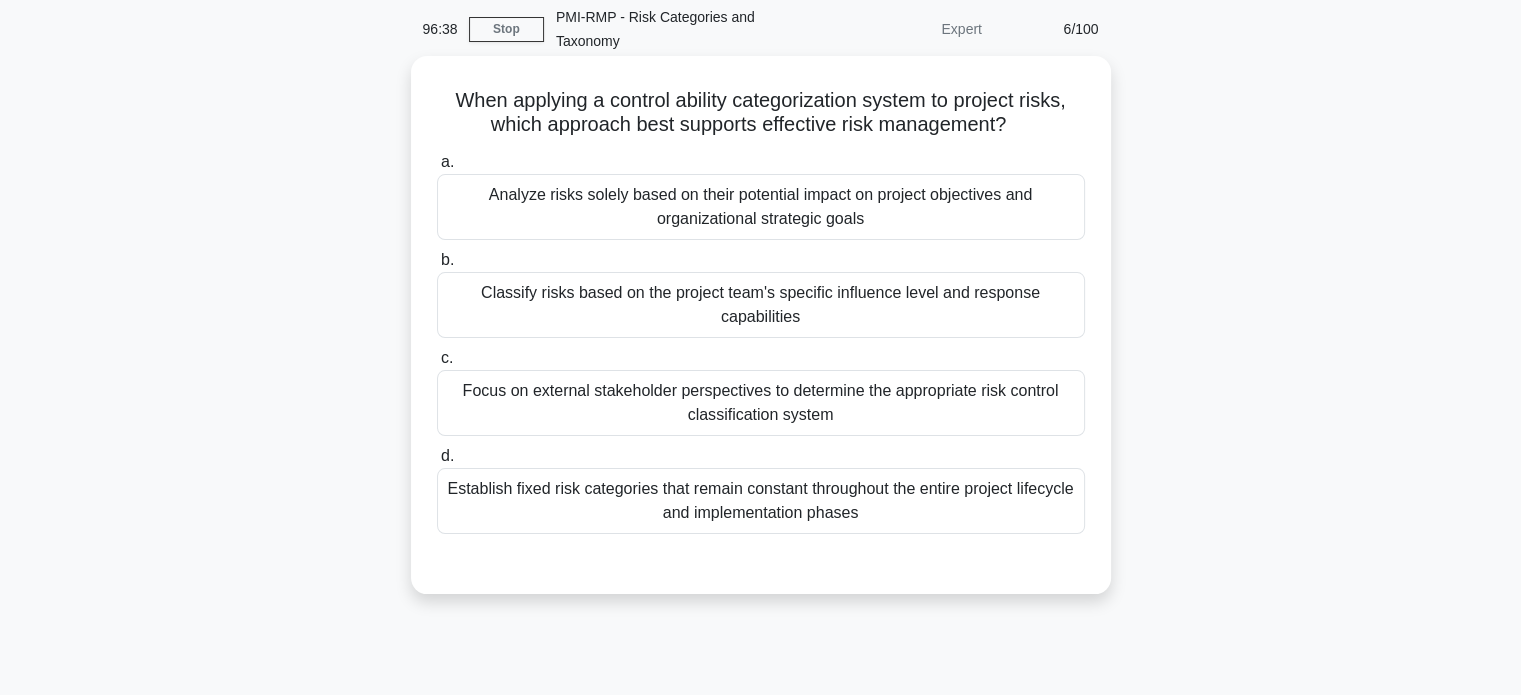 click on "Establish fixed risk categories that remain constant throughout the entire project lifecycle and implementation phases" at bounding box center [761, 501] 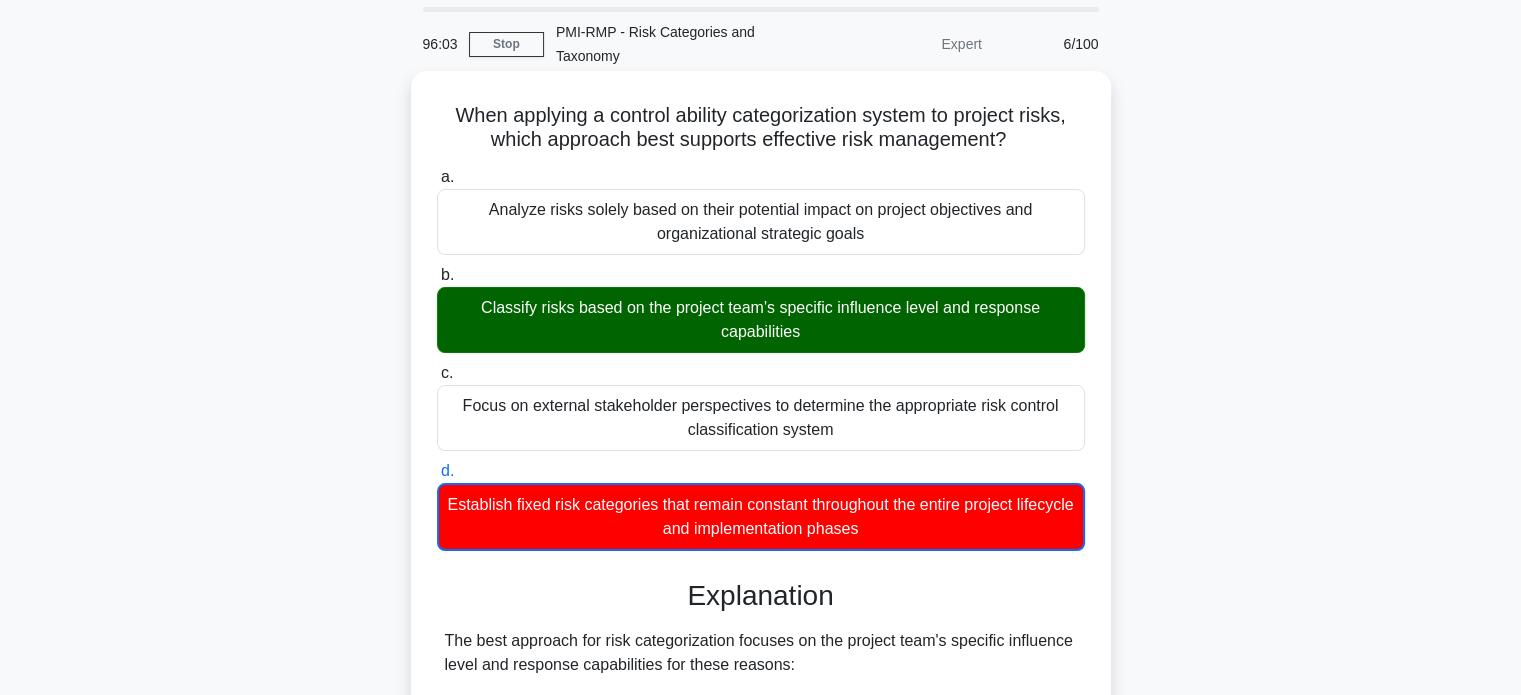 scroll, scrollTop: 66, scrollLeft: 0, axis: vertical 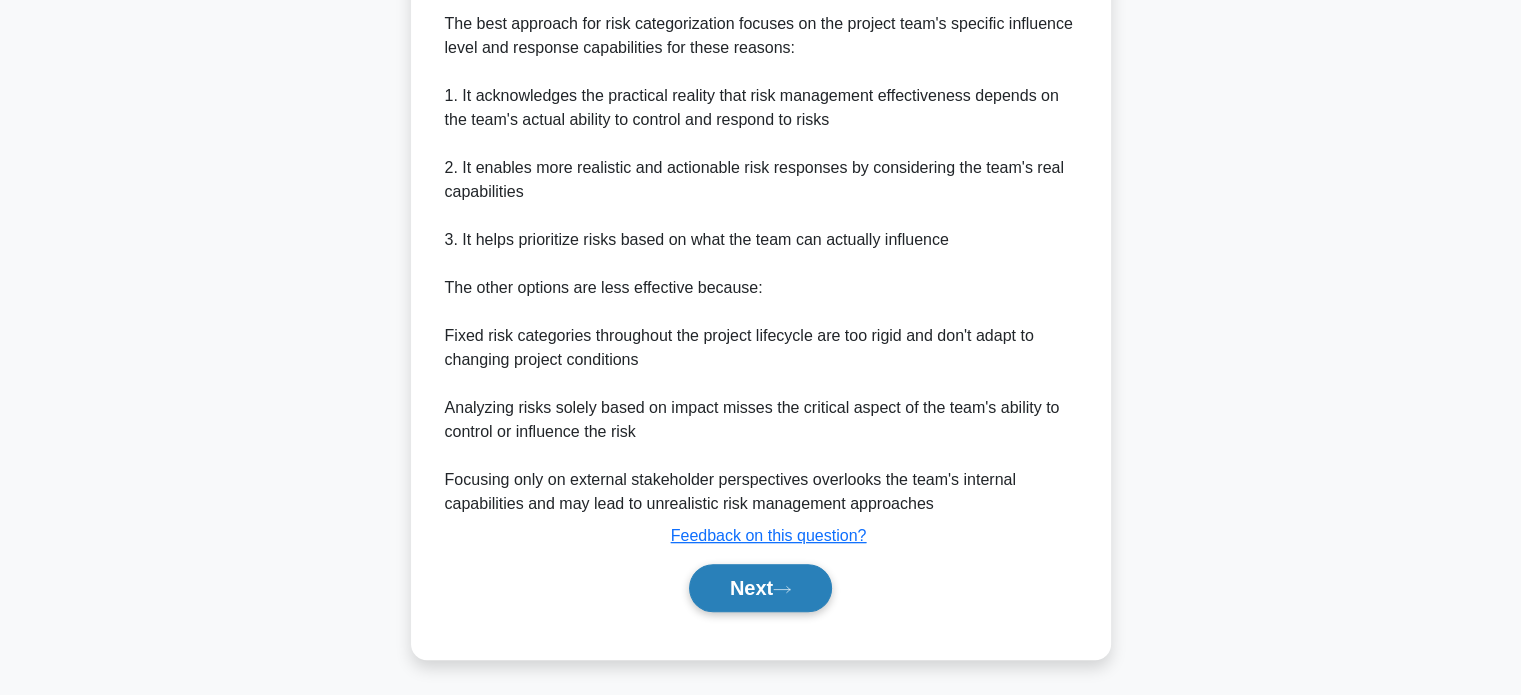 click on "Next" at bounding box center (760, 588) 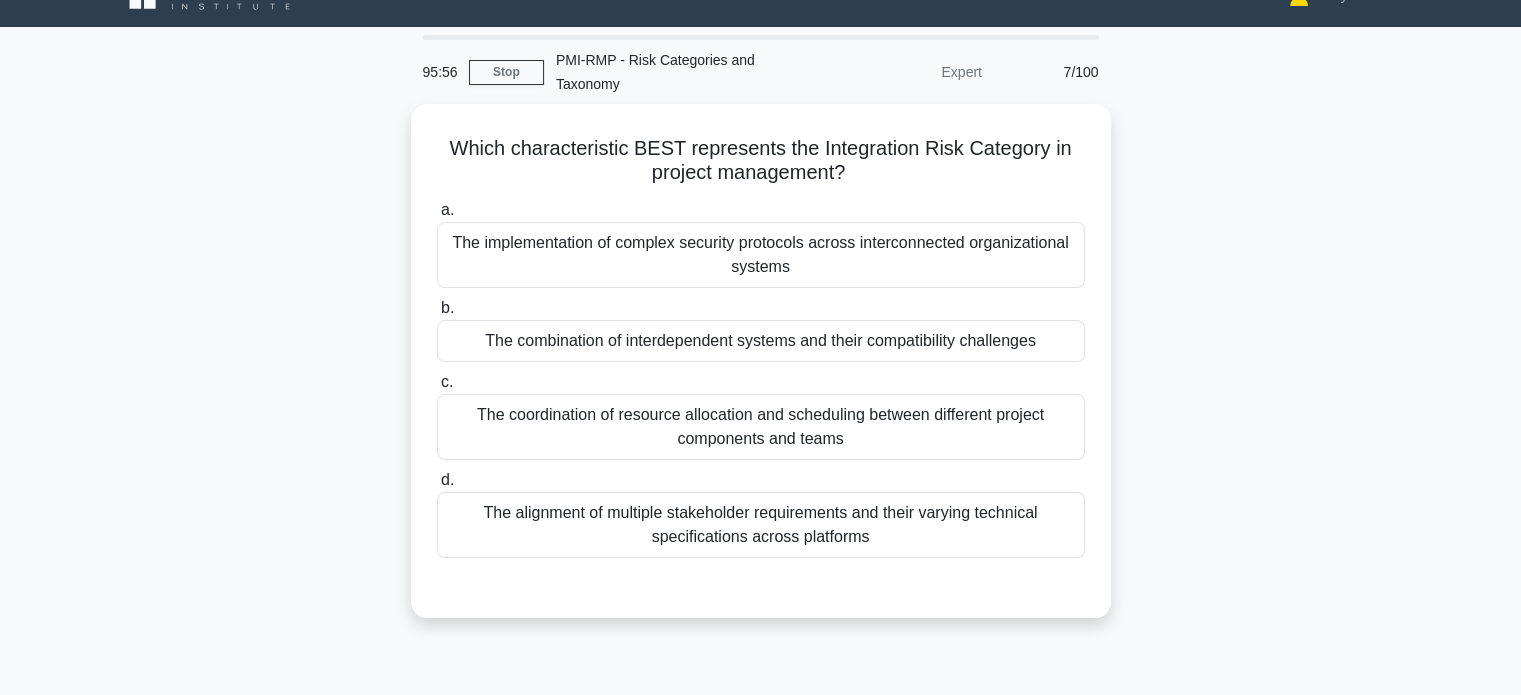 scroll, scrollTop: 0, scrollLeft: 0, axis: both 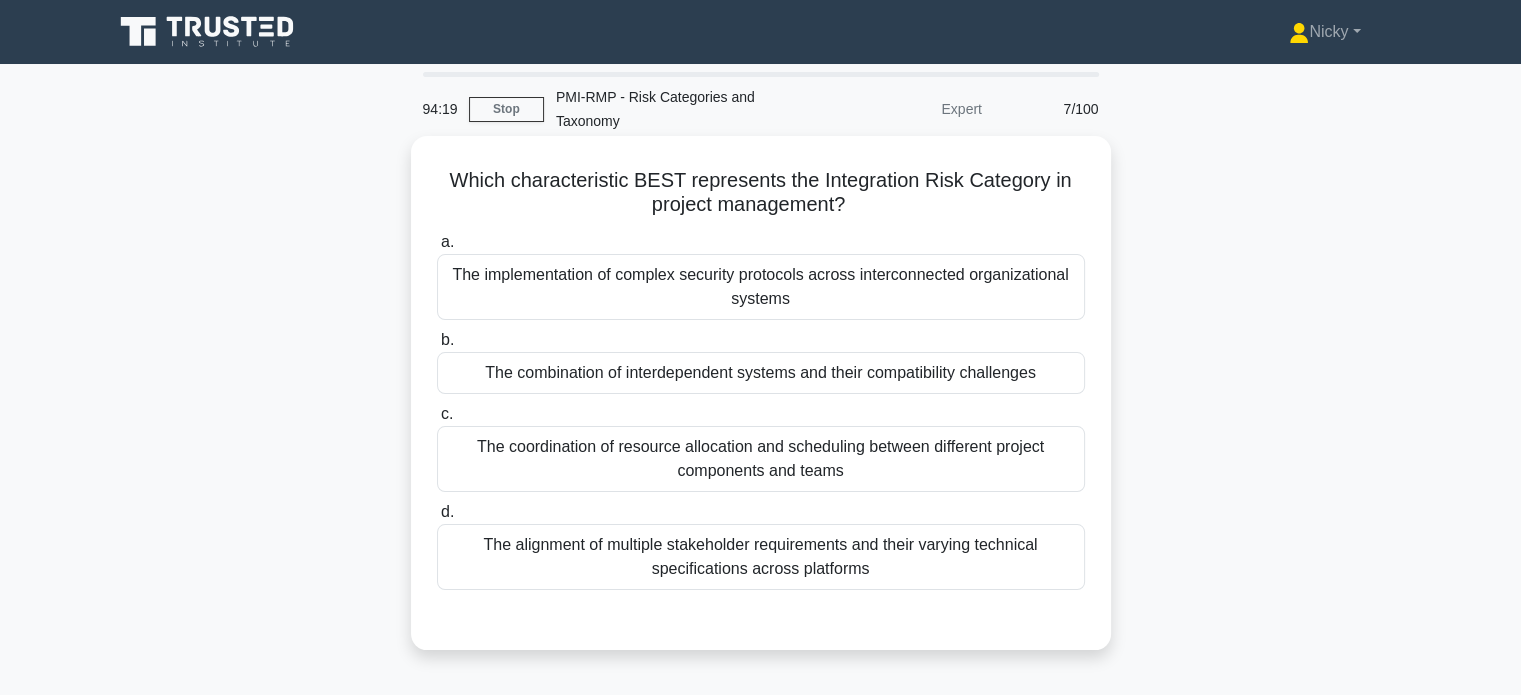 click on "The combination of interdependent systems and their compatibility challenges" at bounding box center [761, 373] 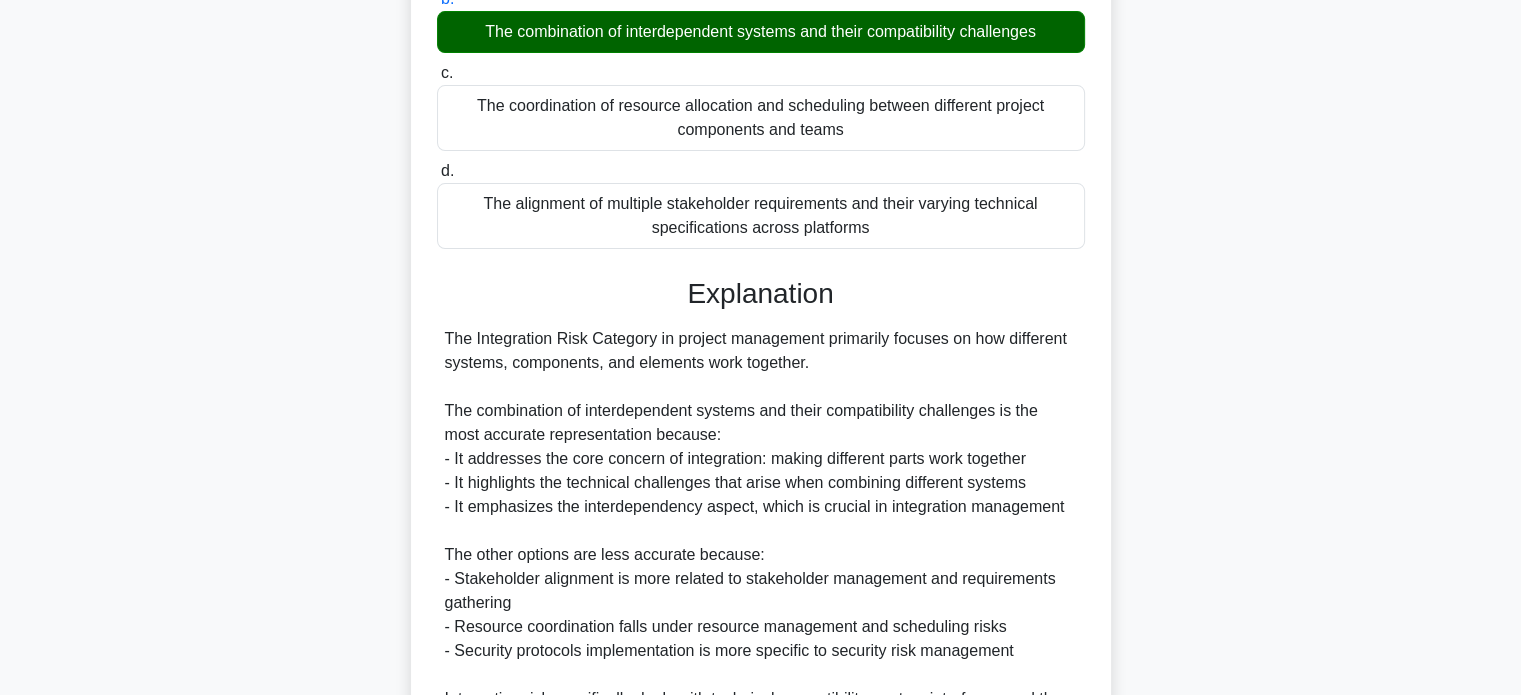 scroll, scrollTop: 584, scrollLeft: 0, axis: vertical 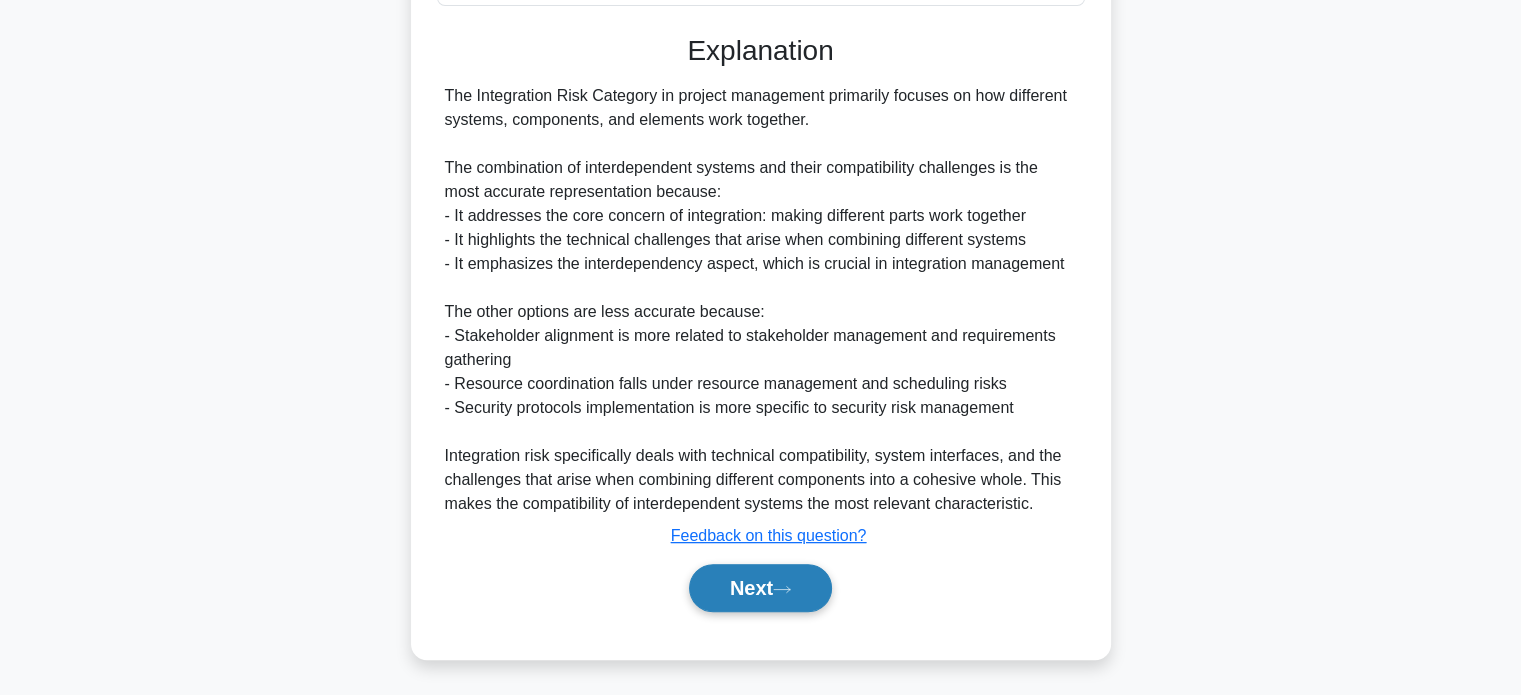 click on "Next" at bounding box center (760, 588) 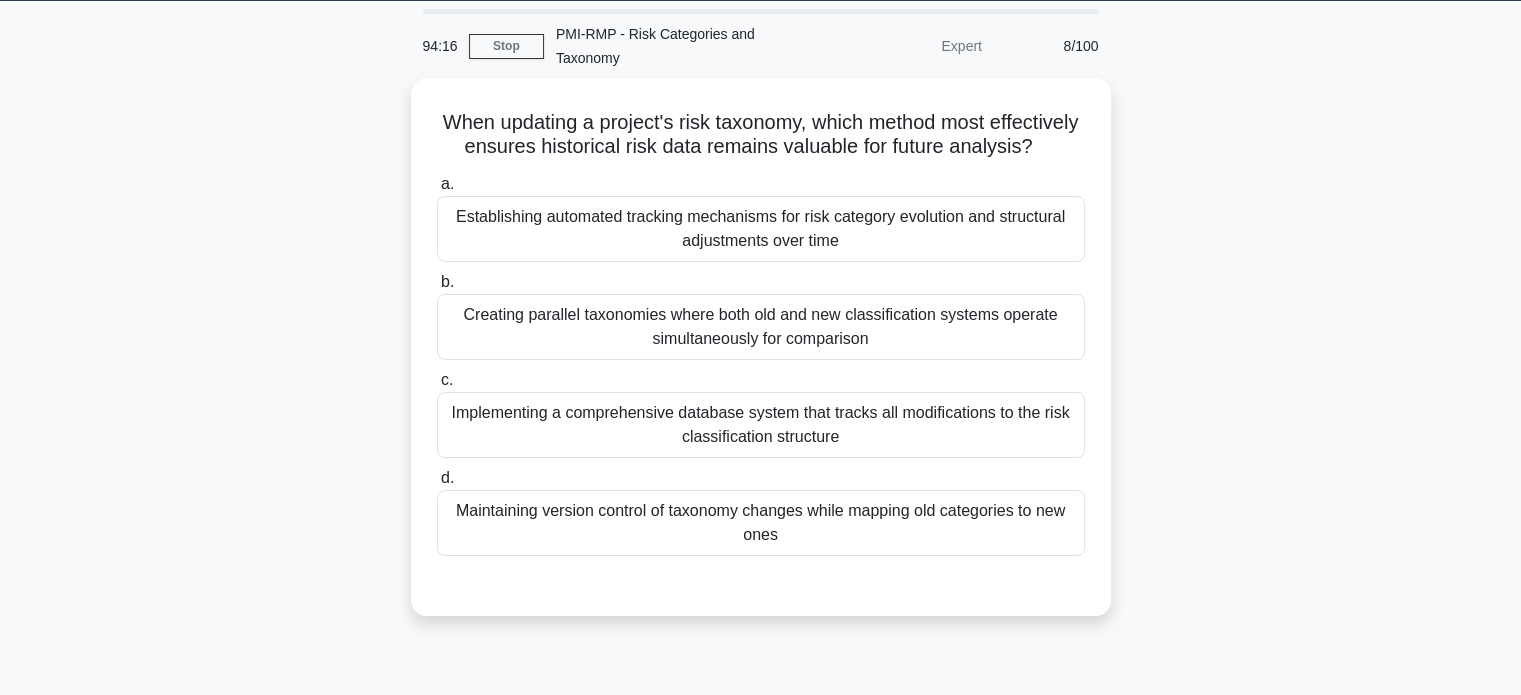 scroll, scrollTop: 60, scrollLeft: 0, axis: vertical 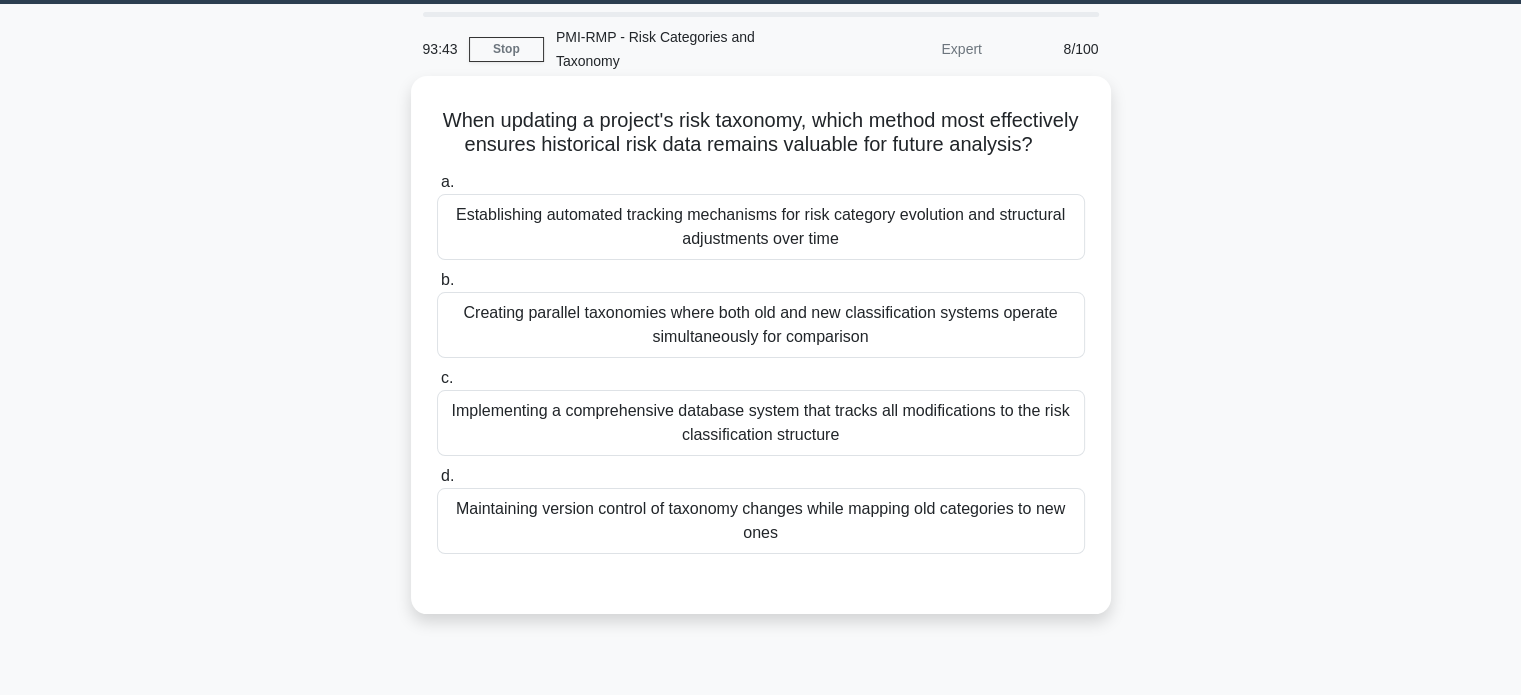 click on "Establishing automated tracking mechanisms for risk category evolution and structural adjustments over time" at bounding box center (761, 227) 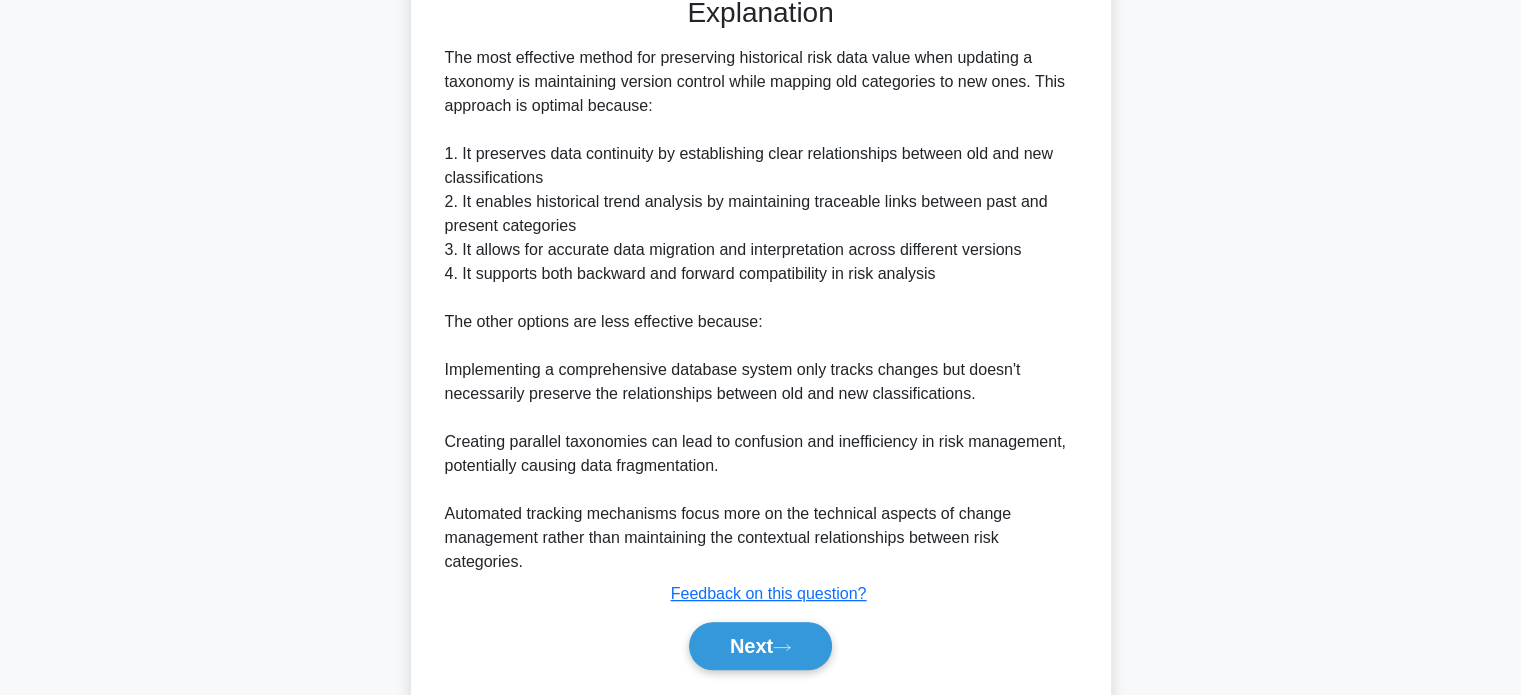 scroll, scrollTop: 730, scrollLeft: 0, axis: vertical 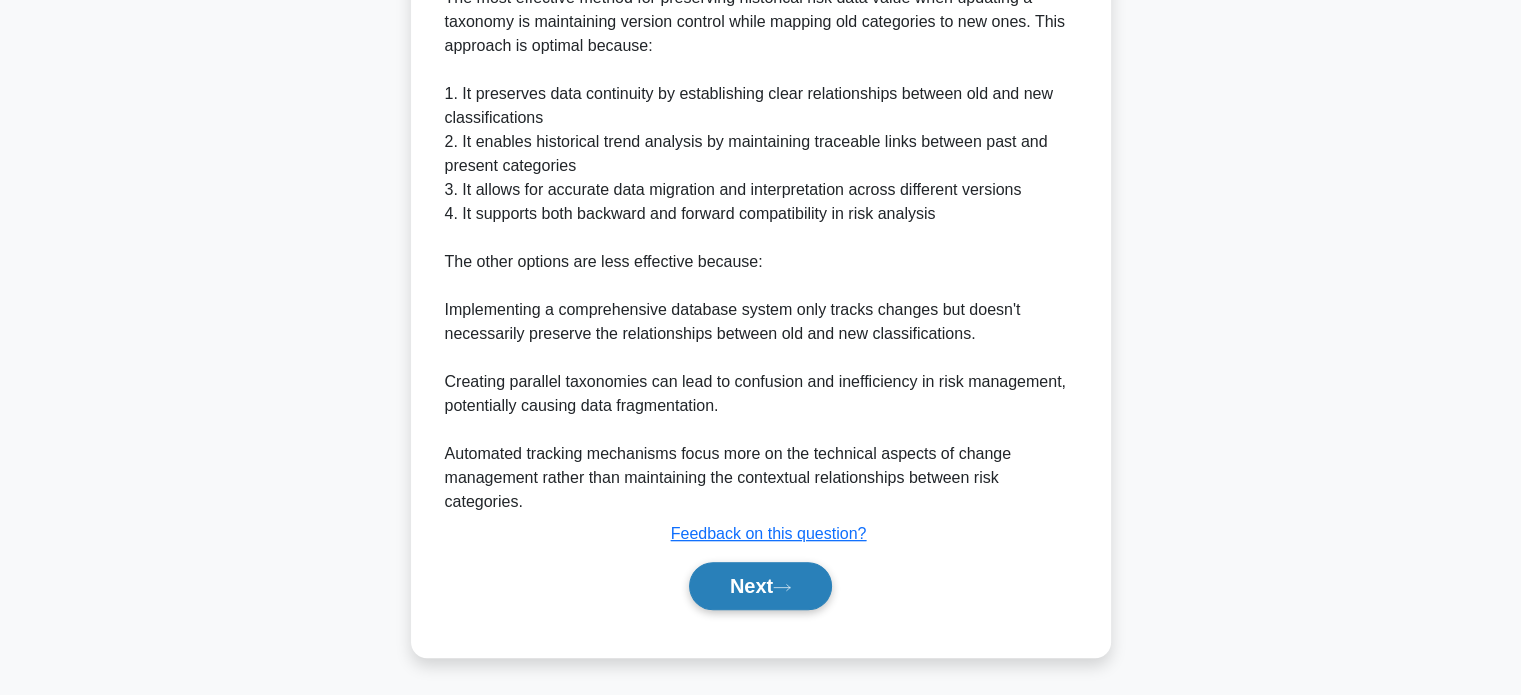 click on "Next" at bounding box center [760, 586] 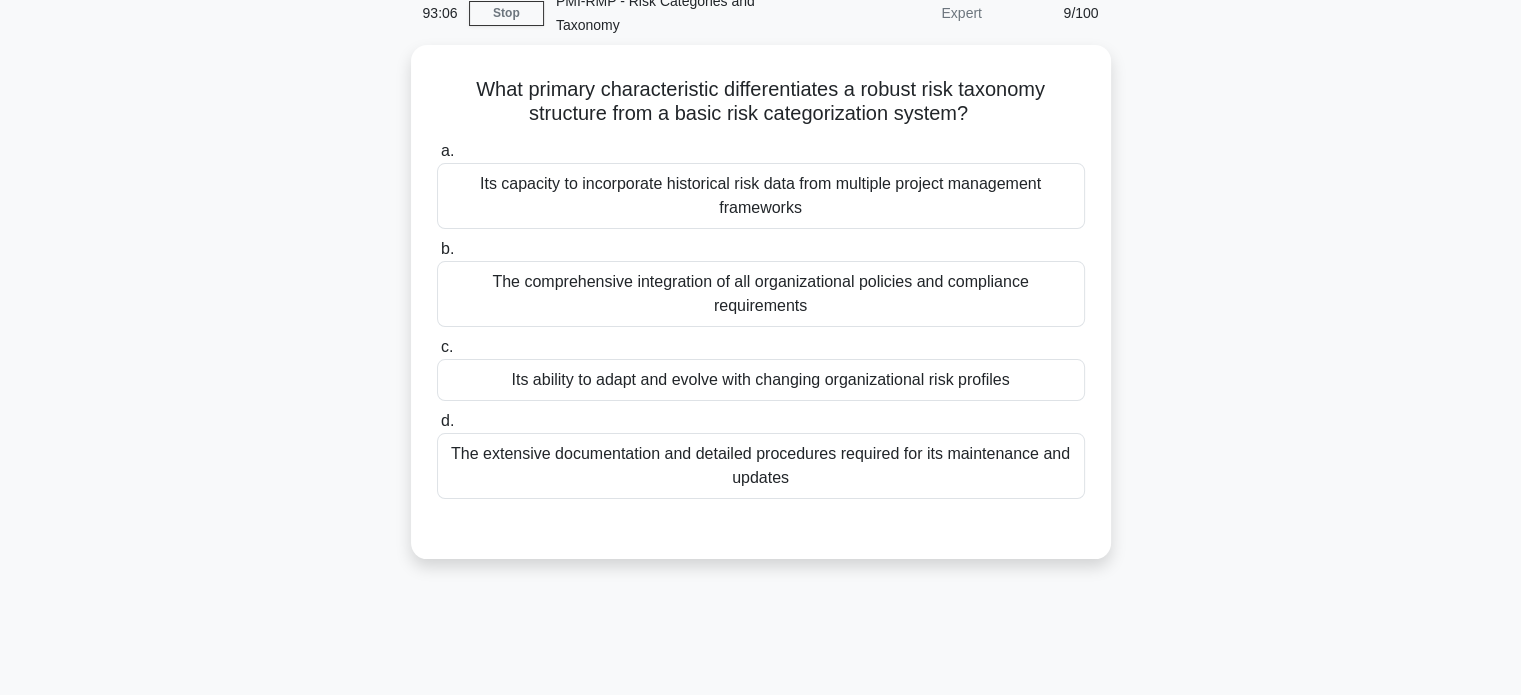 scroll, scrollTop: 64, scrollLeft: 0, axis: vertical 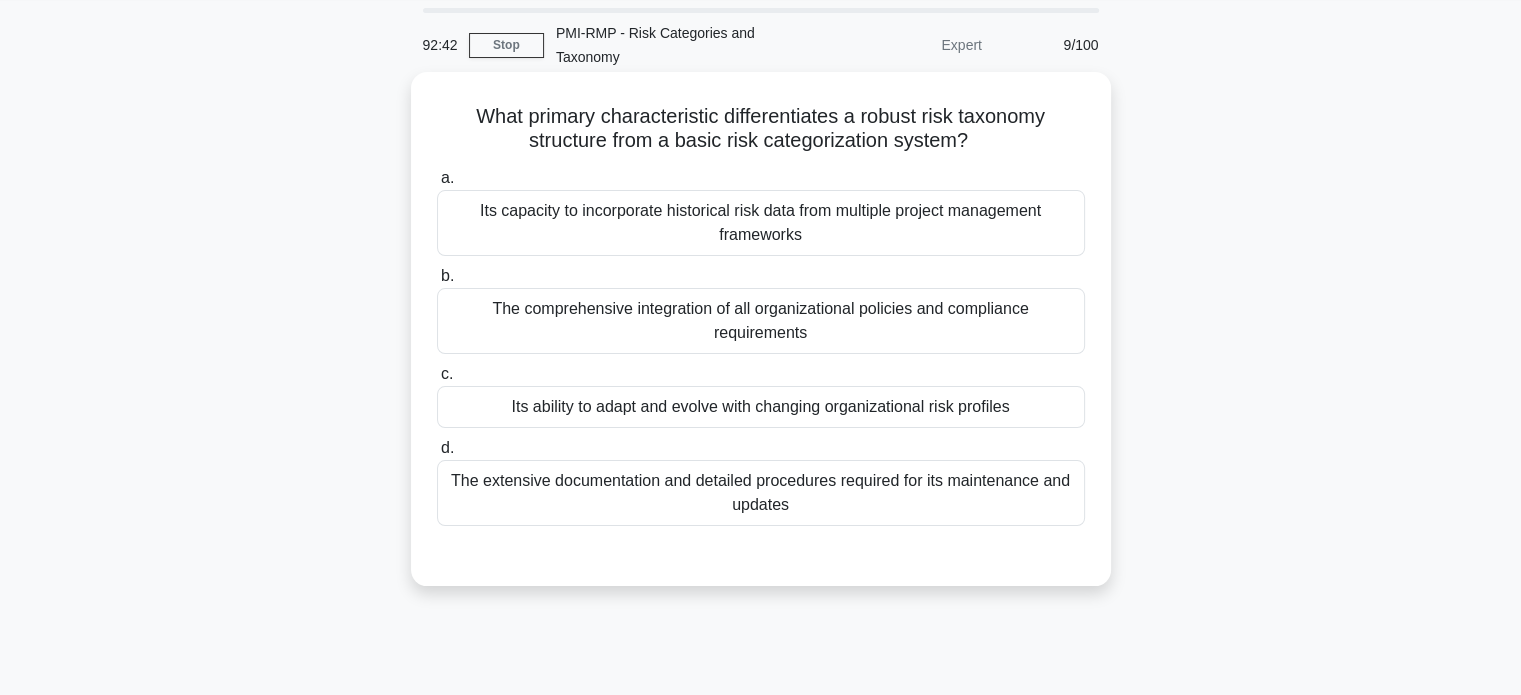 click on "Its ability to adapt and evolve with changing organizational risk profiles" at bounding box center (761, 407) 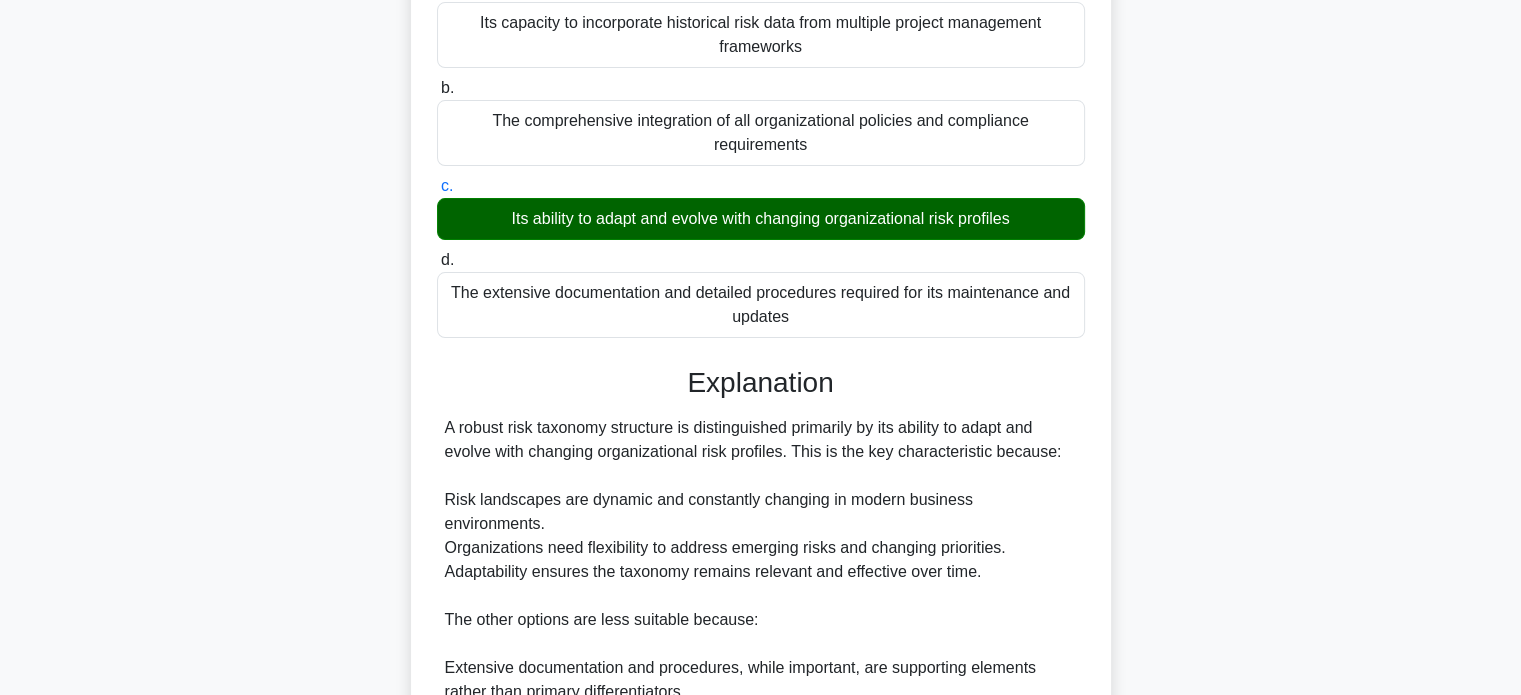 scroll, scrollTop: 584, scrollLeft: 0, axis: vertical 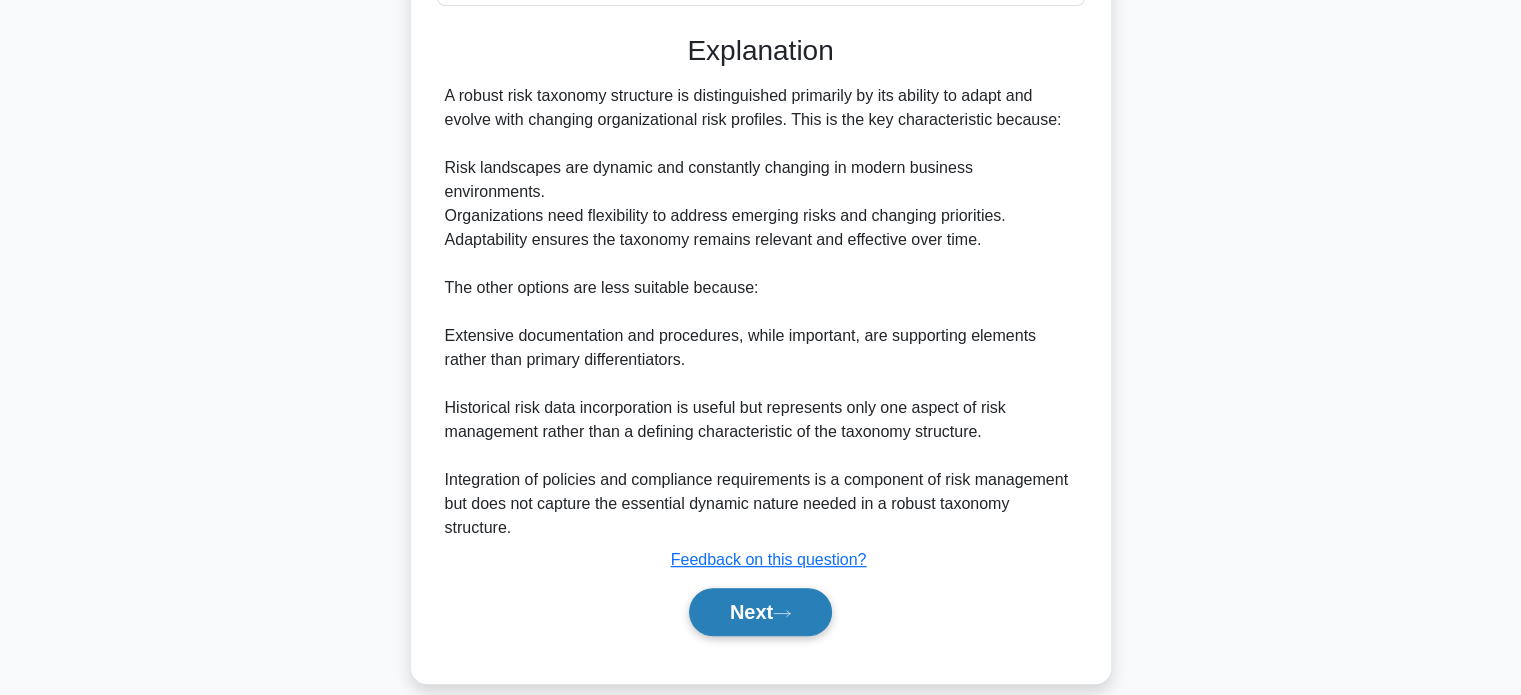 click 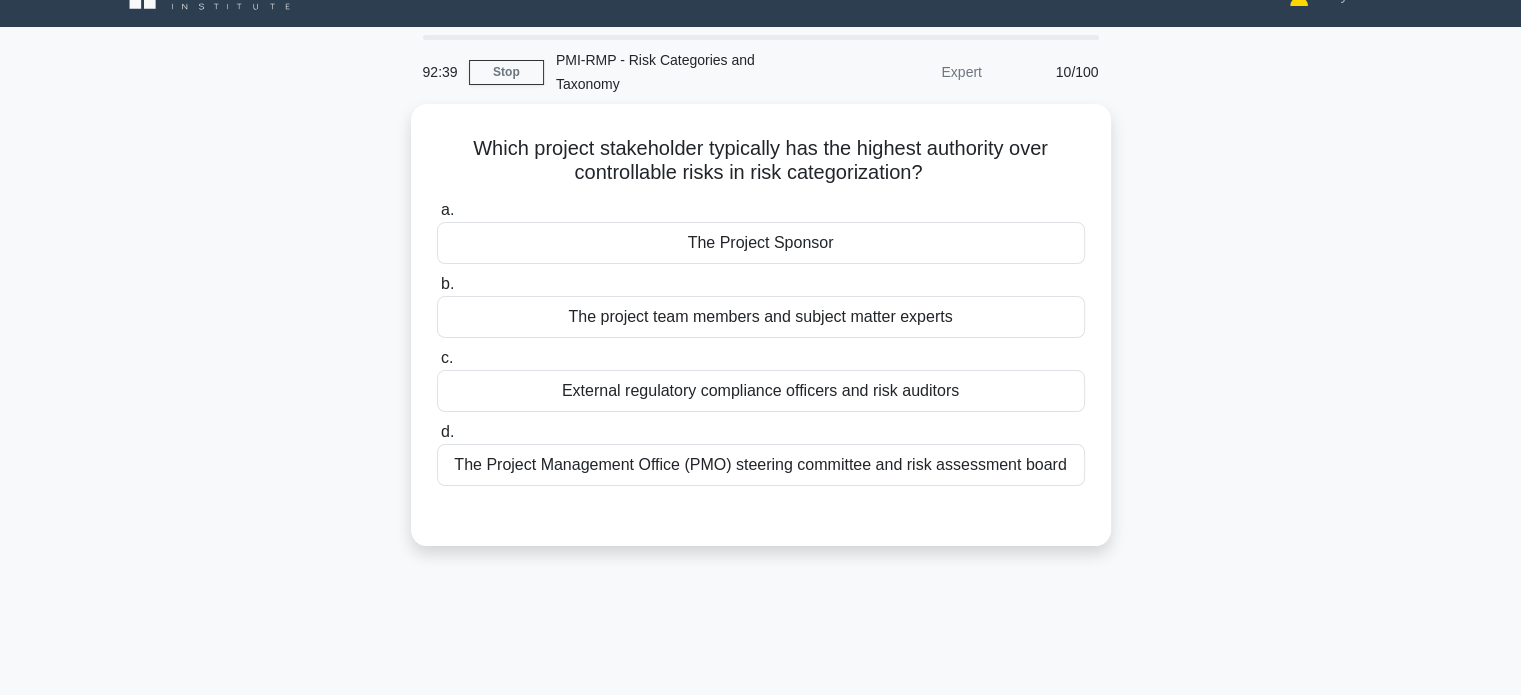 scroll, scrollTop: 20, scrollLeft: 0, axis: vertical 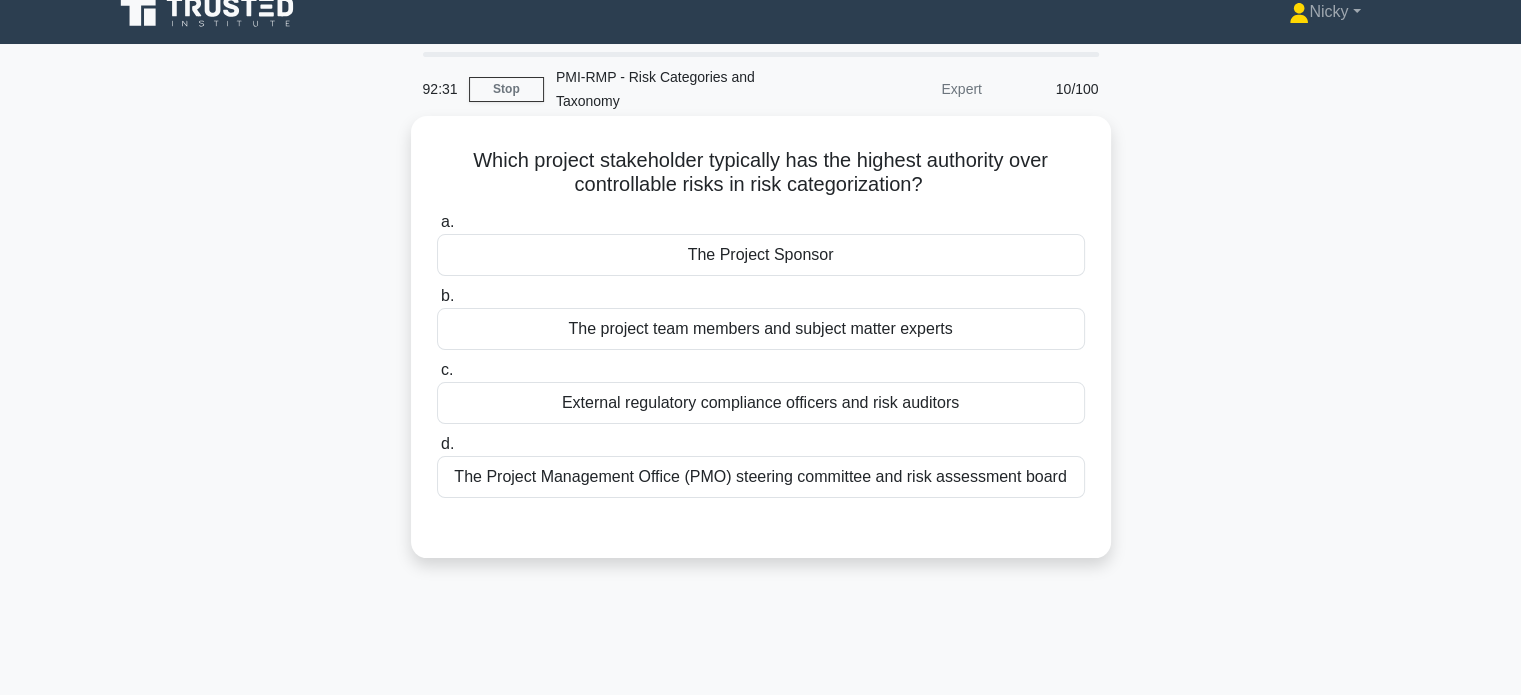 click on "The Project Sponsor" at bounding box center [761, 255] 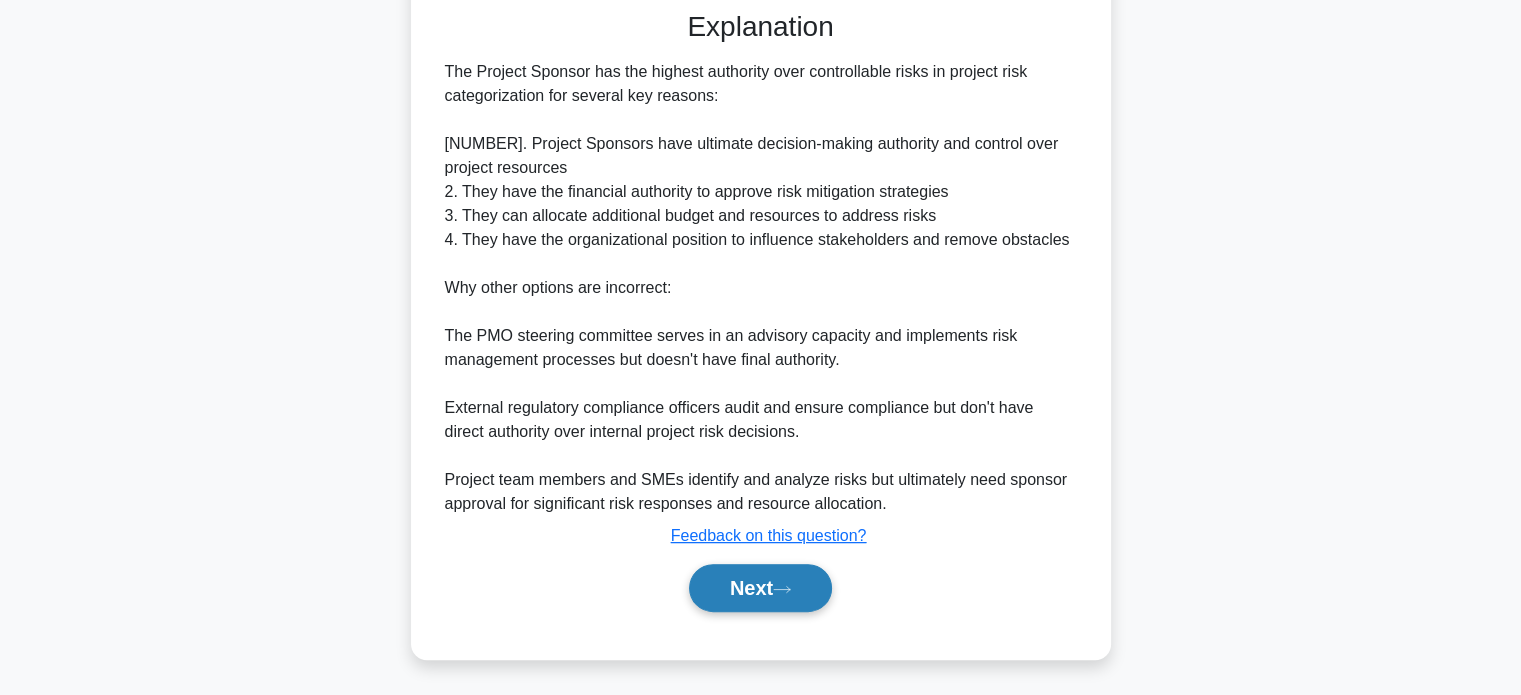 click 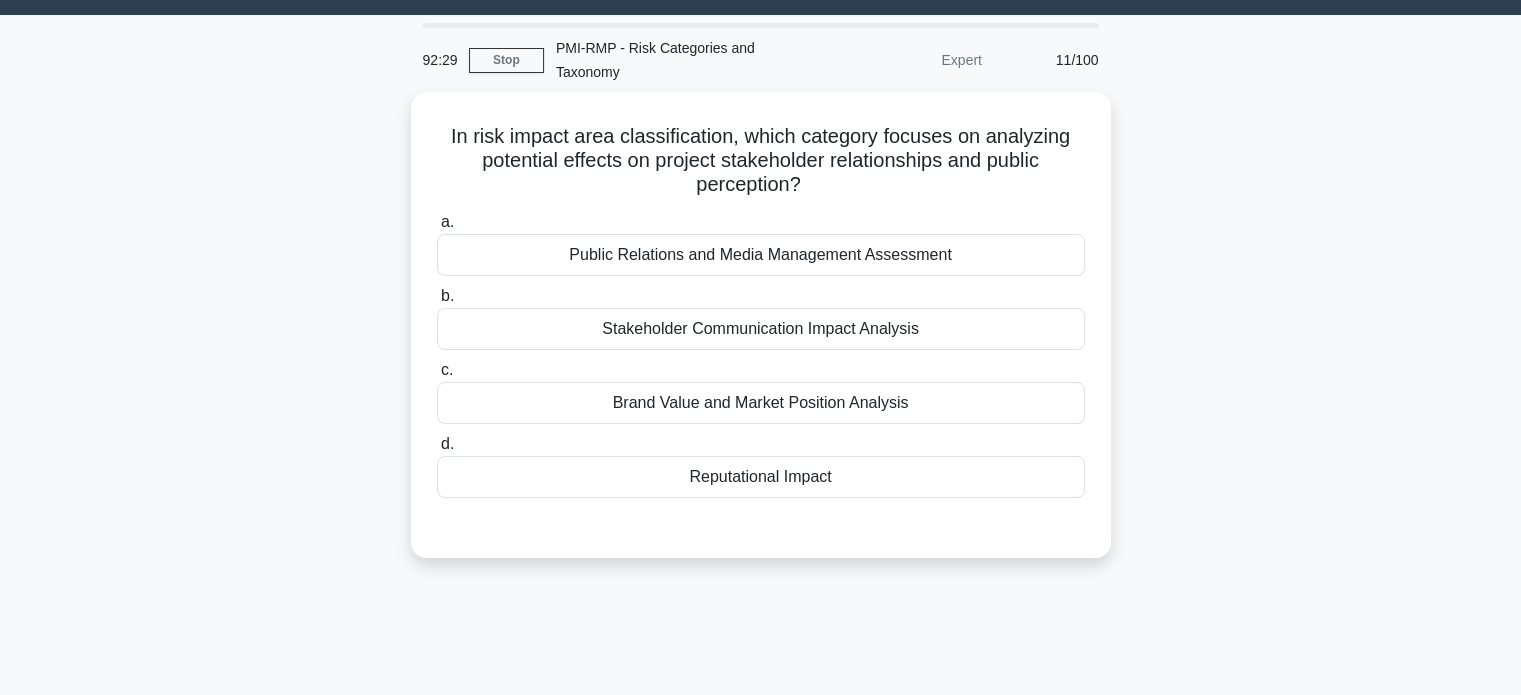scroll, scrollTop: 41, scrollLeft: 0, axis: vertical 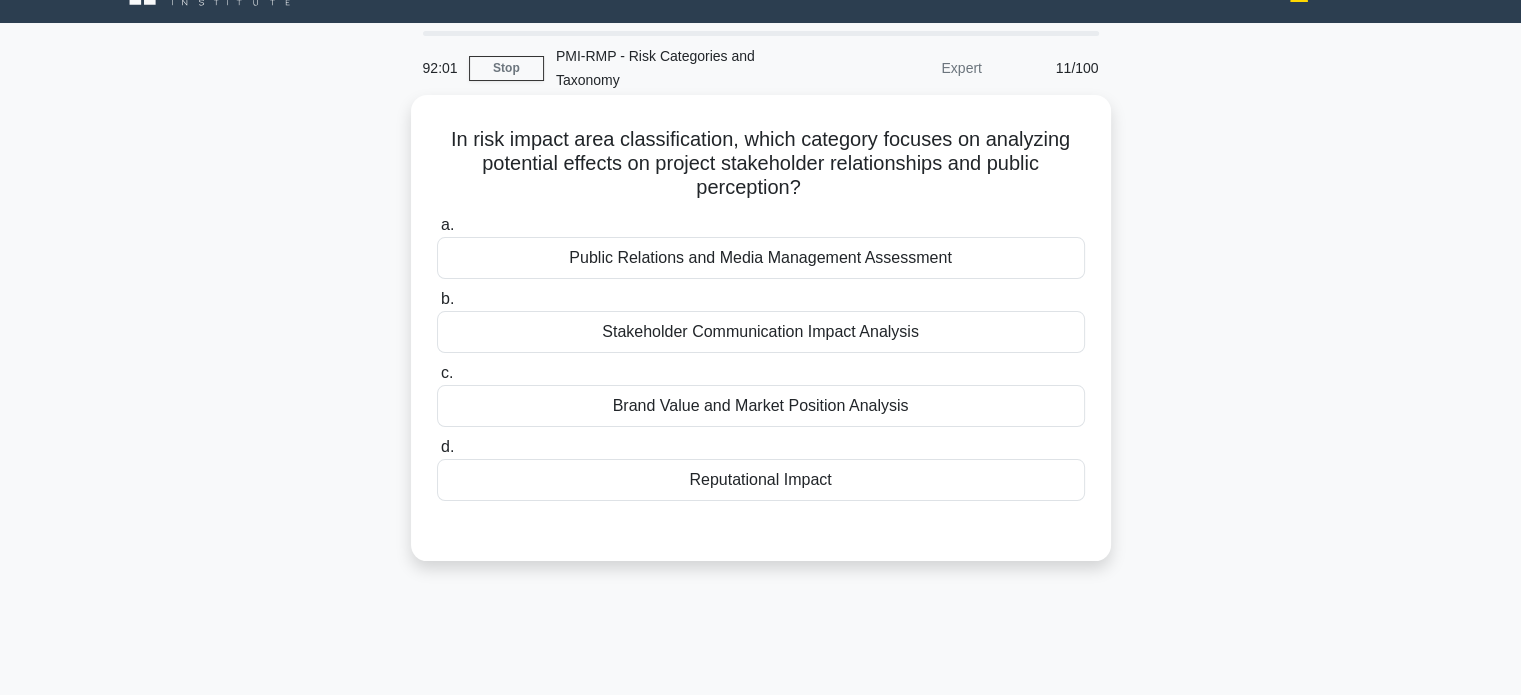 click on "Stakeholder Communication Impact Analysis" at bounding box center [761, 332] 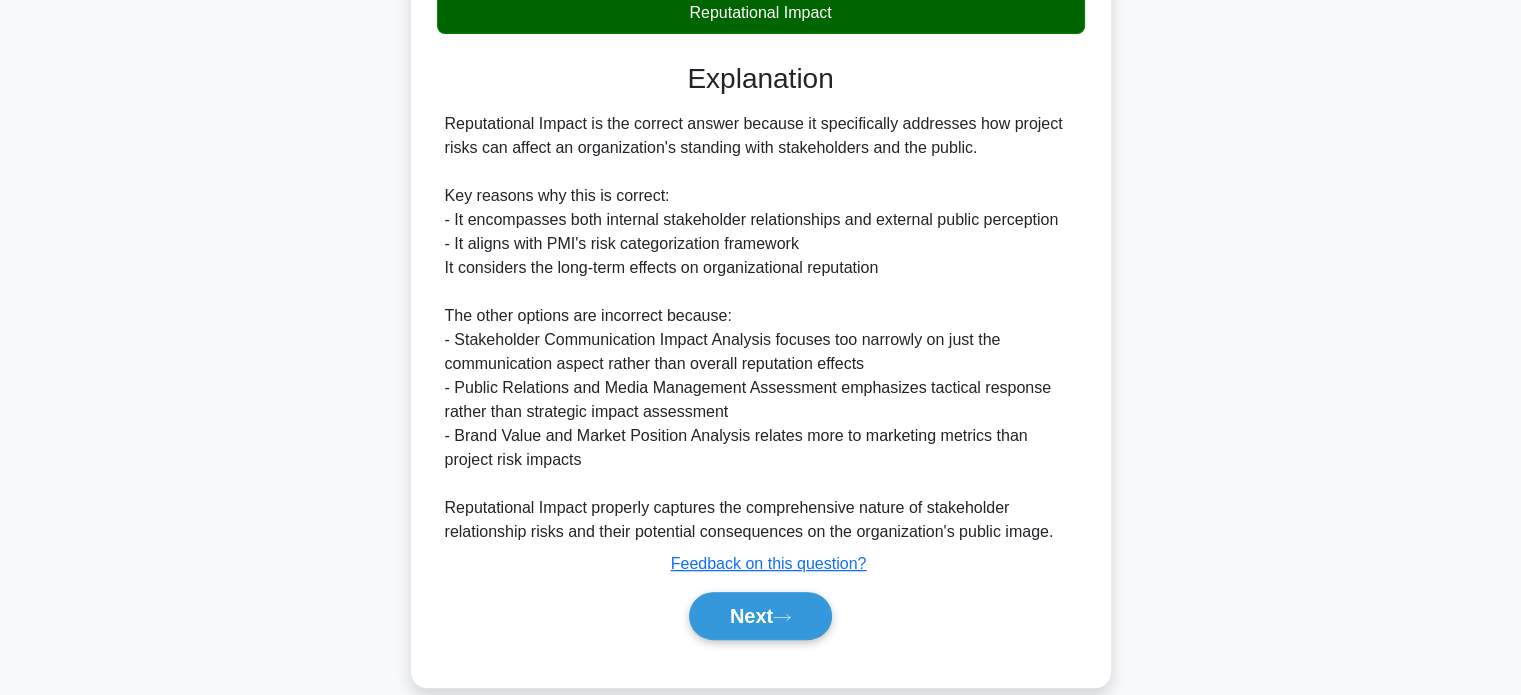 scroll, scrollTop: 538, scrollLeft: 0, axis: vertical 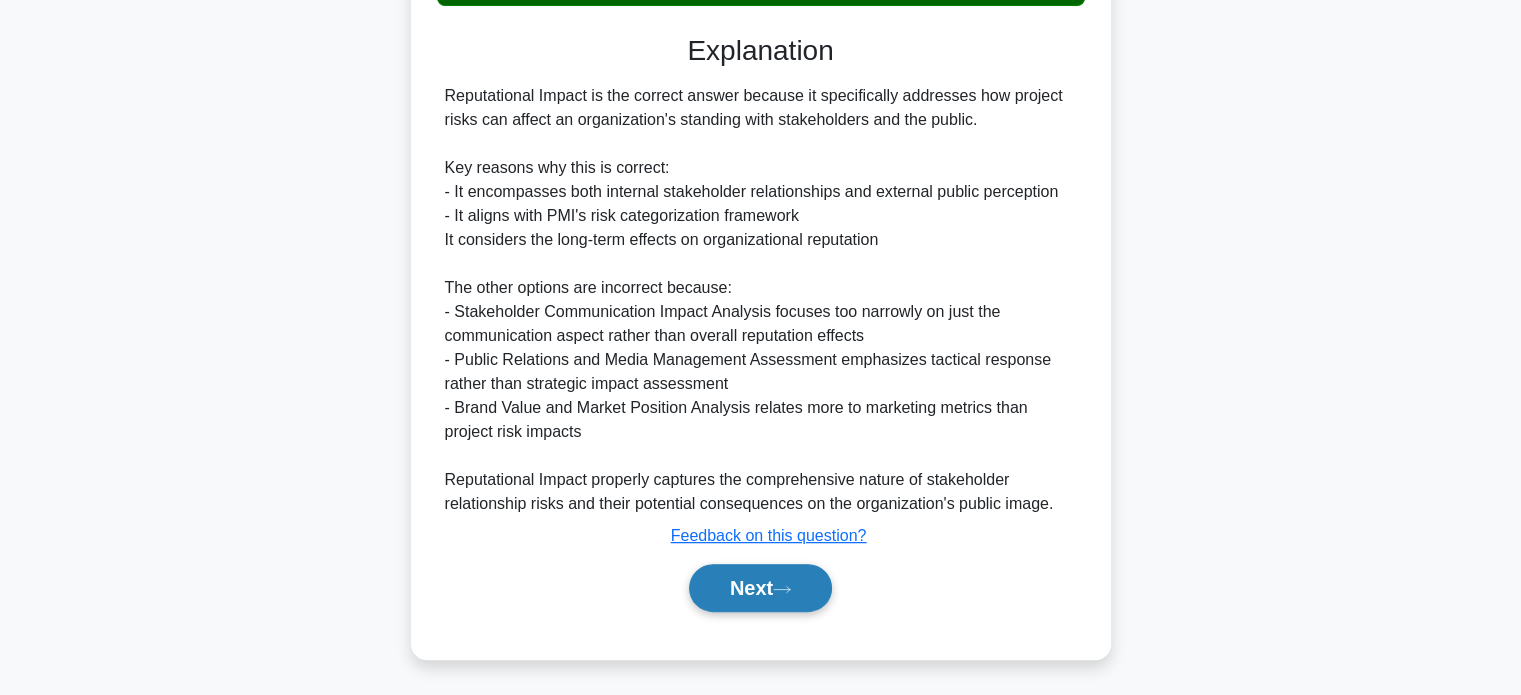 click on "Next" at bounding box center (760, 588) 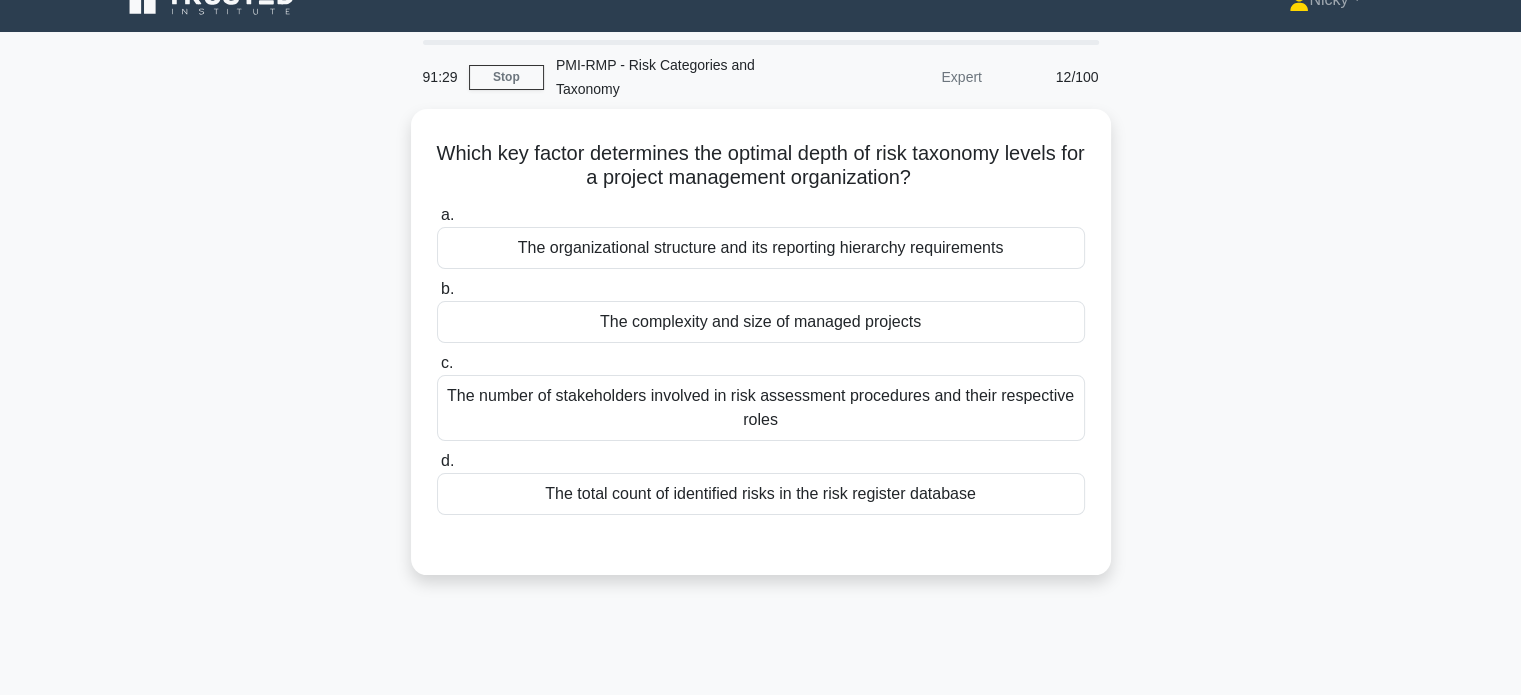 scroll, scrollTop: 32, scrollLeft: 0, axis: vertical 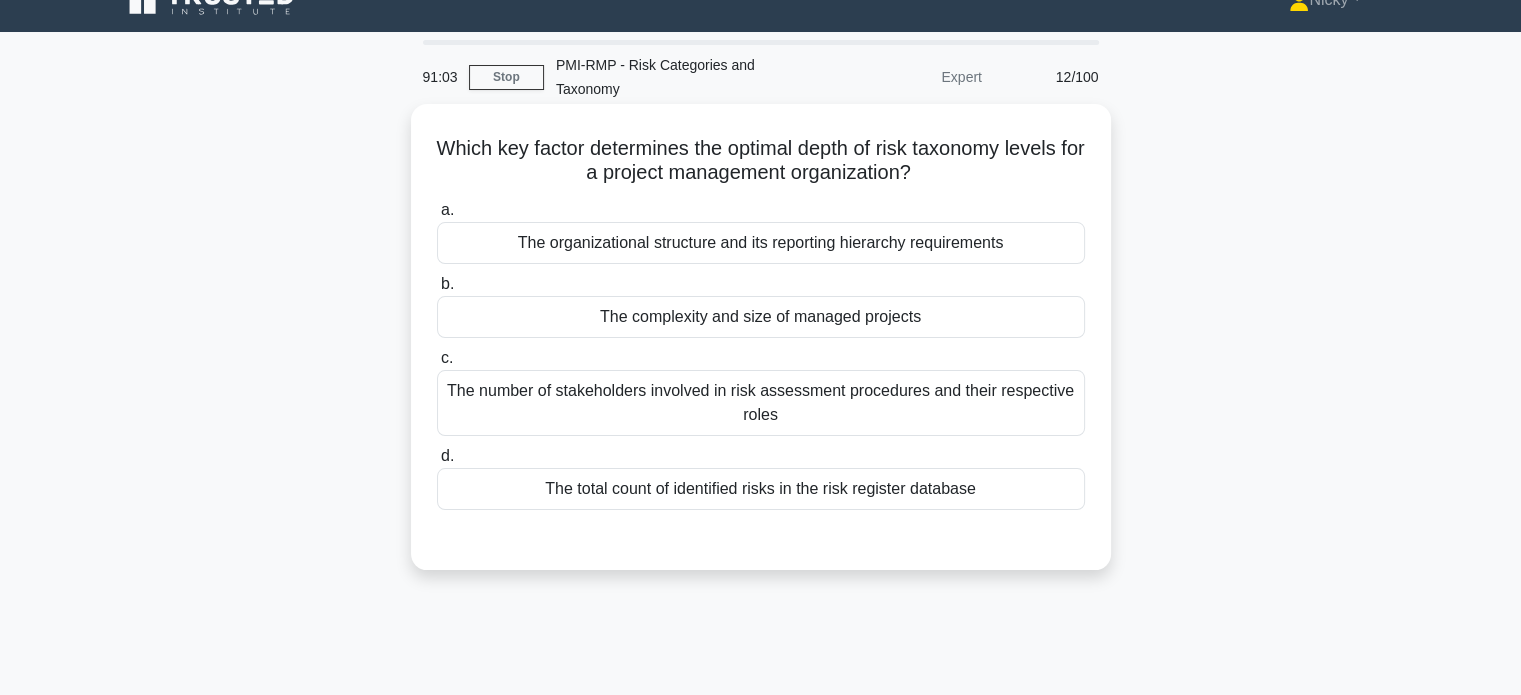 click on "The complexity and size of managed projects" at bounding box center [761, 317] 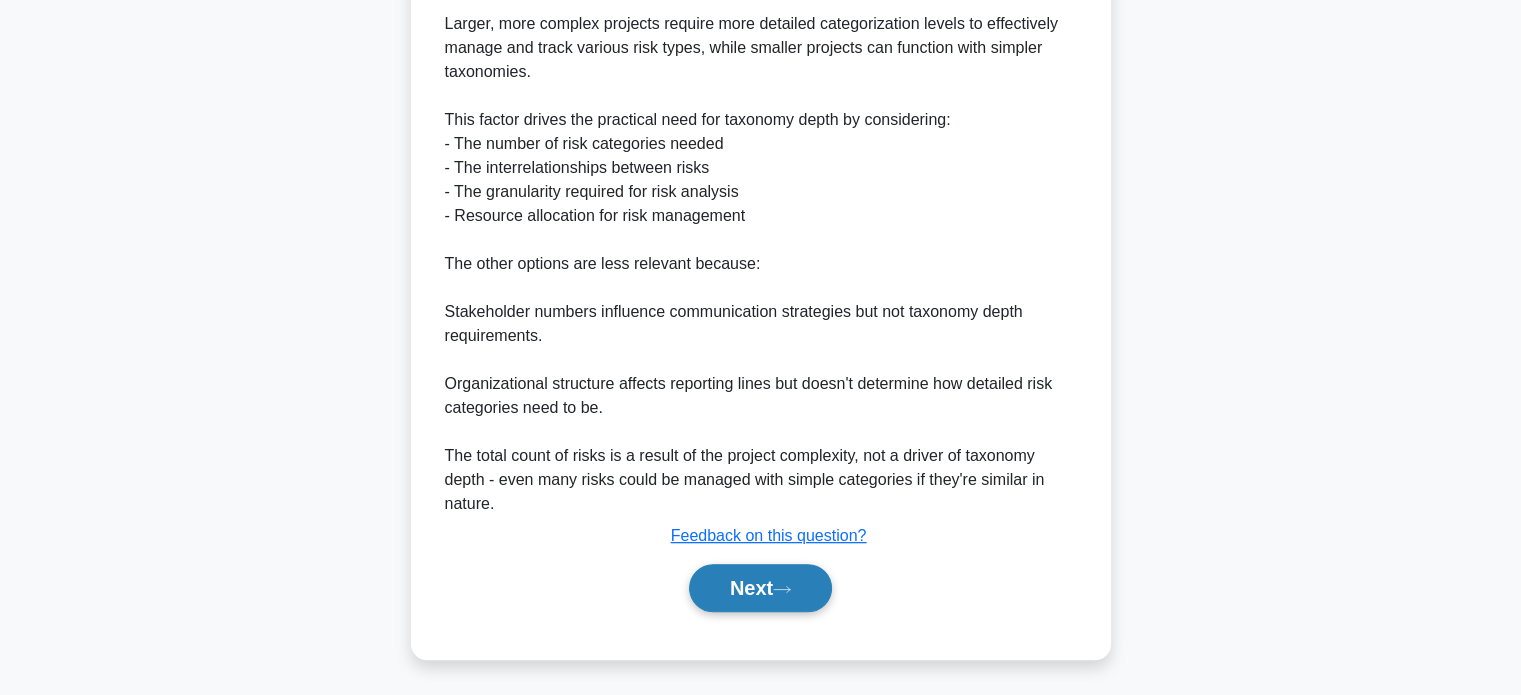 click on "Next" at bounding box center [760, 588] 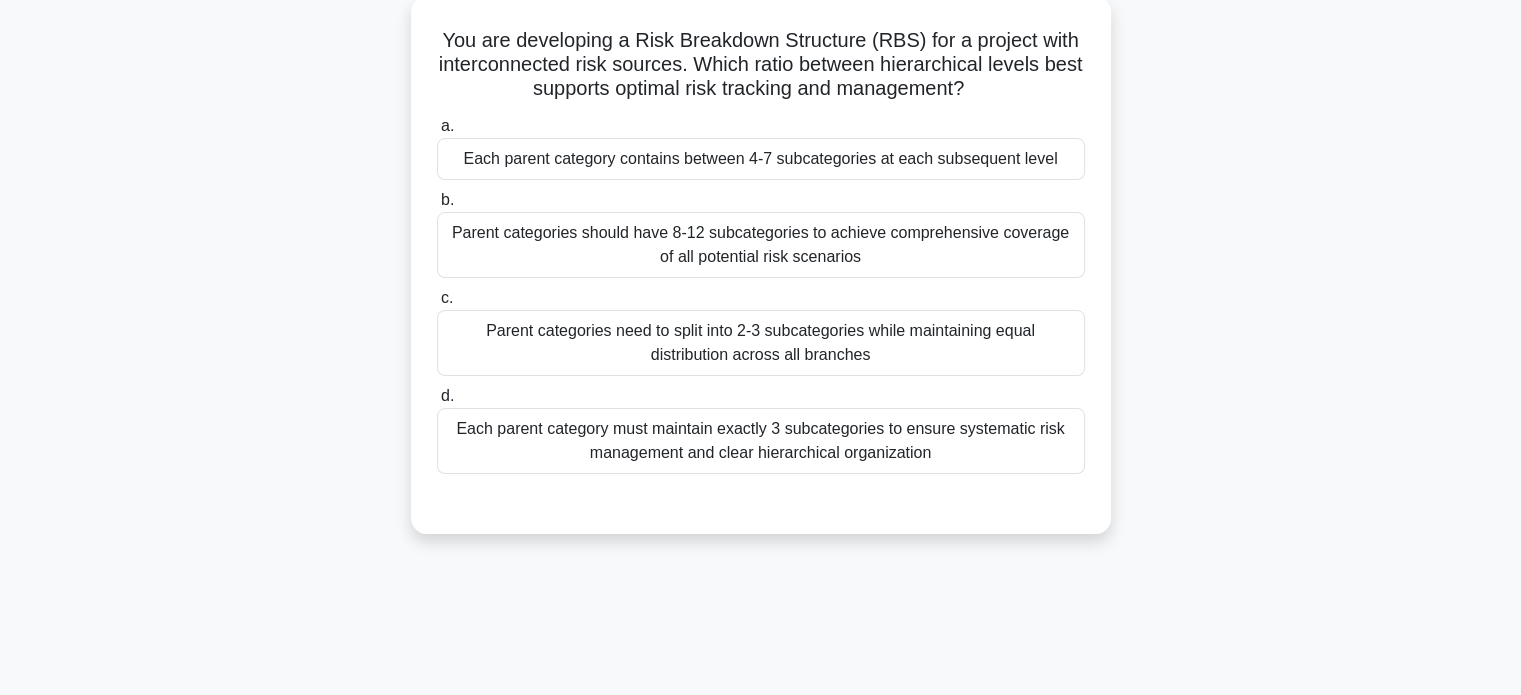 scroll, scrollTop: 147, scrollLeft: 0, axis: vertical 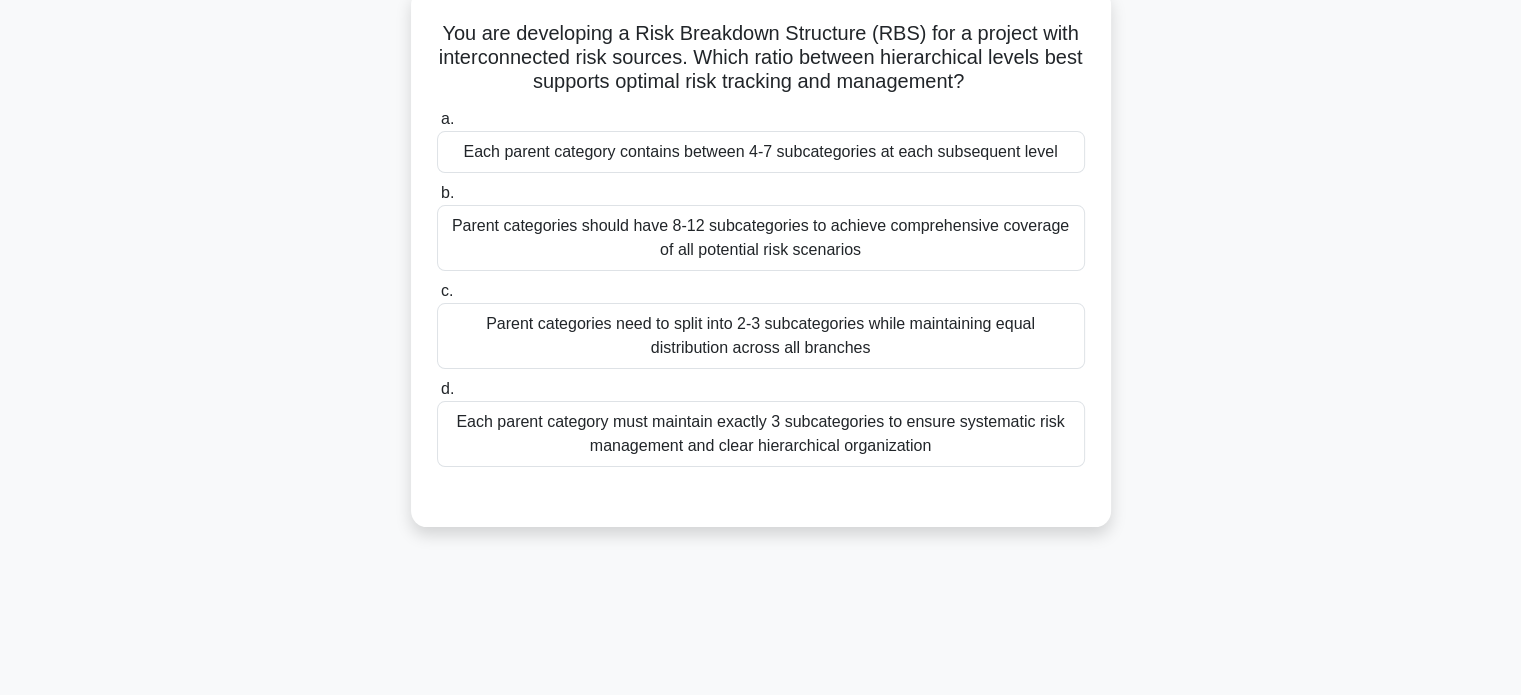 click on "Each parent category contains between 4-7 subcategories at each subsequent level" at bounding box center (761, 152) 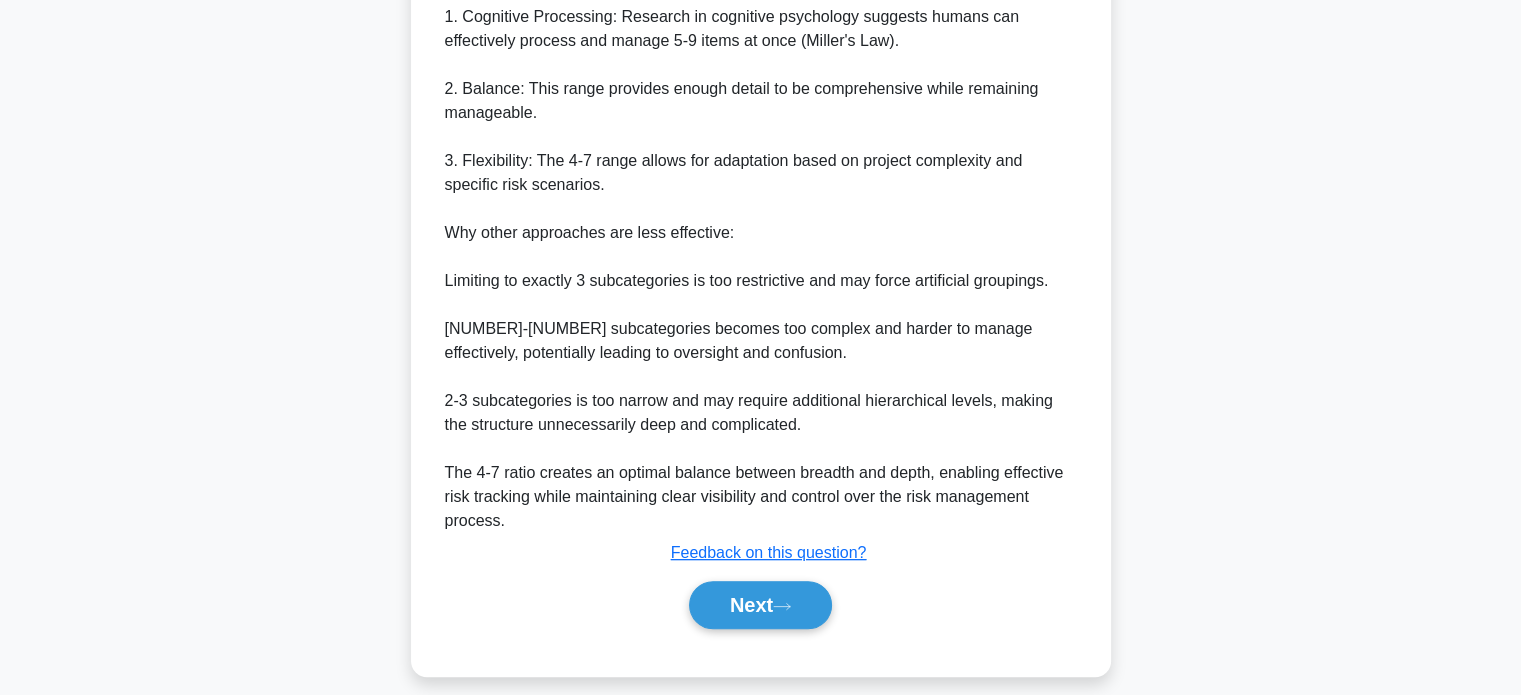 scroll, scrollTop: 776, scrollLeft: 0, axis: vertical 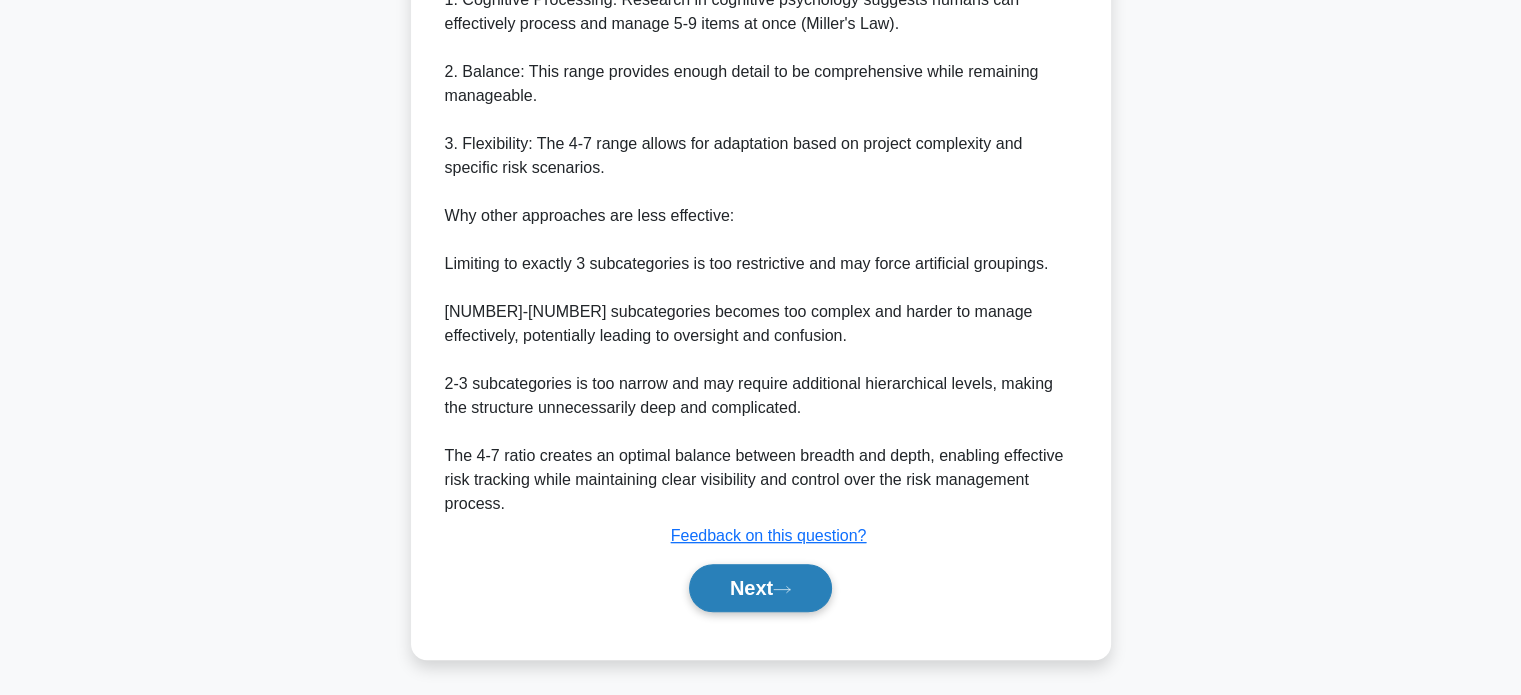click on "Next" at bounding box center [760, 588] 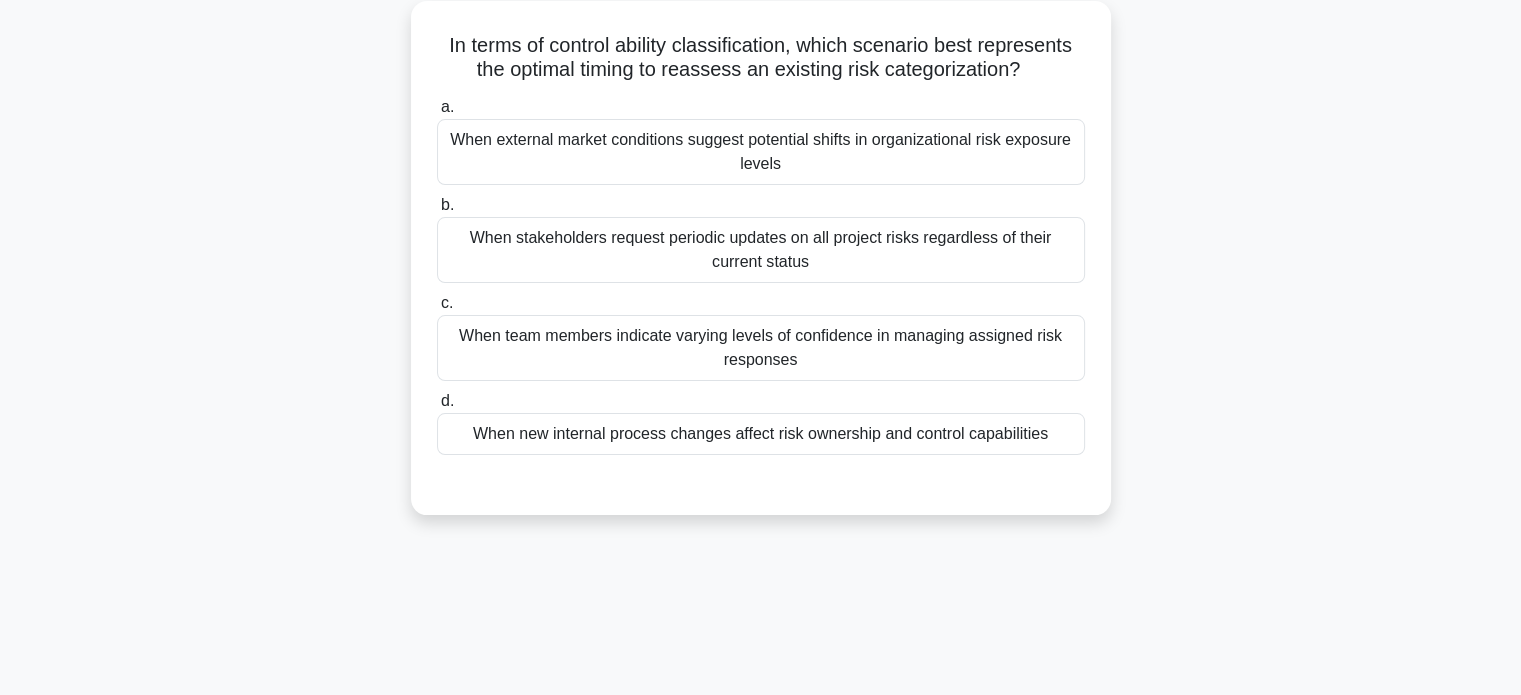 scroll, scrollTop: 145, scrollLeft: 0, axis: vertical 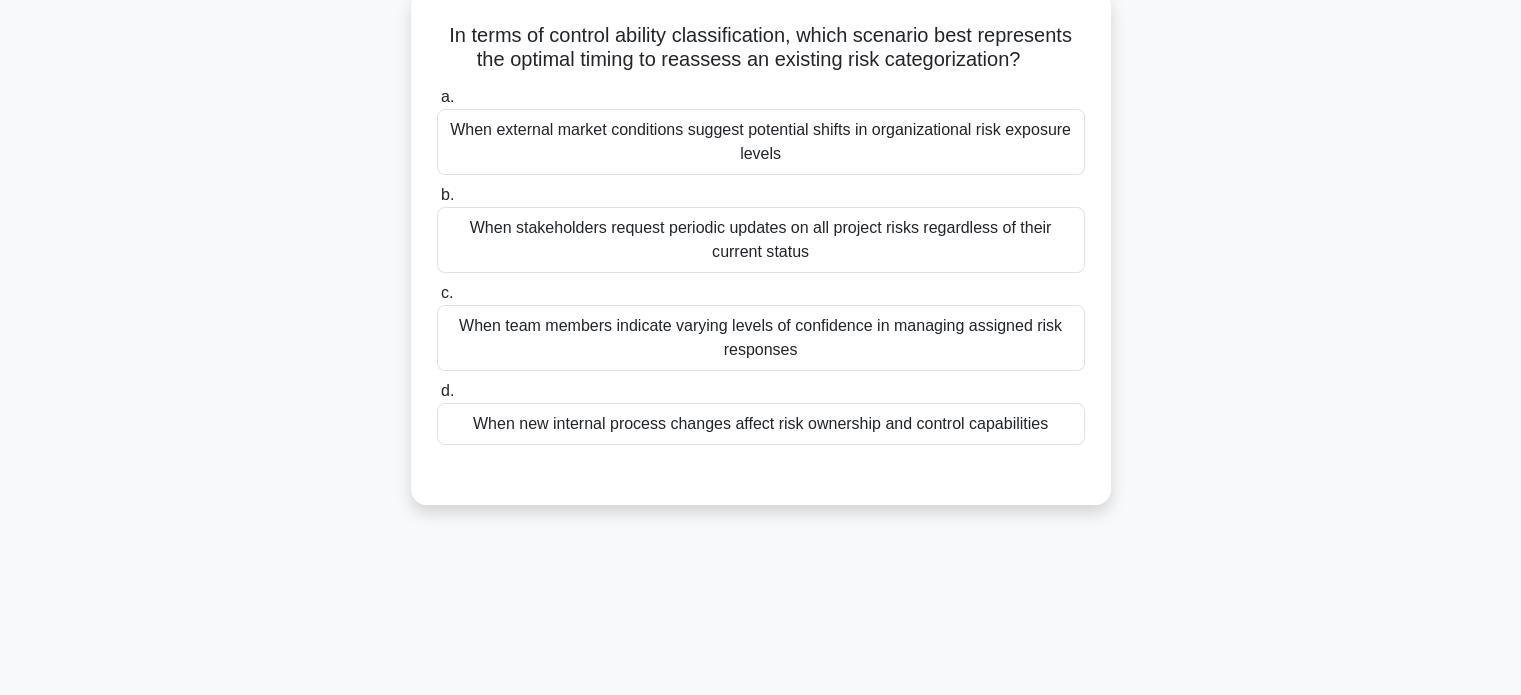 click on "When new internal process changes affect risk ownership and control capabilities" at bounding box center [761, 424] 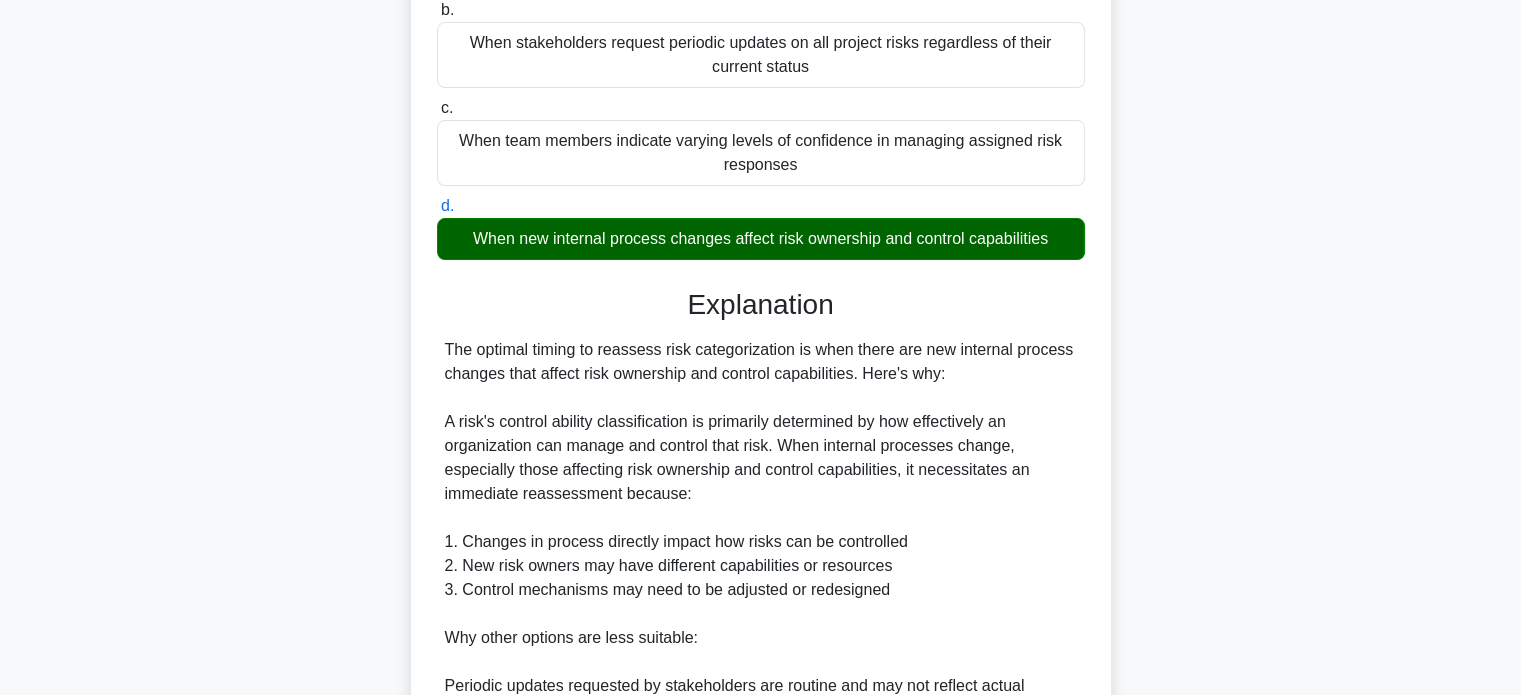 scroll, scrollTop: 680, scrollLeft: 0, axis: vertical 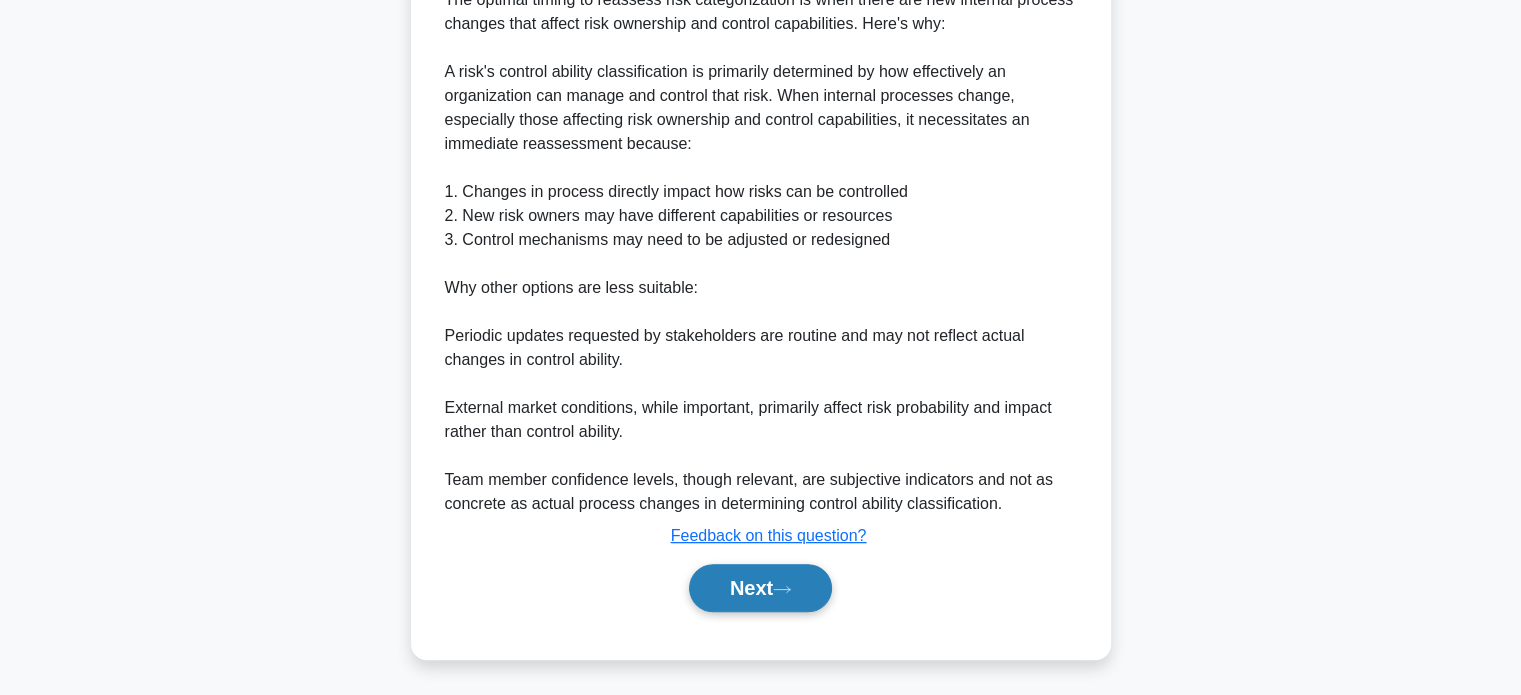 click 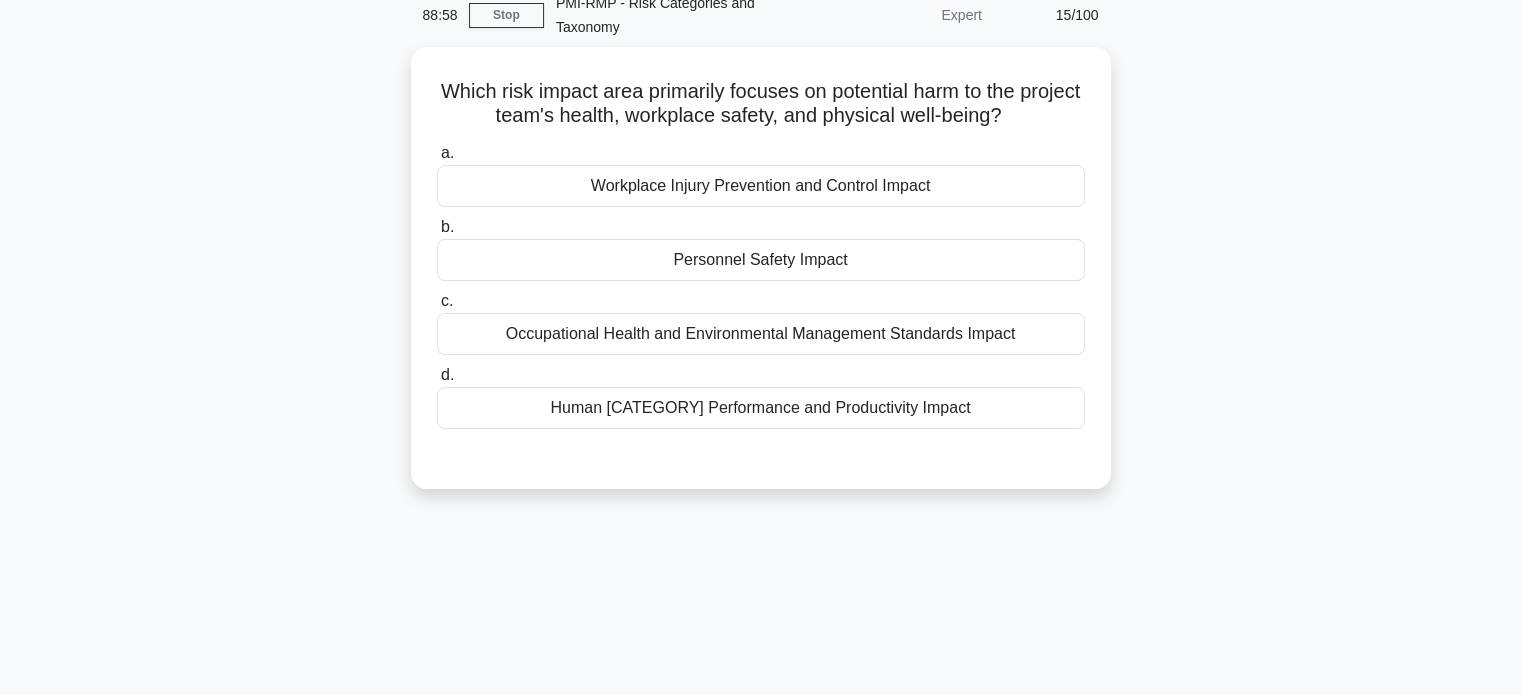 scroll, scrollTop: 88, scrollLeft: 0, axis: vertical 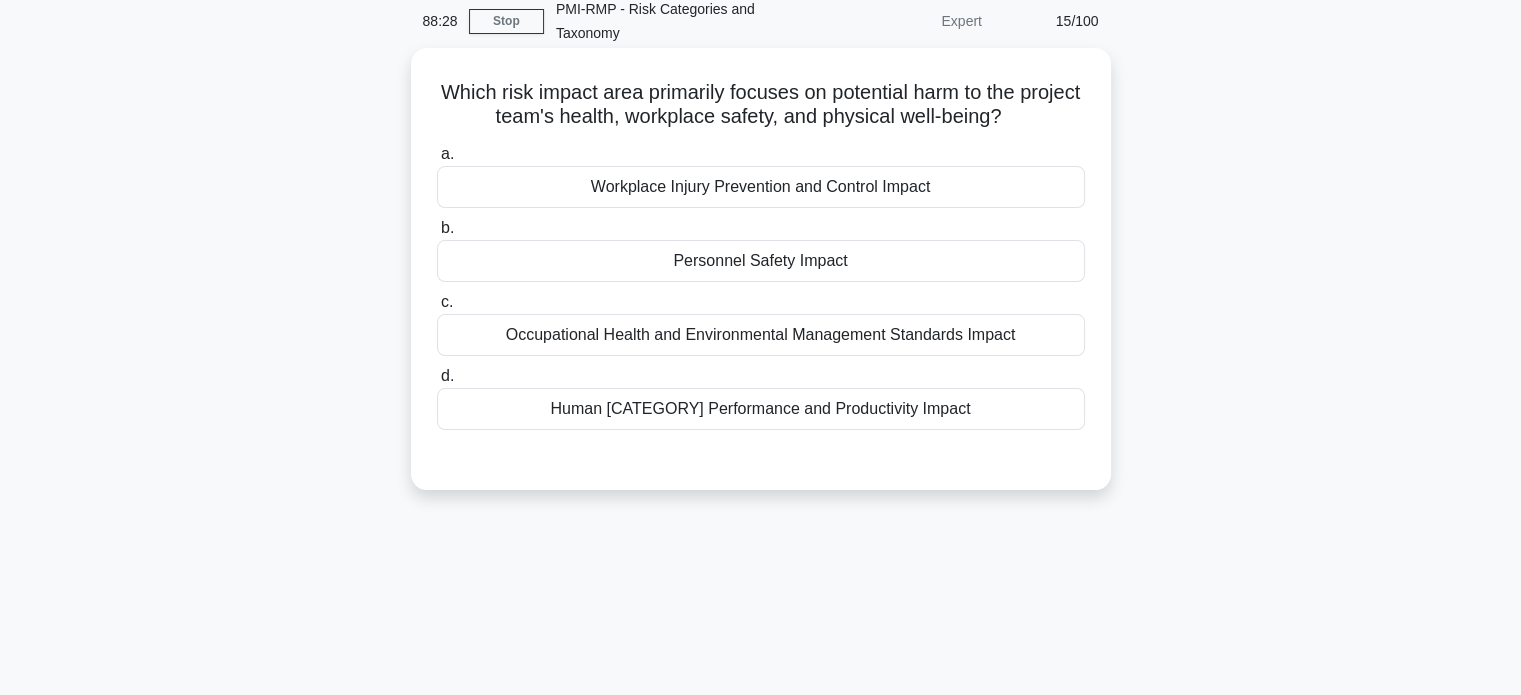click on "Occupational Health and Environmental Management Standards Impact" at bounding box center [761, 335] 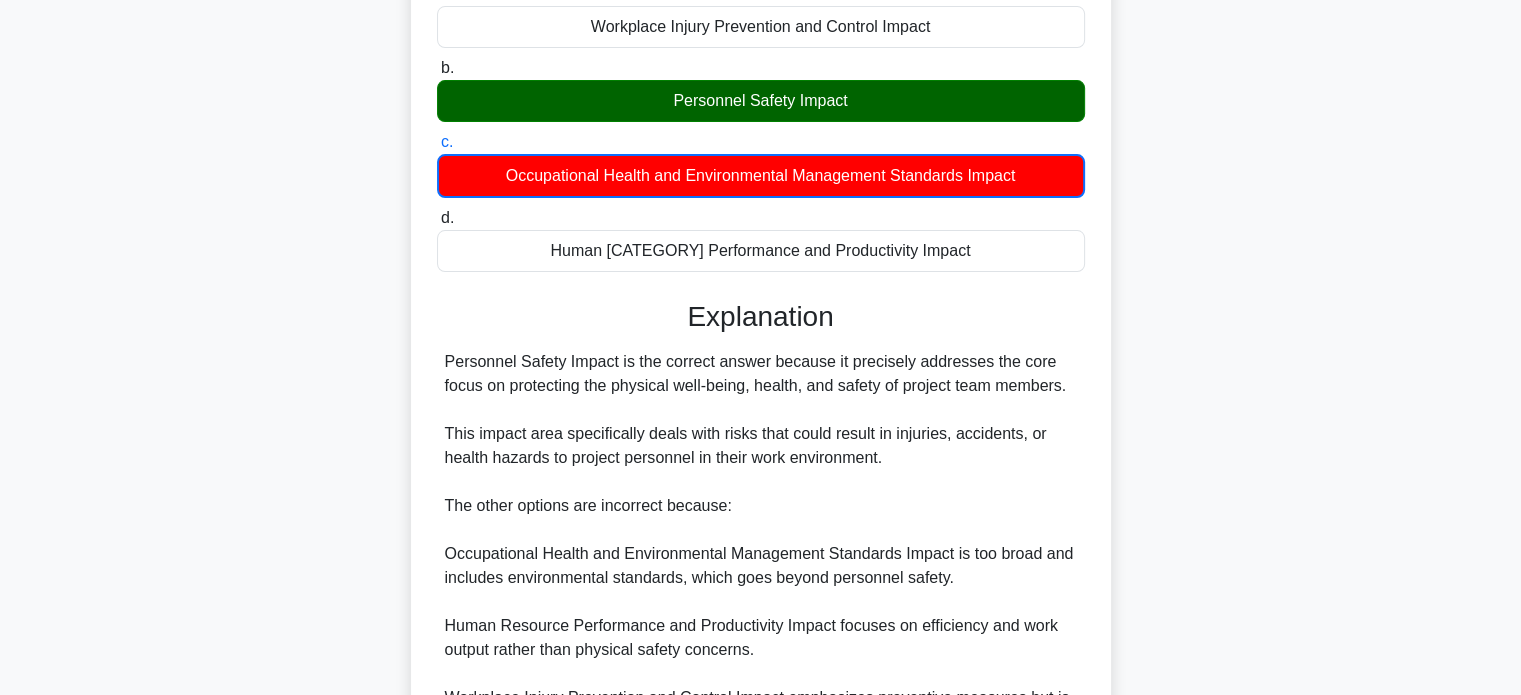 scroll, scrollTop: 466, scrollLeft: 0, axis: vertical 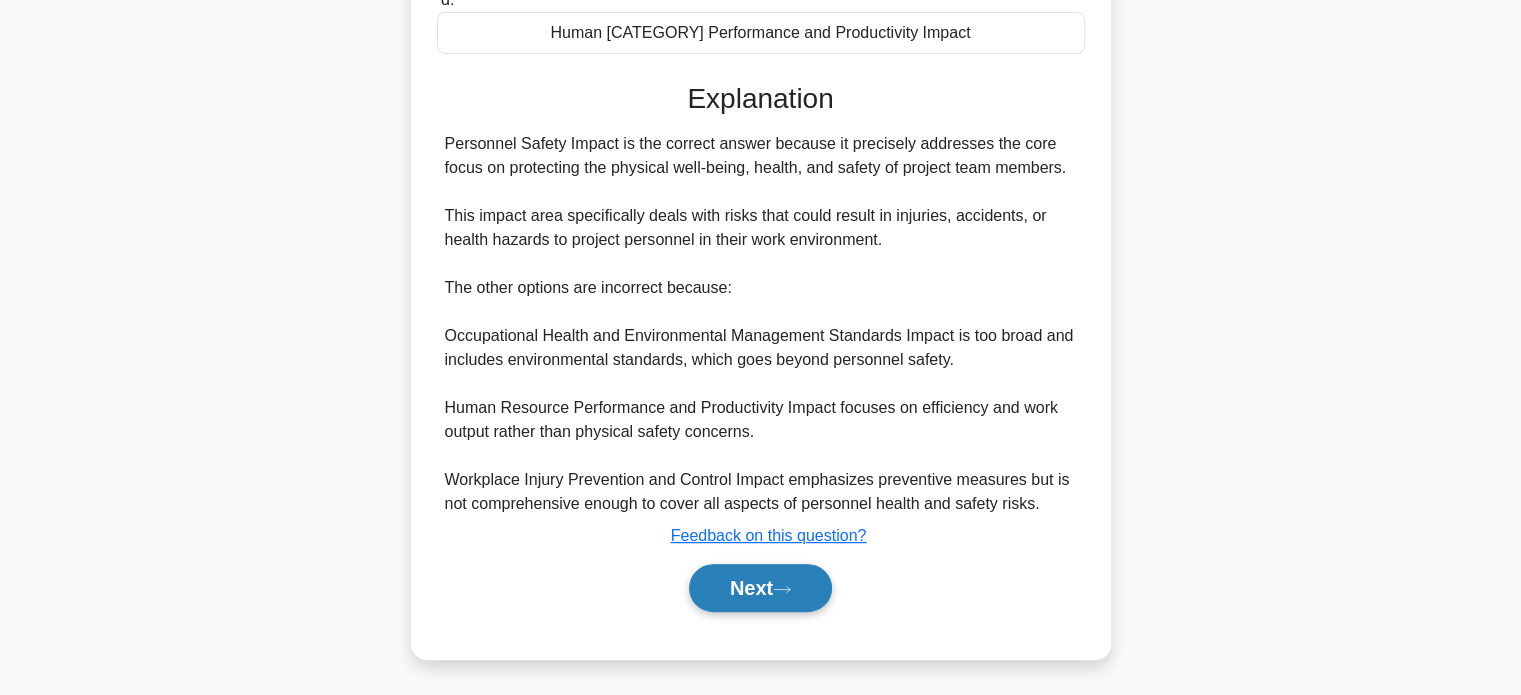 click on "Next" at bounding box center (760, 588) 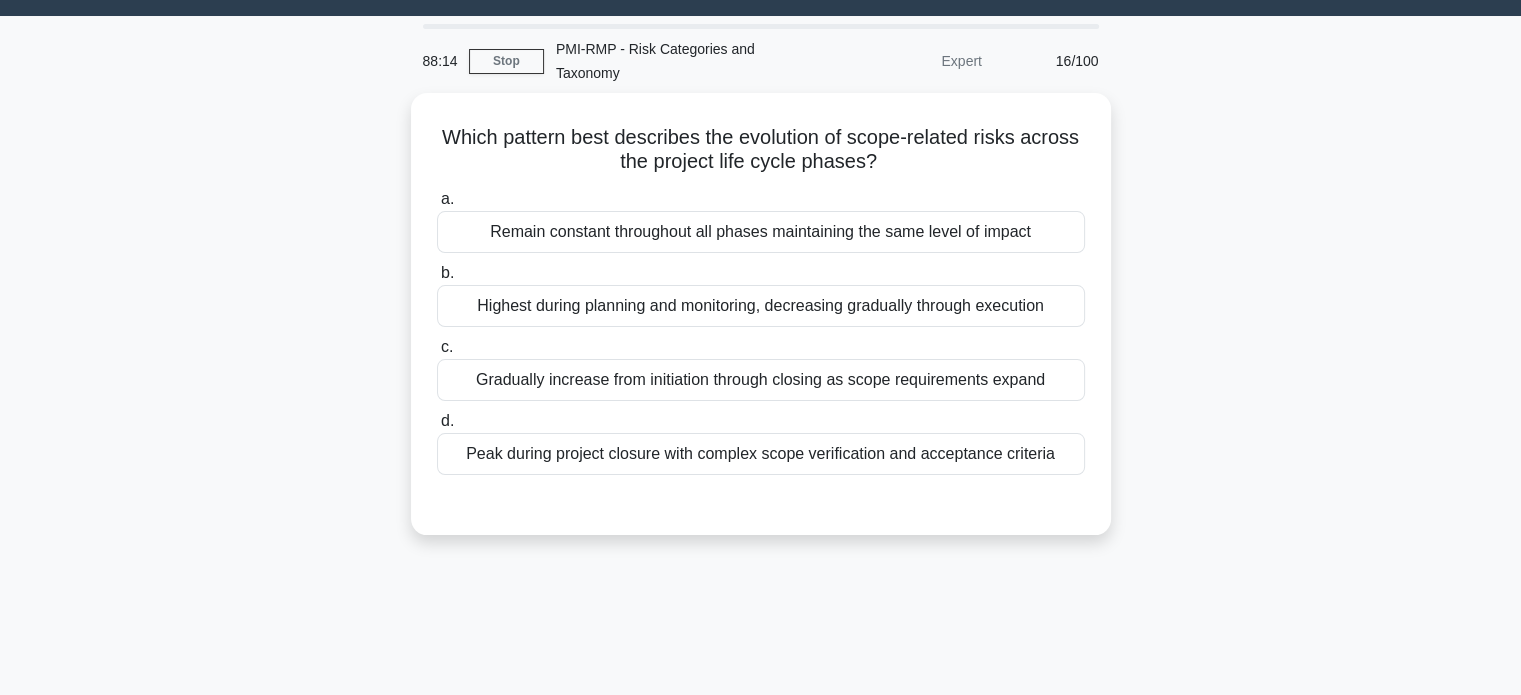scroll, scrollTop: 45, scrollLeft: 0, axis: vertical 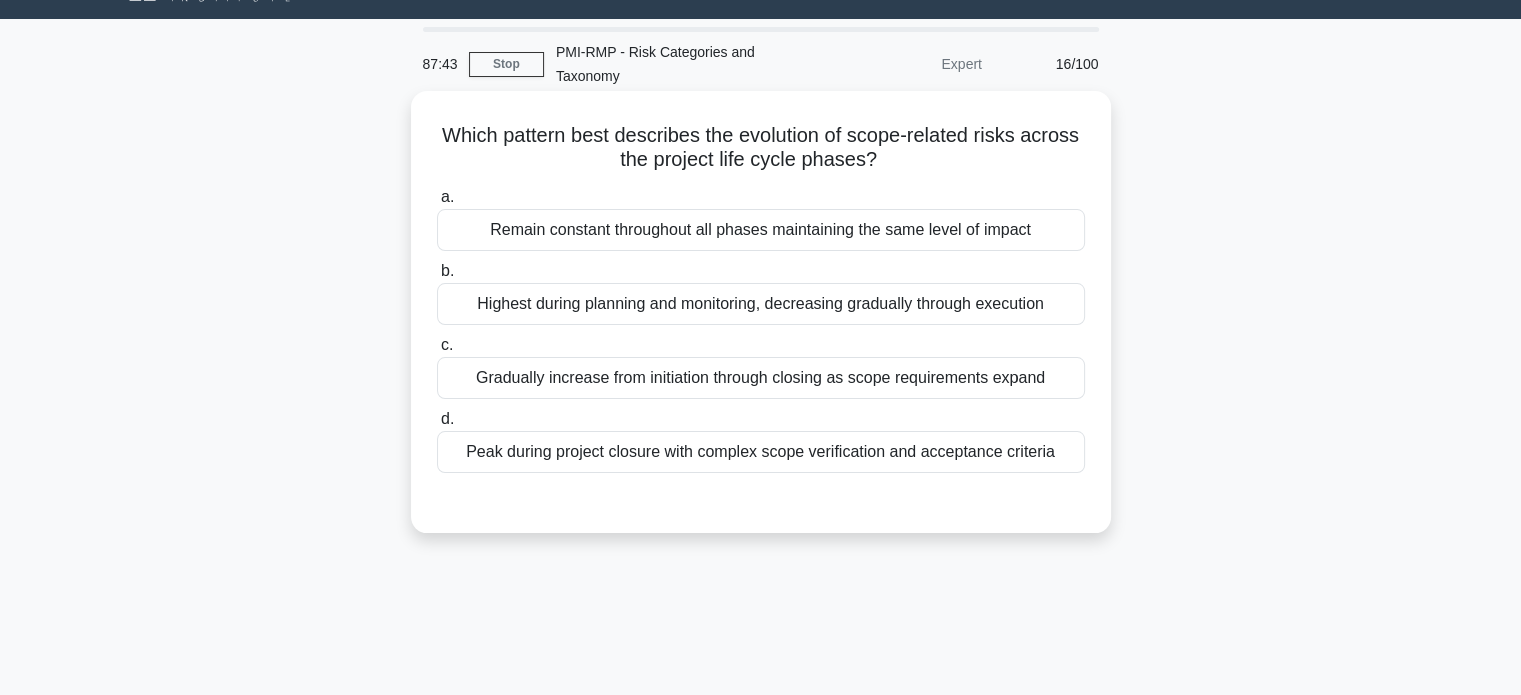 click on "Highest during planning and monitoring, decreasing gradually through execution" at bounding box center [761, 304] 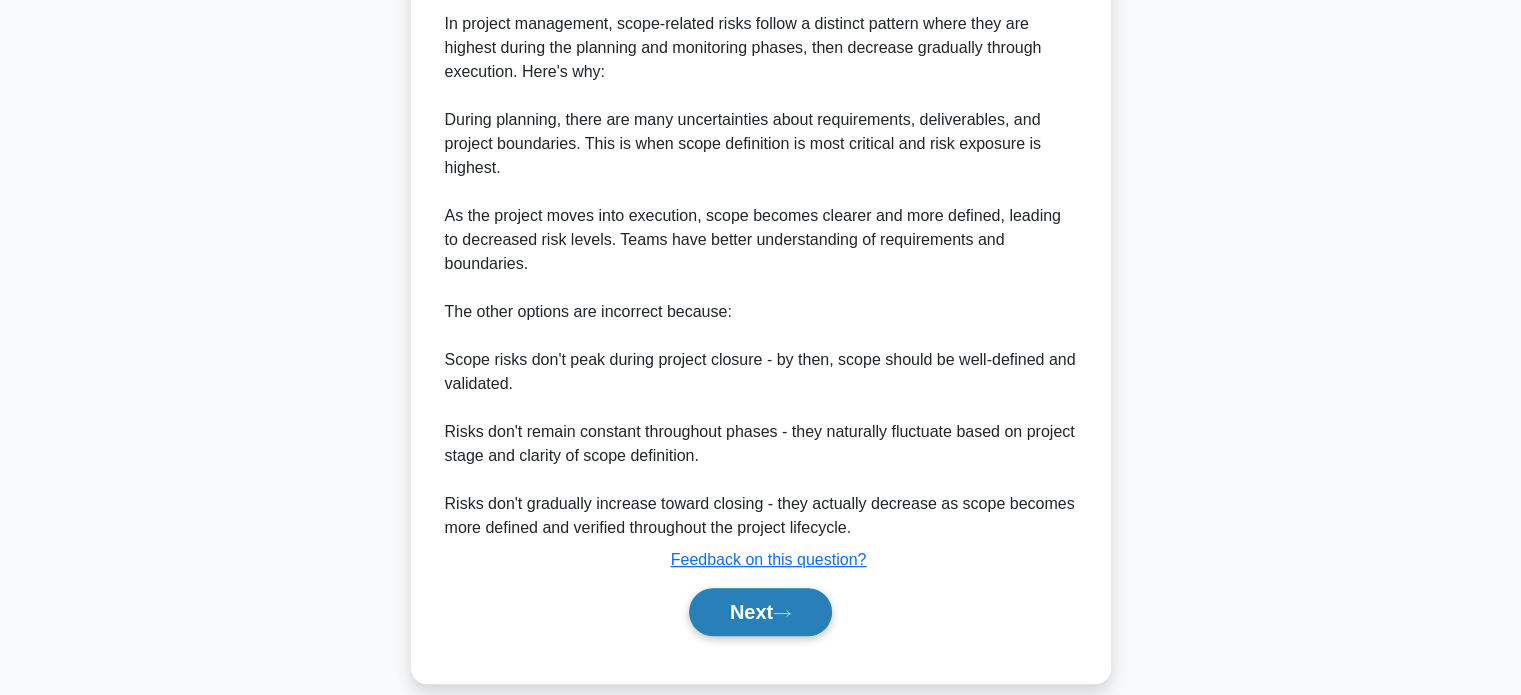click on "Next" at bounding box center (760, 612) 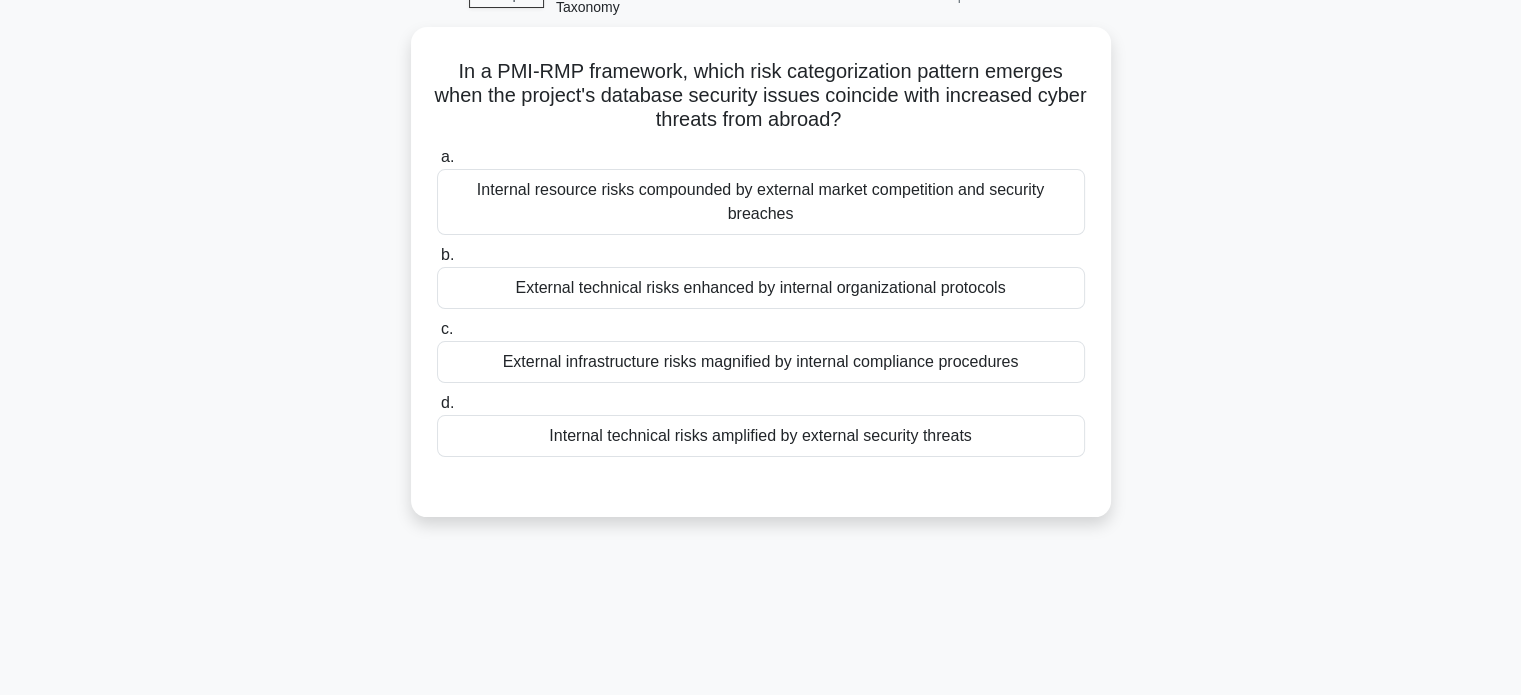scroll, scrollTop: 106, scrollLeft: 0, axis: vertical 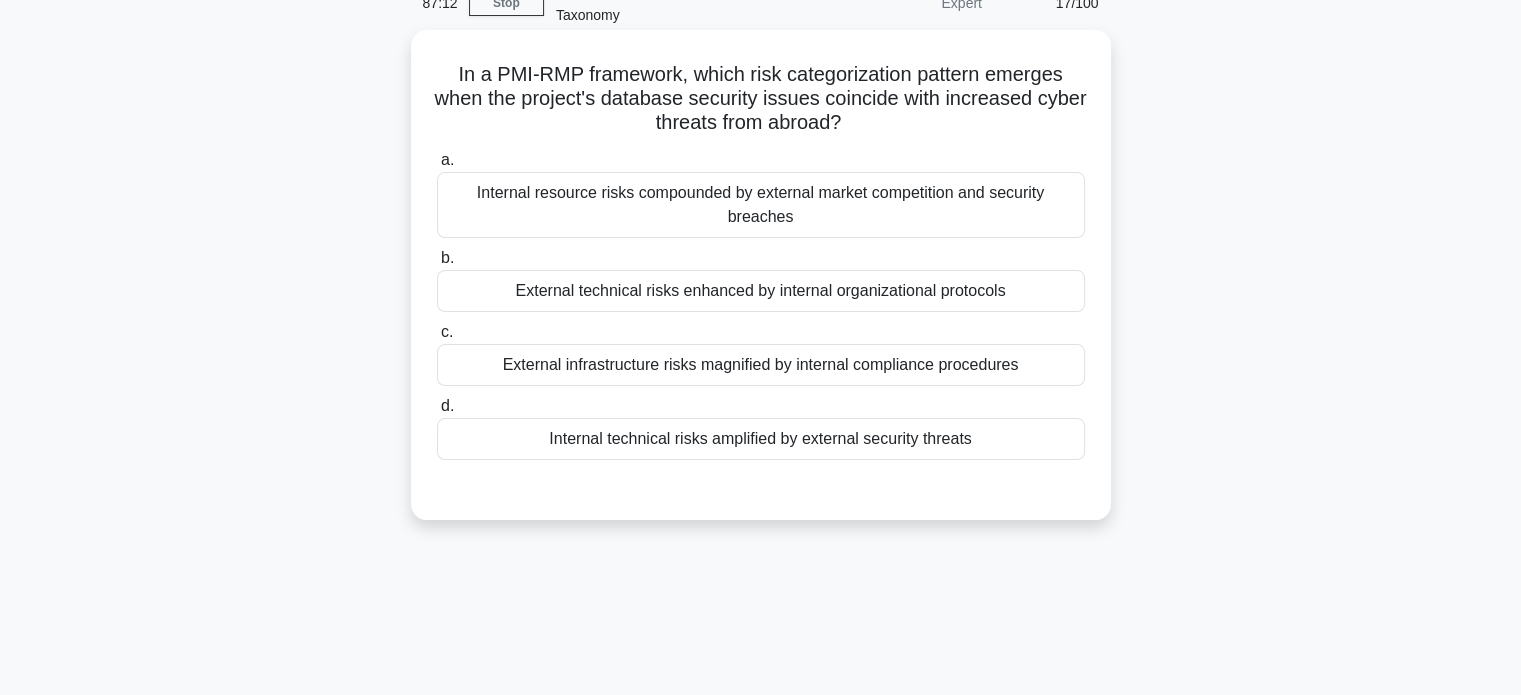 click on "Internal technical risks amplified by external security threats" at bounding box center (761, 439) 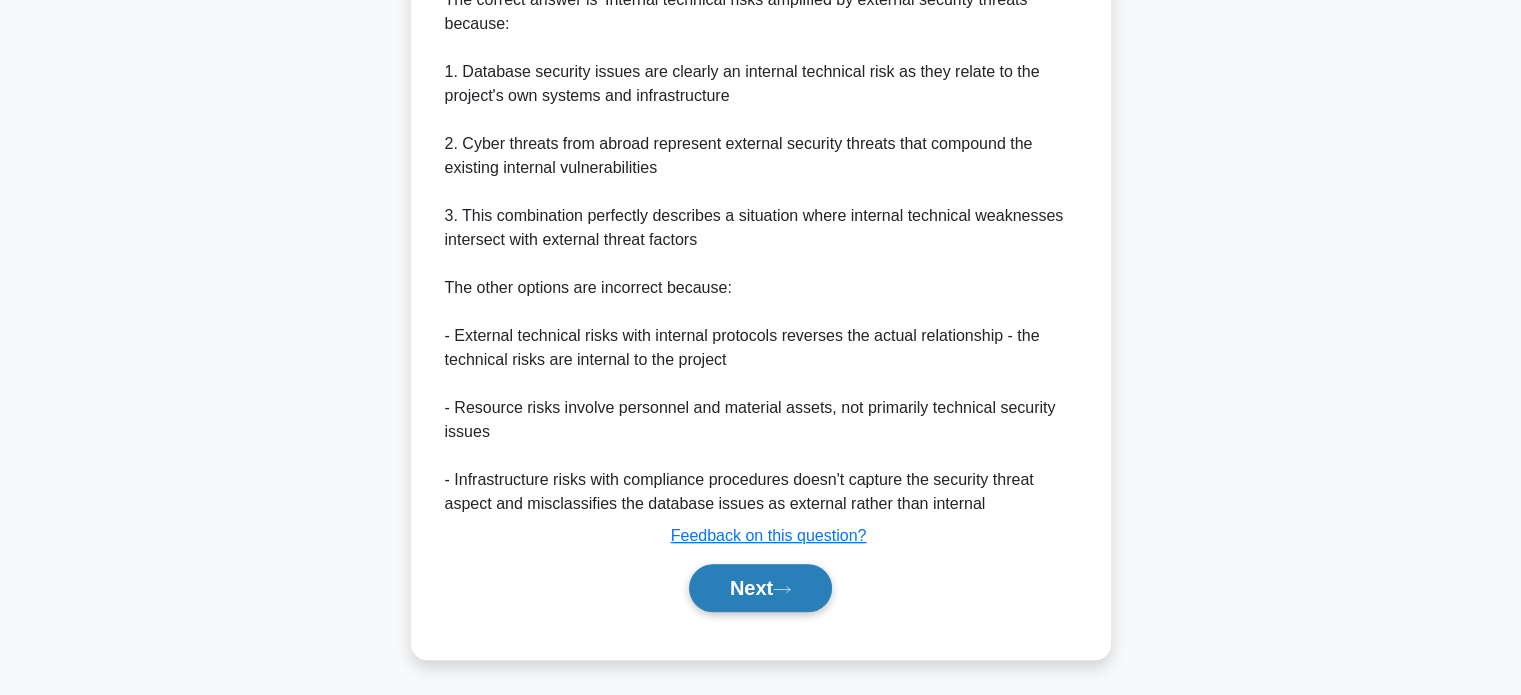 click on "Next" at bounding box center (760, 588) 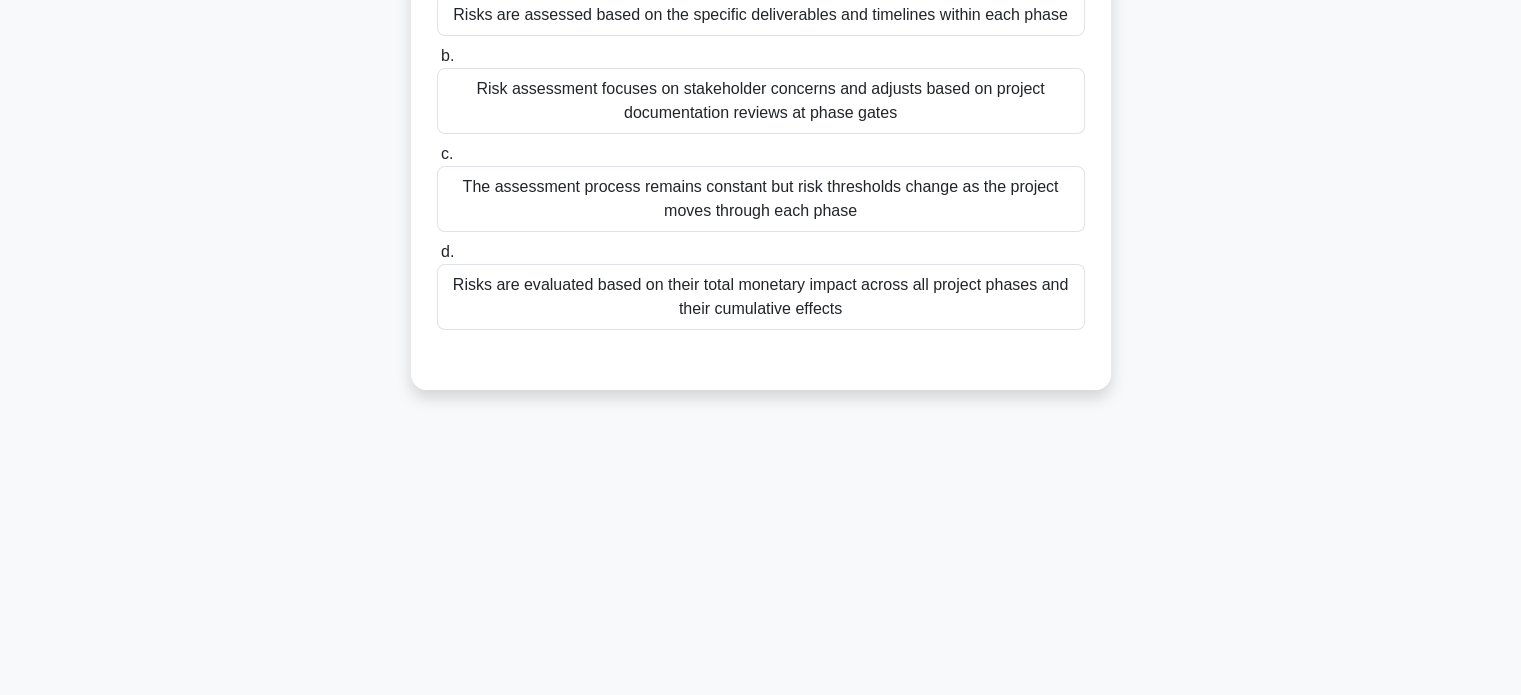 scroll, scrollTop: 87, scrollLeft: 0, axis: vertical 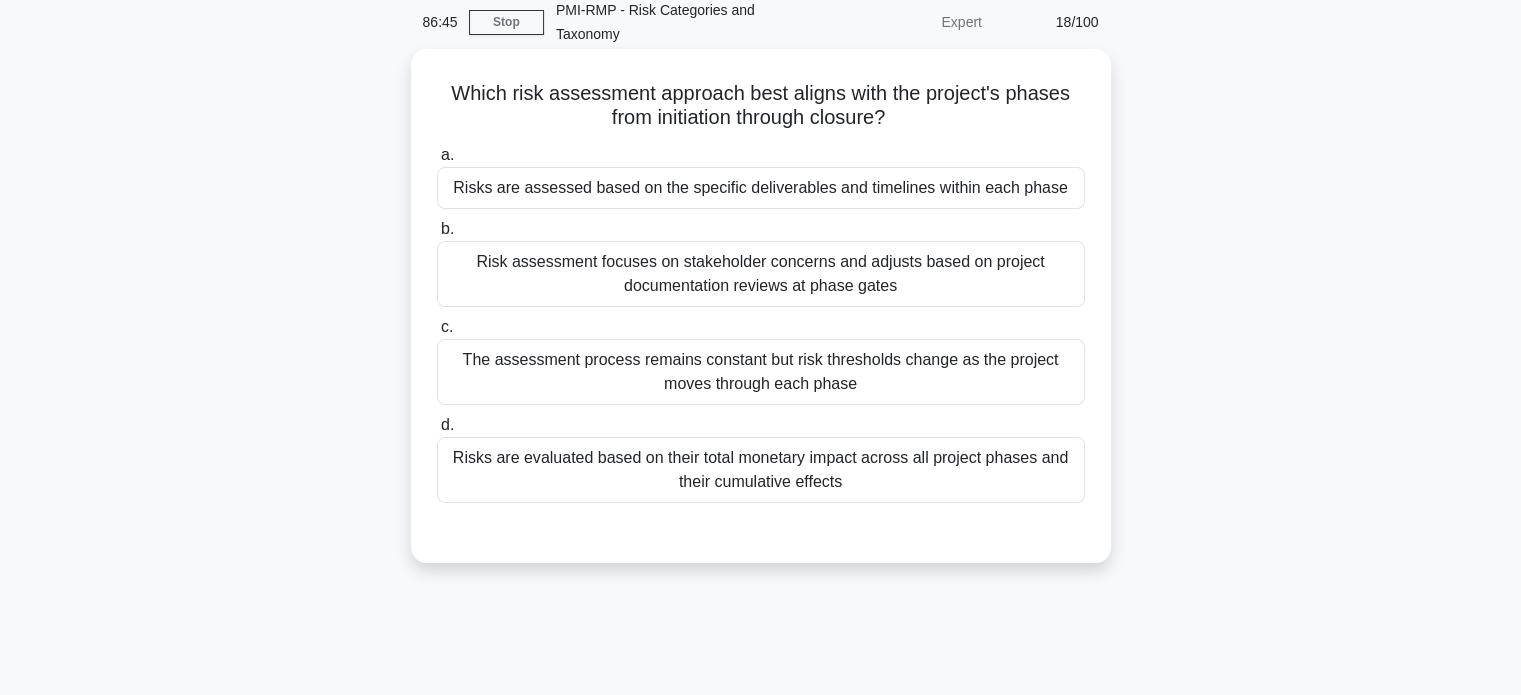 click on "Risks are assessed based on the specific deliverables and timelines within each phase" at bounding box center (761, 188) 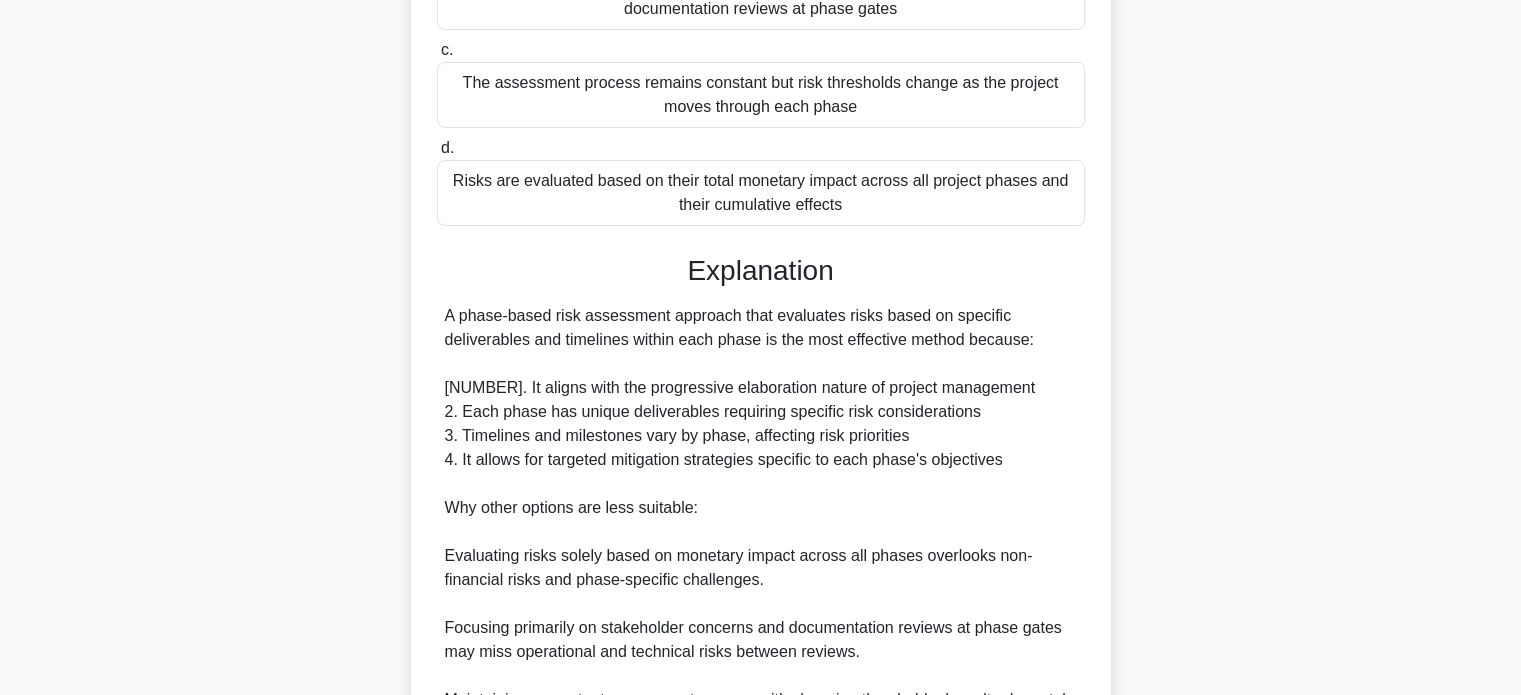 scroll, scrollTop: 584, scrollLeft: 0, axis: vertical 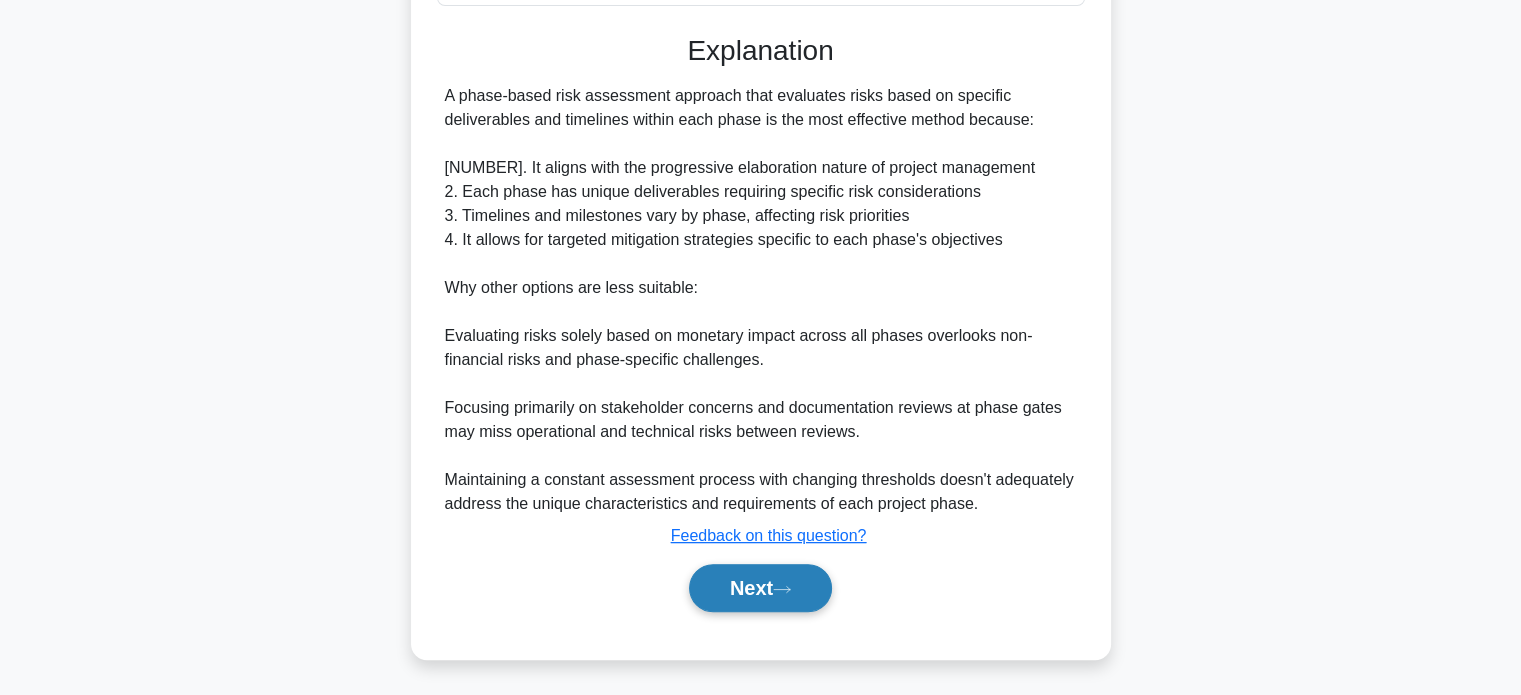 click on "Next" at bounding box center (760, 588) 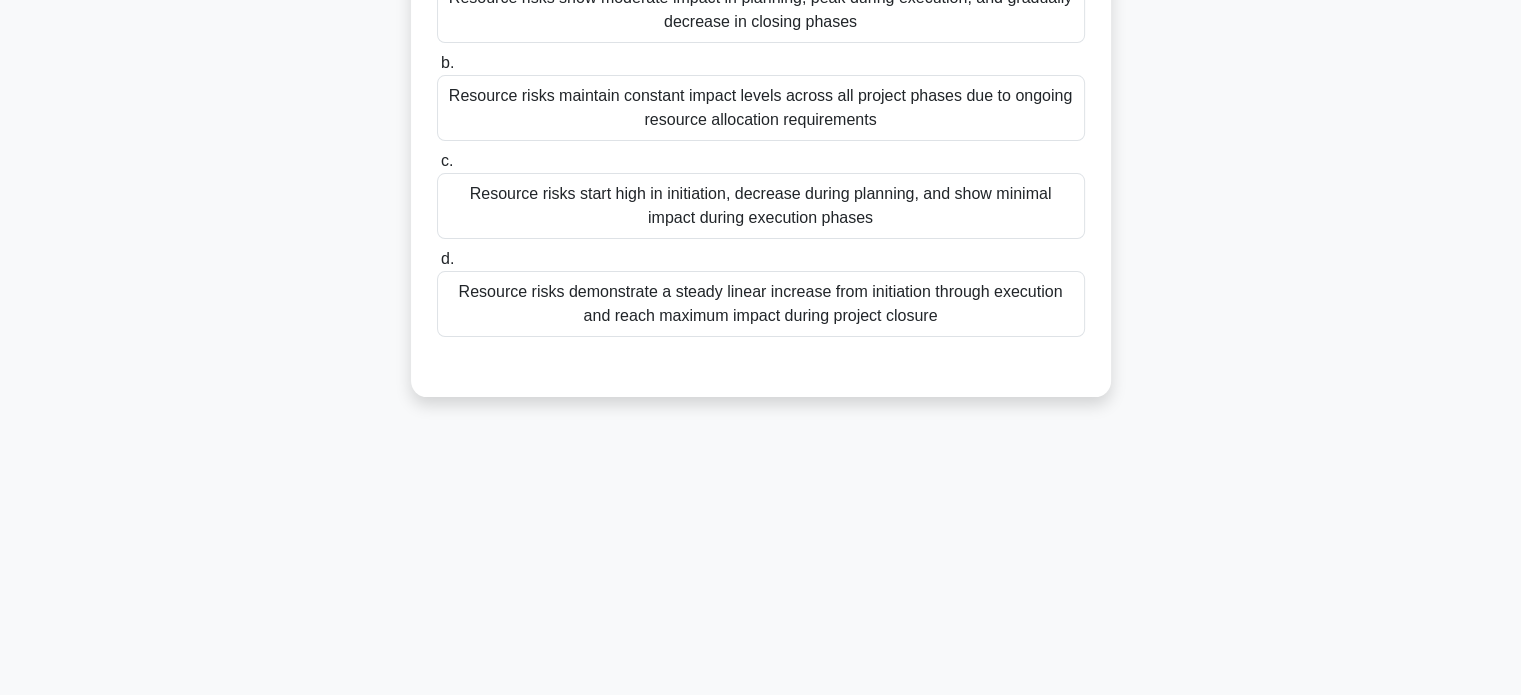 scroll, scrollTop: 100, scrollLeft: 0, axis: vertical 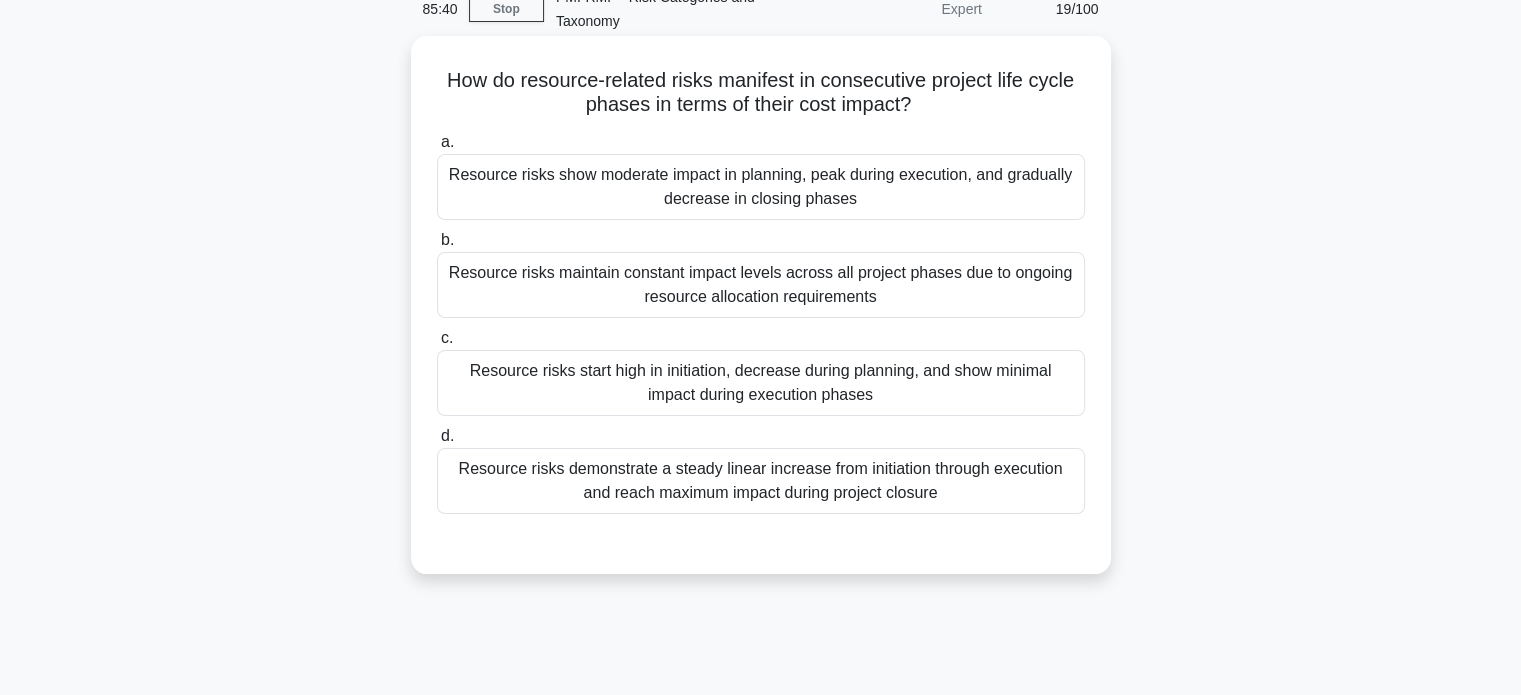 click on "Resource risks show moderate impact in planning, peak during execution, and gradually decrease in closing phases" at bounding box center [761, 187] 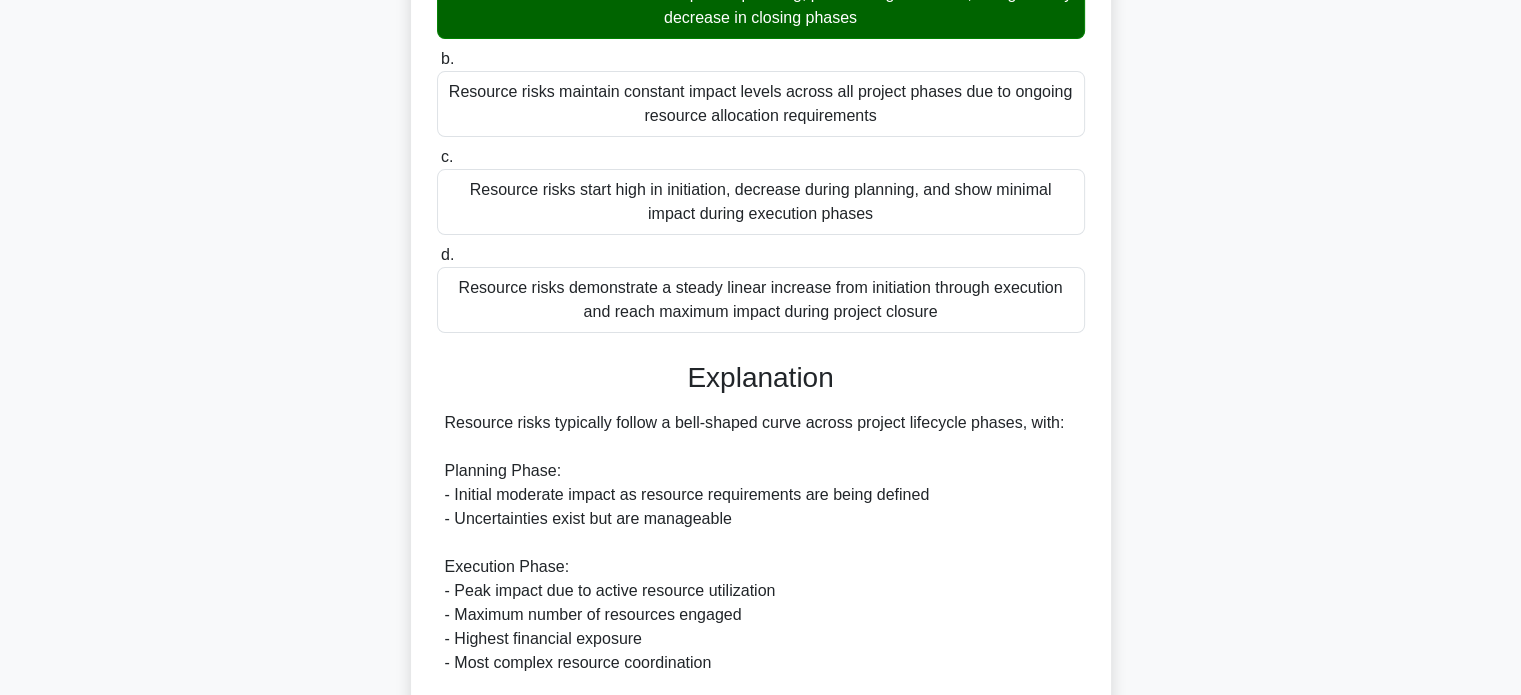 scroll, scrollTop: 752, scrollLeft: 0, axis: vertical 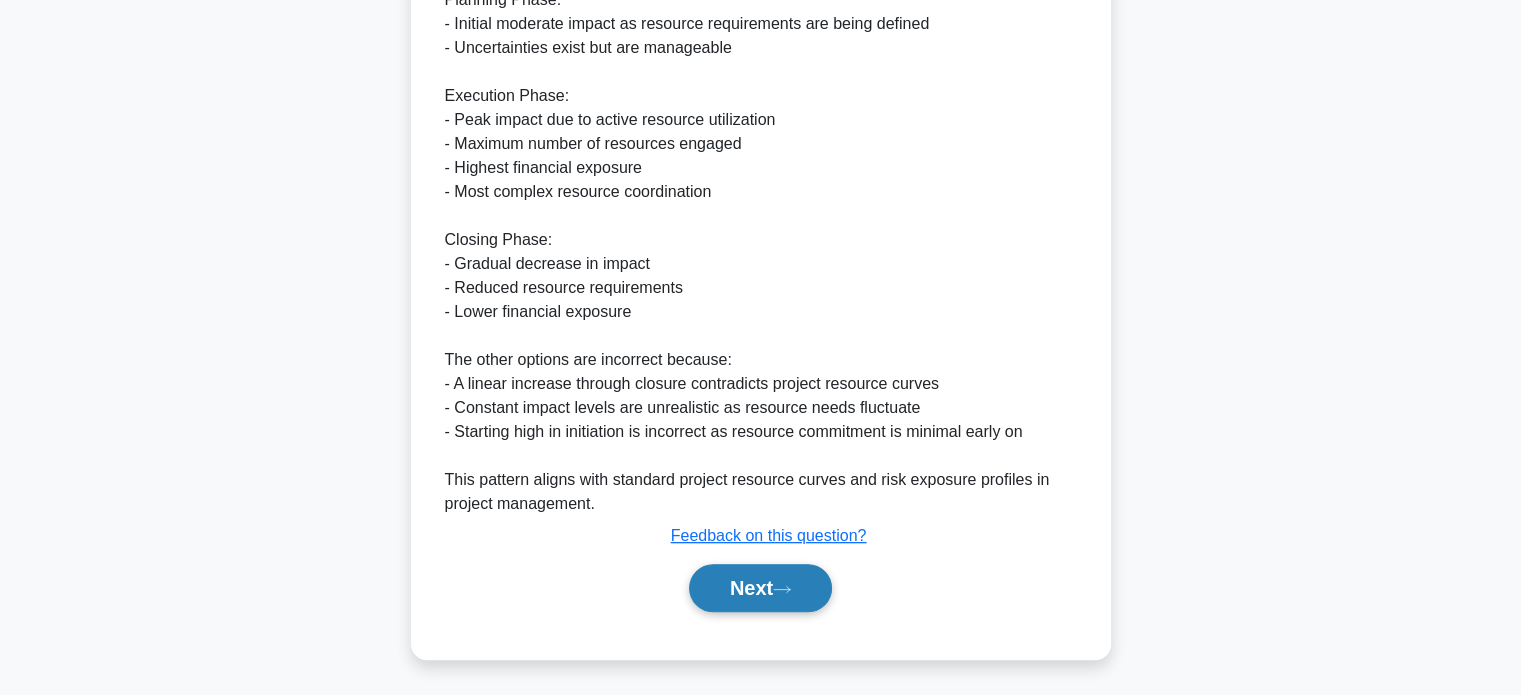 click on "Next" at bounding box center [760, 588] 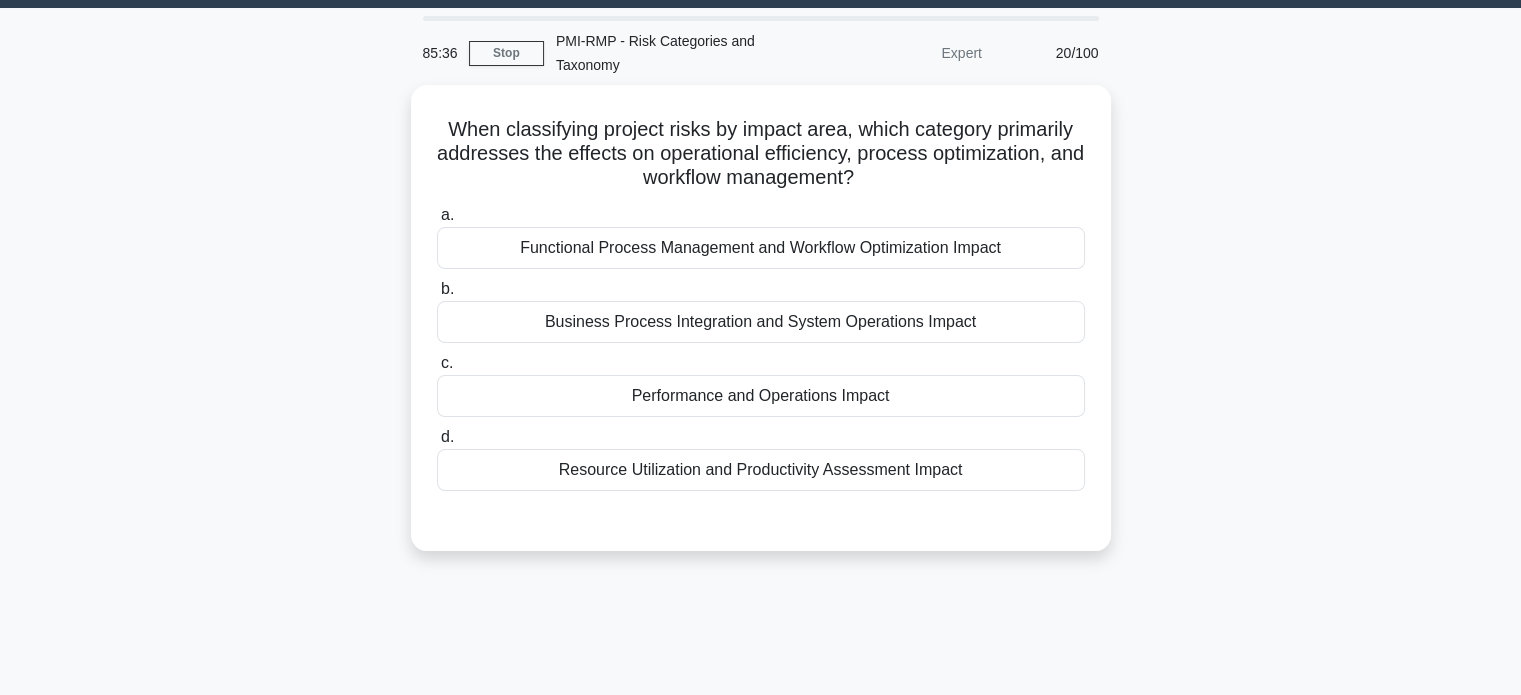 scroll, scrollTop: 43, scrollLeft: 0, axis: vertical 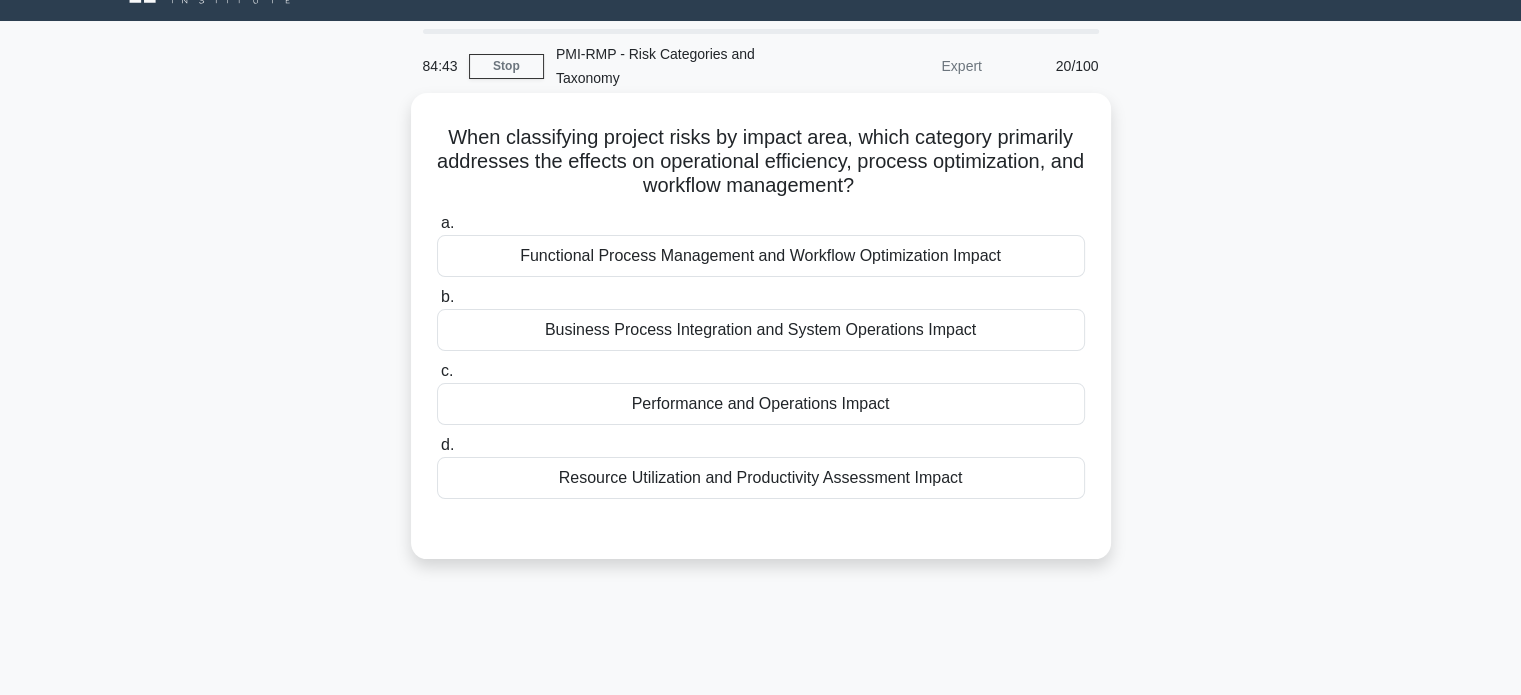 click on "Functional Process Management and Workflow Optimization Impact" at bounding box center [761, 256] 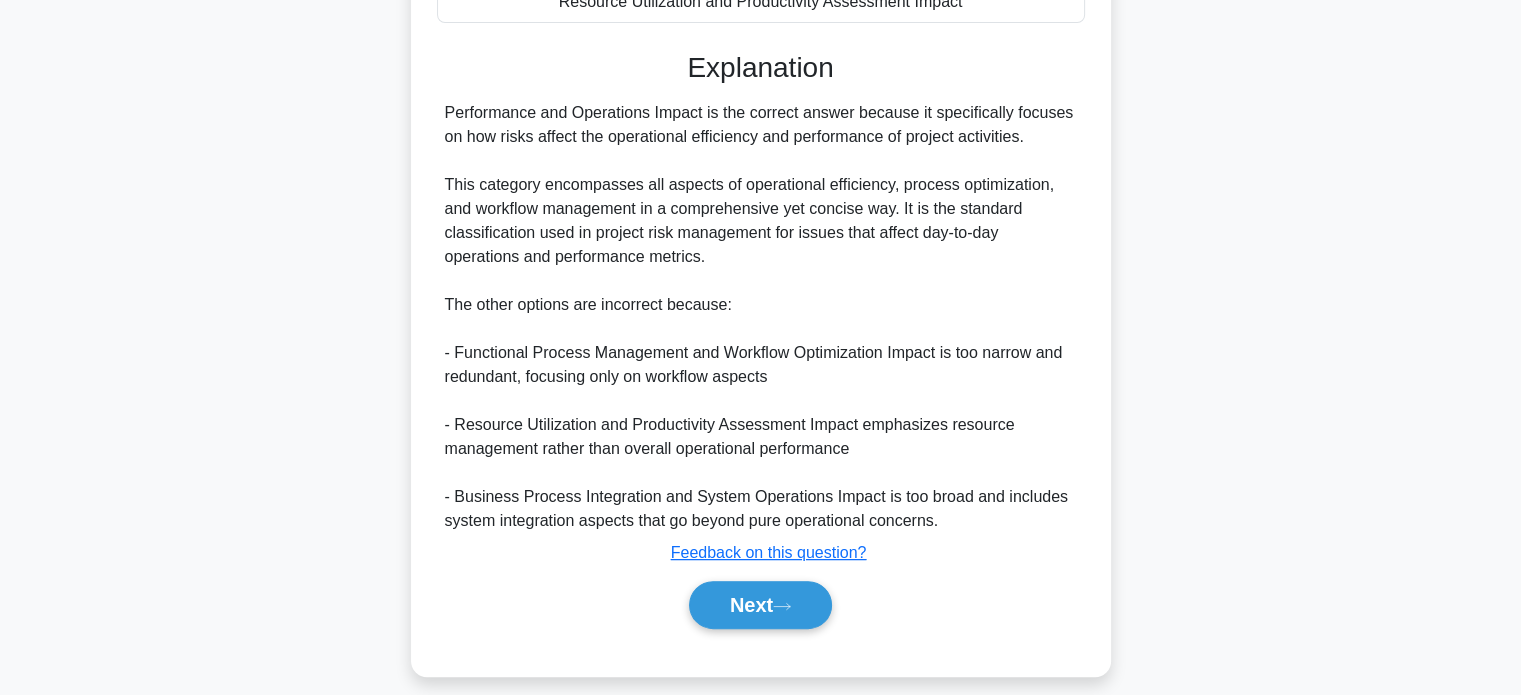 scroll, scrollTop: 522, scrollLeft: 0, axis: vertical 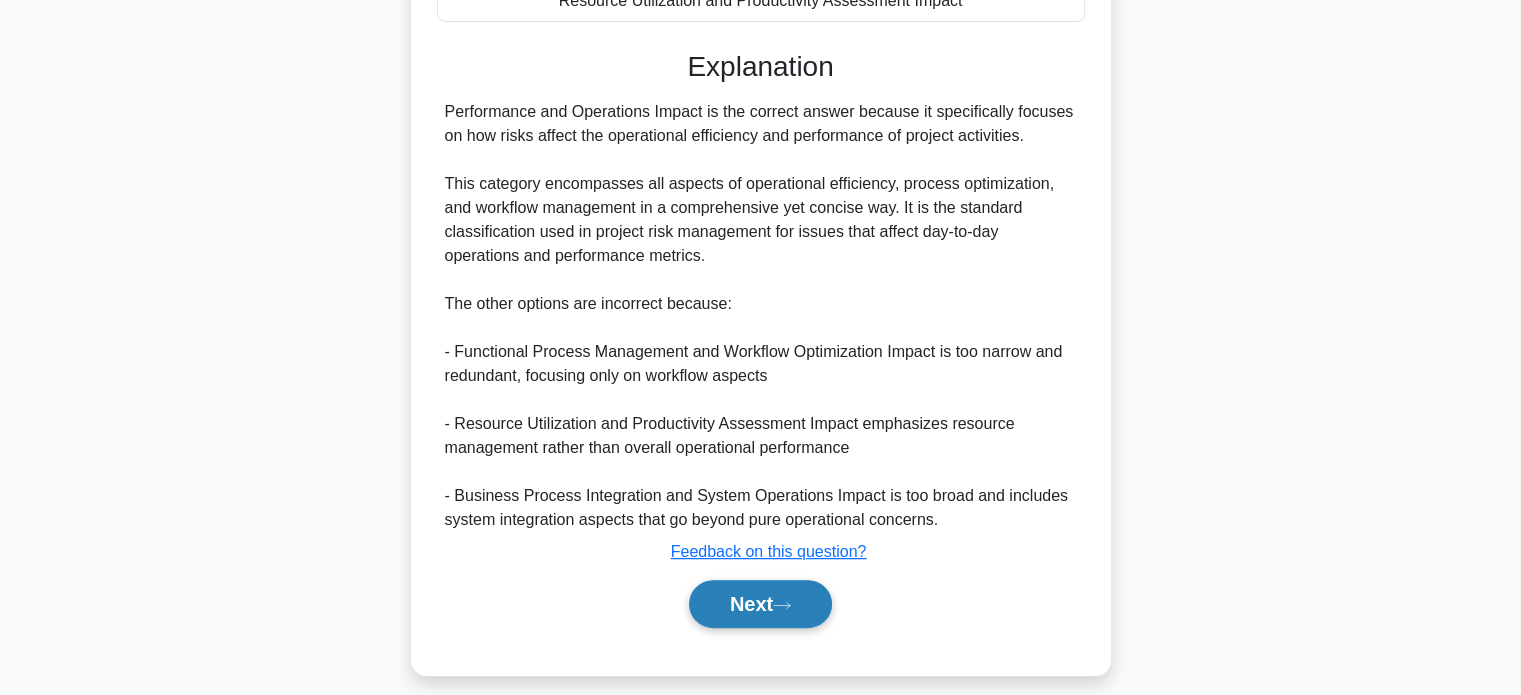 click on "Next" at bounding box center (760, 604) 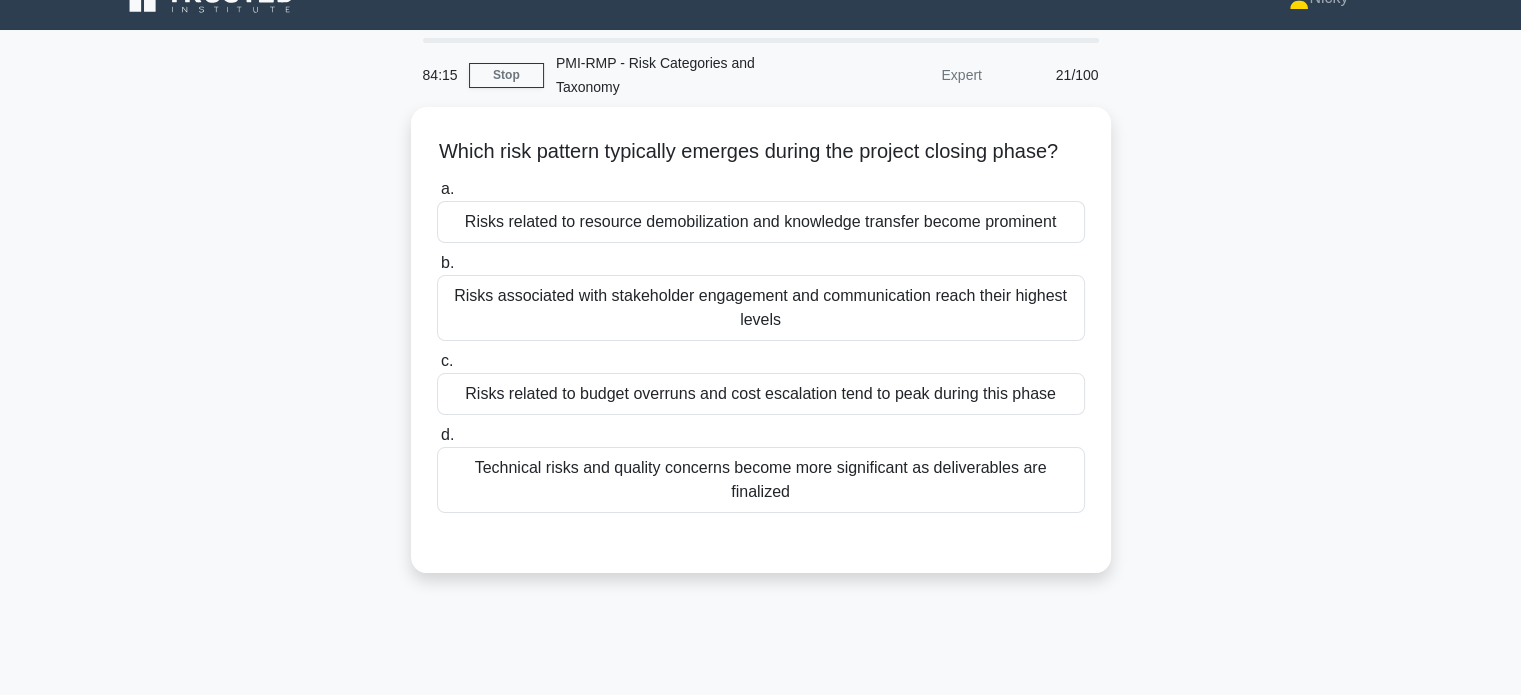 scroll, scrollTop: 33, scrollLeft: 0, axis: vertical 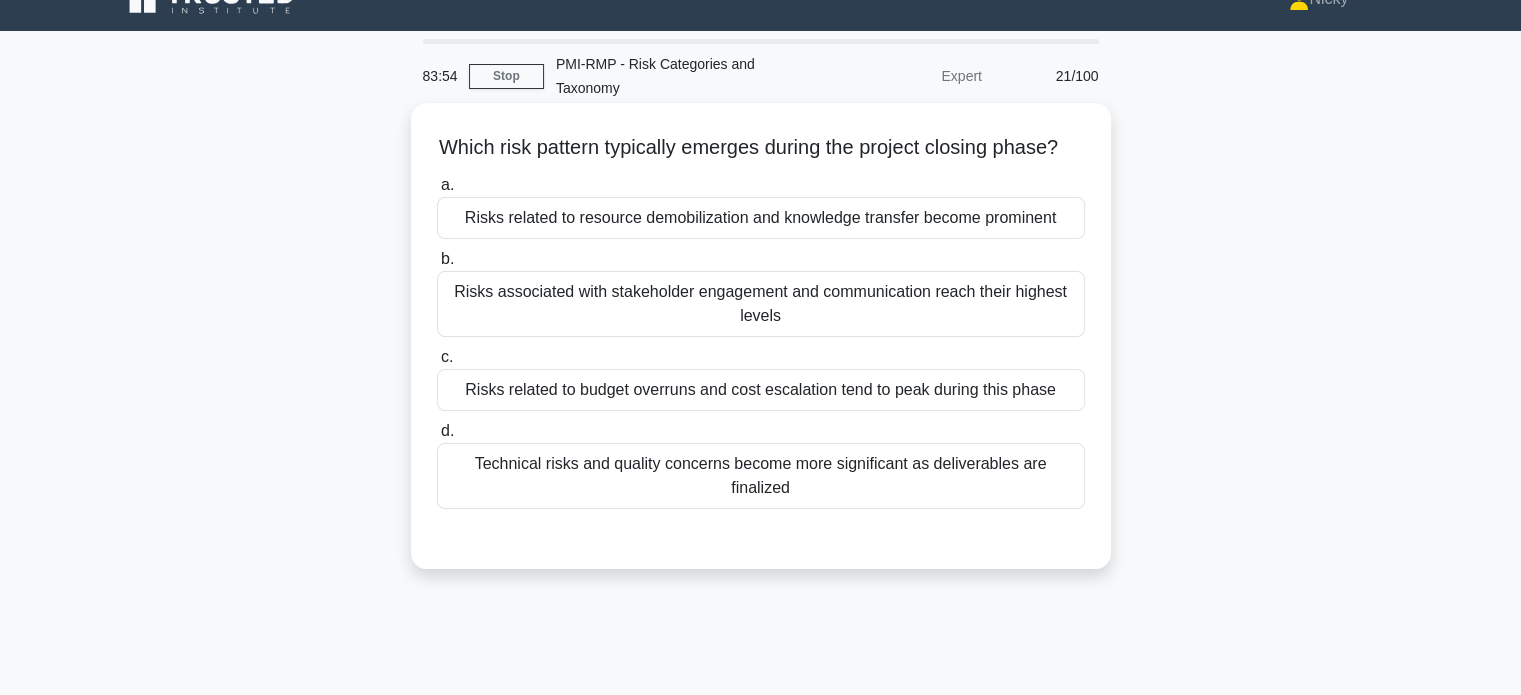 click on "Risks related to resource demobilization and knowledge transfer become prominent" at bounding box center (761, 218) 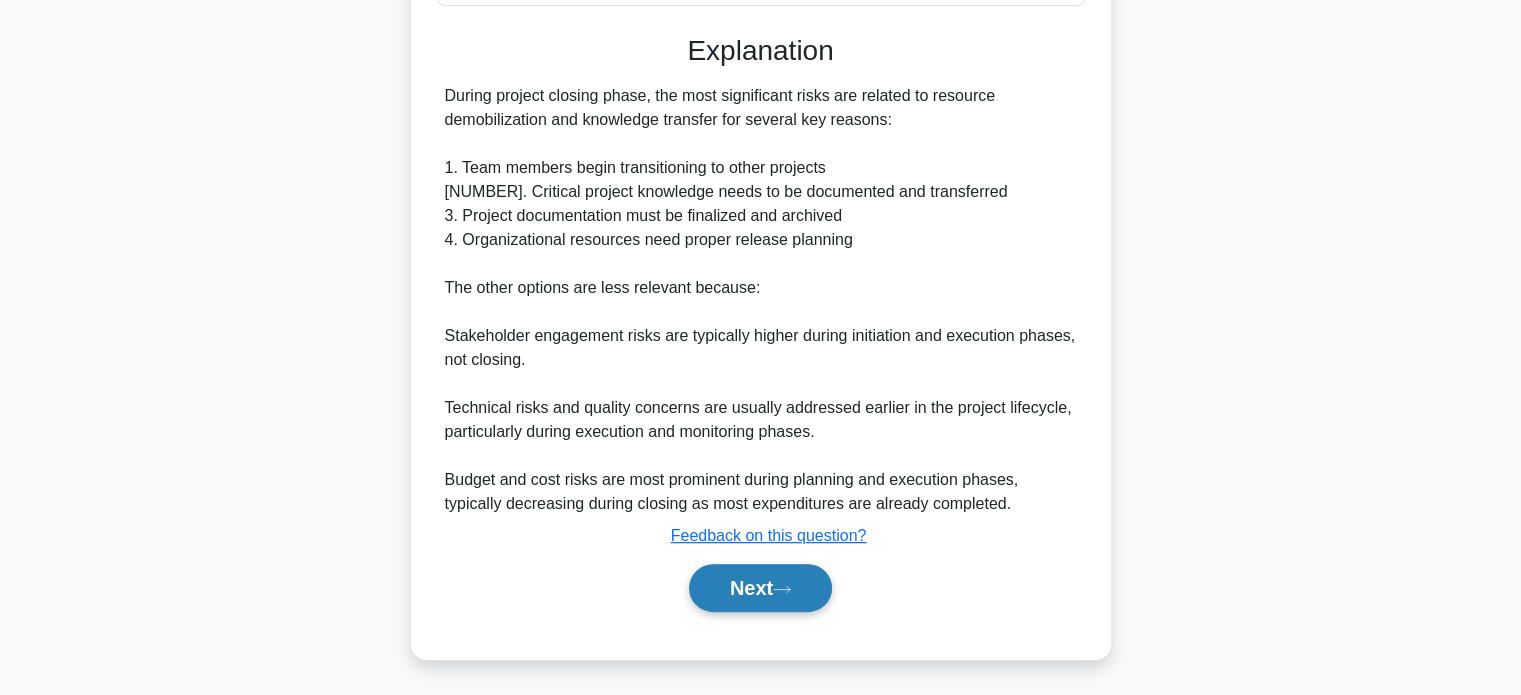 click on "Next" at bounding box center [760, 588] 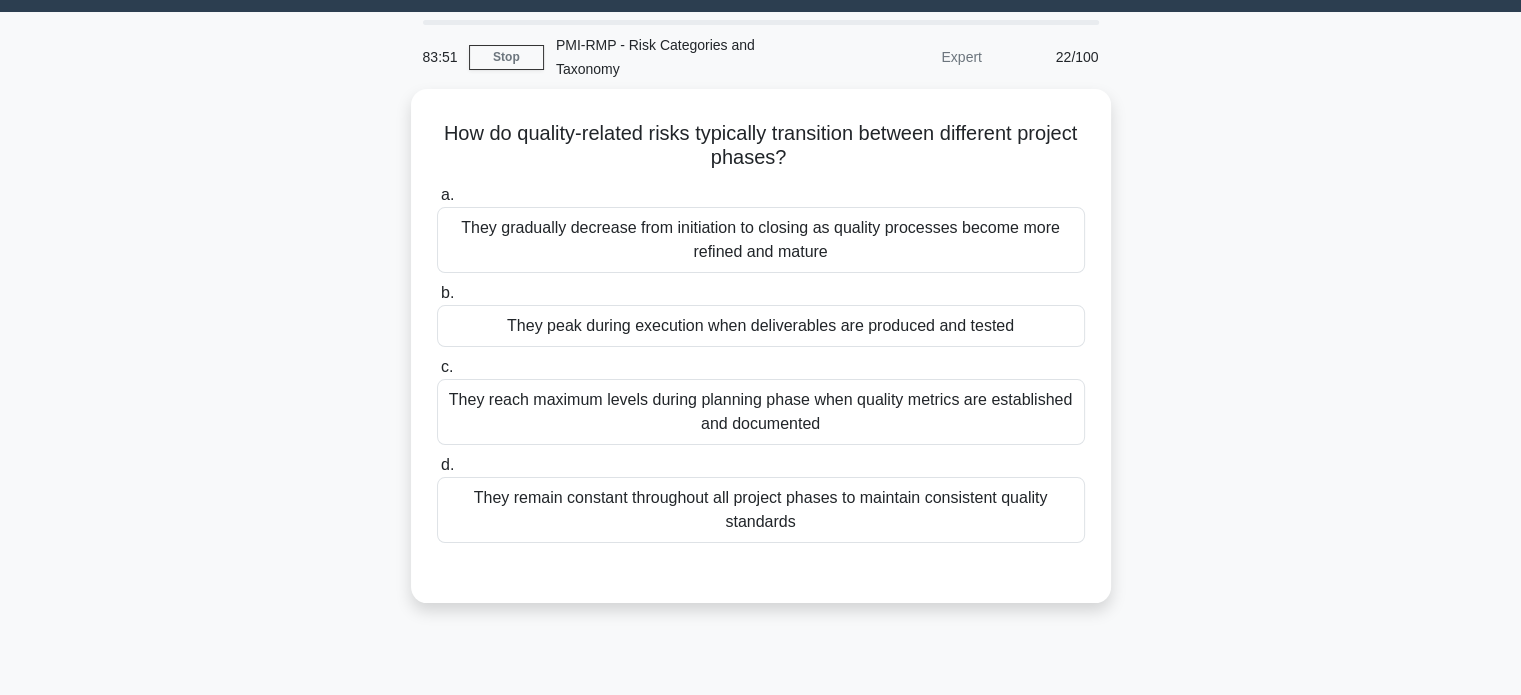 scroll, scrollTop: 0, scrollLeft: 0, axis: both 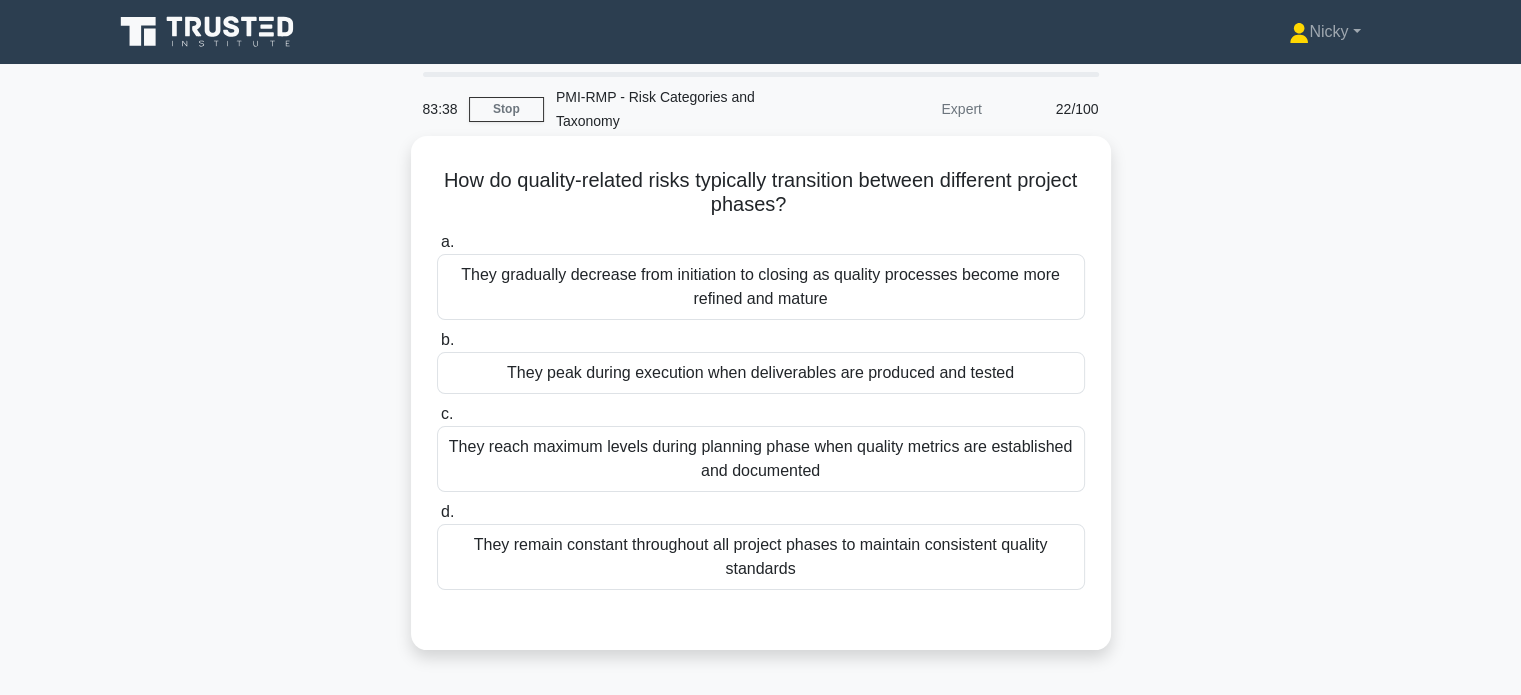 click on "They peak during execution when deliverables are produced and tested" at bounding box center [761, 373] 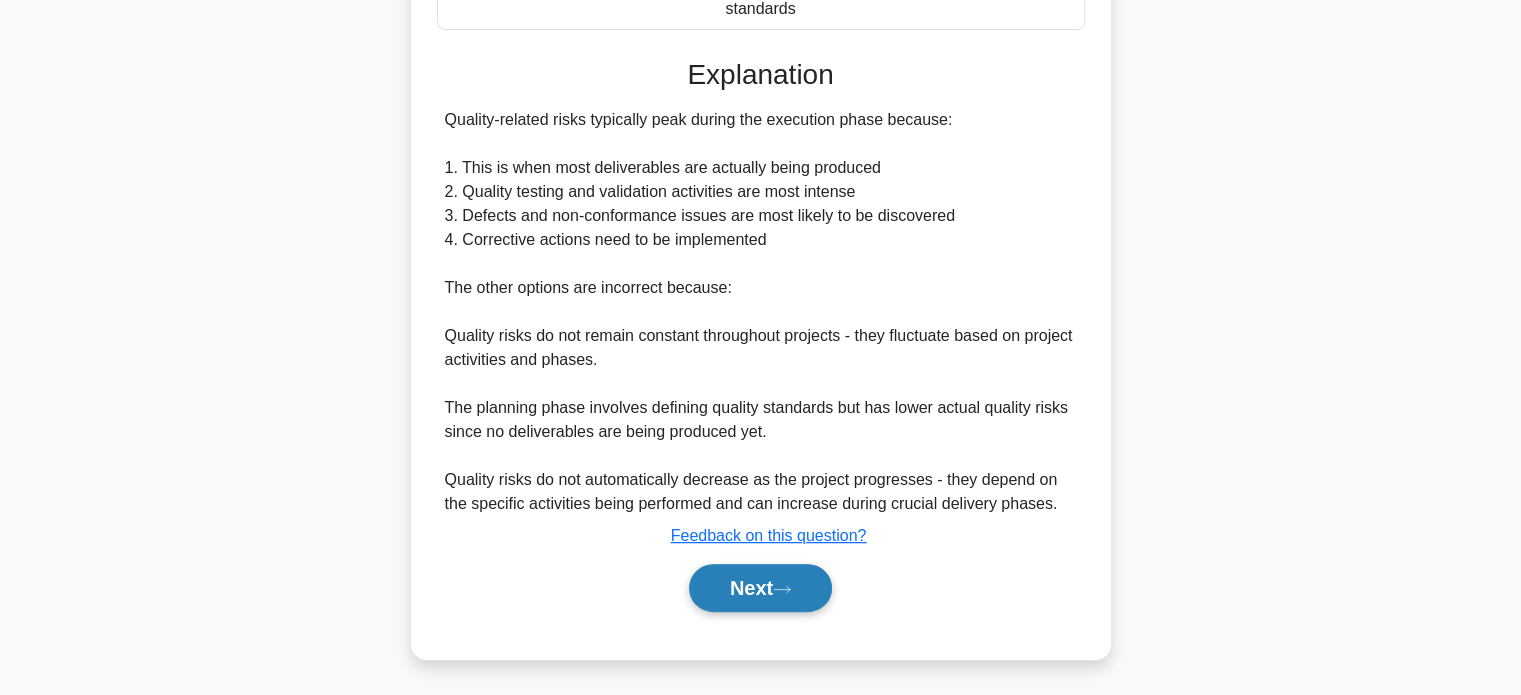 click on "Next" at bounding box center (760, 588) 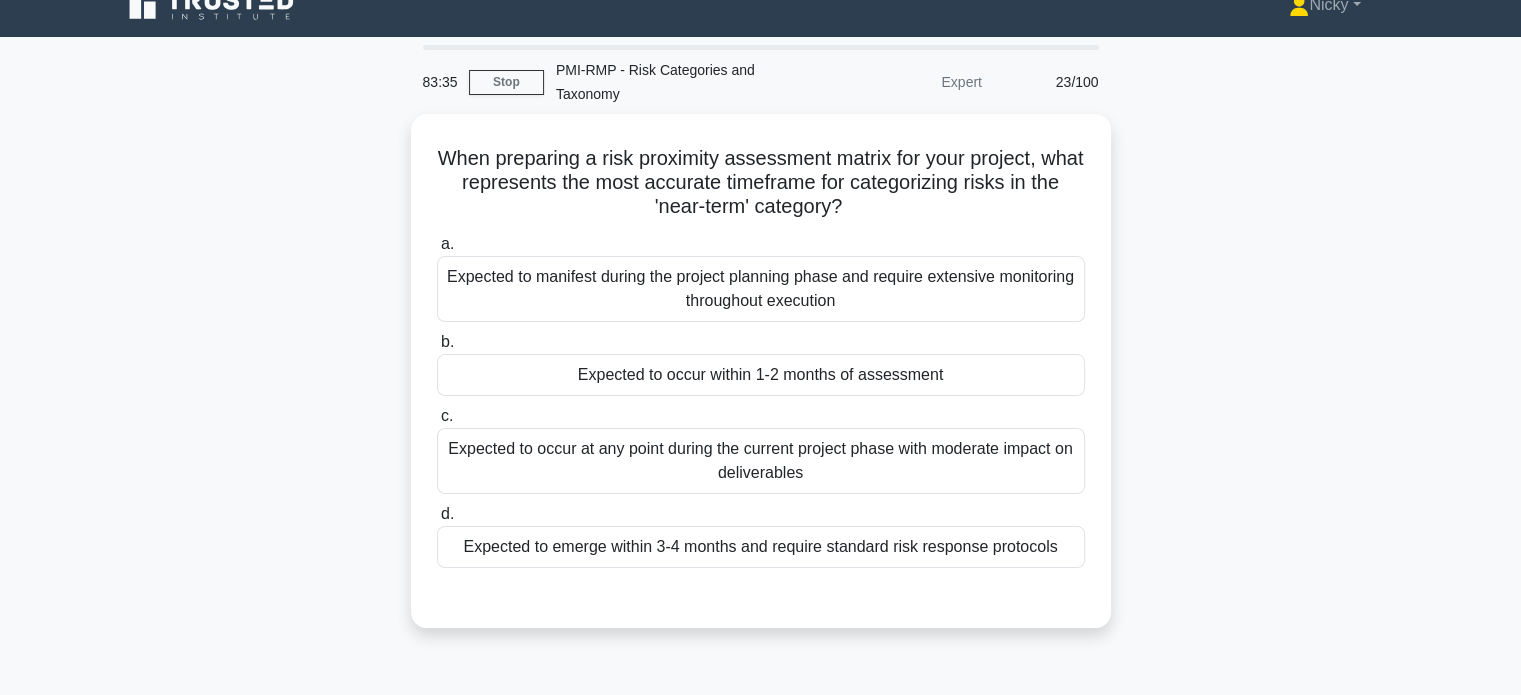 scroll, scrollTop: 12, scrollLeft: 0, axis: vertical 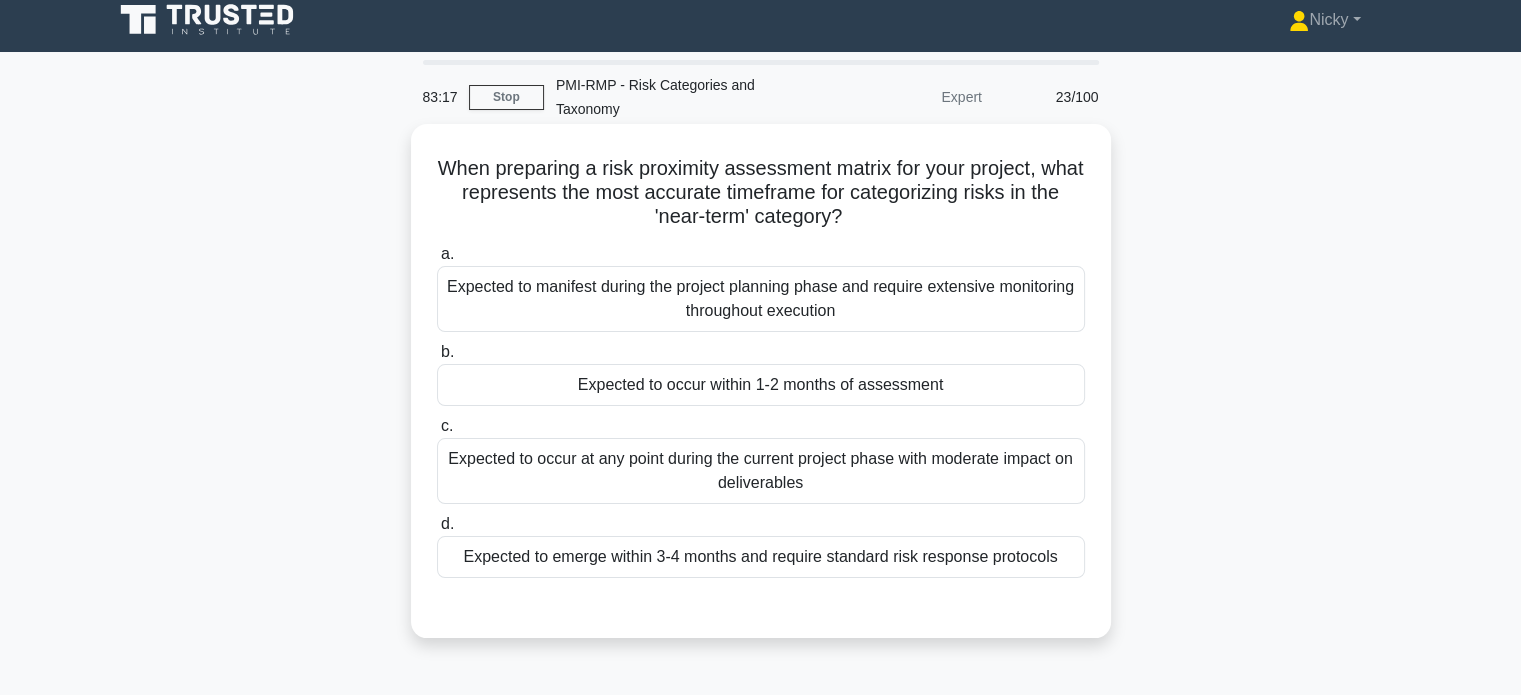 click on "Expected to occur within 1-2 months of assessment" at bounding box center (761, 385) 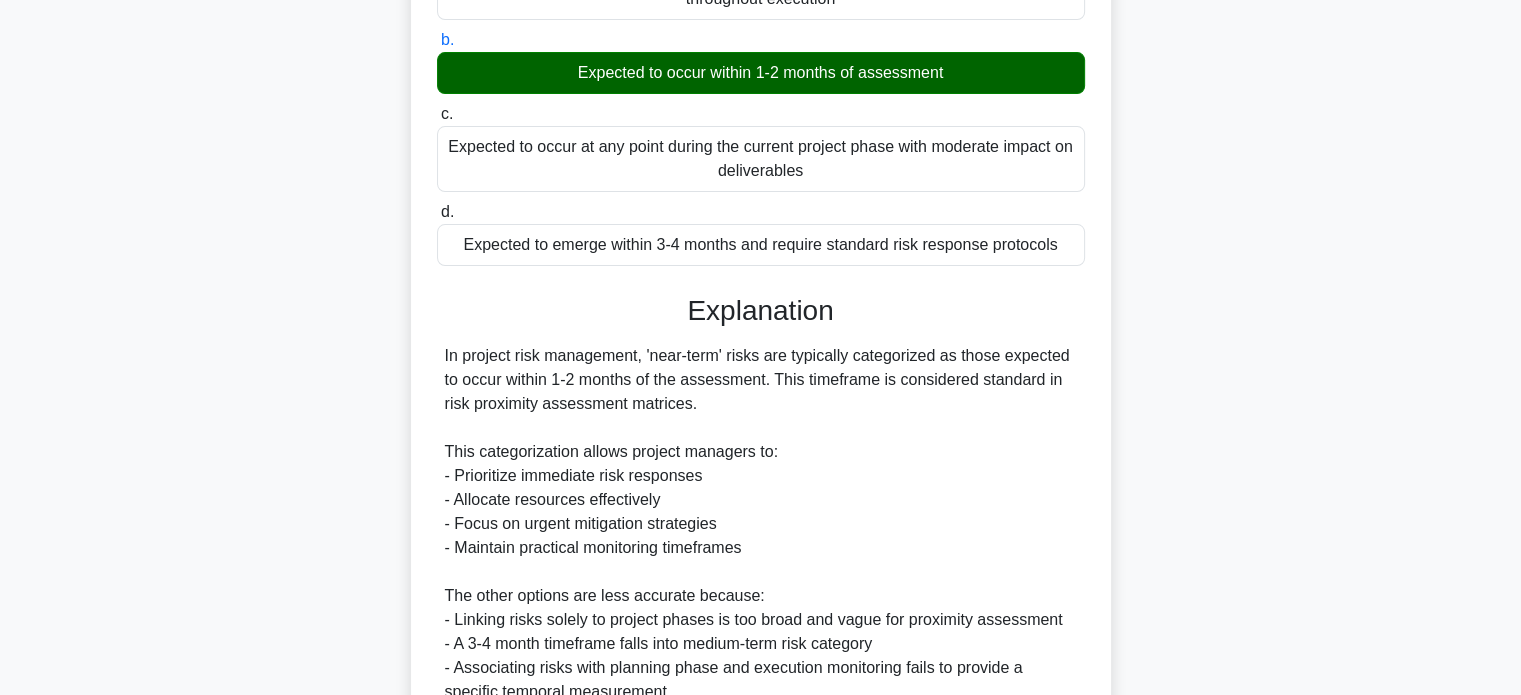 scroll, scrollTop: 584, scrollLeft: 0, axis: vertical 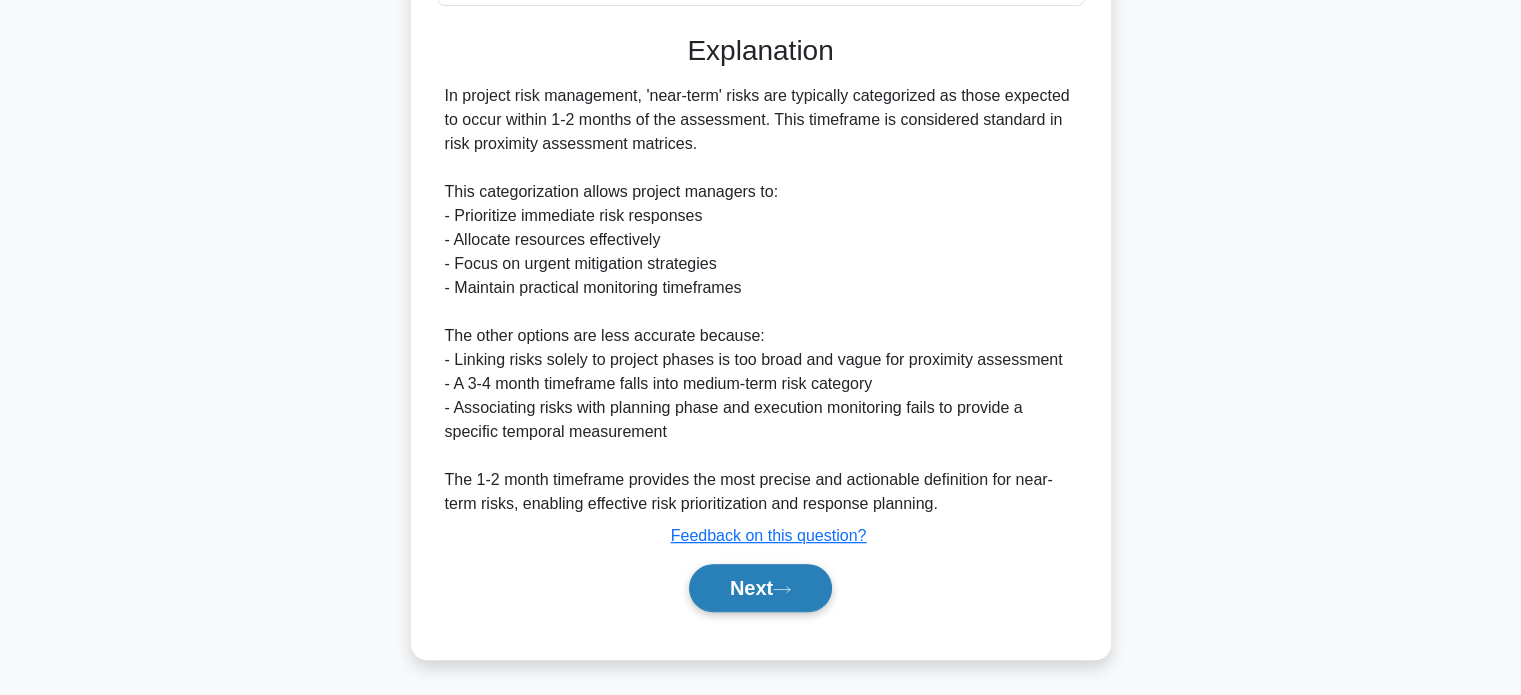 click on "Next" at bounding box center [760, 588] 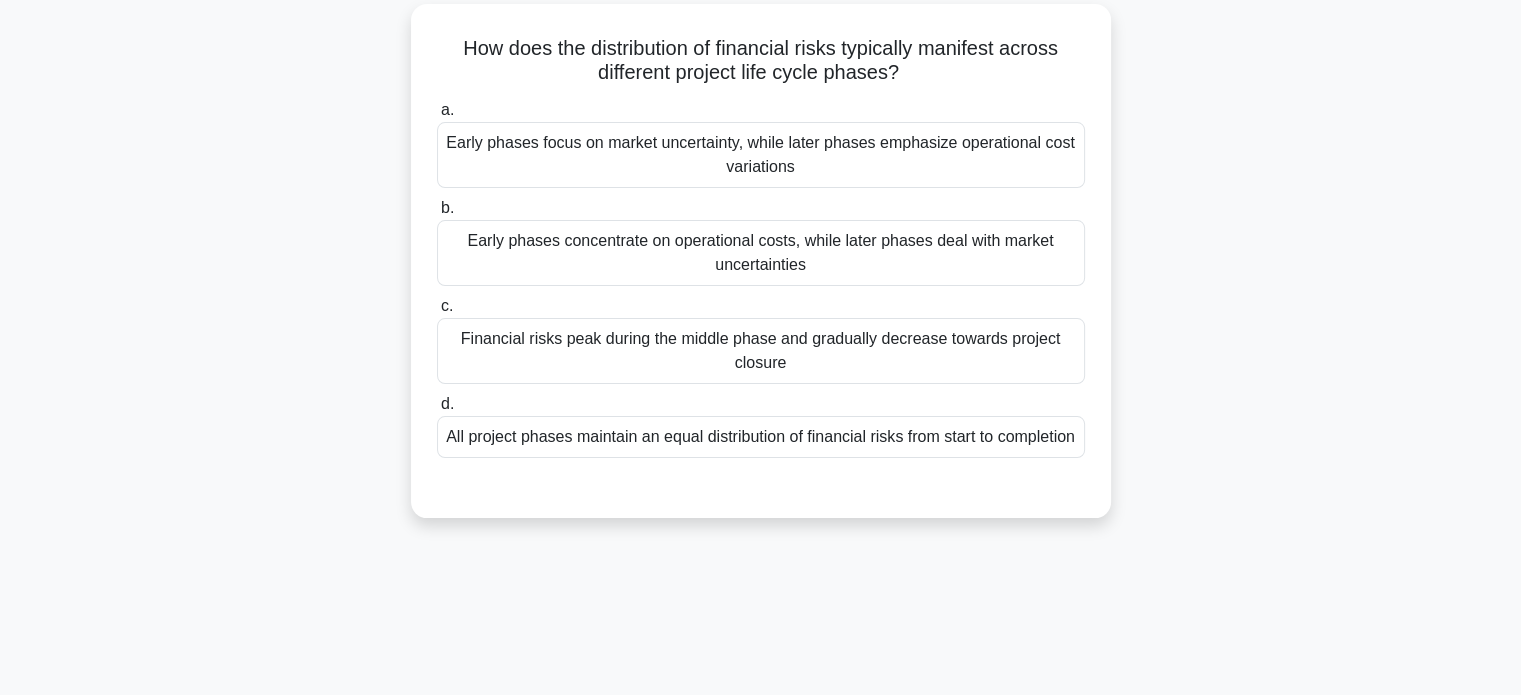scroll, scrollTop: 138, scrollLeft: 0, axis: vertical 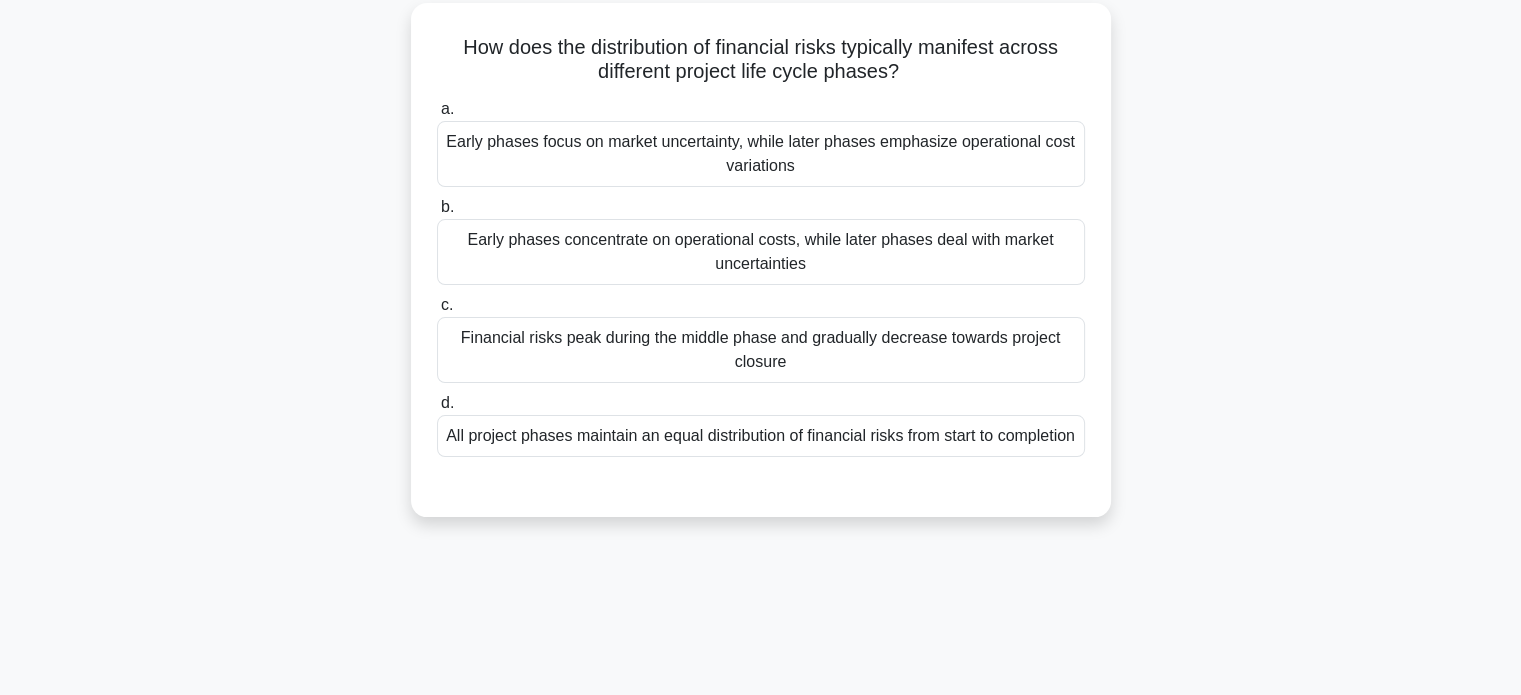 click on "Financial risks peak during the middle phase and gradually decrease towards project closure" at bounding box center (761, 350) 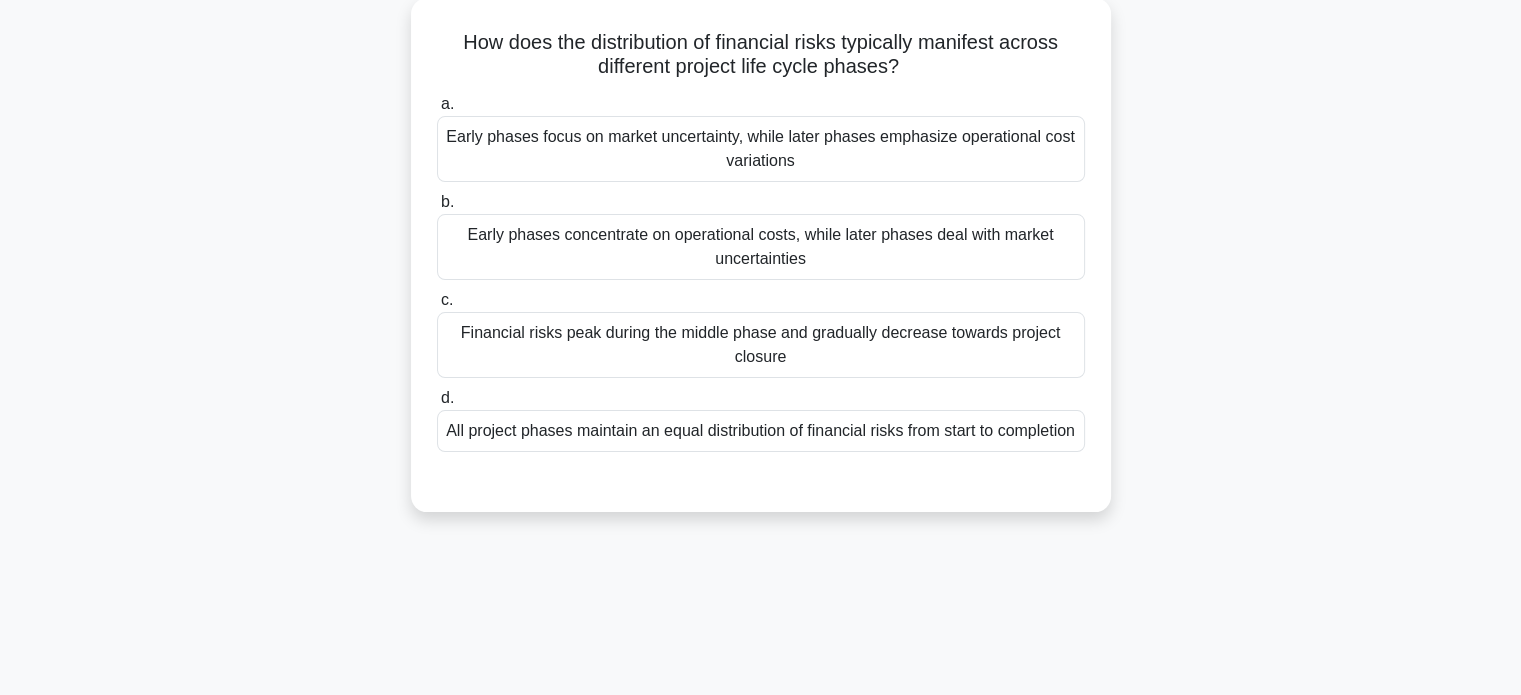 click on "c.
Financial risks peak during the middle phase and gradually decrease towards project closure" at bounding box center (437, 300) 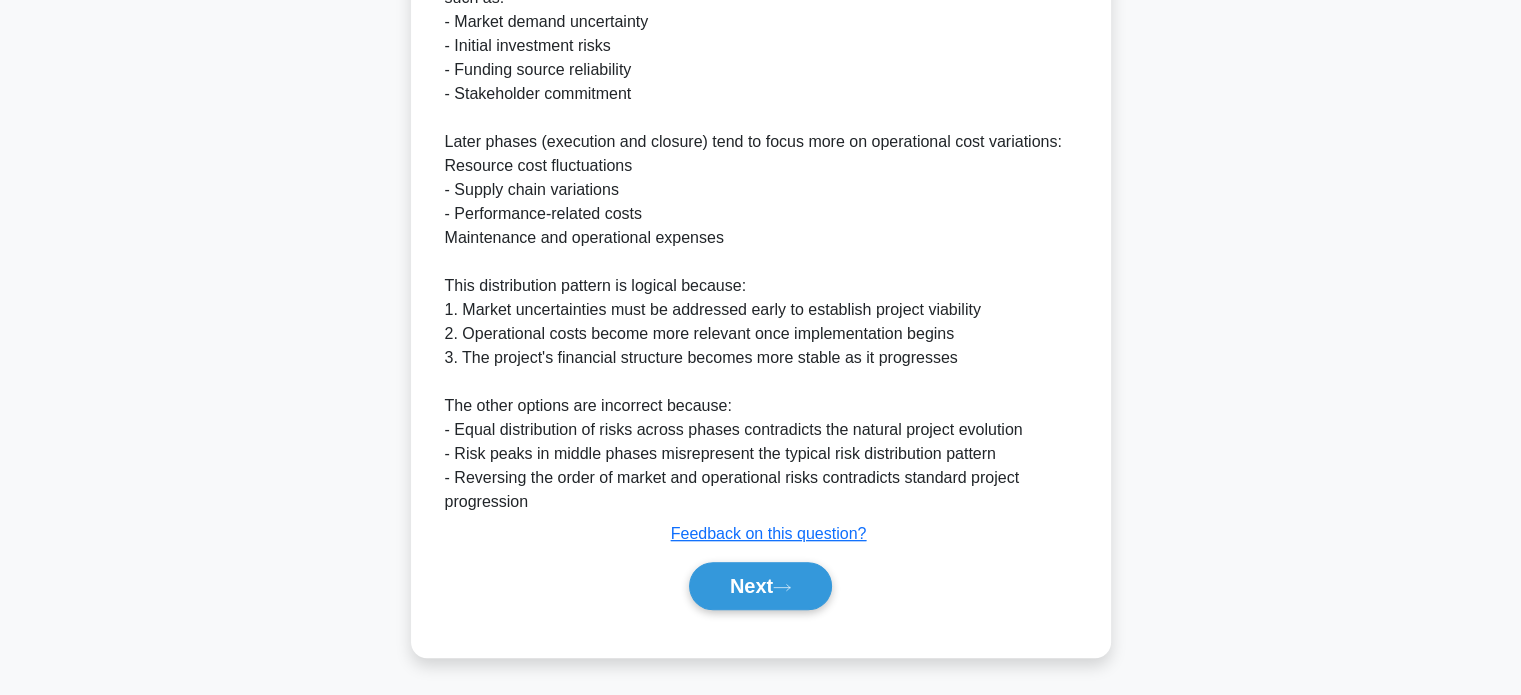 scroll, scrollTop: 799, scrollLeft: 0, axis: vertical 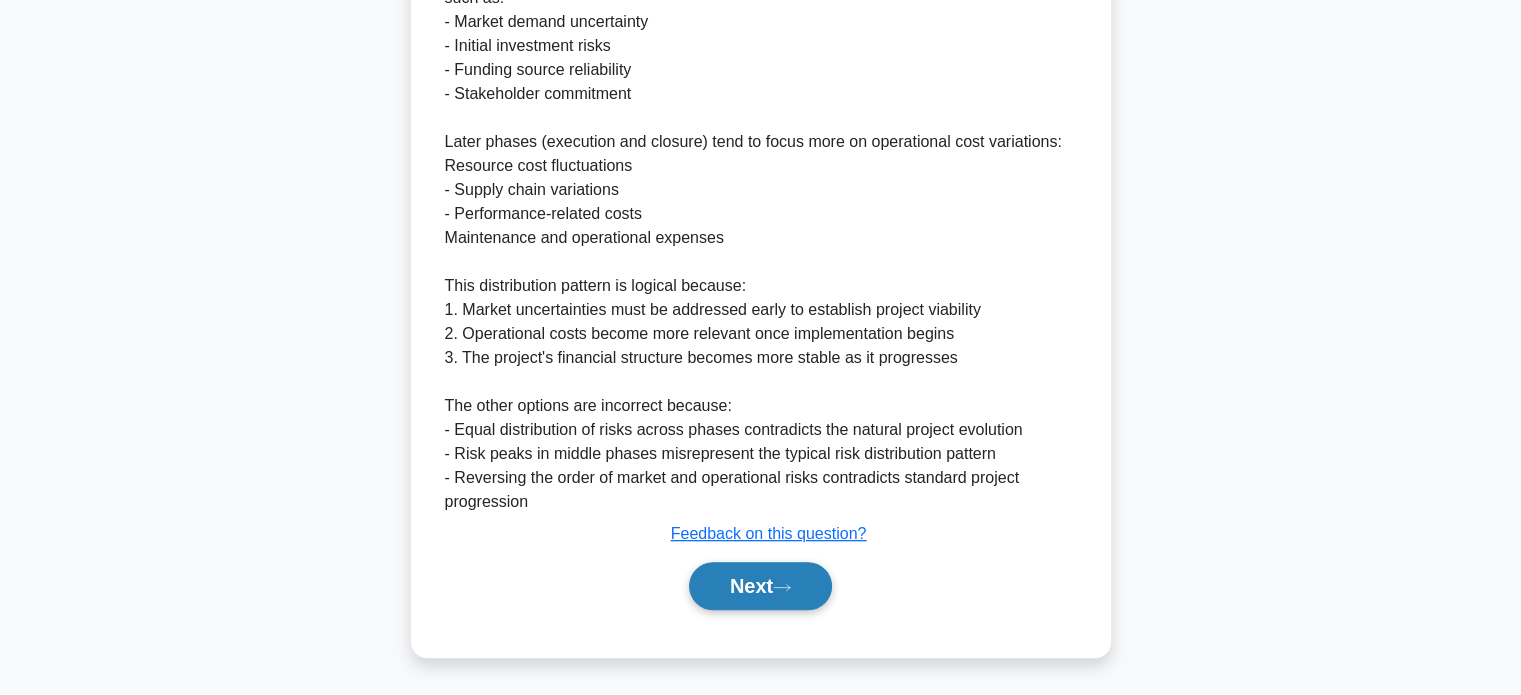 click on "Next" at bounding box center (760, 586) 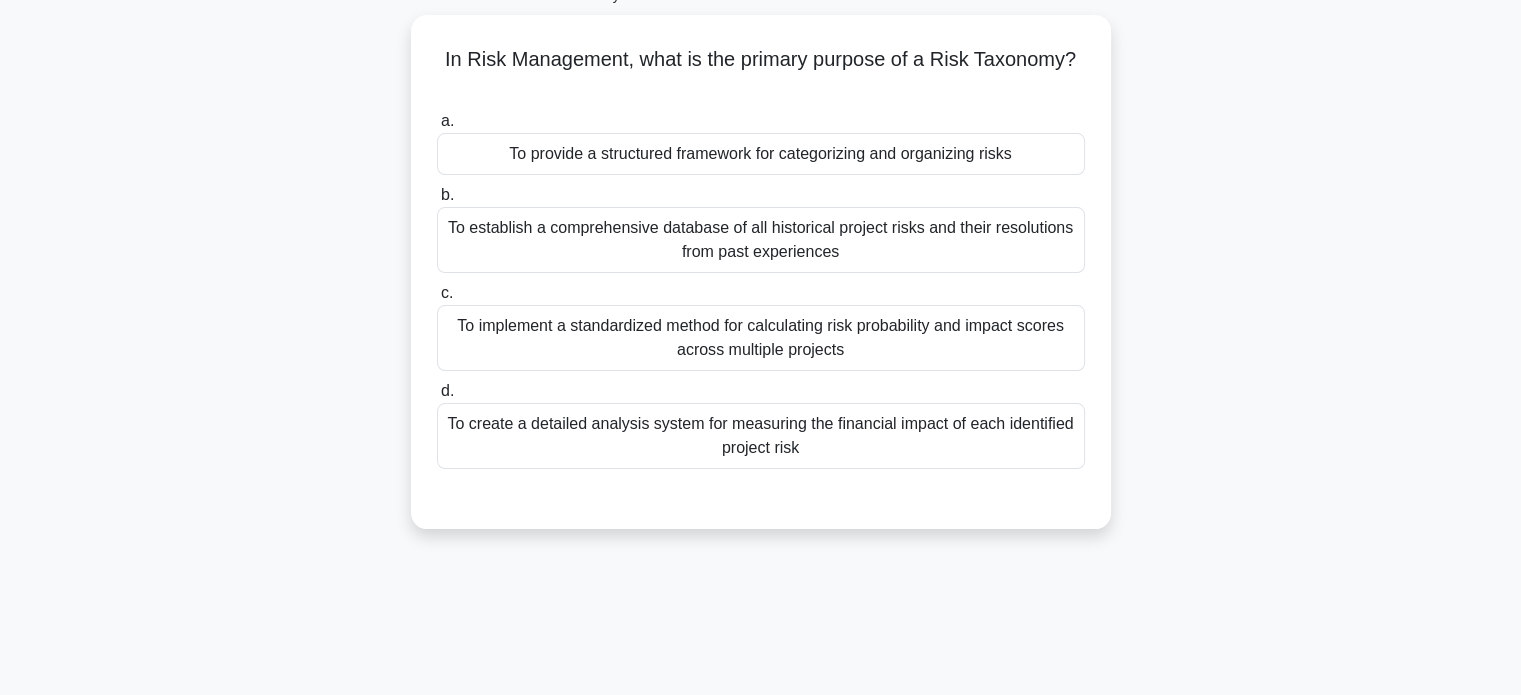 scroll, scrollTop: 131, scrollLeft: 0, axis: vertical 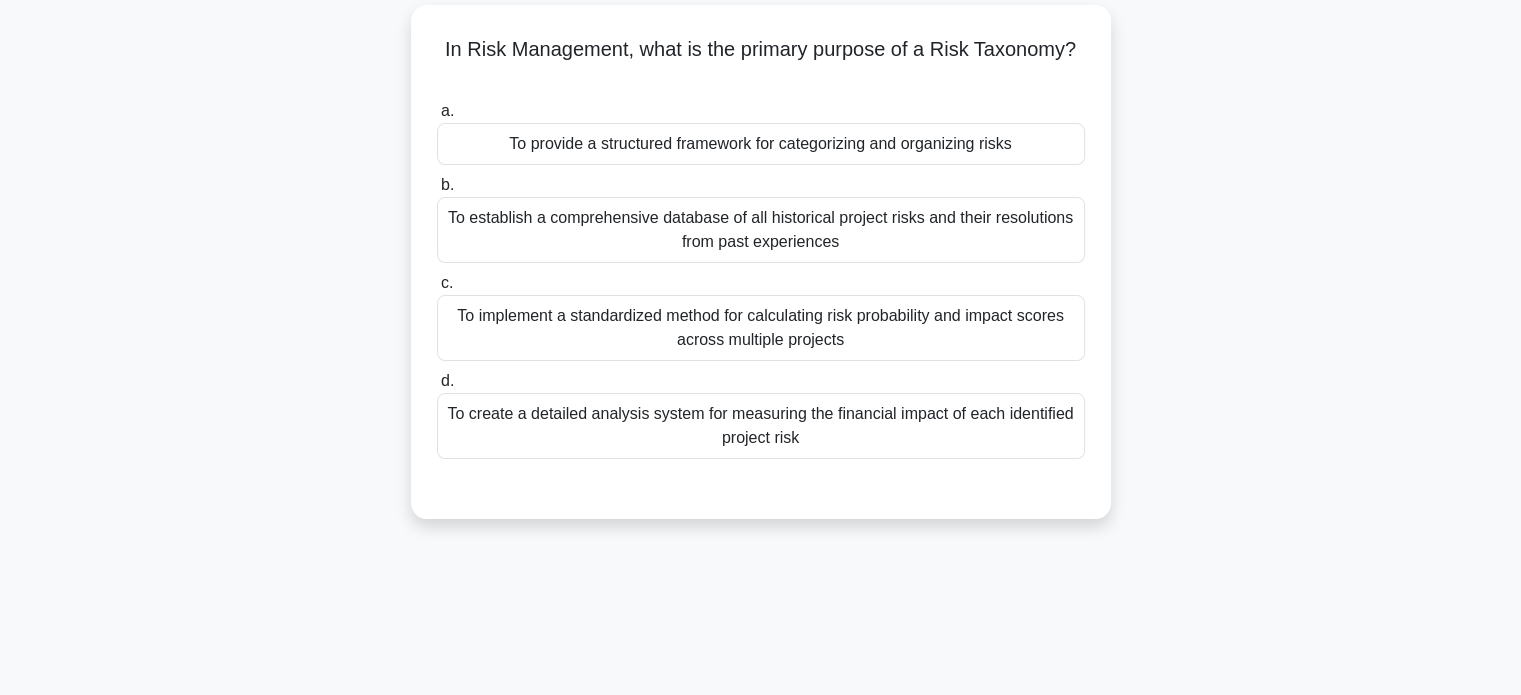click on "To provide a structured framework for categorizing and organizing risks" at bounding box center (761, 144) 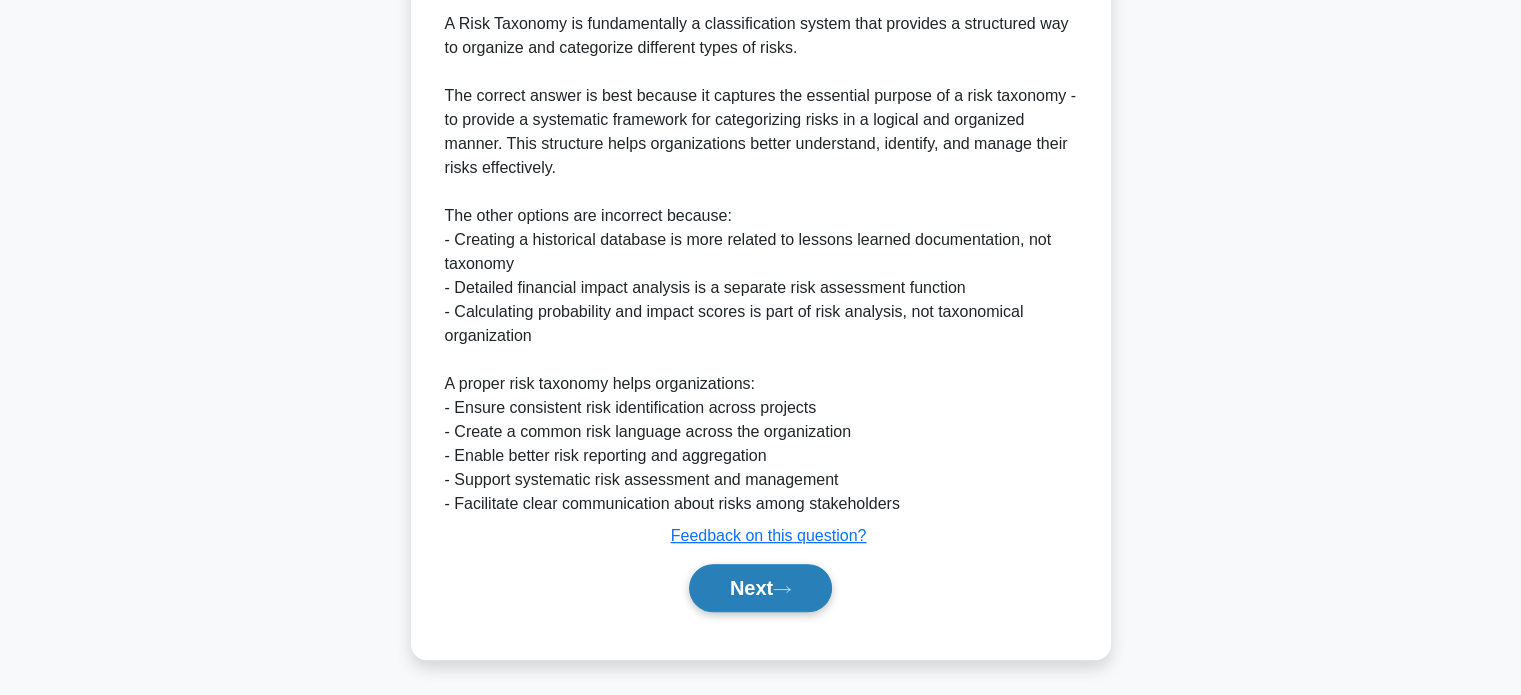 click on "Next" at bounding box center [760, 588] 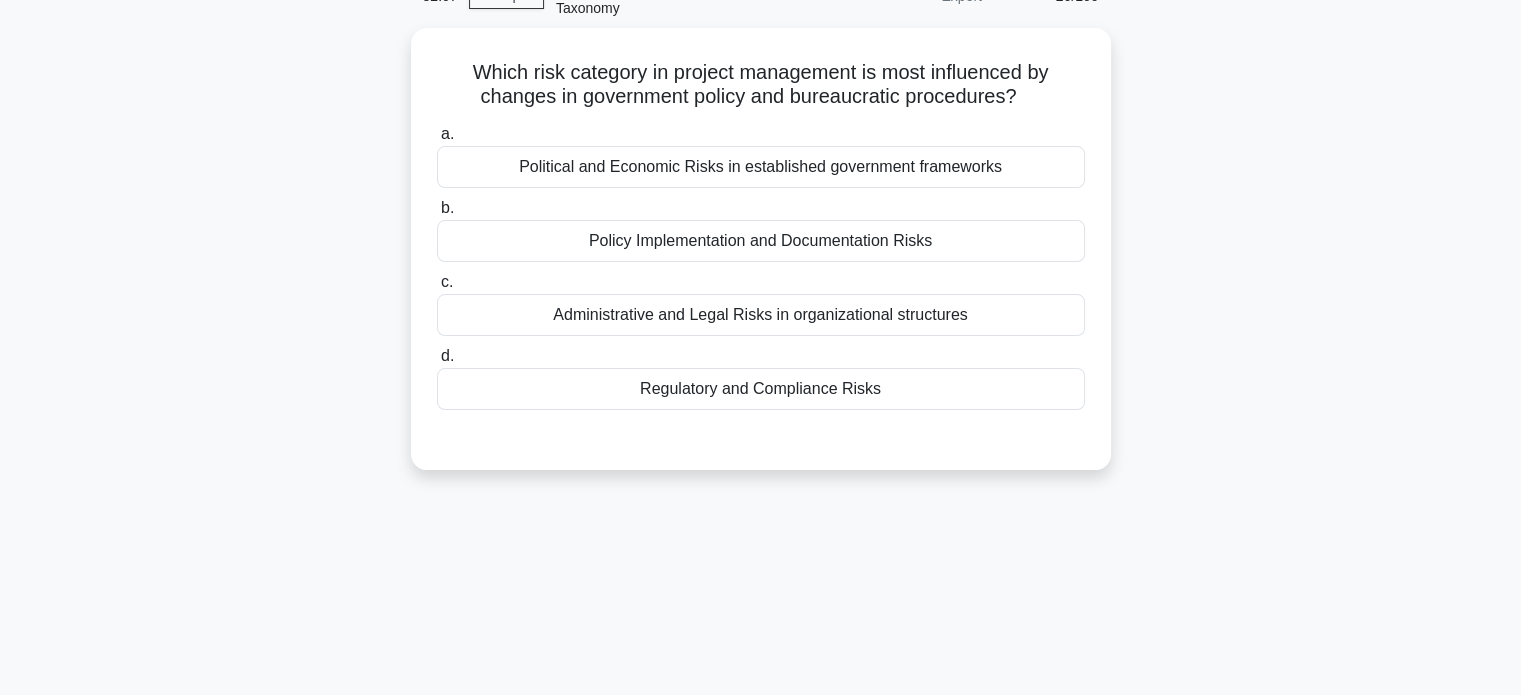 scroll, scrollTop: 120, scrollLeft: 0, axis: vertical 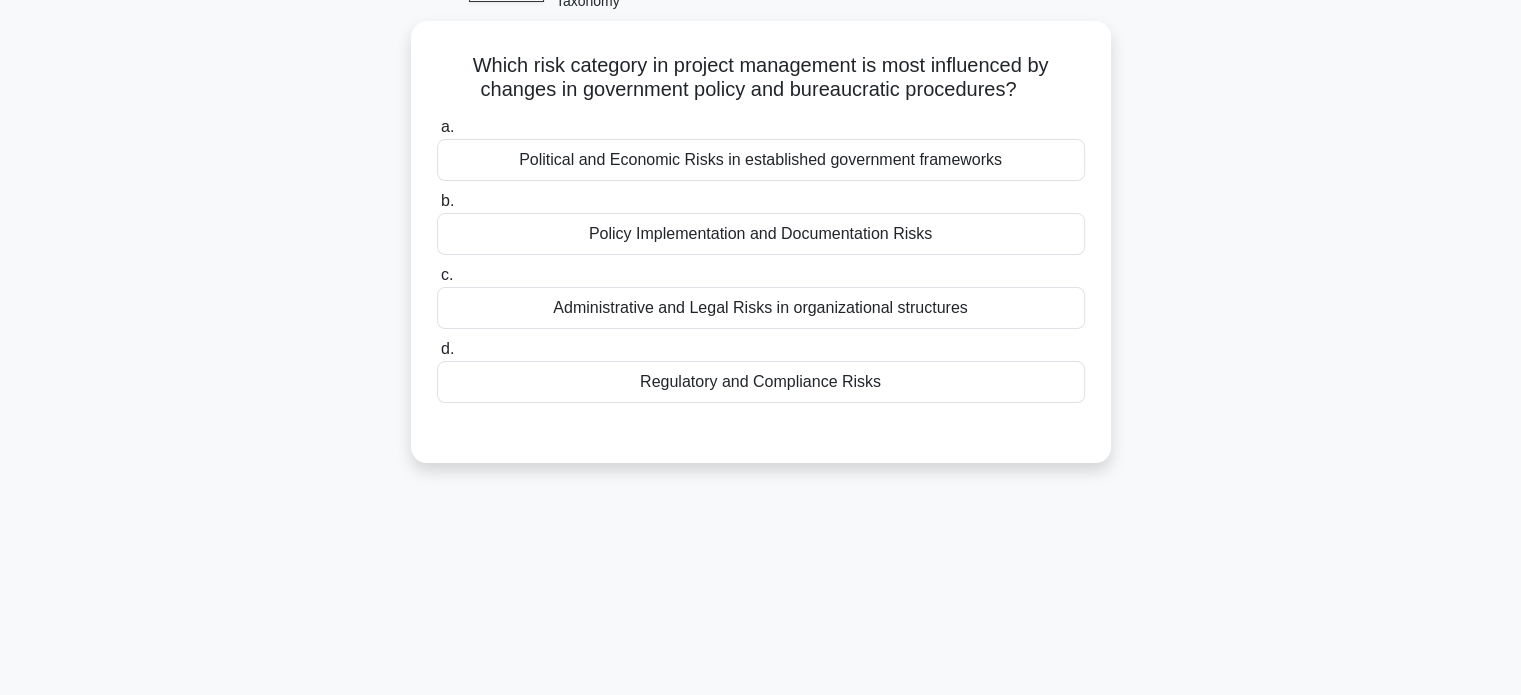 click on "Regulatory and Compliance Risks" at bounding box center [761, 382] 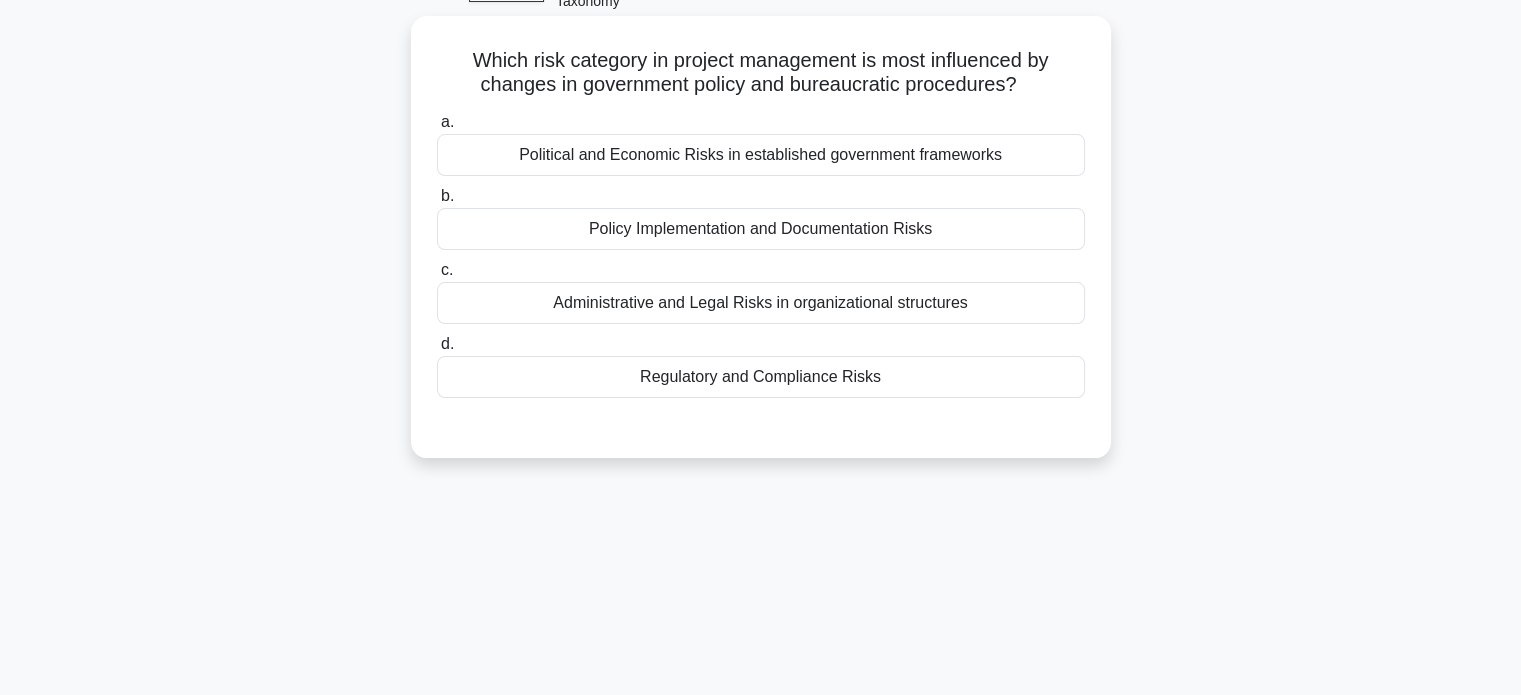 click on "d.
Regulatory and Compliance Risks" at bounding box center (437, 344) 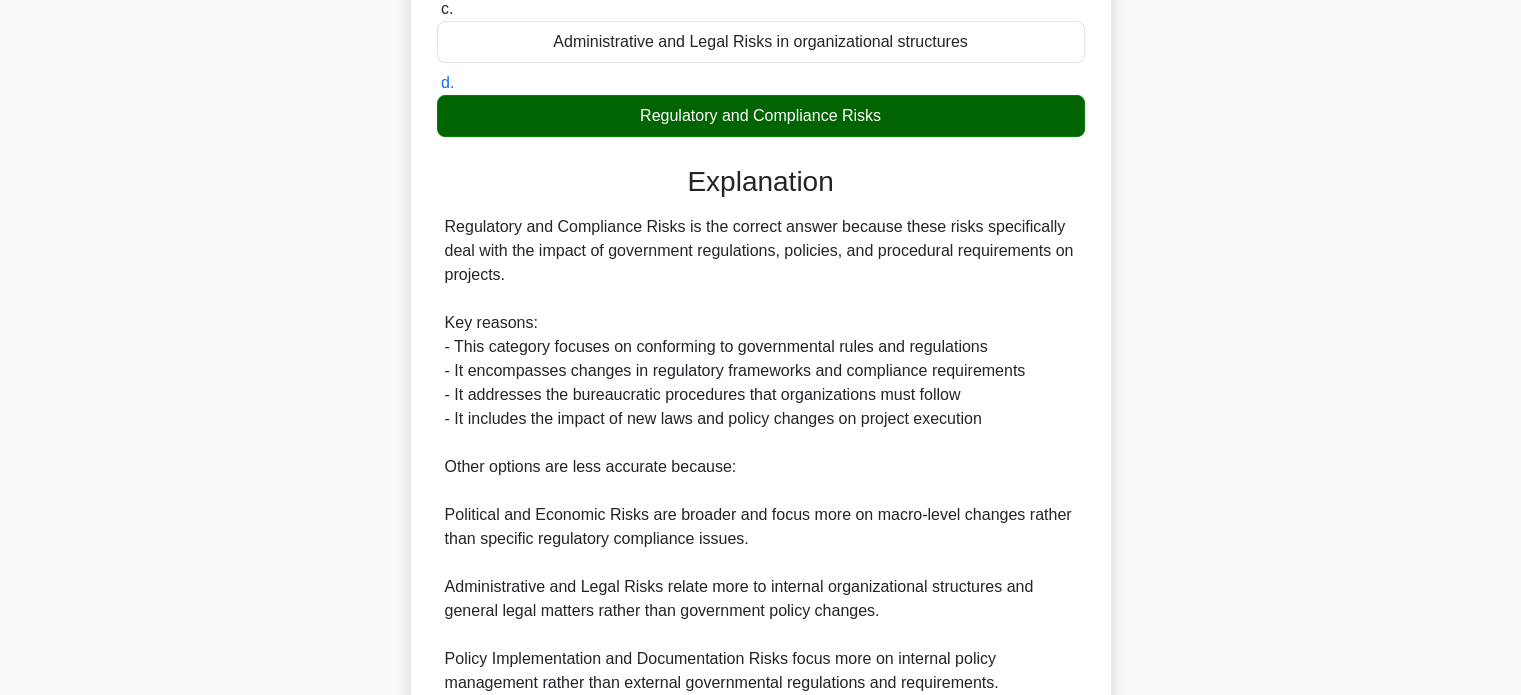 scroll, scrollTop: 560, scrollLeft: 0, axis: vertical 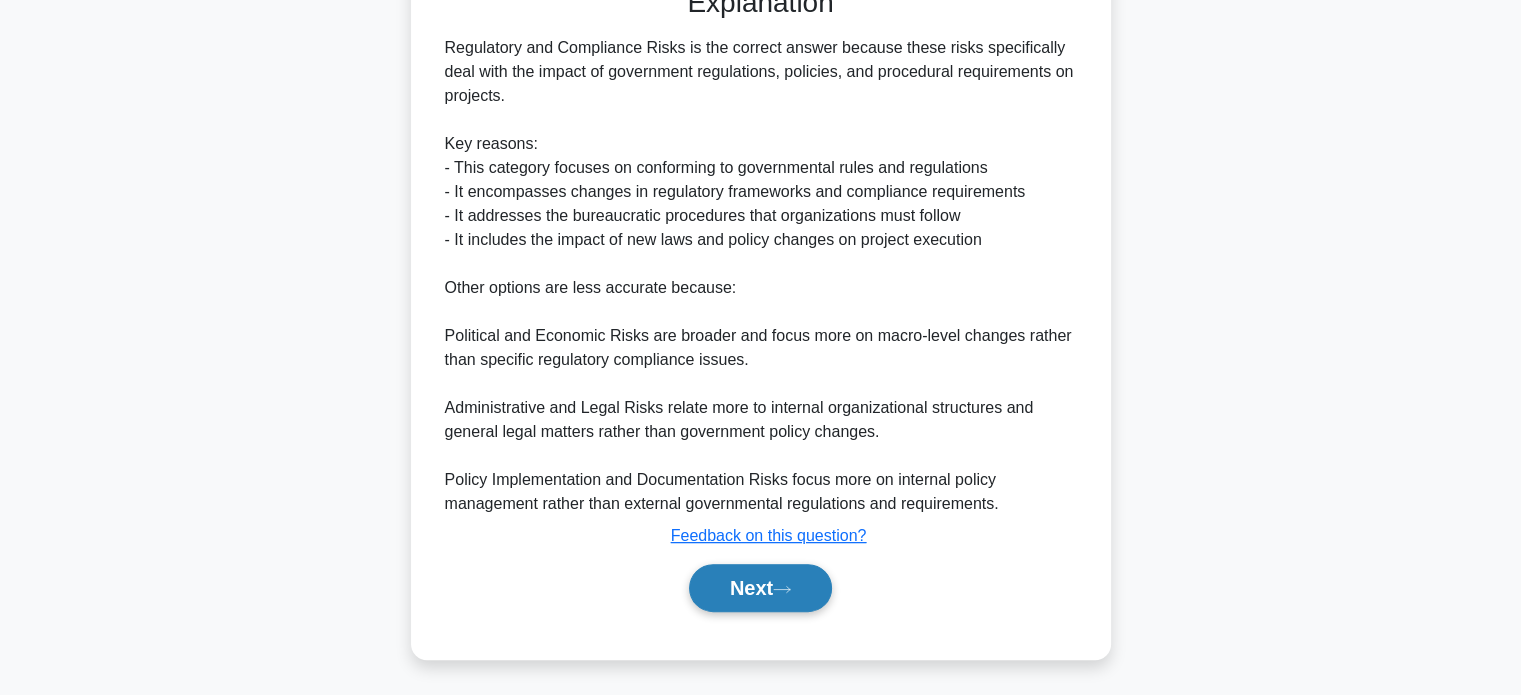 click on "Next" at bounding box center [760, 588] 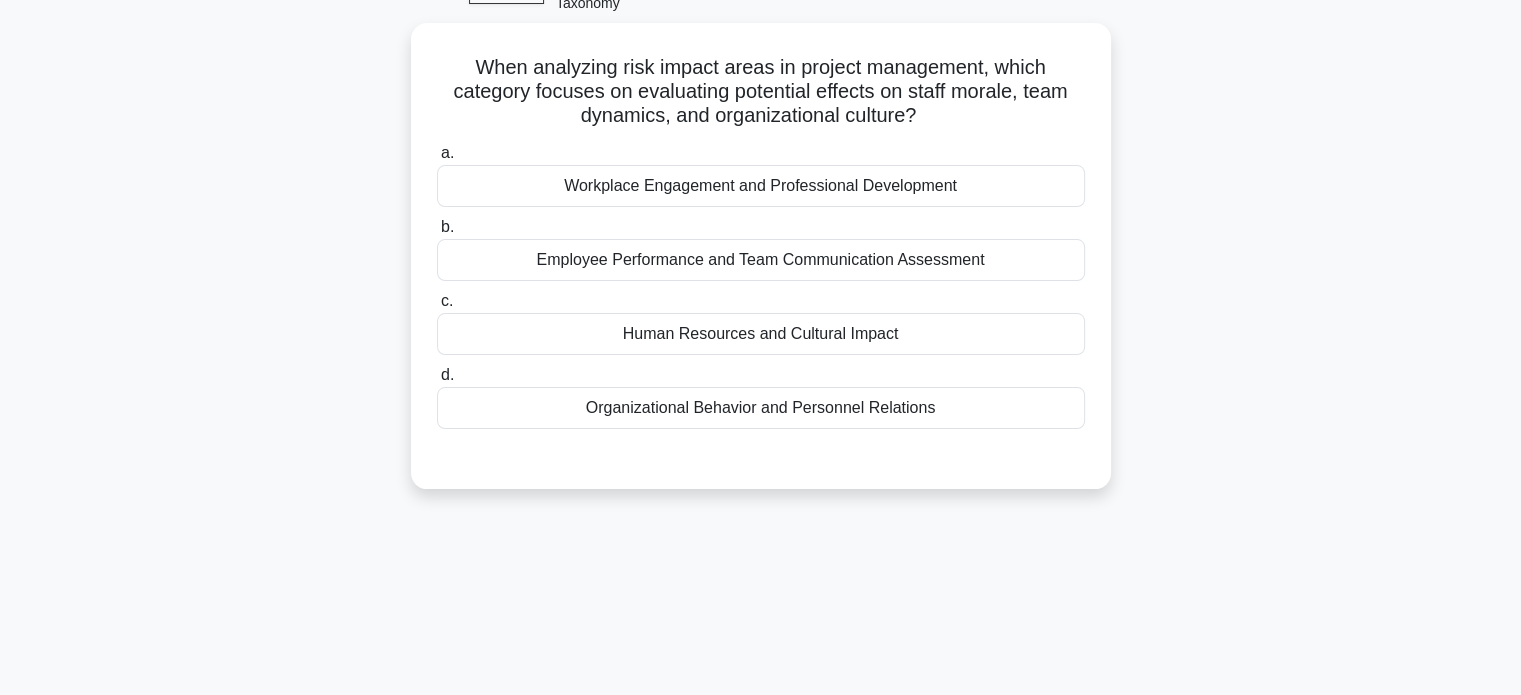scroll, scrollTop: 116, scrollLeft: 0, axis: vertical 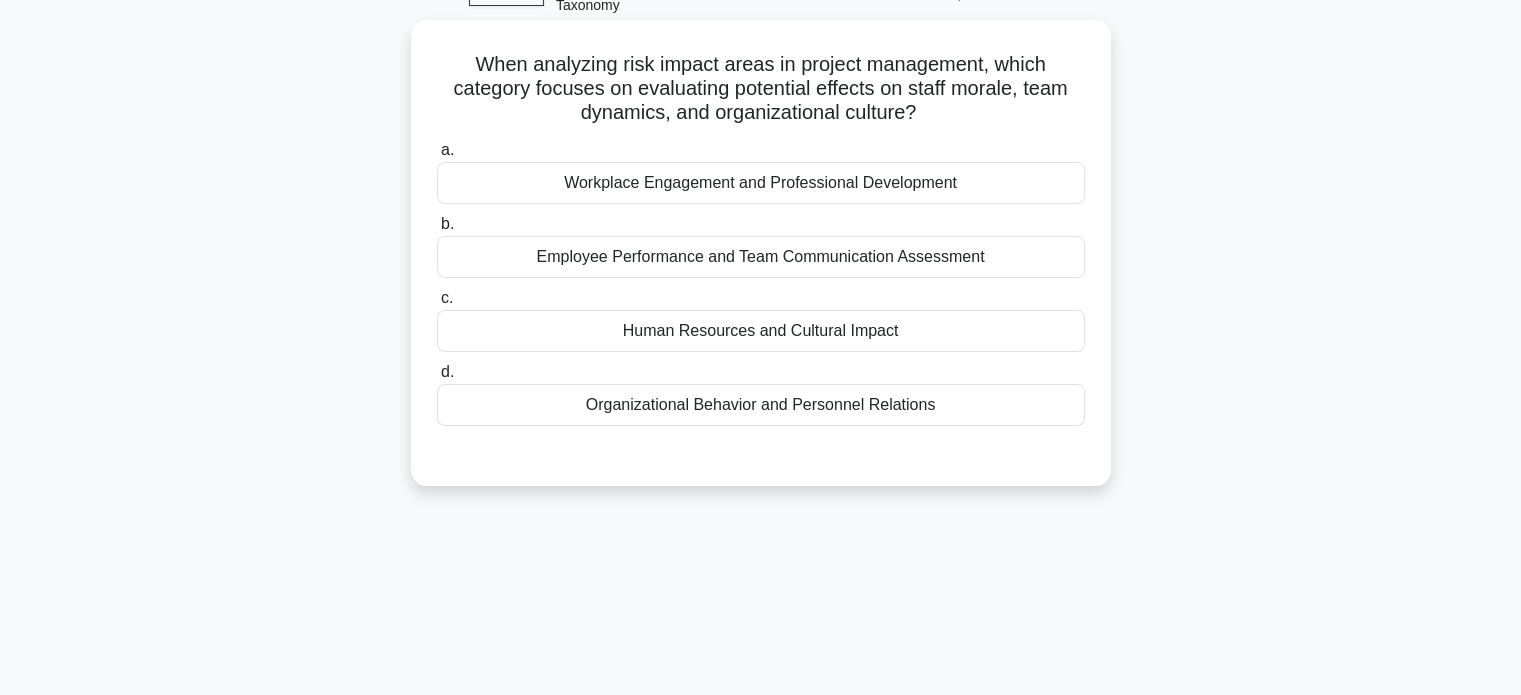 click on "Organizational Behavior and Personnel Relations" at bounding box center (761, 405) 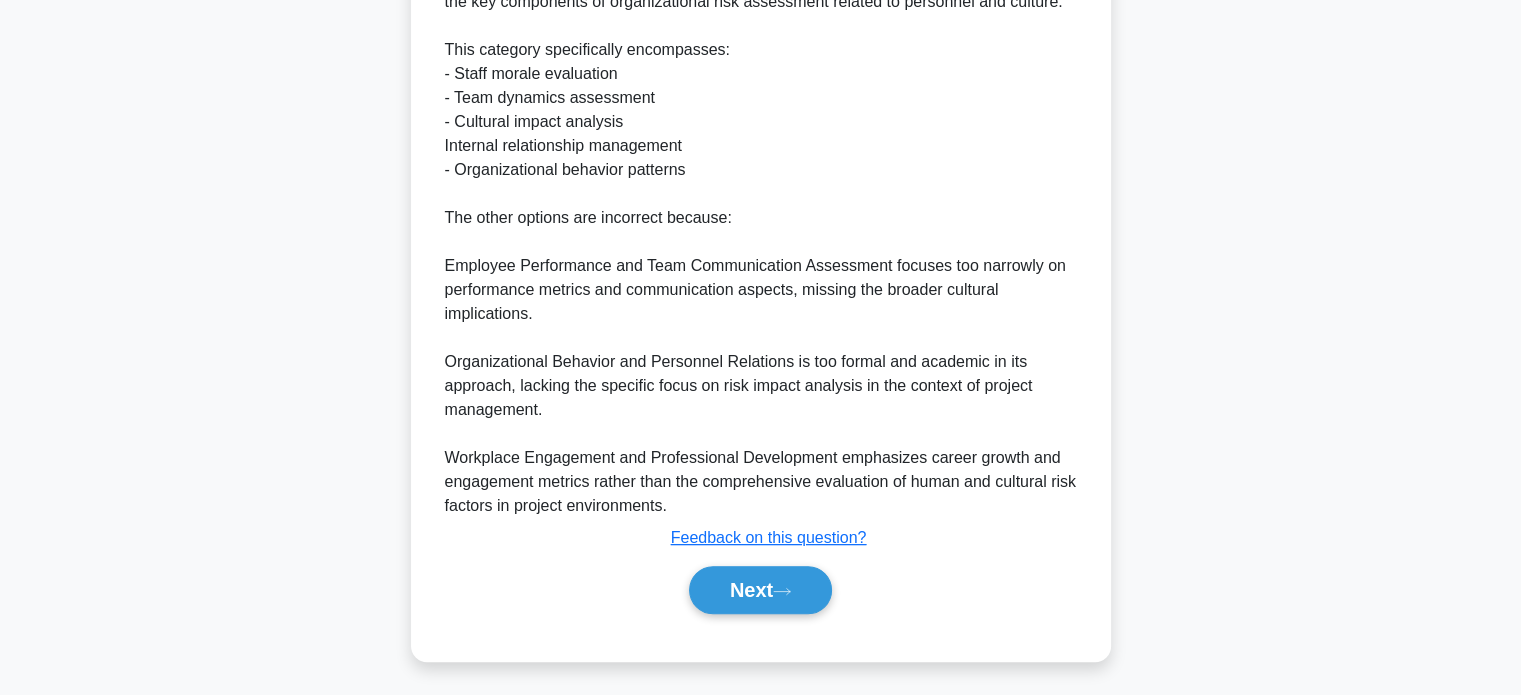 scroll, scrollTop: 658, scrollLeft: 0, axis: vertical 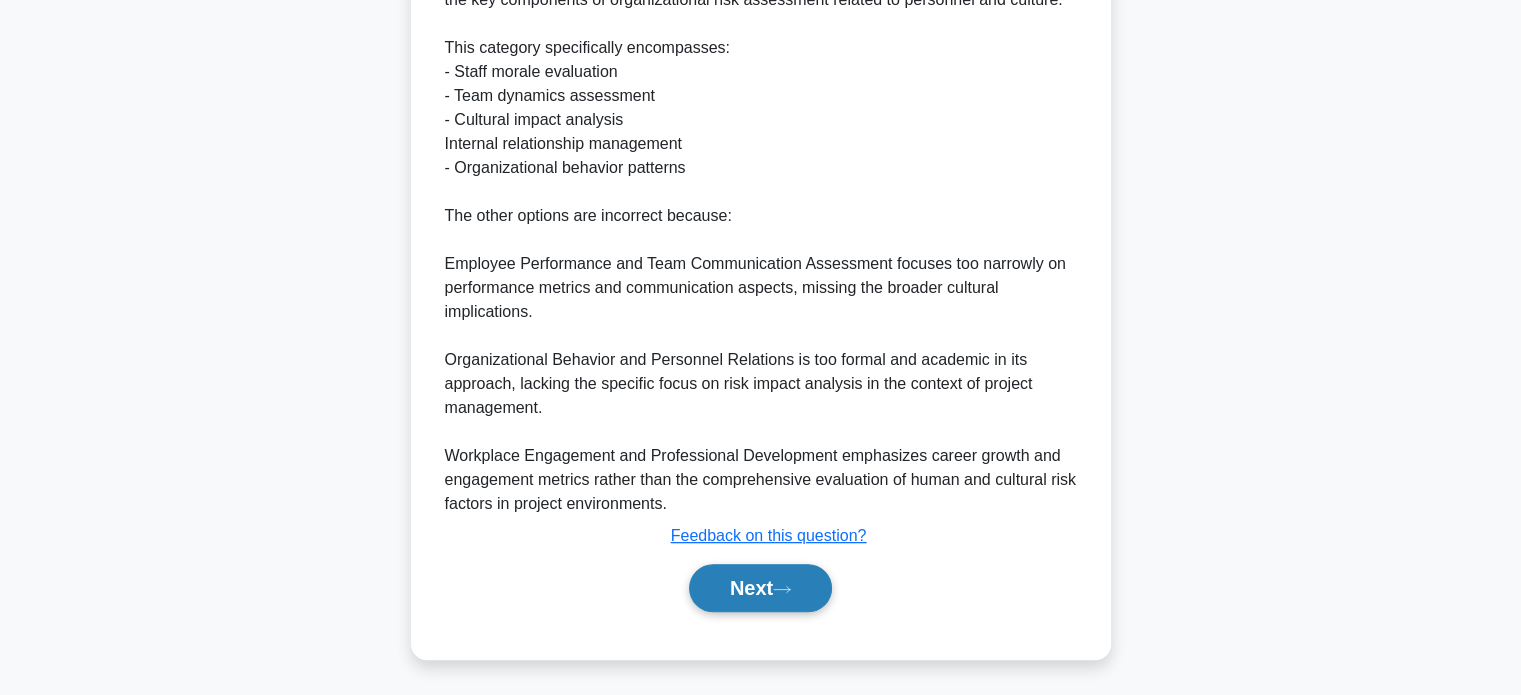 click on "Next" at bounding box center [760, 588] 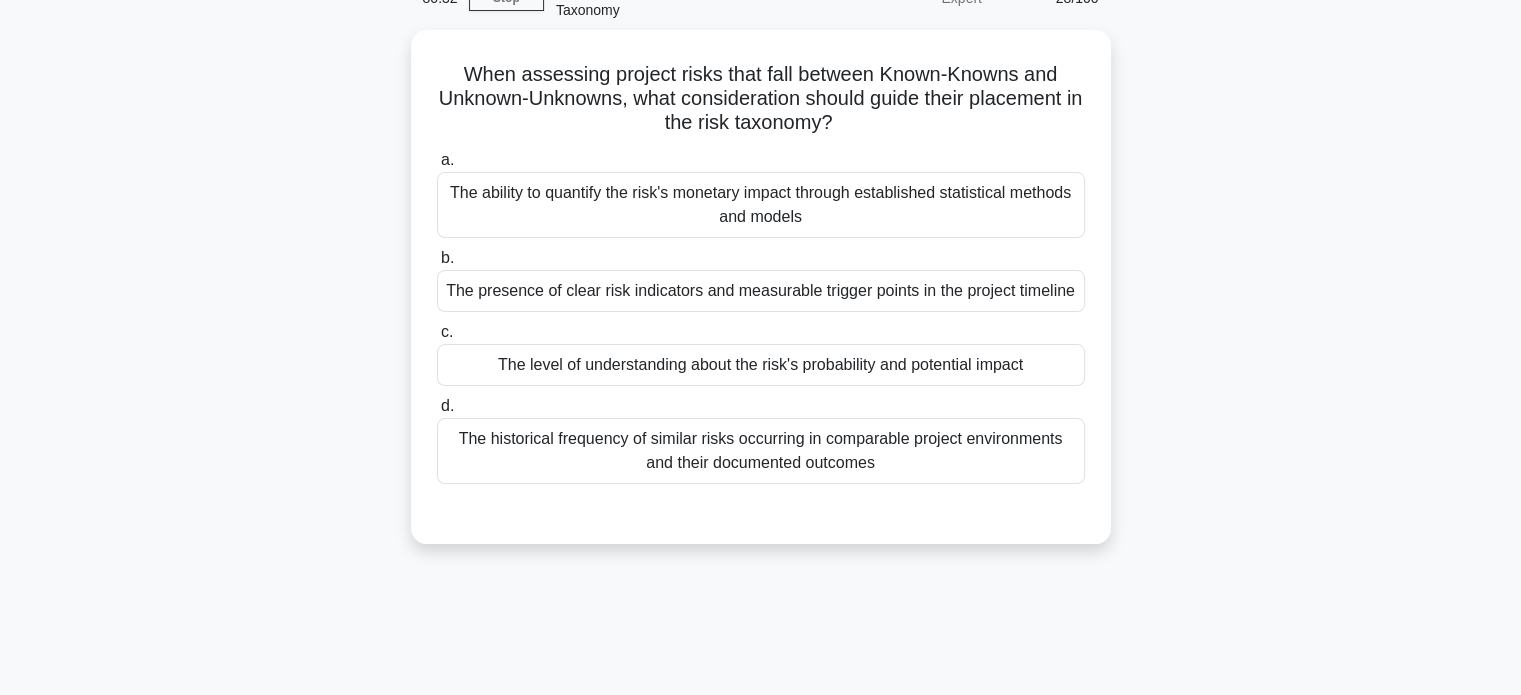 scroll, scrollTop: 107, scrollLeft: 0, axis: vertical 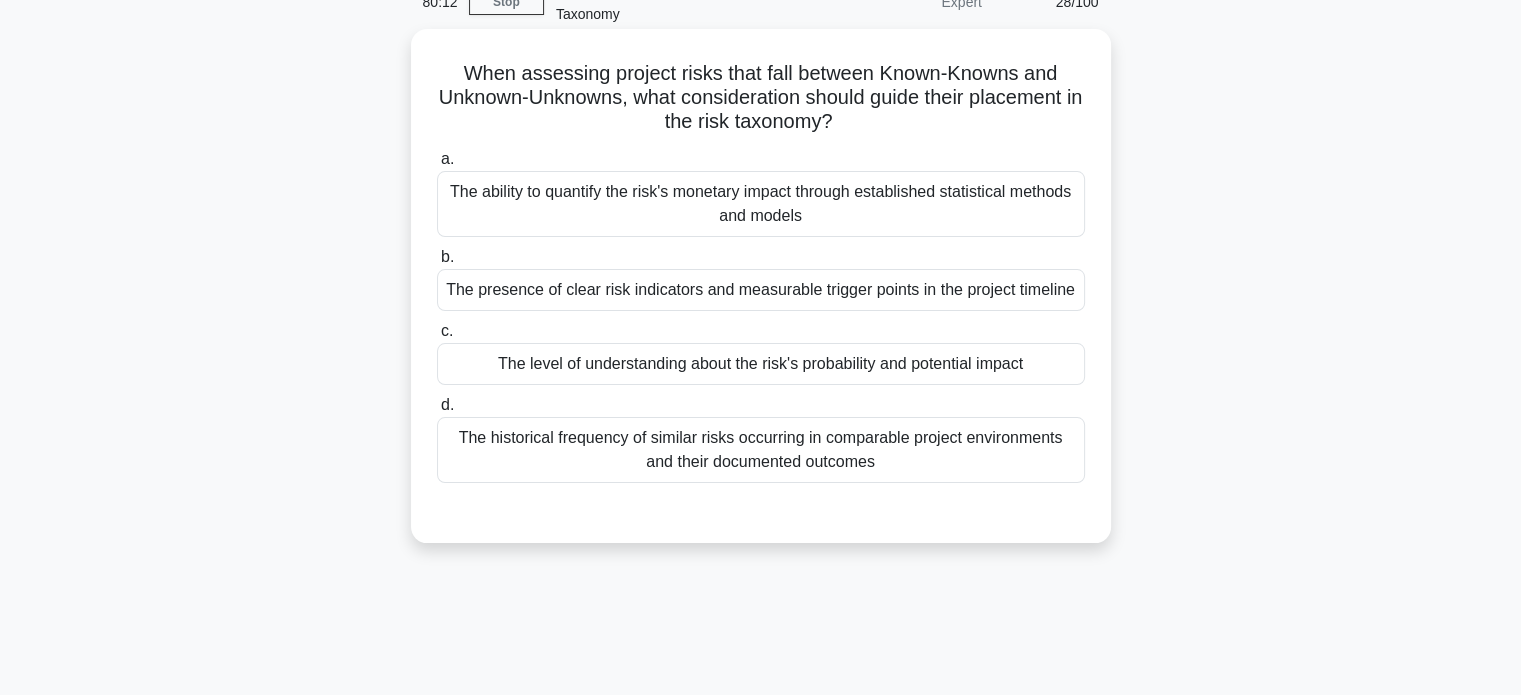 click on "The level of understanding about the risk's probability and potential impact" at bounding box center [761, 364] 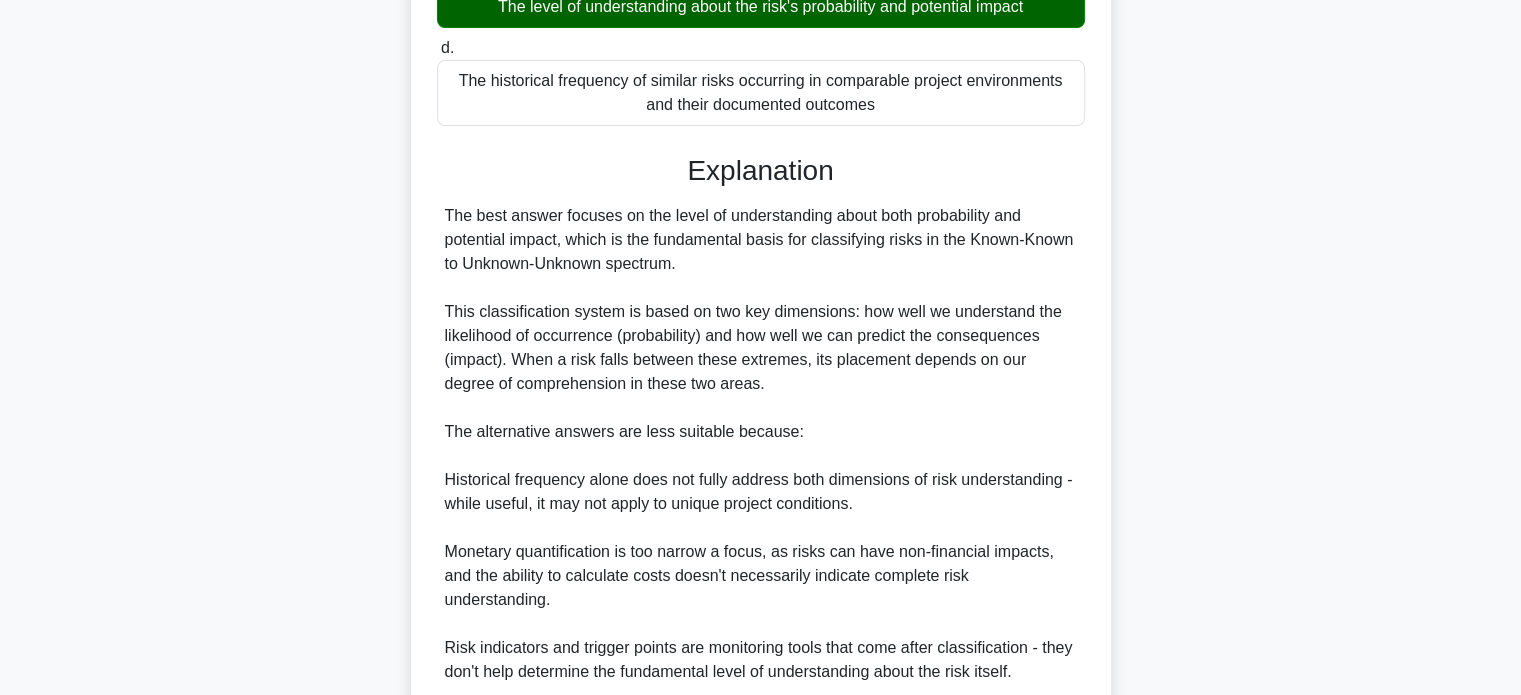 scroll, scrollTop: 632, scrollLeft: 0, axis: vertical 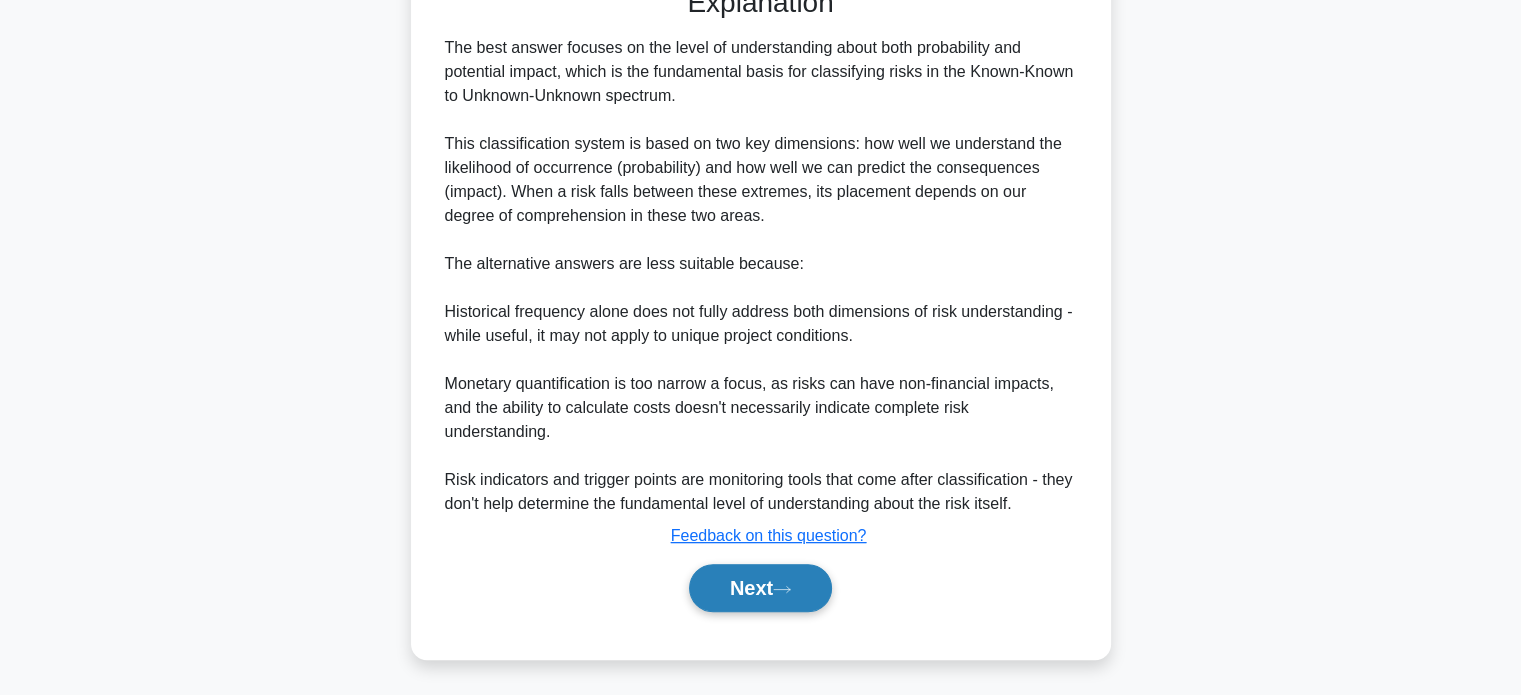 click on "Next" at bounding box center [760, 588] 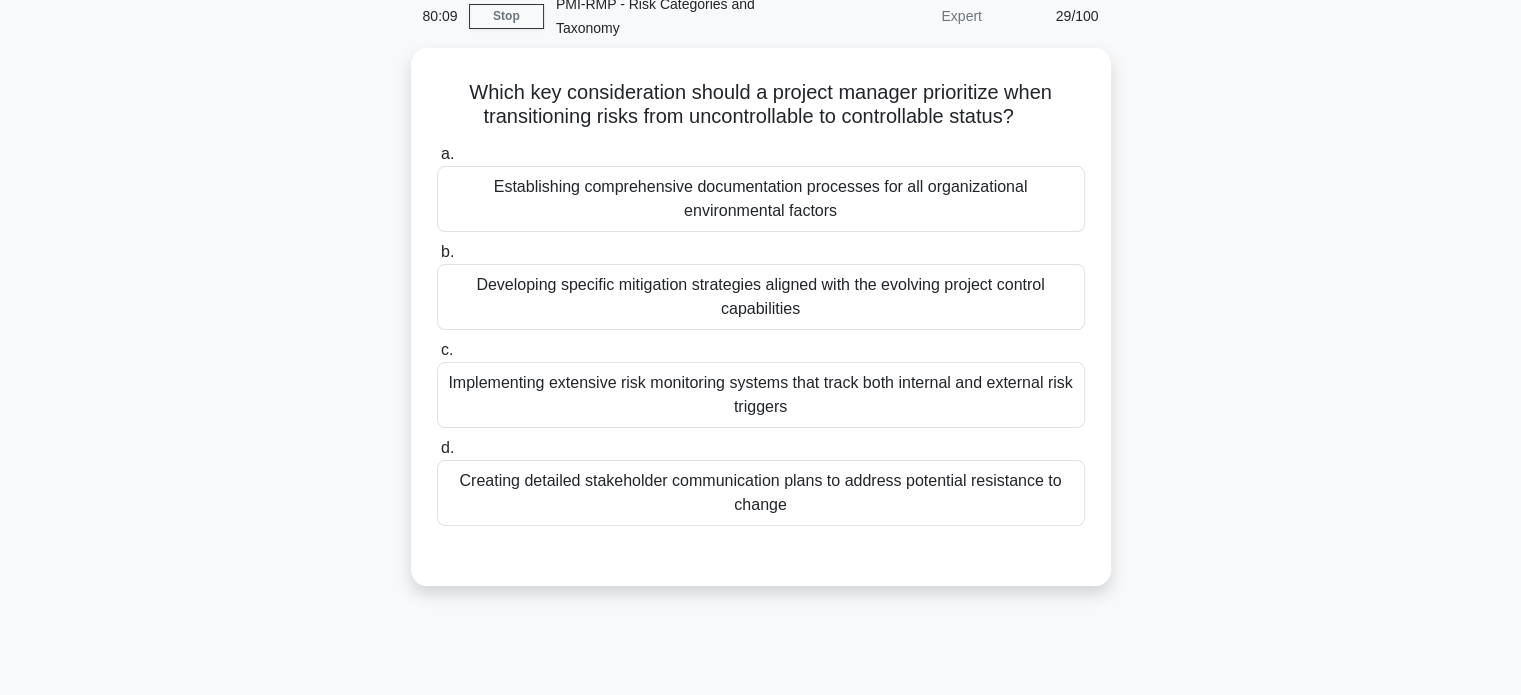 scroll, scrollTop: 82, scrollLeft: 0, axis: vertical 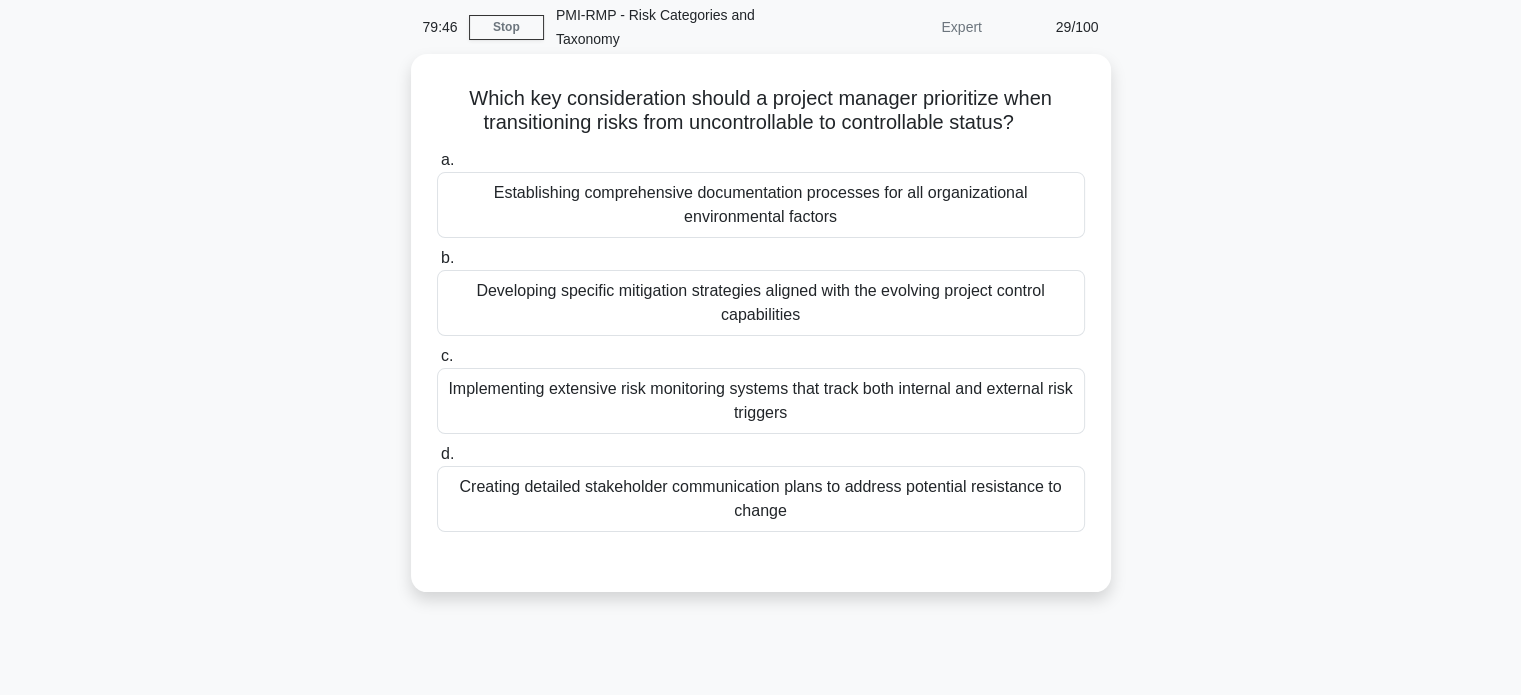 click on "Developing specific mitigation strategies aligned with the evolving project control capabilities" at bounding box center [761, 303] 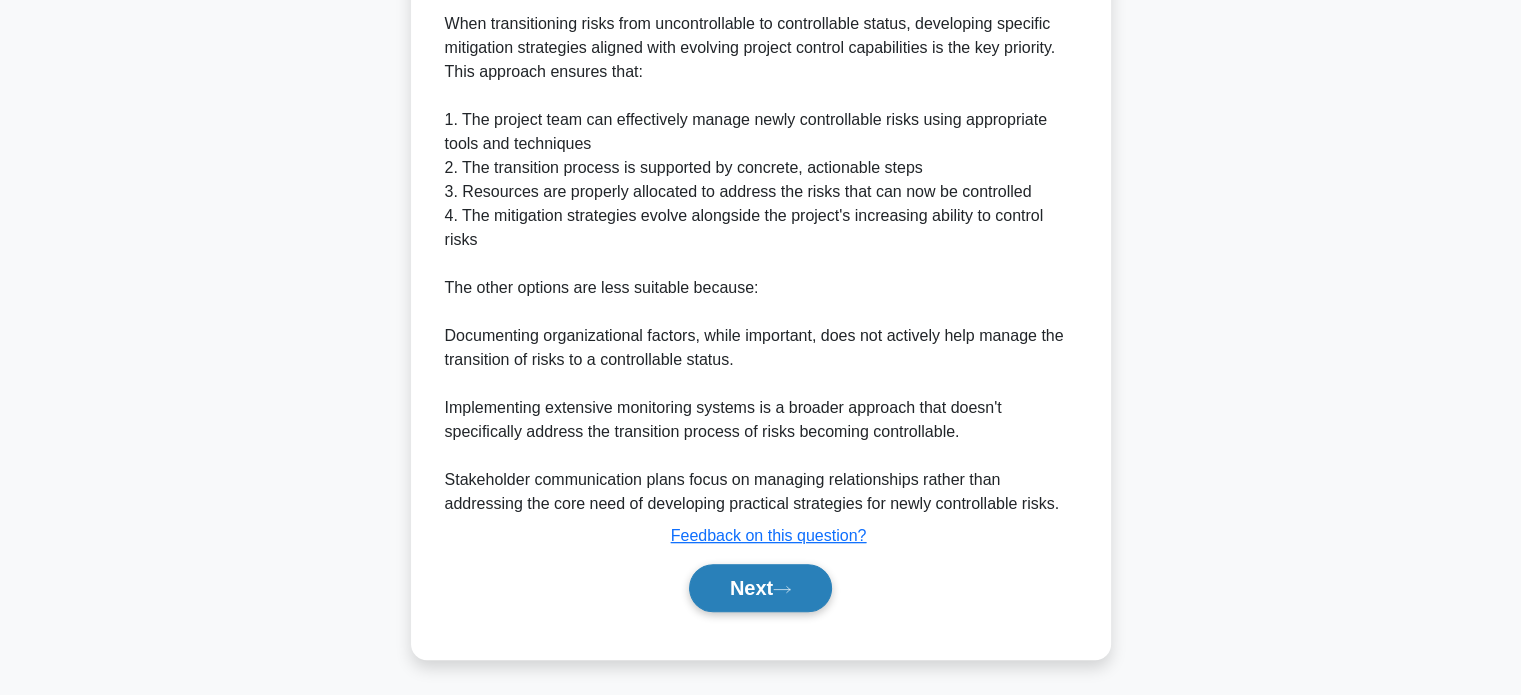 click on "Next" at bounding box center (760, 588) 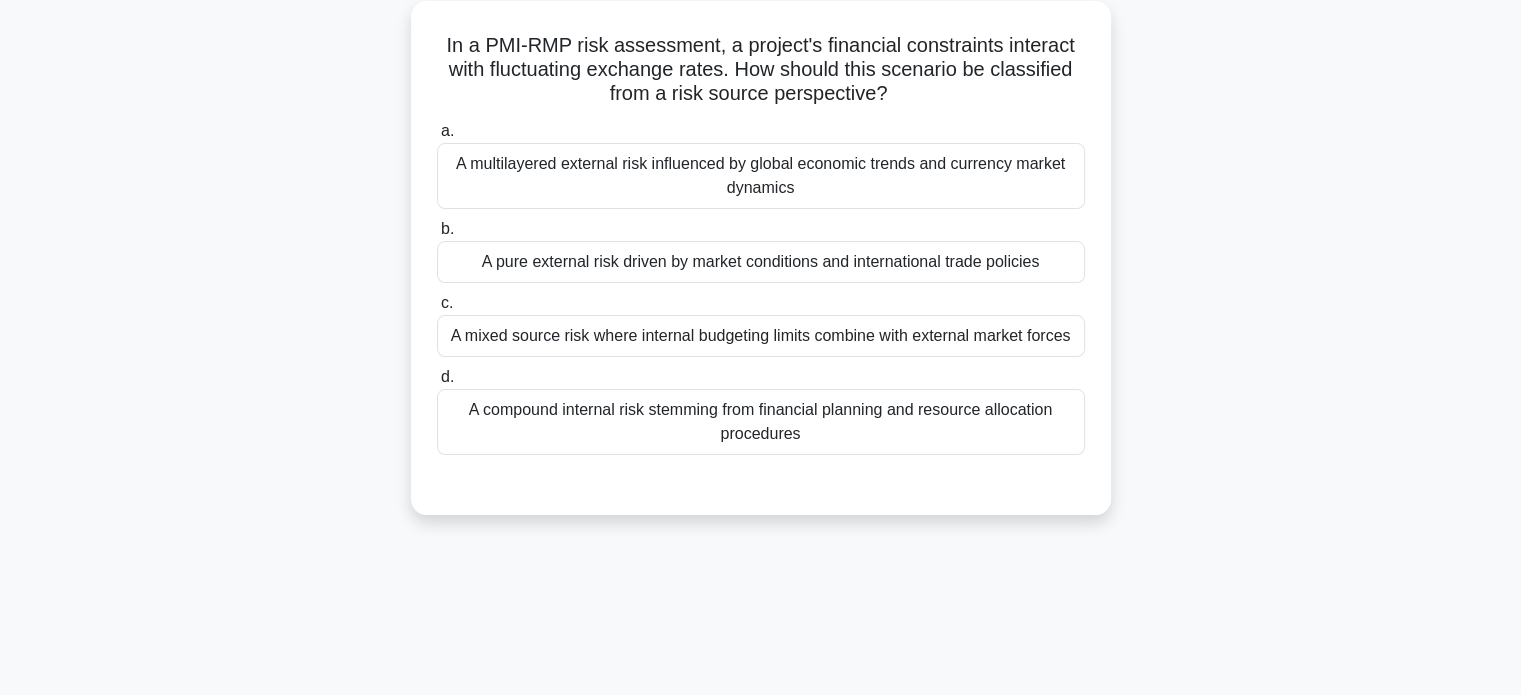 scroll, scrollTop: 138, scrollLeft: 0, axis: vertical 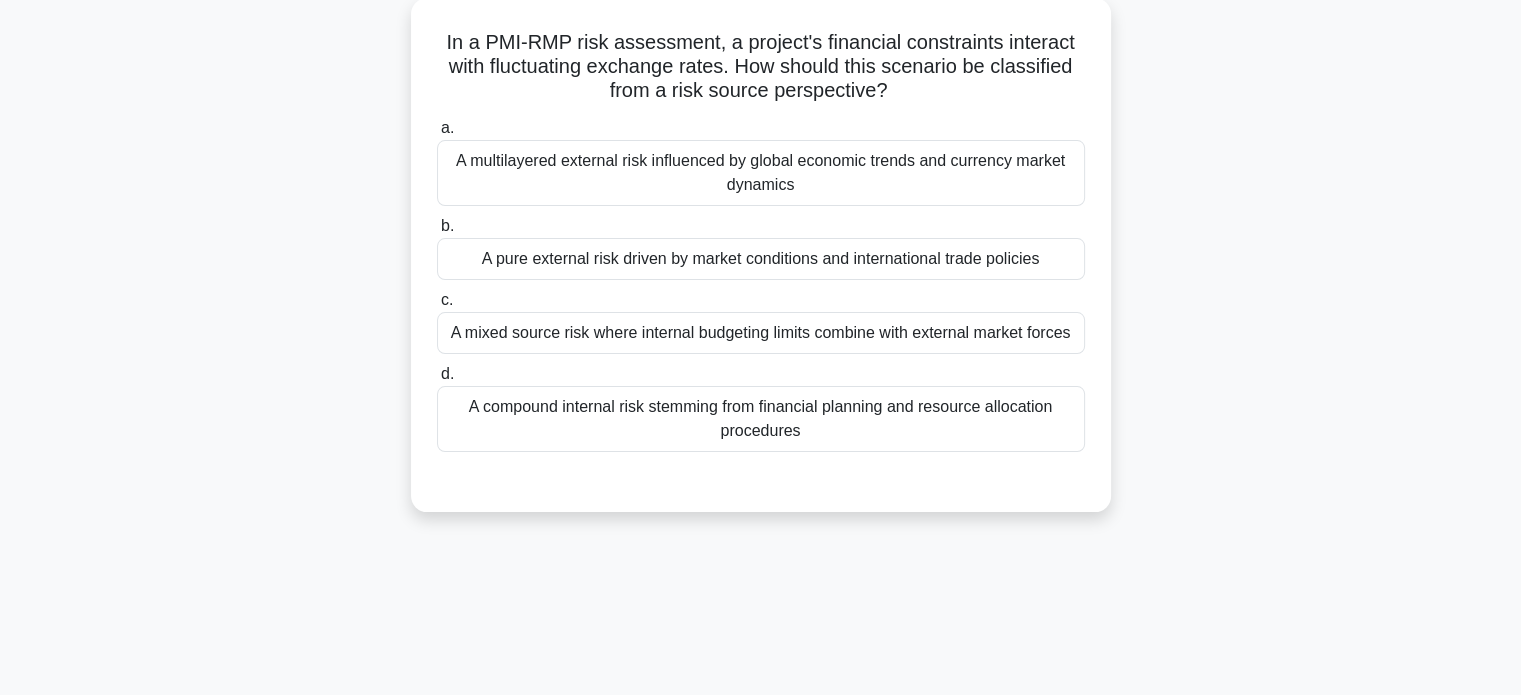 click on "A mixed source risk where internal budgeting limits combine with external market forces" at bounding box center (761, 333) 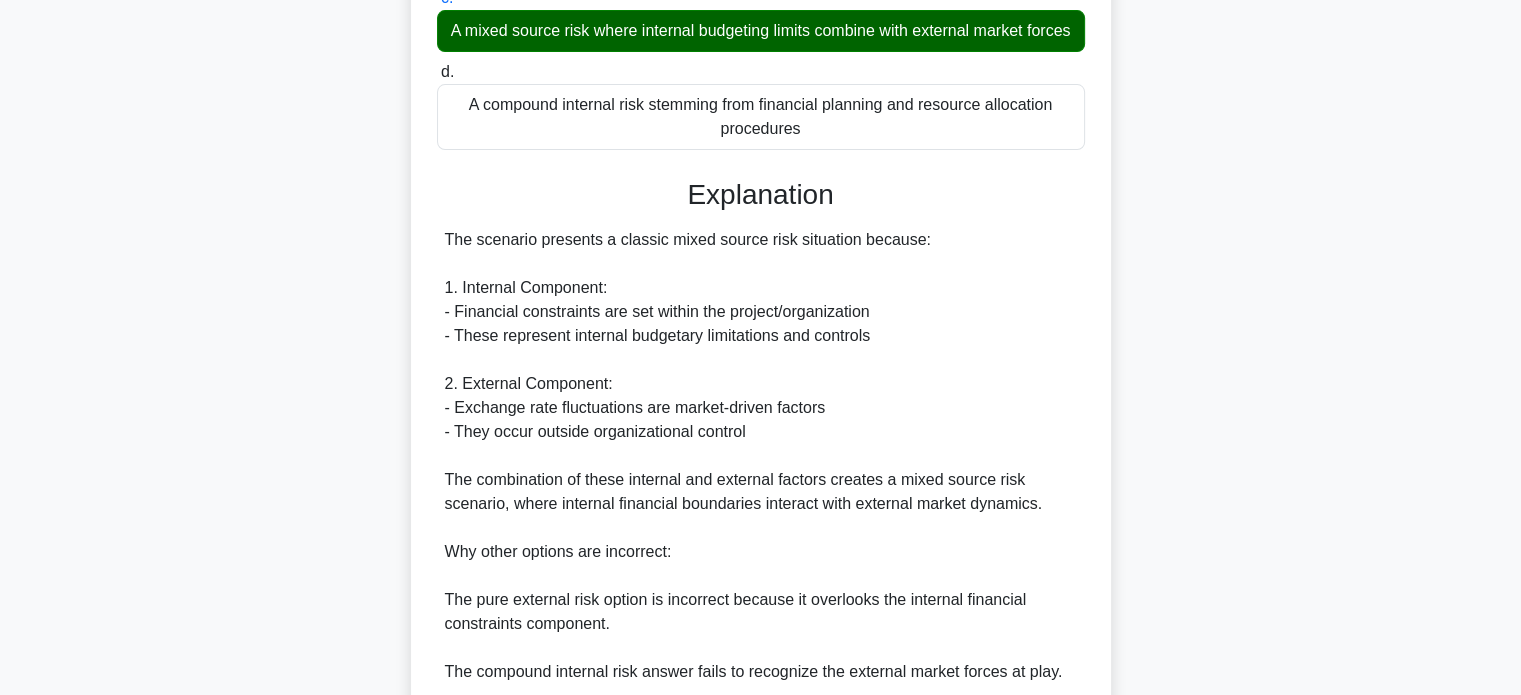scroll, scrollTop: 704, scrollLeft: 0, axis: vertical 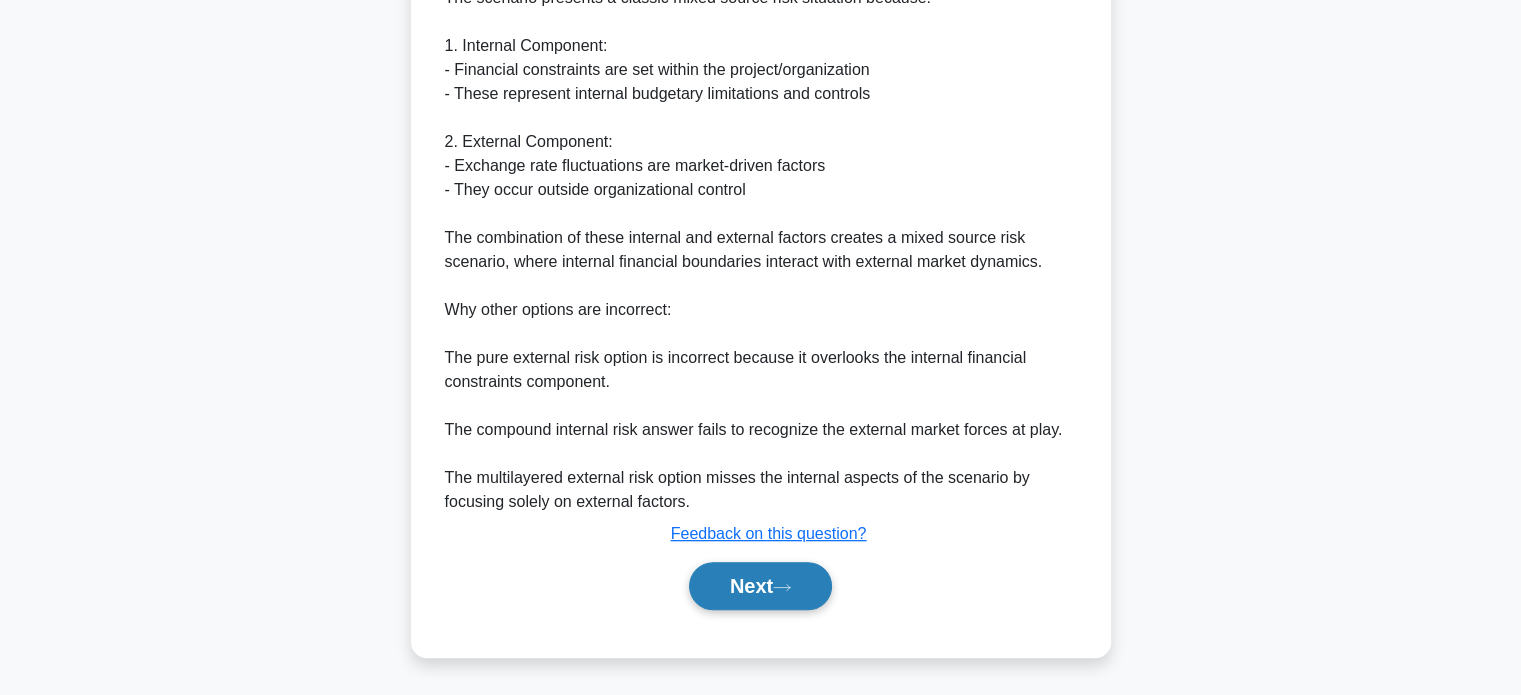 click on "Next" at bounding box center [760, 586] 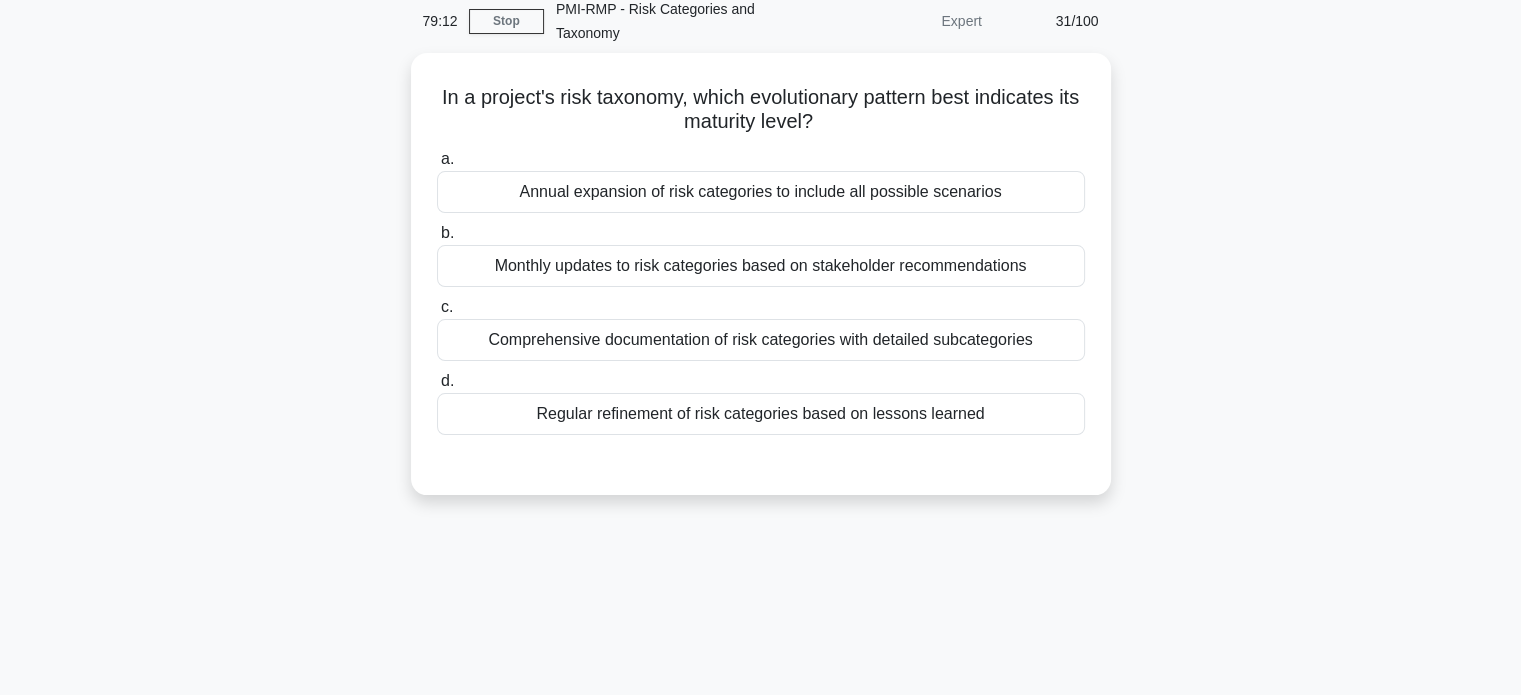 scroll, scrollTop: 86, scrollLeft: 0, axis: vertical 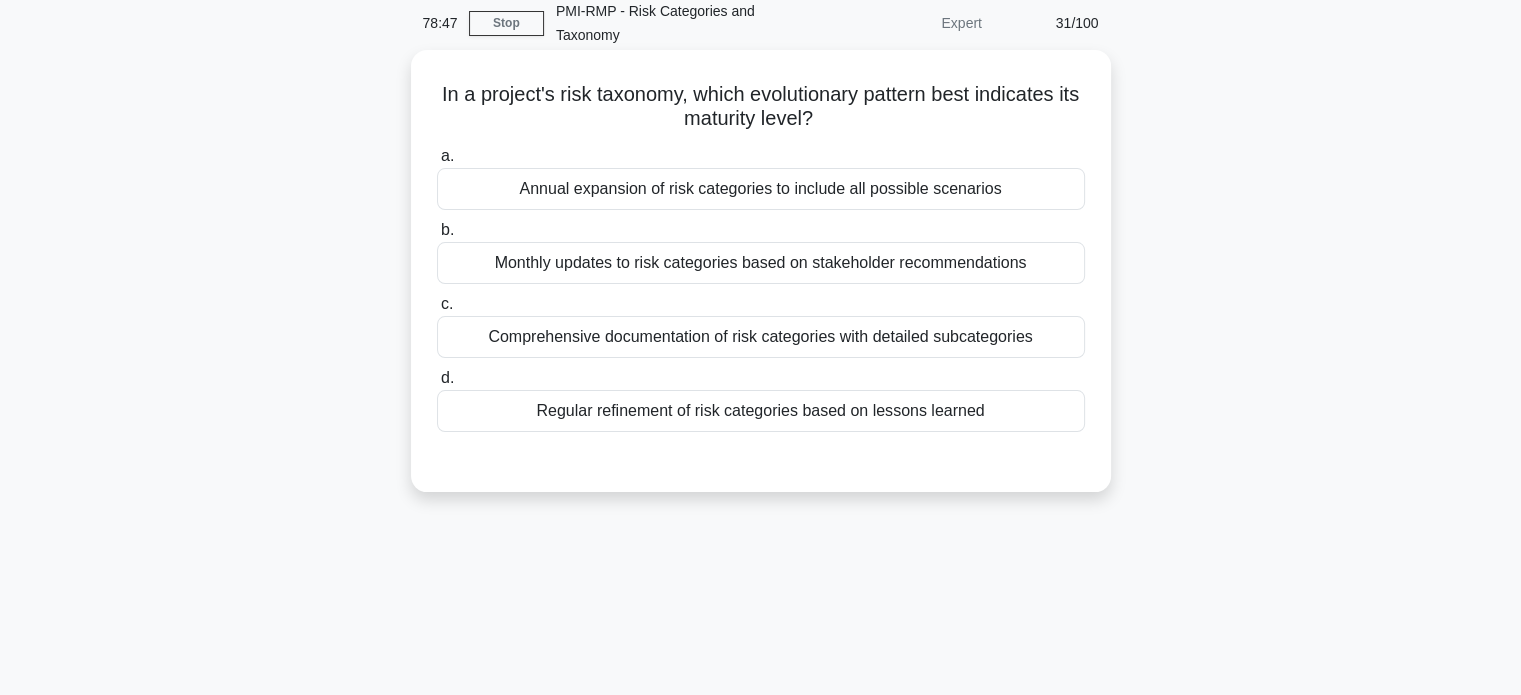 click on "Regular refinement of risk categories based on lessons learned" at bounding box center [761, 411] 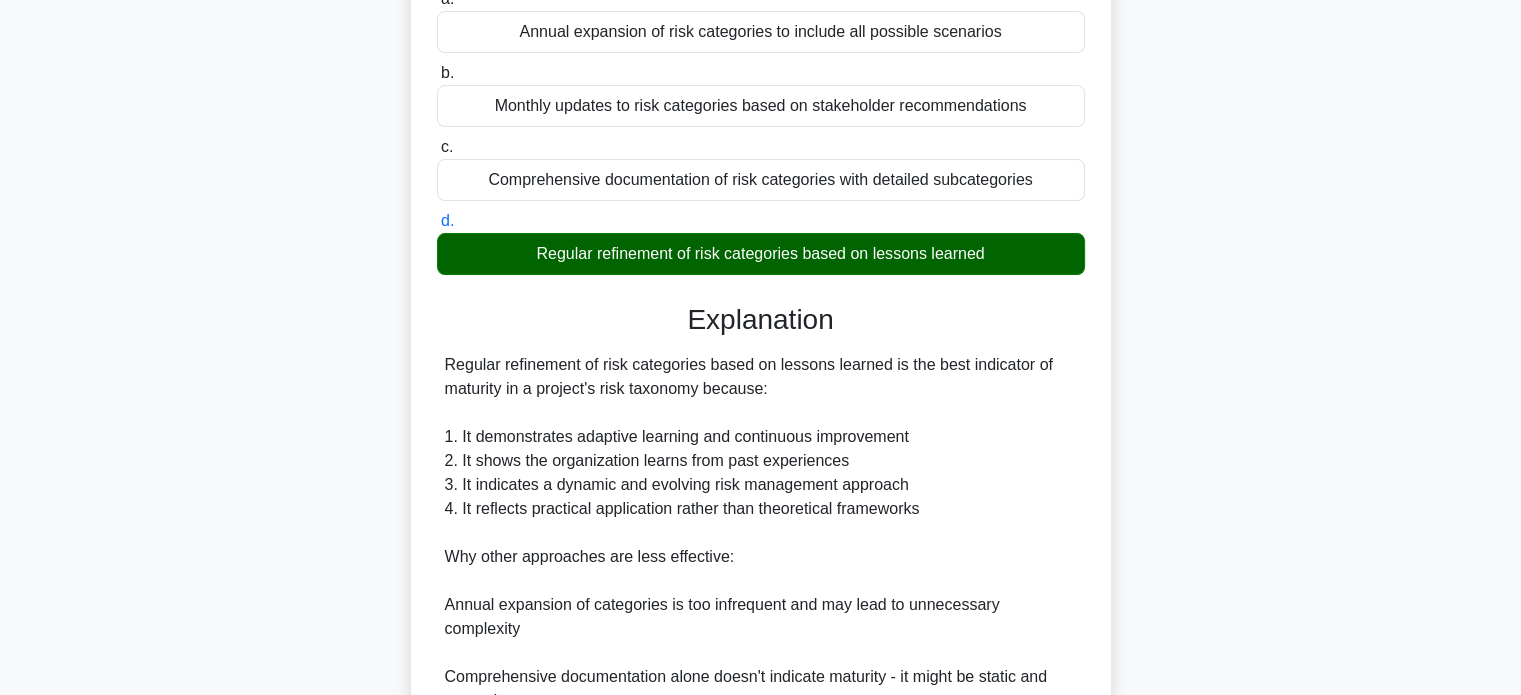 scroll, scrollTop: 584, scrollLeft: 0, axis: vertical 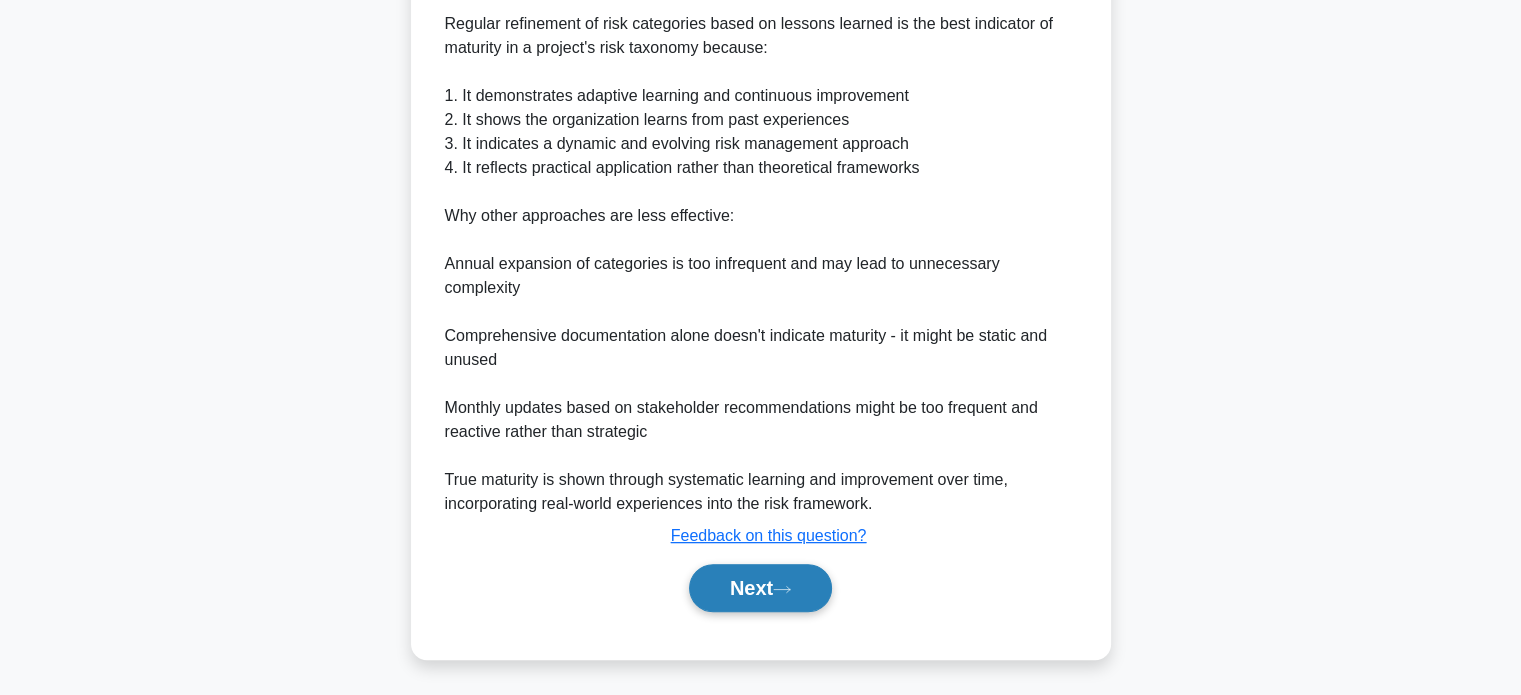 click on "Next" at bounding box center (760, 588) 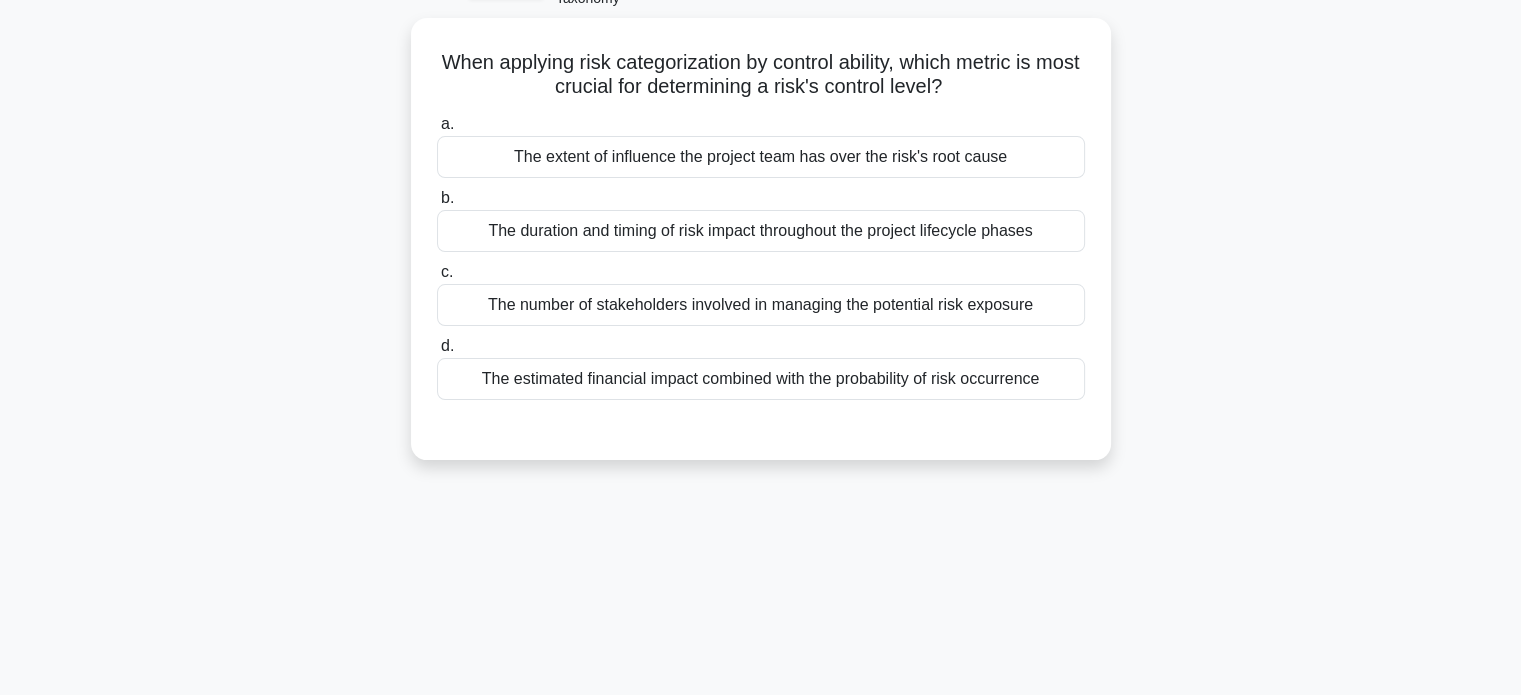 scroll, scrollTop: 120, scrollLeft: 0, axis: vertical 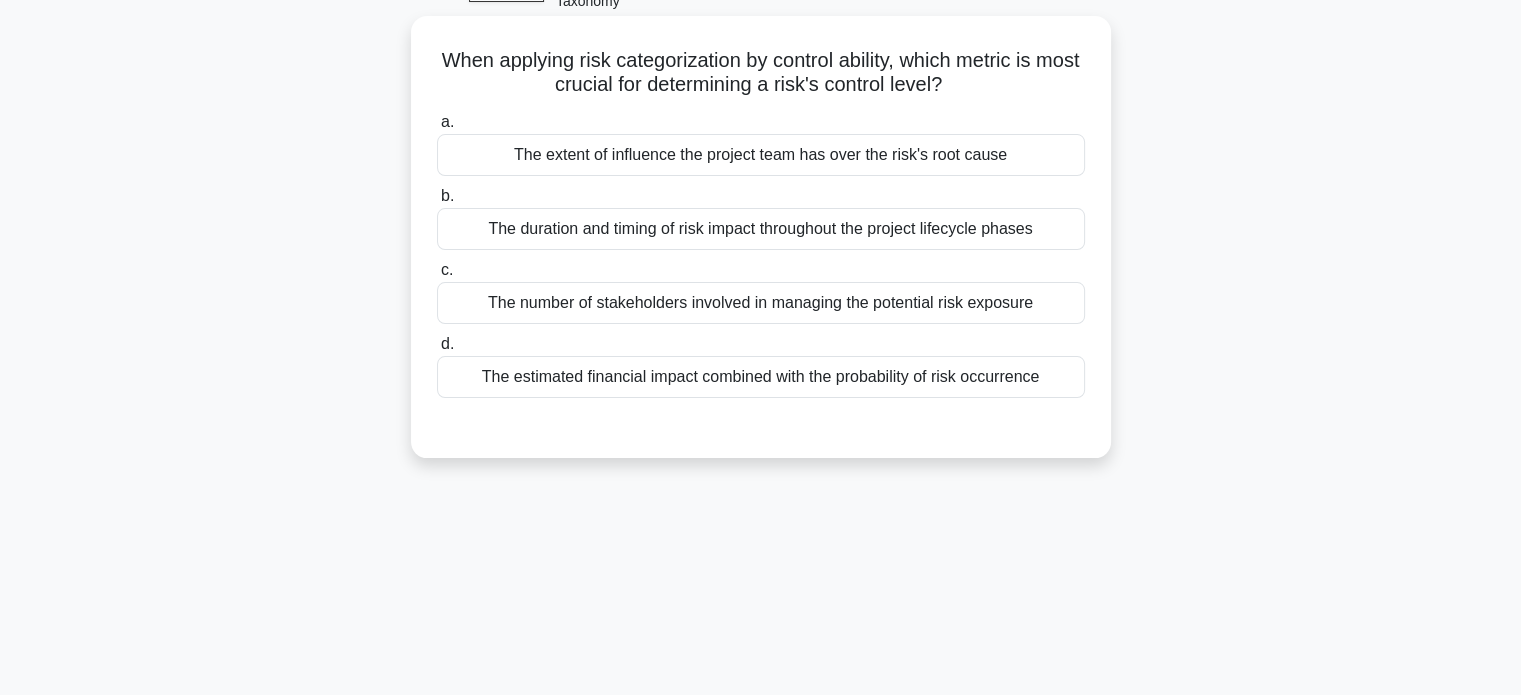 click on "The extent of influence the project team has over the risk's root cause" at bounding box center (761, 155) 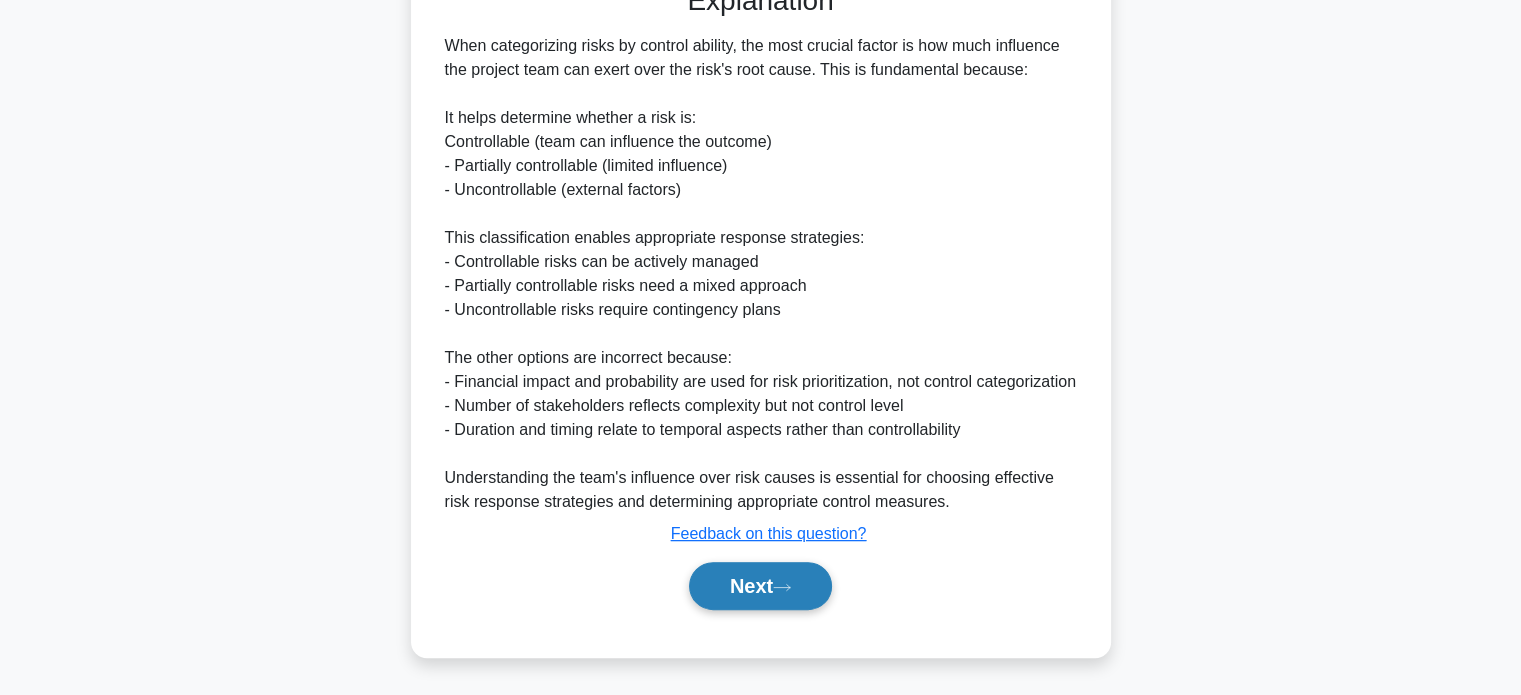 click on "Next" at bounding box center (760, 586) 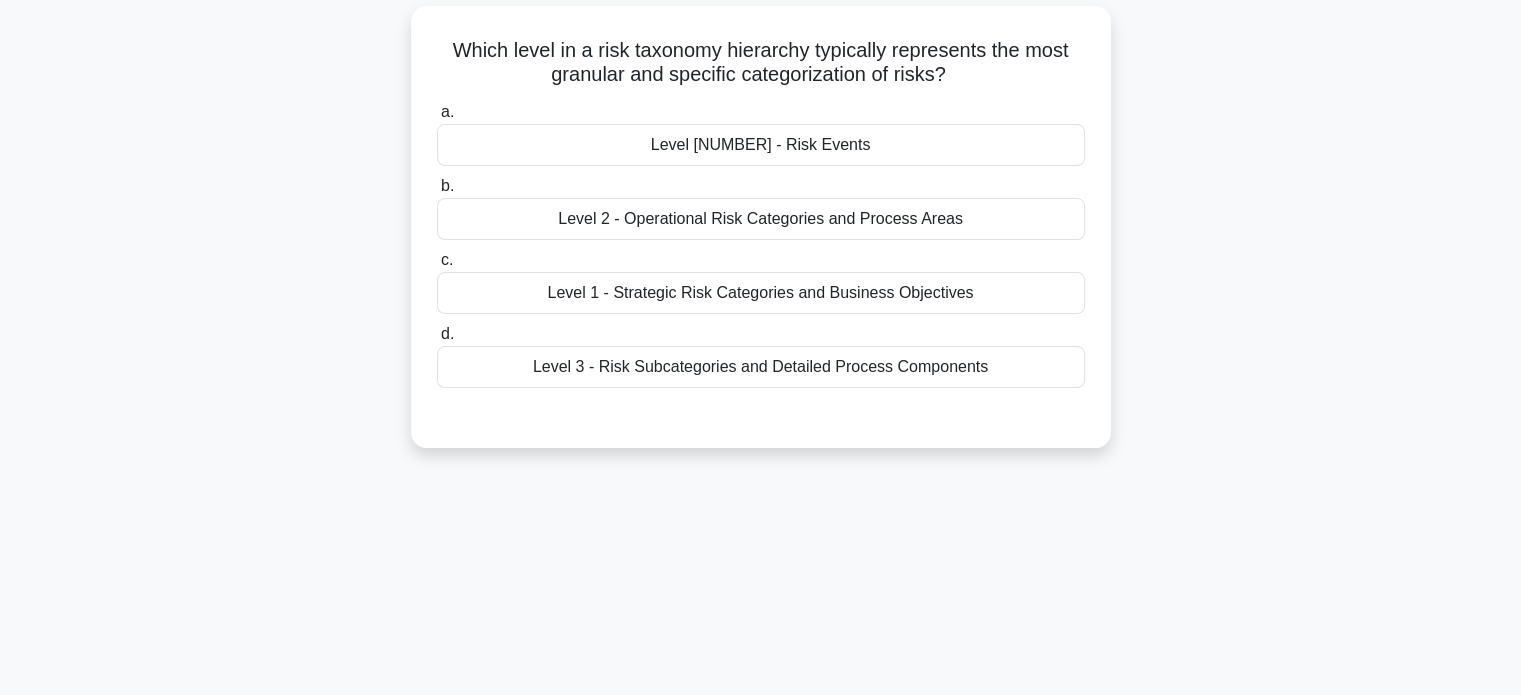 scroll, scrollTop: 131, scrollLeft: 0, axis: vertical 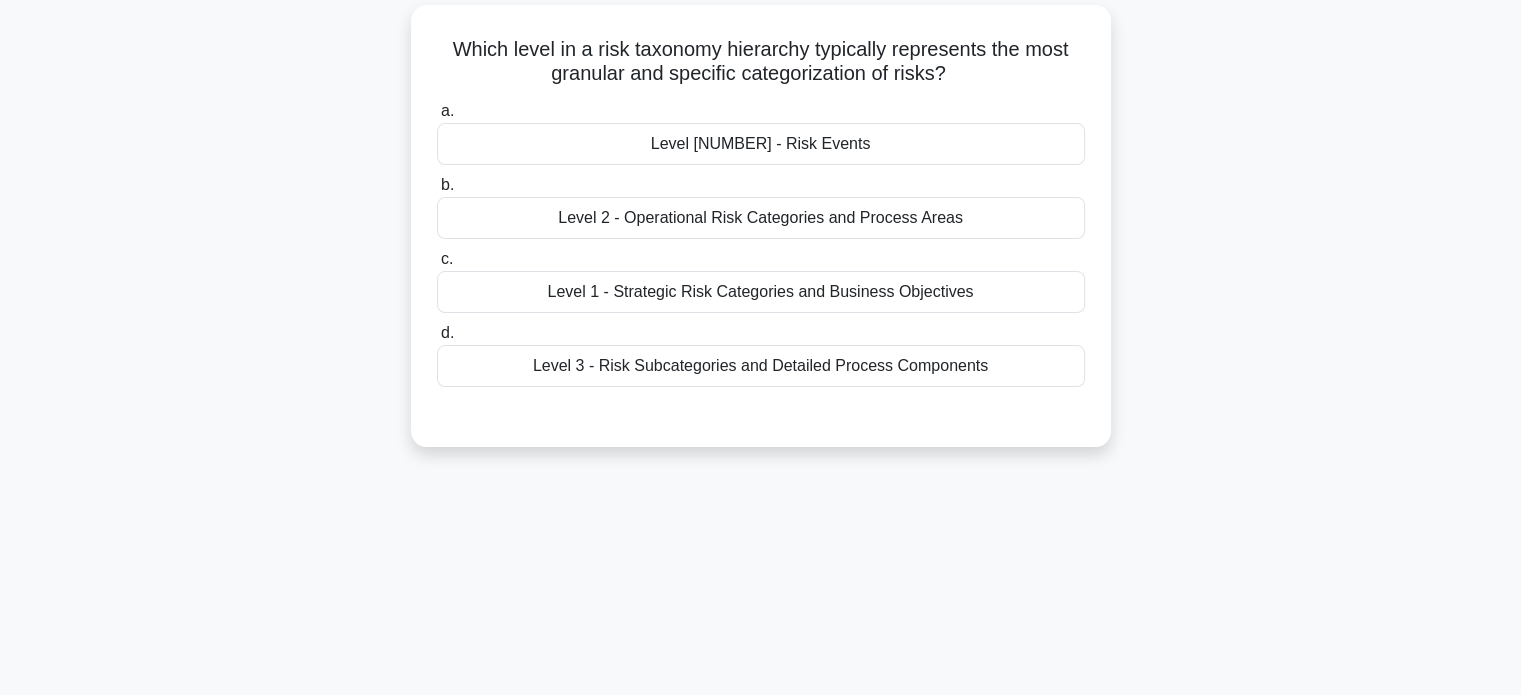 click on "Level 4 - Risk Events" at bounding box center [761, 144] 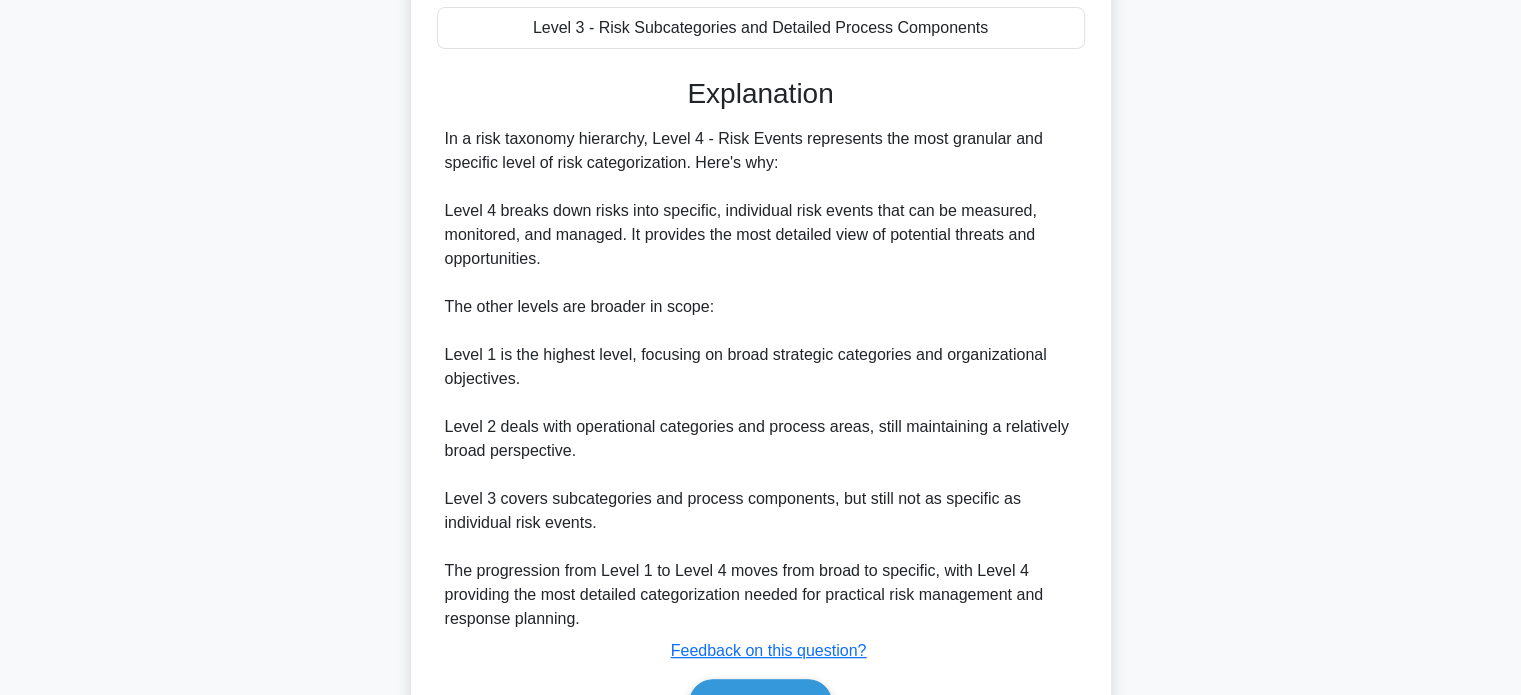 scroll, scrollTop: 584, scrollLeft: 0, axis: vertical 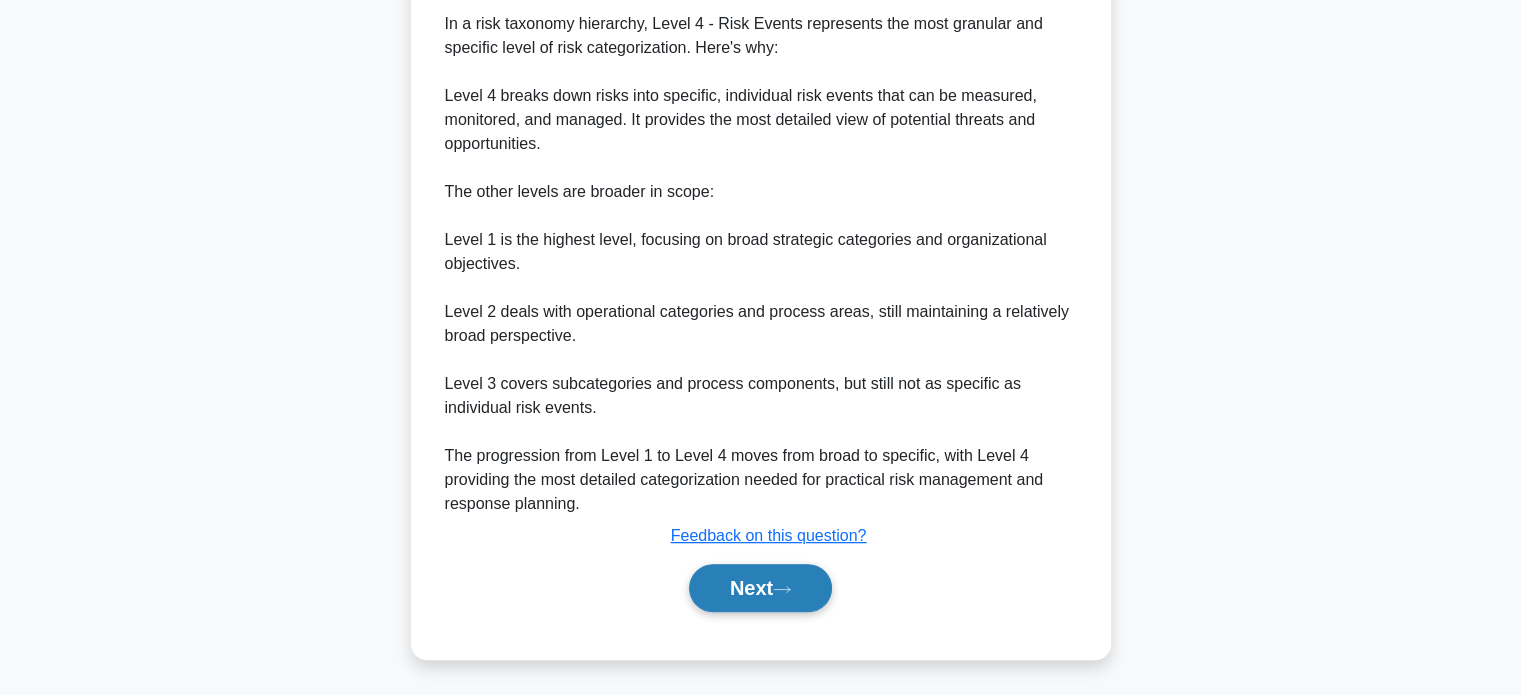click on "Next" at bounding box center [760, 588] 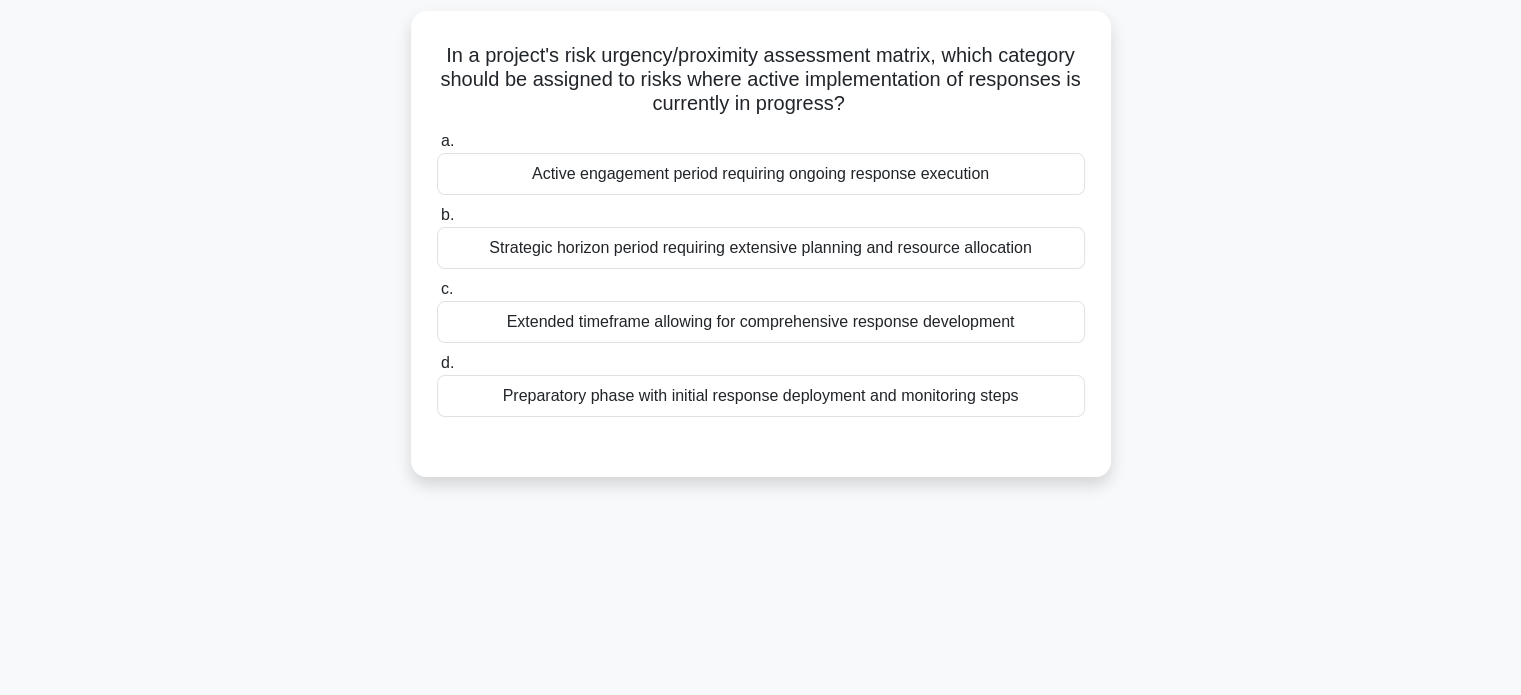 scroll, scrollTop: 129, scrollLeft: 0, axis: vertical 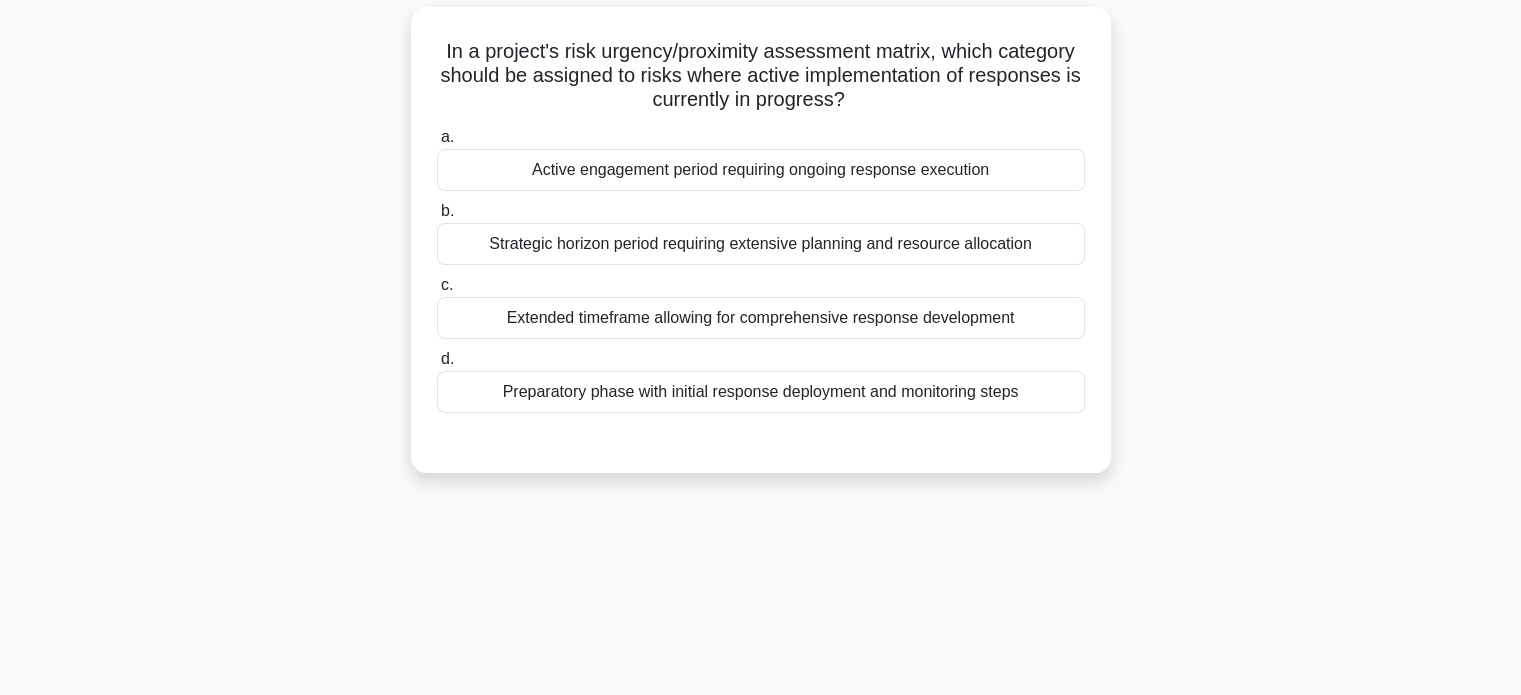 click on "Active engagement period requiring ongoing response execution" at bounding box center (761, 170) 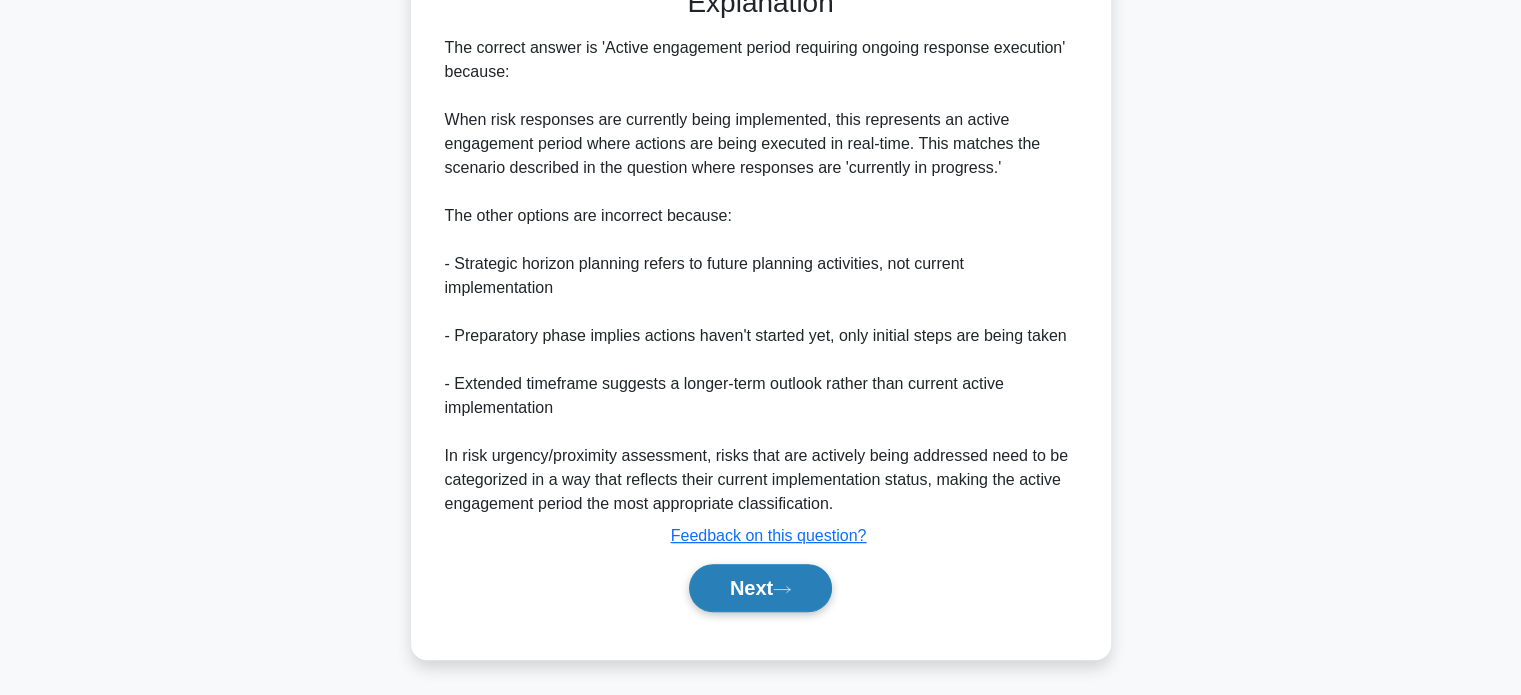 click on "Next" at bounding box center [760, 588] 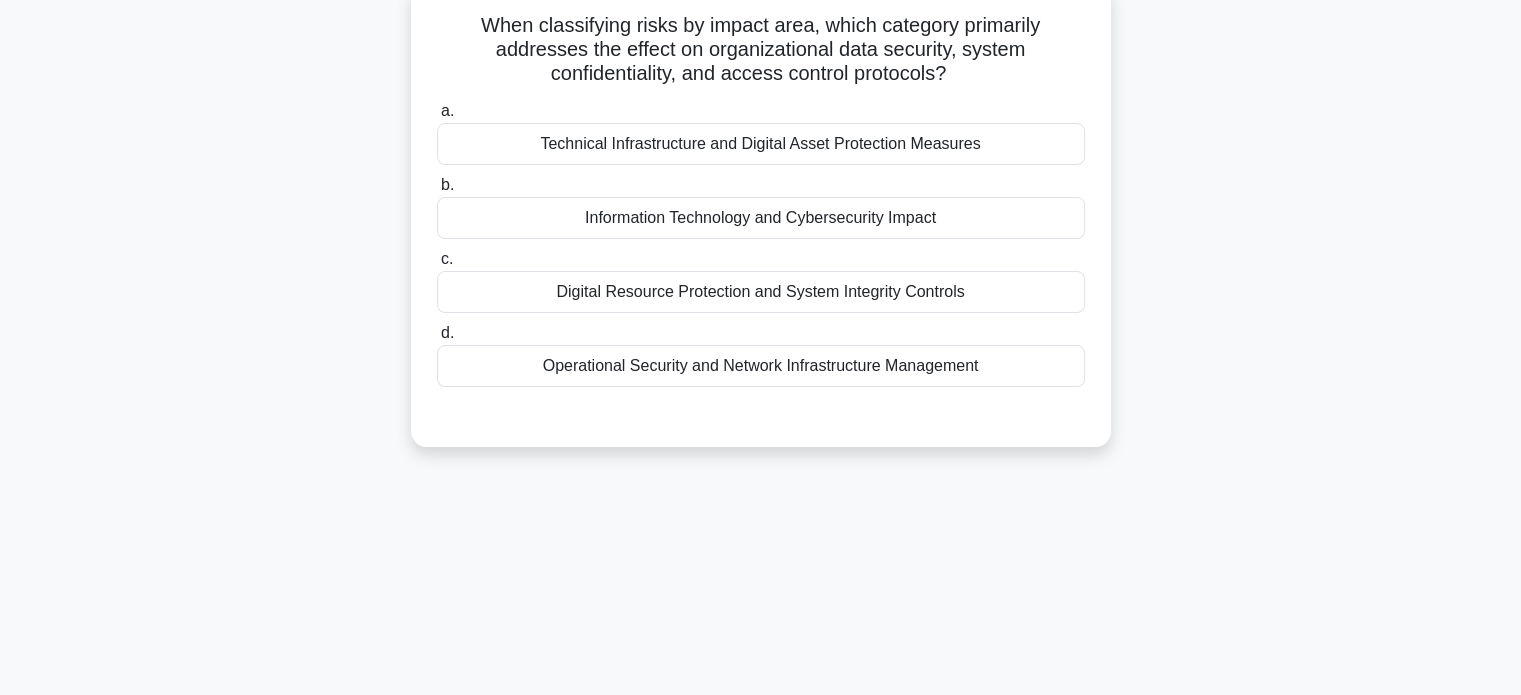 scroll, scrollTop: 142, scrollLeft: 0, axis: vertical 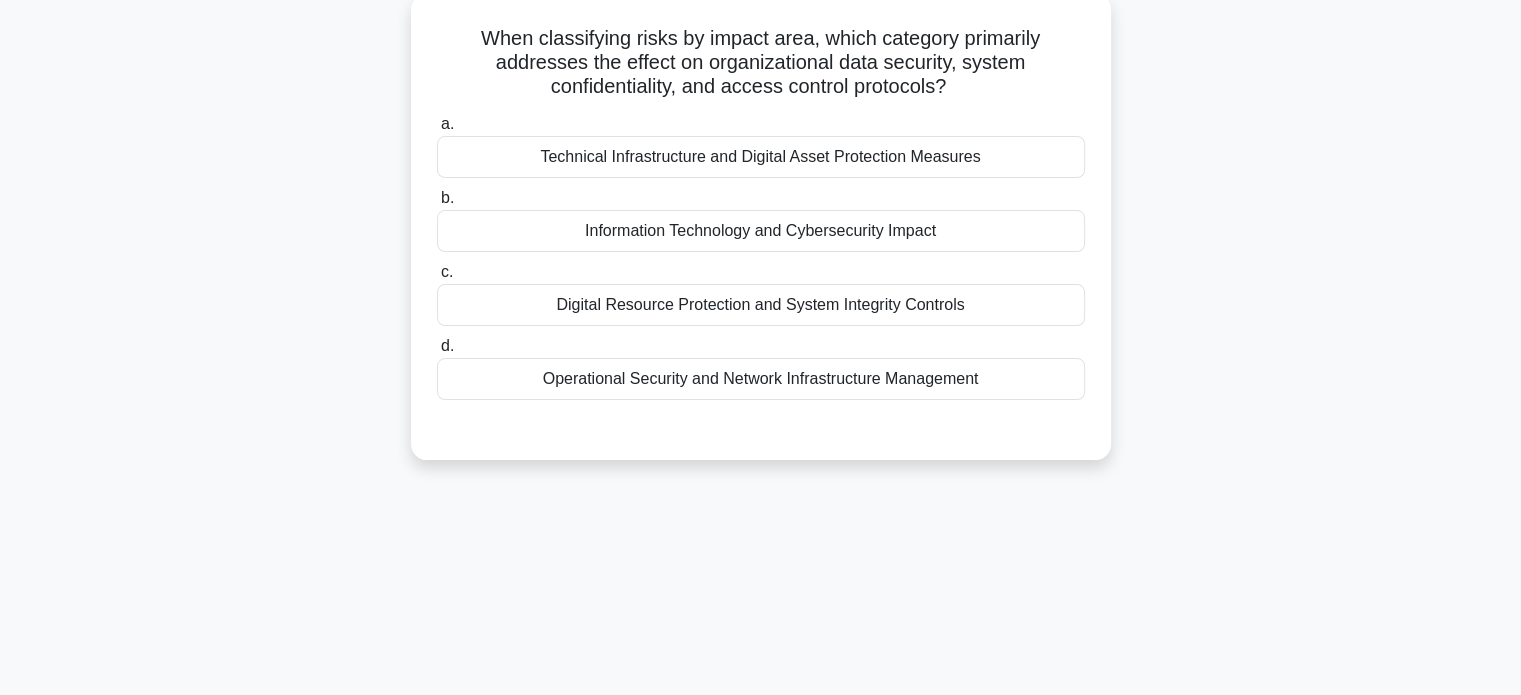 click on "Information Technology and Cybersecurity Impact" at bounding box center (761, 231) 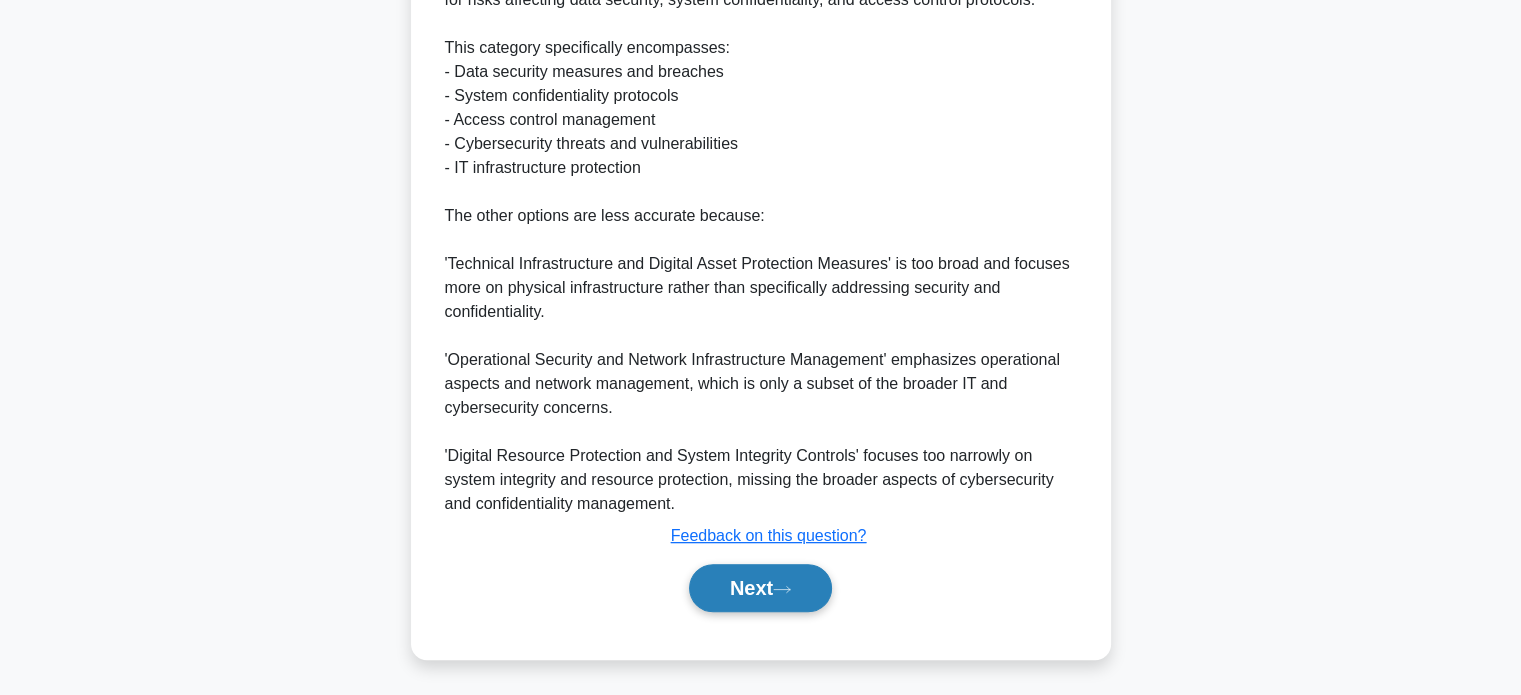 click on "Next" at bounding box center (760, 588) 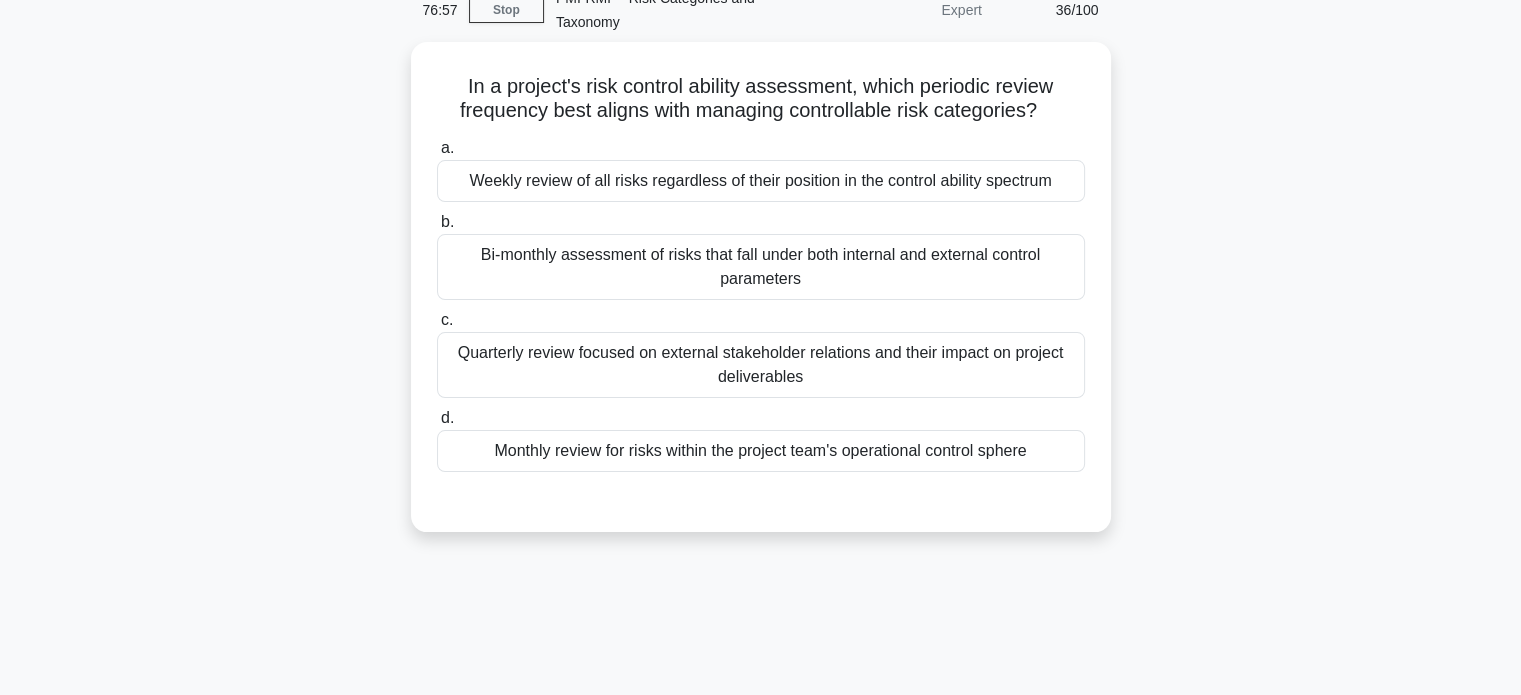 scroll, scrollTop: 92, scrollLeft: 0, axis: vertical 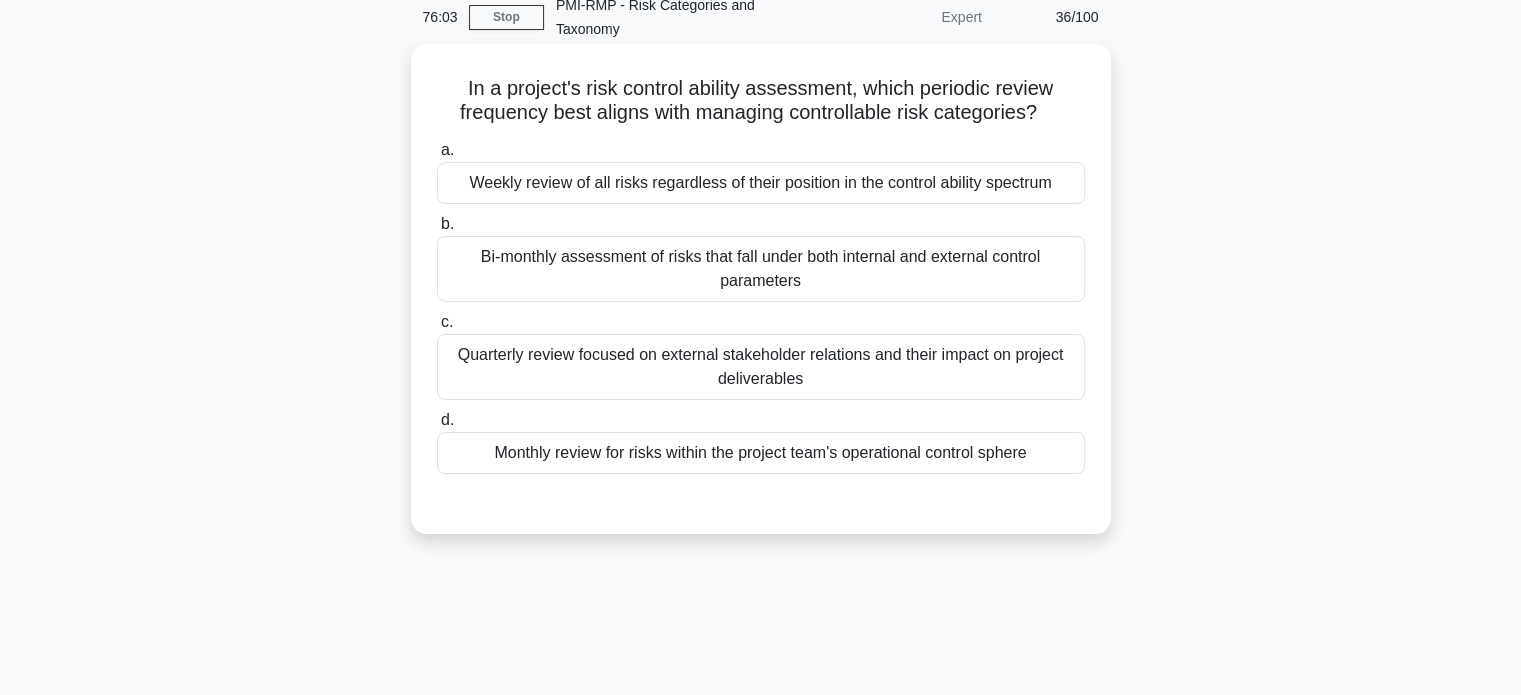 click on "Bi-monthly assessment of risks that fall under both internal and external control parameters" at bounding box center (761, 269) 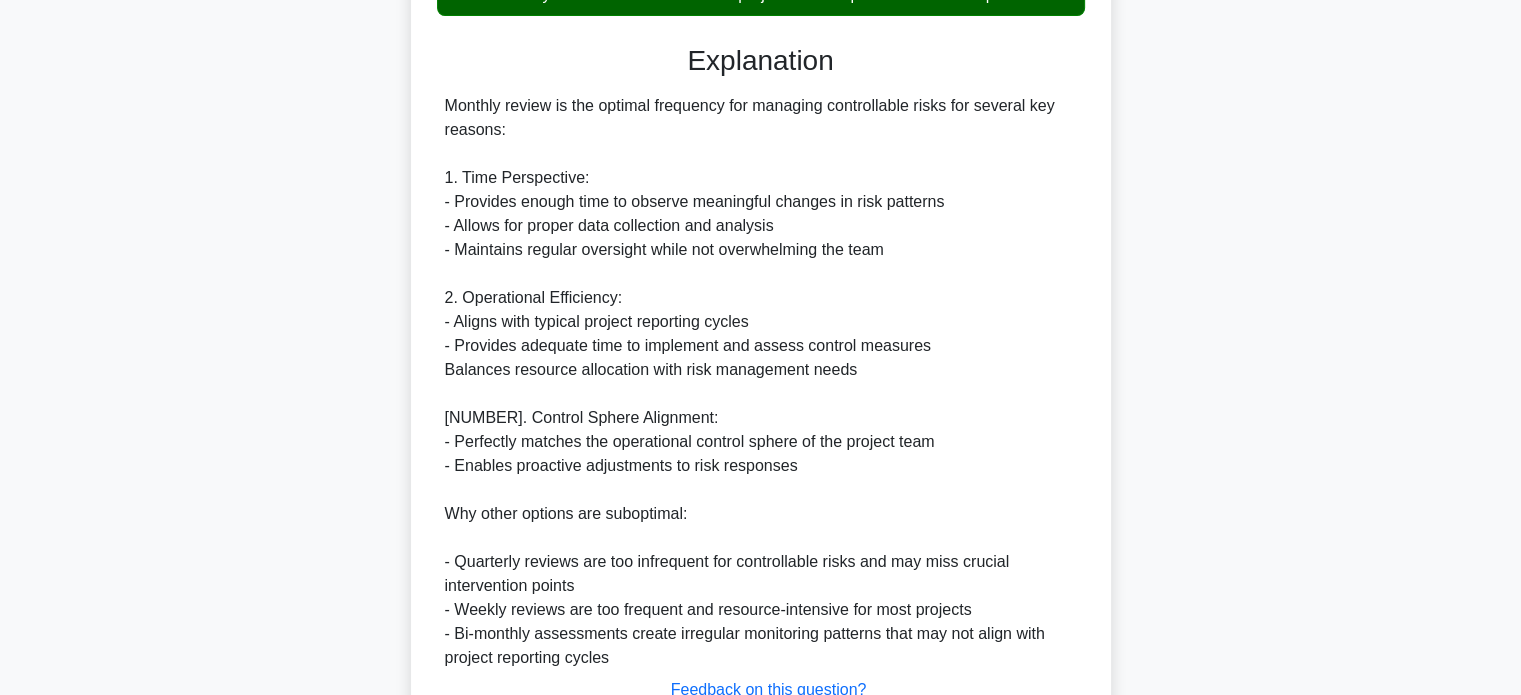 scroll, scrollTop: 706, scrollLeft: 0, axis: vertical 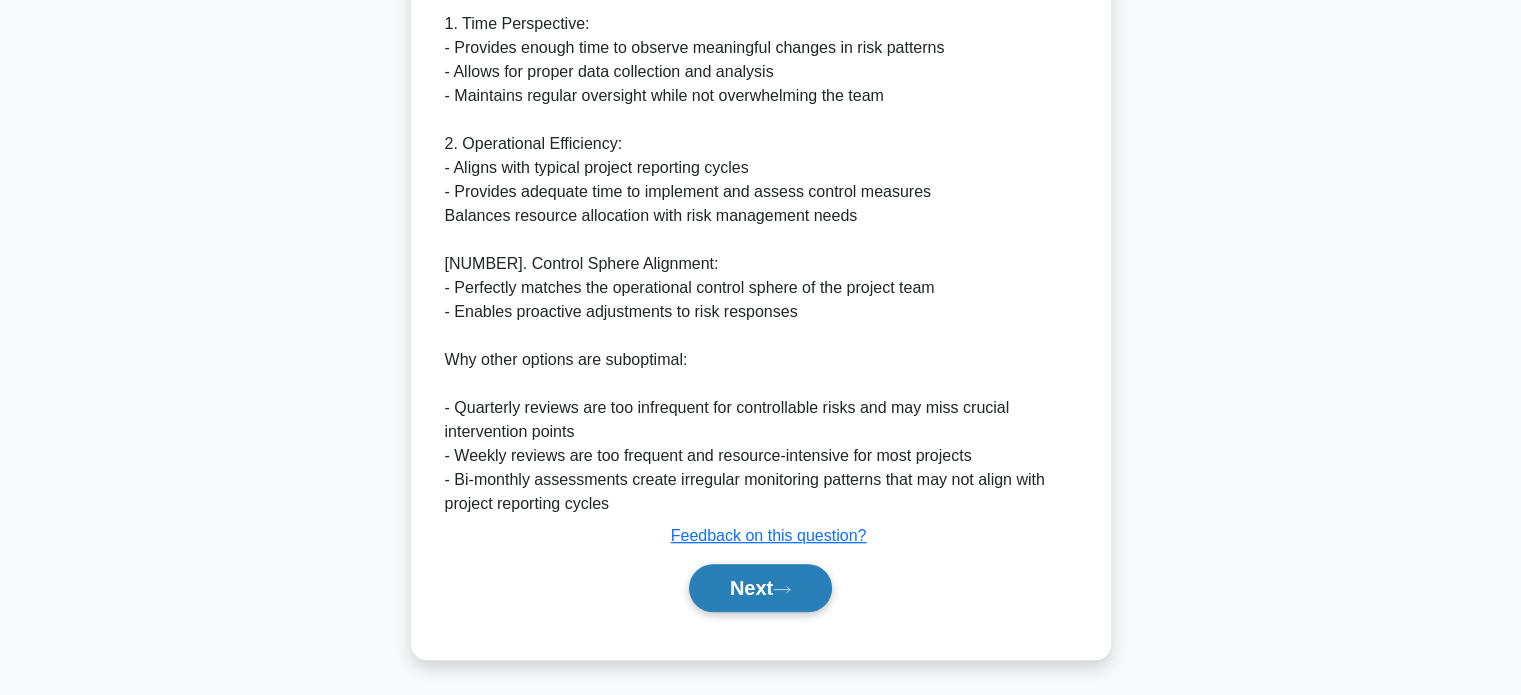 click on "Next" at bounding box center (760, 588) 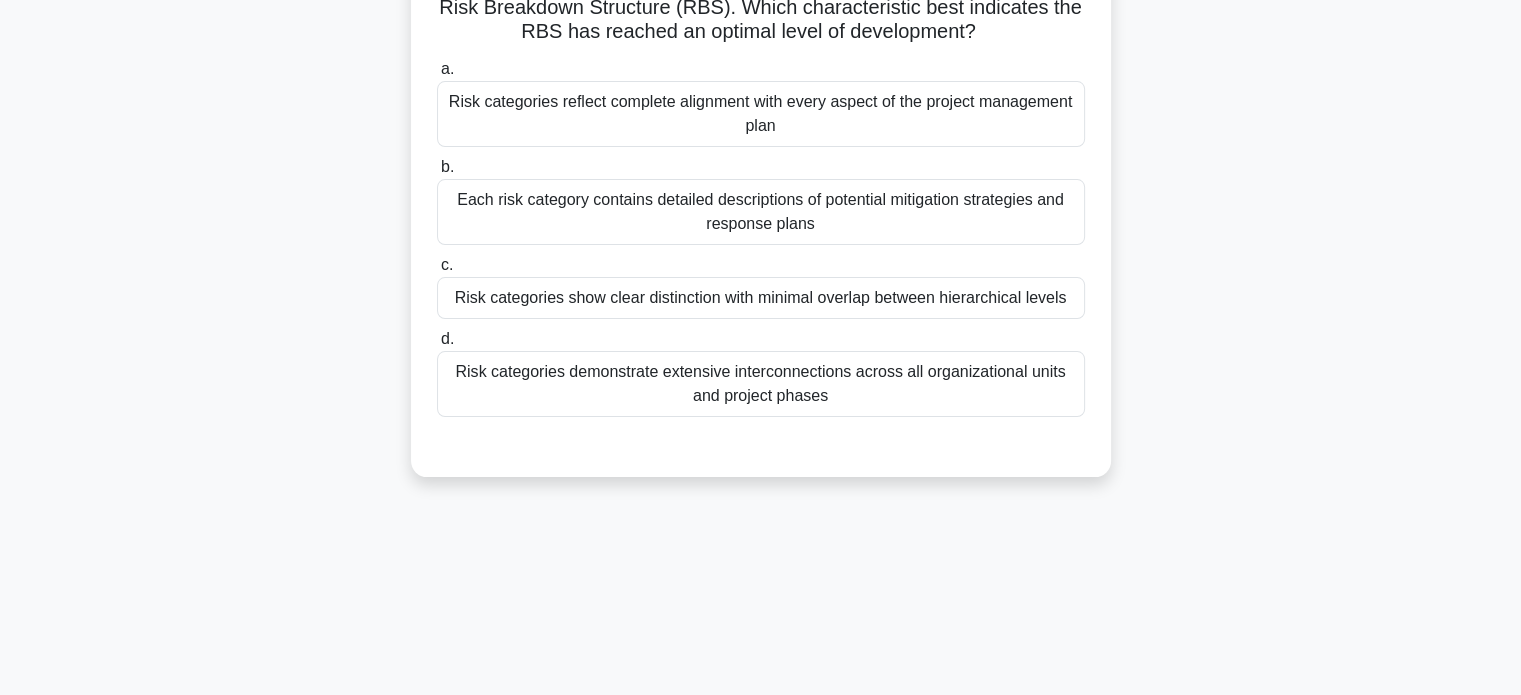 scroll, scrollTop: 130, scrollLeft: 0, axis: vertical 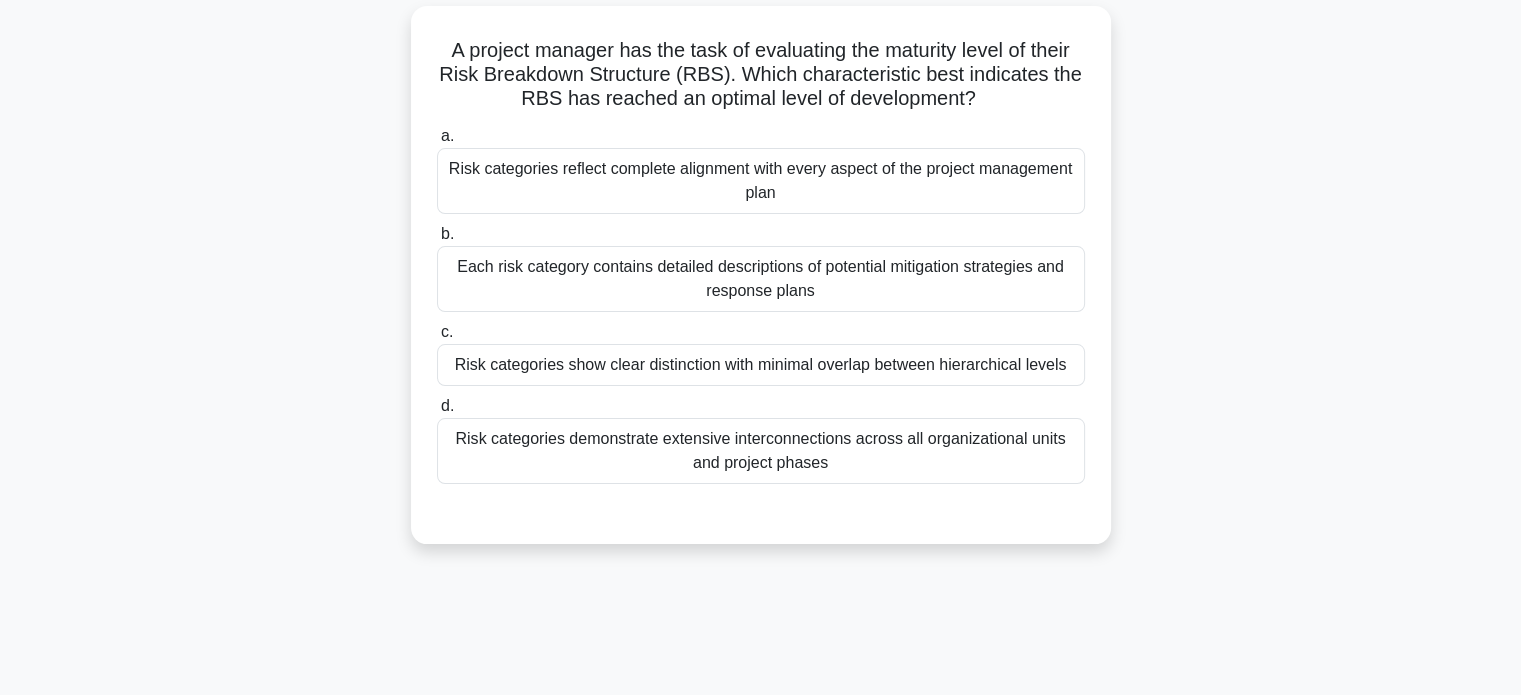 click on "Risk categories show clear distinction with minimal overlap between hierarchical levels" at bounding box center [761, 365] 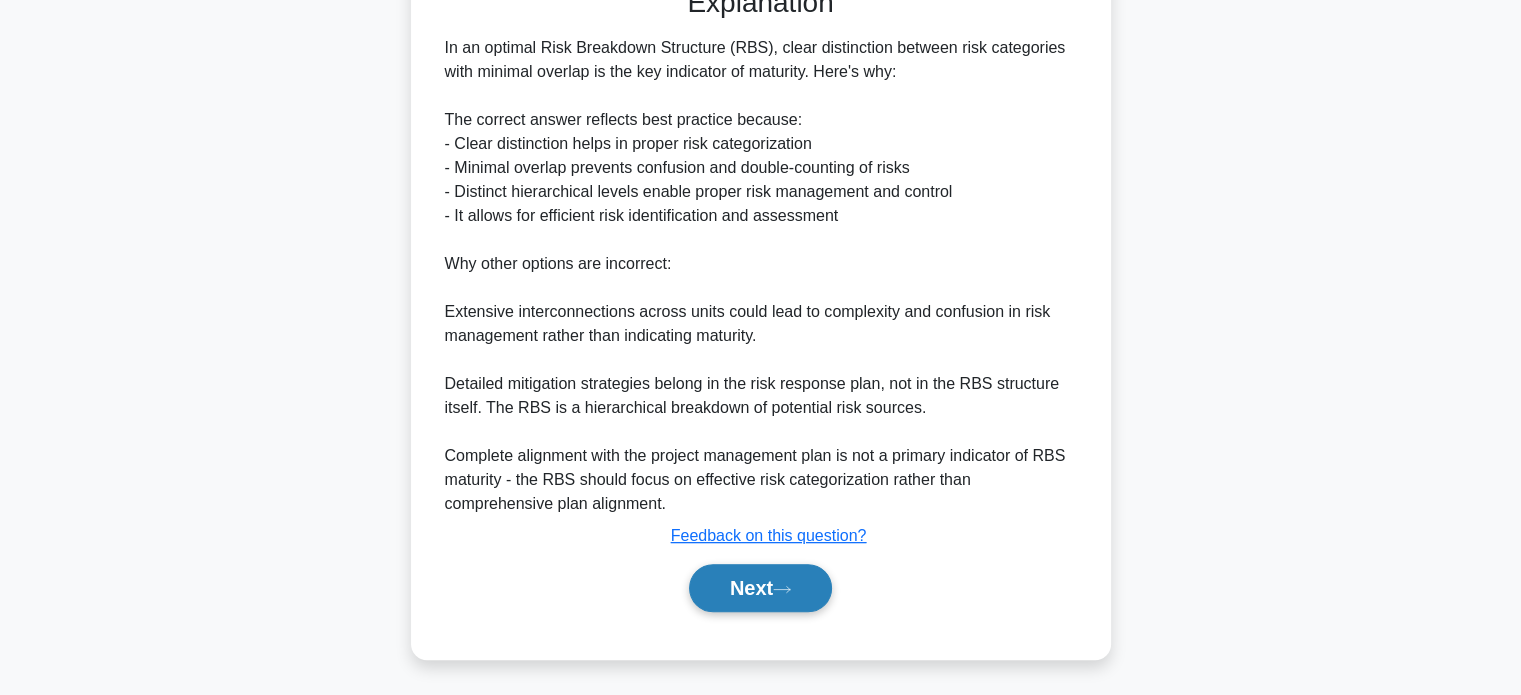 click on "Next" at bounding box center [760, 588] 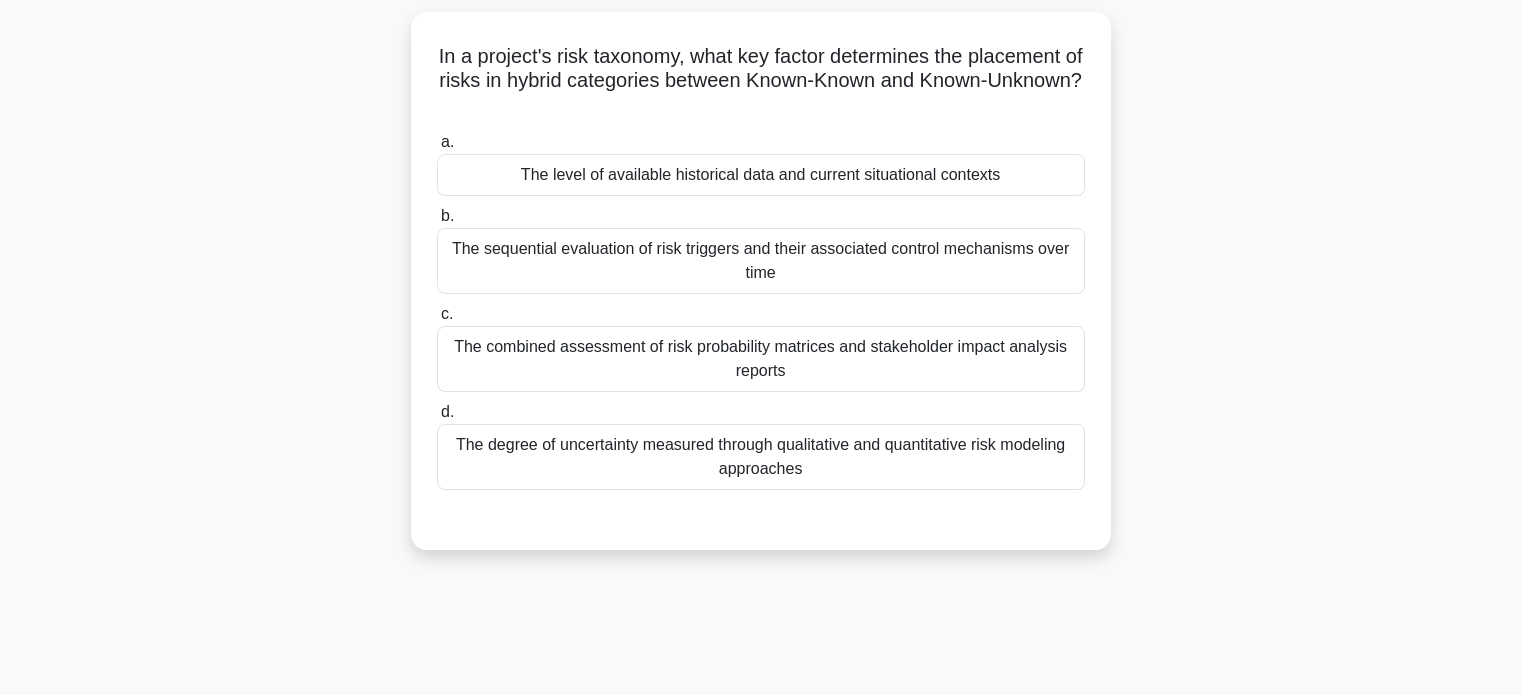scroll, scrollTop: 124, scrollLeft: 0, axis: vertical 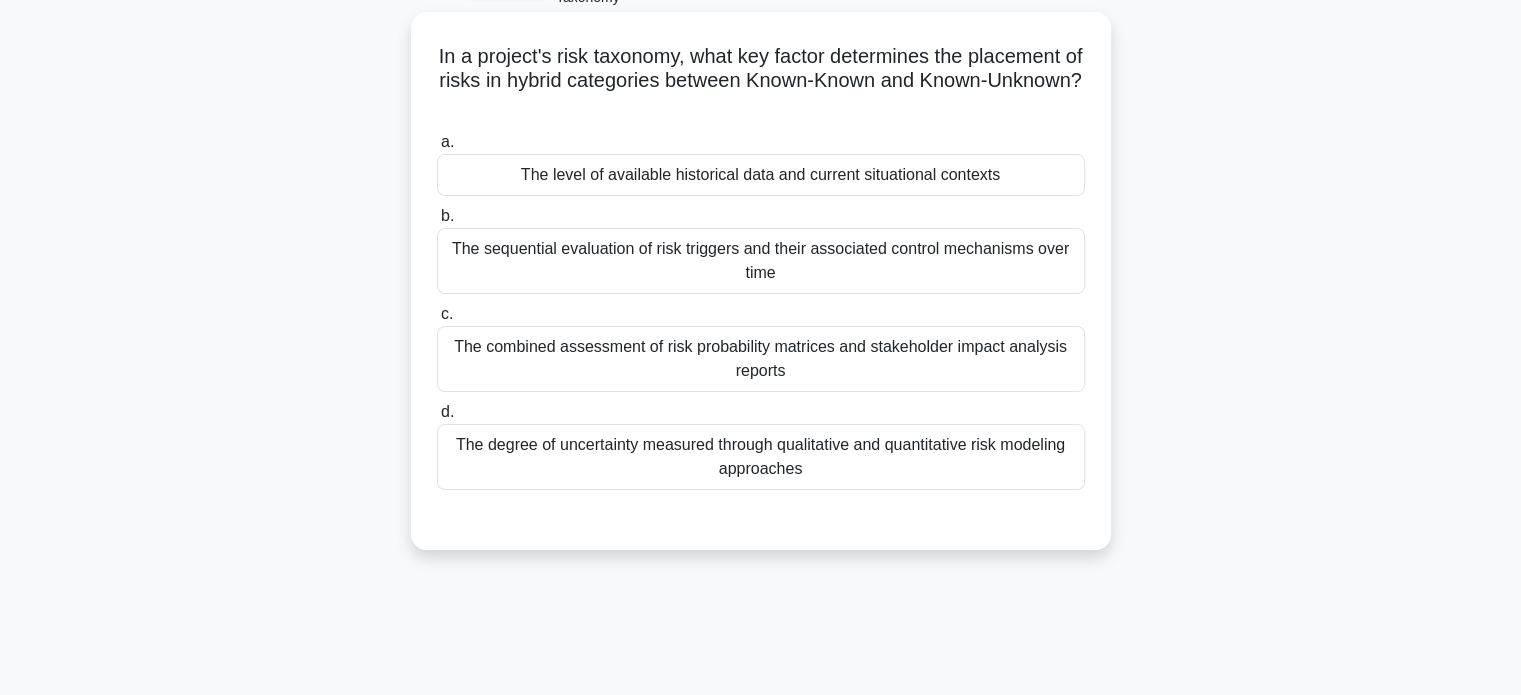 click on "The level of available historical data and current situational contexts" at bounding box center [761, 175] 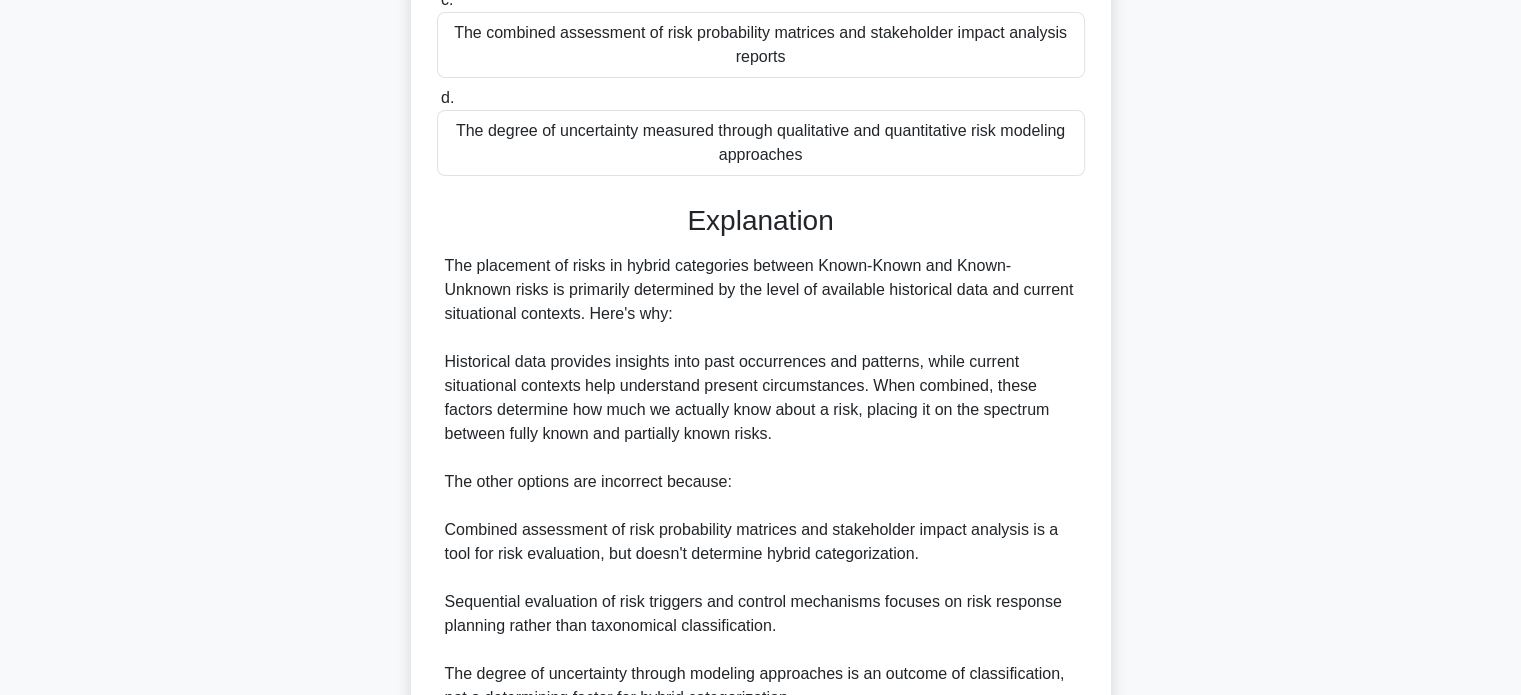 scroll, scrollTop: 632, scrollLeft: 0, axis: vertical 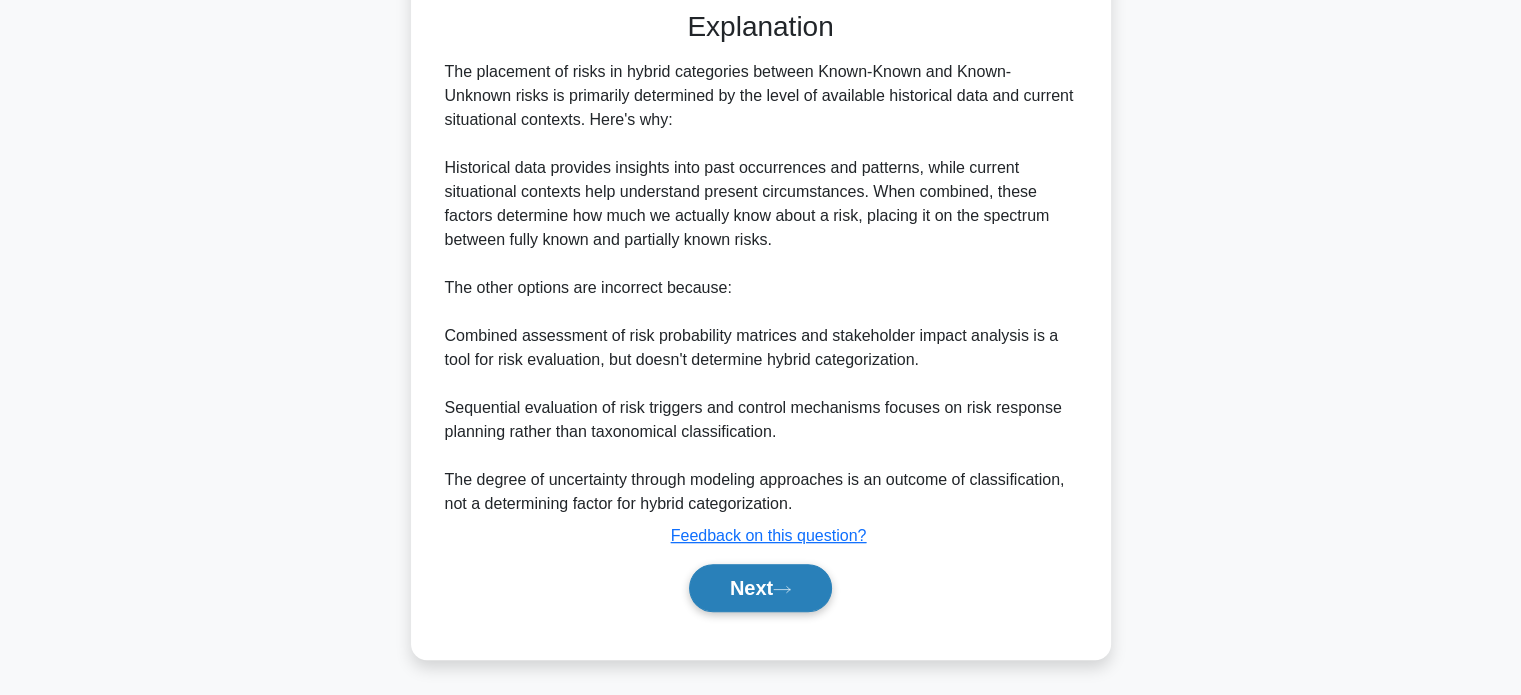click on "Next" at bounding box center [760, 588] 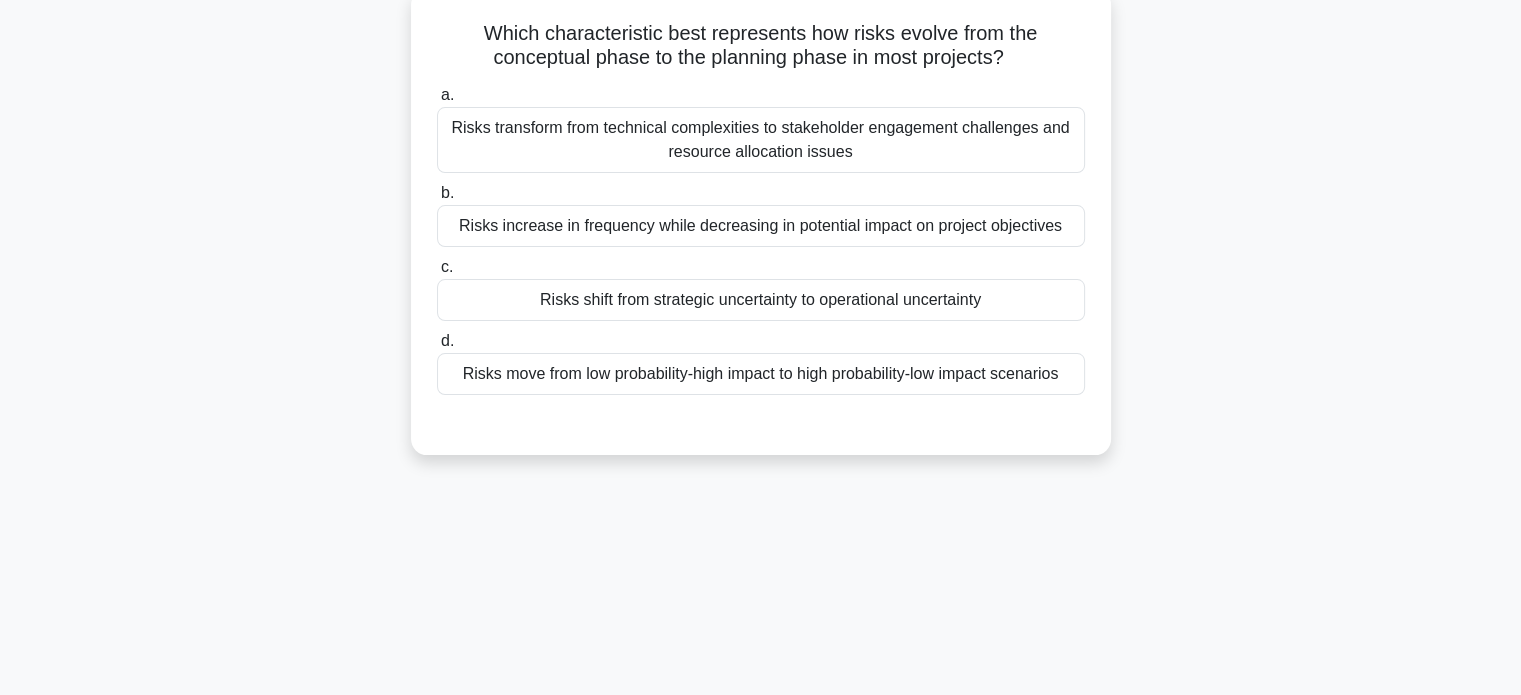 scroll, scrollTop: 153, scrollLeft: 0, axis: vertical 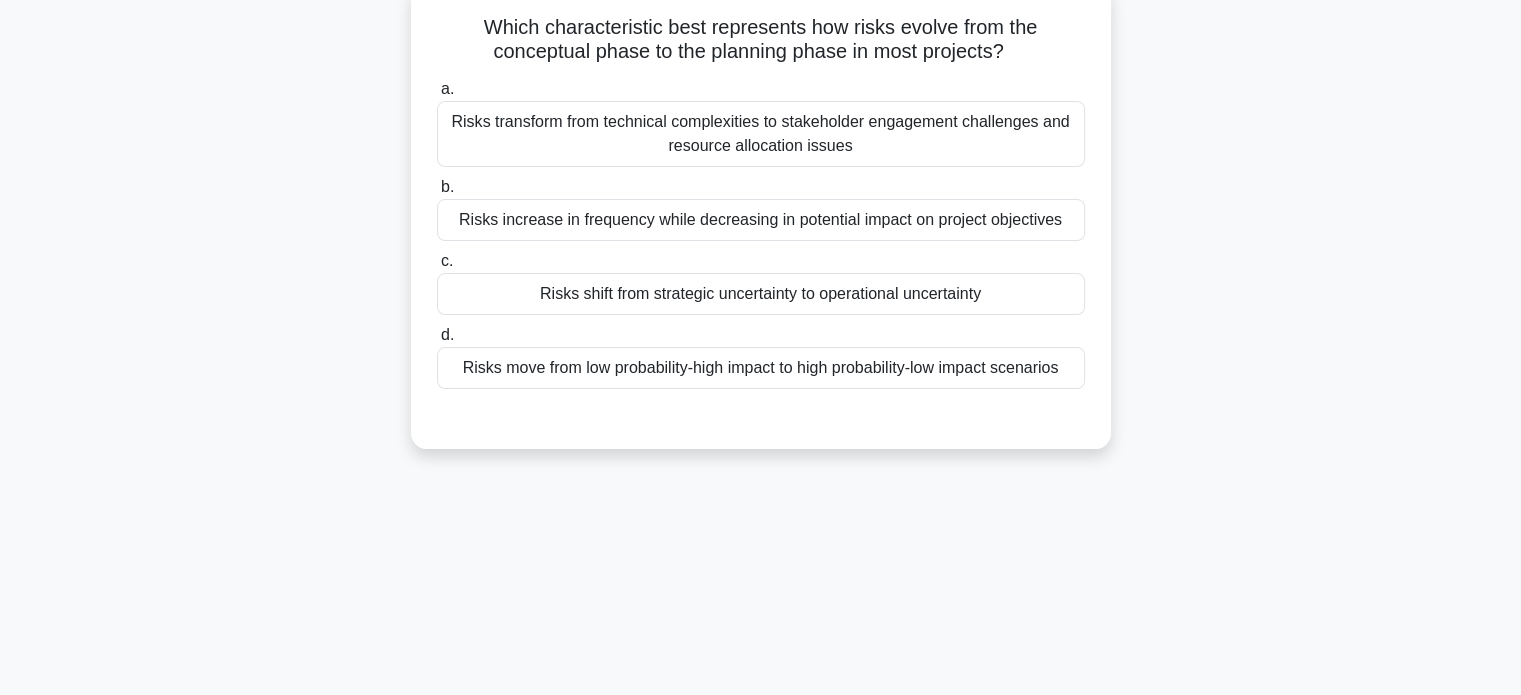click on "Risks shift from strategic uncertainty to operational uncertainty" at bounding box center [761, 294] 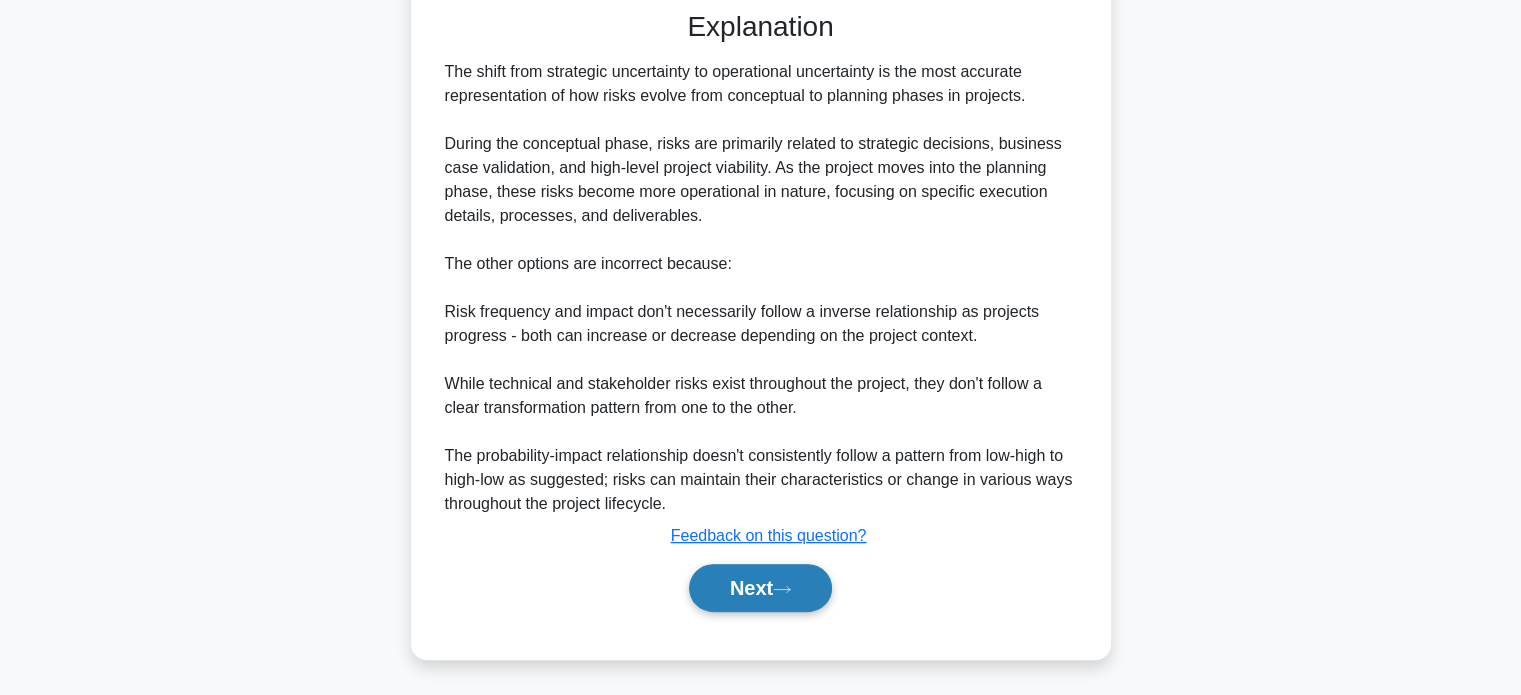 click on "Next" at bounding box center [760, 588] 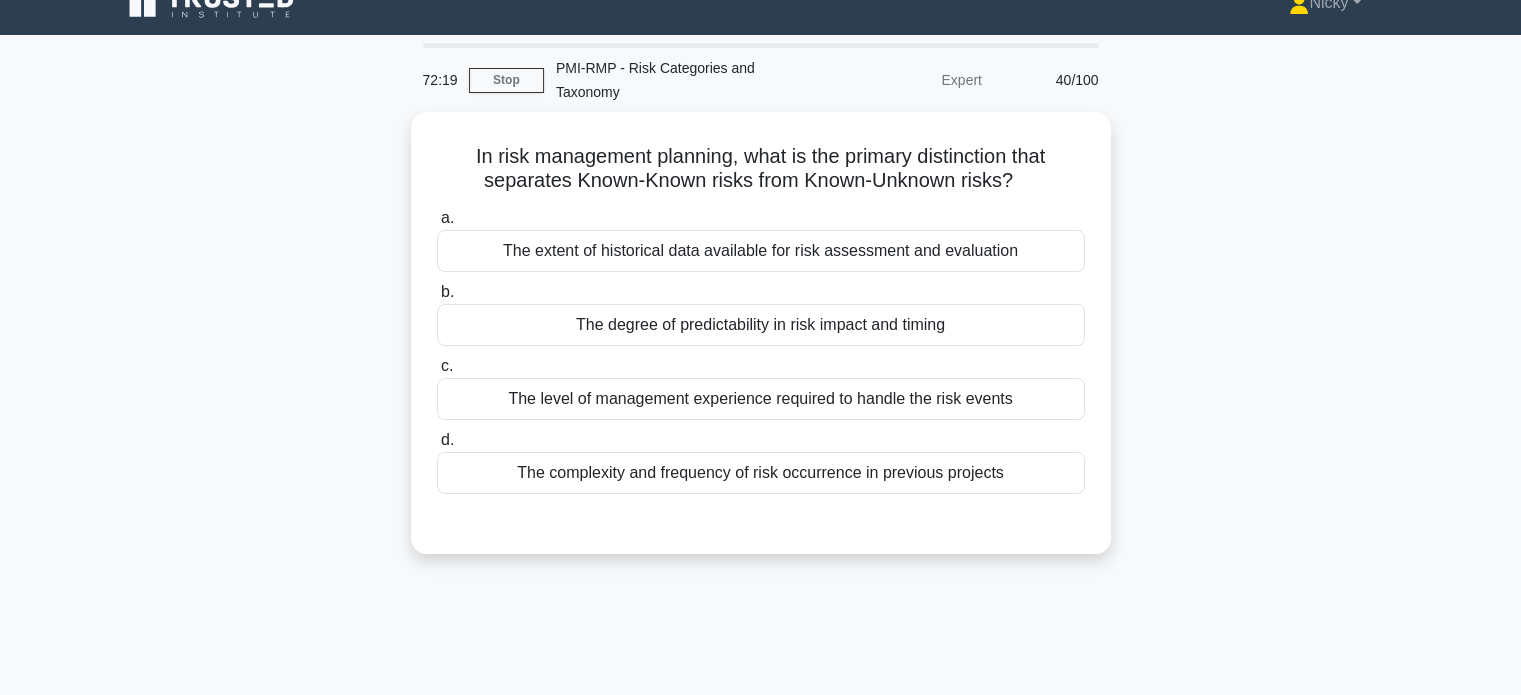scroll, scrollTop: 32, scrollLeft: 0, axis: vertical 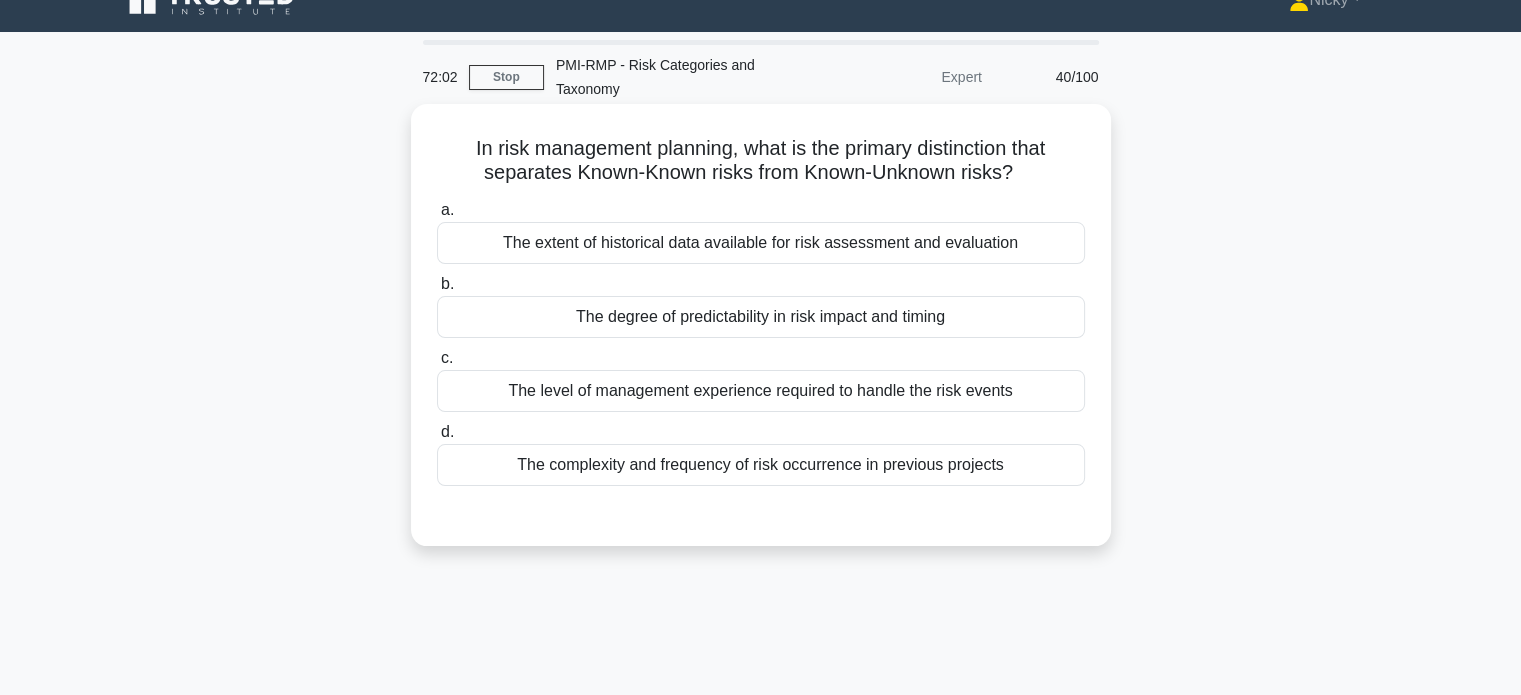 click on "The degree of predictability in risk impact and timing" at bounding box center [761, 317] 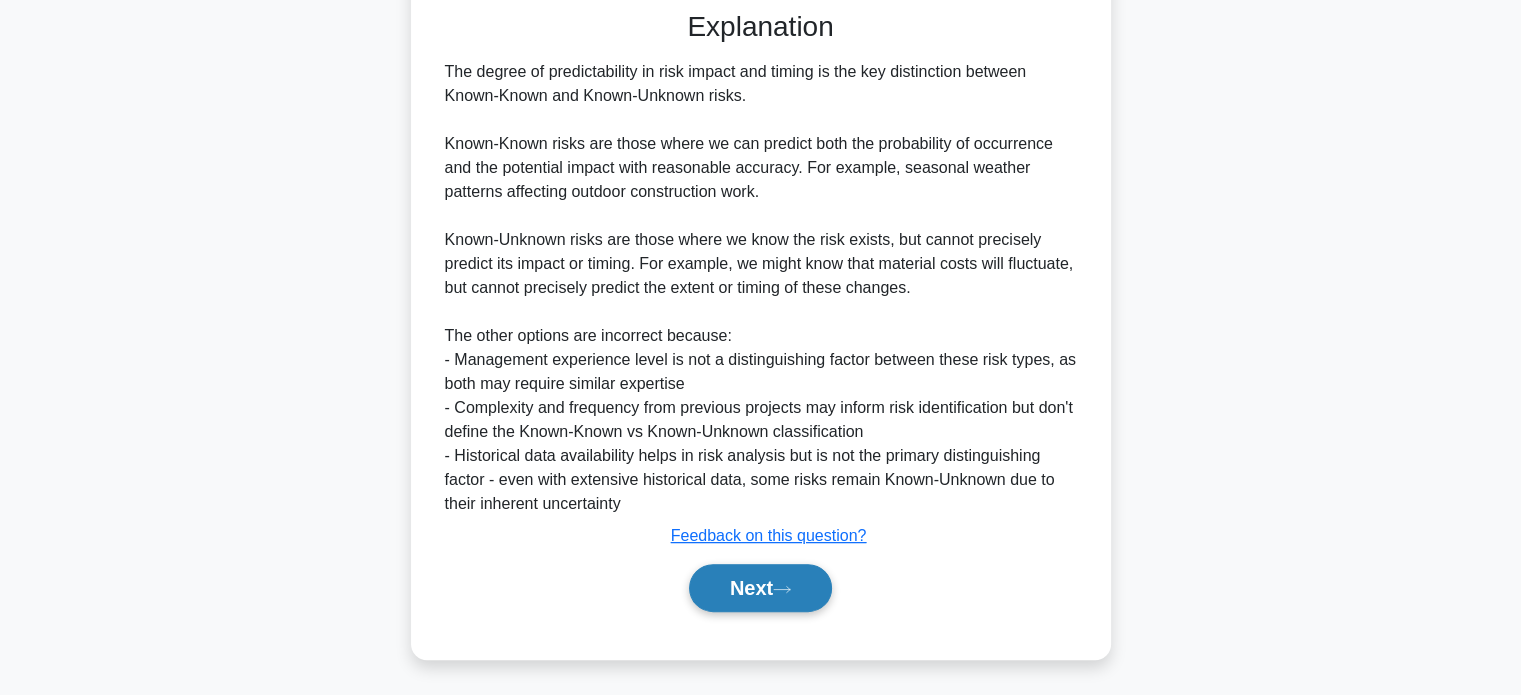 click on "Next" at bounding box center (760, 588) 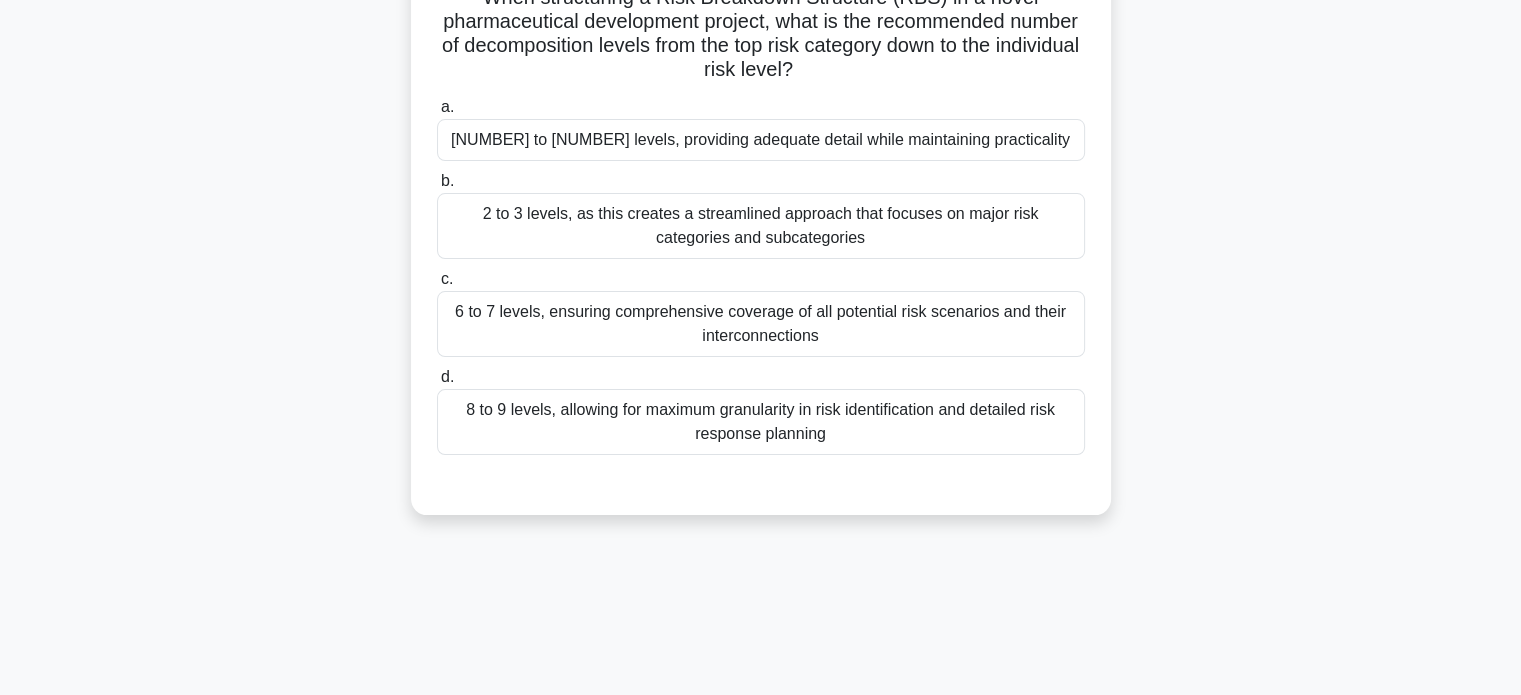 scroll, scrollTop: 165, scrollLeft: 0, axis: vertical 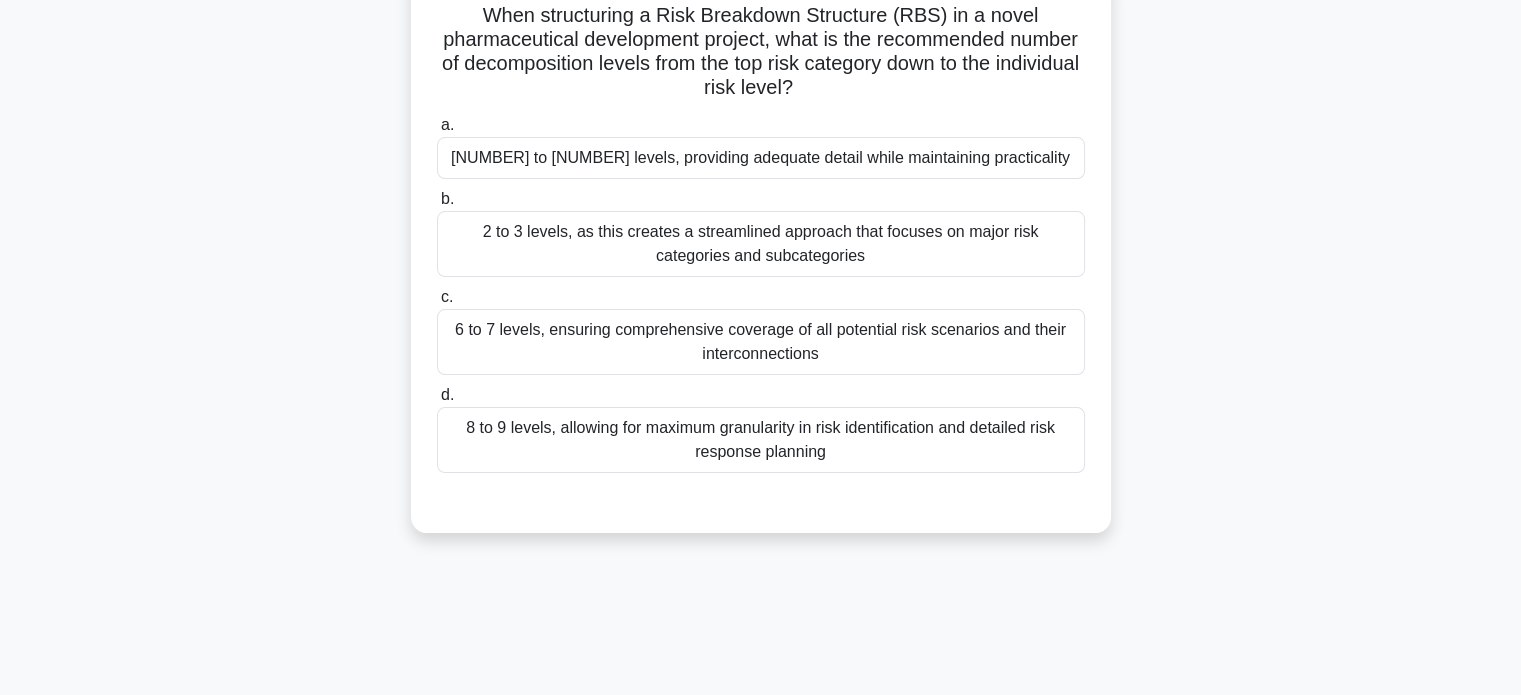 click on "6 to 7 levels, ensuring comprehensive coverage of all potential risk scenarios and their interconnections" at bounding box center (761, 342) 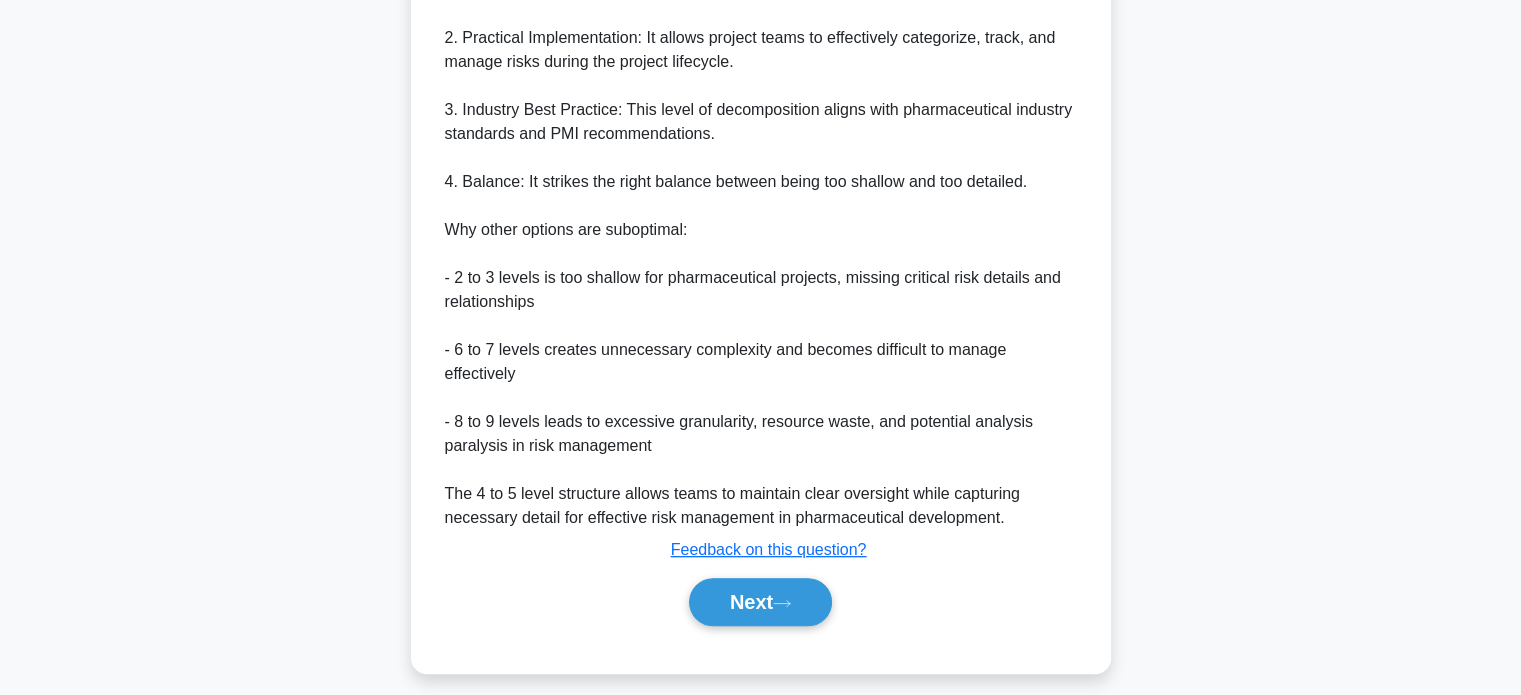 scroll, scrollTop: 842, scrollLeft: 0, axis: vertical 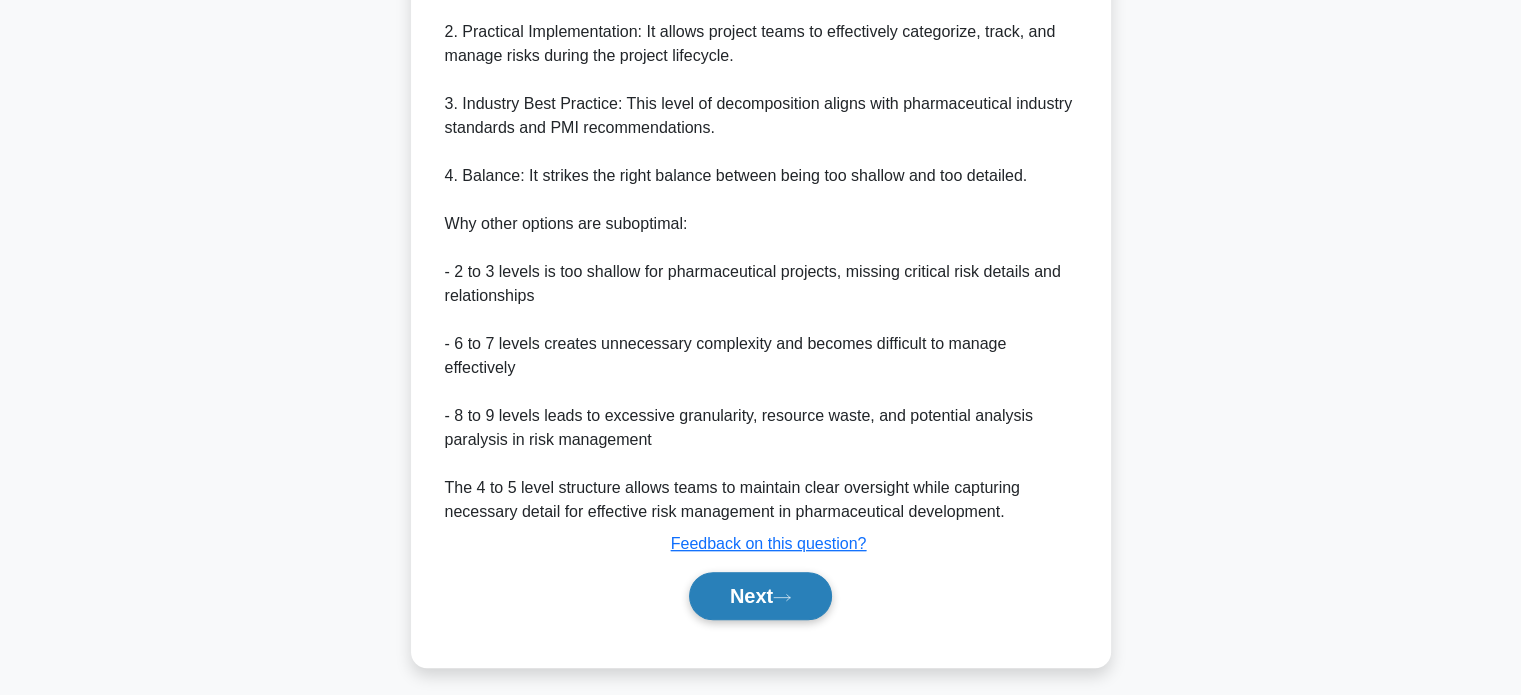 click on "Next" at bounding box center (760, 596) 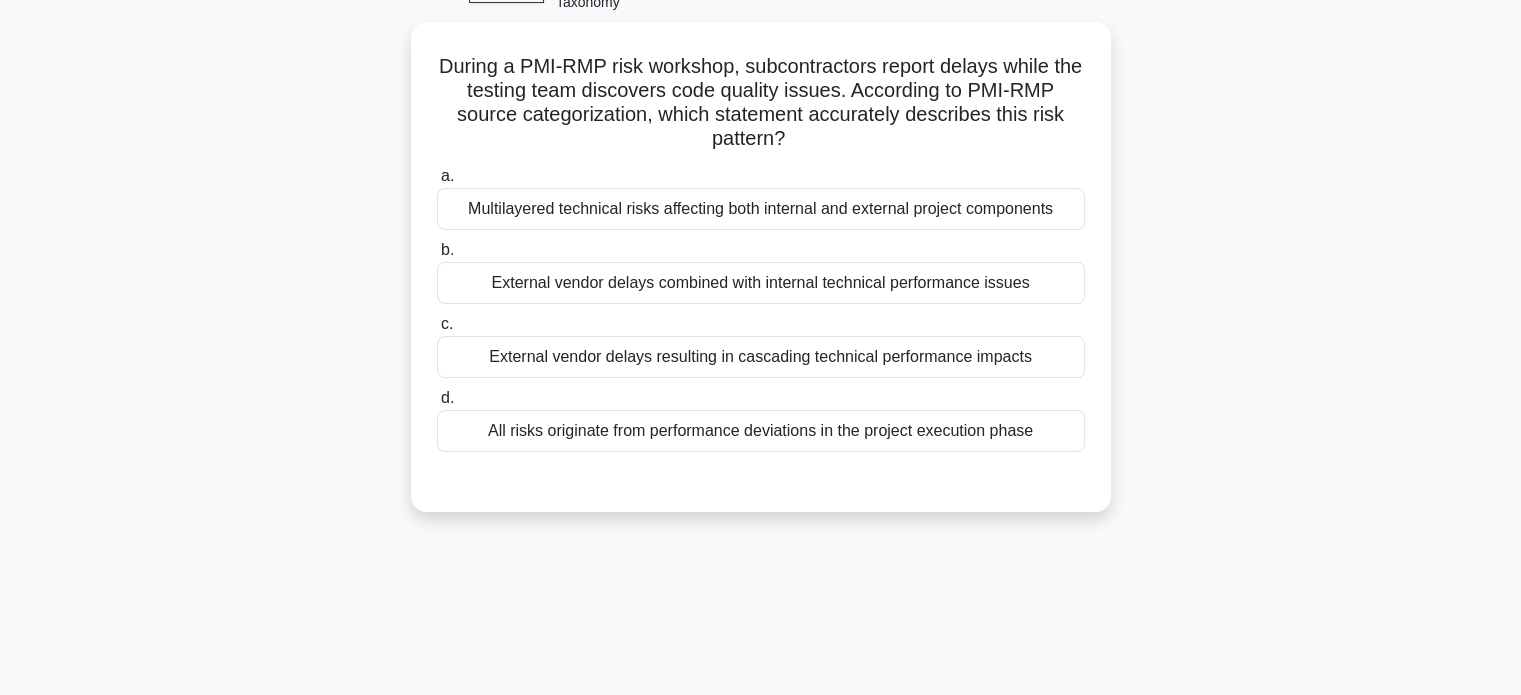 scroll, scrollTop: 104, scrollLeft: 0, axis: vertical 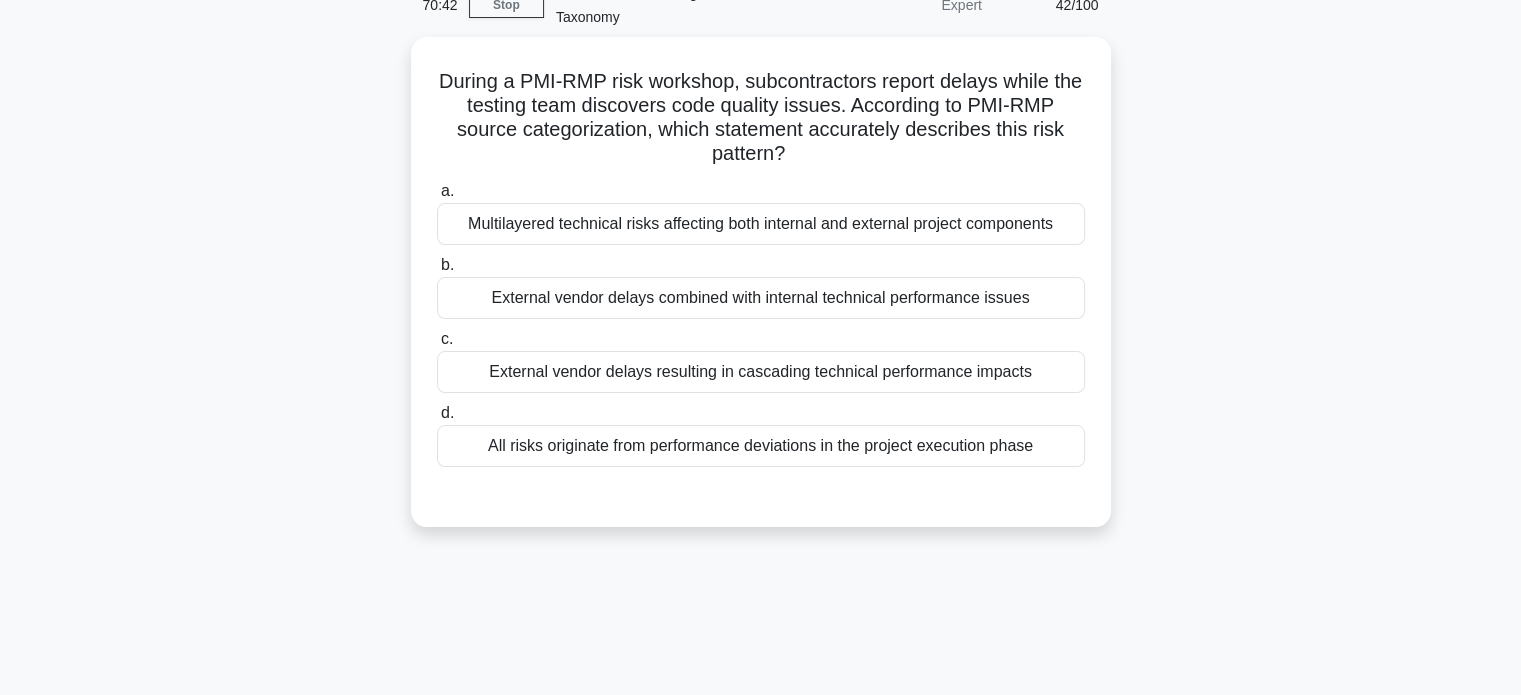 click on "External vendor delays combined with internal technical performance issues" at bounding box center (761, 298) 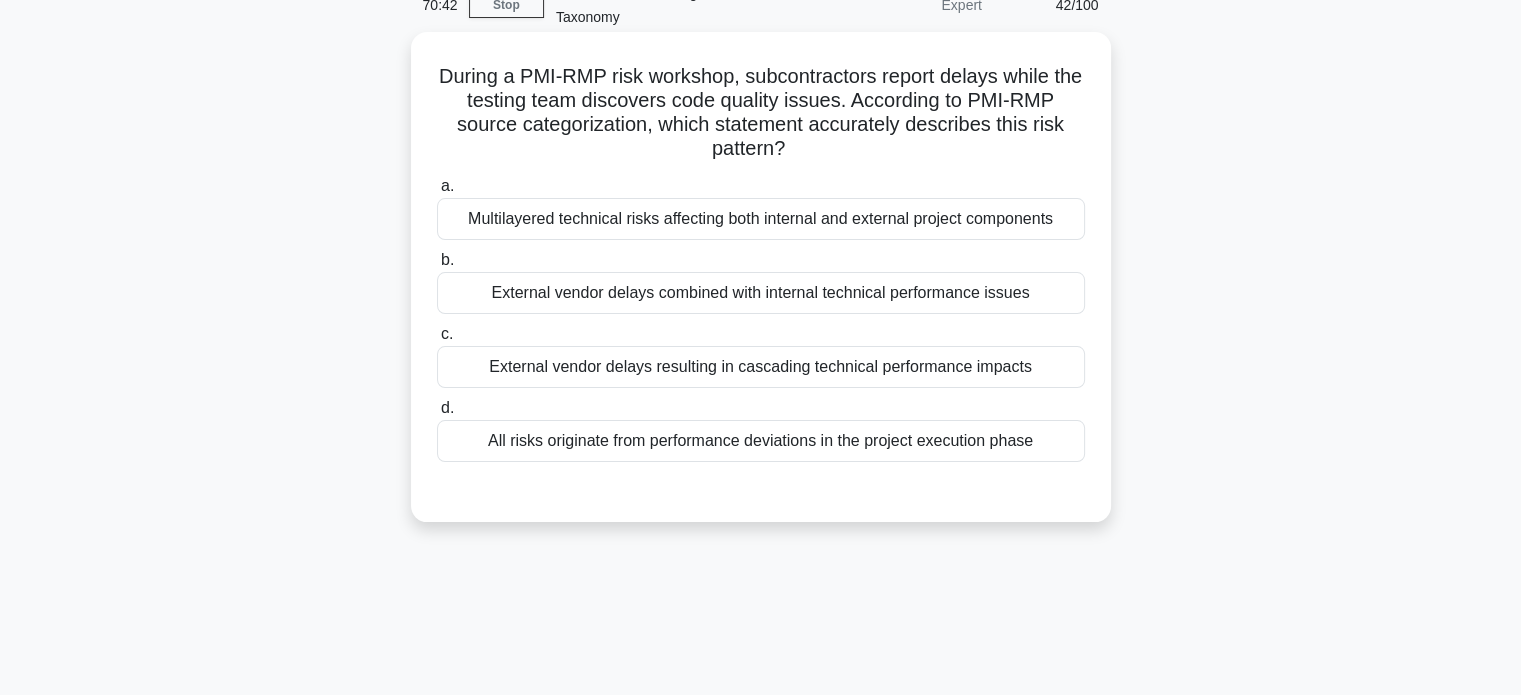 click on "b.
External vendor delays combined with internal technical performance issues" at bounding box center (437, 260) 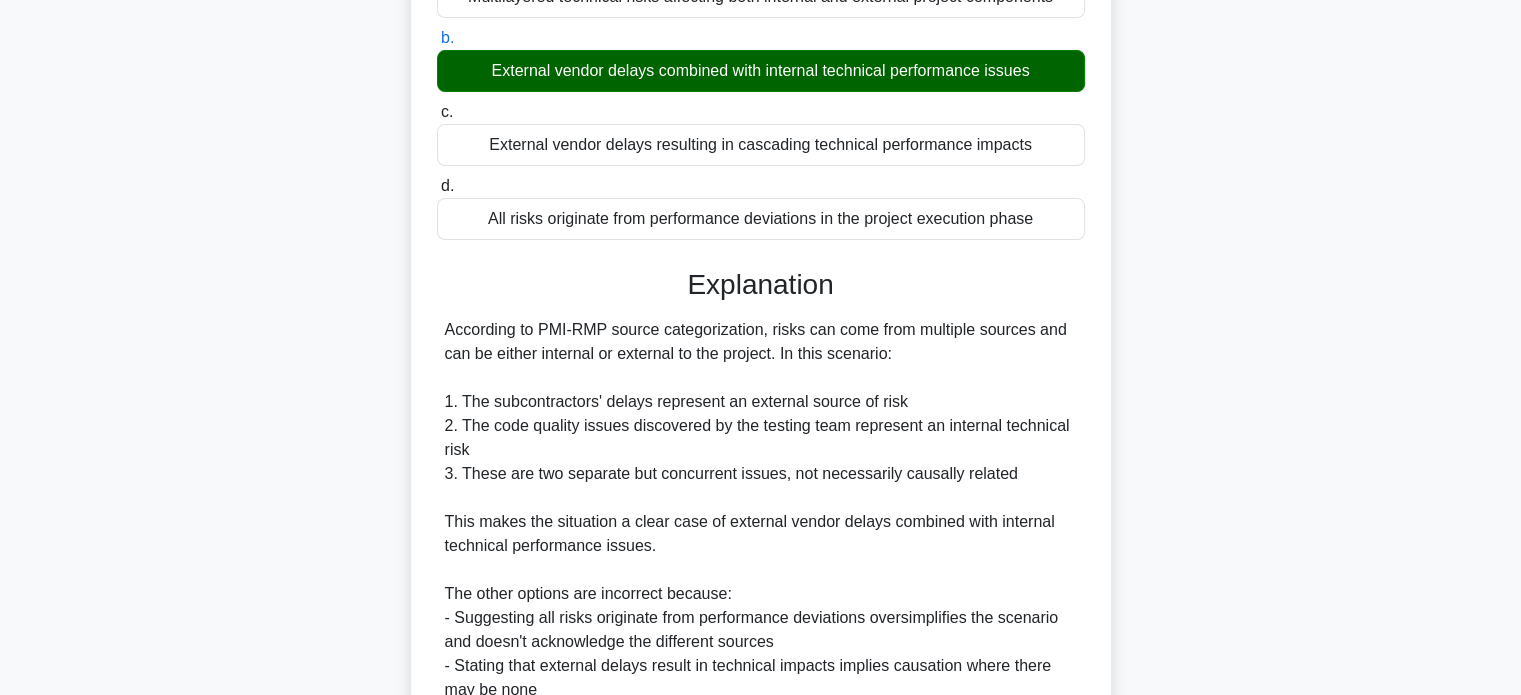 scroll, scrollTop: 560, scrollLeft: 0, axis: vertical 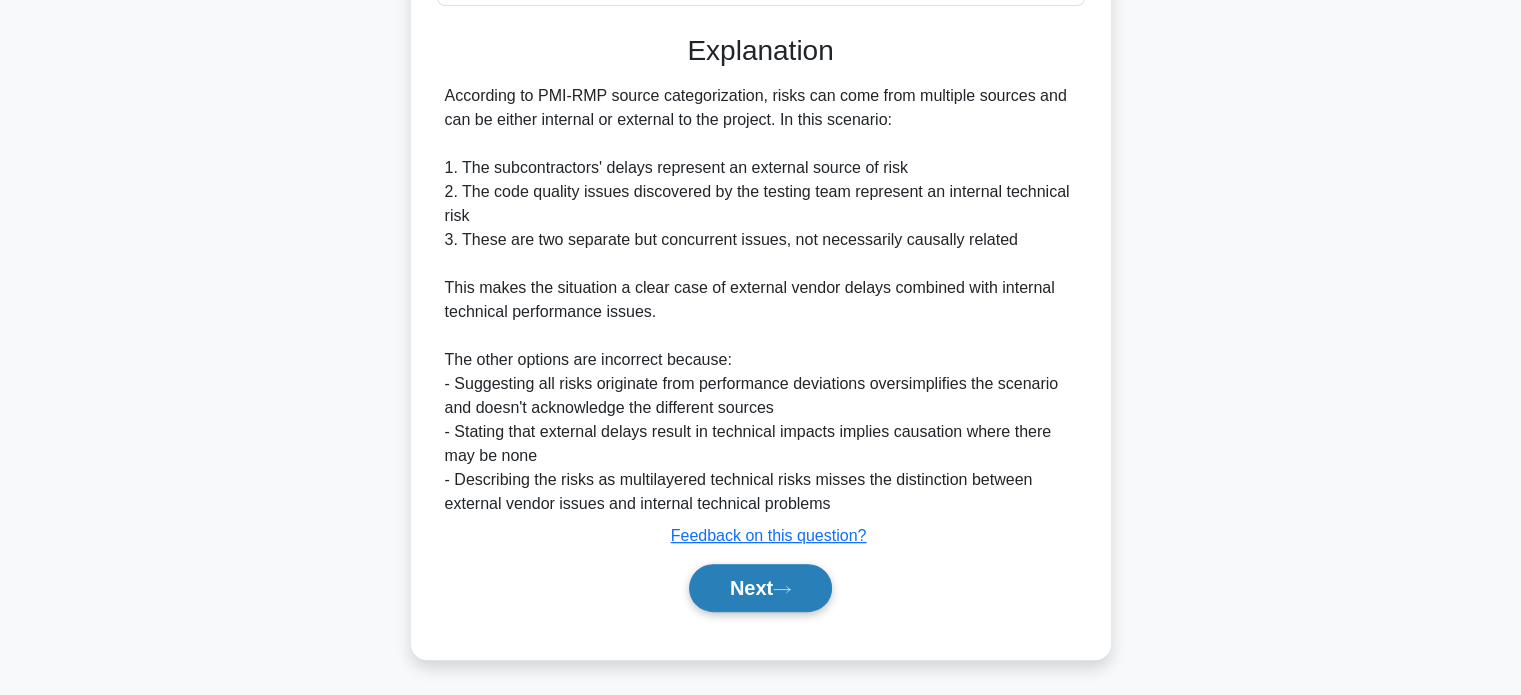 click on "Next" at bounding box center (760, 588) 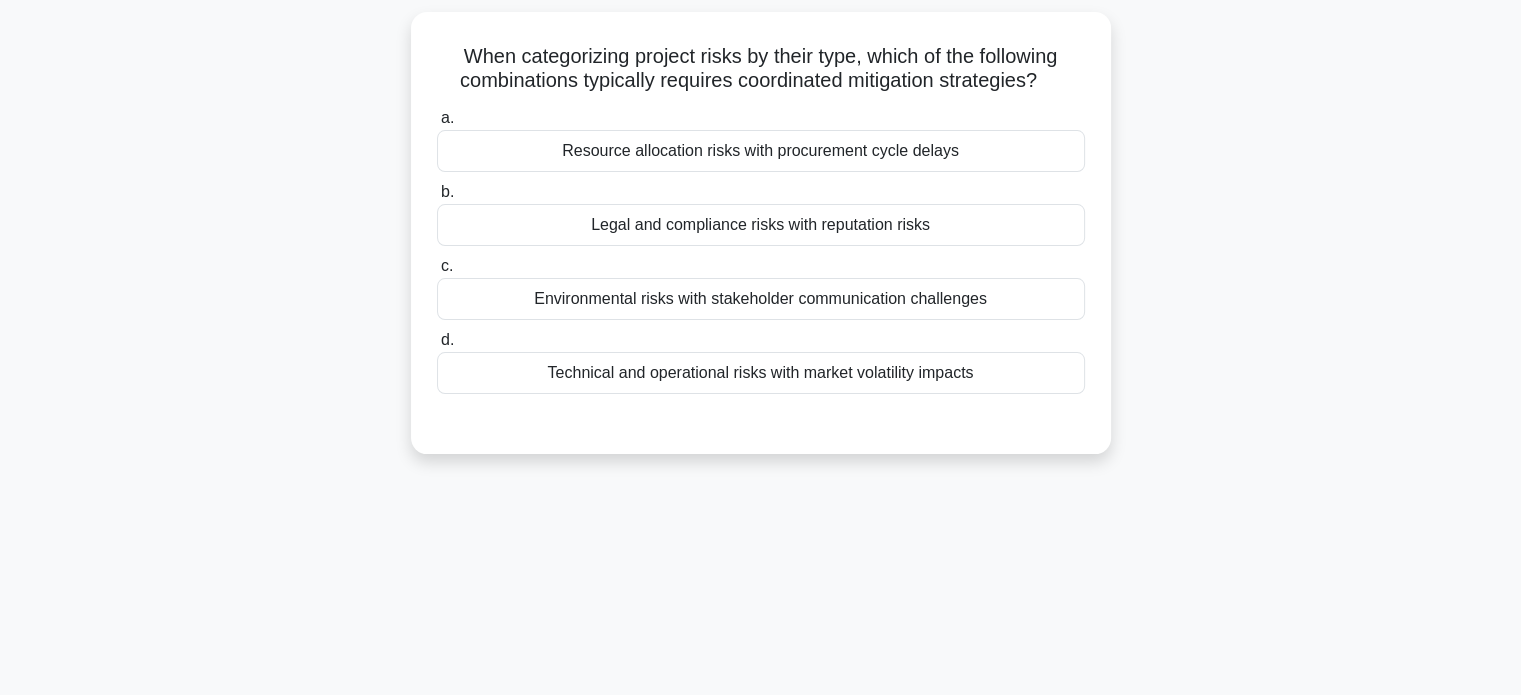 scroll, scrollTop: 131, scrollLeft: 0, axis: vertical 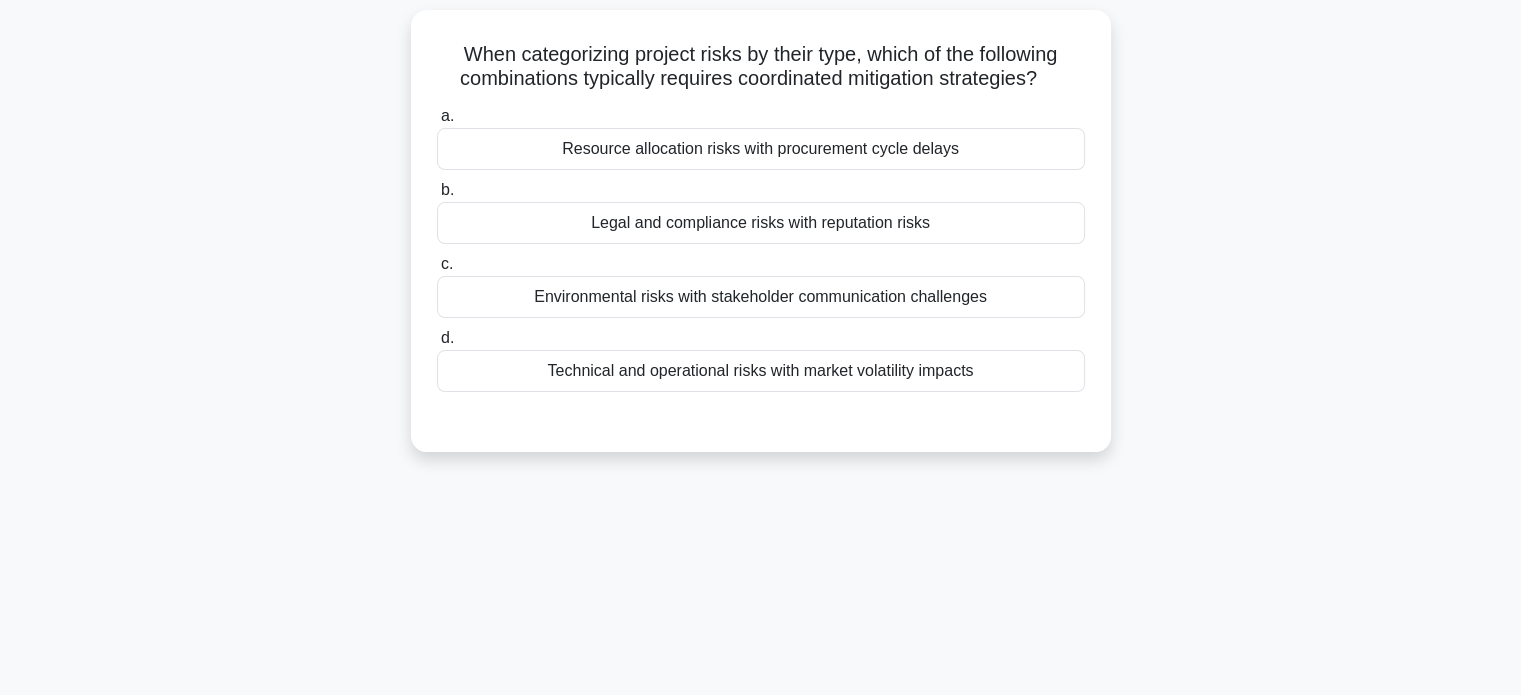 click on "Legal and compliance risks with reputation risks" at bounding box center [761, 223] 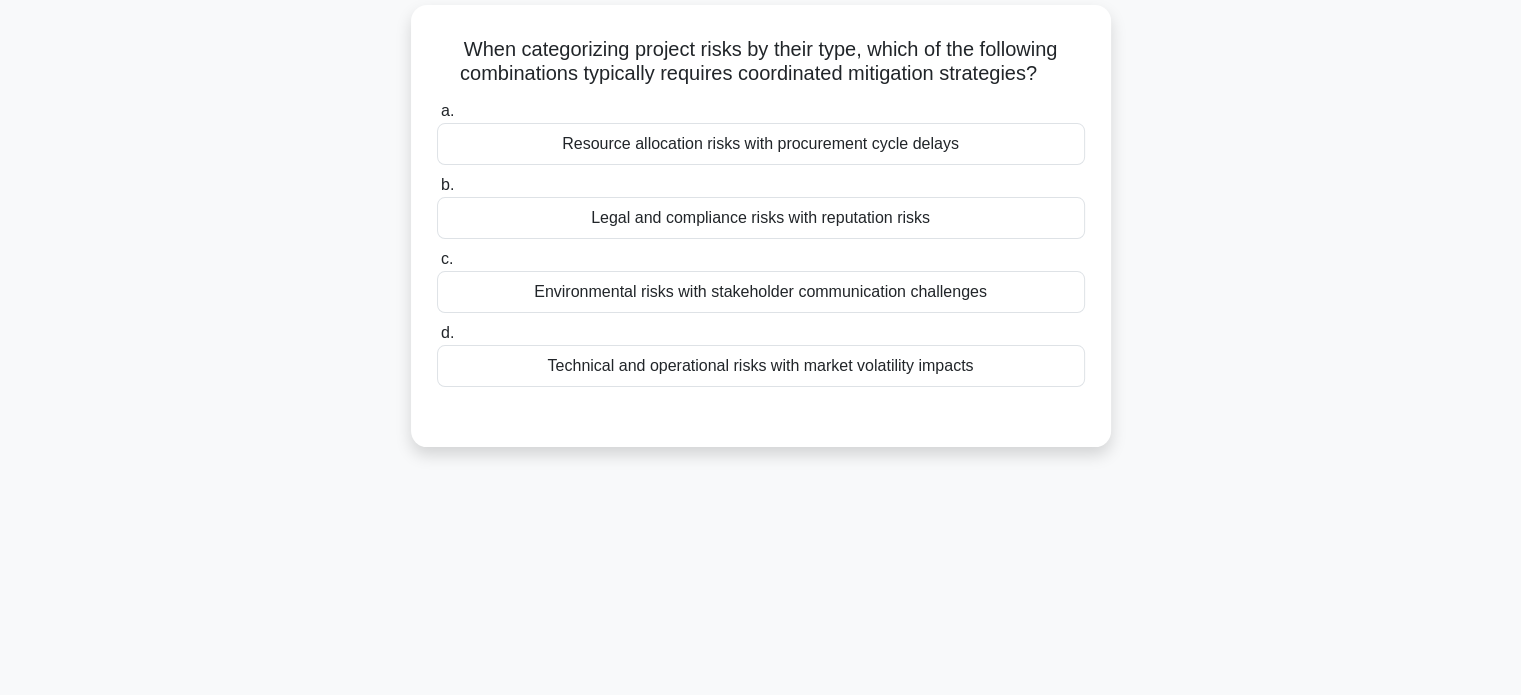 click on "b.
Legal and compliance risks with reputation risks" at bounding box center (437, 185) 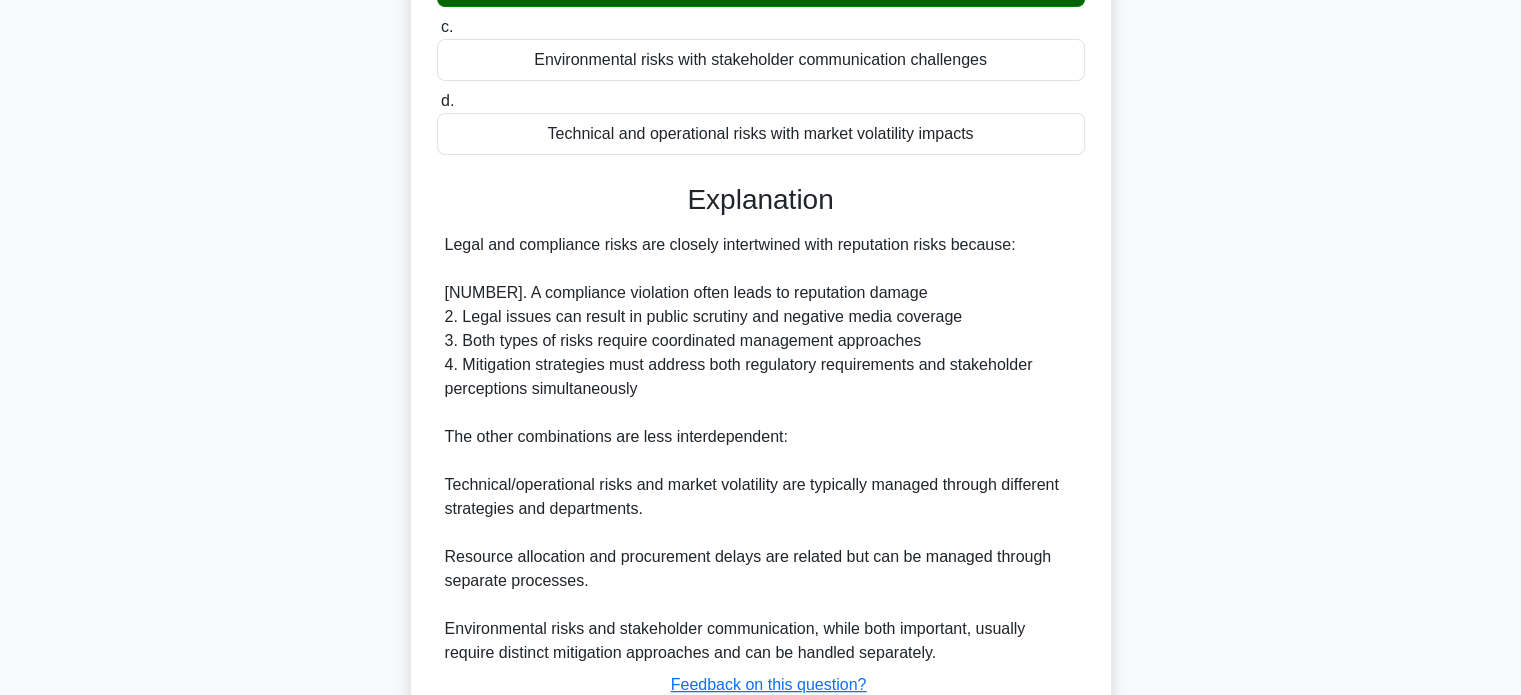 scroll, scrollTop: 512, scrollLeft: 0, axis: vertical 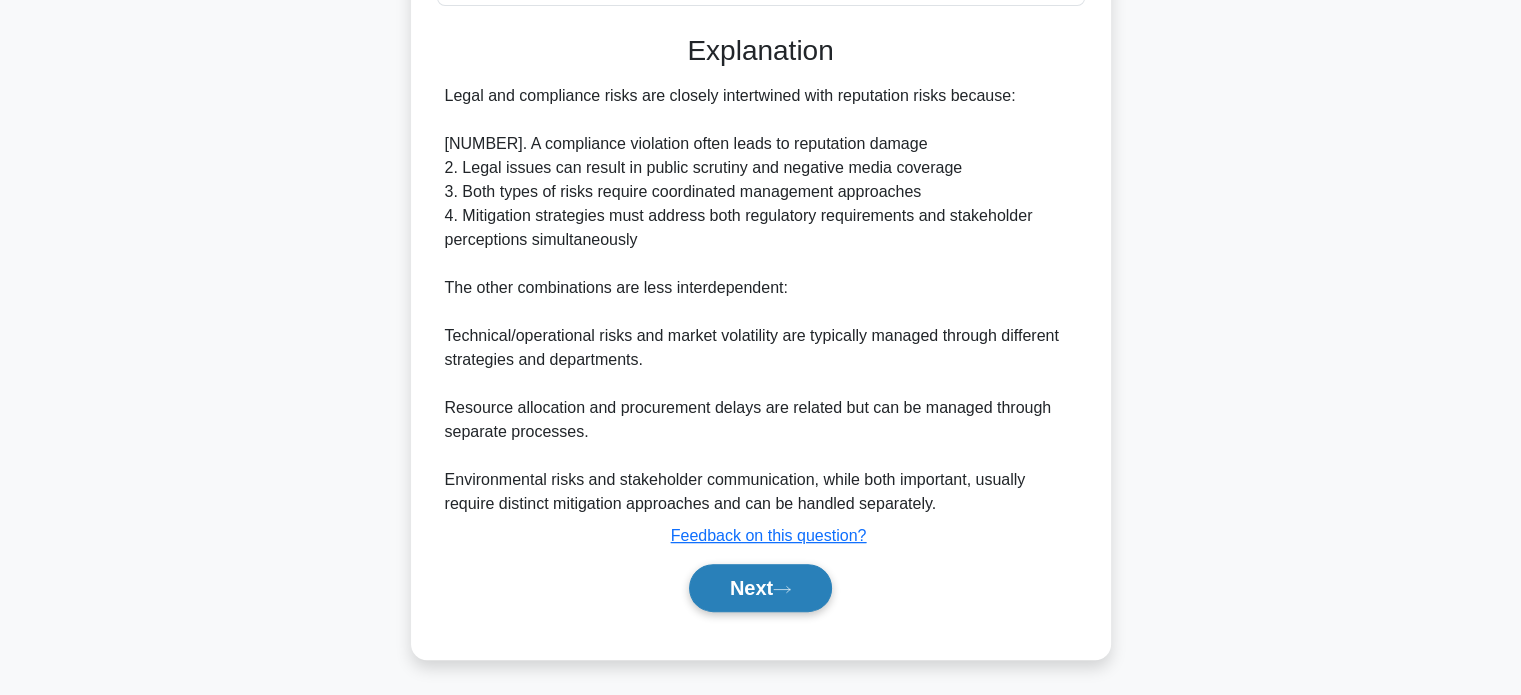 click on "Next" at bounding box center [760, 588] 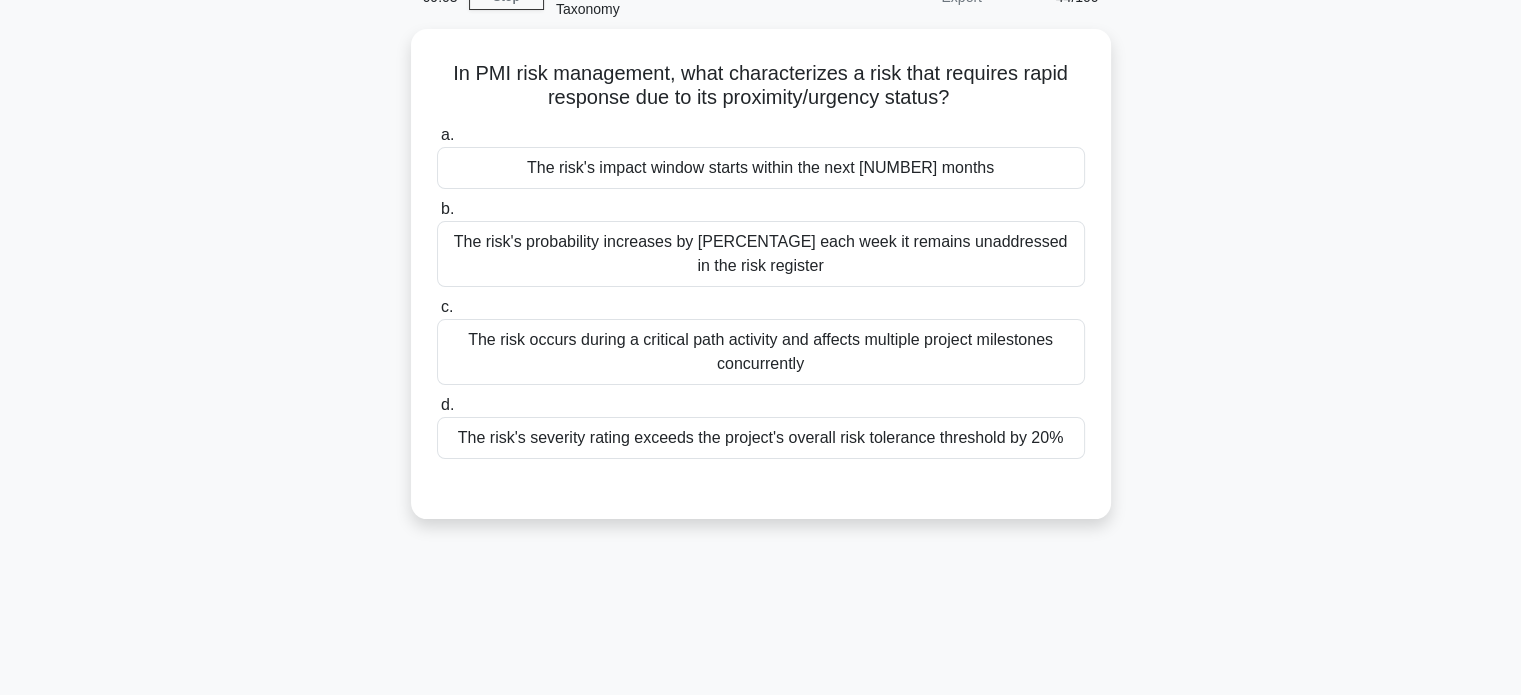 scroll, scrollTop: 115, scrollLeft: 0, axis: vertical 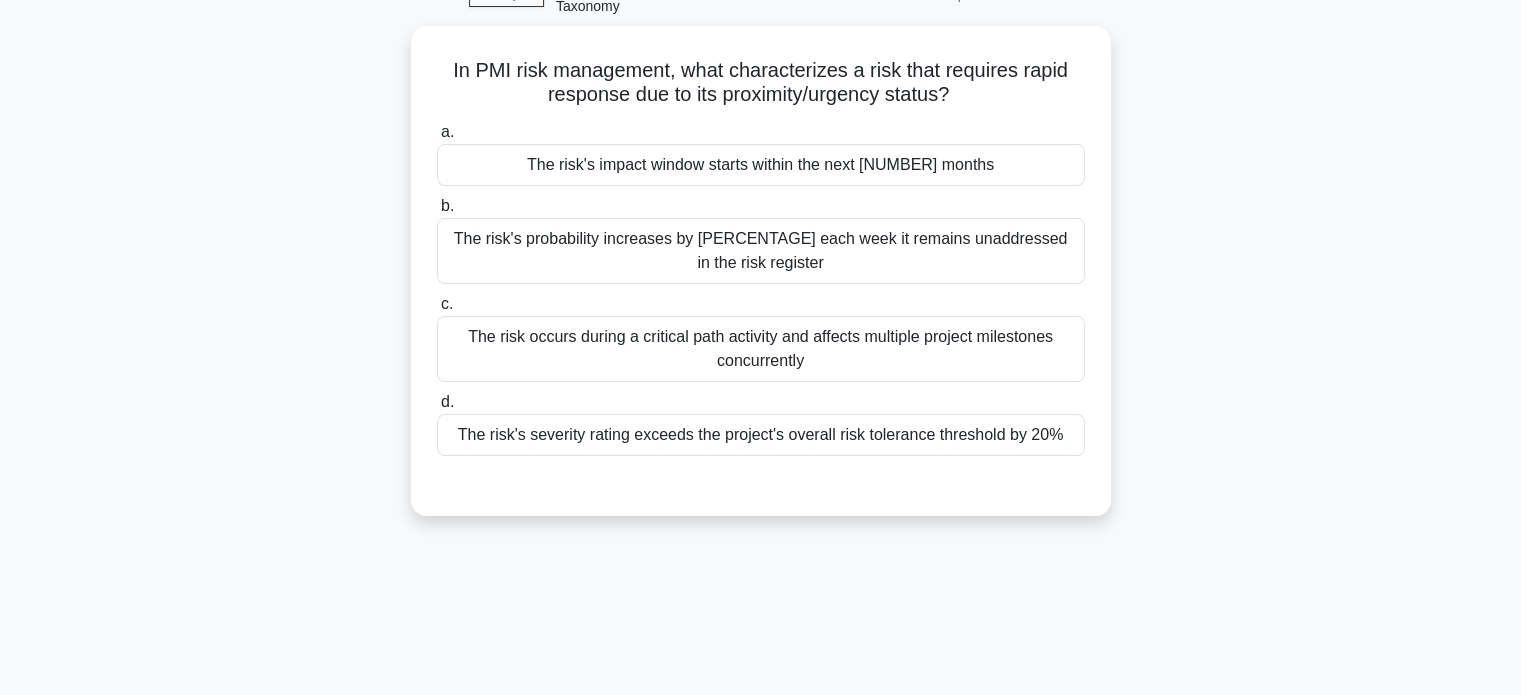 click on "The risk occurs during a critical path activity and affects multiple project milestones concurrently" at bounding box center [761, 349] 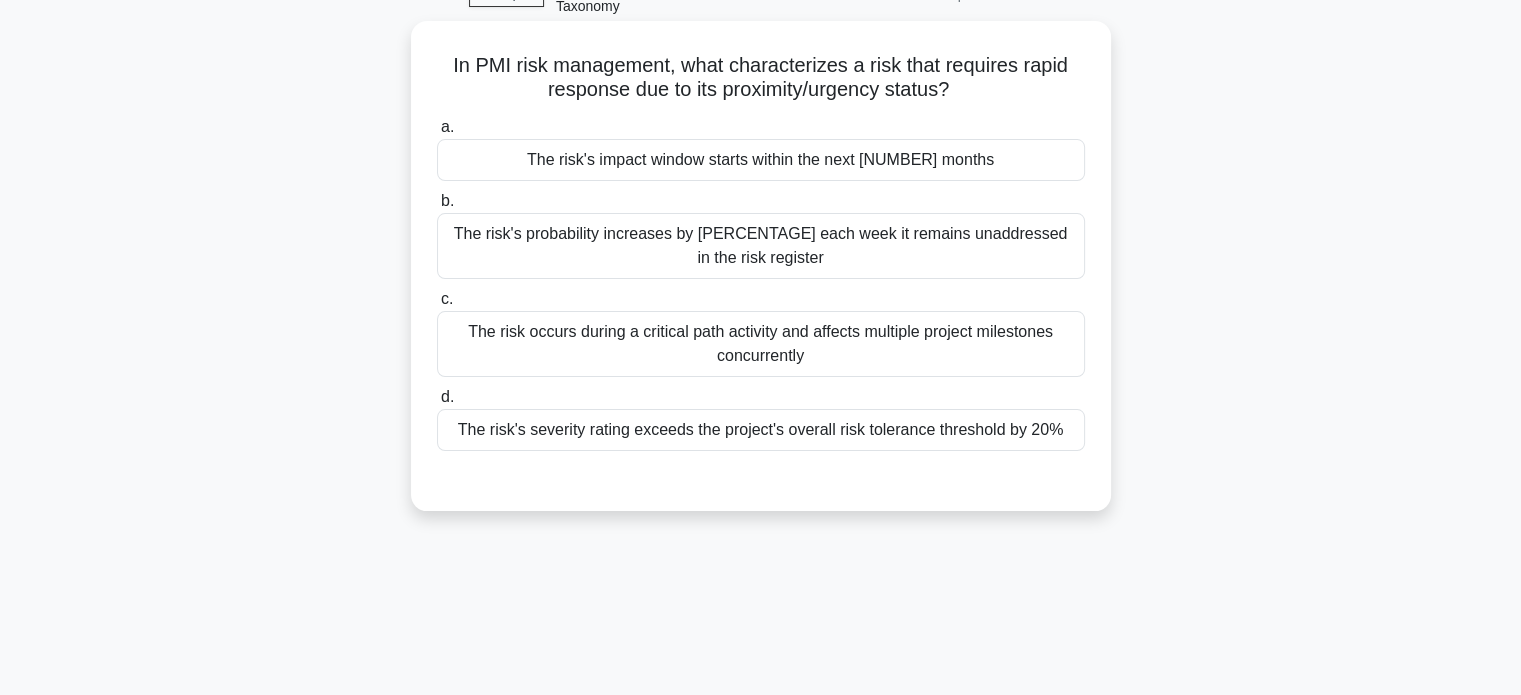click on "c.
The risk occurs during a critical path activity and affects multiple project milestones concurrently" at bounding box center (437, 299) 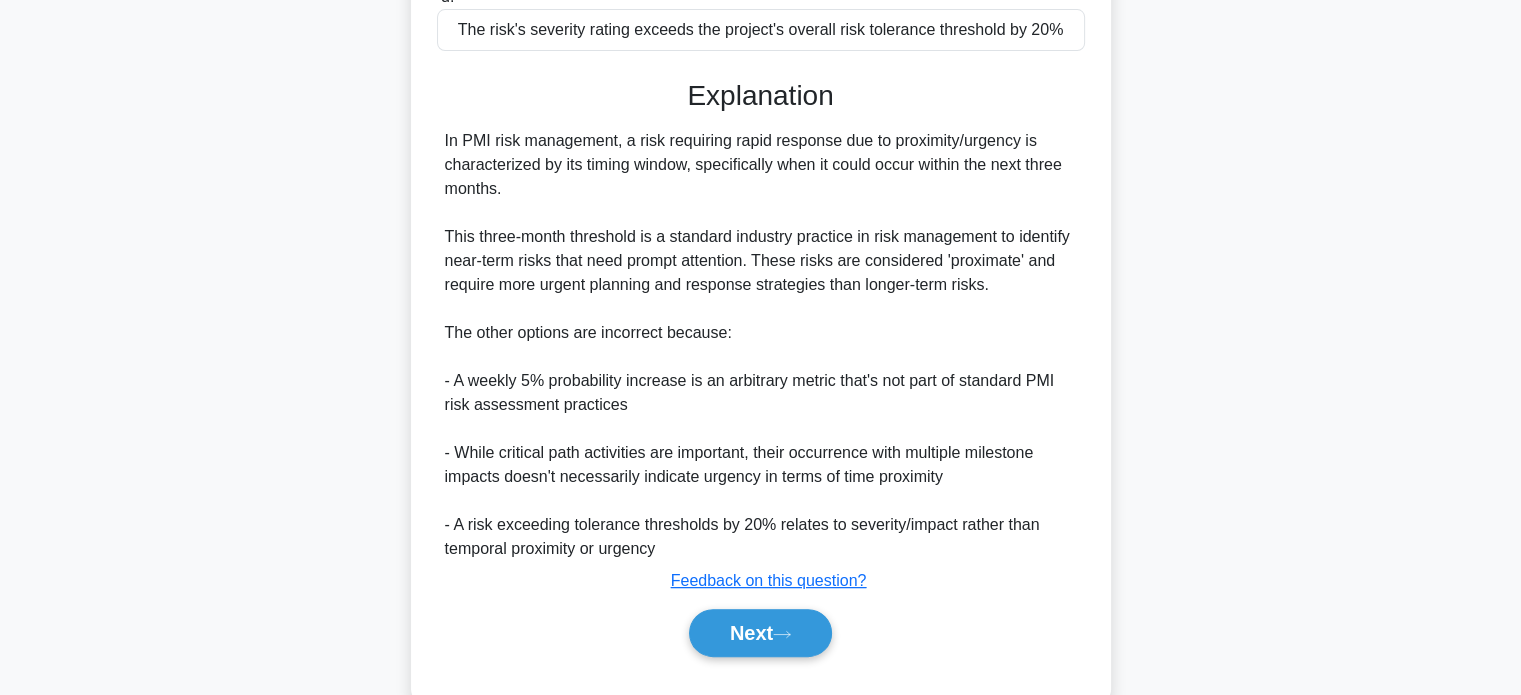 scroll, scrollTop: 516, scrollLeft: 0, axis: vertical 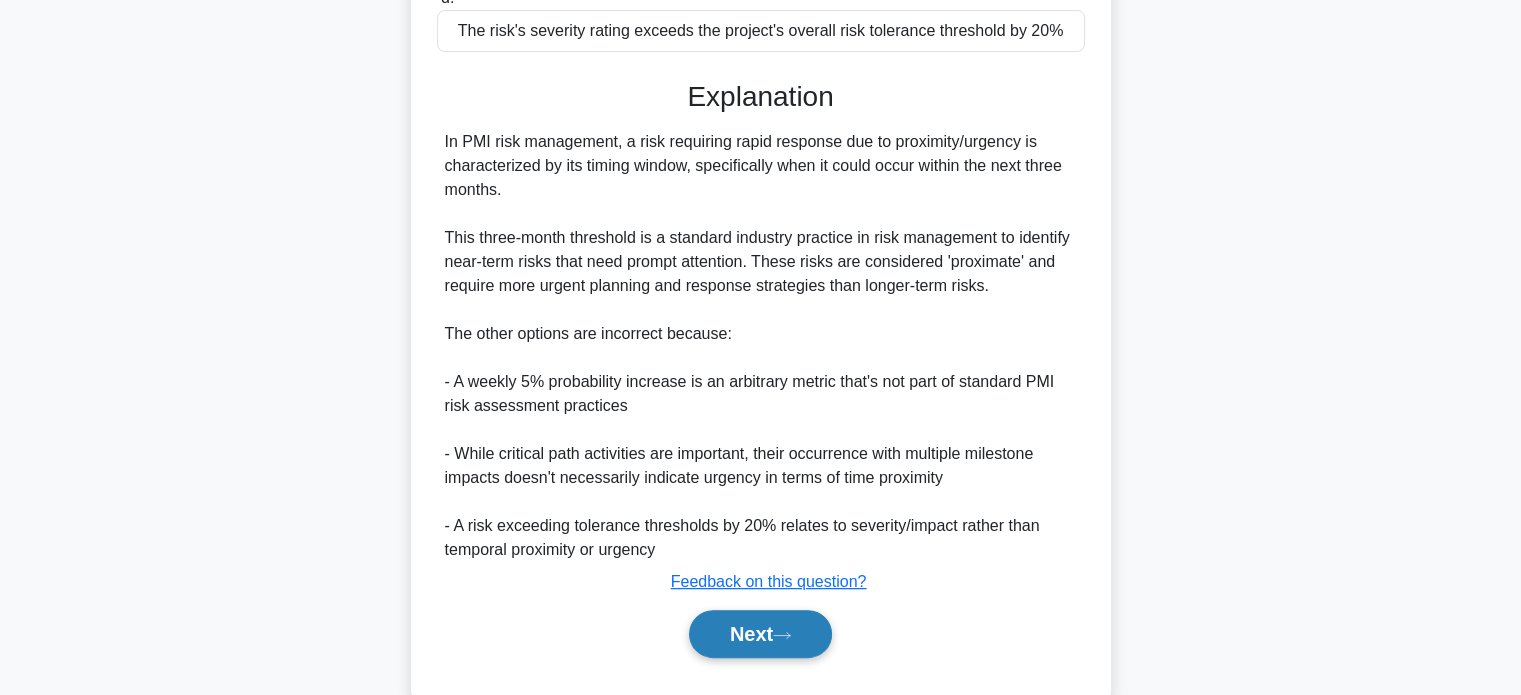 click on "Next" at bounding box center (760, 634) 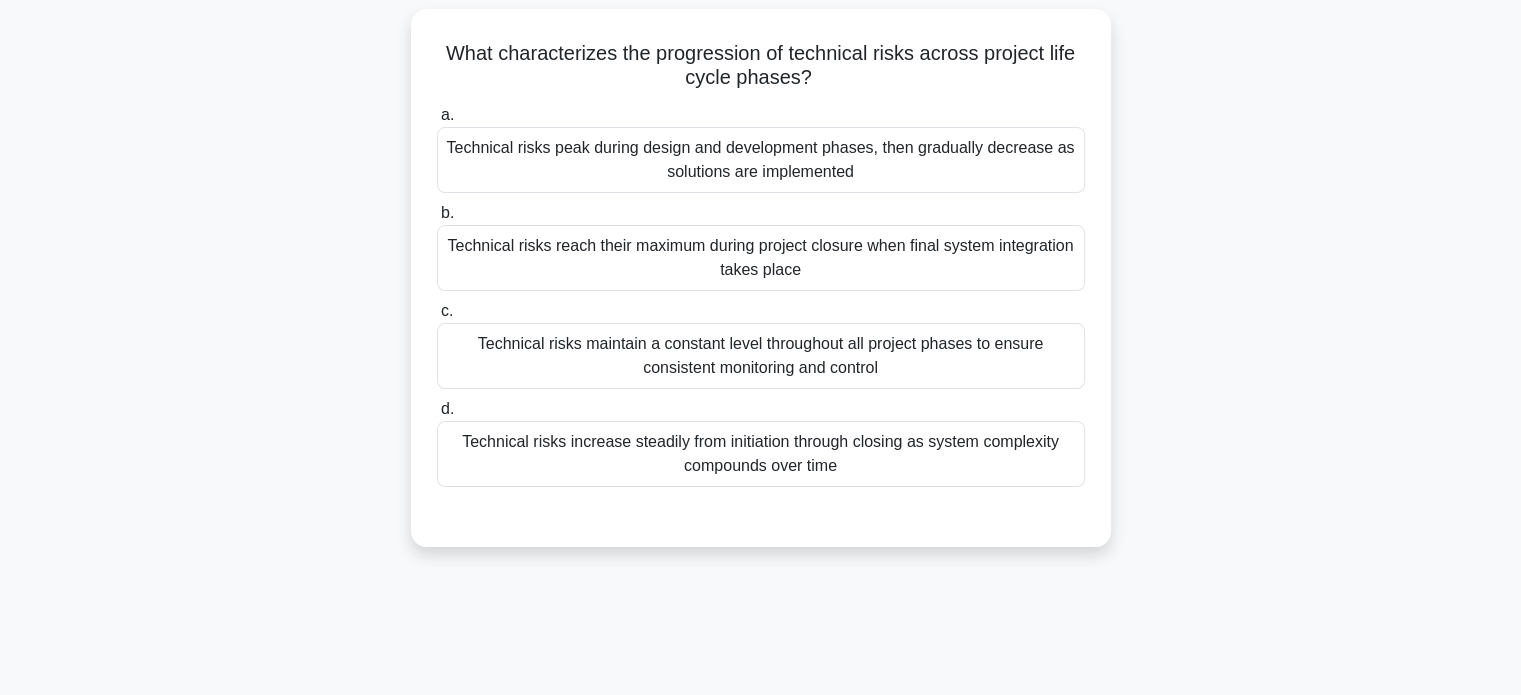 scroll, scrollTop: 128, scrollLeft: 0, axis: vertical 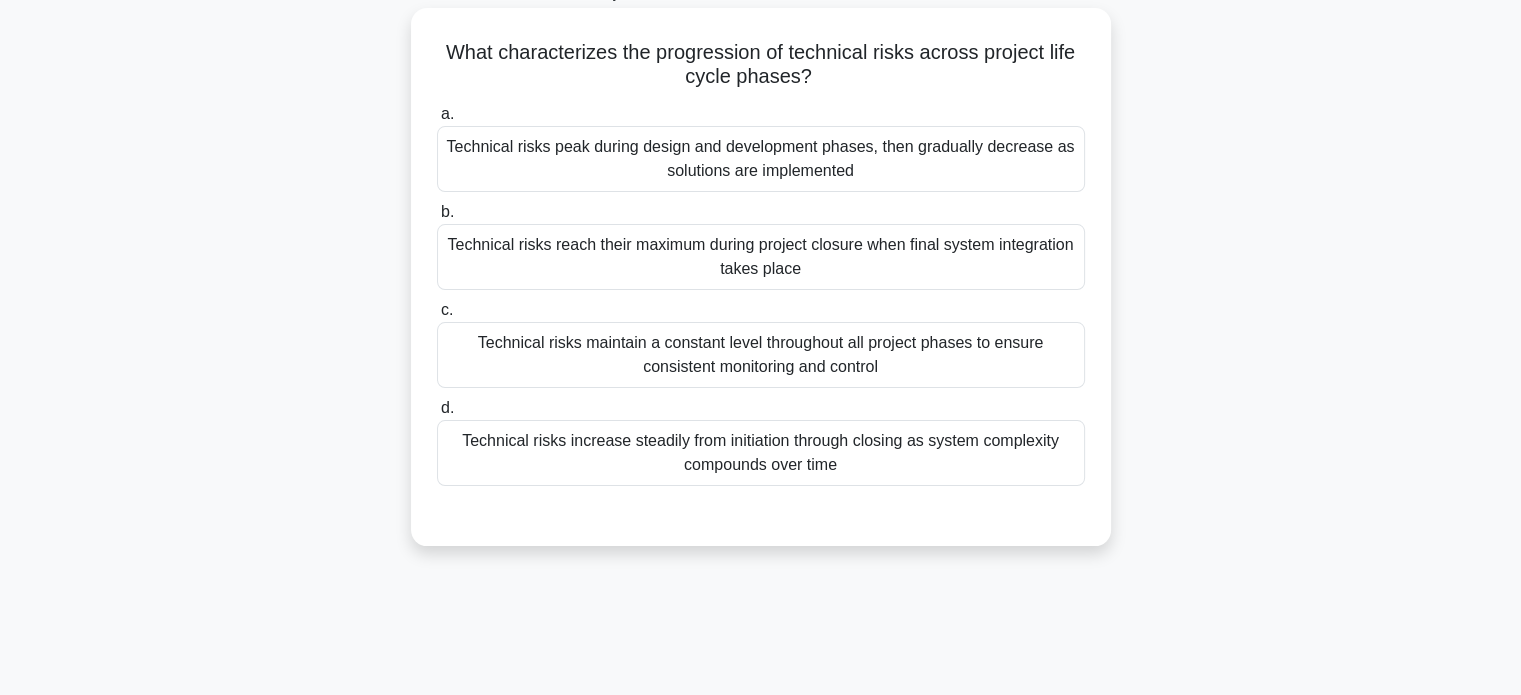 click on "Technical risks increase steadily from initiation through closing as system complexity compounds over time" at bounding box center [761, 453] 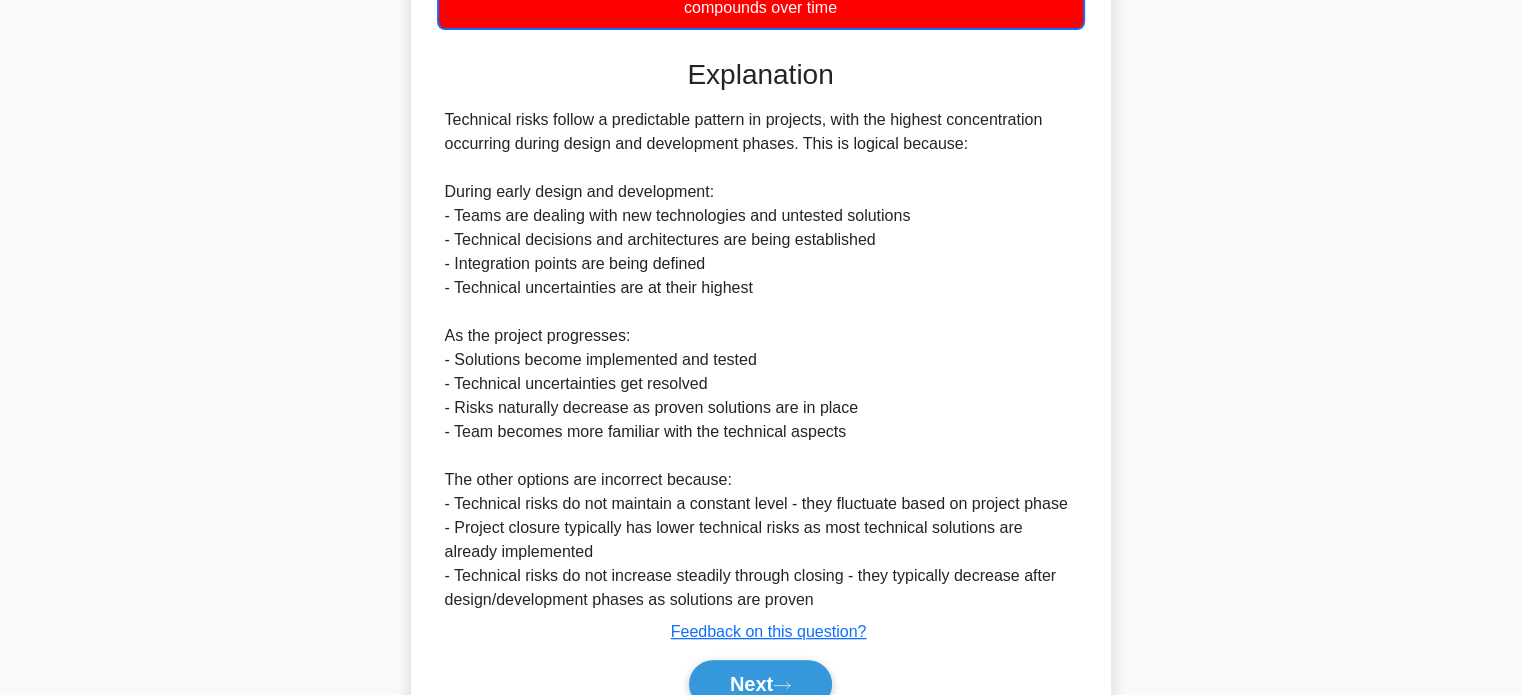 scroll, scrollTop: 627, scrollLeft: 0, axis: vertical 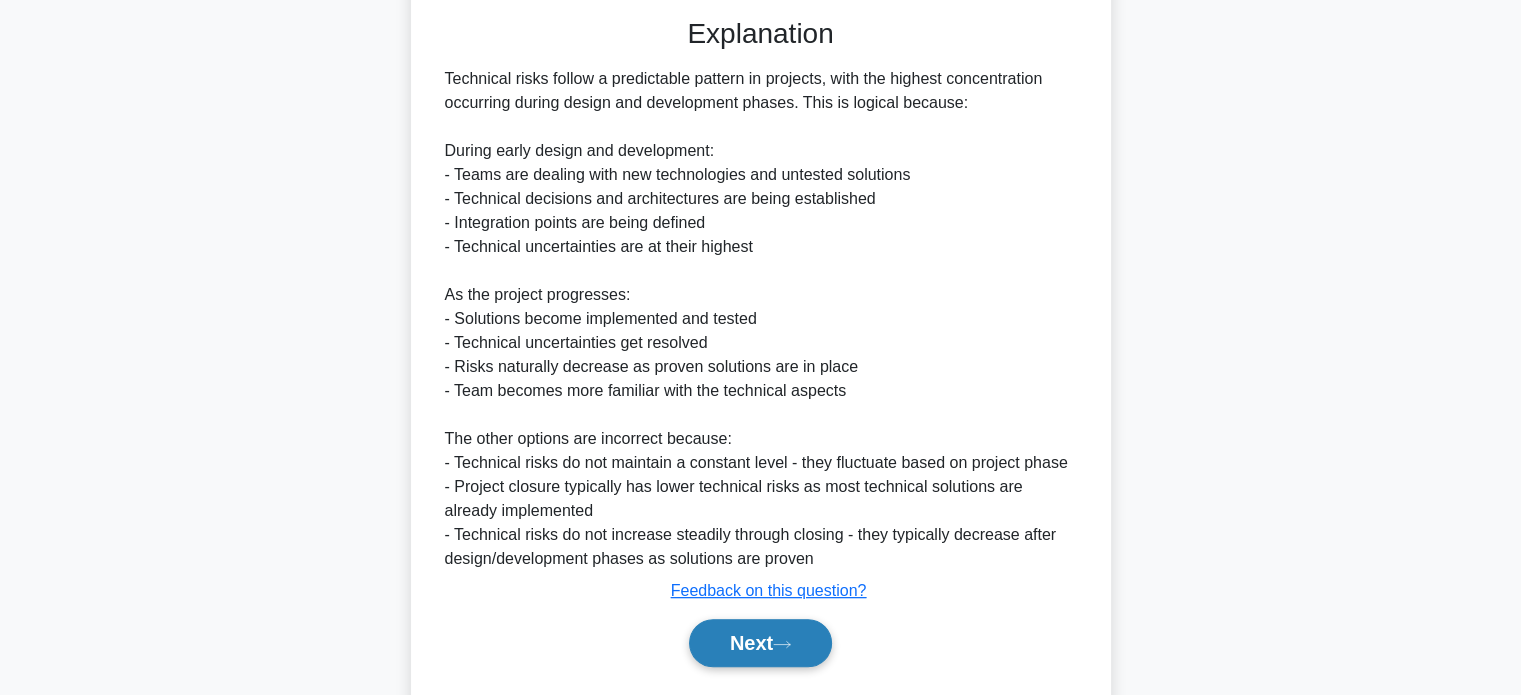 click on "Next" at bounding box center [760, 643] 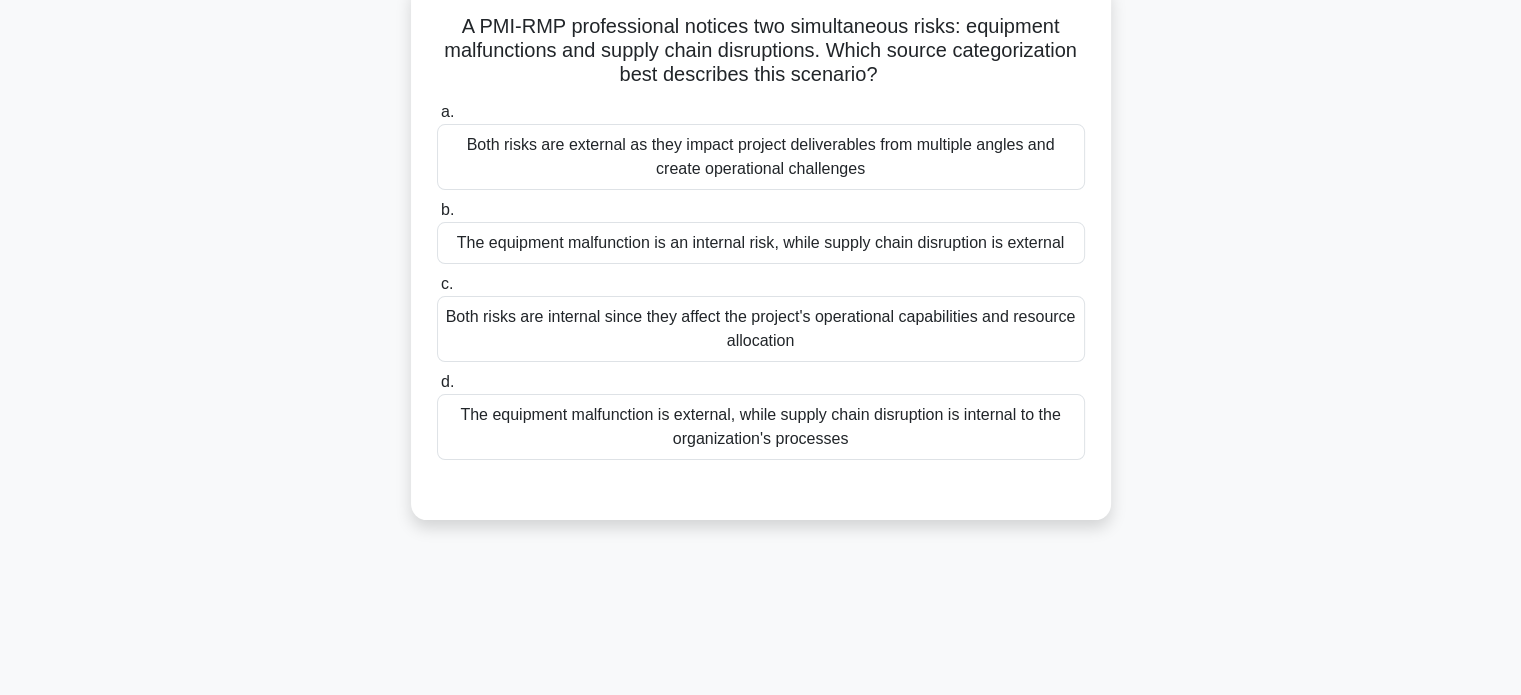 scroll, scrollTop: 158, scrollLeft: 0, axis: vertical 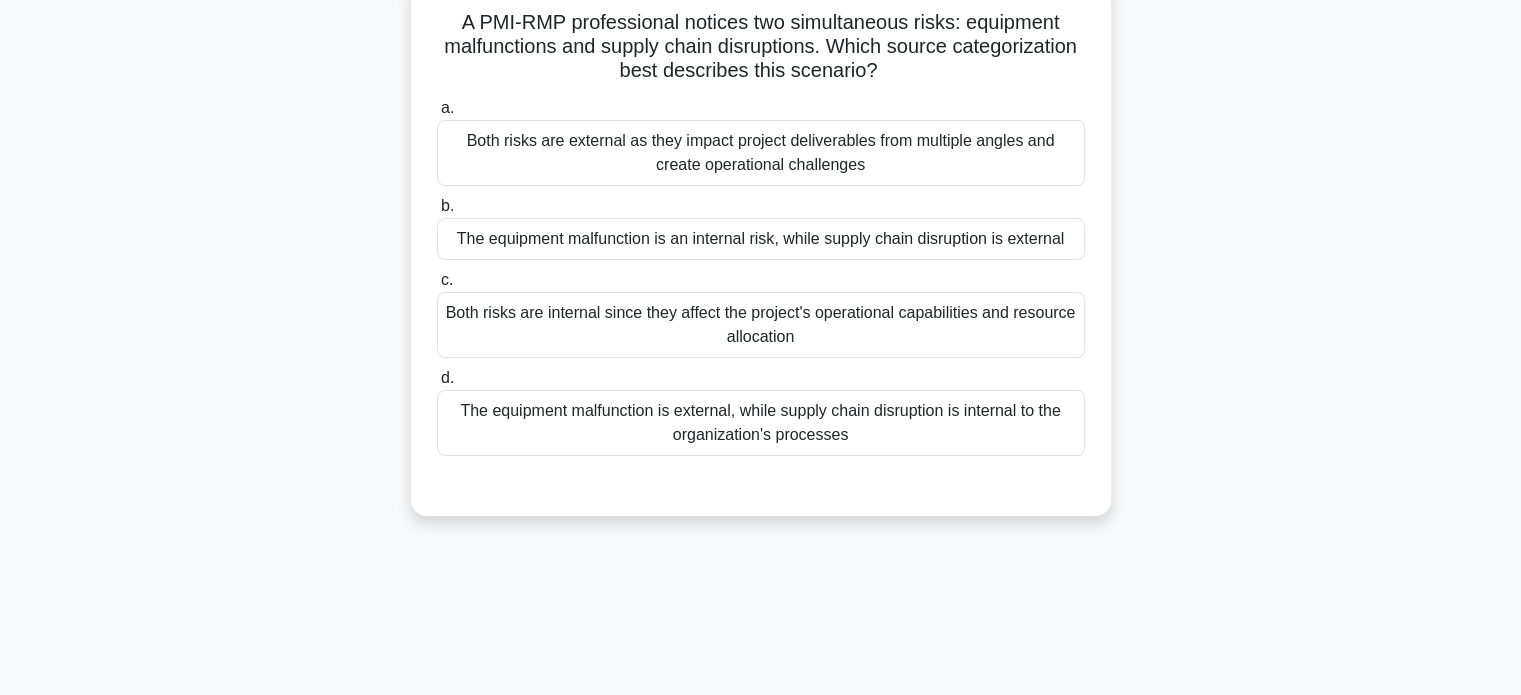 click on "The equipment malfunction is an internal risk, while supply chain disruption is external" at bounding box center (761, 239) 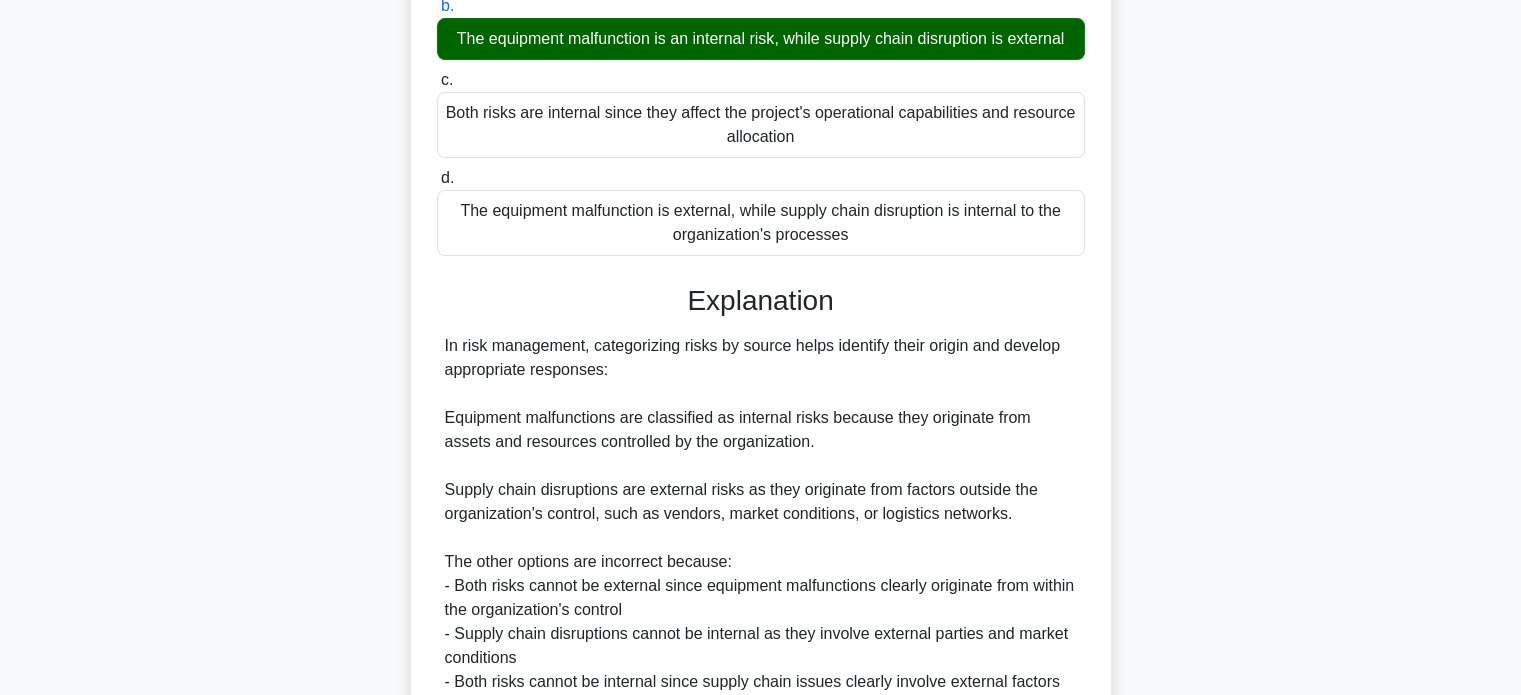 scroll, scrollTop: 656, scrollLeft: 0, axis: vertical 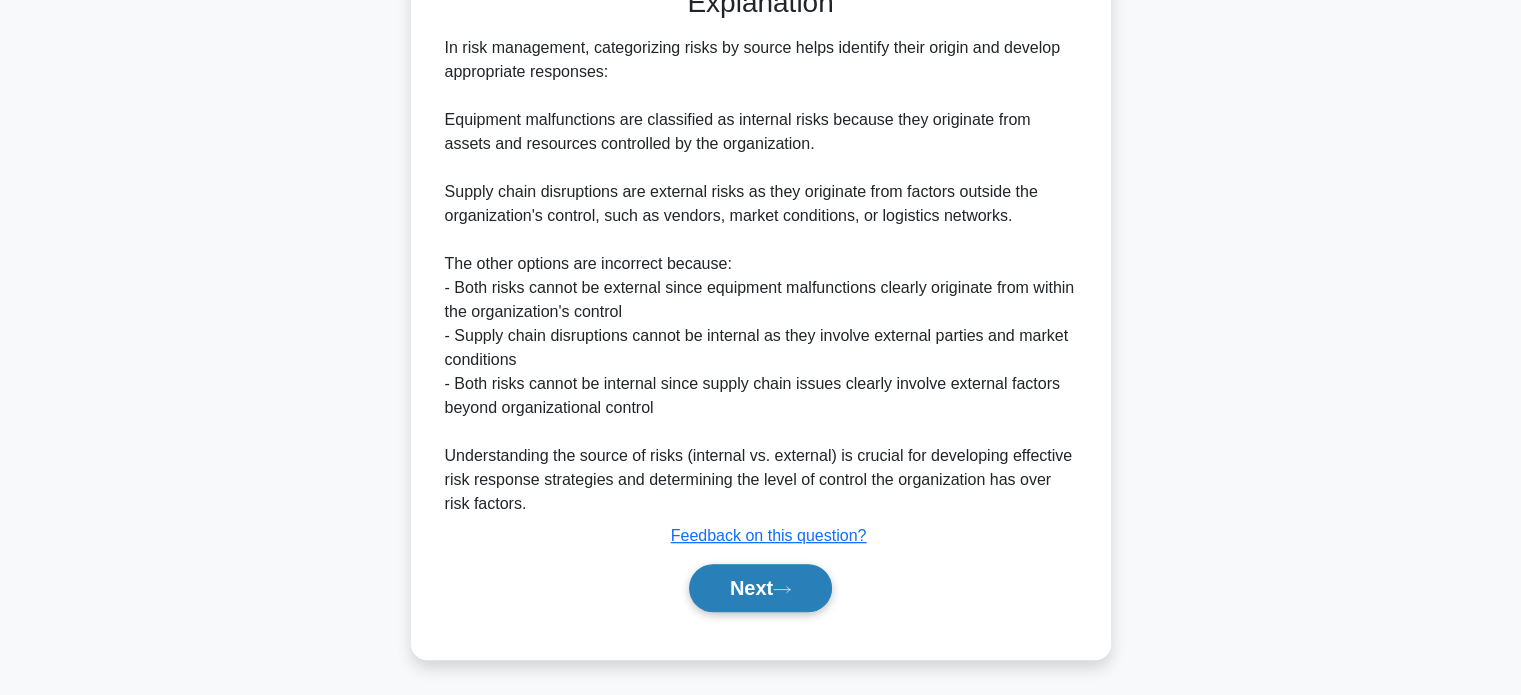 click on "Next" at bounding box center [760, 588] 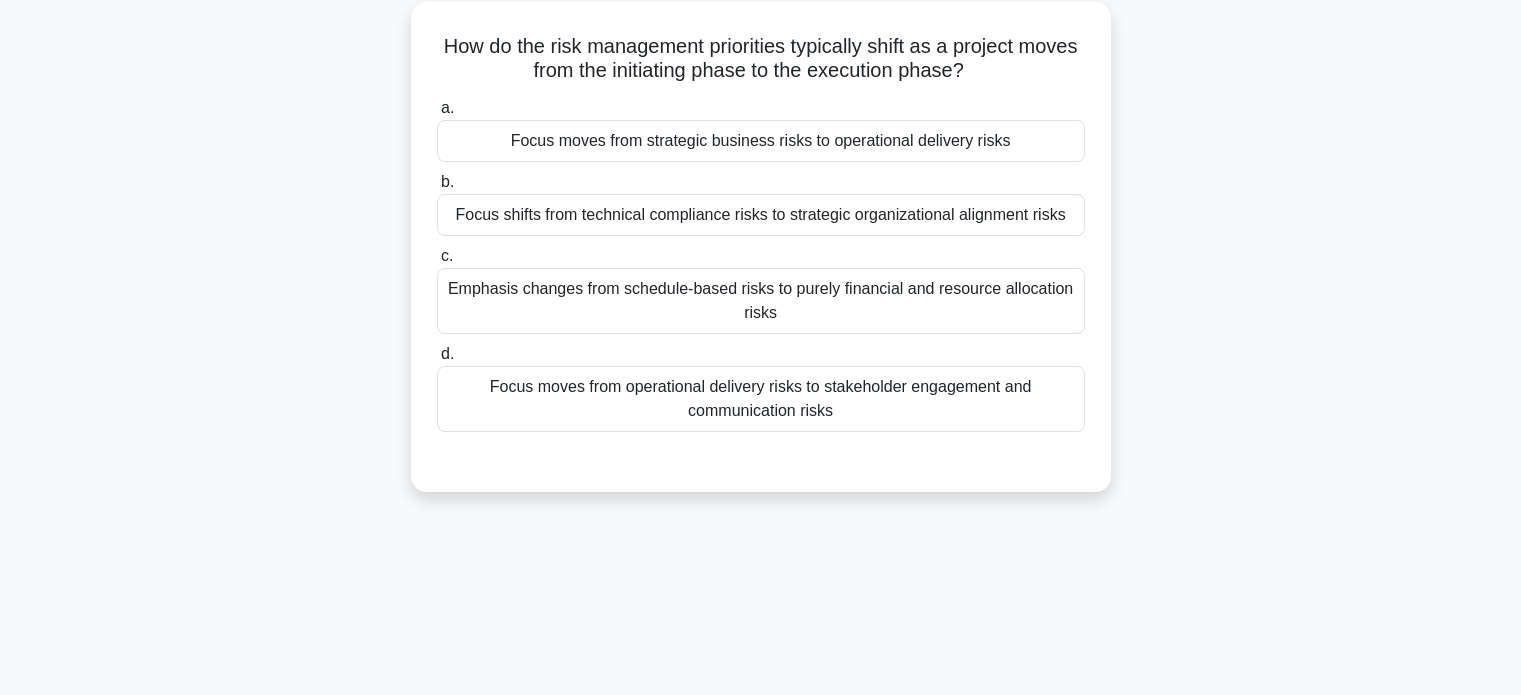 scroll, scrollTop: 136, scrollLeft: 0, axis: vertical 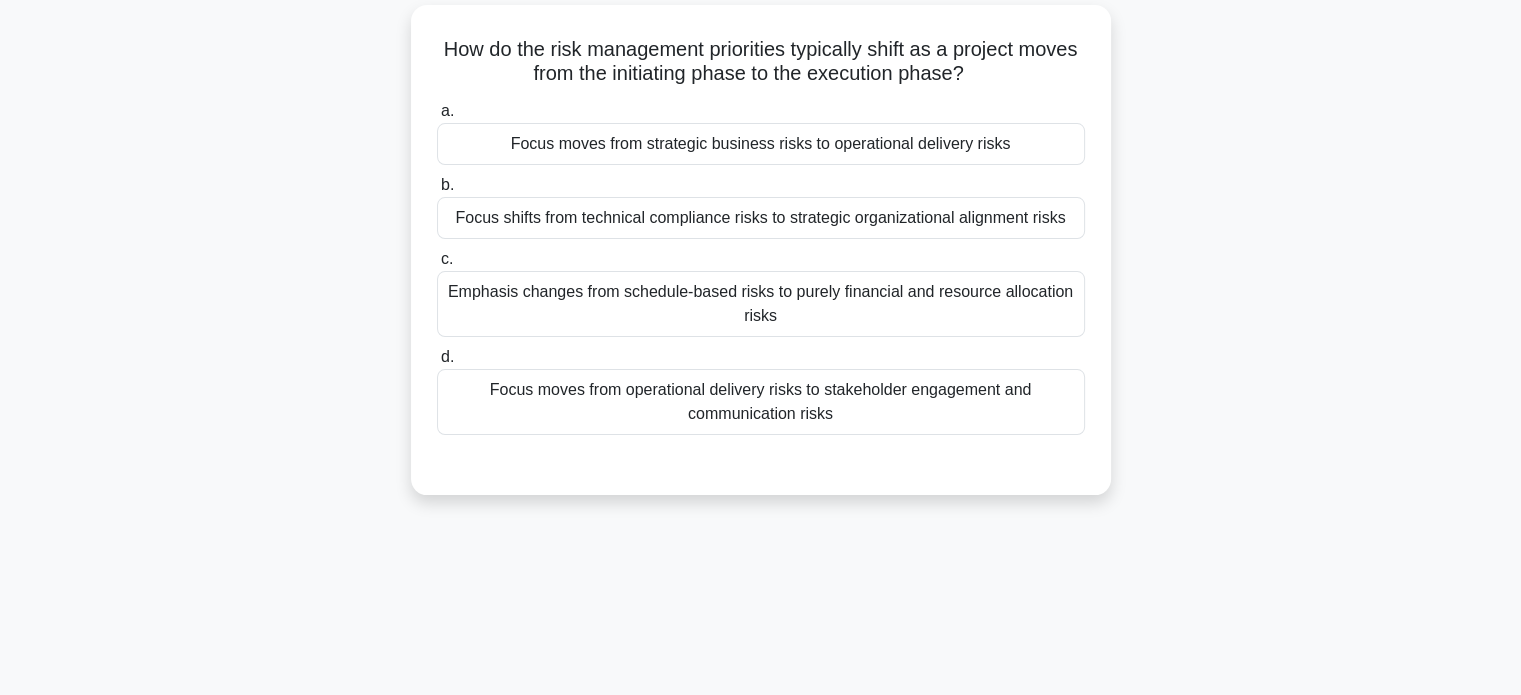 click on "Focus moves from strategic business risks to operational delivery risks" at bounding box center (761, 144) 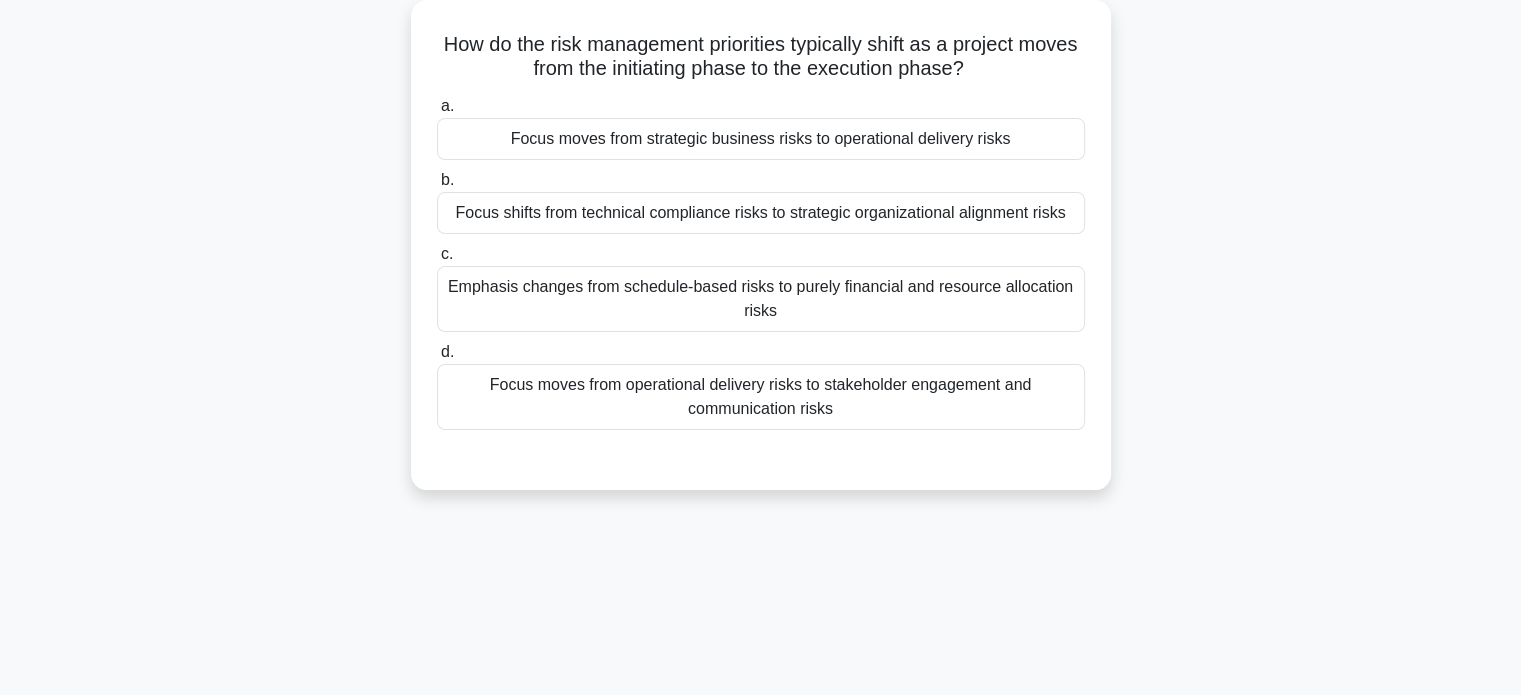 click on "a.
Focus moves from strategic business risks to operational delivery risks" at bounding box center [437, 106] 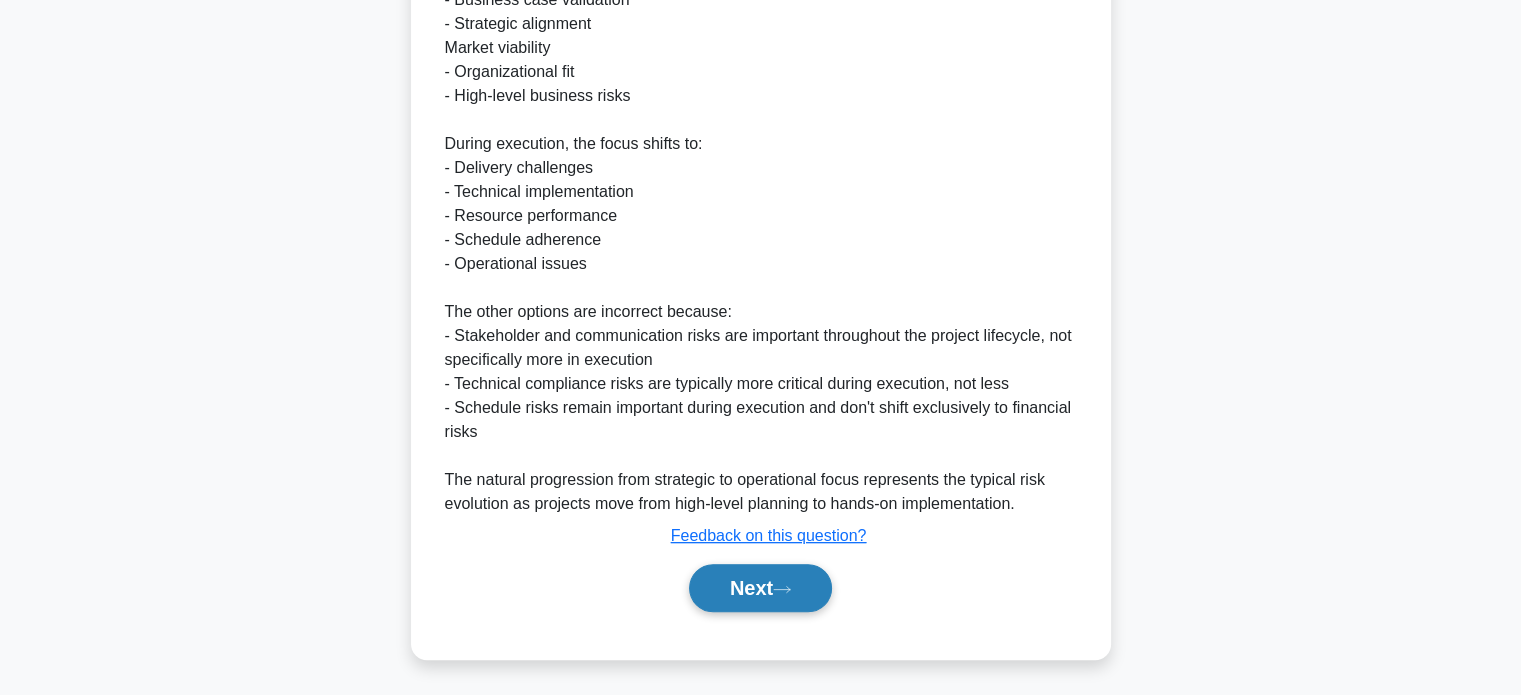 click on "Next" at bounding box center [760, 588] 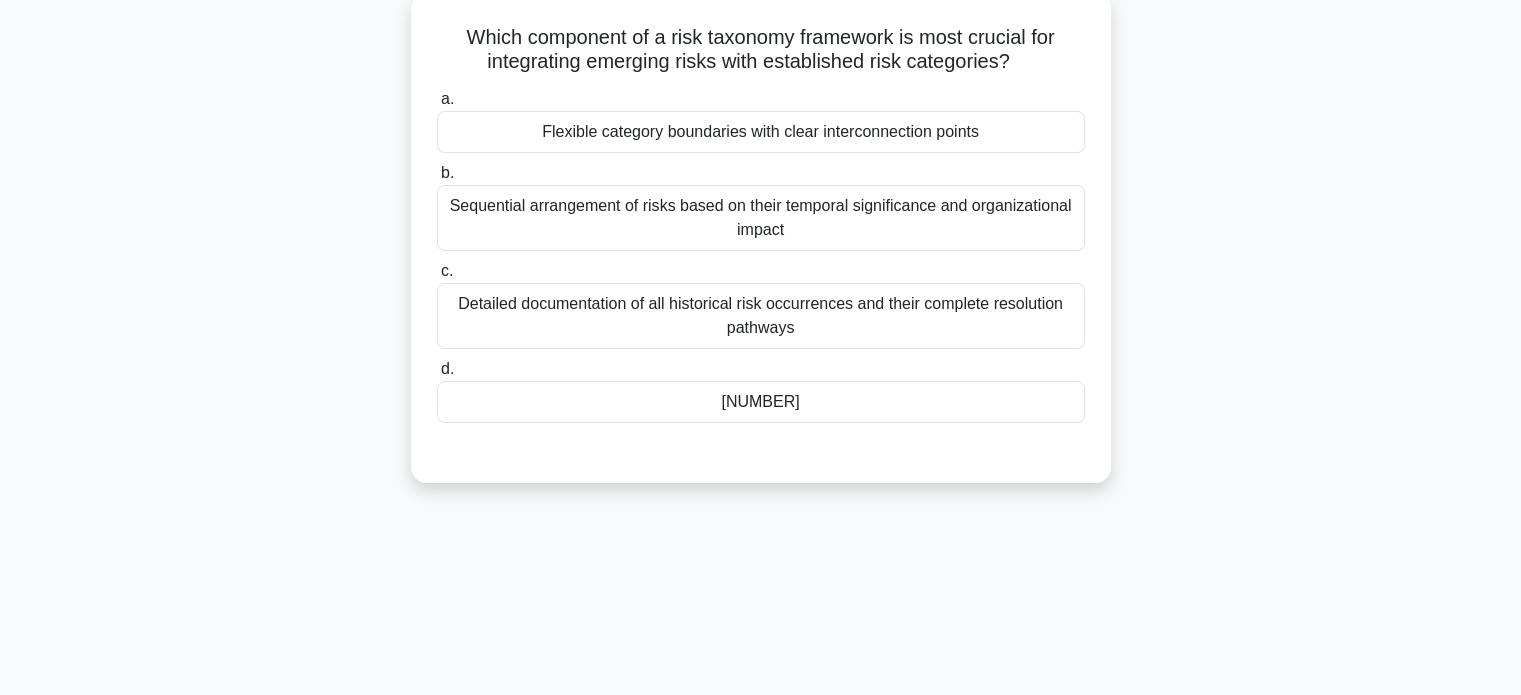 scroll, scrollTop: 140, scrollLeft: 0, axis: vertical 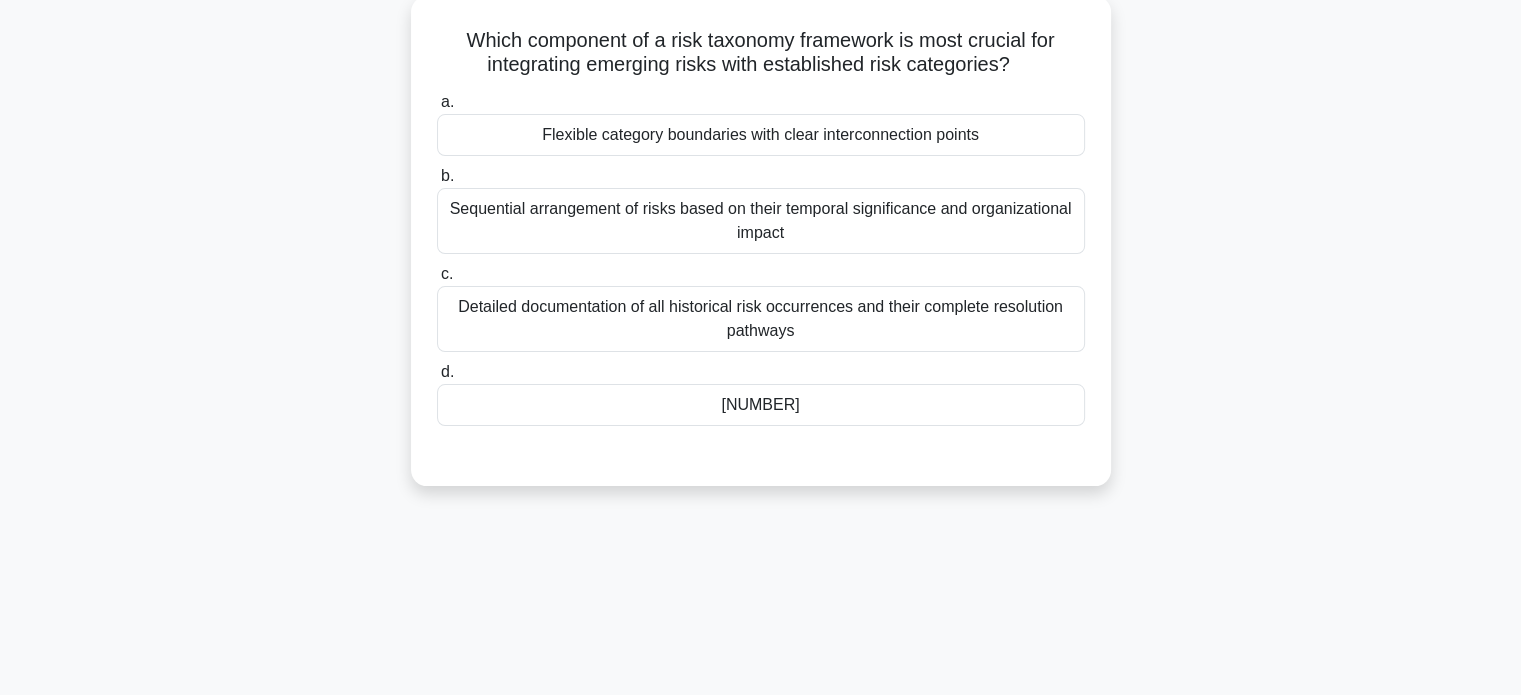 click on "Systematic classification based on legacy risk management methodologies and static structures" at bounding box center [761, 405] 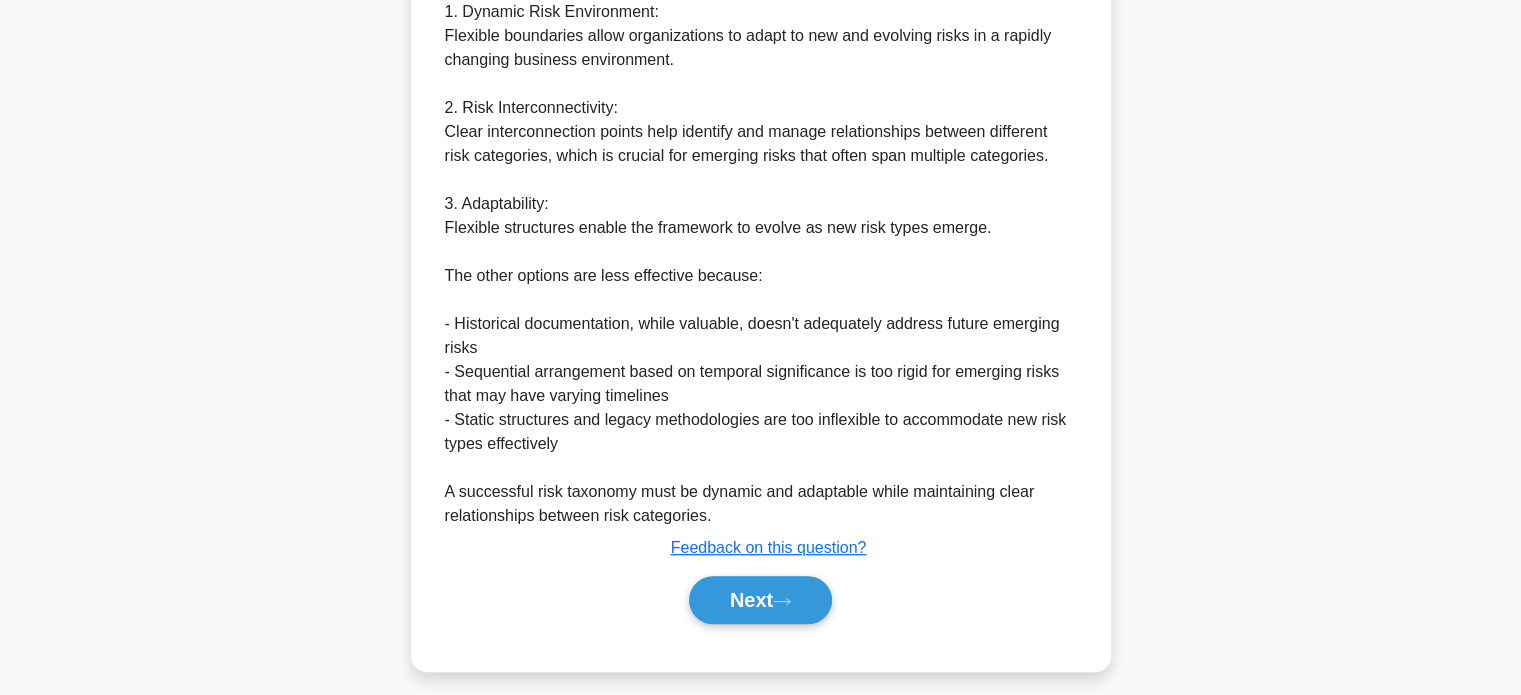scroll, scrollTop: 743, scrollLeft: 0, axis: vertical 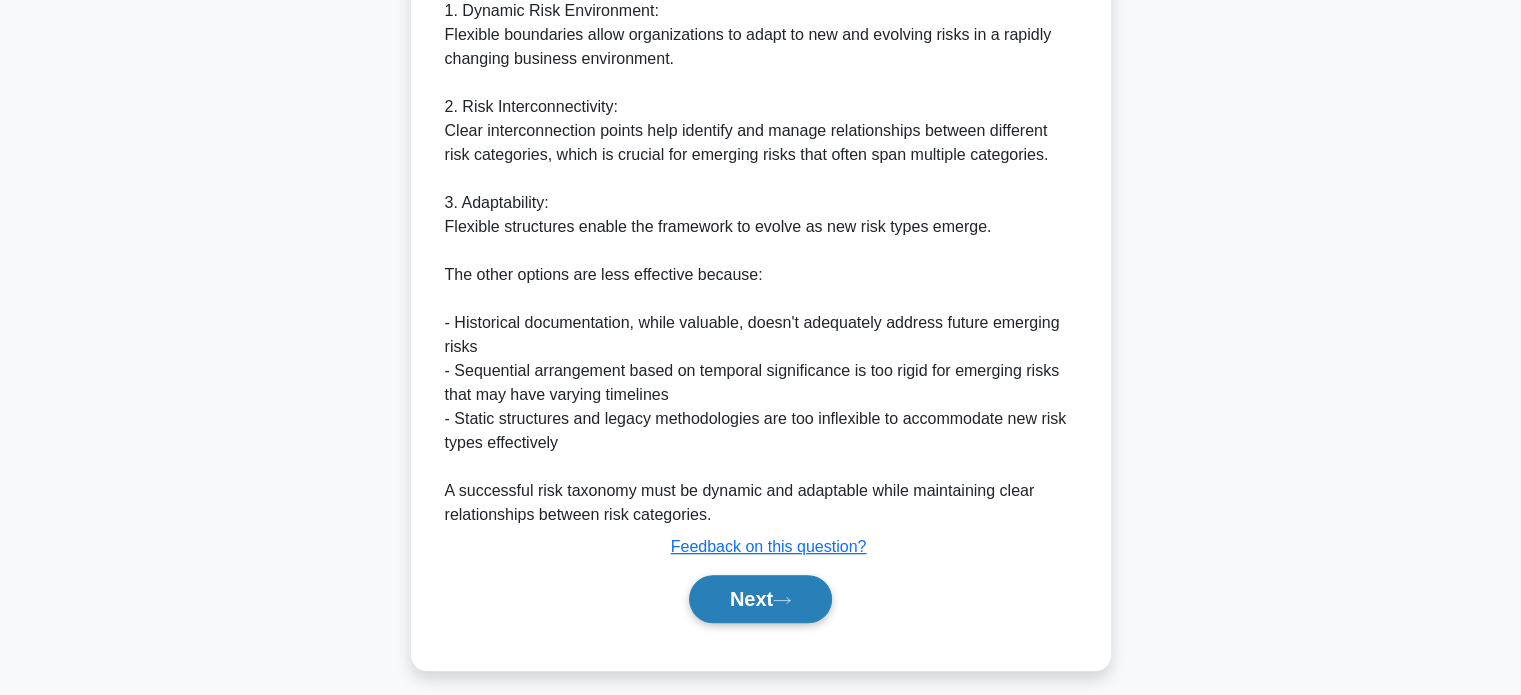 click on "Next" at bounding box center (760, 599) 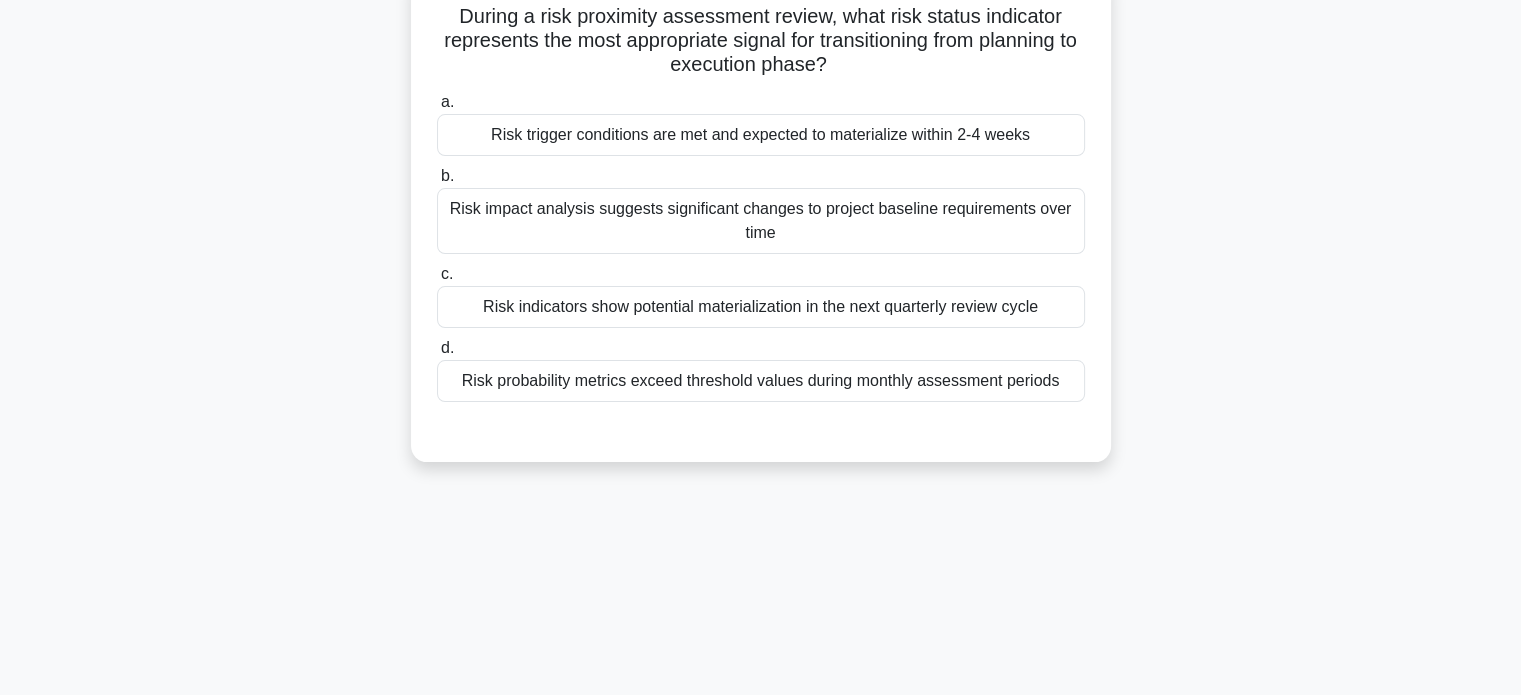 scroll, scrollTop: 134, scrollLeft: 0, axis: vertical 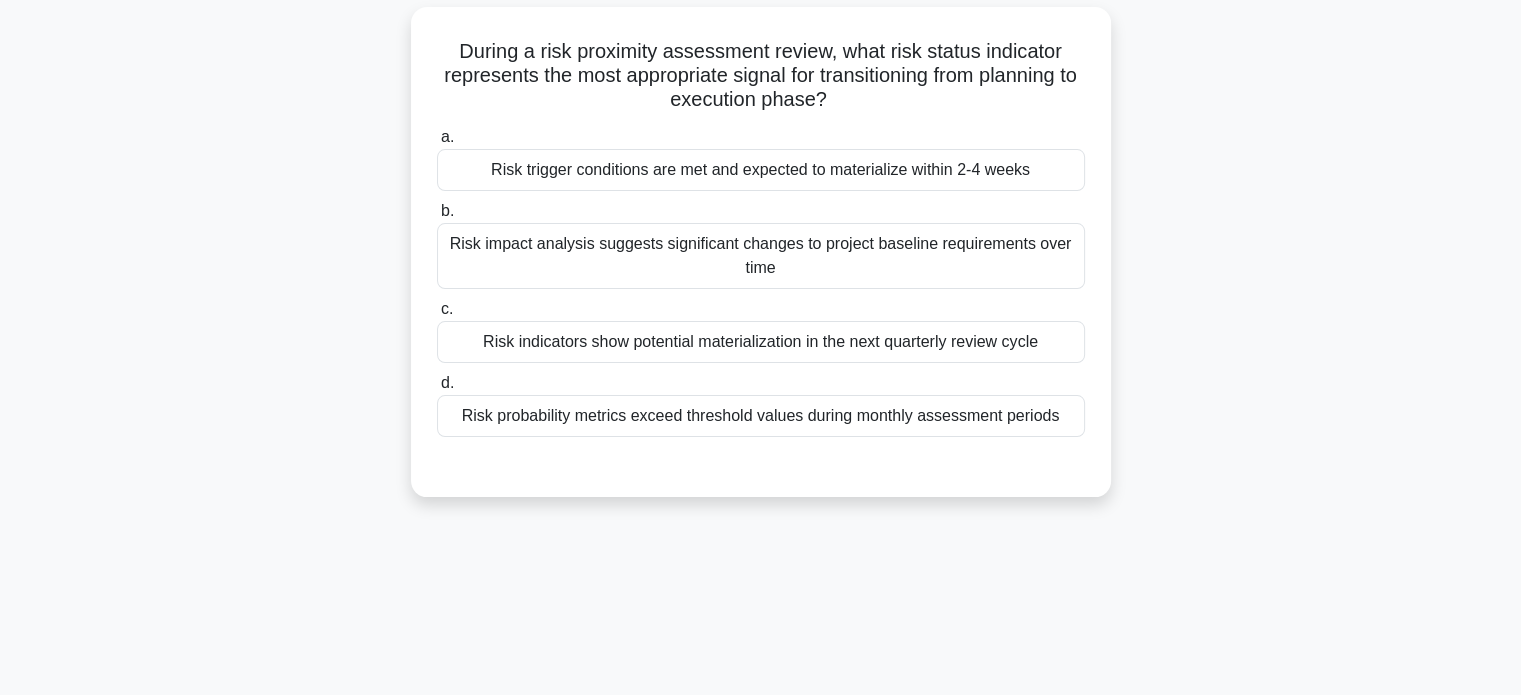 click on "Risk trigger conditions are met and expected to materialize within 2-4 weeks" at bounding box center (761, 170) 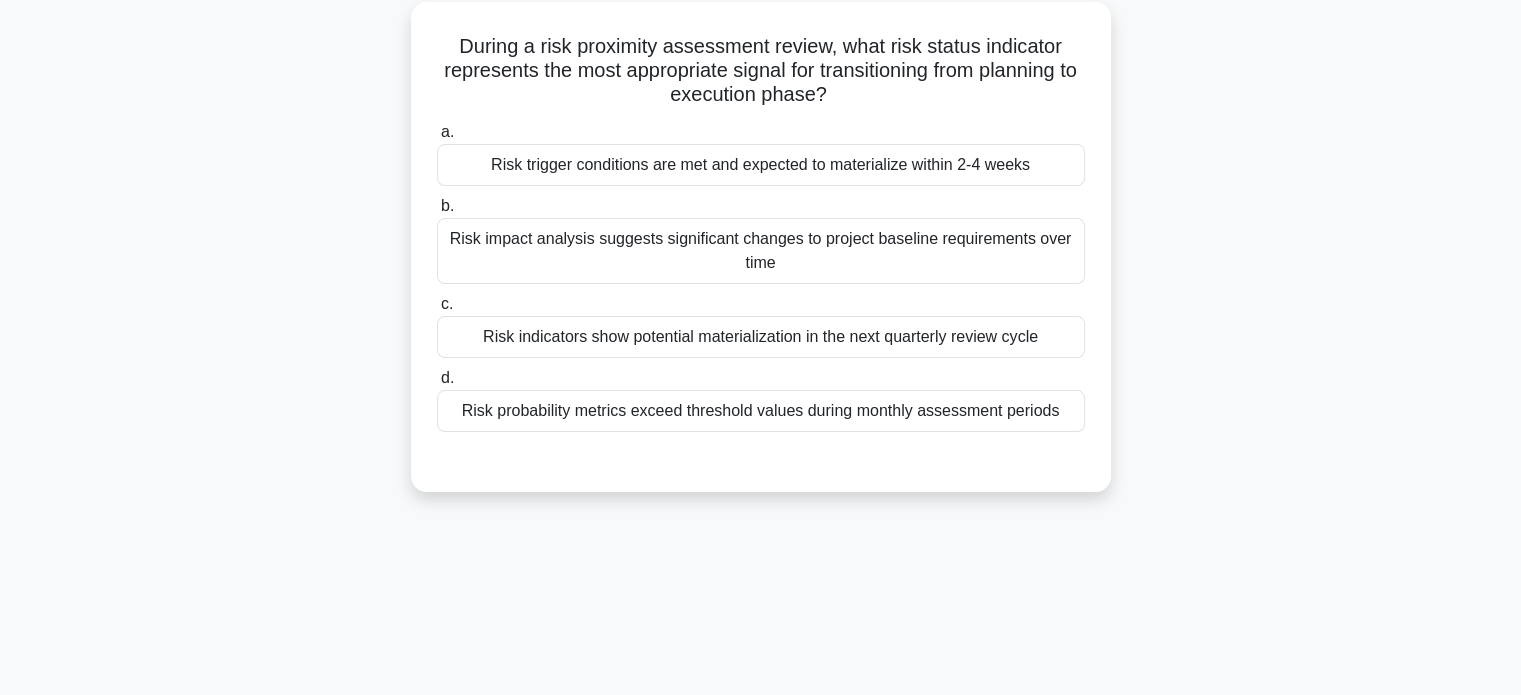 click on "a.
Risk trigger conditions are met and expected to materialize within 2-4 weeks" at bounding box center (437, 132) 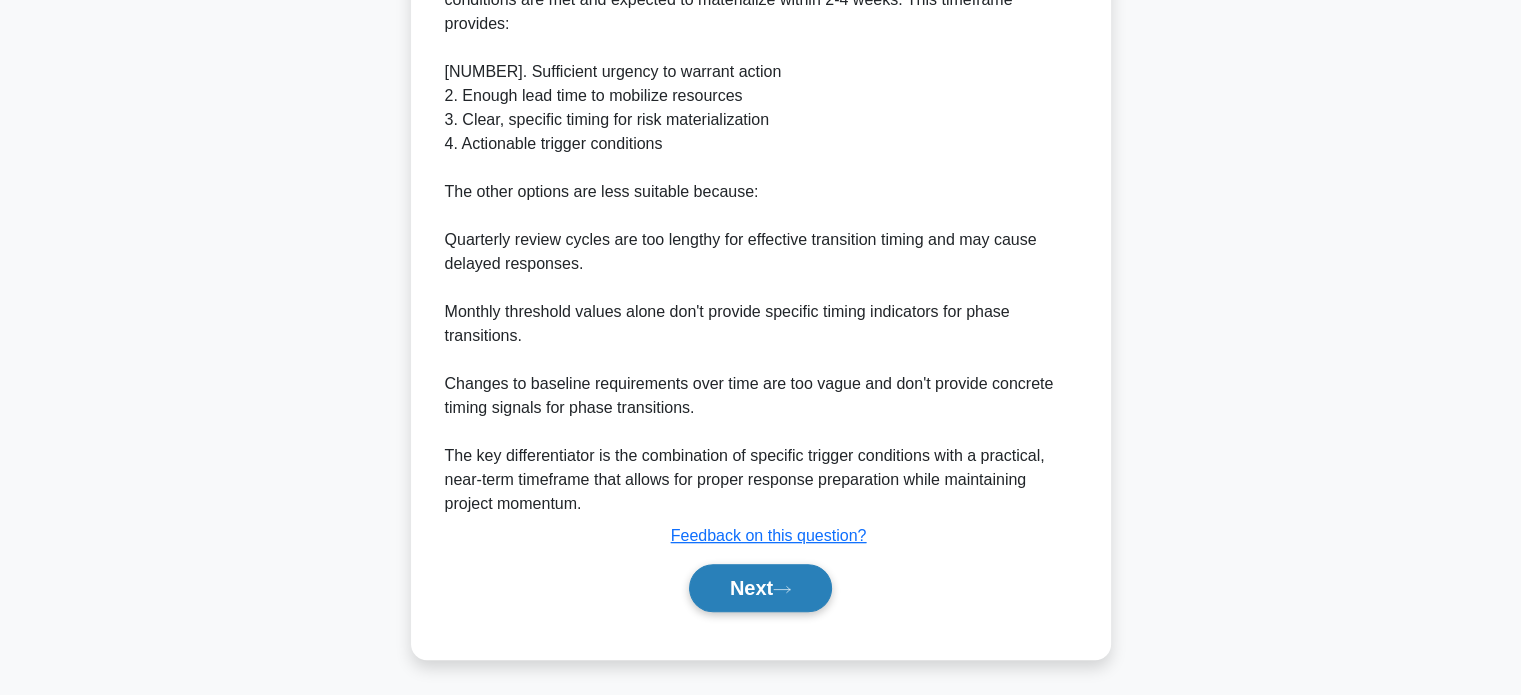 click on "Next" at bounding box center [760, 588] 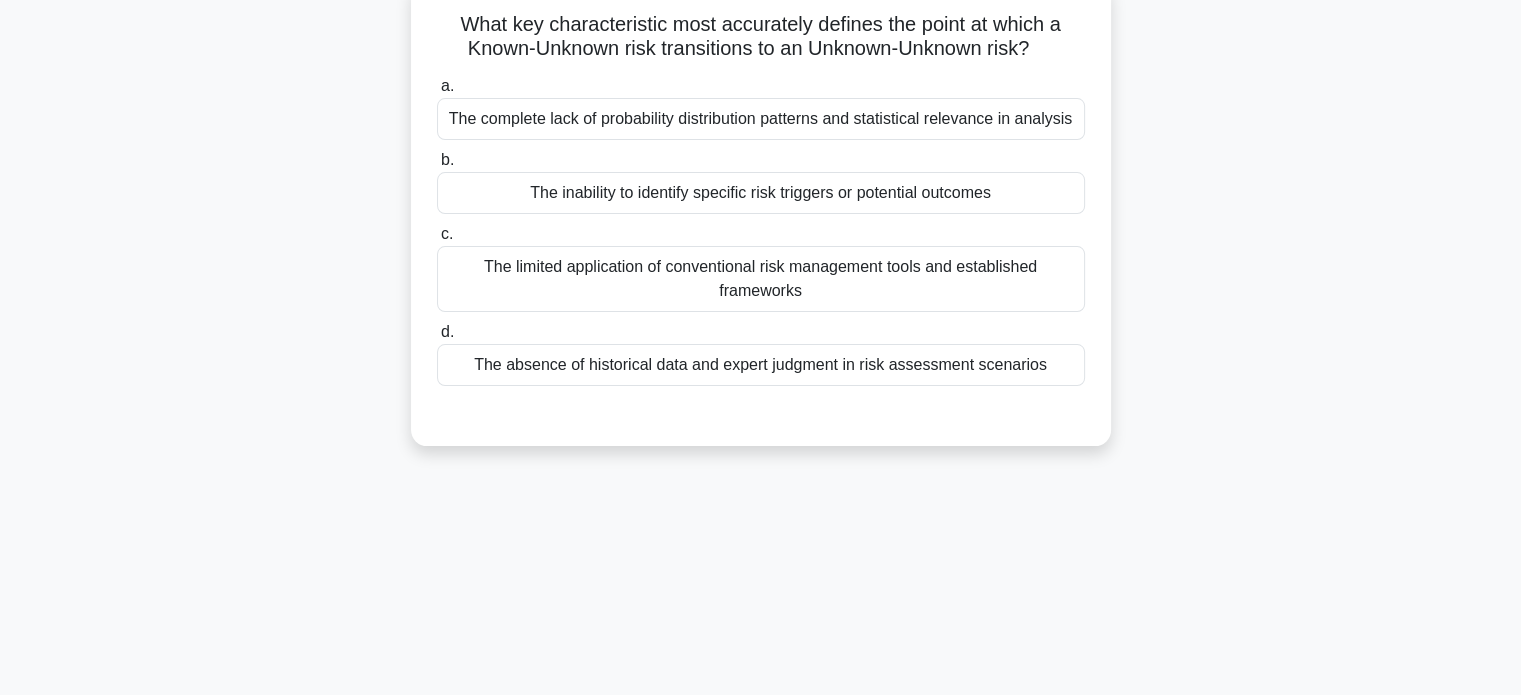 scroll, scrollTop: 158, scrollLeft: 0, axis: vertical 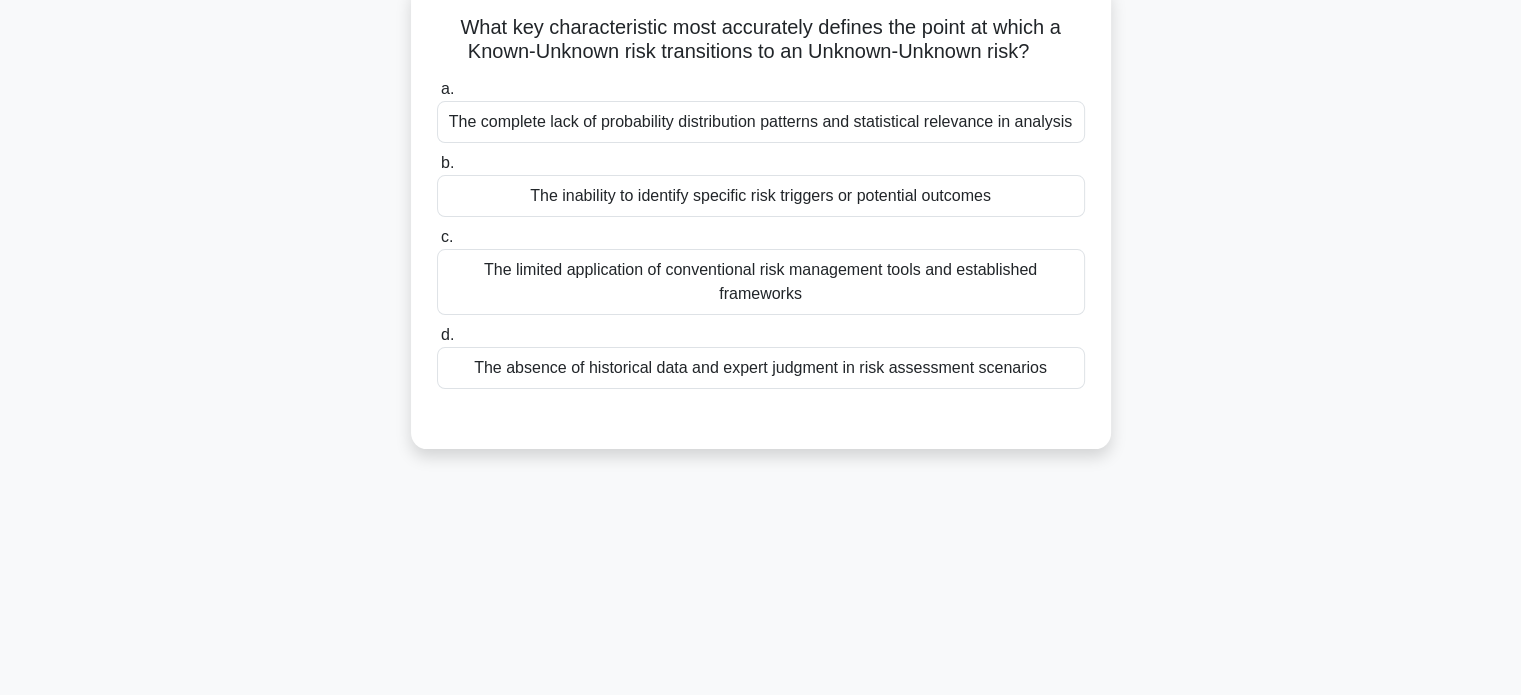 click on "64:51
Stop
PMI-RMP  - Risk Categories and Taxonomy
Expert
50/100
What key characteristic most accurately defines the point at which a Known-Unknown risk transitions to an Unknown-Unknown risk?
.spinner_0XTQ{transform-origin:center;animation:spinner_y6GP .75s linear infinite}@keyframes spinner_y6GP{100%{transform:rotate(360deg)}}
a." at bounding box center [761, 414] 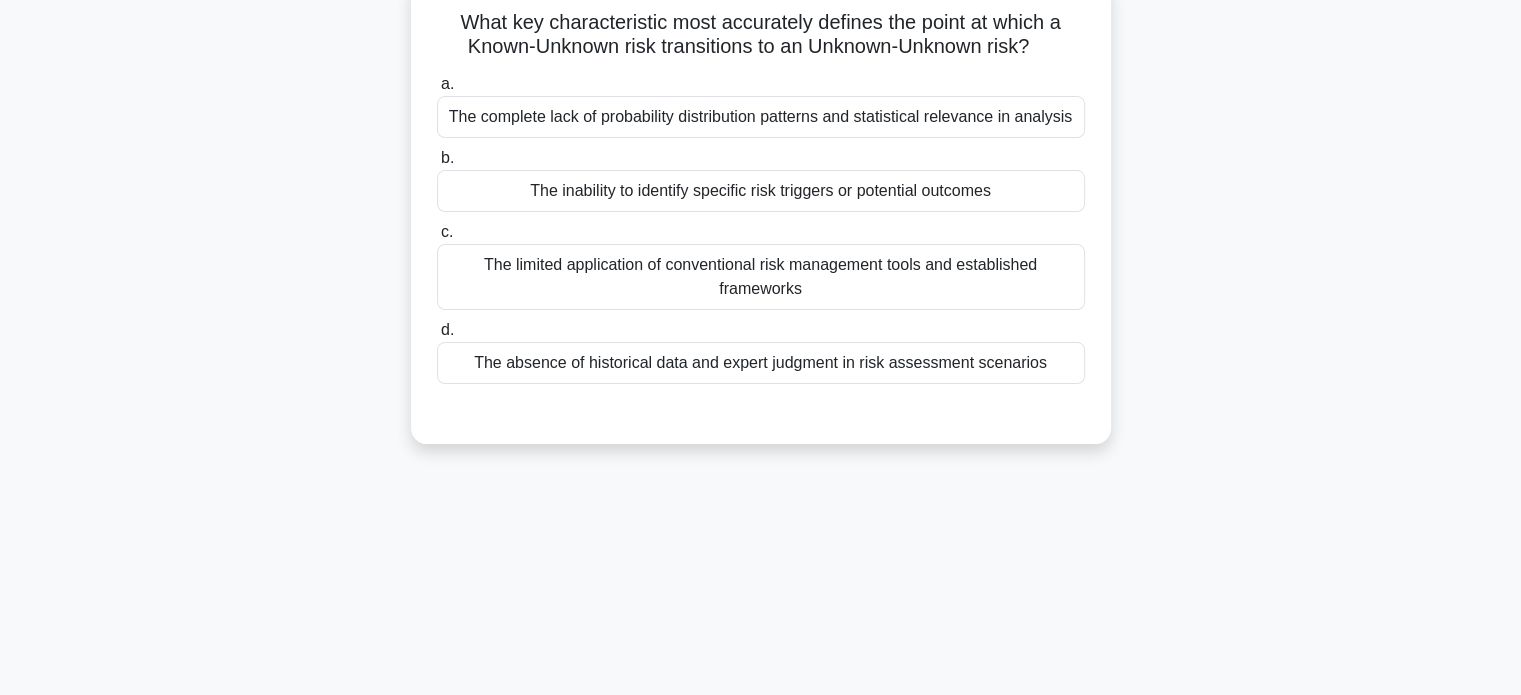 click on "The inability to identify specific risk triggers or potential outcomes" at bounding box center (761, 191) 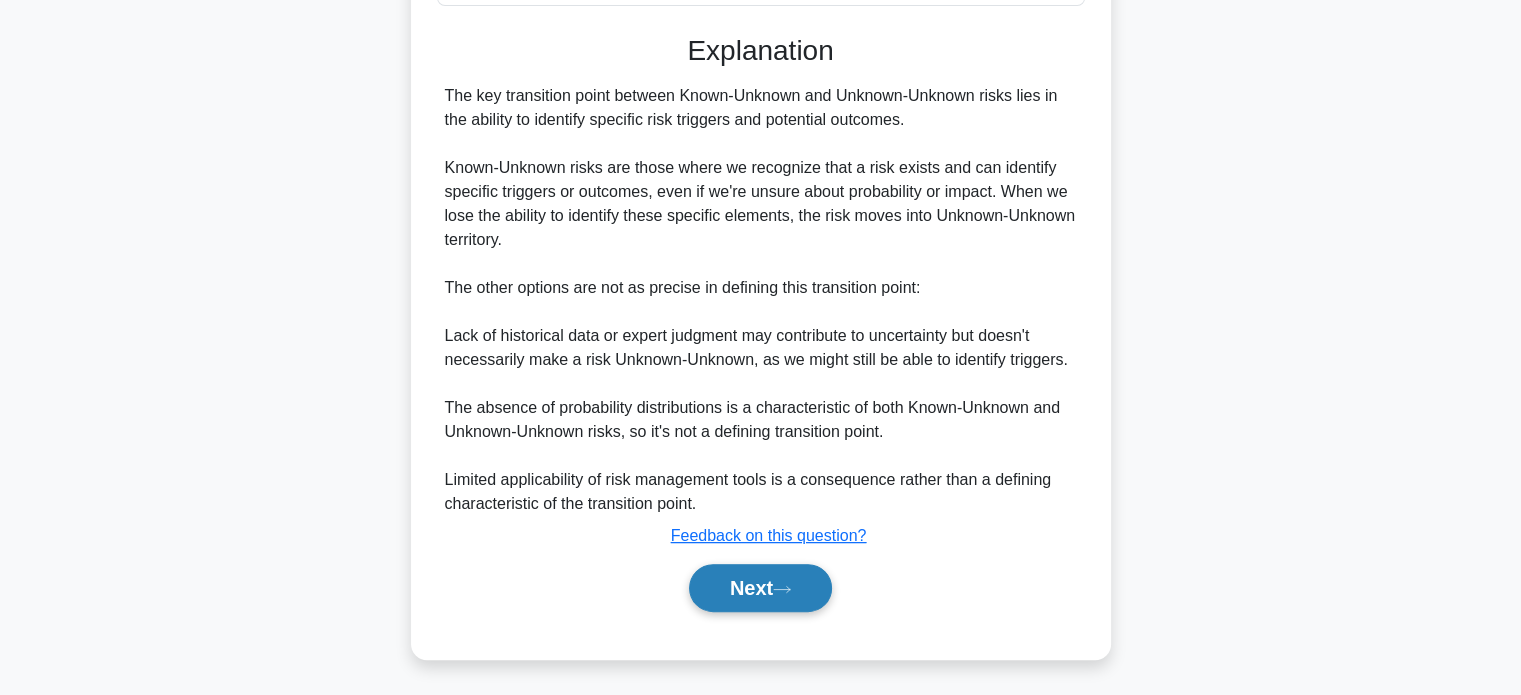 click on "Next" at bounding box center [760, 588] 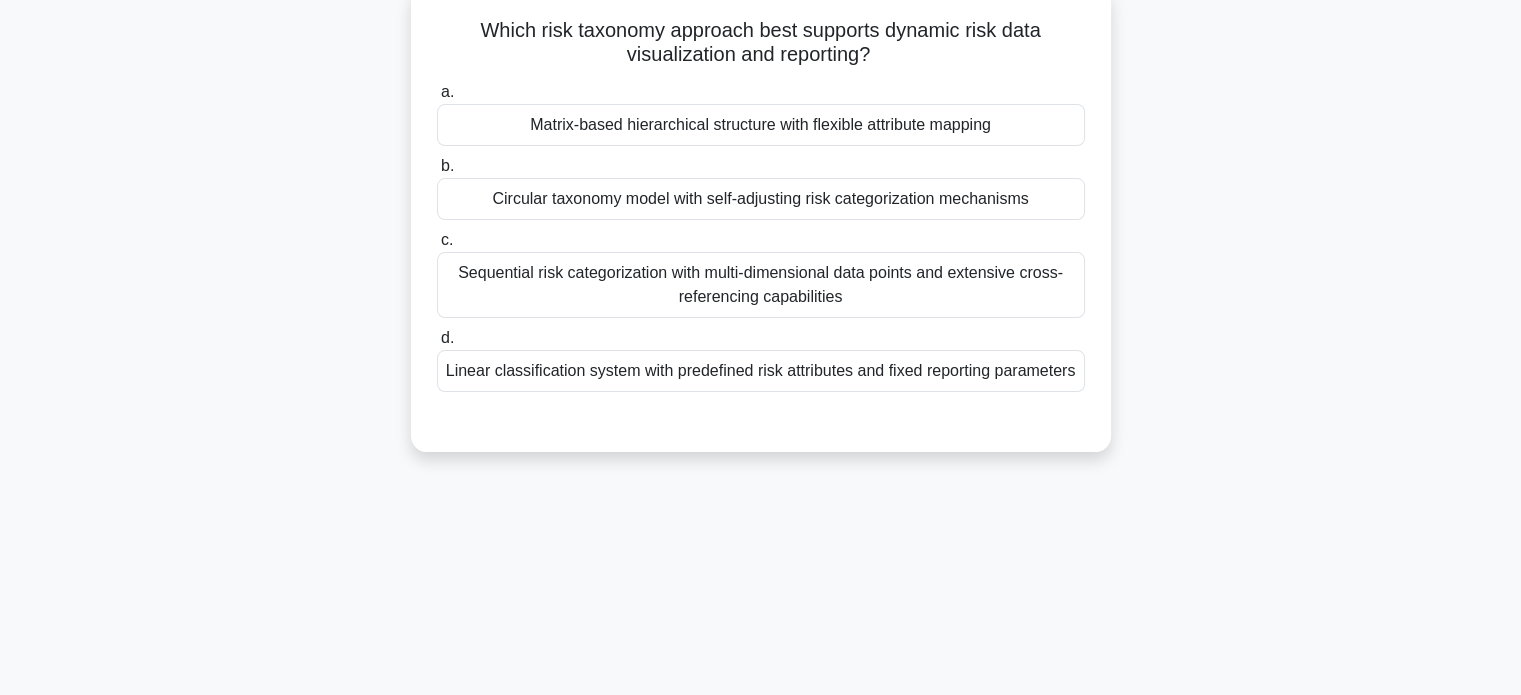 scroll, scrollTop: 151, scrollLeft: 0, axis: vertical 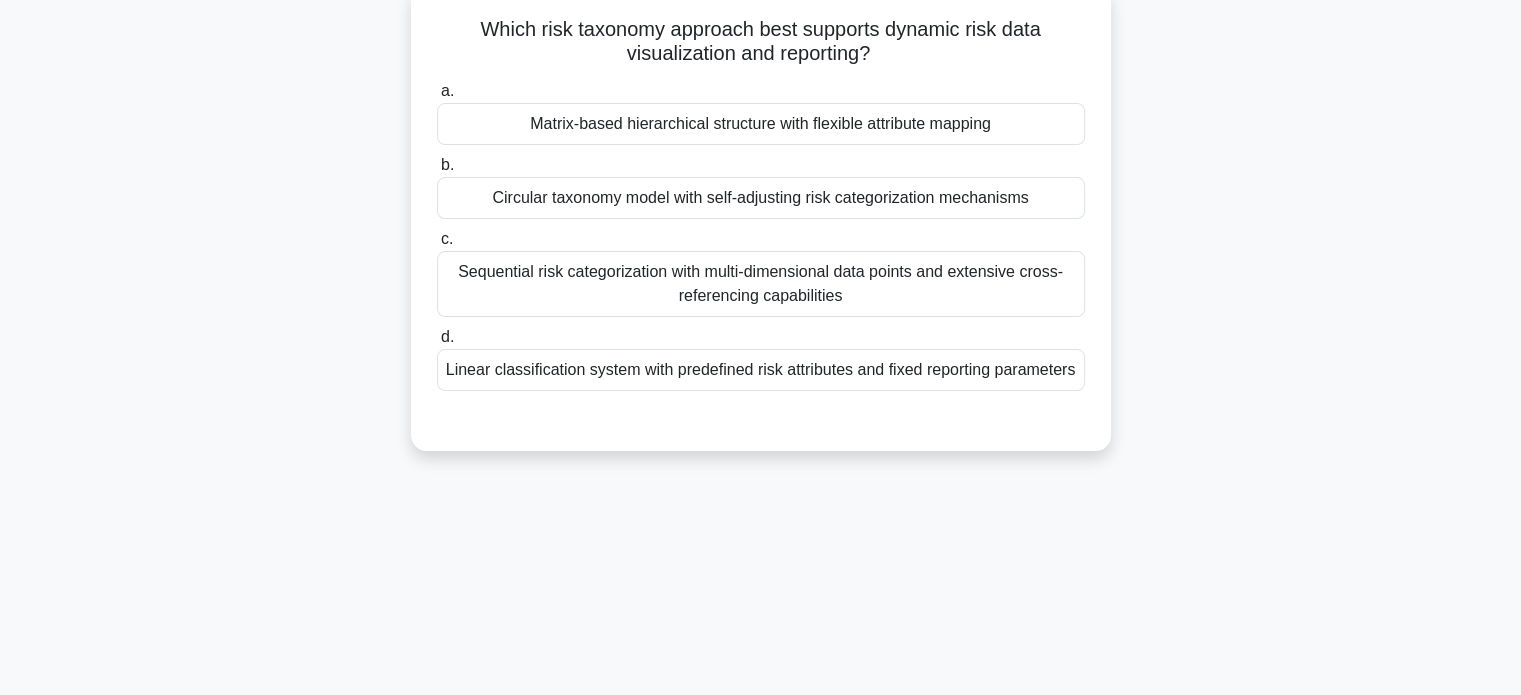 click on "Matrix-based hierarchical structure with flexible attribute mapping" at bounding box center [761, 124] 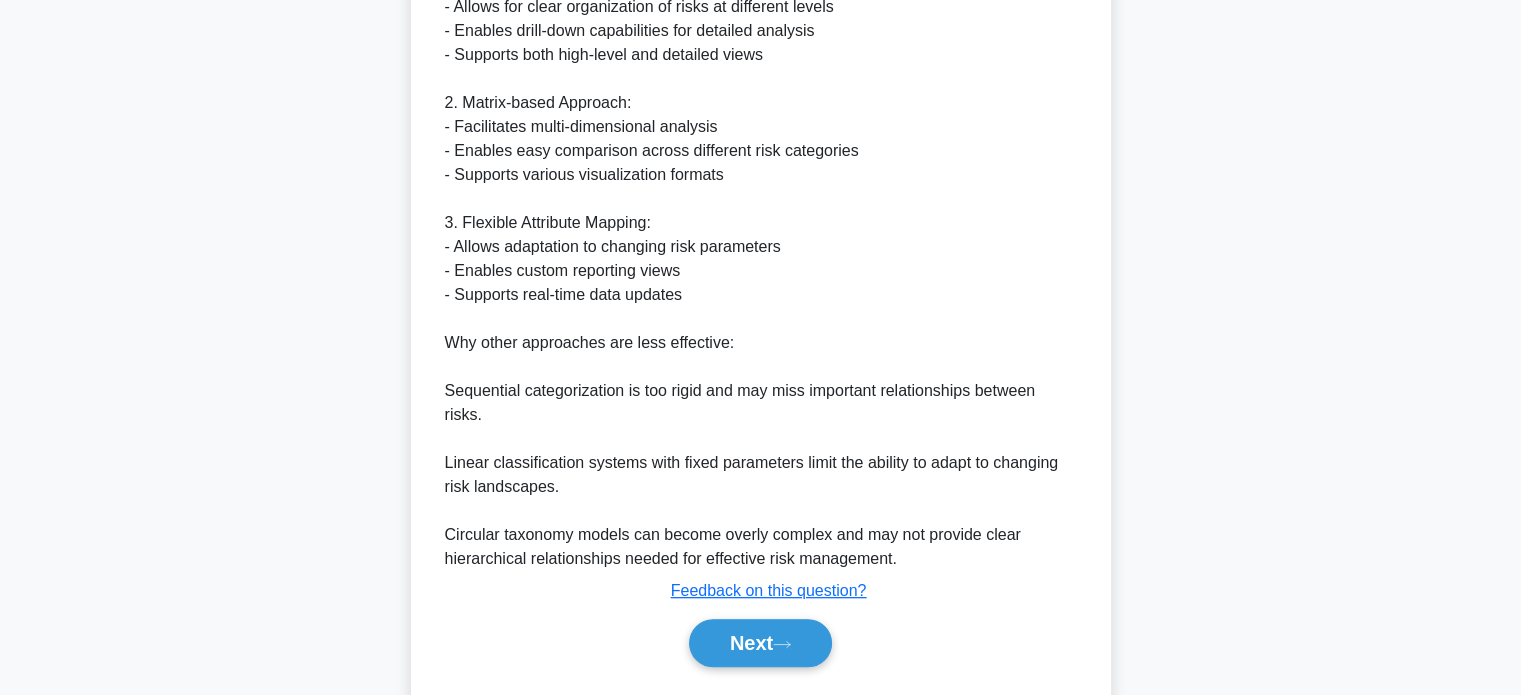 scroll, scrollTop: 776, scrollLeft: 0, axis: vertical 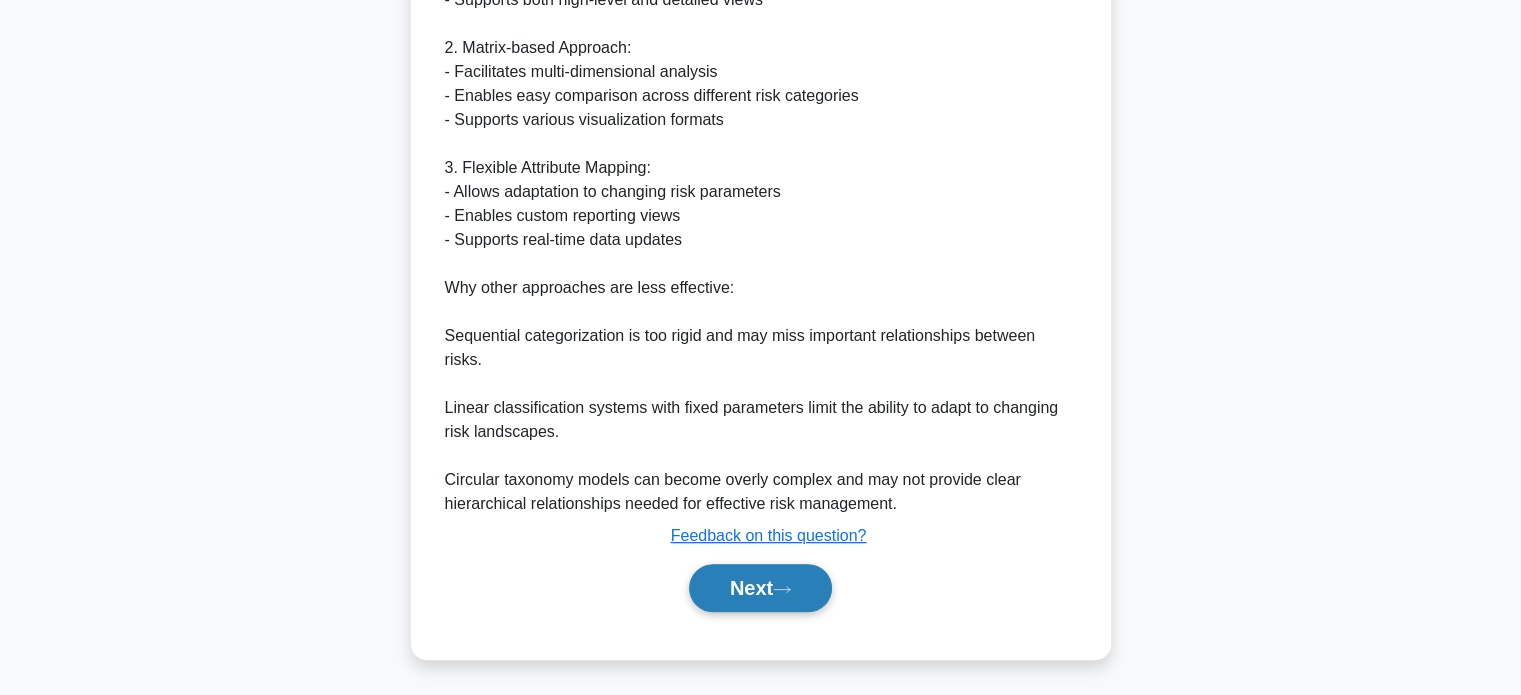 click on "Next" at bounding box center (760, 588) 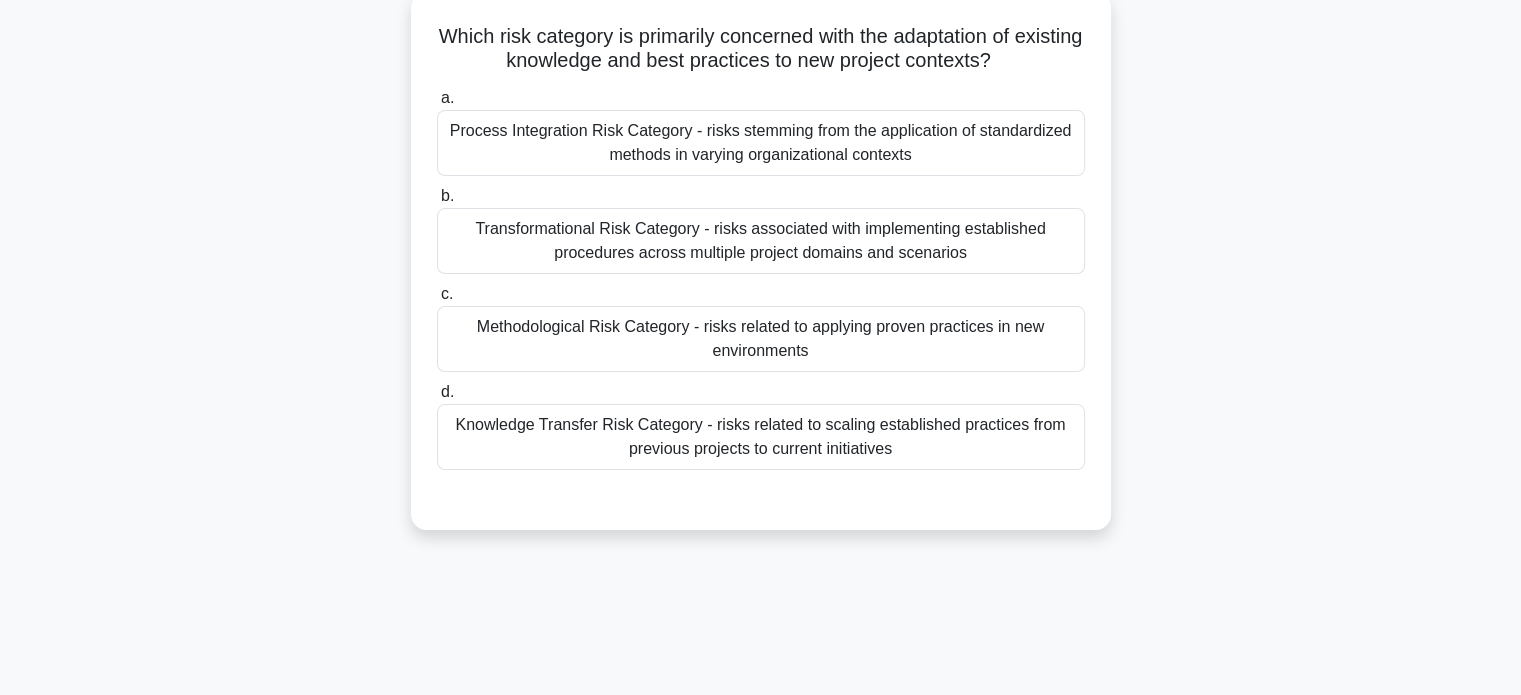 scroll, scrollTop: 144, scrollLeft: 0, axis: vertical 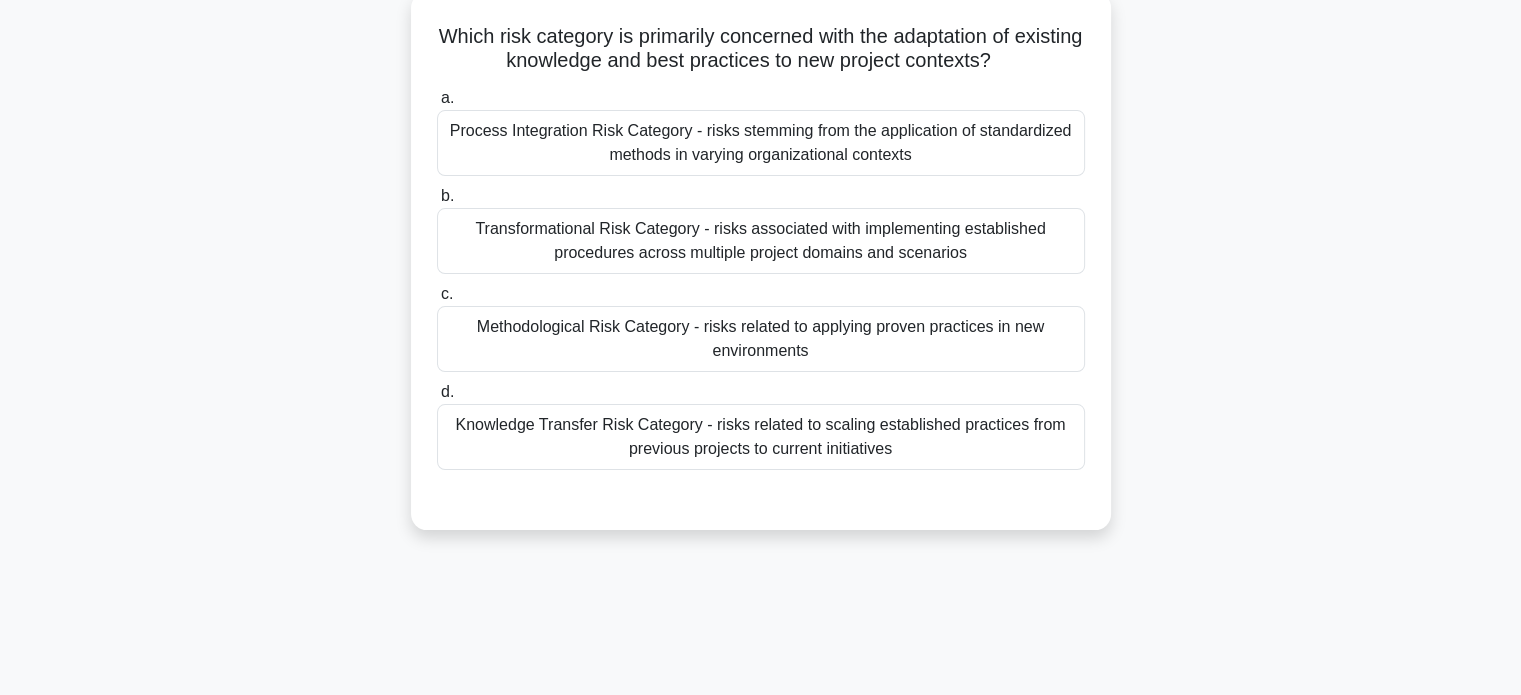 click on "Knowledge Transfer Risk Category - risks related to scaling established practices from previous projects to current initiatives" at bounding box center (761, 437) 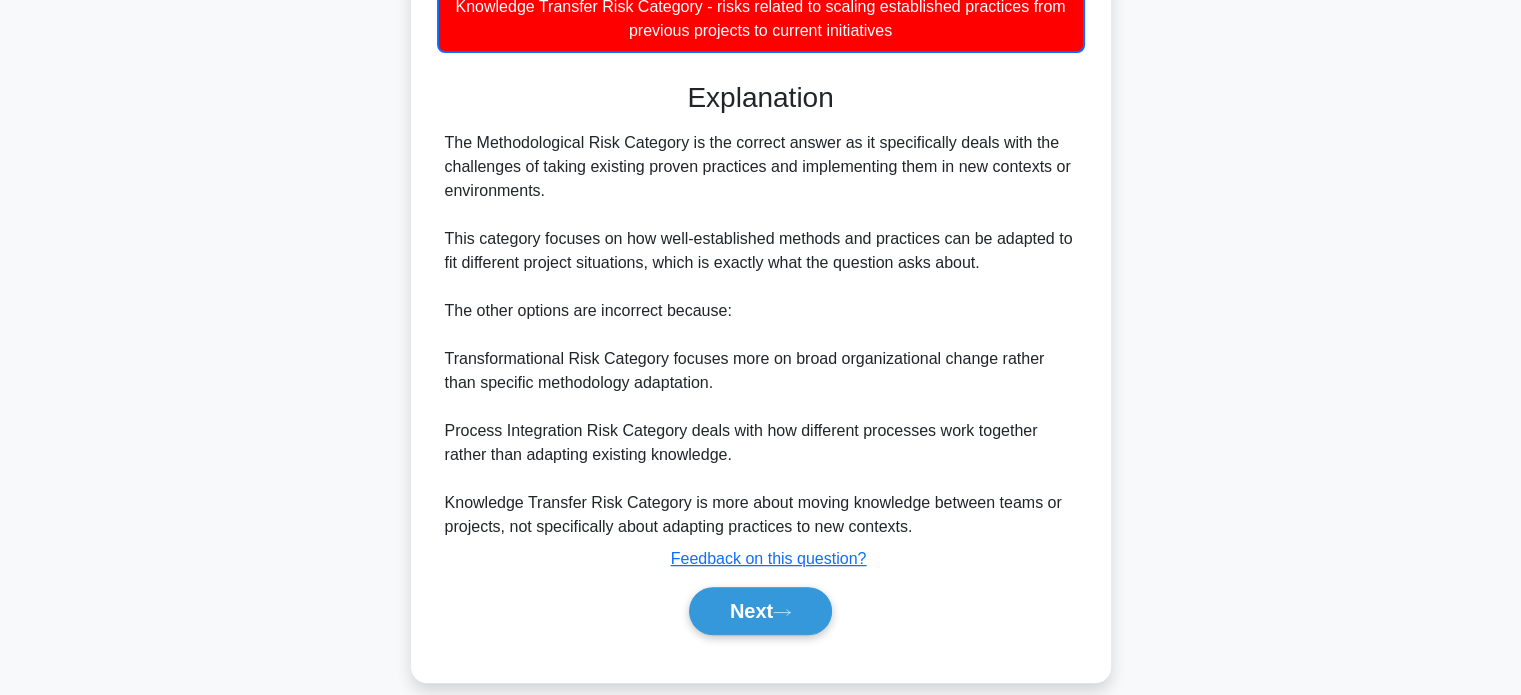 scroll, scrollTop: 586, scrollLeft: 0, axis: vertical 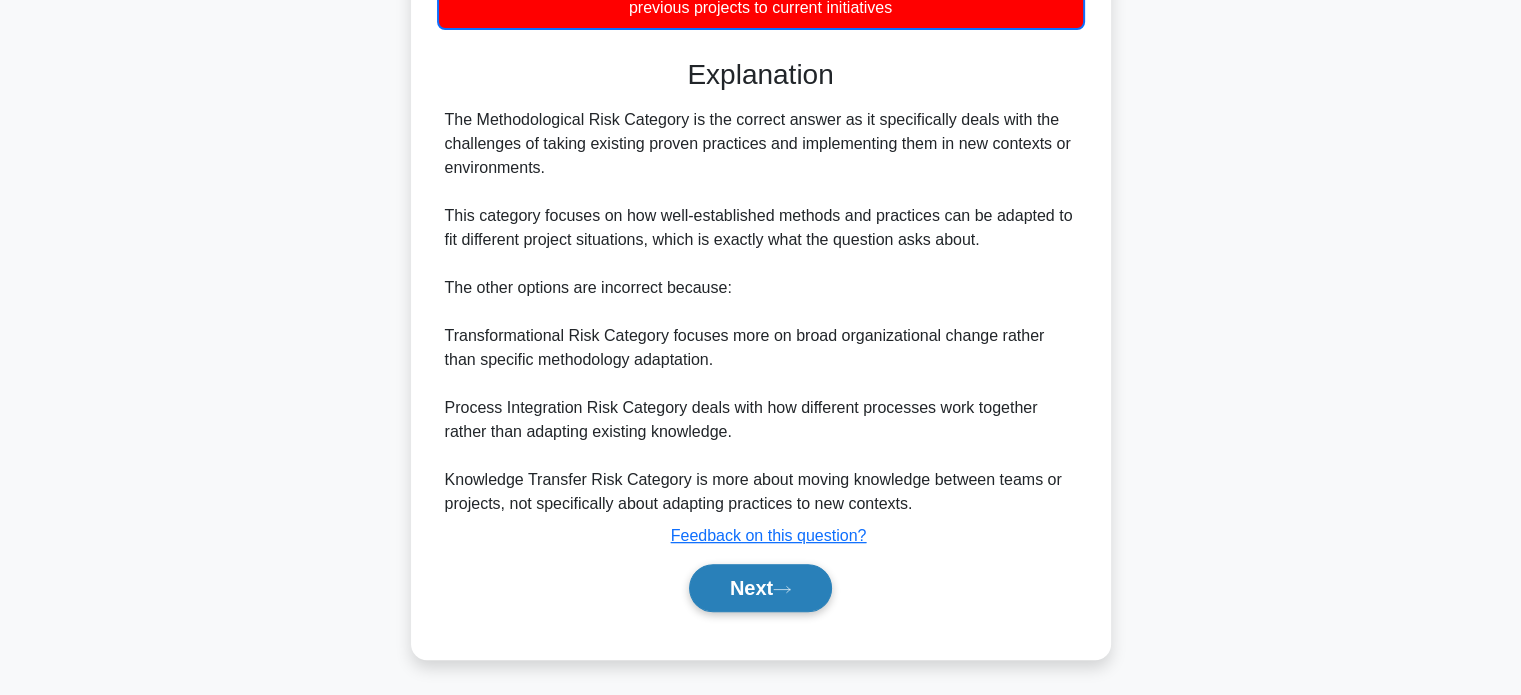 click on "Next" at bounding box center [760, 588] 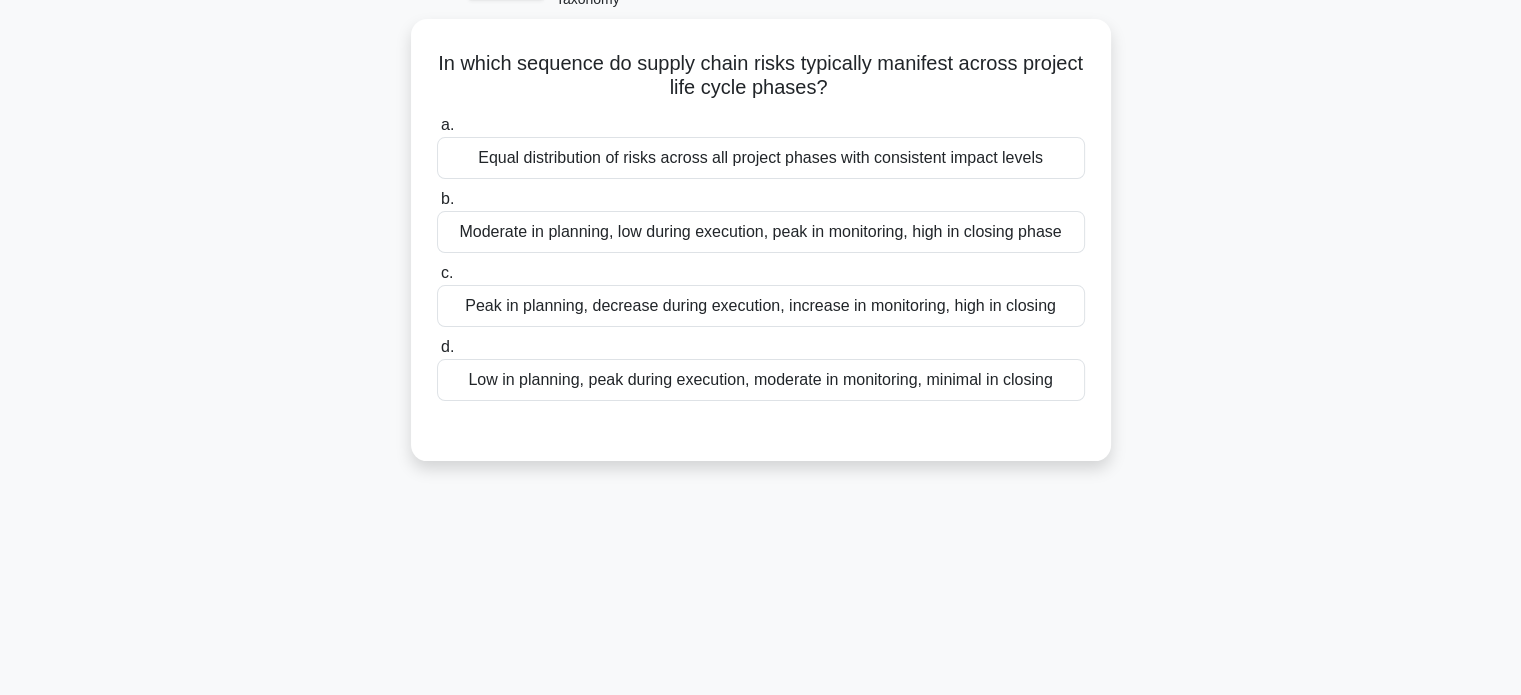 scroll, scrollTop: 127, scrollLeft: 0, axis: vertical 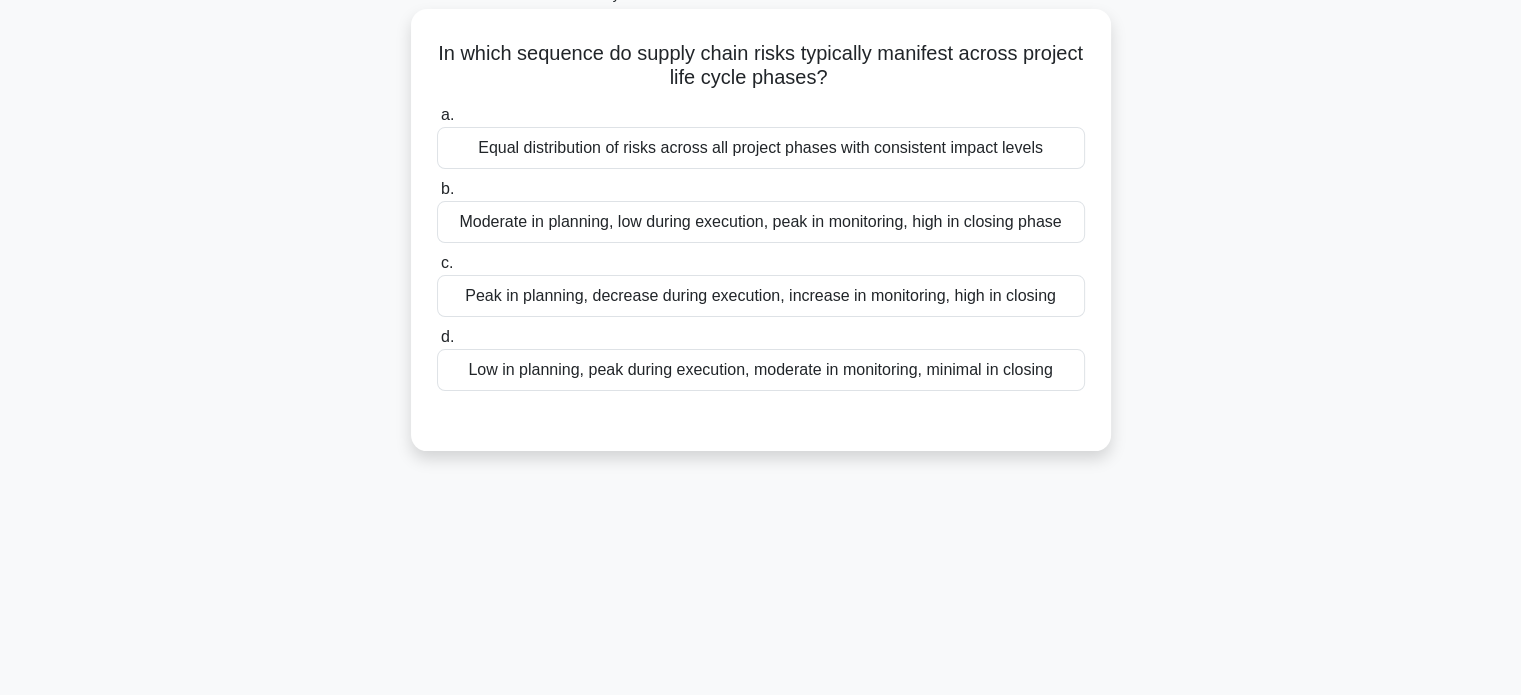 click on "Low in planning, peak during execution, moderate in monitoring, minimal in closing" at bounding box center [761, 370] 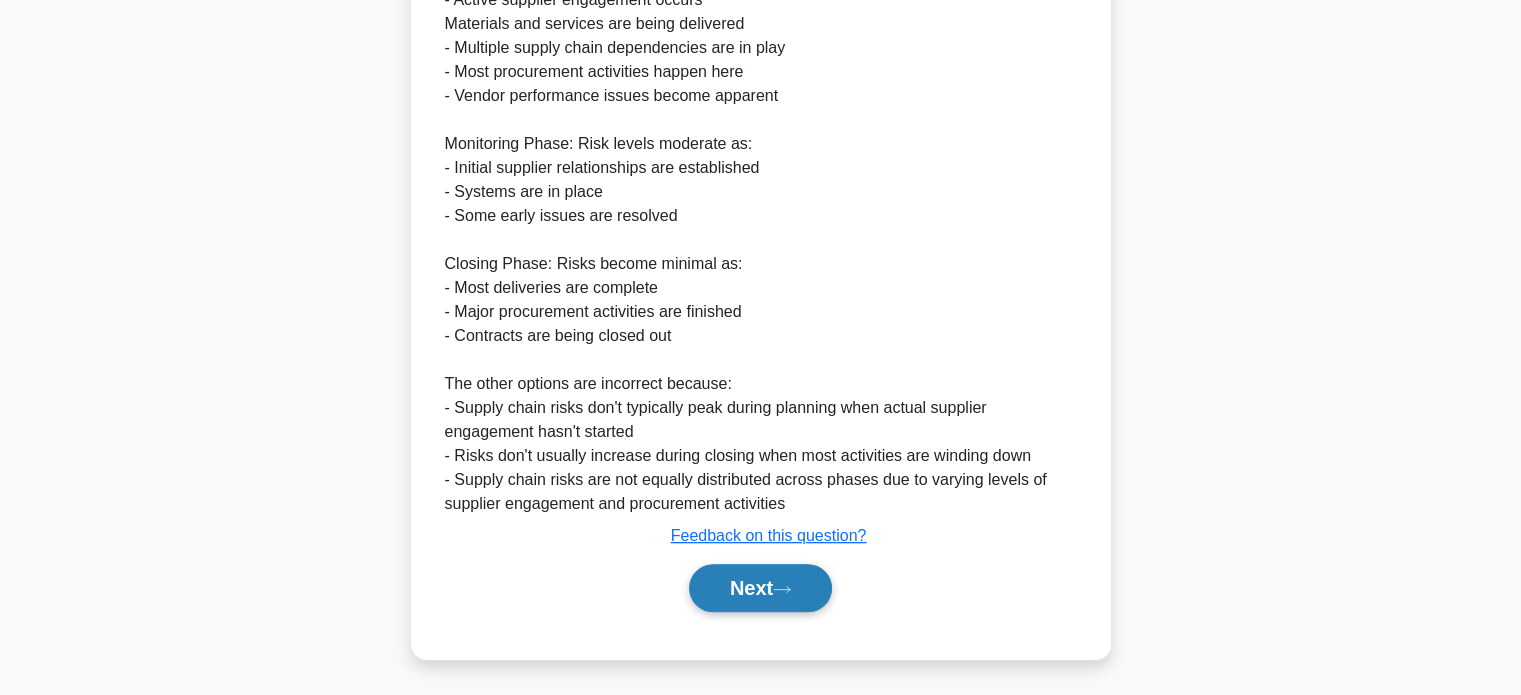 click on "Next" at bounding box center (760, 588) 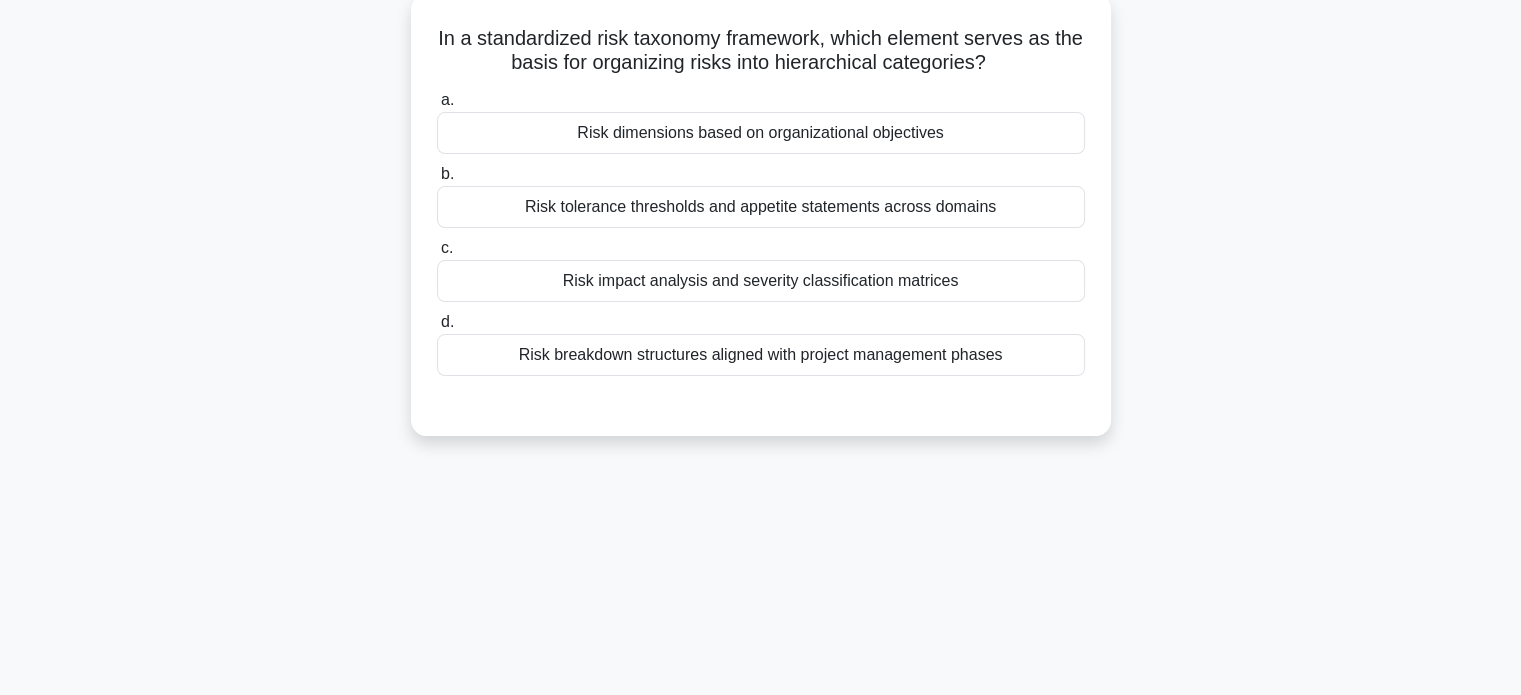 scroll, scrollTop: 143, scrollLeft: 0, axis: vertical 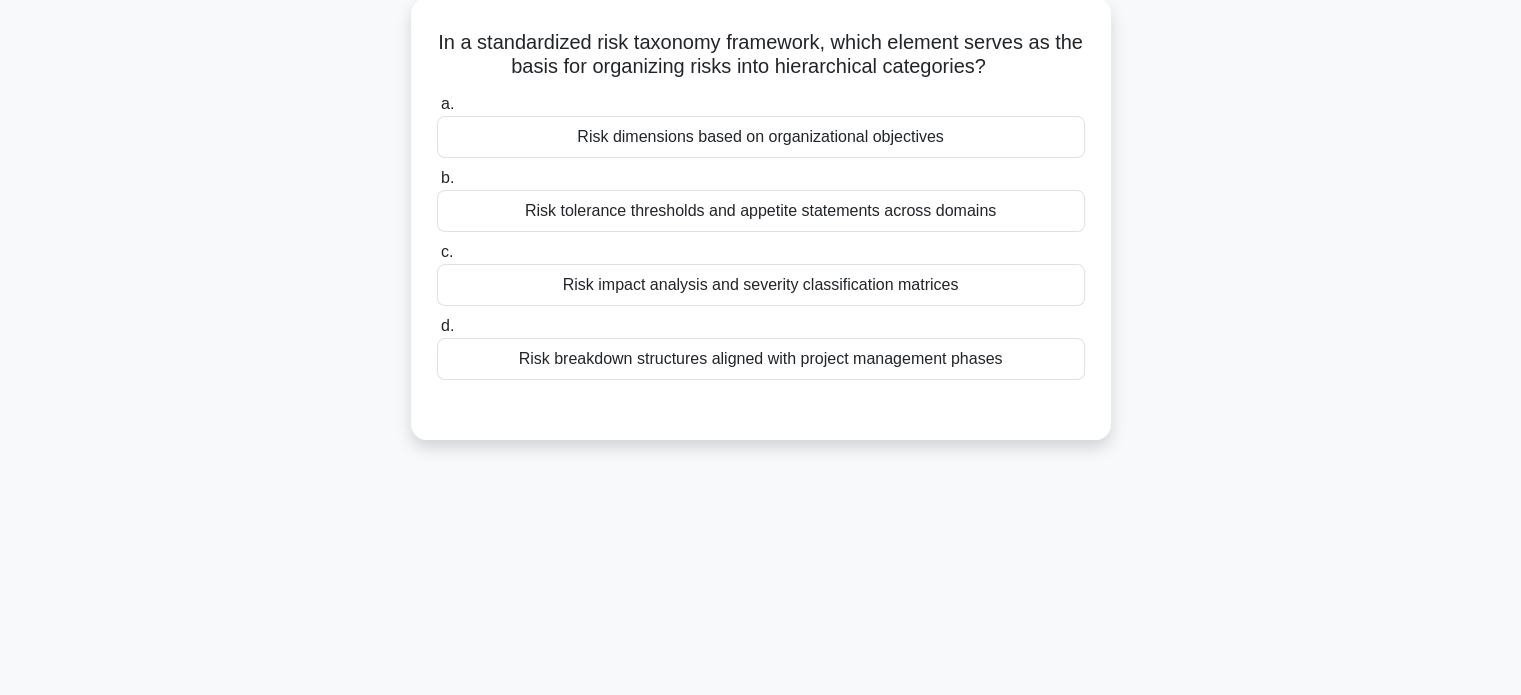 click on "Risk breakdown structures aligned with project management phases" at bounding box center [761, 359] 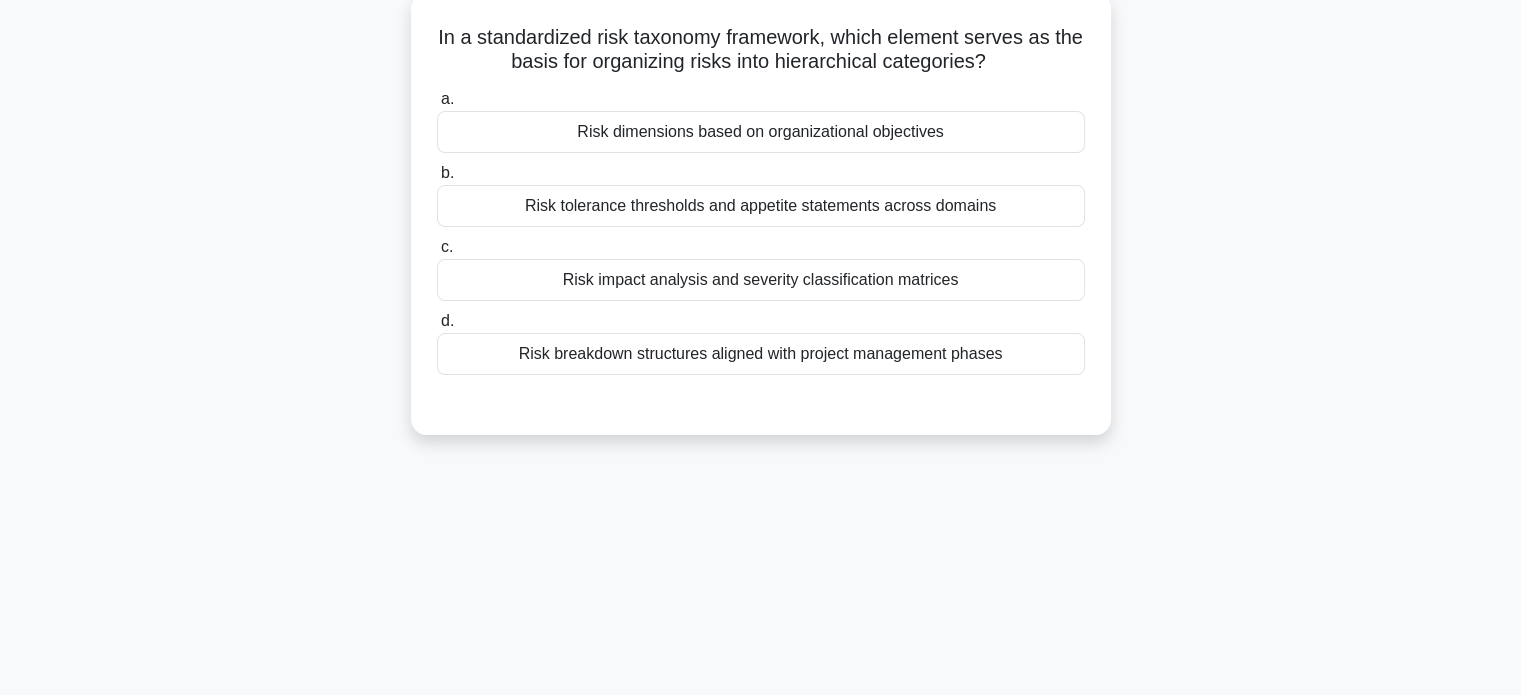 click on "d.
Risk breakdown structures aligned with project management phases" at bounding box center (437, 321) 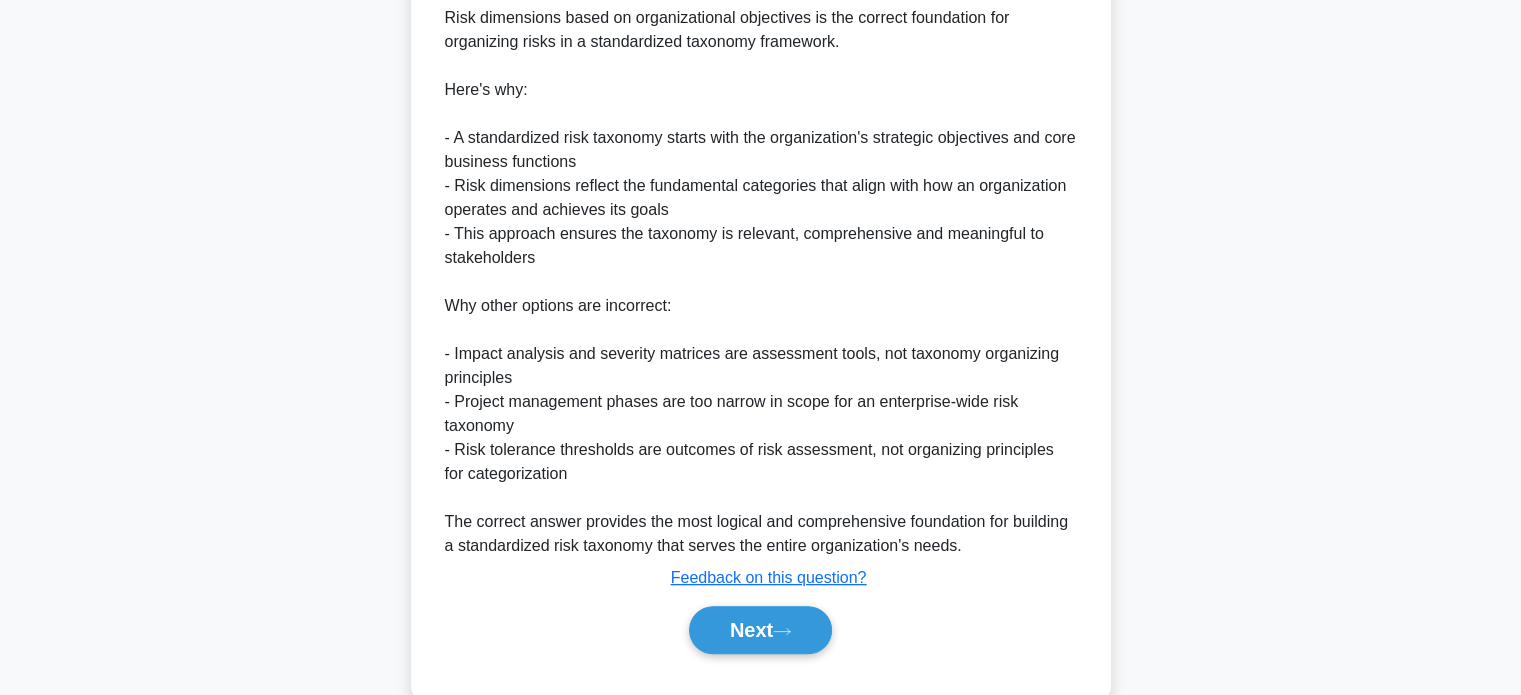 scroll, scrollTop: 634, scrollLeft: 0, axis: vertical 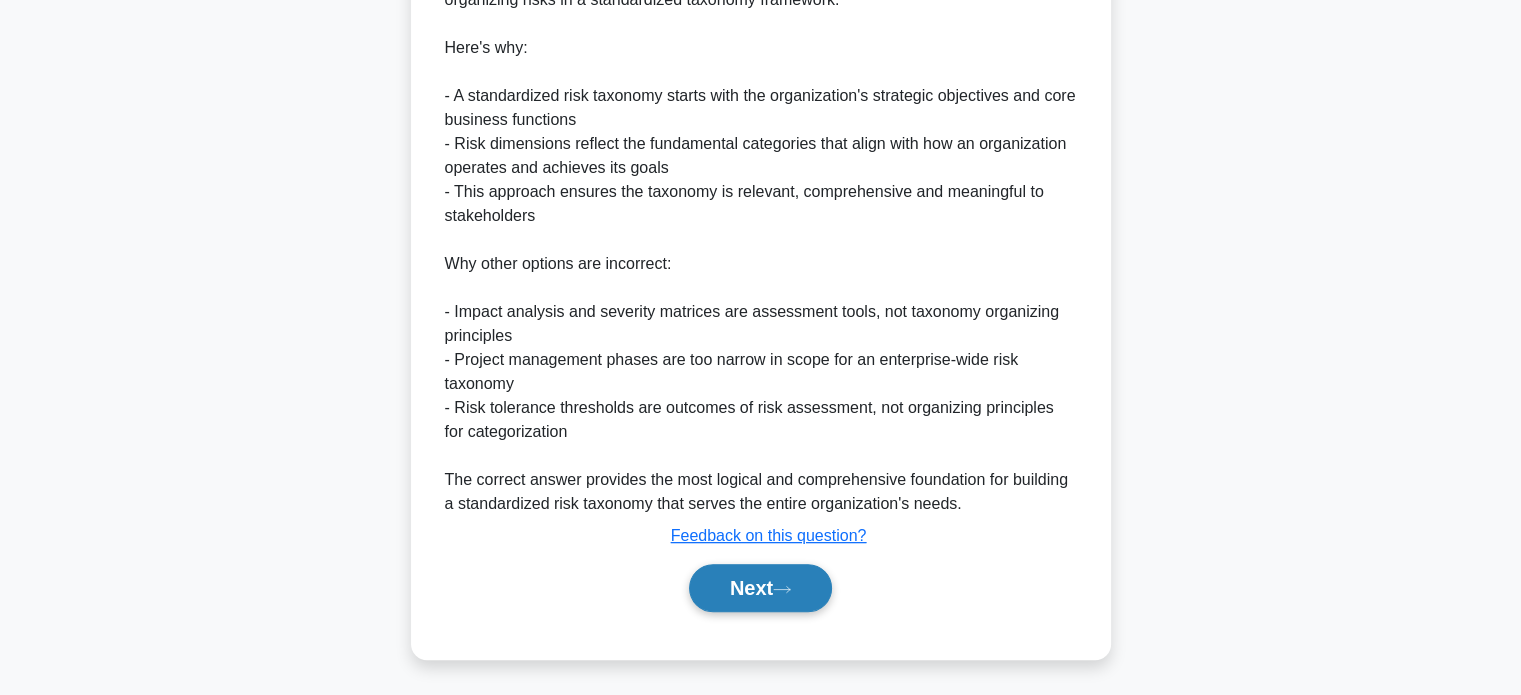 click on "Next" at bounding box center [760, 588] 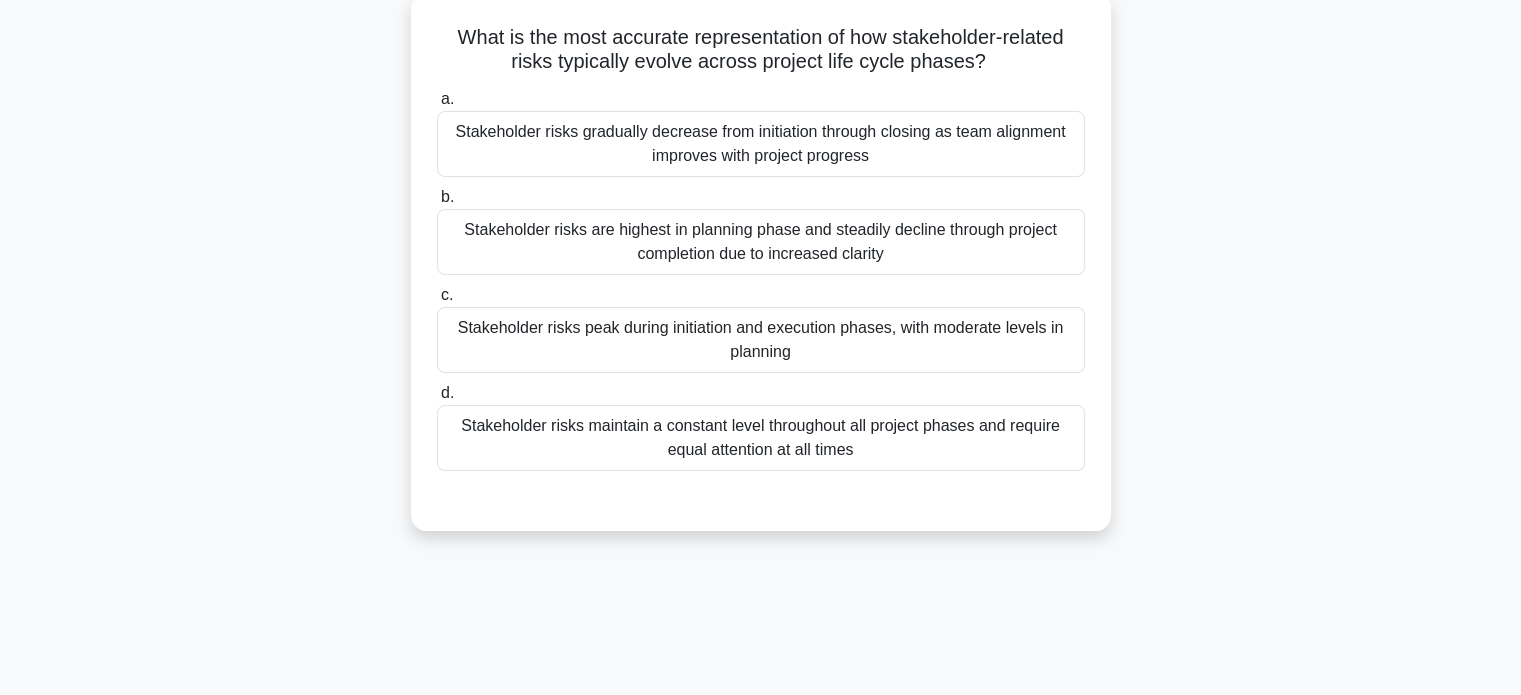 scroll, scrollTop: 139, scrollLeft: 0, axis: vertical 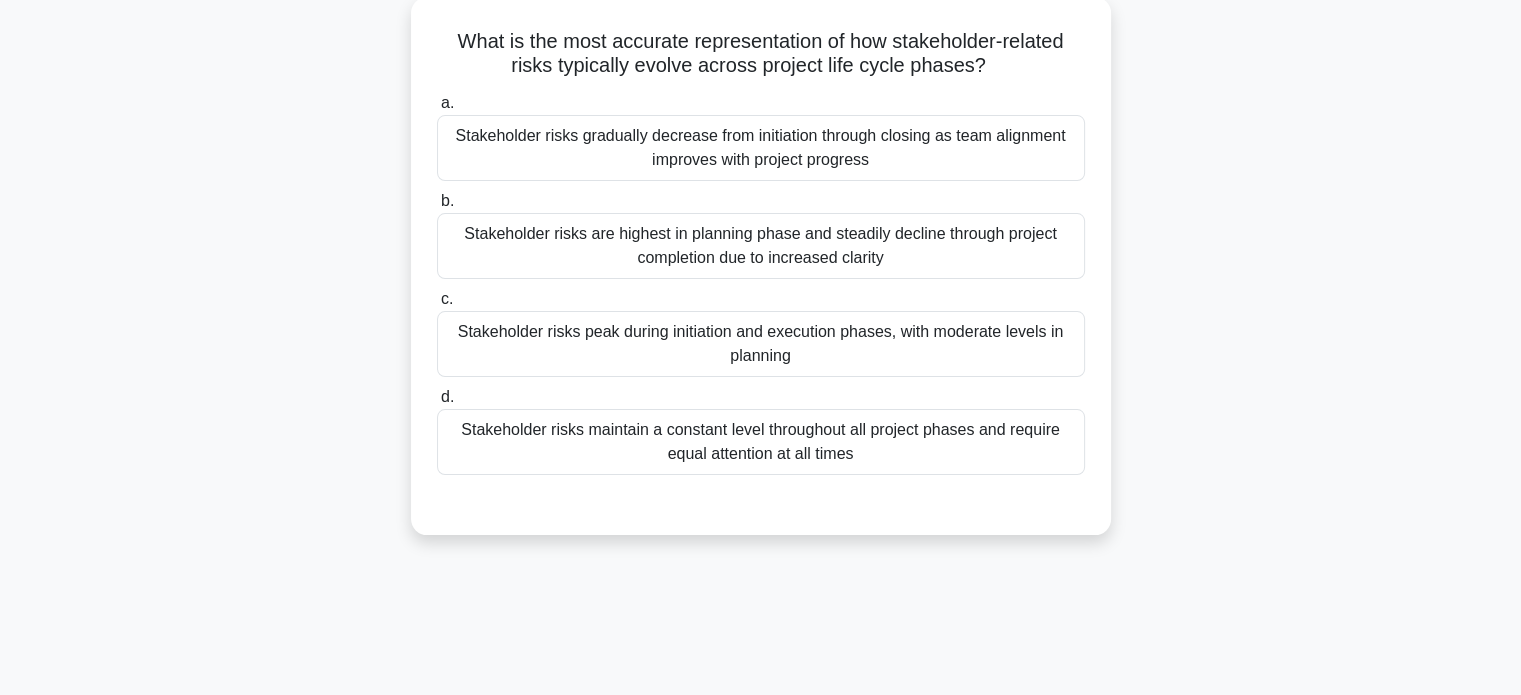 click on "Stakeholder risks are highest in planning phase and steadily decline through project completion due to increased clarity" at bounding box center (761, 246) 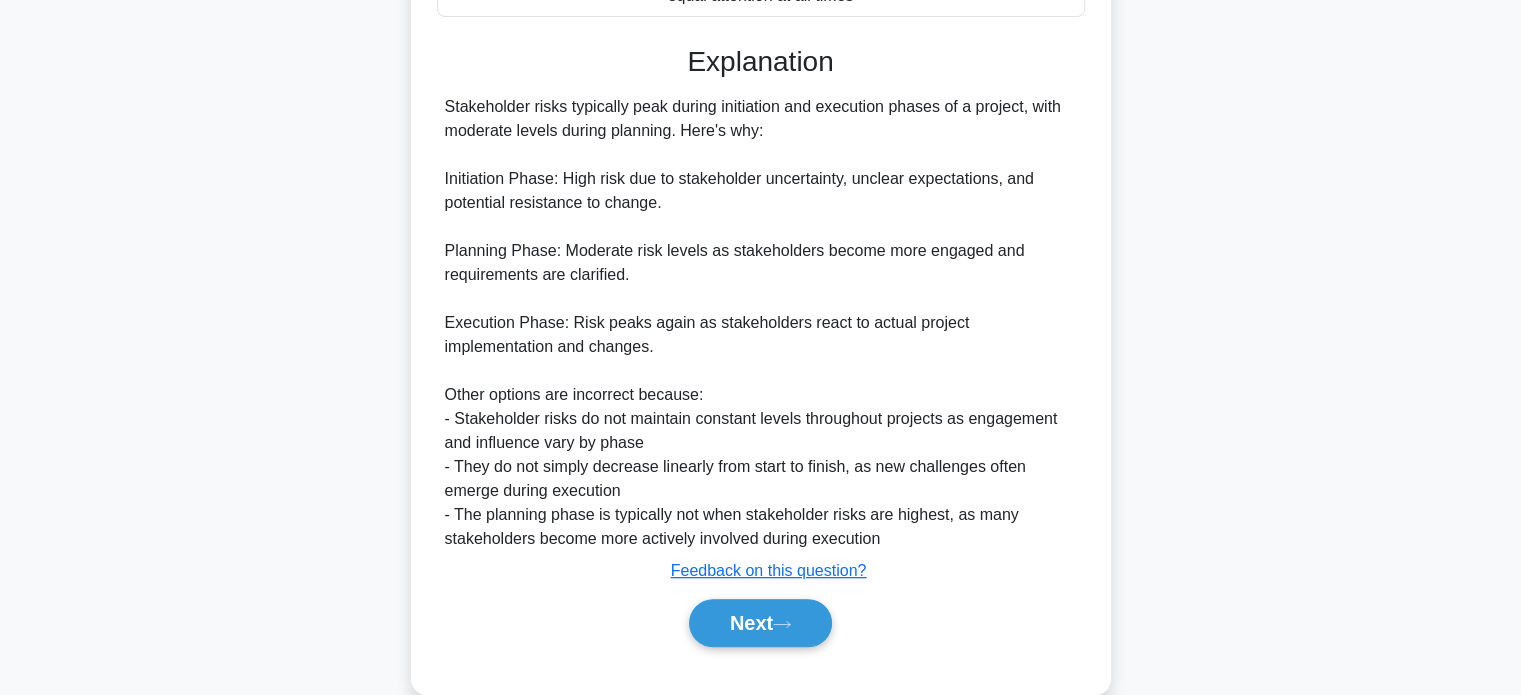 scroll, scrollTop: 634, scrollLeft: 0, axis: vertical 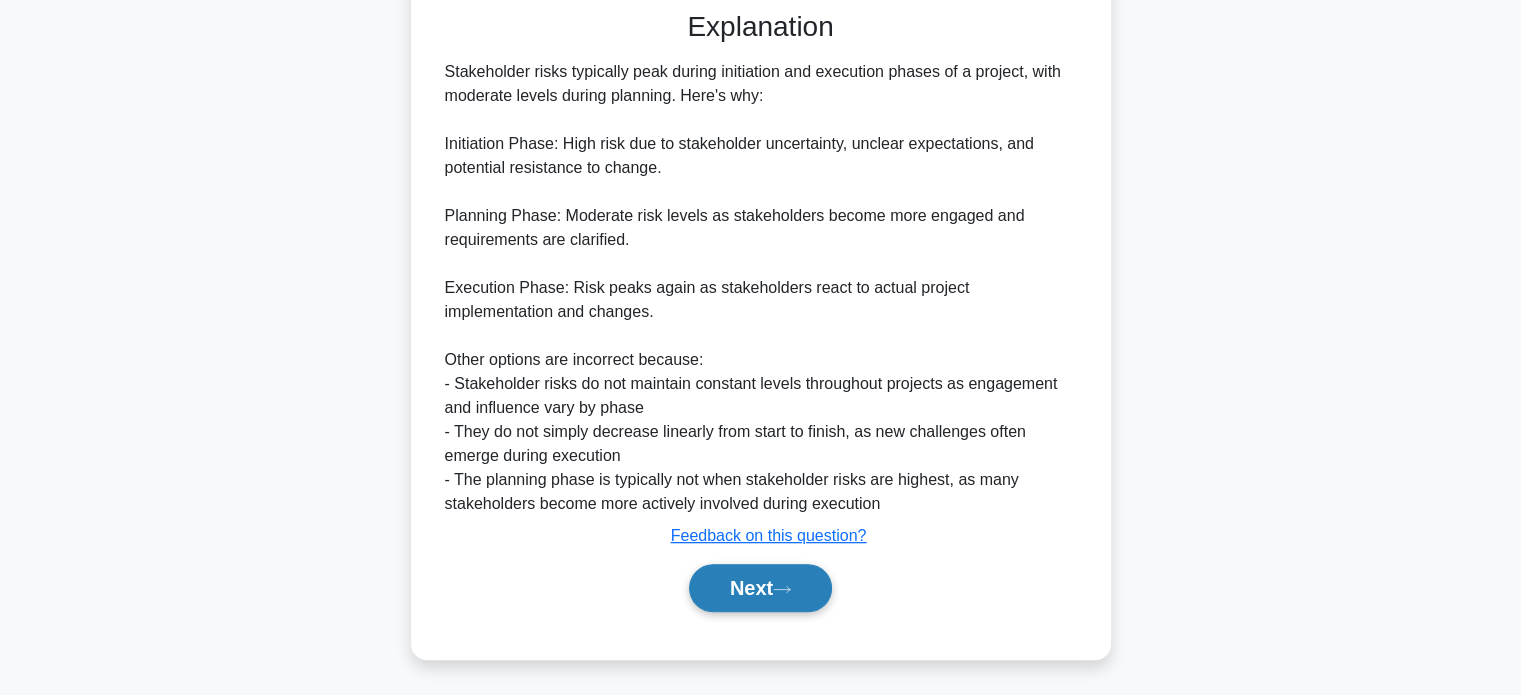 click on "Next" at bounding box center (760, 588) 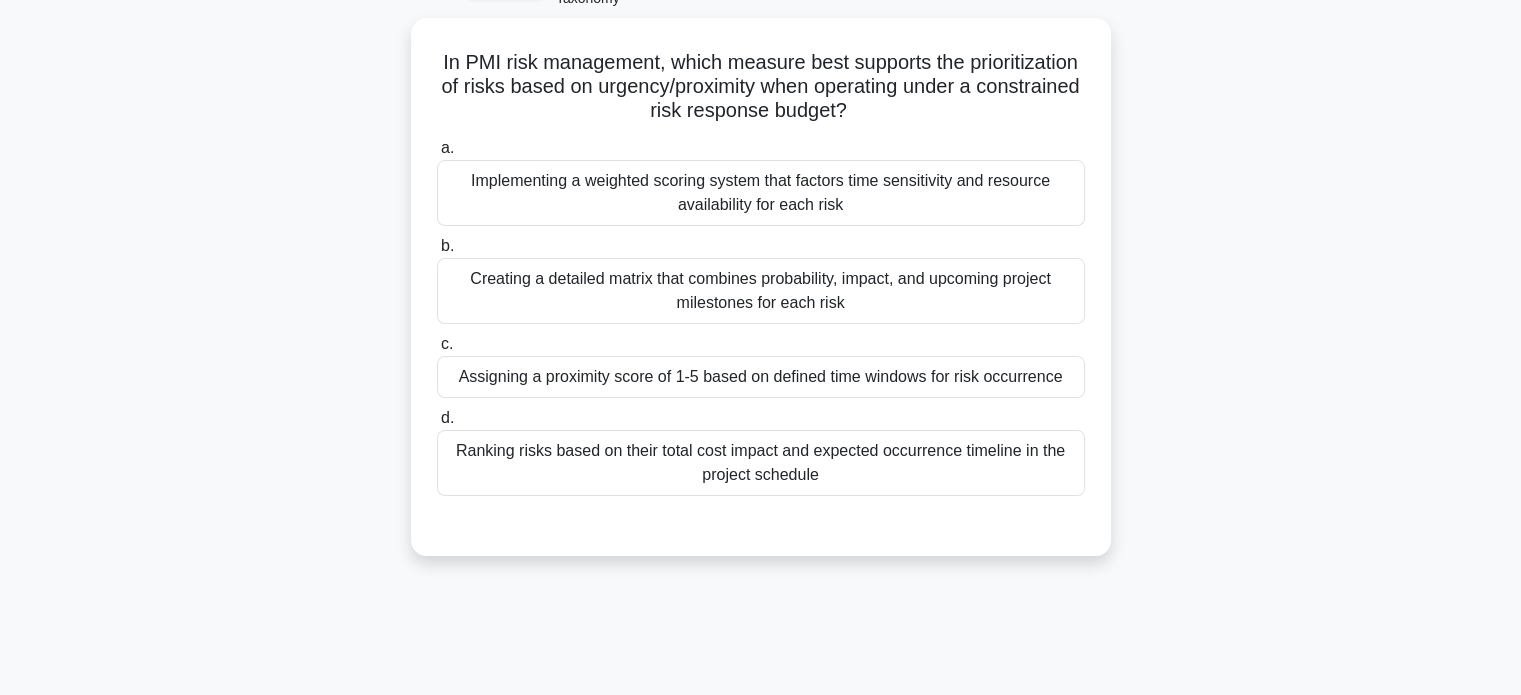 scroll, scrollTop: 71, scrollLeft: 0, axis: vertical 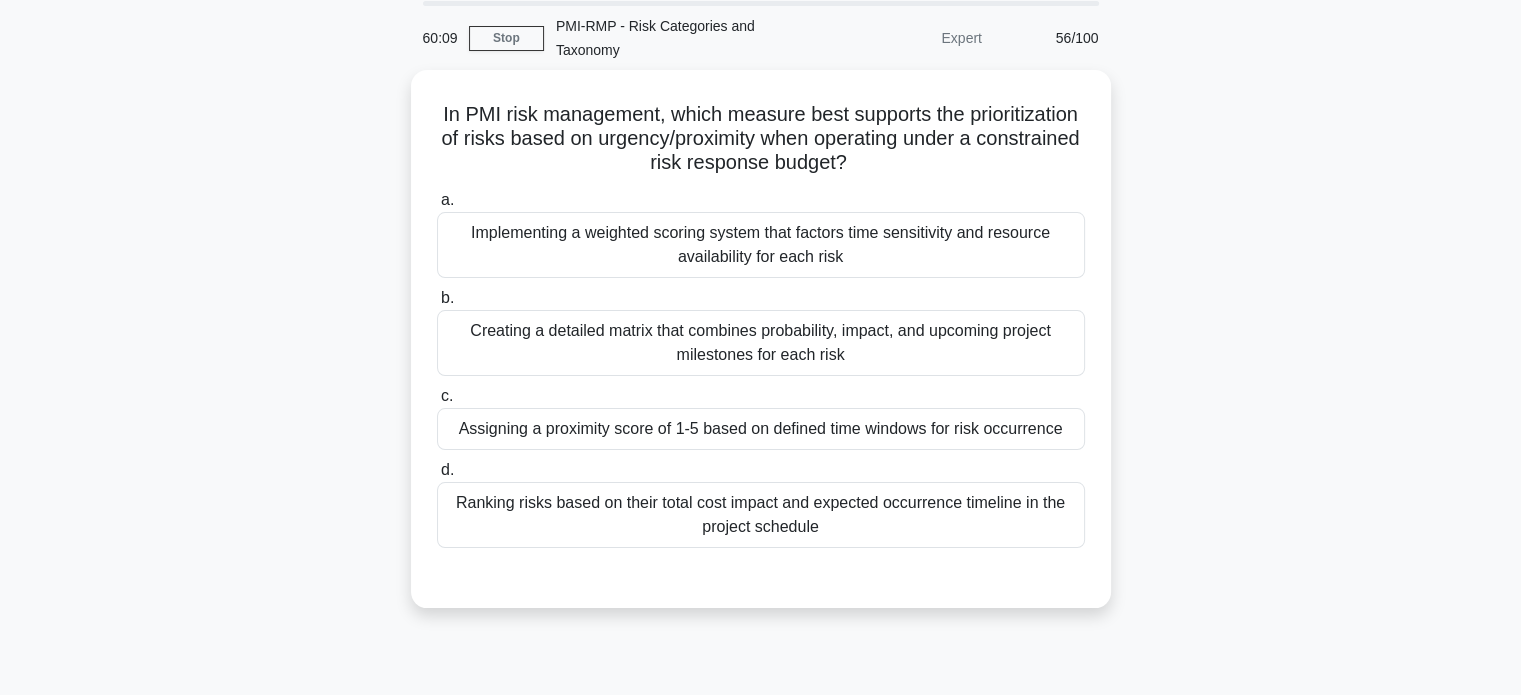 click on "Ranking risks based on their total cost impact and expected occurrence timeline in the project schedule" at bounding box center [761, 515] 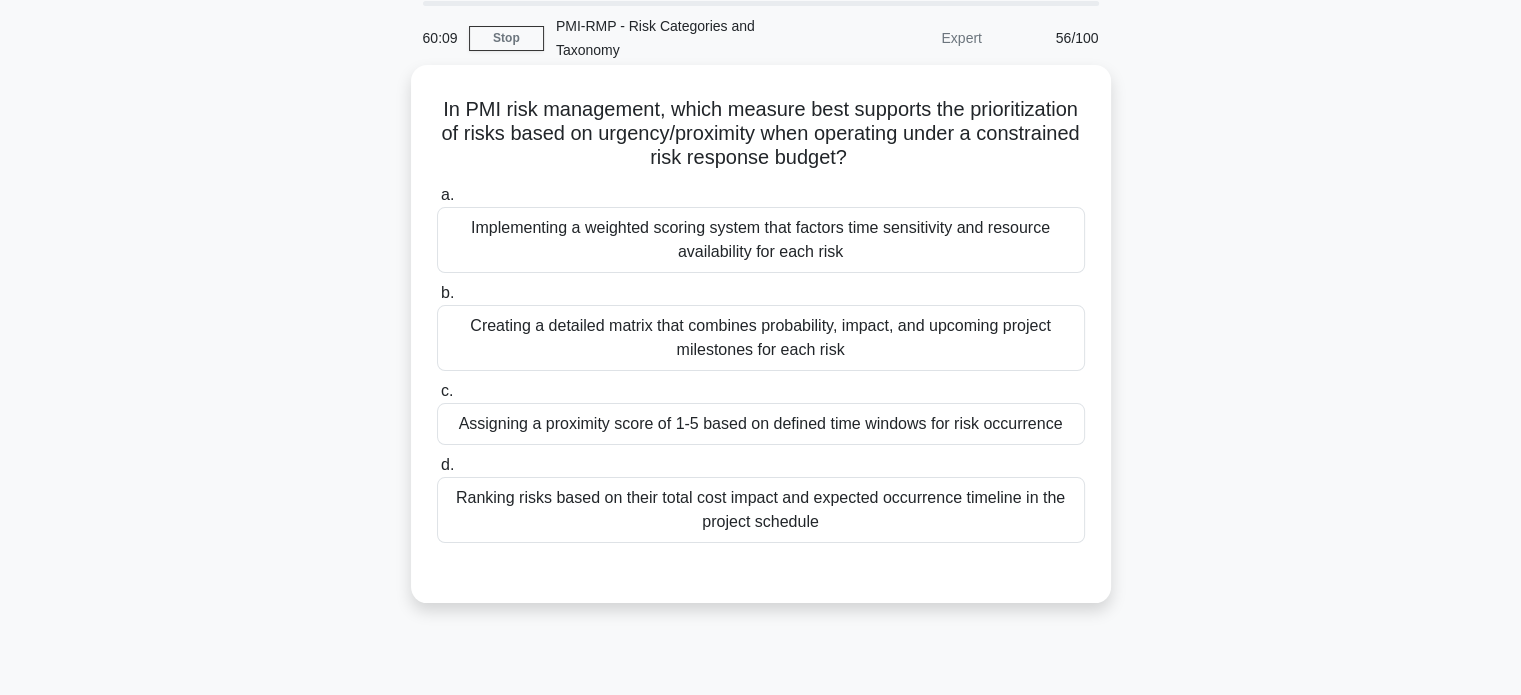 click on "d.
Ranking risks based on their total cost impact and expected occurrence timeline in the project schedule" at bounding box center (437, 465) 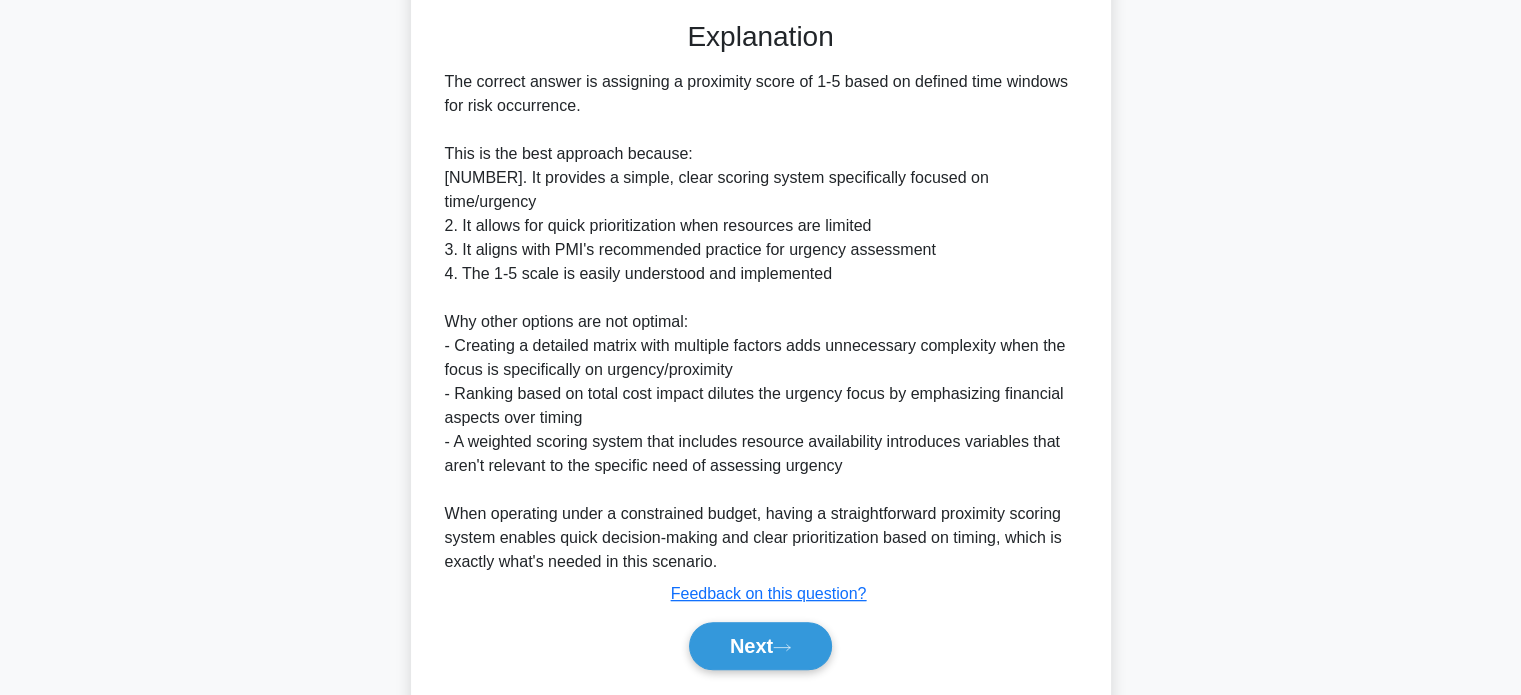 scroll, scrollTop: 658, scrollLeft: 0, axis: vertical 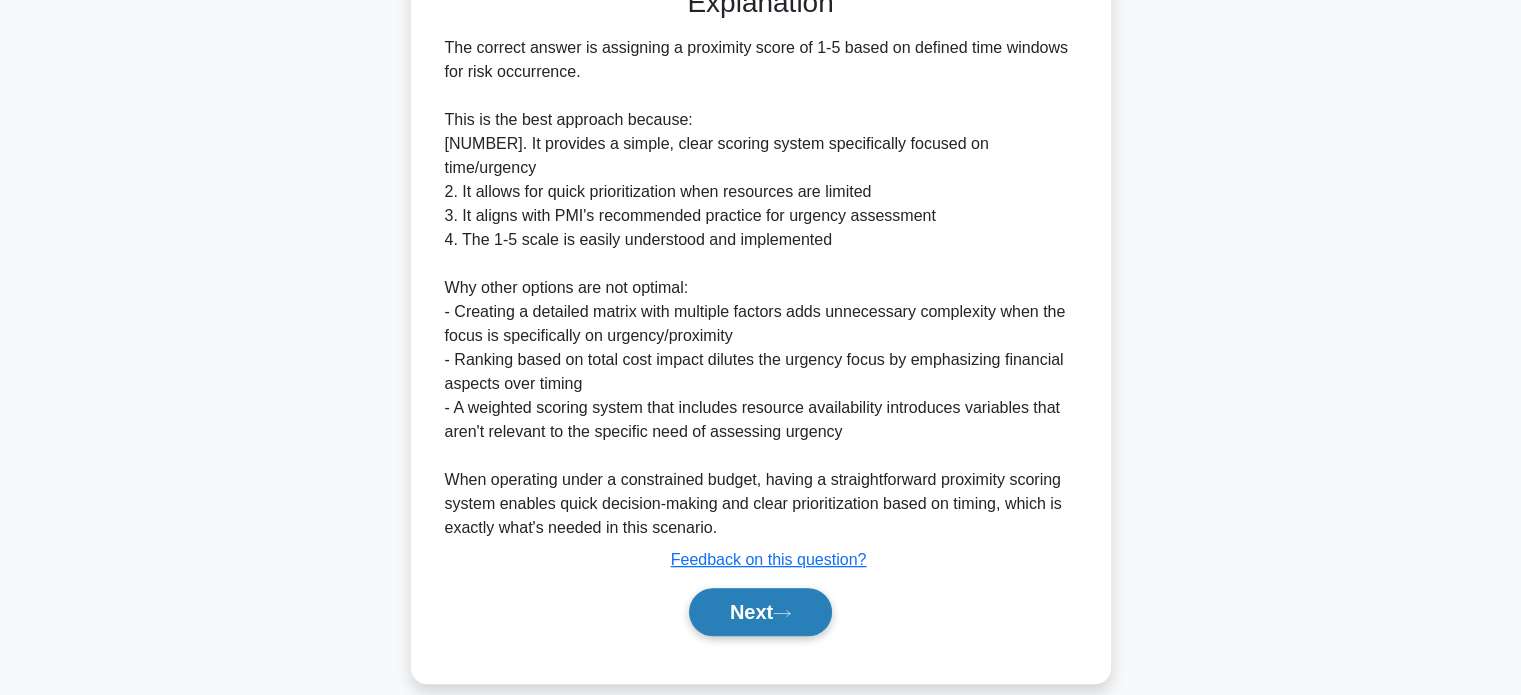 click on "Next" at bounding box center (760, 612) 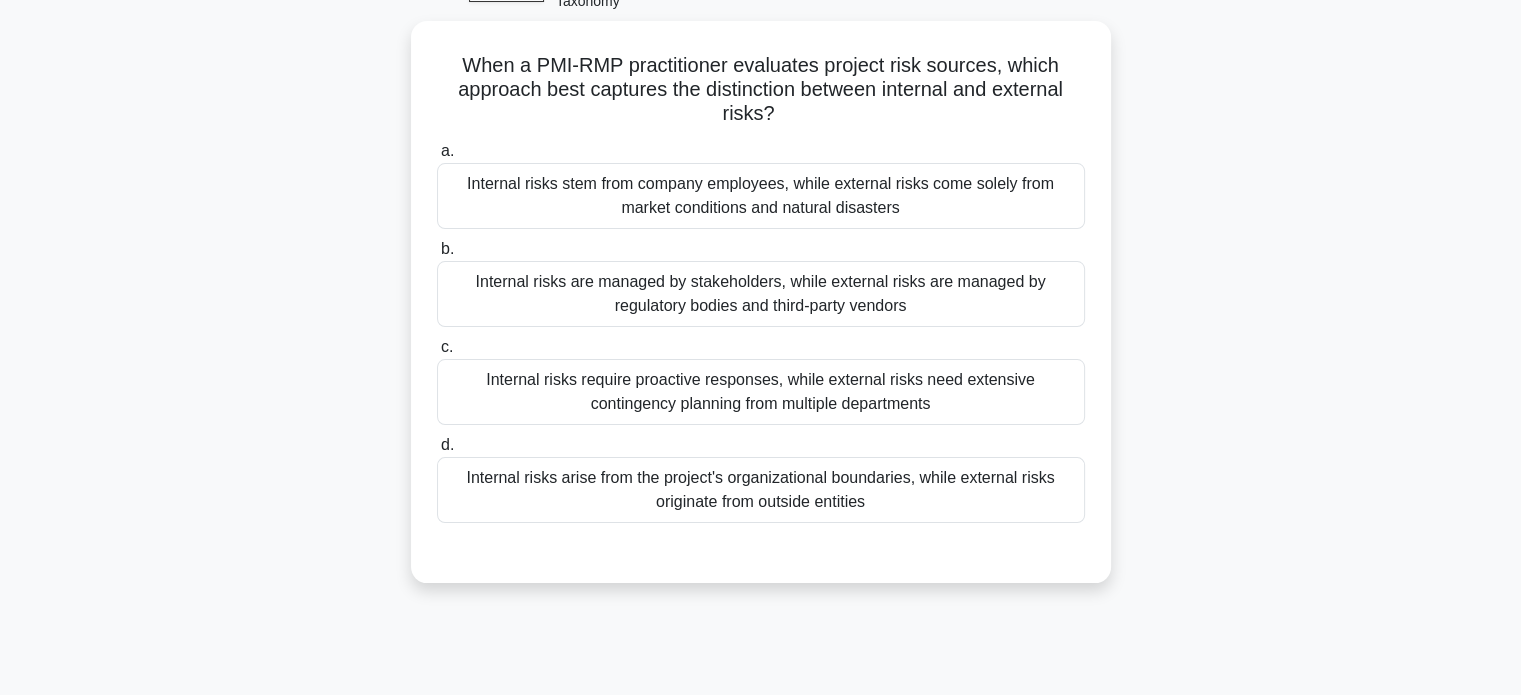 scroll, scrollTop: 114, scrollLeft: 0, axis: vertical 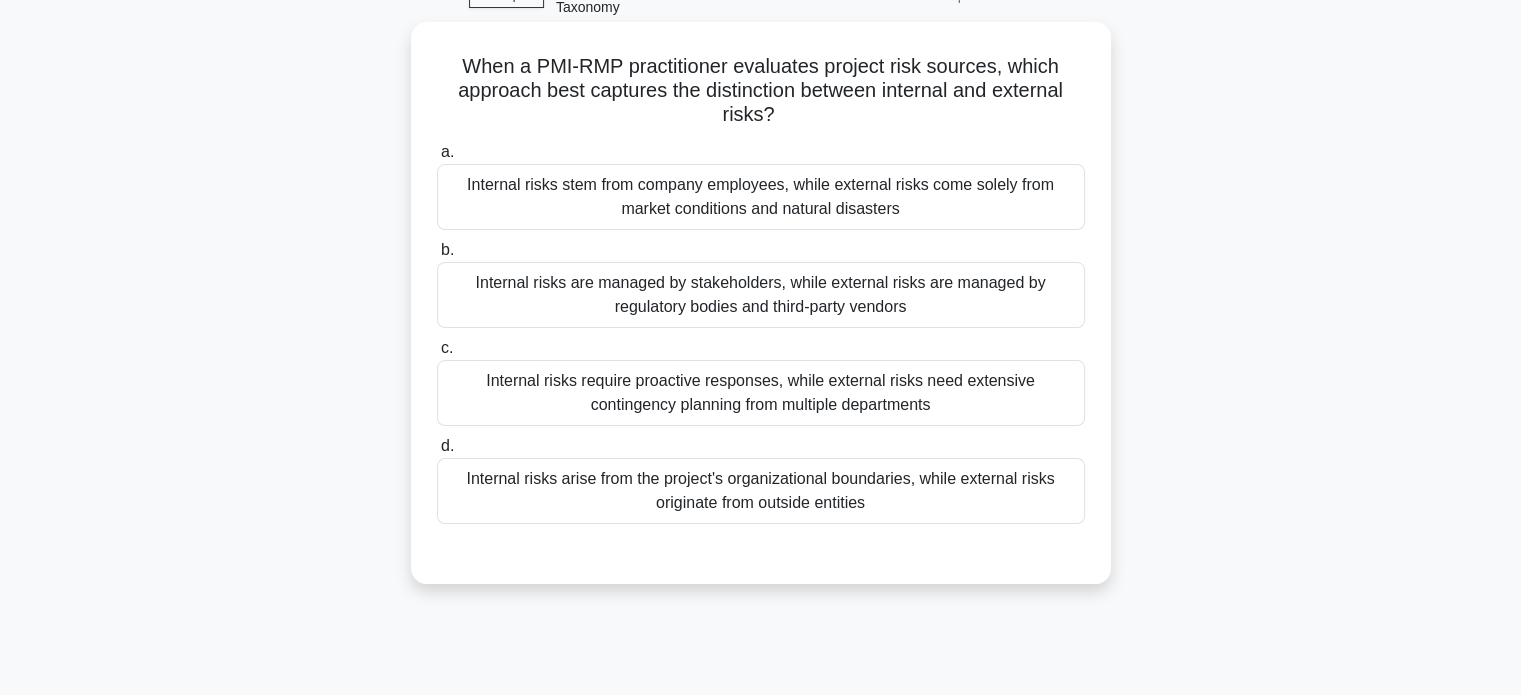 click on "Internal risks arise from the project's organizational boundaries, while external risks originate from outside entities" at bounding box center (761, 491) 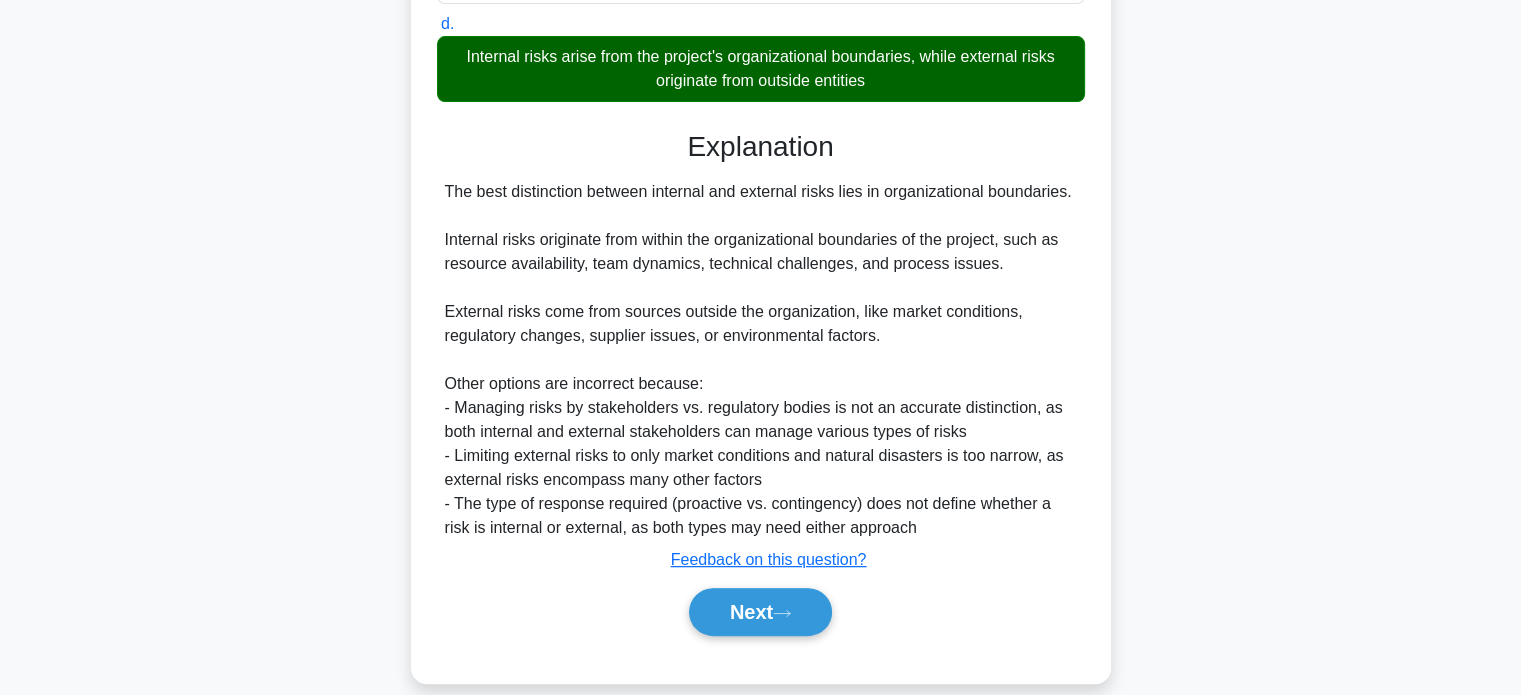 scroll, scrollTop: 560, scrollLeft: 0, axis: vertical 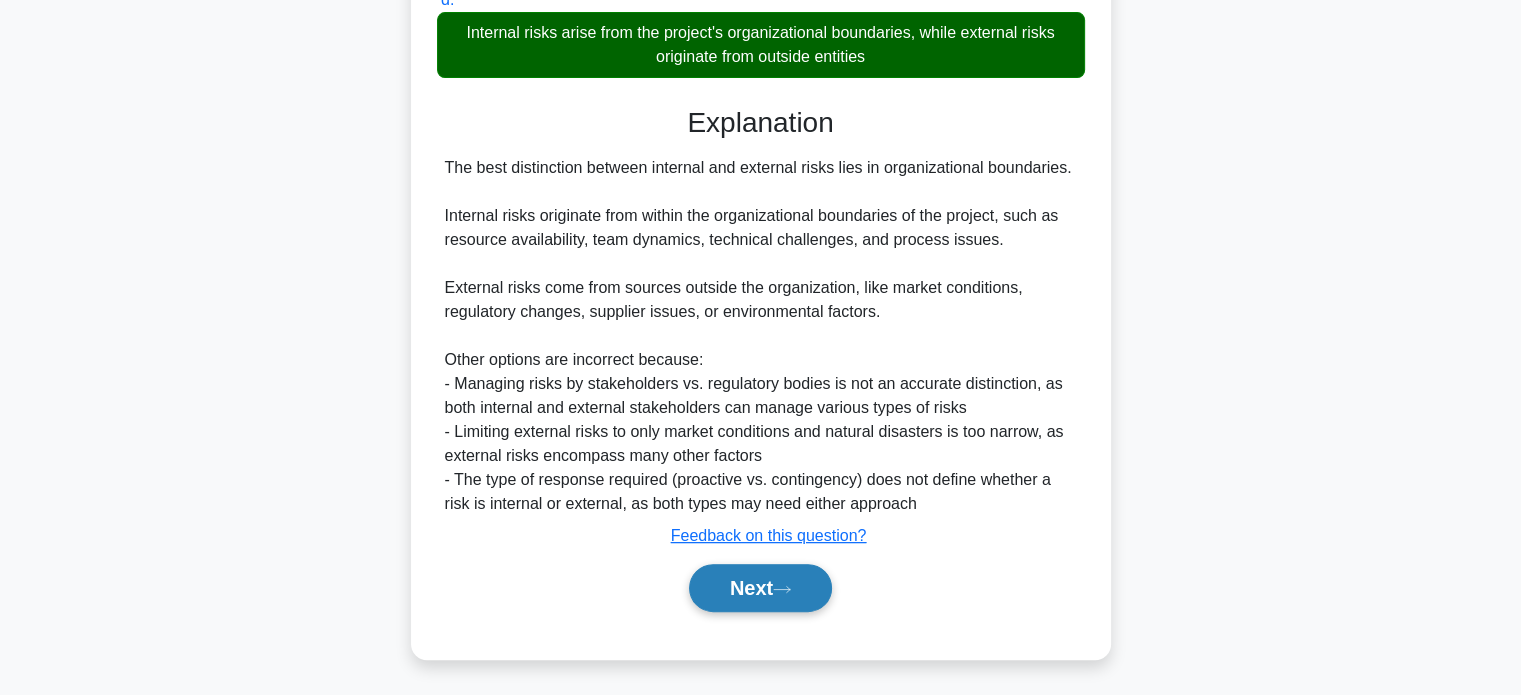 click on "Next" at bounding box center (760, 588) 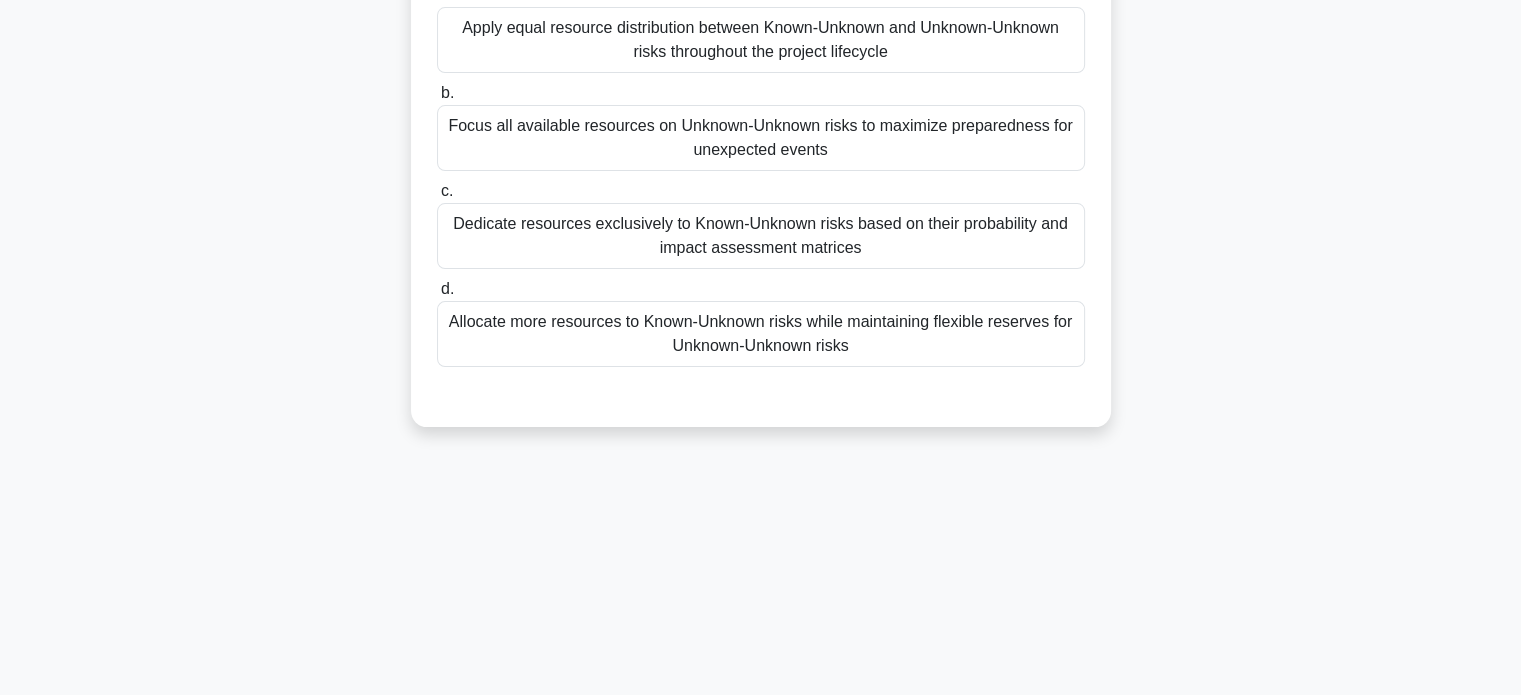 scroll, scrollTop: 169, scrollLeft: 0, axis: vertical 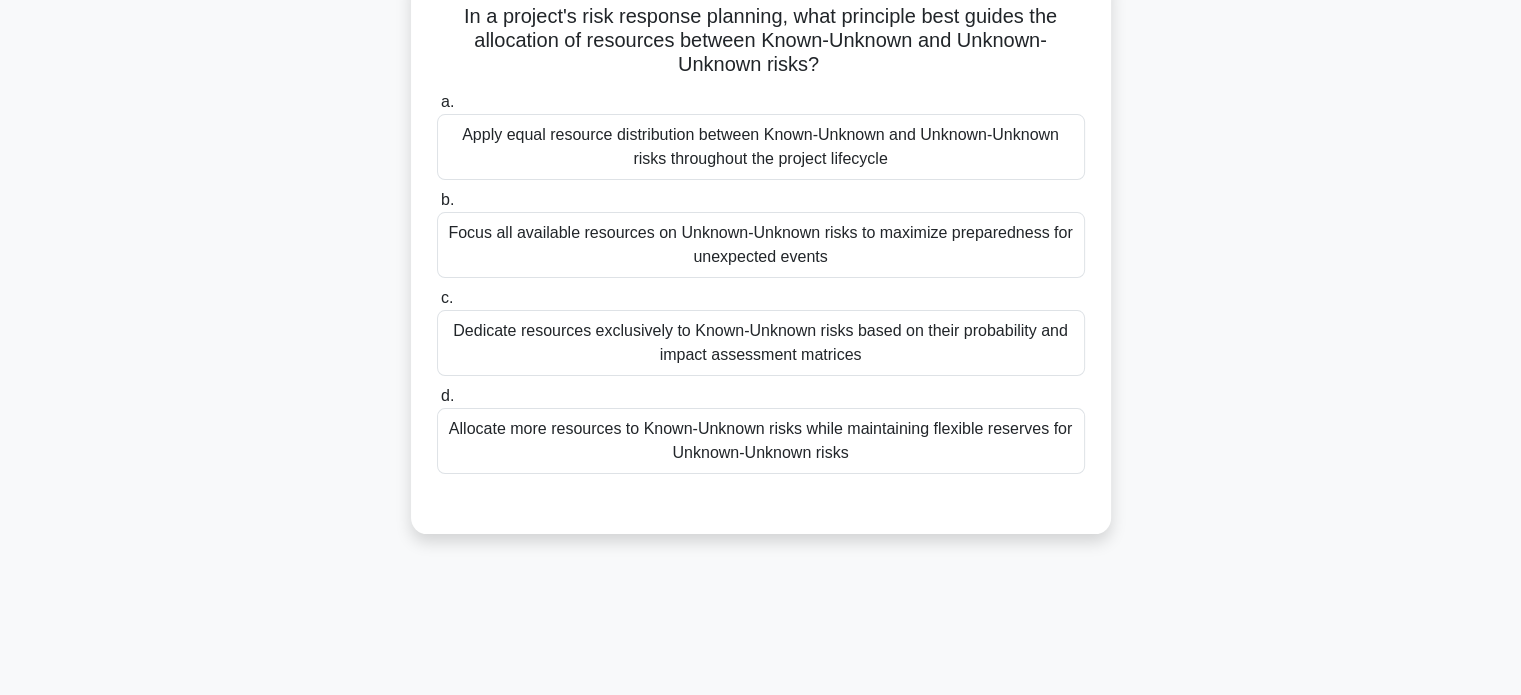 click on "Allocate more resources to Known-Unknown risks while maintaining flexible reserves for Unknown-Unknown risks" at bounding box center [761, 441] 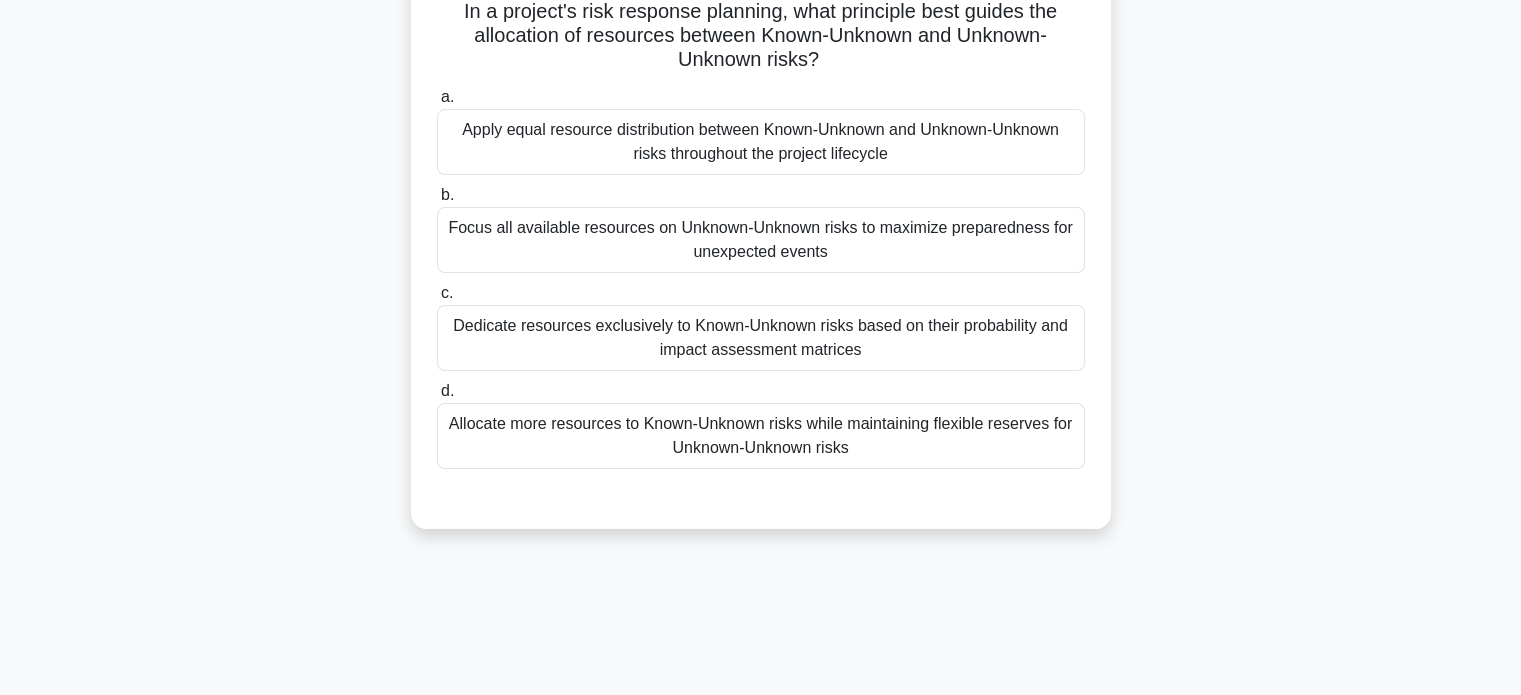 click on "d.
Allocate more resources to Known-Unknown risks while maintaining flexible reserves for Unknown-Unknown risks" at bounding box center (437, 391) 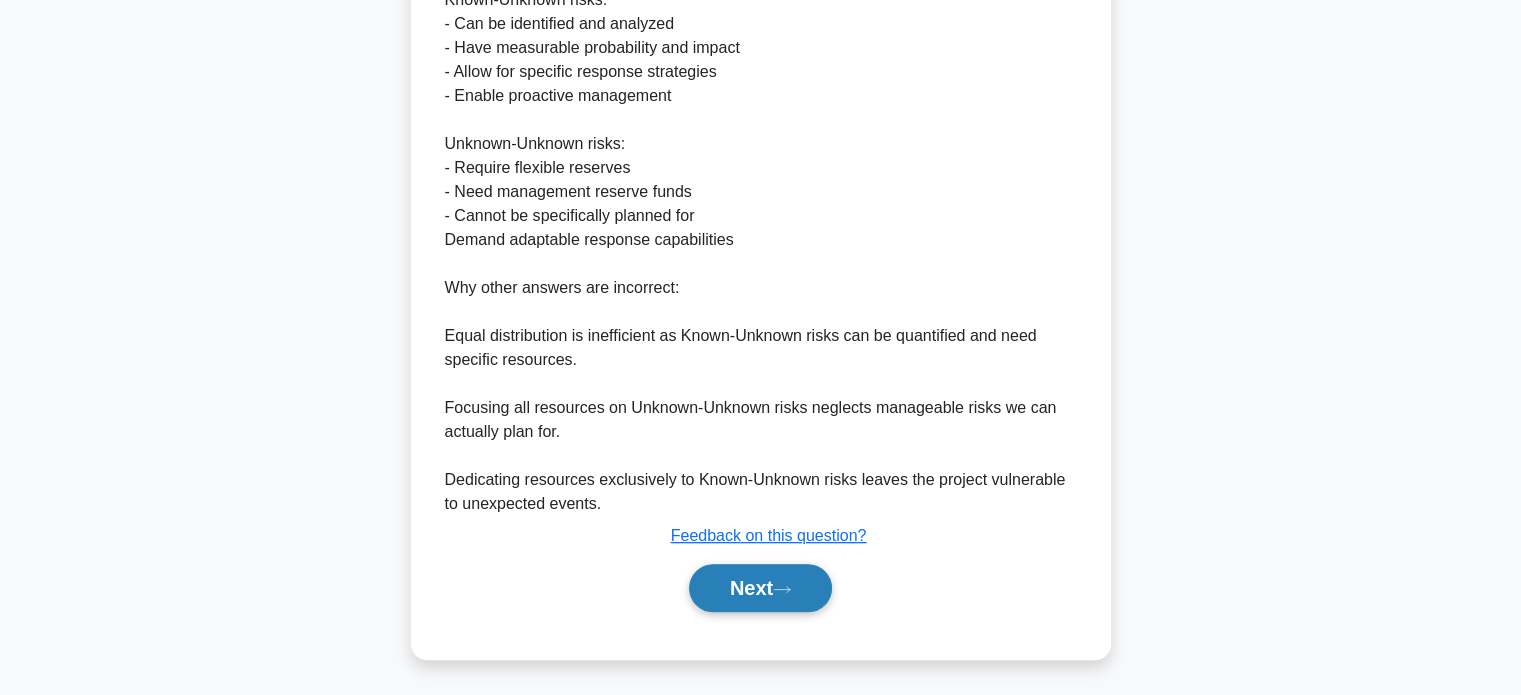 click on "Next" at bounding box center [760, 588] 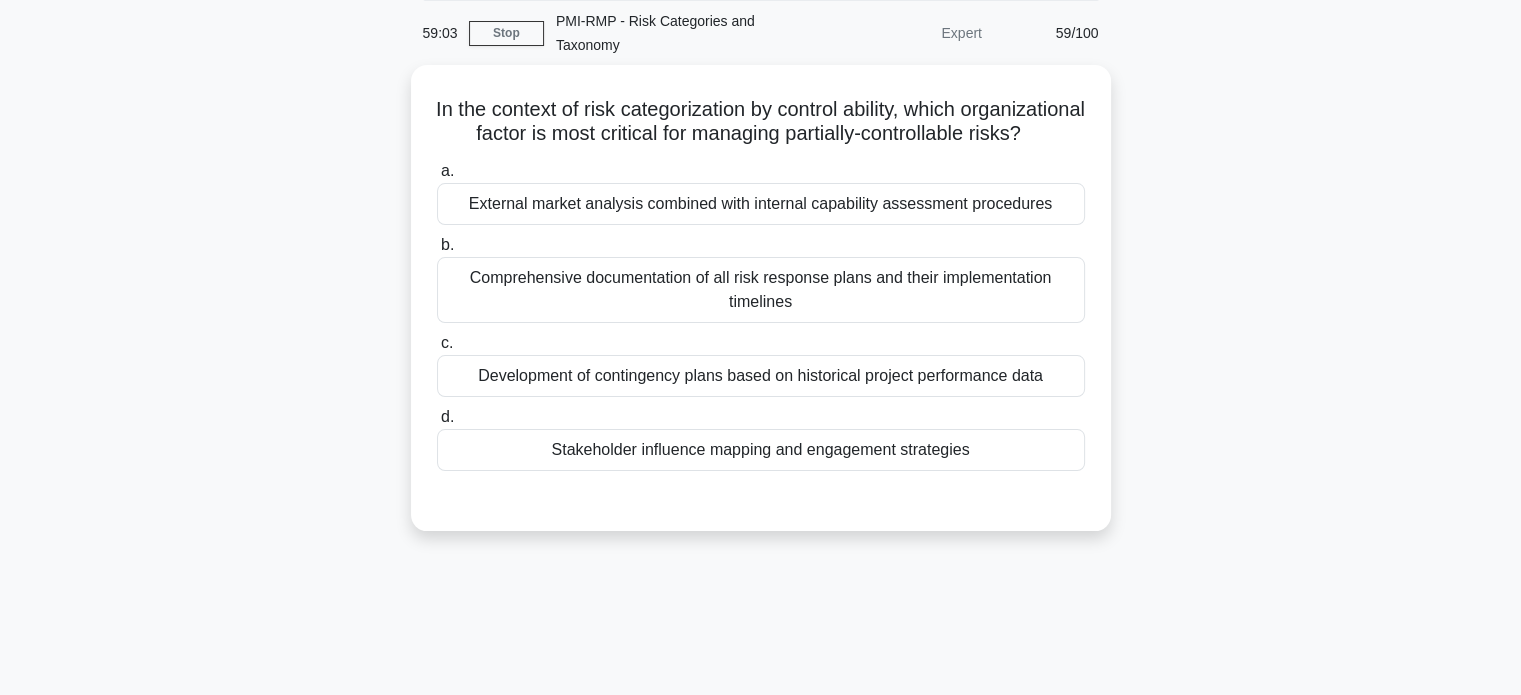 scroll, scrollTop: 68, scrollLeft: 0, axis: vertical 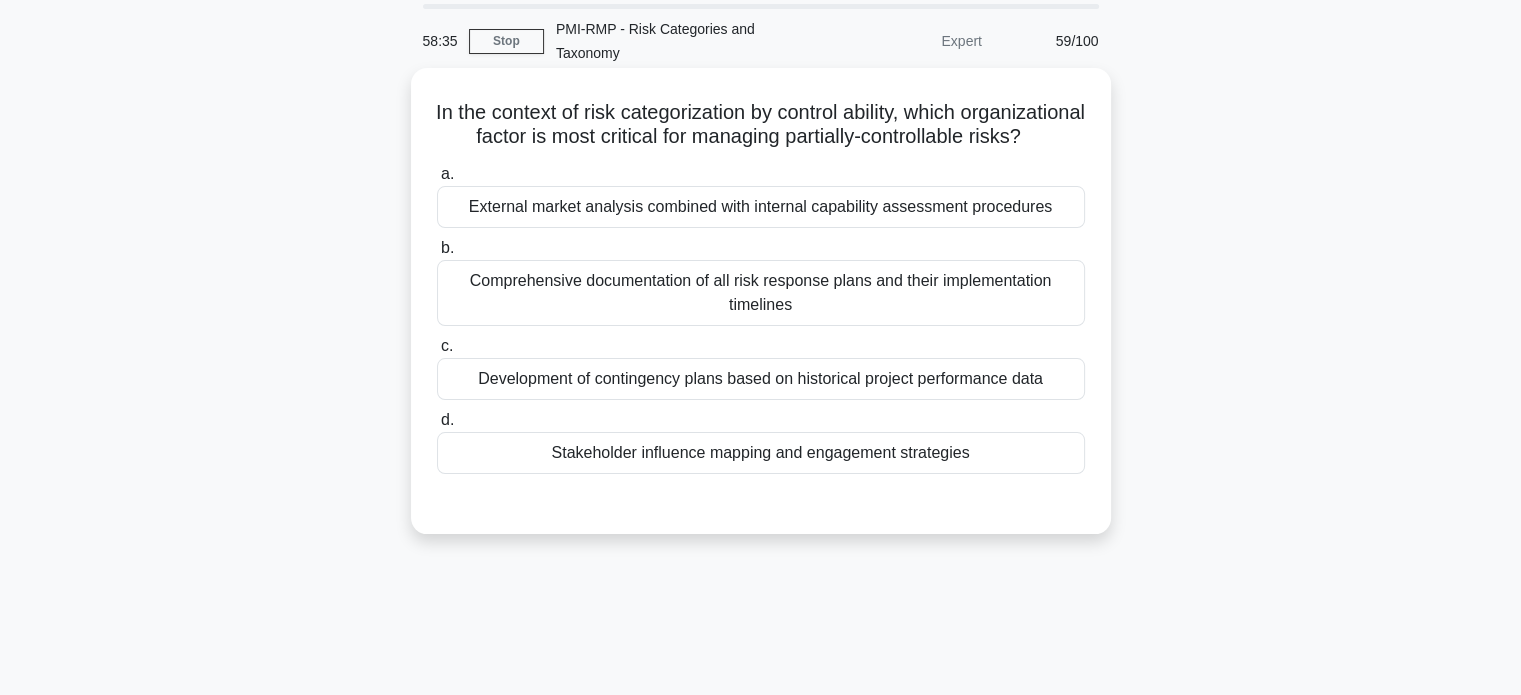 click on "Development of contingency plans based on historical project performance data" at bounding box center [761, 379] 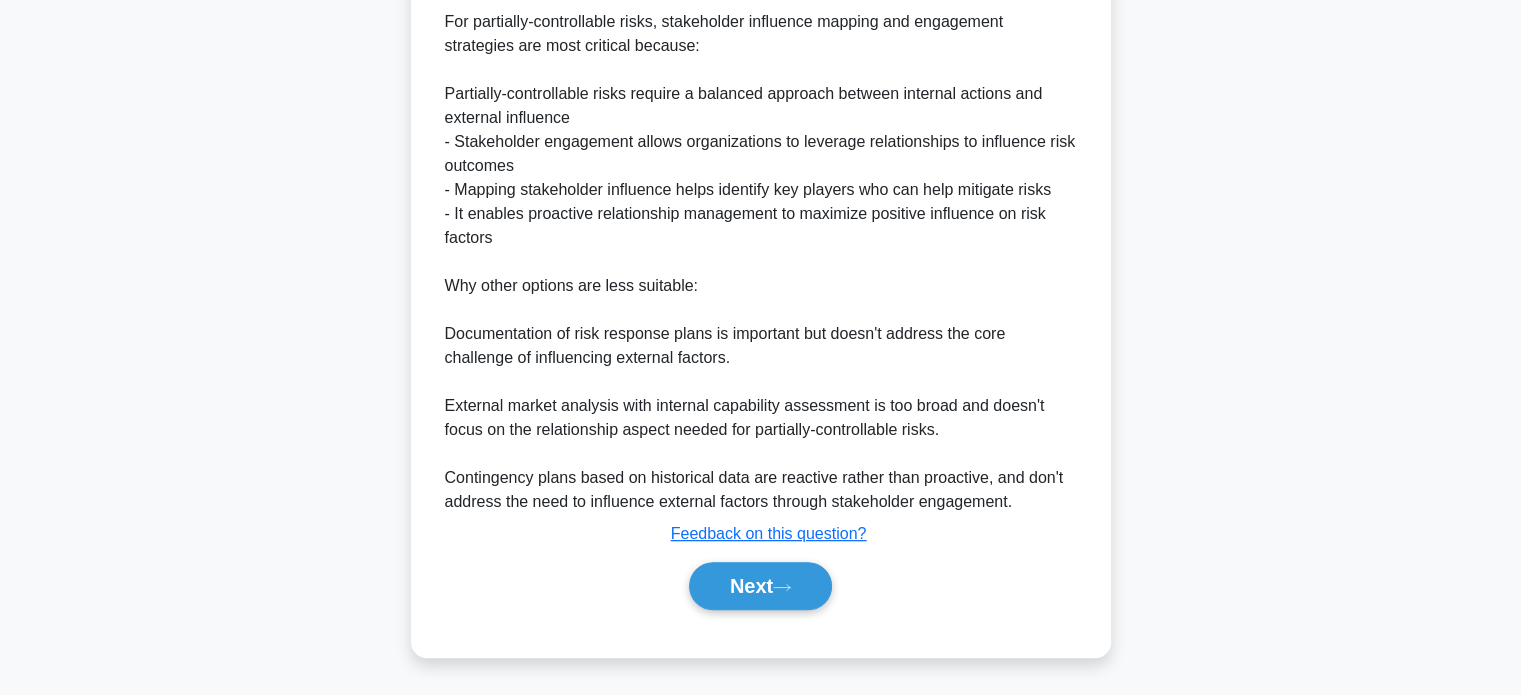scroll, scrollTop: 634, scrollLeft: 0, axis: vertical 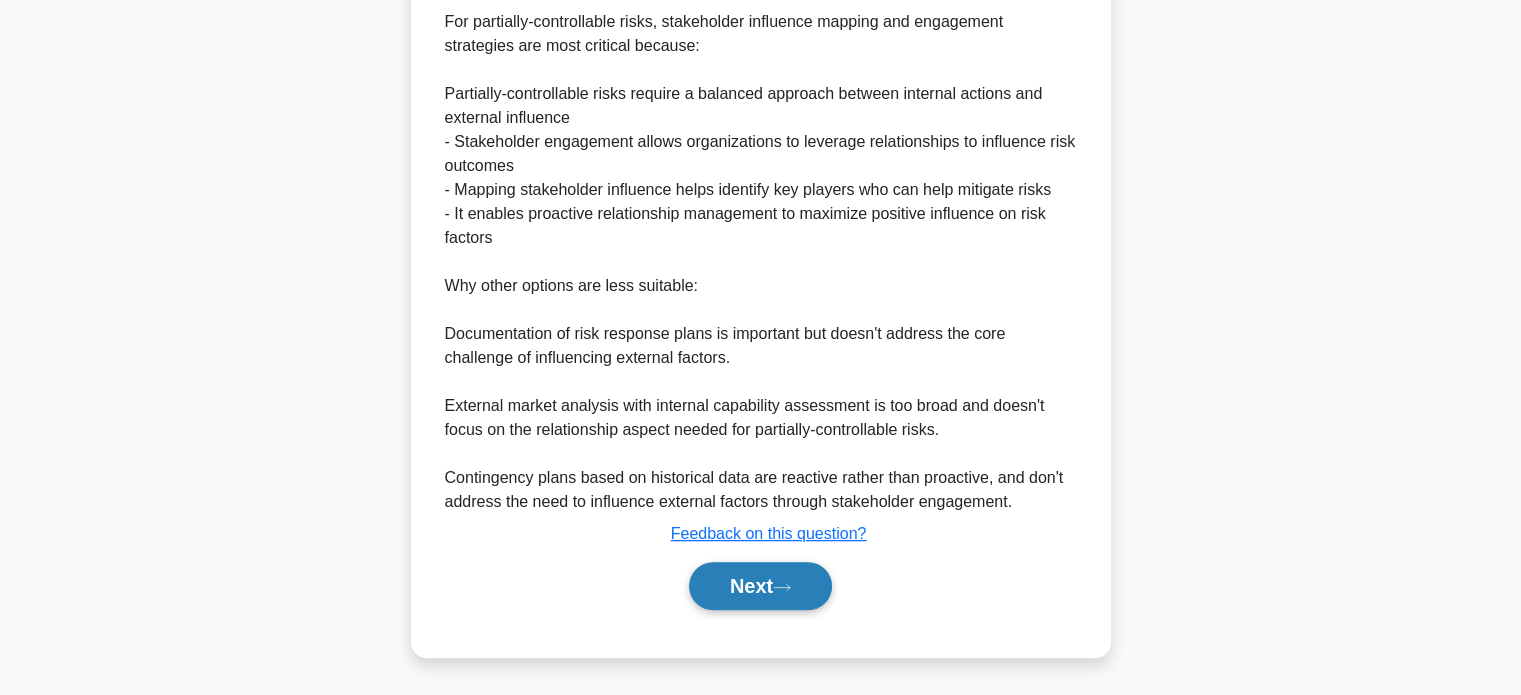 click on "Next" at bounding box center (760, 586) 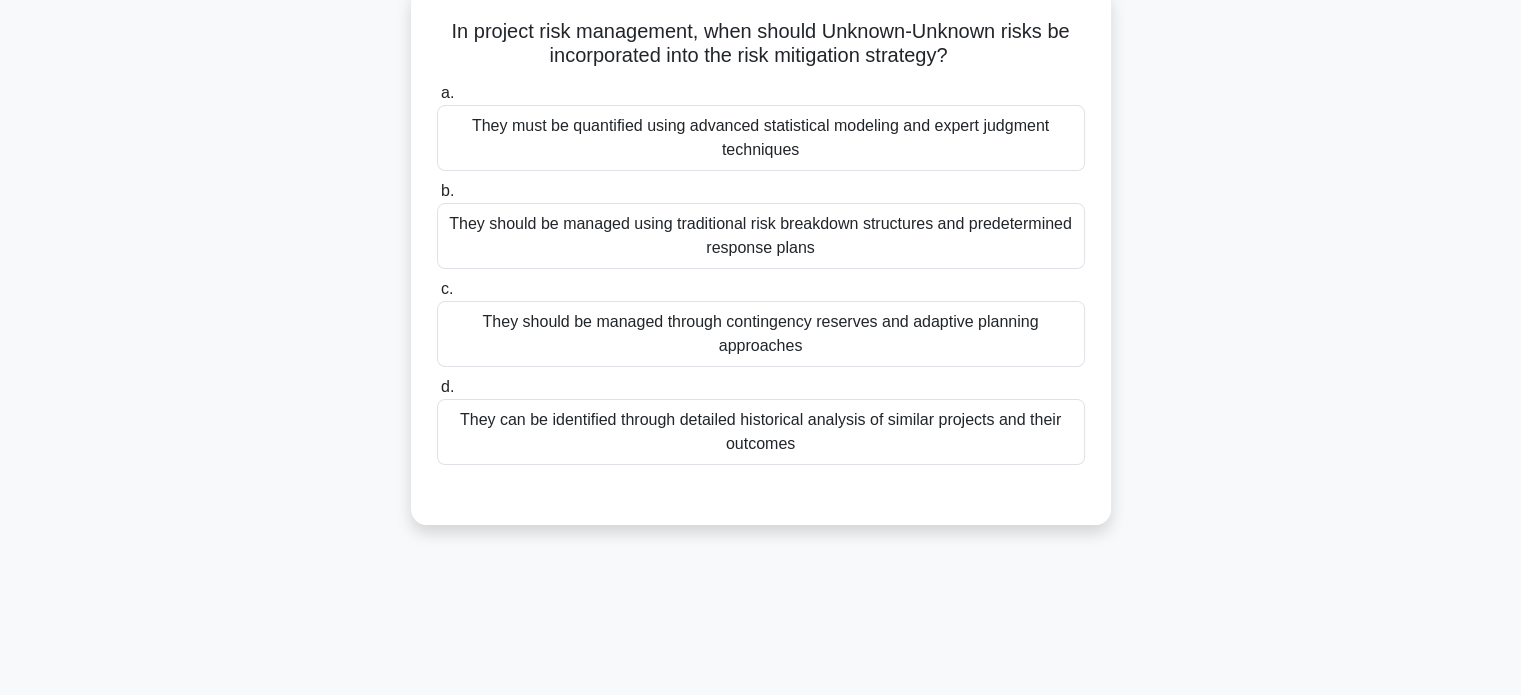 scroll, scrollTop: 131, scrollLeft: 0, axis: vertical 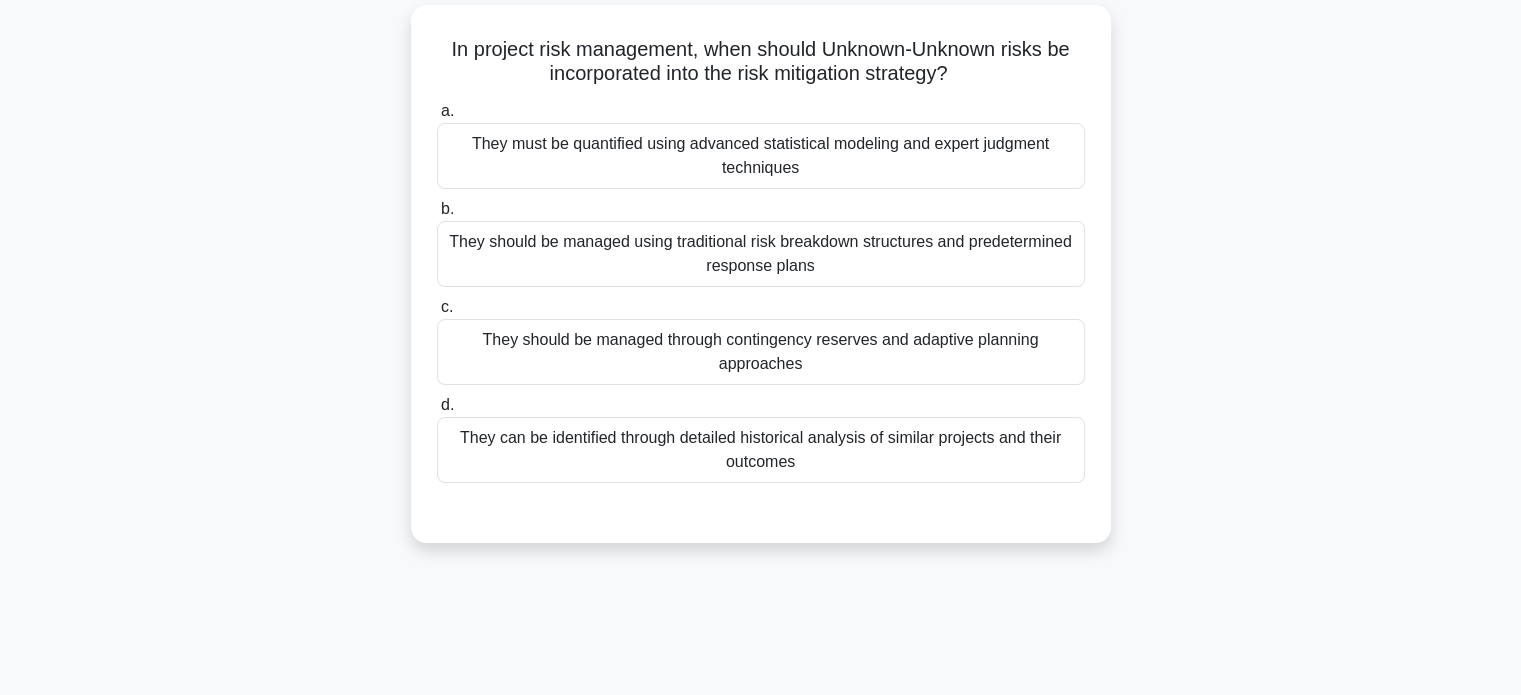 click on "They should be managed through contingency reserves and adaptive planning approaches" at bounding box center [761, 352] 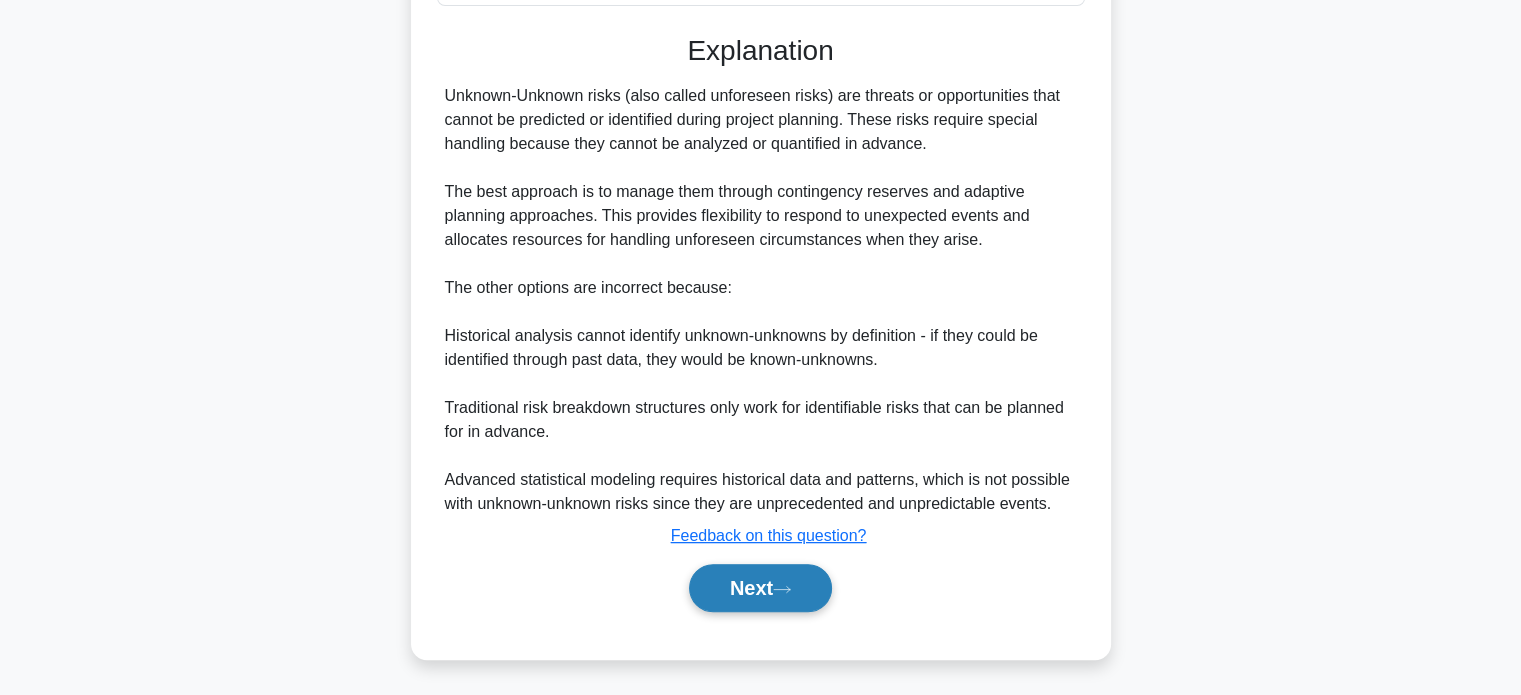 click on "Next" at bounding box center [760, 588] 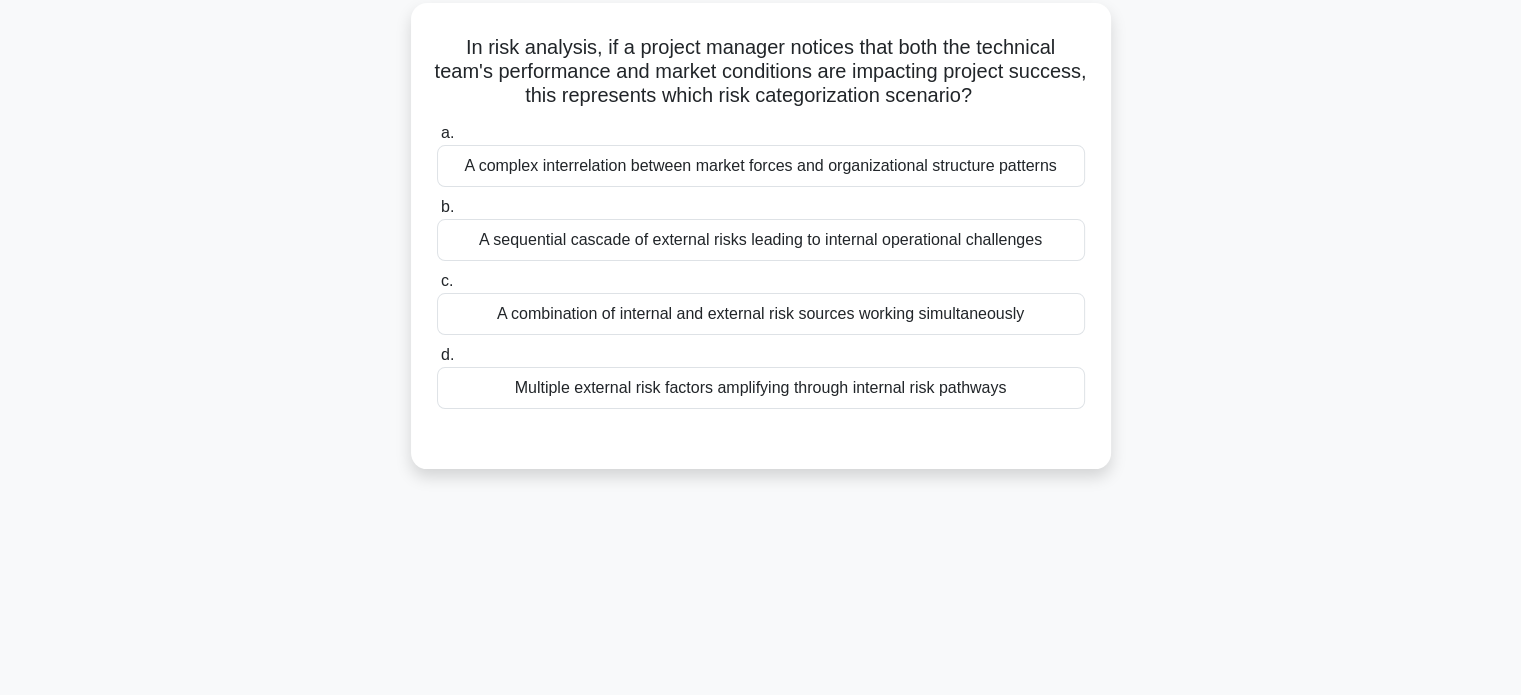 scroll, scrollTop: 136, scrollLeft: 0, axis: vertical 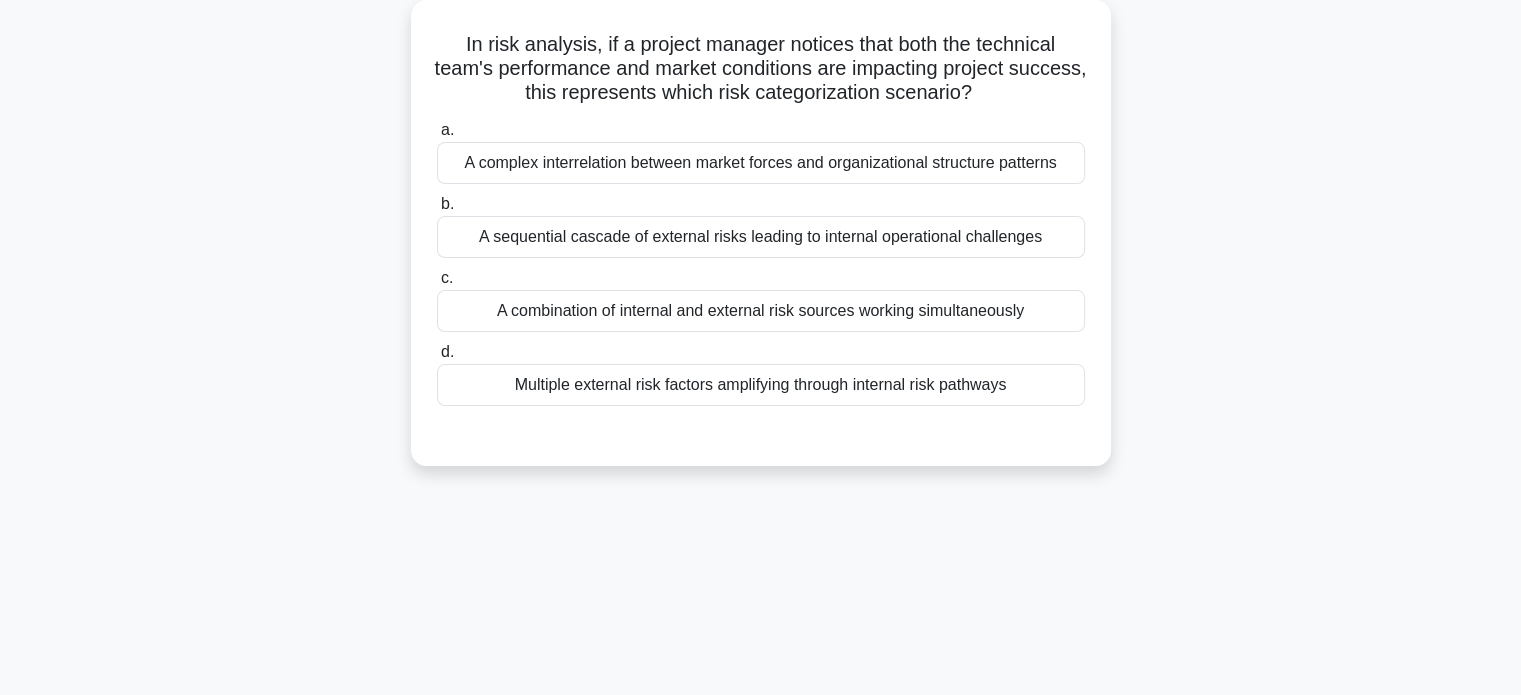 click on "A combination of internal and external risk sources working simultaneously" at bounding box center [761, 311] 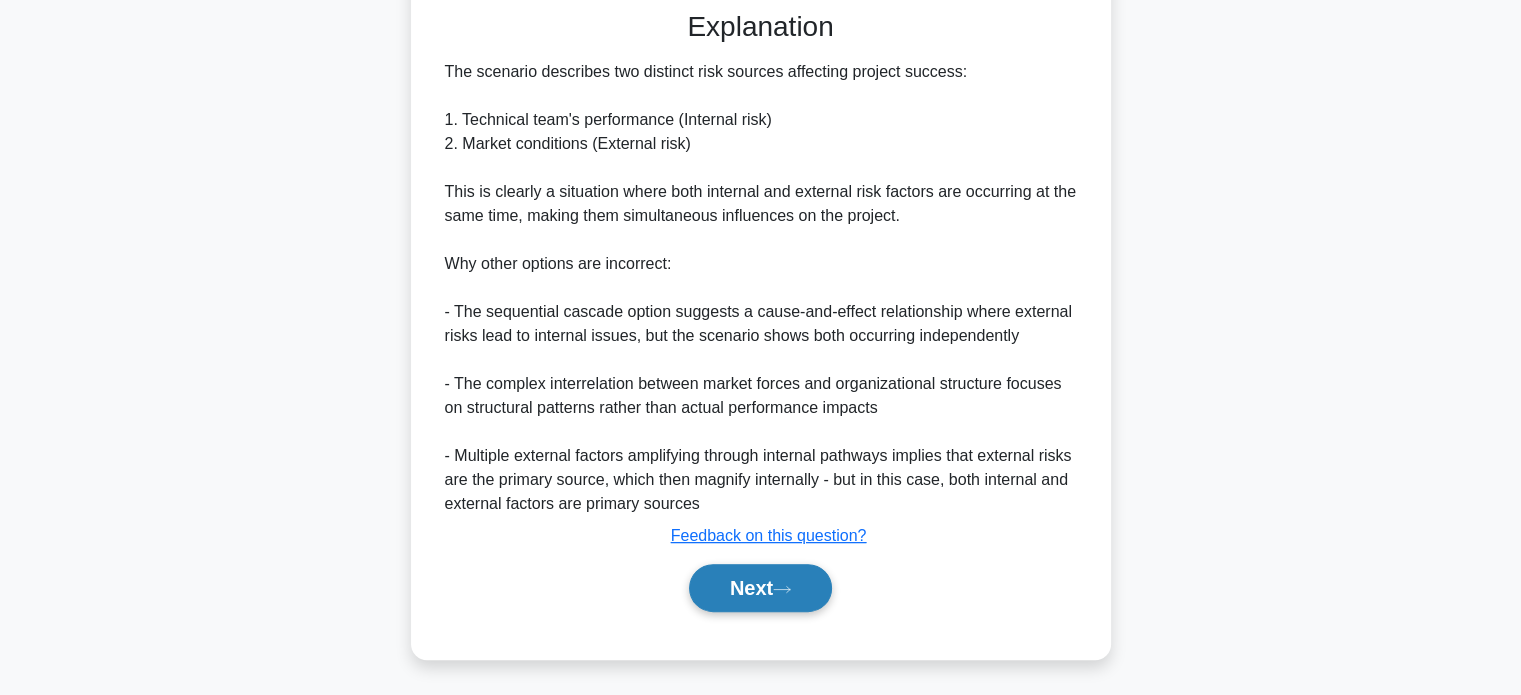 click on "Next" at bounding box center (760, 588) 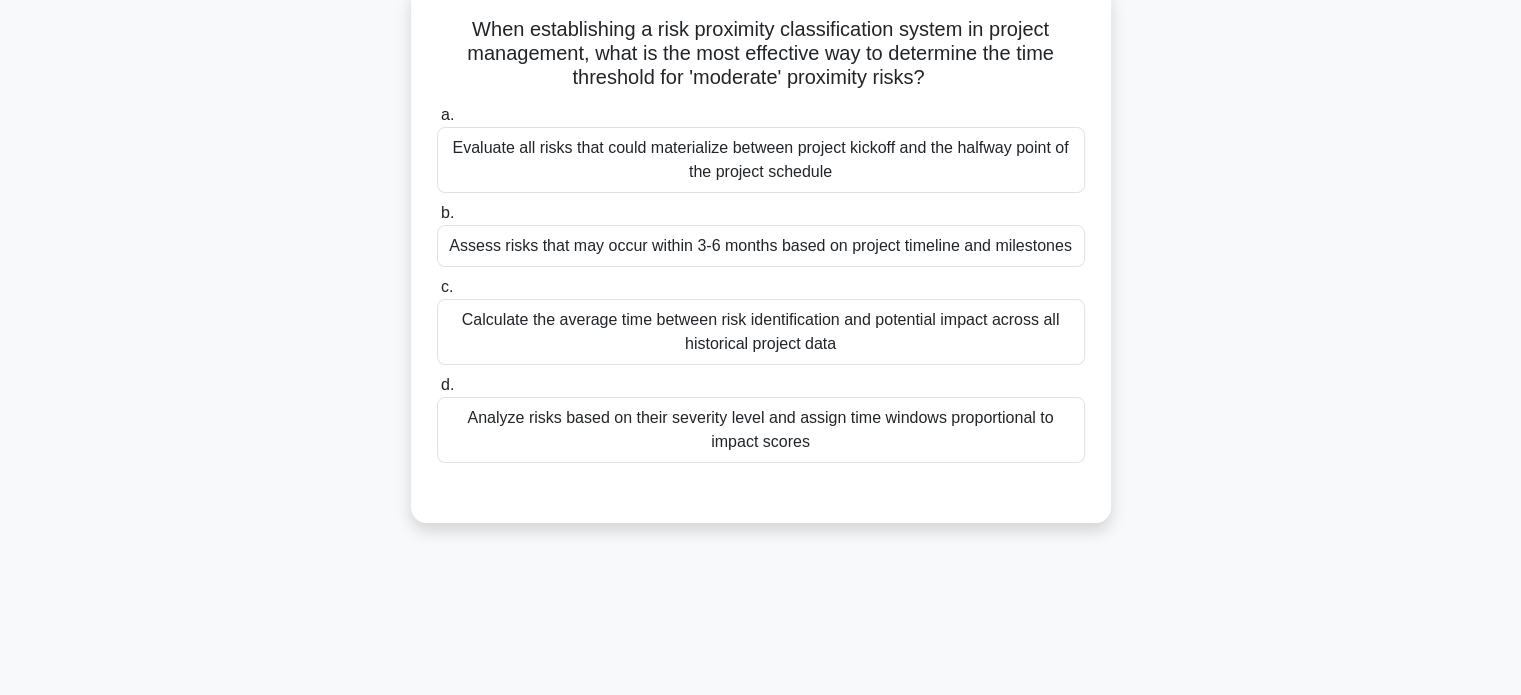 scroll, scrollTop: 156, scrollLeft: 0, axis: vertical 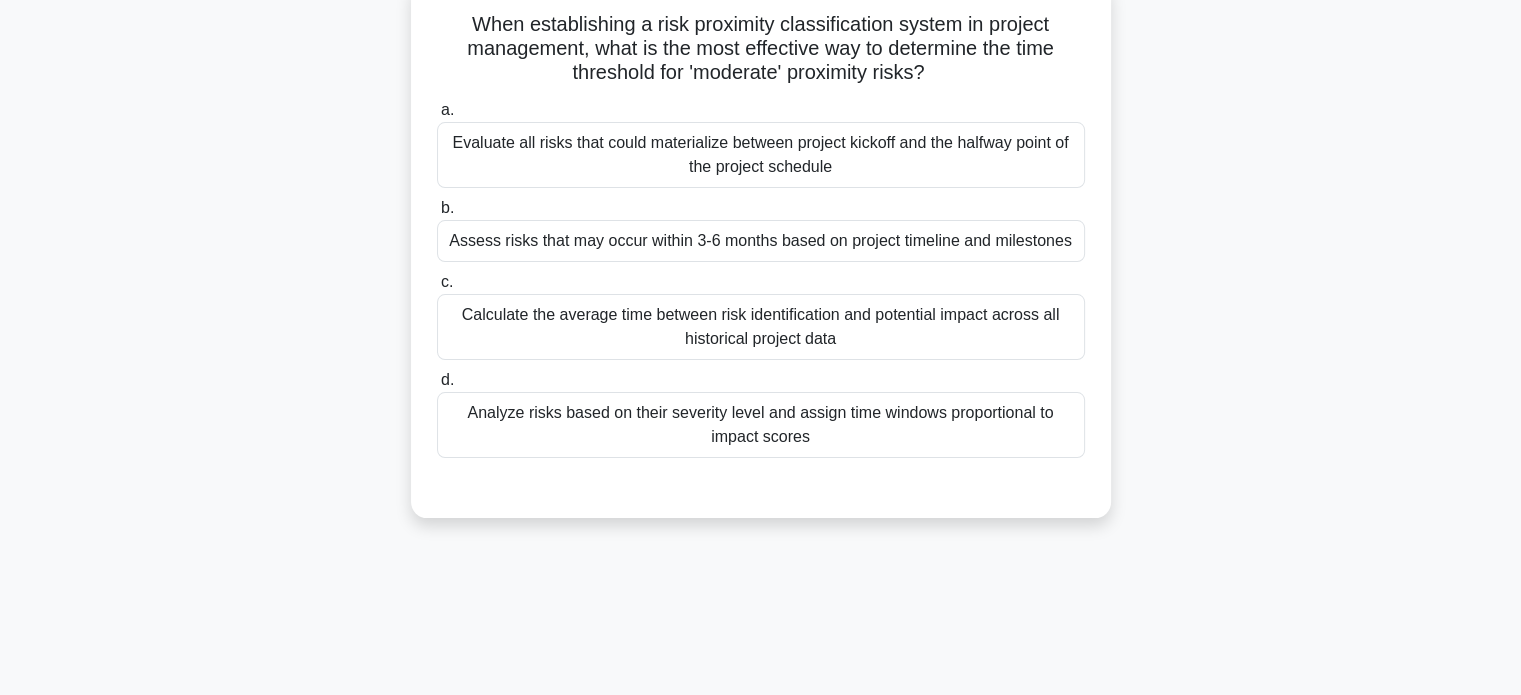 click on "Assess risks that may occur within 3-6 months based on project timeline and milestones" at bounding box center [761, 241] 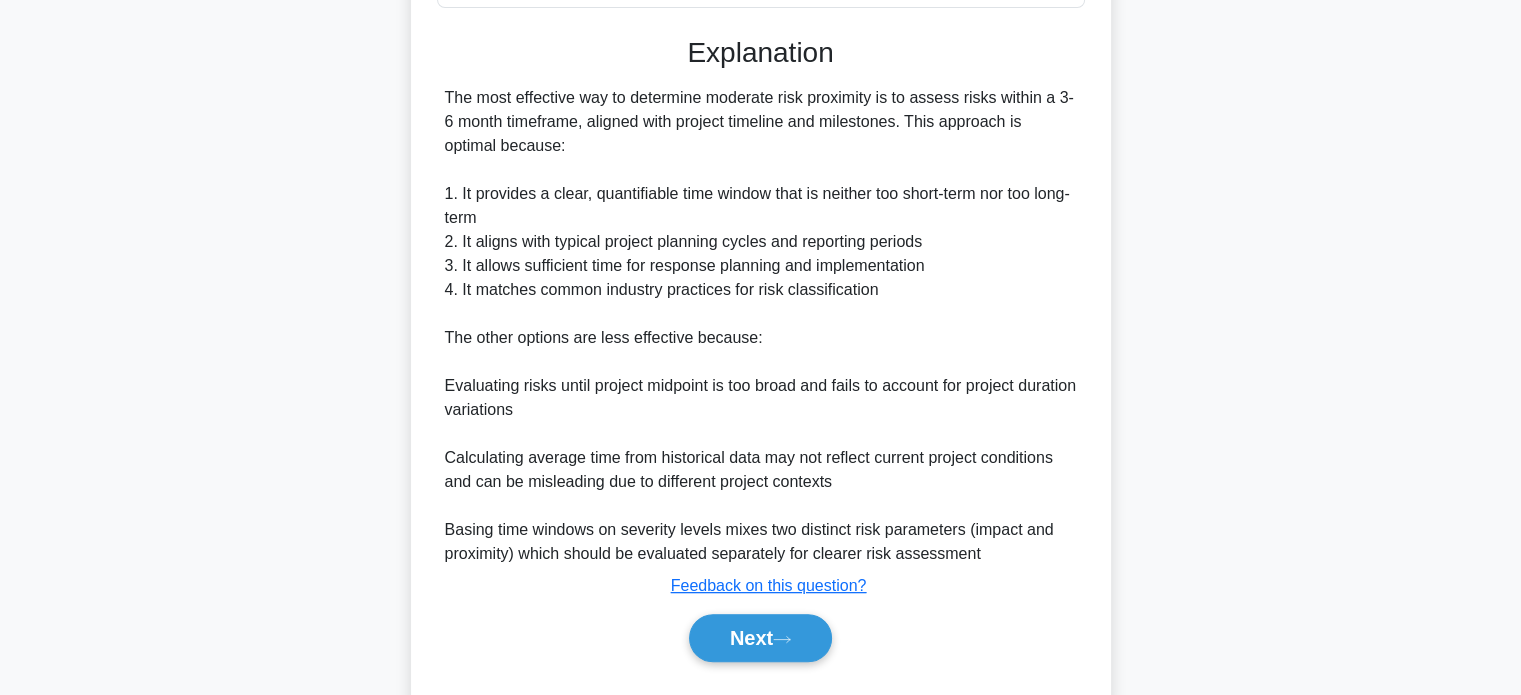 scroll, scrollTop: 680, scrollLeft: 0, axis: vertical 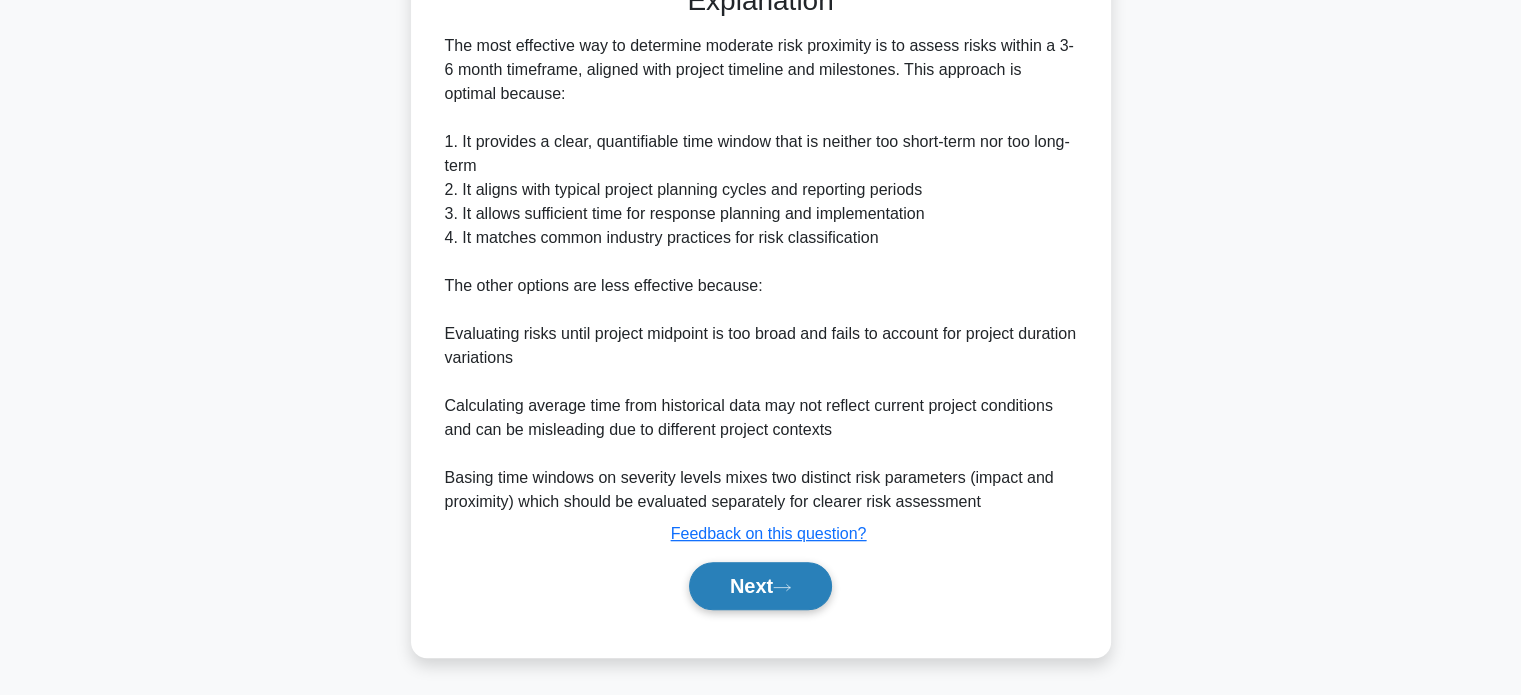click 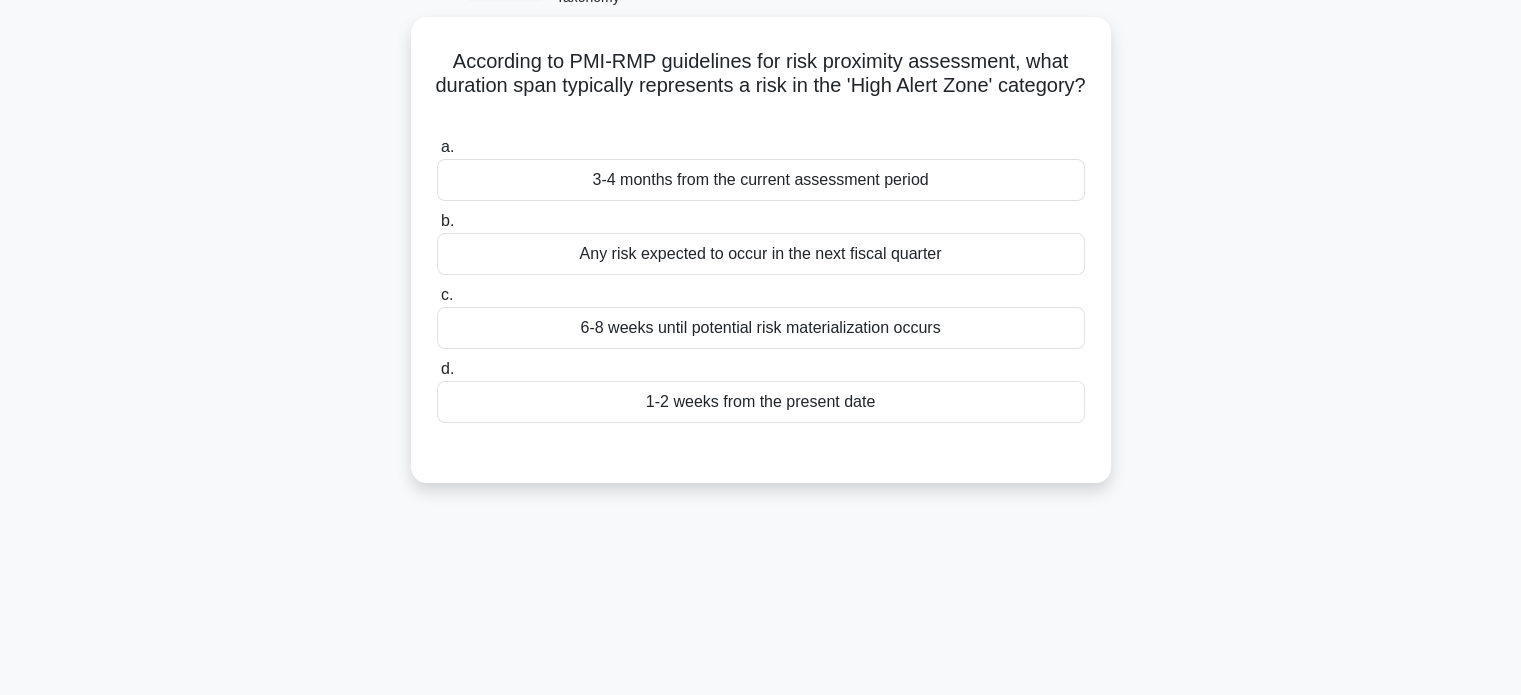scroll, scrollTop: 126, scrollLeft: 0, axis: vertical 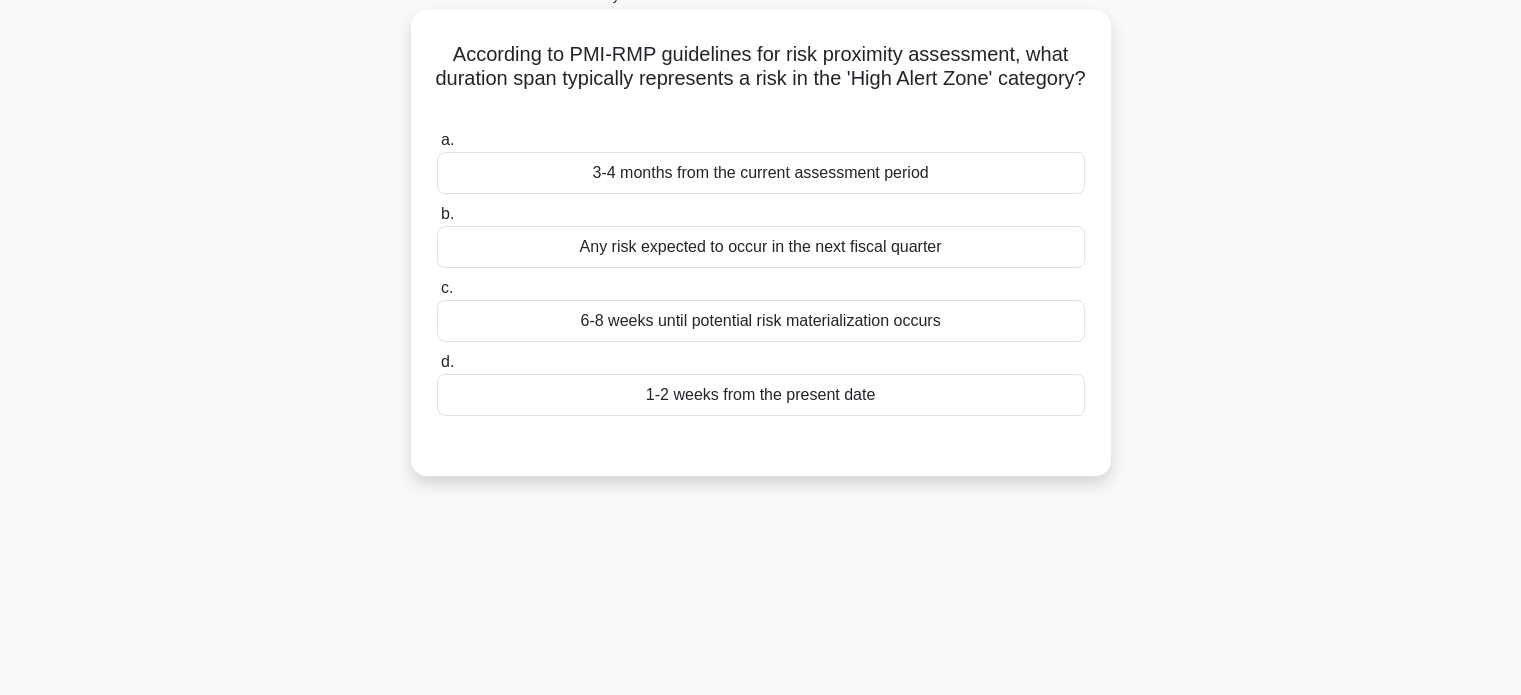 click on "1-2 weeks from the present date" at bounding box center (761, 395) 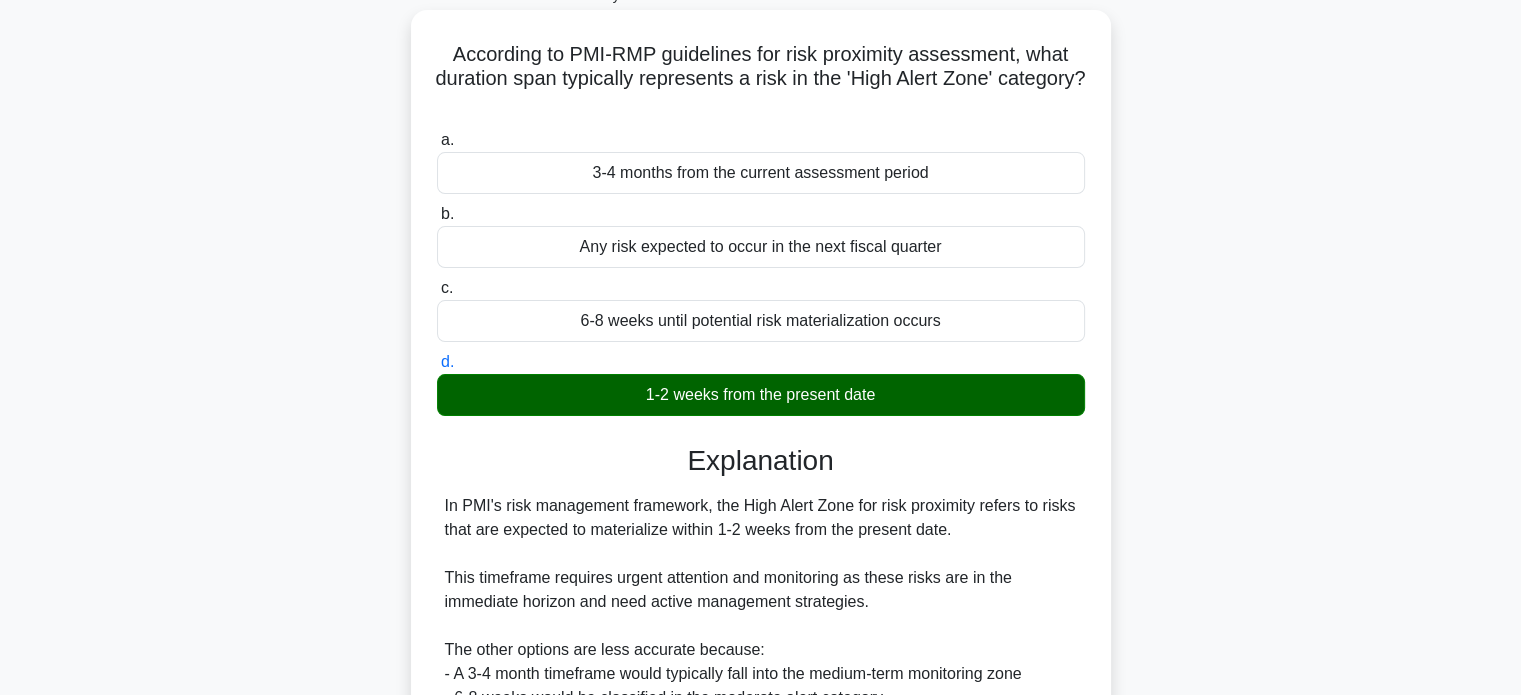scroll, scrollTop: 440, scrollLeft: 0, axis: vertical 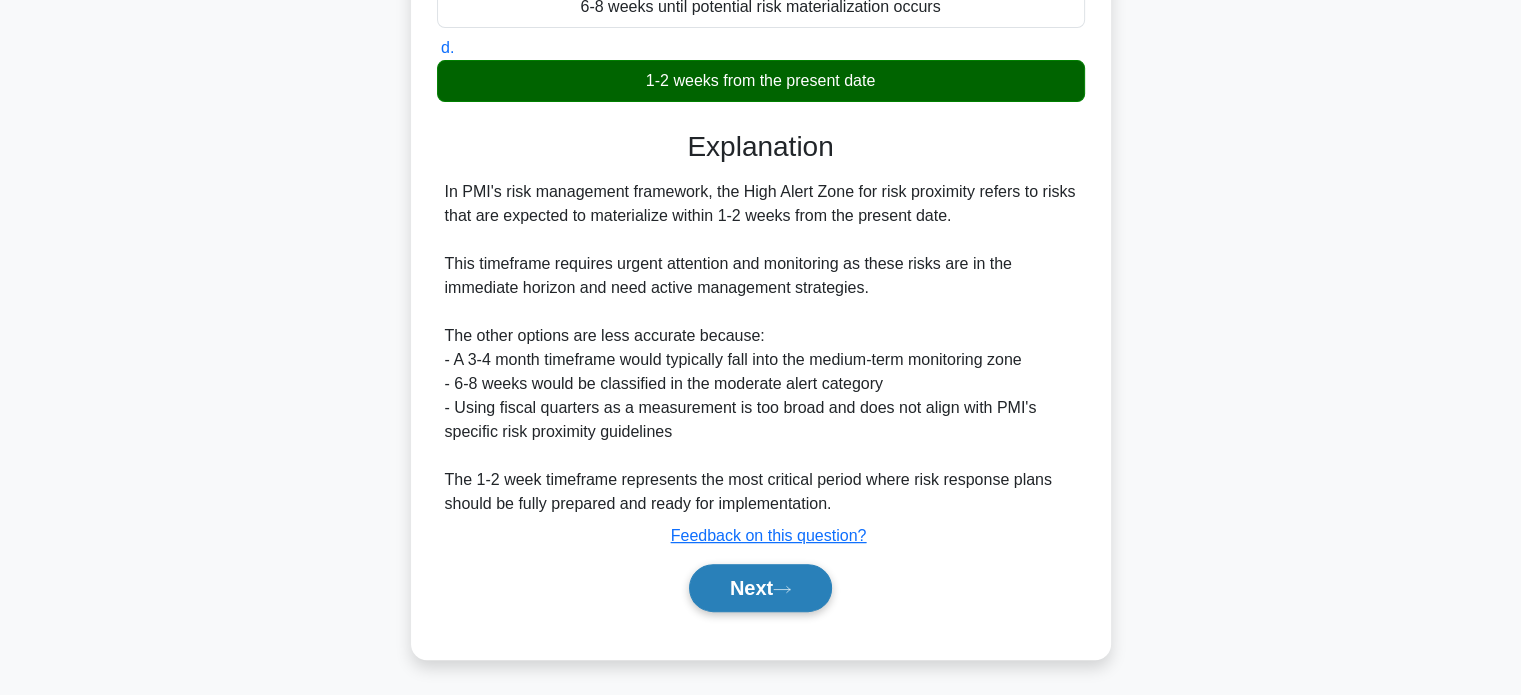 click on "Next" at bounding box center [760, 588] 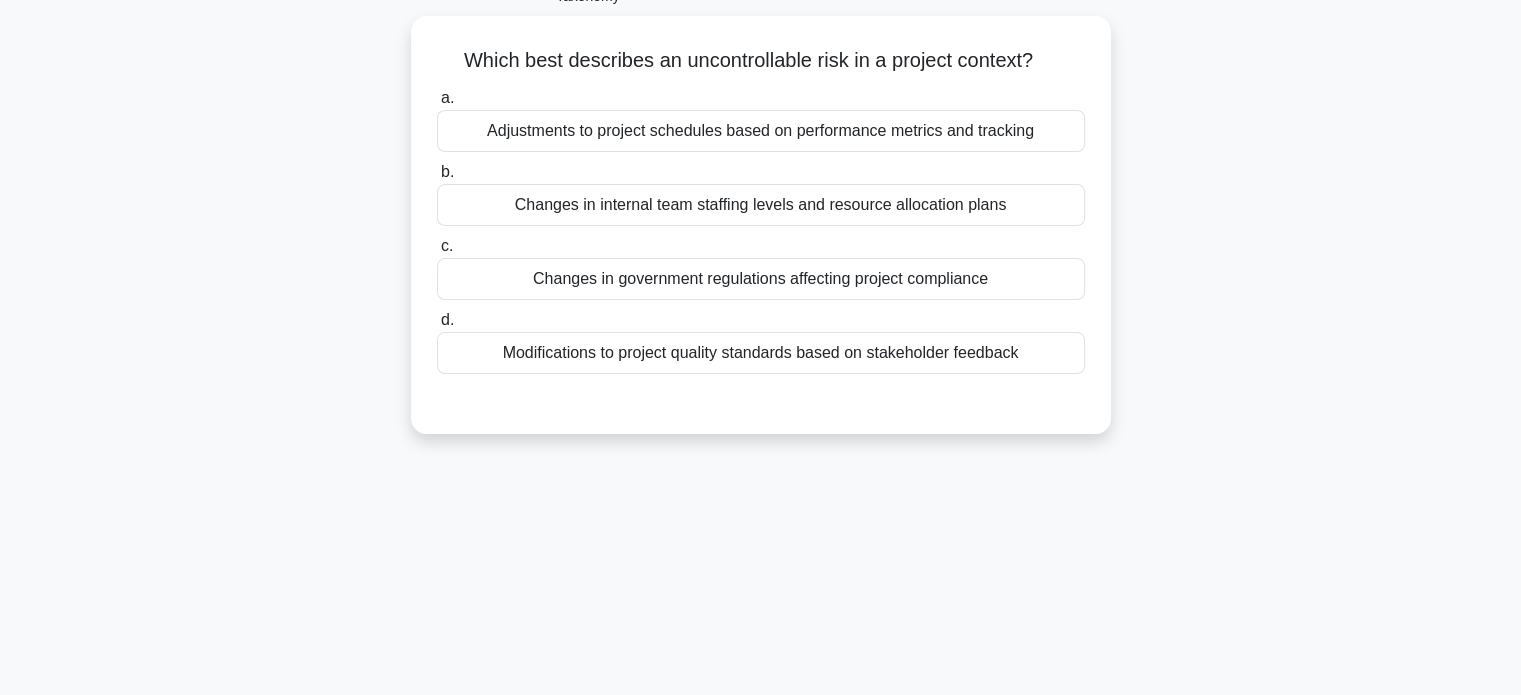 scroll, scrollTop: 103, scrollLeft: 0, axis: vertical 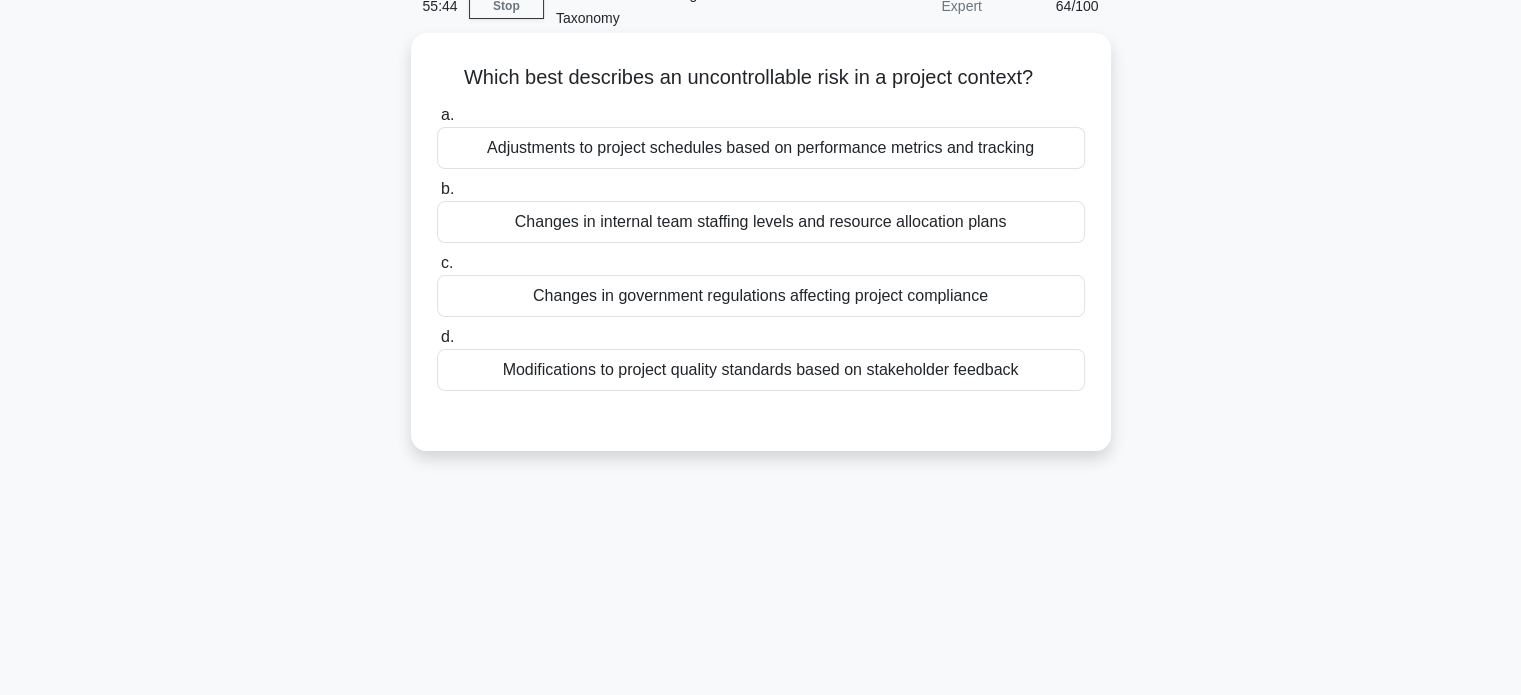 click on "Changes in government regulations affecting project compliance" at bounding box center [761, 296] 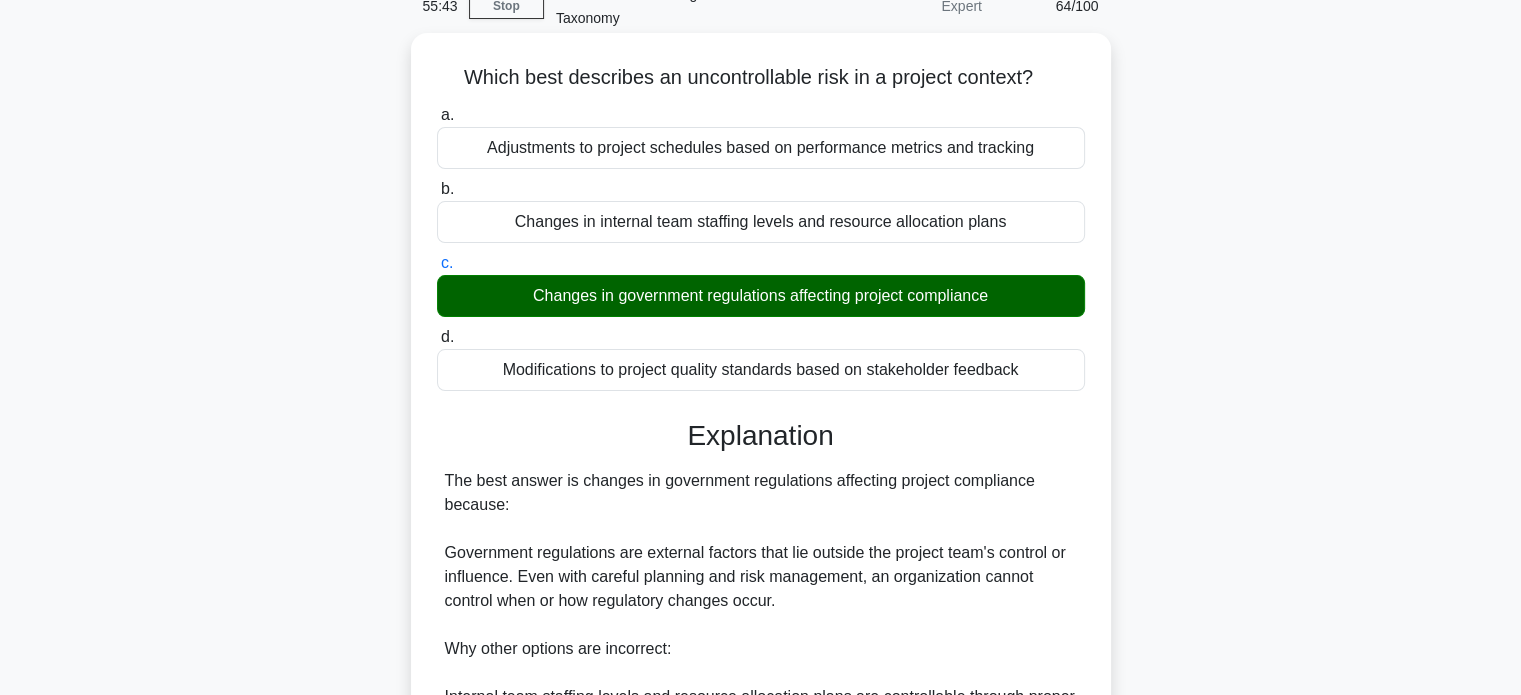 scroll, scrollTop: 488, scrollLeft: 0, axis: vertical 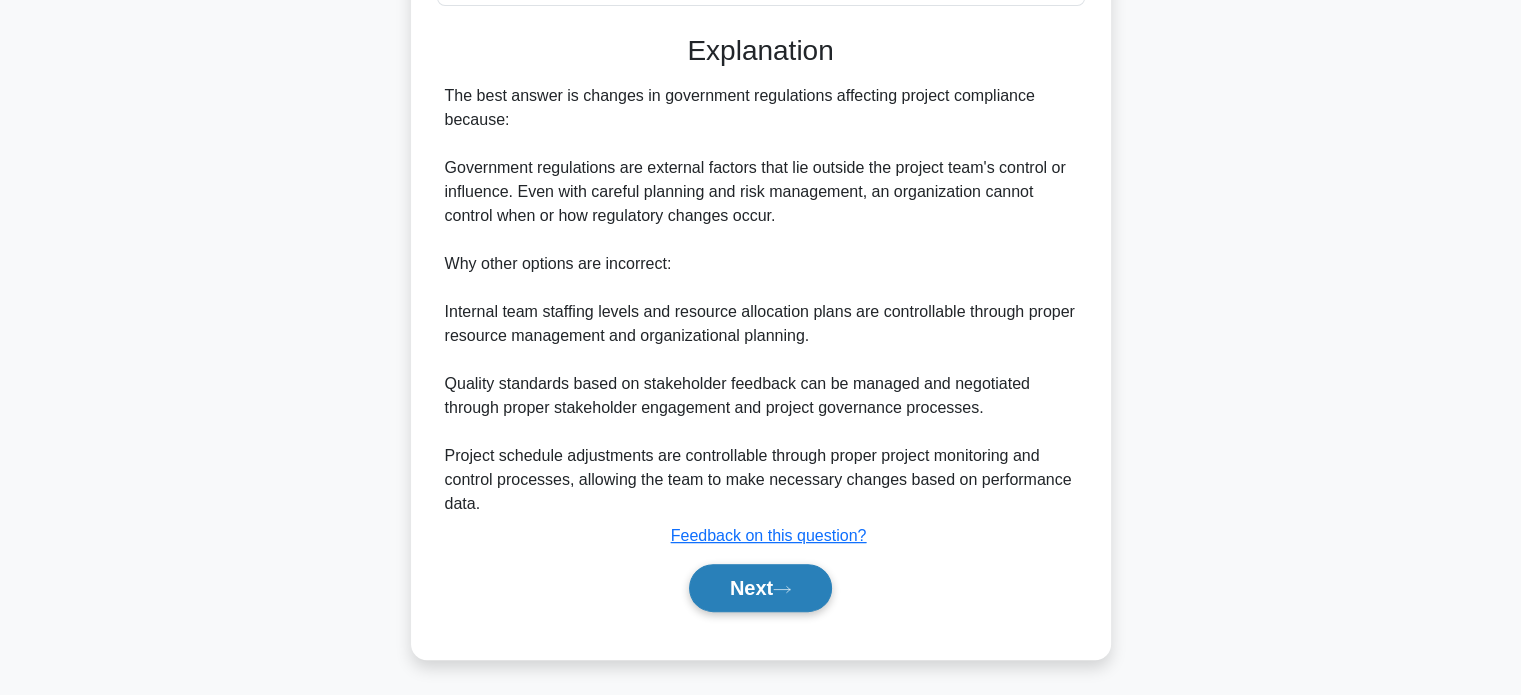 click on "Next" at bounding box center (760, 588) 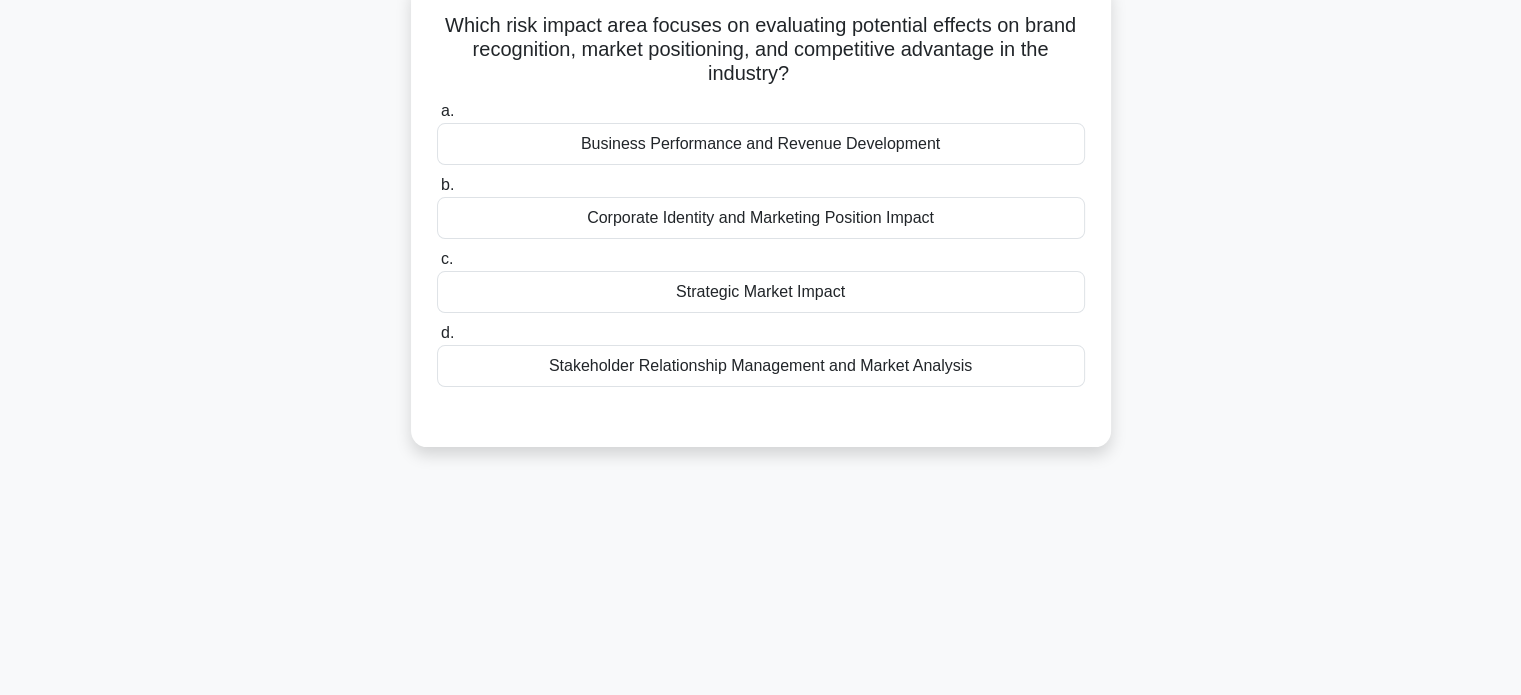 scroll, scrollTop: 158, scrollLeft: 0, axis: vertical 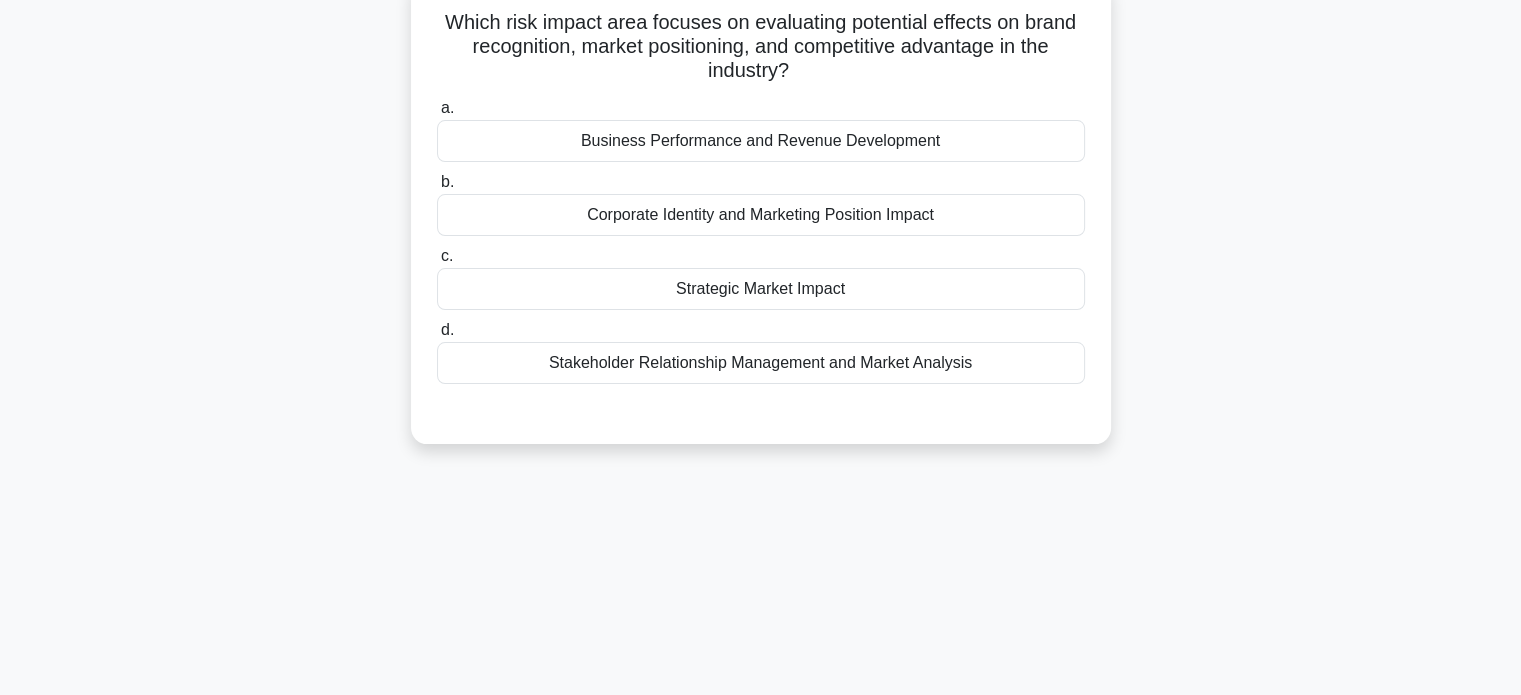click on "Strategic Market Impact" at bounding box center (761, 289) 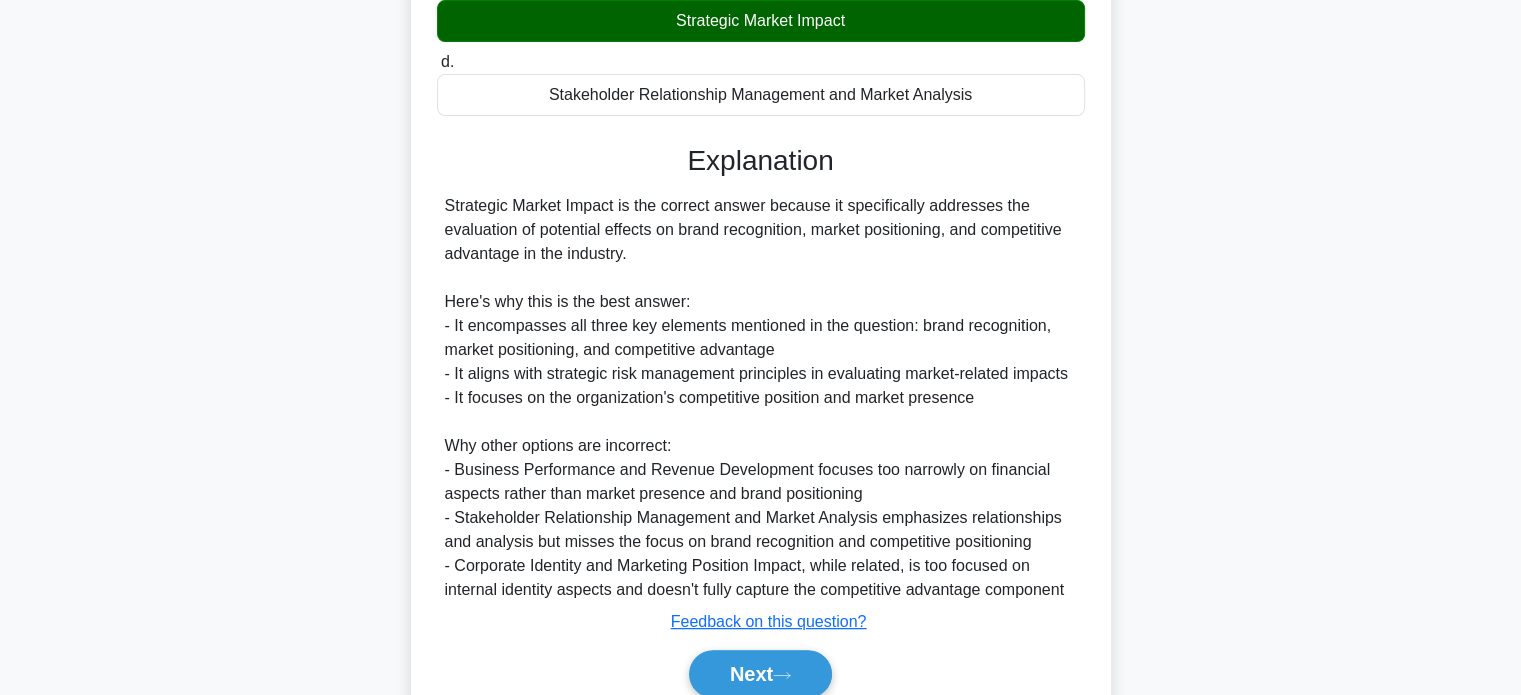 scroll, scrollTop: 512, scrollLeft: 0, axis: vertical 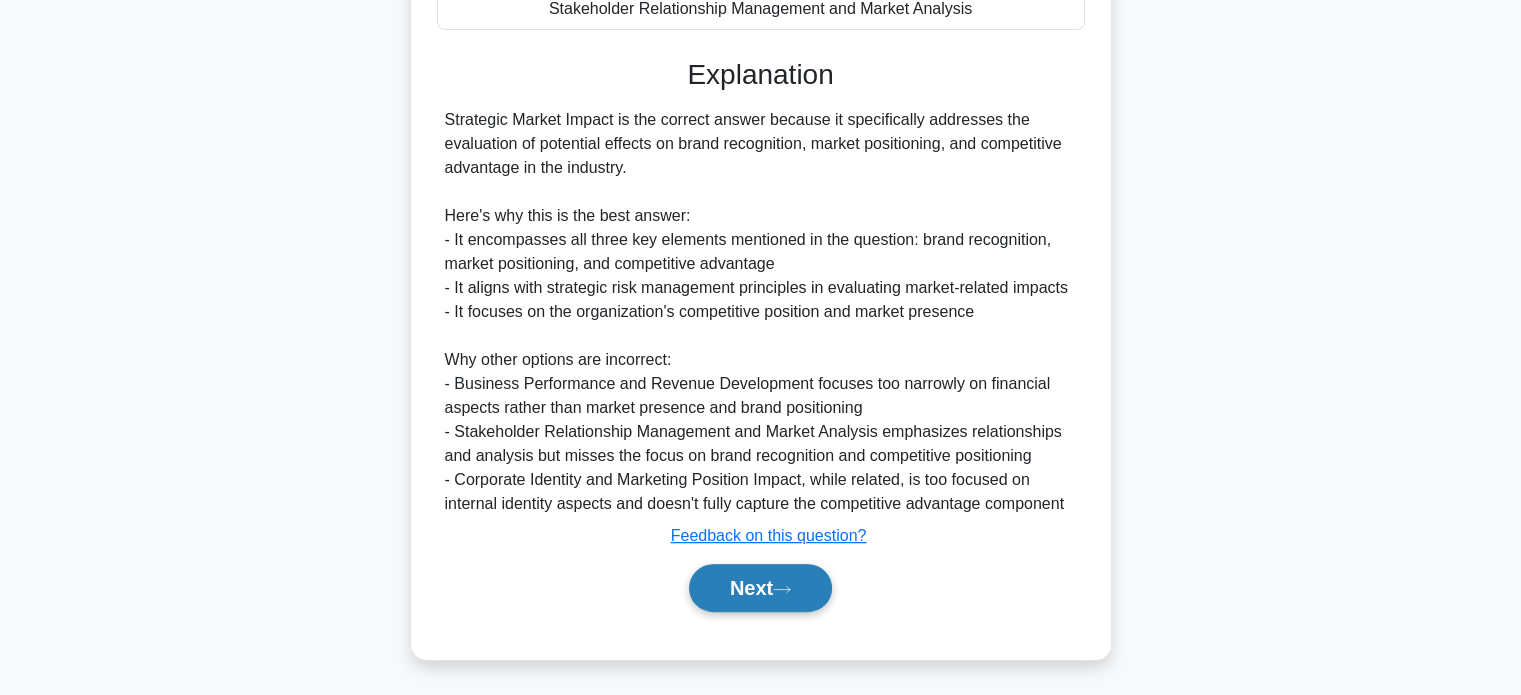 click on "Next" at bounding box center (760, 588) 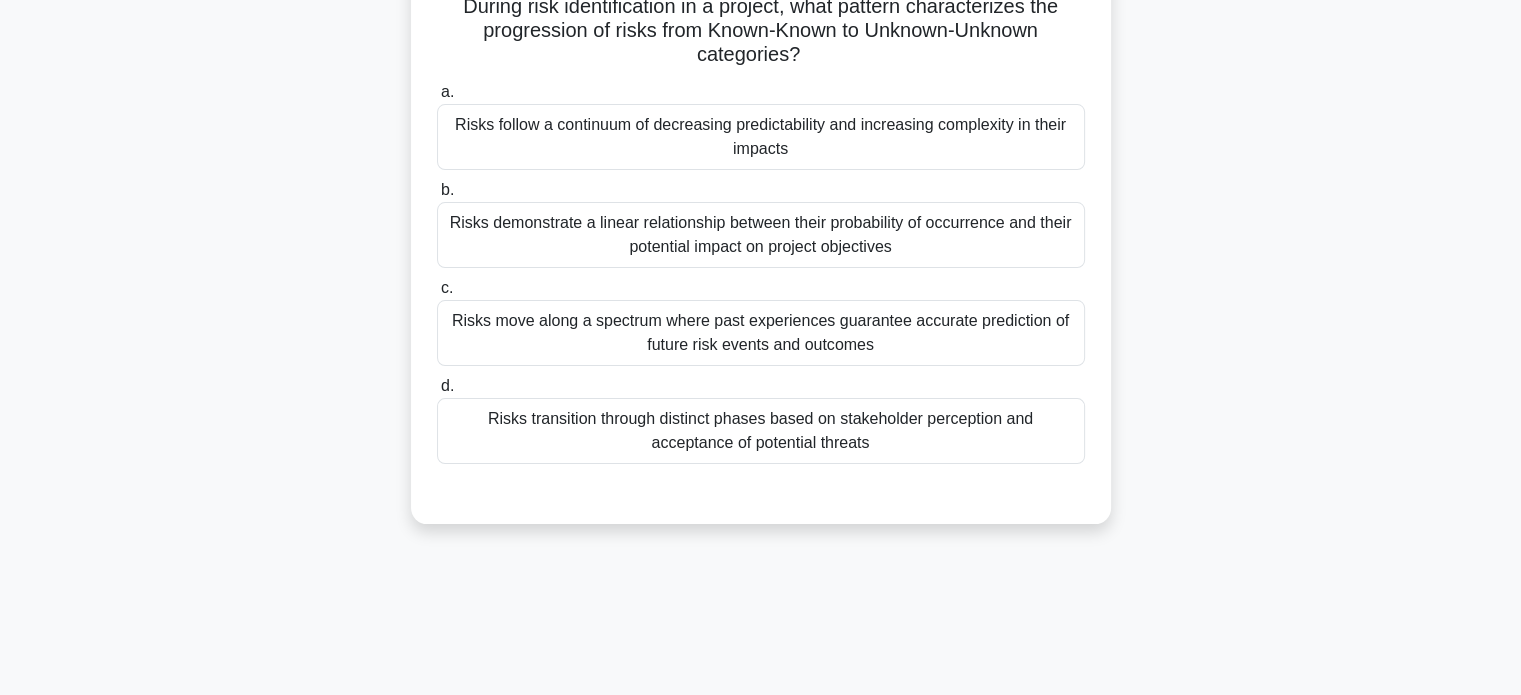 scroll, scrollTop: 175, scrollLeft: 0, axis: vertical 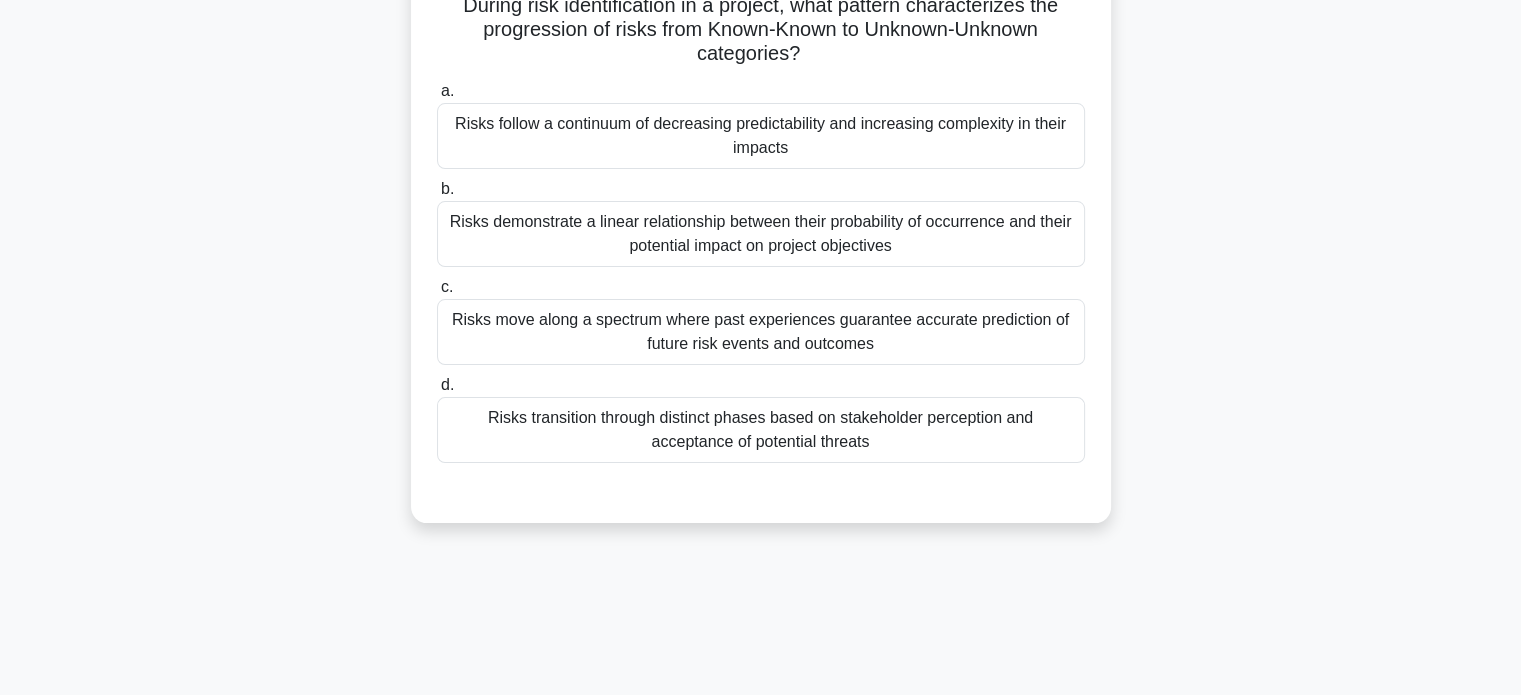 click on "Risks follow a continuum of decreasing predictability and increasing complexity in their impacts" at bounding box center (761, 136) 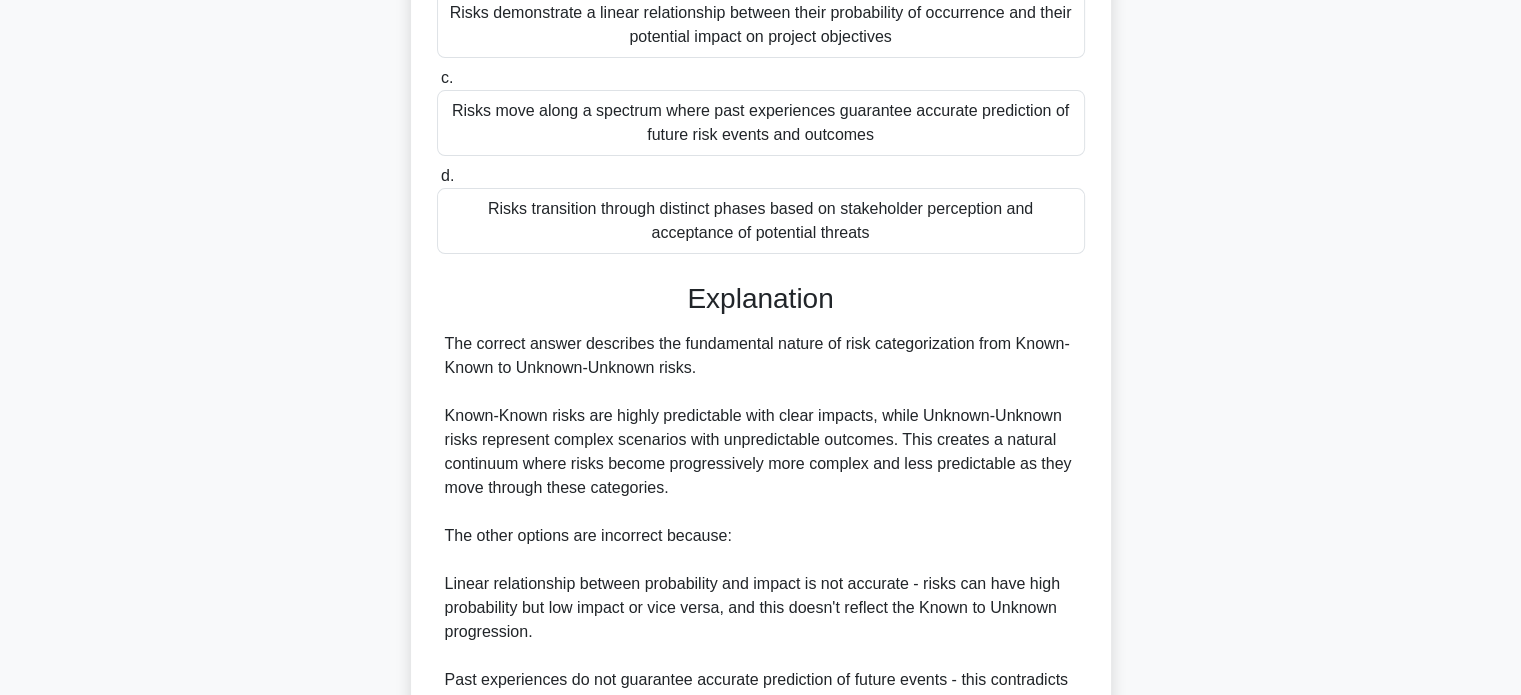 scroll, scrollTop: 680, scrollLeft: 0, axis: vertical 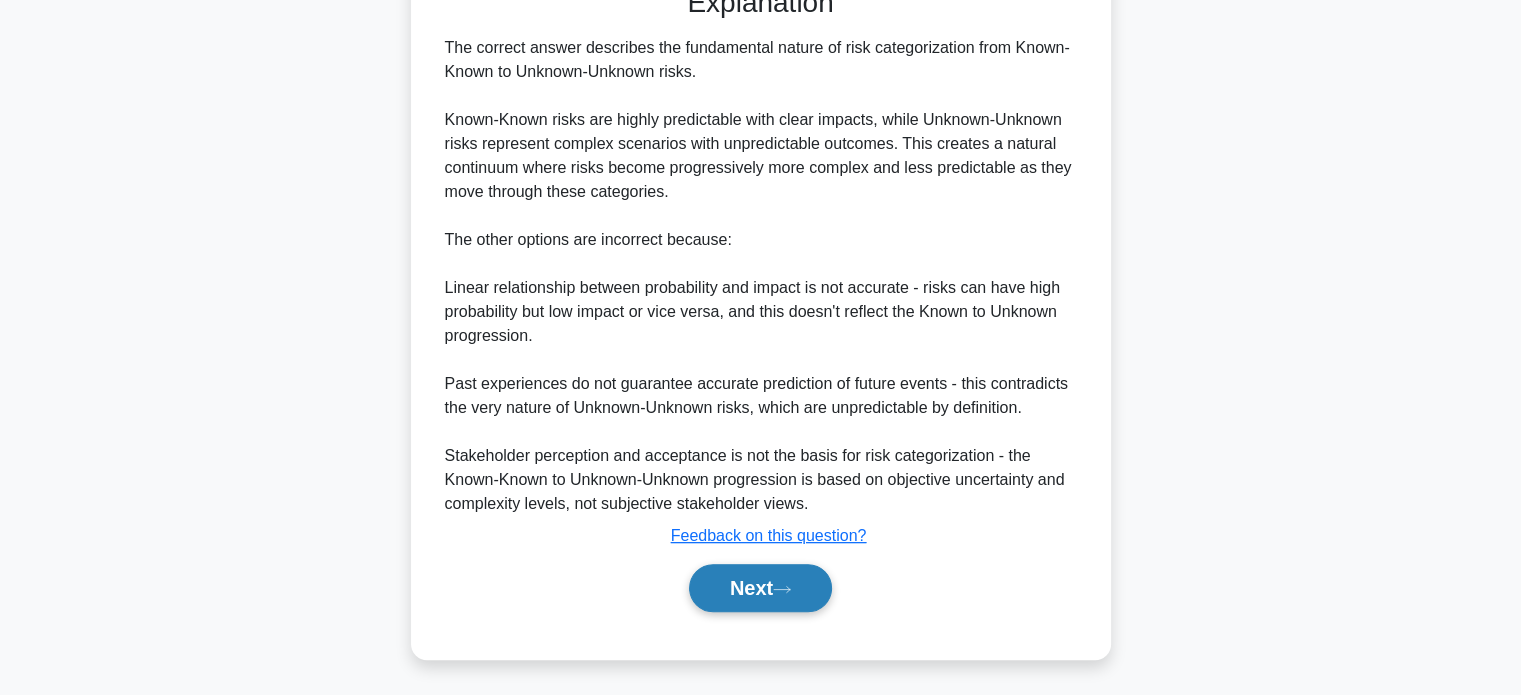 click on "Next" at bounding box center (760, 588) 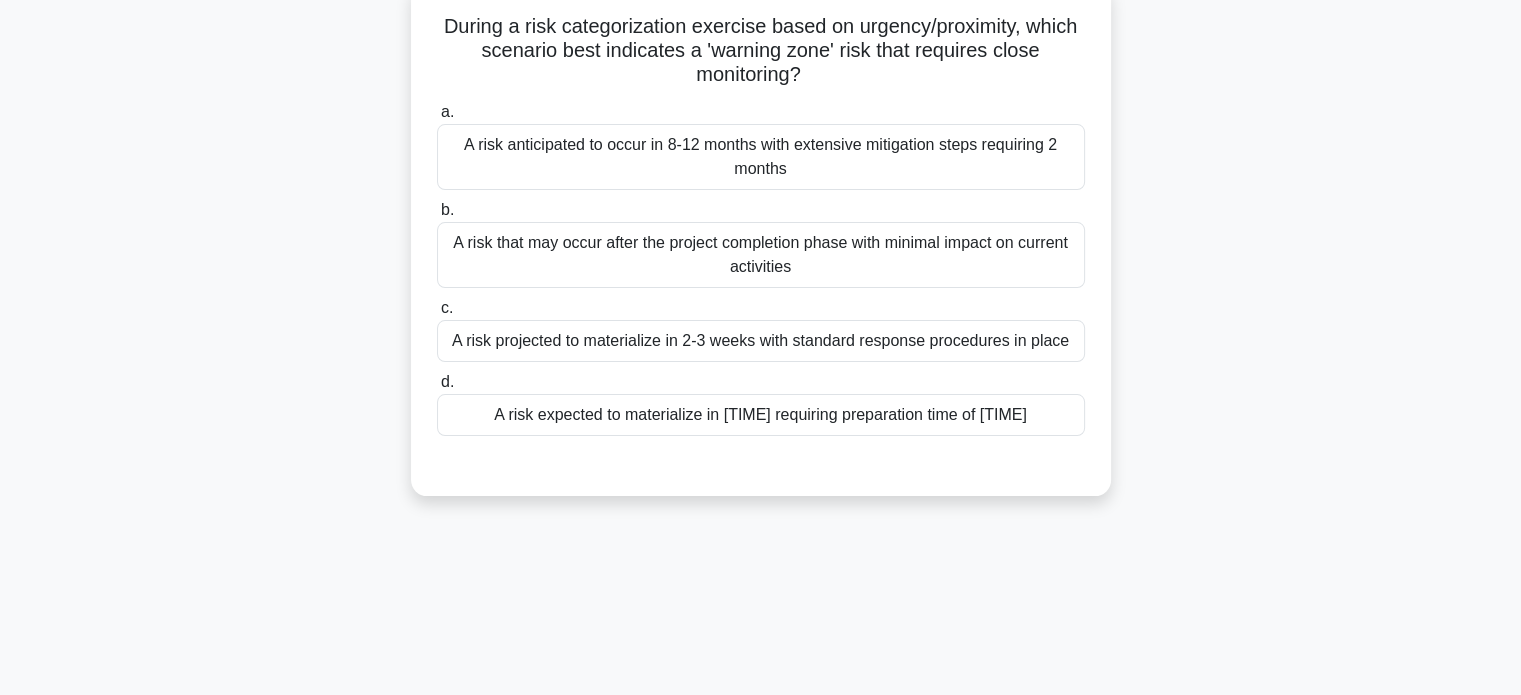 scroll, scrollTop: 154, scrollLeft: 0, axis: vertical 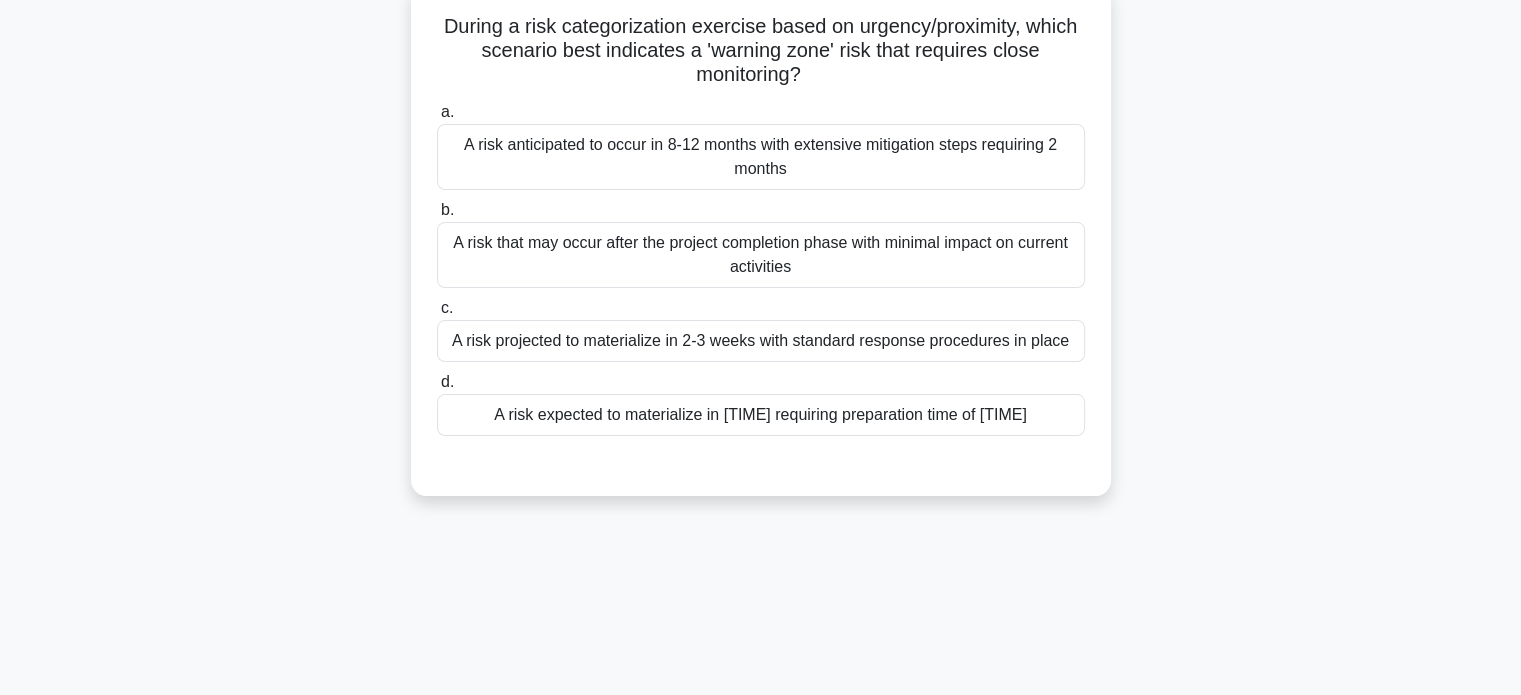 click on "A risk projected to materialize in 2-3 weeks with standard response procedures in place" at bounding box center (761, 341) 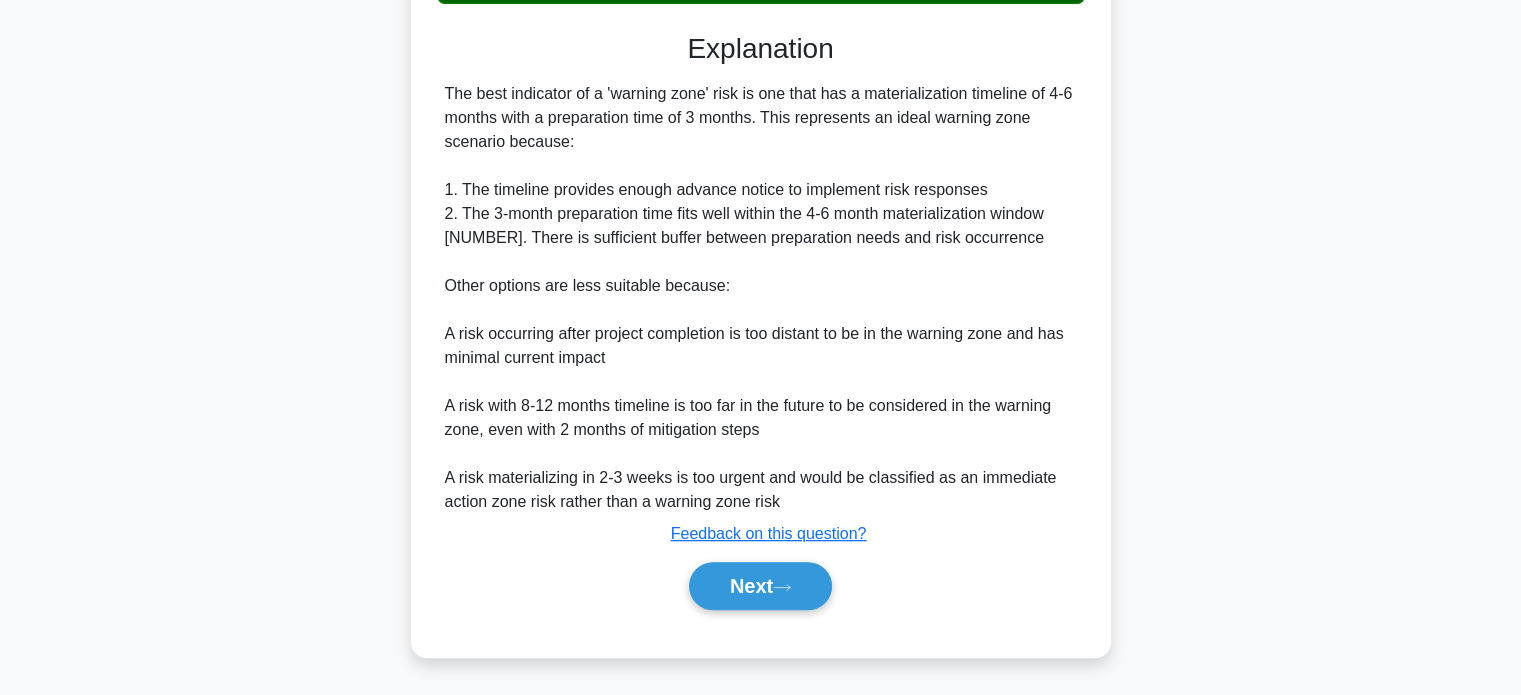 scroll, scrollTop: 610, scrollLeft: 0, axis: vertical 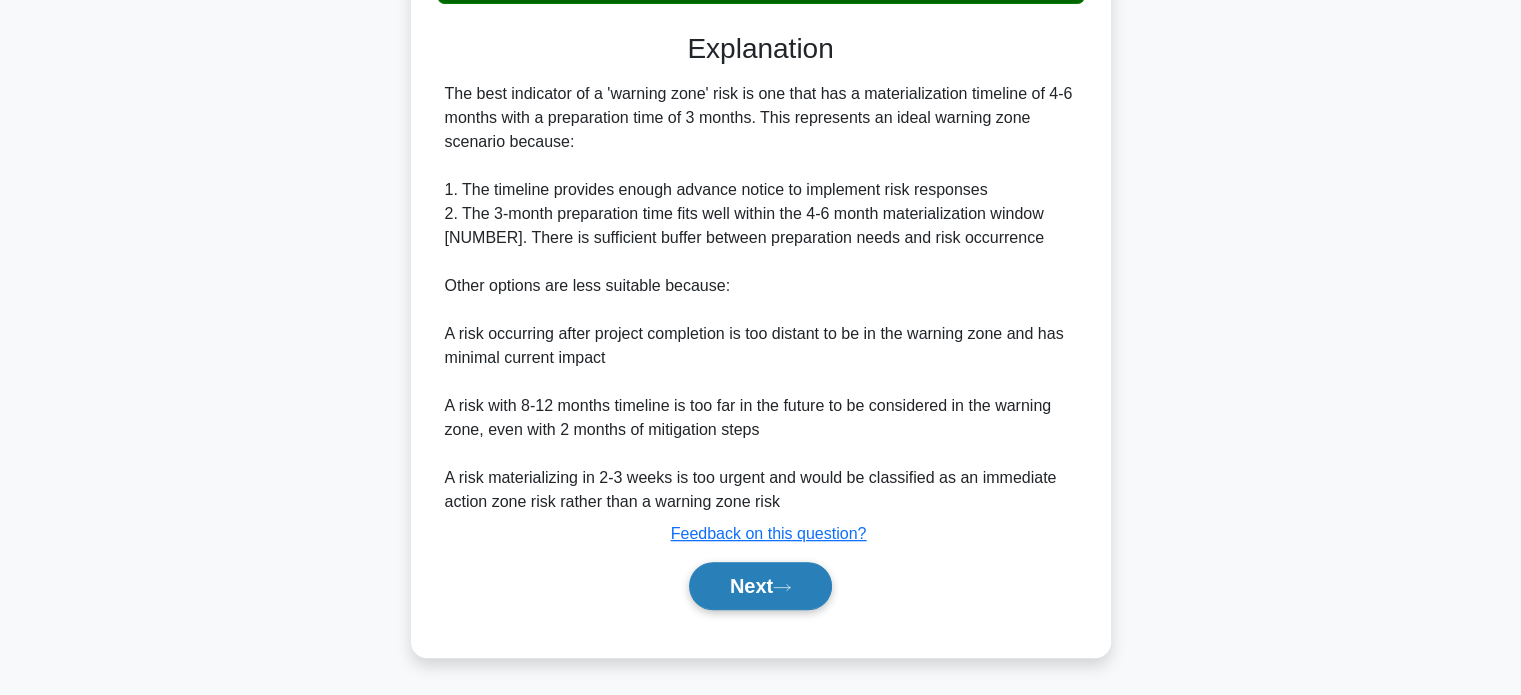 click on "Next" at bounding box center (760, 586) 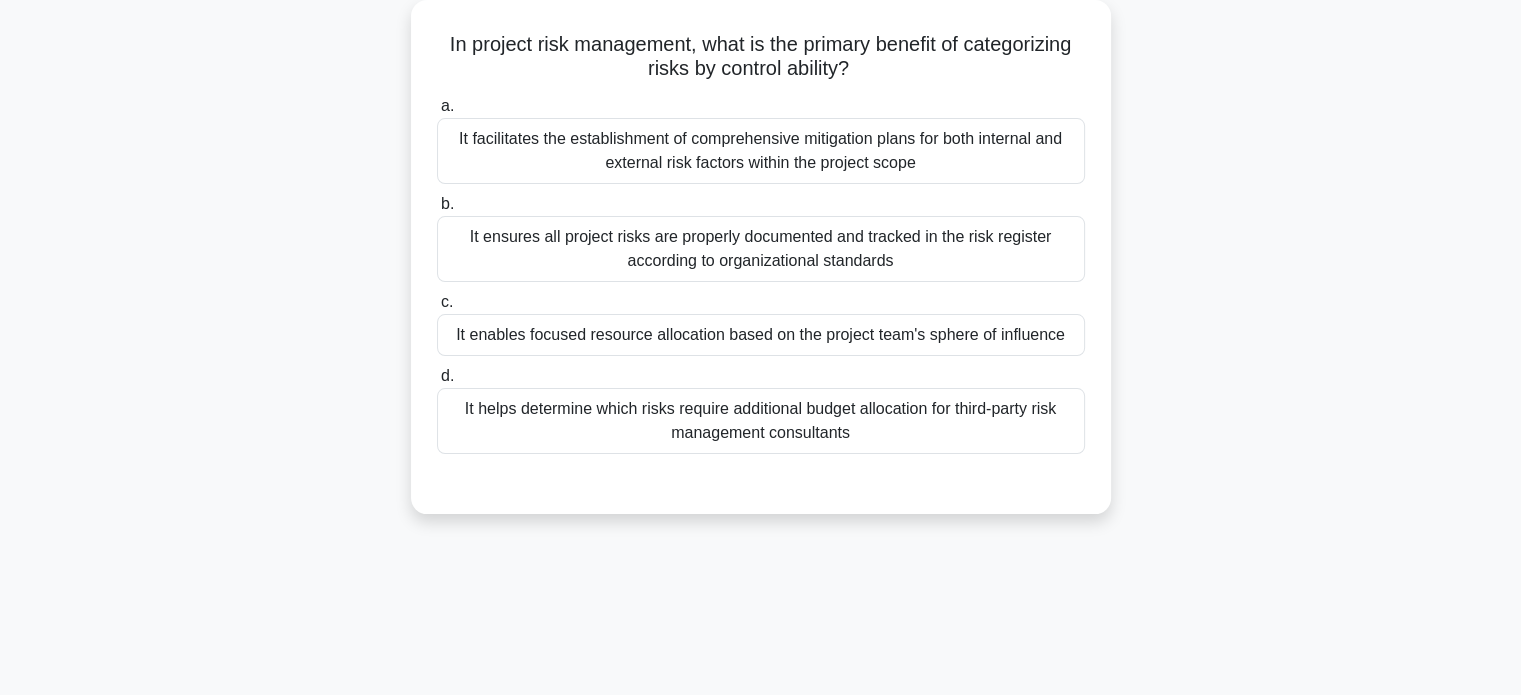 scroll, scrollTop: 140, scrollLeft: 0, axis: vertical 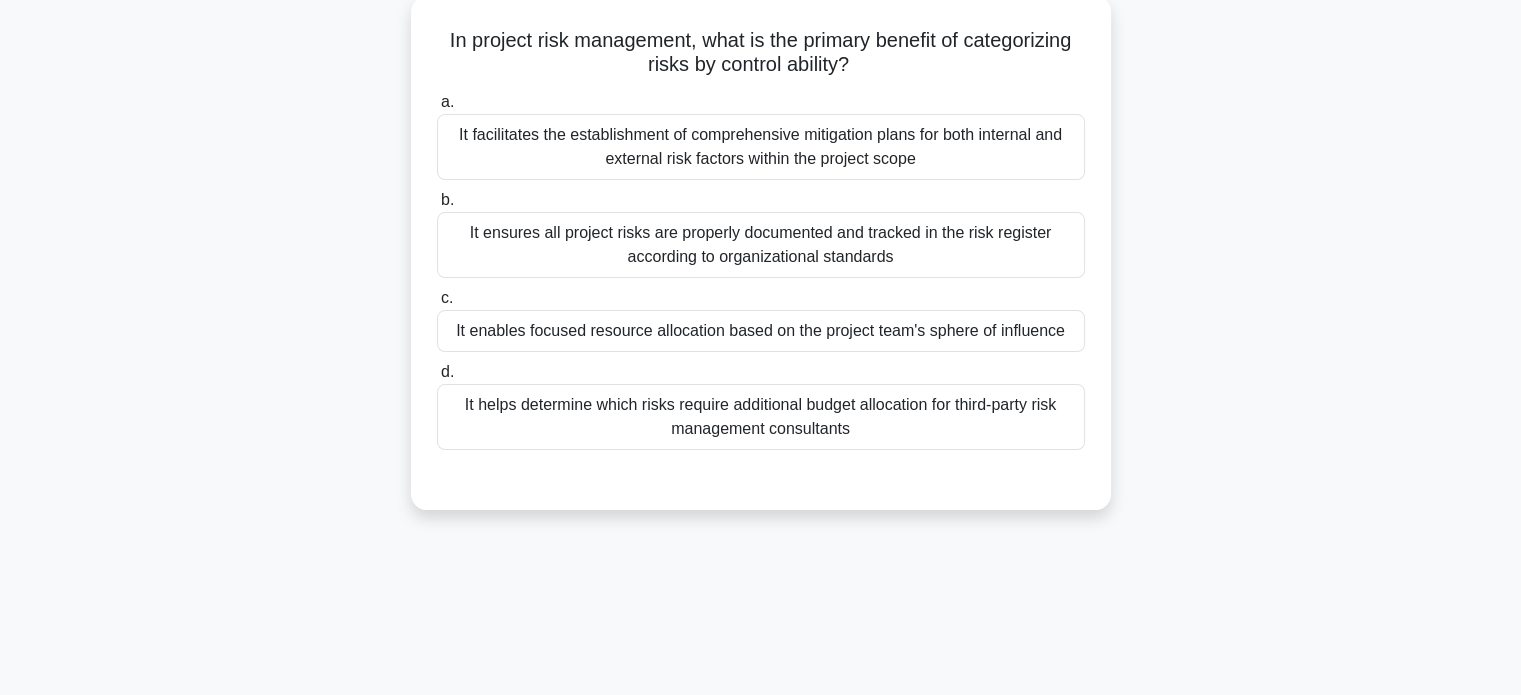 click on "It facilitates the establishment of comprehensive mitigation plans for both internal and external risk factors within the project scope" at bounding box center (761, 147) 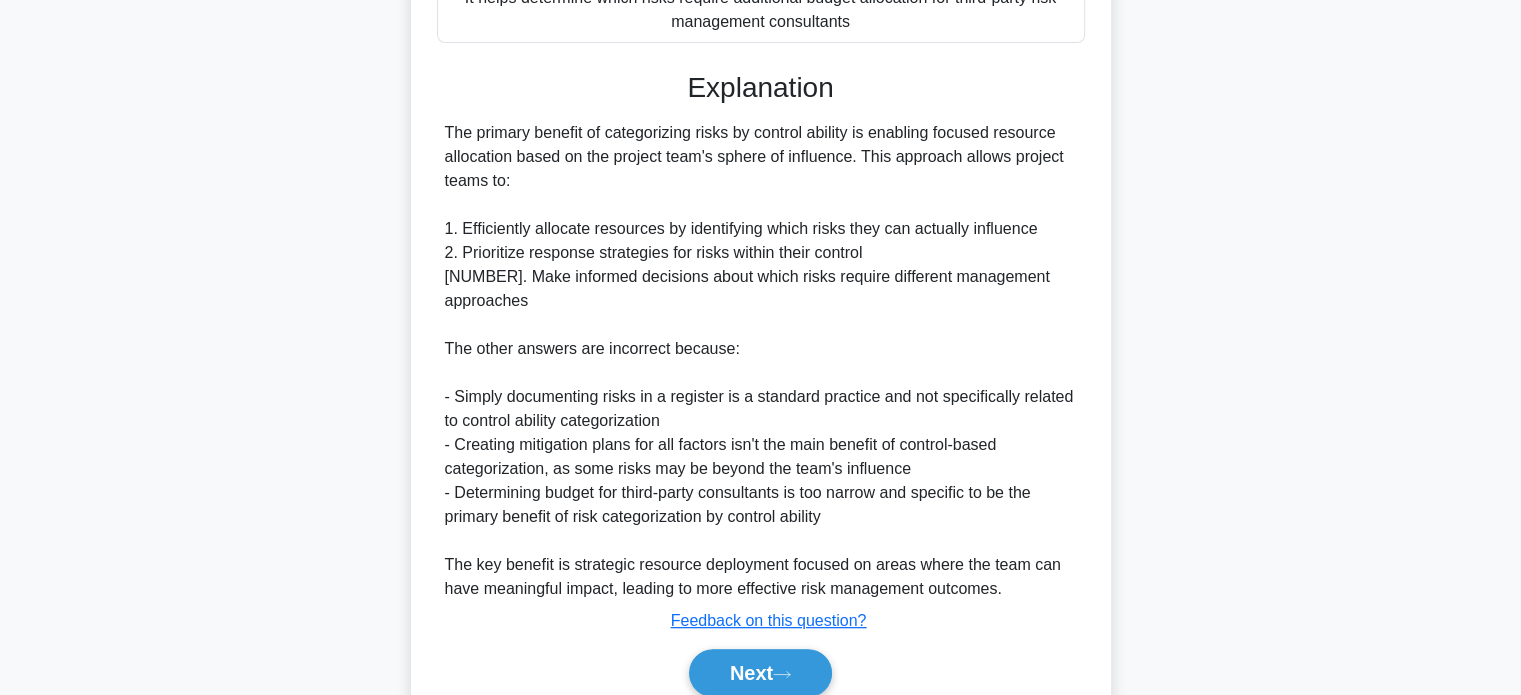 scroll, scrollTop: 610, scrollLeft: 0, axis: vertical 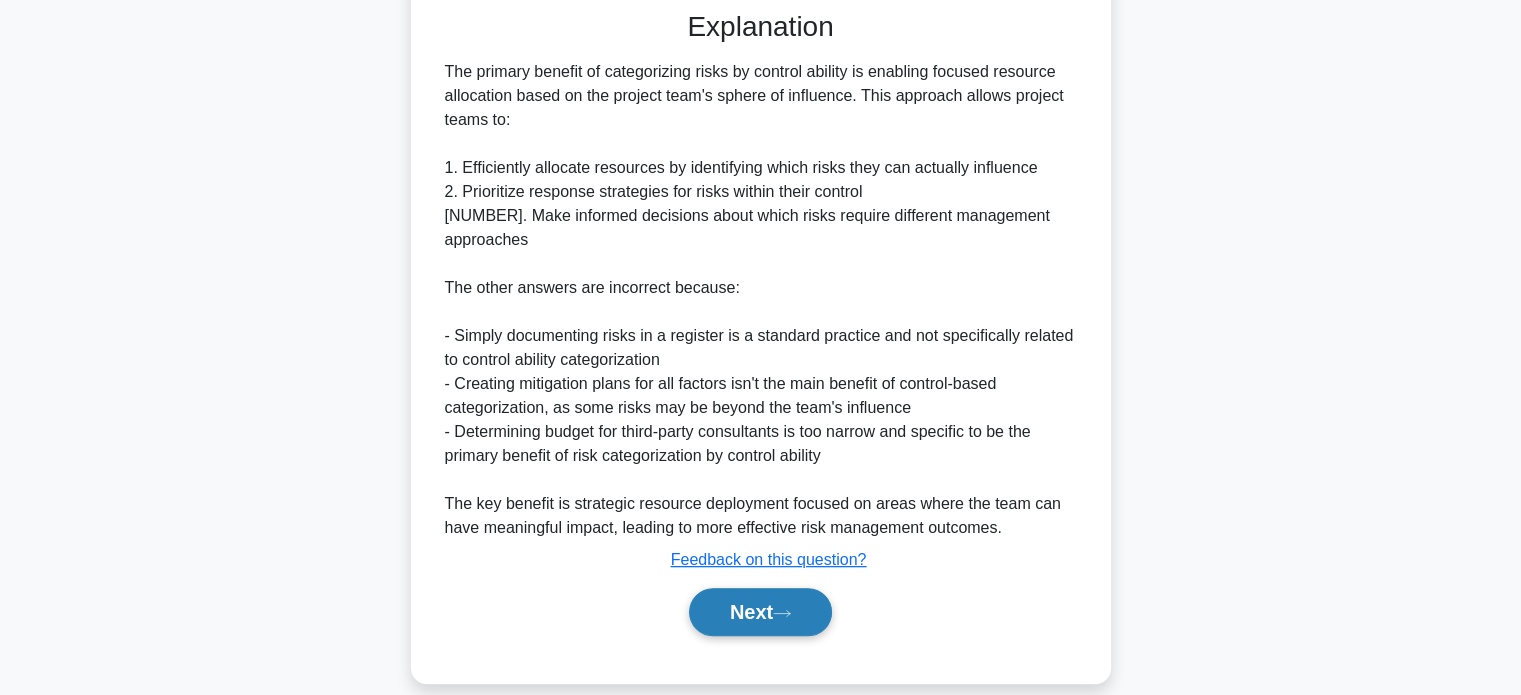 click on "Next" at bounding box center [760, 612] 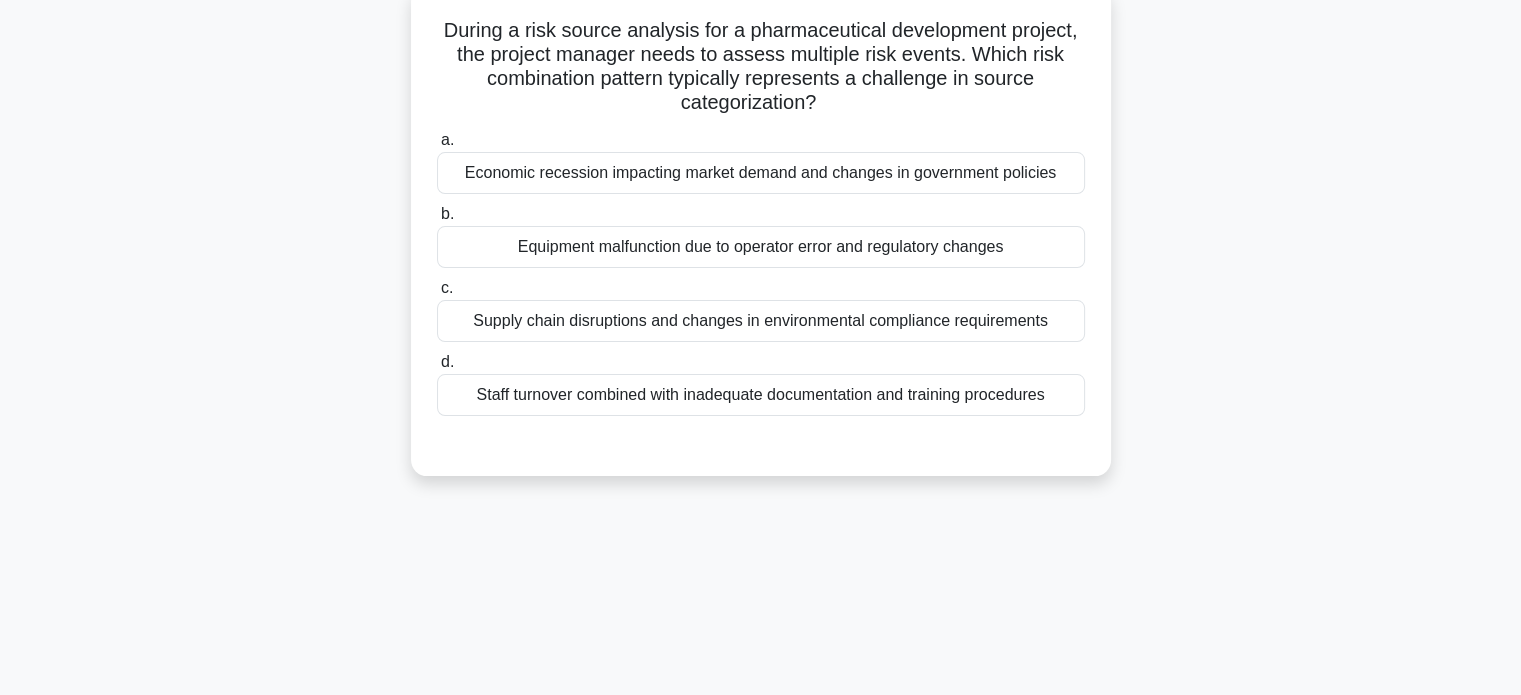 scroll, scrollTop: 154, scrollLeft: 0, axis: vertical 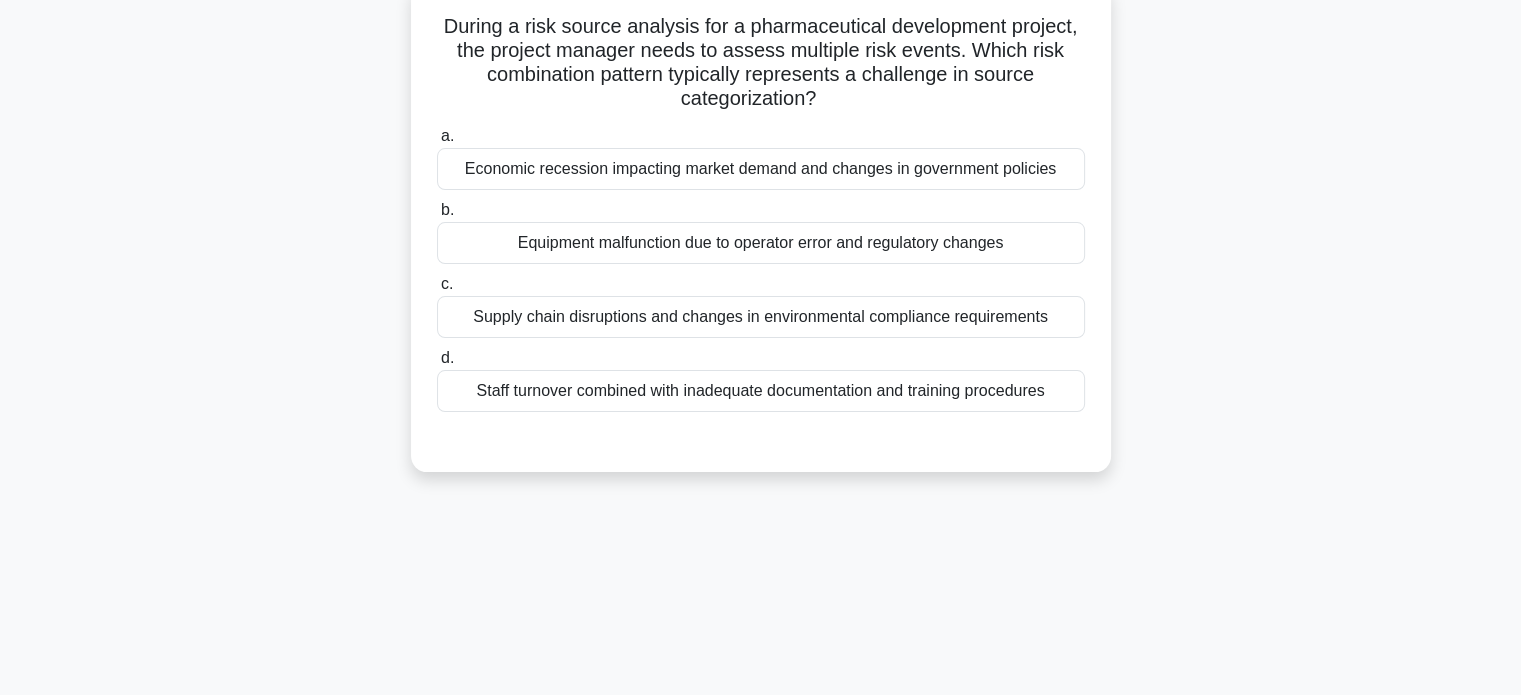 click on "Staff turnover combined with inadequate documentation and training procedures" at bounding box center (761, 391) 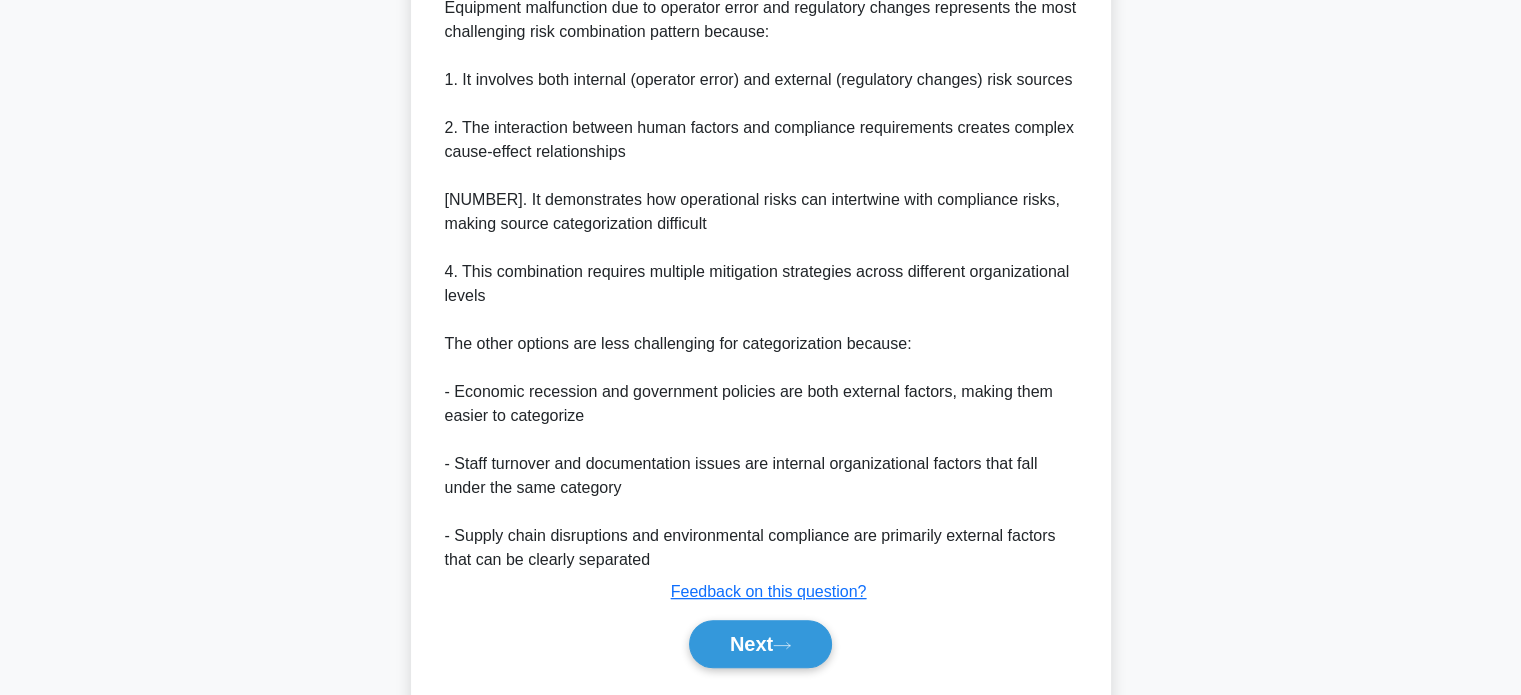 scroll, scrollTop: 706, scrollLeft: 0, axis: vertical 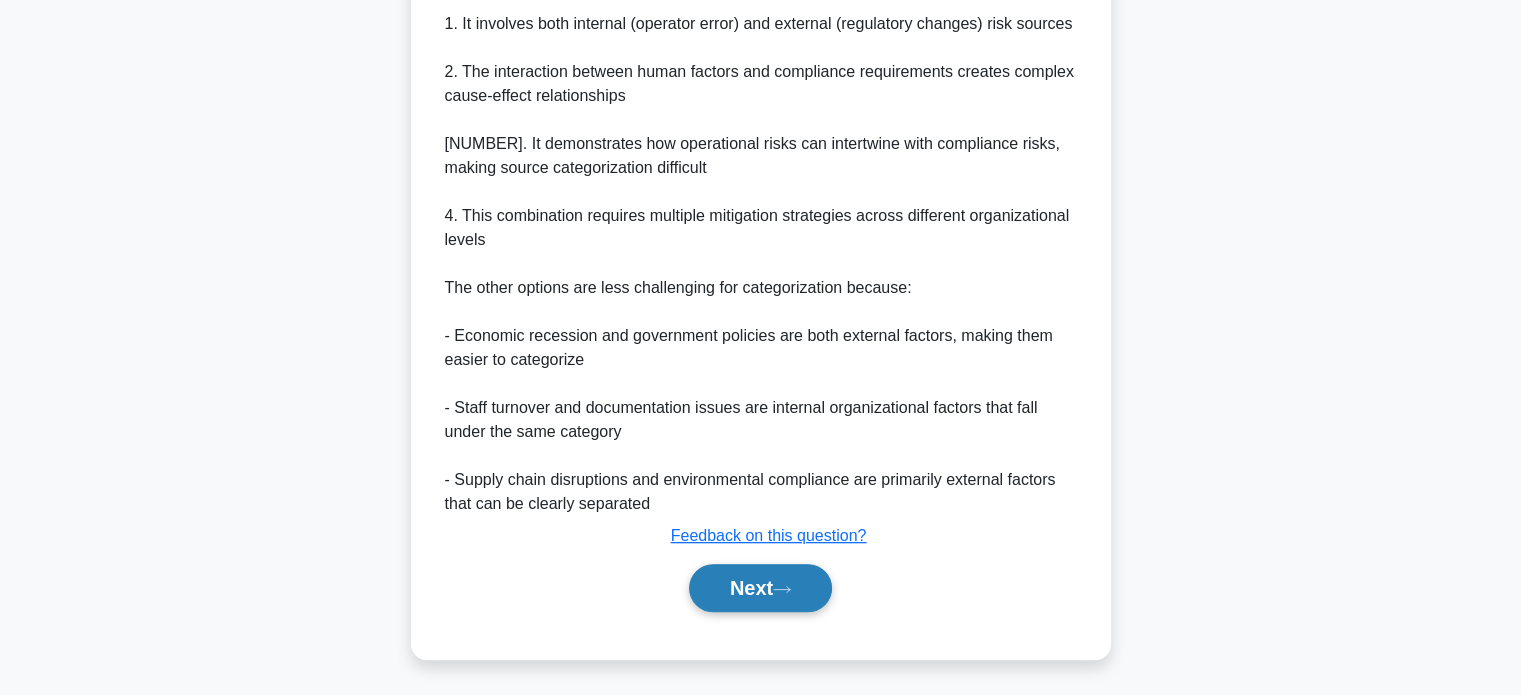 click on "Next" at bounding box center [760, 588] 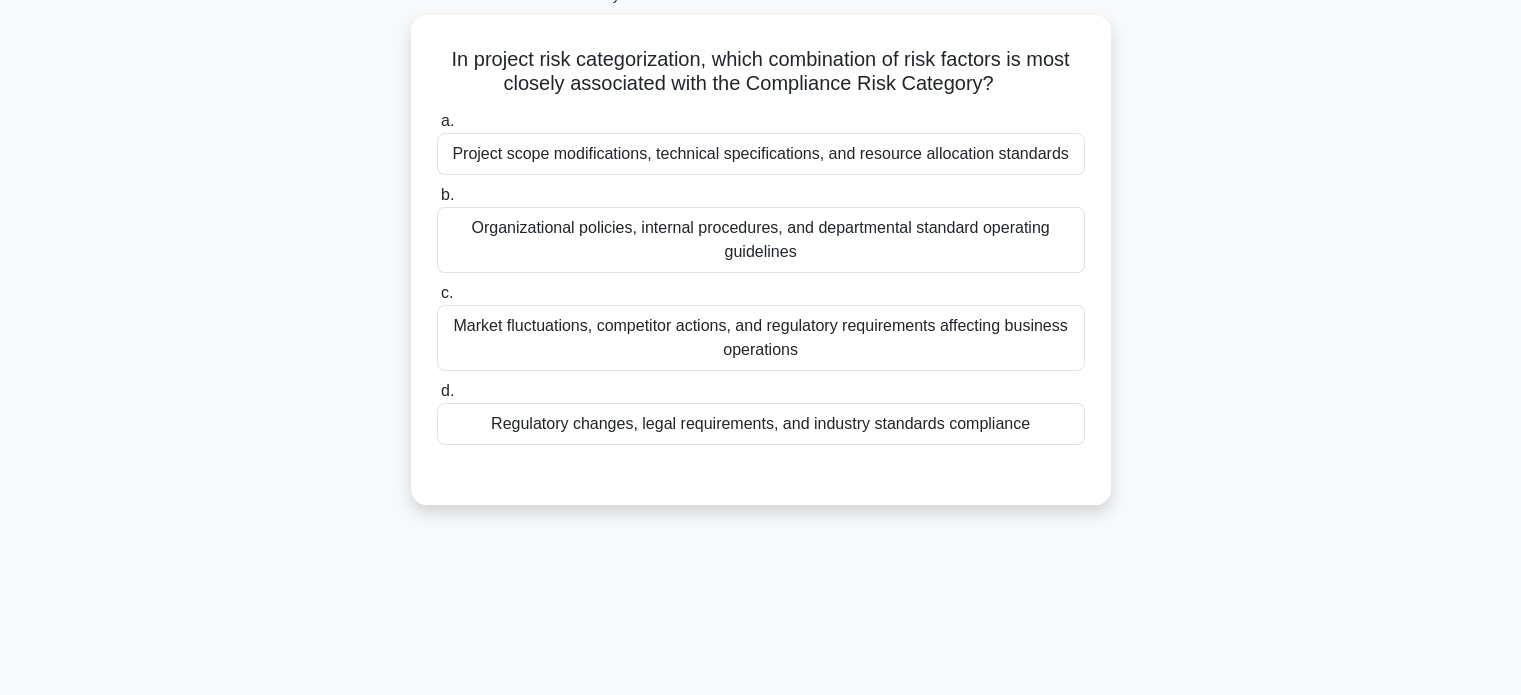 scroll, scrollTop: 128, scrollLeft: 0, axis: vertical 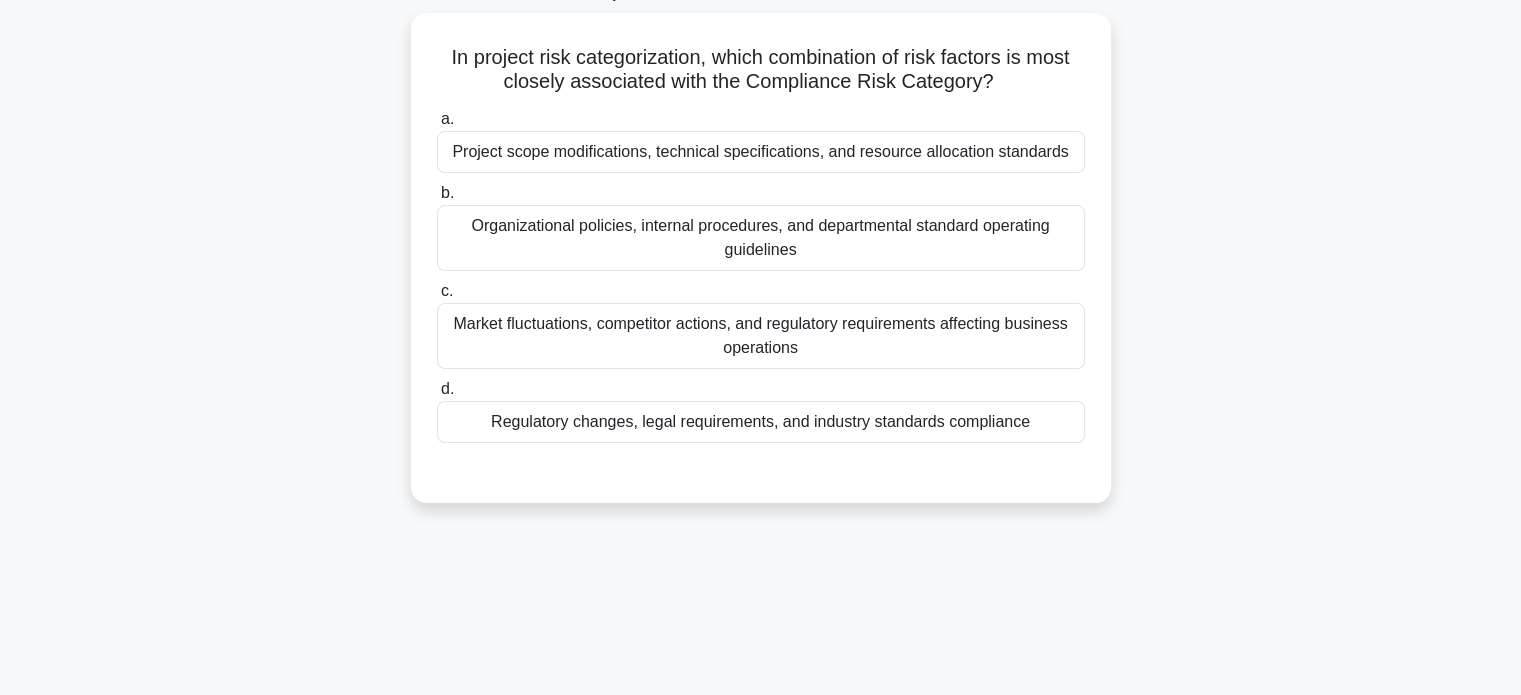 click on "Regulatory changes, legal requirements, and industry standards compliance" at bounding box center [761, 422] 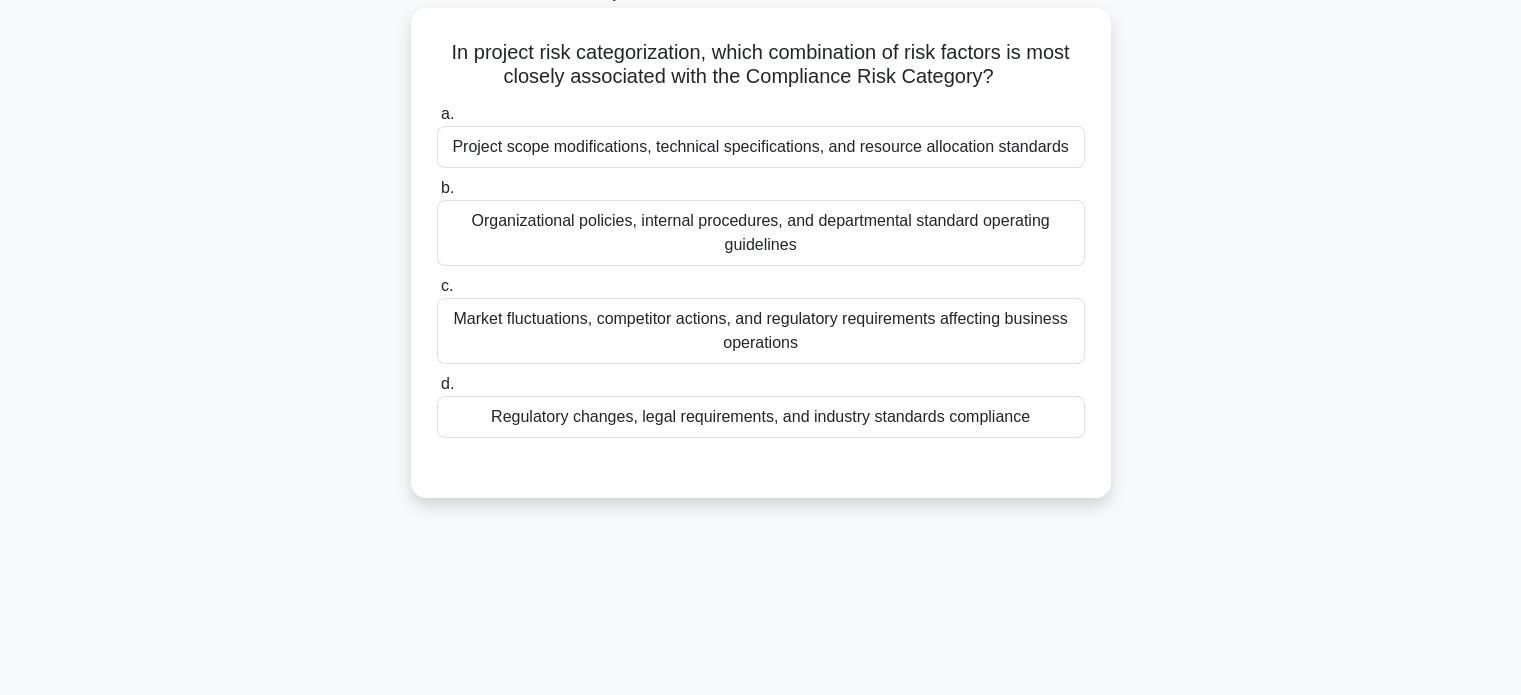 click on "d.
Regulatory changes, legal requirements, and industry standards compliance" at bounding box center [437, 384] 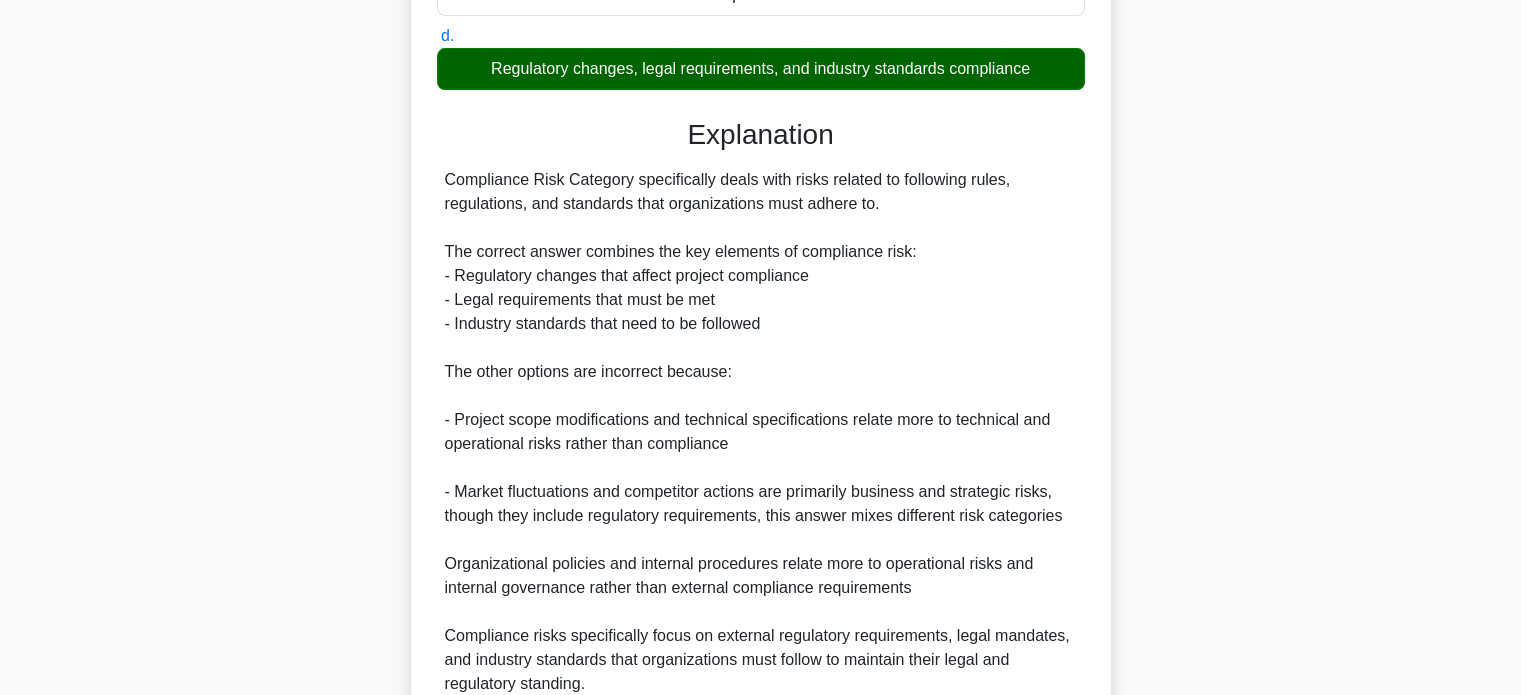 scroll, scrollTop: 656, scrollLeft: 0, axis: vertical 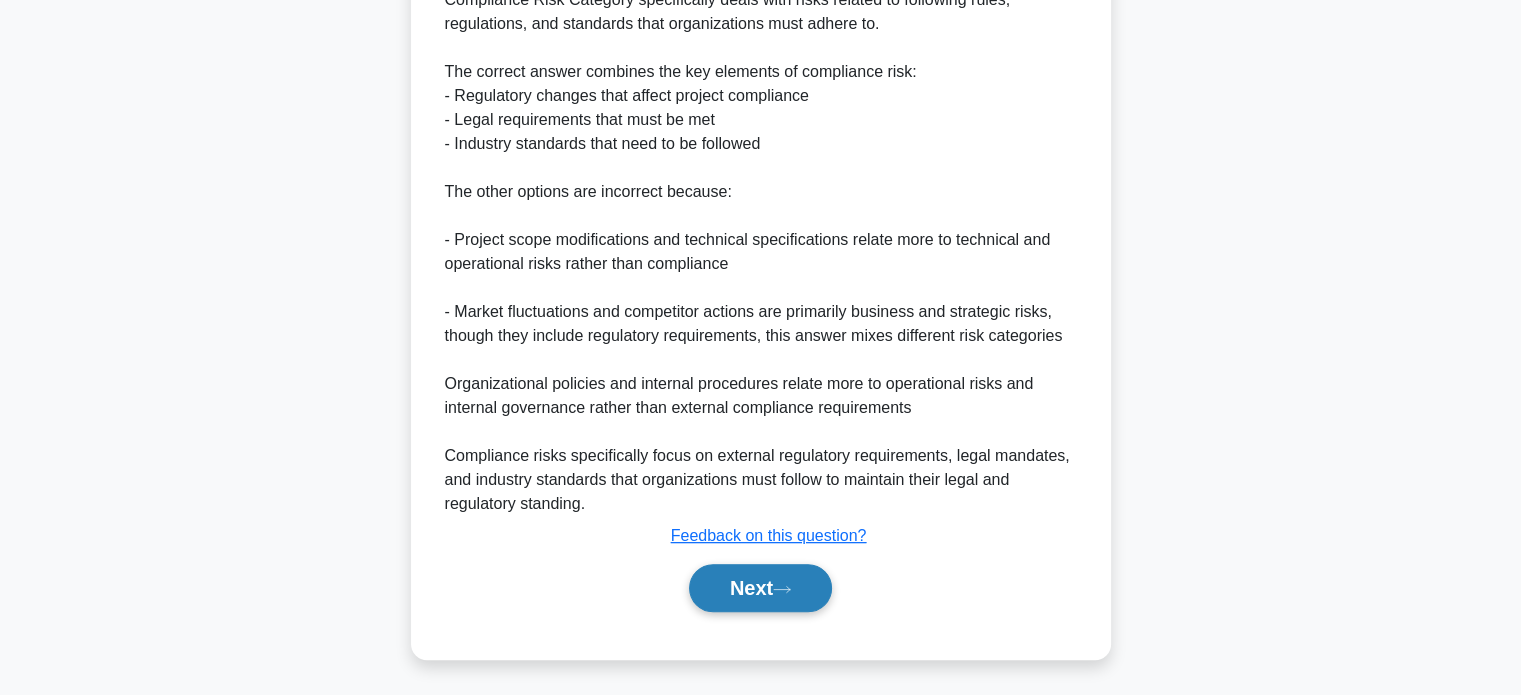click on "Next" at bounding box center [760, 588] 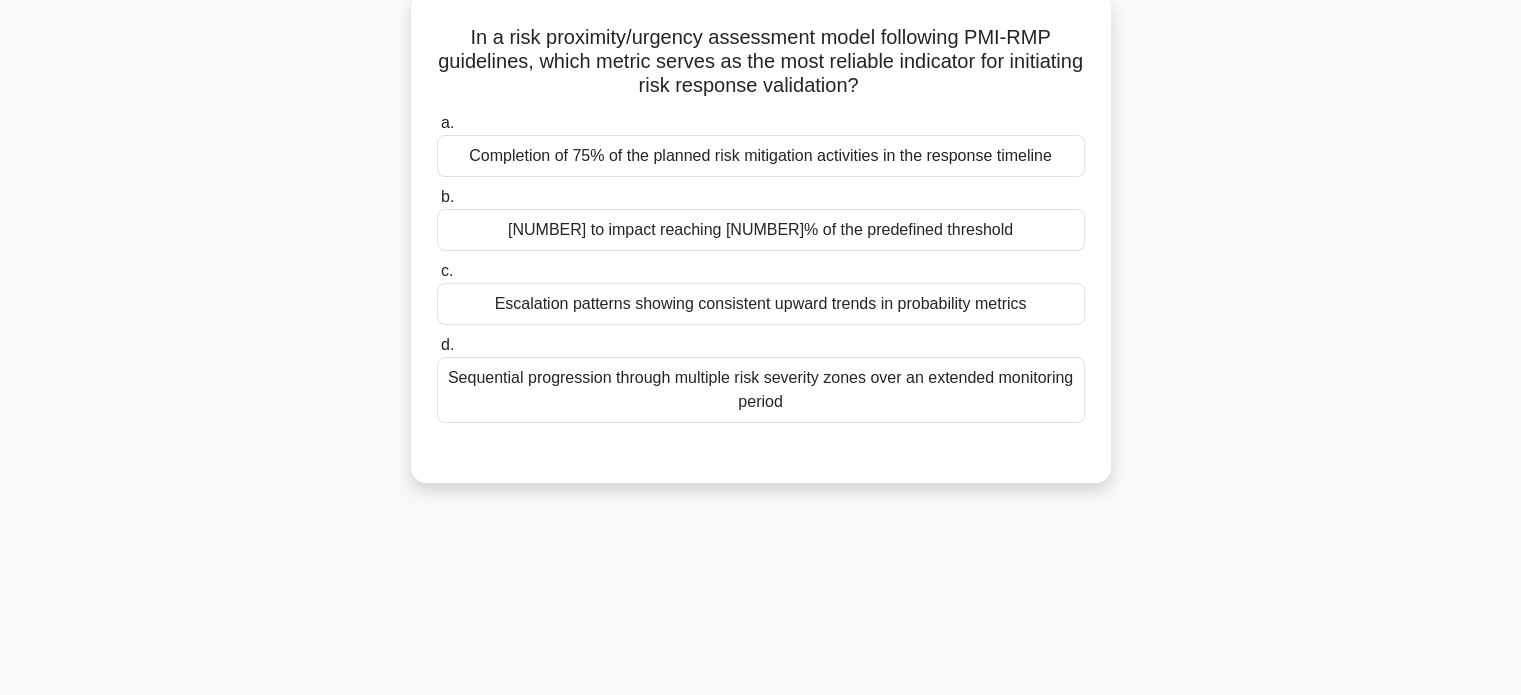 scroll, scrollTop: 142, scrollLeft: 0, axis: vertical 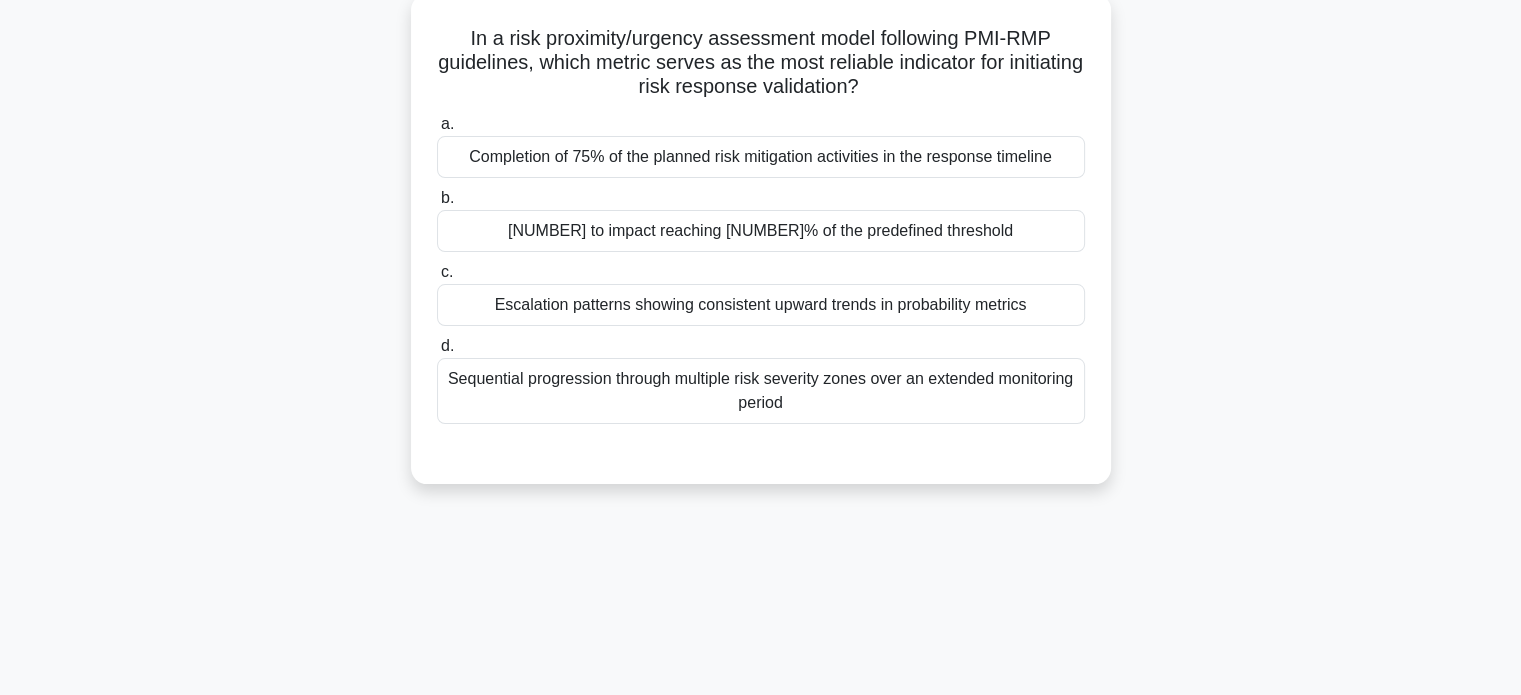 click on "Completion of 75% of the planned risk mitigation activities in the response timeline" at bounding box center [761, 157] 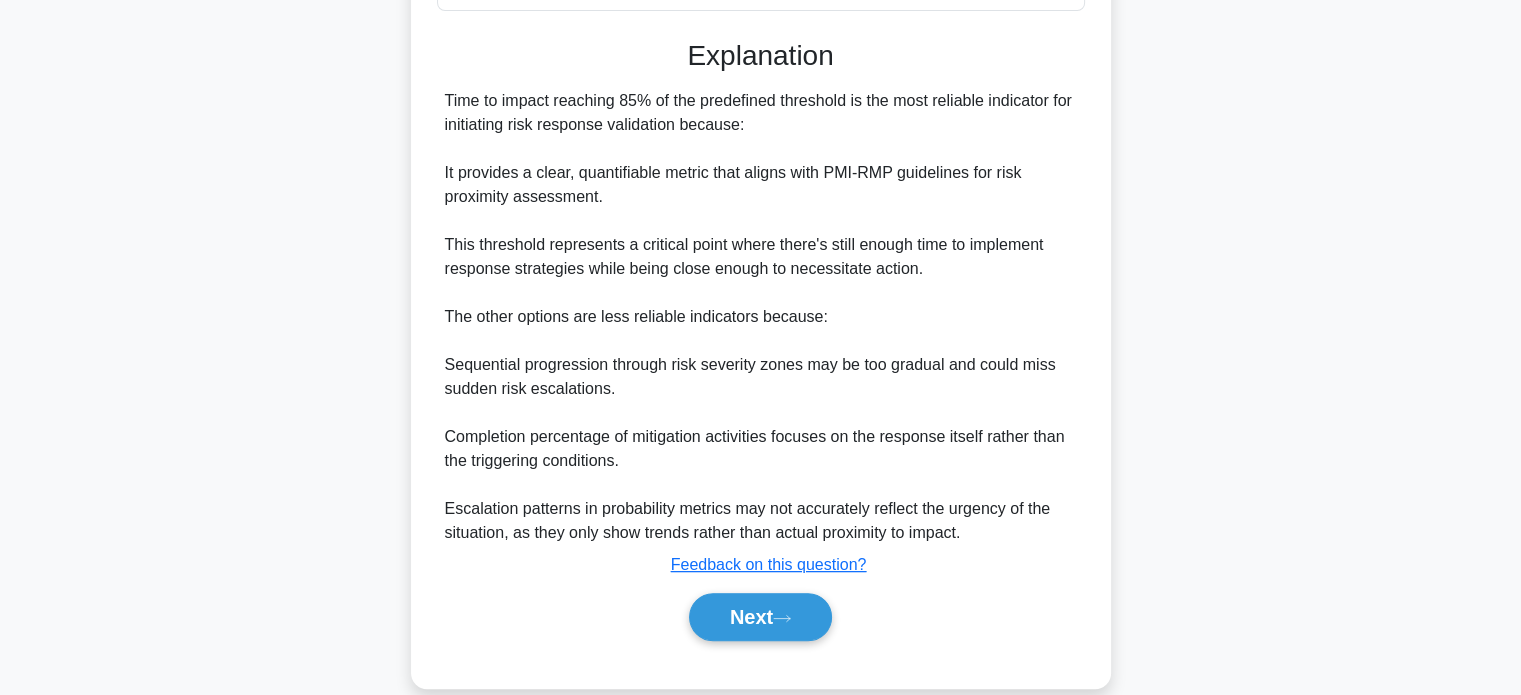 scroll, scrollTop: 586, scrollLeft: 0, axis: vertical 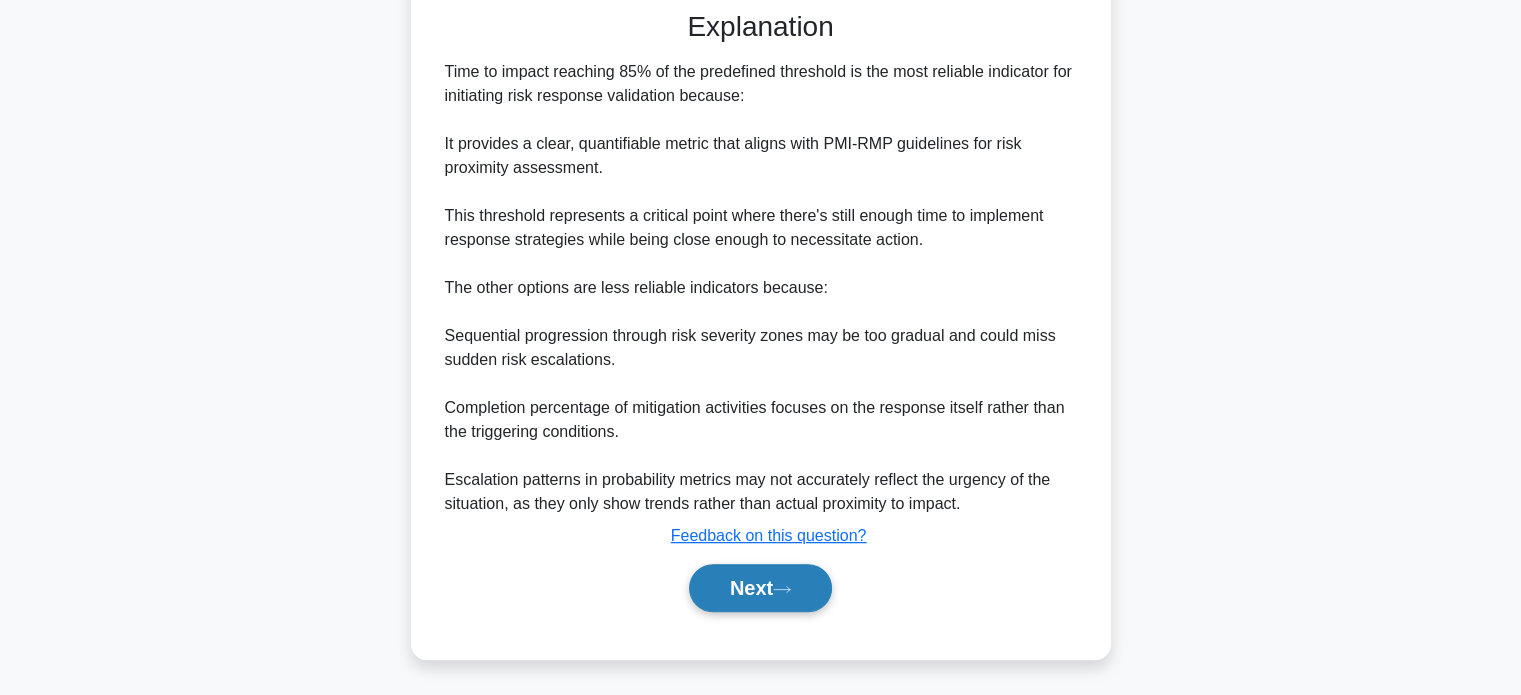 click 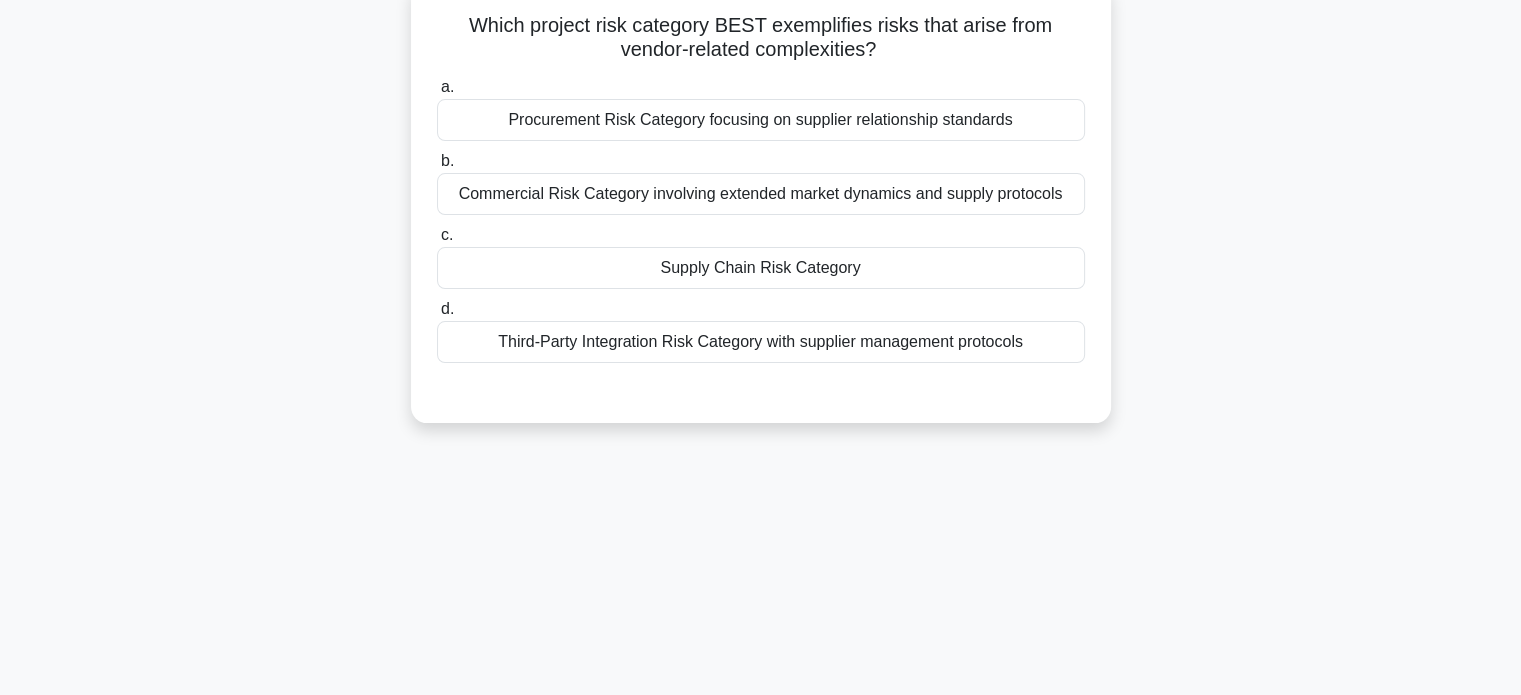 scroll, scrollTop: 138, scrollLeft: 0, axis: vertical 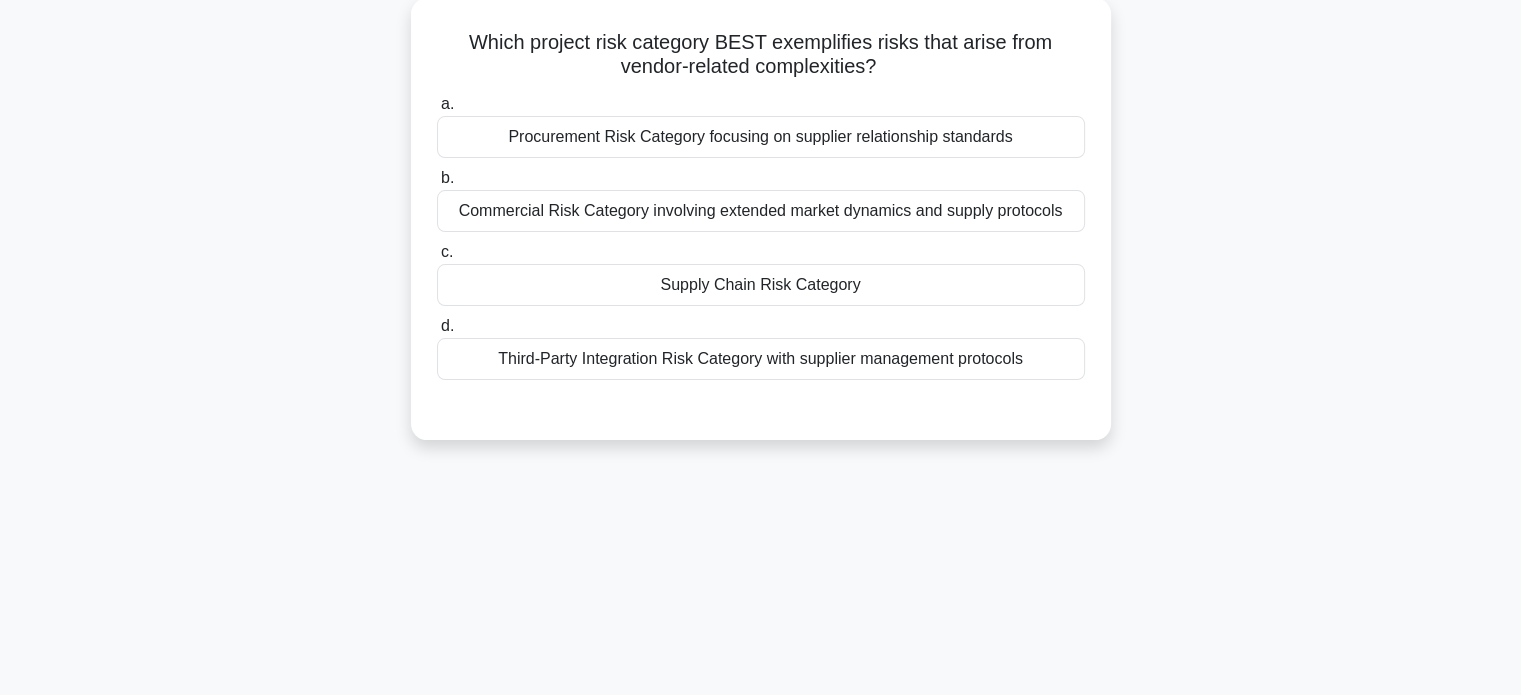 click on "Supply Chain Risk Category" at bounding box center (761, 285) 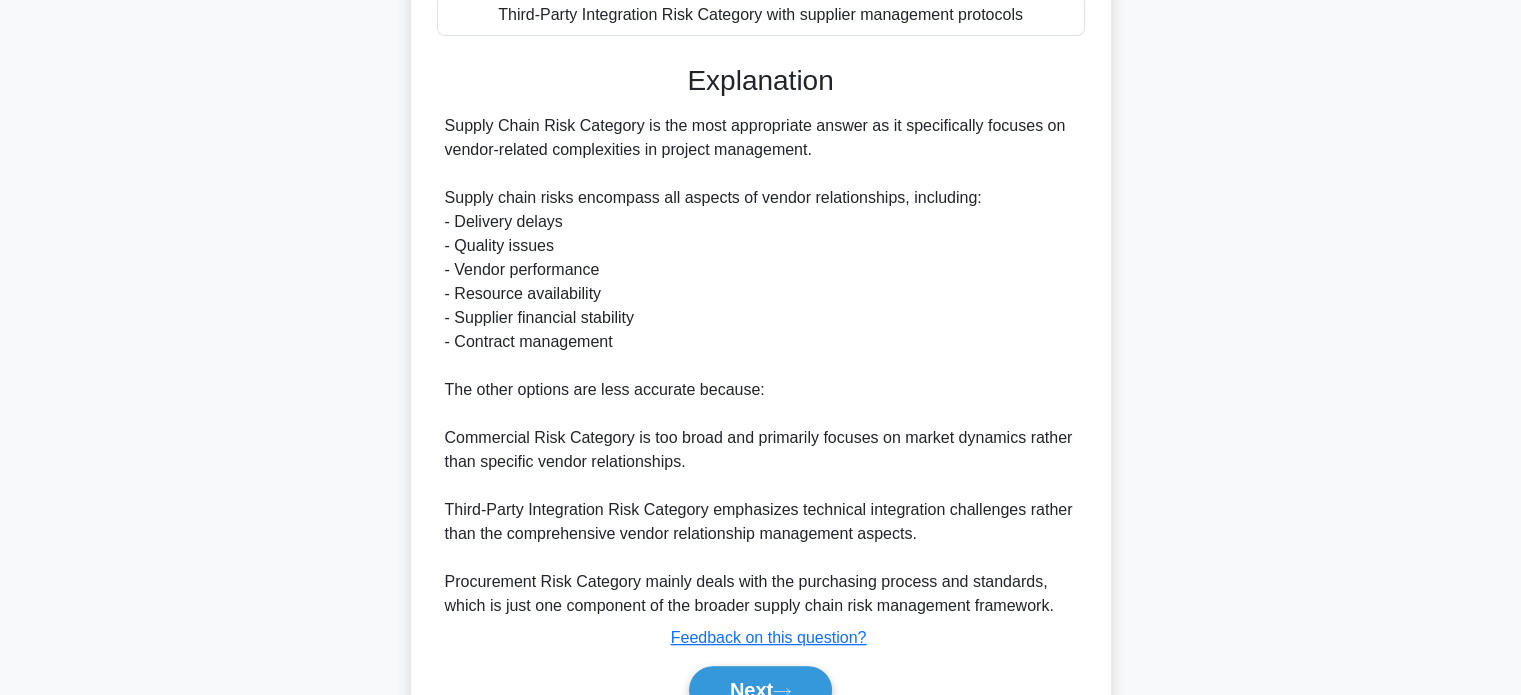 scroll, scrollTop: 584, scrollLeft: 0, axis: vertical 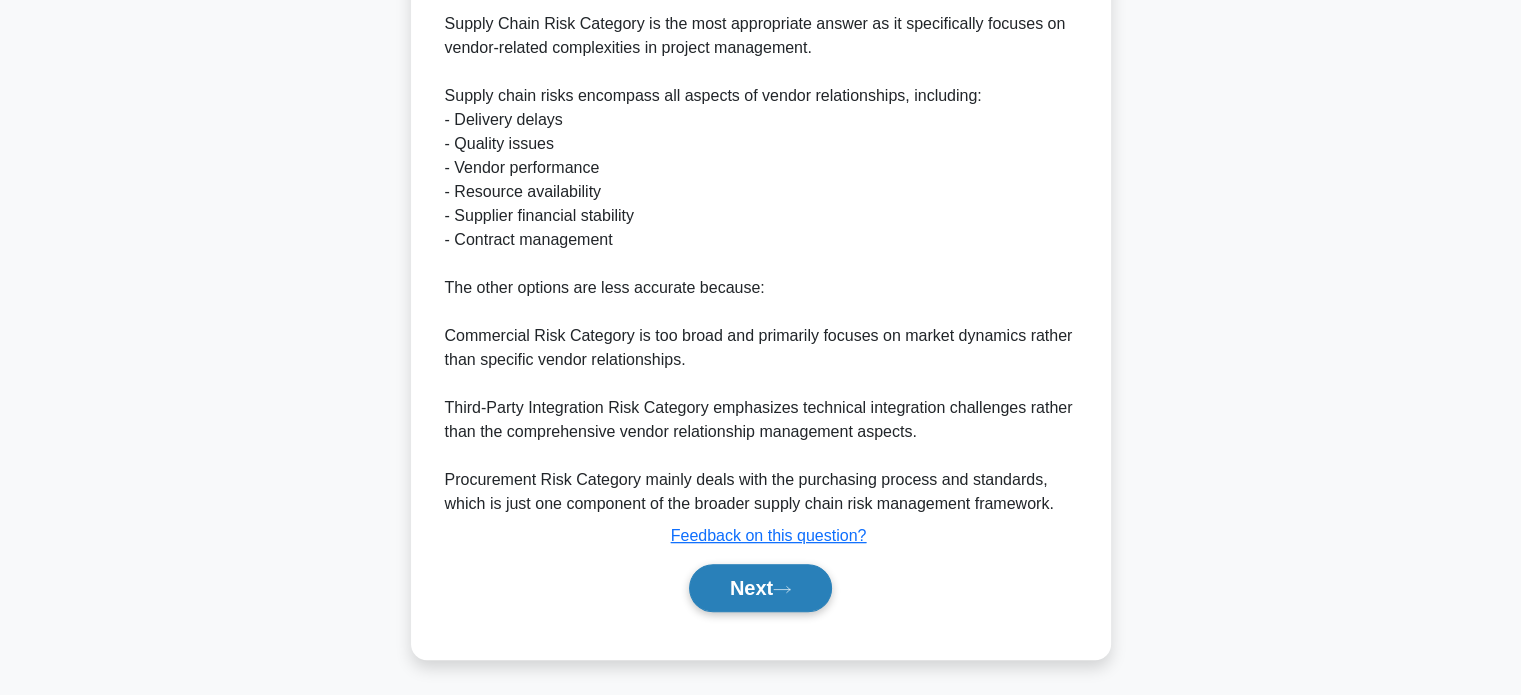 click on "Next" at bounding box center [760, 588] 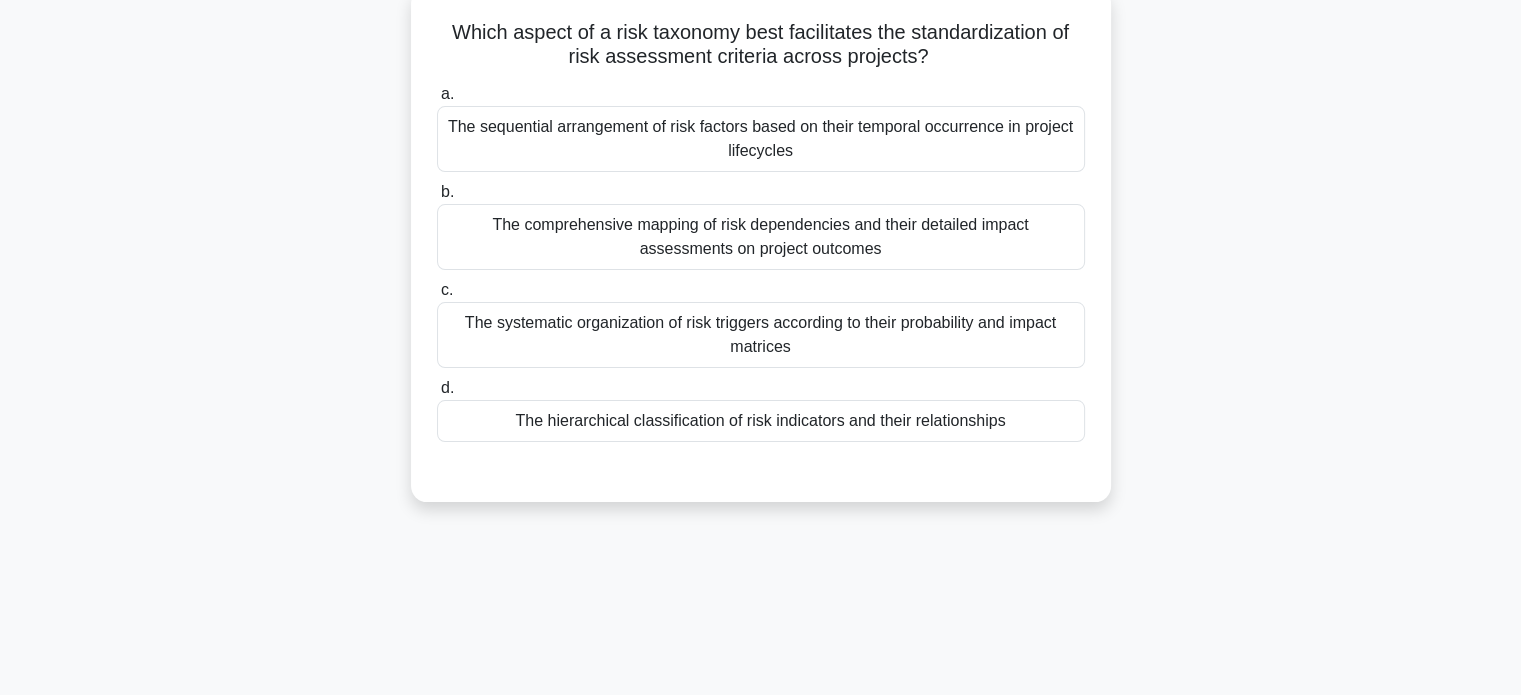 scroll, scrollTop: 151, scrollLeft: 0, axis: vertical 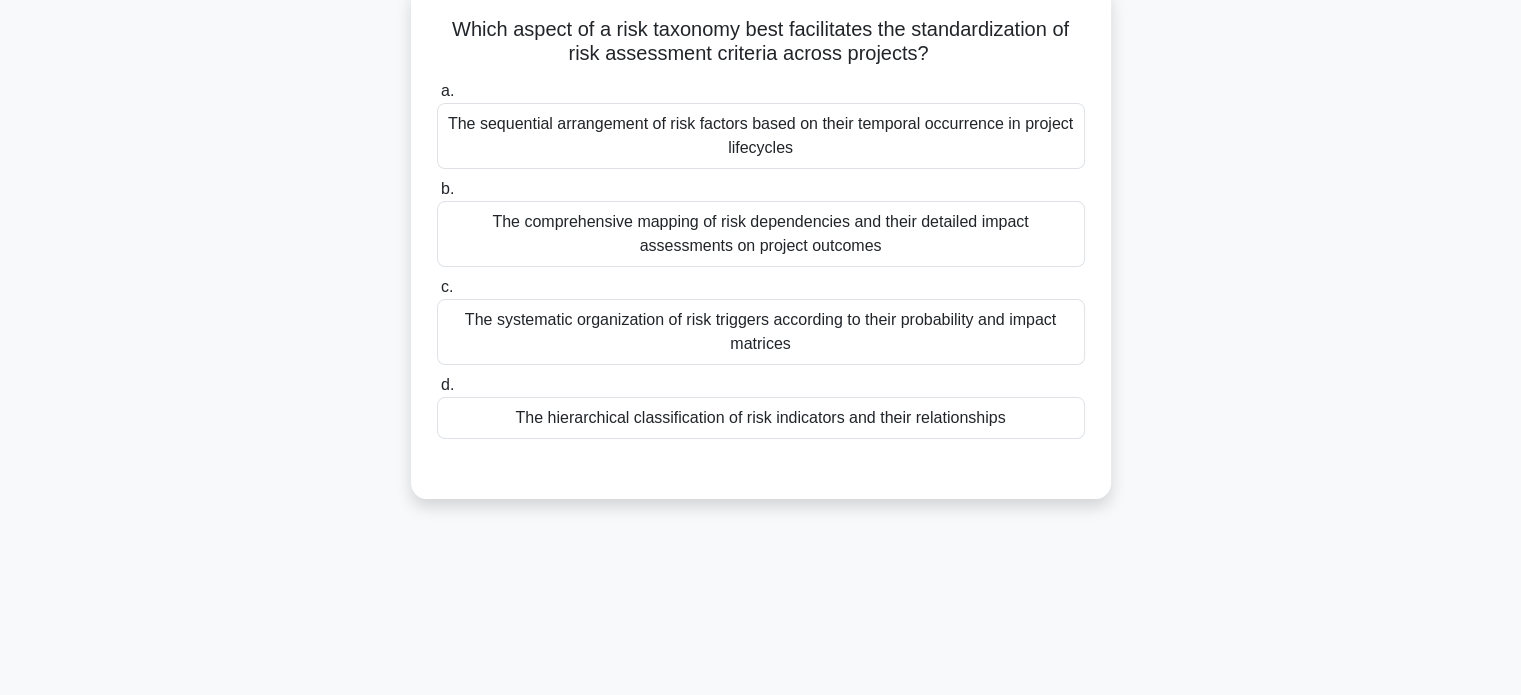 click on "The hierarchical classification of risk indicators and their relationships" at bounding box center [761, 418] 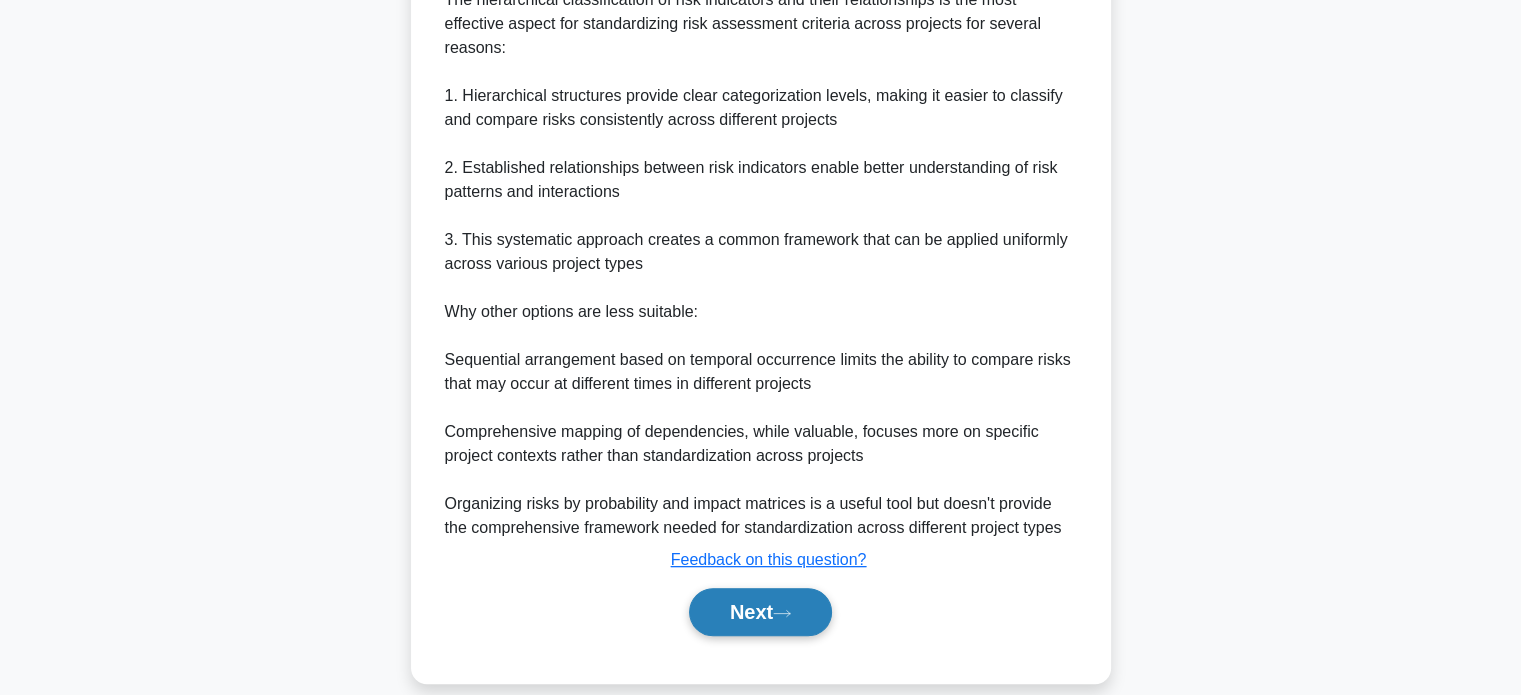 click on "Next" at bounding box center [760, 612] 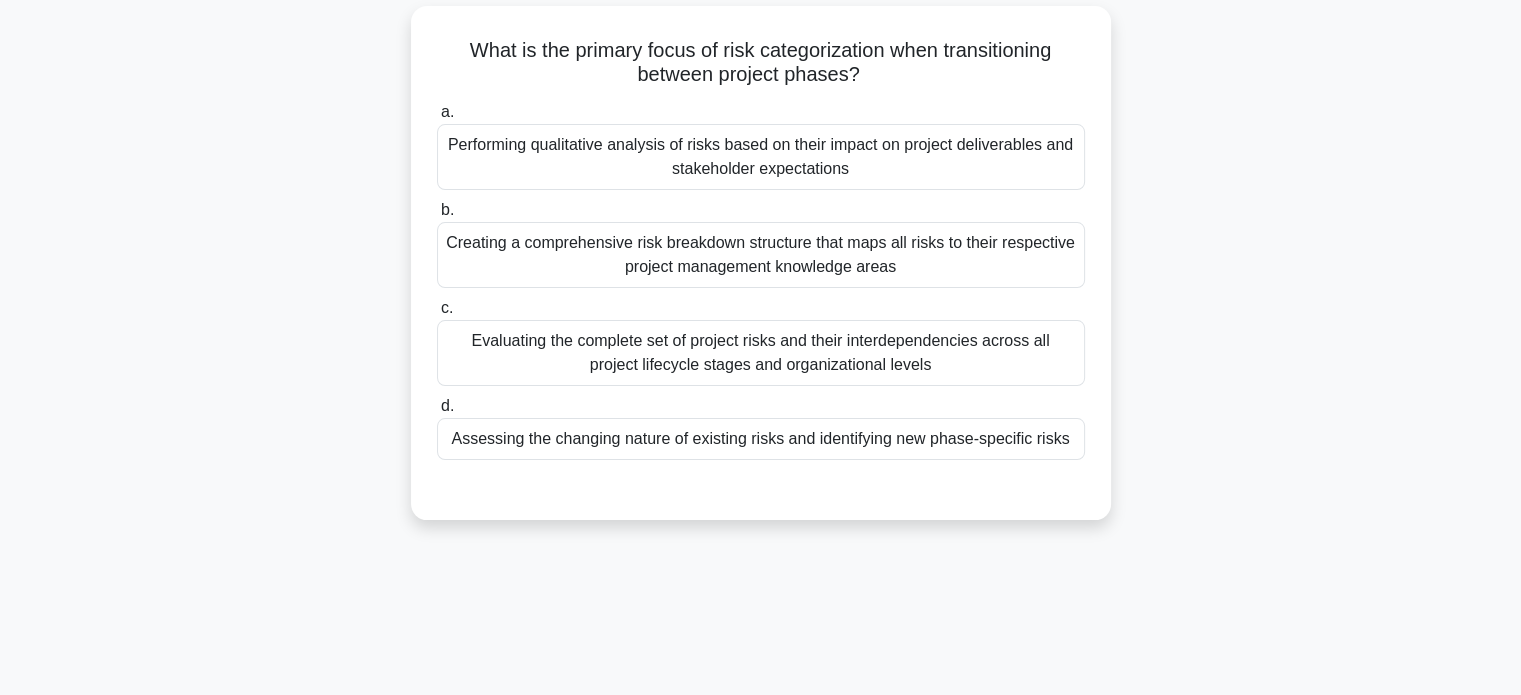 scroll, scrollTop: 124, scrollLeft: 0, axis: vertical 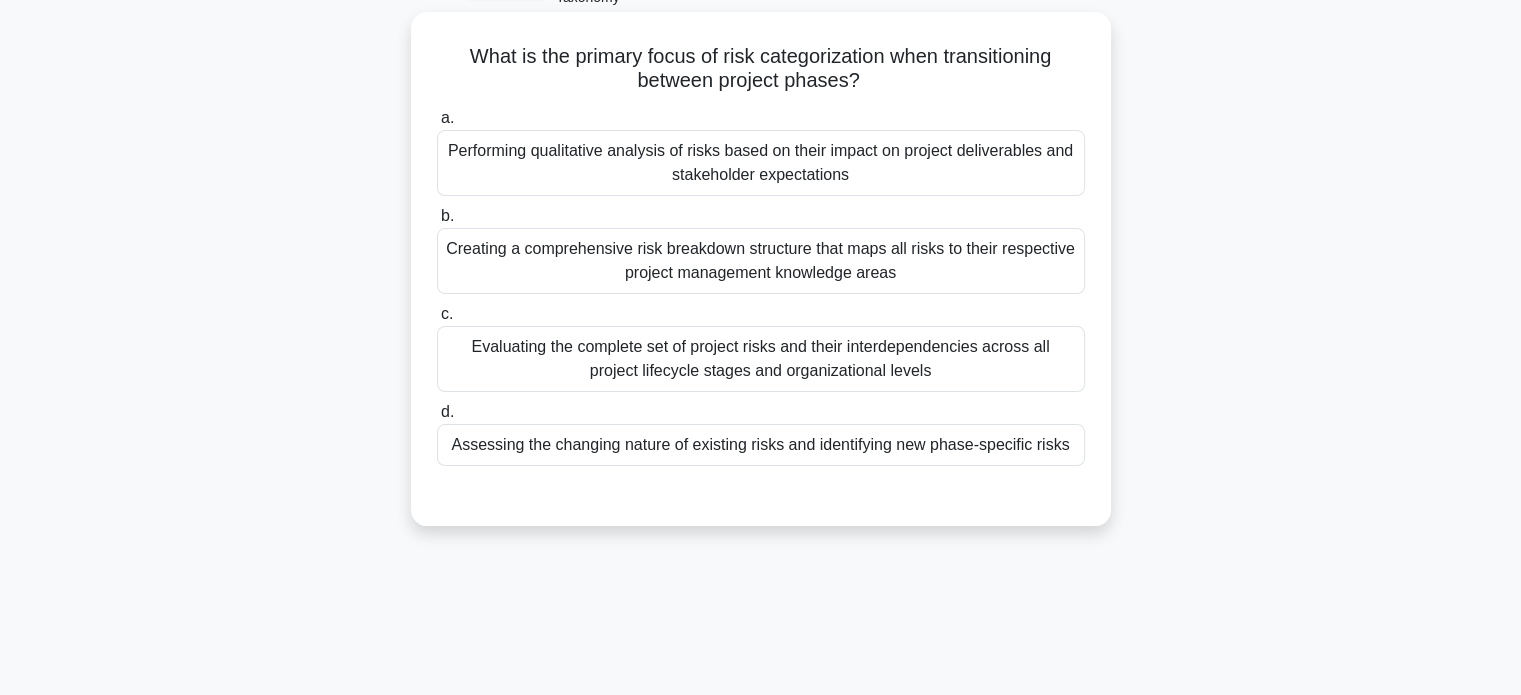 click on "Assessing the changing nature of existing risks and identifying new phase-specific risks" at bounding box center (761, 445) 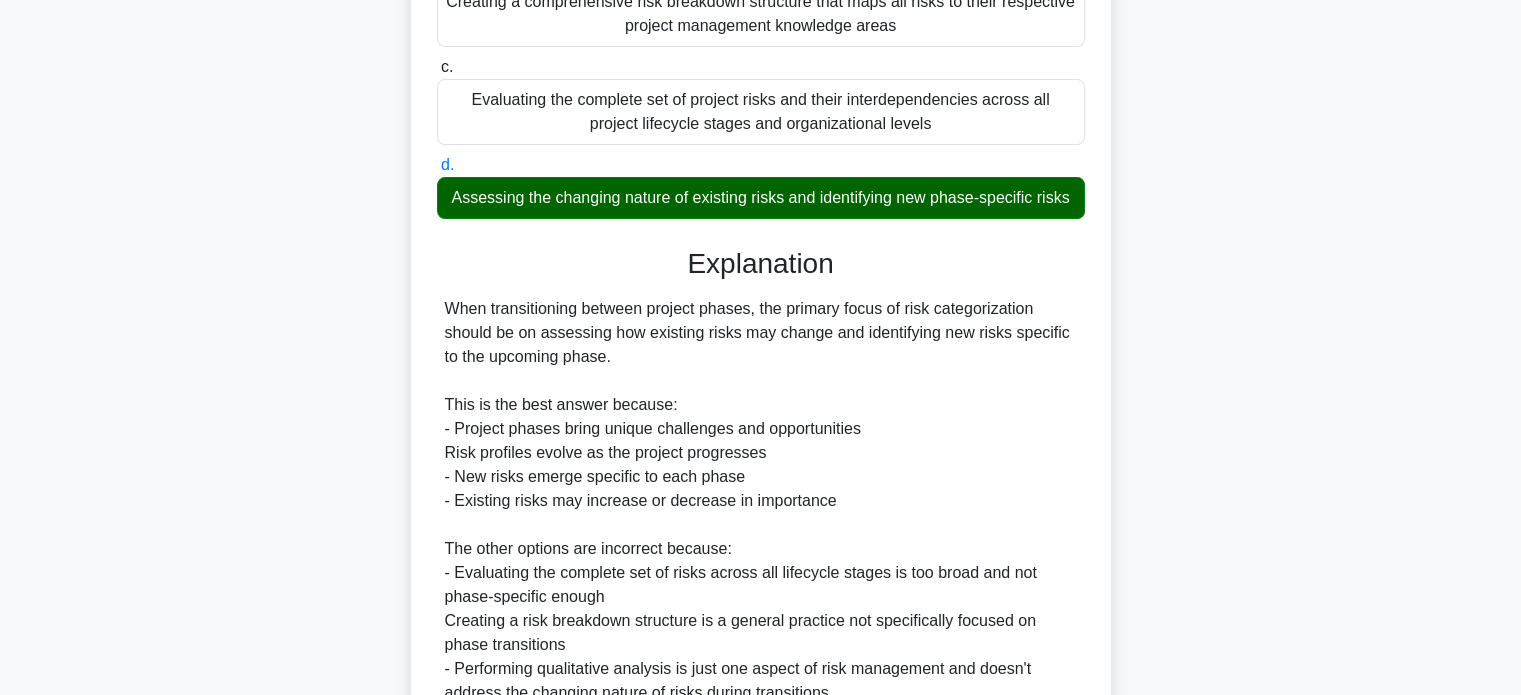 scroll, scrollTop: 584, scrollLeft: 0, axis: vertical 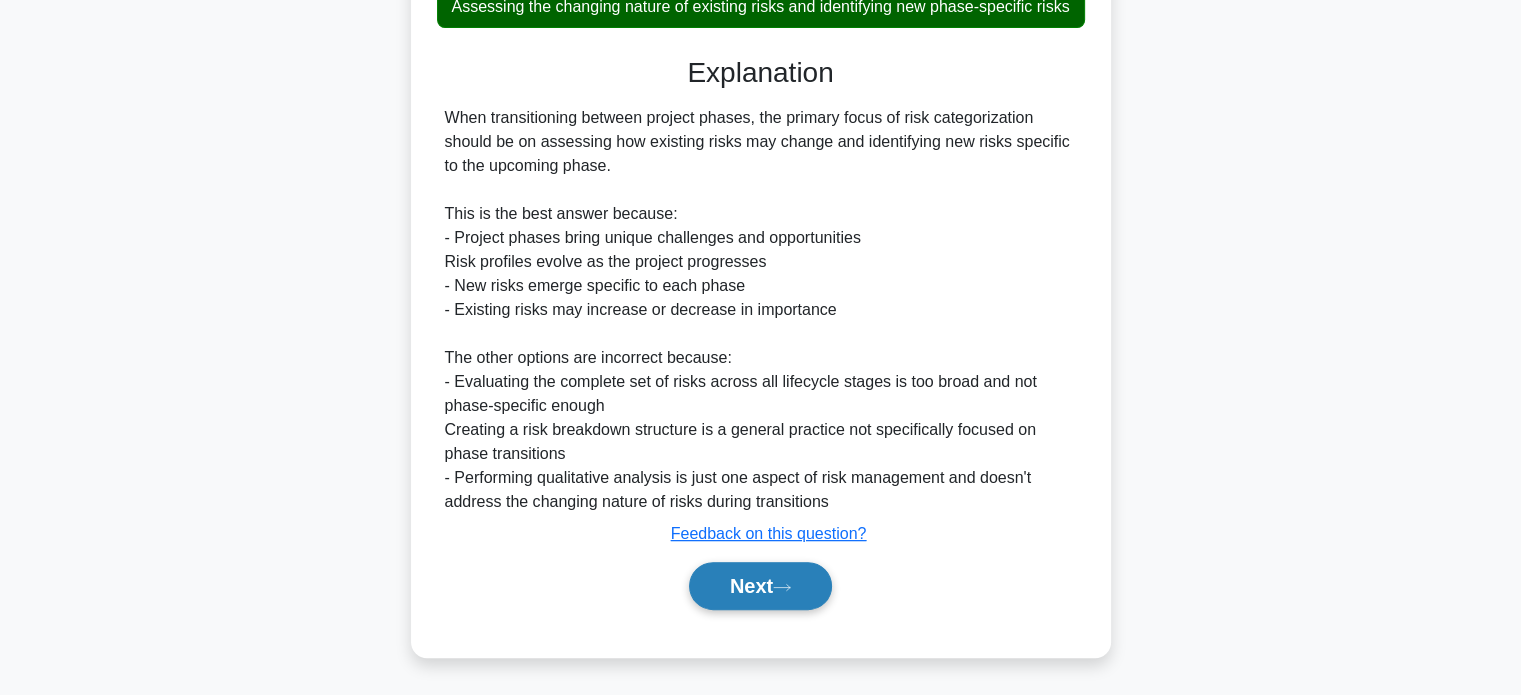 click on "Next" at bounding box center (760, 586) 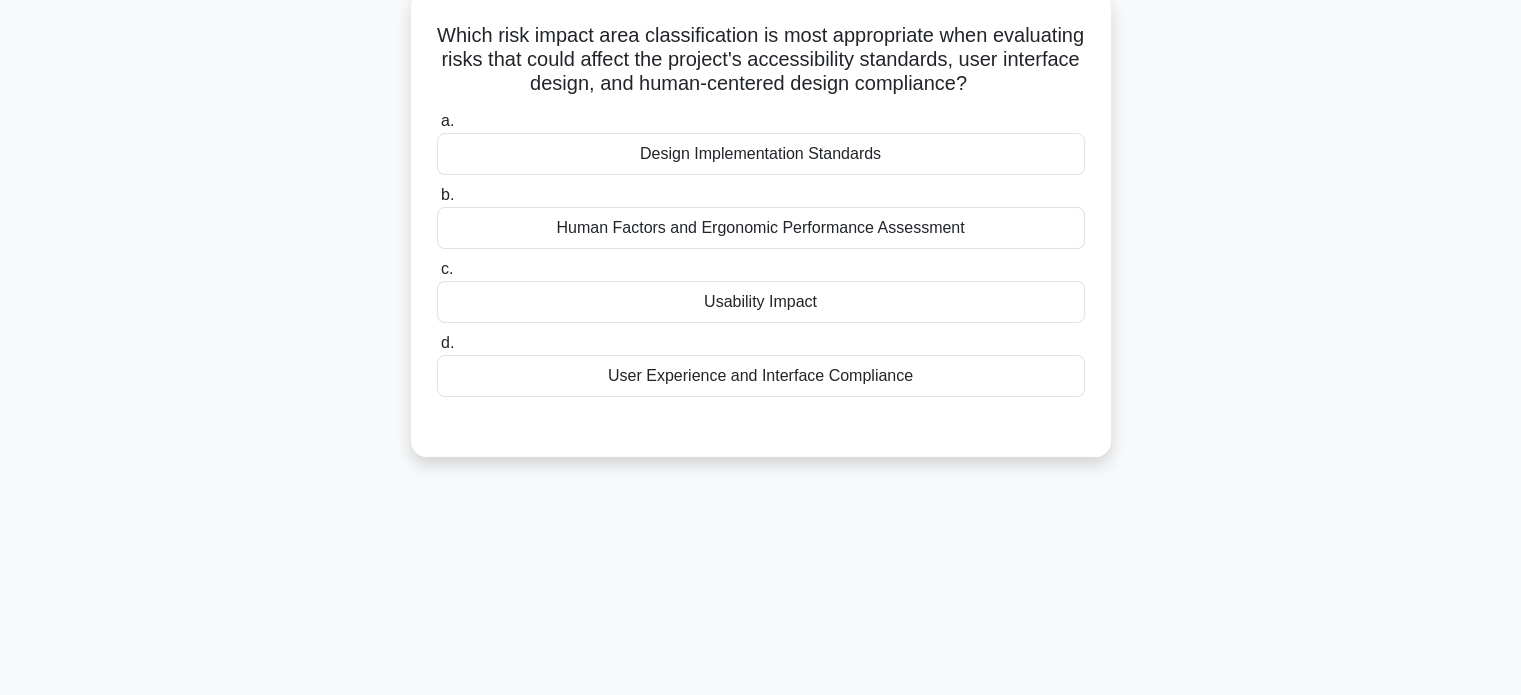 scroll, scrollTop: 144, scrollLeft: 0, axis: vertical 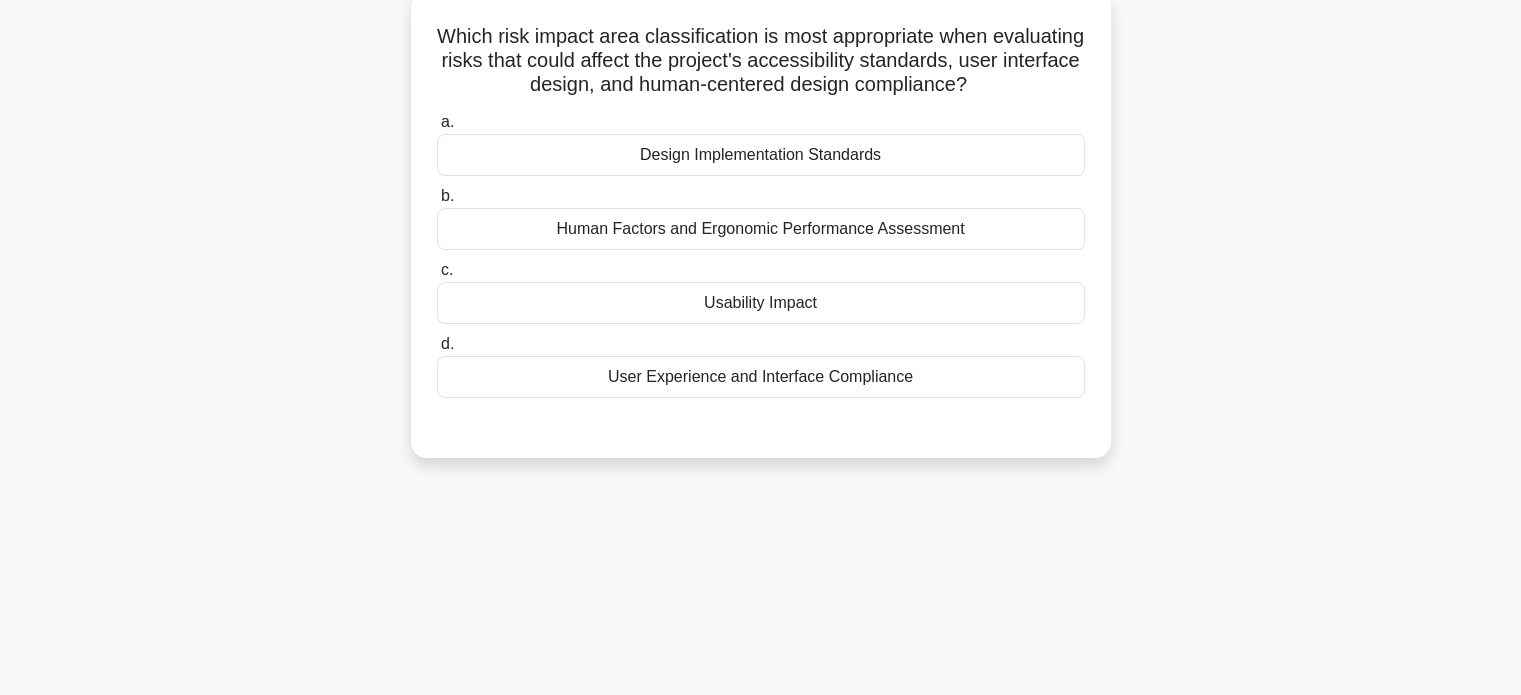 click on "User Experience and Interface Compliance" at bounding box center [761, 377] 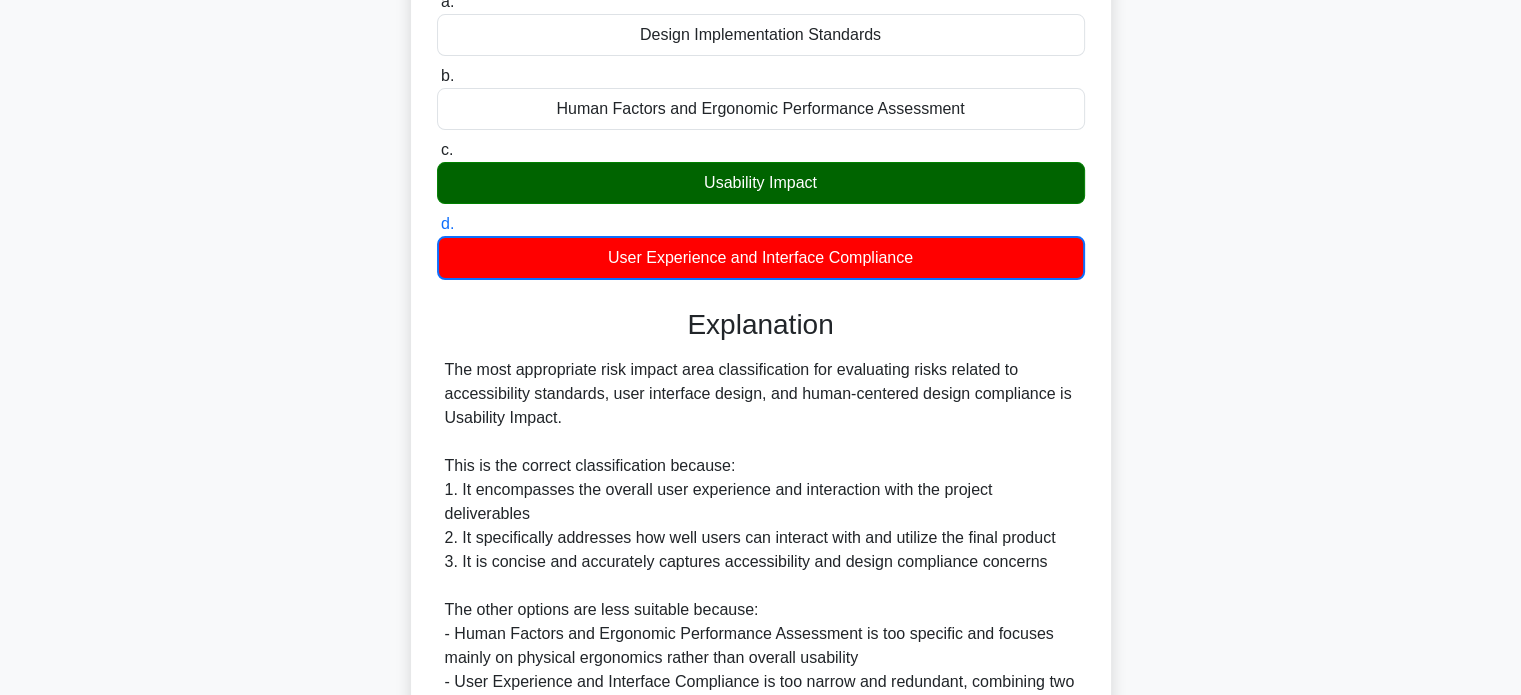 scroll, scrollTop: 252, scrollLeft: 0, axis: vertical 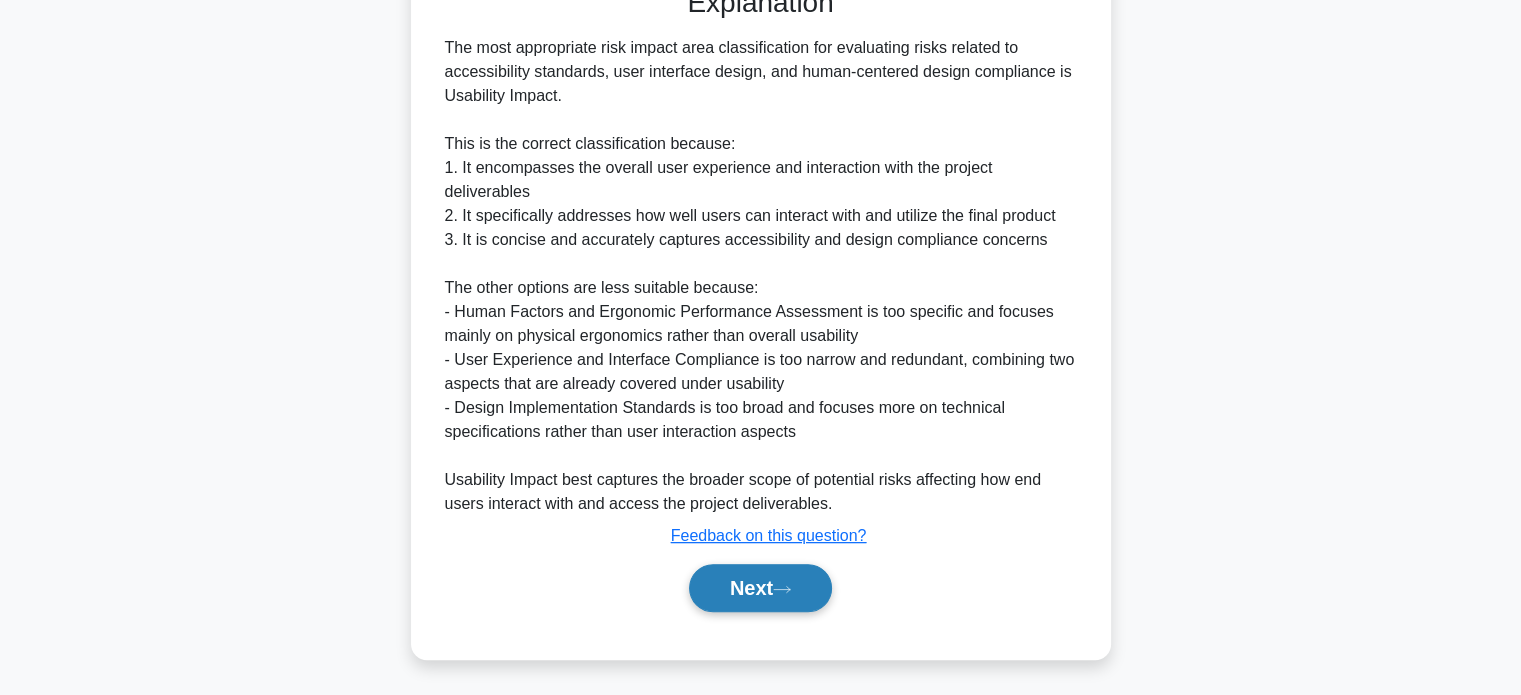click 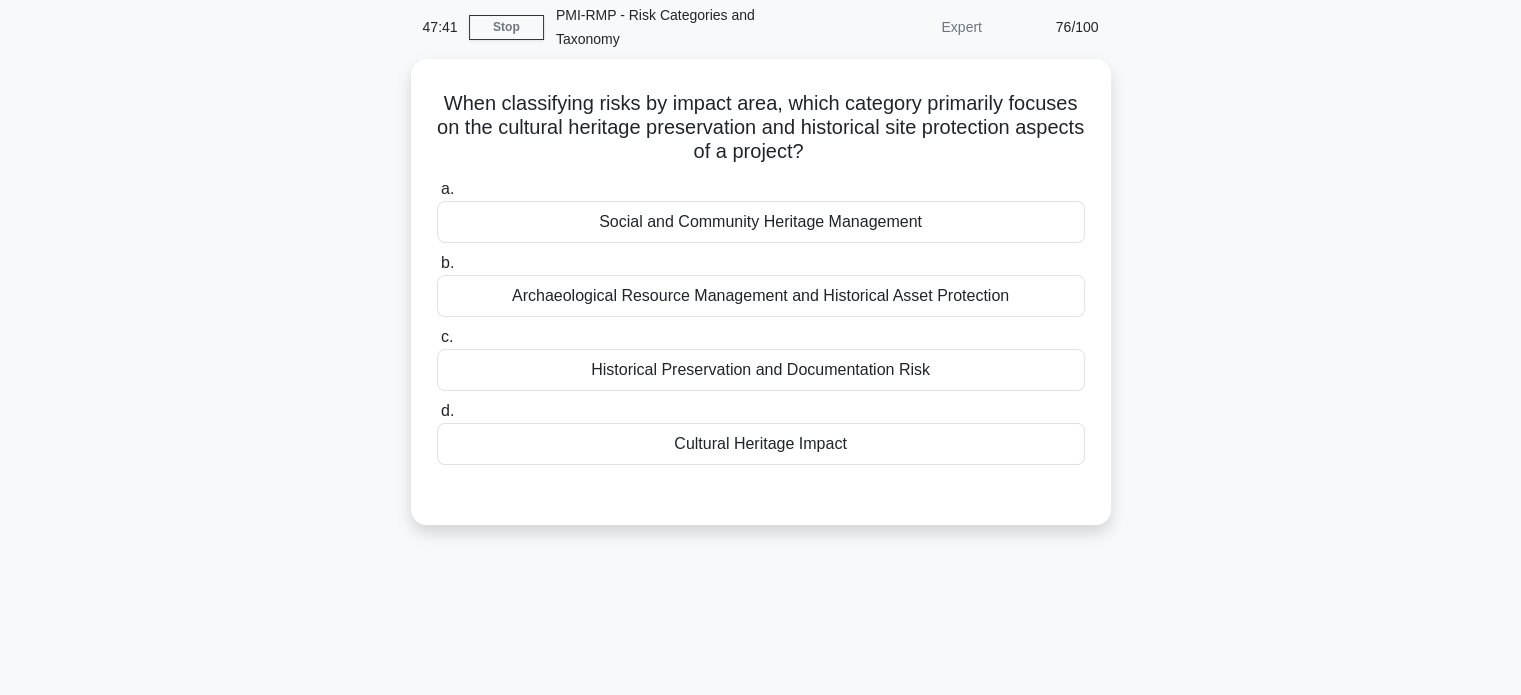 scroll, scrollTop: 24, scrollLeft: 0, axis: vertical 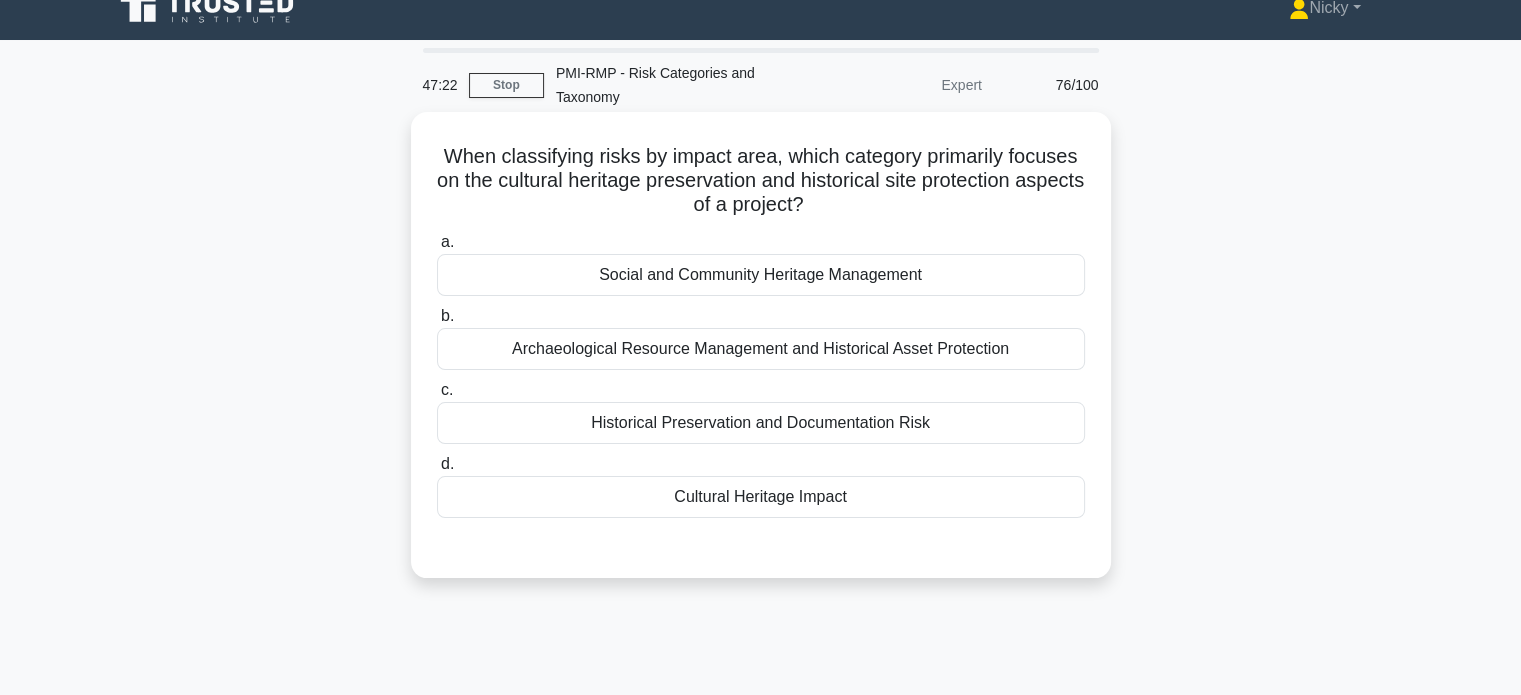 click on "Cultural Heritage Impact" at bounding box center [761, 497] 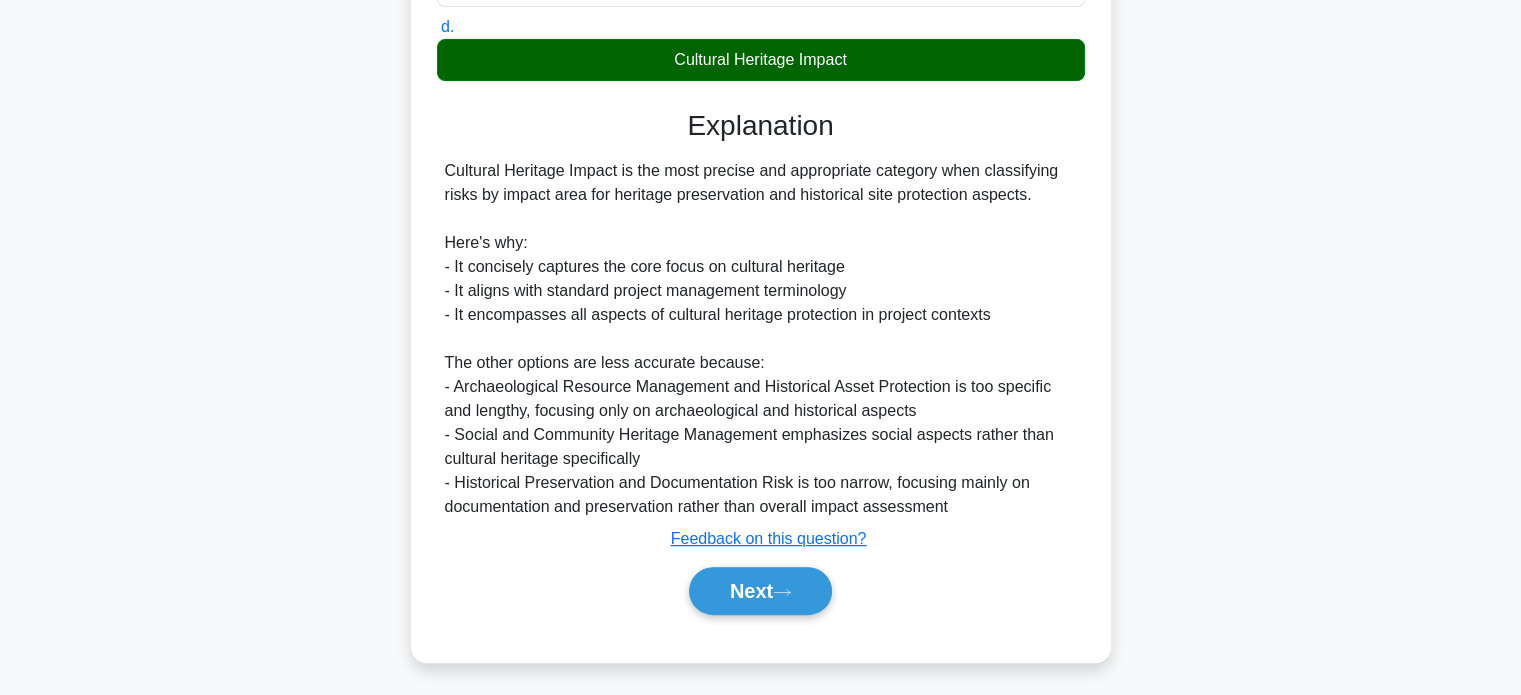 scroll, scrollTop: 464, scrollLeft: 0, axis: vertical 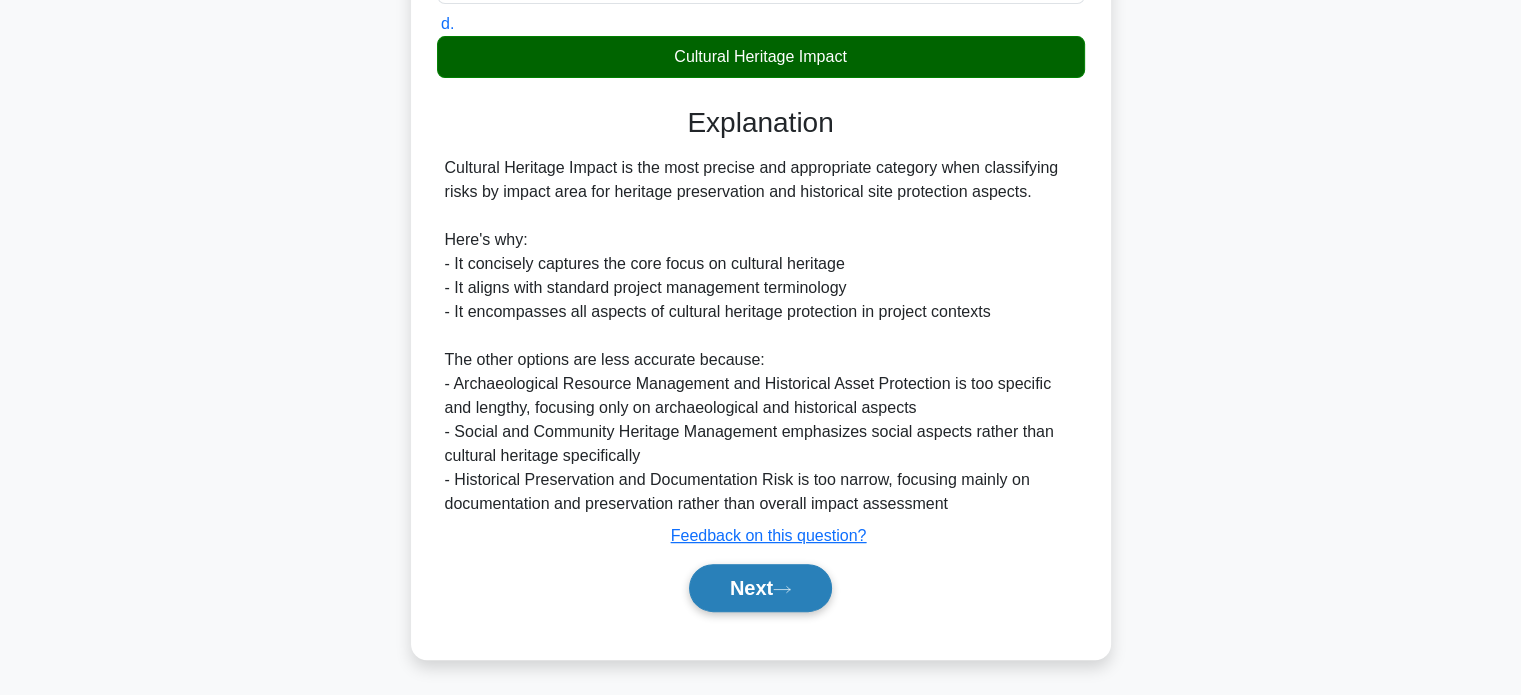click on "Next" at bounding box center (760, 588) 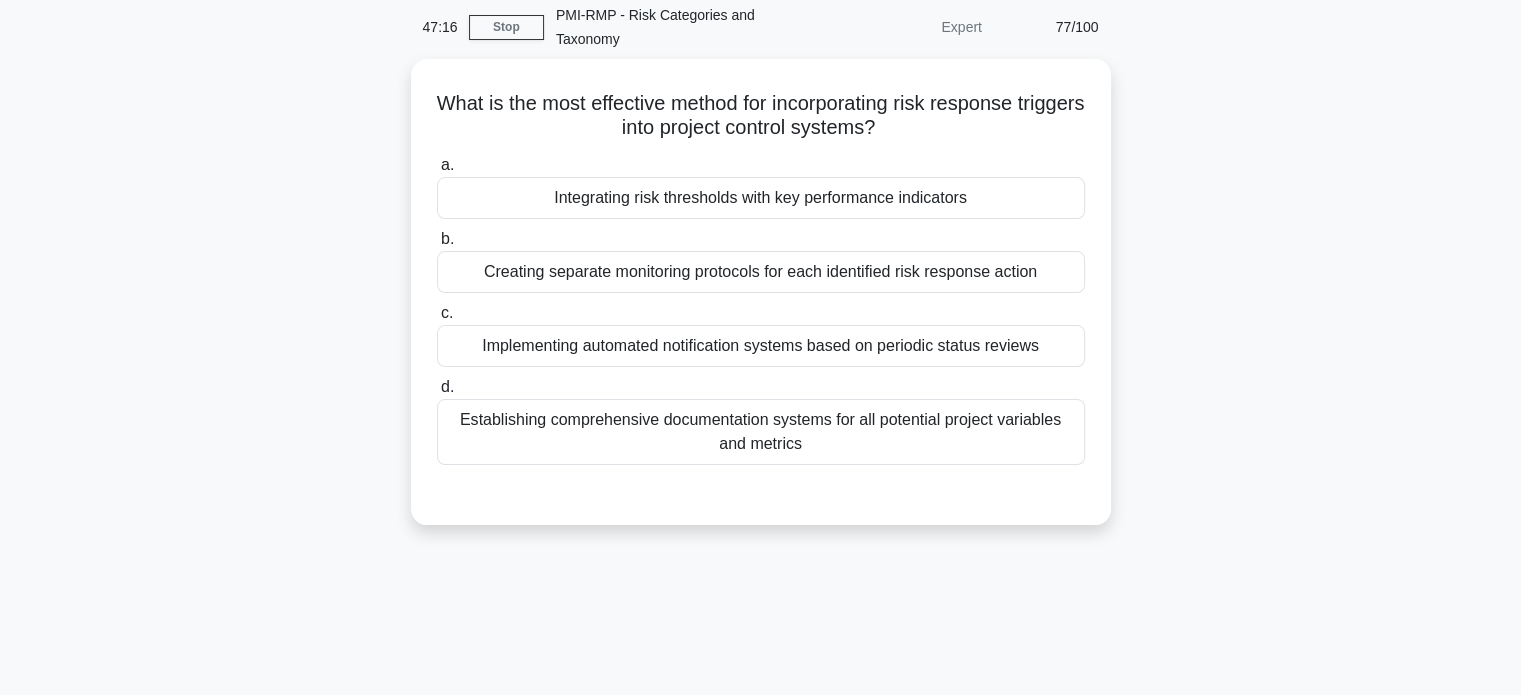 scroll, scrollTop: 72, scrollLeft: 0, axis: vertical 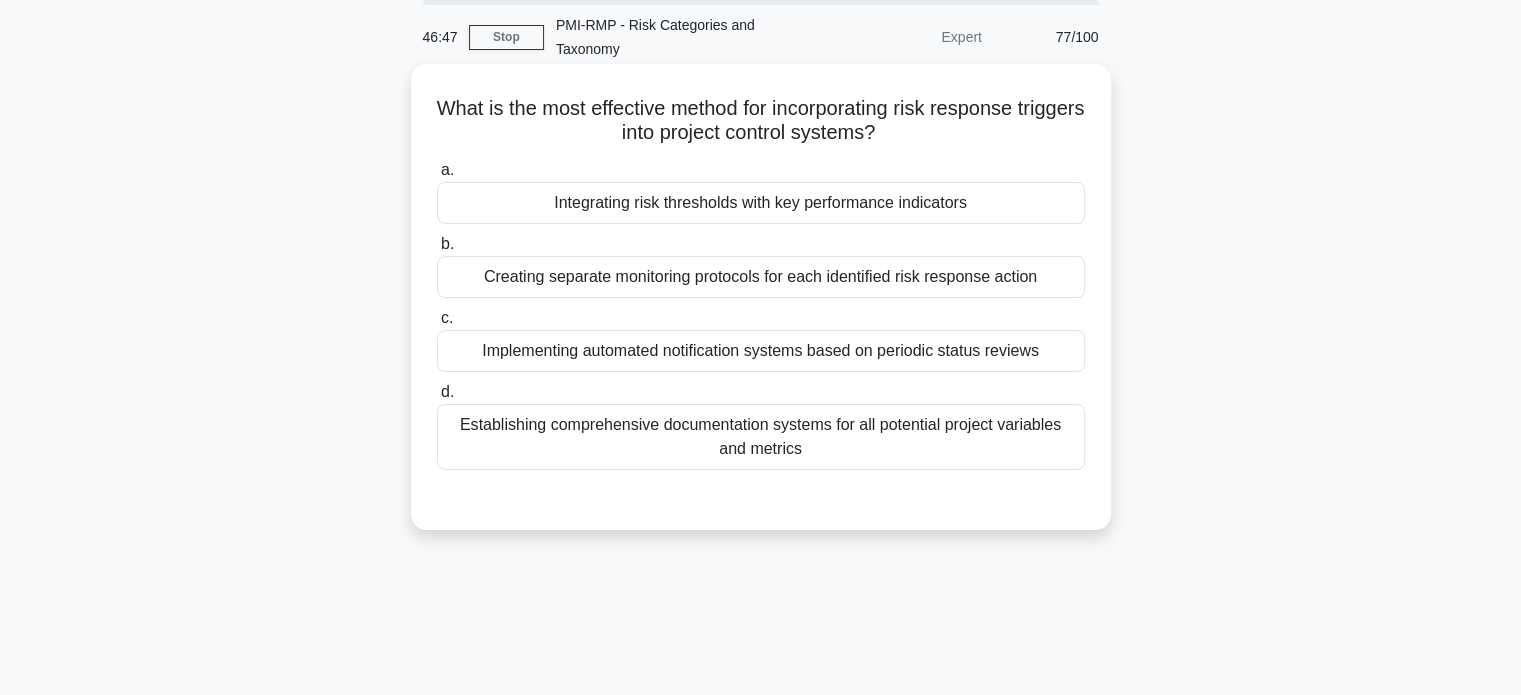 click on "Integrating risk thresholds with key performance indicators" at bounding box center [761, 203] 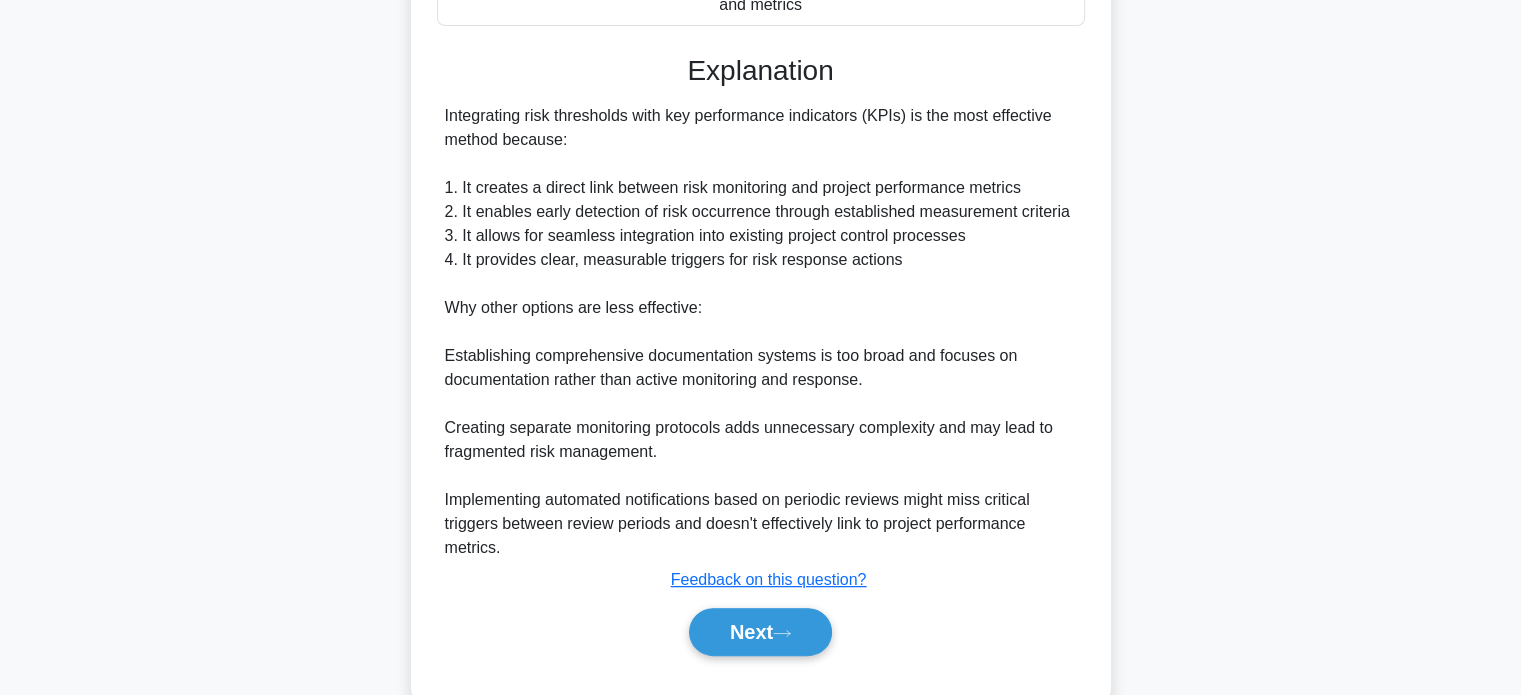 scroll, scrollTop: 560, scrollLeft: 0, axis: vertical 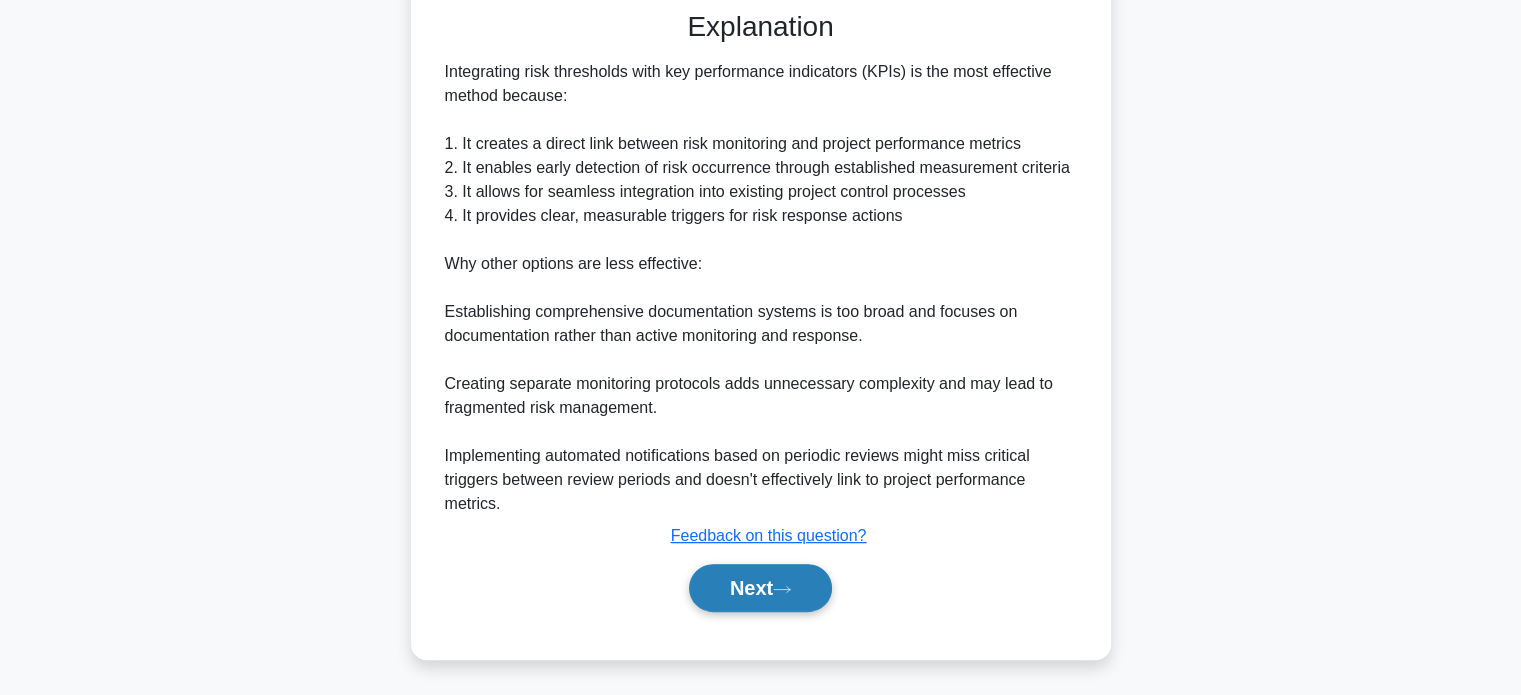 click 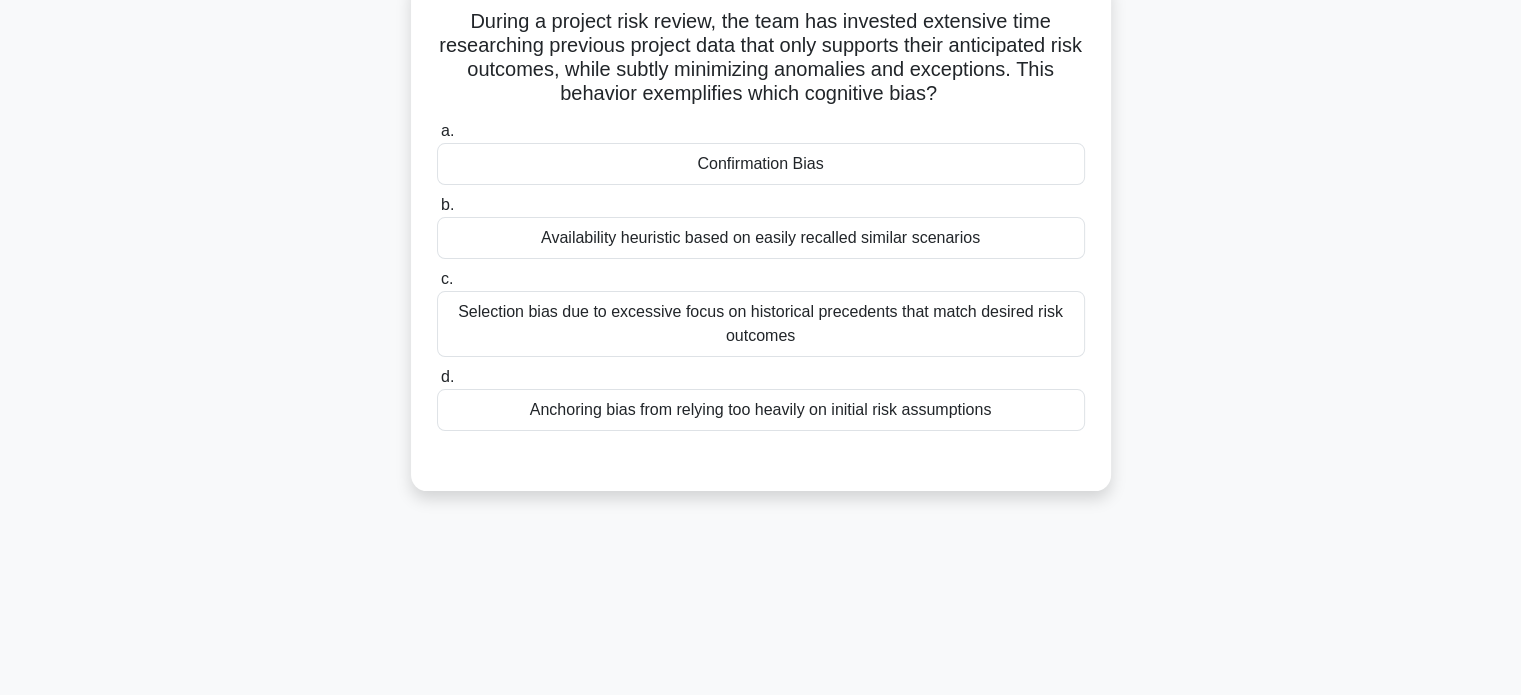 scroll, scrollTop: 163, scrollLeft: 0, axis: vertical 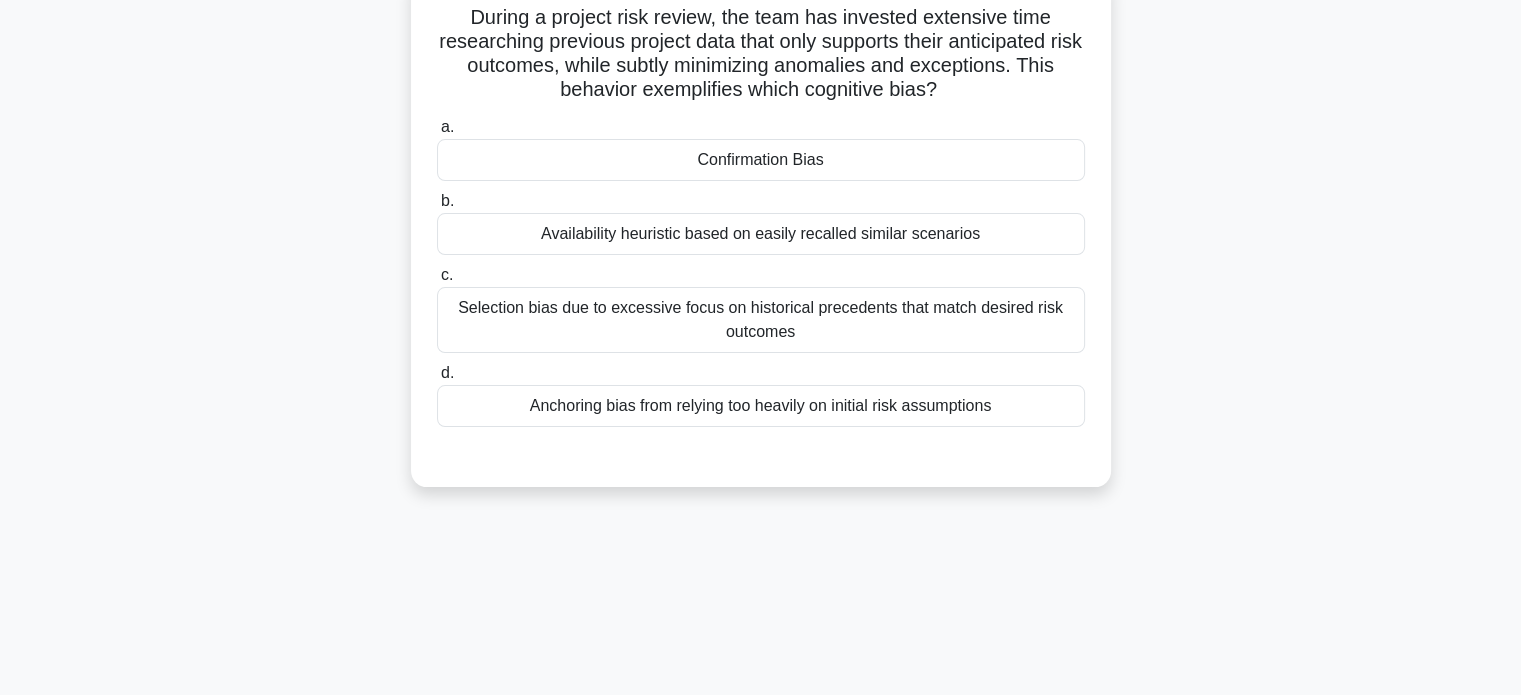 click on "Confirmation Bias" at bounding box center (761, 160) 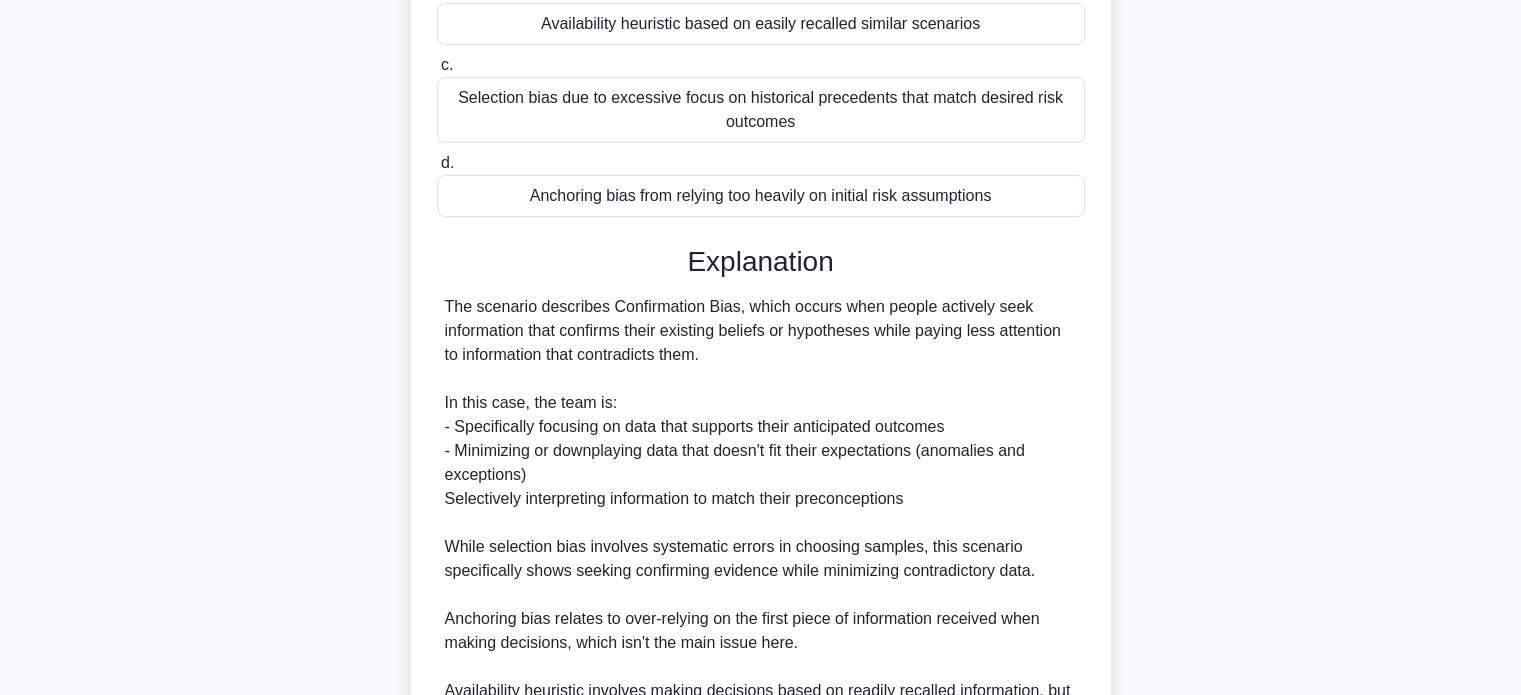 scroll, scrollTop: 608, scrollLeft: 0, axis: vertical 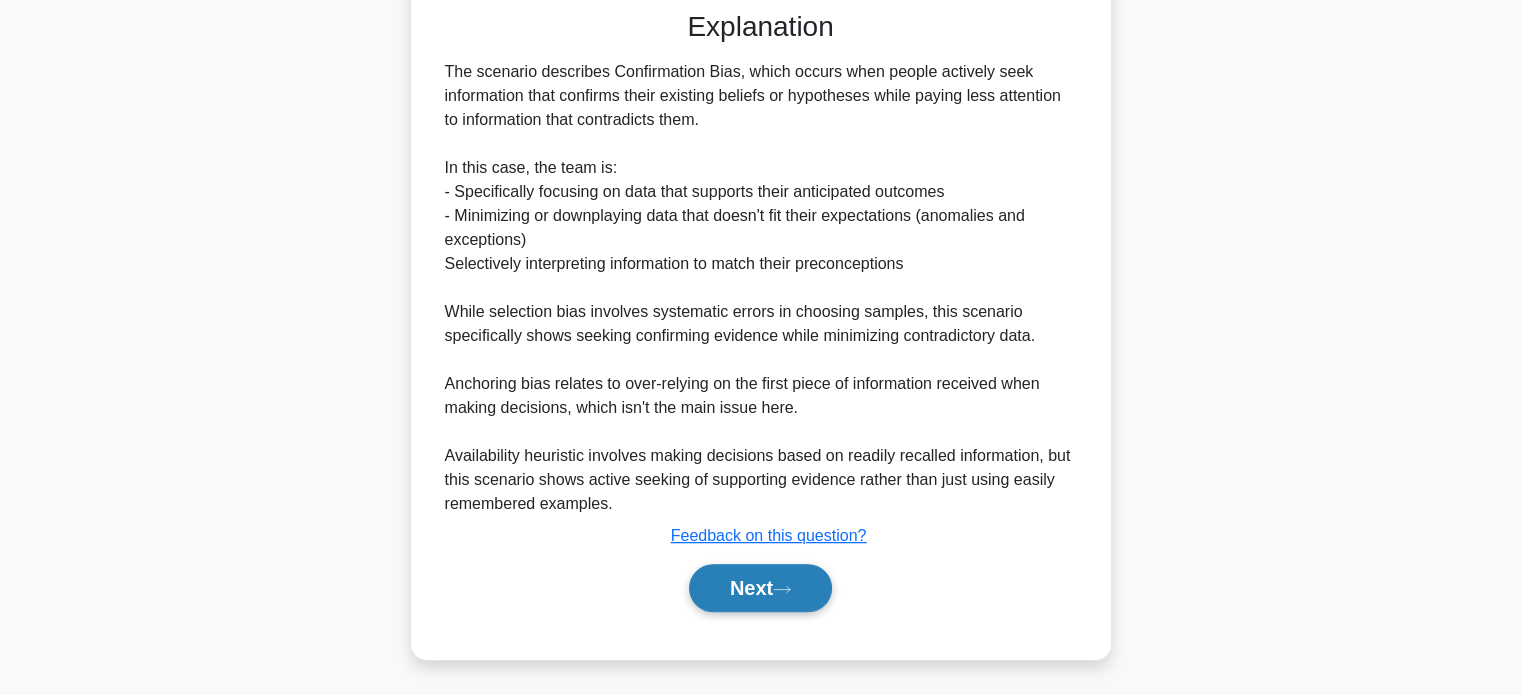 click on "Next" at bounding box center (760, 588) 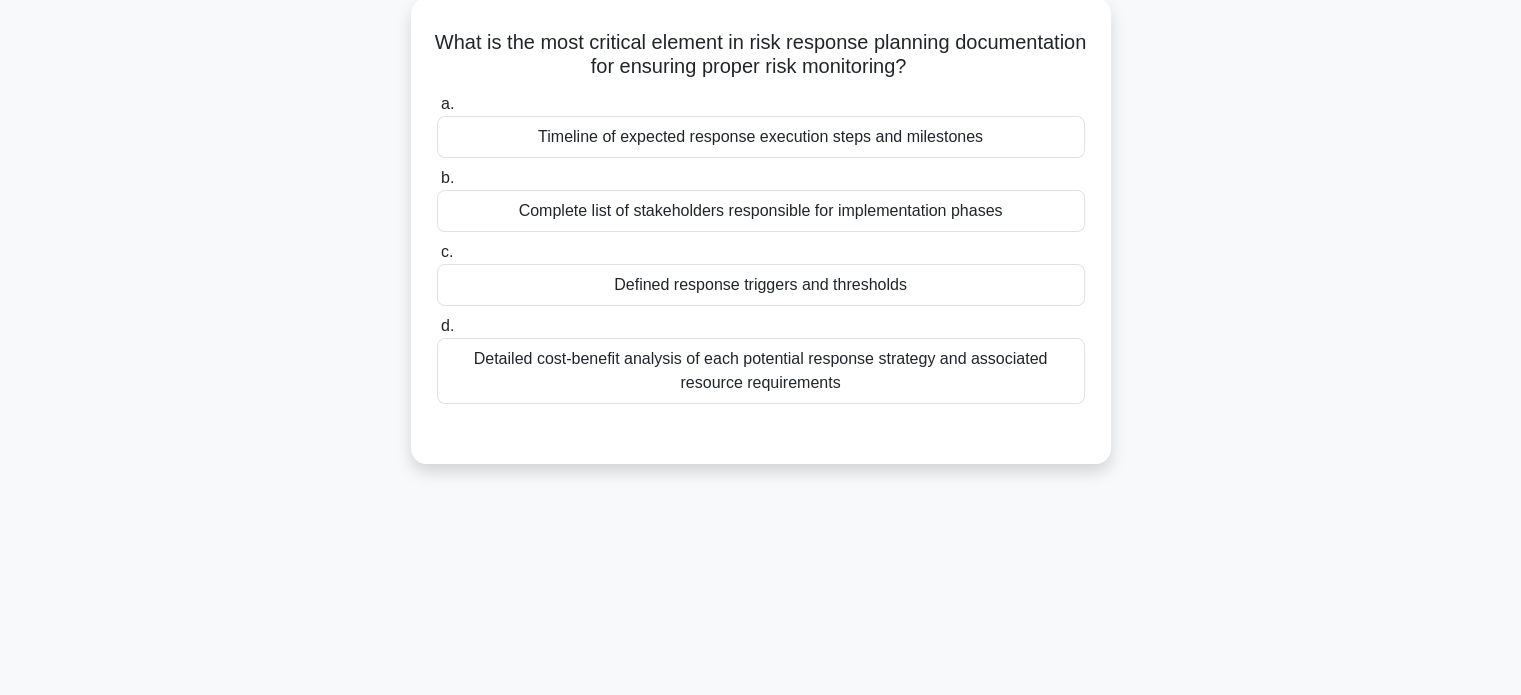 scroll, scrollTop: 142, scrollLeft: 0, axis: vertical 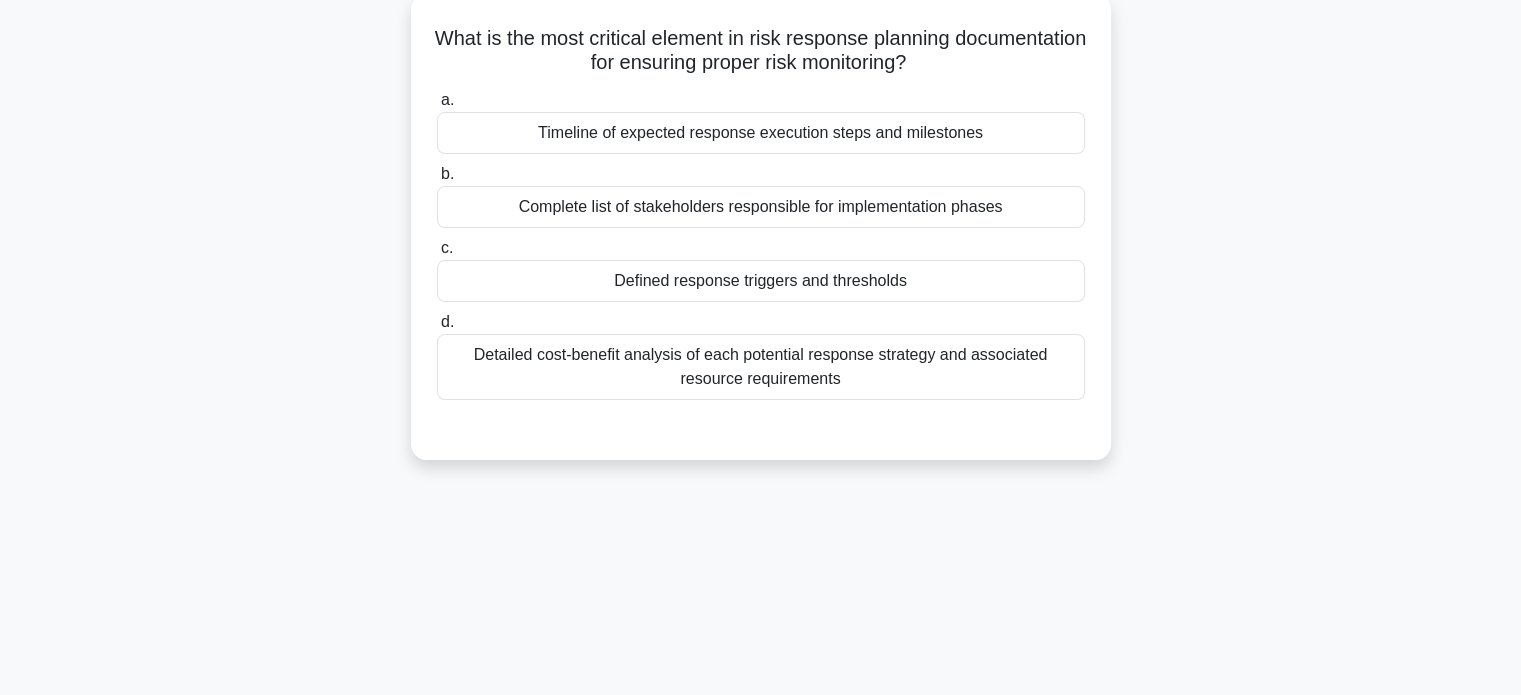 click on "Defined response triggers and thresholds" at bounding box center [761, 281] 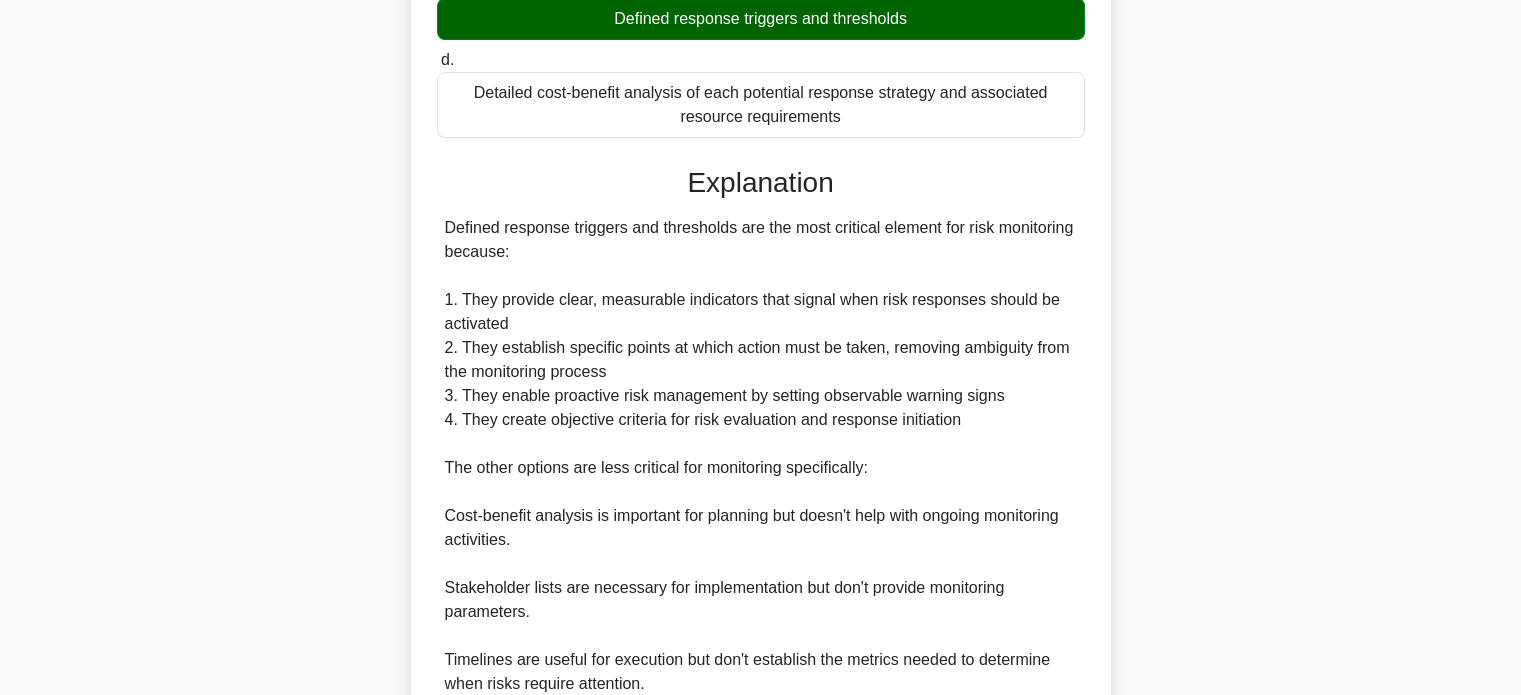 scroll, scrollTop: 680, scrollLeft: 0, axis: vertical 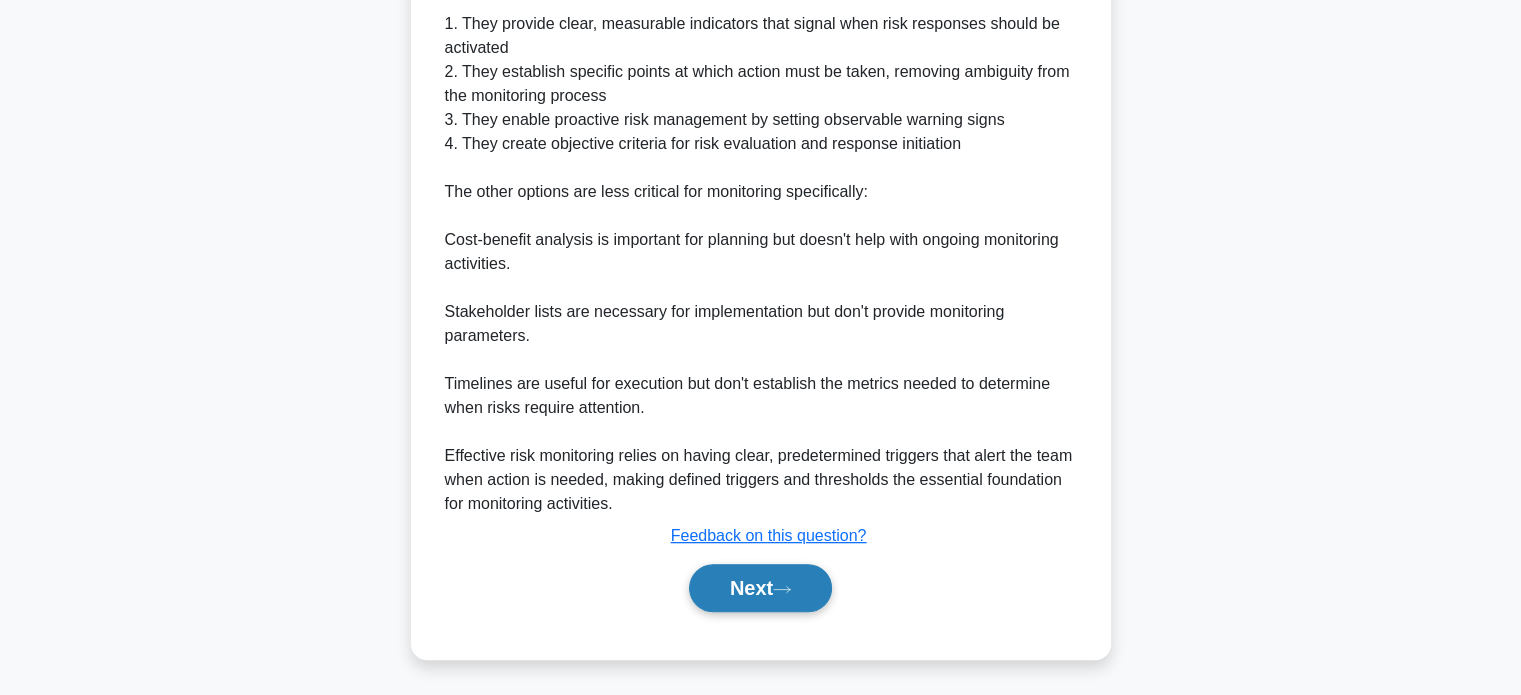 click on "Next" at bounding box center (760, 588) 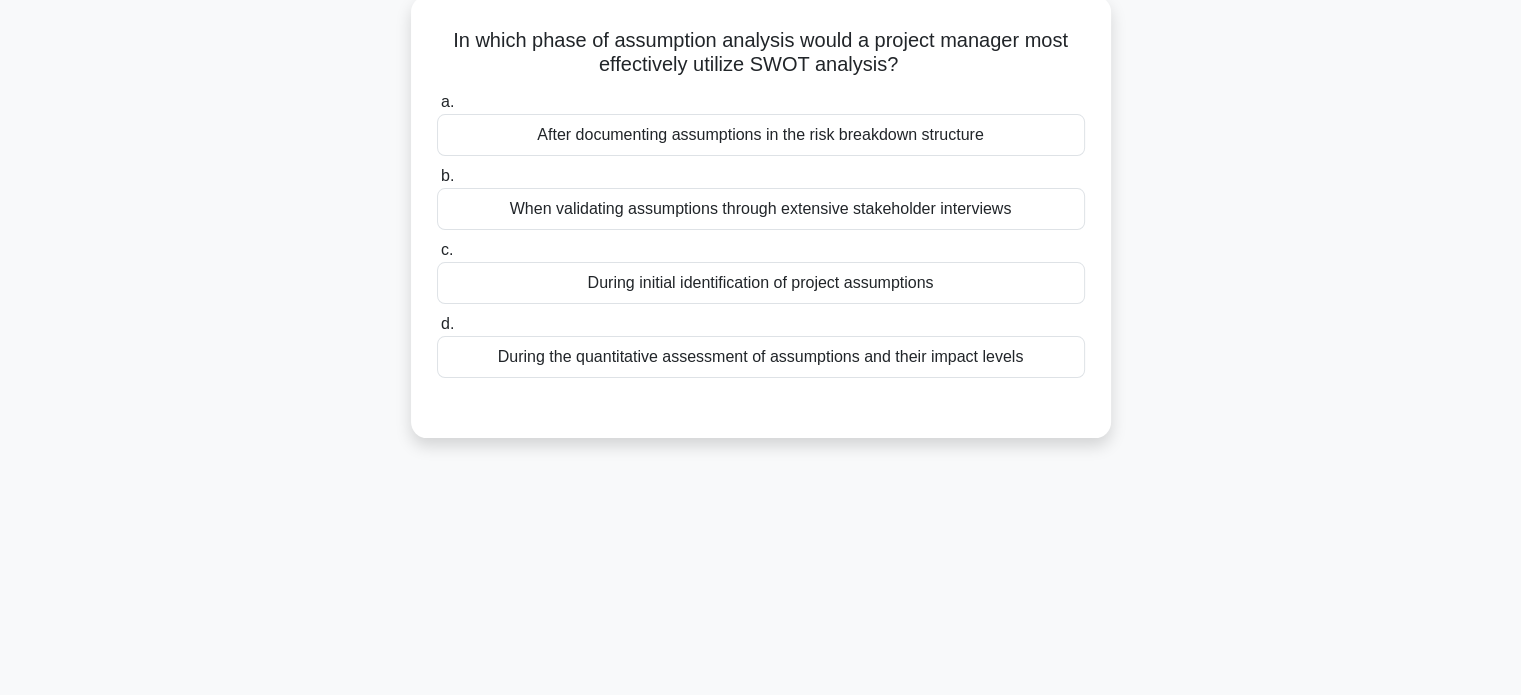 scroll, scrollTop: 144, scrollLeft: 0, axis: vertical 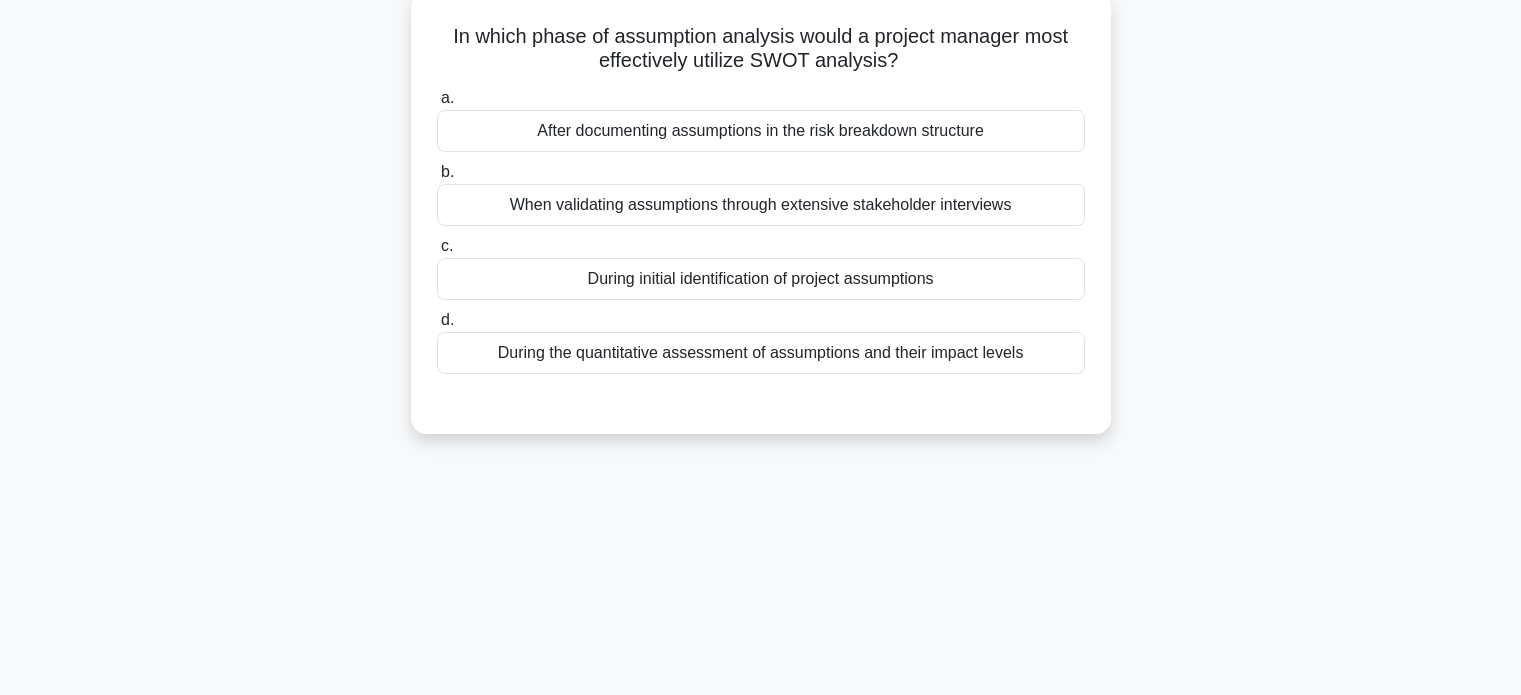 click on "During the quantitative assessment of assumptions and their impact levels" at bounding box center [761, 353] 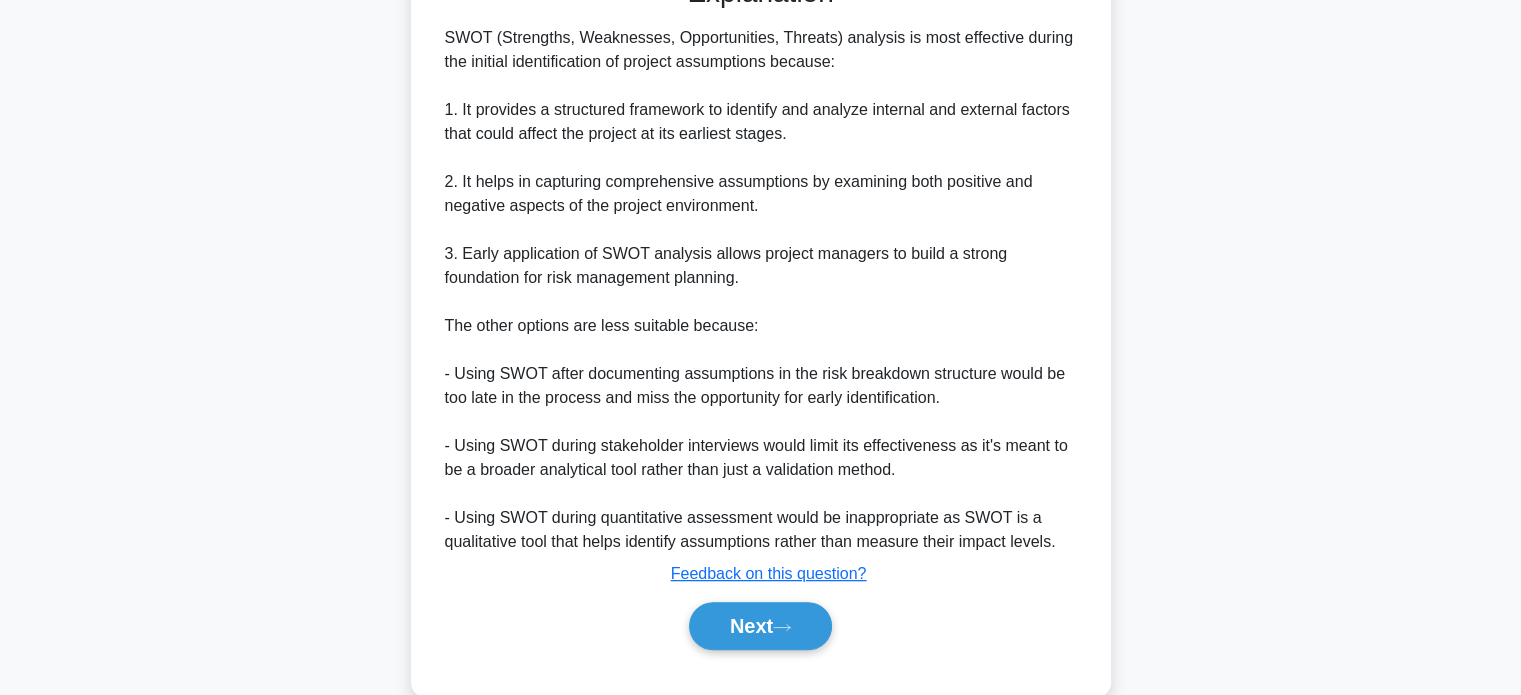 scroll, scrollTop: 610, scrollLeft: 0, axis: vertical 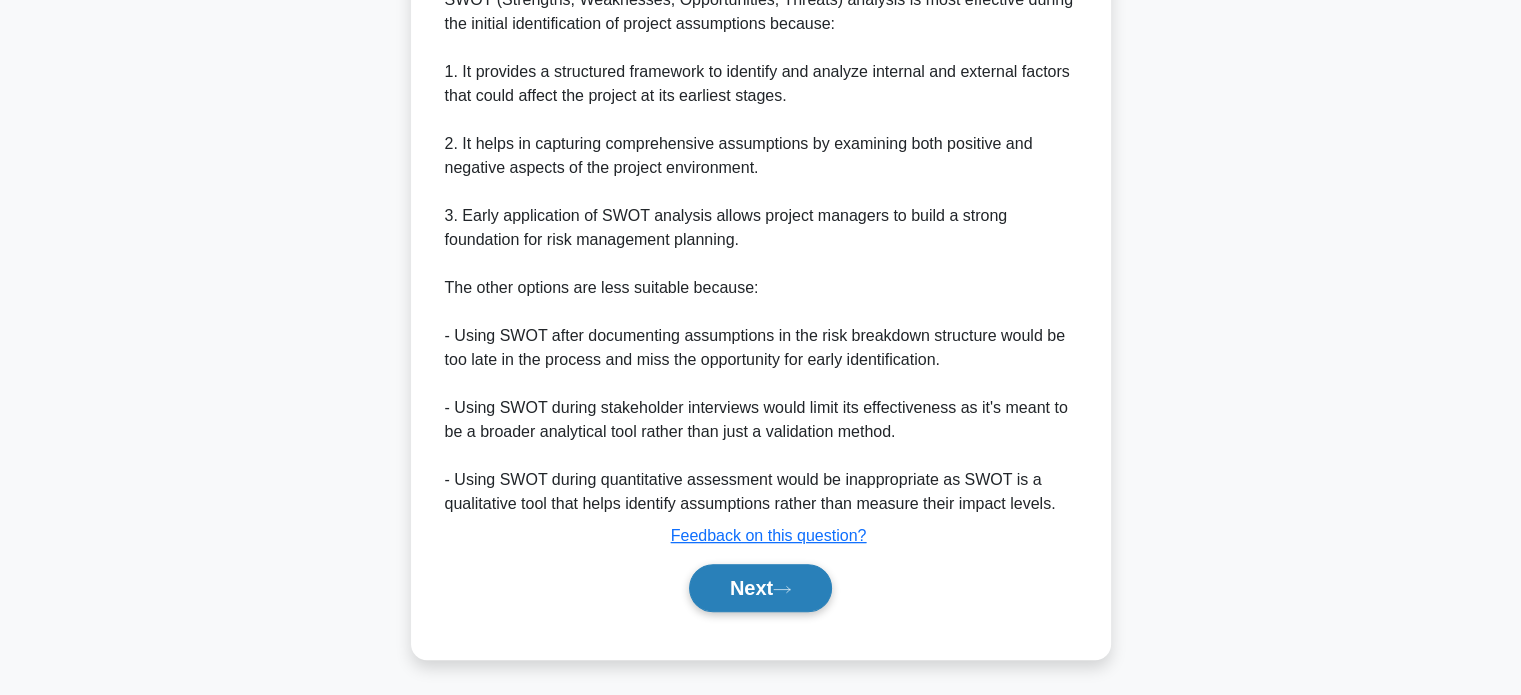 click on "Next" at bounding box center (760, 588) 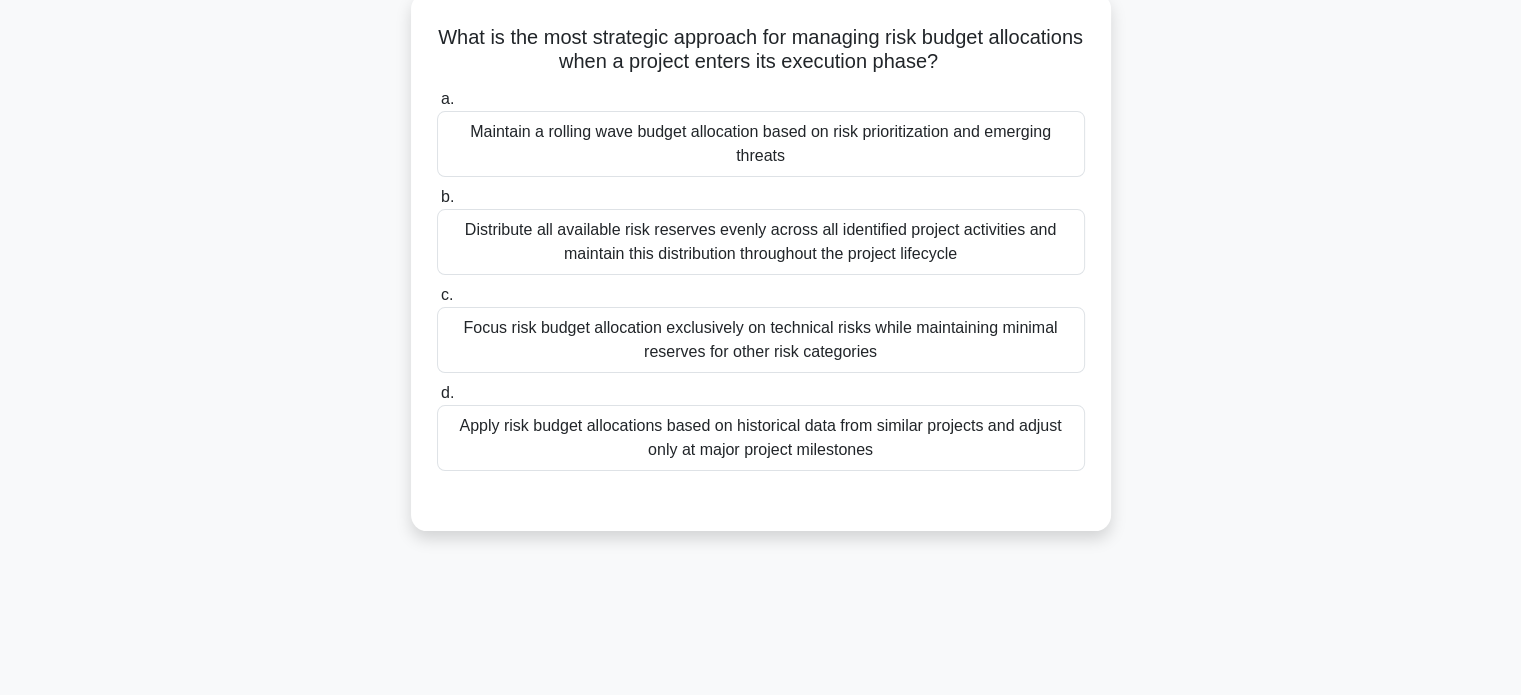 scroll, scrollTop: 145, scrollLeft: 0, axis: vertical 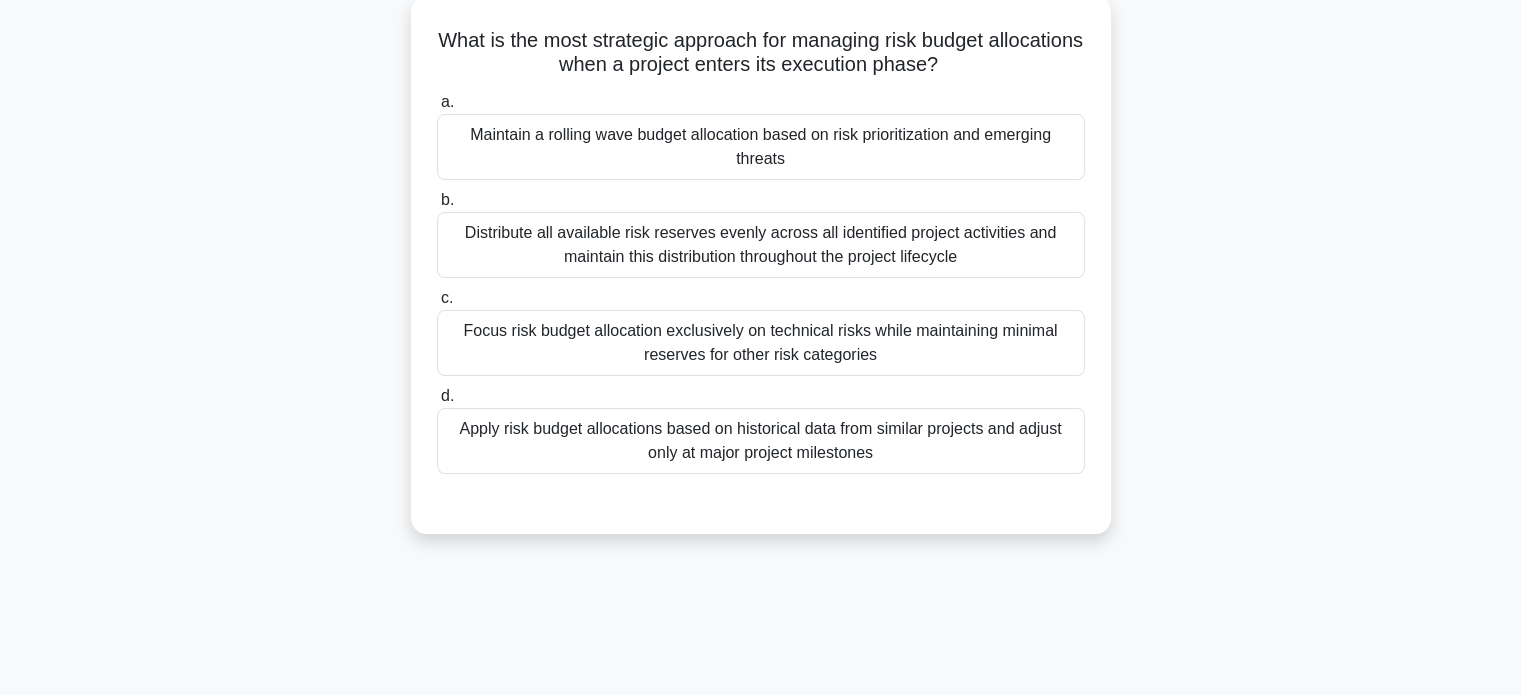 click on "Maintain a rolling wave budget allocation based on risk prioritization and emerging threats" at bounding box center (761, 147) 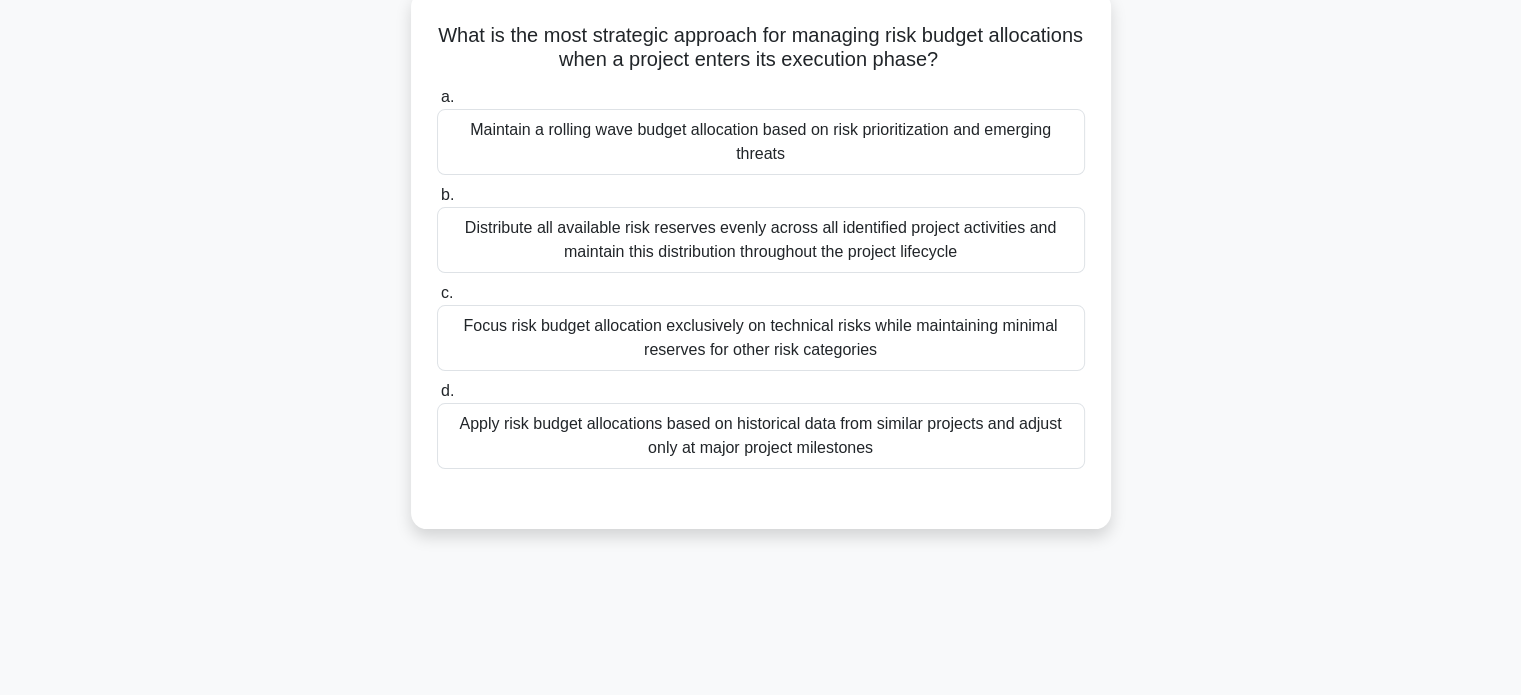 click on "a.
Maintain a rolling wave budget allocation based on risk prioritization and emerging threats" at bounding box center (437, 97) 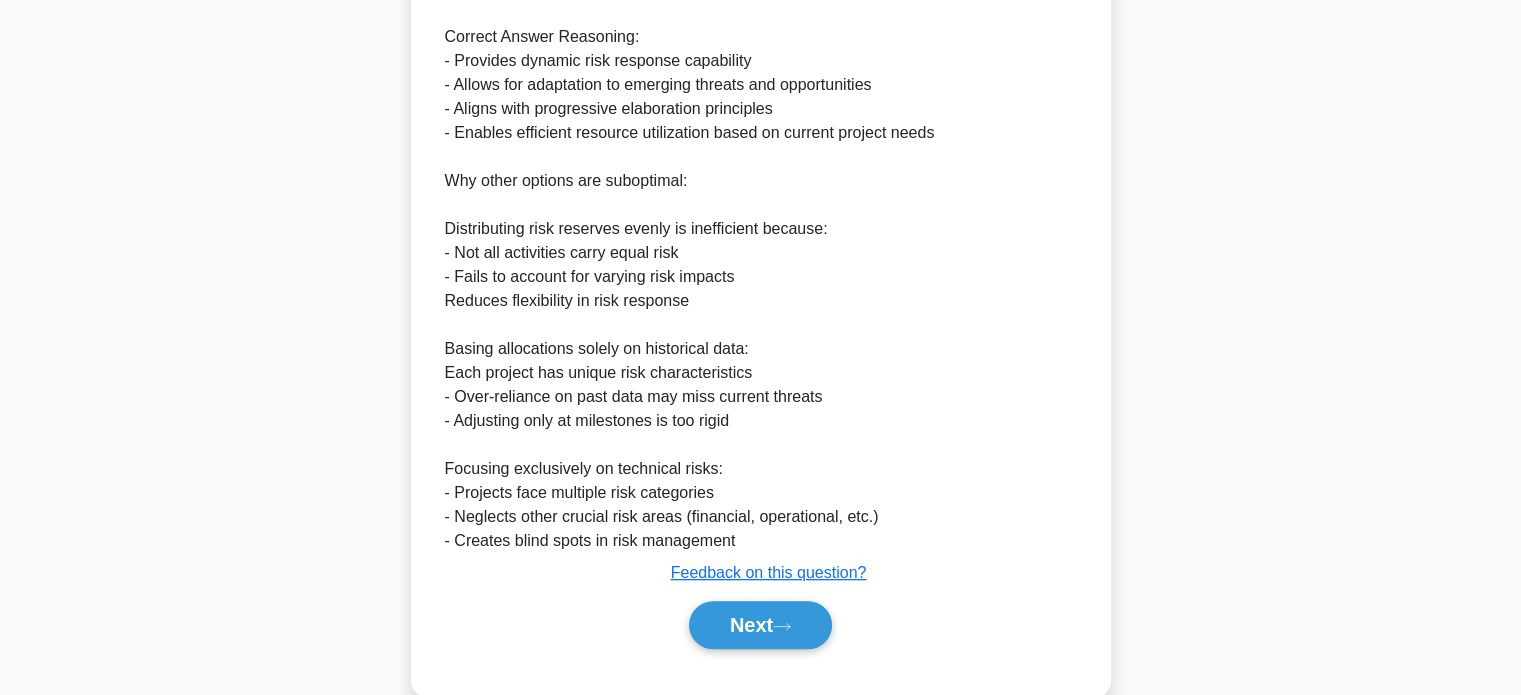 scroll, scrollTop: 800, scrollLeft: 0, axis: vertical 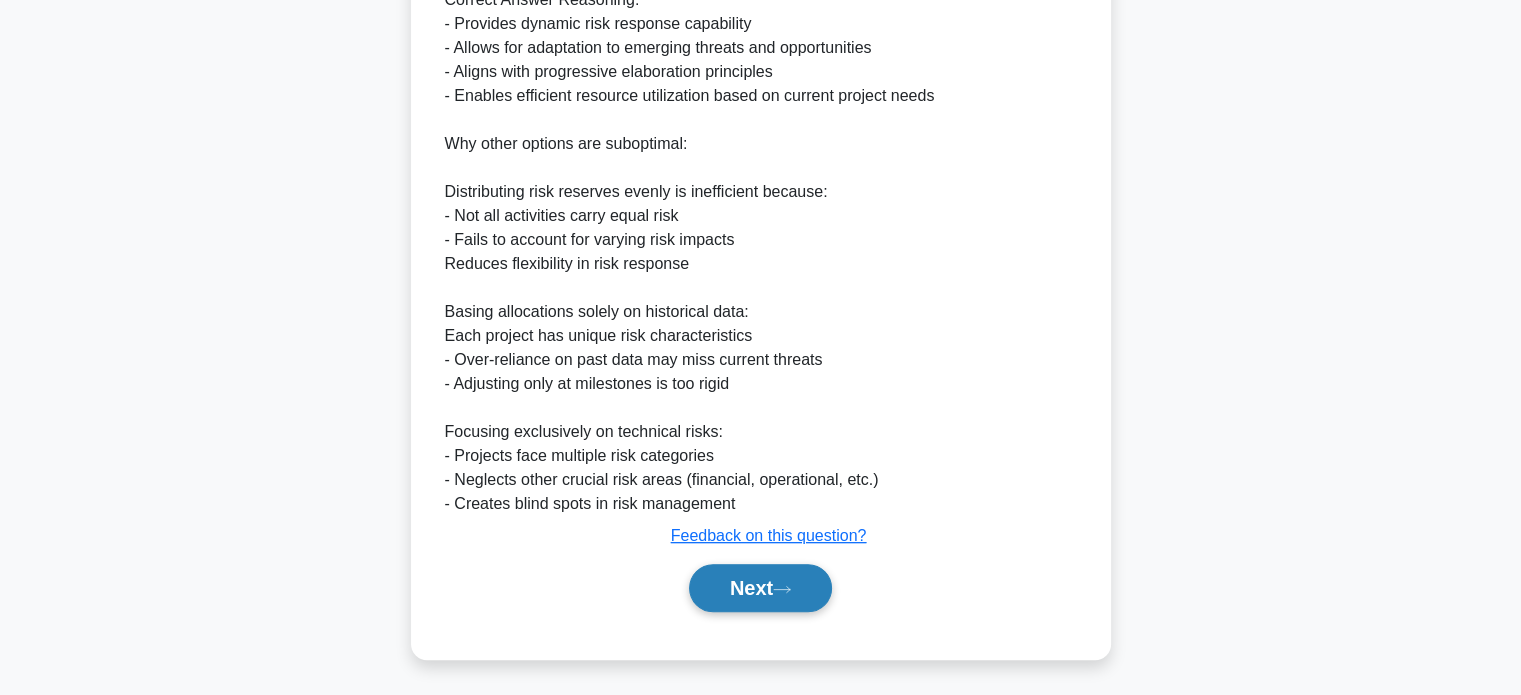 click 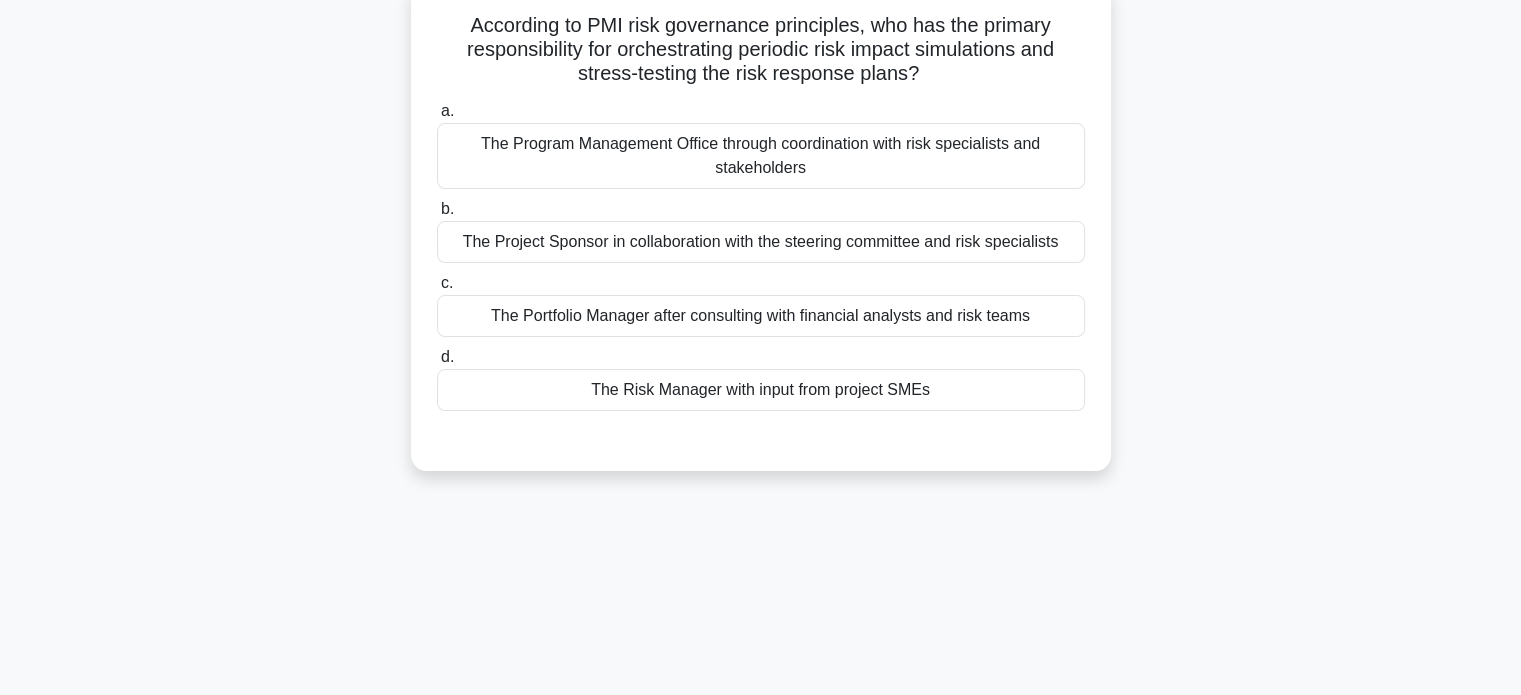scroll, scrollTop: 158, scrollLeft: 0, axis: vertical 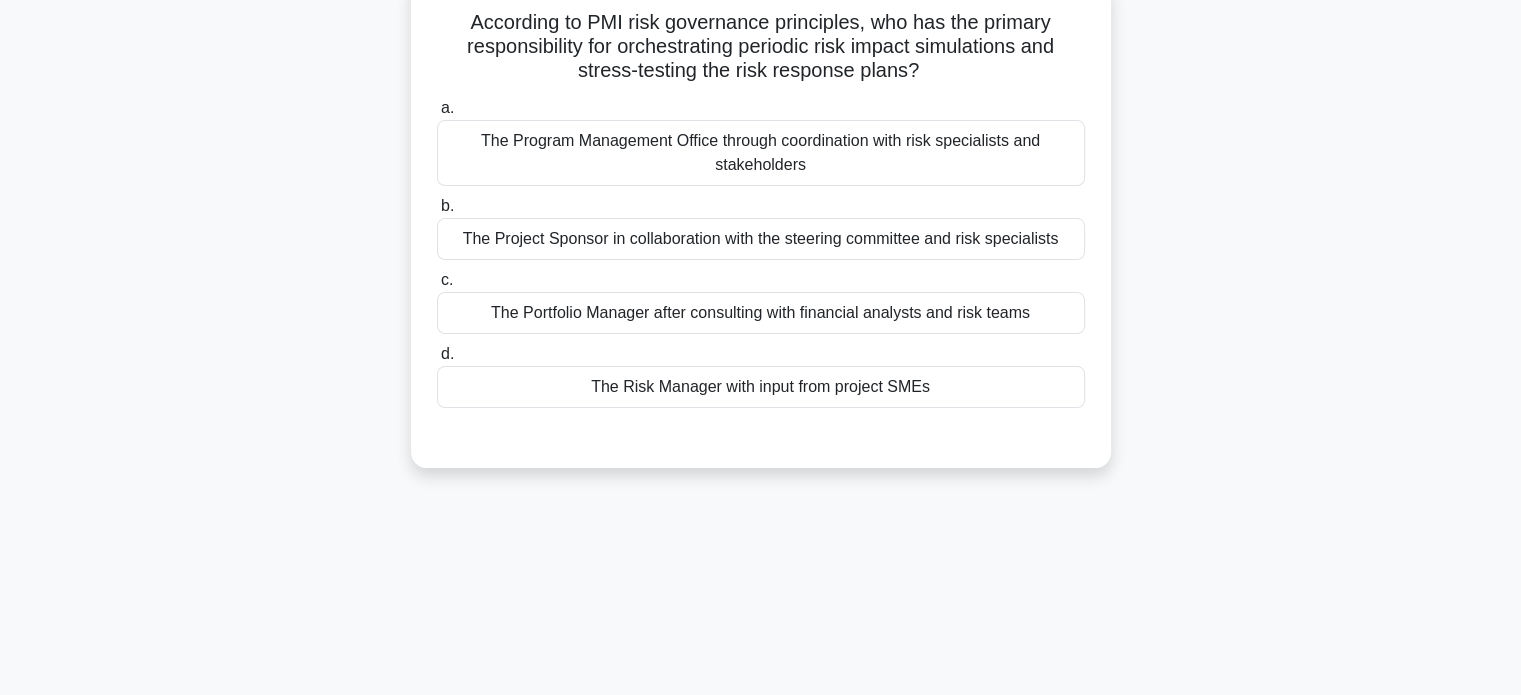 click on "The Risk Manager with input from project SMEs" at bounding box center [761, 387] 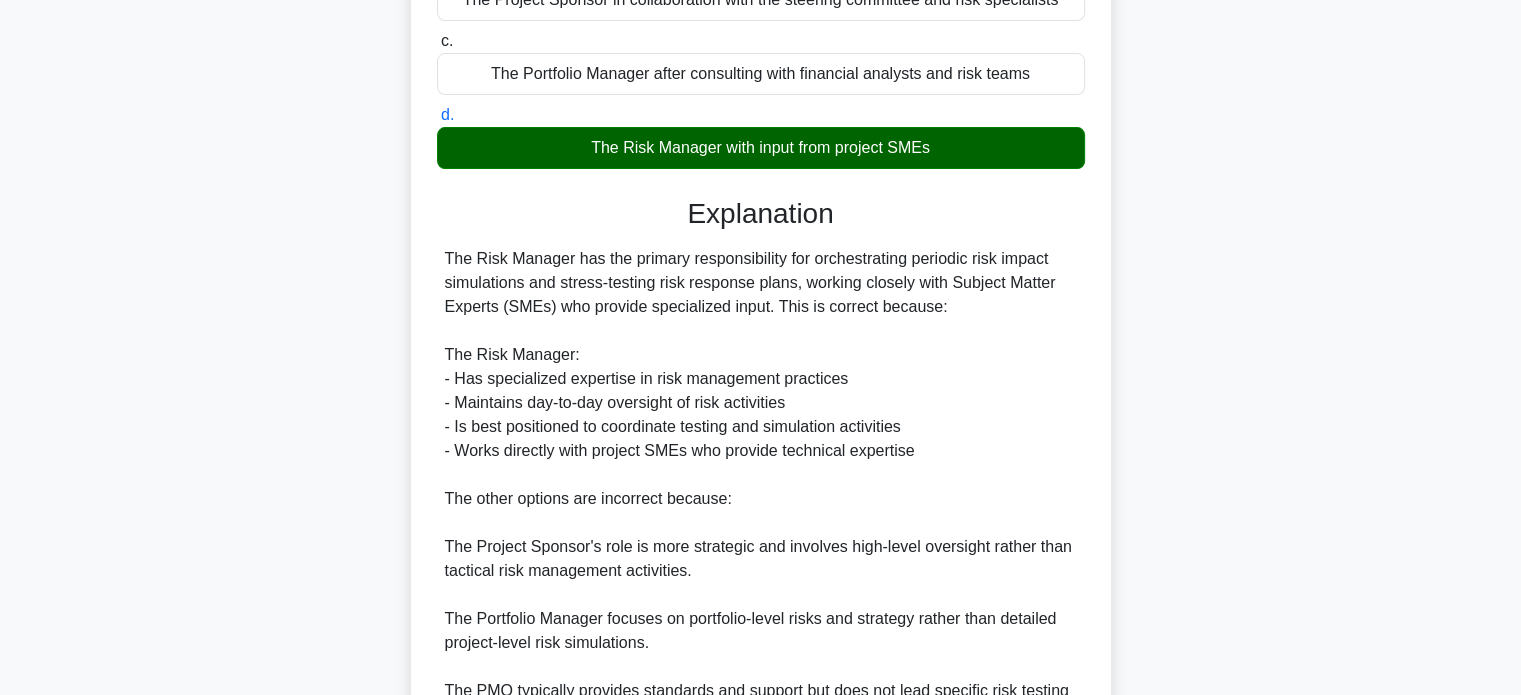 scroll, scrollTop: 608, scrollLeft: 0, axis: vertical 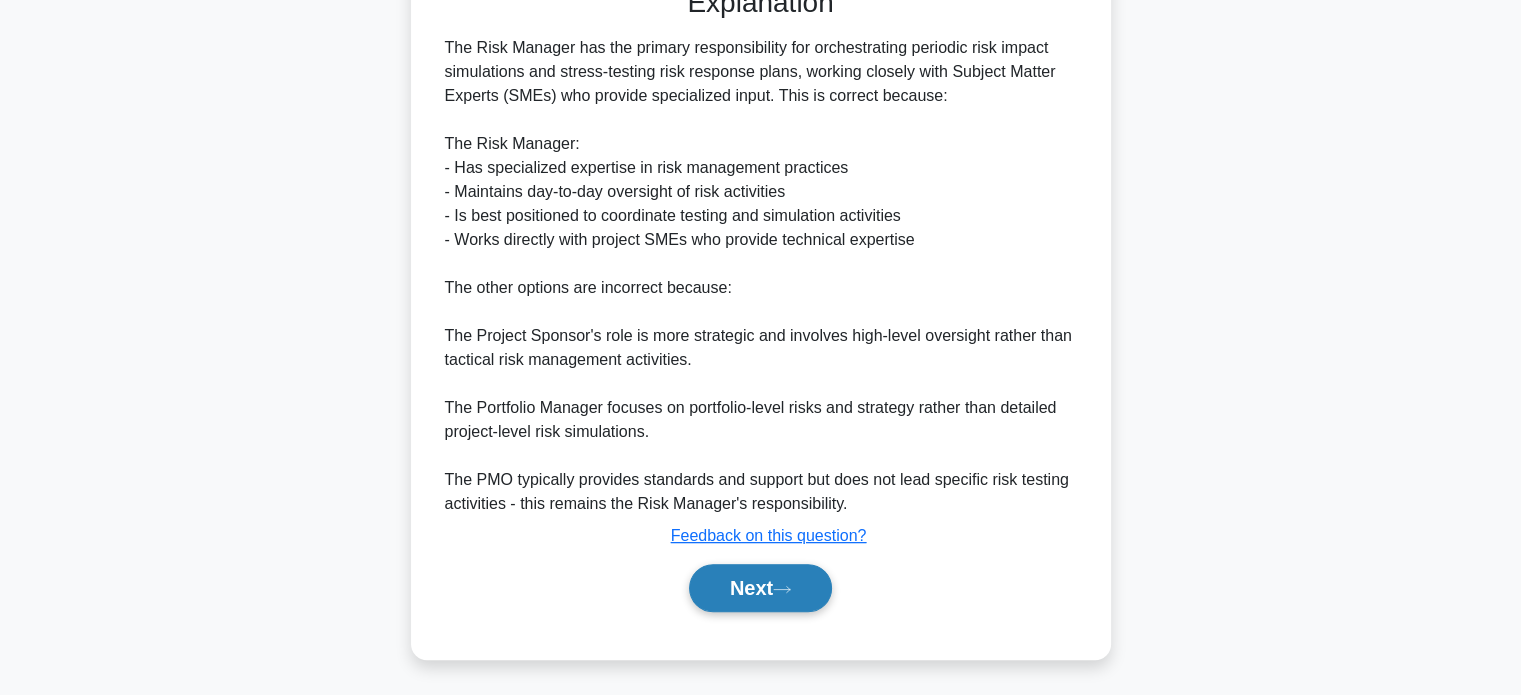click on "Next" at bounding box center [760, 588] 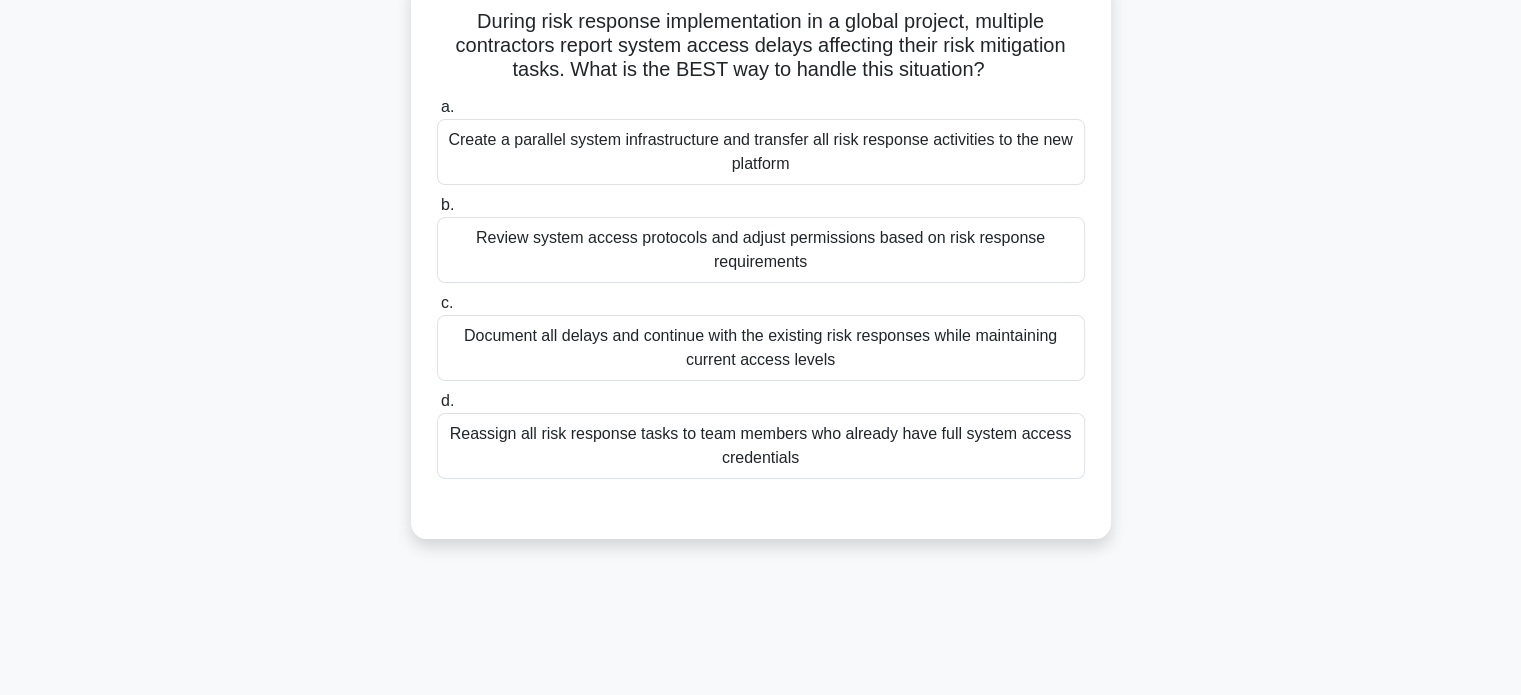 scroll, scrollTop: 164, scrollLeft: 0, axis: vertical 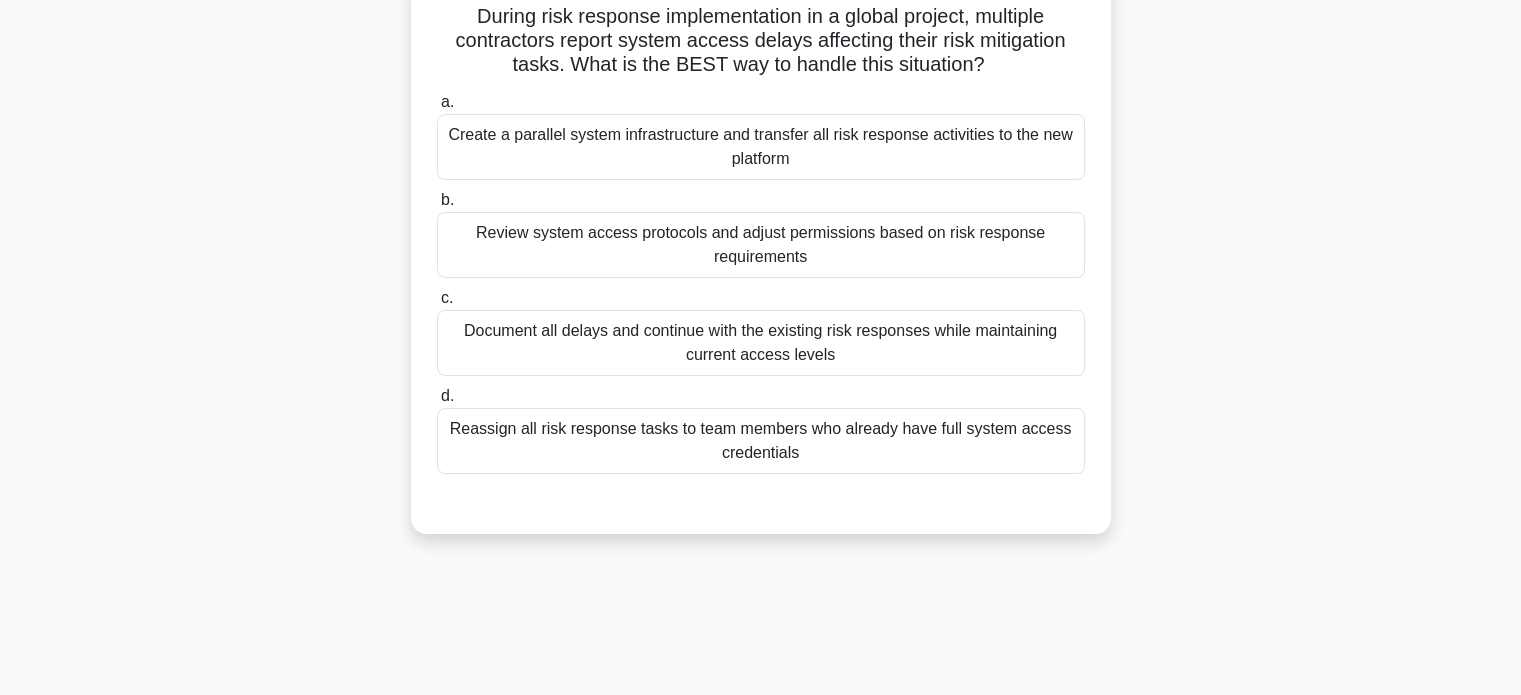 click on "b.
Review system access protocols and adjust permissions based on risk response requirements" at bounding box center (437, 200) 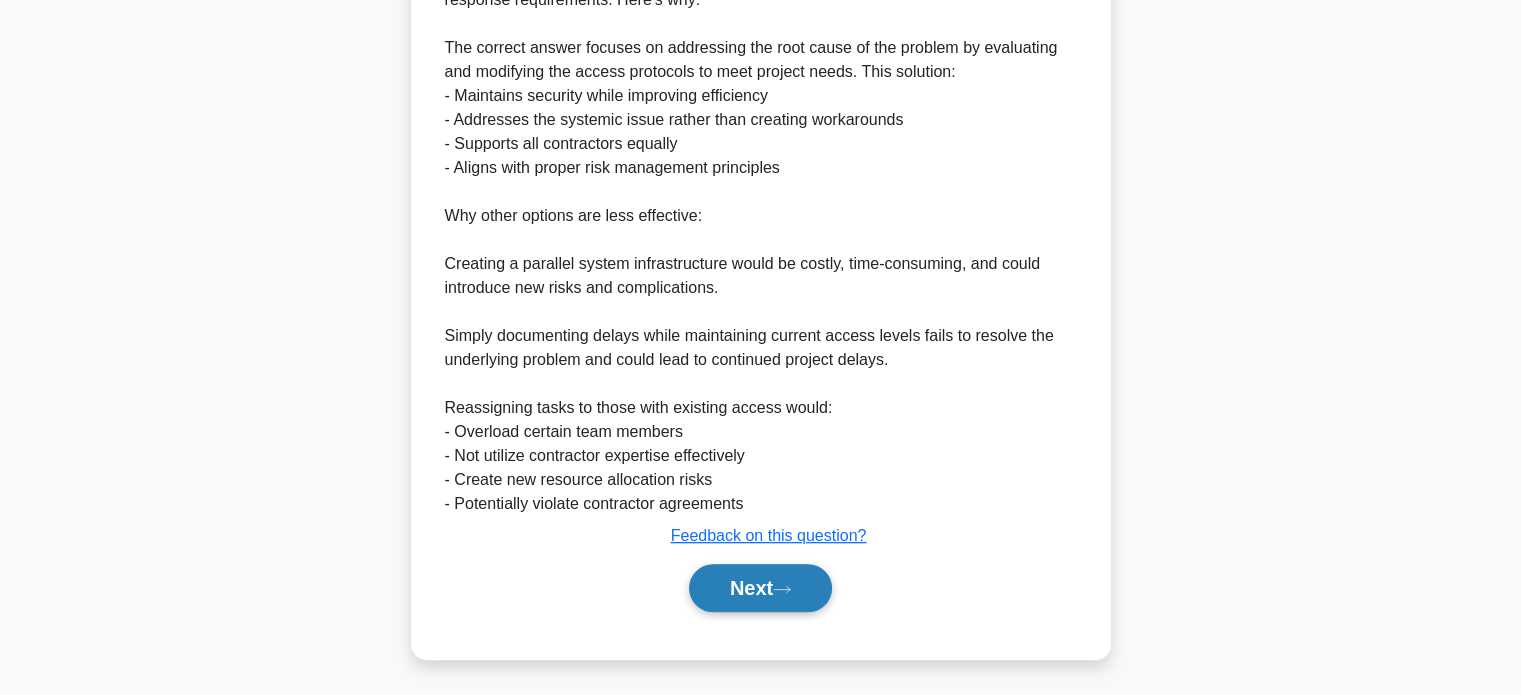 click on "Next" at bounding box center [760, 588] 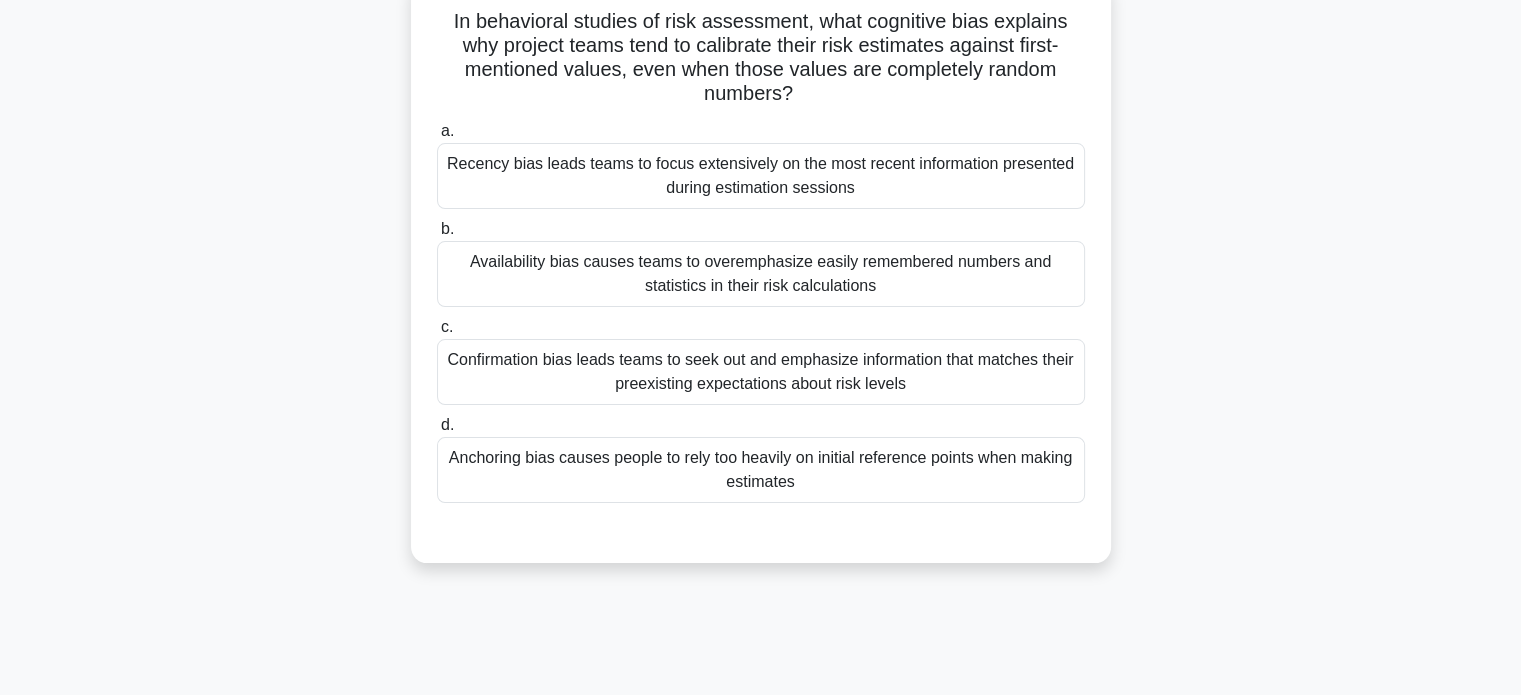 scroll, scrollTop: 163, scrollLeft: 0, axis: vertical 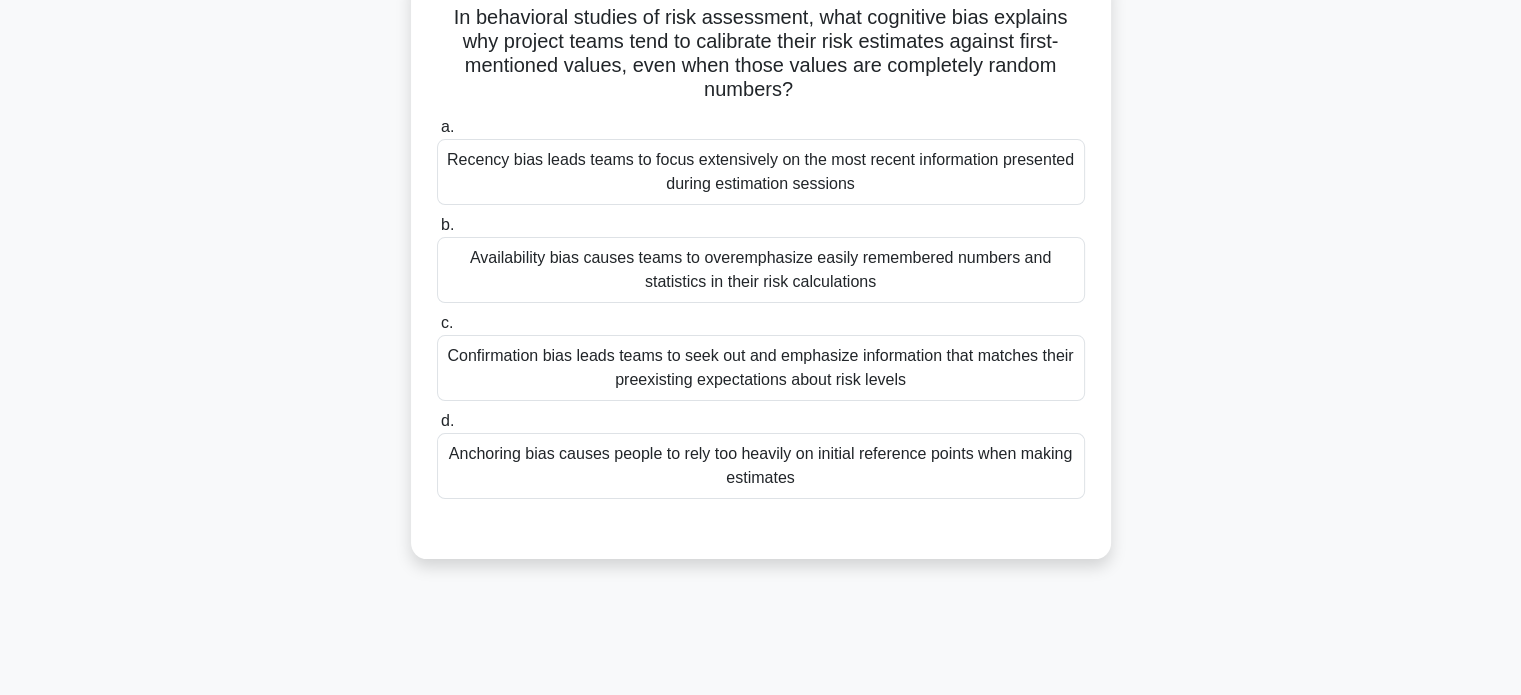 click on "Anchoring bias causes people to rely too heavily on initial reference points when making estimates" at bounding box center [761, 466] 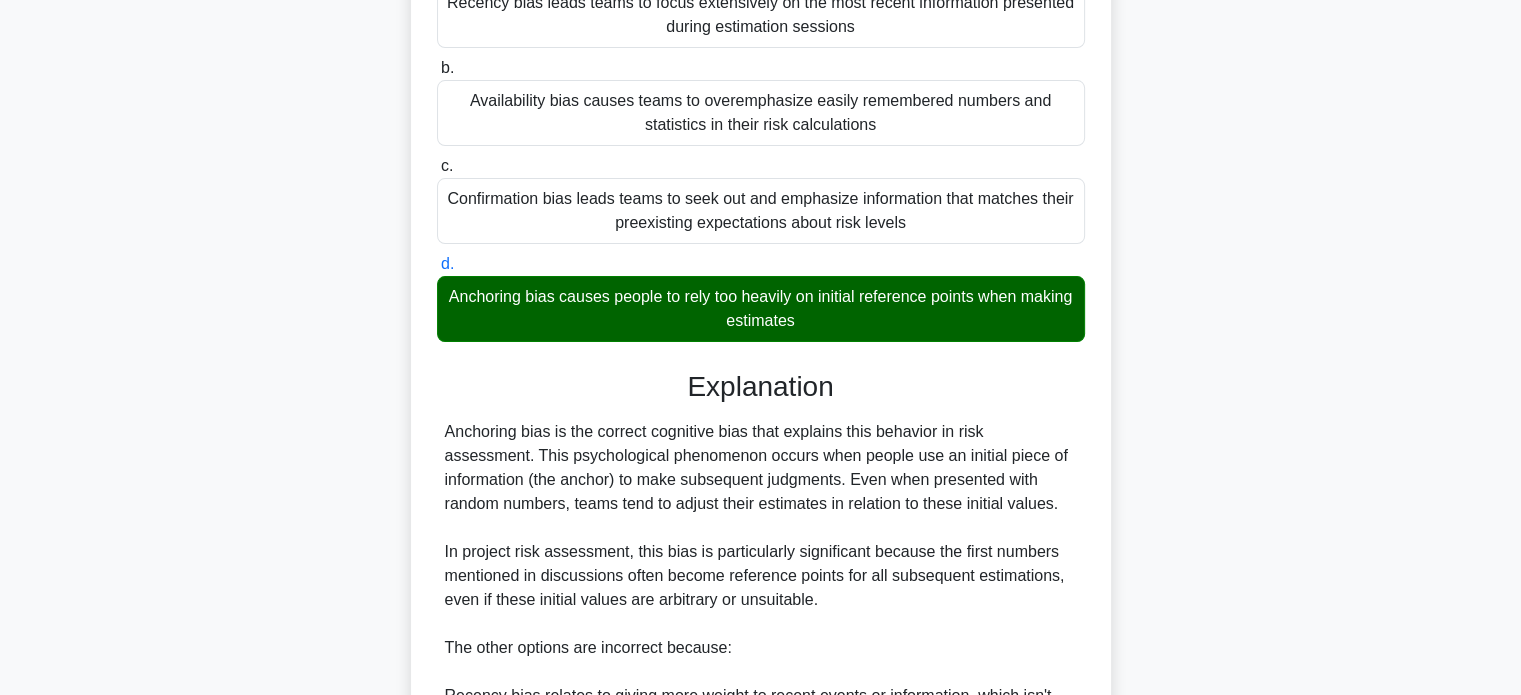 scroll, scrollTop: 680, scrollLeft: 0, axis: vertical 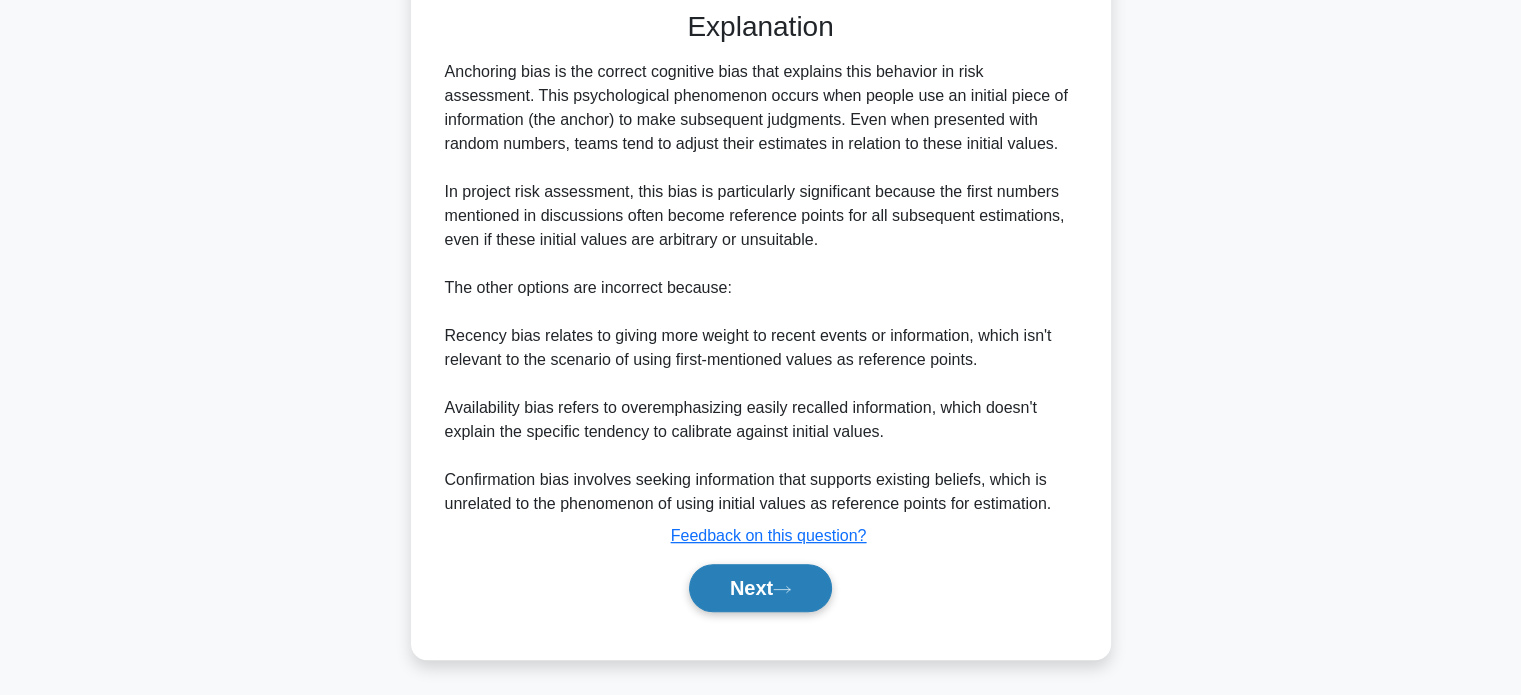 click on "Next" at bounding box center (760, 588) 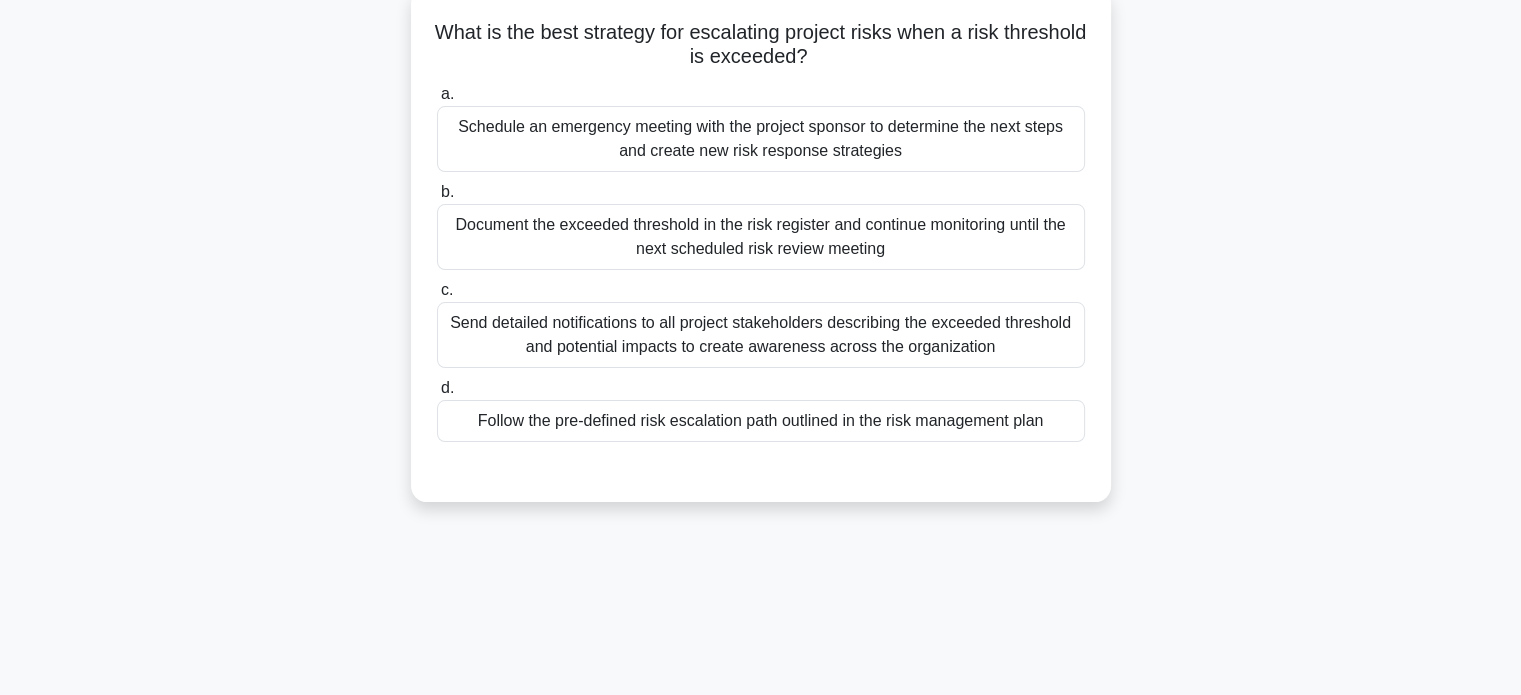 scroll, scrollTop: 148, scrollLeft: 0, axis: vertical 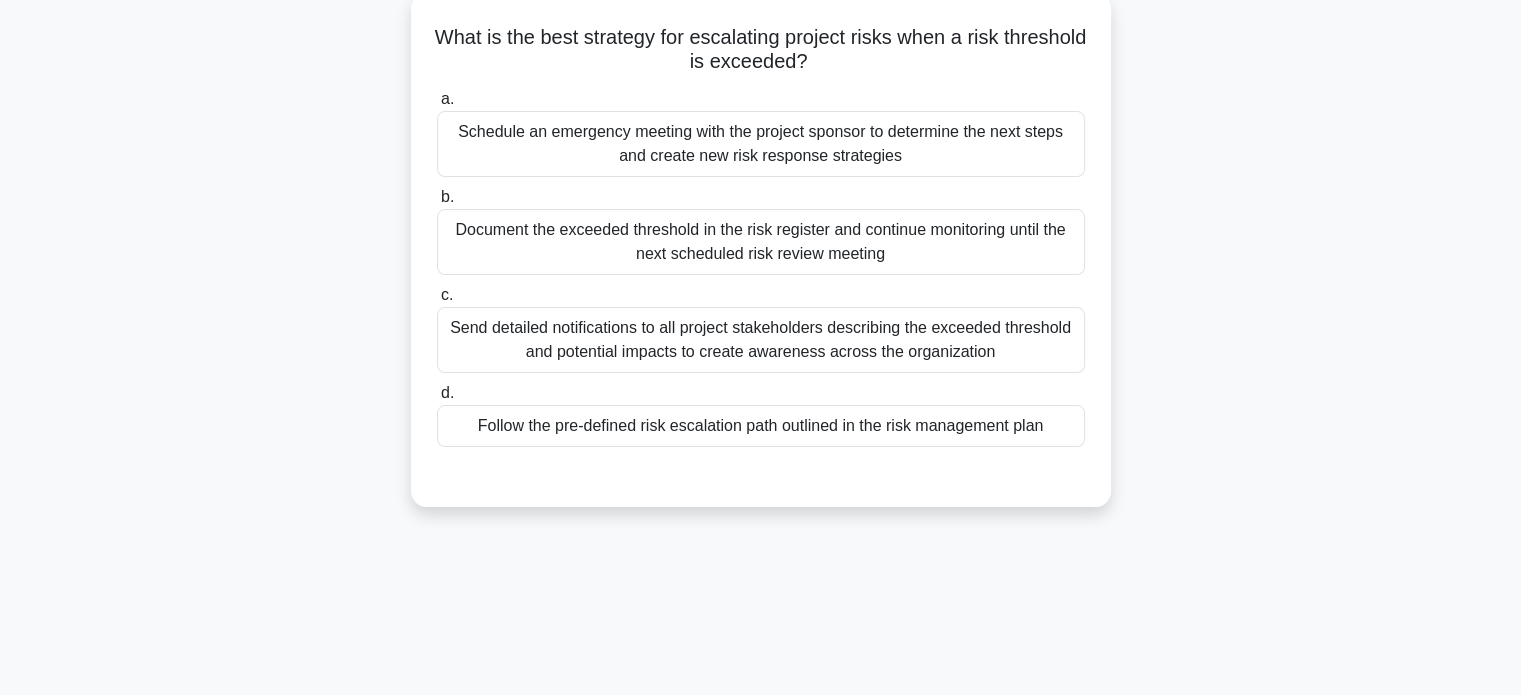 click on "Follow the pre-defined risk escalation path outlined in the risk management plan" at bounding box center [761, 426] 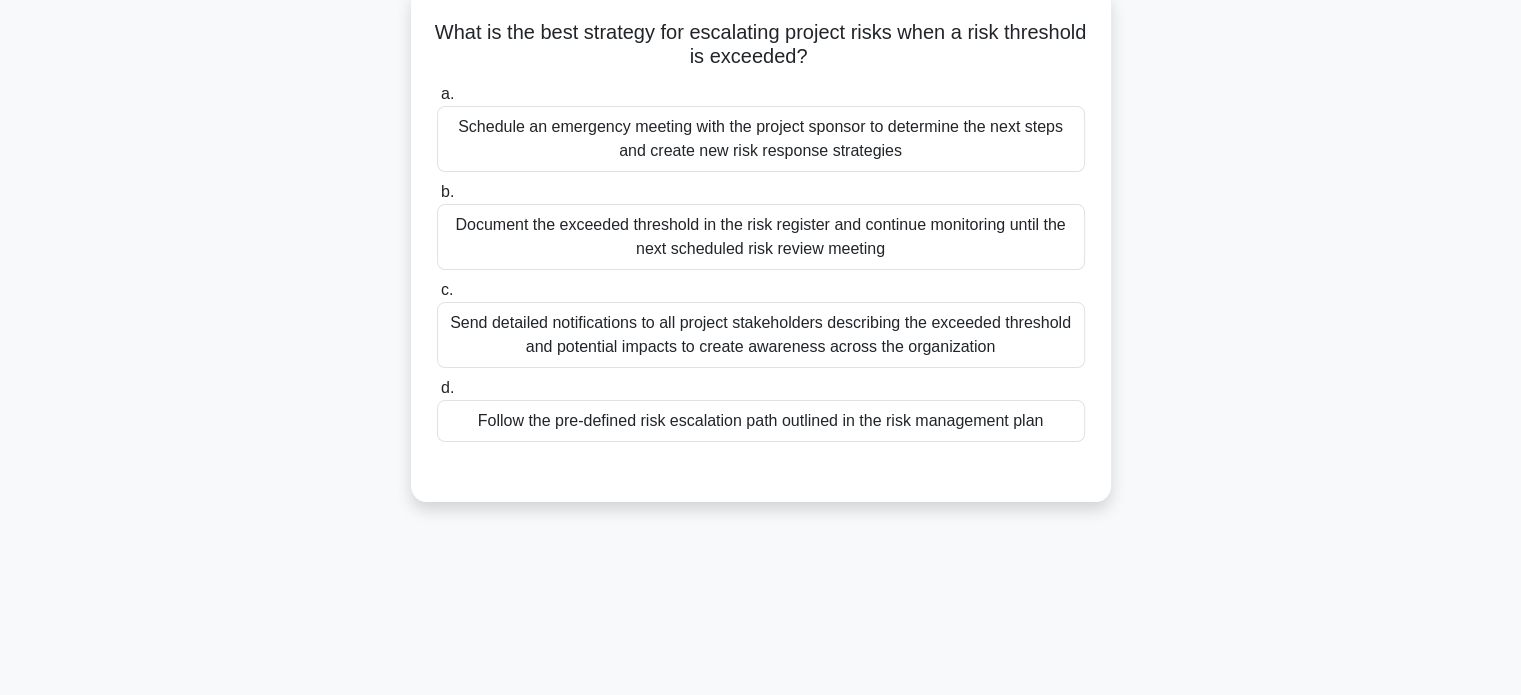 click on "d.
Follow the pre-defined risk escalation path outlined in the risk management plan" at bounding box center (437, 388) 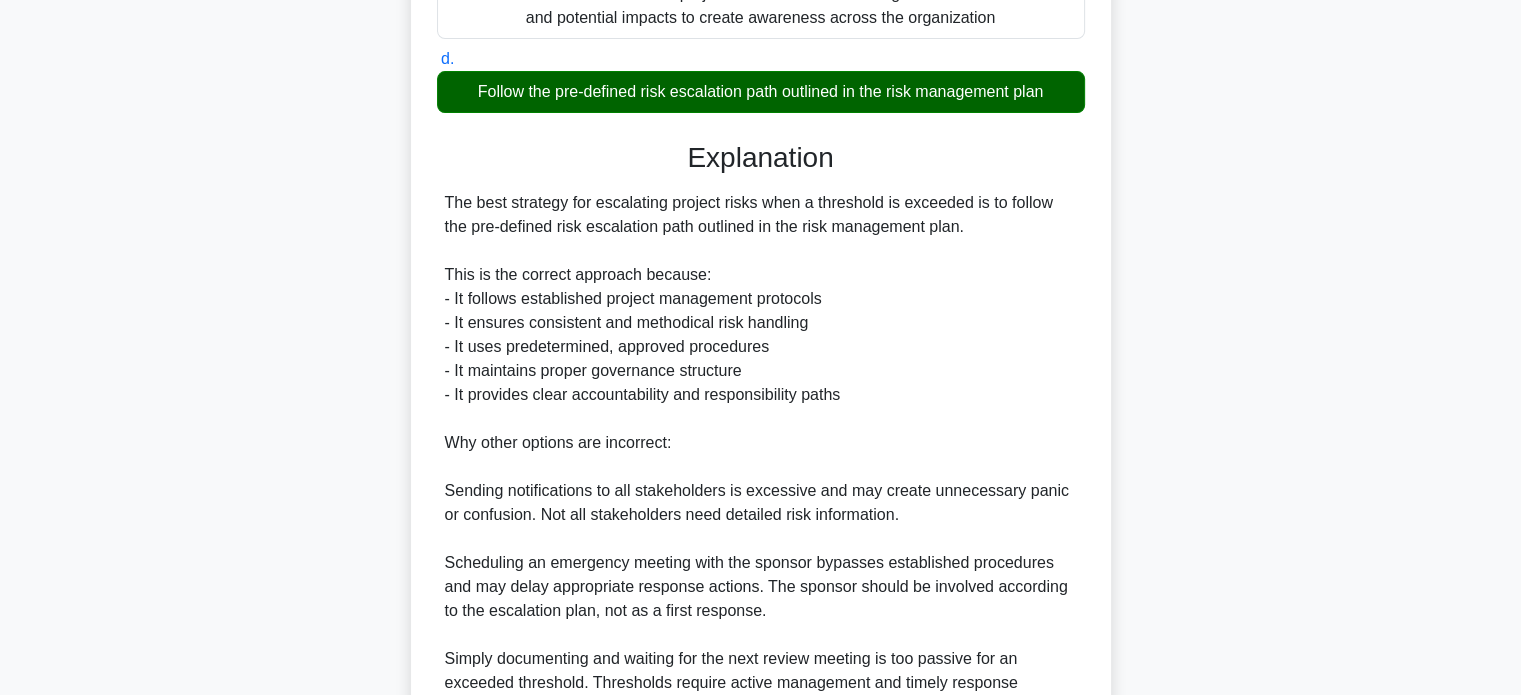 scroll, scrollTop: 680, scrollLeft: 0, axis: vertical 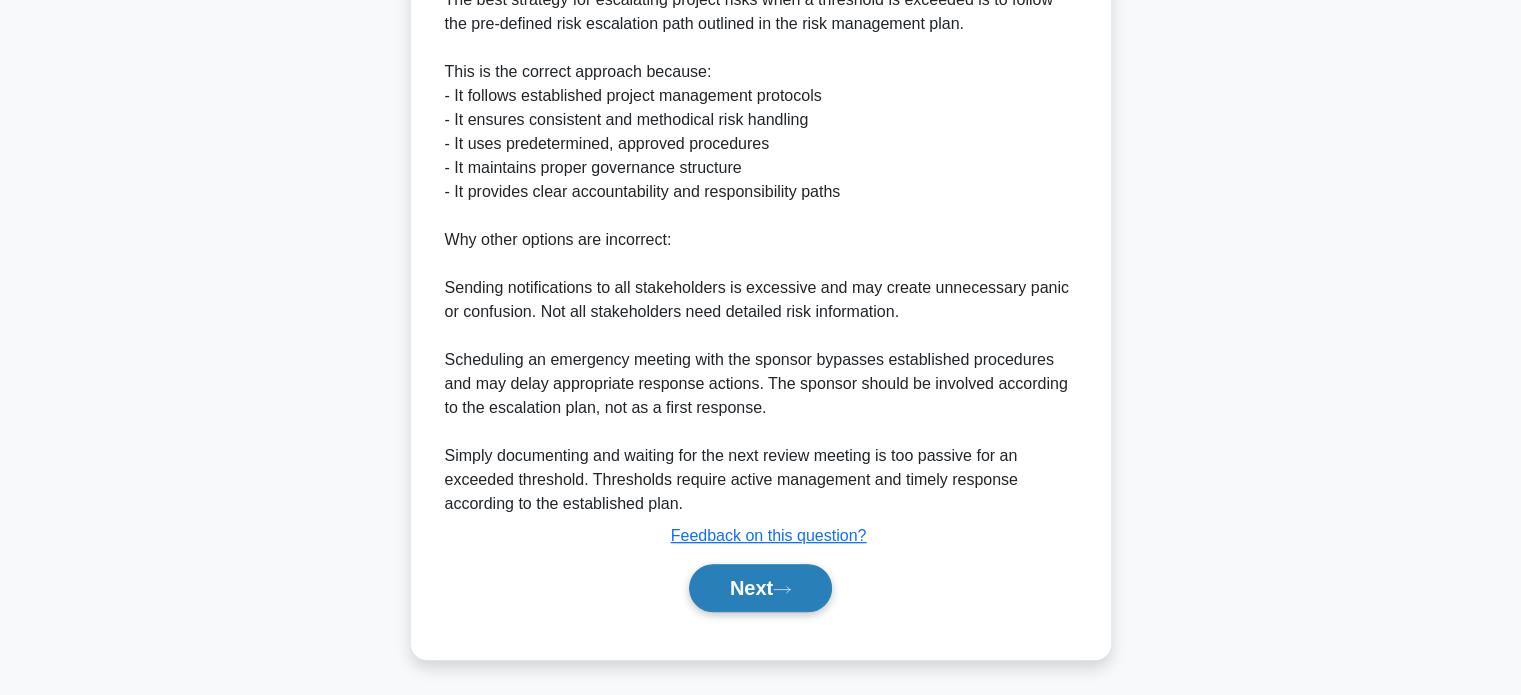 click on "Next" at bounding box center (760, 588) 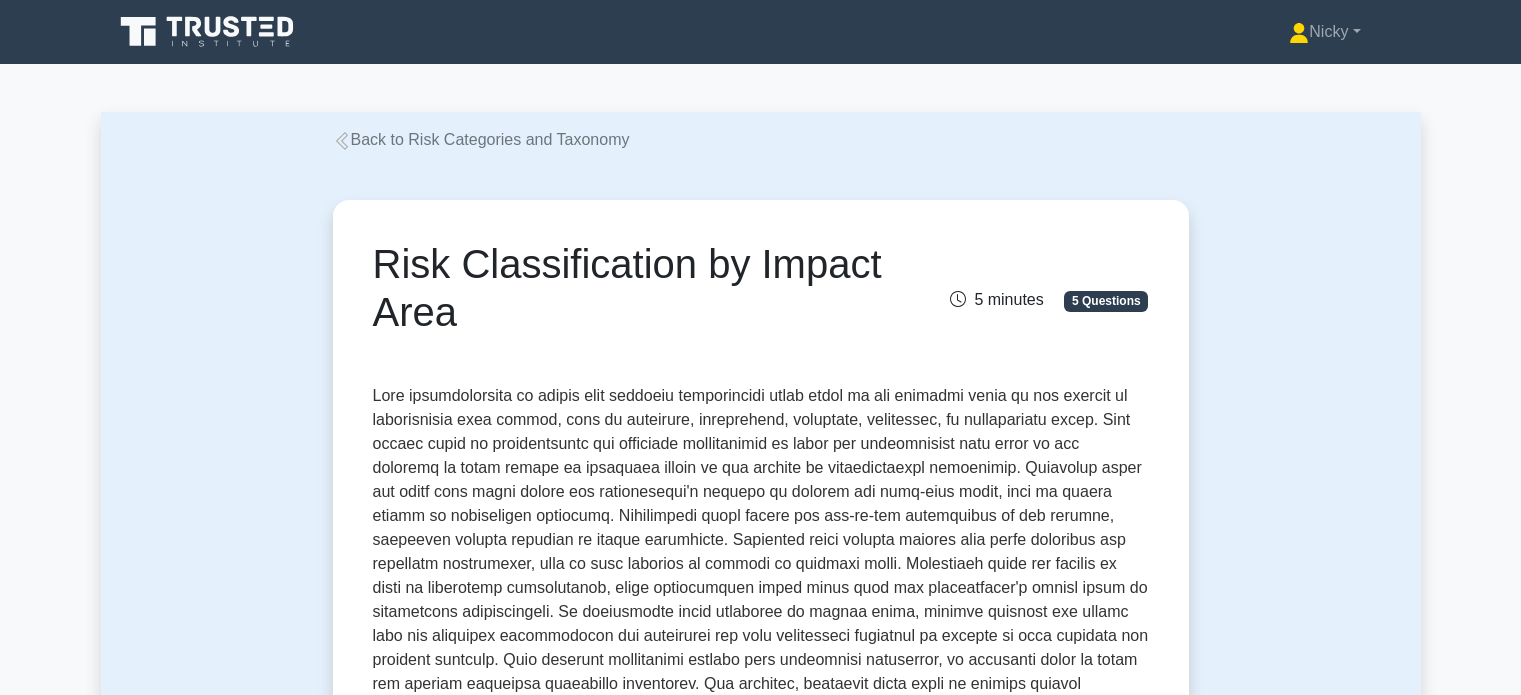 scroll, scrollTop: 0, scrollLeft: 0, axis: both 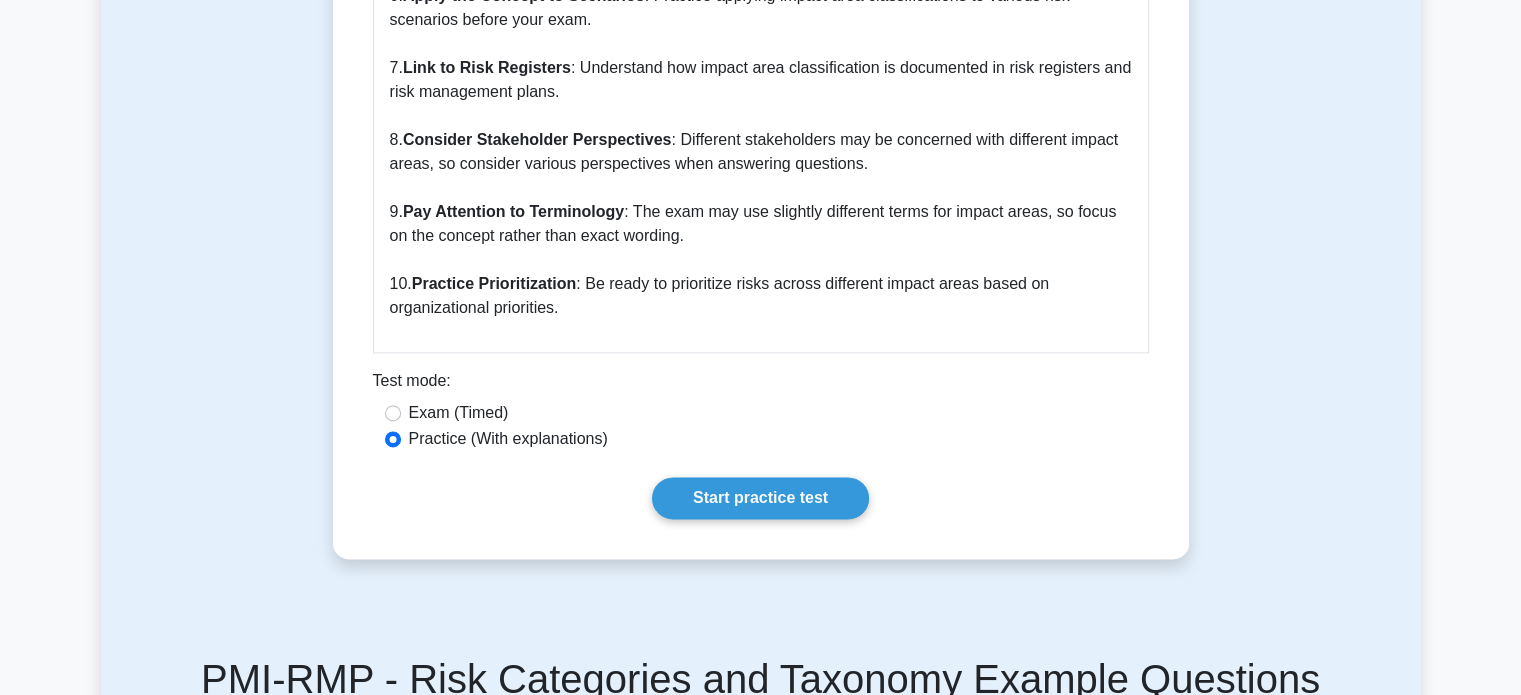 click on "Risk Classification by Impact Area
5 minutes
5 Questions
Risk Classification by Impact Area: Comprehensive Guide for PMI-RMP Exams
Why Risk Classification by Impact Area is Important Risk classification by impact area is a critical component of effective risk management. It allows project managers to: • Identify which aspects of the project are most vulnerable to risks 1.  2." at bounding box center [761, -993] 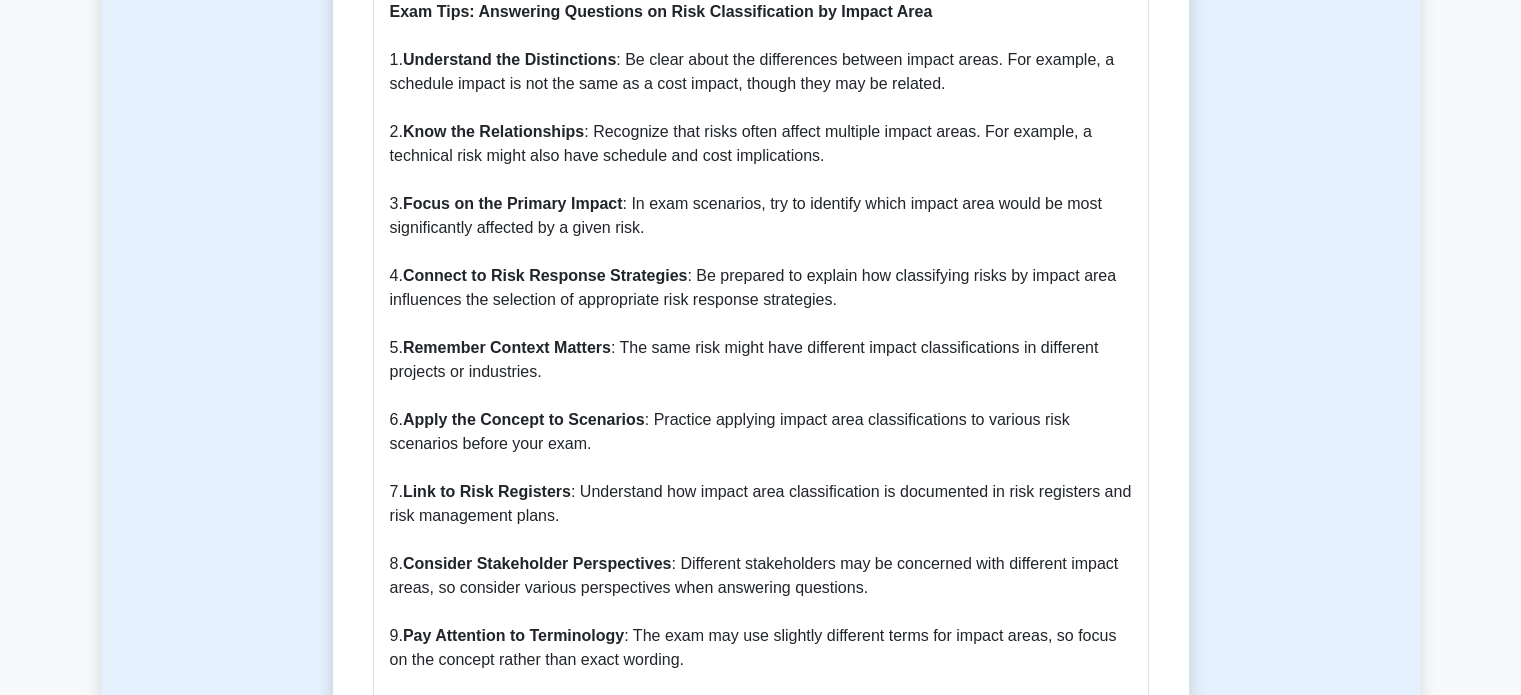 scroll, scrollTop: 2320, scrollLeft: 0, axis: vertical 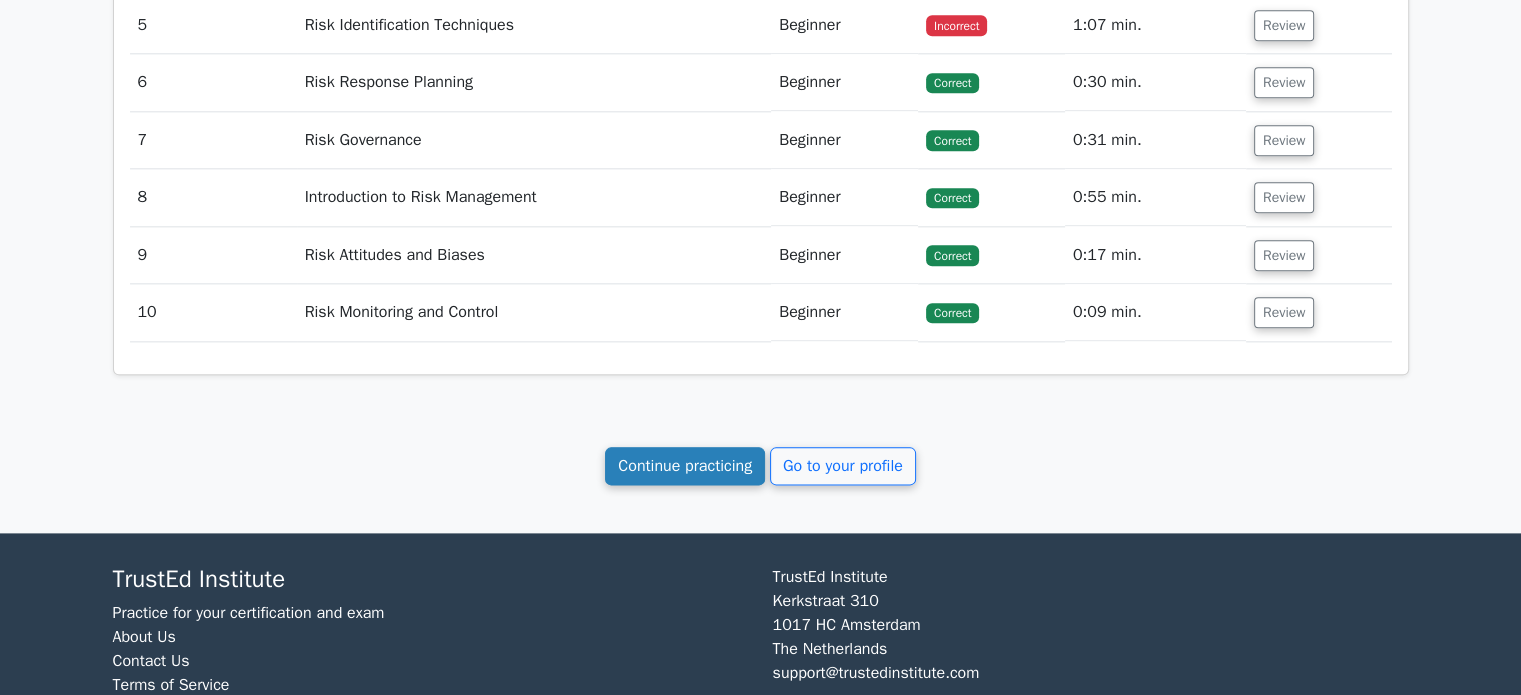 click on "Continue practicing" at bounding box center [685, 466] 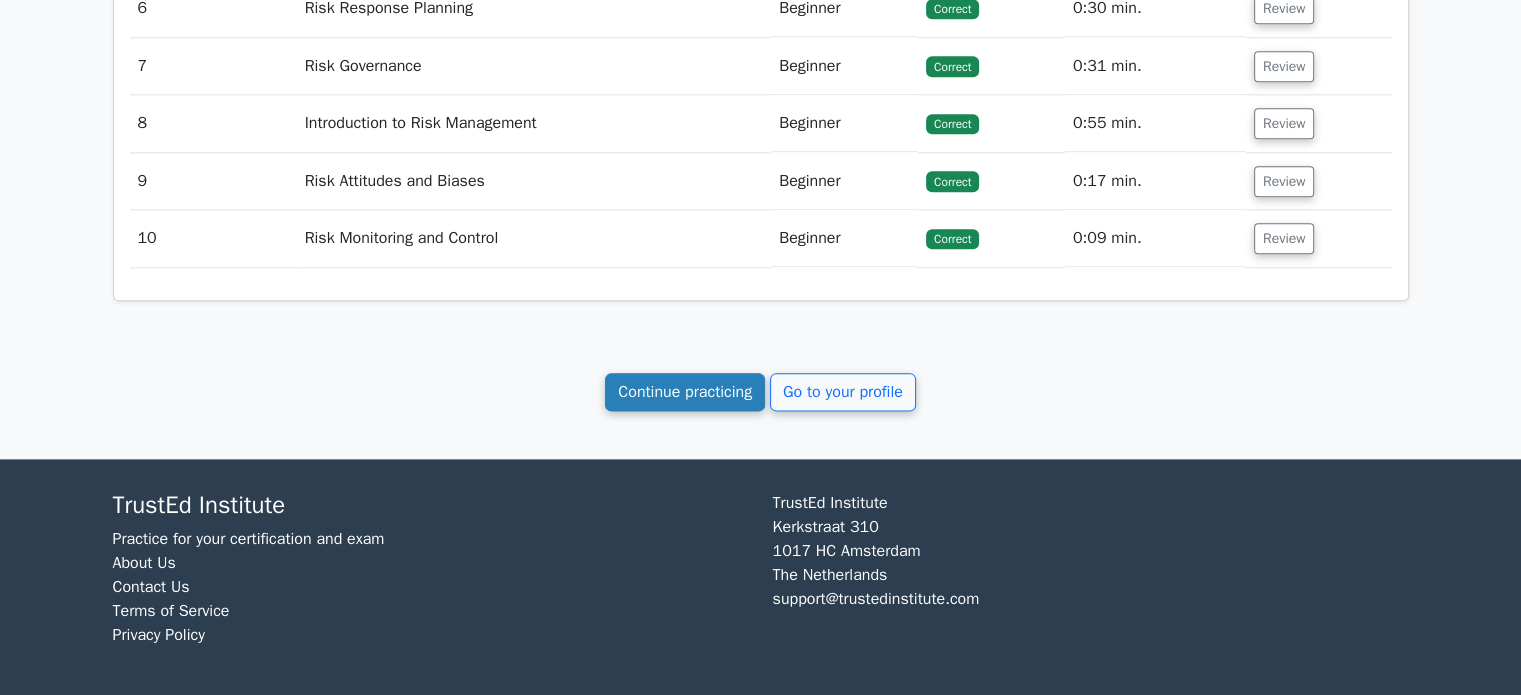 scroll, scrollTop: 2471, scrollLeft: 0, axis: vertical 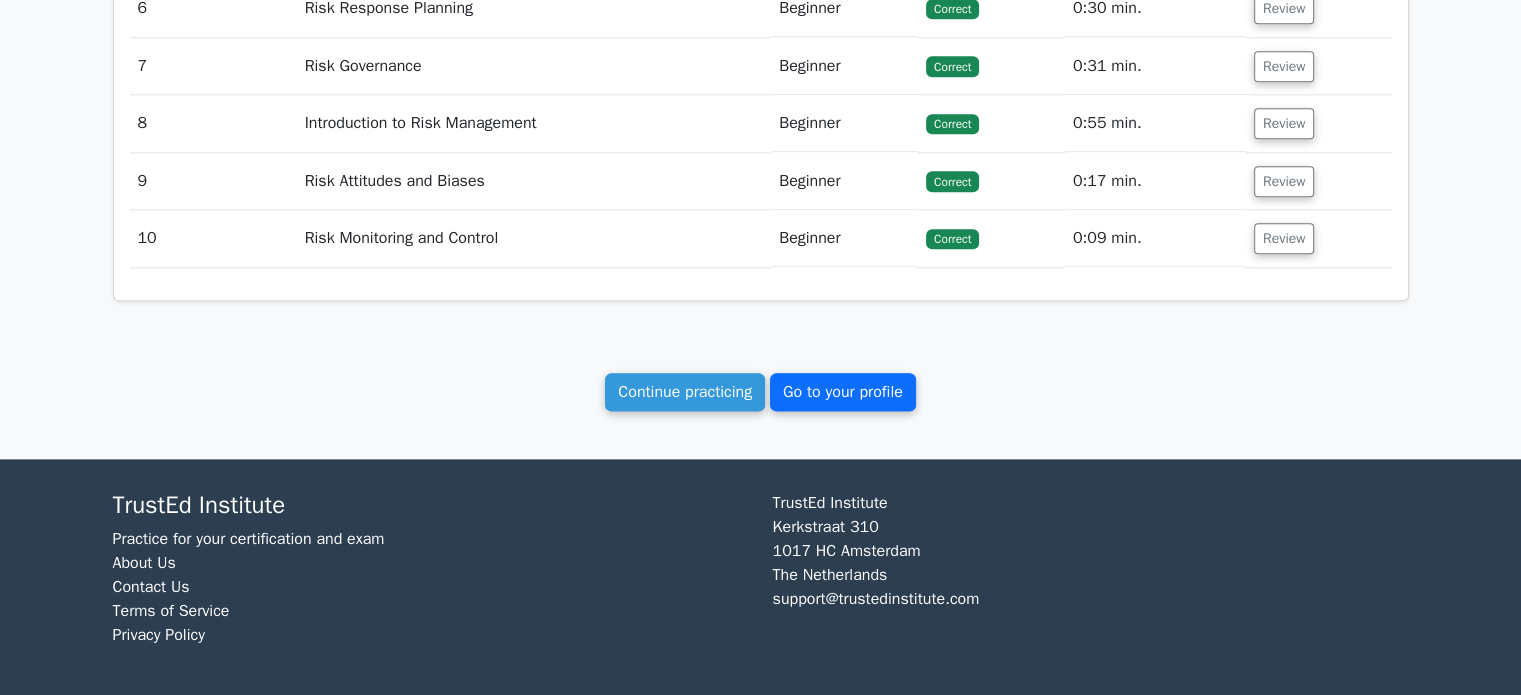click on "Go to your profile" at bounding box center [843, 392] 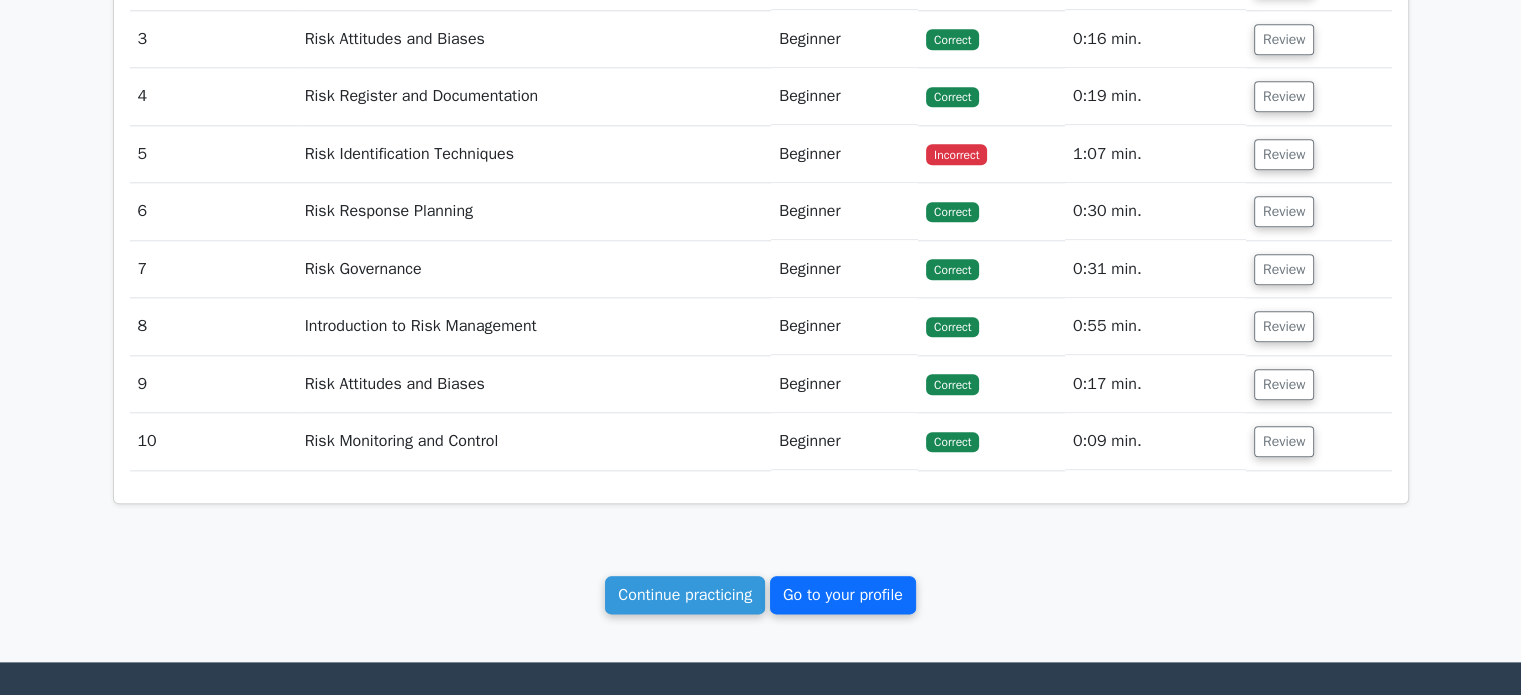 scroll, scrollTop: 2236, scrollLeft: 0, axis: vertical 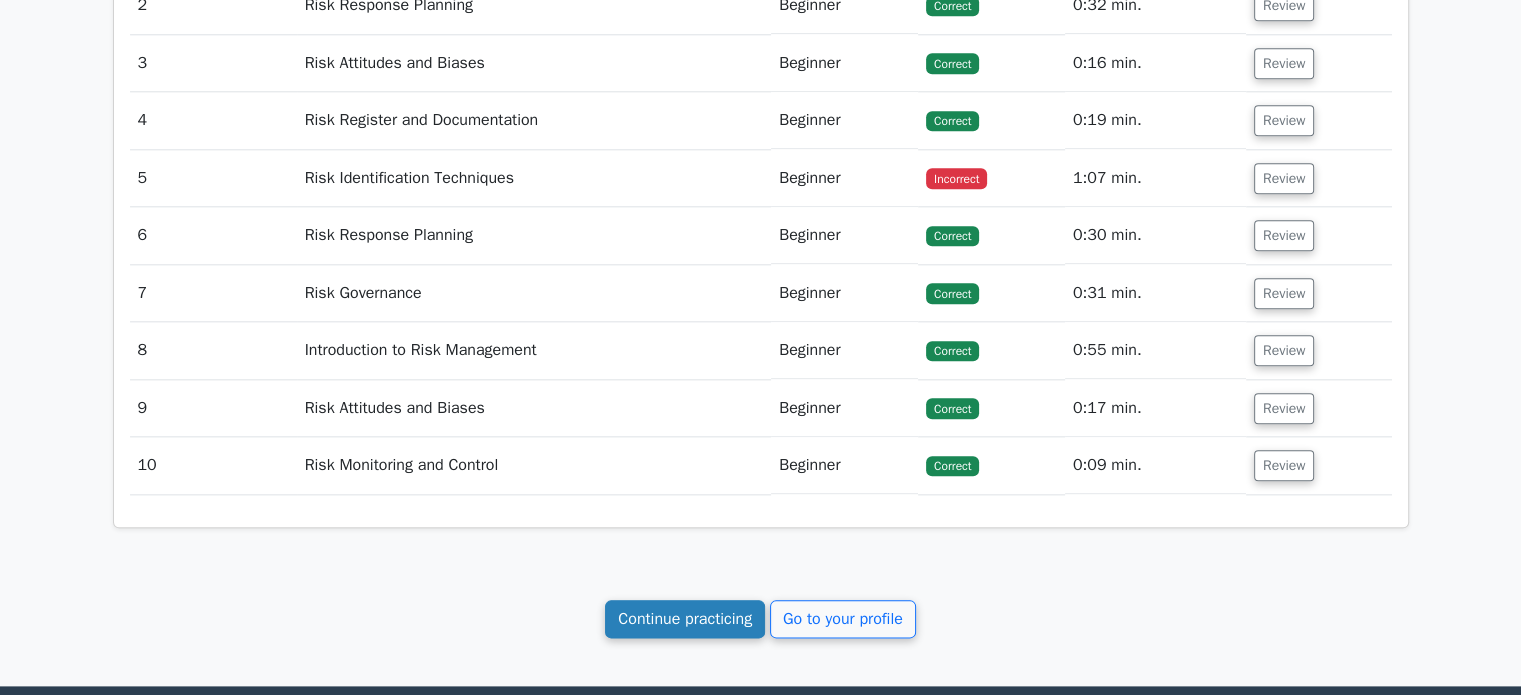 click on "Continue practicing" at bounding box center [685, 619] 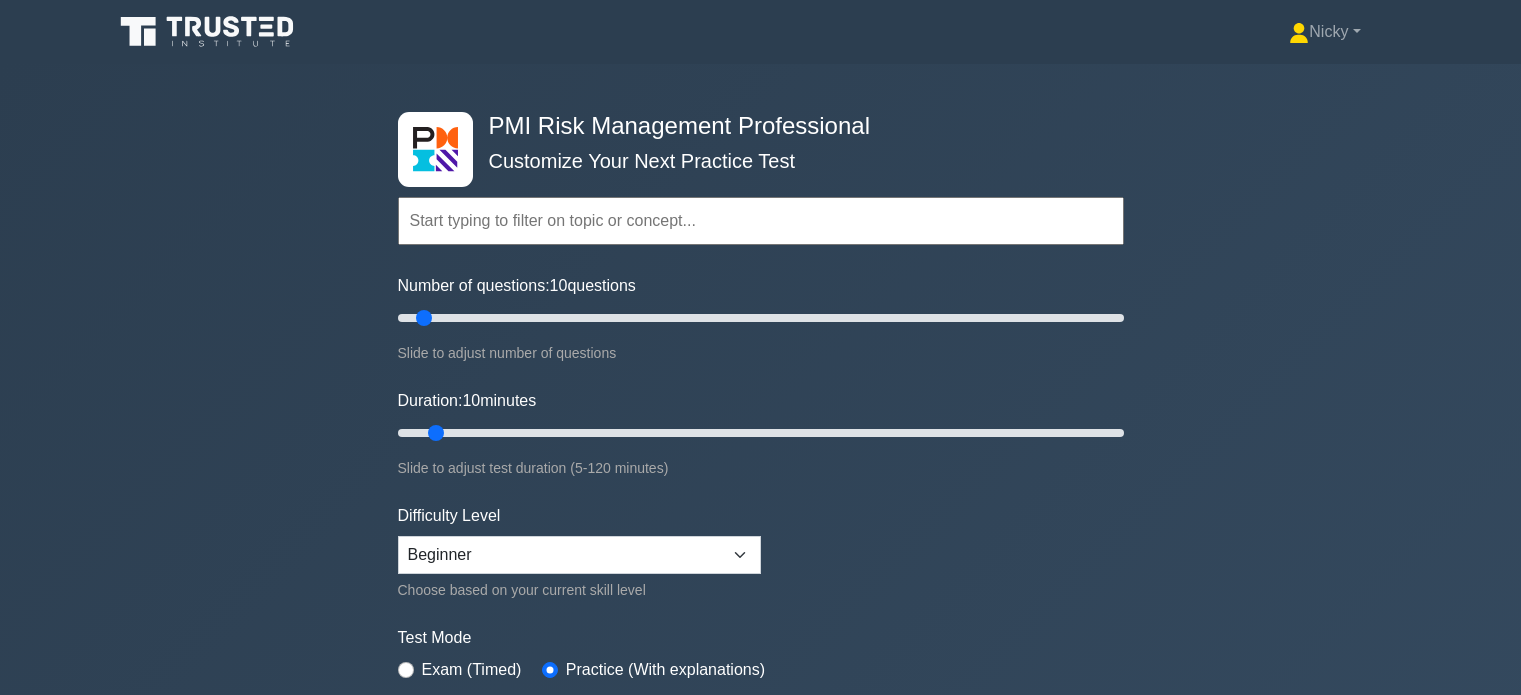 scroll, scrollTop: 0, scrollLeft: 0, axis: both 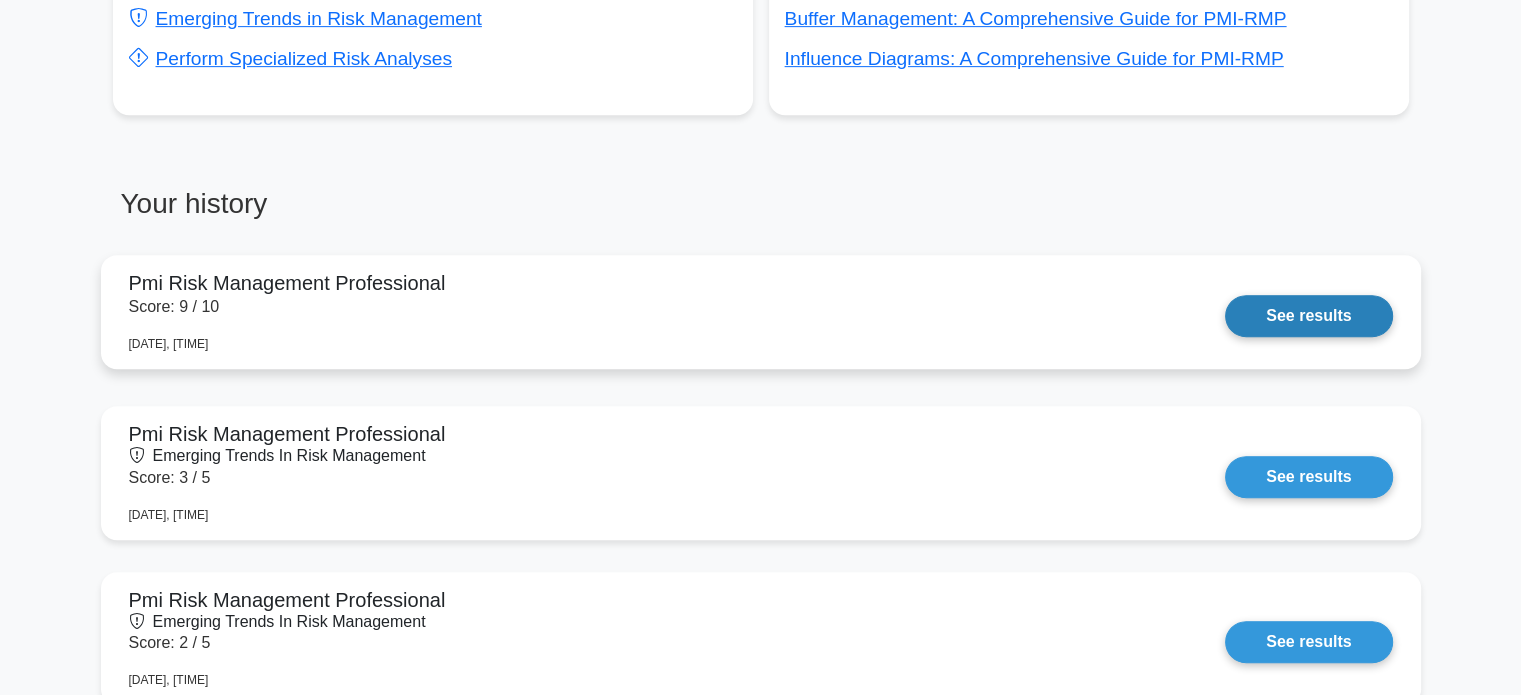 click on "See results" at bounding box center [1308, 316] 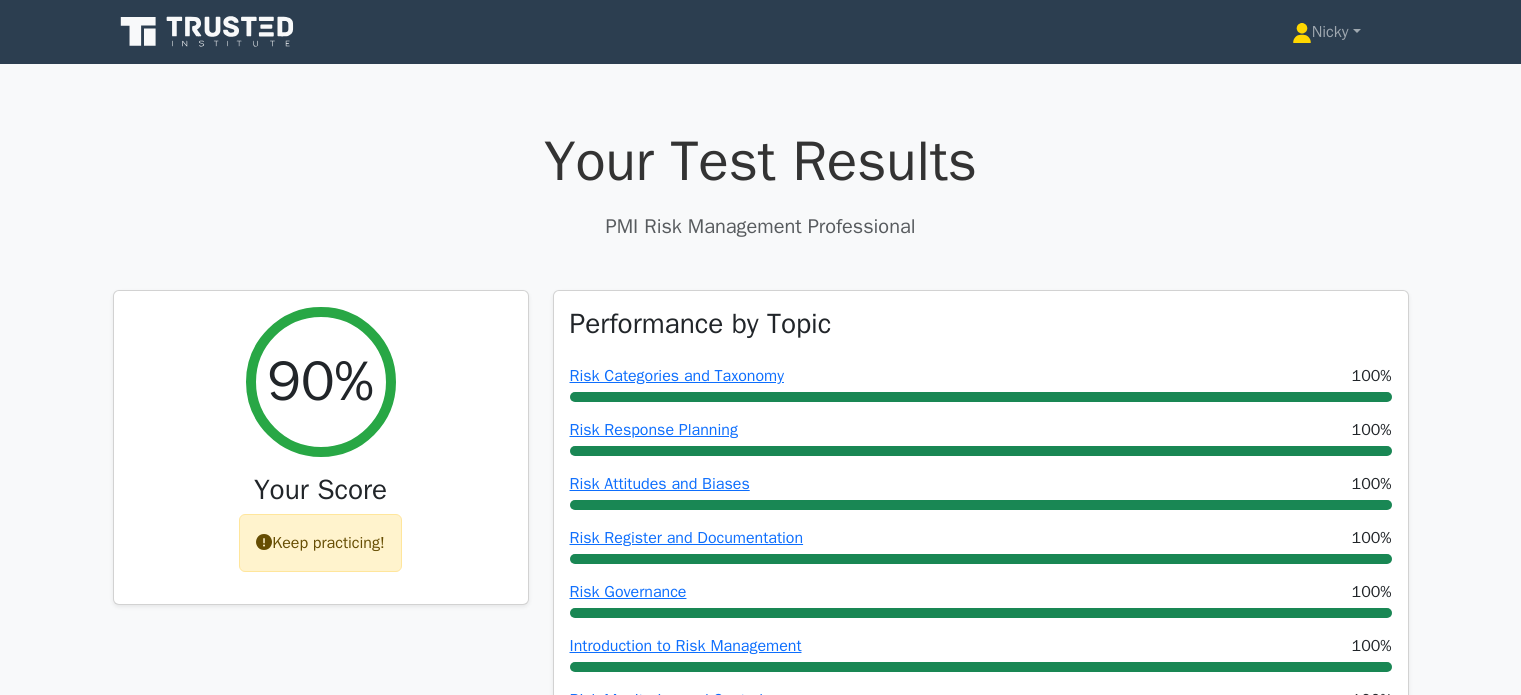 scroll, scrollTop: 0, scrollLeft: 0, axis: both 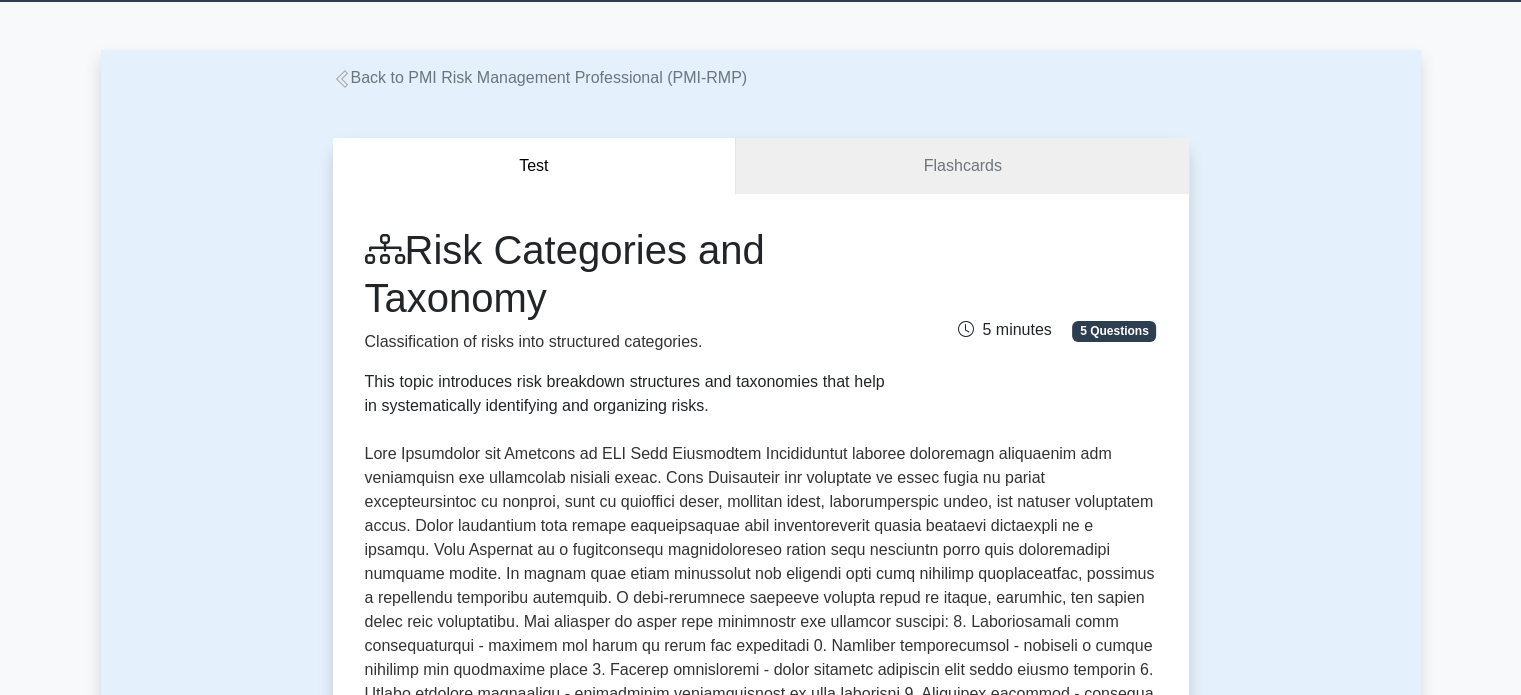 click on "Back to PMI Risk Management Professional (PMI-RMP)" at bounding box center [540, 77] 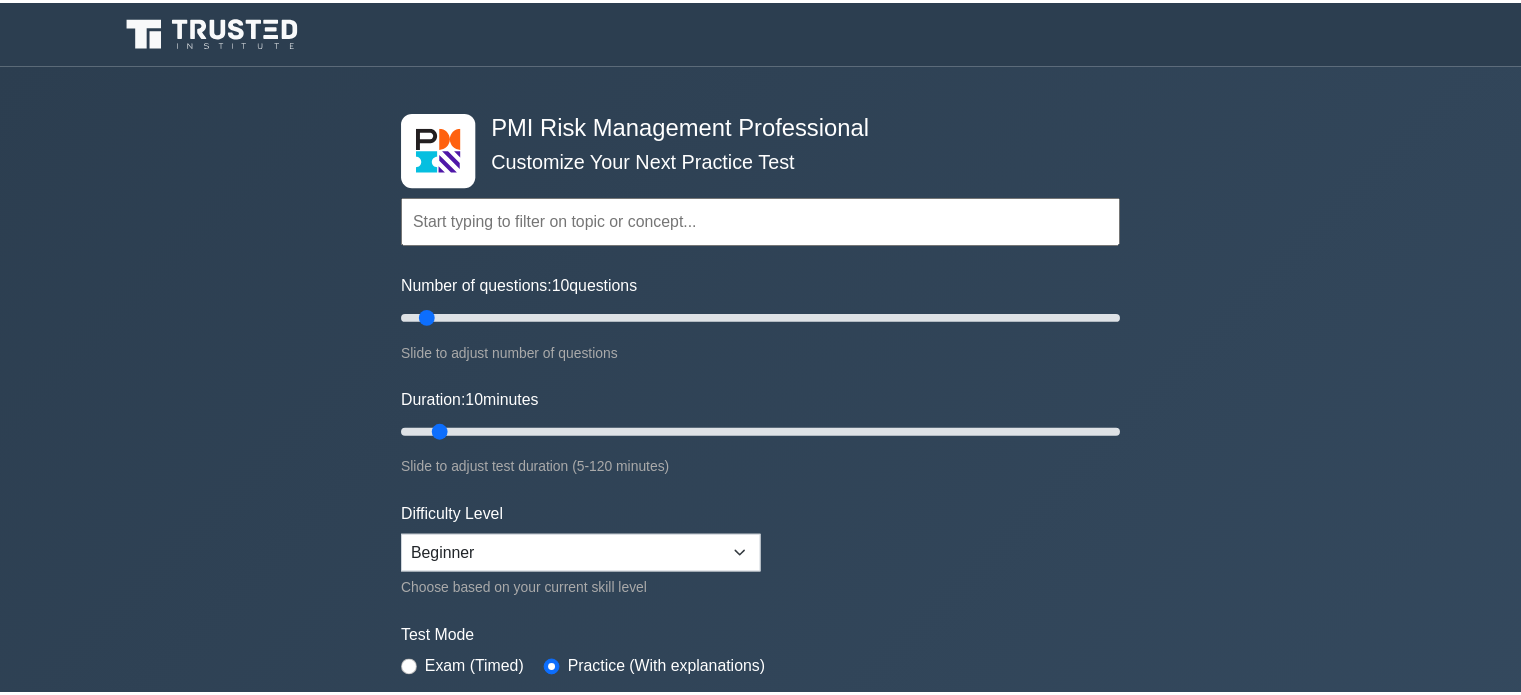 scroll, scrollTop: 0, scrollLeft: 0, axis: both 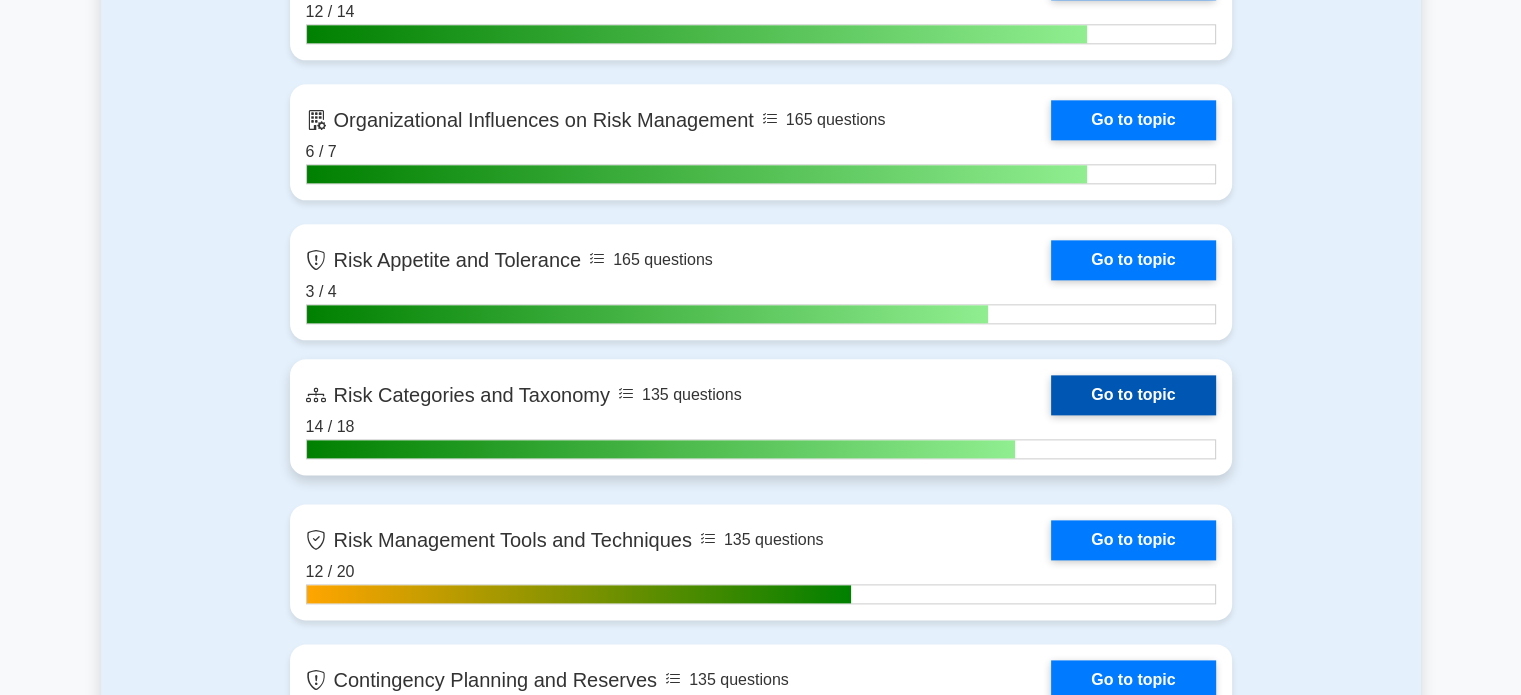 click on "Go to topic" at bounding box center (1133, 395) 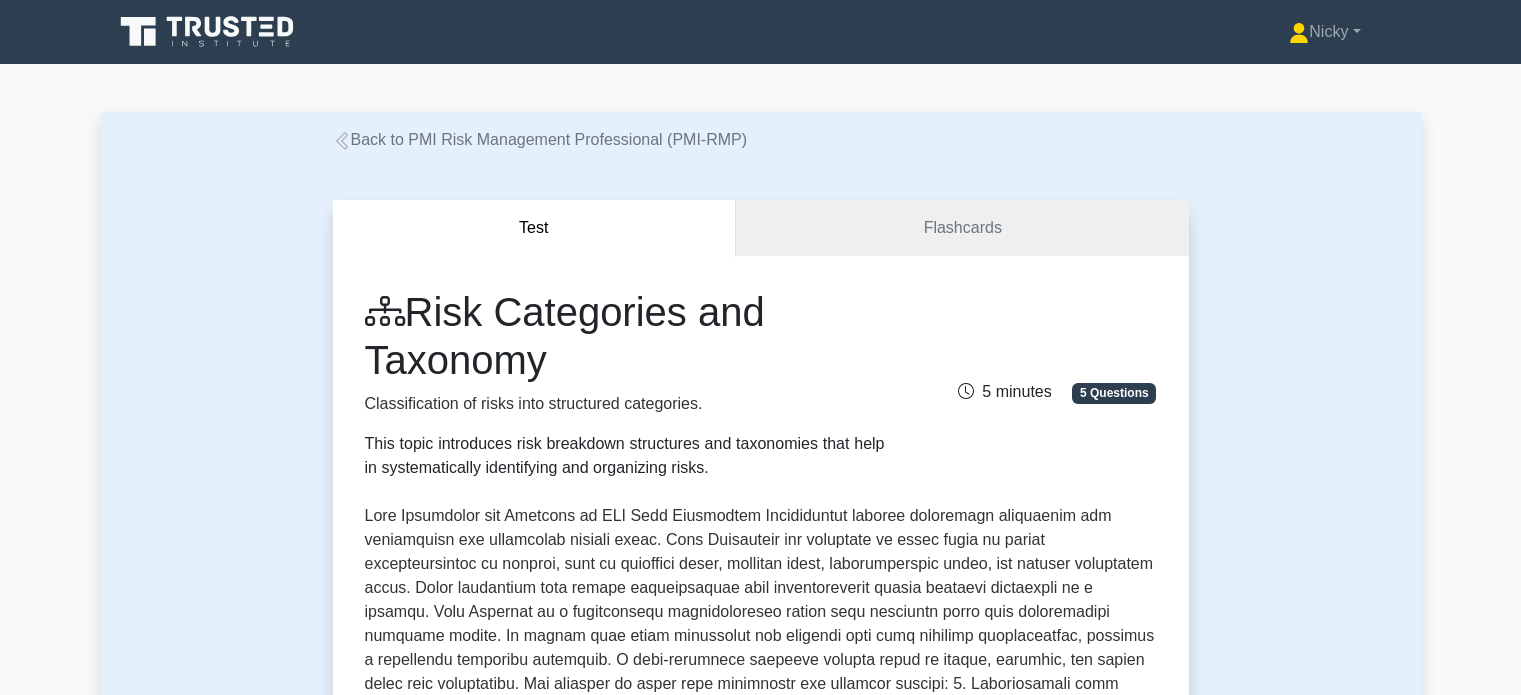 scroll, scrollTop: 0, scrollLeft: 0, axis: both 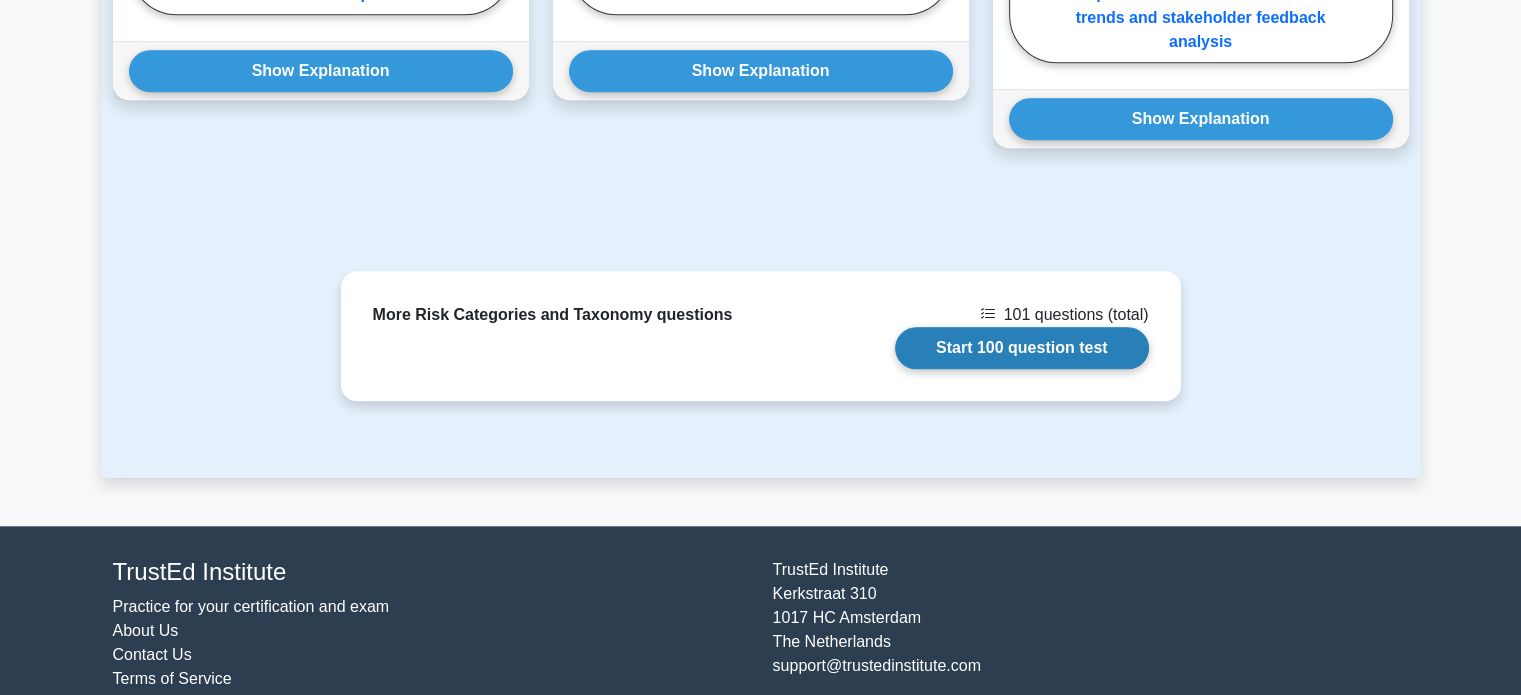click on "Start 100 question test" at bounding box center [1022, 348] 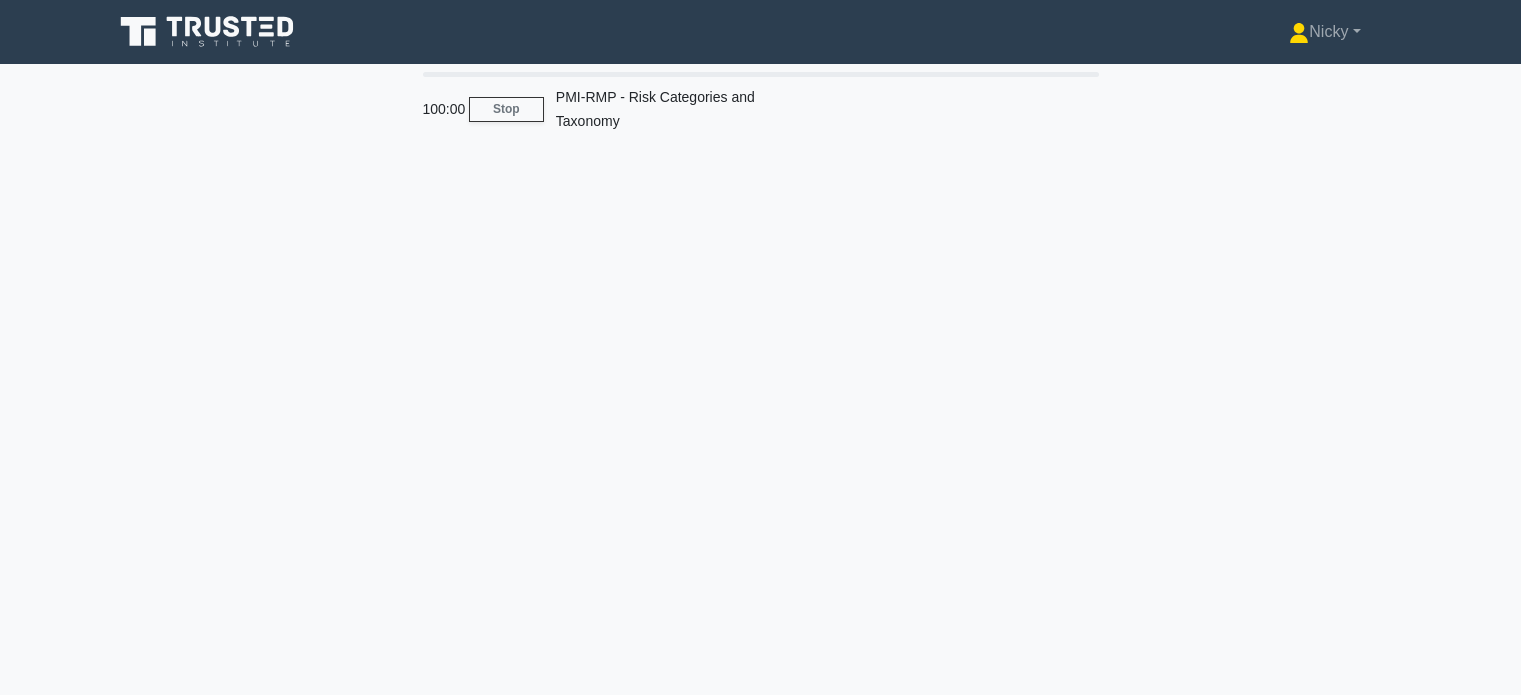 scroll, scrollTop: 0, scrollLeft: 0, axis: both 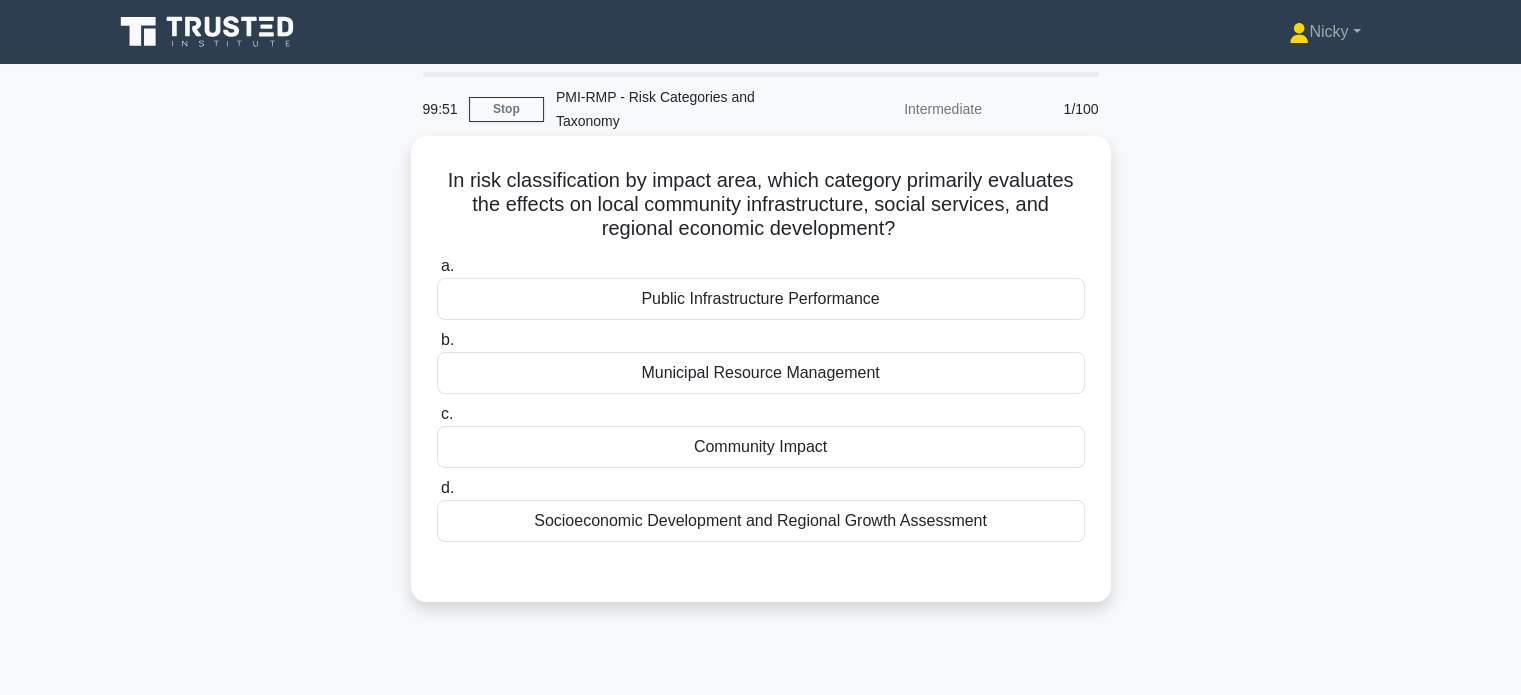 click on "Public Infrastructure Performance" at bounding box center (761, 299) 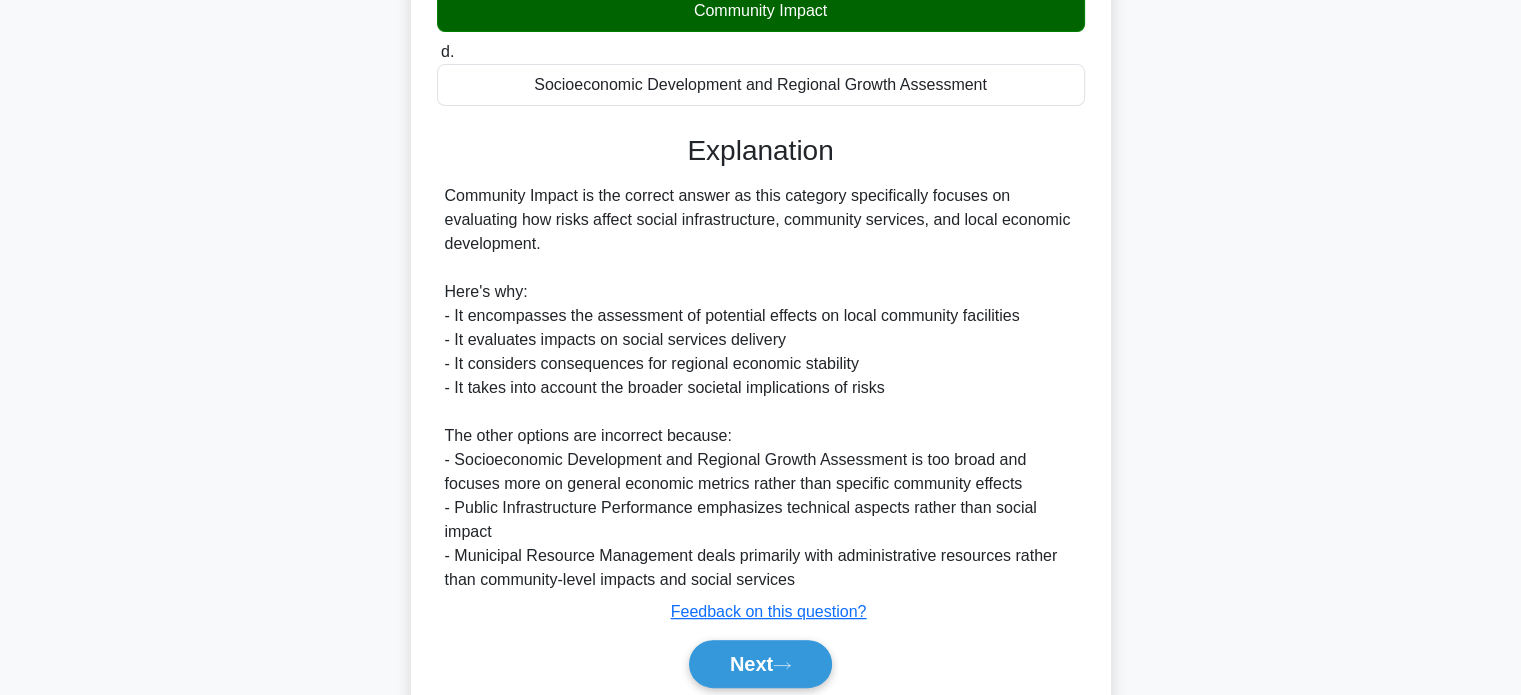 scroll, scrollTop: 514, scrollLeft: 0, axis: vertical 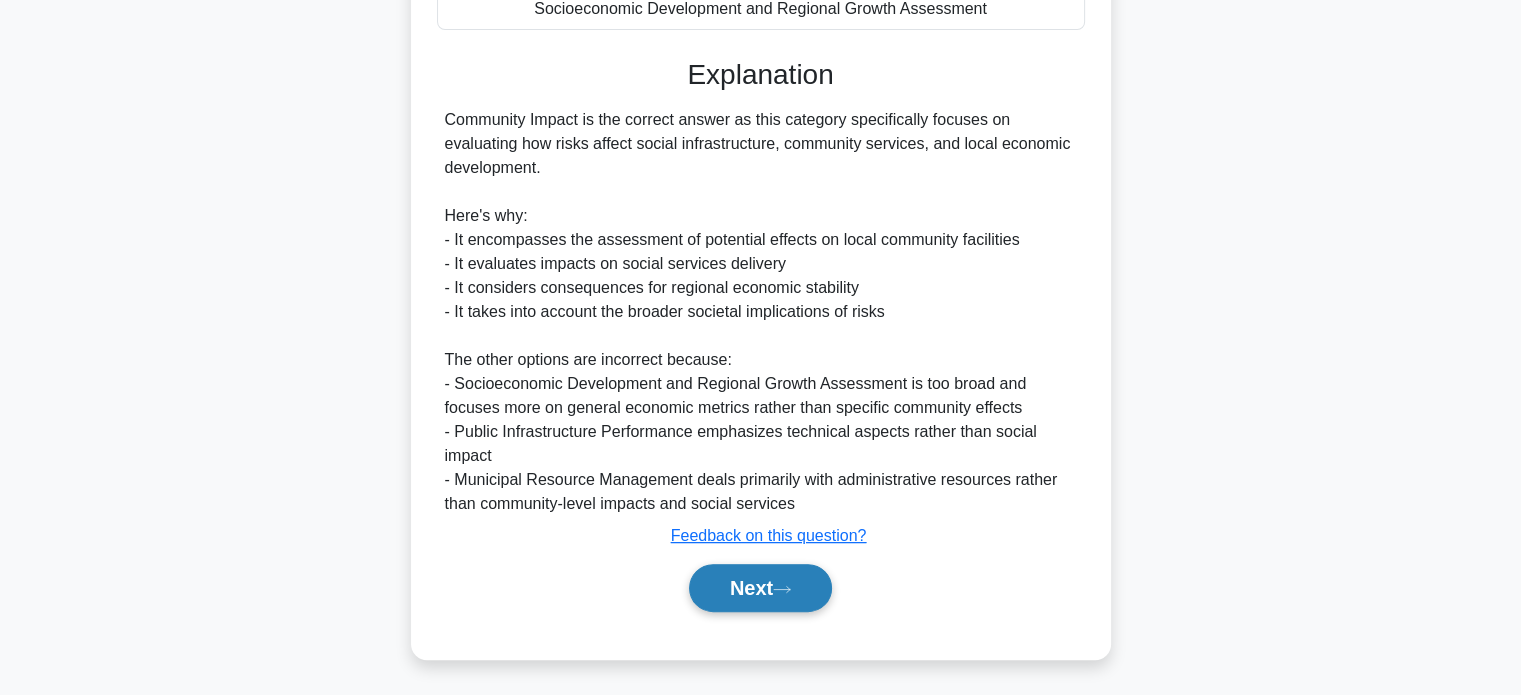 click on "Next" at bounding box center (760, 588) 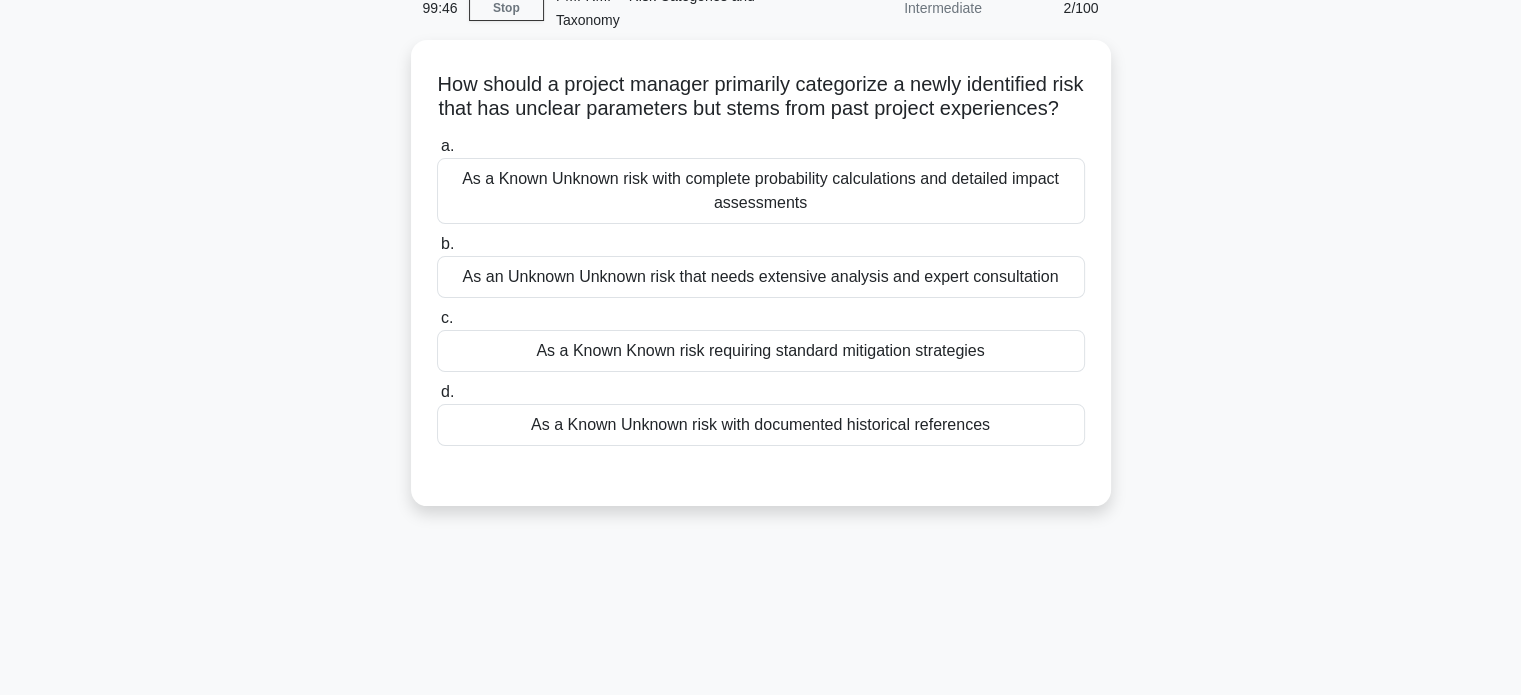 scroll, scrollTop: 93, scrollLeft: 0, axis: vertical 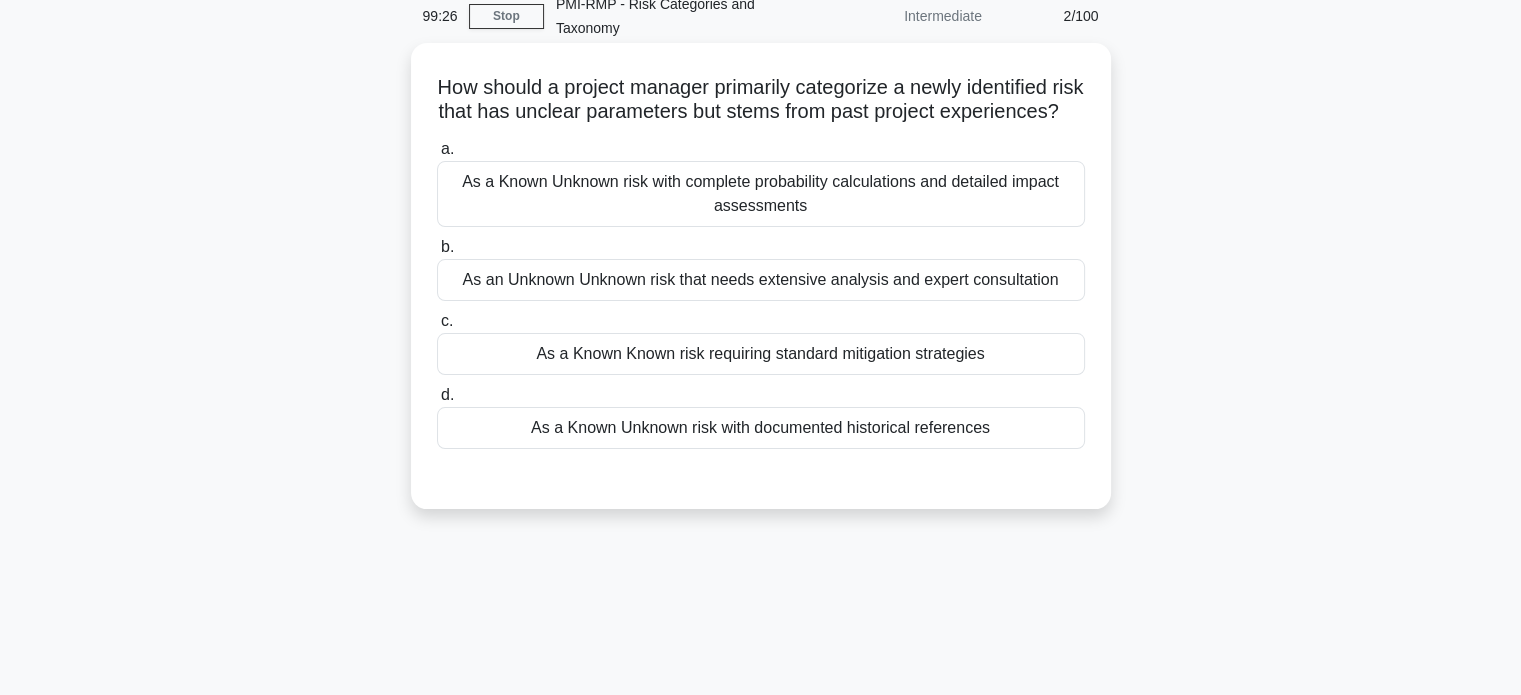 click on "As a Known Unknown risk with documented historical references" at bounding box center (761, 428) 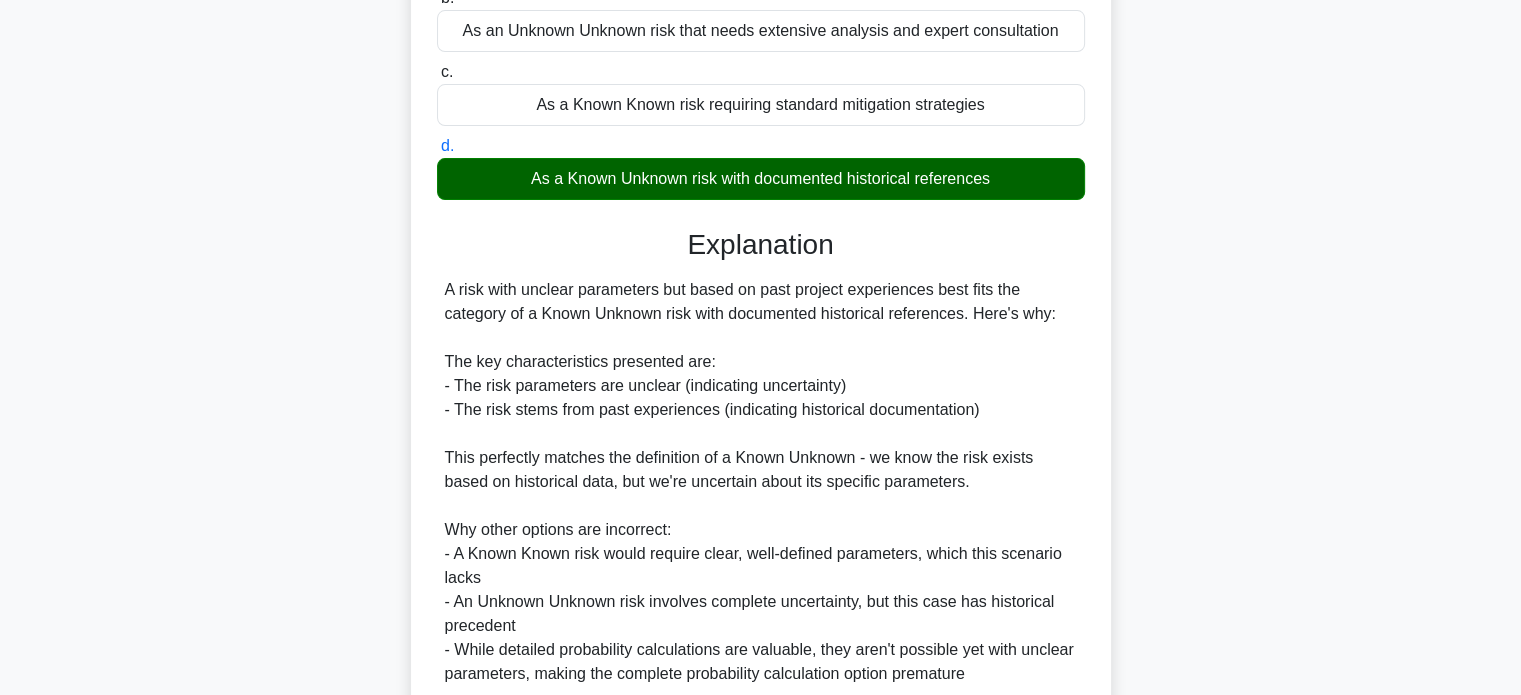 scroll, scrollTop: 608, scrollLeft: 0, axis: vertical 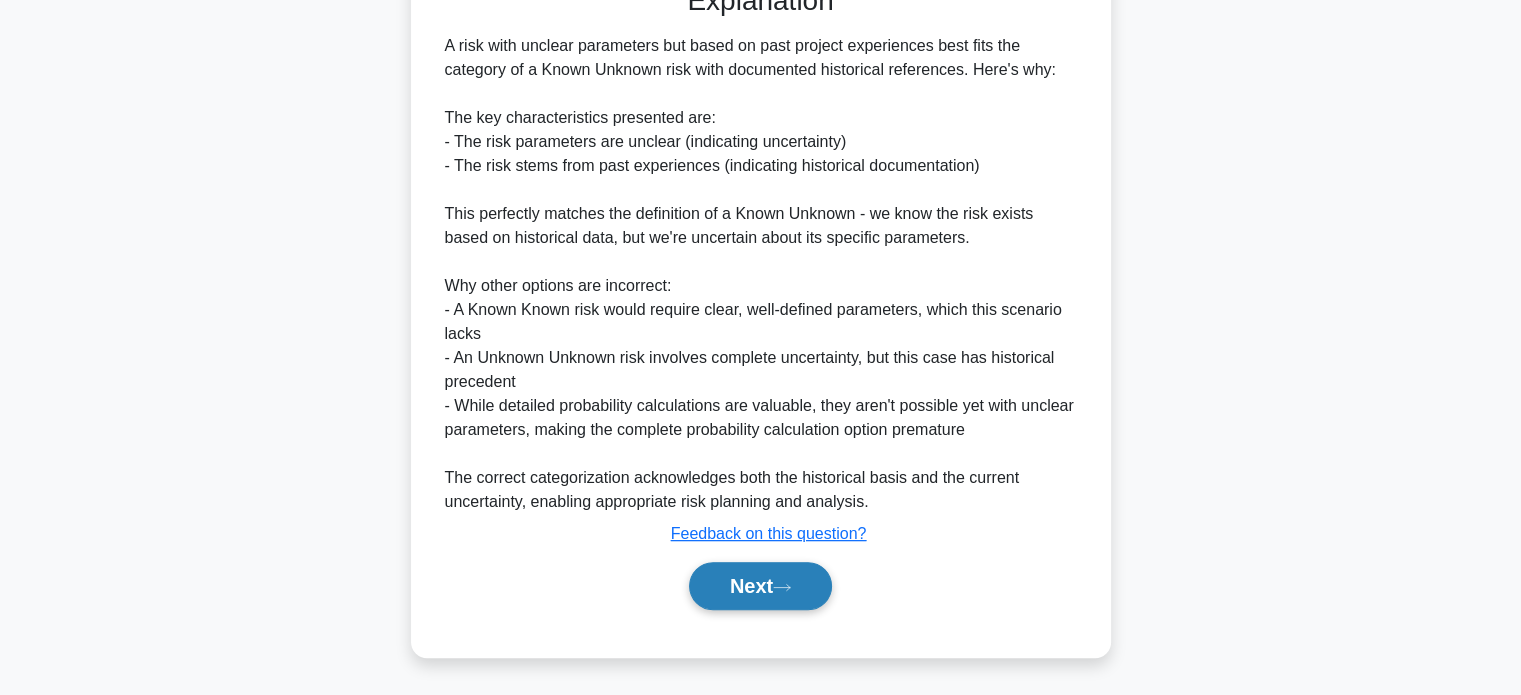 click on "Next" at bounding box center (760, 586) 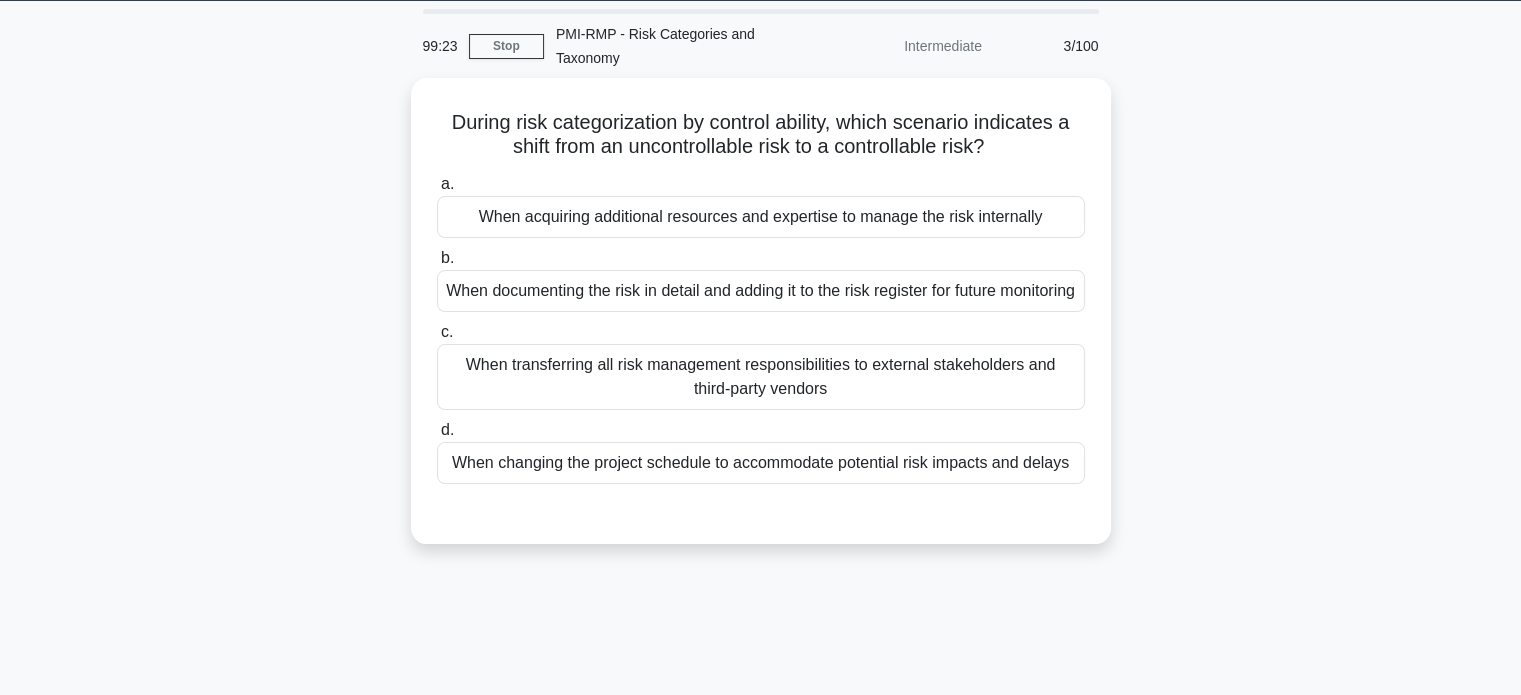 scroll, scrollTop: 62, scrollLeft: 0, axis: vertical 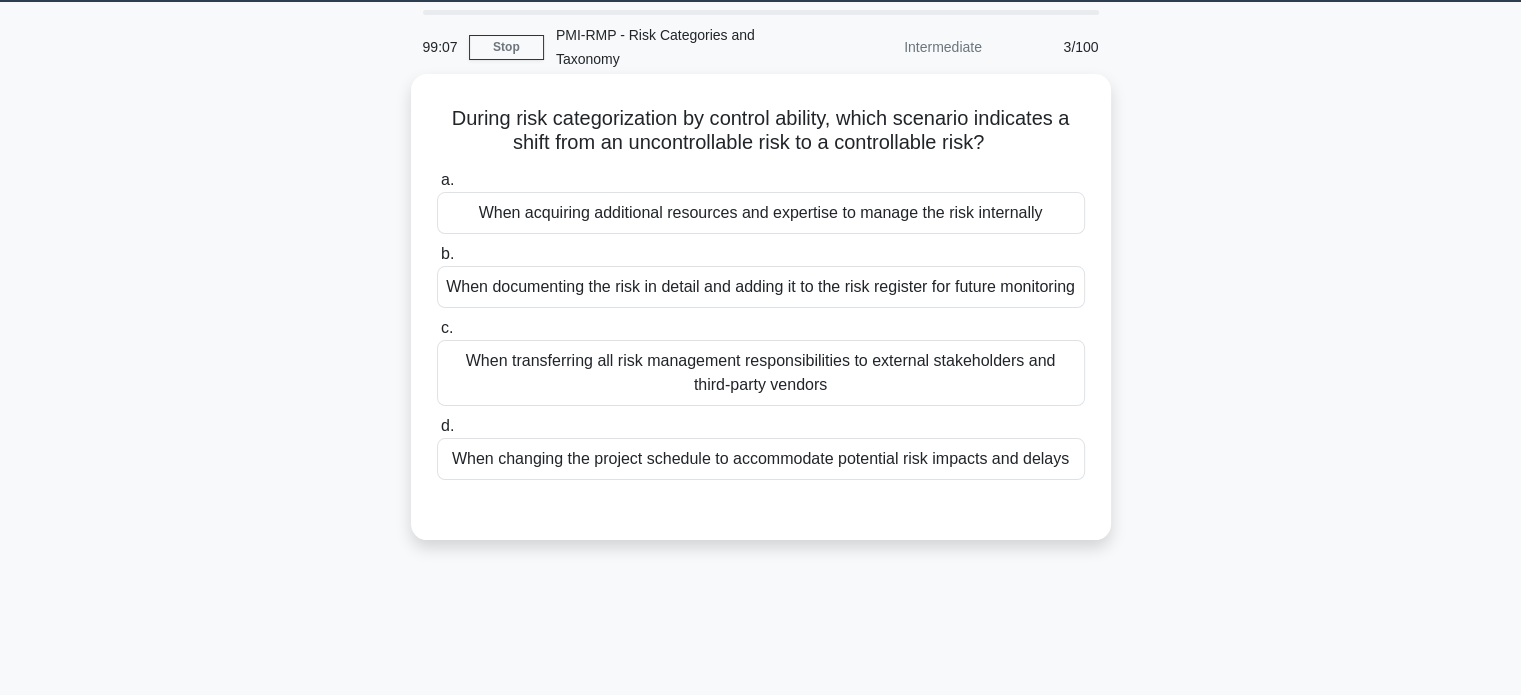 click on "When changing the project schedule to accommodate potential risk impacts and delays" at bounding box center (761, 459) 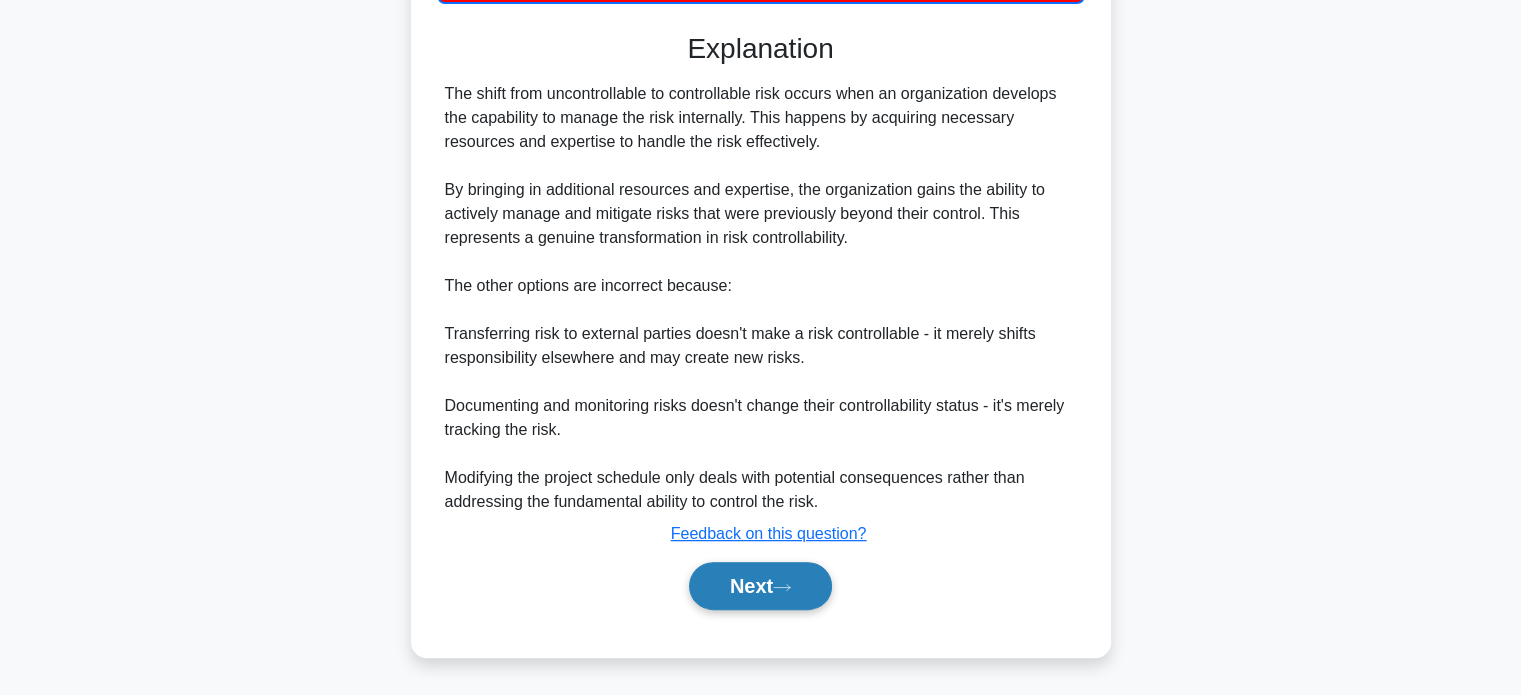click on "Next" at bounding box center [760, 586] 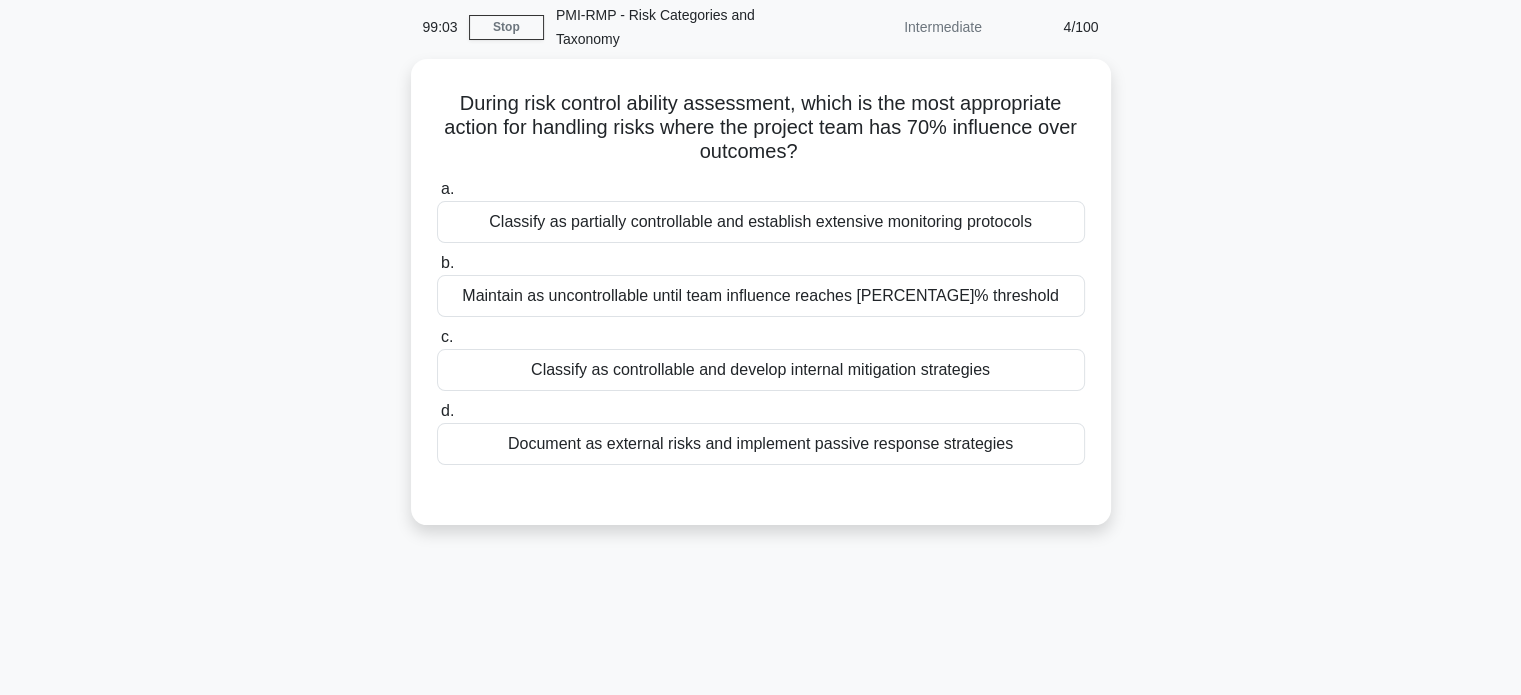 scroll, scrollTop: 70, scrollLeft: 0, axis: vertical 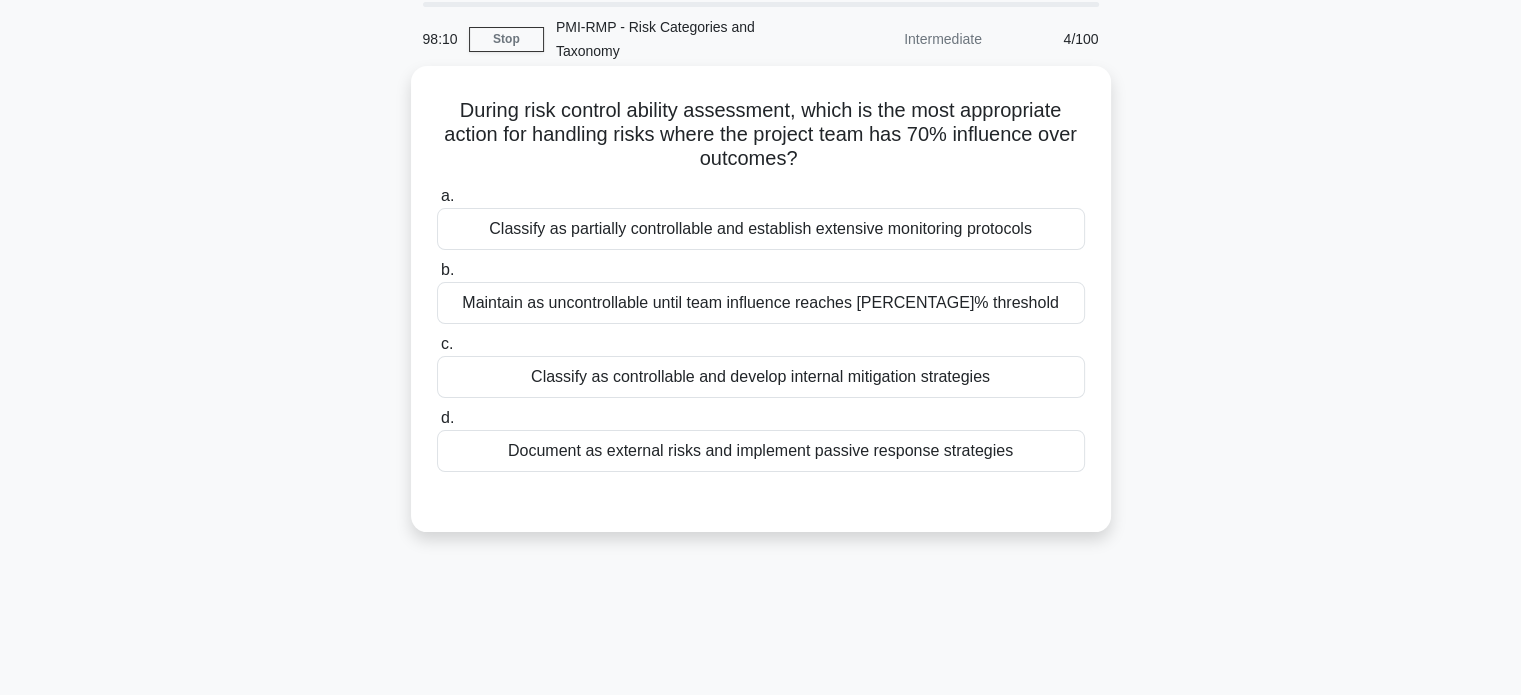 click on "Classify as controllable and develop internal mitigation strategies" at bounding box center [761, 377] 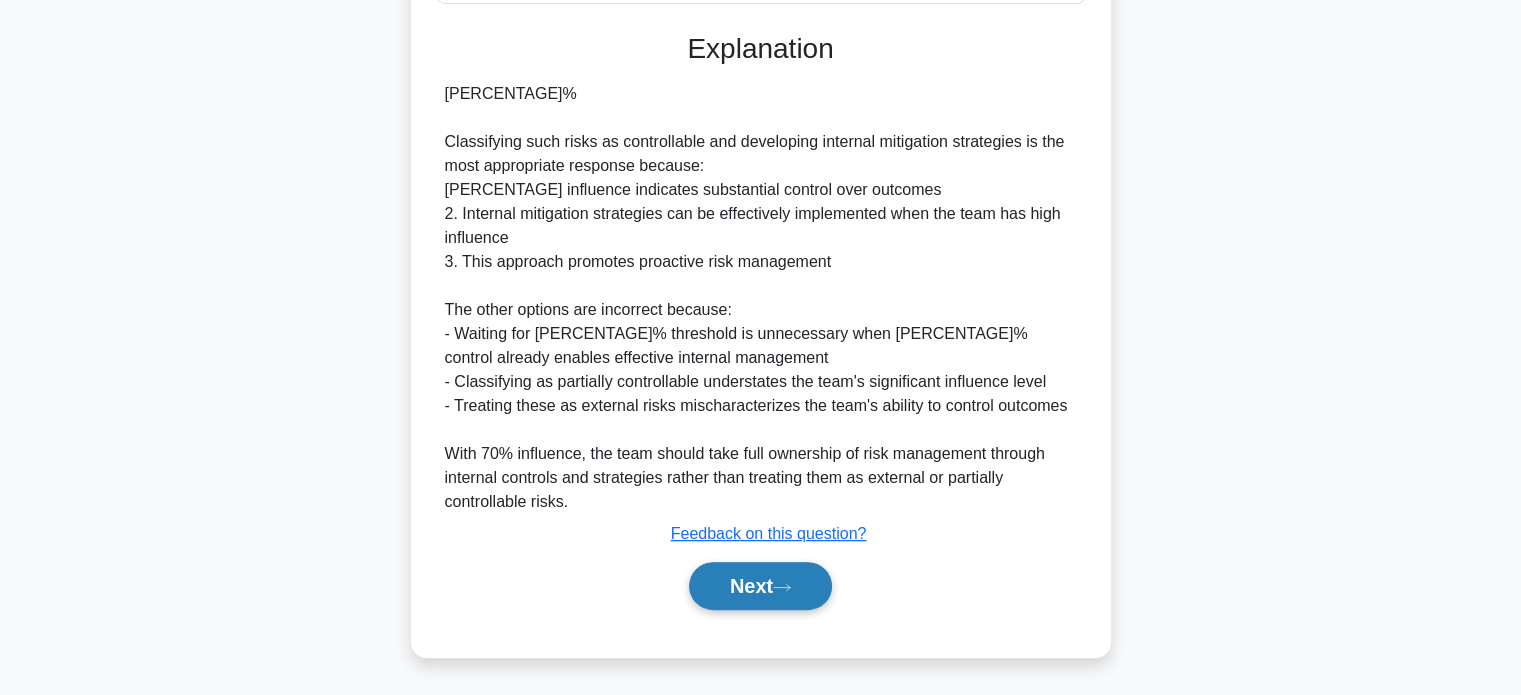 click on "Next" at bounding box center [760, 586] 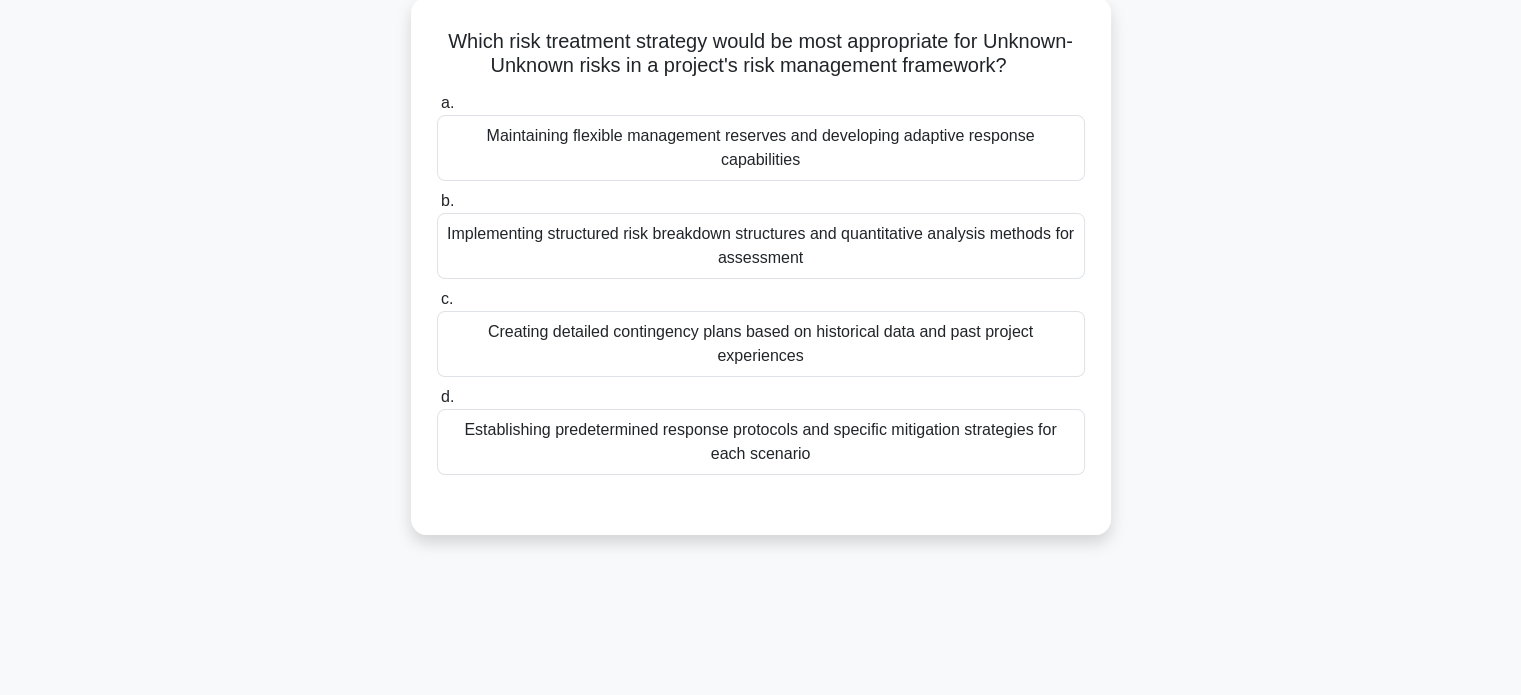 scroll, scrollTop: 138, scrollLeft: 0, axis: vertical 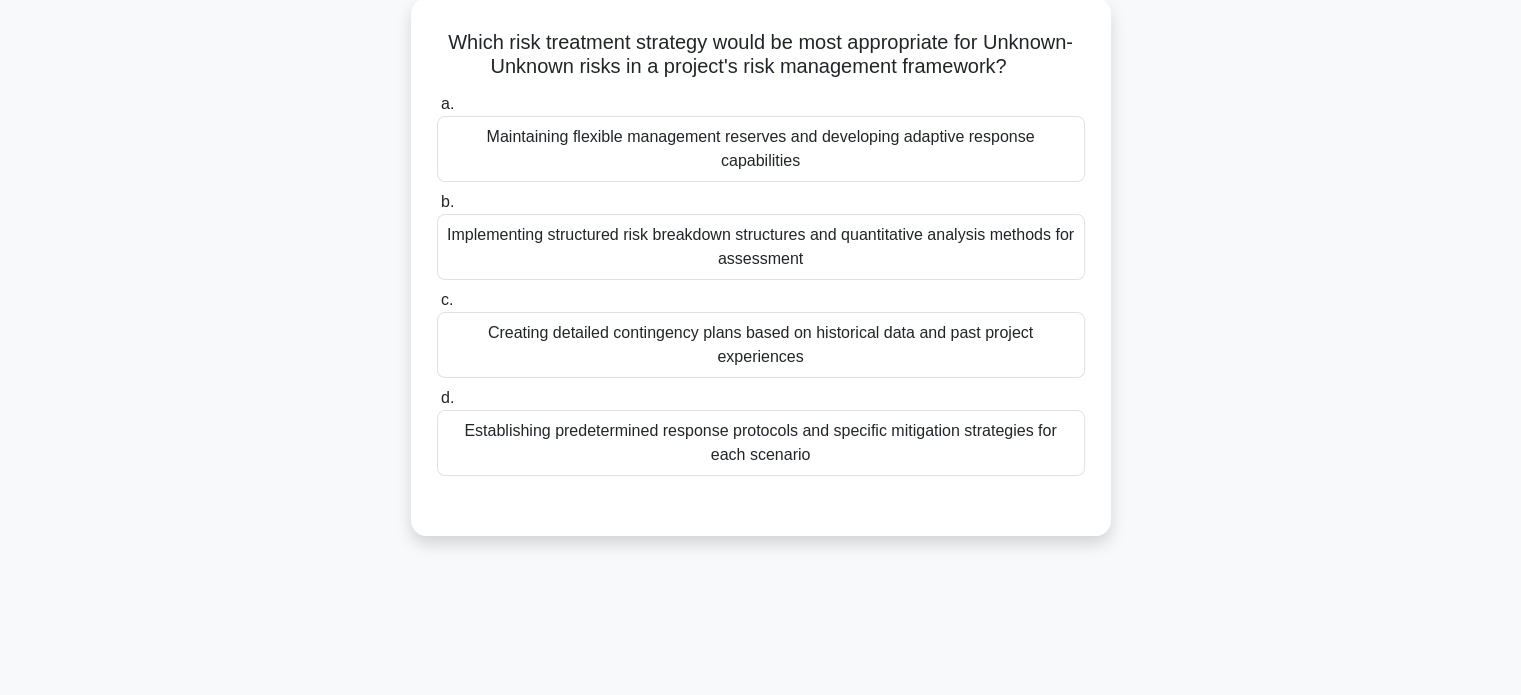 click on "Maintaining flexible management reserves and developing adaptive response capabilities" at bounding box center [761, 149] 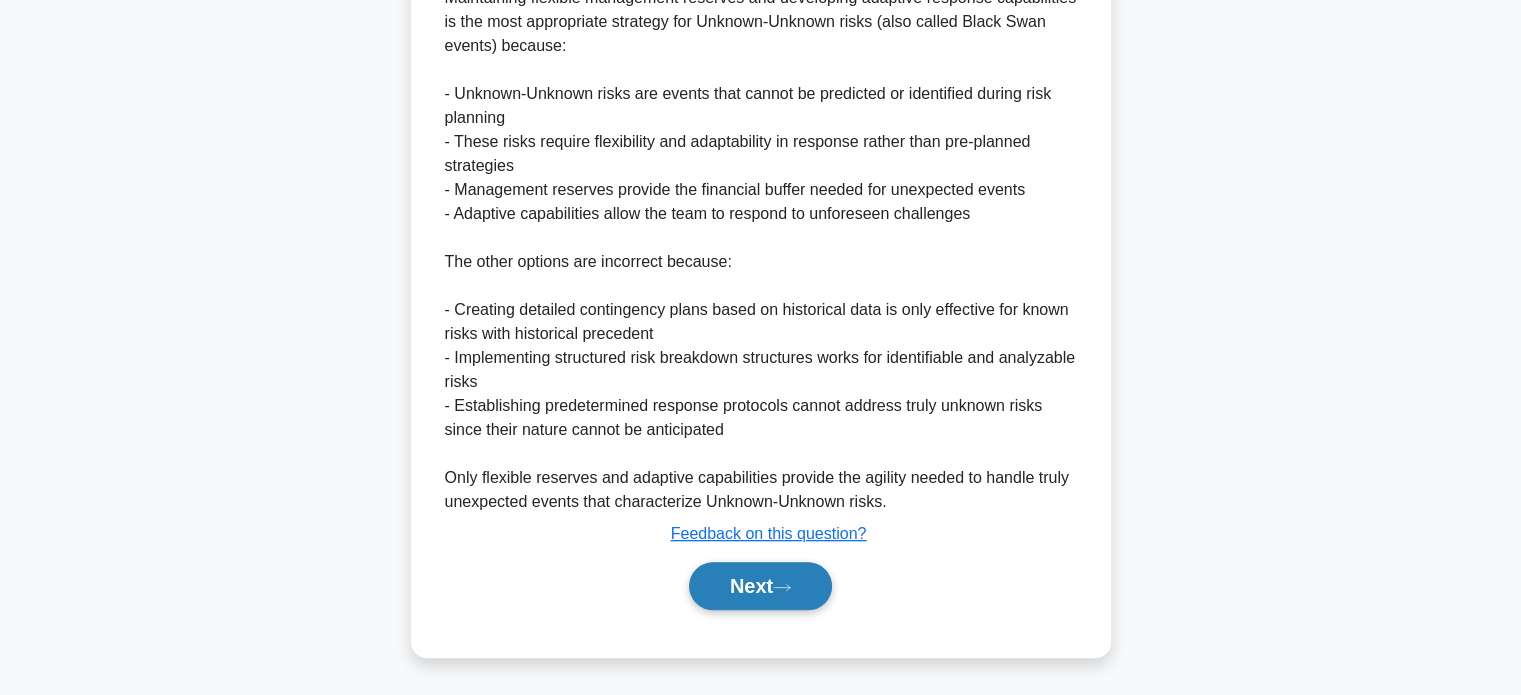 click on "Next" at bounding box center [760, 586] 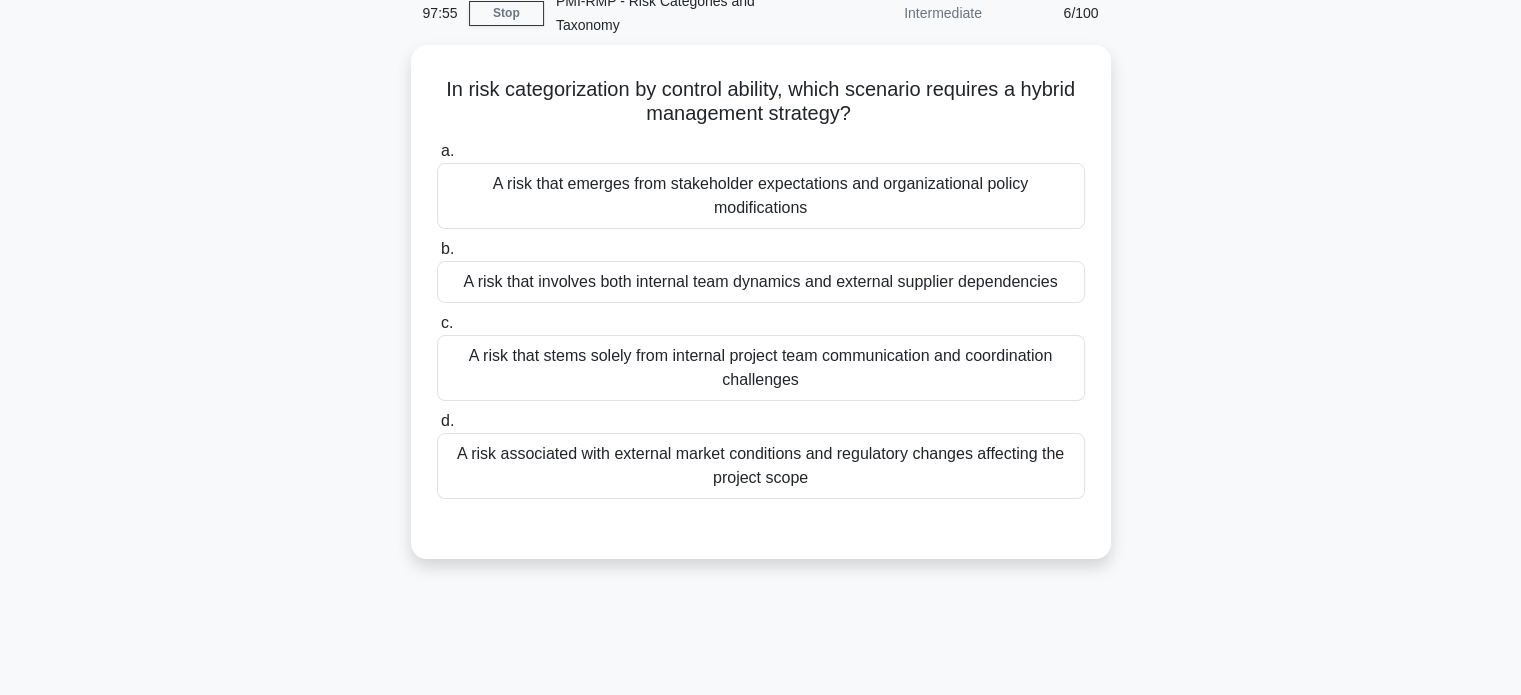 scroll, scrollTop: 90, scrollLeft: 0, axis: vertical 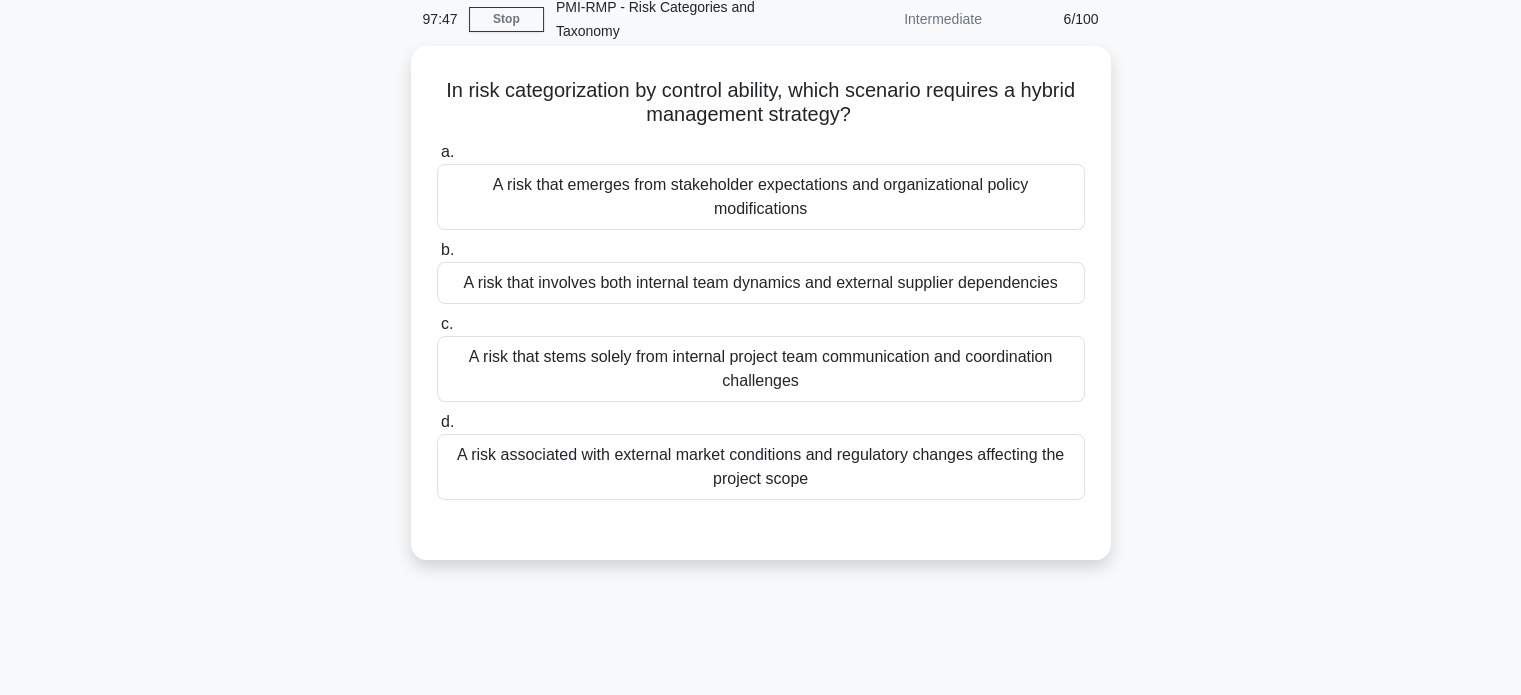 click on "A risk that involves both internal team dynamics and external supplier dependencies" at bounding box center (761, 283) 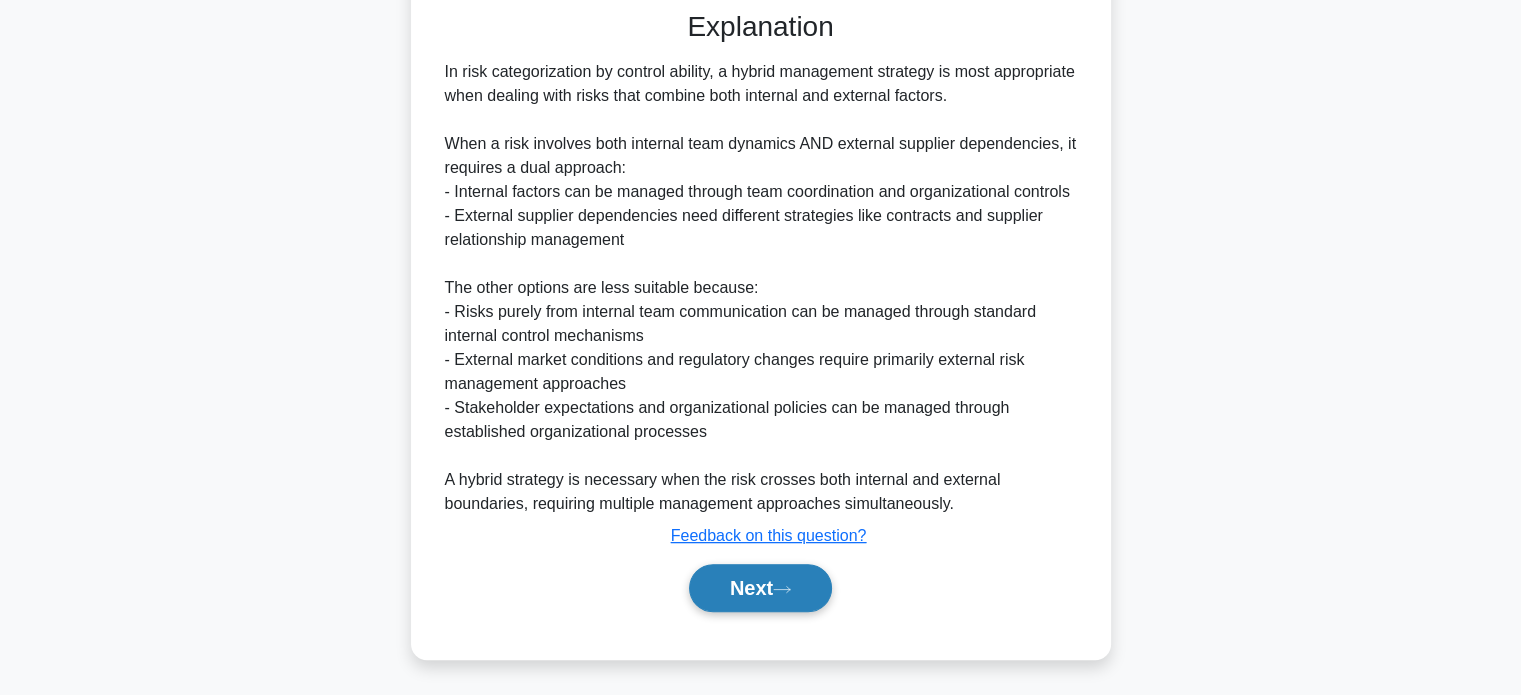 click on "Next" at bounding box center [760, 588] 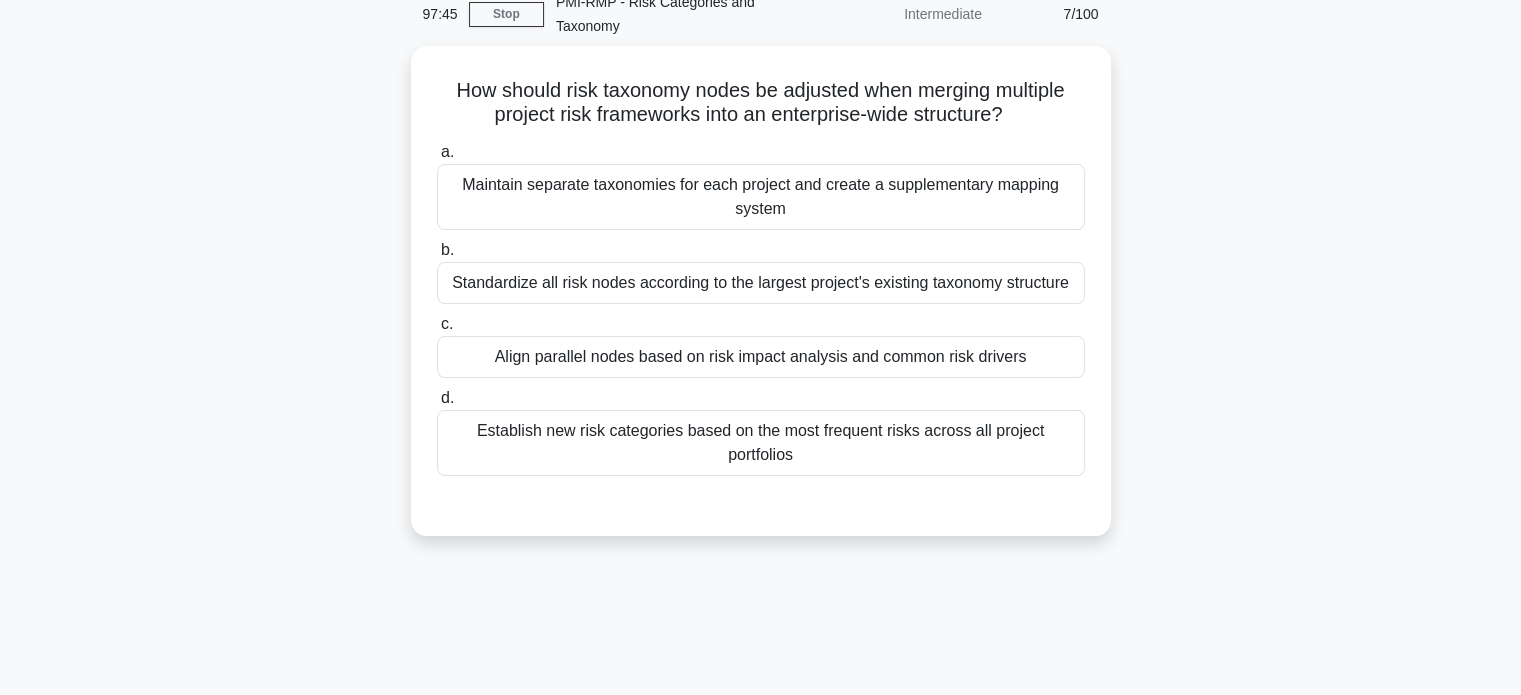 scroll, scrollTop: 93, scrollLeft: 0, axis: vertical 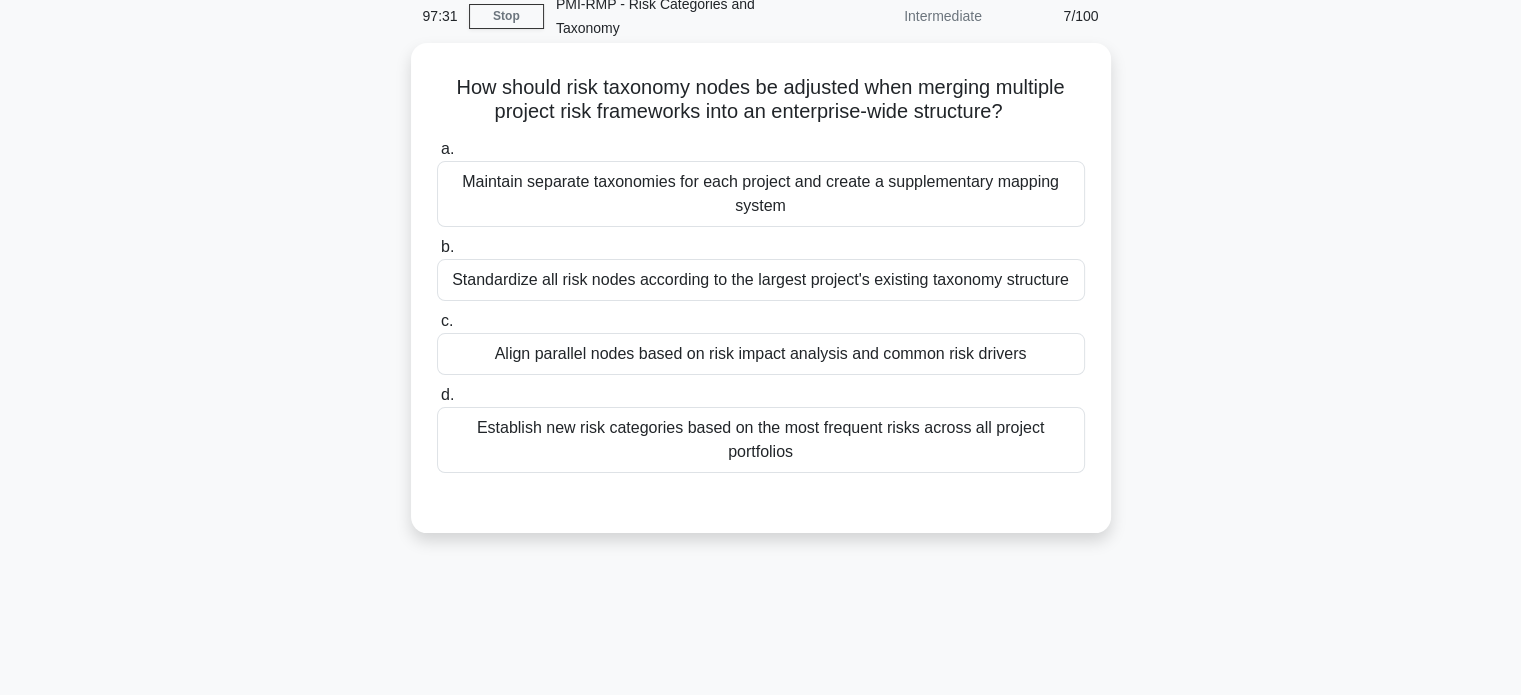 click on "Align parallel nodes based on risk impact analysis and common risk drivers" at bounding box center [761, 354] 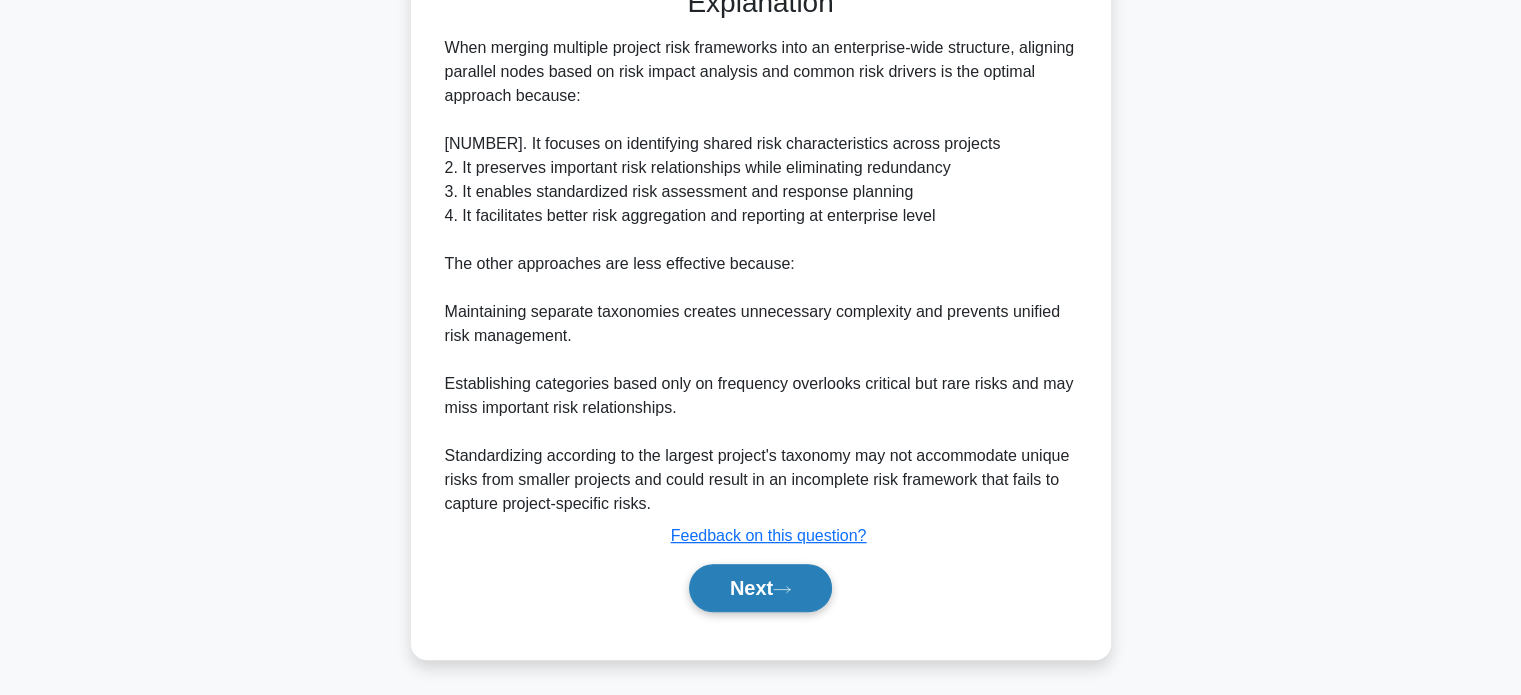 click on "Next" at bounding box center [760, 588] 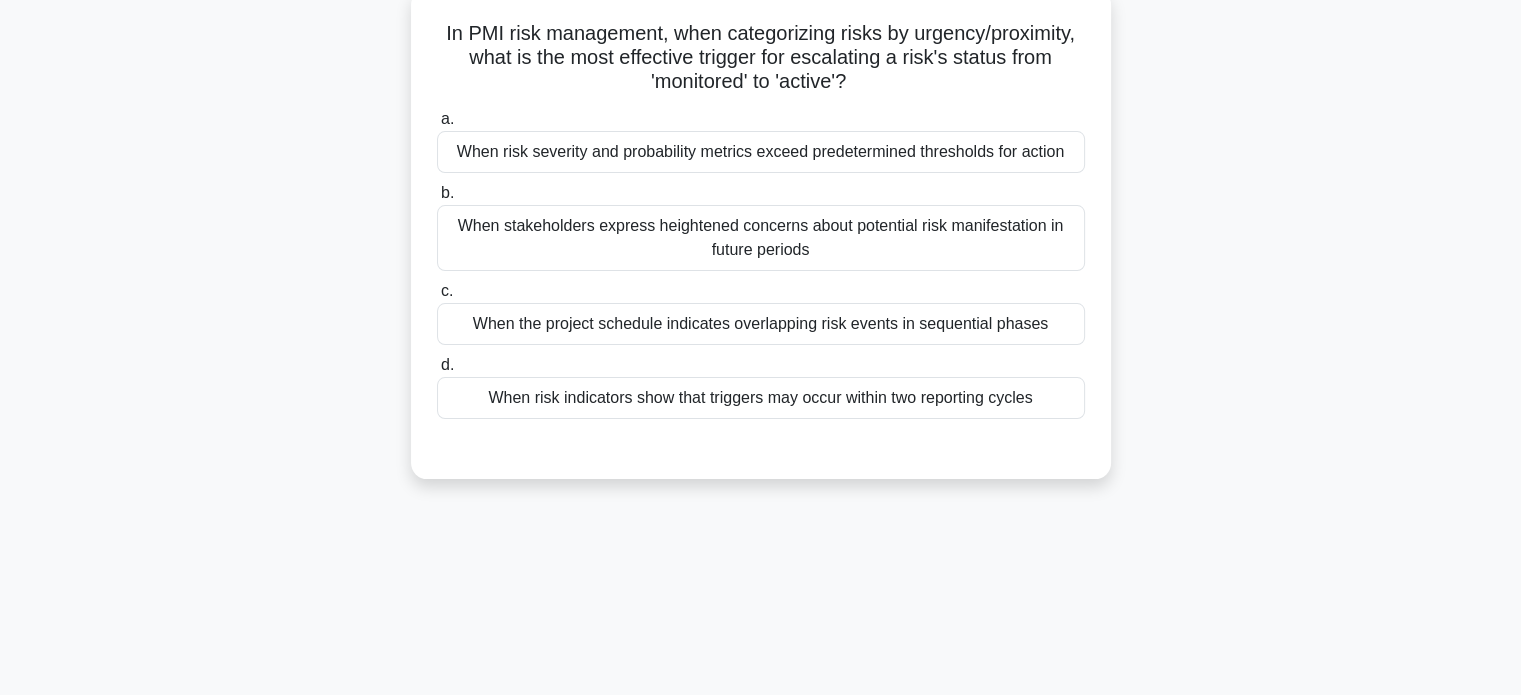 scroll, scrollTop: 44, scrollLeft: 0, axis: vertical 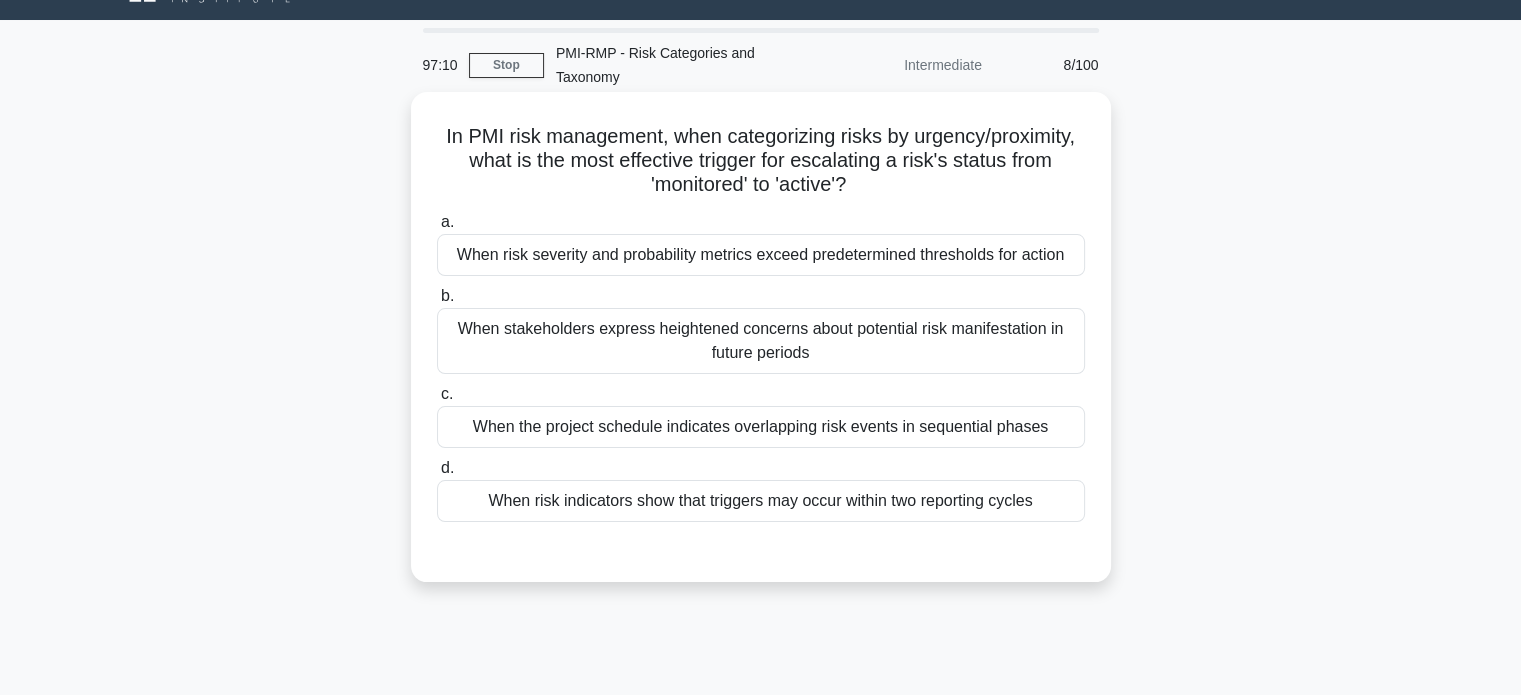 click on "When risk severity and probability metrics exceed predetermined thresholds for action" at bounding box center [761, 255] 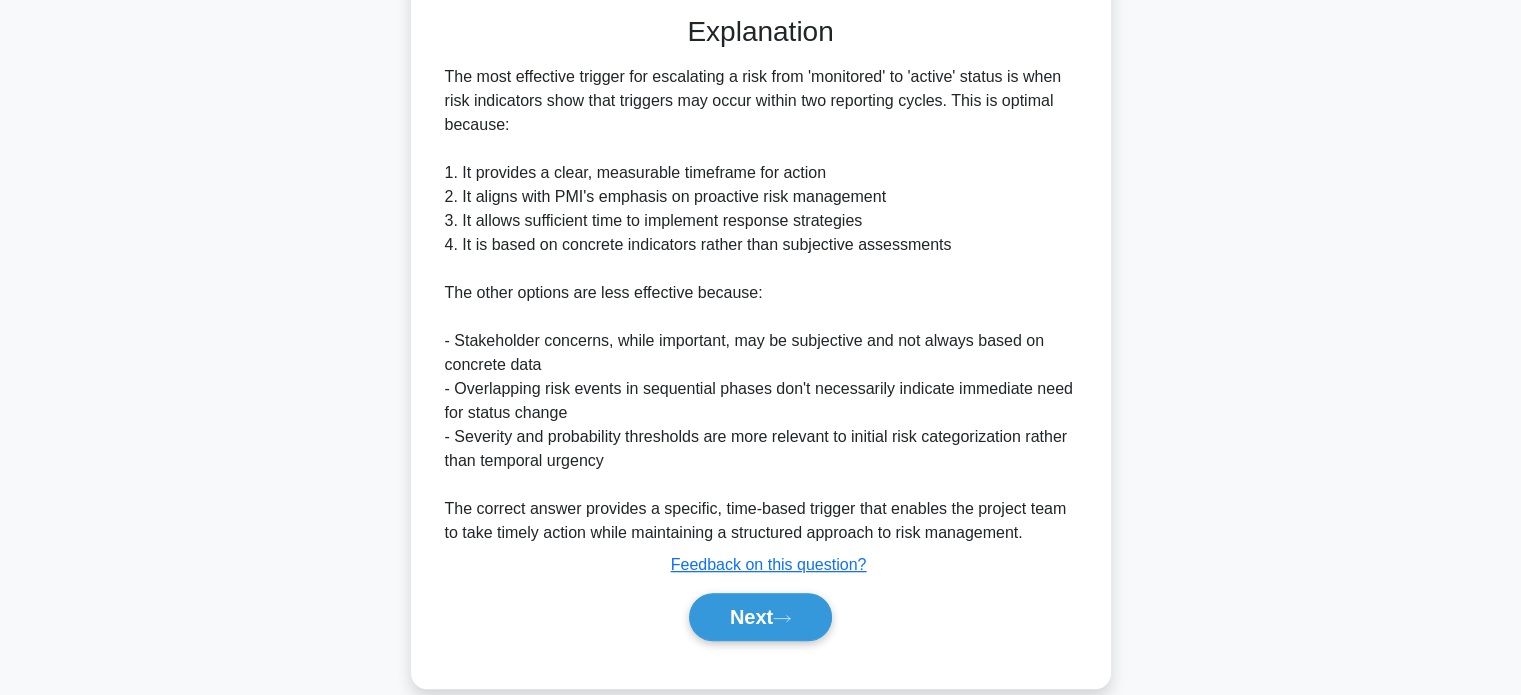 scroll, scrollTop: 610, scrollLeft: 0, axis: vertical 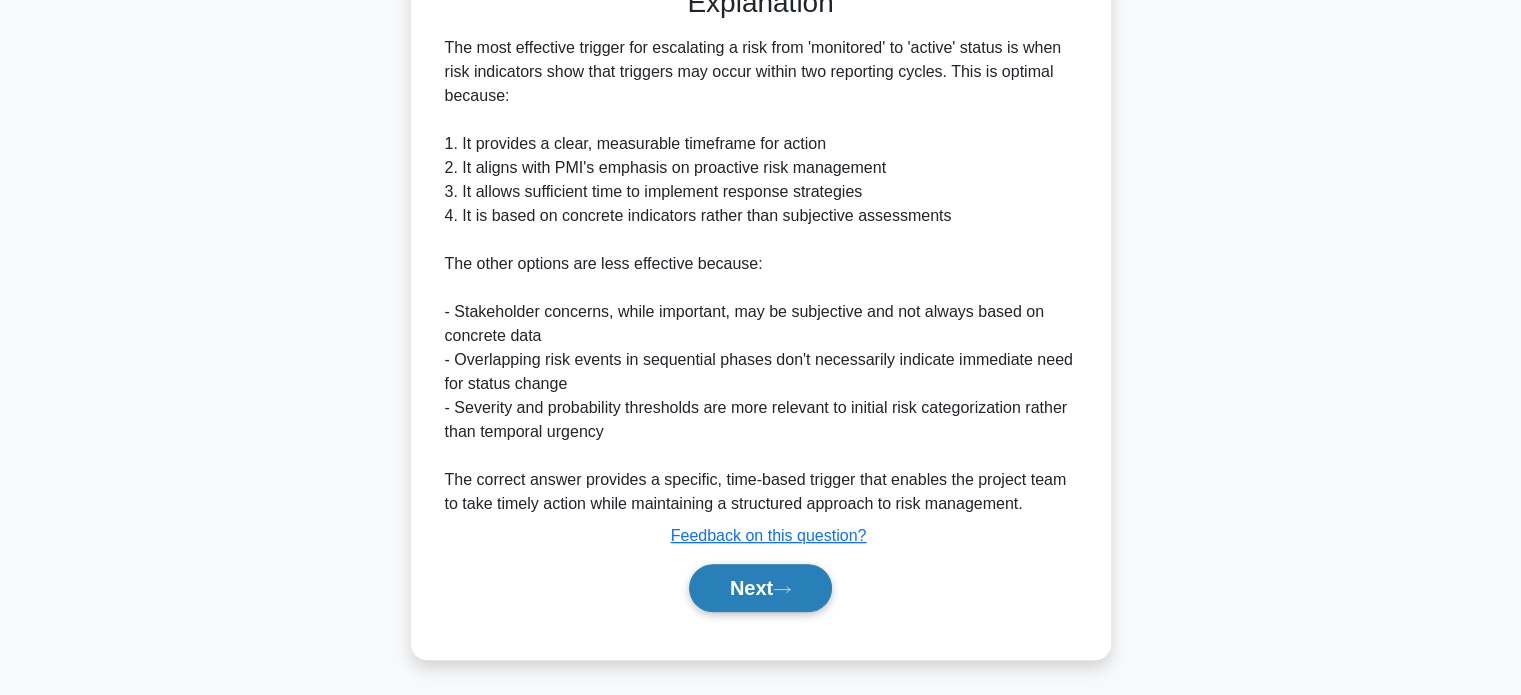 click on "Next" at bounding box center (760, 588) 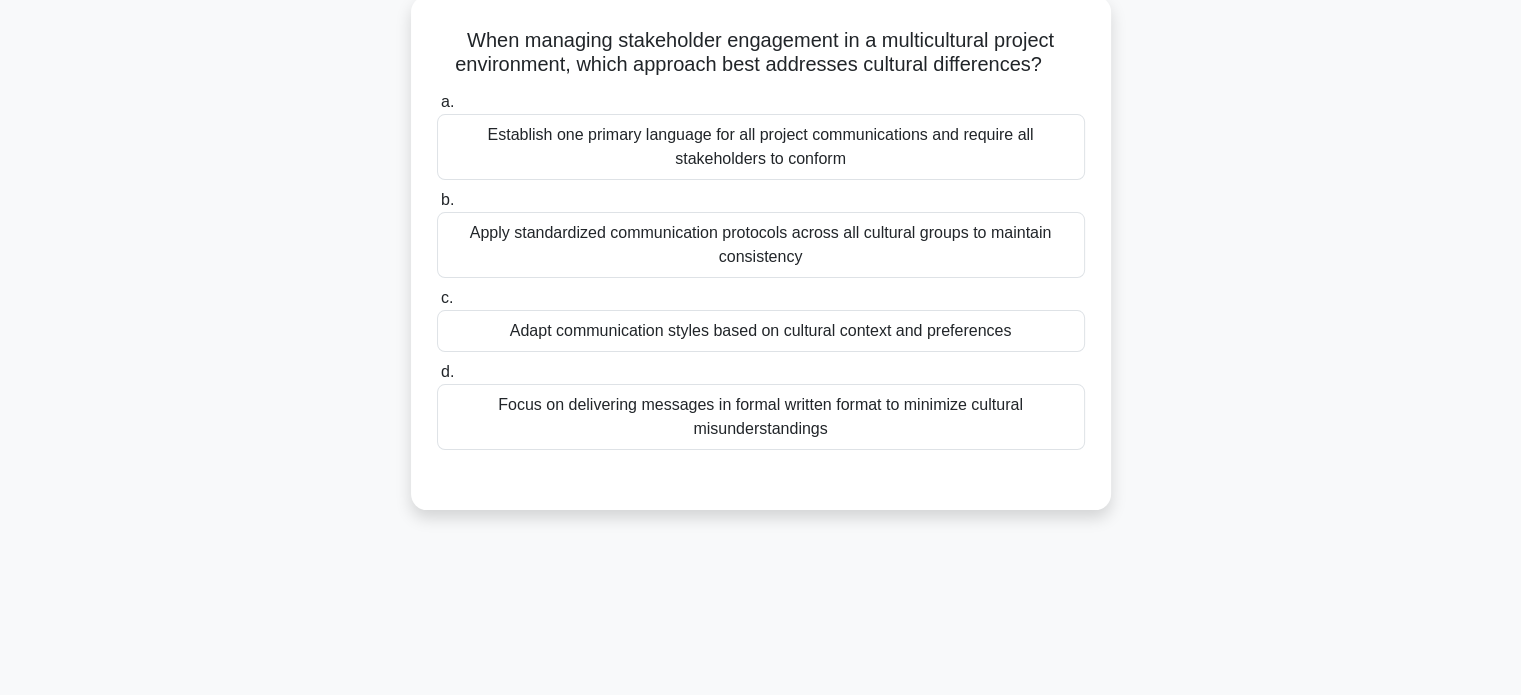 scroll, scrollTop: 132, scrollLeft: 0, axis: vertical 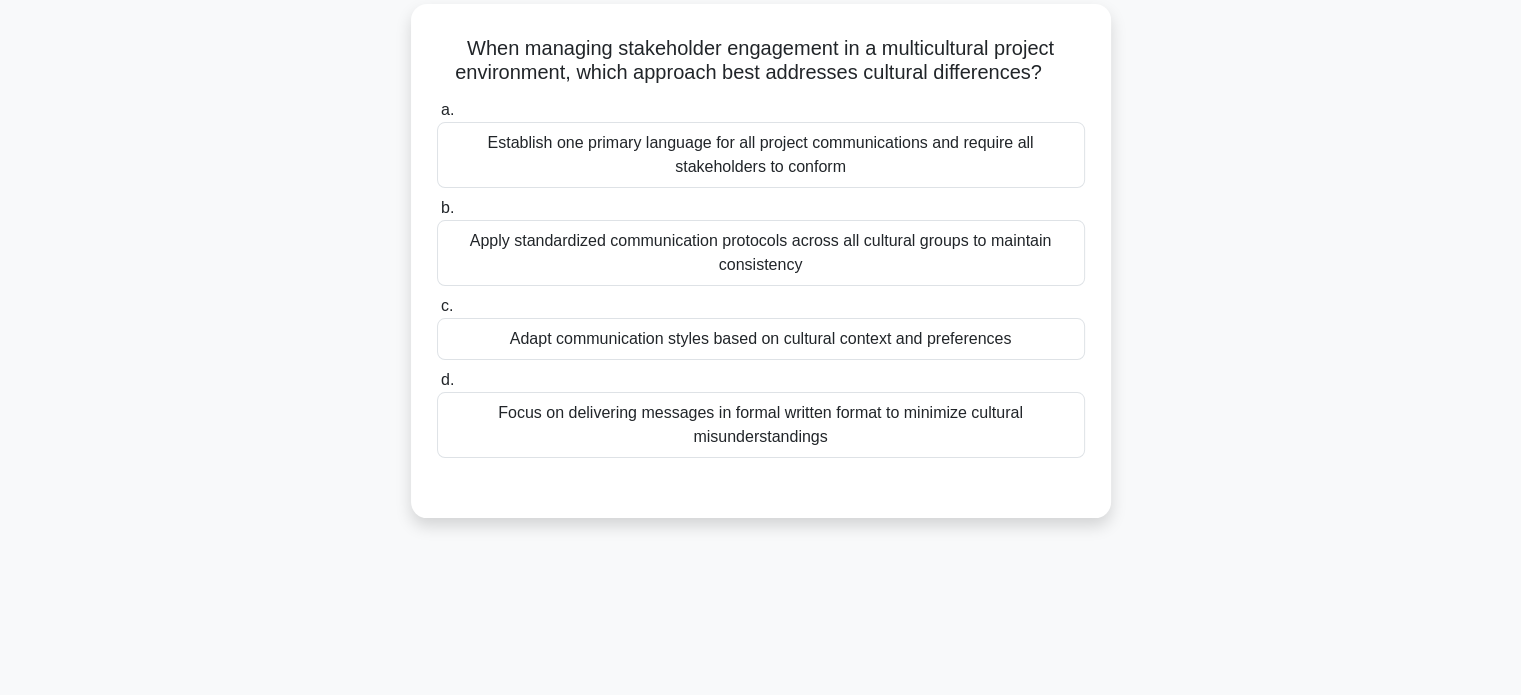 click on "Adapt communication styles based on cultural context and preferences" at bounding box center (761, 339) 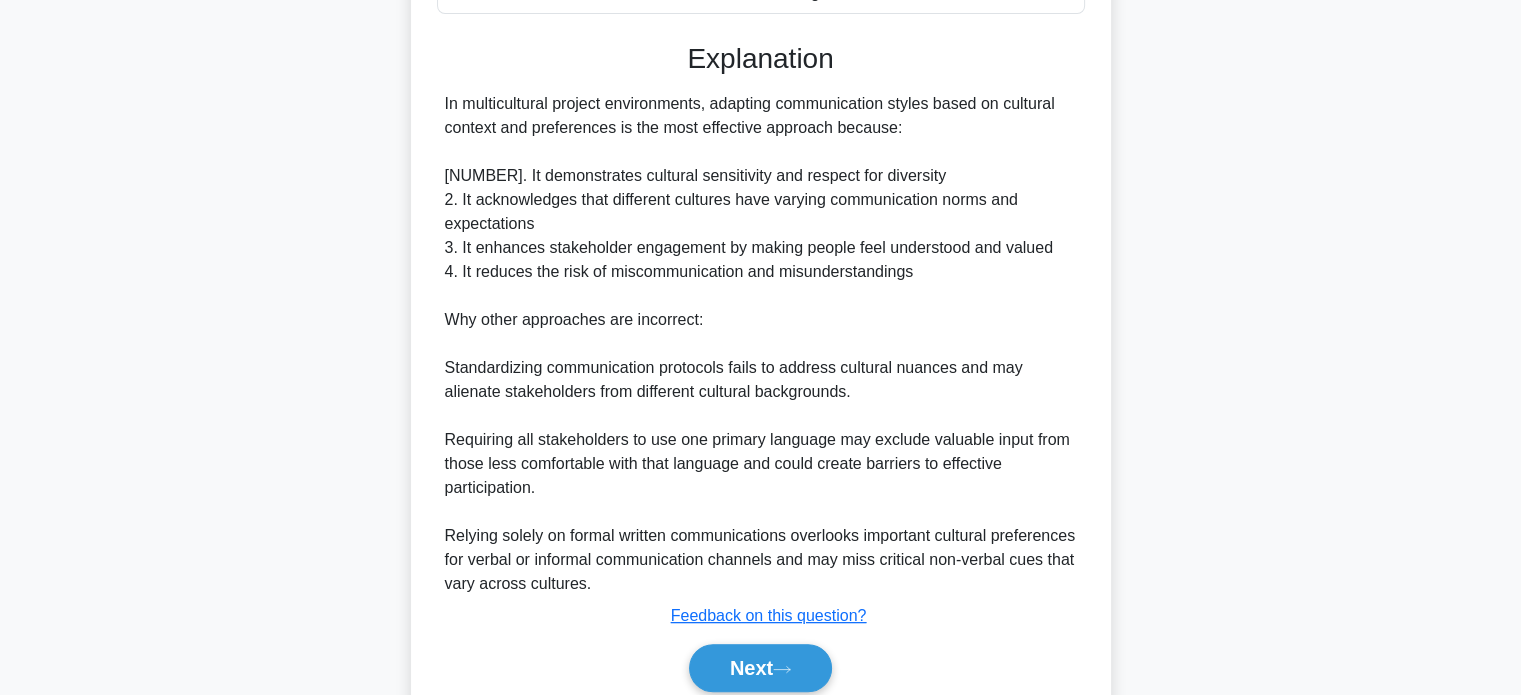 scroll, scrollTop: 656, scrollLeft: 0, axis: vertical 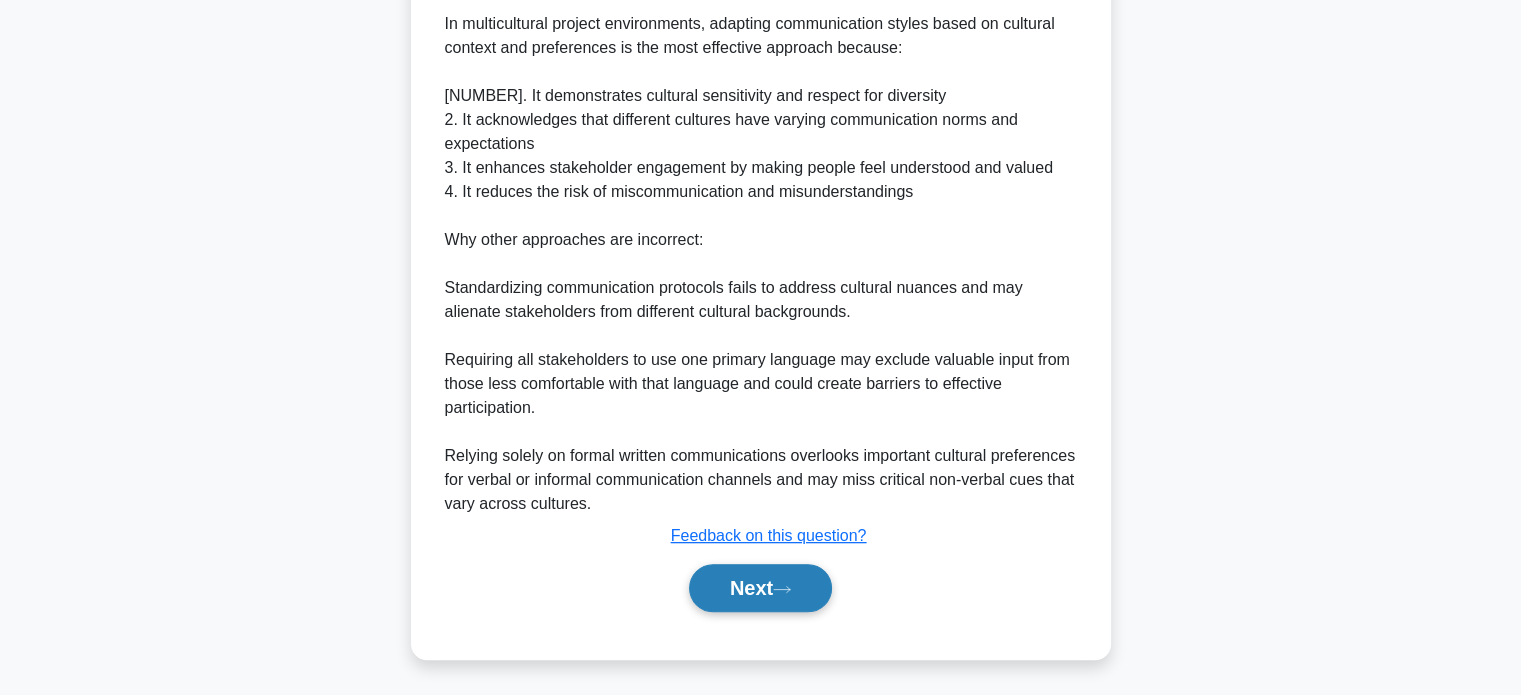 click on "Next" at bounding box center (760, 588) 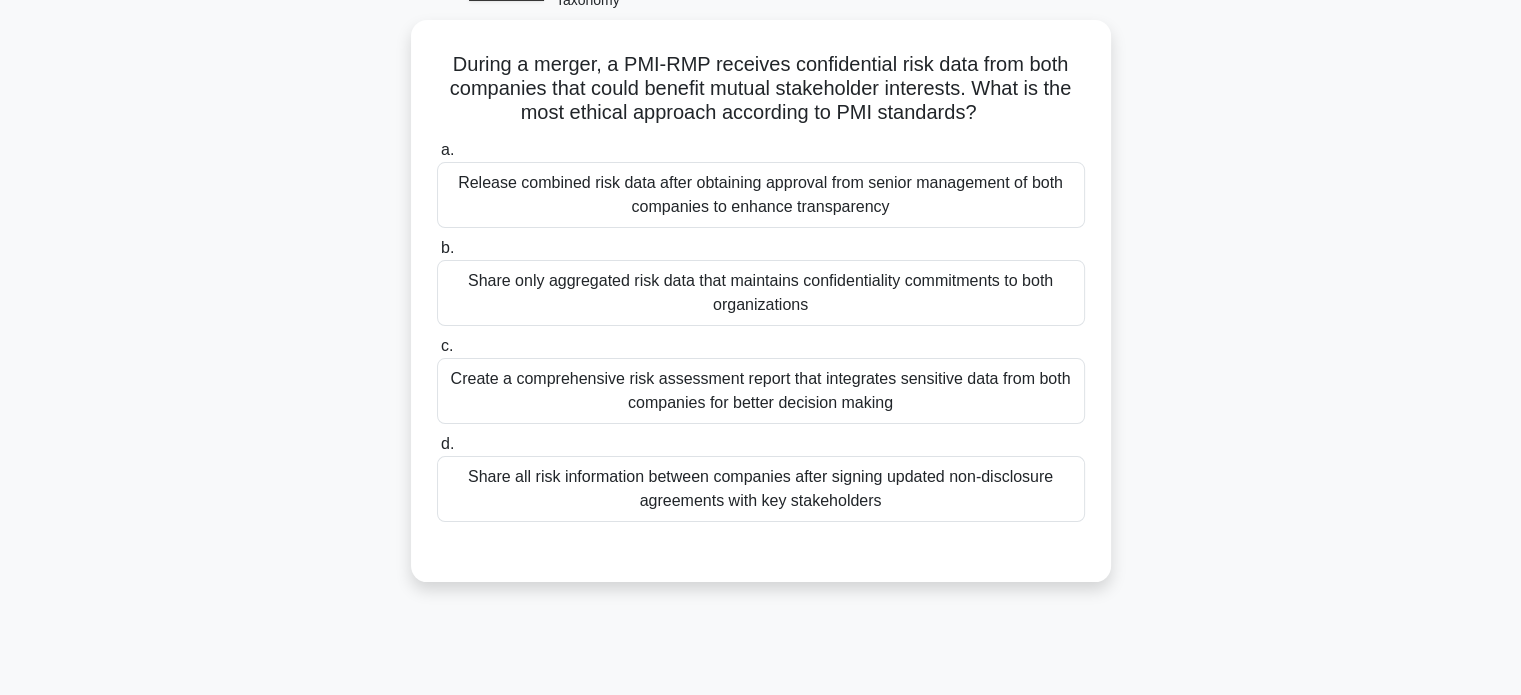 scroll, scrollTop: 109, scrollLeft: 0, axis: vertical 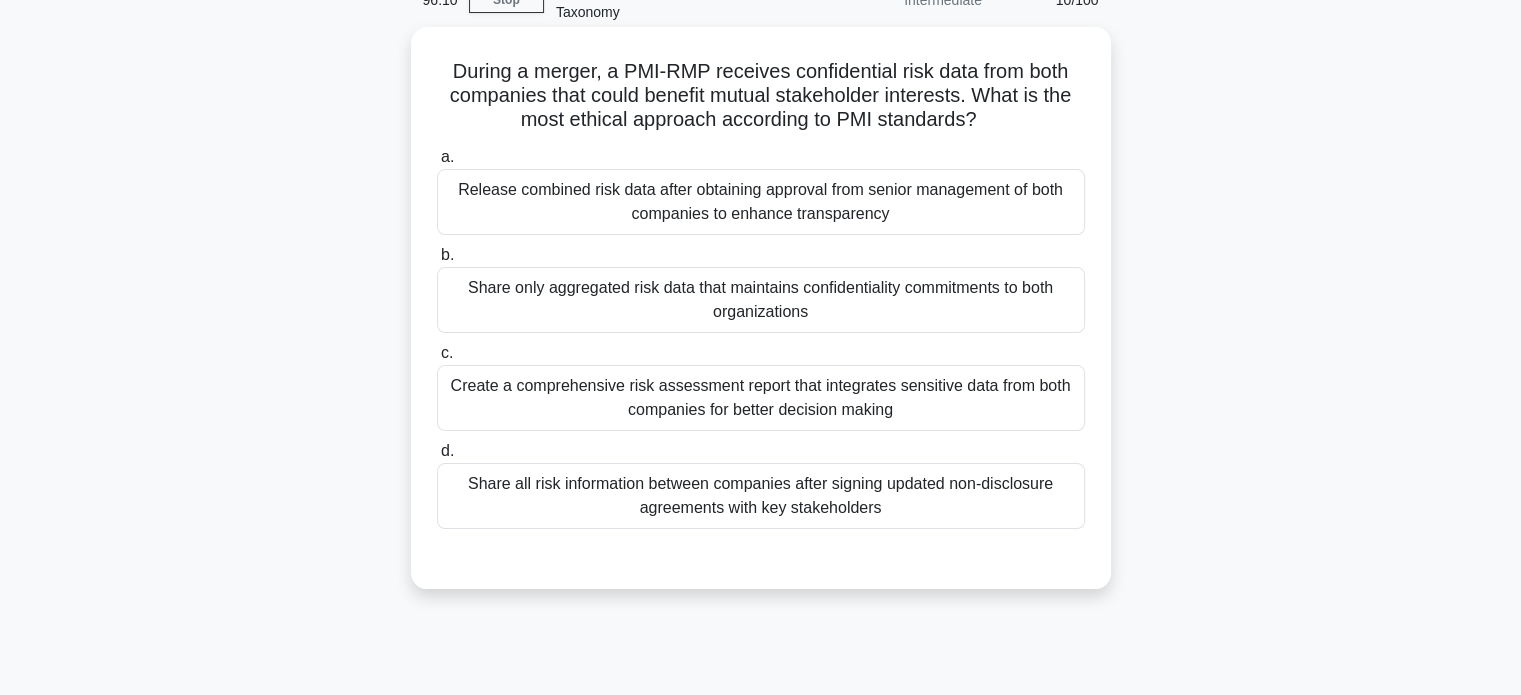 click on "Share all risk information between companies after signing updated non-disclosure agreements with key stakeholders" at bounding box center [761, 496] 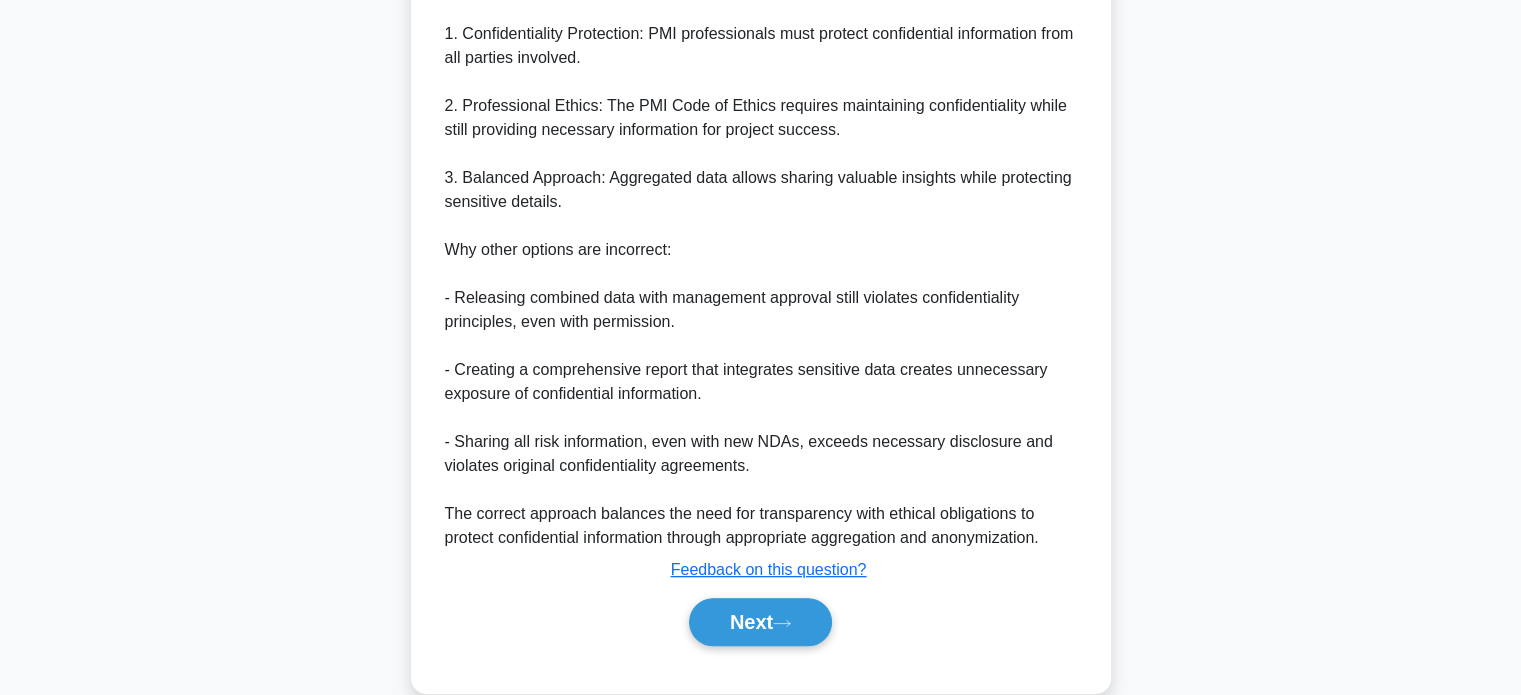 scroll, scrollTop: 802, scrollLeft: 0, axis: vertical 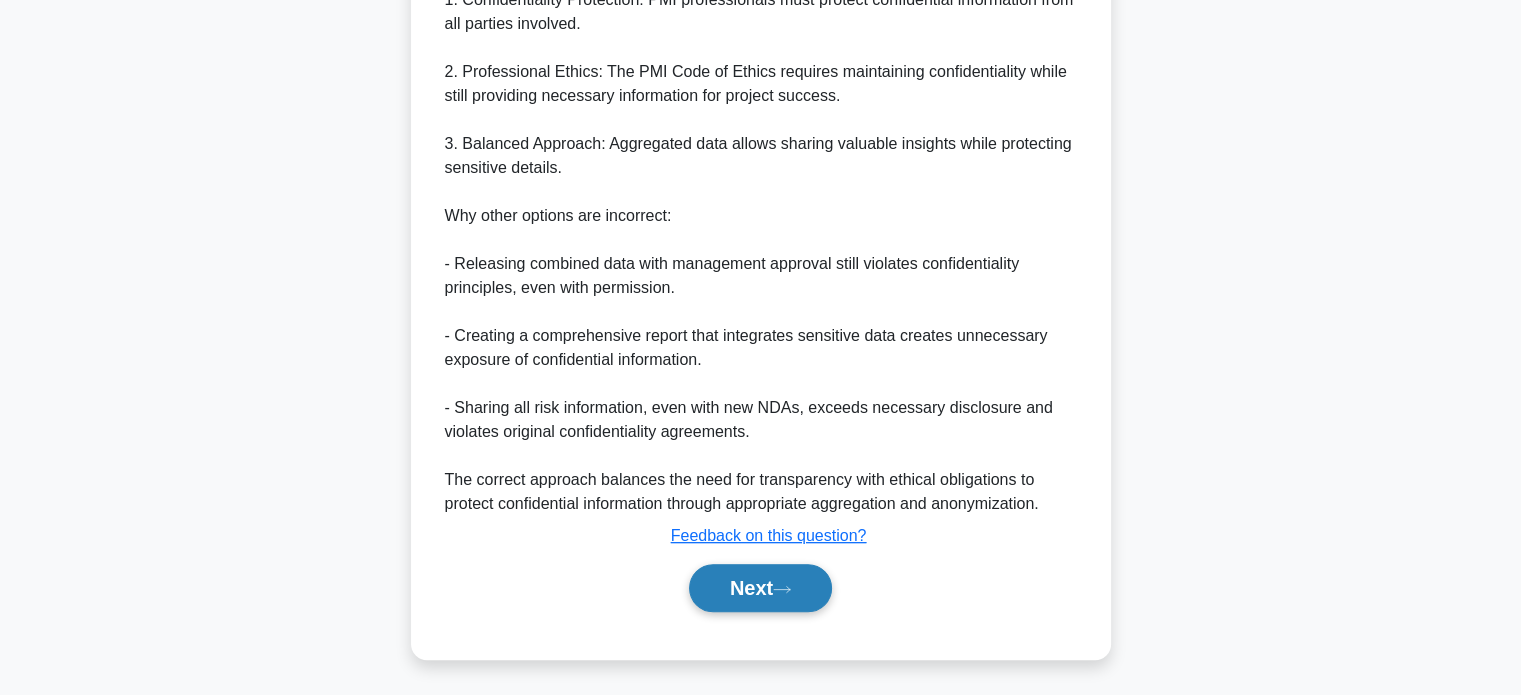 click on "Next" at bounding box center [760, 588] 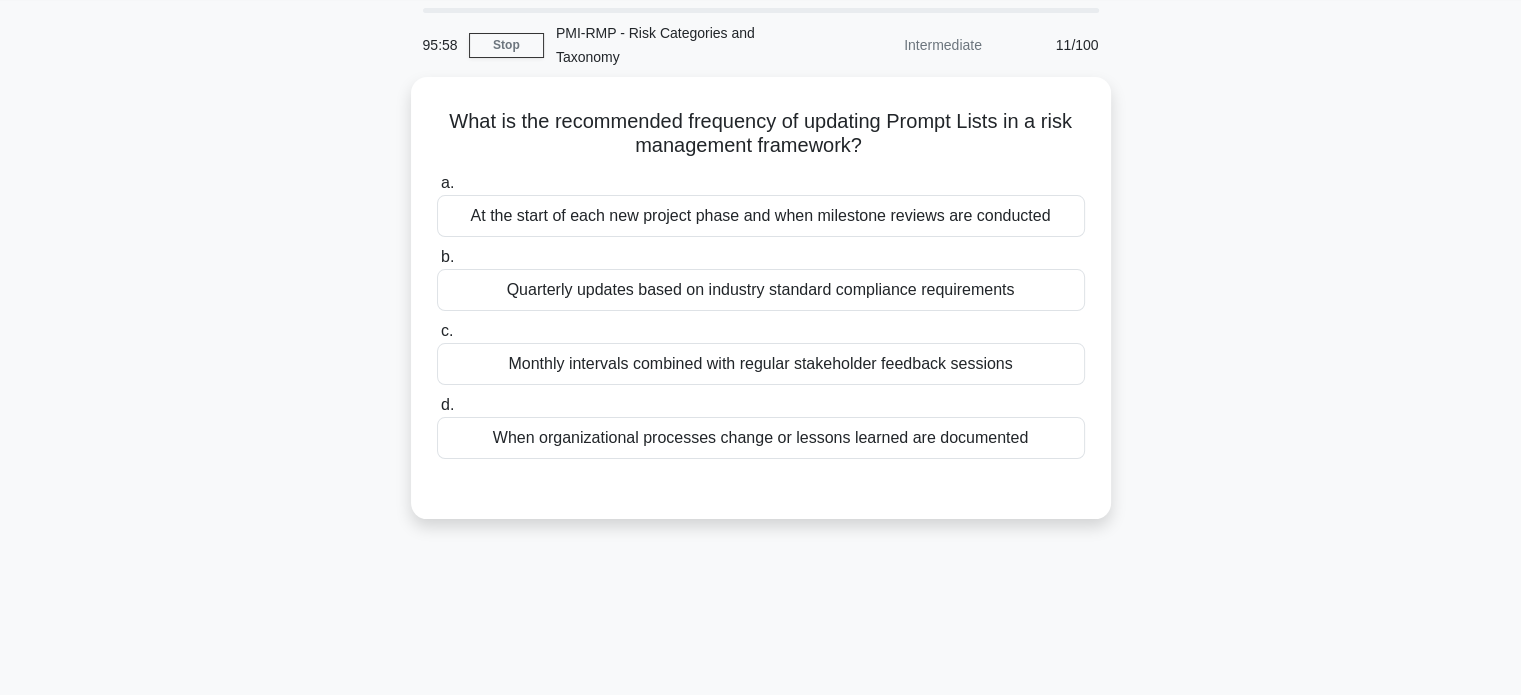 scroll, scrollTop: 62, scrollLeft: 0, axis: vertical 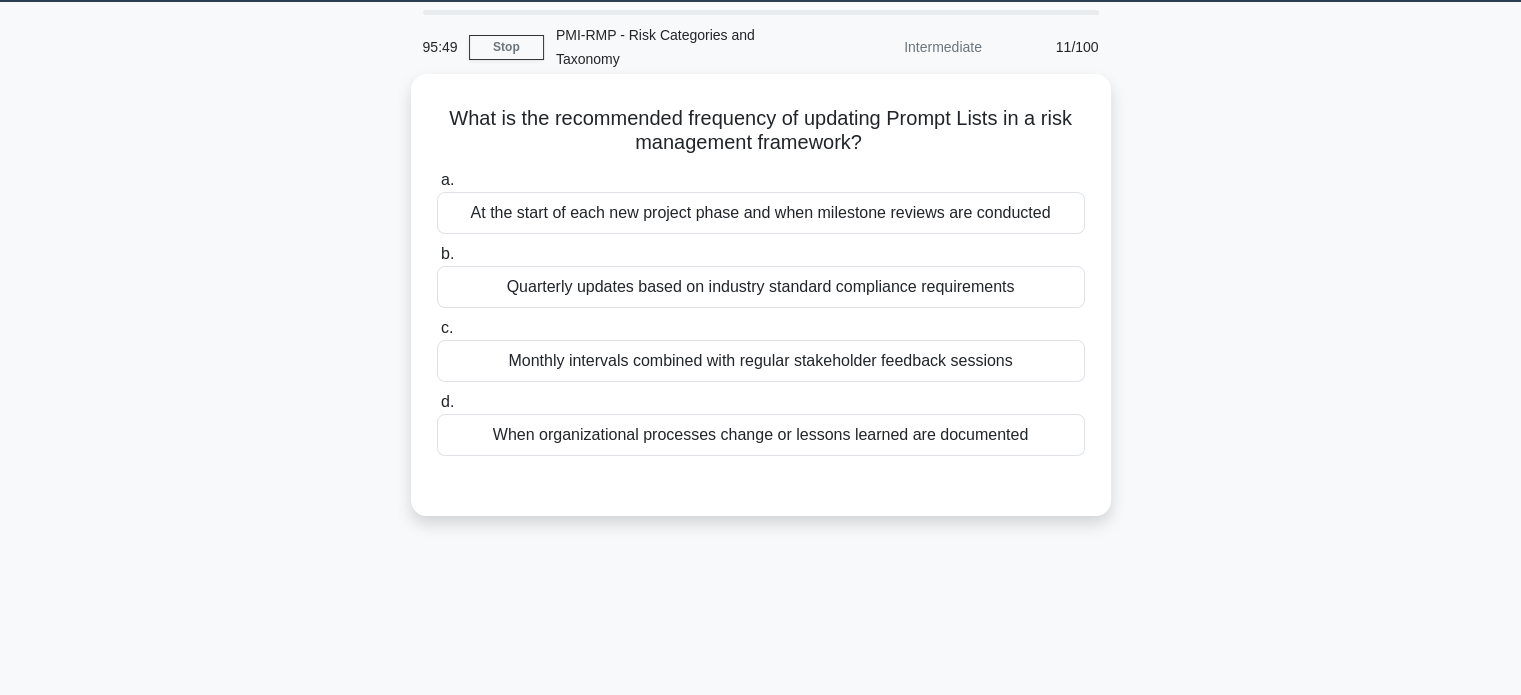 click on "At the start of each new project phase and when milestone reviews are conducted" at bounding box center (761, 213) 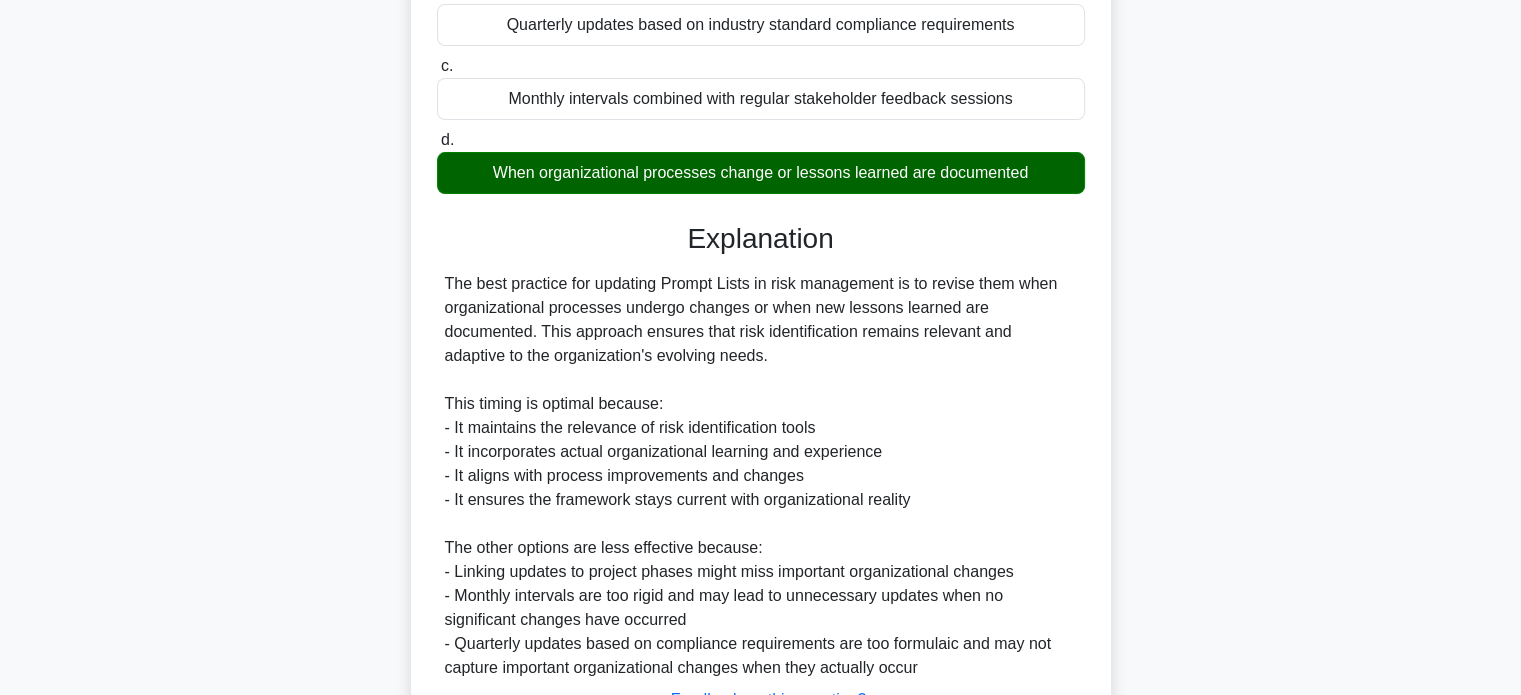 scroll, scrollTop: 490, scrollLeft: 0, axis: vertical 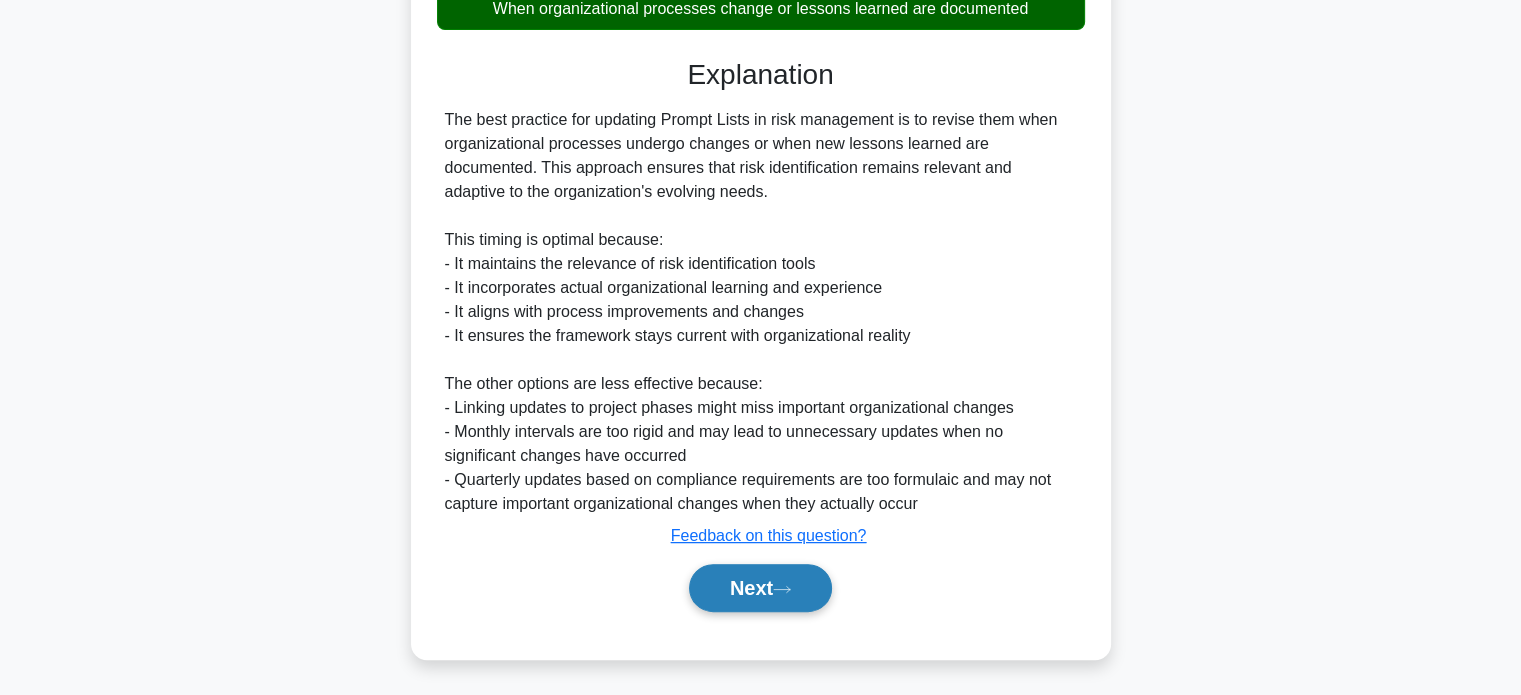 click on "Next" at bounding box center [760, 588] 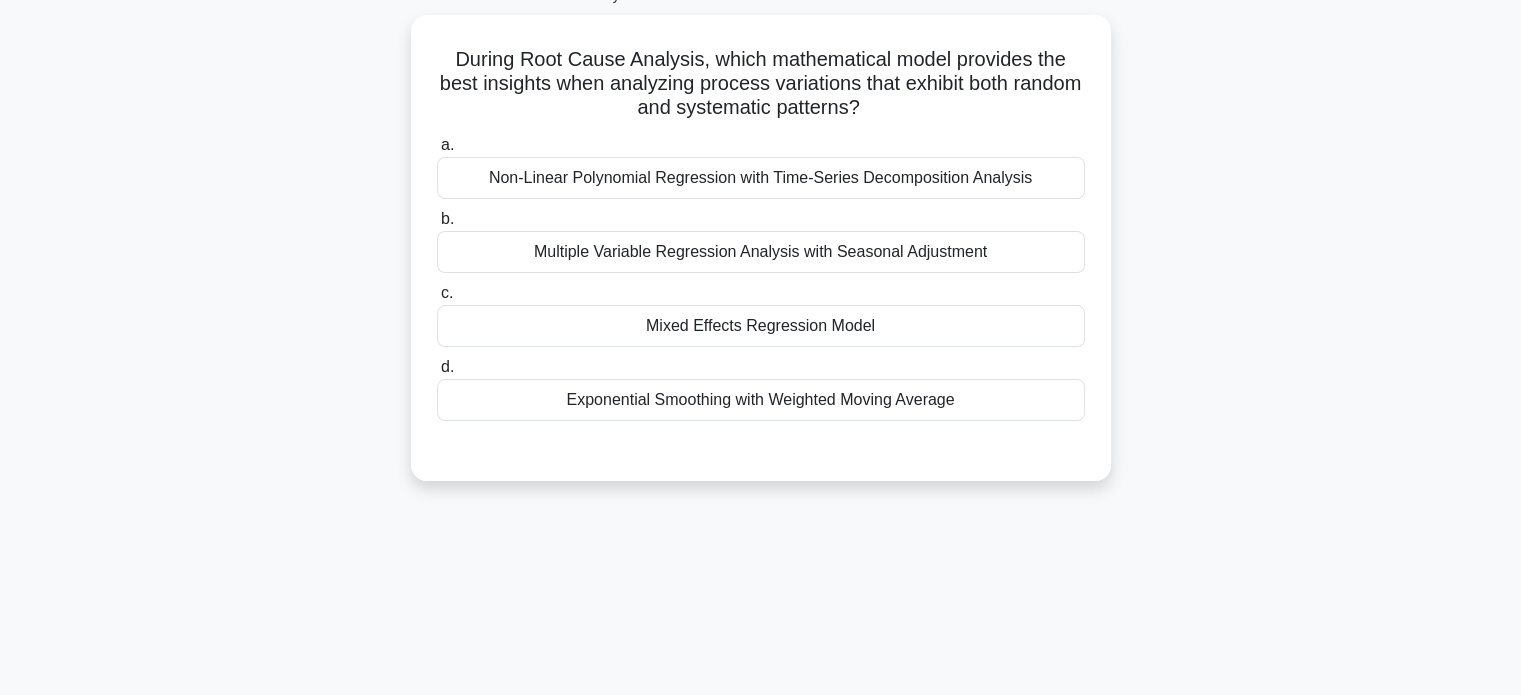 scroll, scrollTop: 96, scrollLeft: 0, axis: vertical 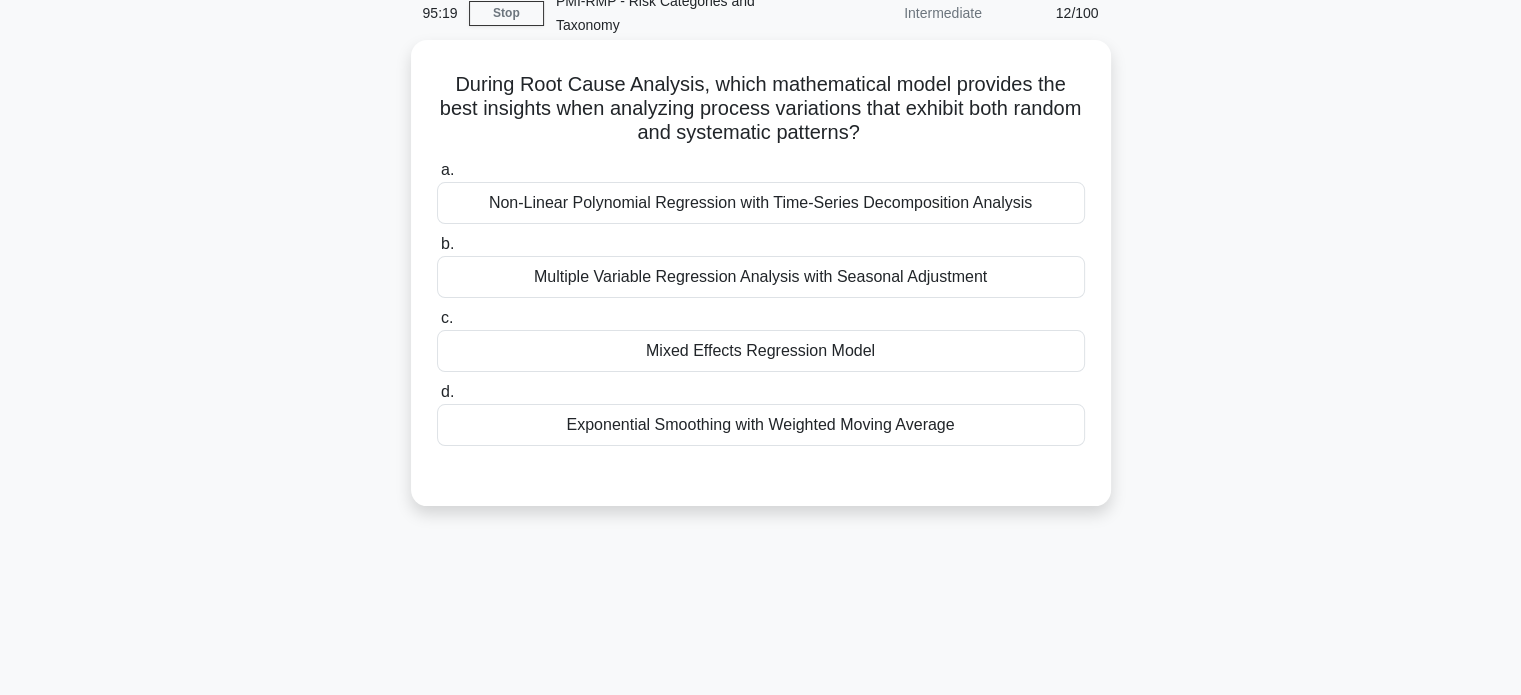 click on "Mixed Effects Regression Model" at bounding box center [761, 351] 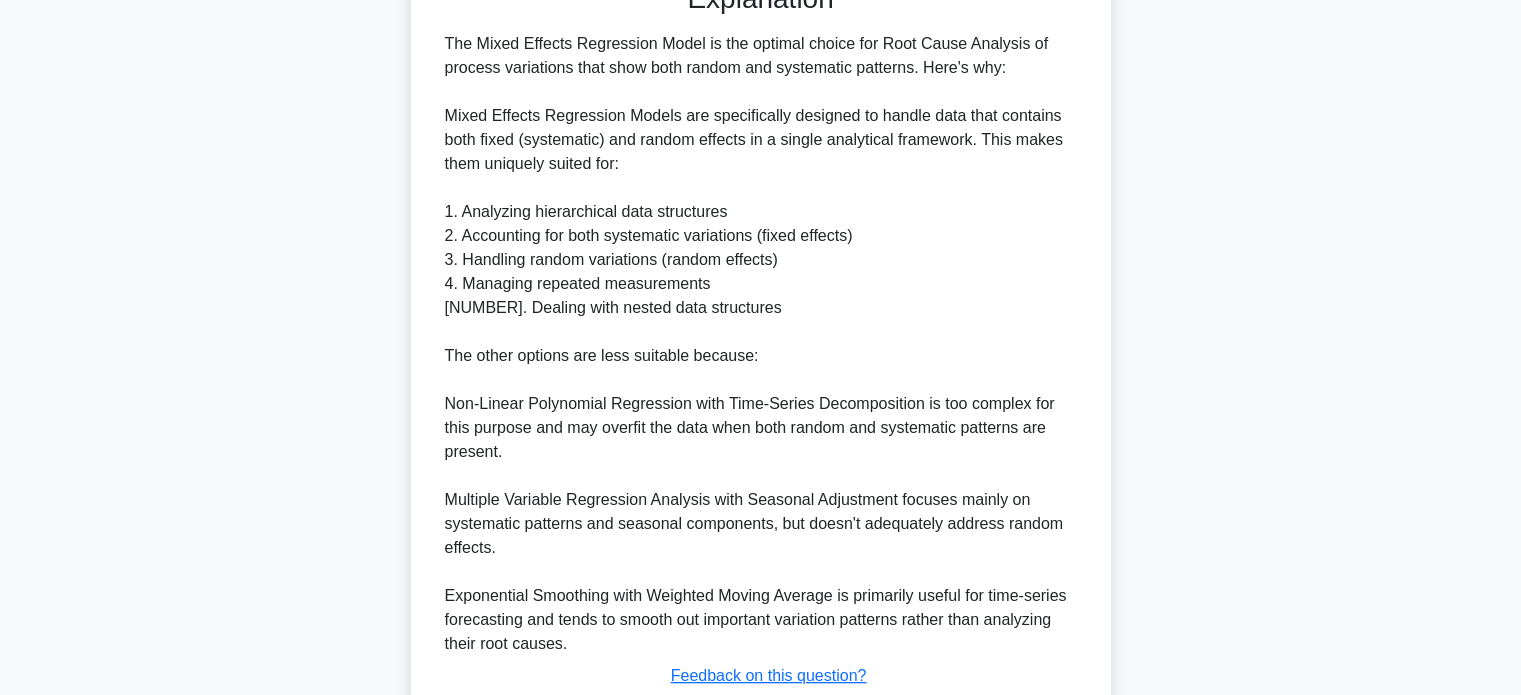 scroll, scrollTop: 728, scrollLeft: 0, axis: vertical 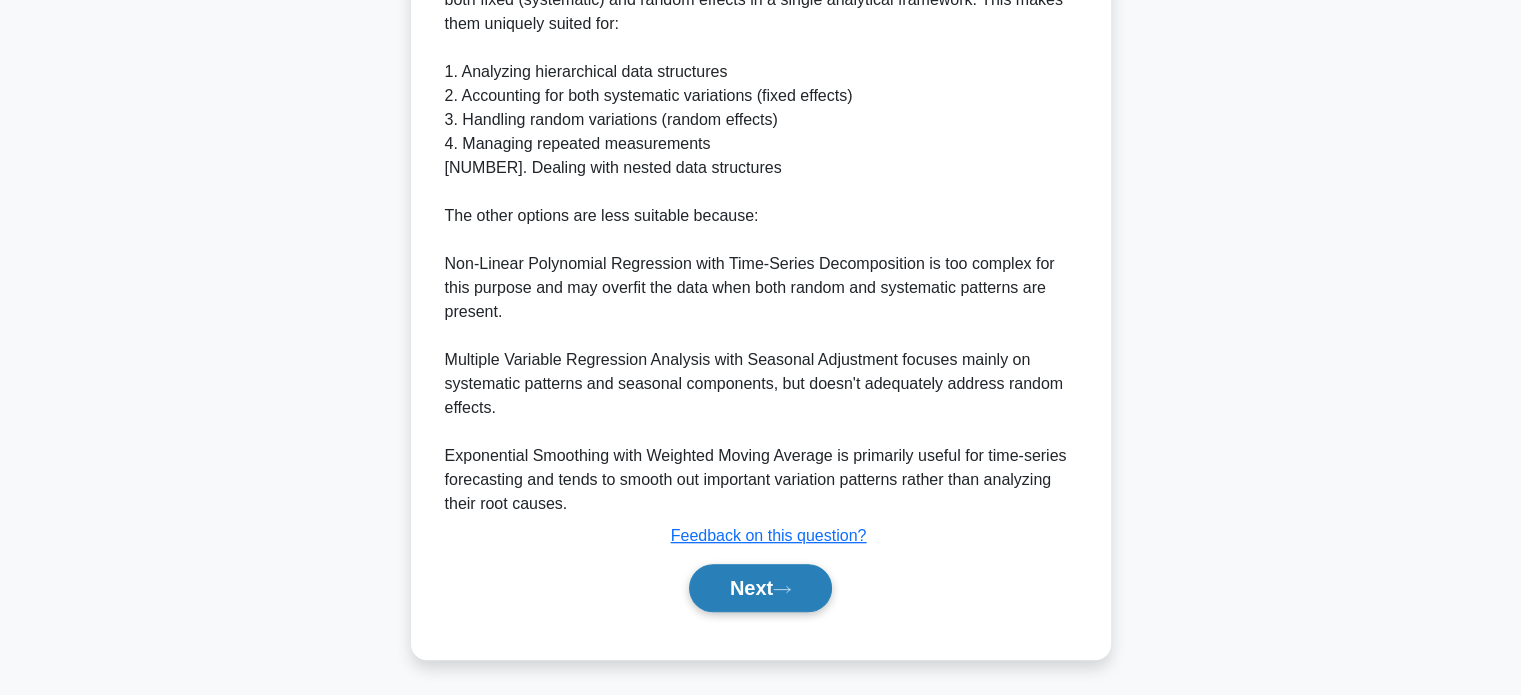 click 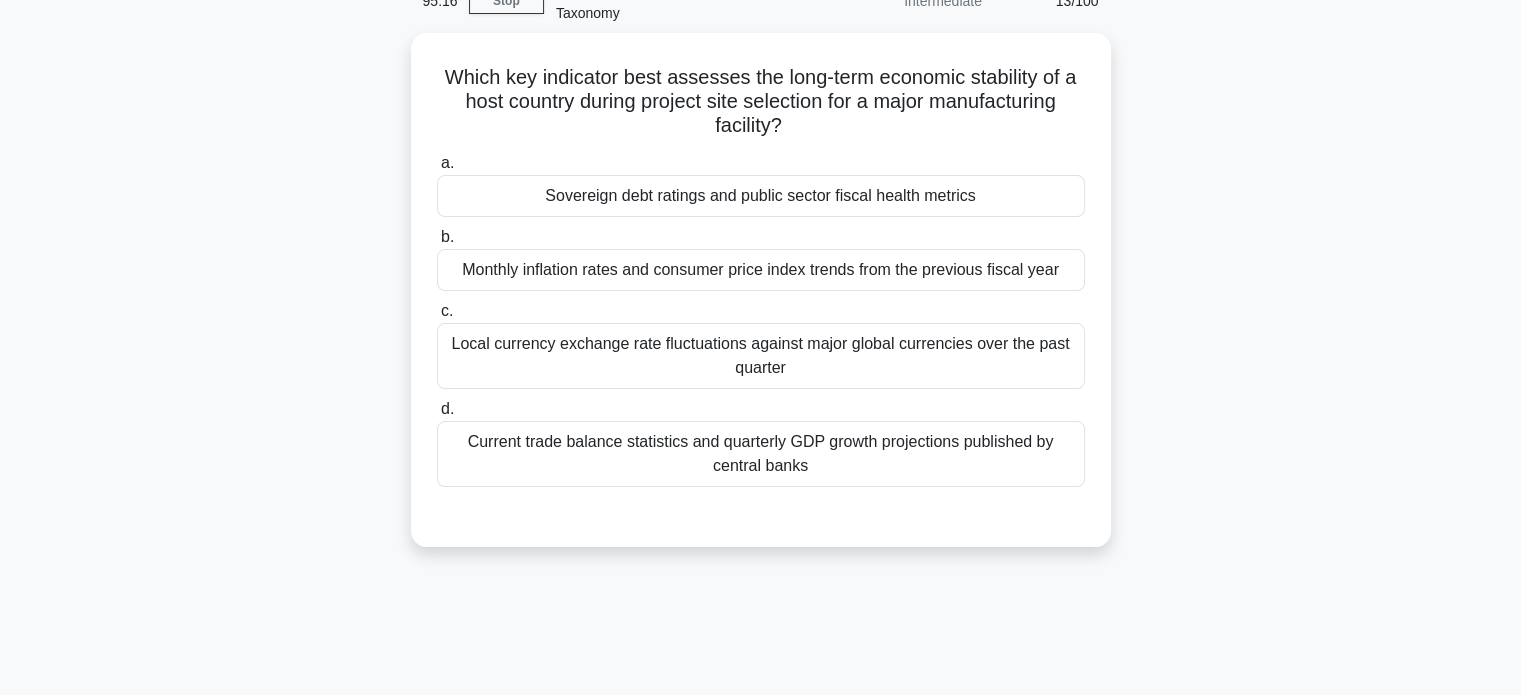 scroll, scrollTop: 105, scrollLeft: 0, axis: vertical 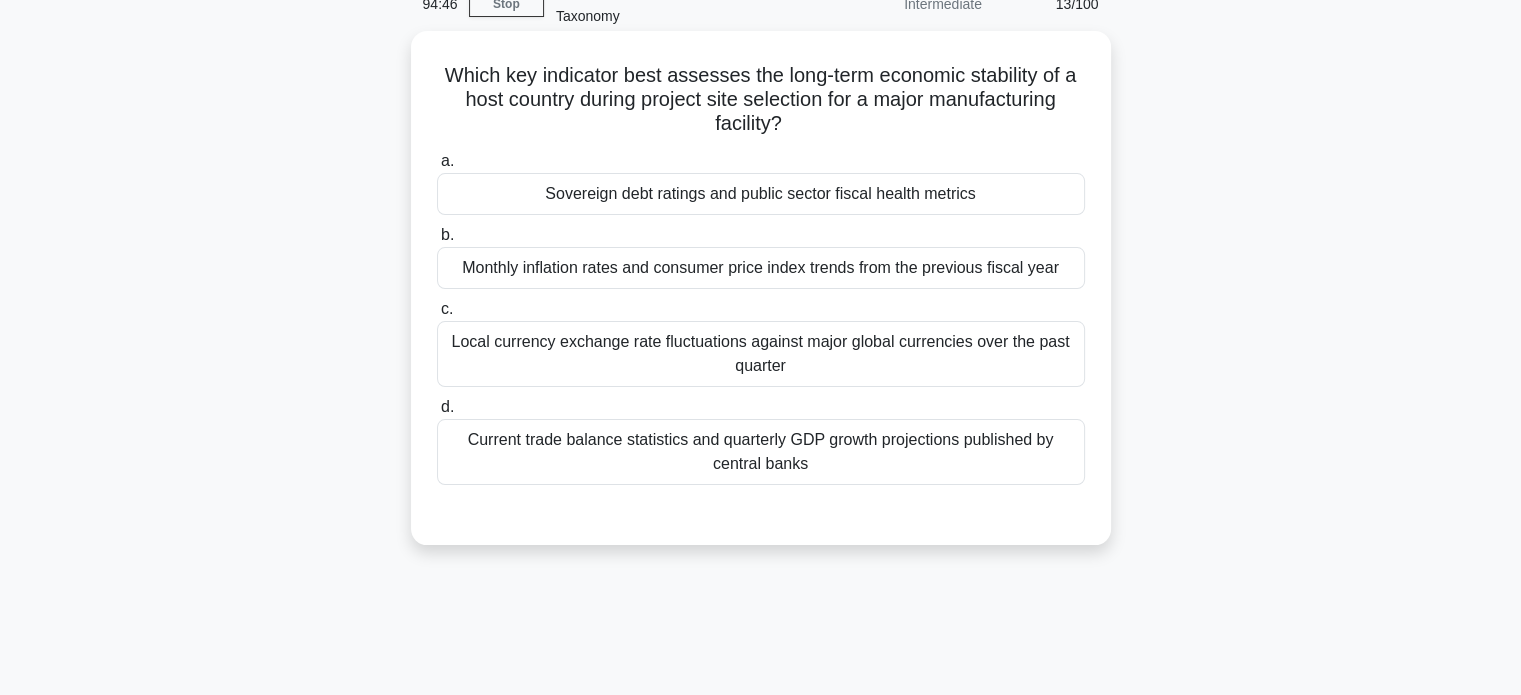 click on "Sovereign debt ratings and public sector fiscal health metrics" at bounding box center (761, 194) 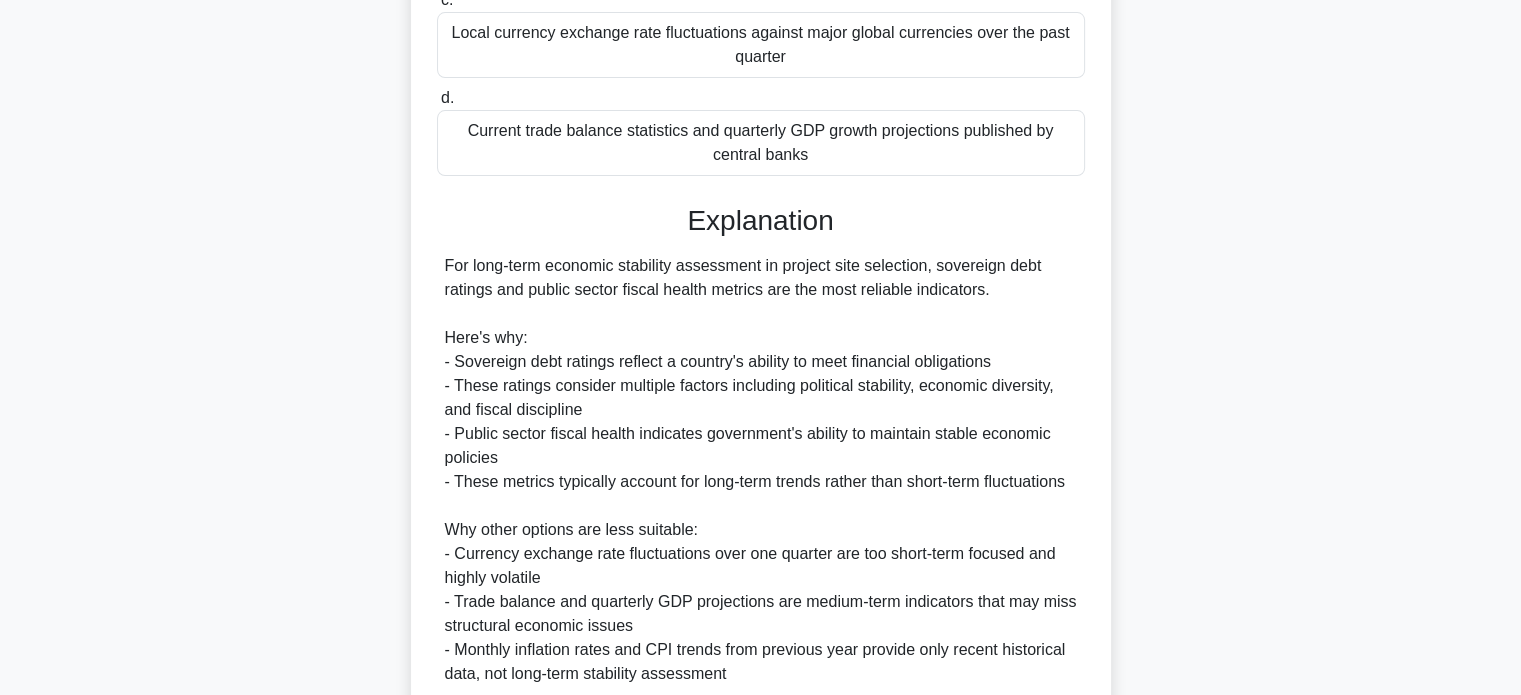 scroll, scrollTop: 680, scrollLeft: 0, axis: vertical 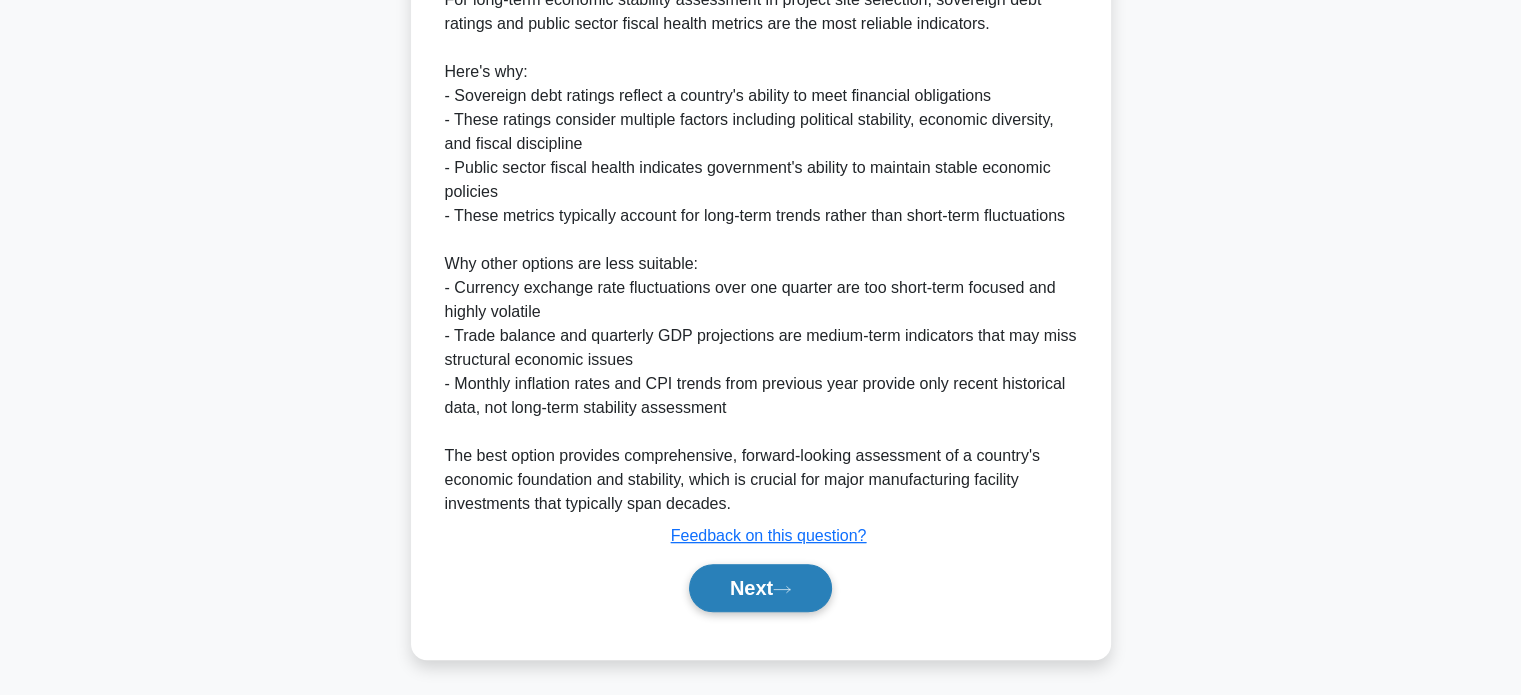 click on "Next" at bounding box center [760, 588] 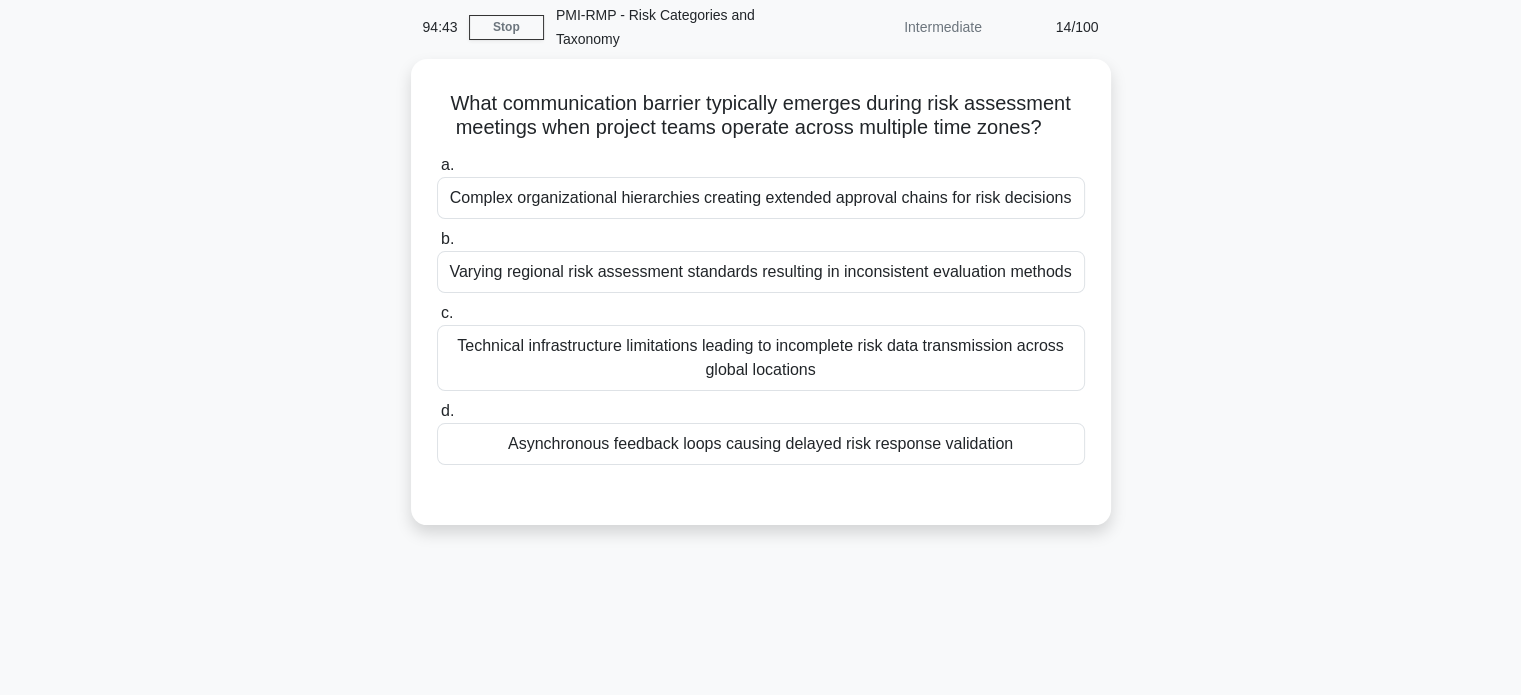 scroll, scrollTop: 72, scrollLeft: 0, axis: vertical 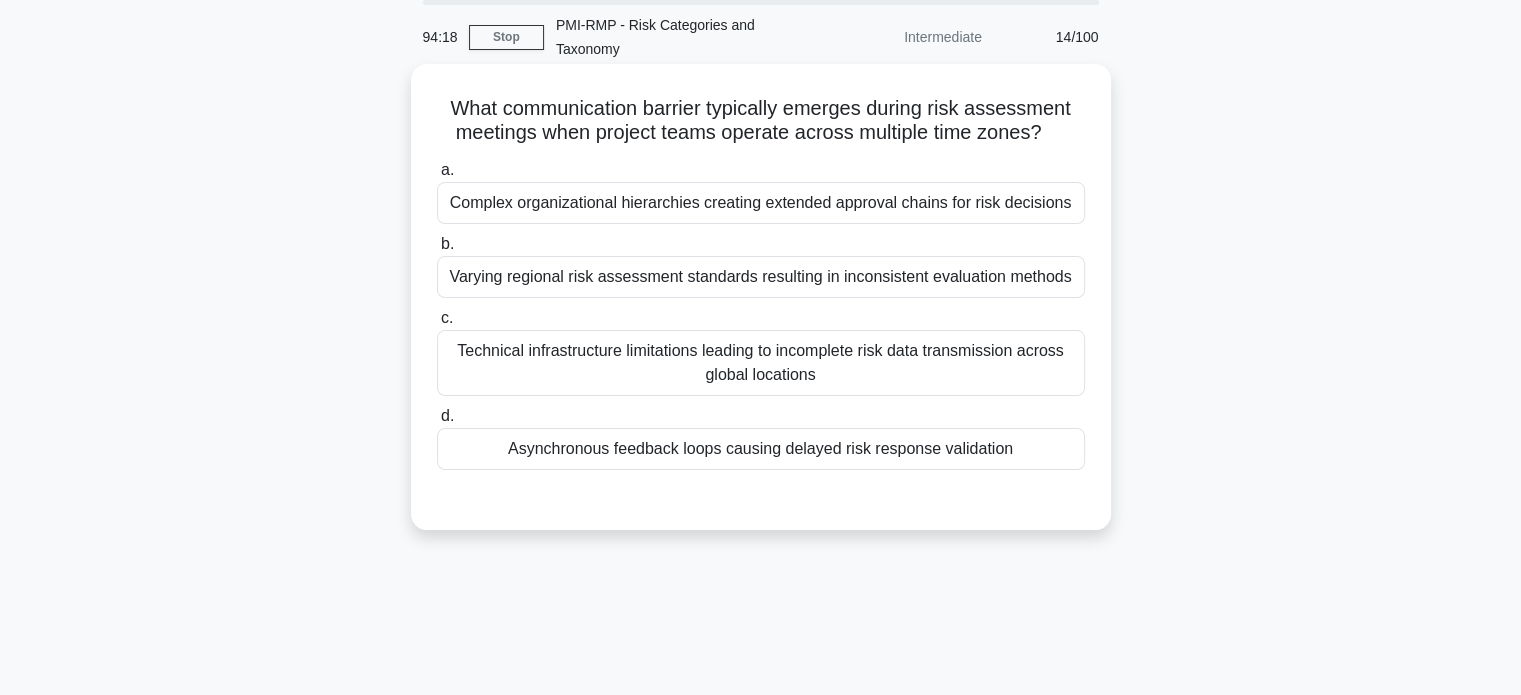 click on "Varying regional risk assessment standards resulting in inconsistent evaluation methods" at bounding box center [761, 277] 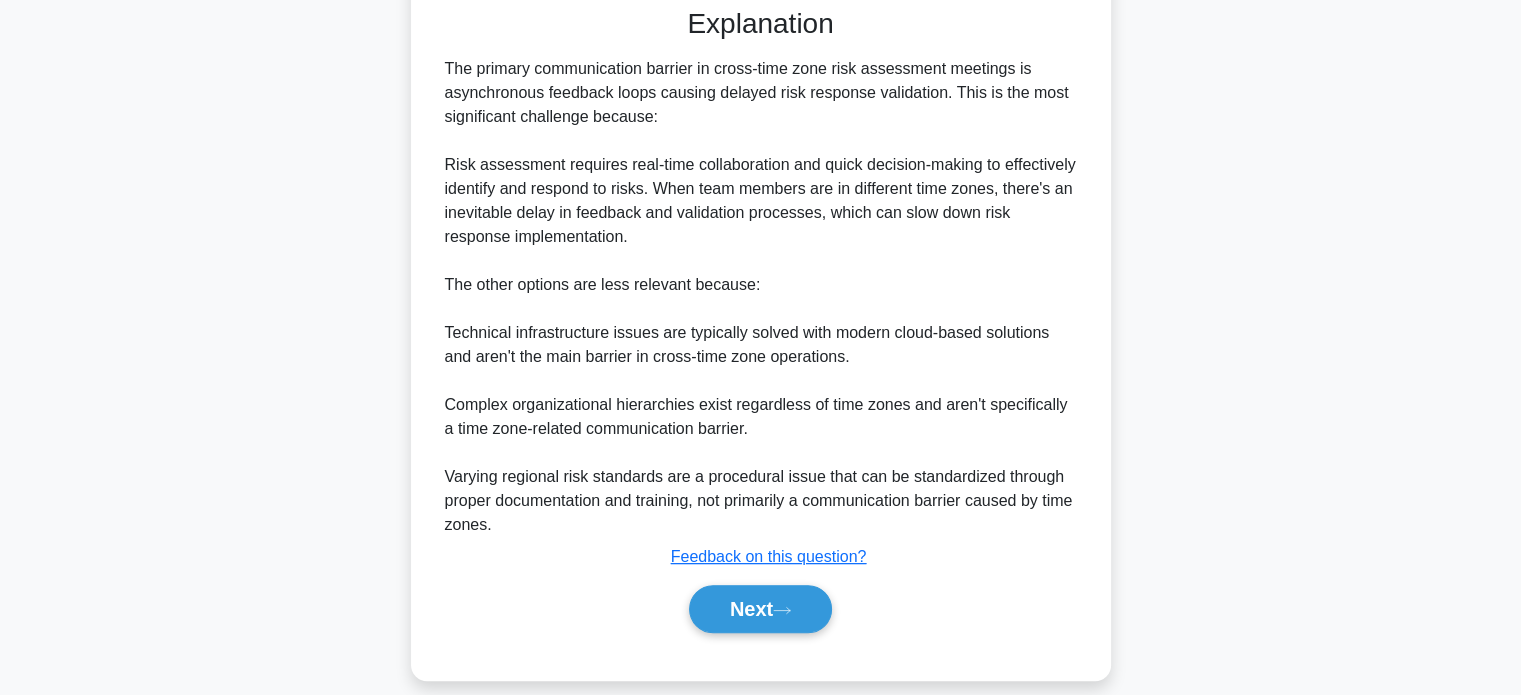 scroll, scrollTop: 610, scrollLeft: 0, axis: vertical 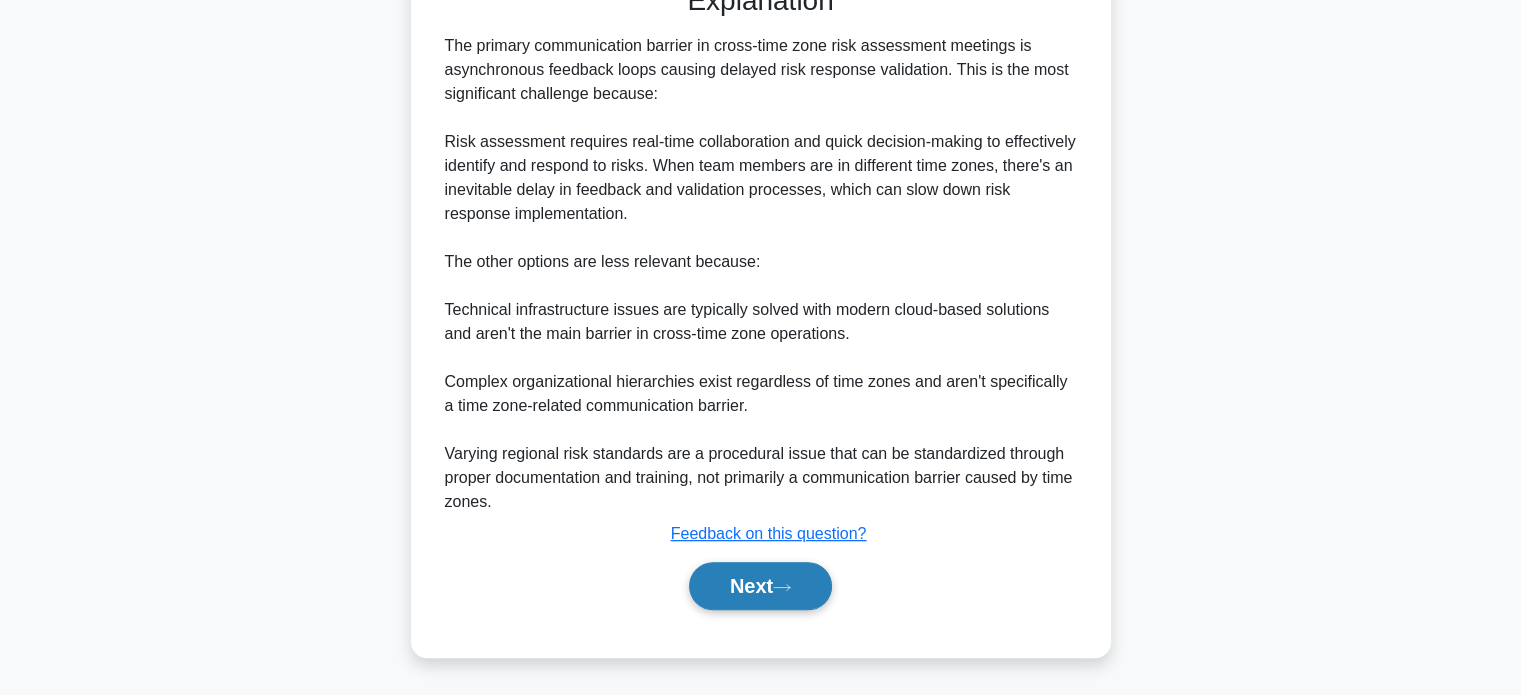 click on "Next" at bounding box center (760, 586) 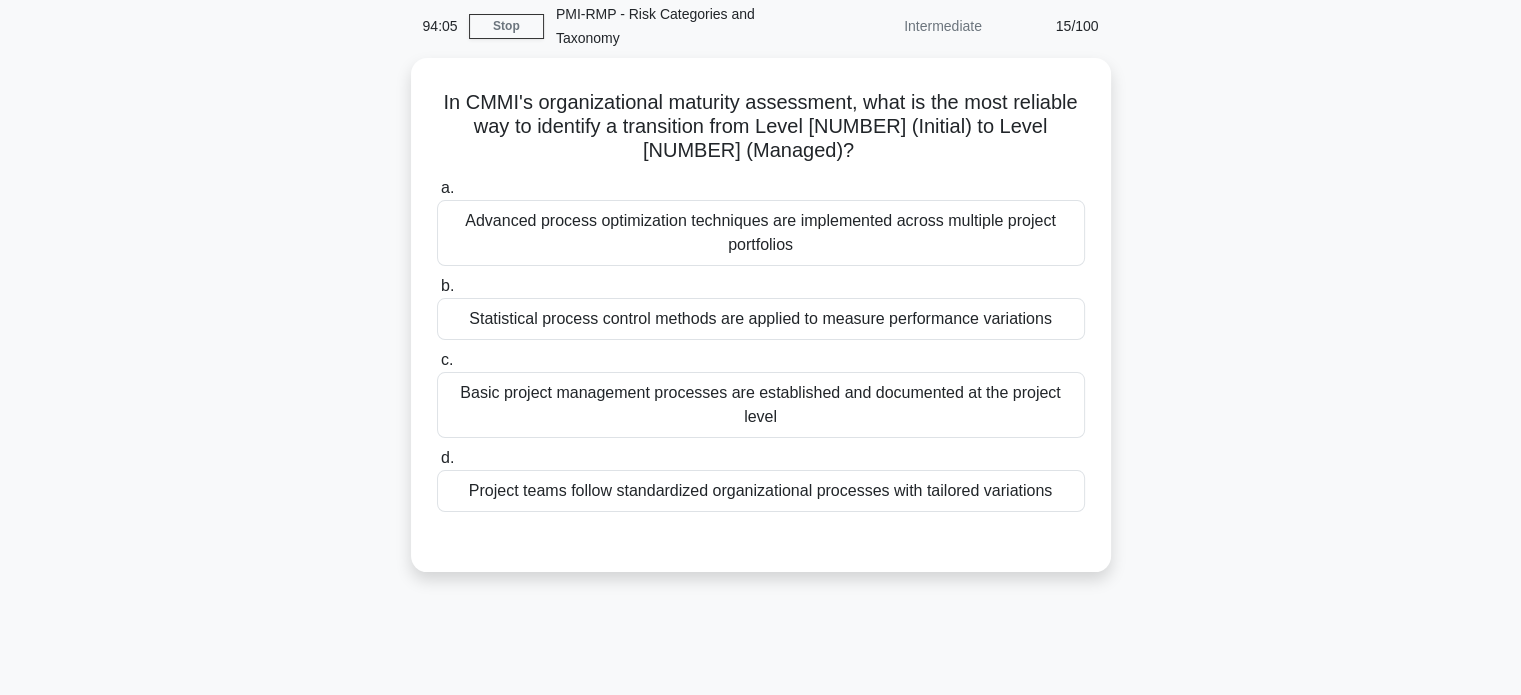 scroll, scrollTop: 80, scrollLeft: 0, axis: vertical 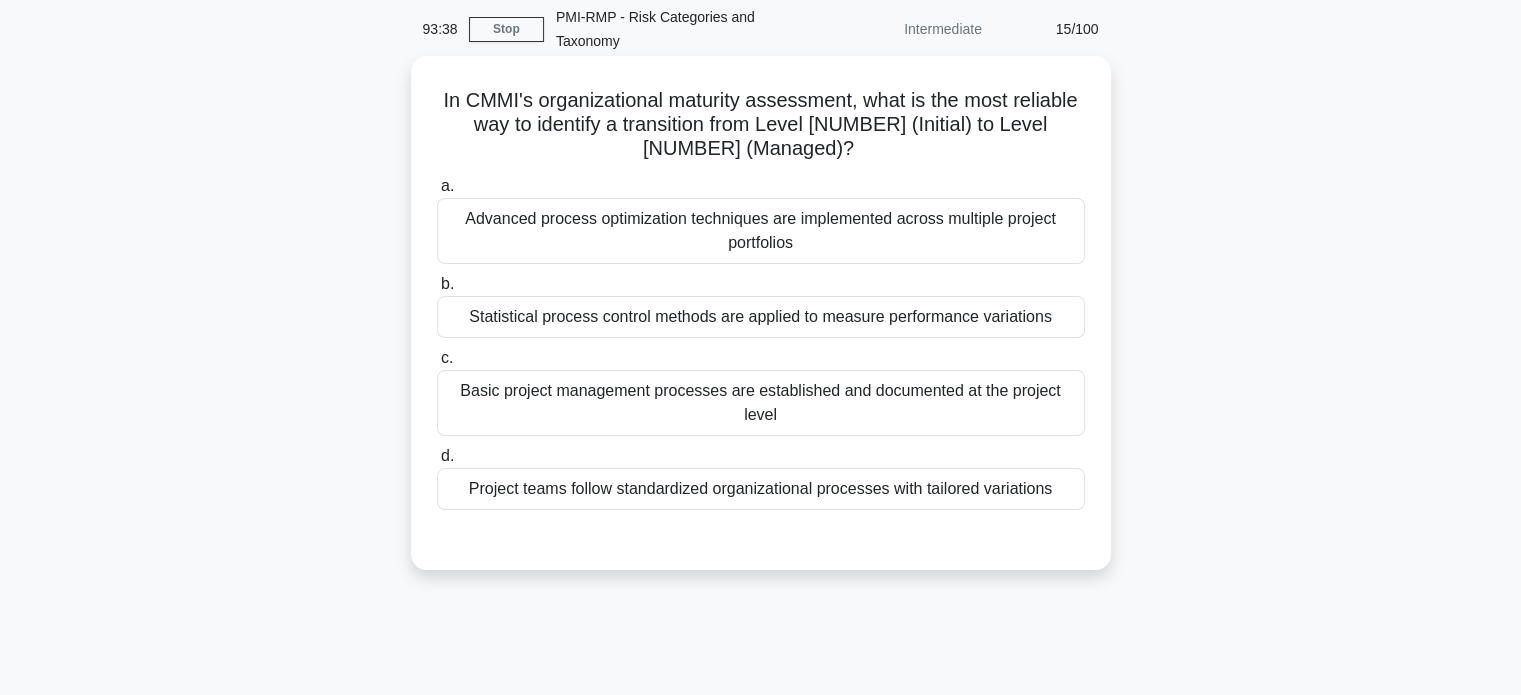 click on "Project teams follow standardized organizational processes with tailored variations" at bounding box center [761, 489] 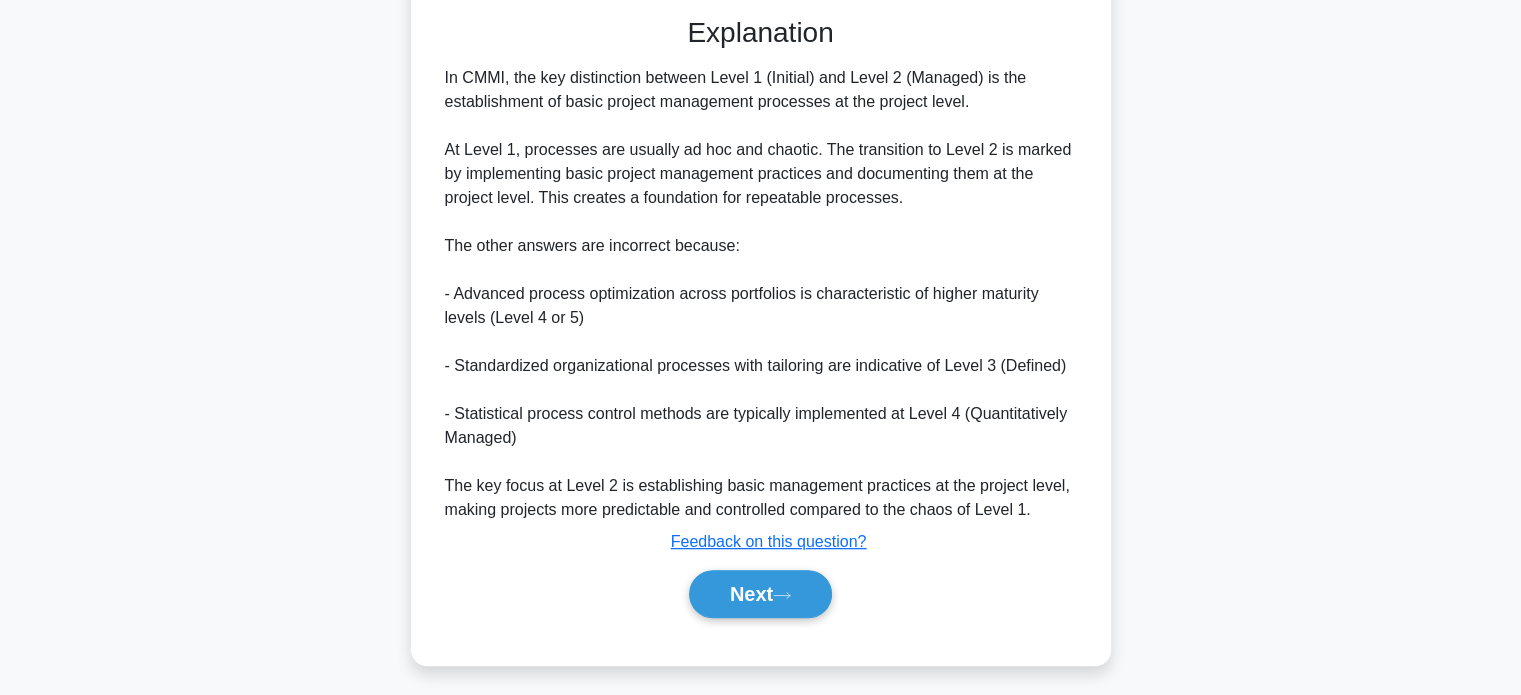 scroll, scrollTop: 610, scrollLeft: 0, axis: vertical 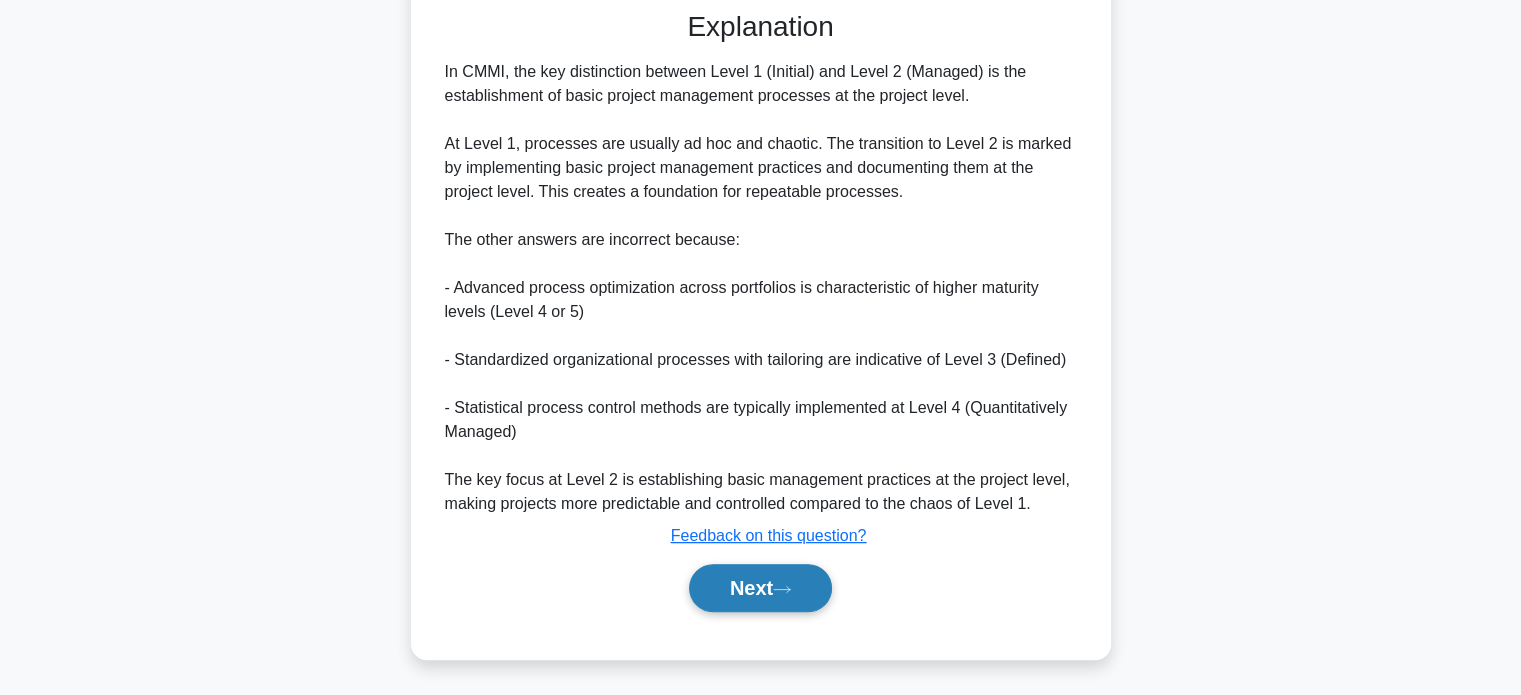 click on "Next" at bounding box center (760, 588) 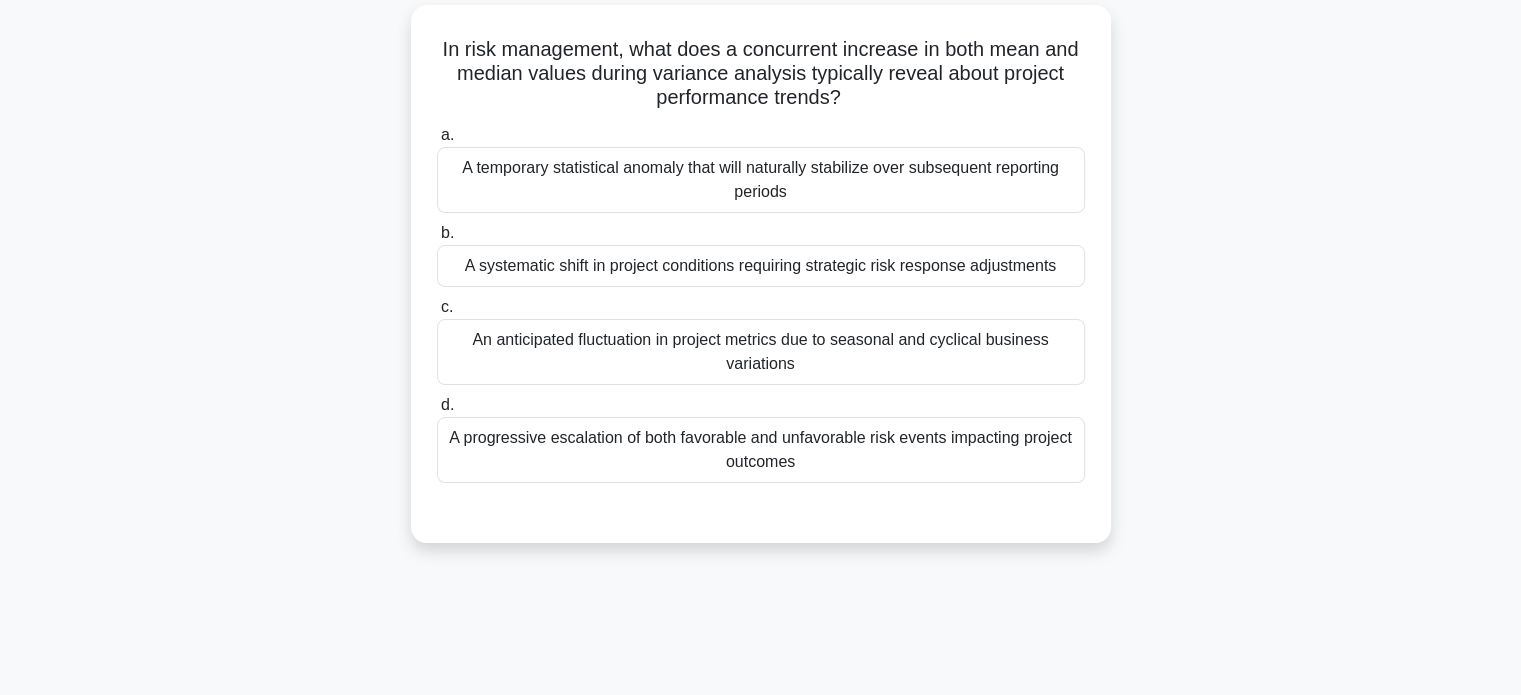 scroll, scrollTop: 135, scrollLeft: 0, axis: vertical 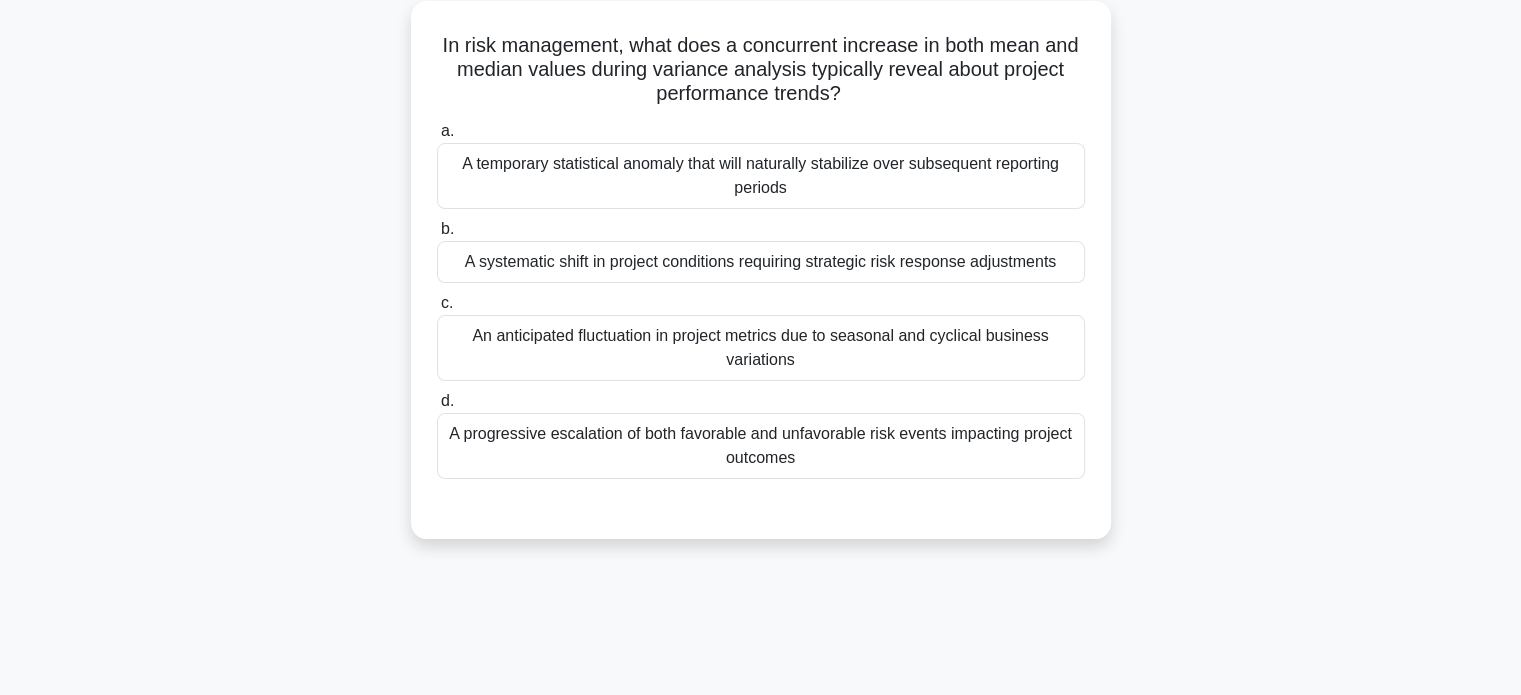 click on "A systematic shift in project conditions requiring strategic risk response adjustments" at bounding box center [761, 262] 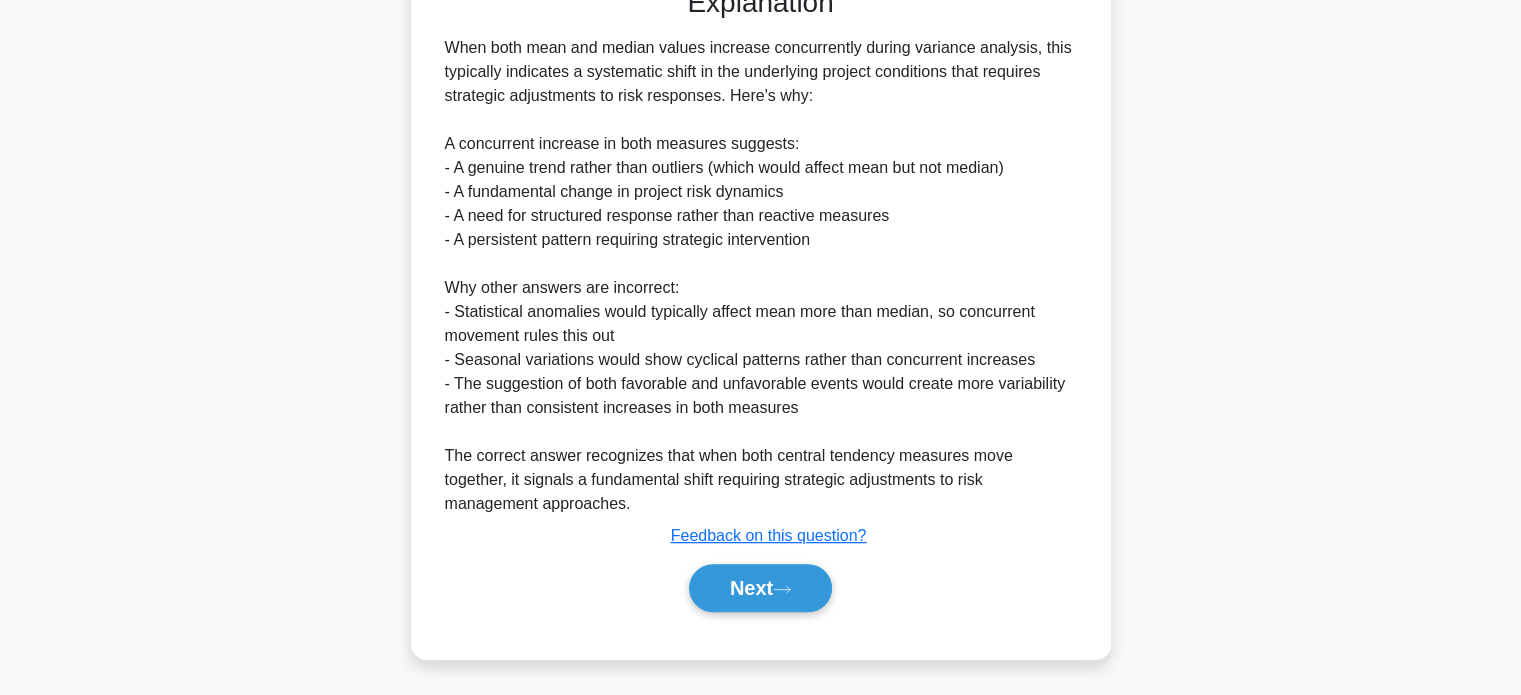 scroll, scrollTop: 656, scrollLeft: 0, axis: vertical 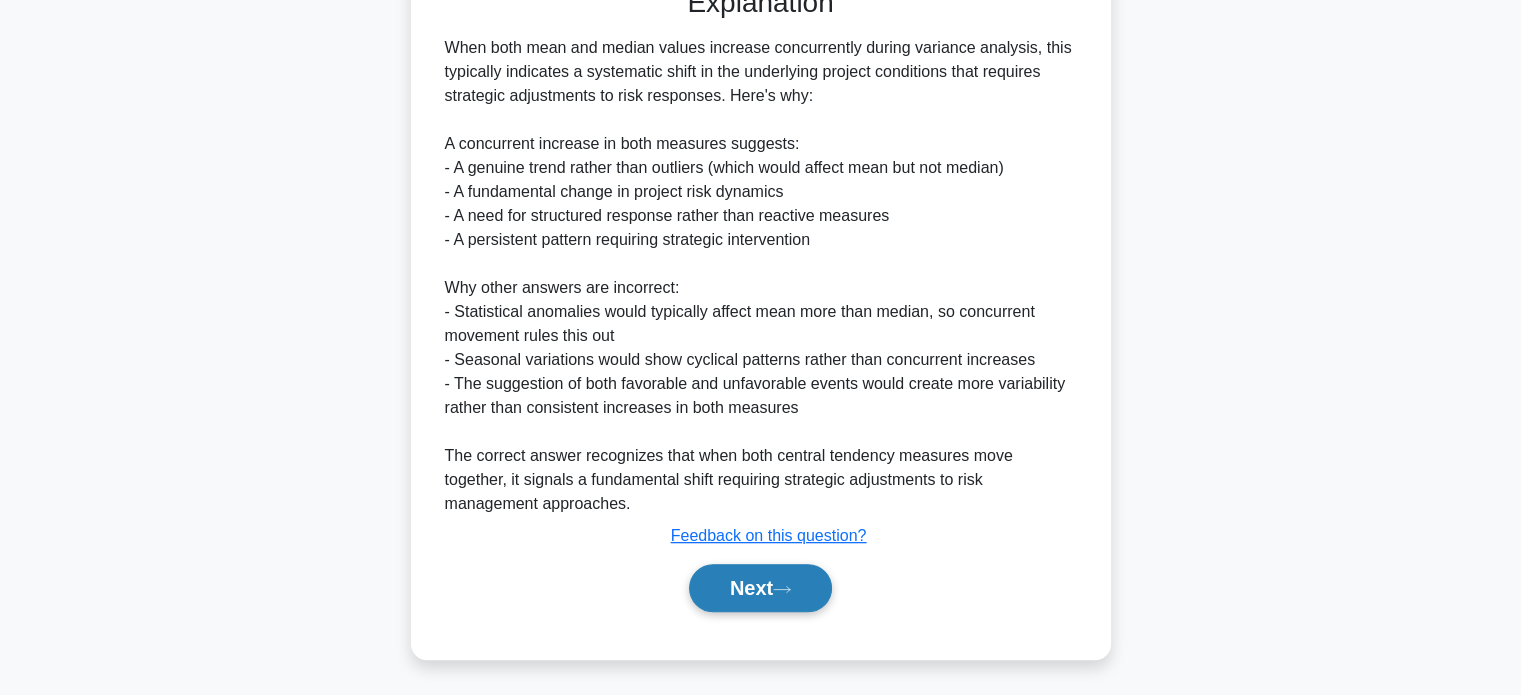 click on "Next" at bounding box center (760, 588) 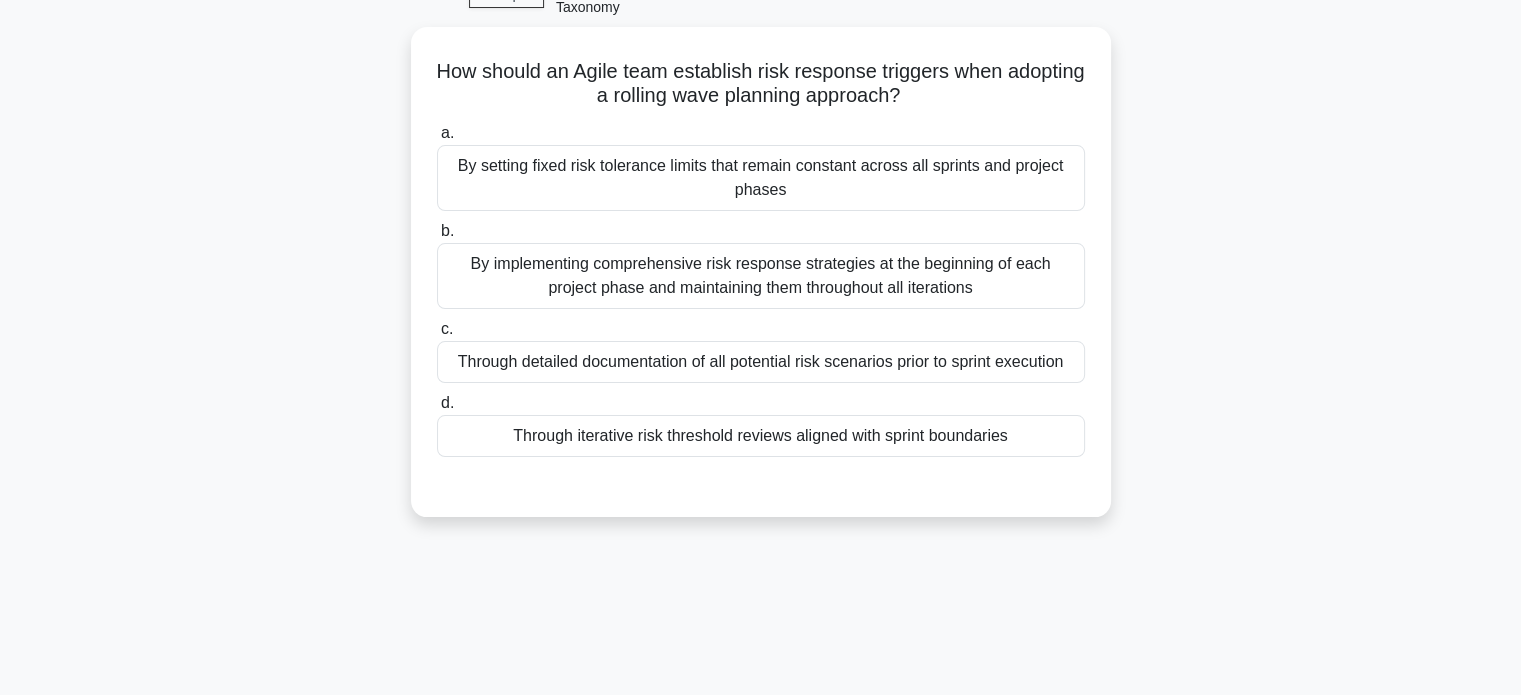 scroll, scrollTop: 108, scrollLeft: 0, axis: vertical 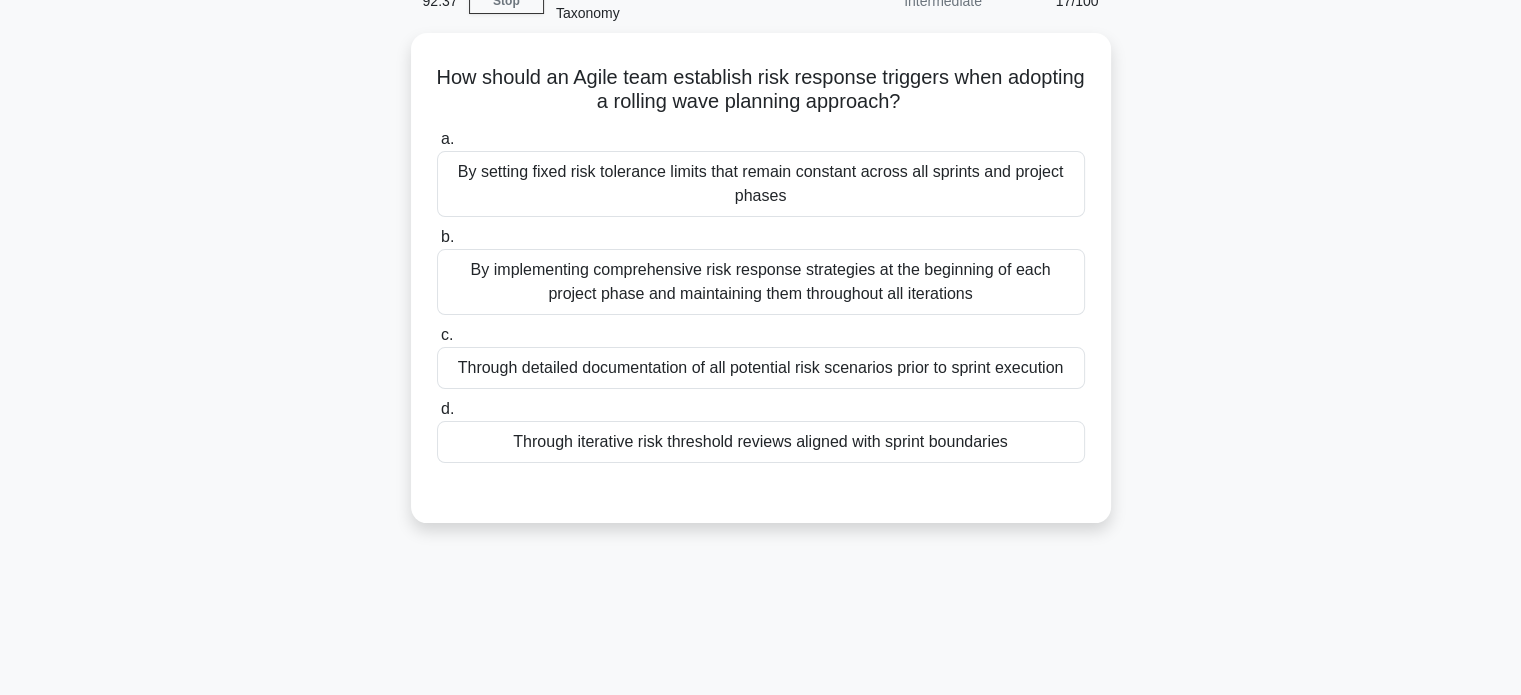 click on "Through iterative risk threshold reviews aligned with sprint boundaries" at bounding box center (761, 442) 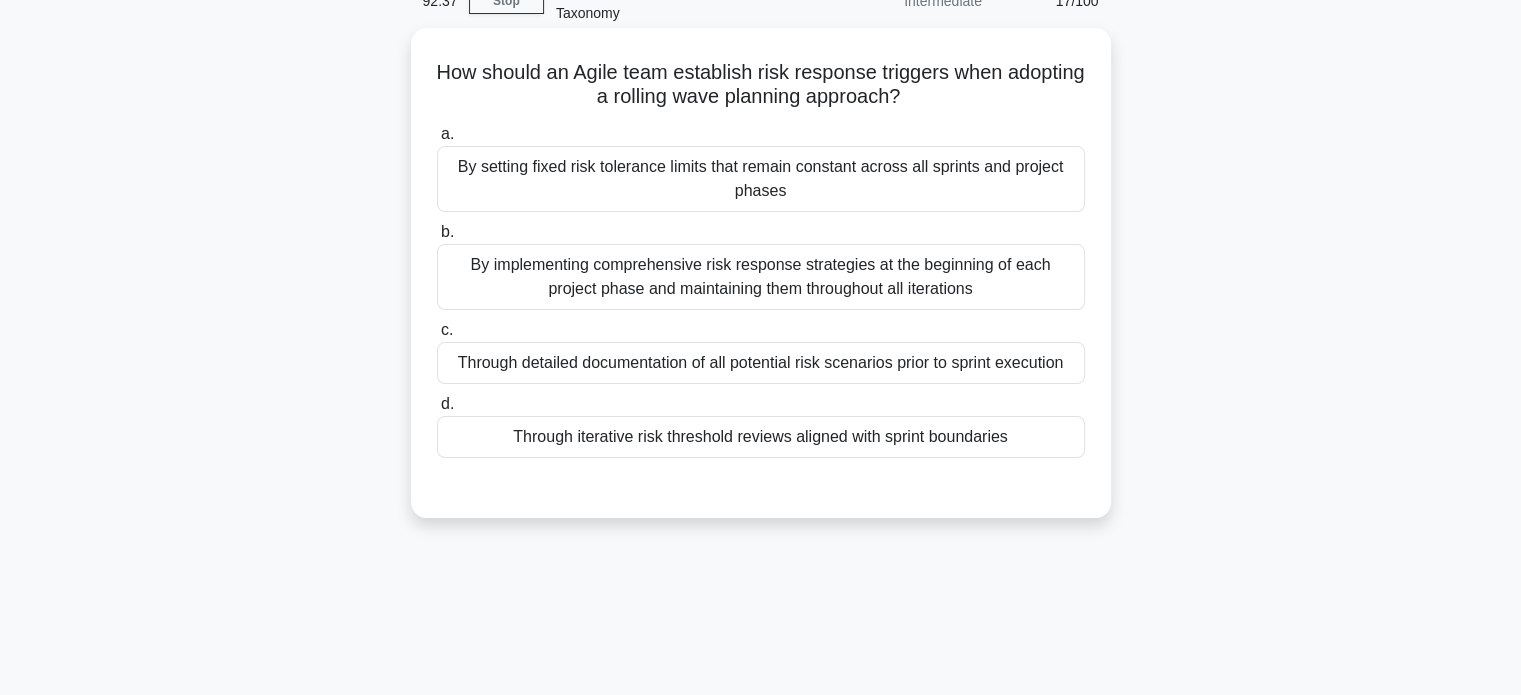 click on "d.
Through iterative risk threshold reviews aligned with sprint boundaries" at bounding box center [437, 404] 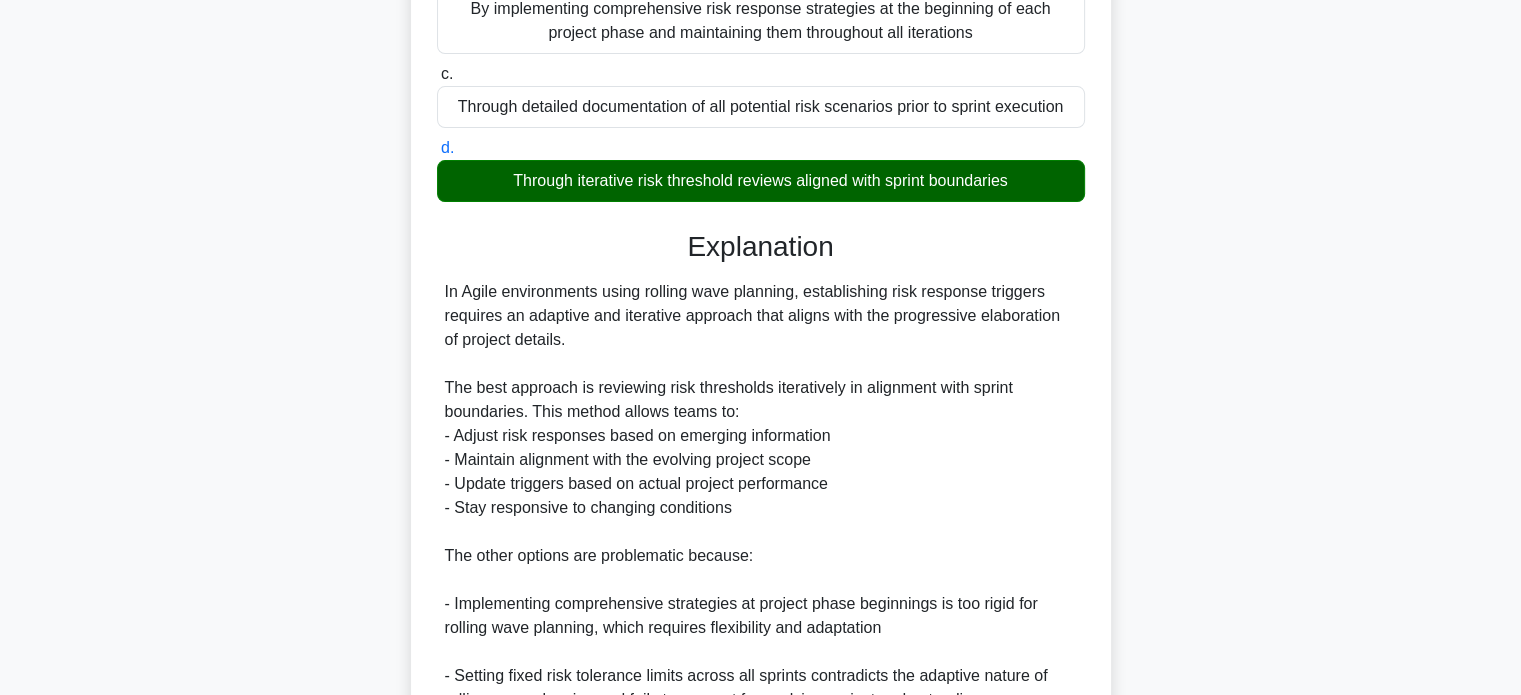 scroll, scrollTop: 632, scrollLeft: 0, axis: vertical 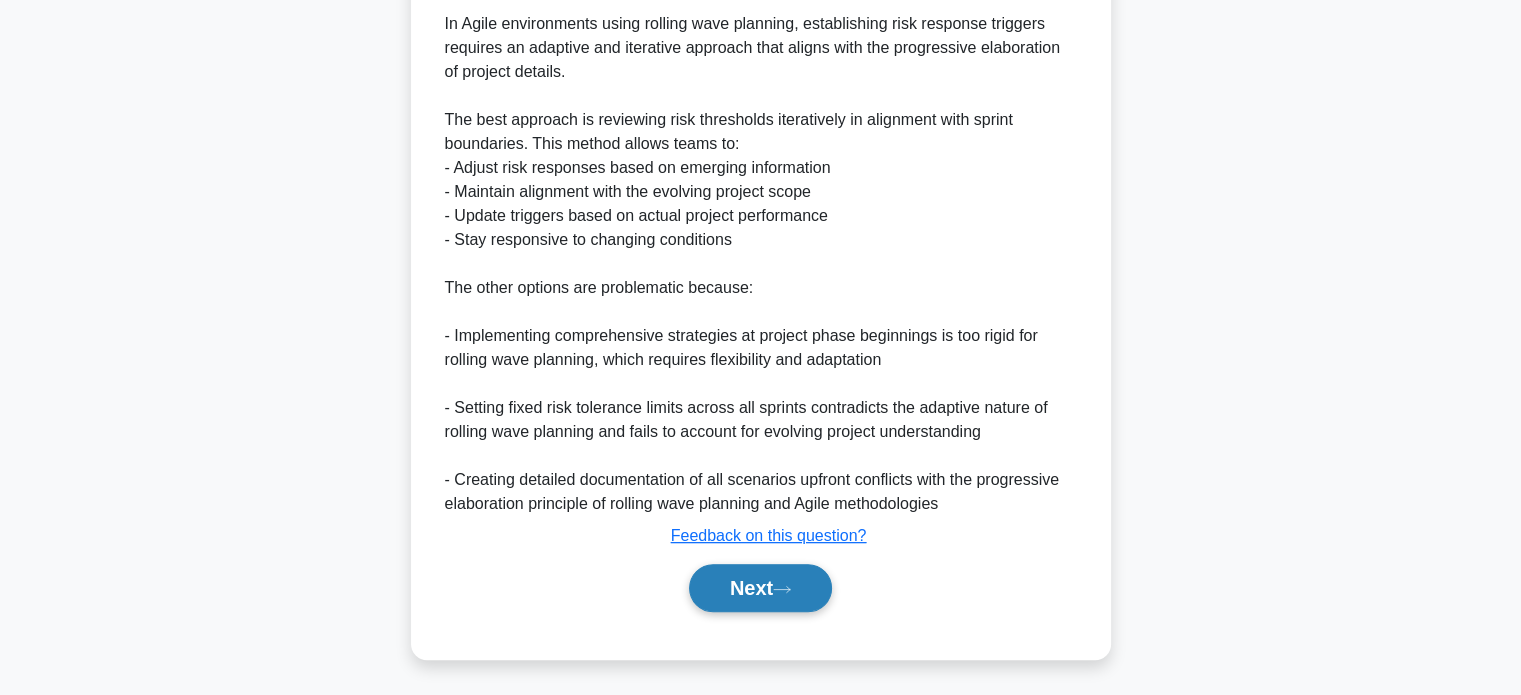click on "Next" at bounding box center (760, 588) 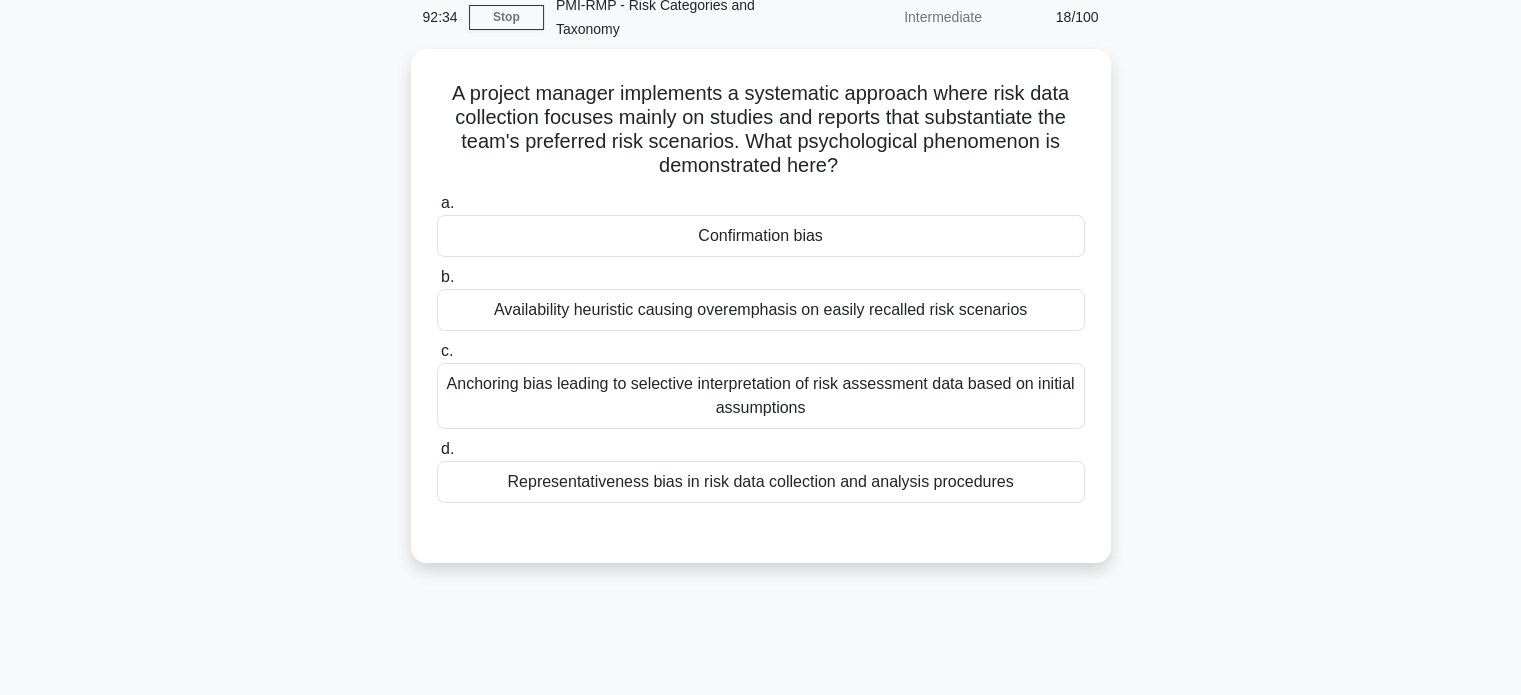 scroll, scrollTop: 84, scrollLeft: 0, axis: vertical 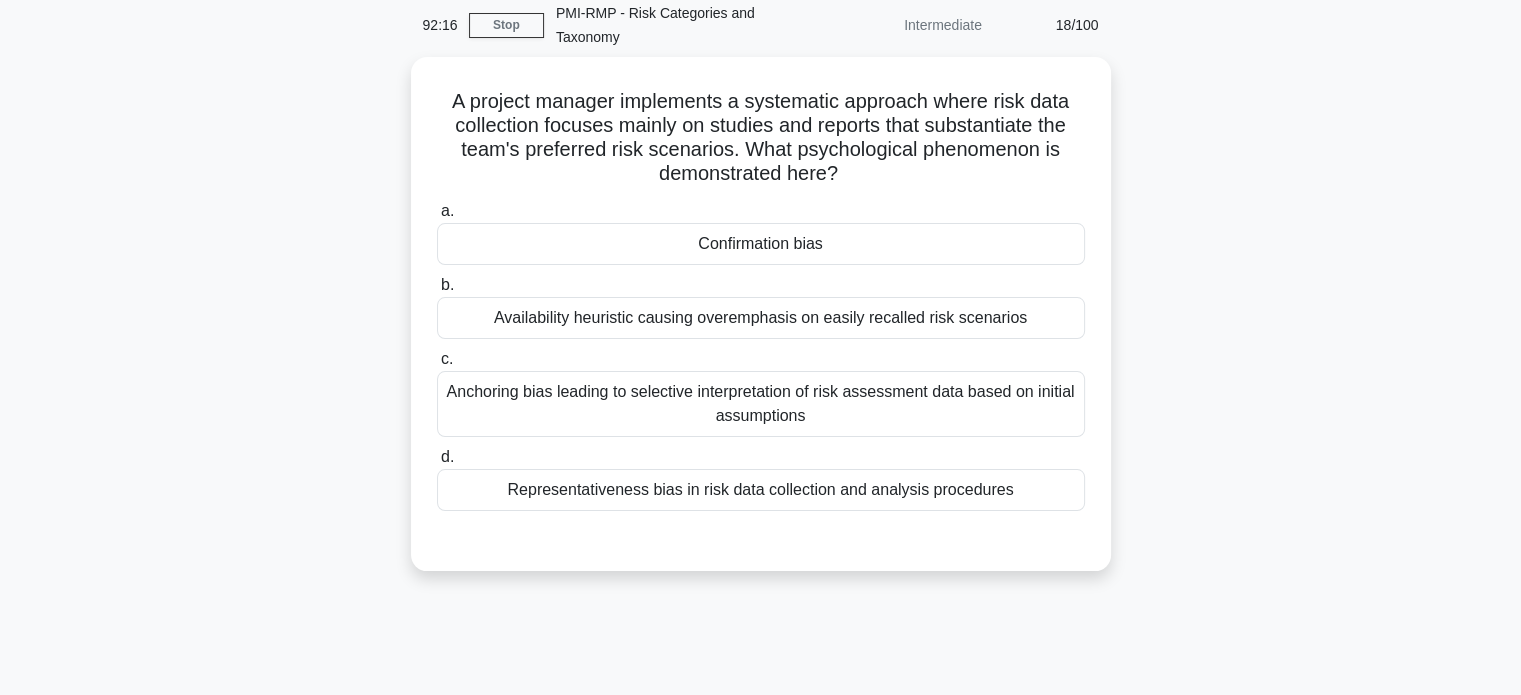 click on "Confirmation bias" at bounding box center [761, 244] 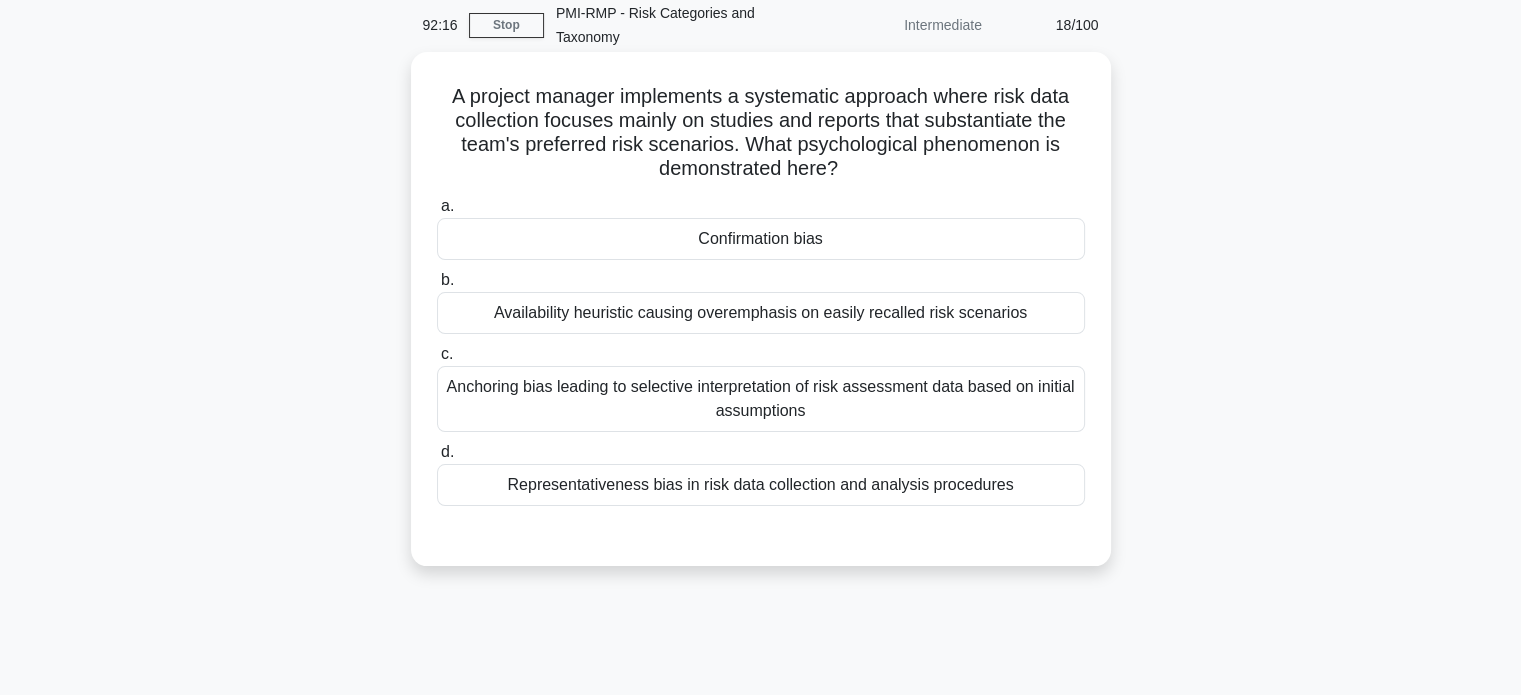 click on "a.
Confirmation bias" at bounding box center (437, 206) 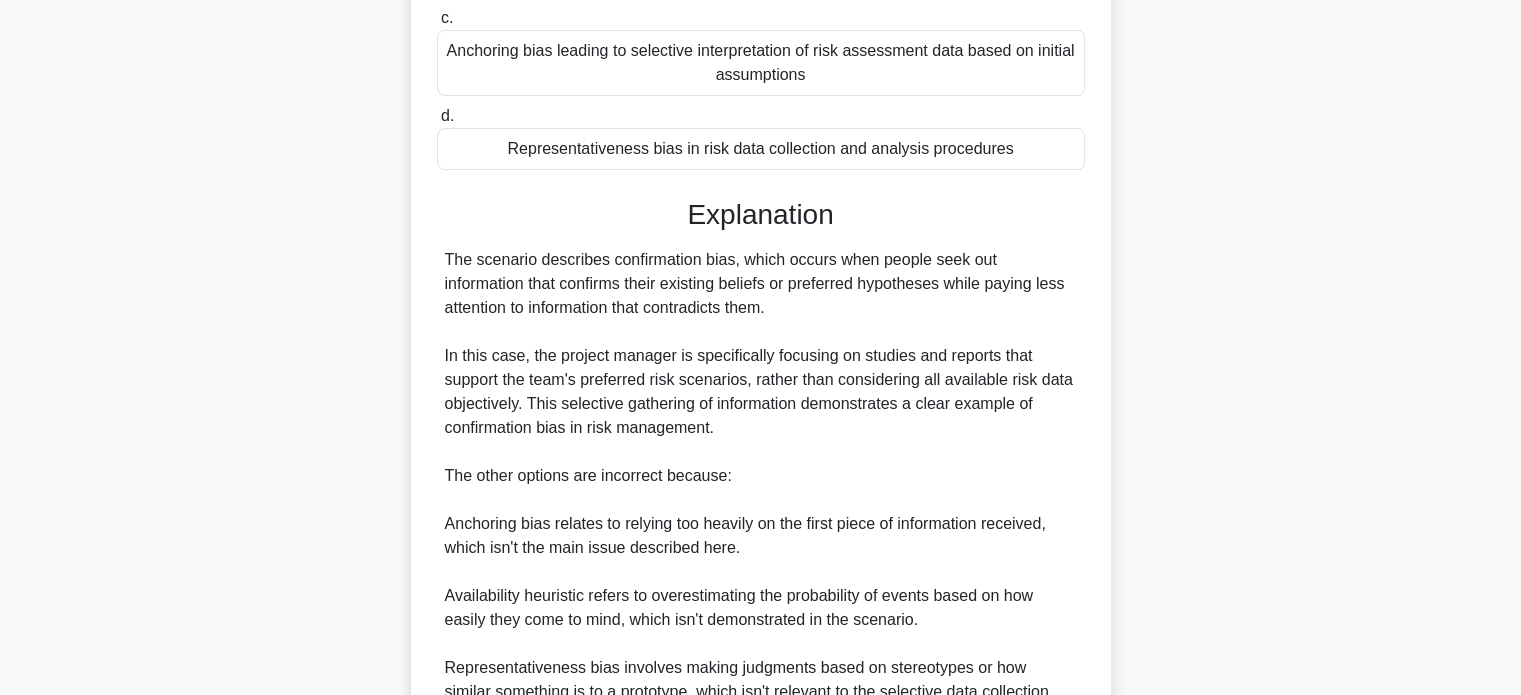 scroll, scrollTop: 632, scrollLeft: 0, axis: vertical 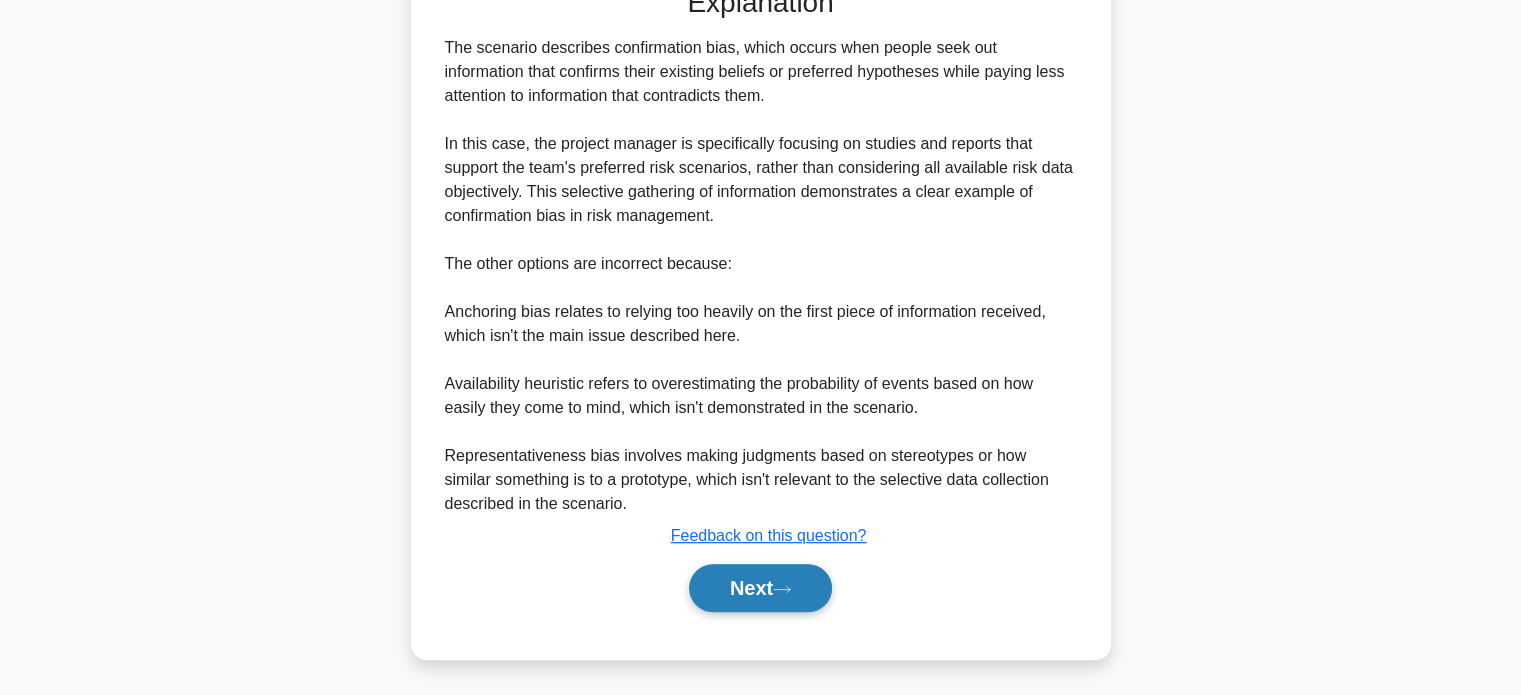 click on "Next" at bounding box center [760, 588] 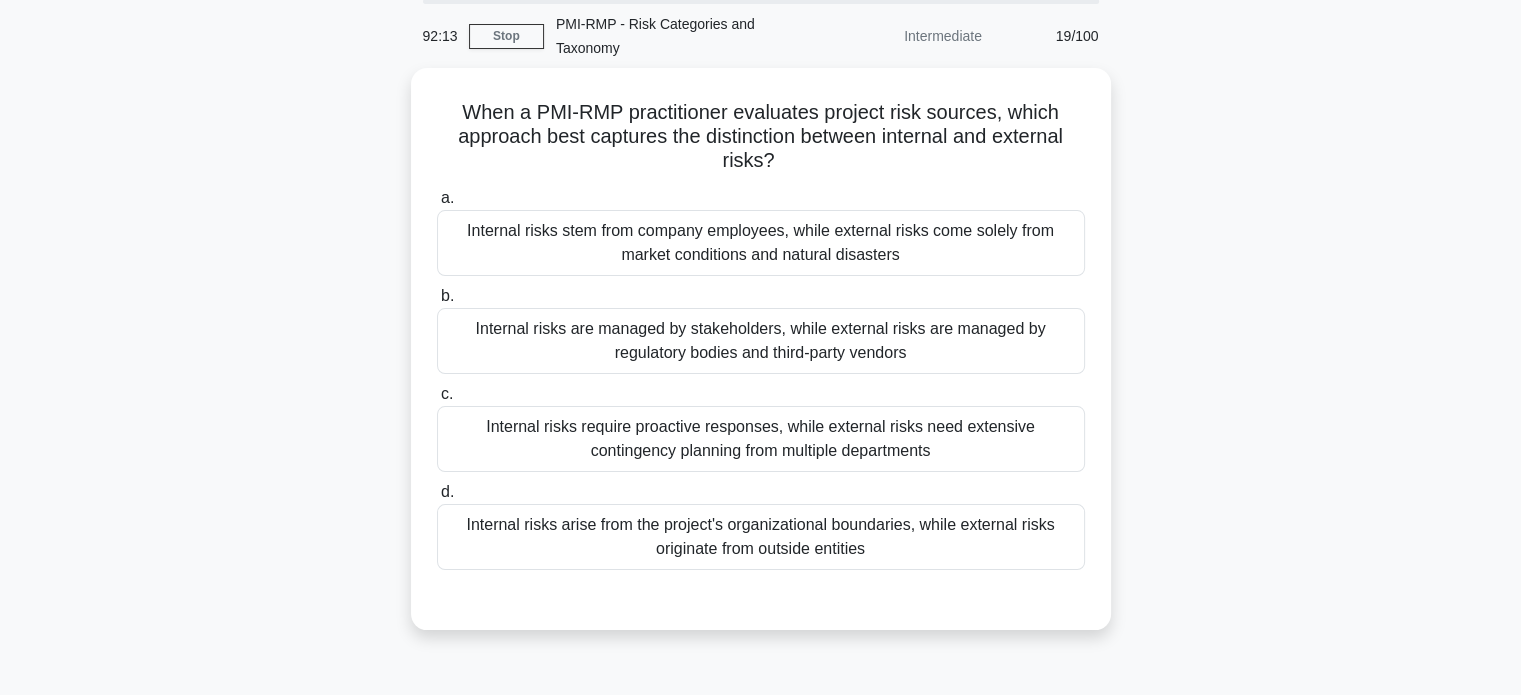 scroll, scrollTop: 59, scrollLeft: 0, axis: vertical 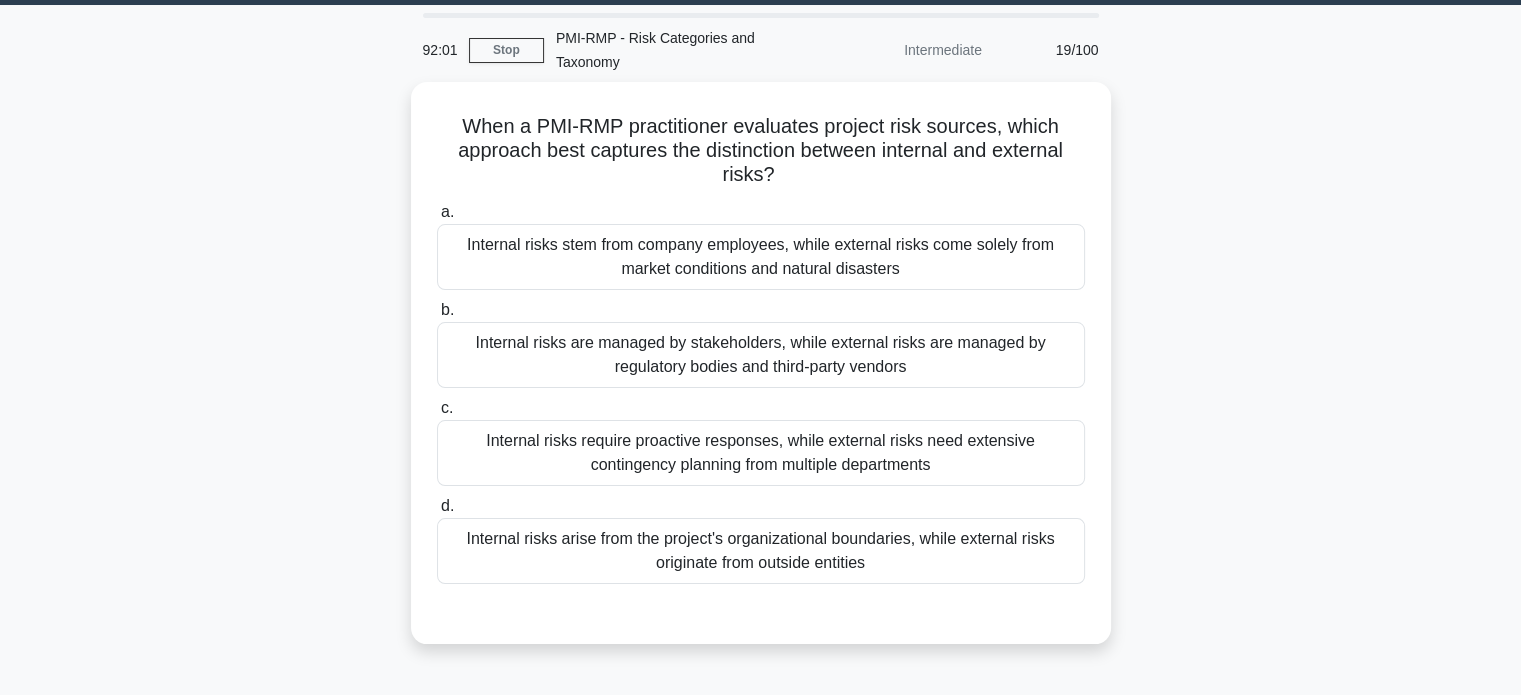 click on "Internal risks arise from the project's organizational boundaries, while external risks originate from outside entities" at bounding box center (761, 551) 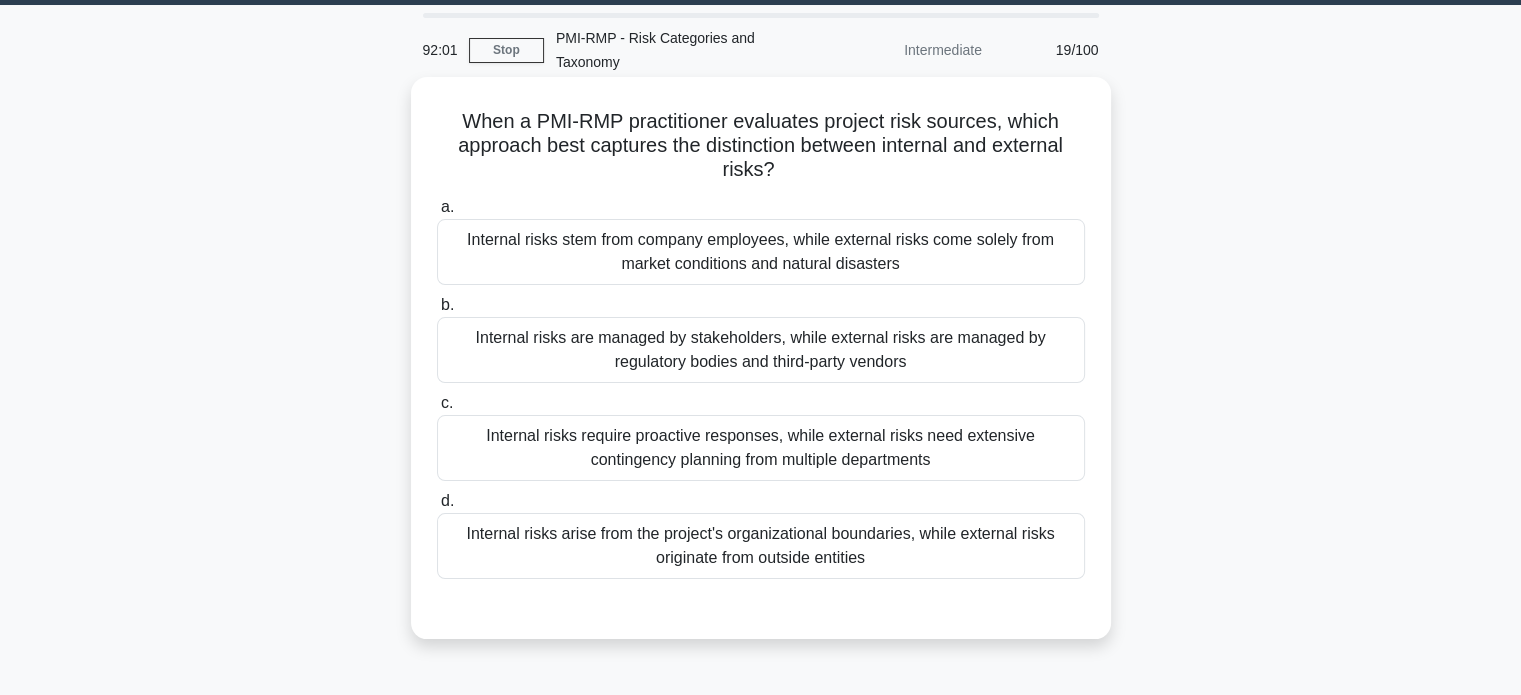 click on "d.
Internal risks arise from the project's organizational boundaries, while external risks originate from outside entities" at bounding box center [437, 501] 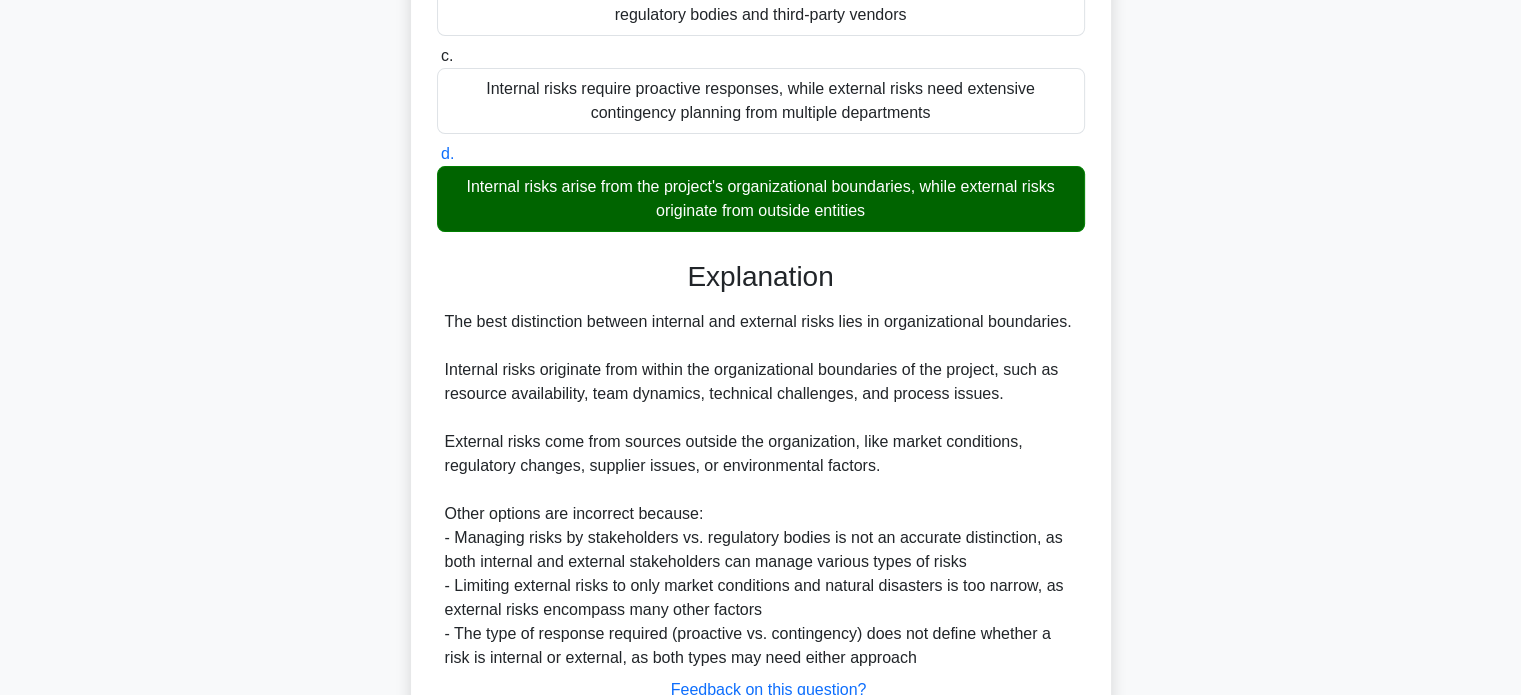 scroll, scrollTop: 560, scrollLeft: 0, axis: vertical 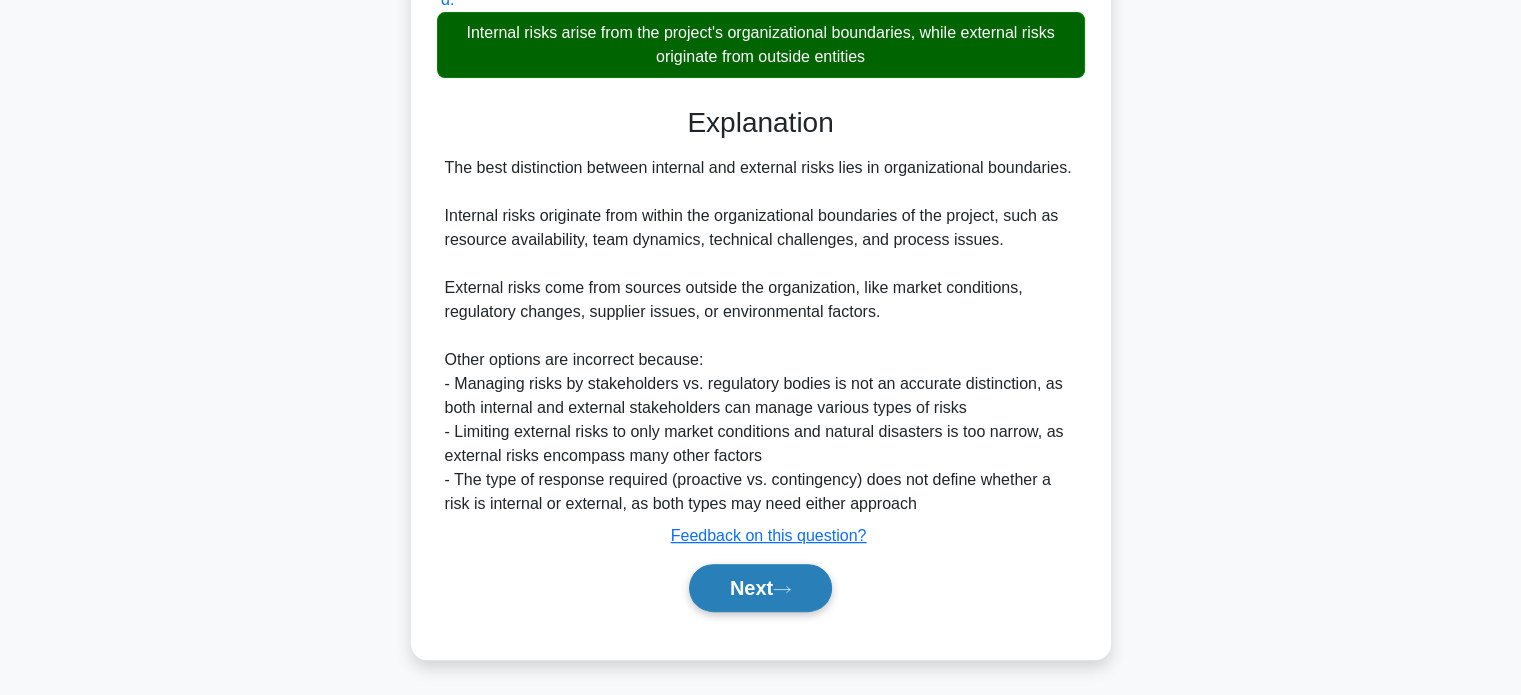 click on "Next" at bounding box center [760, 588] 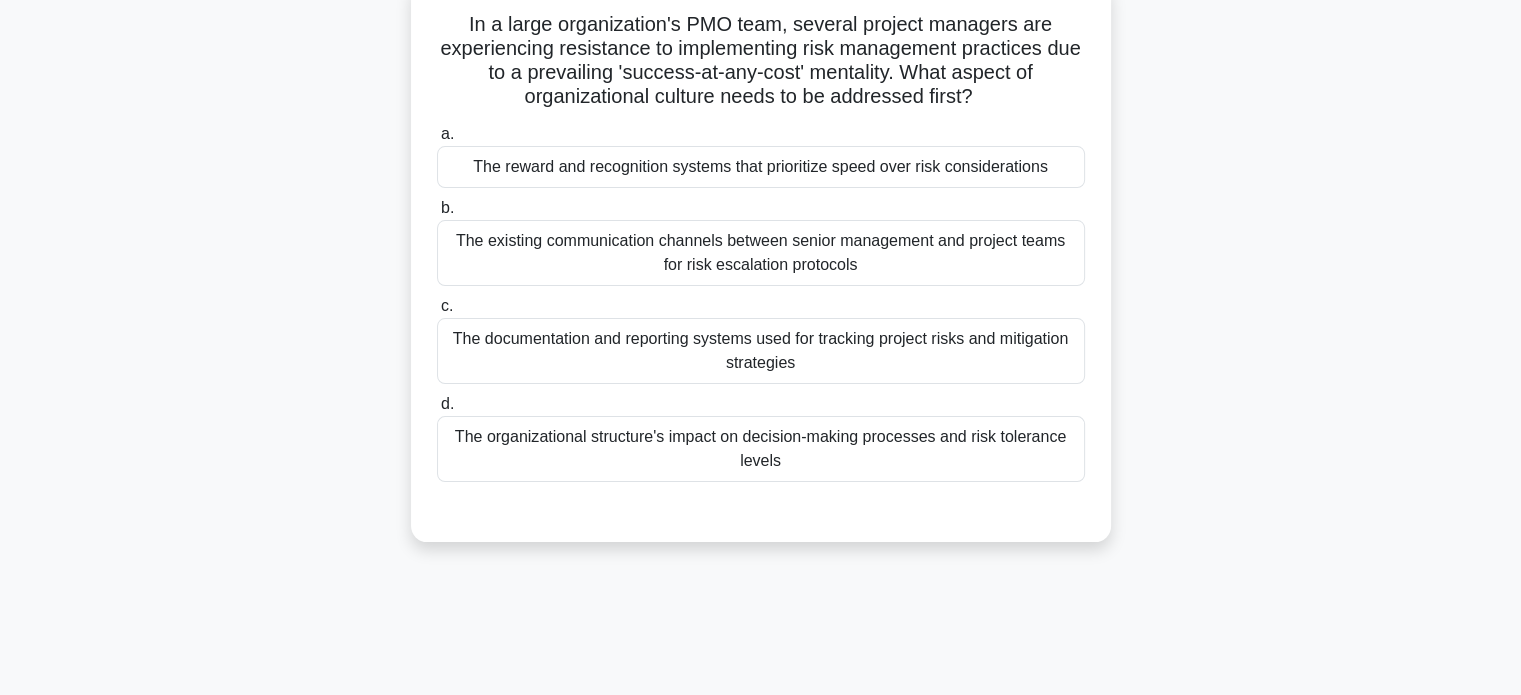 scroll, scrollTop: 113, scrollLeft: 0, axis: vertical 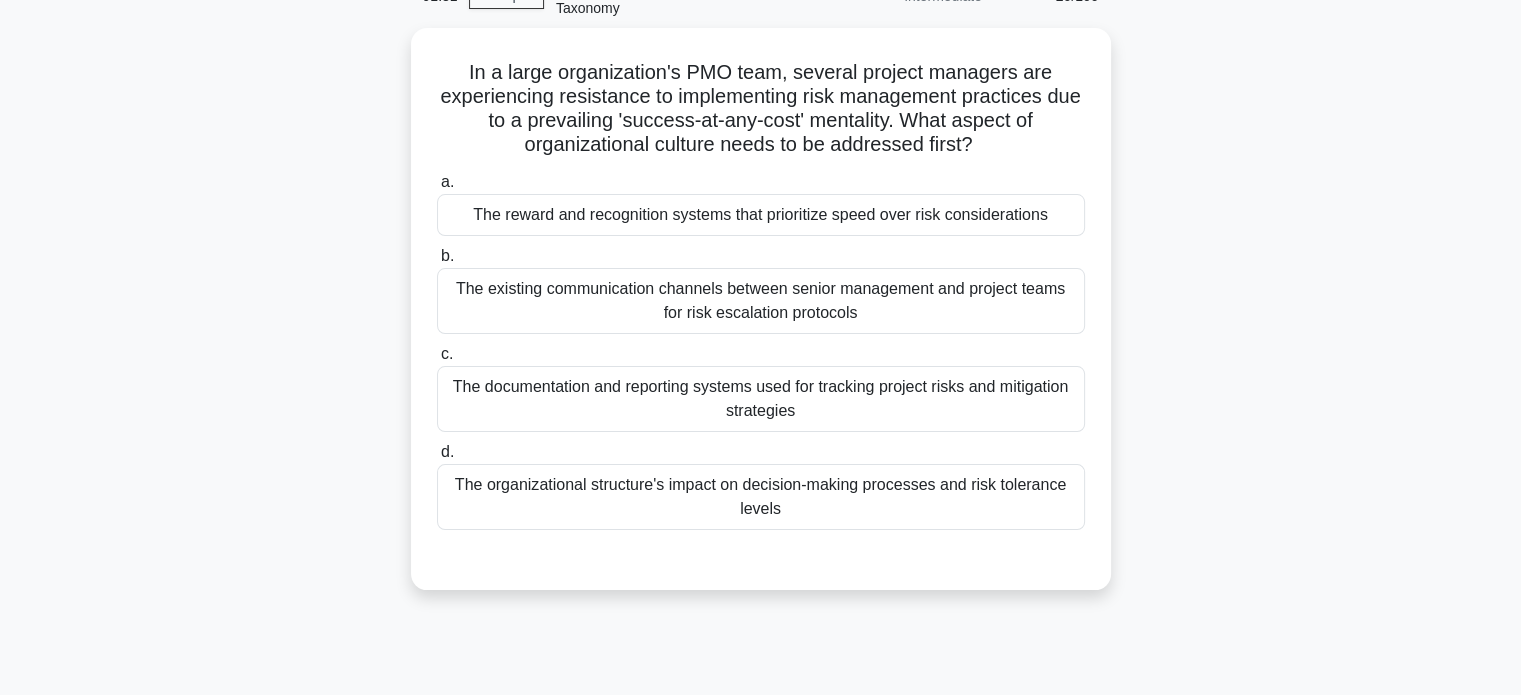 click on "The reward and recognition systems that prioritize speed over risk considerations" at bounding box center [761, 215] 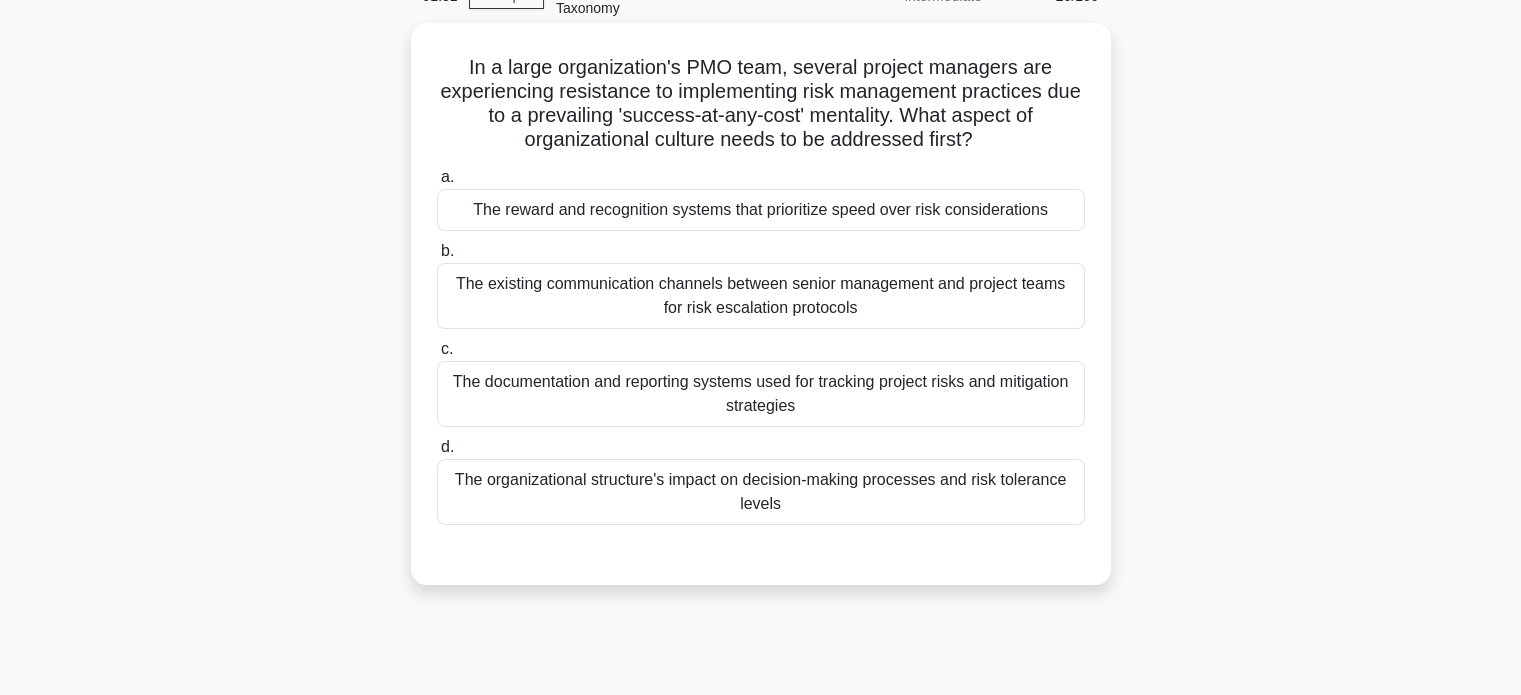 click on "a.
The reward and recognition systems that prioritize speed over risk considerations" at bounding box center (437, 177) 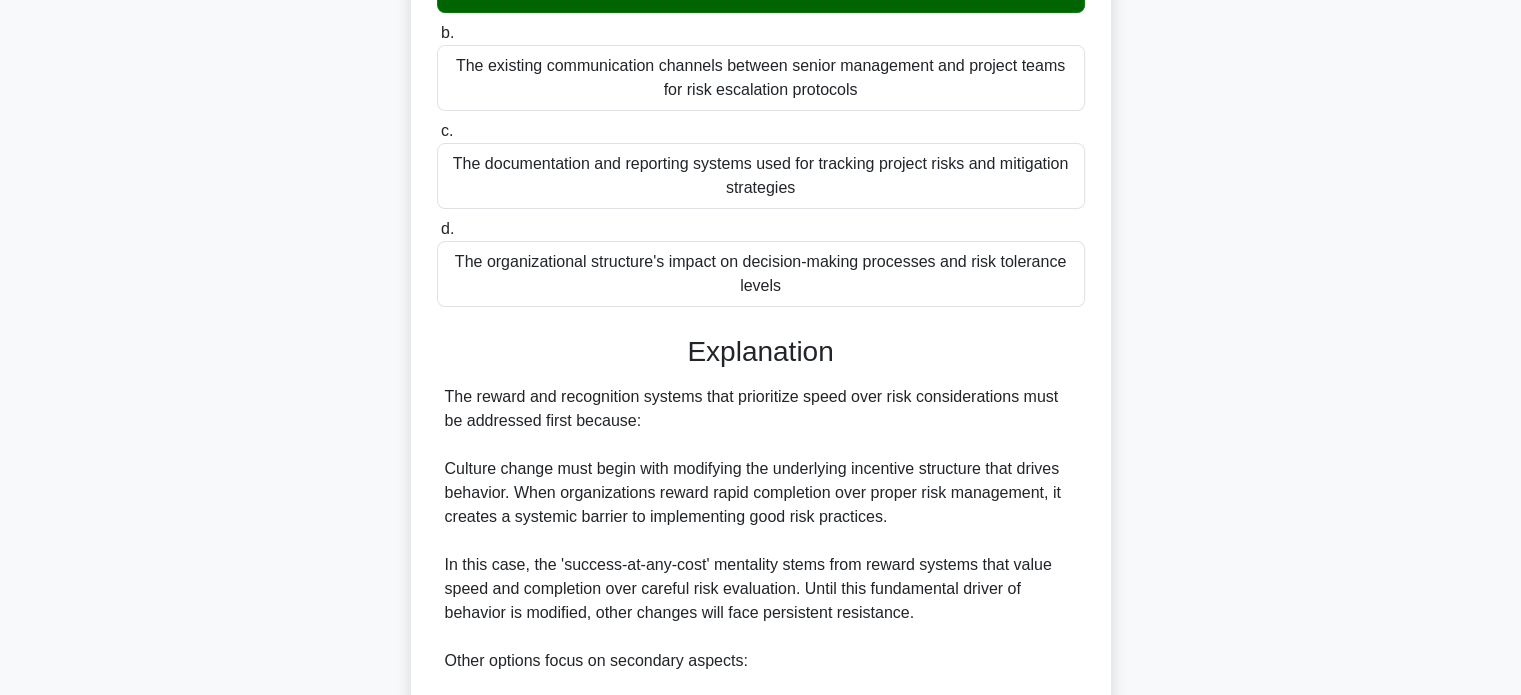 scroll, scrollTop: 776, scrollLeft: 0, axis: vertical 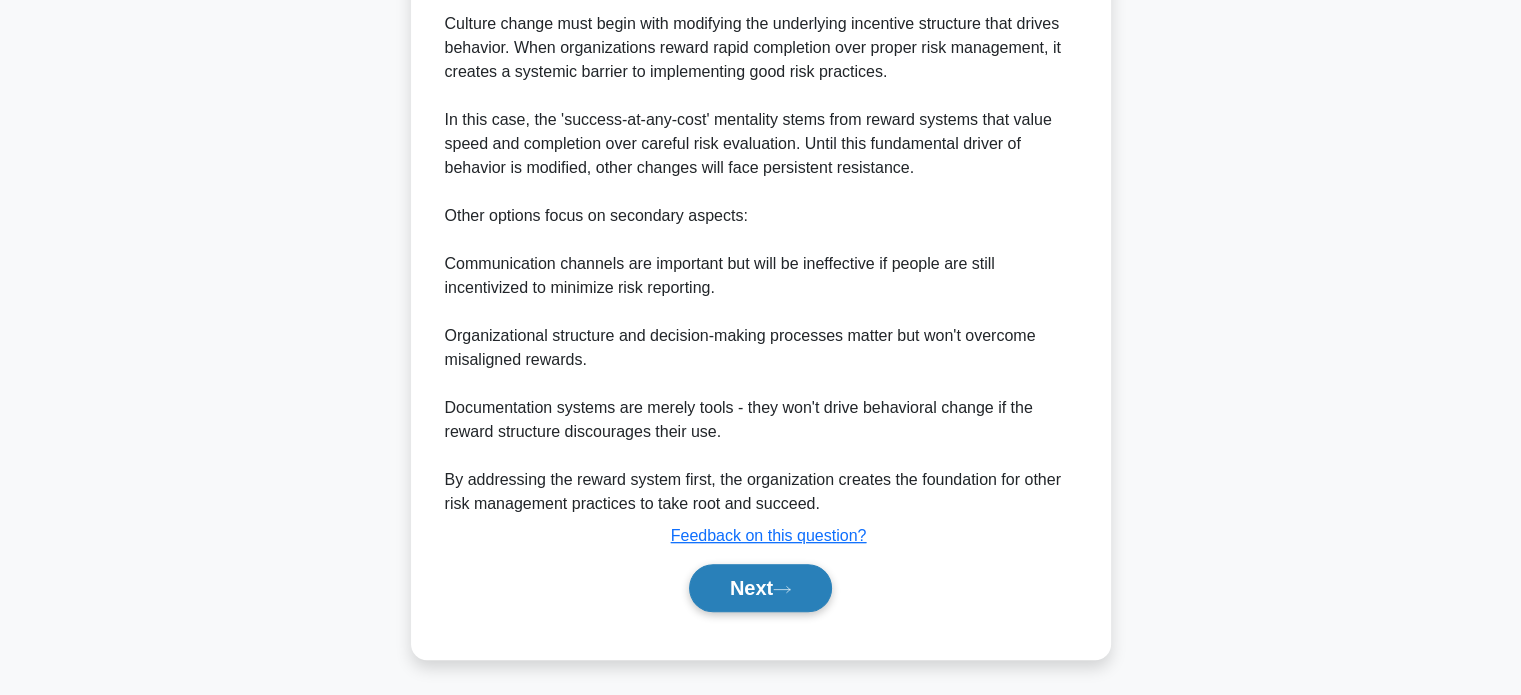 click on "Next" at bounding box center [760, 588] 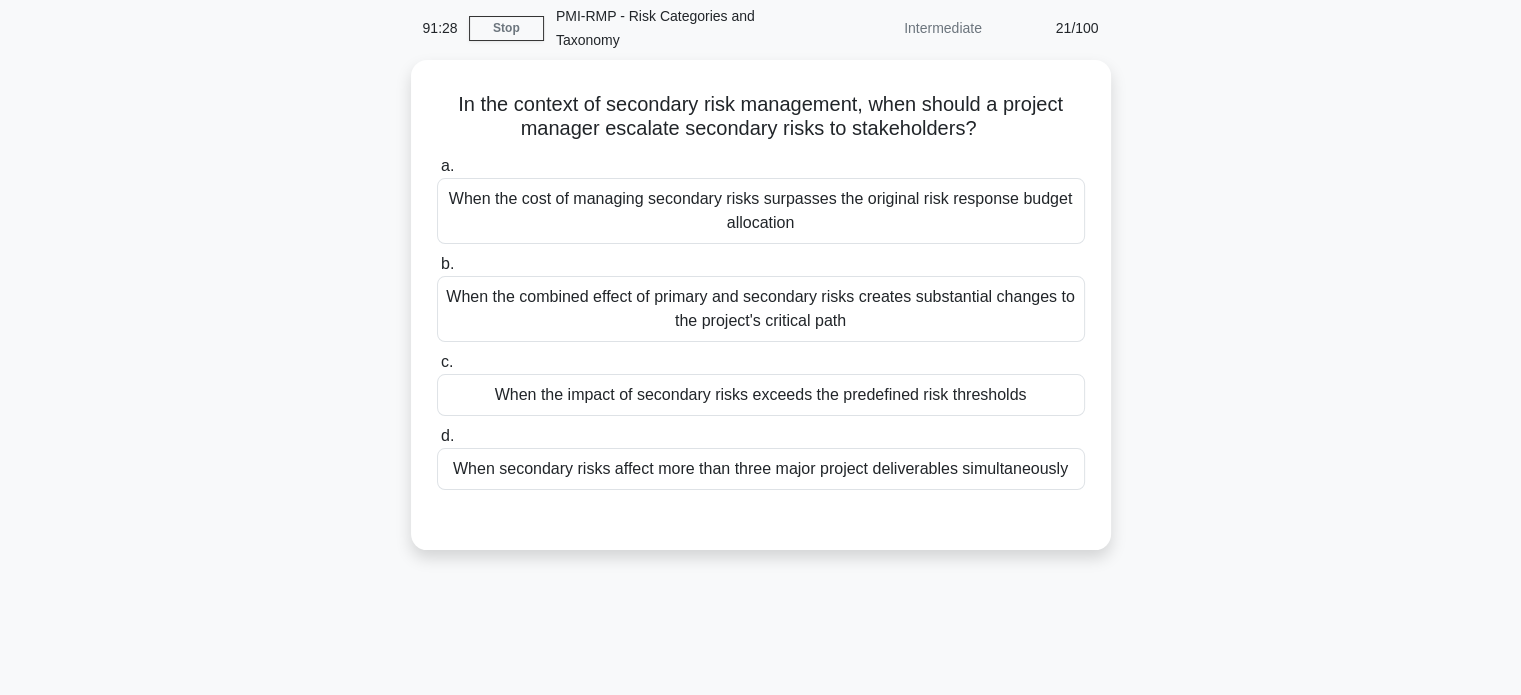 scroll, scrollTop: 72, scrollLeft: 0, axis: vertical 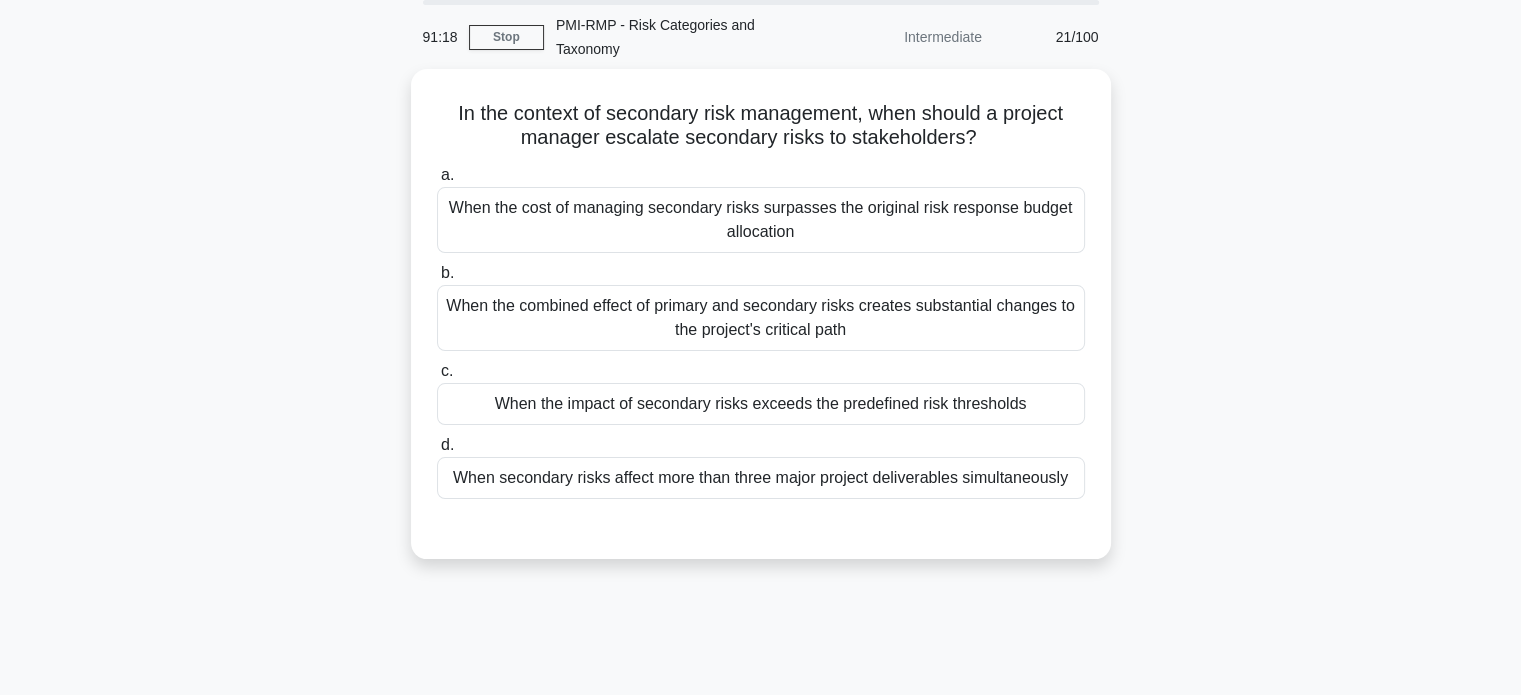 click on "When the impact of secondary risks exceeds the predefined risk thresholds" at bounding box center (761, 404) 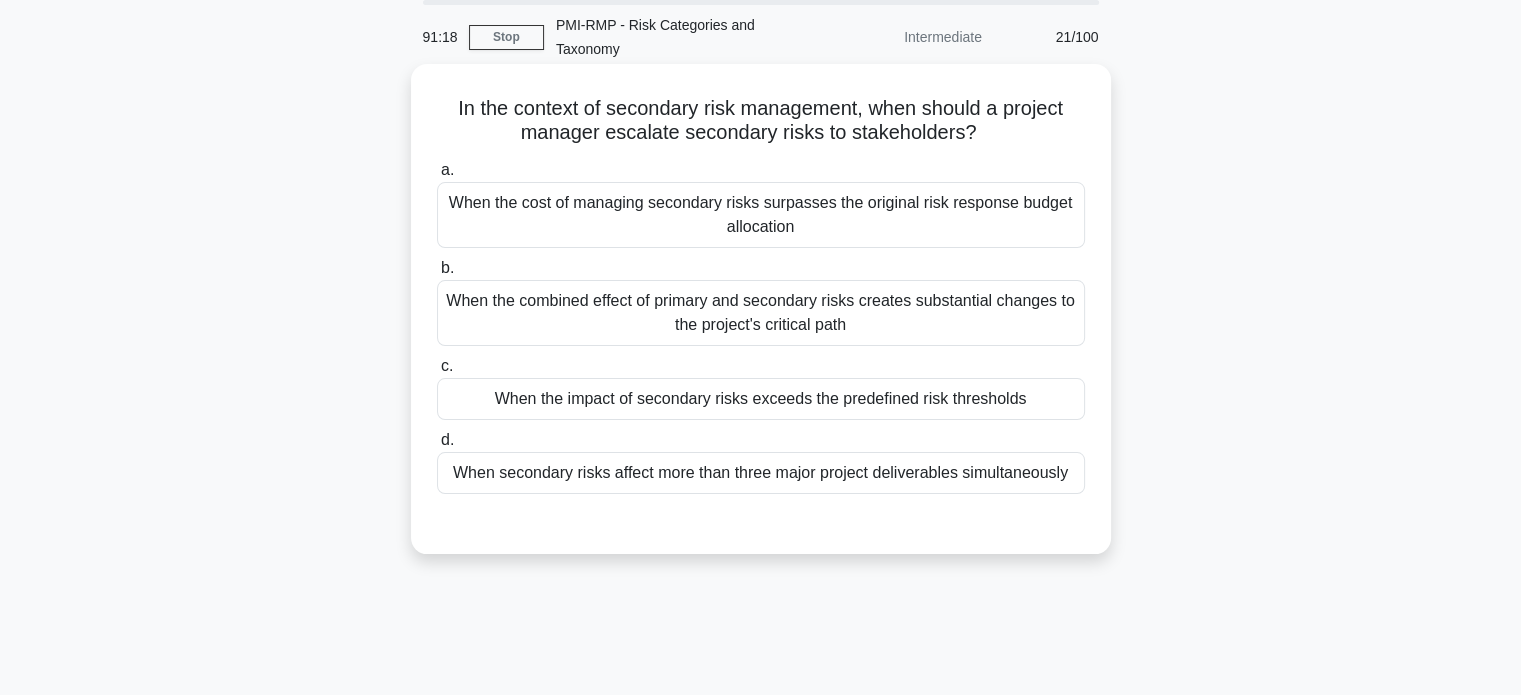 click on "c.
When the impact of secondary risks exceeds the predefined risk thresholds" at bounding box center (437, 366) 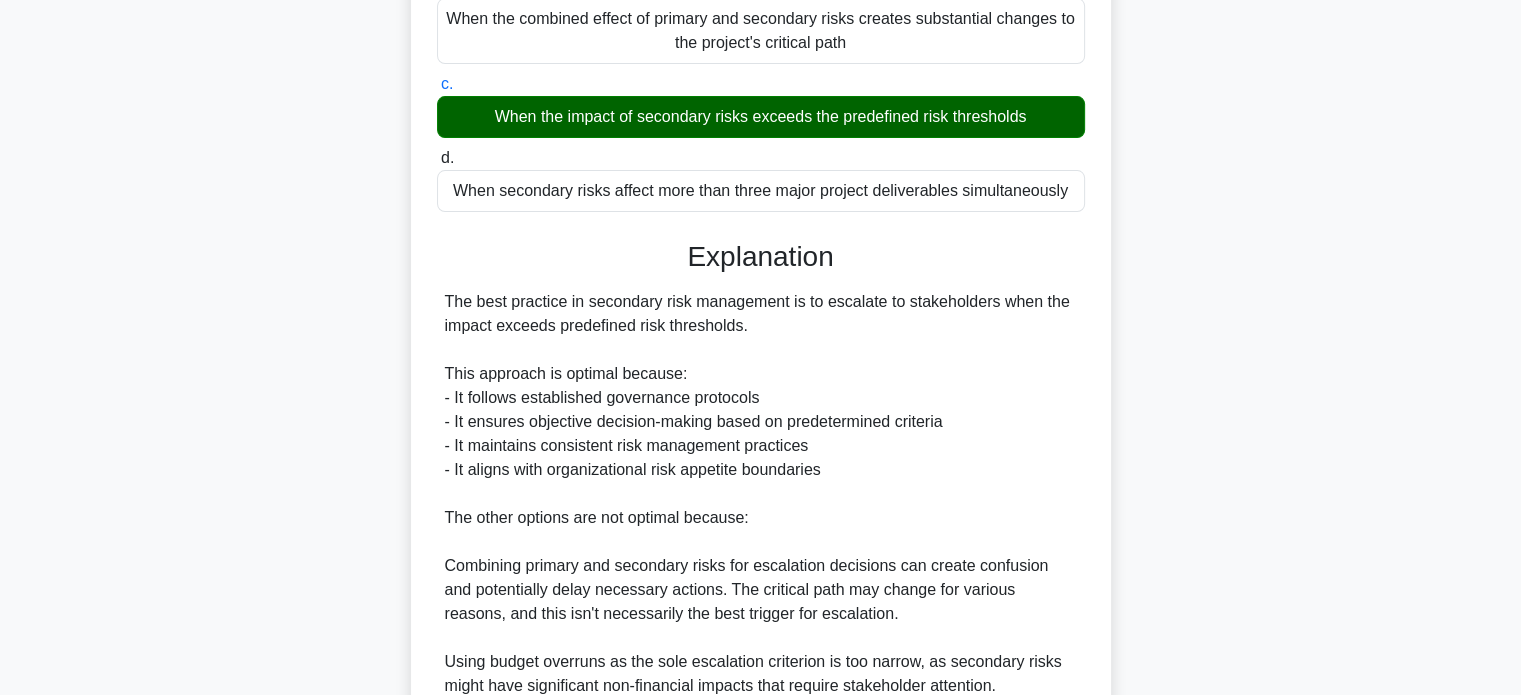 scroll, scrollTop: 632, scrollLeft: 0, axis: vertical 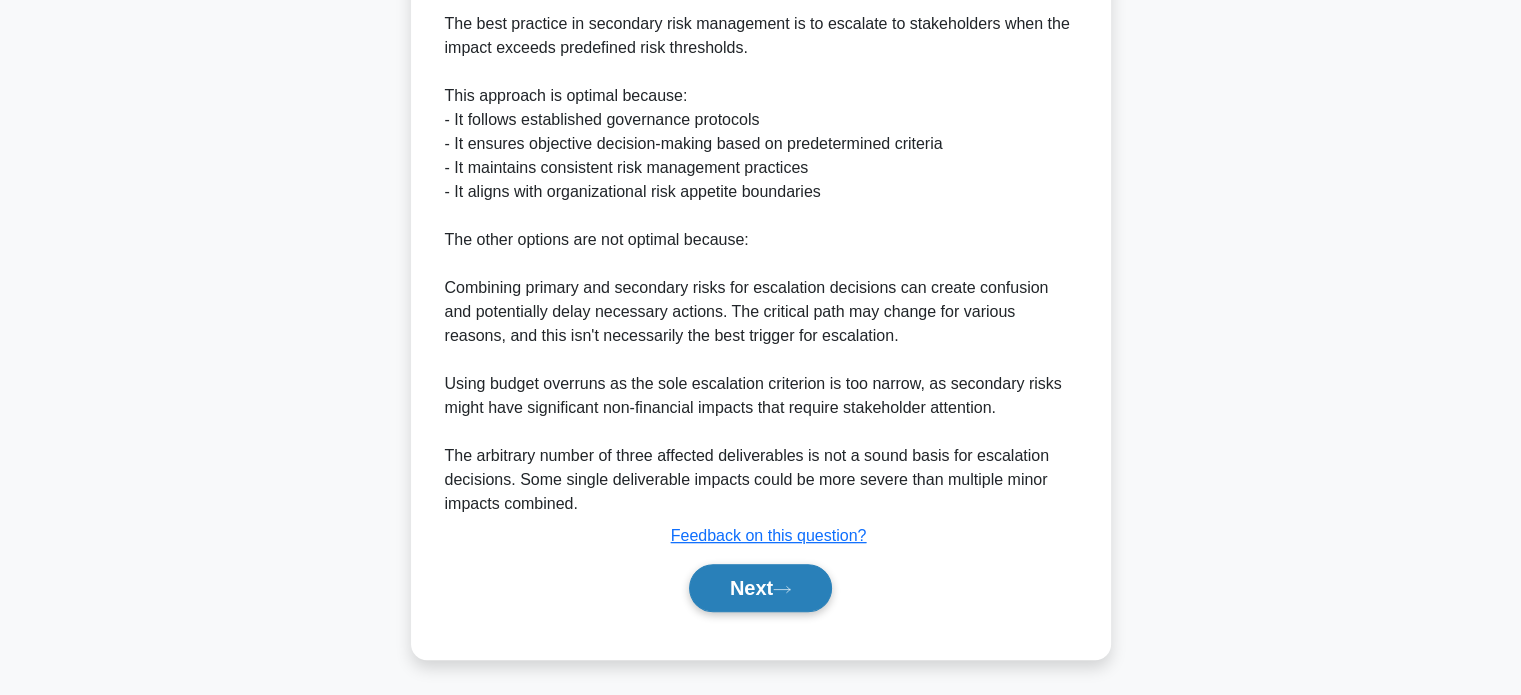 click on "Next" at bounding box center [760, 588] 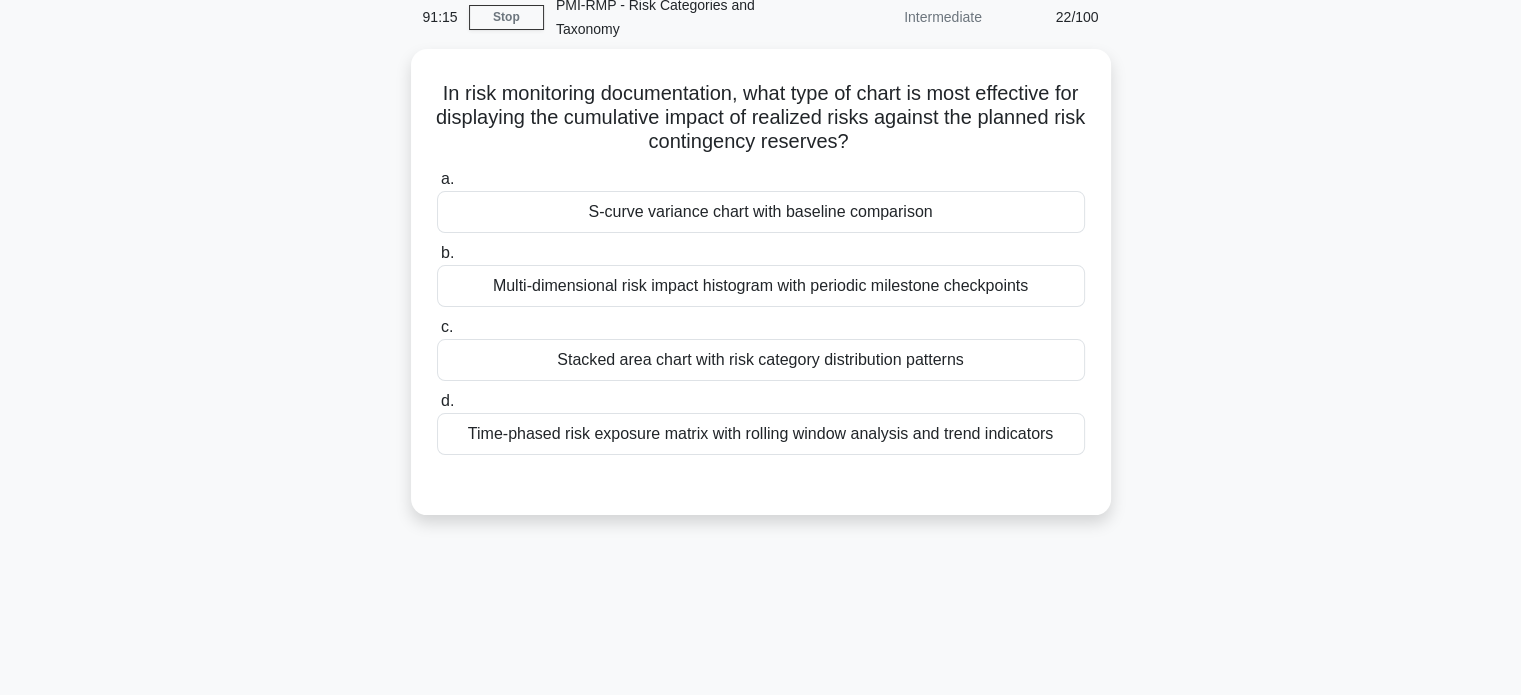 scroll, scrollTop: 92, scrollLeft: 0, axis: vertical 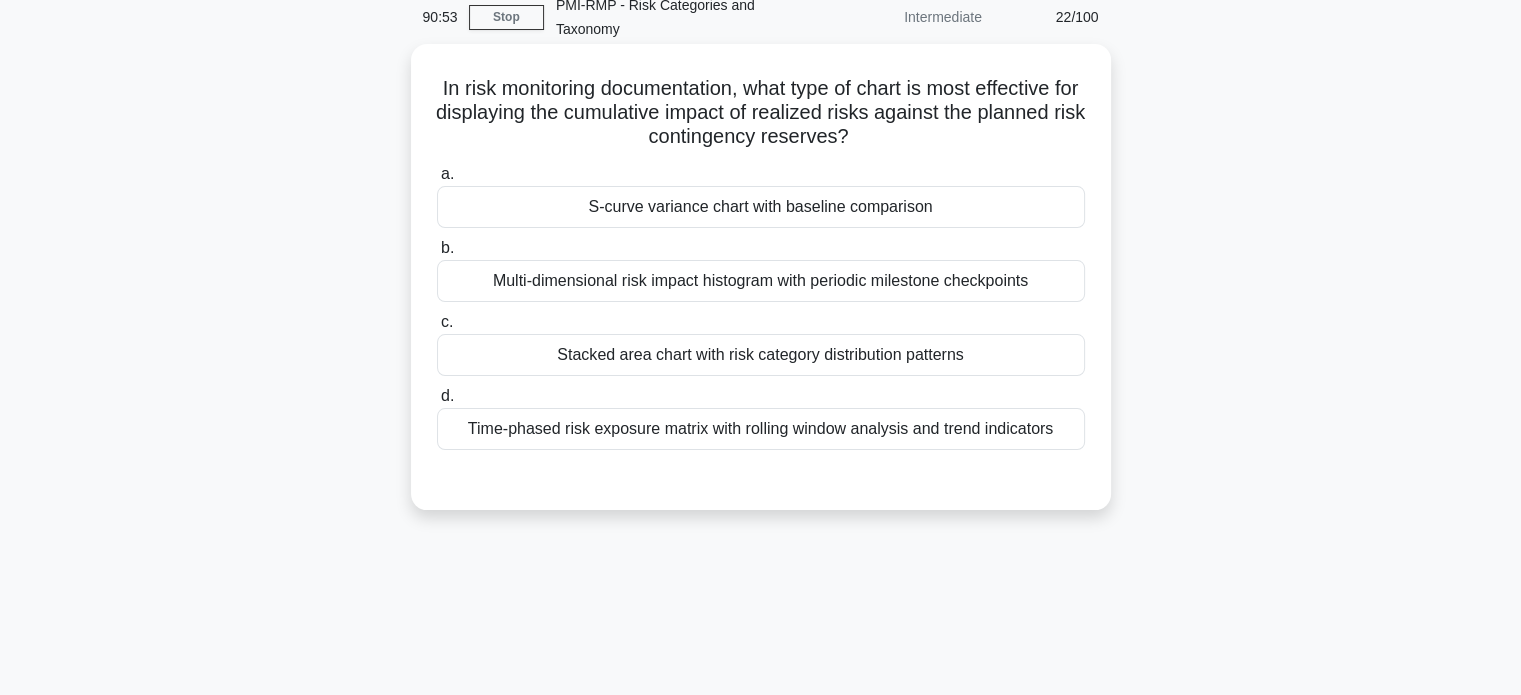click on "S-curve variance chart with baseline comparison" at bounding box center (761, 207) 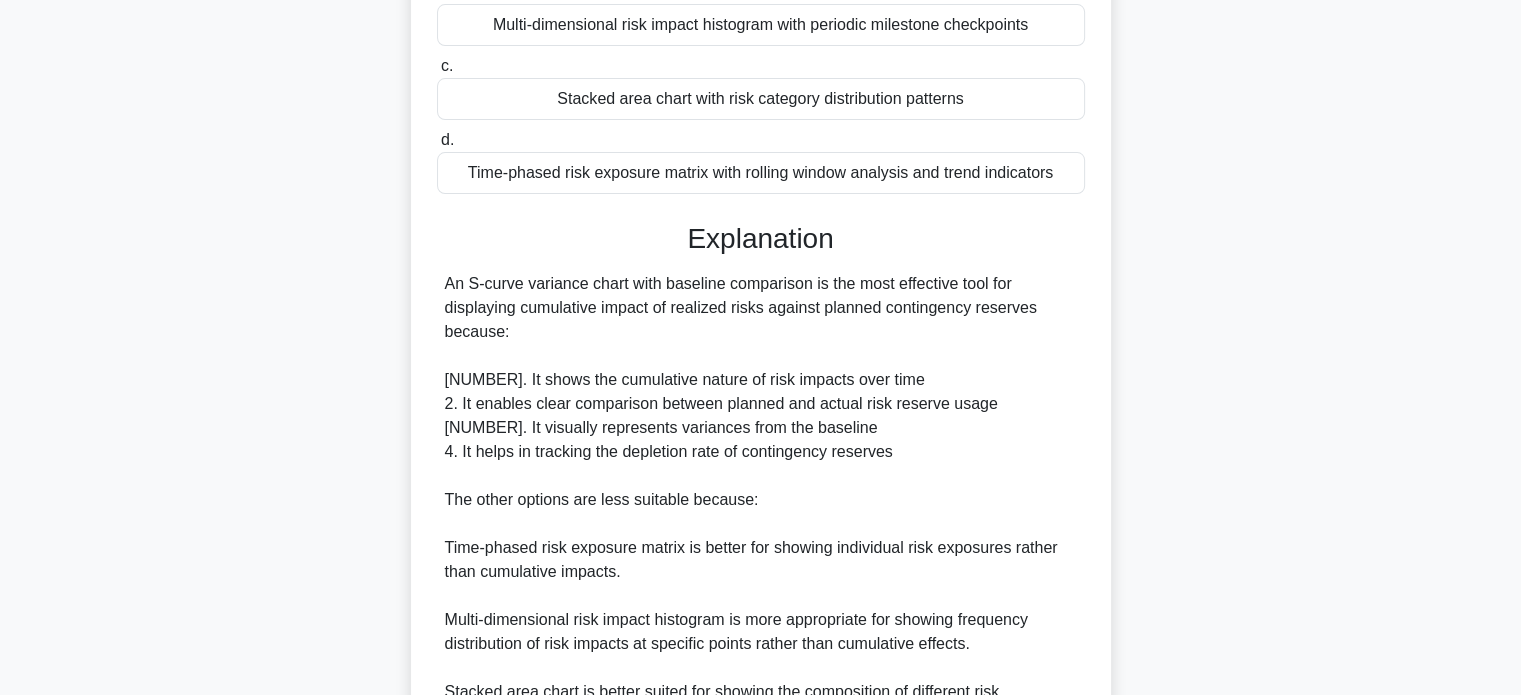scroll, scrollTop: 560, scrollLeft: 0, axis: vertical 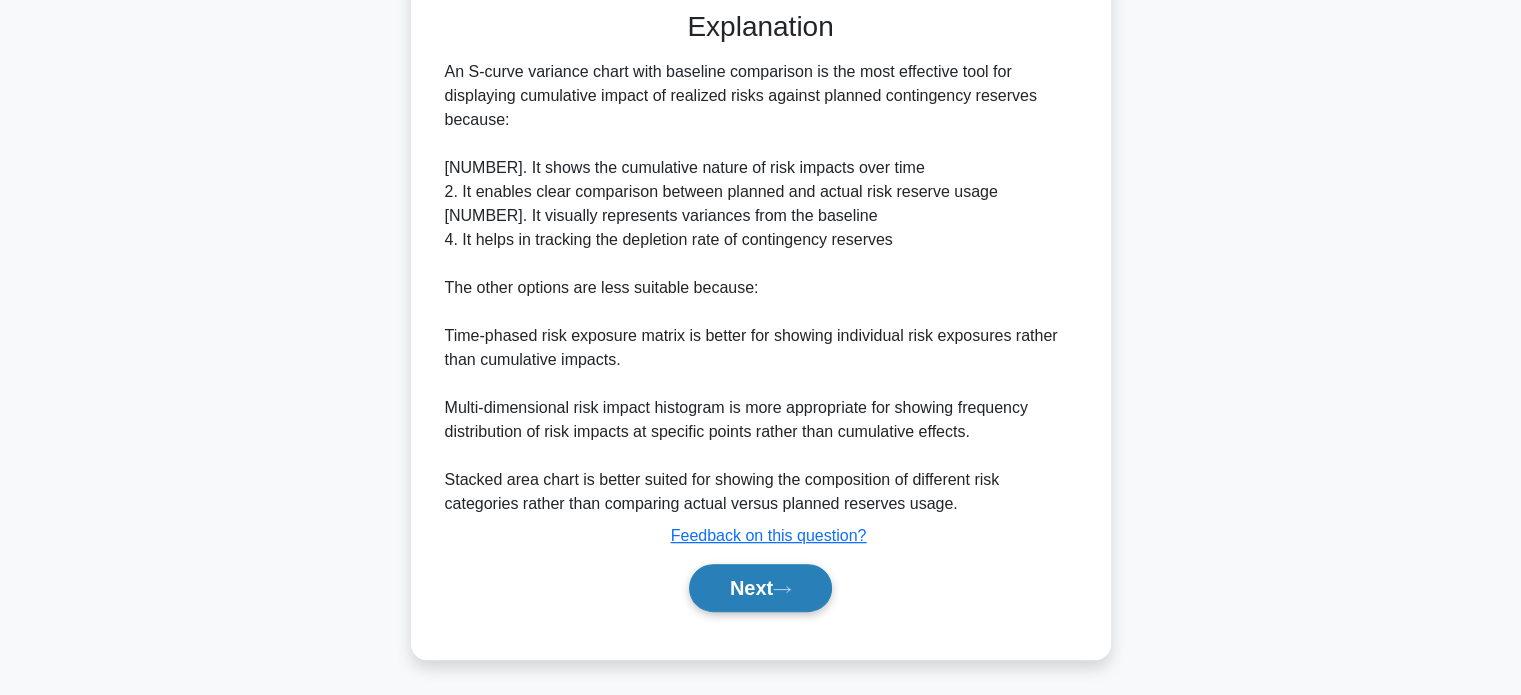 click on "Next" at bounding box center [760, 588] 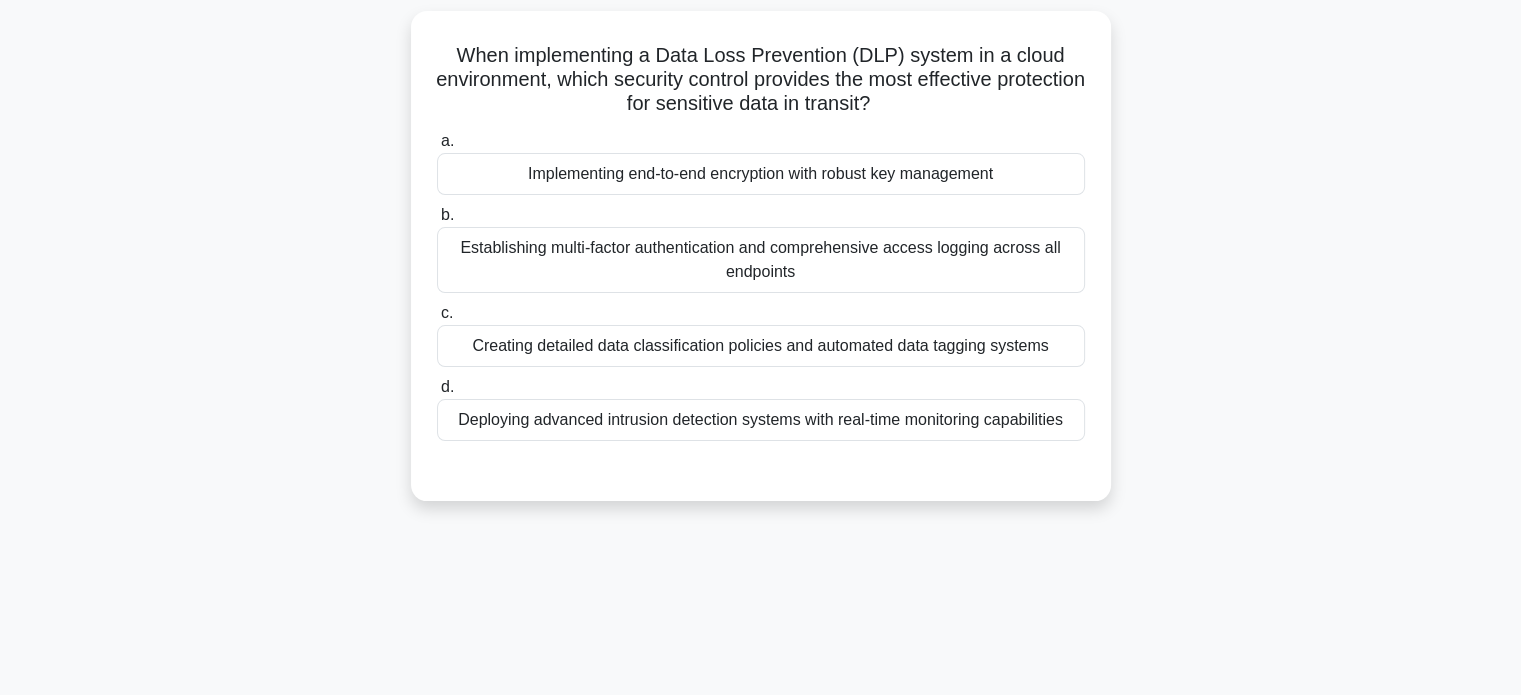 scroll, scrollTop: 92, scrollLeft: 0, axis: vertical 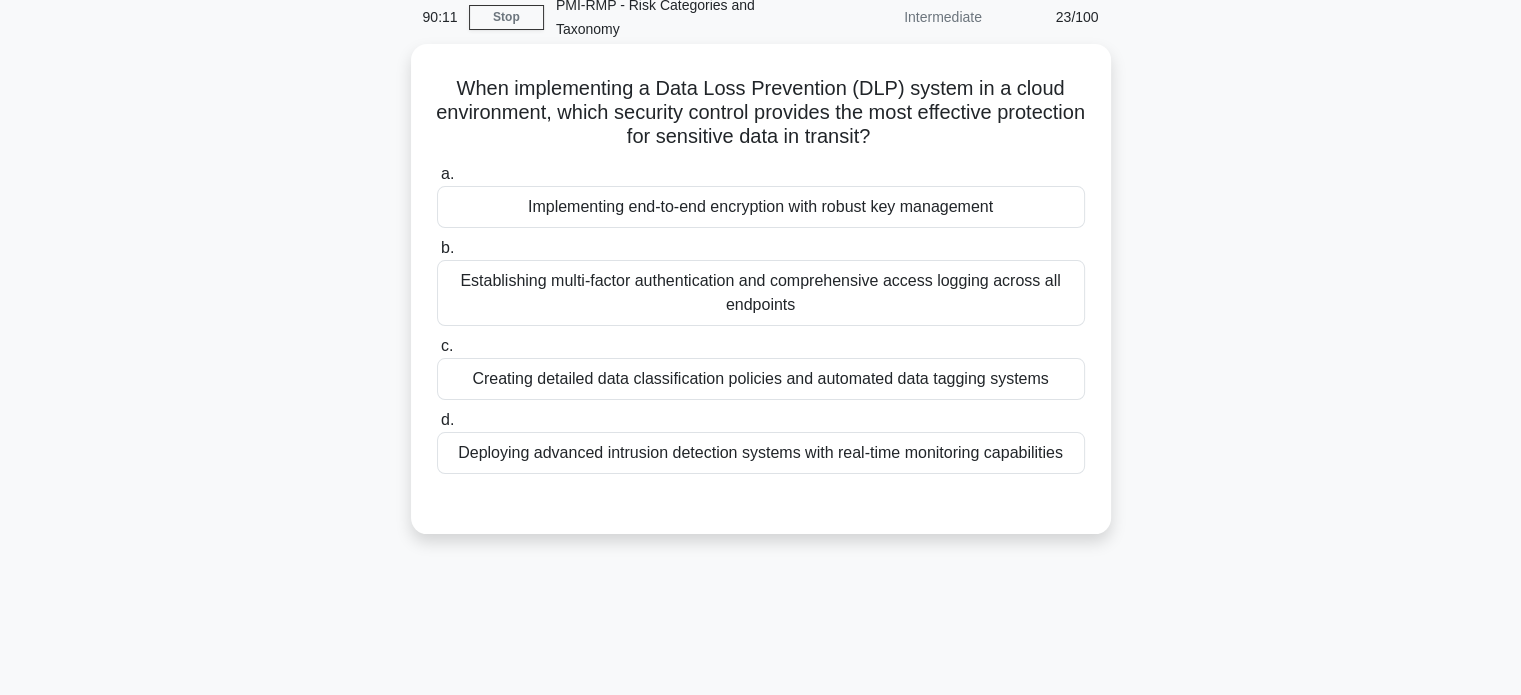 click on "Implementing end-to-end encryption with robust key management" at bounding box center [761, 207] 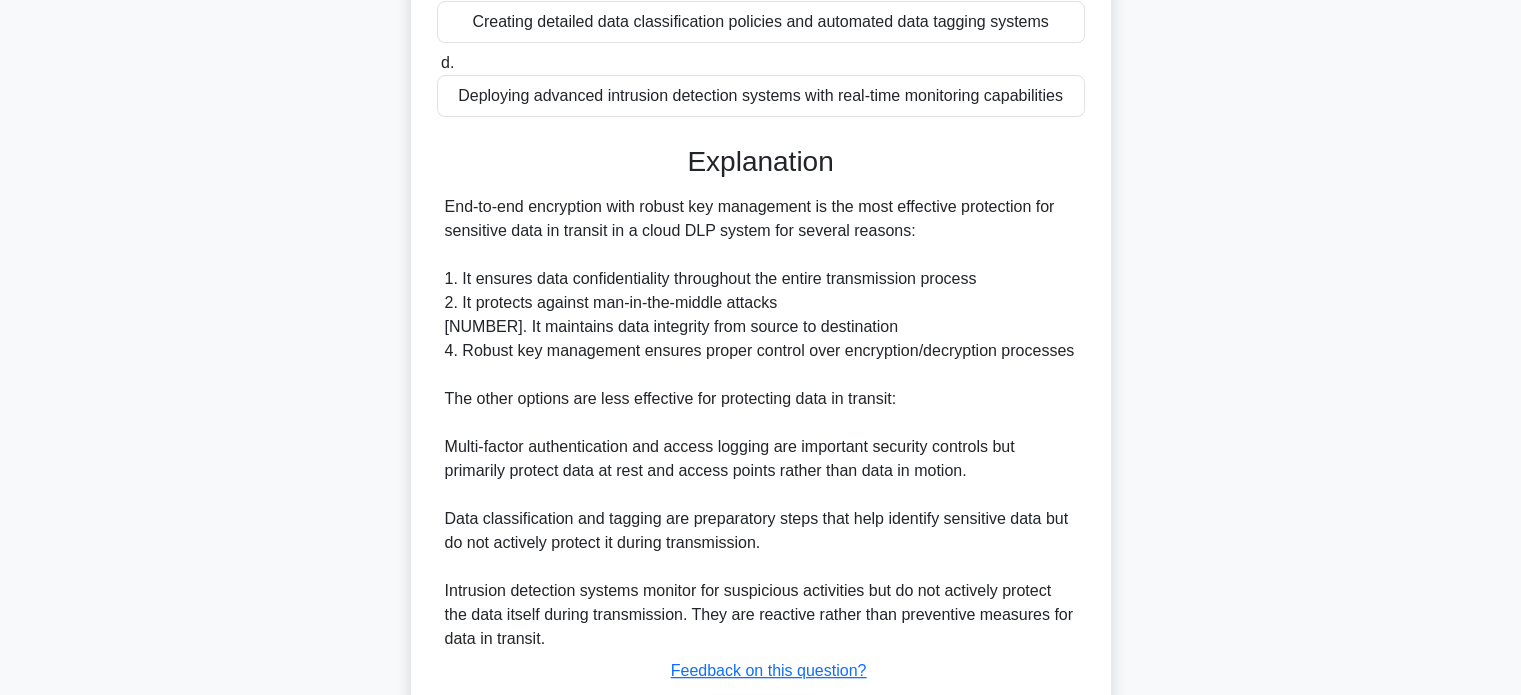 scroll, scrollTop: 584, scrollLeft: 0, axis: vertical 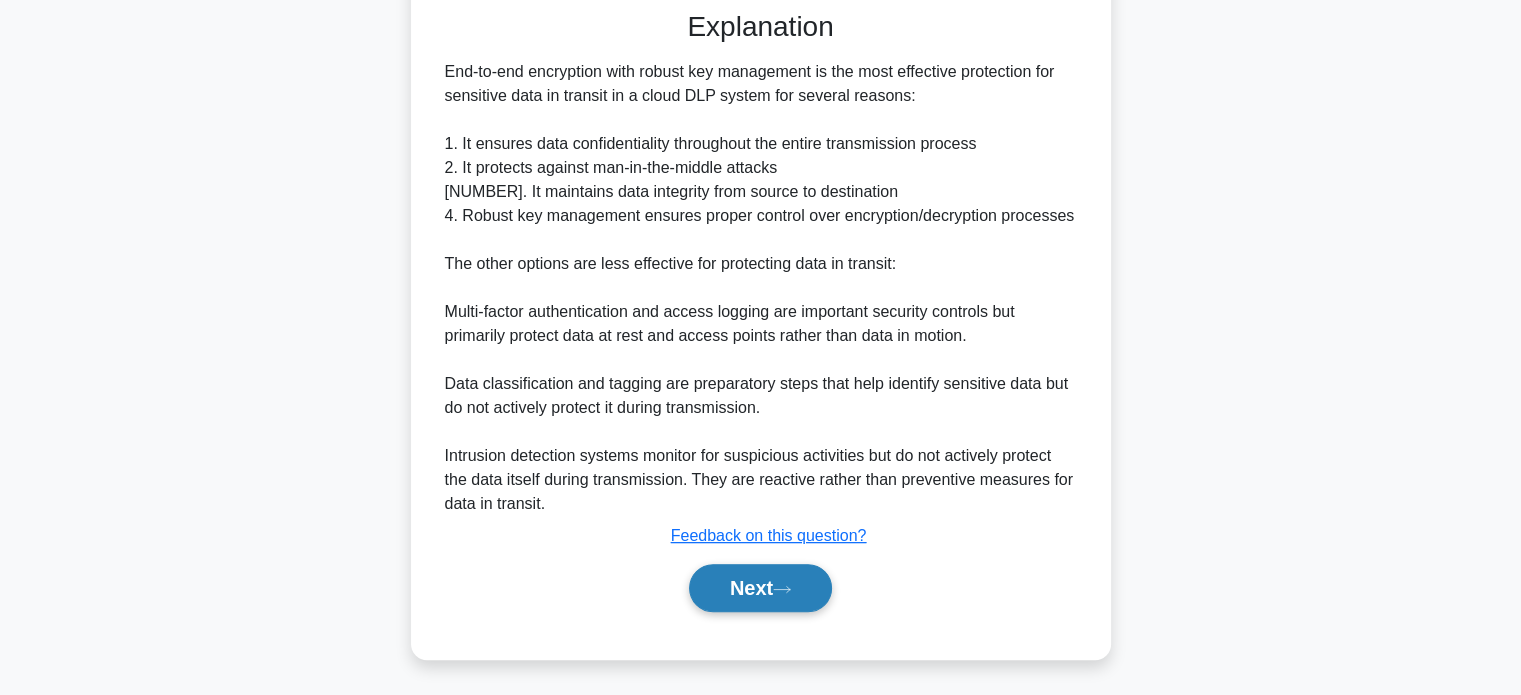 click on "Next" at bounding box center (760, 588) 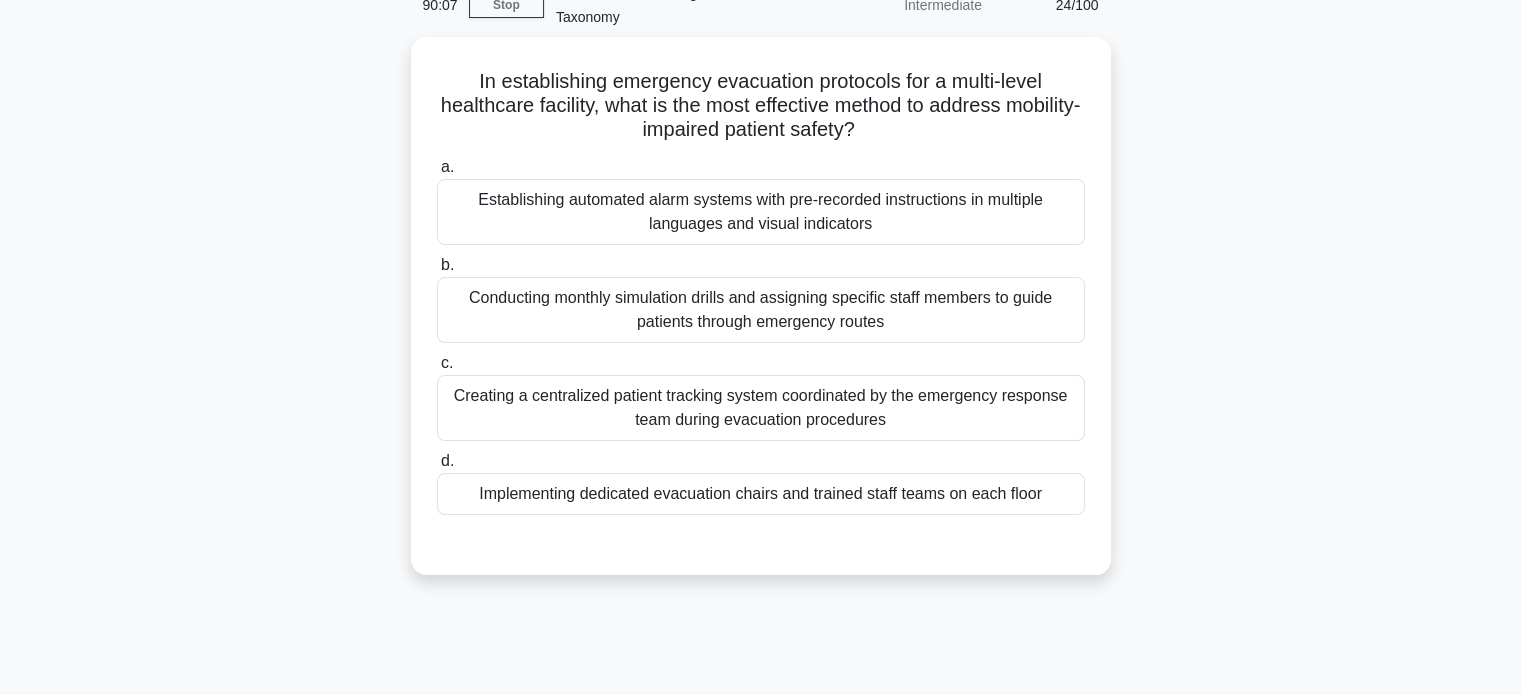 scroll, scrollTop: 98, scrollLeft: 0, axis: vertical 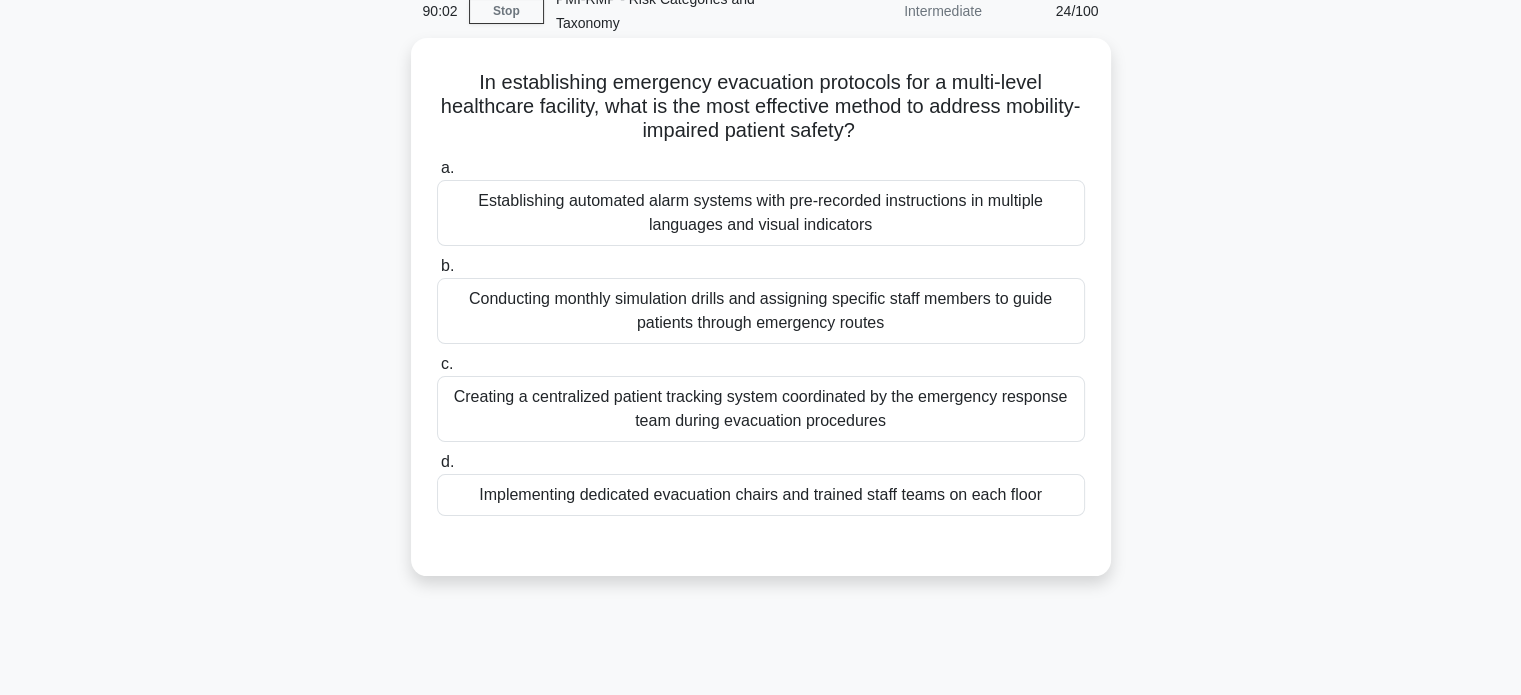 click on "Implementing dedicated evacuation chairs and trained staff teams on each floor" at bounding box center (761, 495) 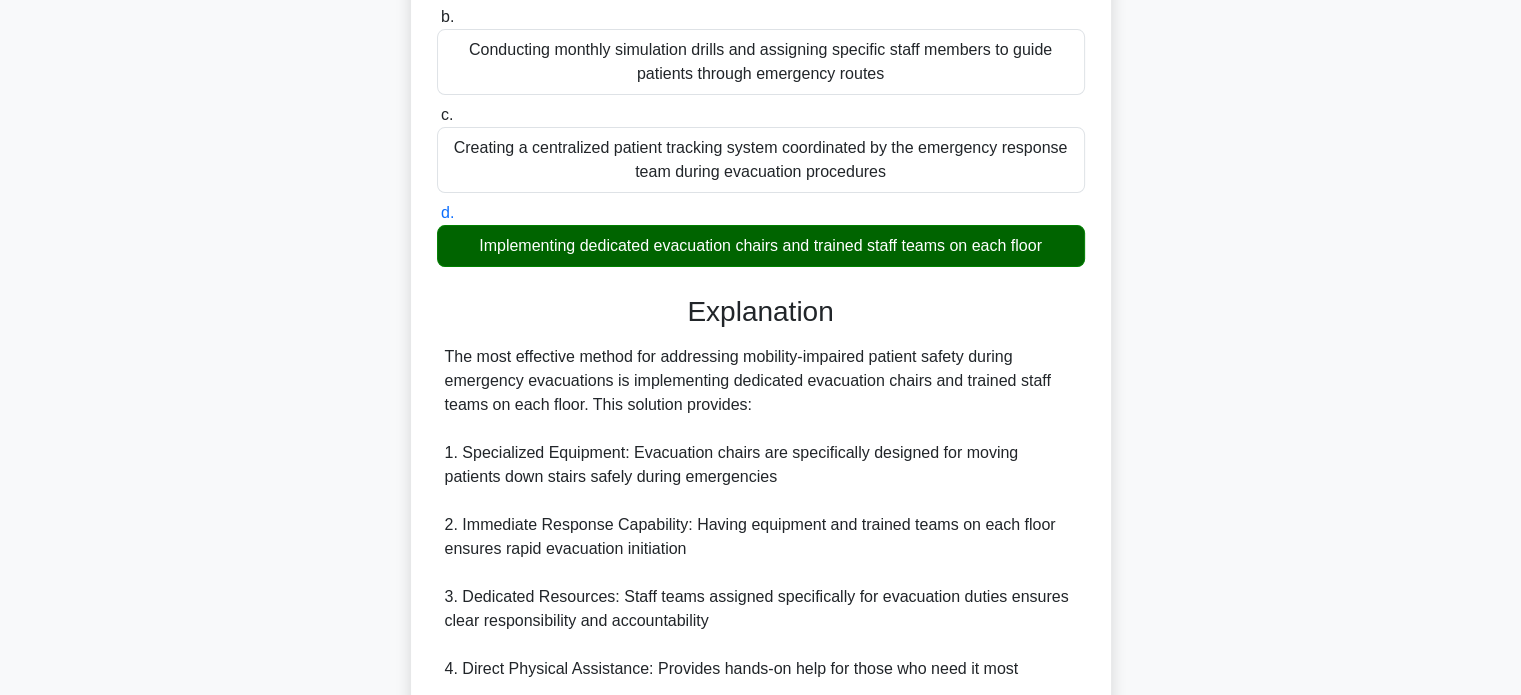 scroll, scrollTop: 800, scrollLeft: 0, axis: vertical 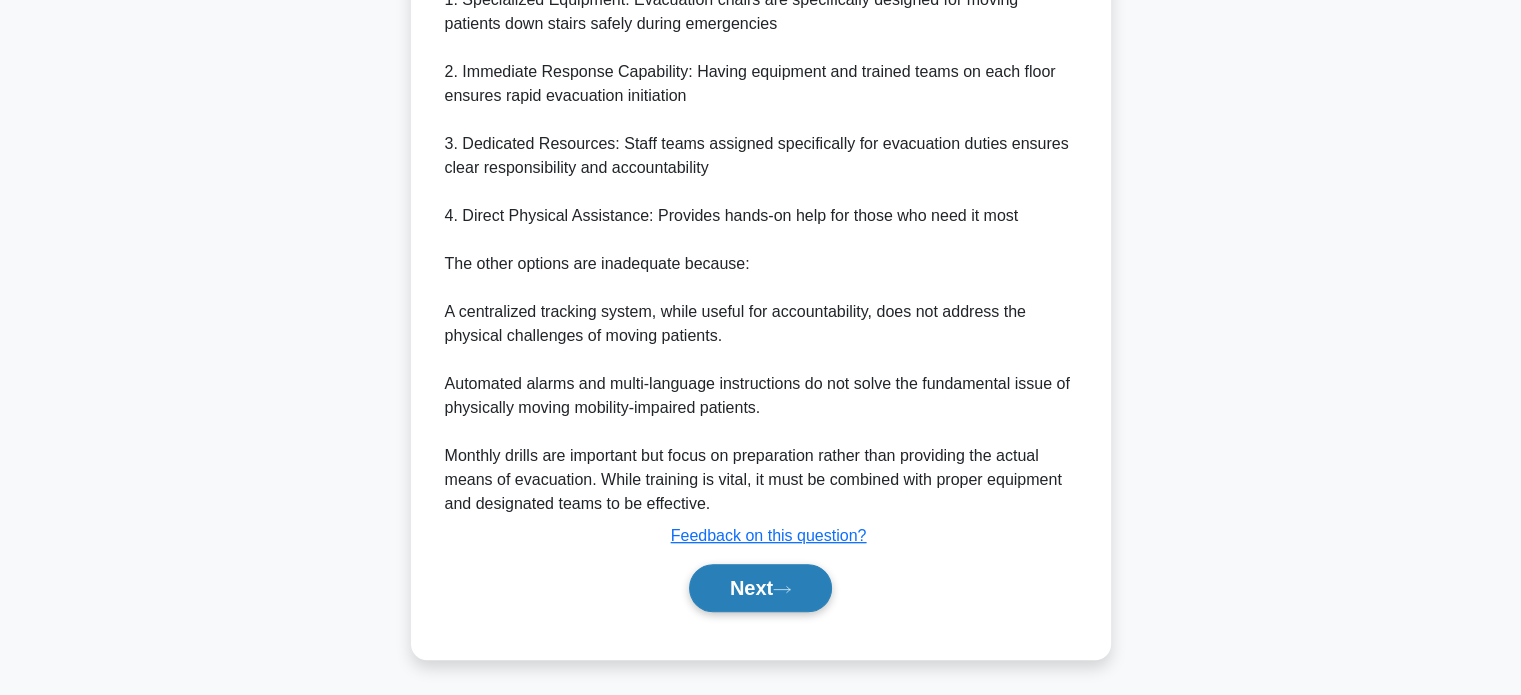 click on "Next" at bounding box center [760, 588] 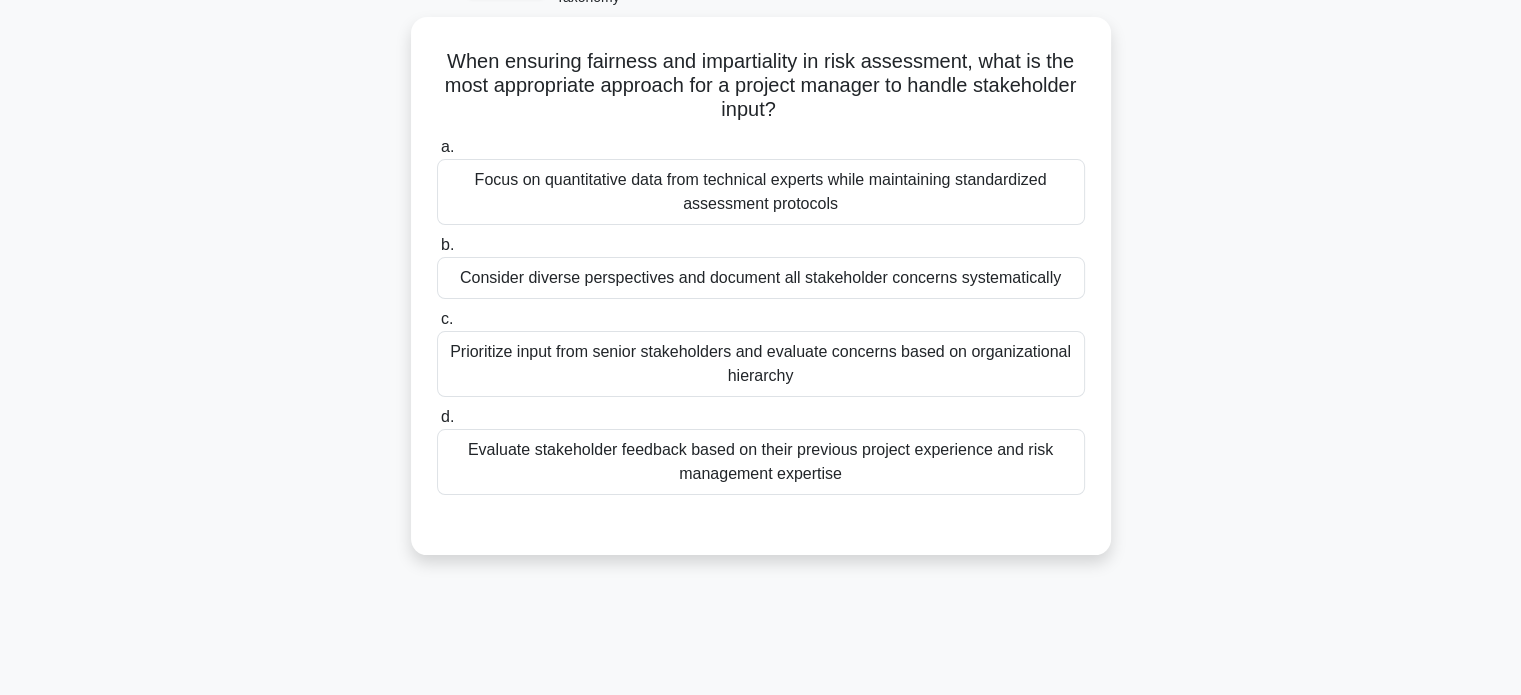 scroll, scrollTop: 123, scrollLeft: 0, axis: vertical 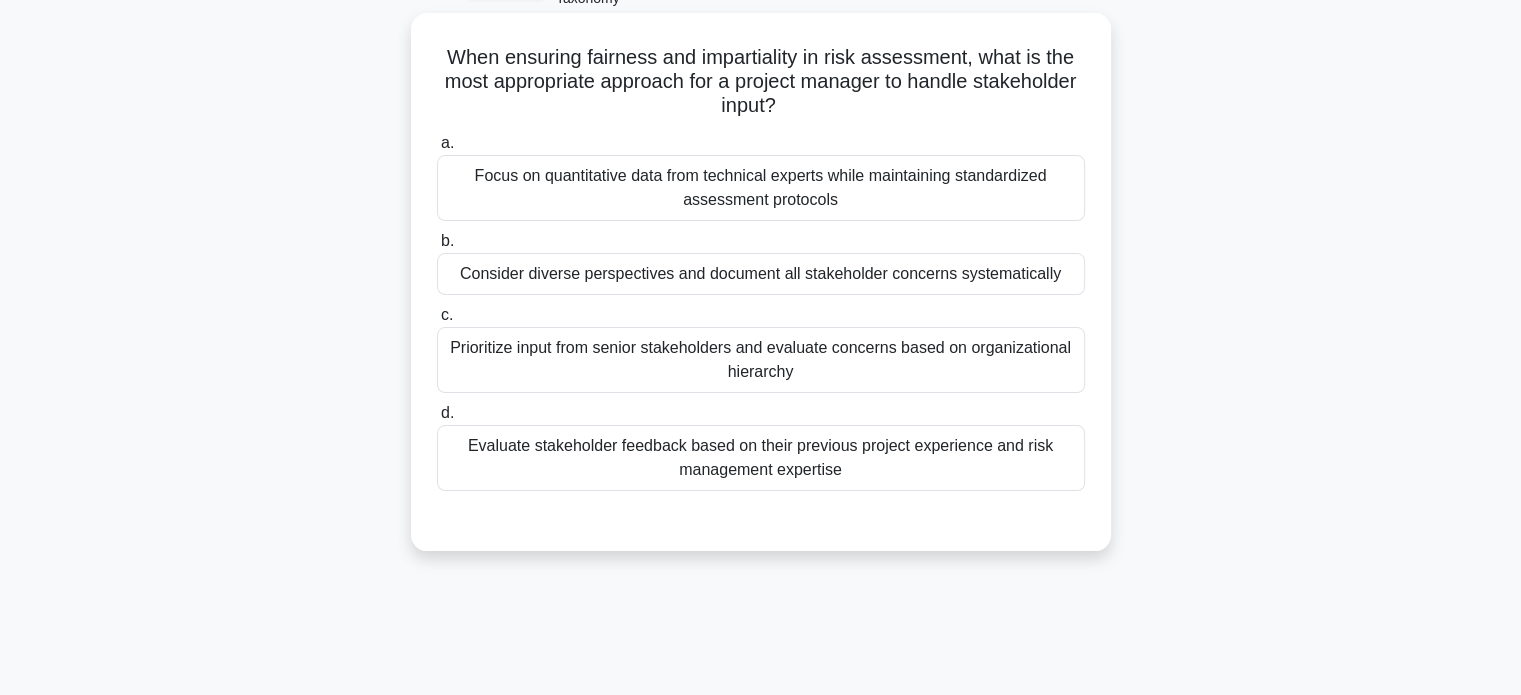 click on "Consider diverse perspectives and document all stakeholder concerns systematically" at bounding box center [761, 274] 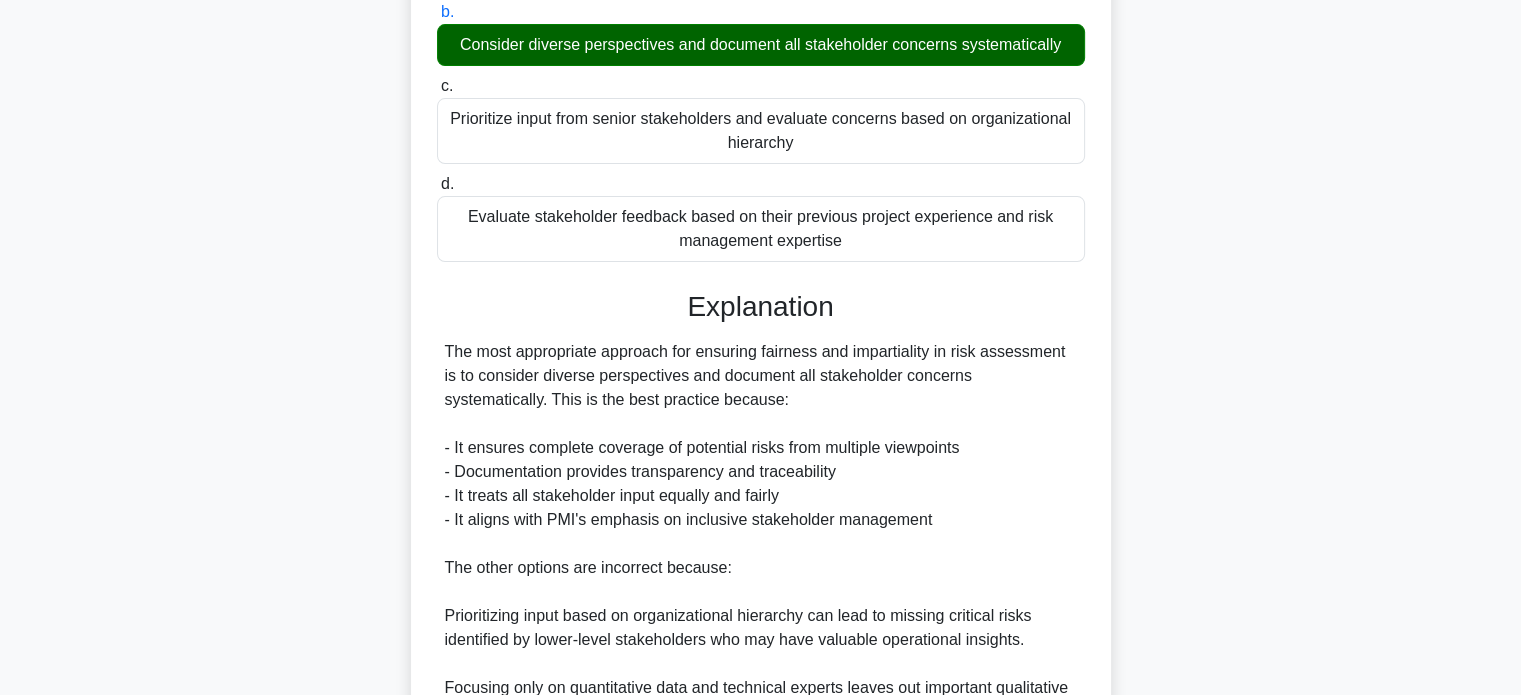scroll, scrollTop: 656, scrollLeft: 0, axis: vertical 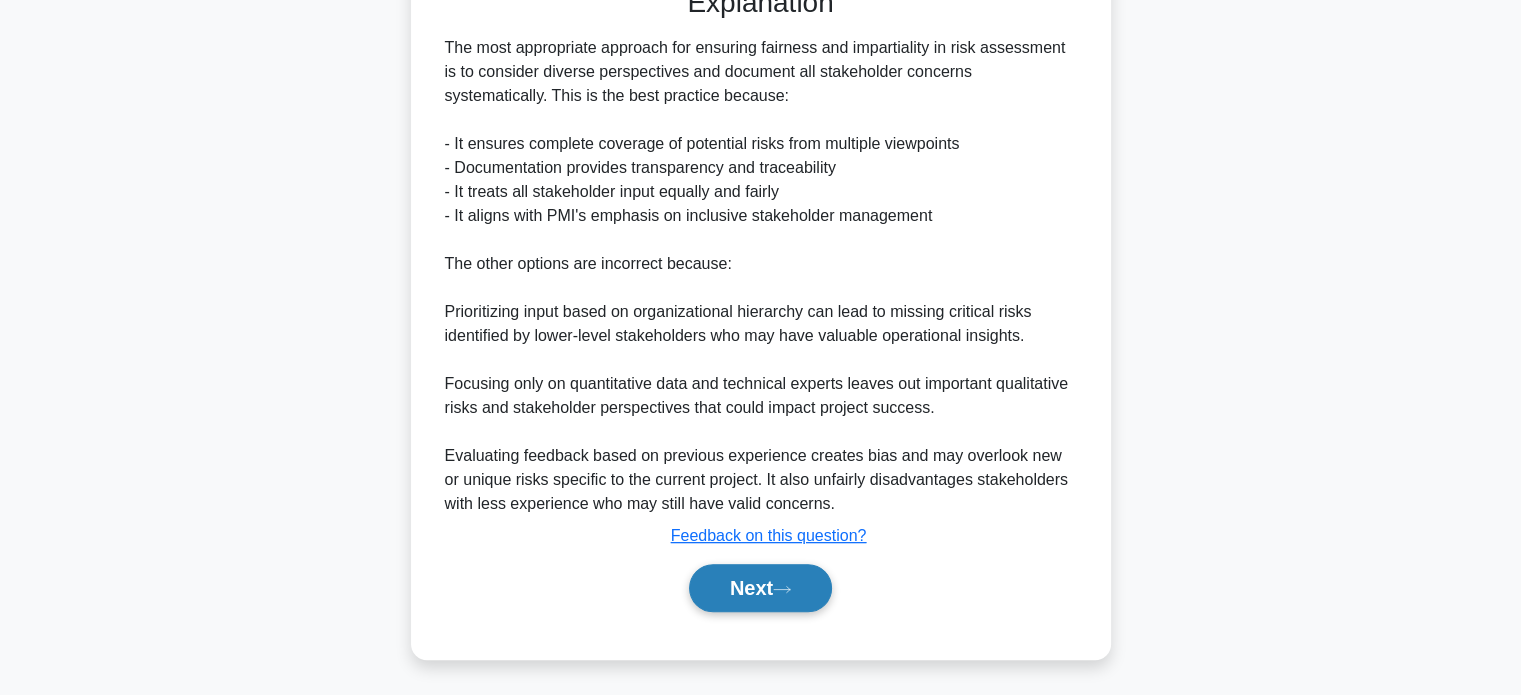 click on "Next" at bounding box center (760, 588) 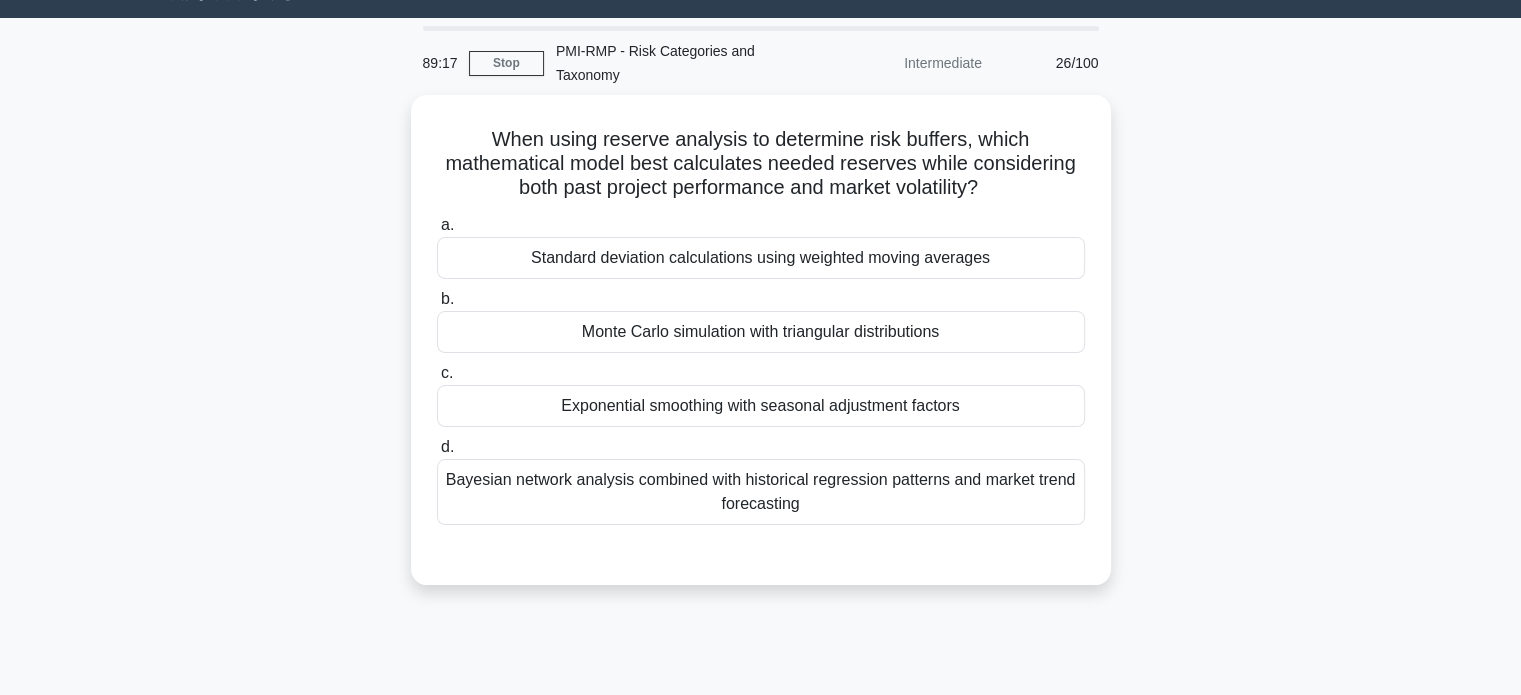 scroll, scrollTop: 34, scrollLeft: 0, axis: vertical 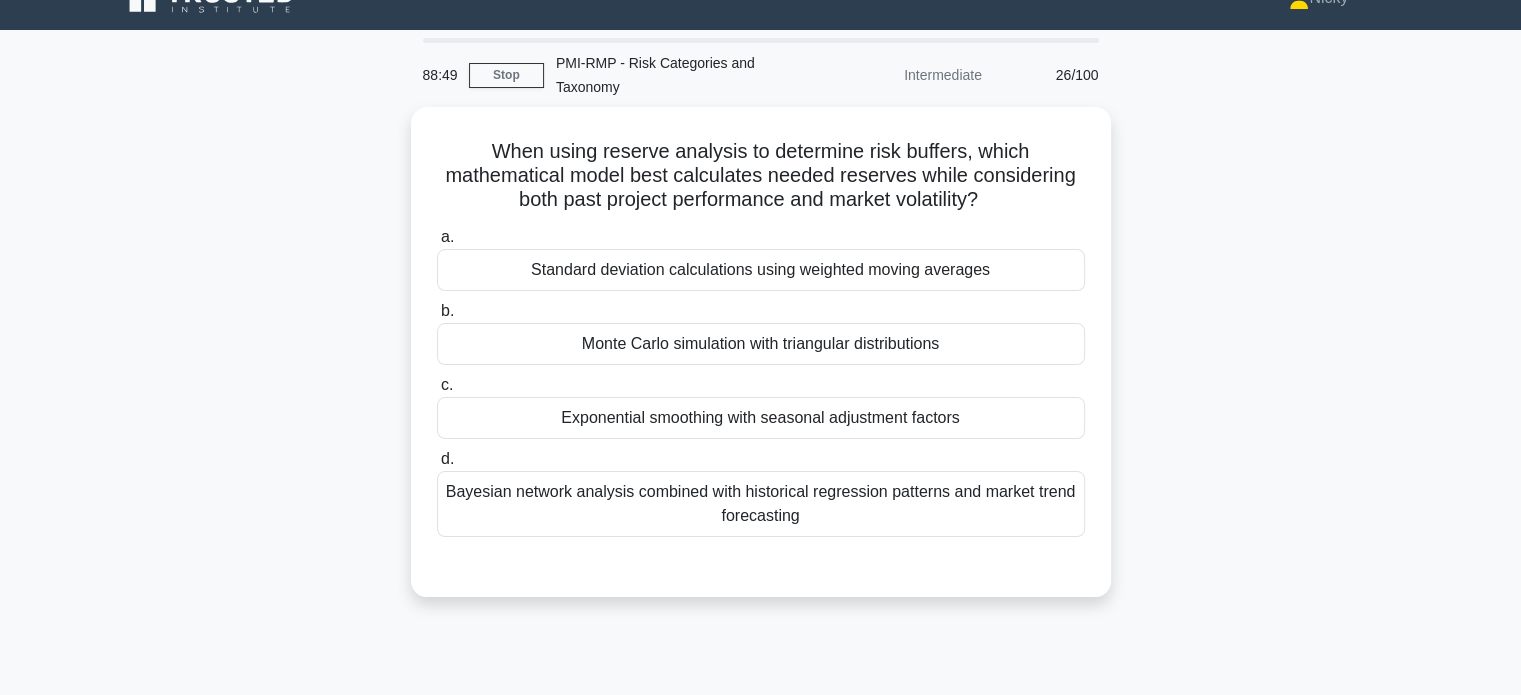 click on "Bayesian network analysis combined with historical regression patterns and market trend forecasting" at bounding box center (761, 504) 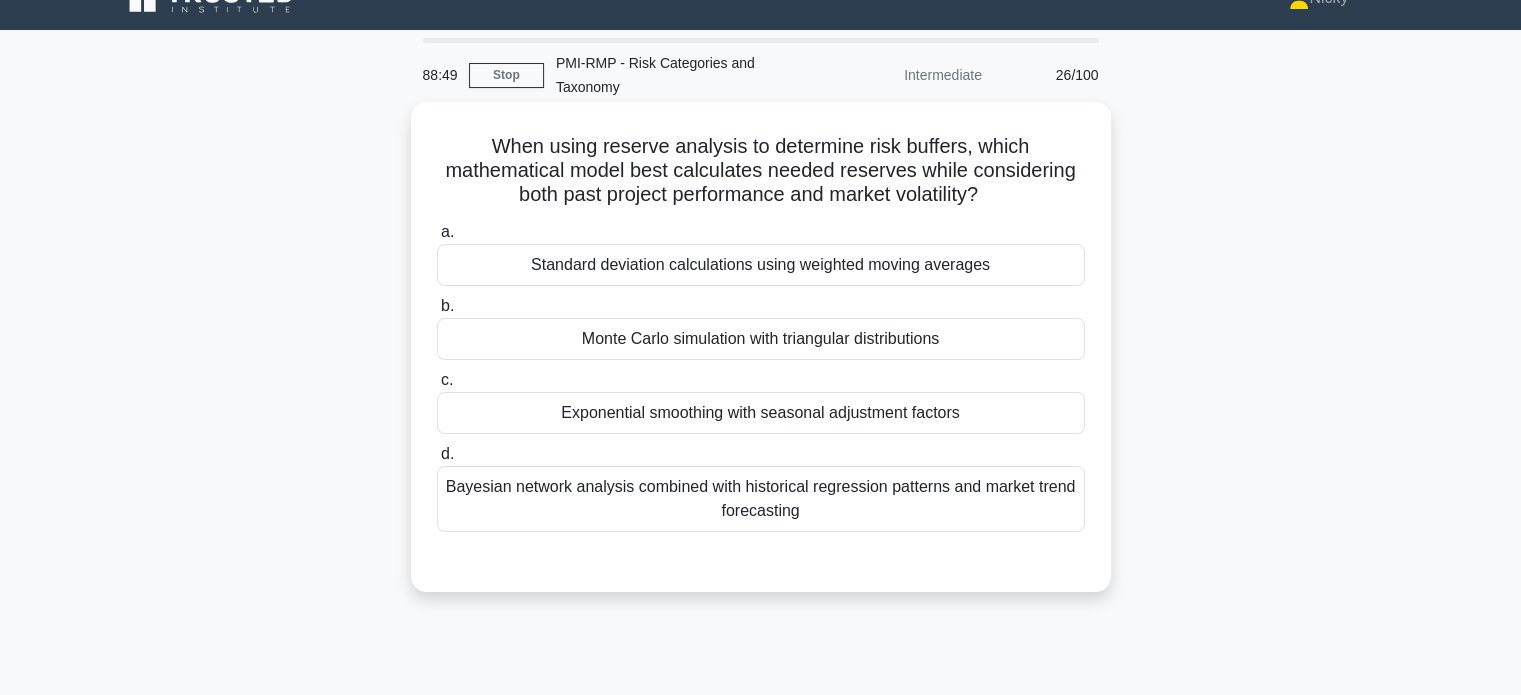 click on "d.
Bayesian network analysis combined with historical regression patterns and market trend forecasting" at bounding box center (437, 454) 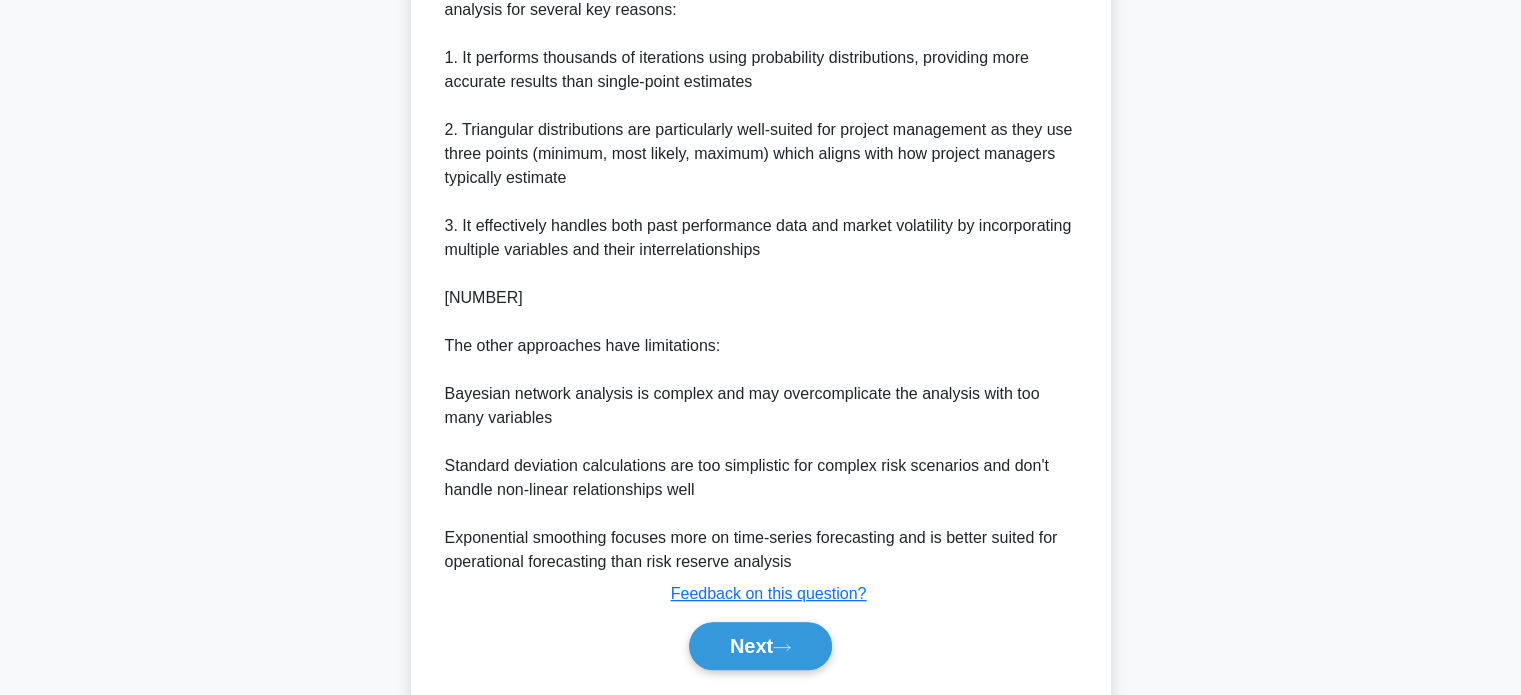 scroll, scrollTop: 754, scrollLeft: 0, axis: vertical 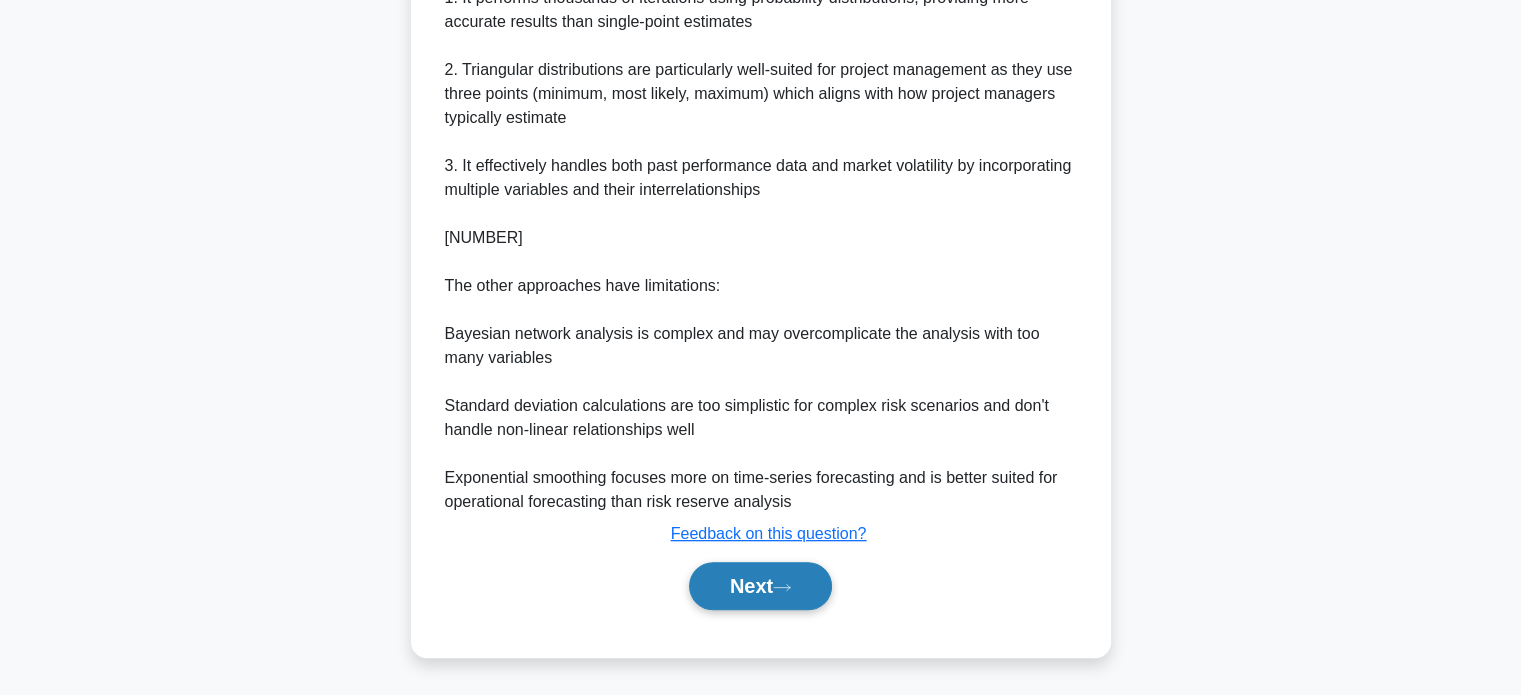 click on "Next" at bounding box center [760, 586] 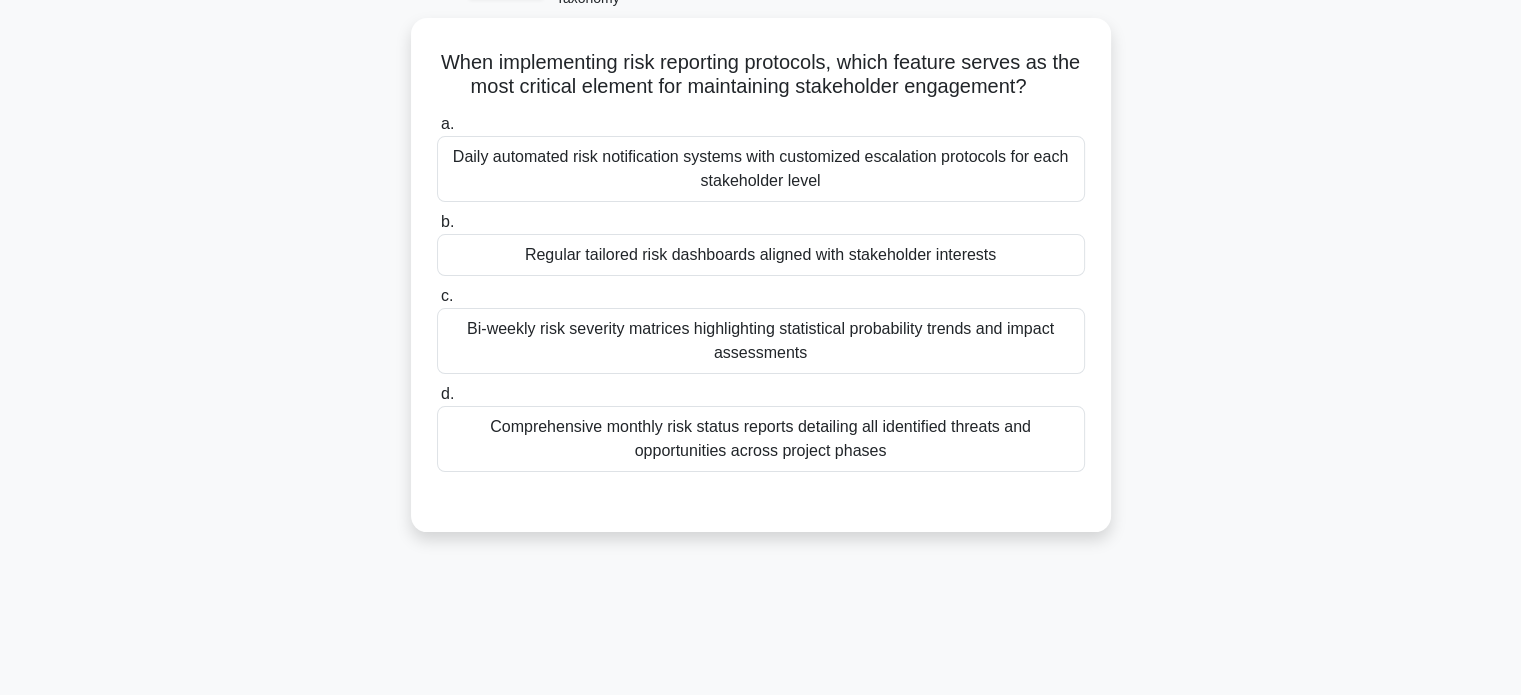 scroll, scrollTop: 122, scrollLeft: 0, axis: vertical 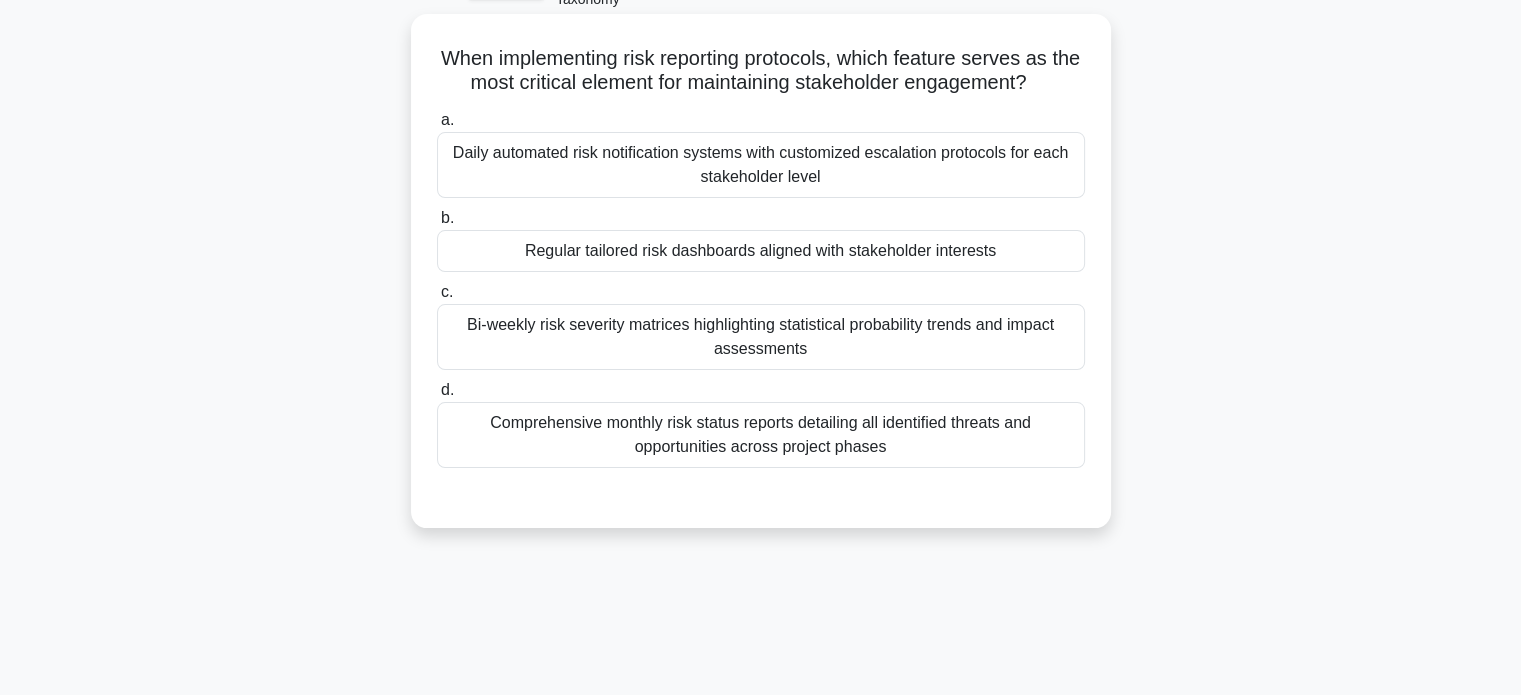 click on "Regular tailored risk dashboards aligned with stakeholder interests" at bounding box center [761, 251] 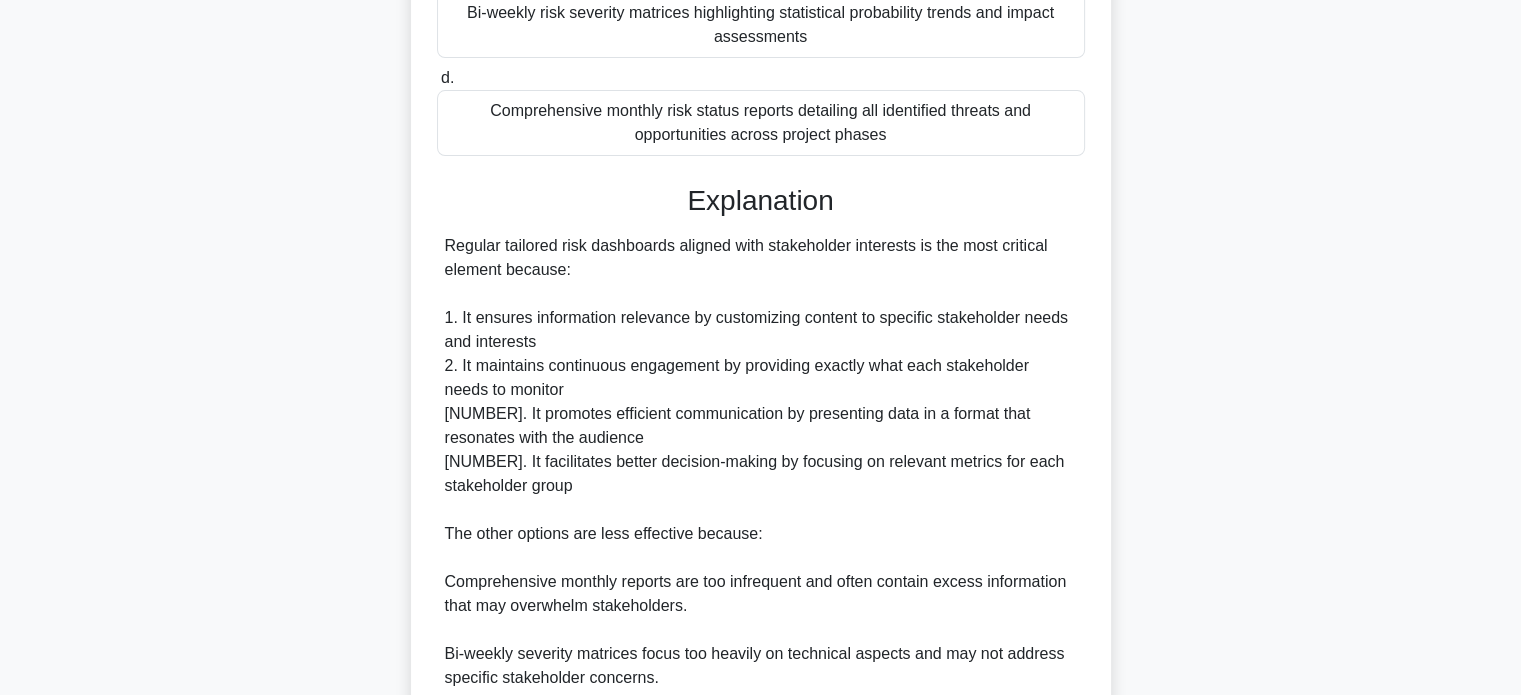 scroll, scrollTop: 680, scrollLeft: 0, axis: vertical 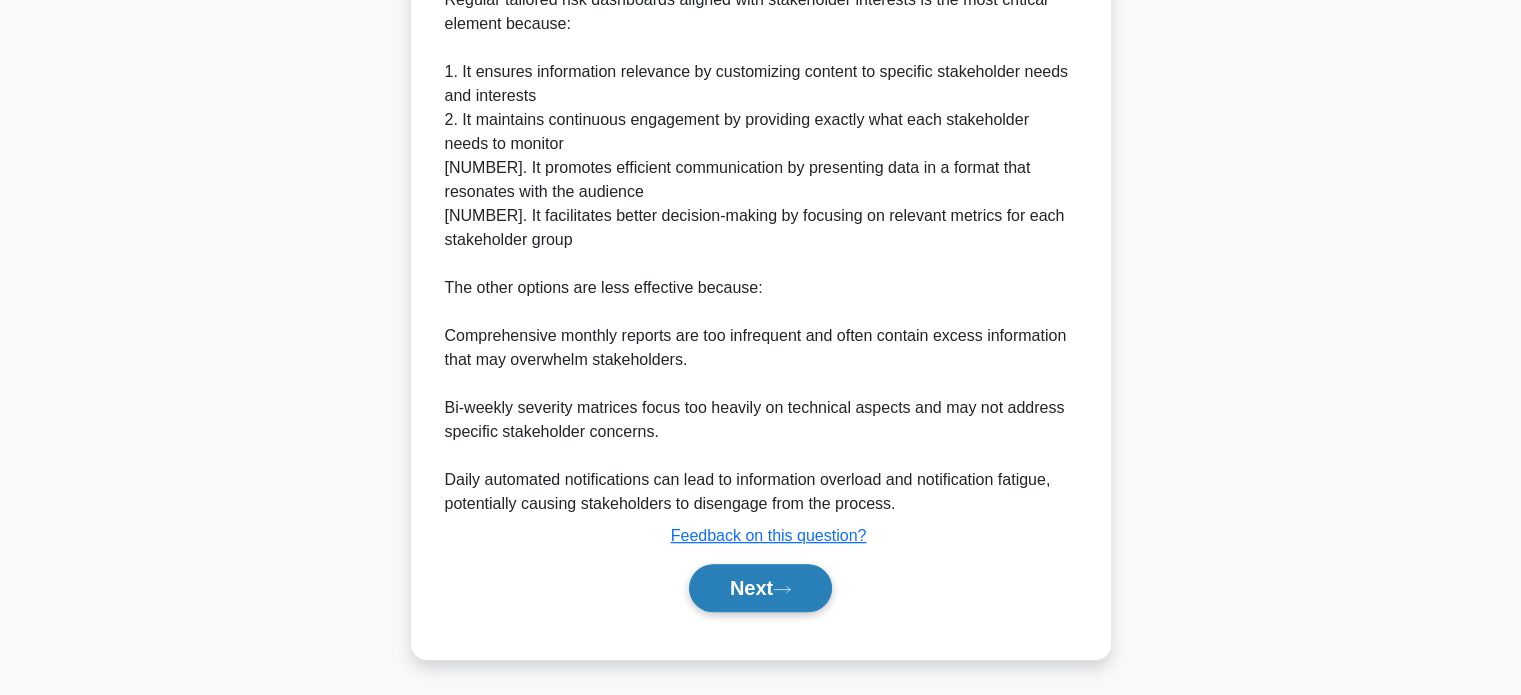 click on "Next" at bounding box center [760, 588] 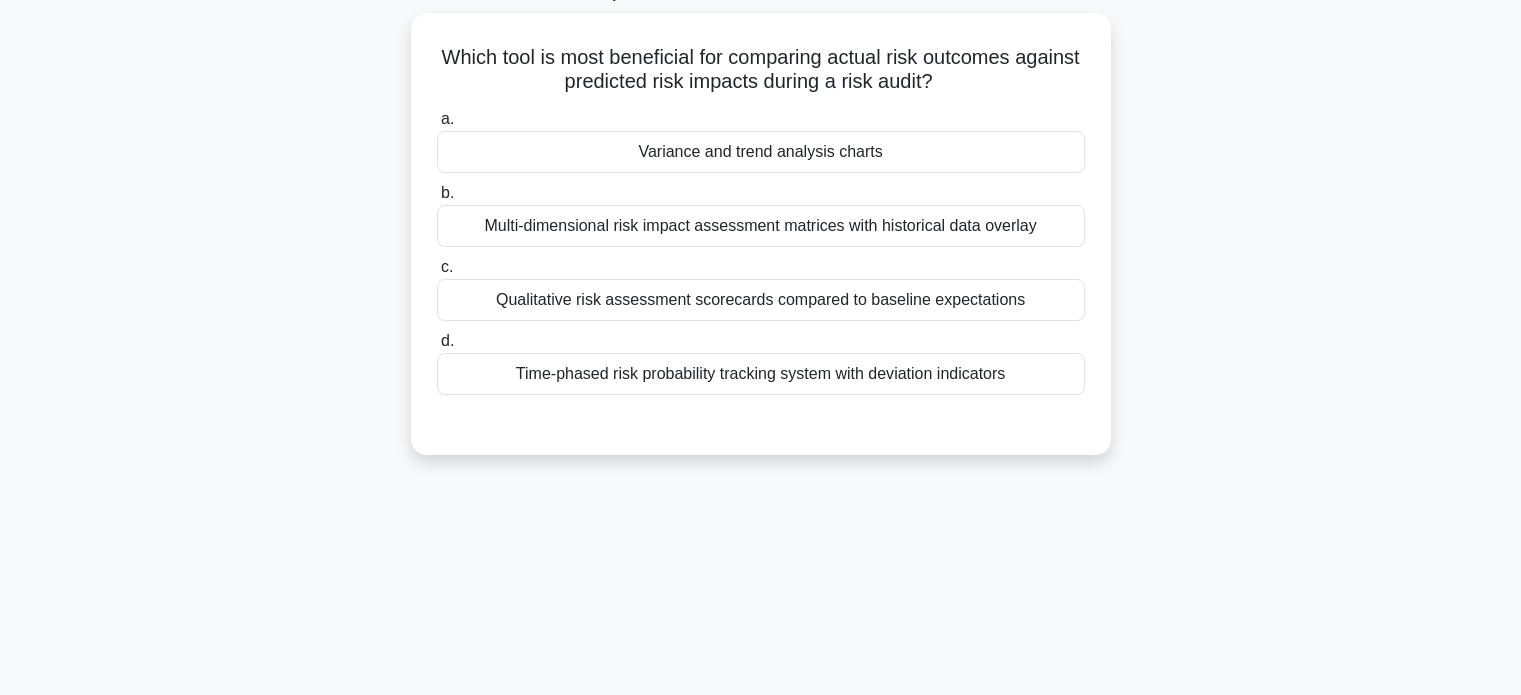 scroll, scrollTop: 119, scrollLeft: 0, axis: vertical 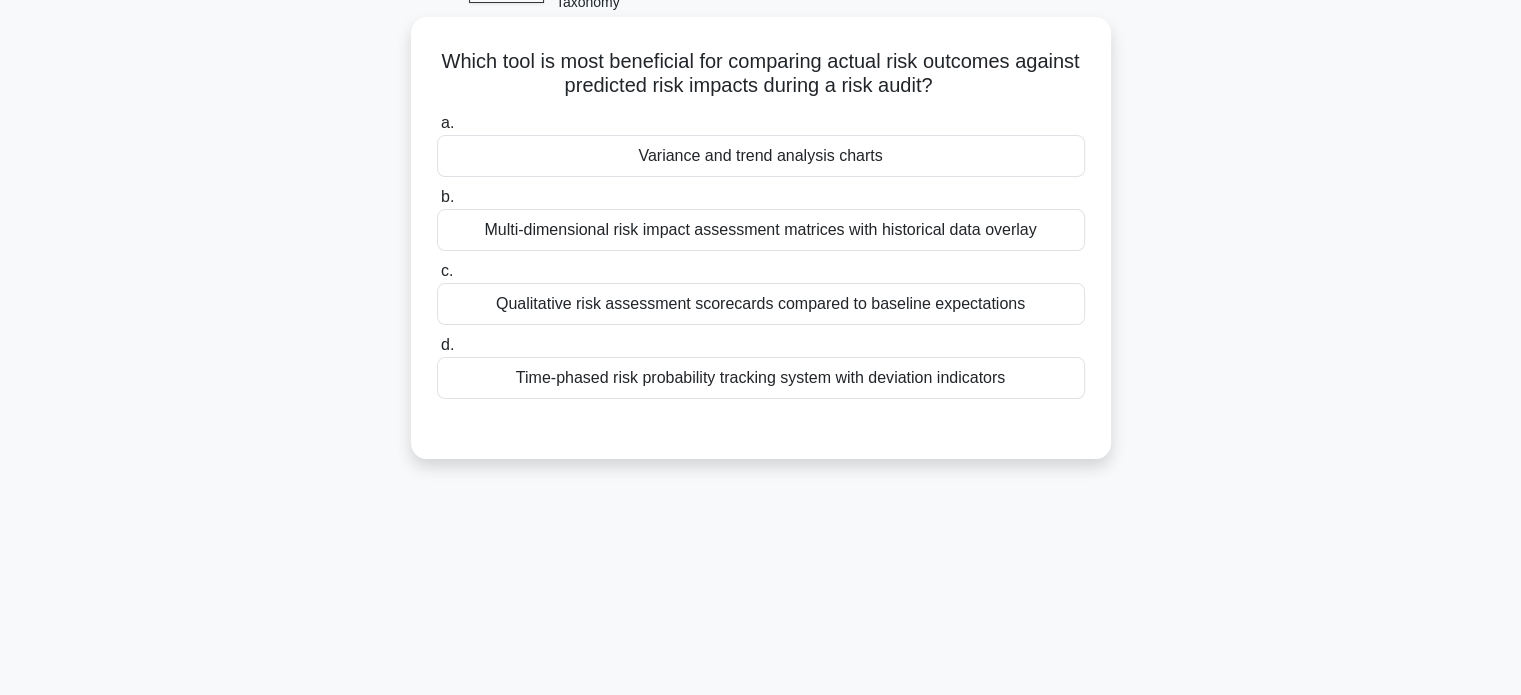 click on "Variance and trend analysis charts" at bounding box center [761, 156] 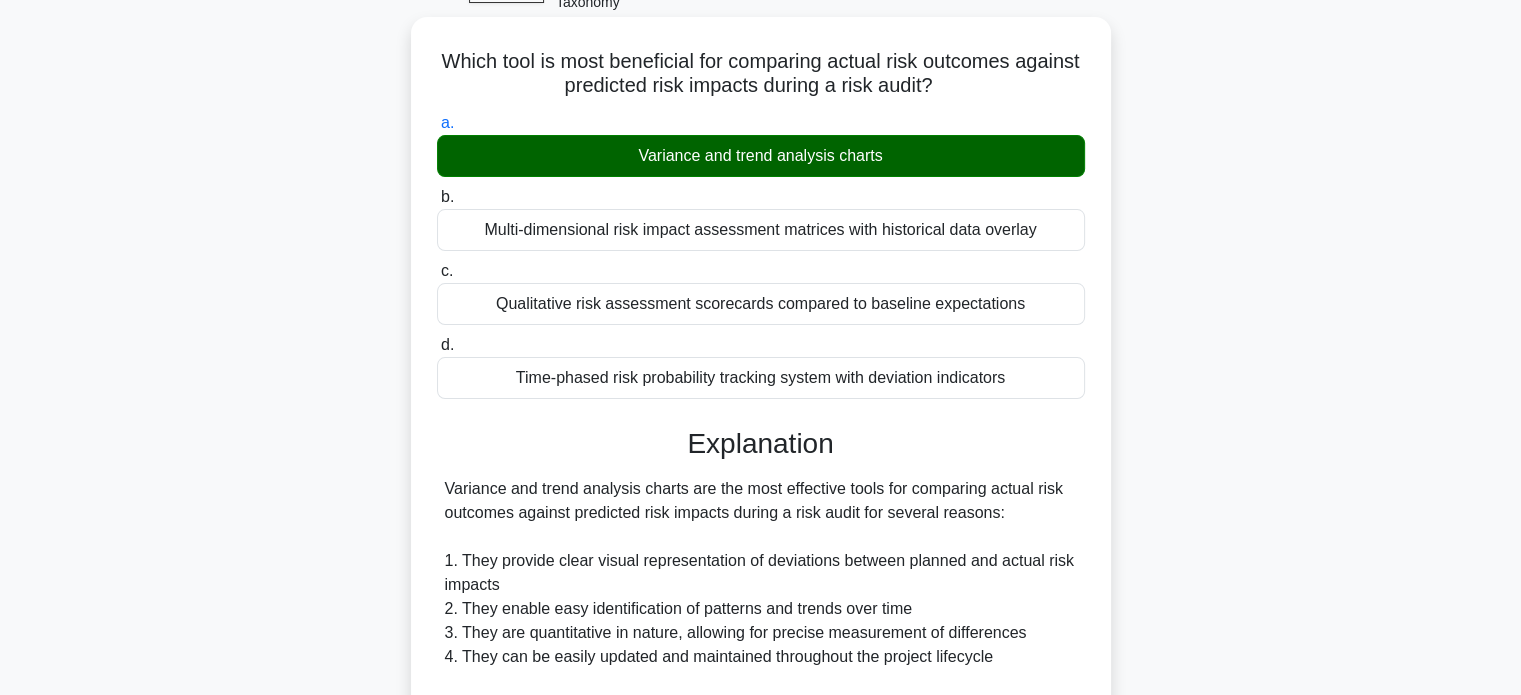 scroll, scrollTop: 536, scrollLeft: 0, axis: vertical 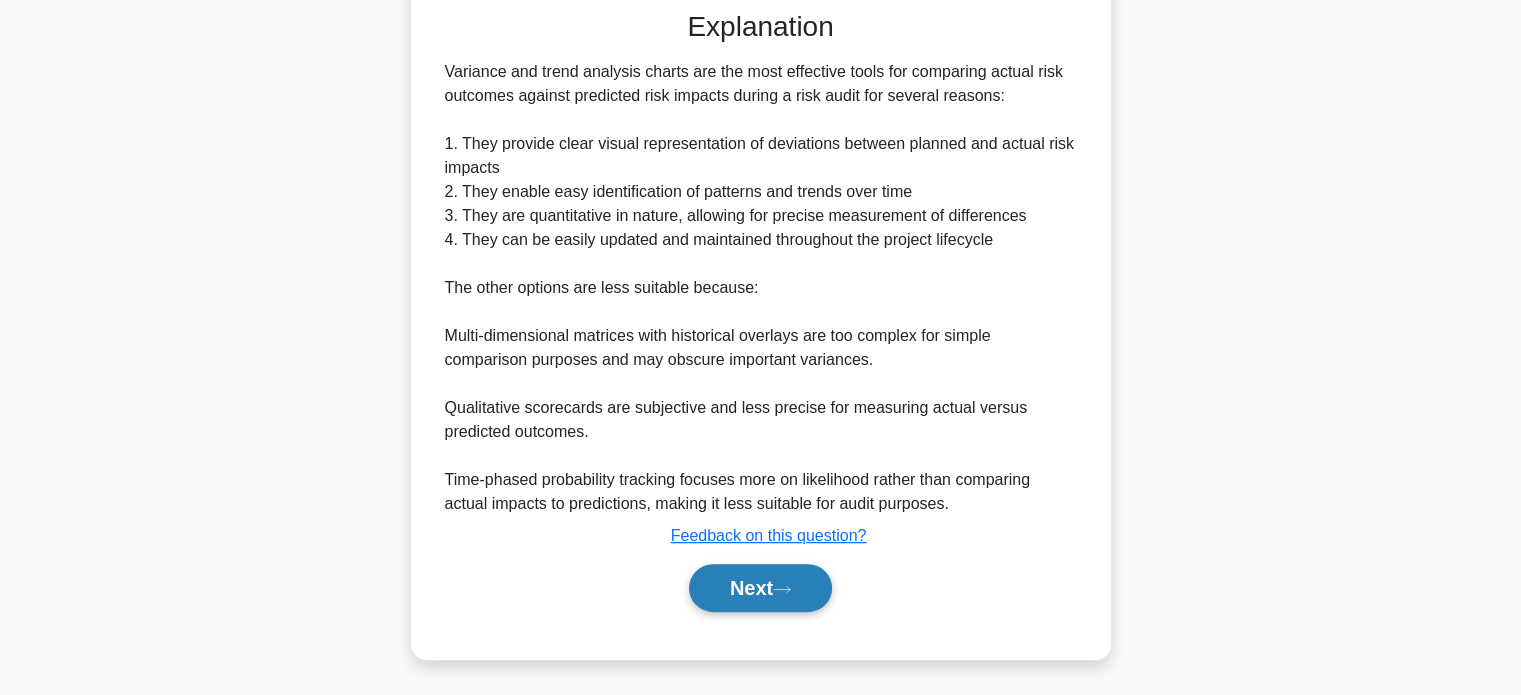 click on "Next" at bounding box center (760, 588) 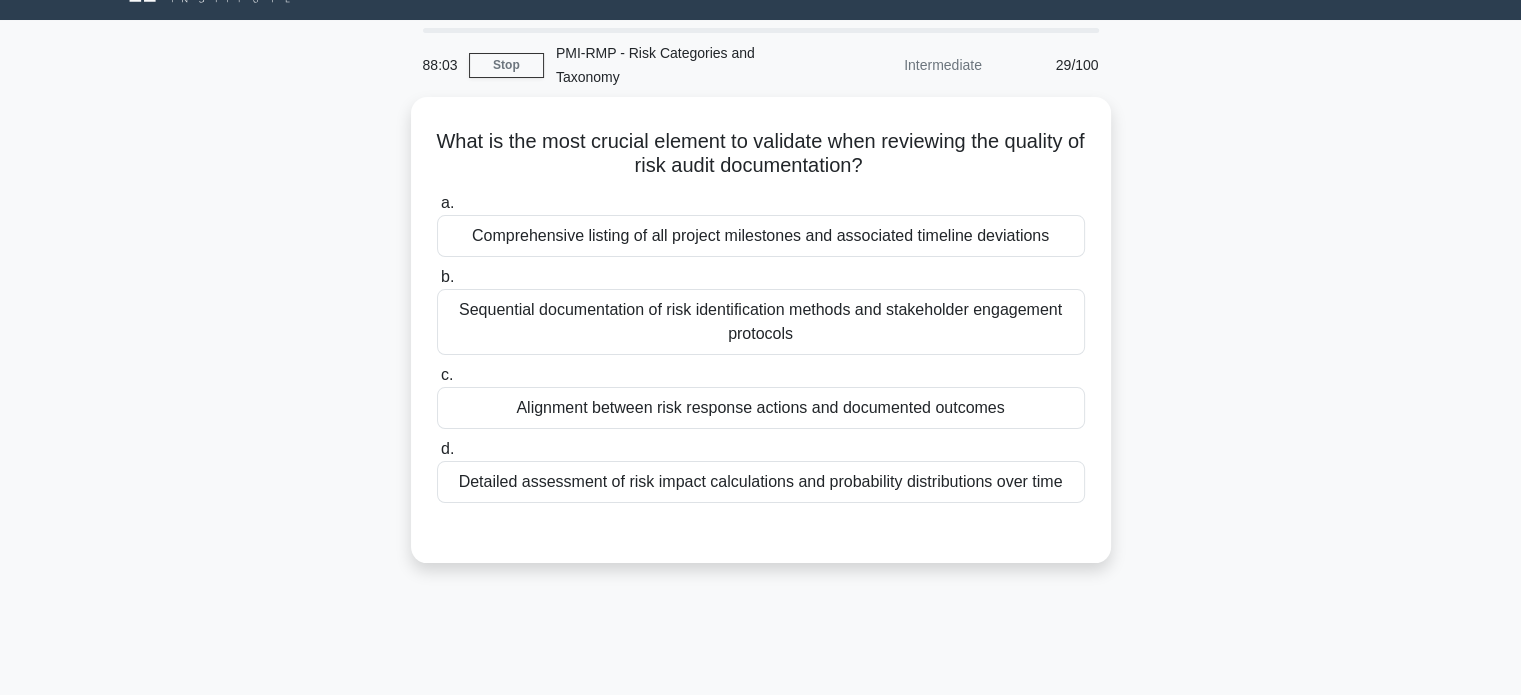 scroll, scrollTop: 39, scrollLeft: 0, axis: vertical 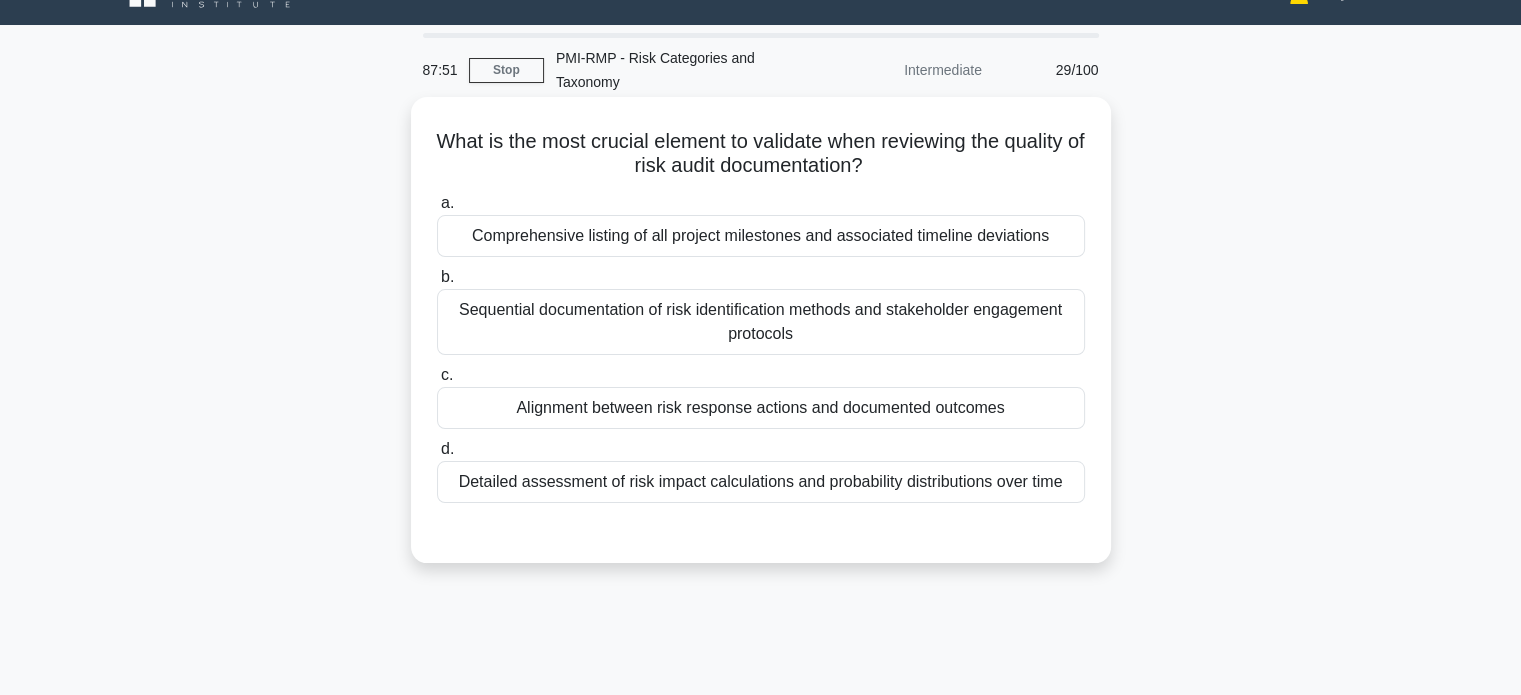 click on "Alignment between risk response actions and documented outcomes" at bounding box center (761, 408) 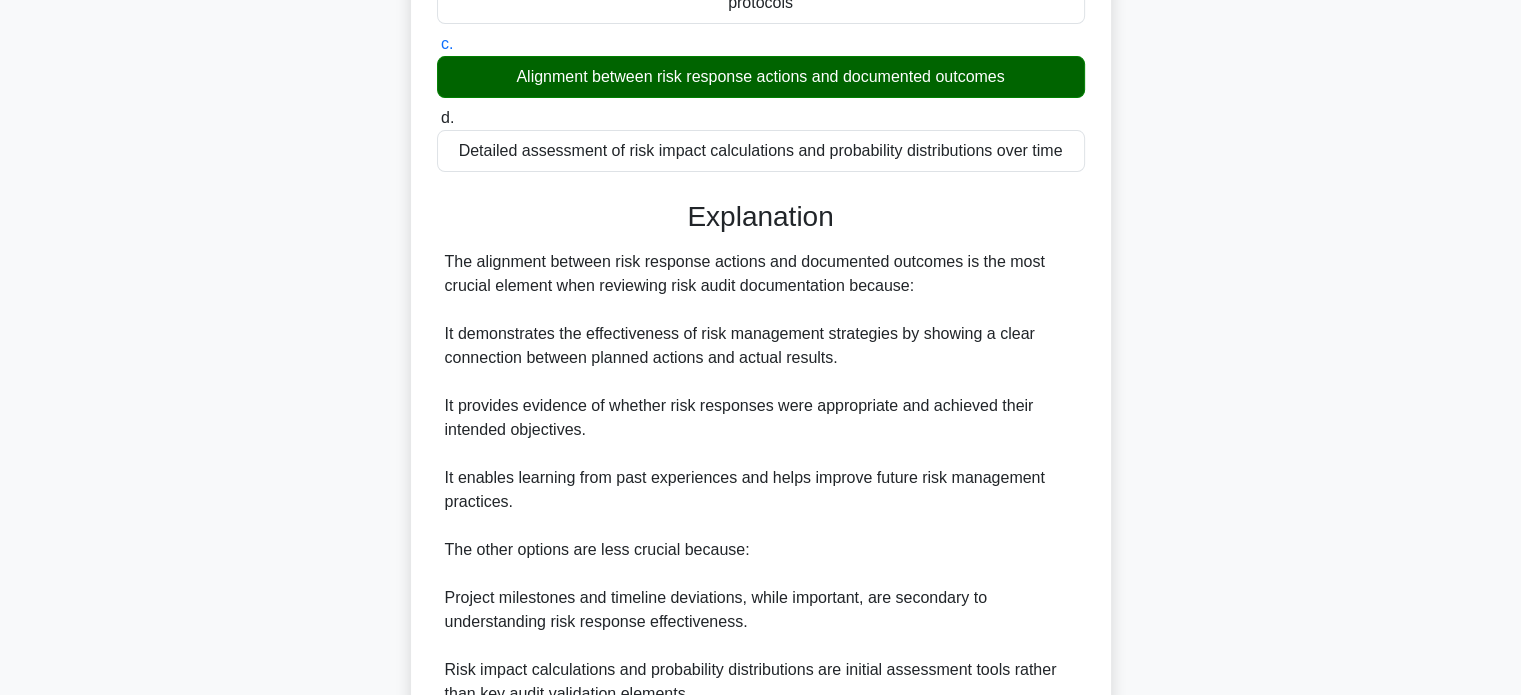 scroll, scrollTop: 728, scrollLeft: 0, axis: vertical 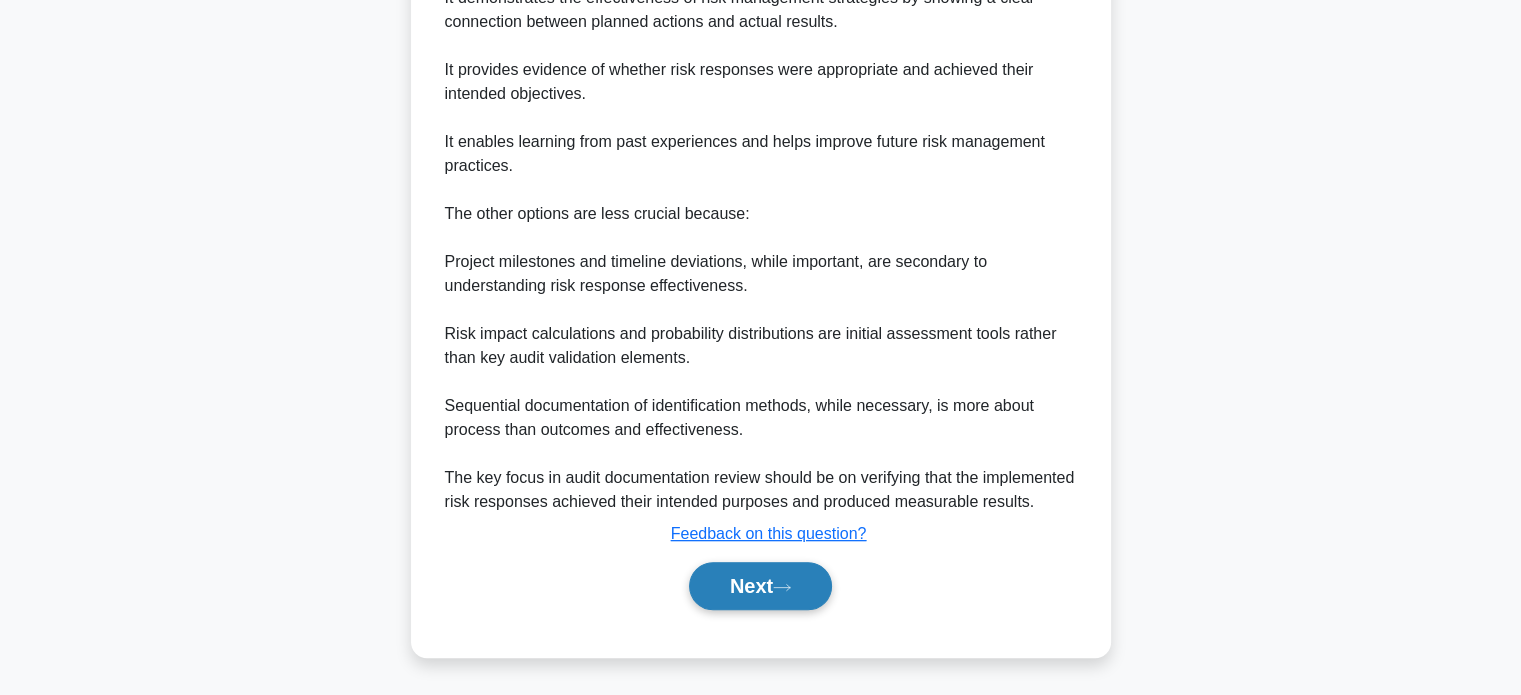 click on "Next" at bounding box center [760, 586] 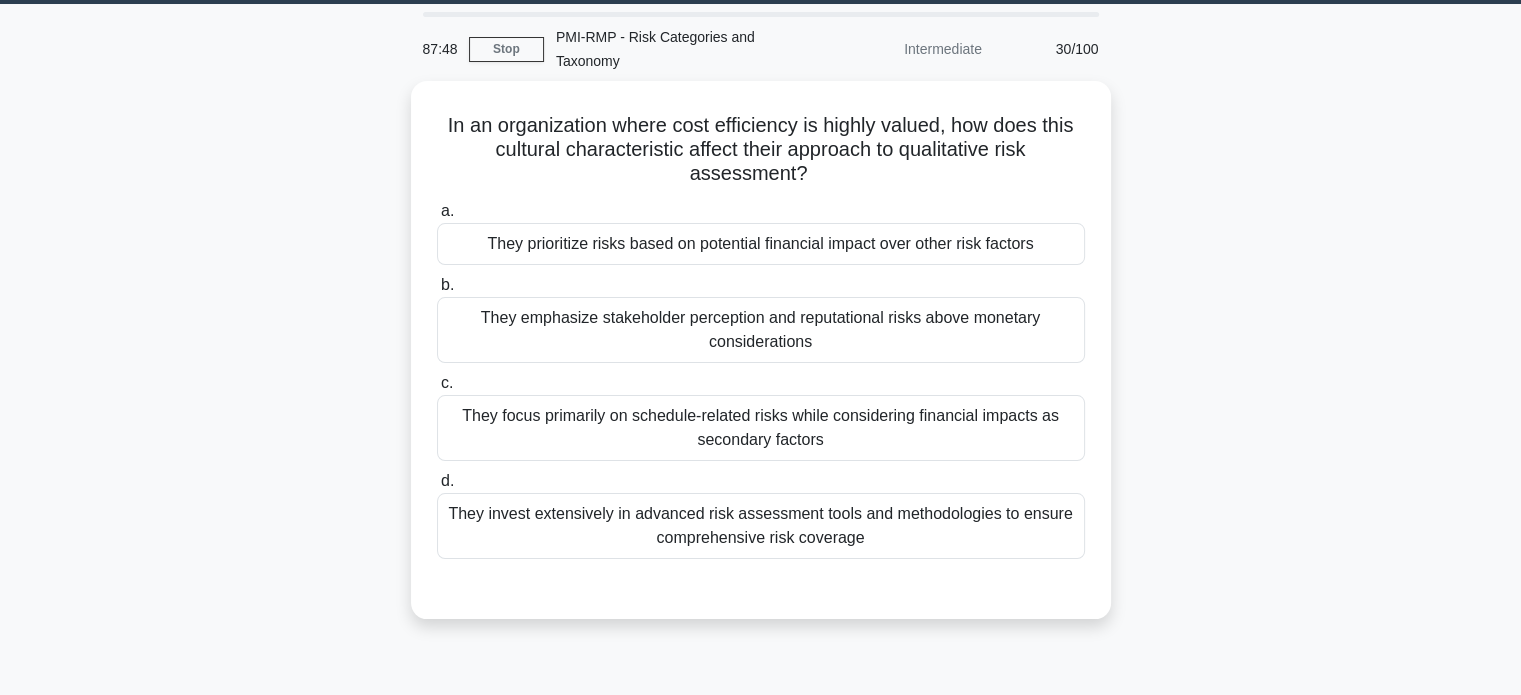 scroll, scrollTop: 46, scrollLeft: 0, axis: vertical 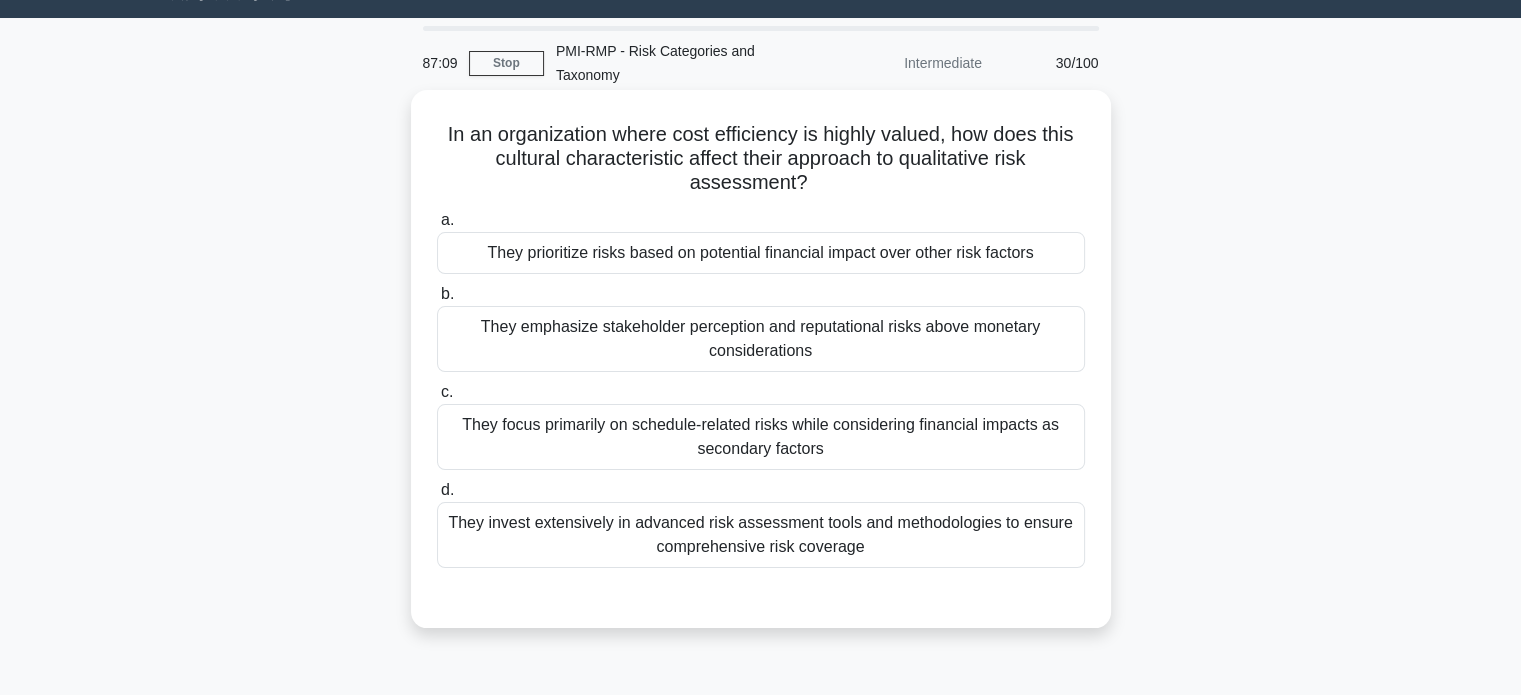 click on "They prioritize risks based on potential financial impact over other risk factors" at bounding box center (761, 253) 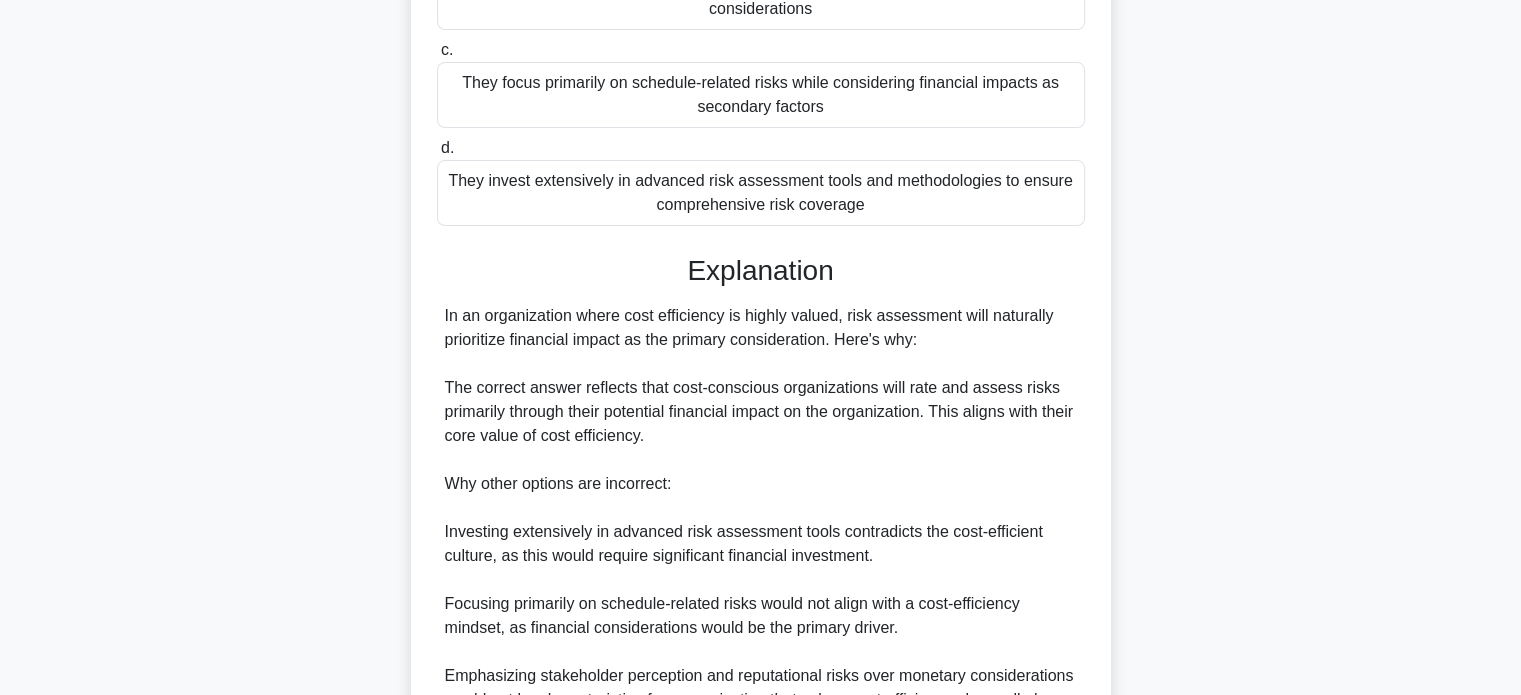 scroll, scrollTop: 656, scrollLeft: 0, axis: vertical 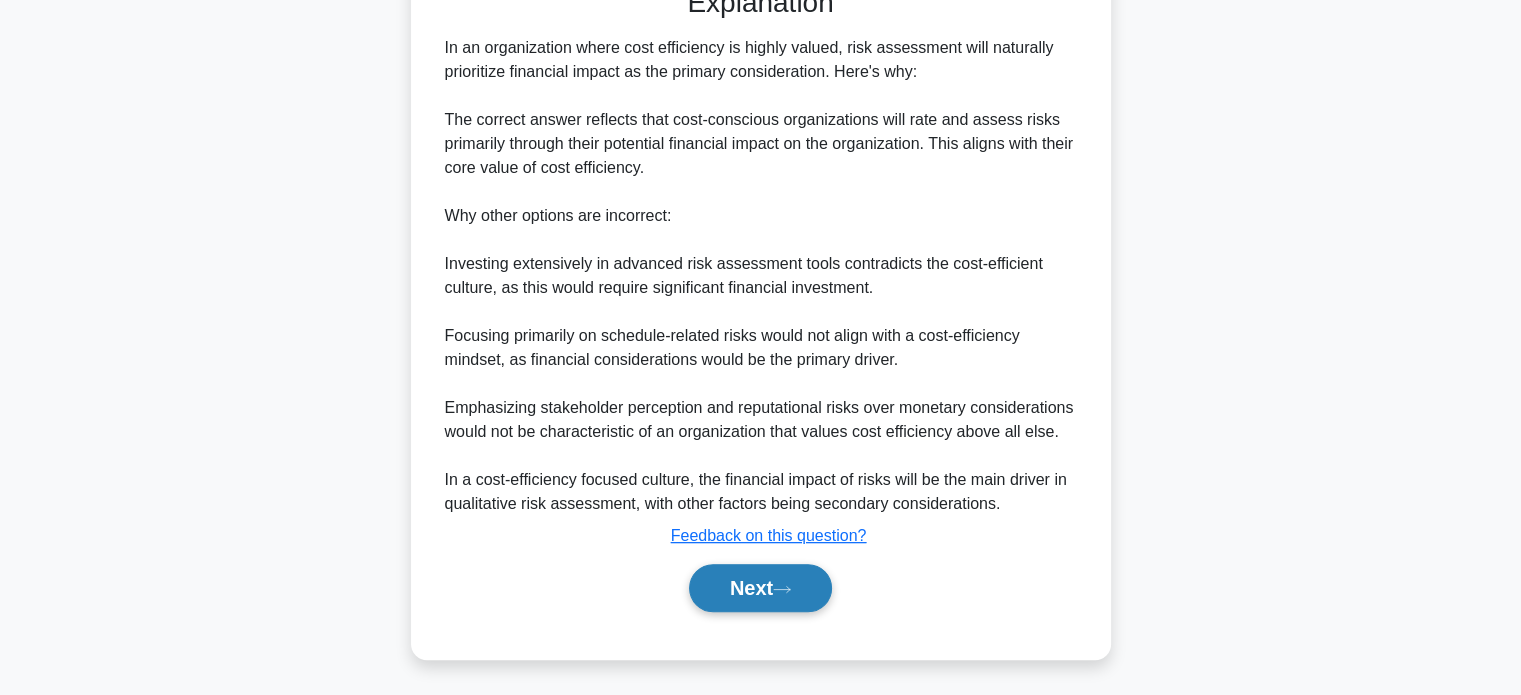 click on "Next" at bounding box center (760, 588) 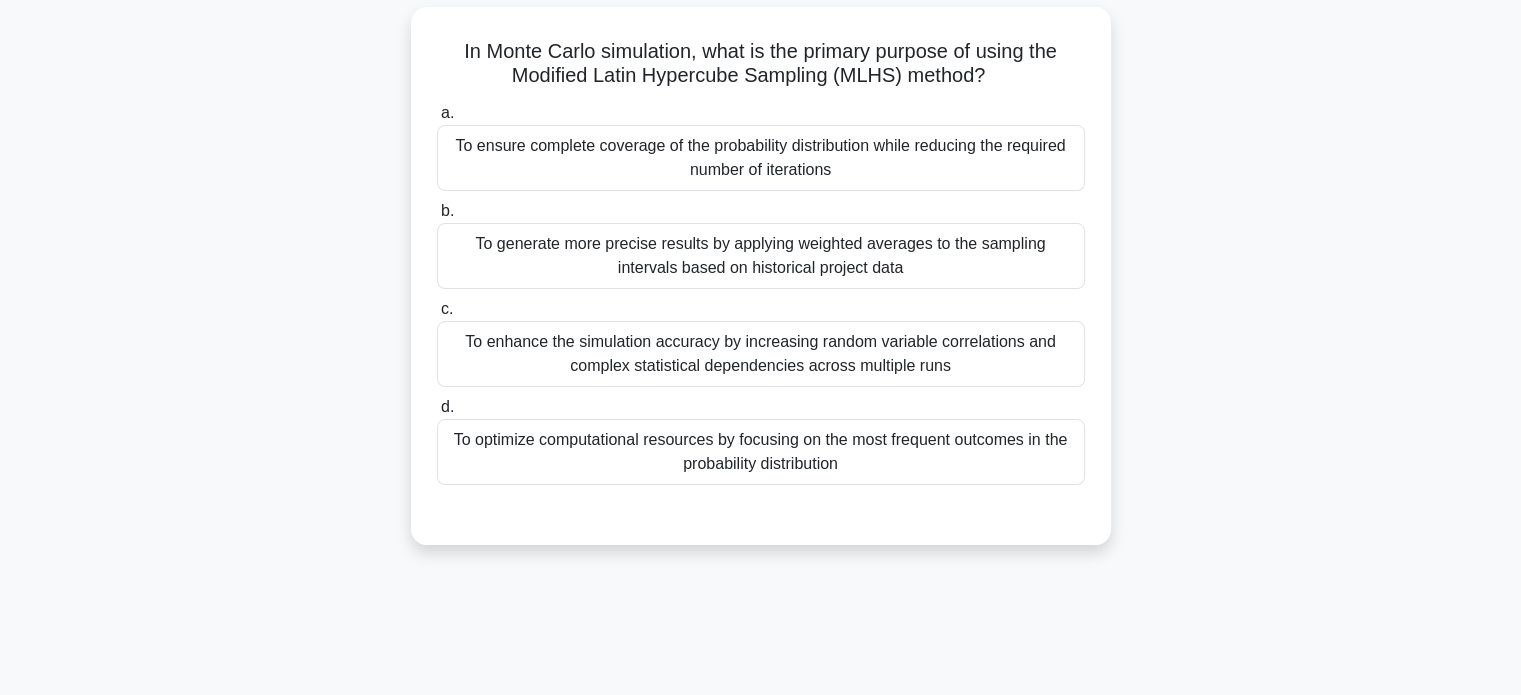 scroll, scrollTop: 137, scrollLeft: 0, axis: vertical 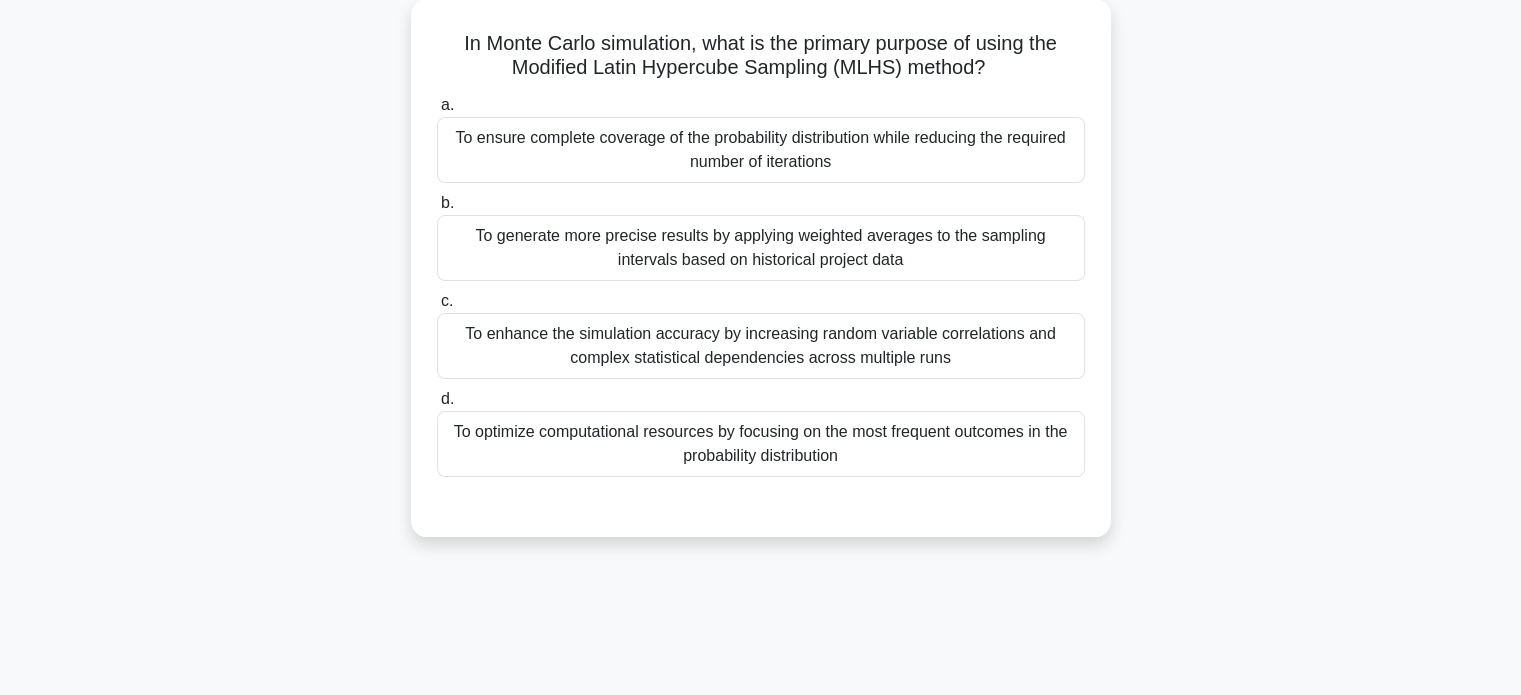 click on "To generate more precise results by applying weighted averages to the sampling intervals based on historical project data" at bounding box center [761, 248] 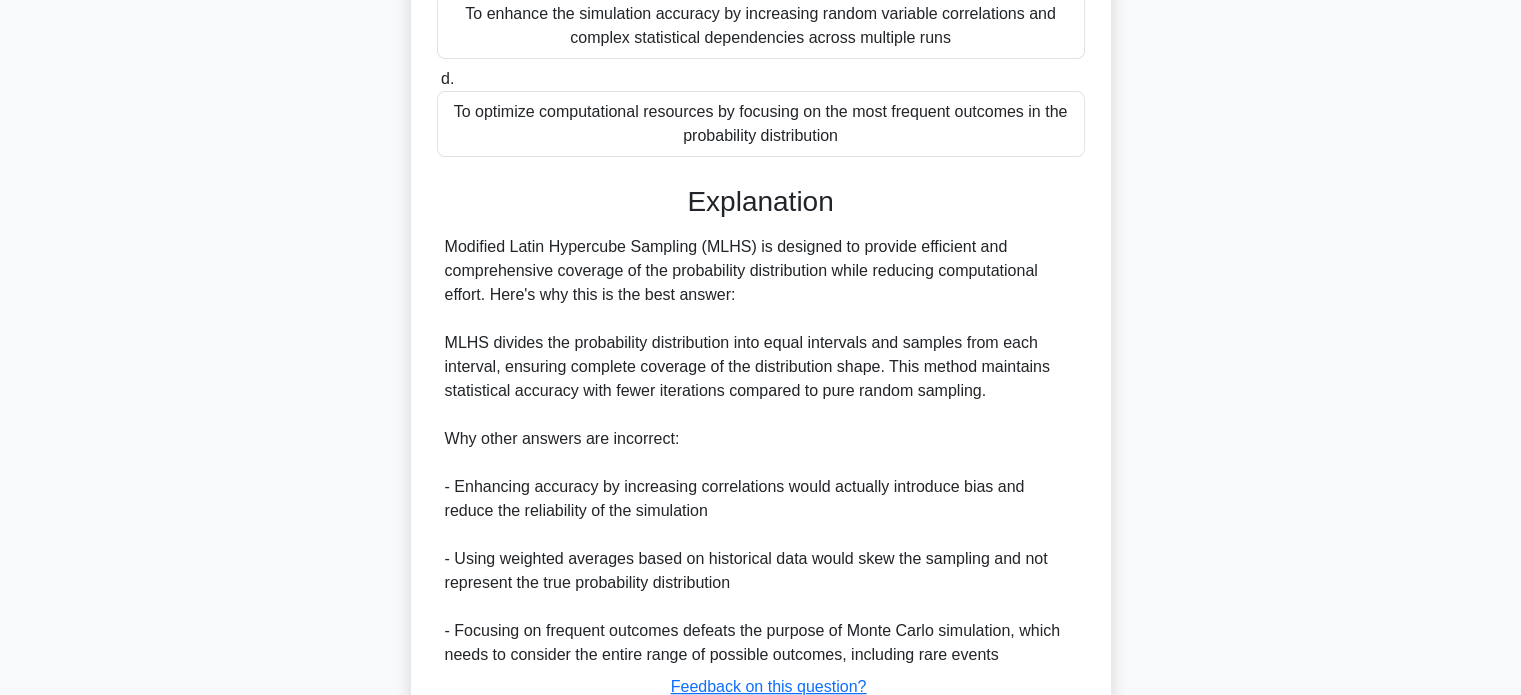 scroll, scrollTop: 610, scrollLeft: 0, axis: vertical 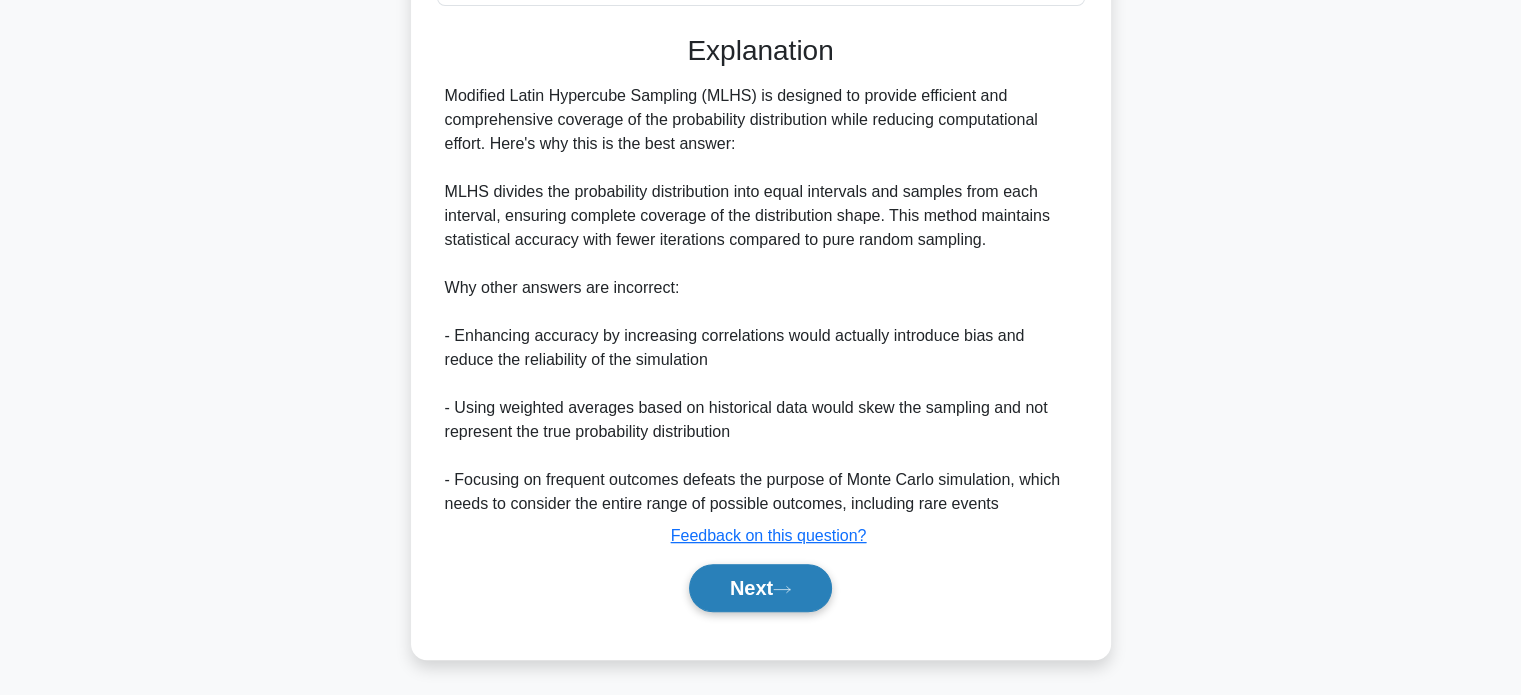 click on "Next" at bounding box center [760, 588] 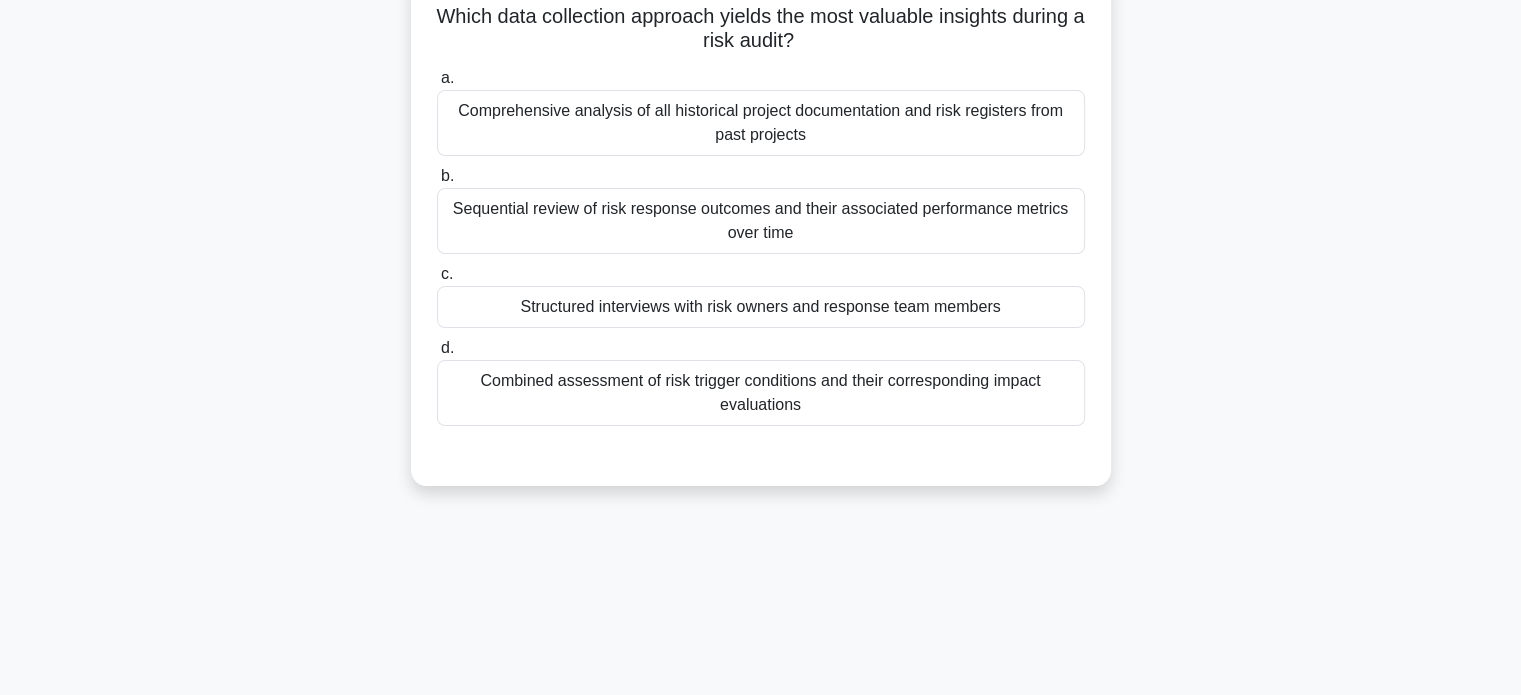 scroll, scrollTop: 168, scrollLeft: 0, axis: vertical 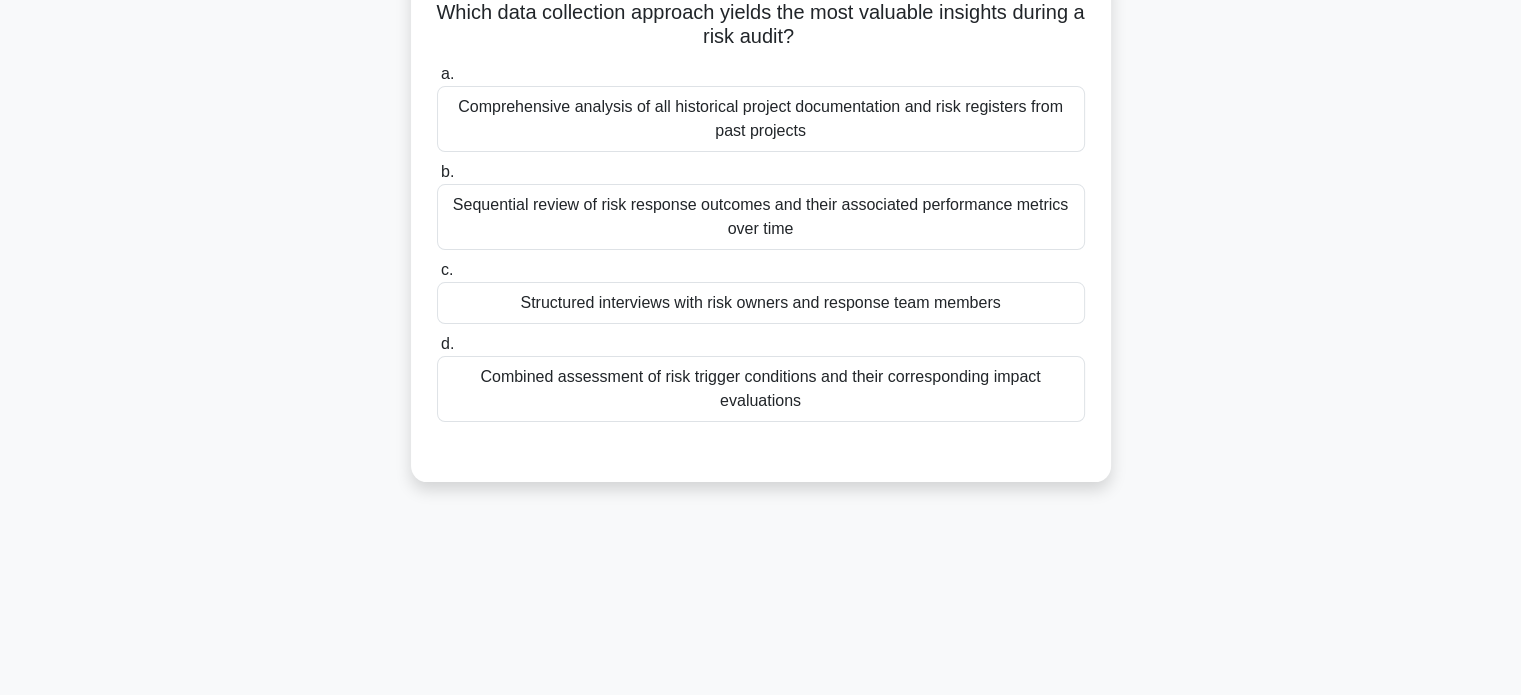 click on "Sequential review of risk response outcomes and their associated performance metrics over time" at bounding box center [761, 217] 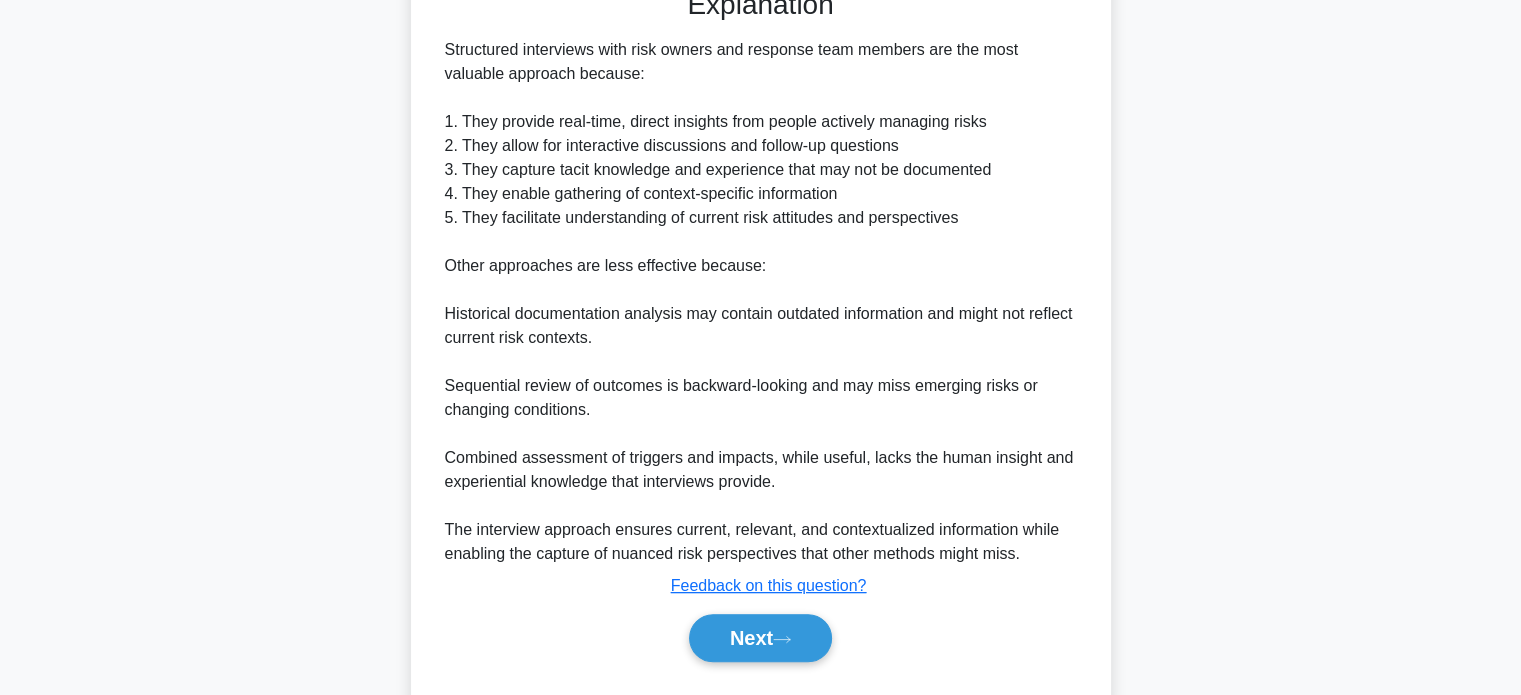 scroll, scrollTop: 642, scrollLeft: 0, axis: vertical 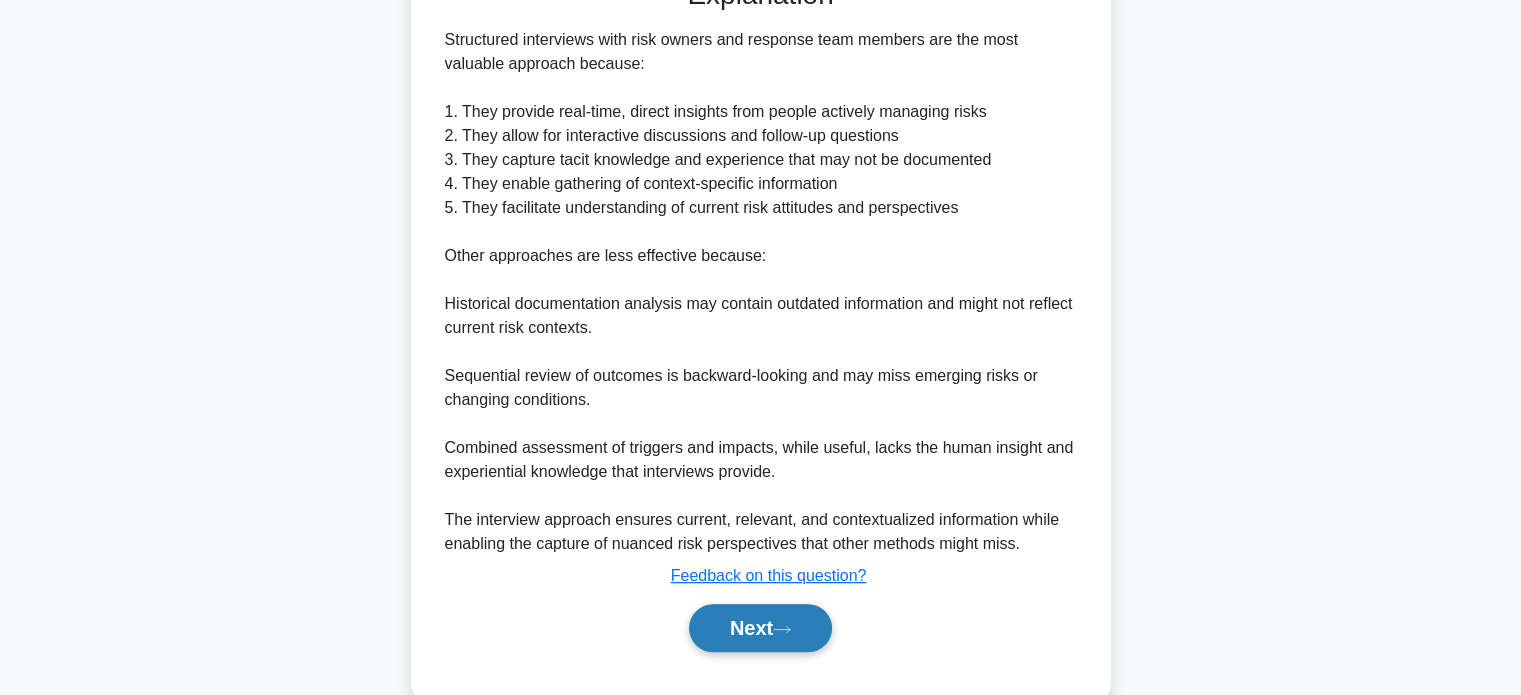 click on "Next" at bounding box center [760, 628] 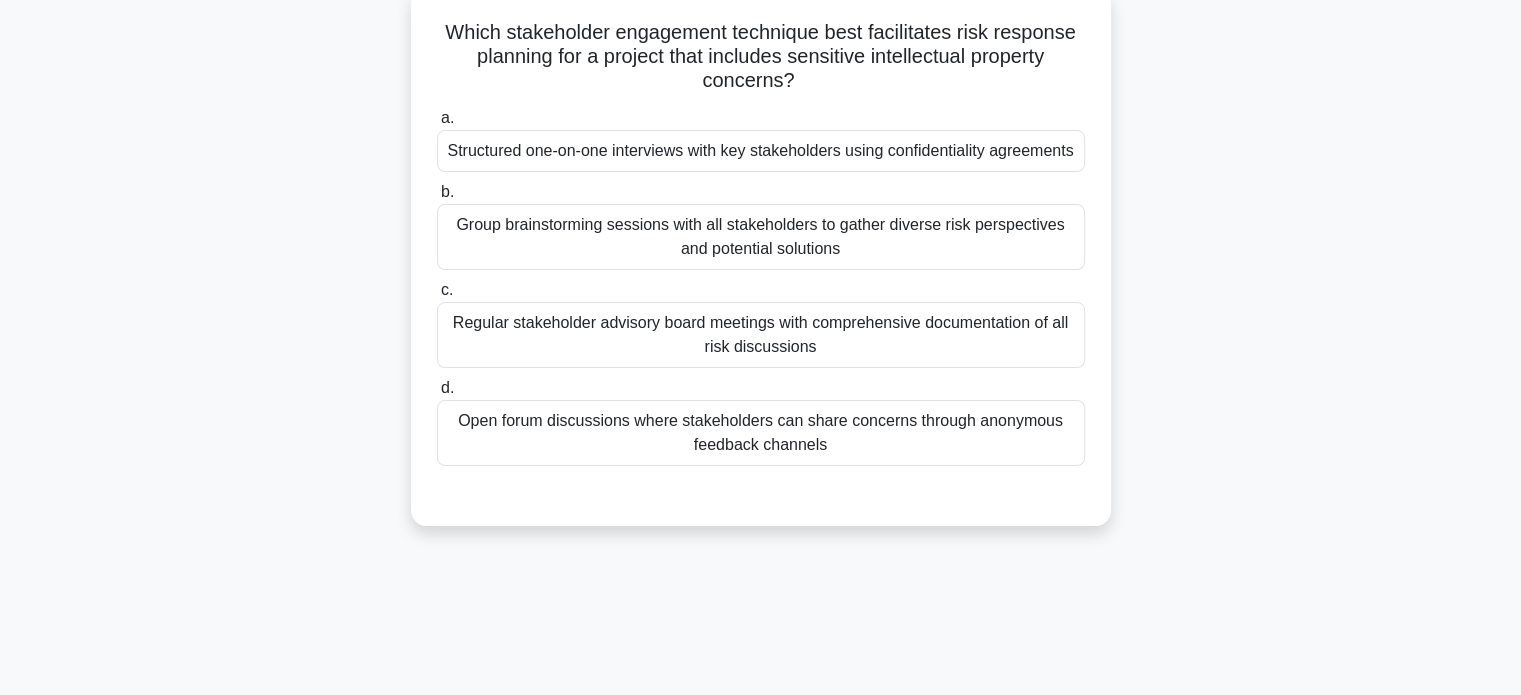 scroll, scrollTop: 148, scrollLeft: 0, axis: vertical 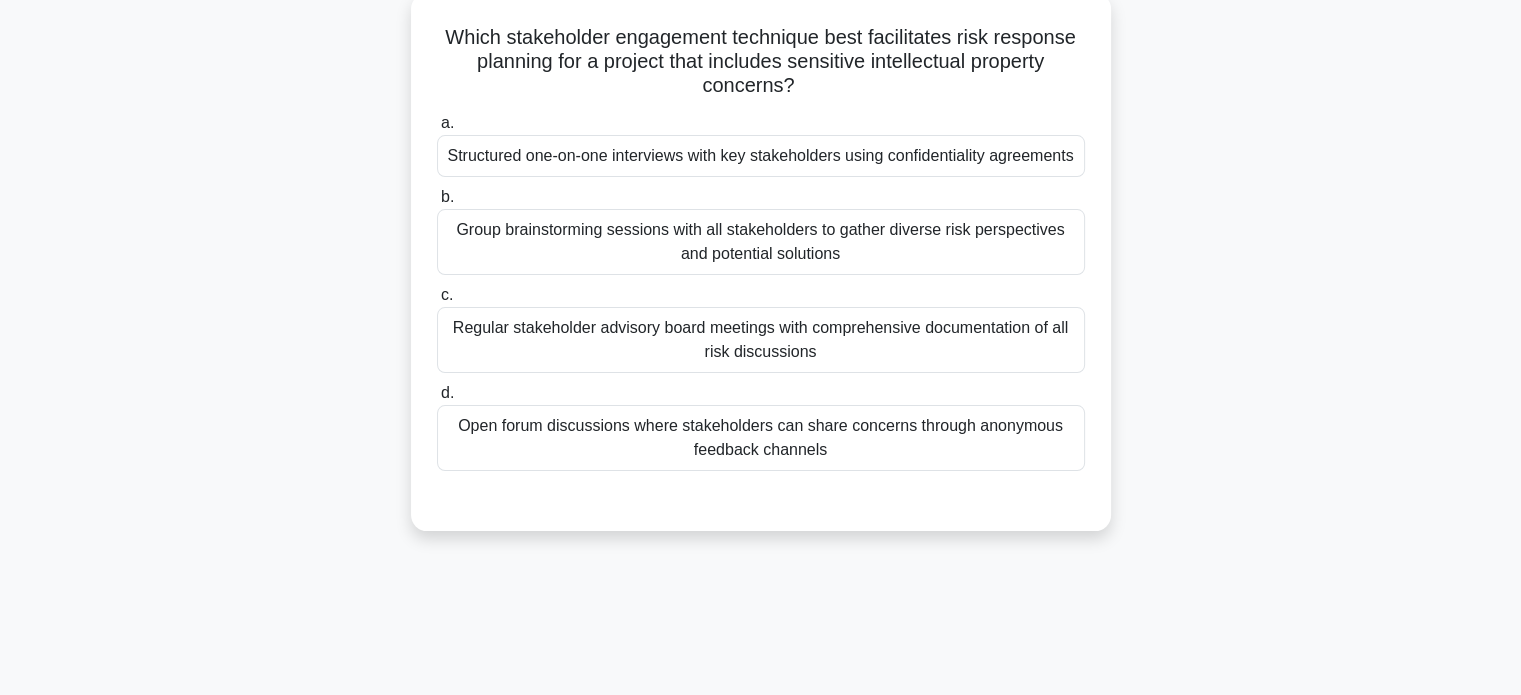click on "Structured one-on-one interviews with key stakeholders using confidentiality agreements" at bounding box center [761, 156] 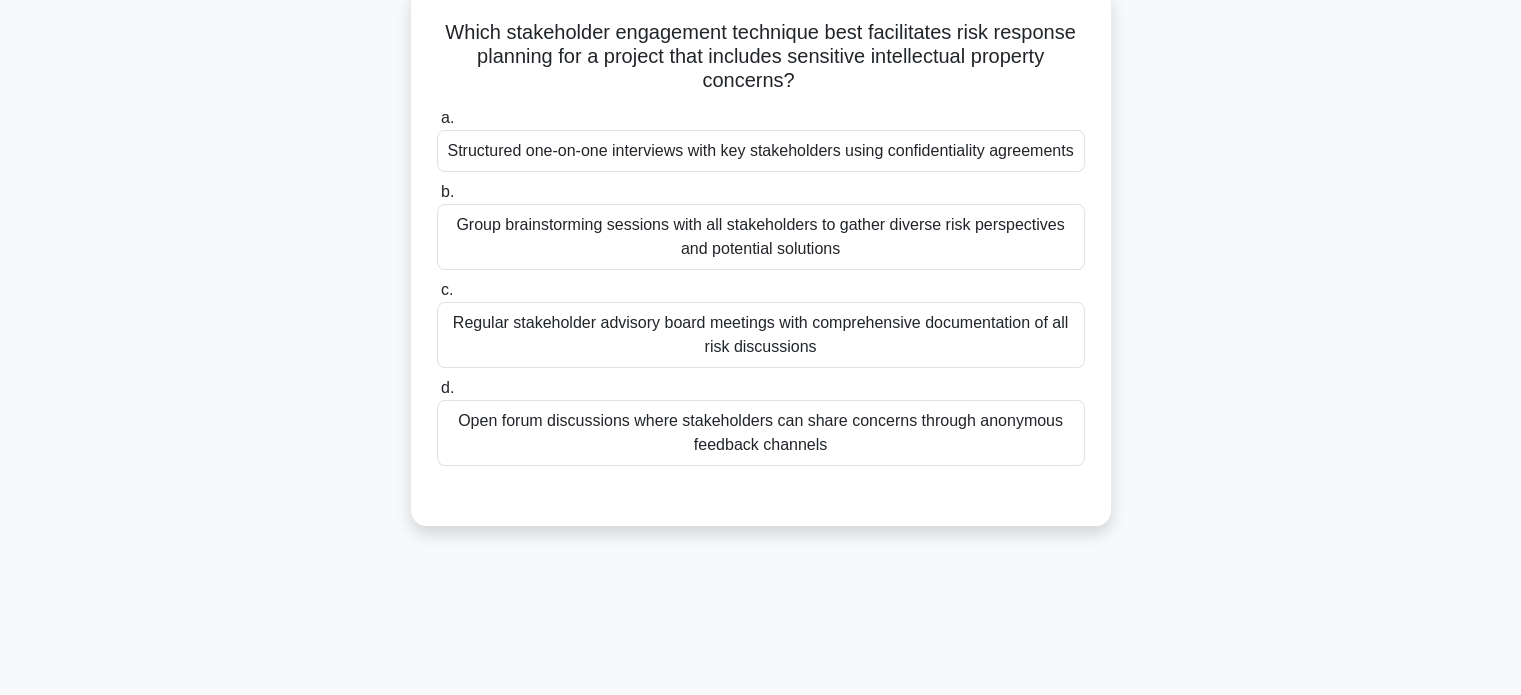 click on "a.
Structured one-on-one interviews with key stakeholders using confidentiality agreements" at bounding box center [437, 118] 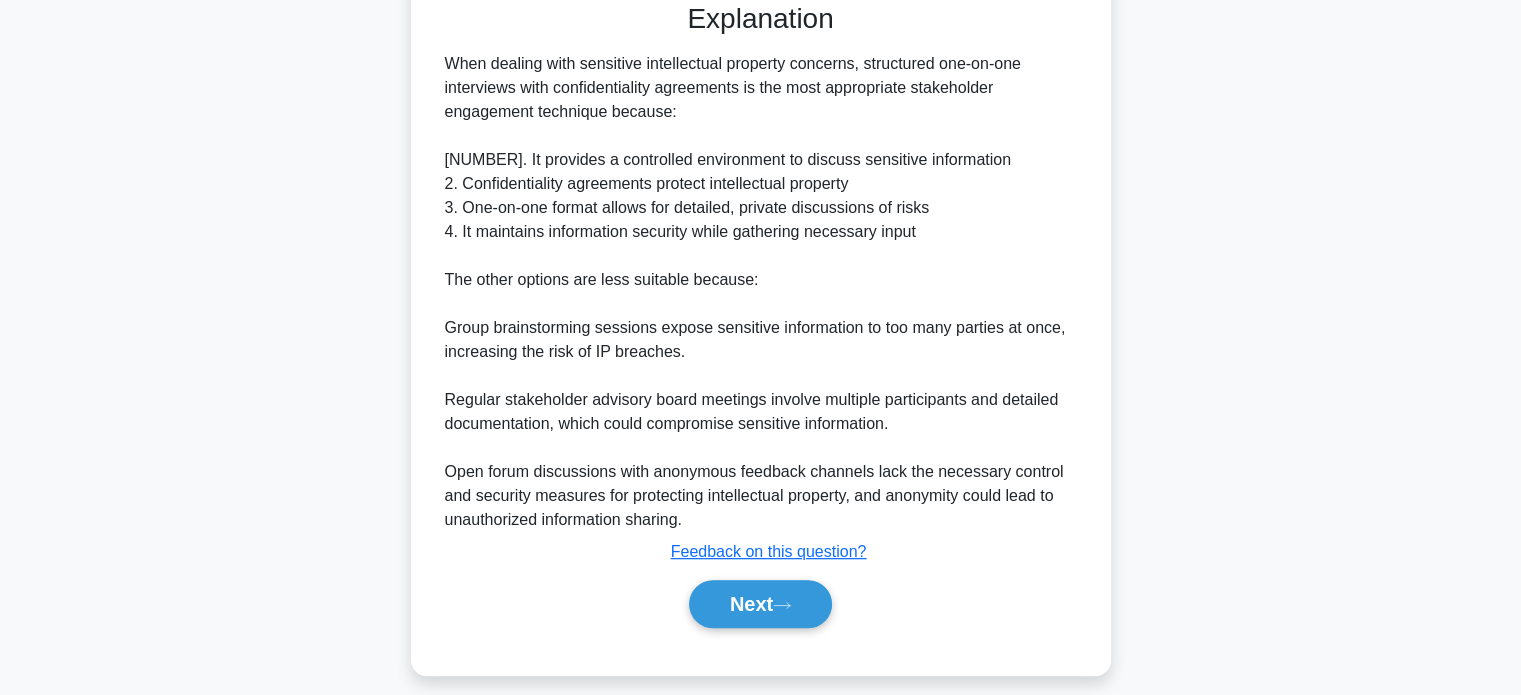 scroll, scrollTop: 680, scrollLeft: 0, axis: vertical 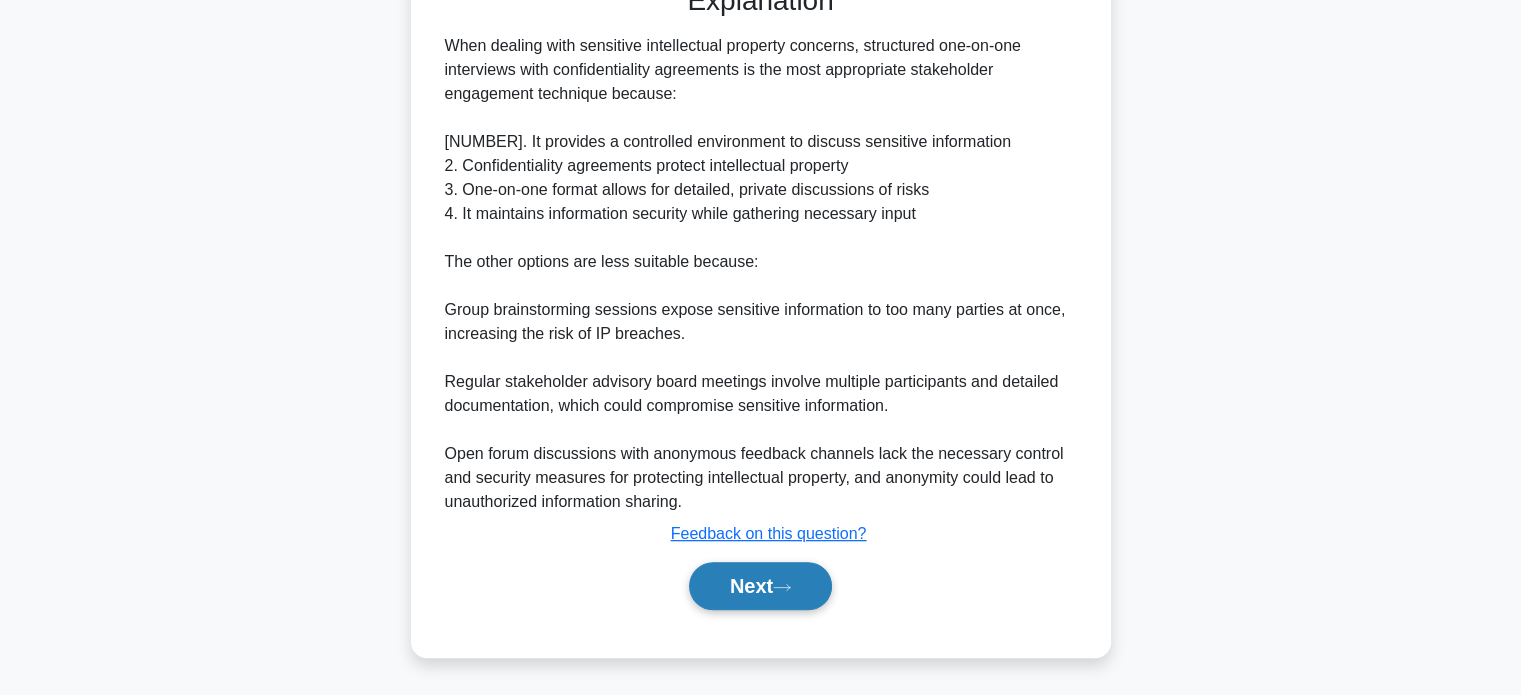 click on "Next" at bounding box center (760, 586) 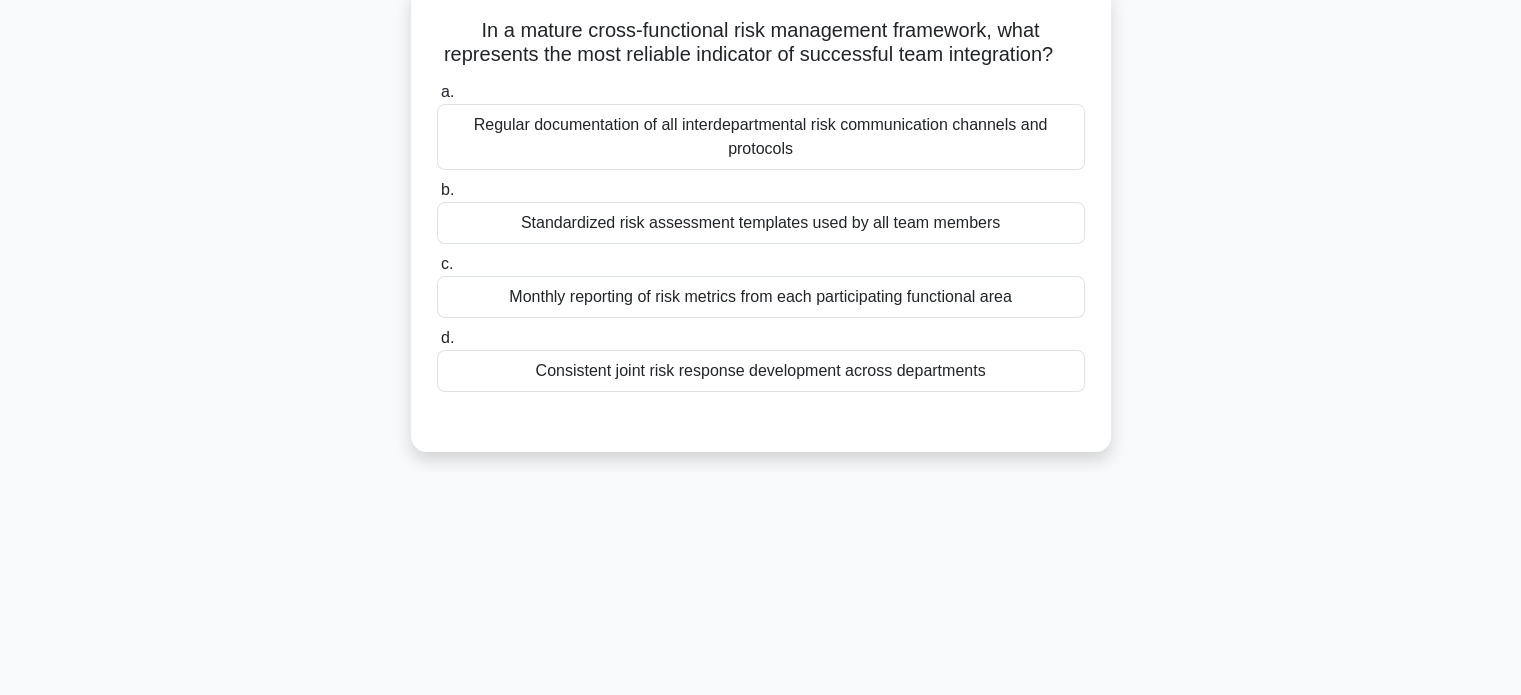 scroll, scrollTop: 154, scrollLeft: 0, axis: vertical 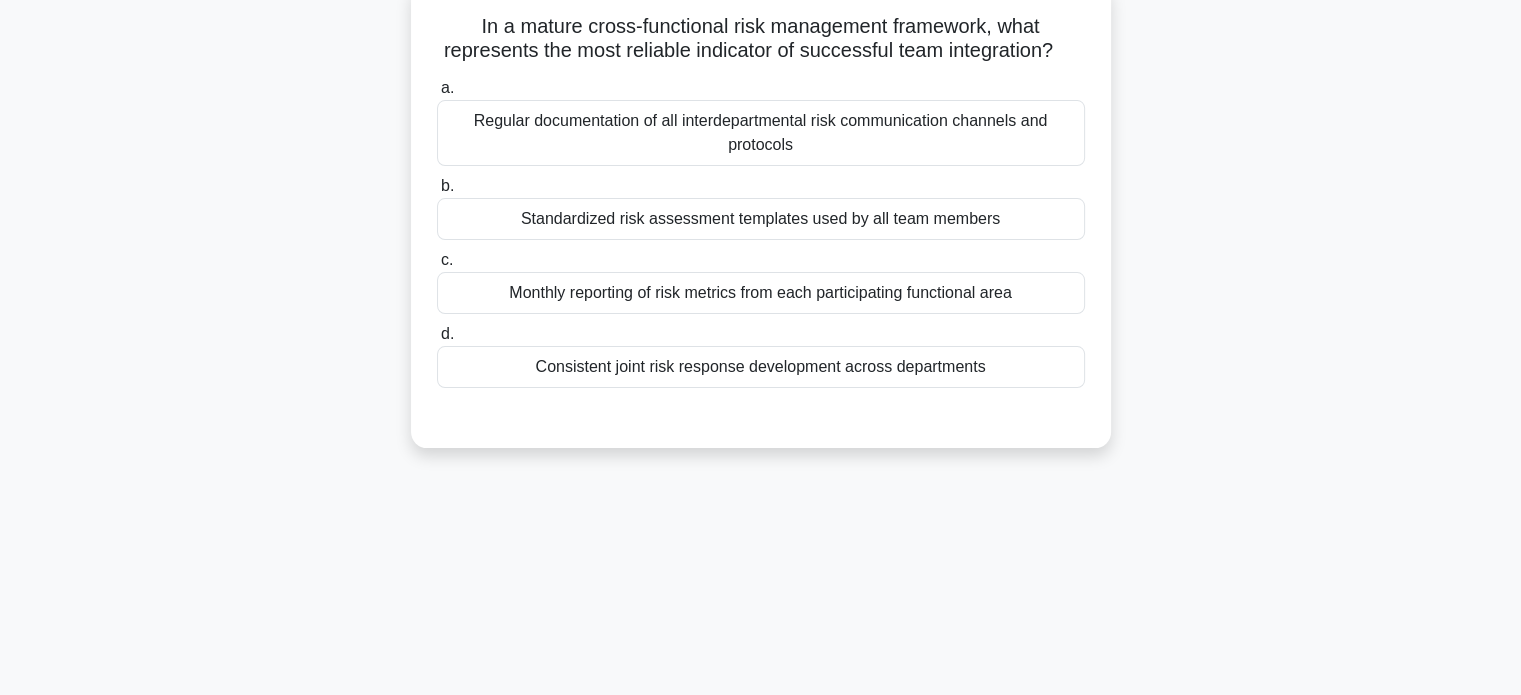 click on "Consistent joint risk response development across departments" at bounding box center [761, 367] 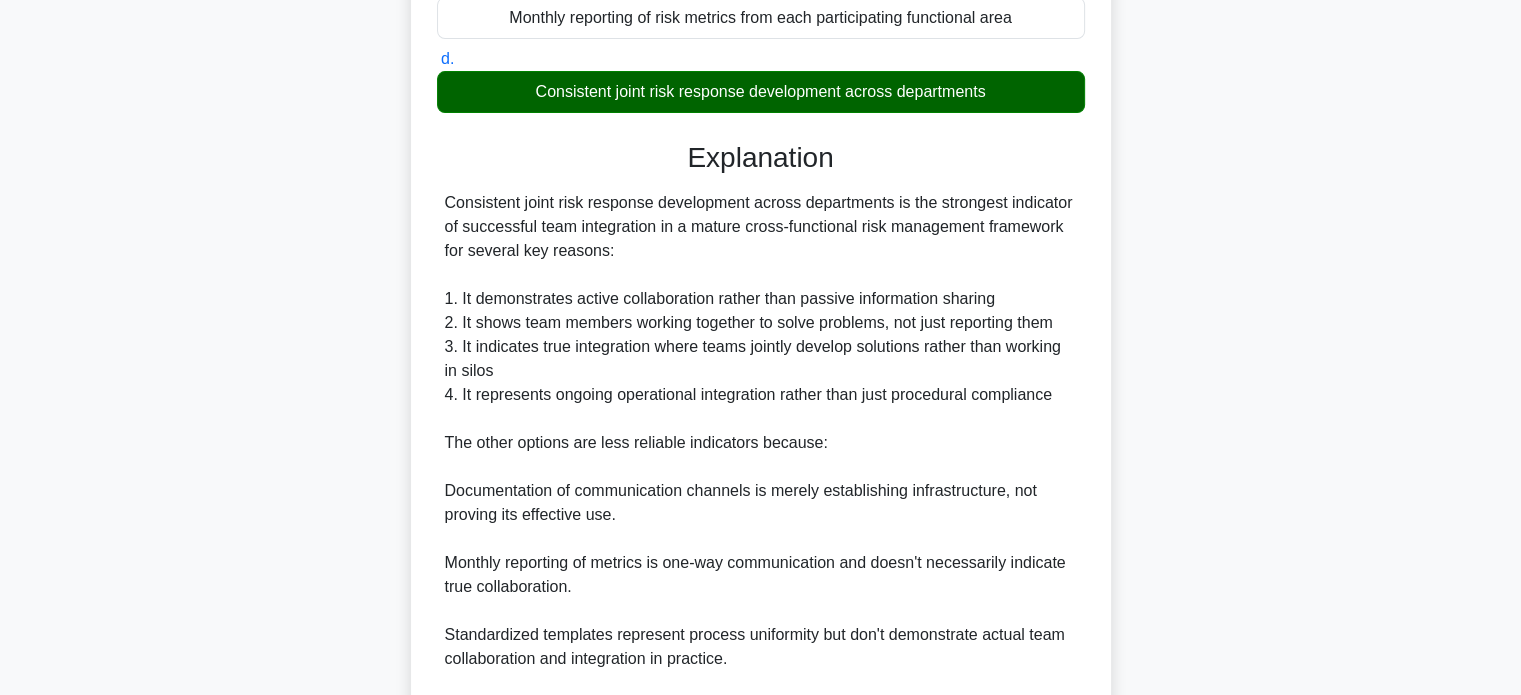 scroll, scrollTop: 704, scrollLeft: 0, axis: vertical 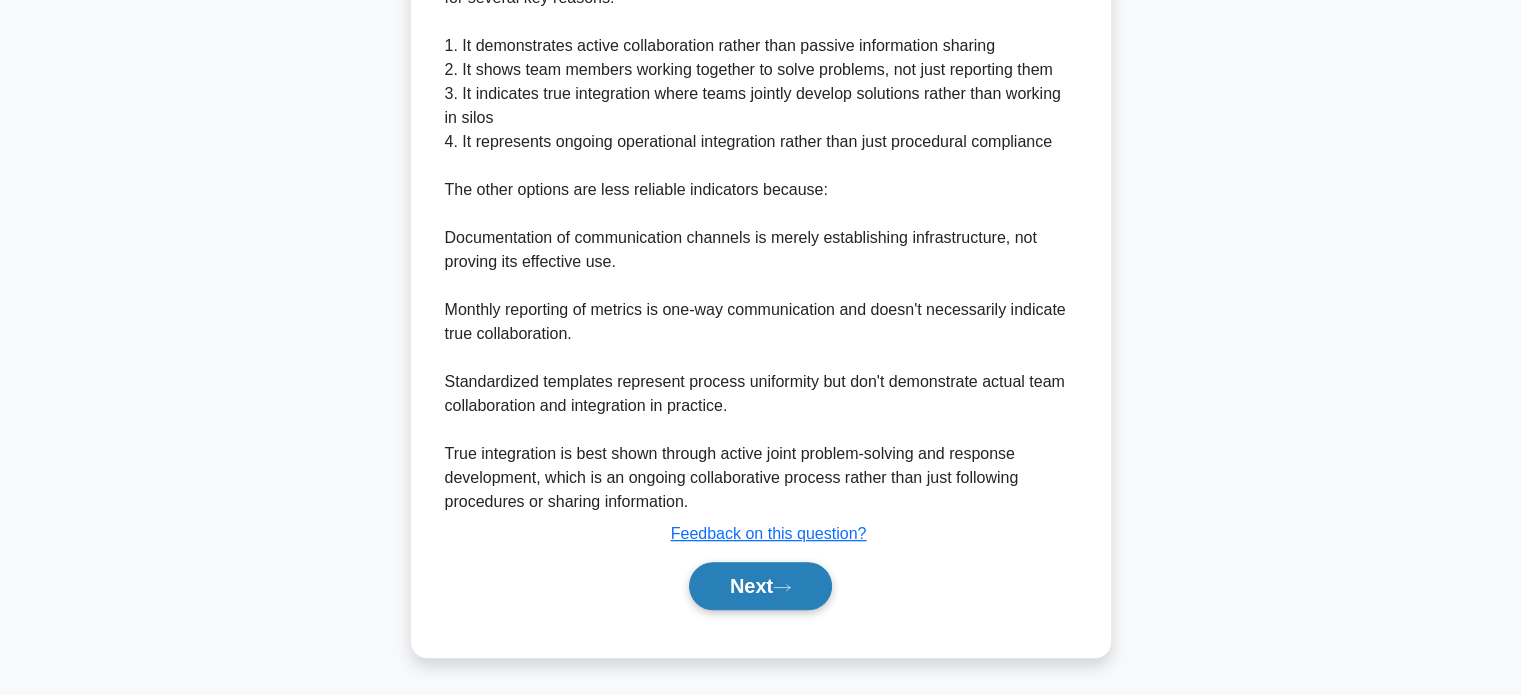click on "Next" at bounding box center (760, 586) 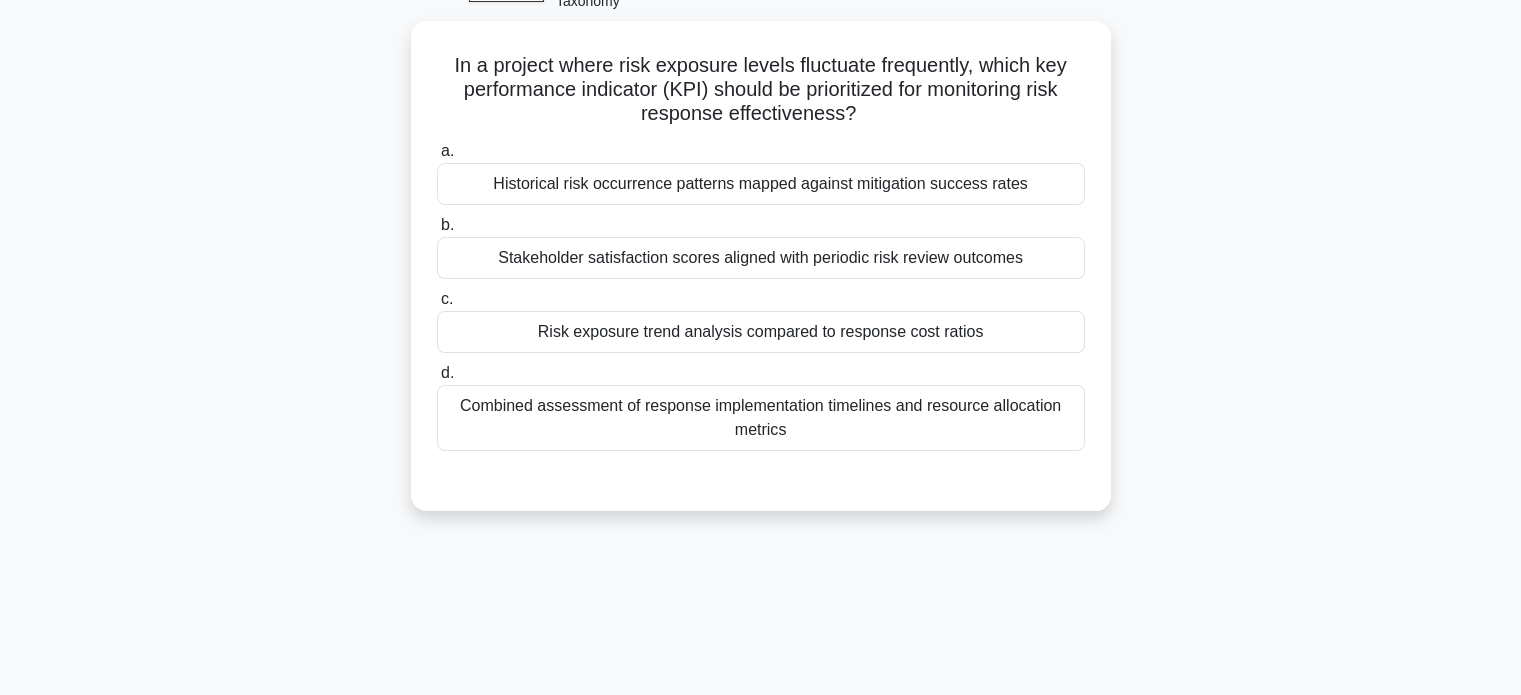 scroll, scrollTop: 120, scrollLeft: 0, axis: vertical 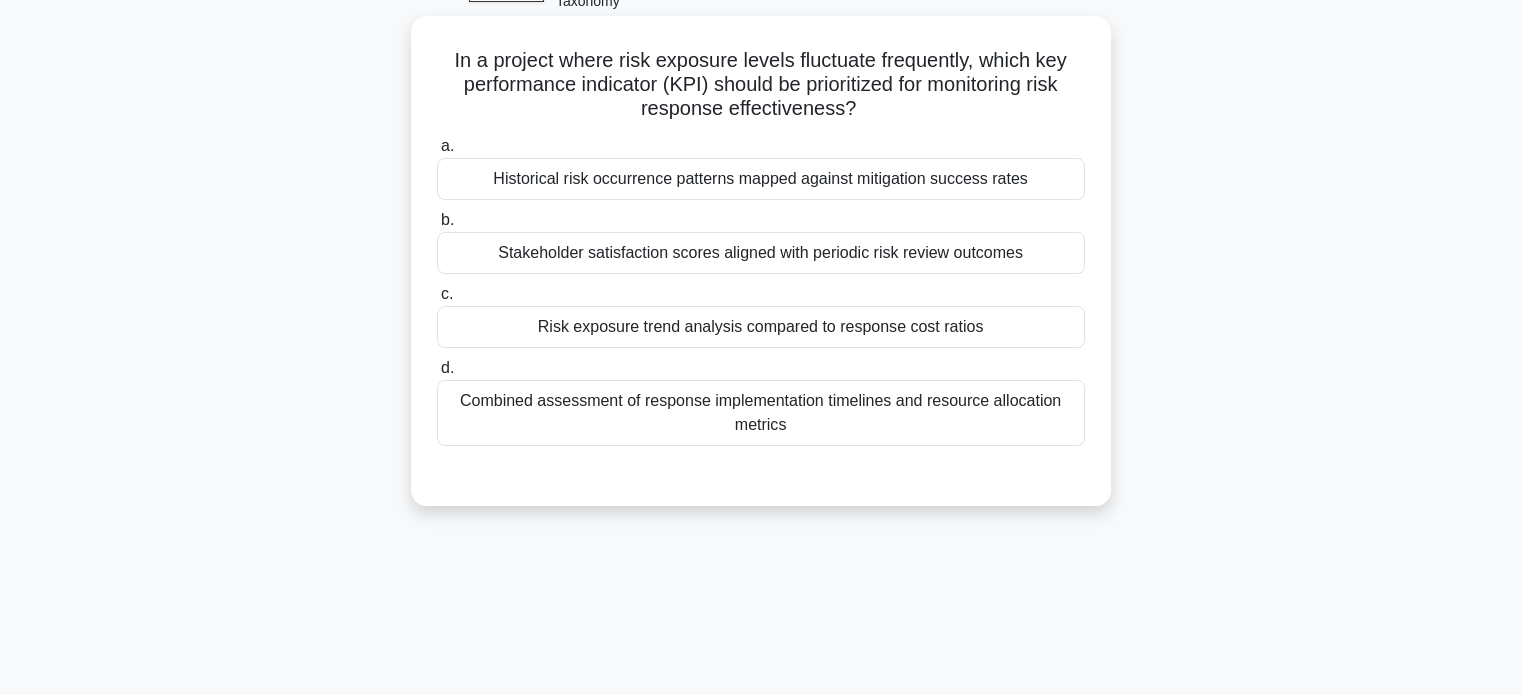 click on "a.
Historical risk occurrence patterns mapped against mitigation success rates" at bounding box center (437, 146) 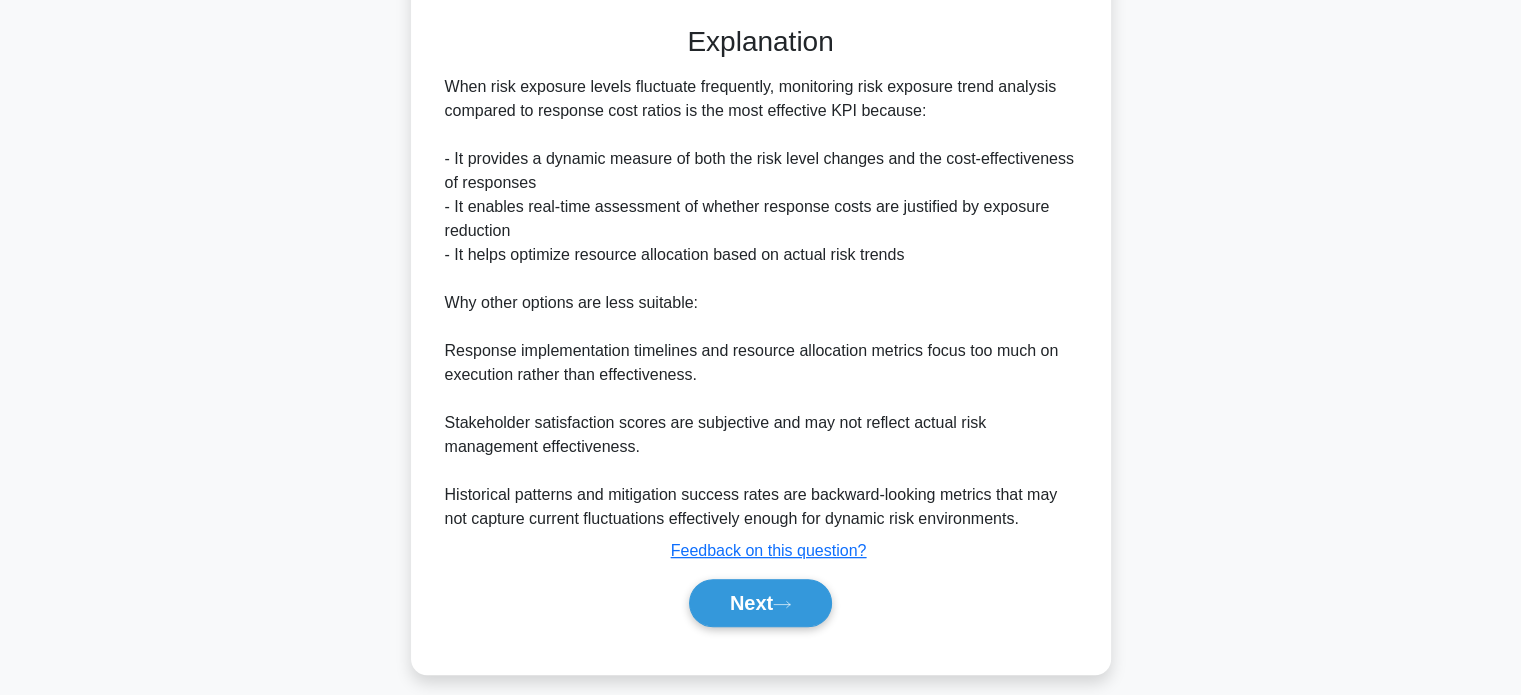 scroll, scrollTop: 586, scrollLeft: 0, axis: vertical 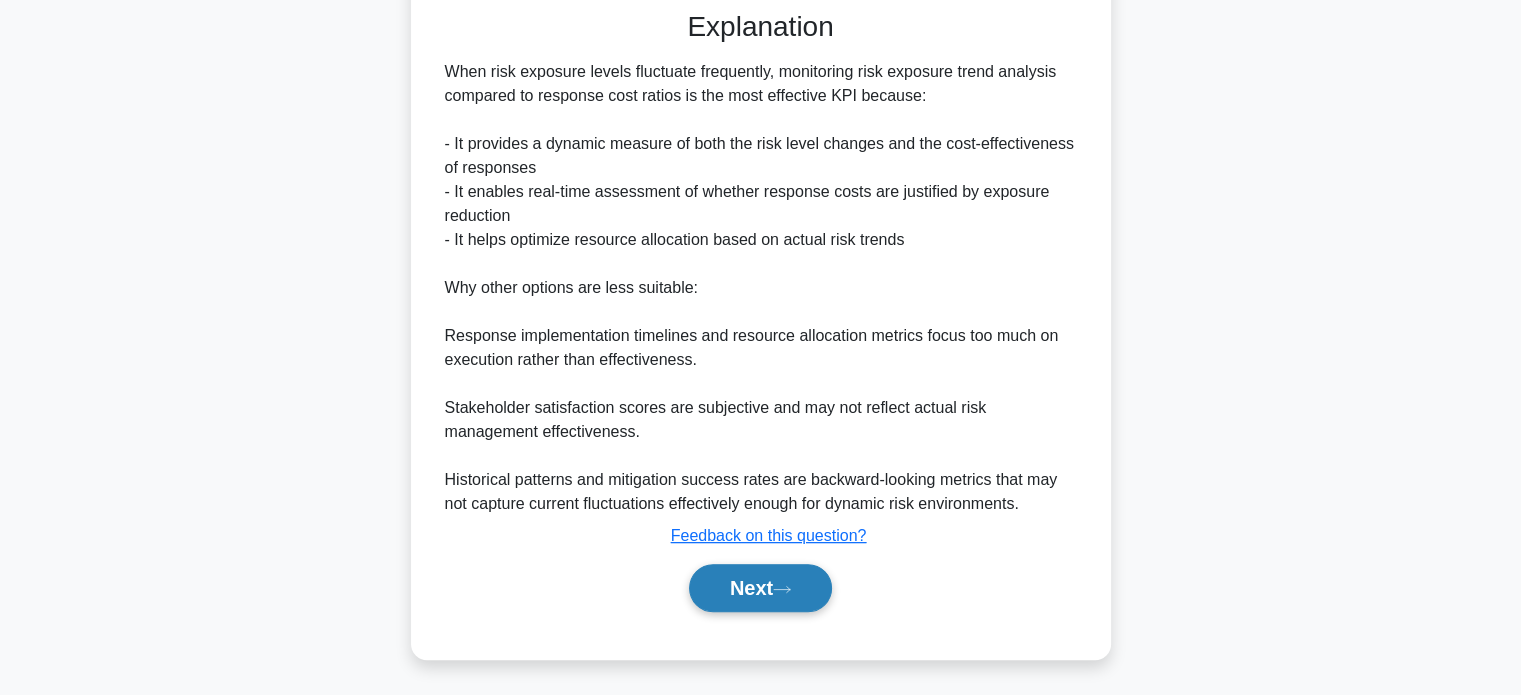 click on "Next" at bounding box center [760, 588] 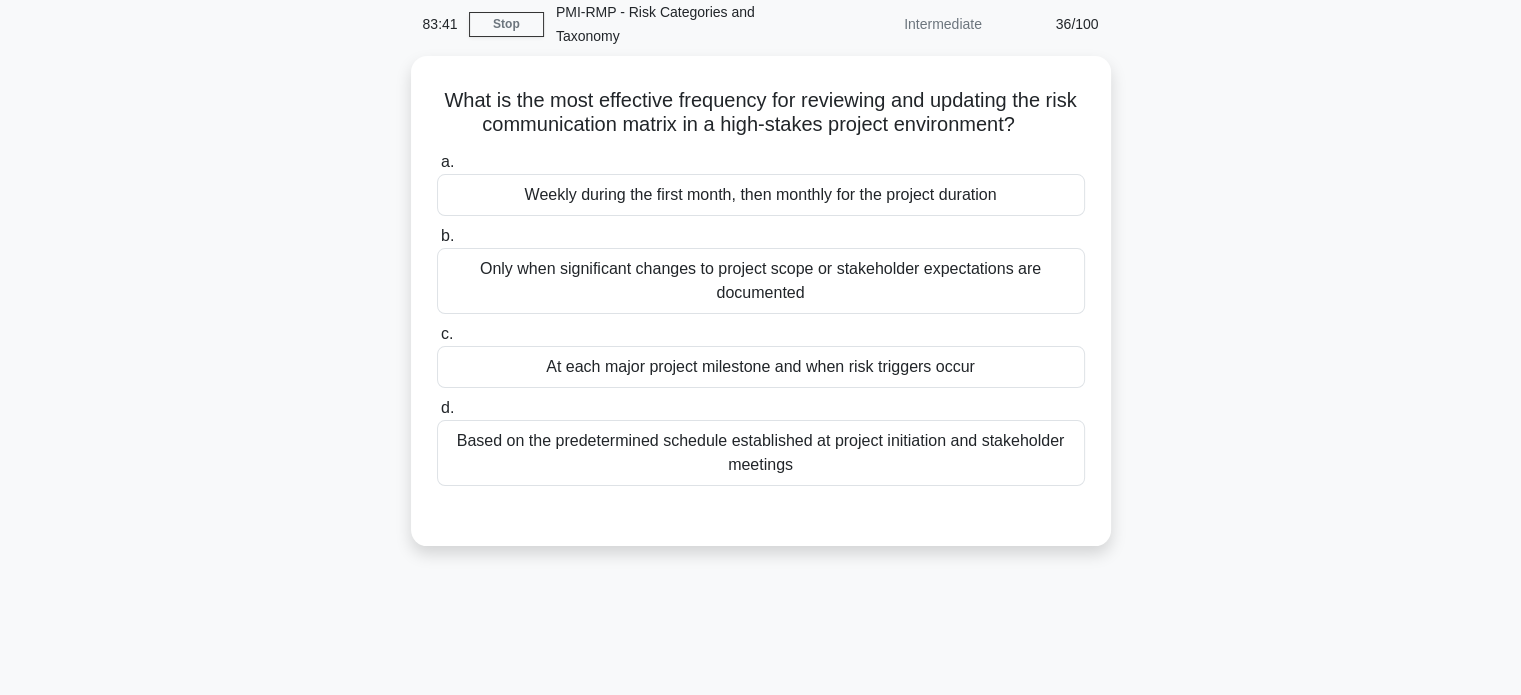 scroll, scrollTop: 84, scrollLeft: 0, axis: vertical 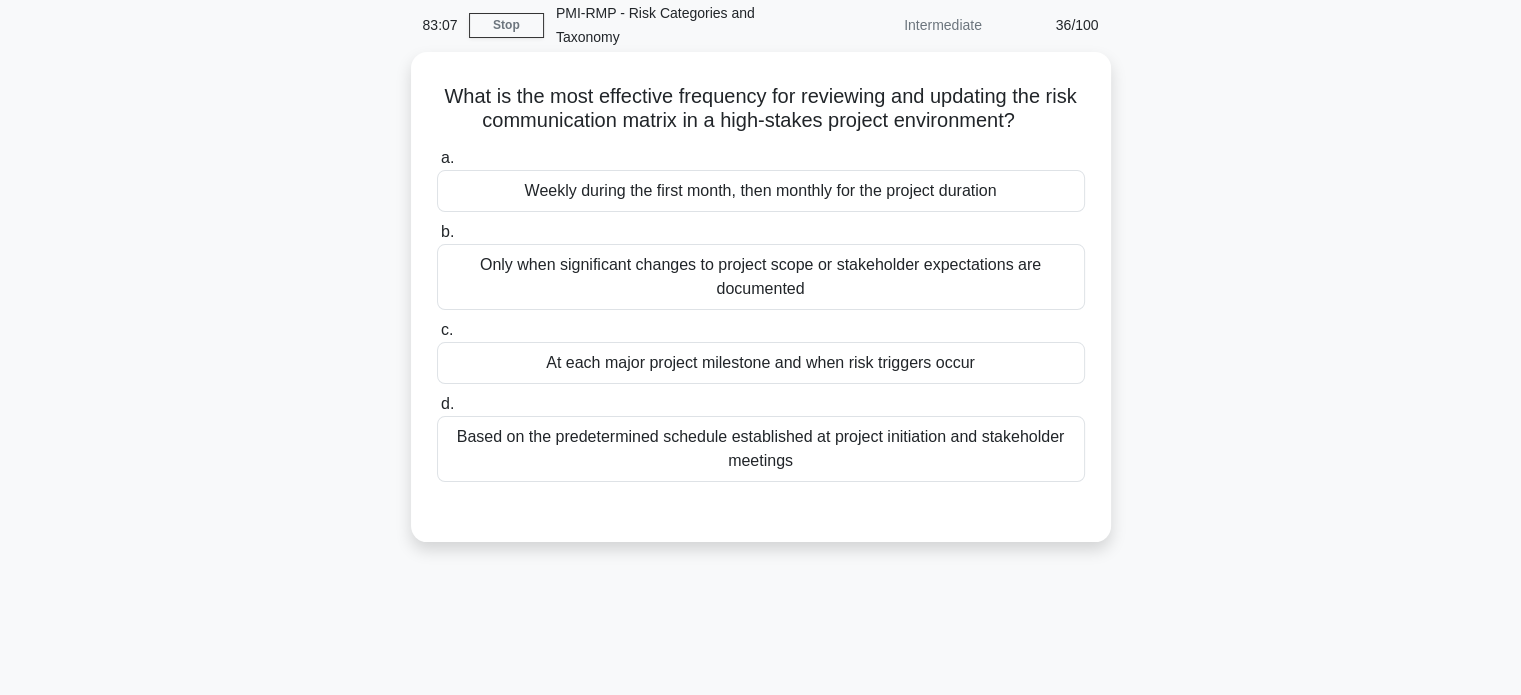 click on "Based on the predetermined schedule established at project initiation and stakeholder meetings" at bounding box center [761, 449] 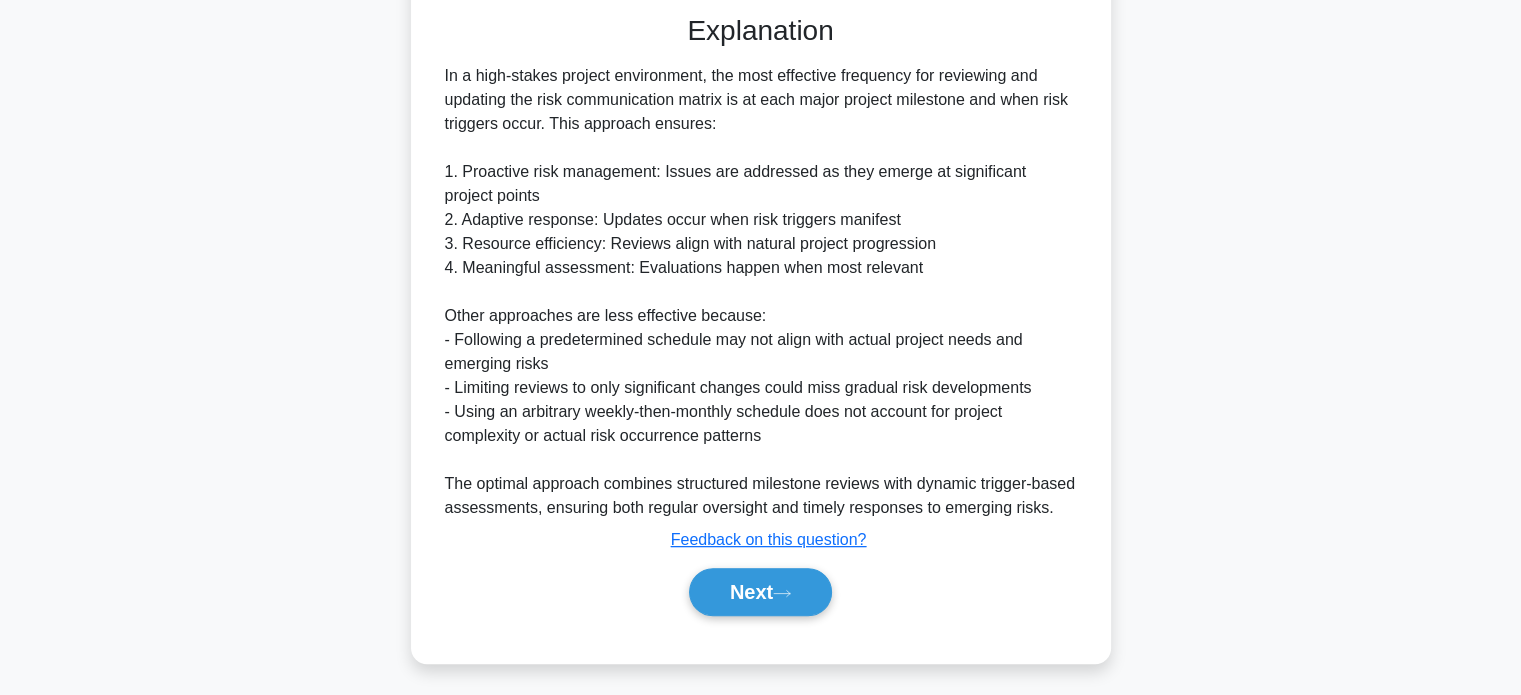 scroll, scrollTop: 583, scrollLeft: 0, axis: vertical 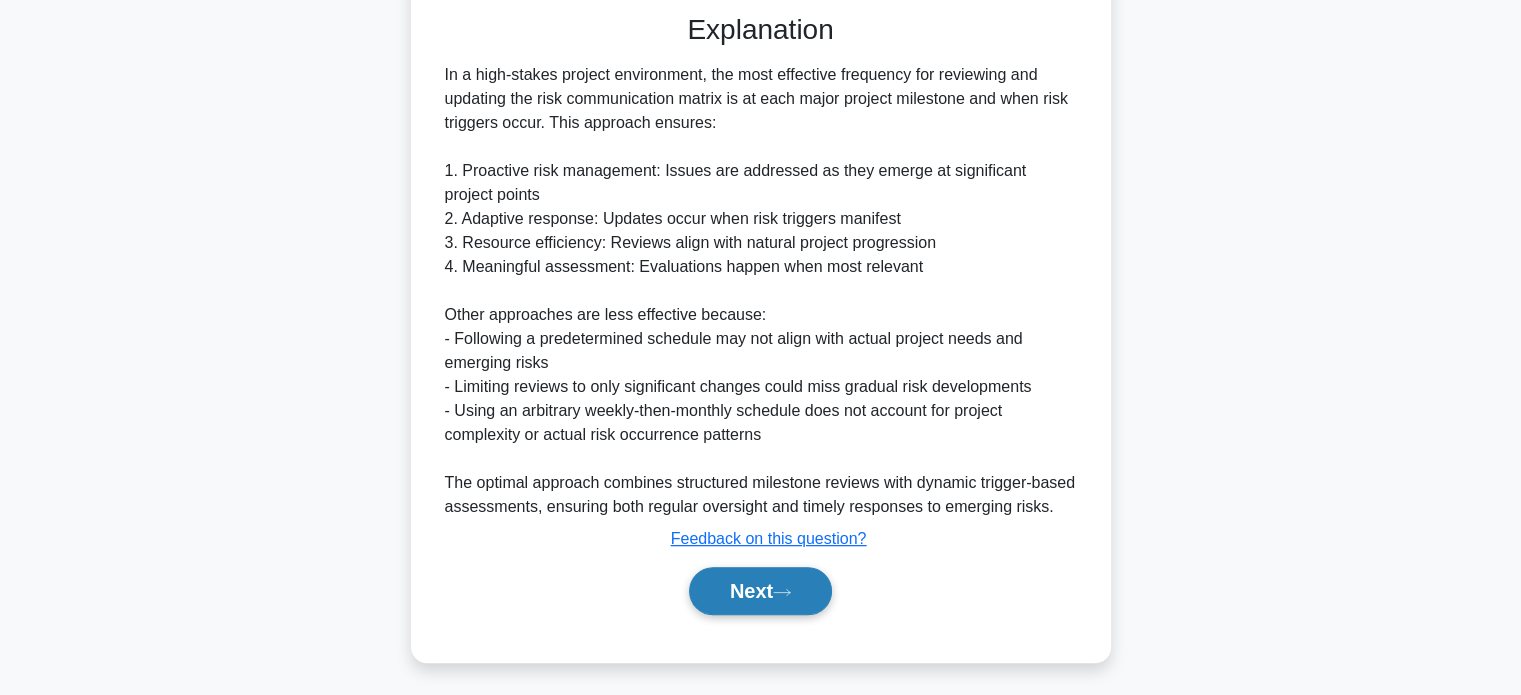 click on "Next" at bounding box center [760, 591] 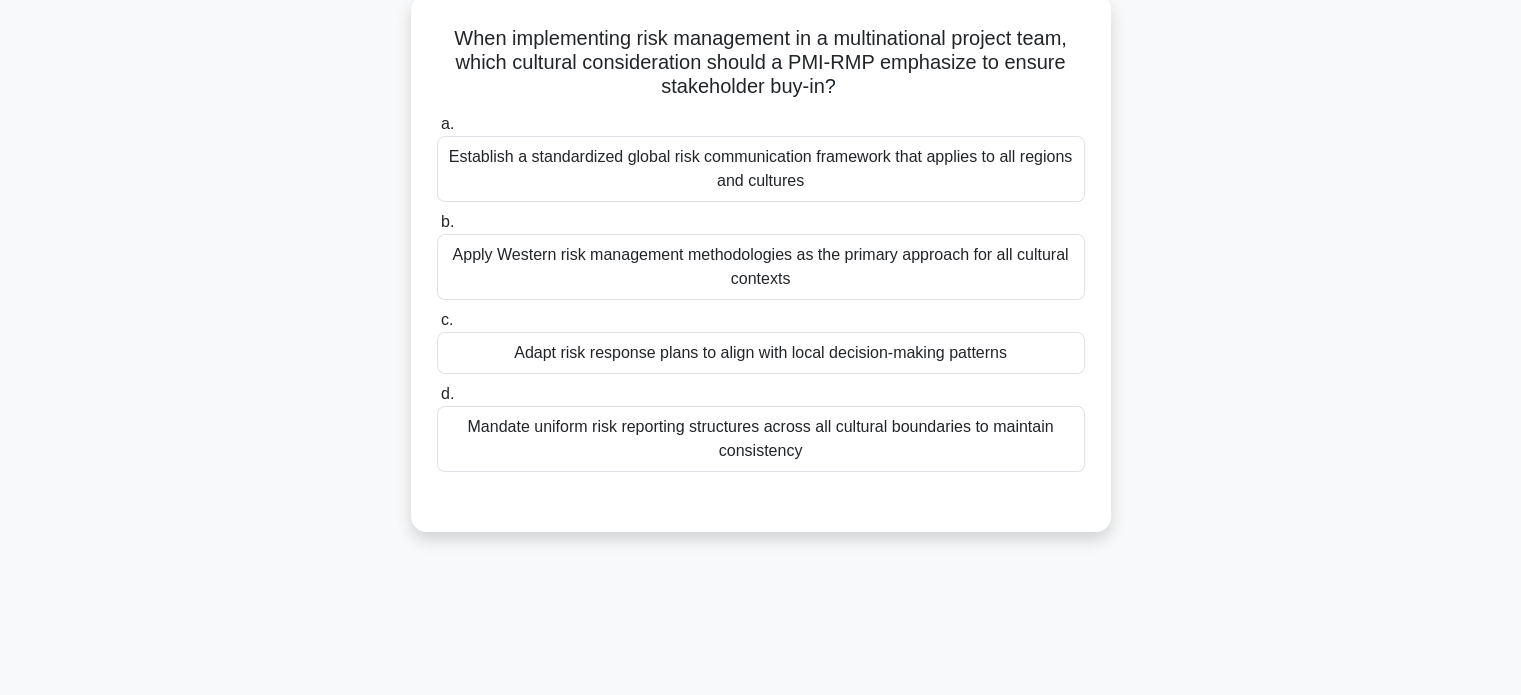 scroll, scrollTop: 134, scrollLeft: 0, axis: vertical 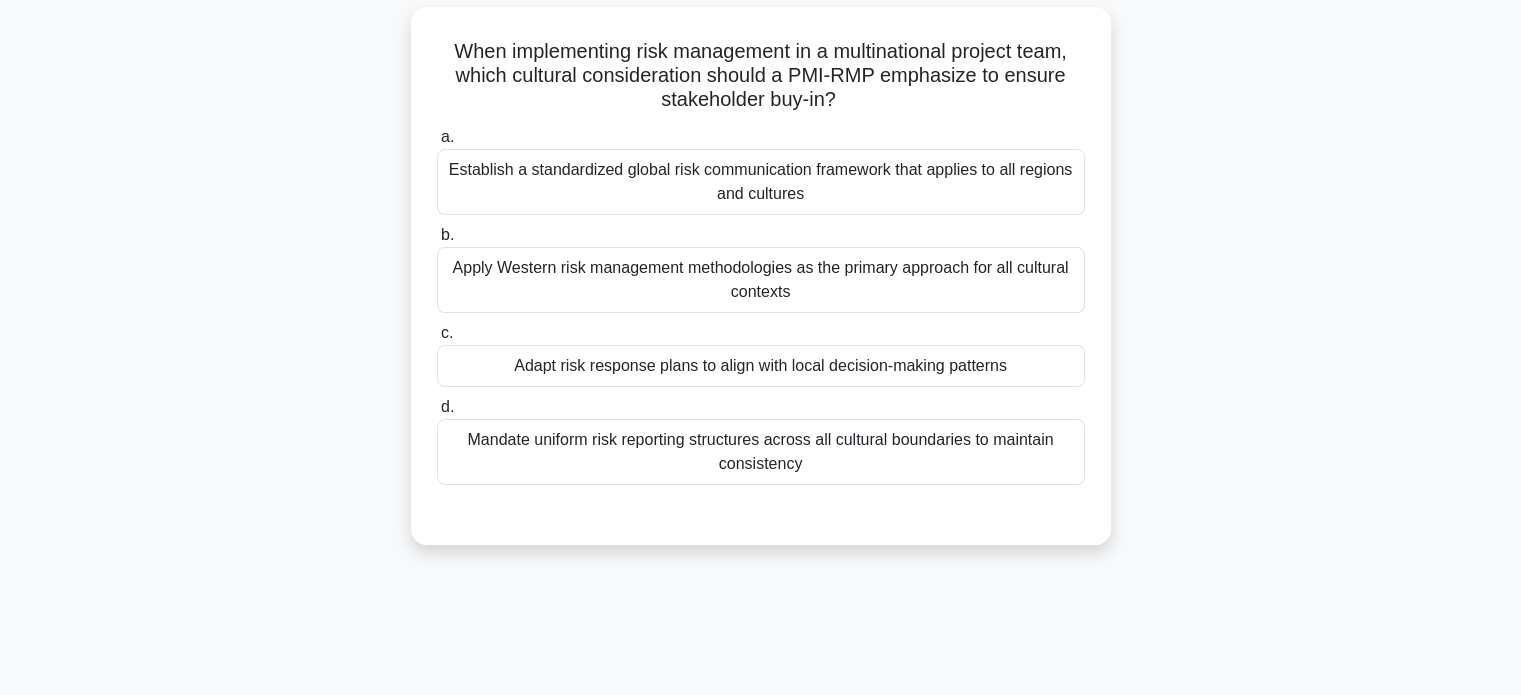 click on "Adapt risk response plans to align with local decision-making patterns" at bounding box center [761, 366] 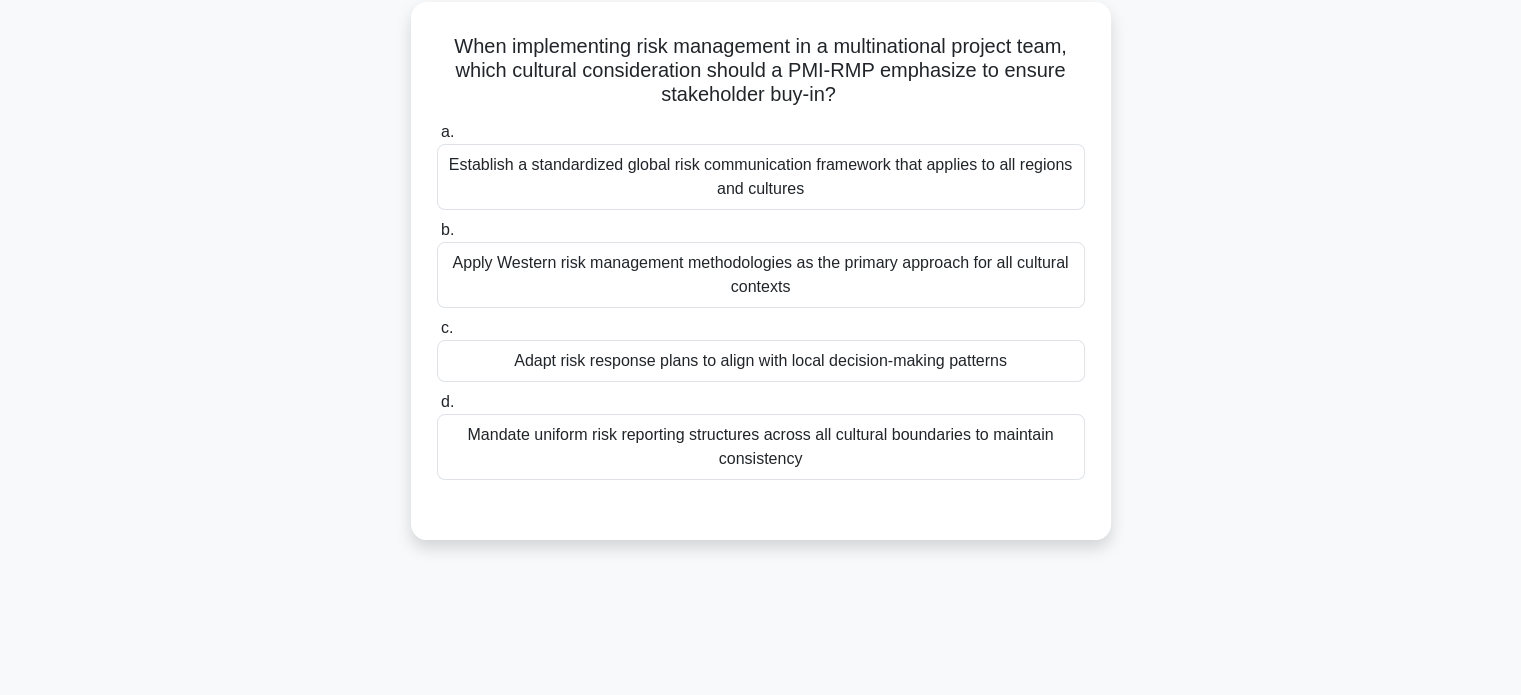 click on "c.
Adapt risk response plans to align with local decision-making patterns" at bounding box center (437, 328) 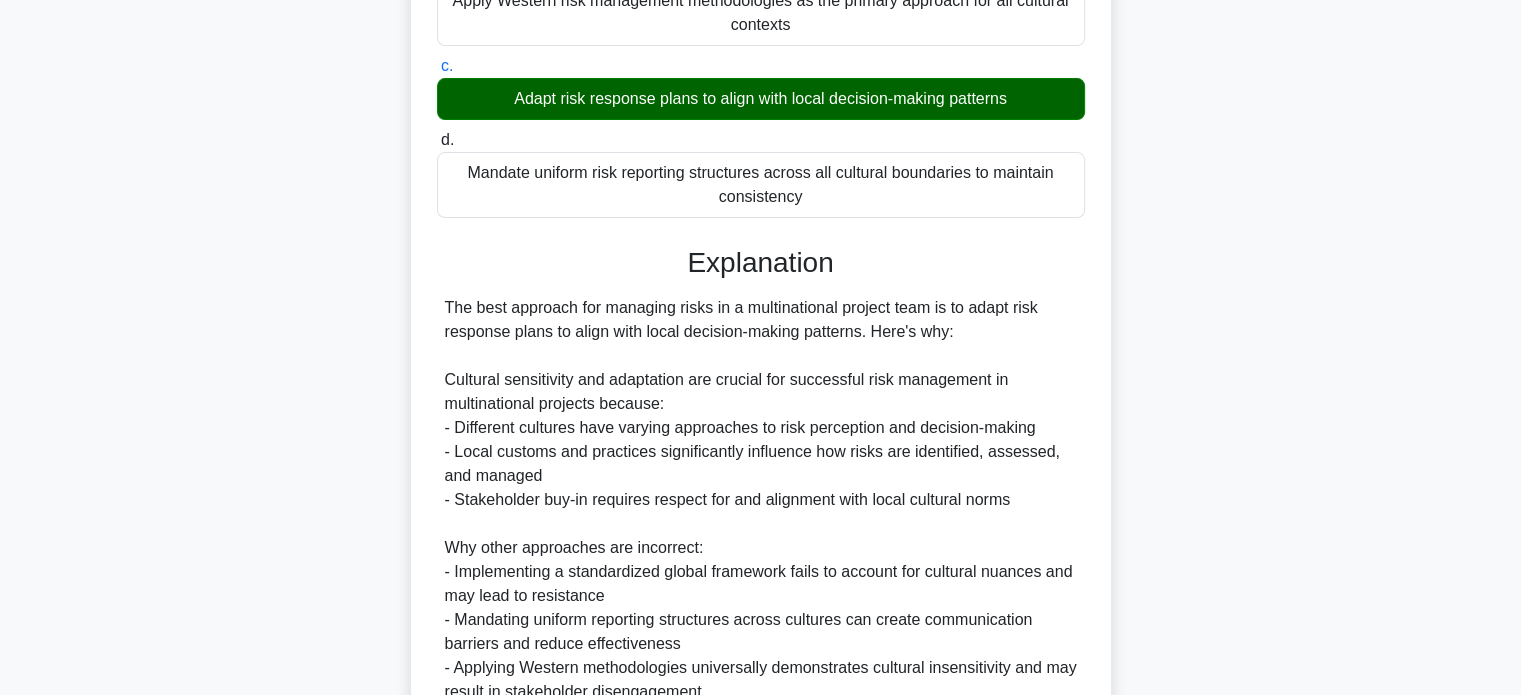 scroll, scrollTop: 728, scrollLeft: 0, axis: vertical 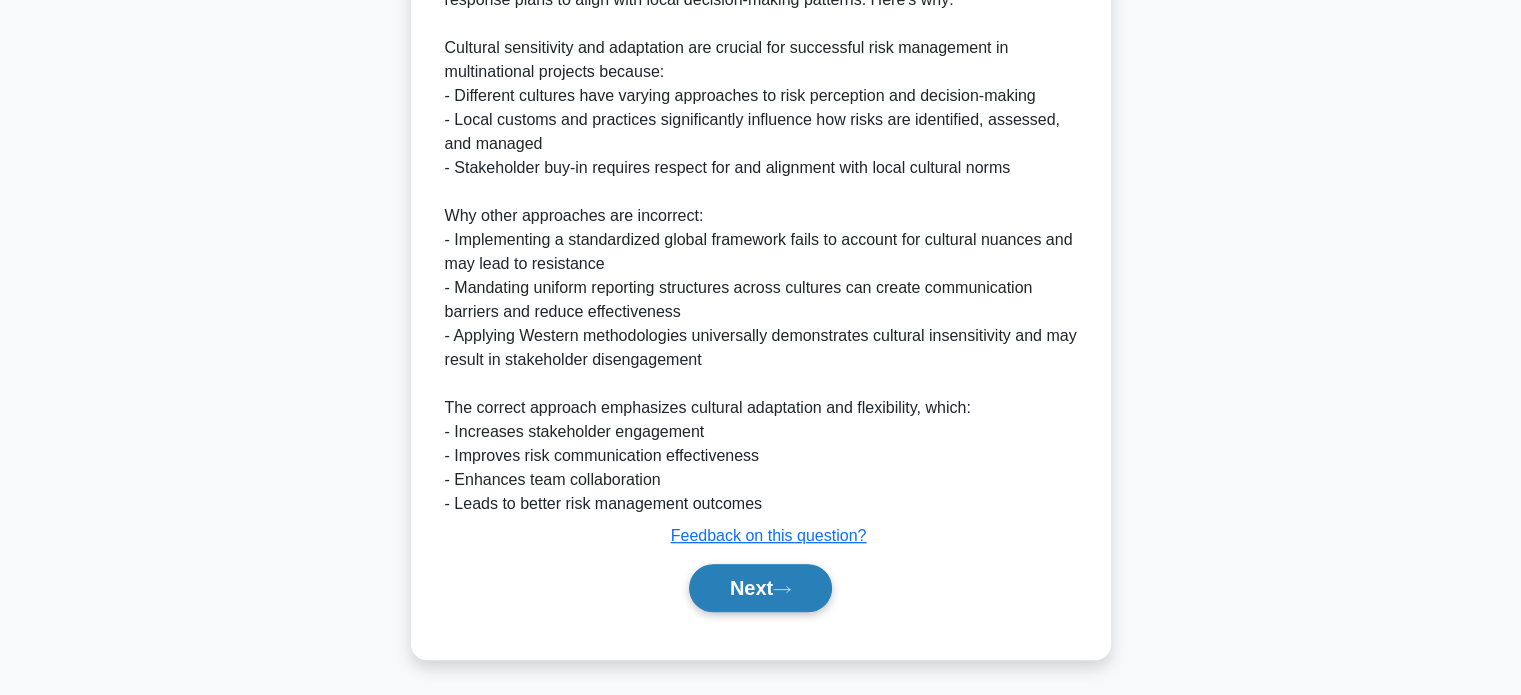 click on "Next" at bounding box center (760, 588) 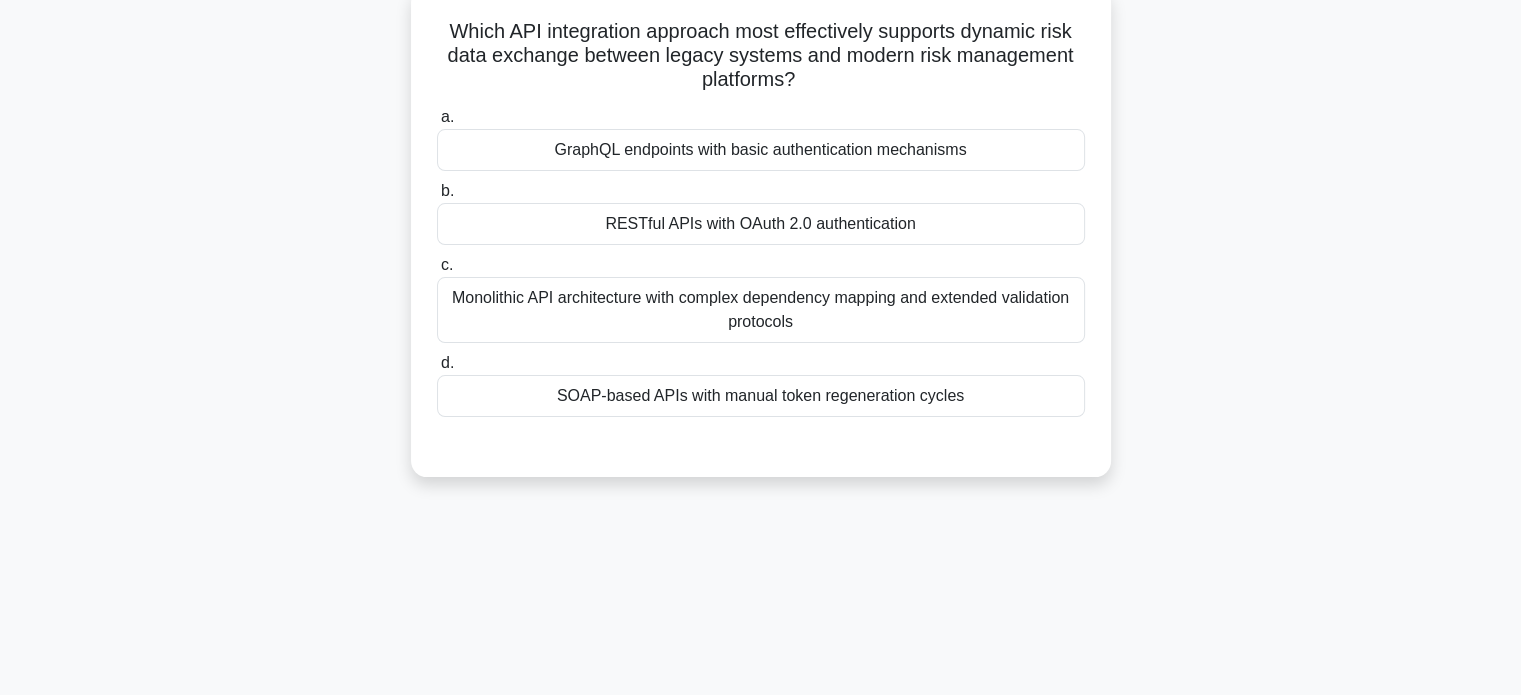 scroll, scrollTop: 148, scrollLeft: 0, axis: vertical 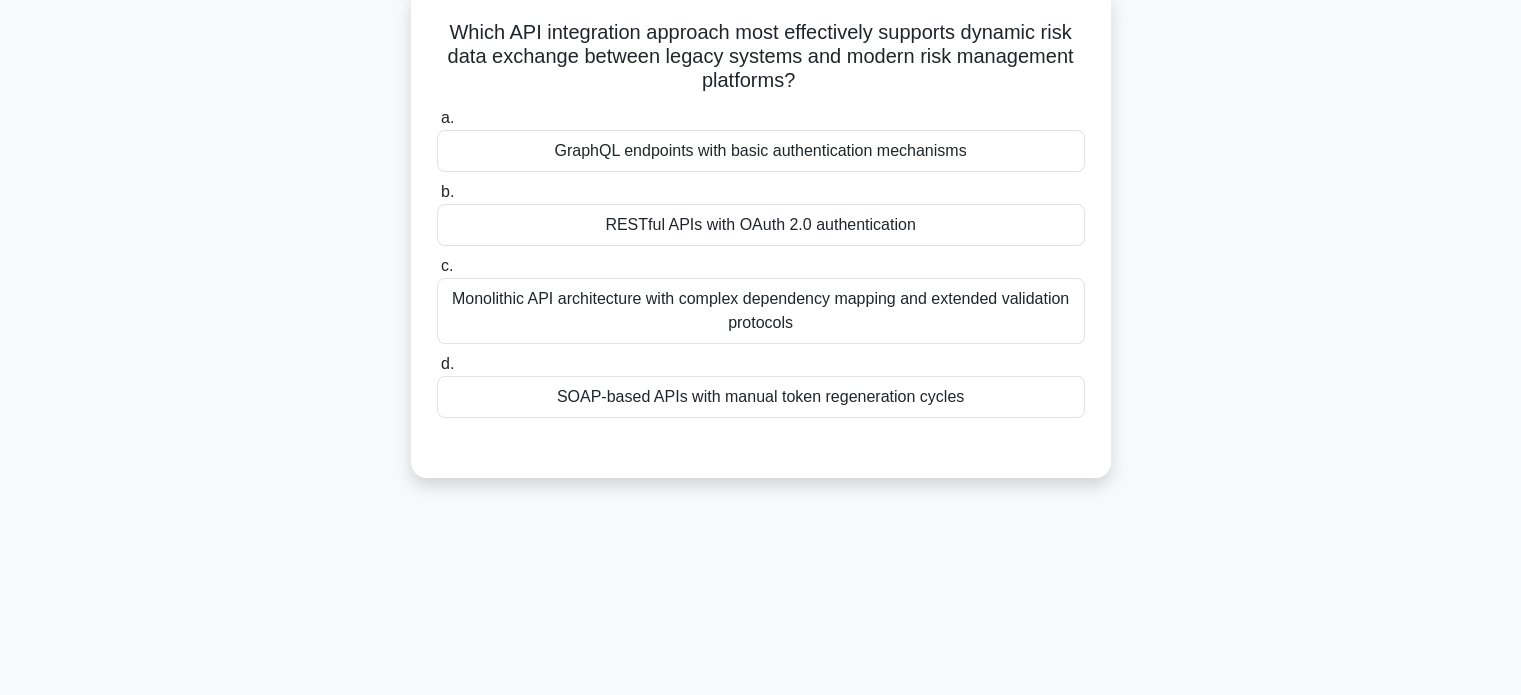 click on "RESTful APIs with OAuth 2.0 authentication" at bounding box center [761, 225] 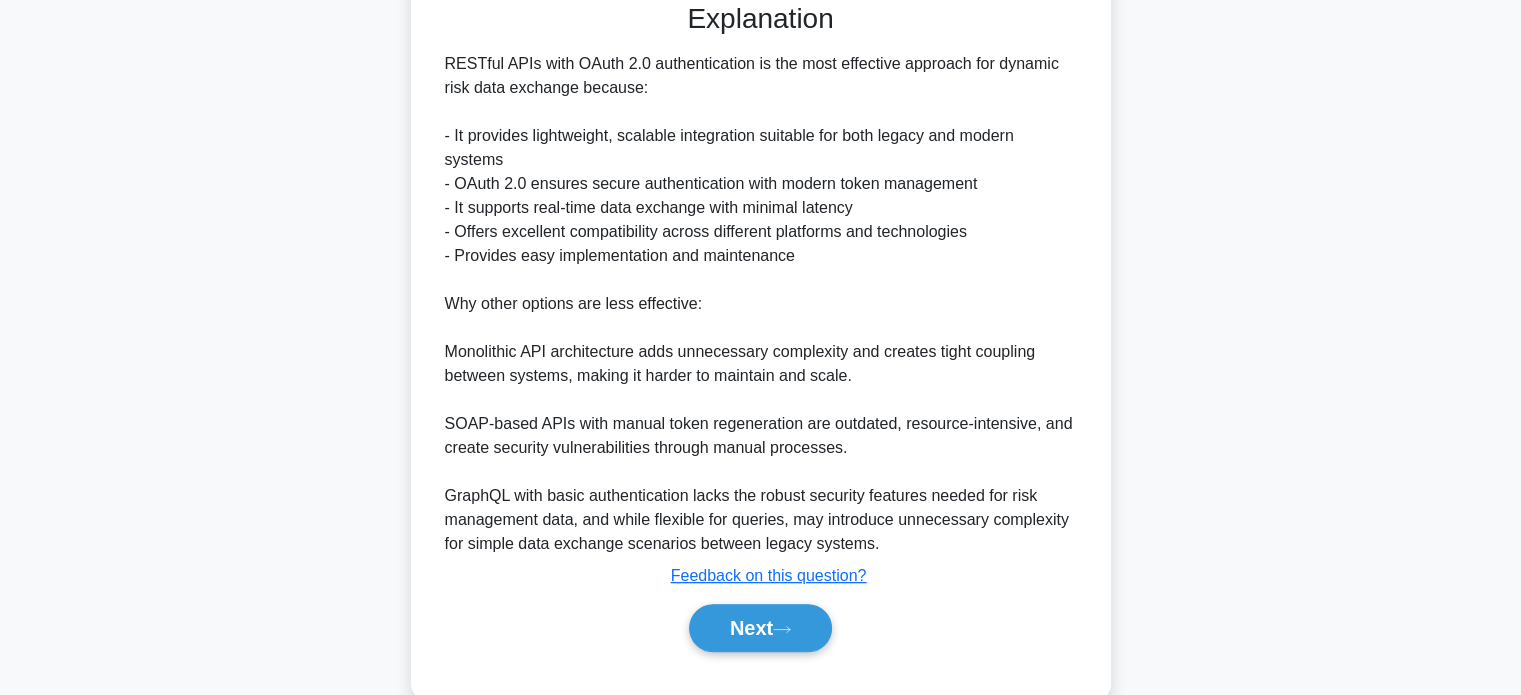 scroll, scrollTop: 632, scrollLeft: 0, axis: vertical 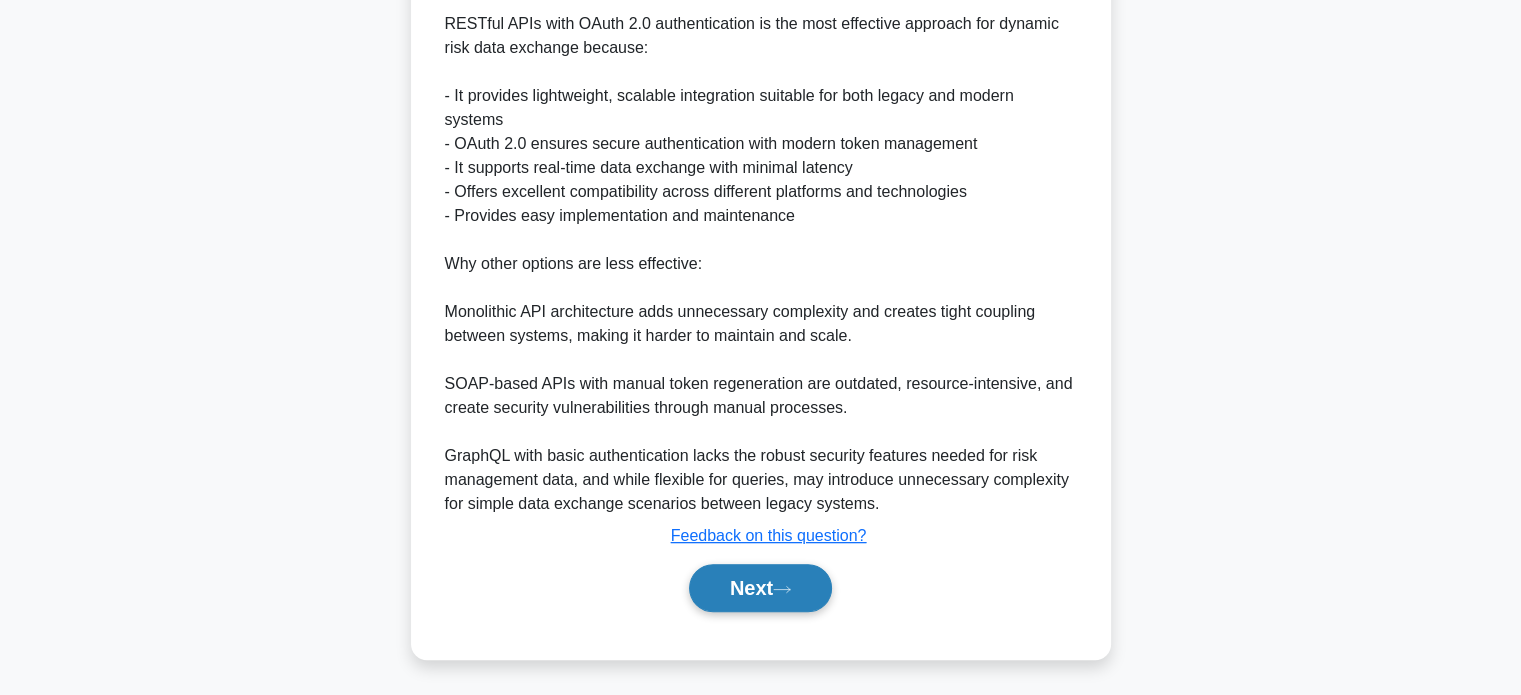 click on "Next" at bounding box center (760, 588) 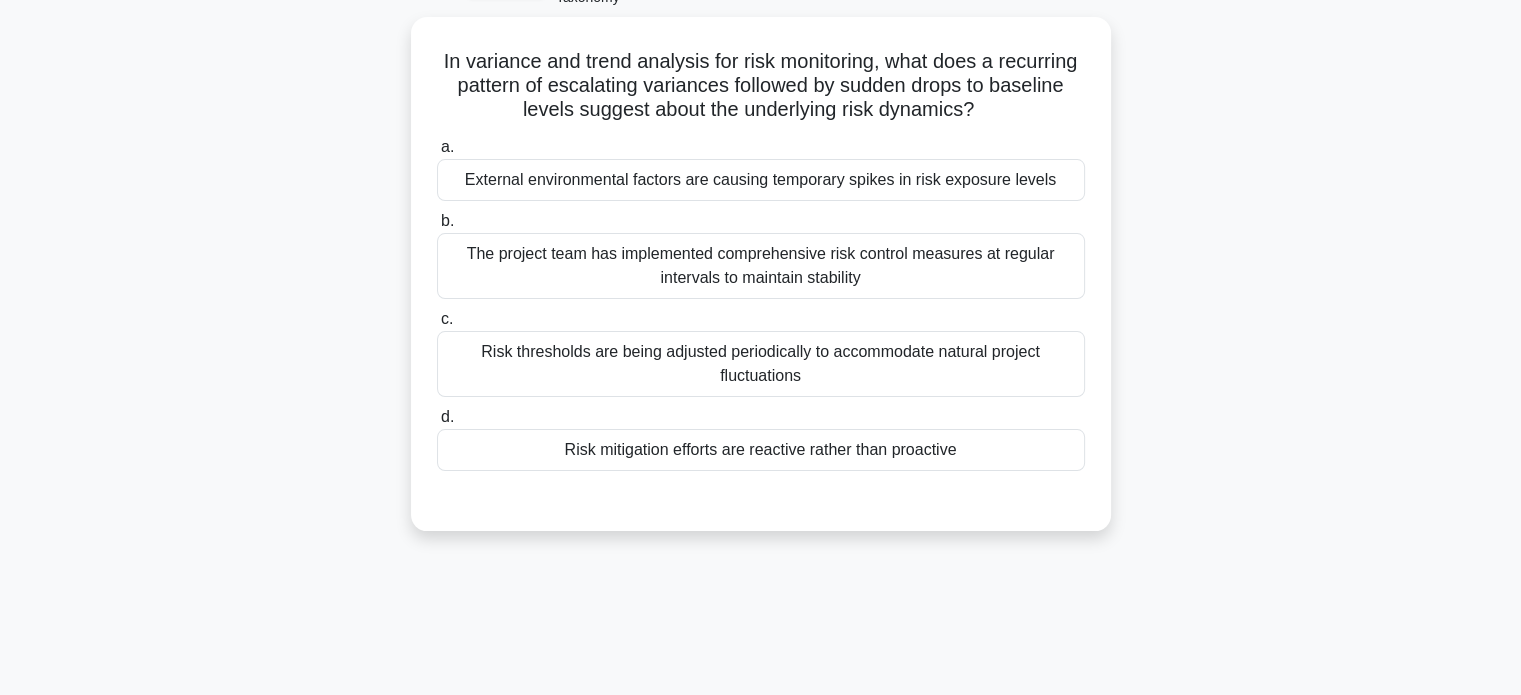 scroll, scrollTop: 122, scrollLeft: 0, axis: vertical 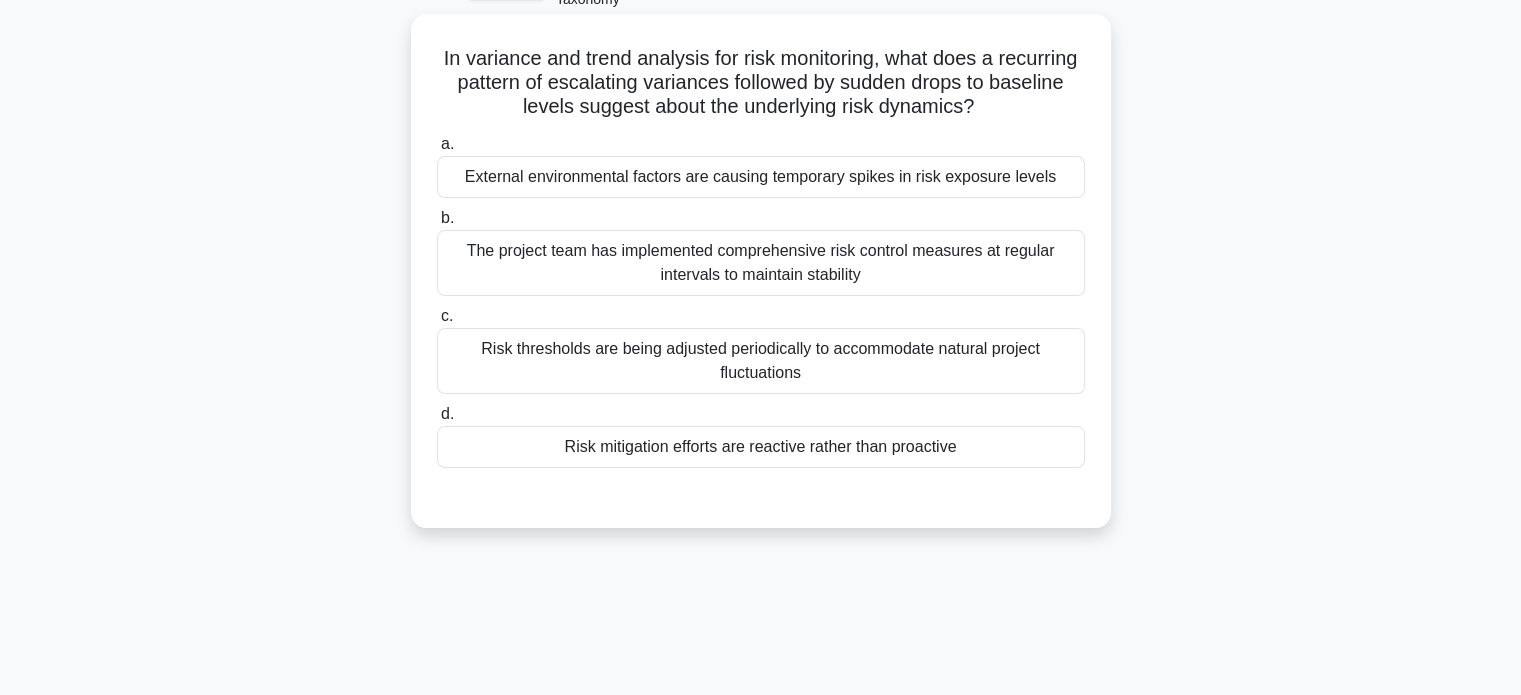 click on "Risk mitigation efforts are reactive rather than proactive" at bounding box center [761, 447] 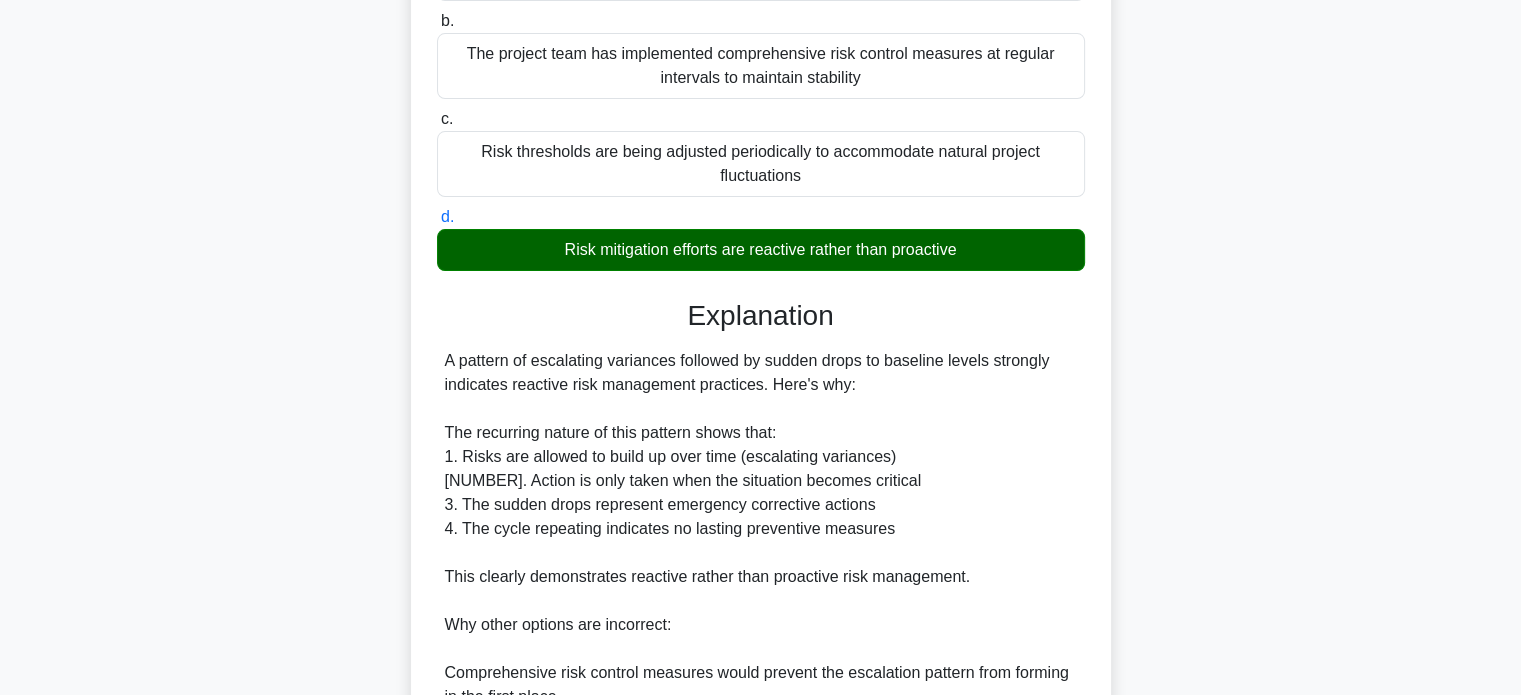 scroll, scrollTop: 656, scrollLeft: 0, axis: vertical 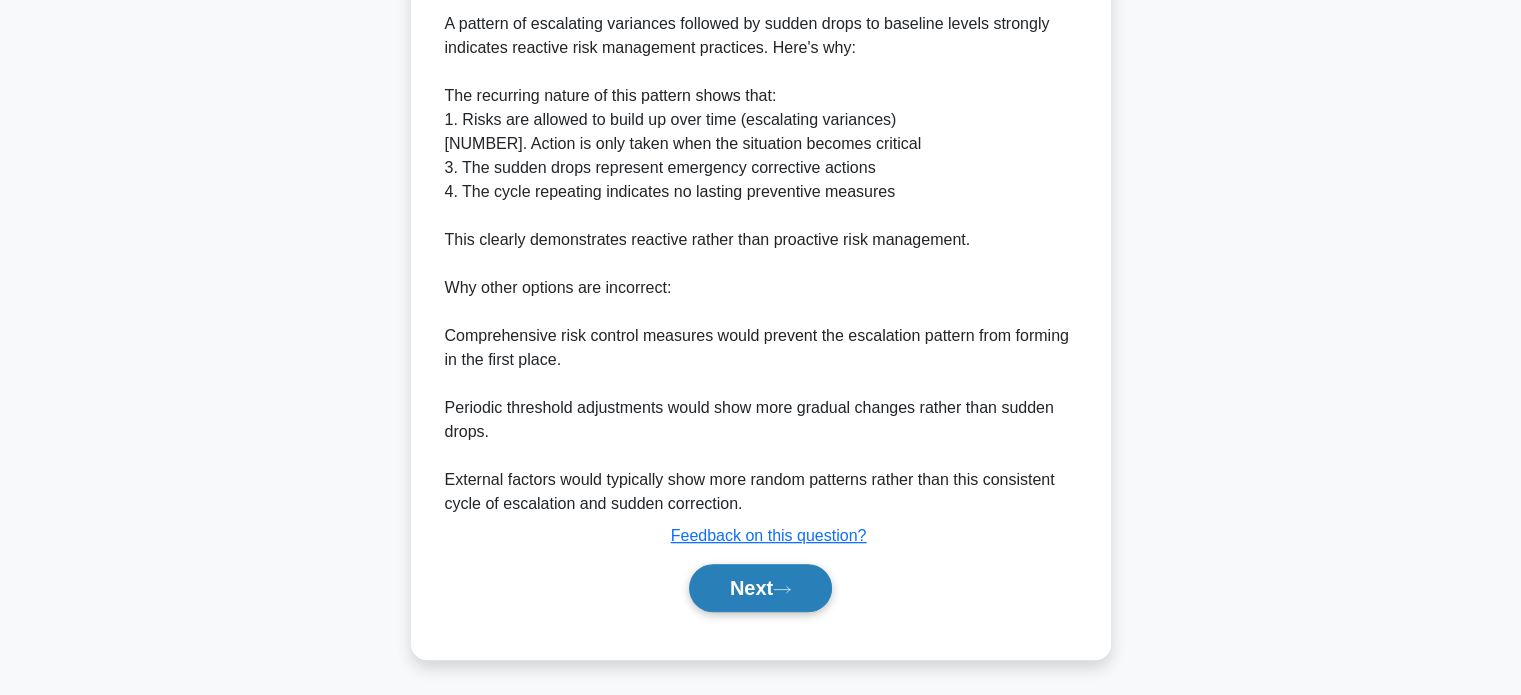 click on "Next" at bounding box center [760, 588] 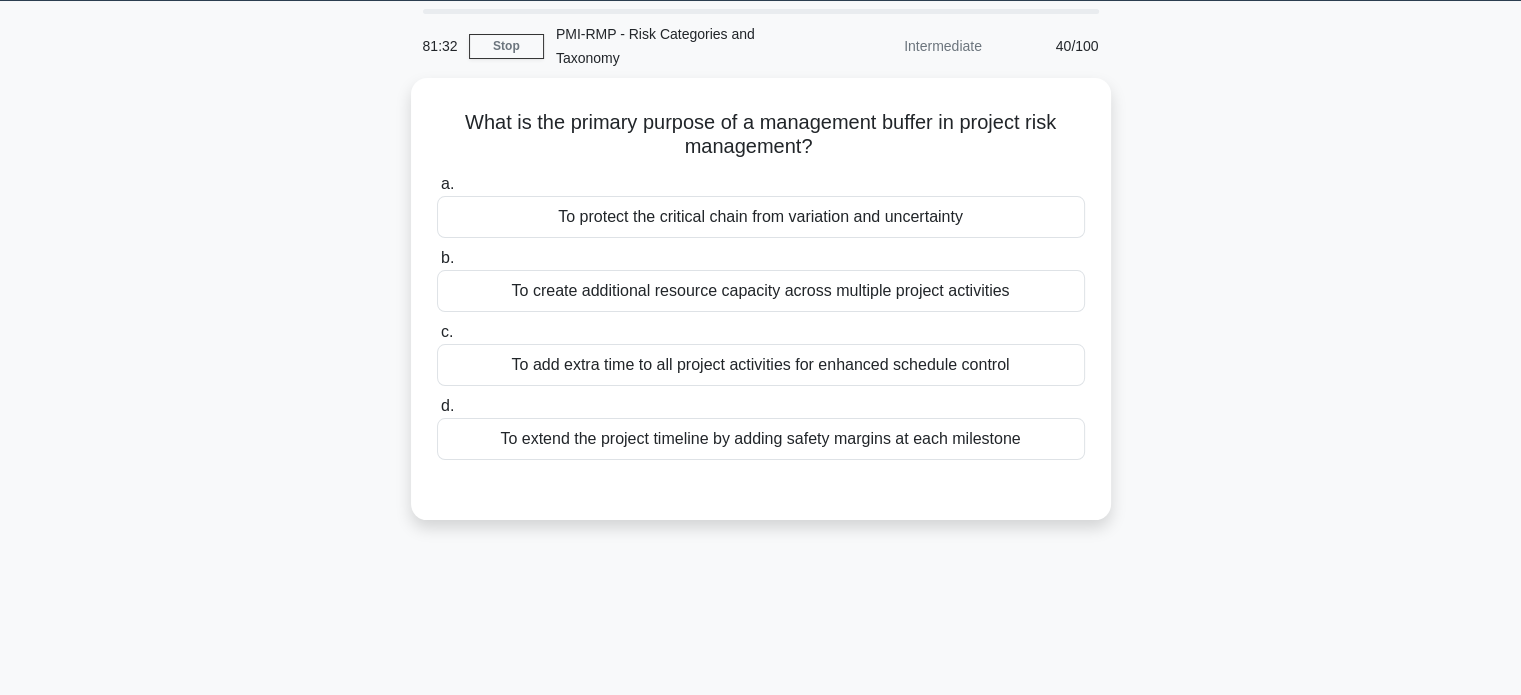 scroll, scrollTop: 65, scrollLeft: 0, axis: vertical 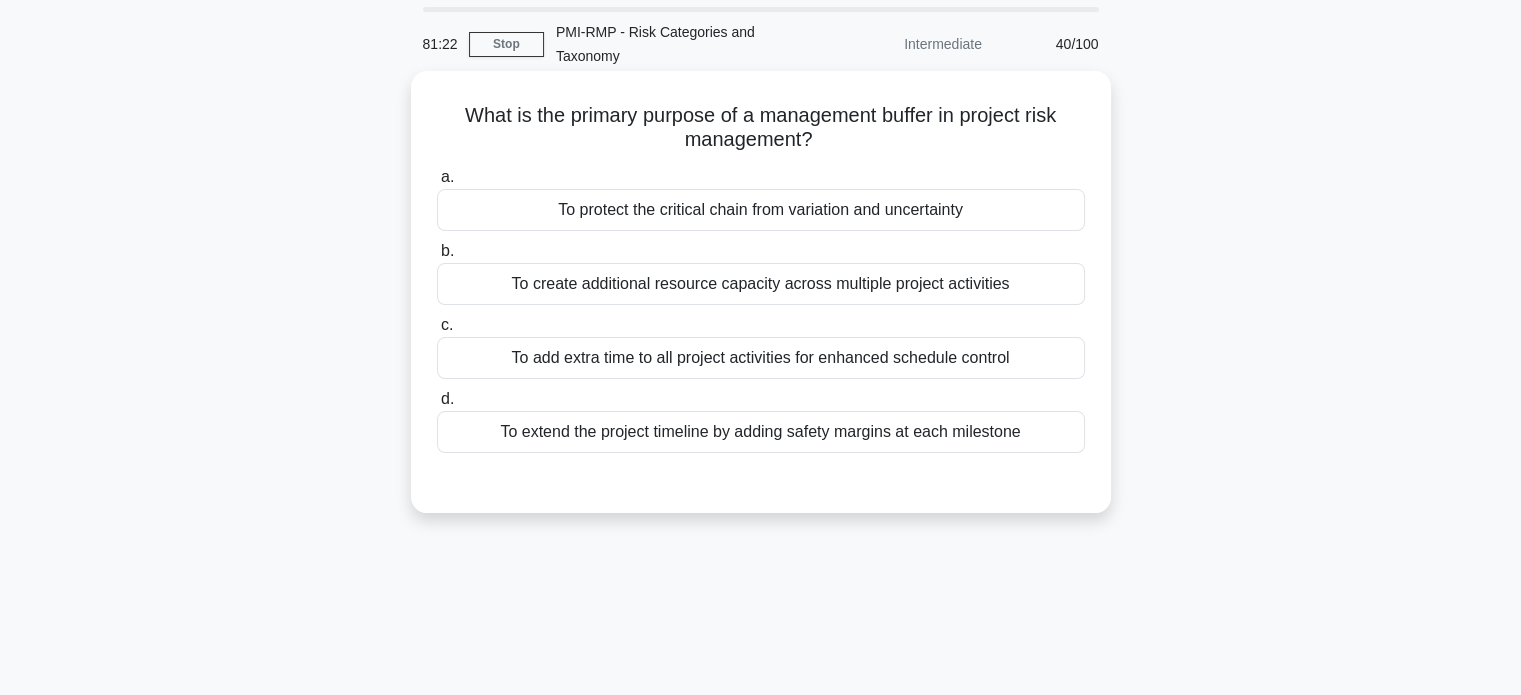 click on "To protect the critical chain from variation and uncertainty" at bounding box center [761, 210] 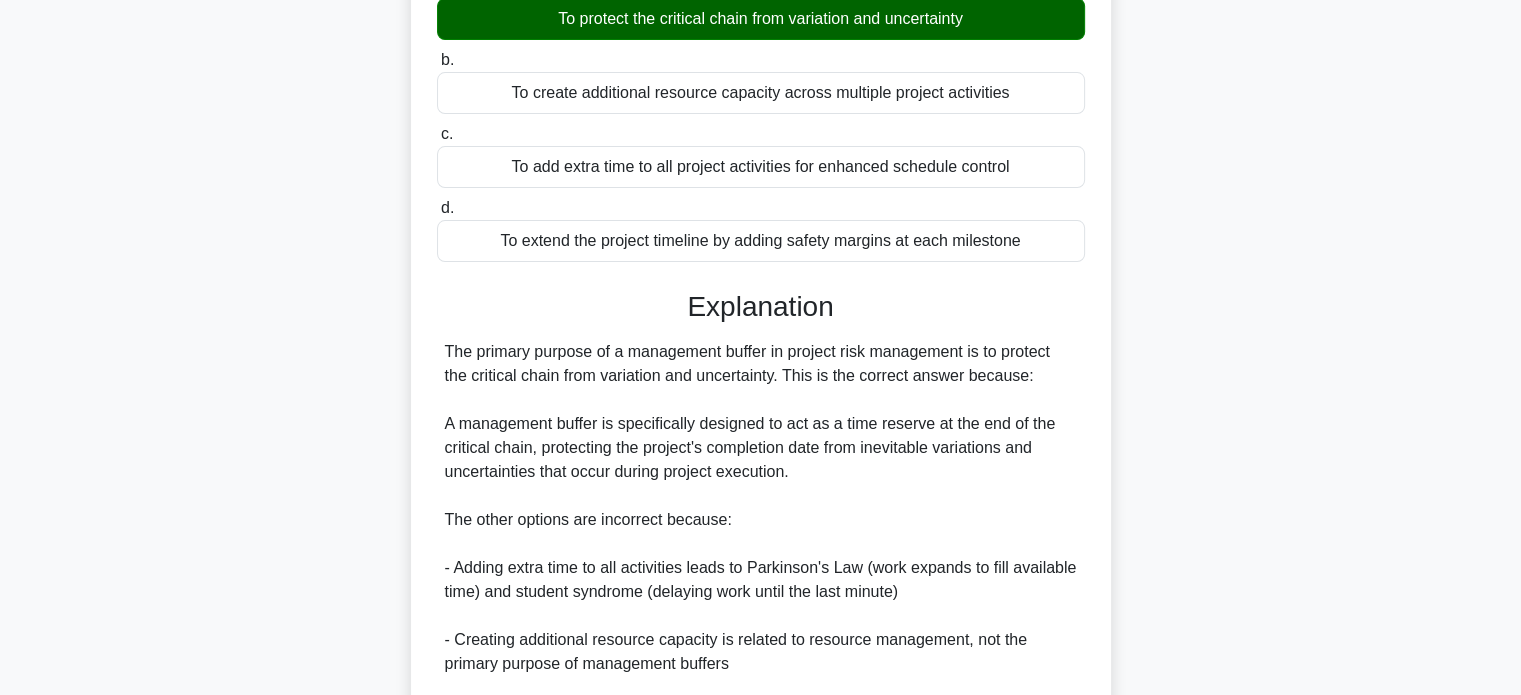 scroll, scrollTop: 560, scrollLeft: 0, axis: vertical 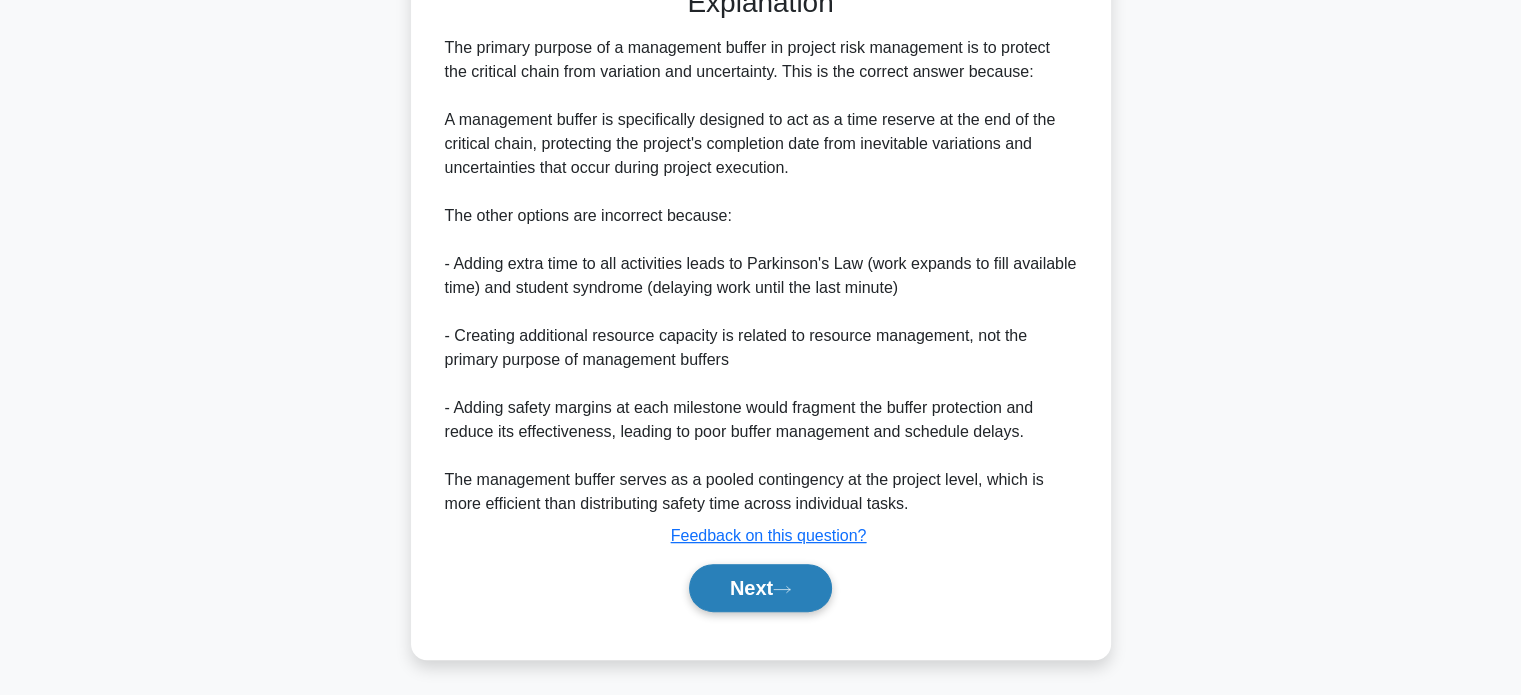 click on "Next" at bounding box center (760, 588) 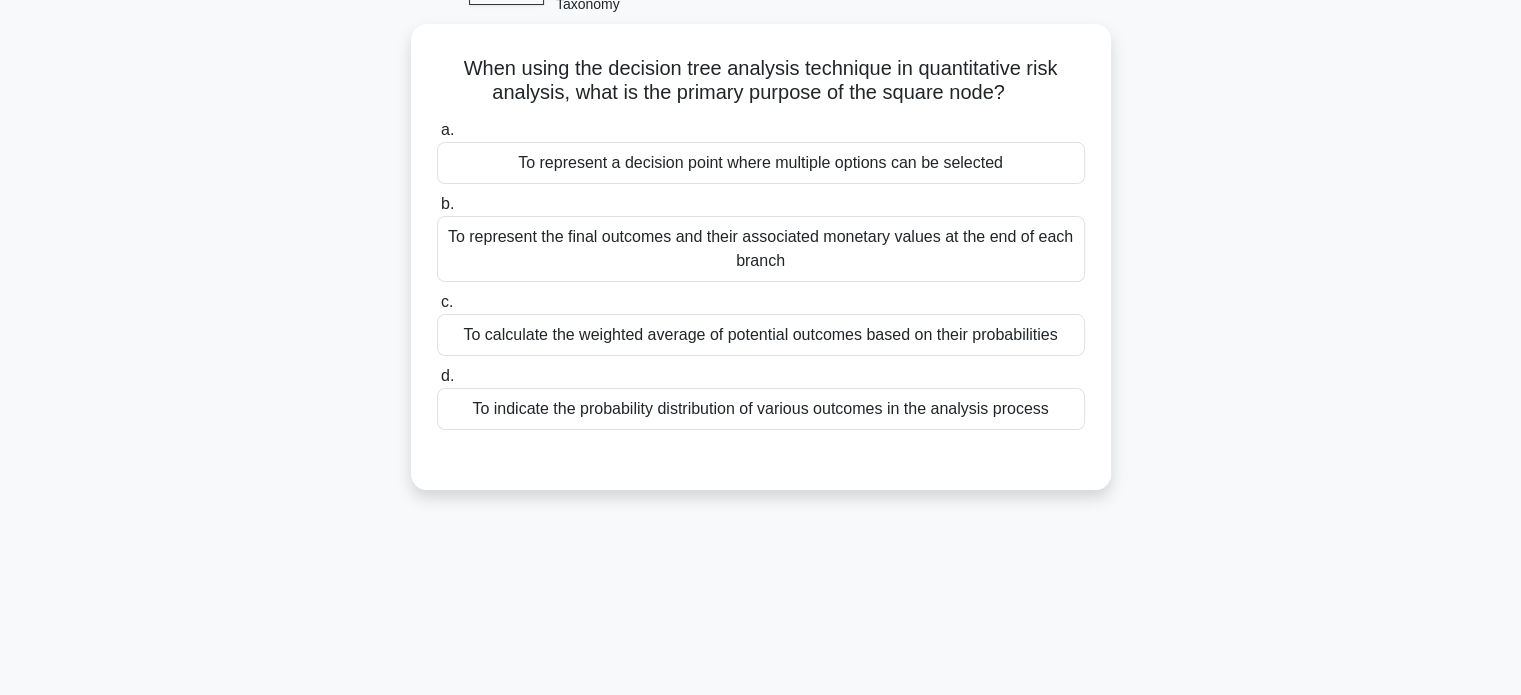 scroll, scrollTop: 104, scrollLeft: 0, axis: vertical 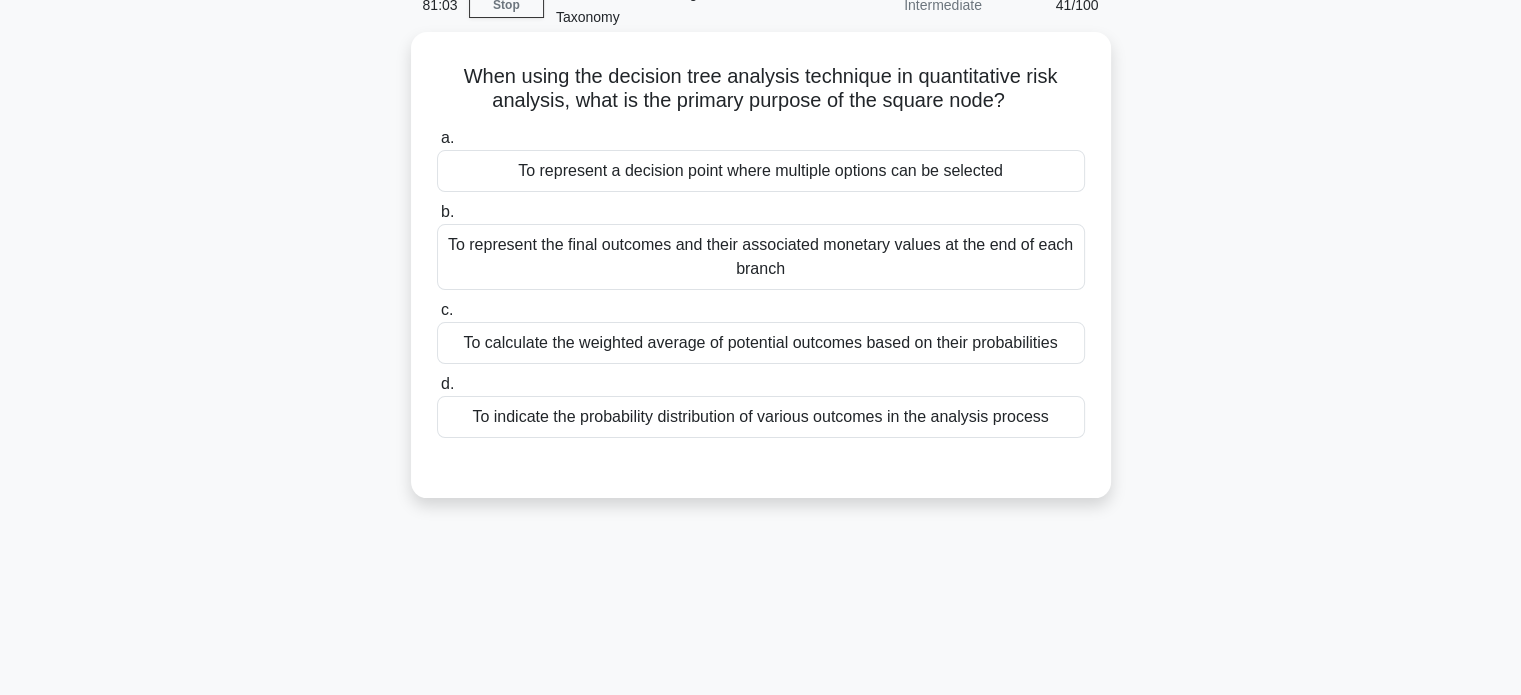 click on "To represent a decision point where multiple options can be selected" at bounding box center [761, 171] 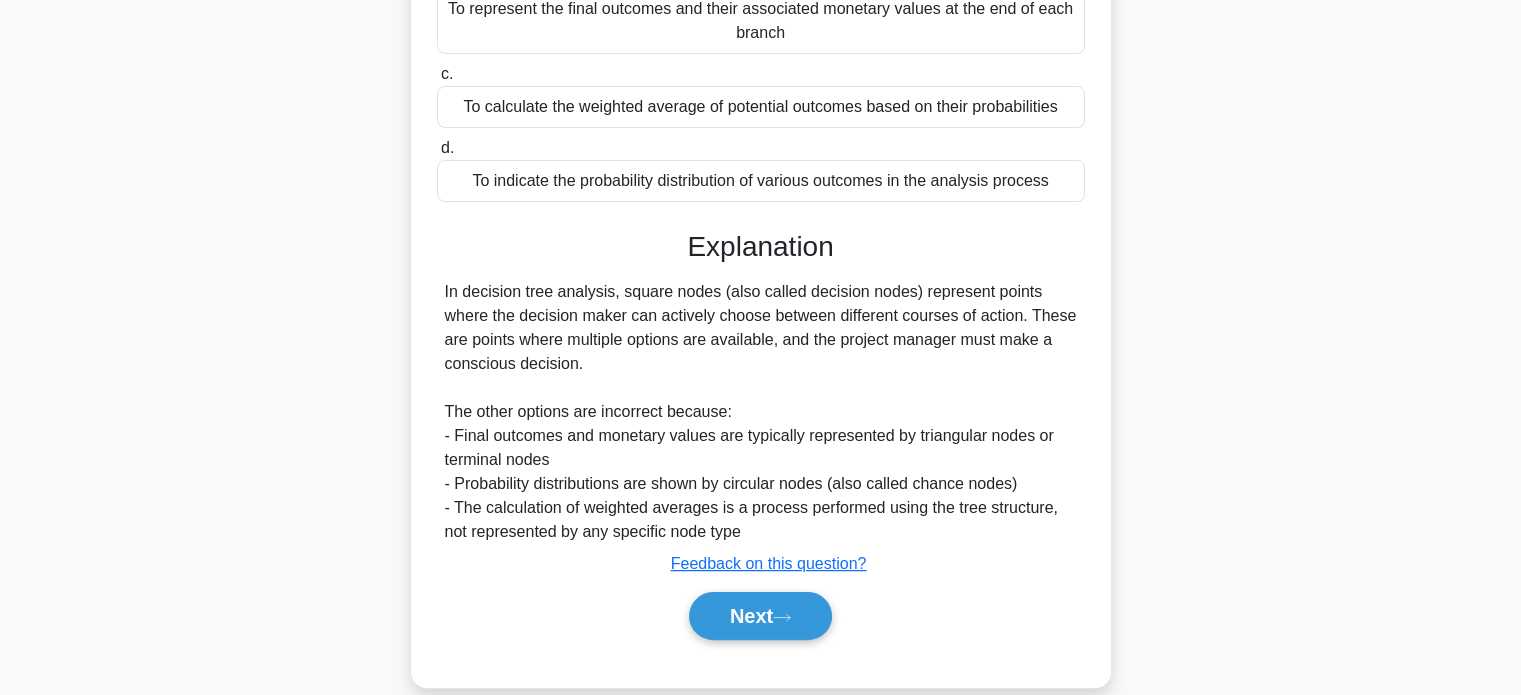 scroll, scrollTop: 385, scrollLeft: 0, axis: vertical 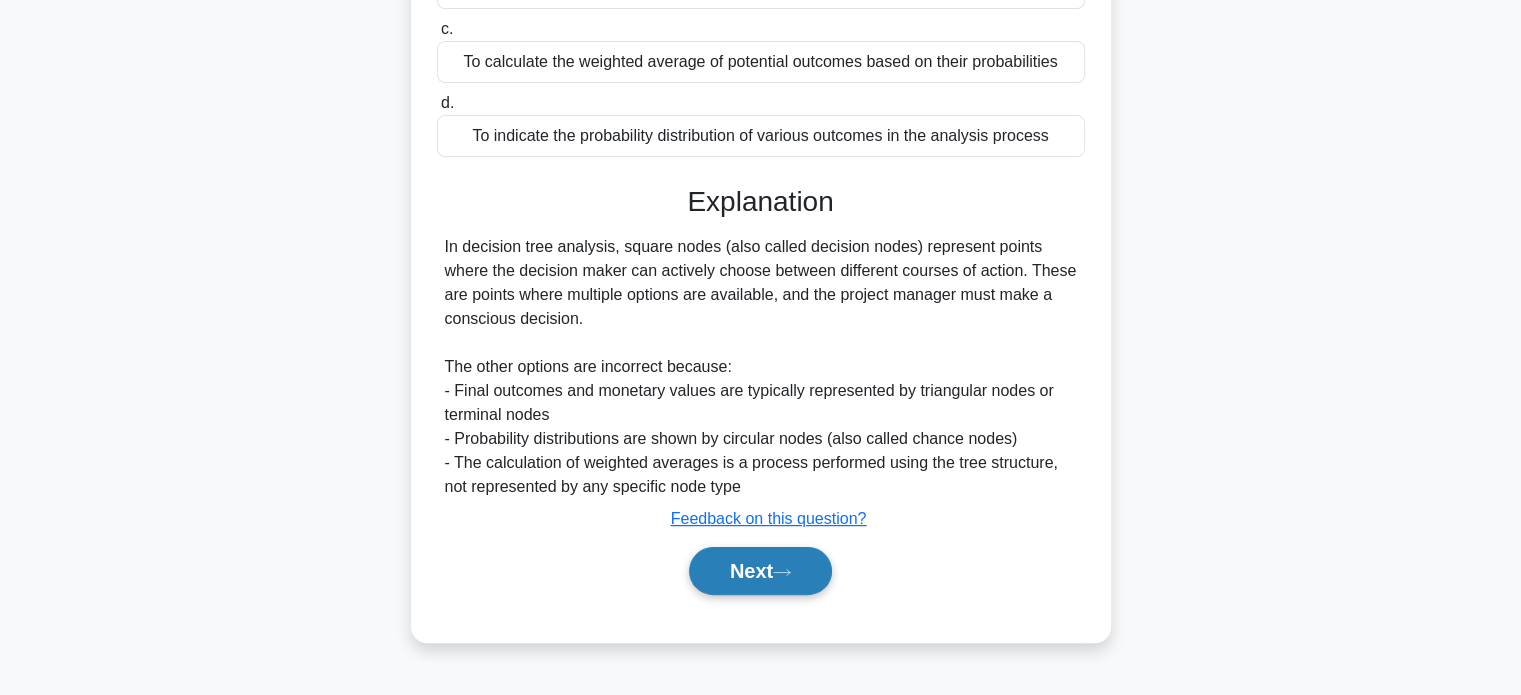 click on "Next" at bounding box center (760, 571) 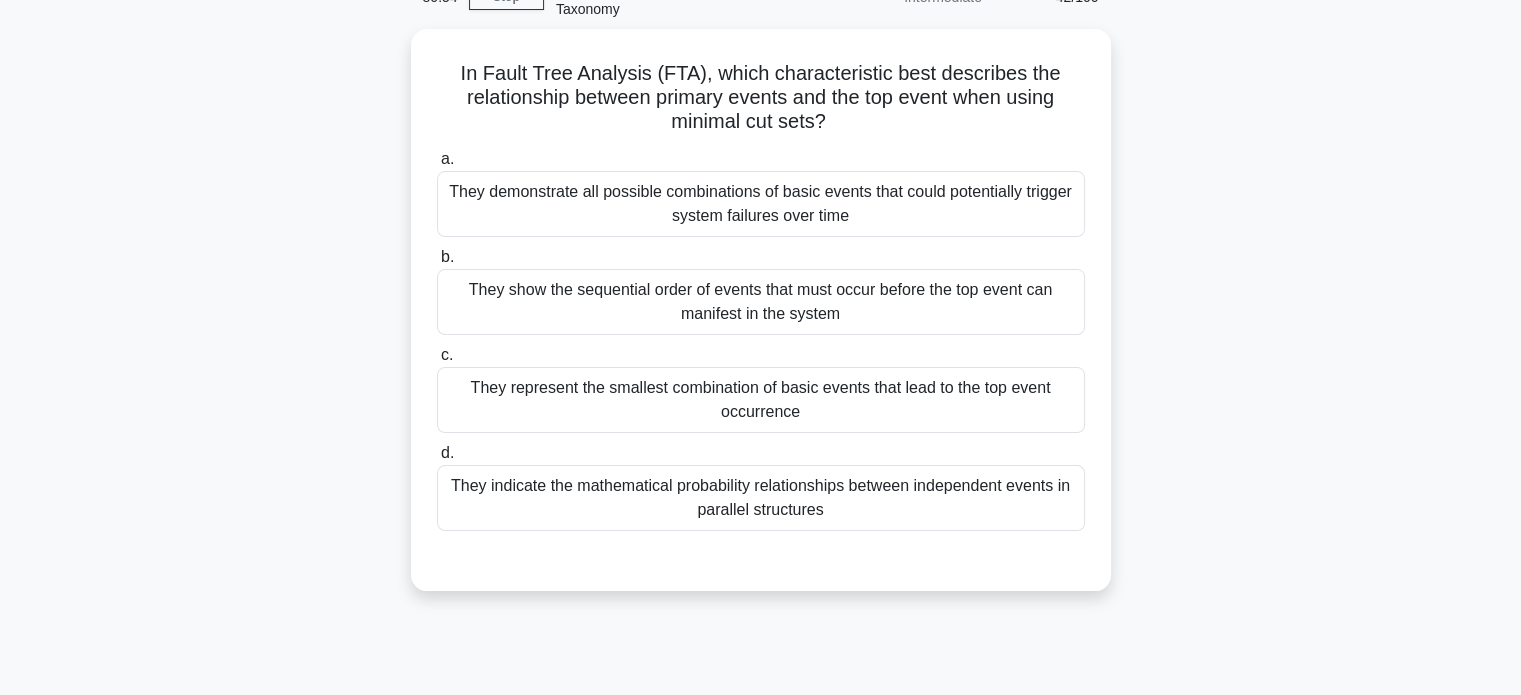 scroll, scrollTop: 113, scrollLeft: 0, axis: vertical 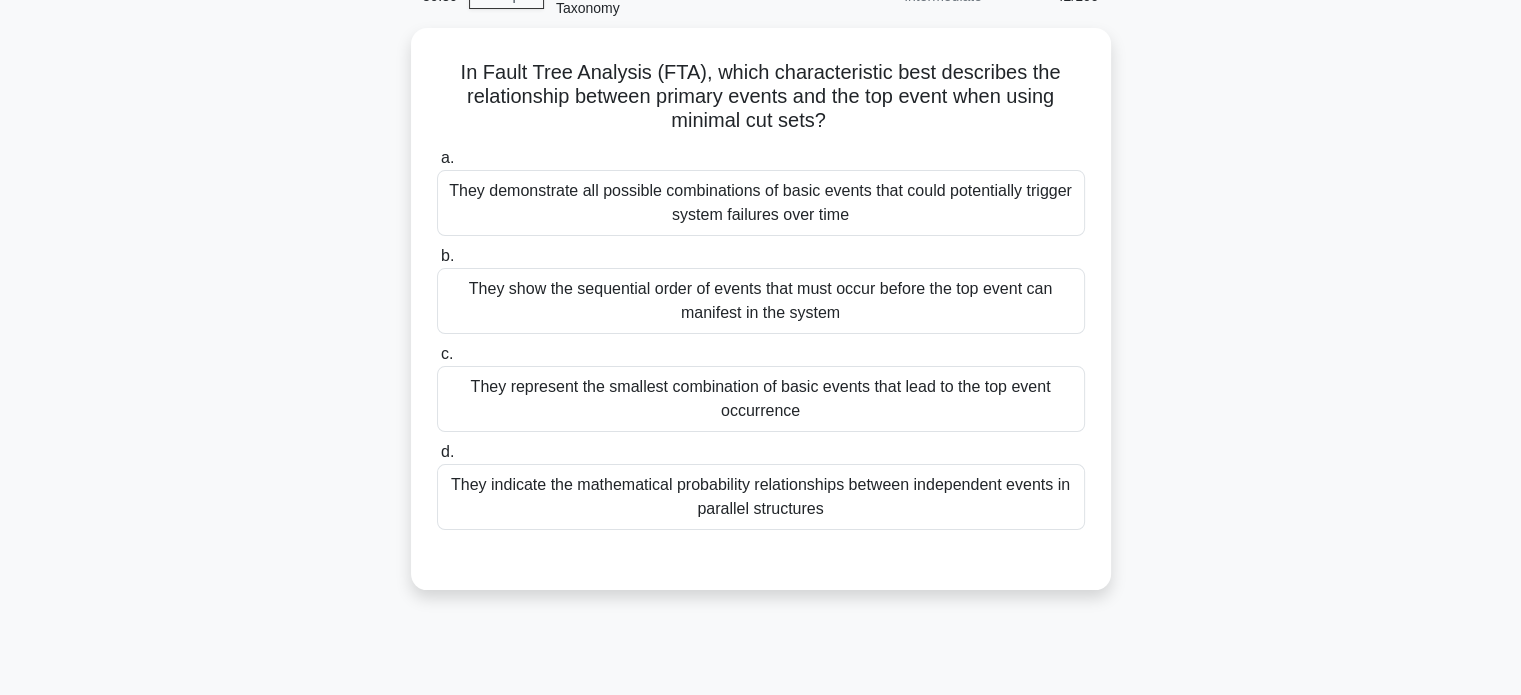 click on "They represent the smallest combination of basic events that lead to the top event occurrence" at bounding box center (761, 399) 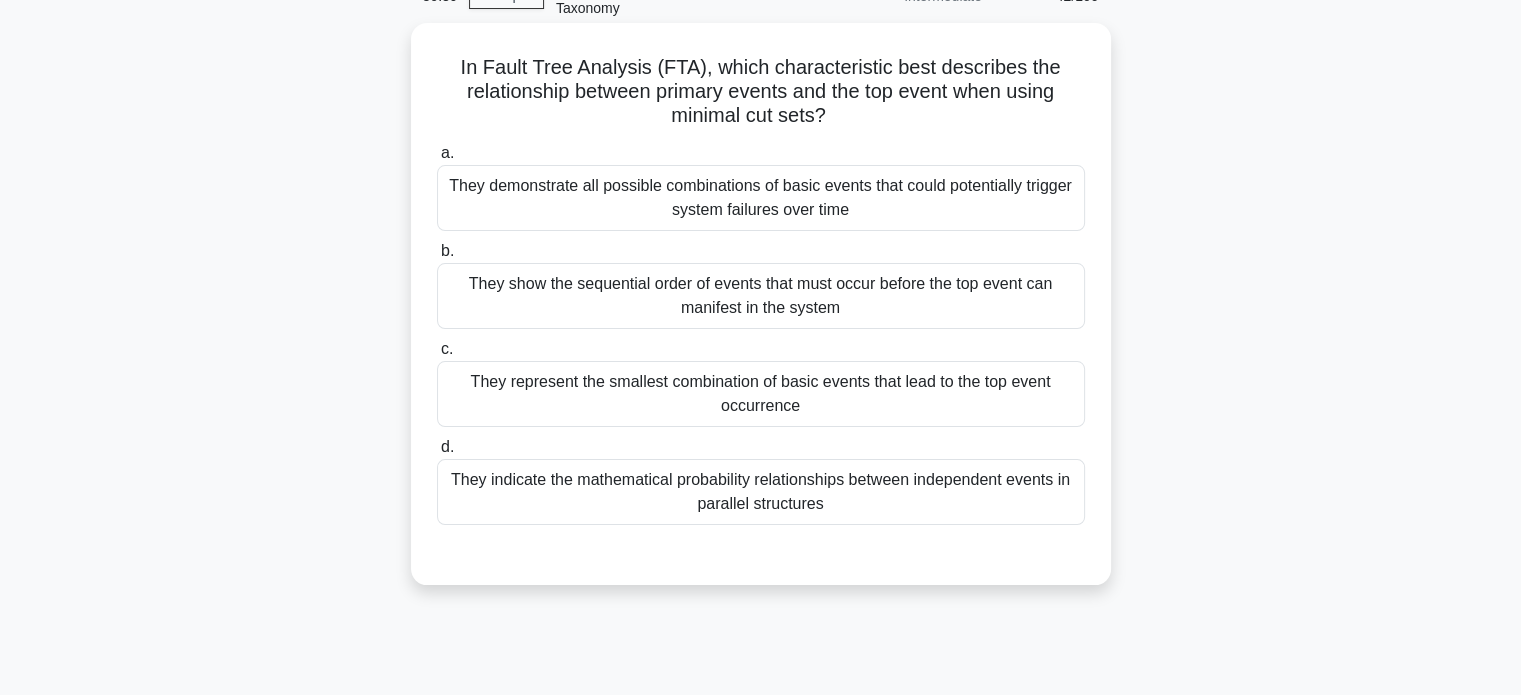 click on "c.
They represent the smallest combination of basic events that lead to the top event occurrence" at bounding box center (437, 349) 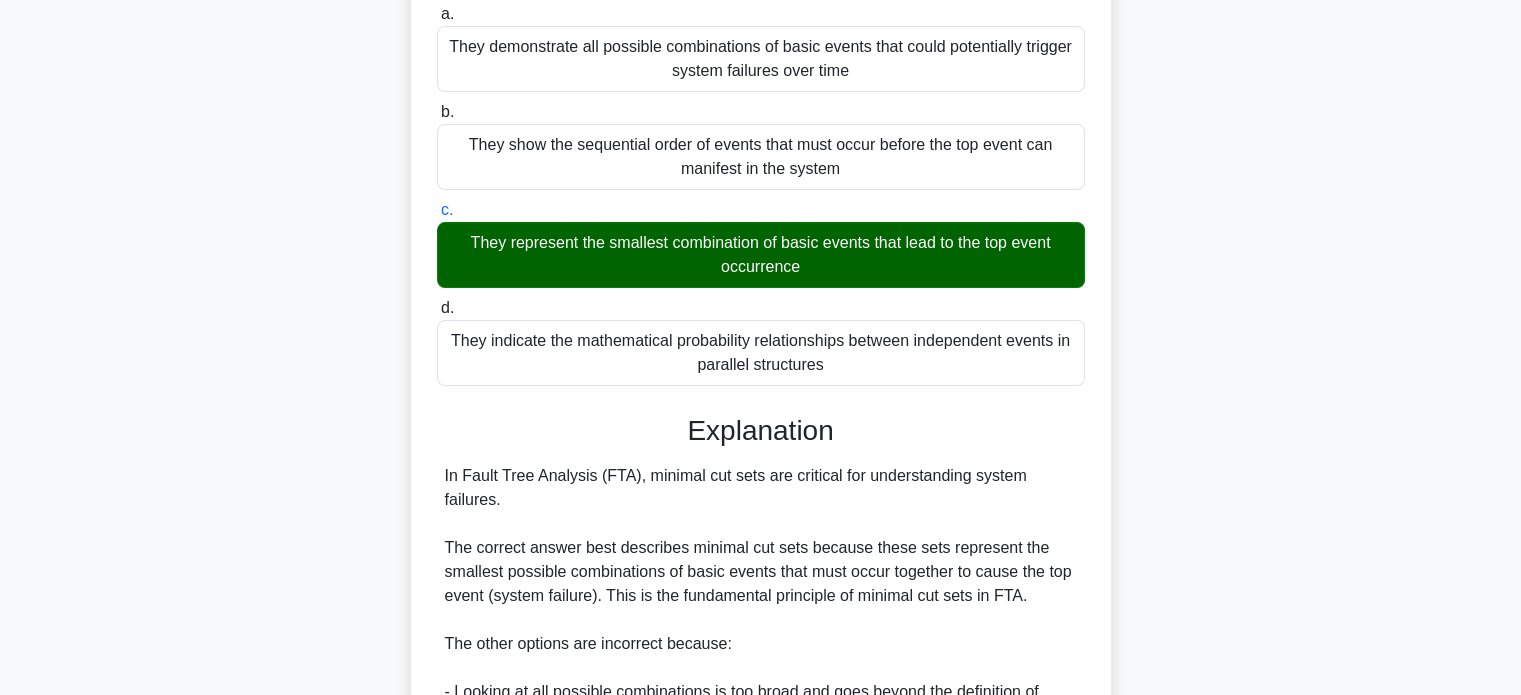 scroll, scrollTop: 608, scrollLeft: 0, axis: vertical 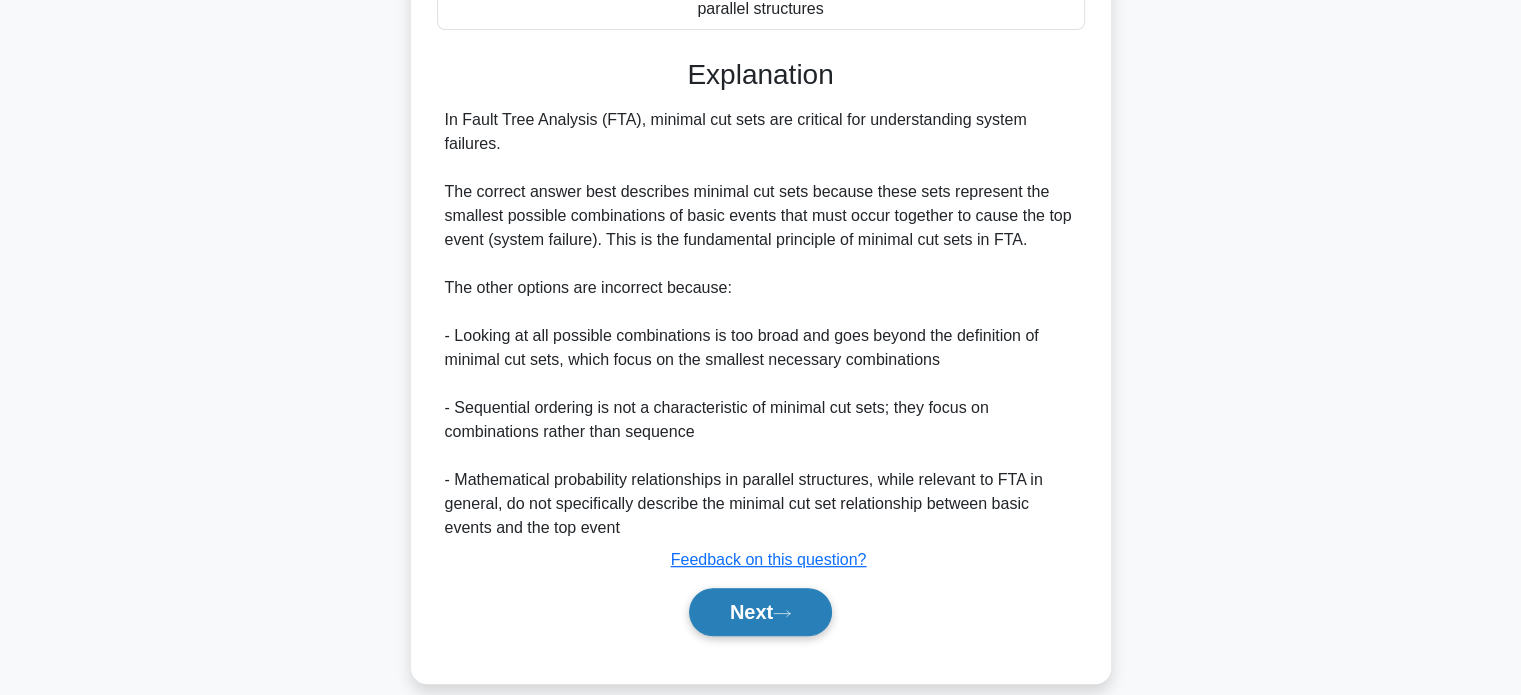 click on "Next" at bounding box center [760, 612] 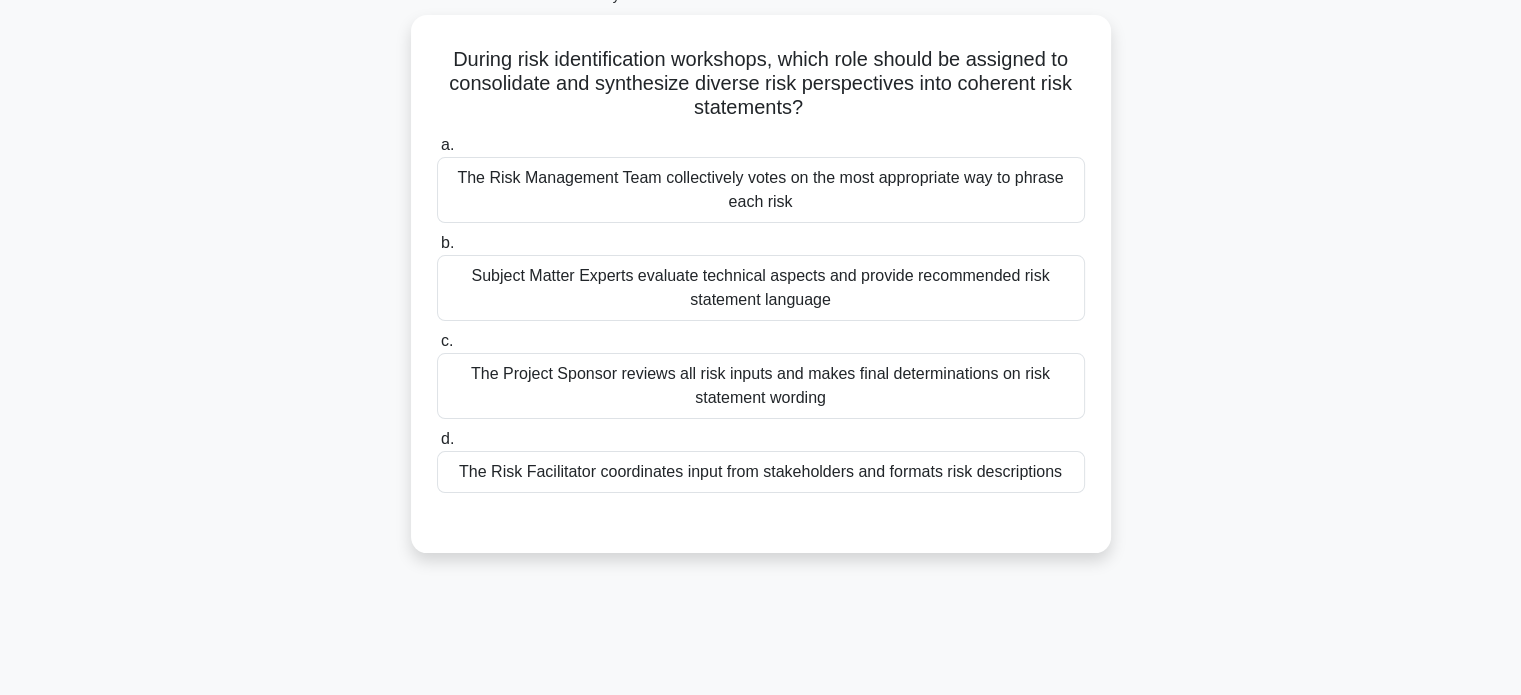 scroll, scrollTop: 128, scrollLeft: 0, axis: vertical 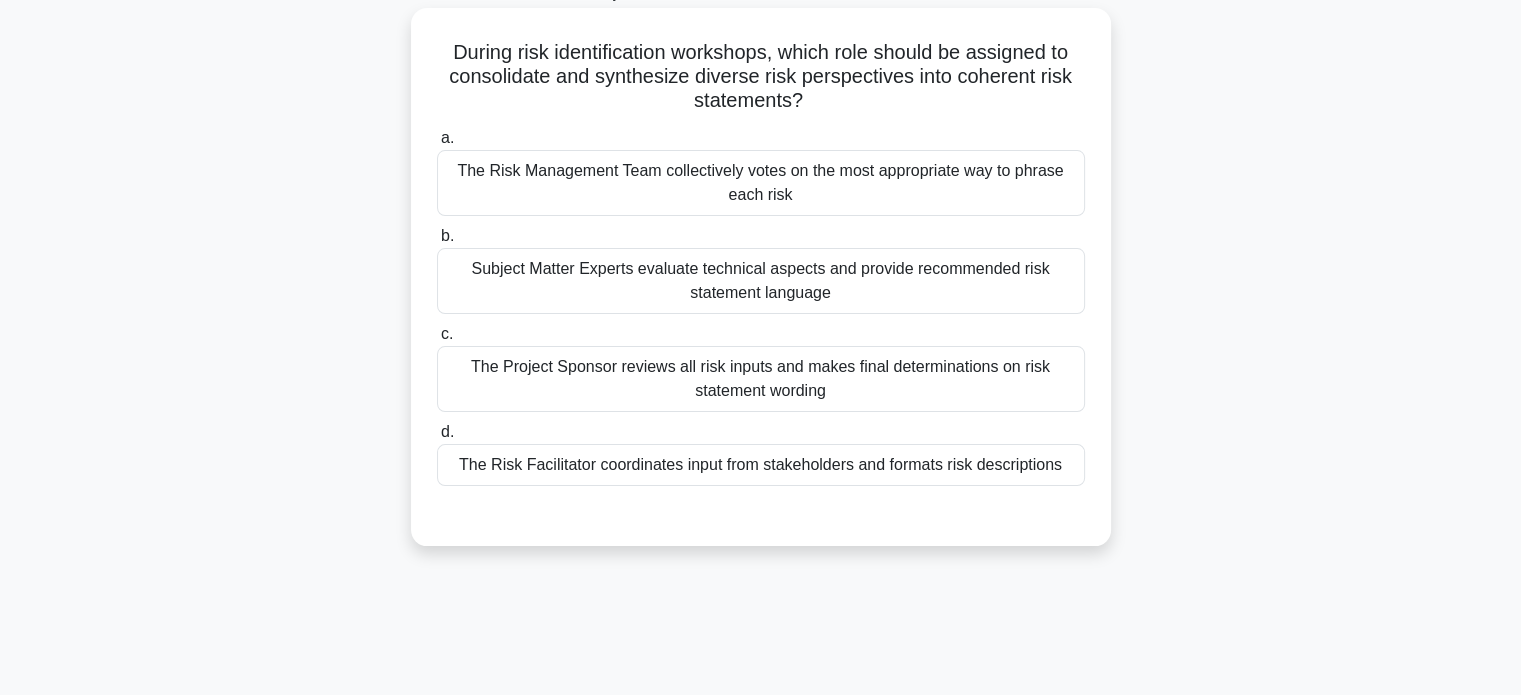 click on "The Risk Facilitator coordinates input from stakeholders and formats risk descriptions" at bounding box center (761, 465) 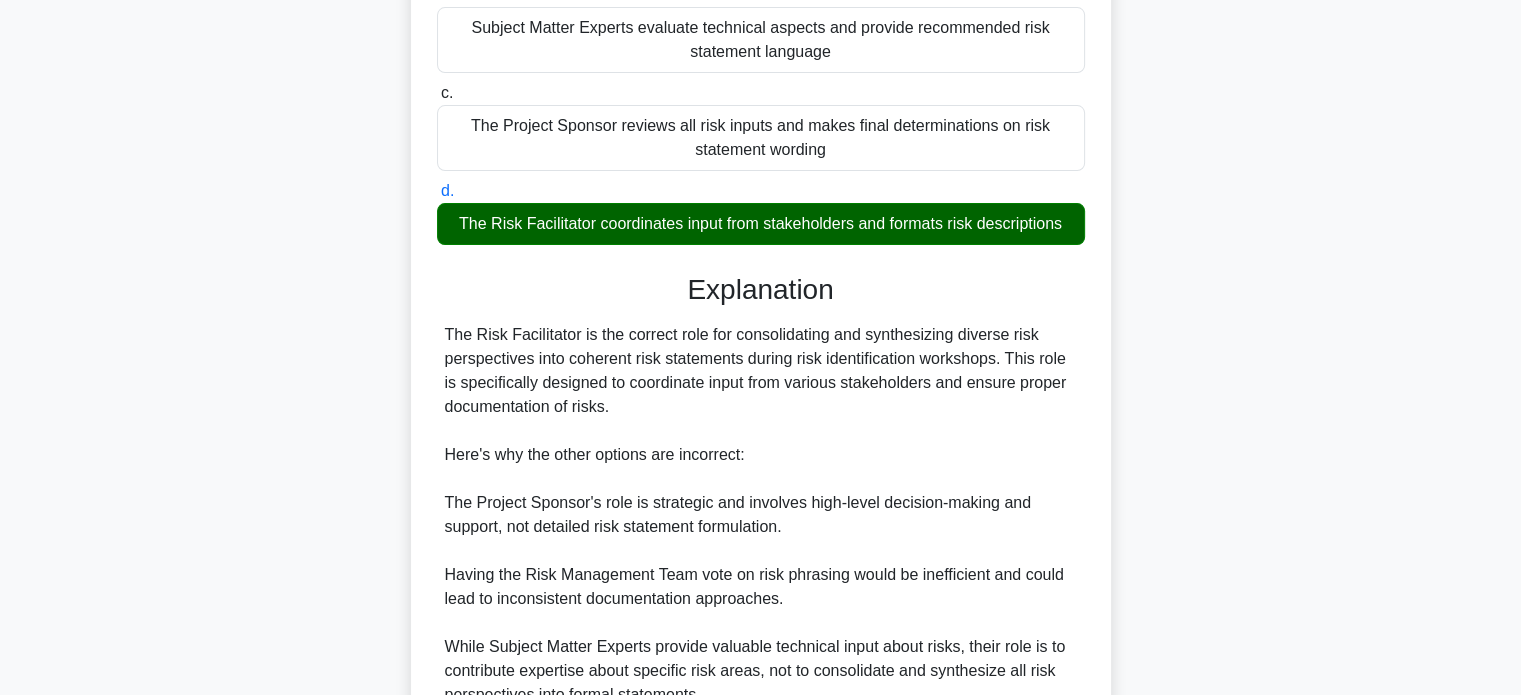 scroll, scrollTop: 560, scrollLeft: 0, axis: vertical 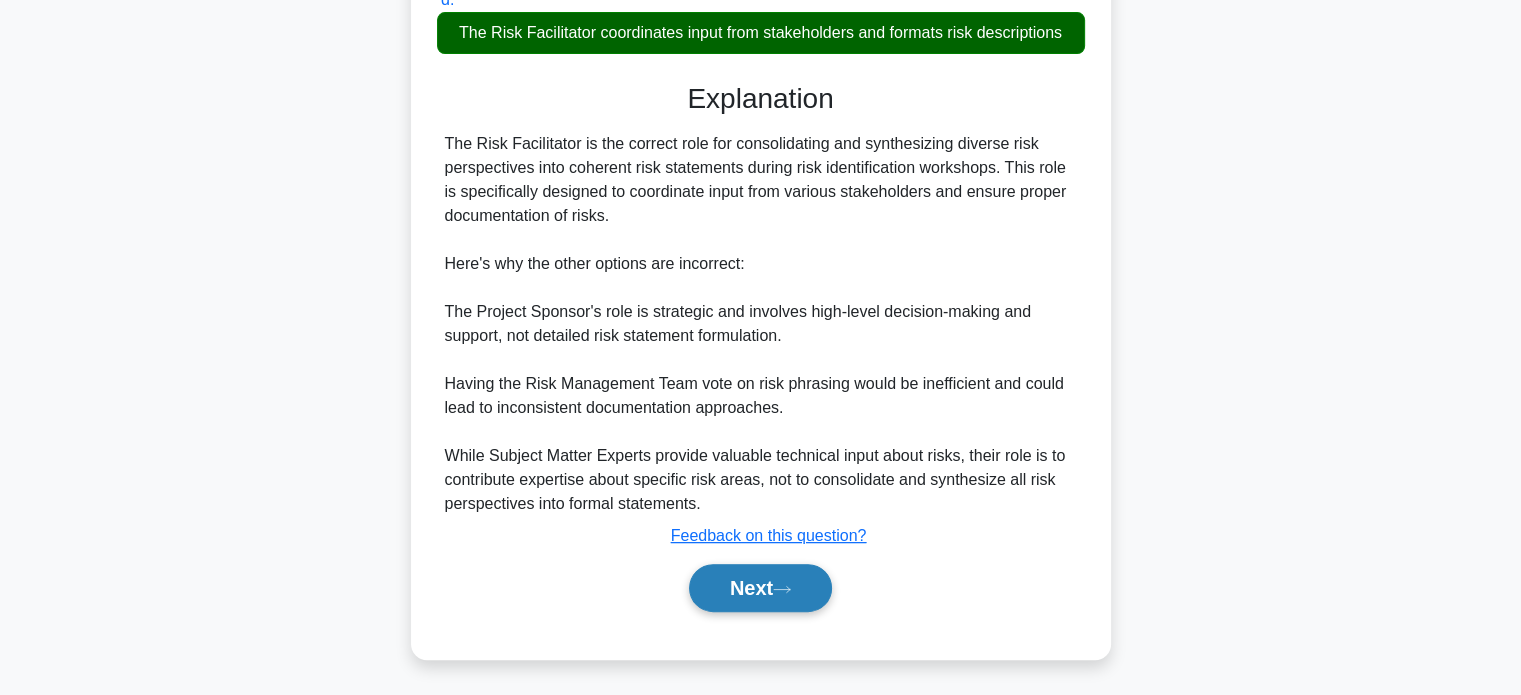 click on "Next" at bounding box center (760, 588) 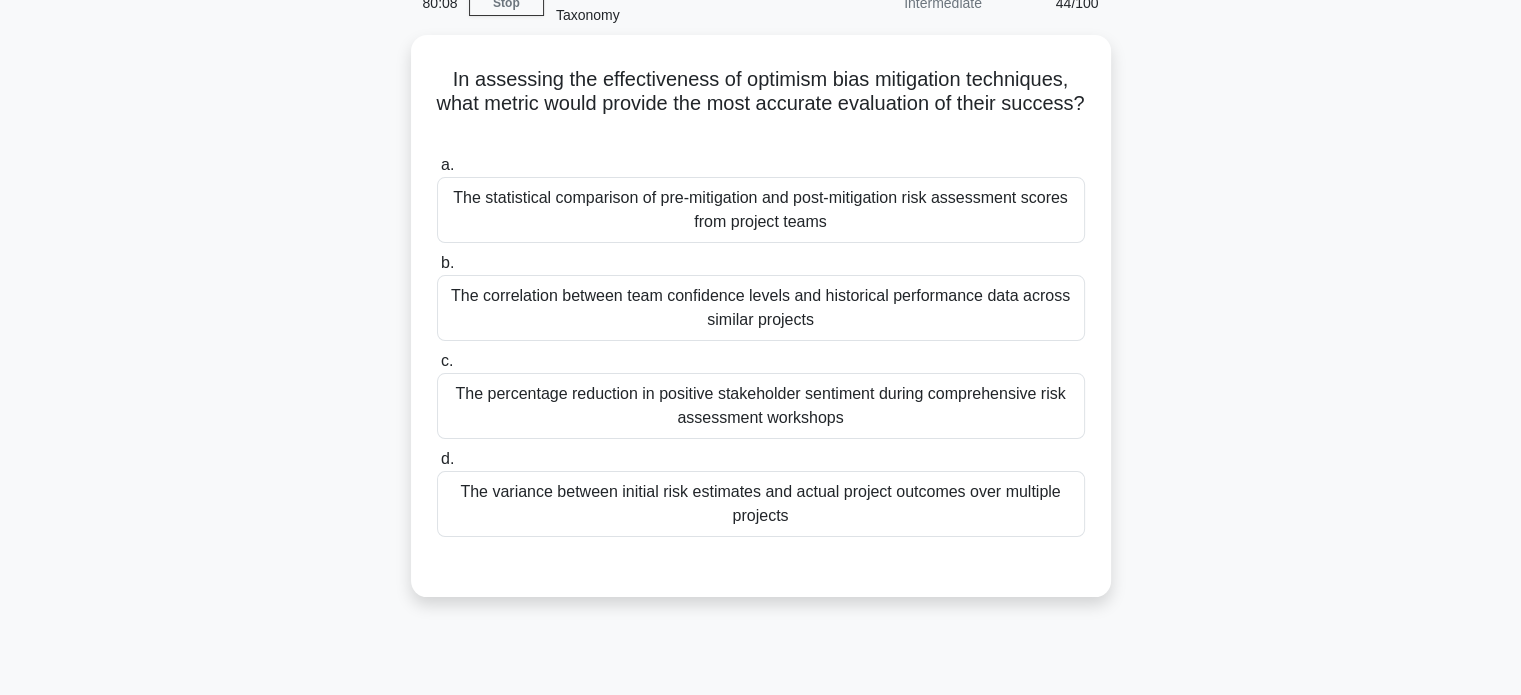 scroll, scrollTop: 105, scrollLeft: 0, axis: vertical 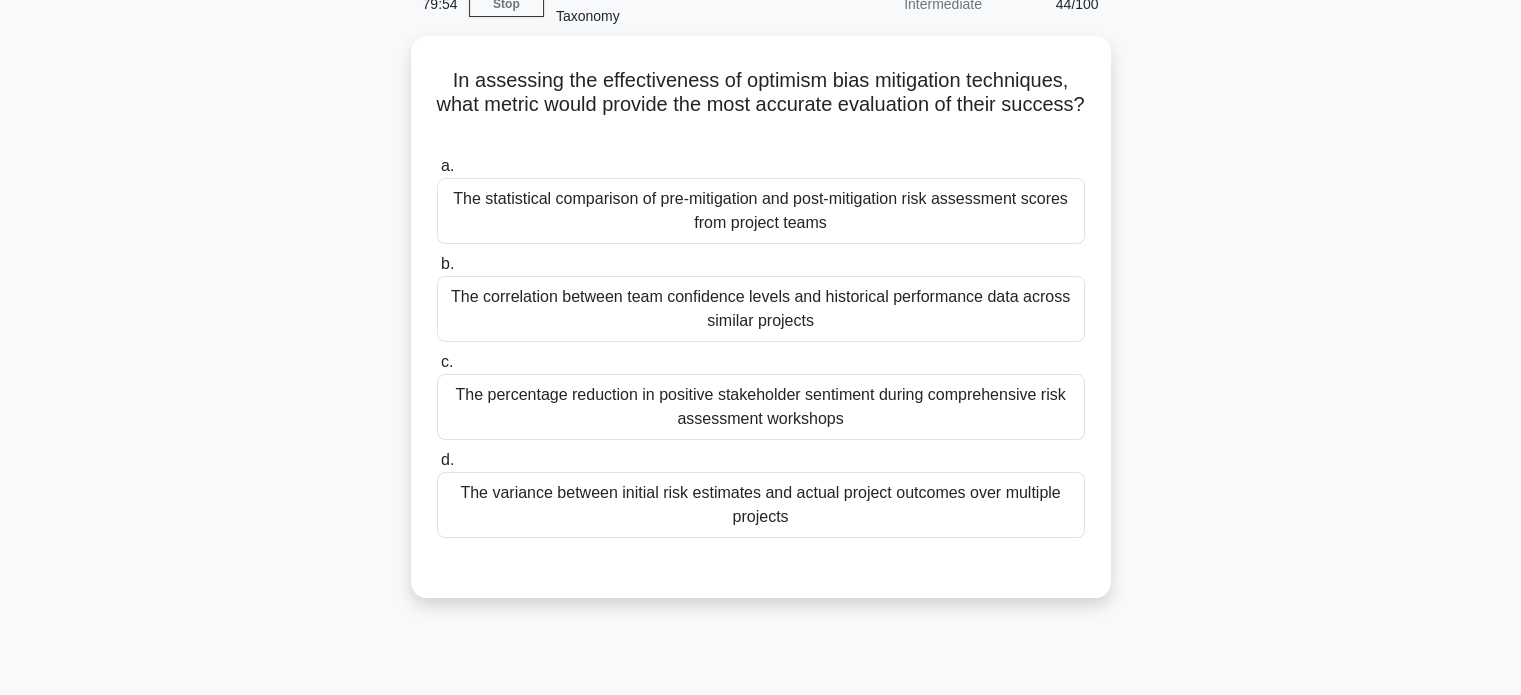 click on "The percentage reduction in positive stakeholder sentiment during comprehensive risk assessment workshops" at bounding box center [761, 407] 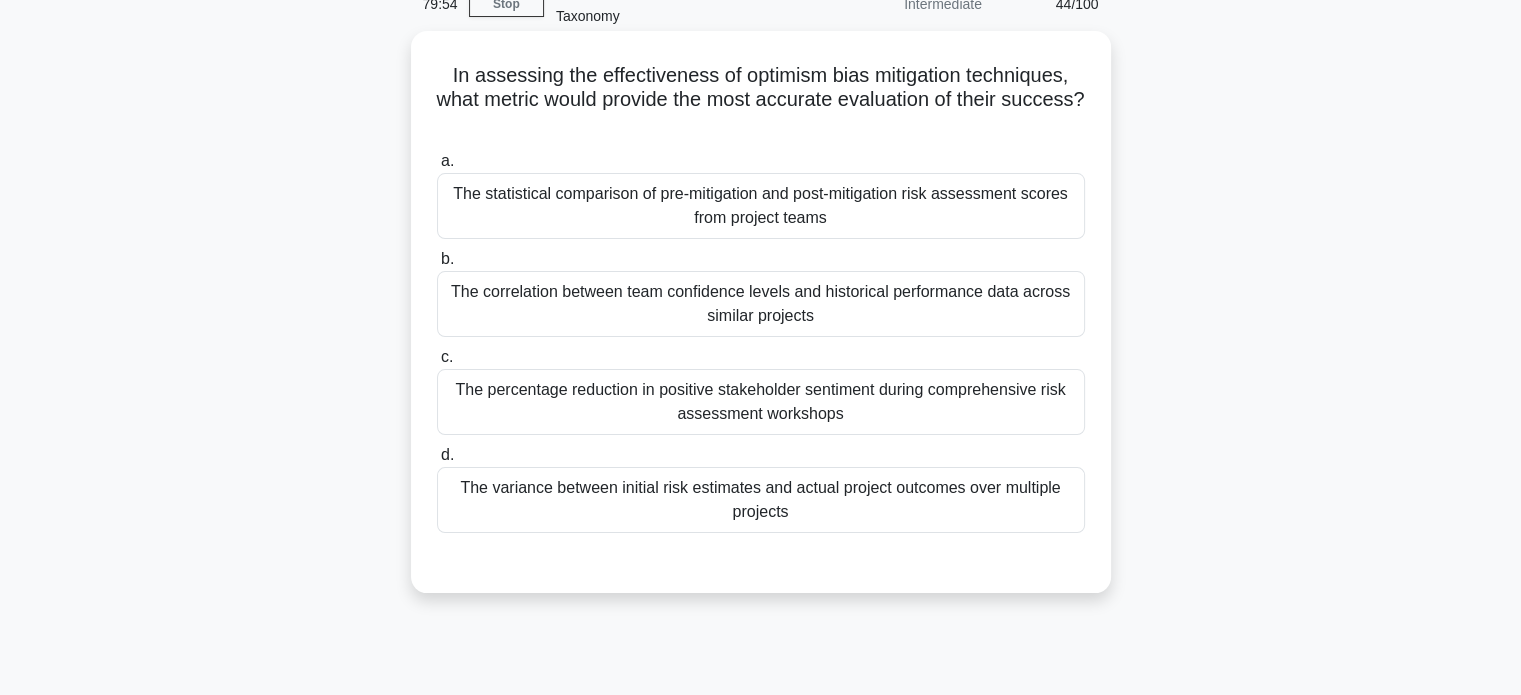 click on "c.
The percentage reduction in positive stakeholder sentiment during comprehensive risk assessment workshops" at bounding box center [437, 357] 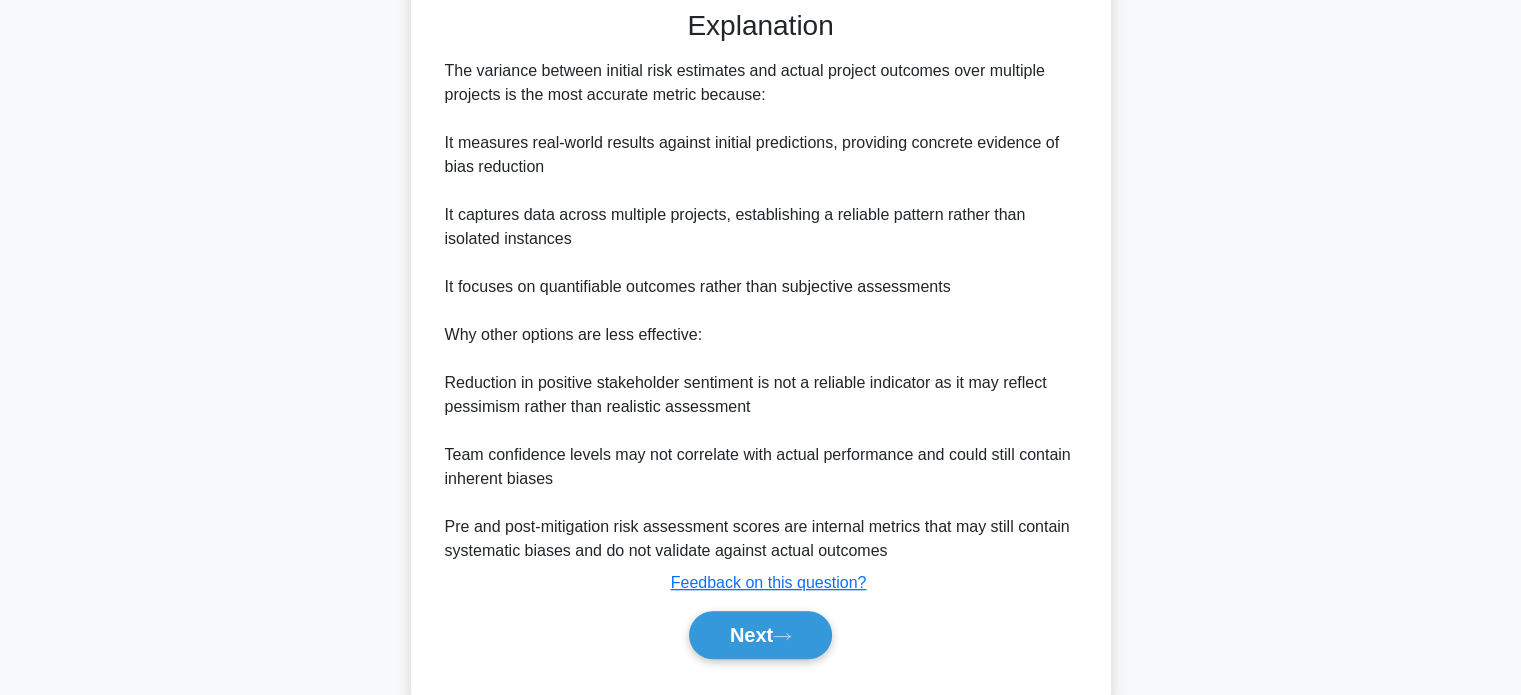 scroll, scrollTop: 706, scrollLeft: 0, axis: vertical 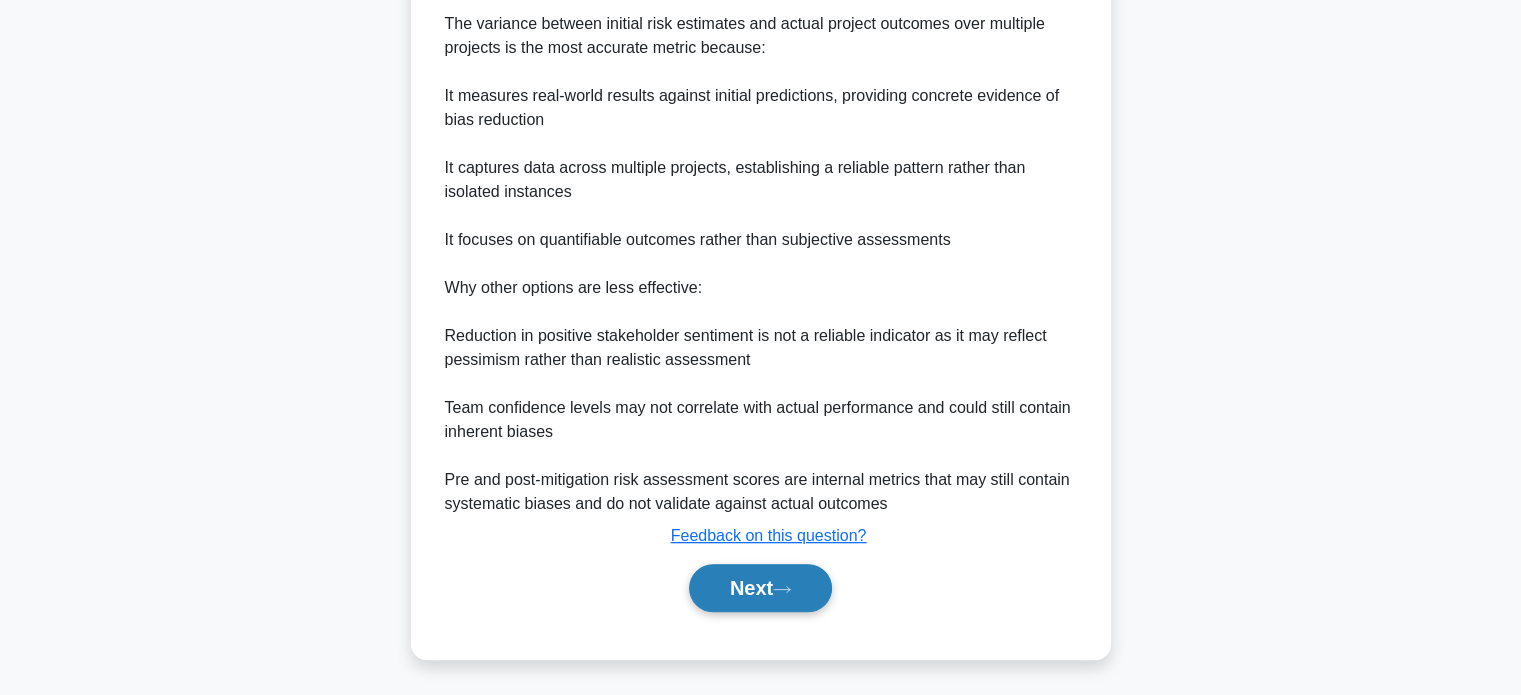 click on "Next" at bounding box center [760, 588] 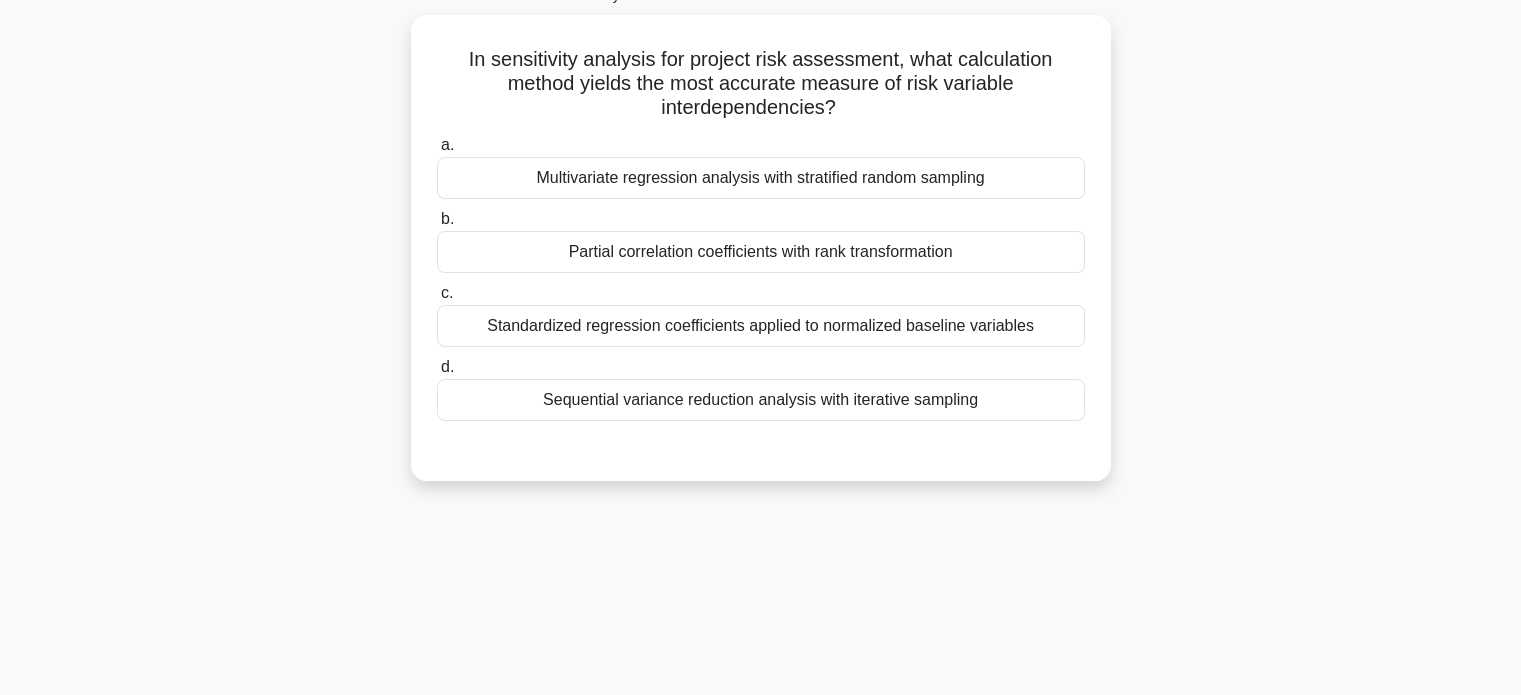 scroll, scrollTop: 124, scrollLeft: 0, axis: vertical 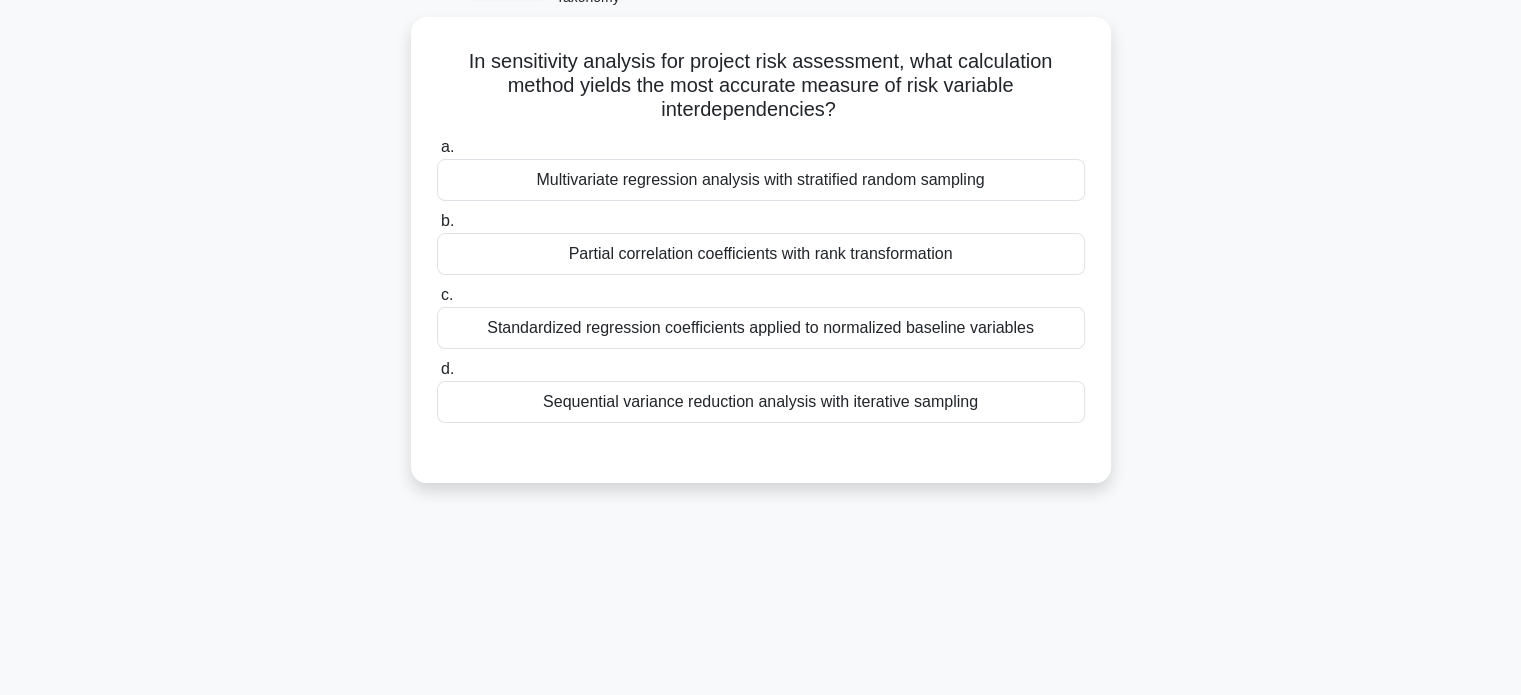 click on "Standardized regression coefficients applied to normalized baseline variables" at bounding box center (761, 328) 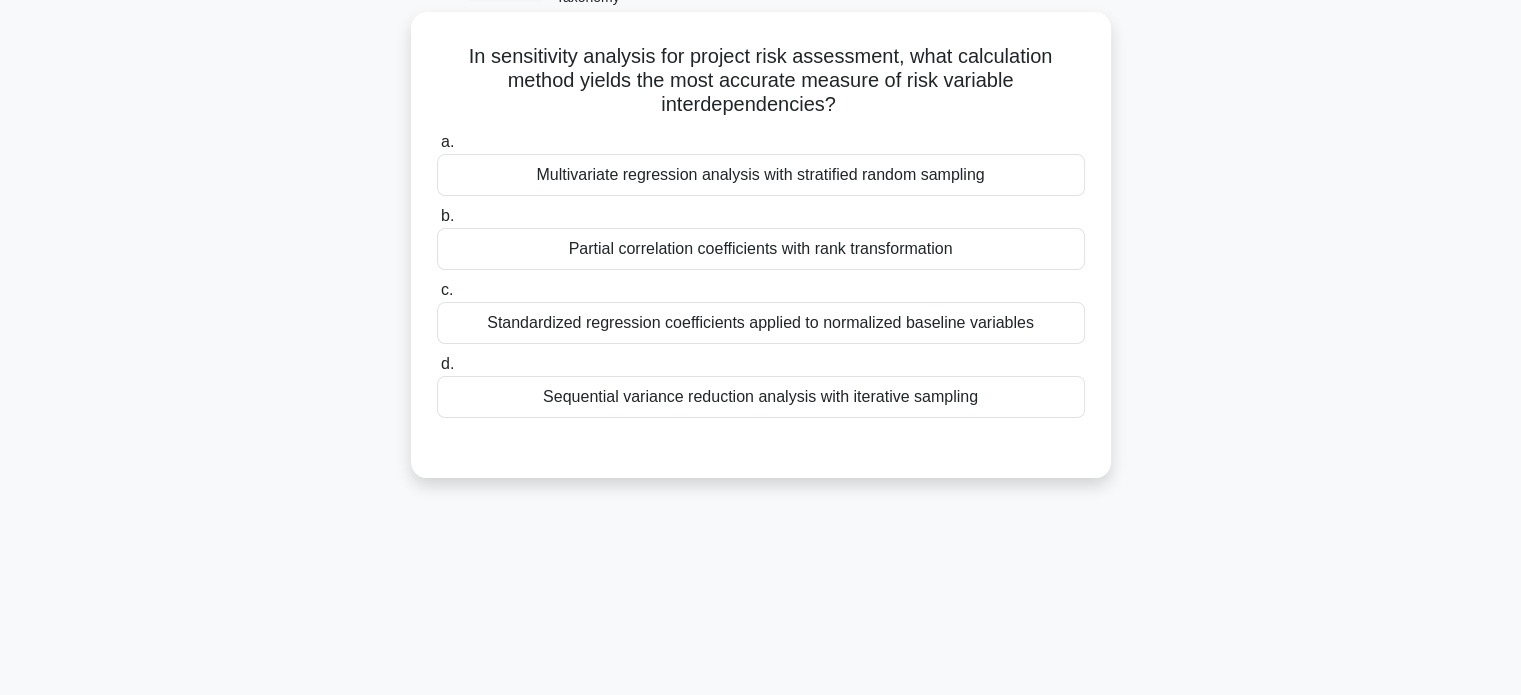 click on "c.
Standardized regression coefficients applied to normalized baseline variables" at bounding box center (437, 290) 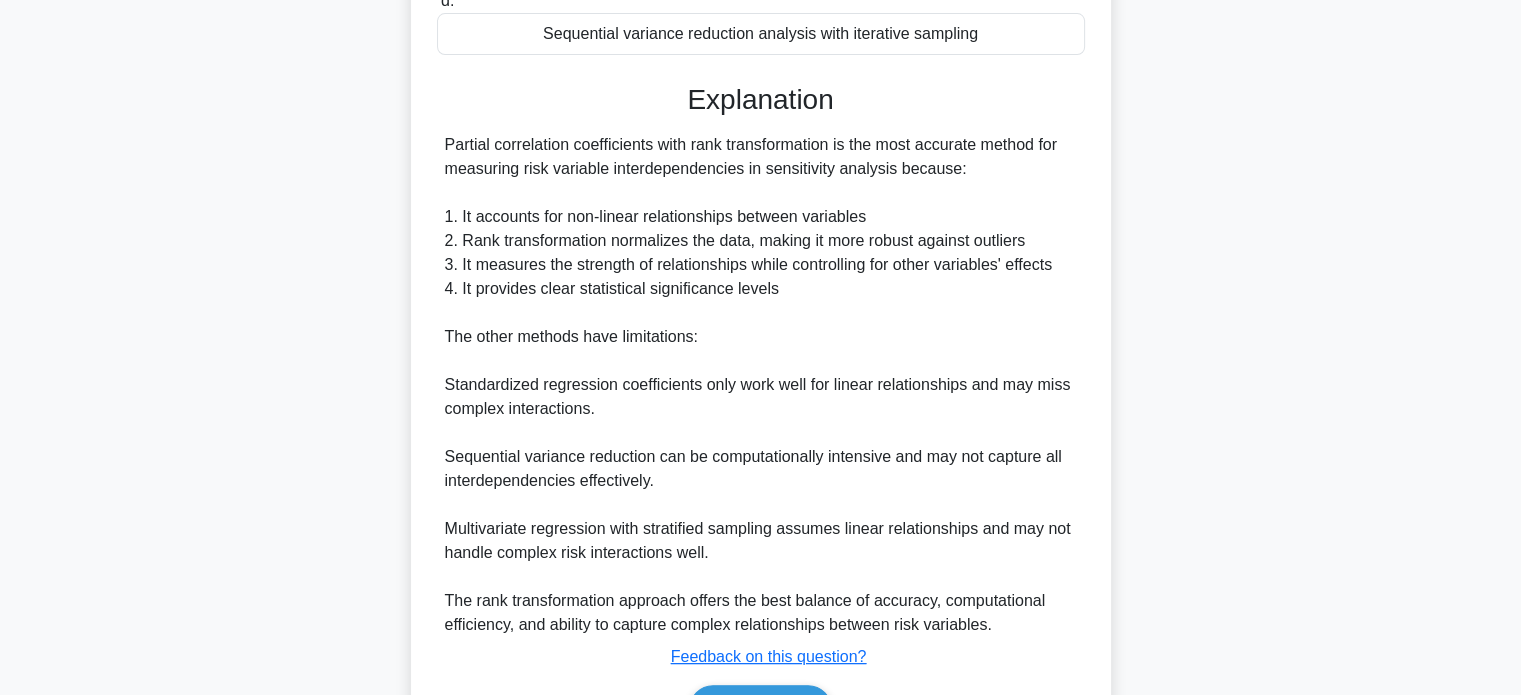 scroll, scrollTop: 610, scrollLeft: 0, axis: vertical 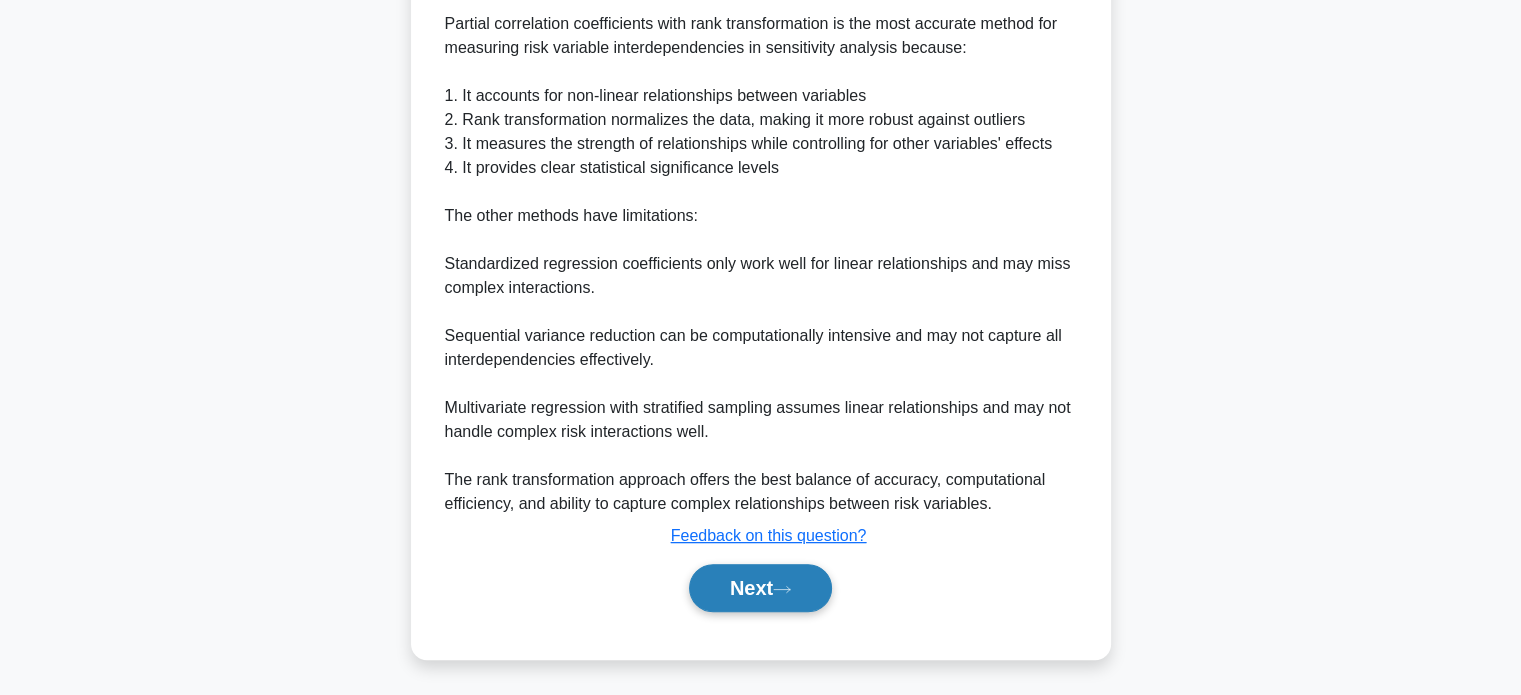 click on "Next" at bounding box center [760, 588] 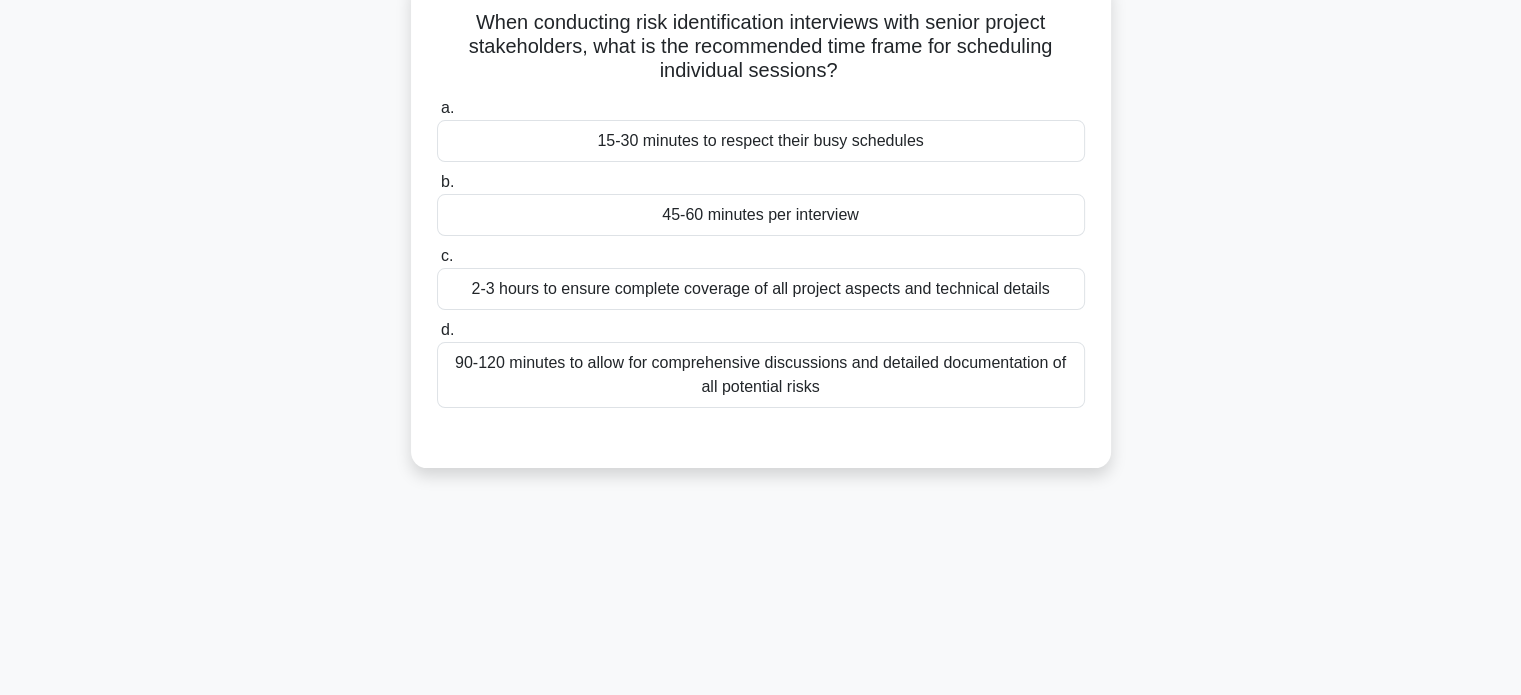 scroll, scrollTop: 160, scrollLeft: 0, axis: vertical 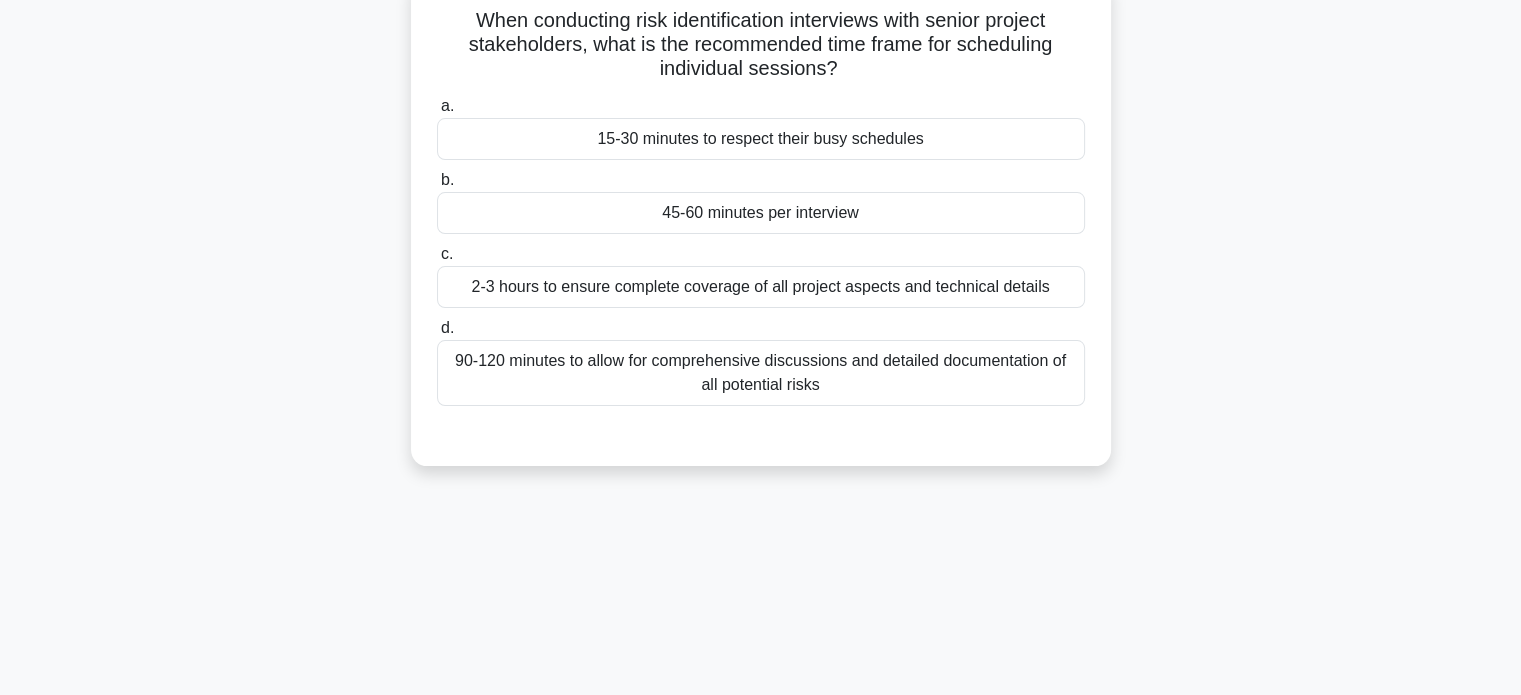 click on "45-60 minutes per interview" at bounding box center [761, 213] 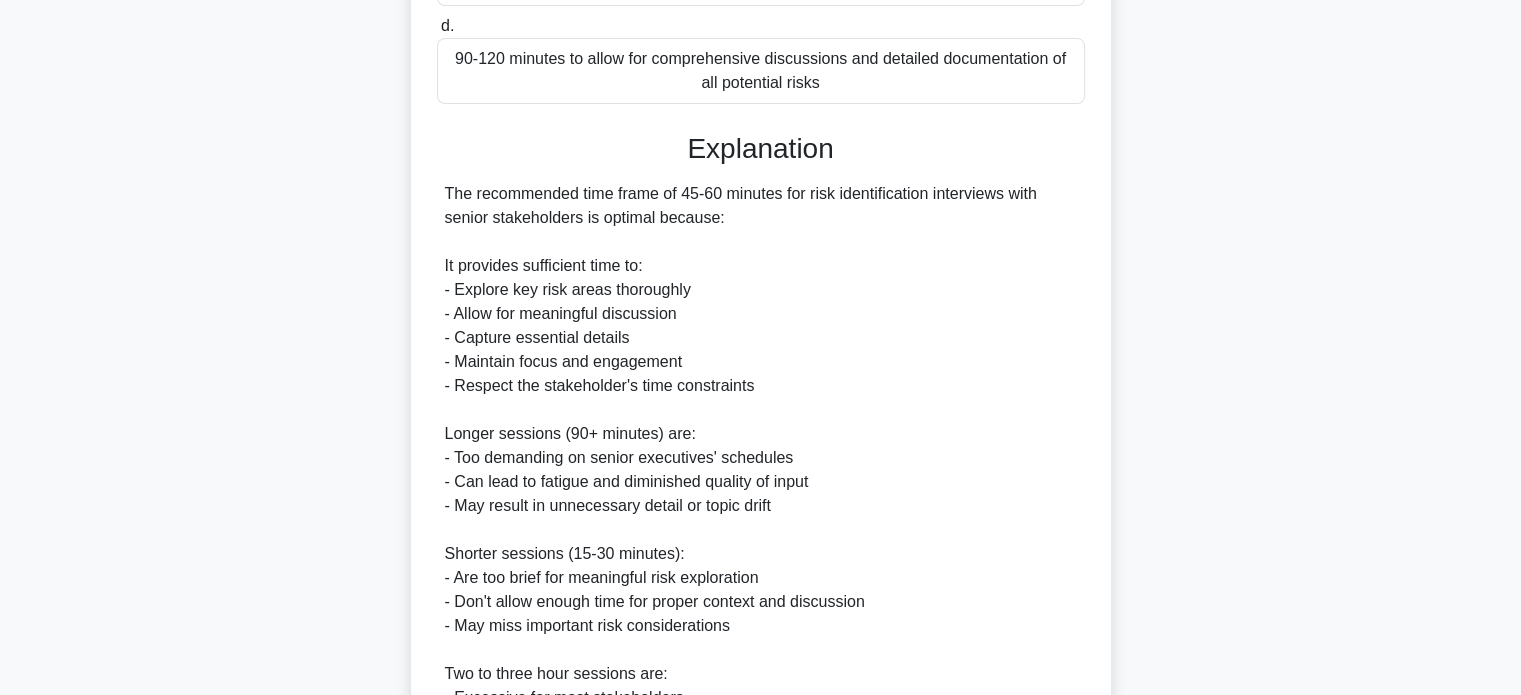 scroll, scrollTop: 704, scrollLeft: 0, axis: vertical 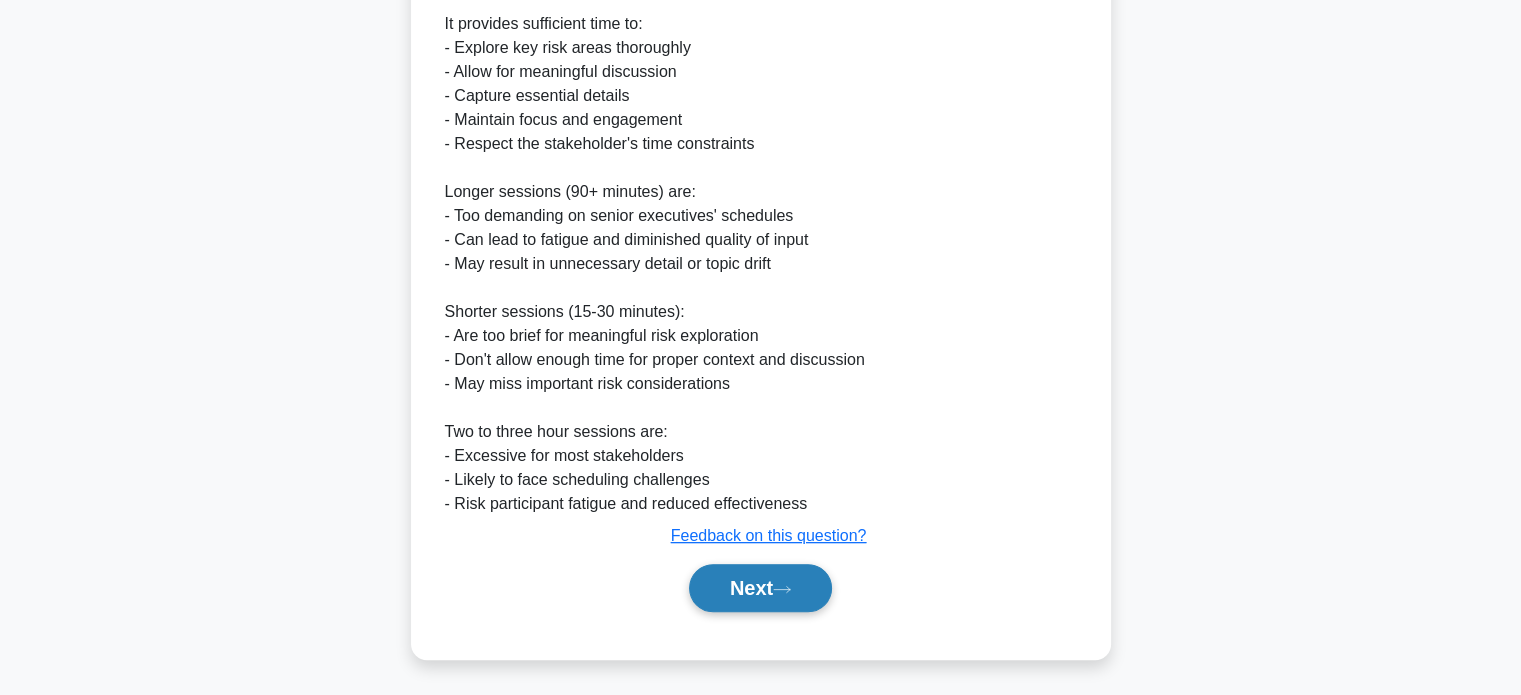 click on "Next" at bounding box center [760, 588] 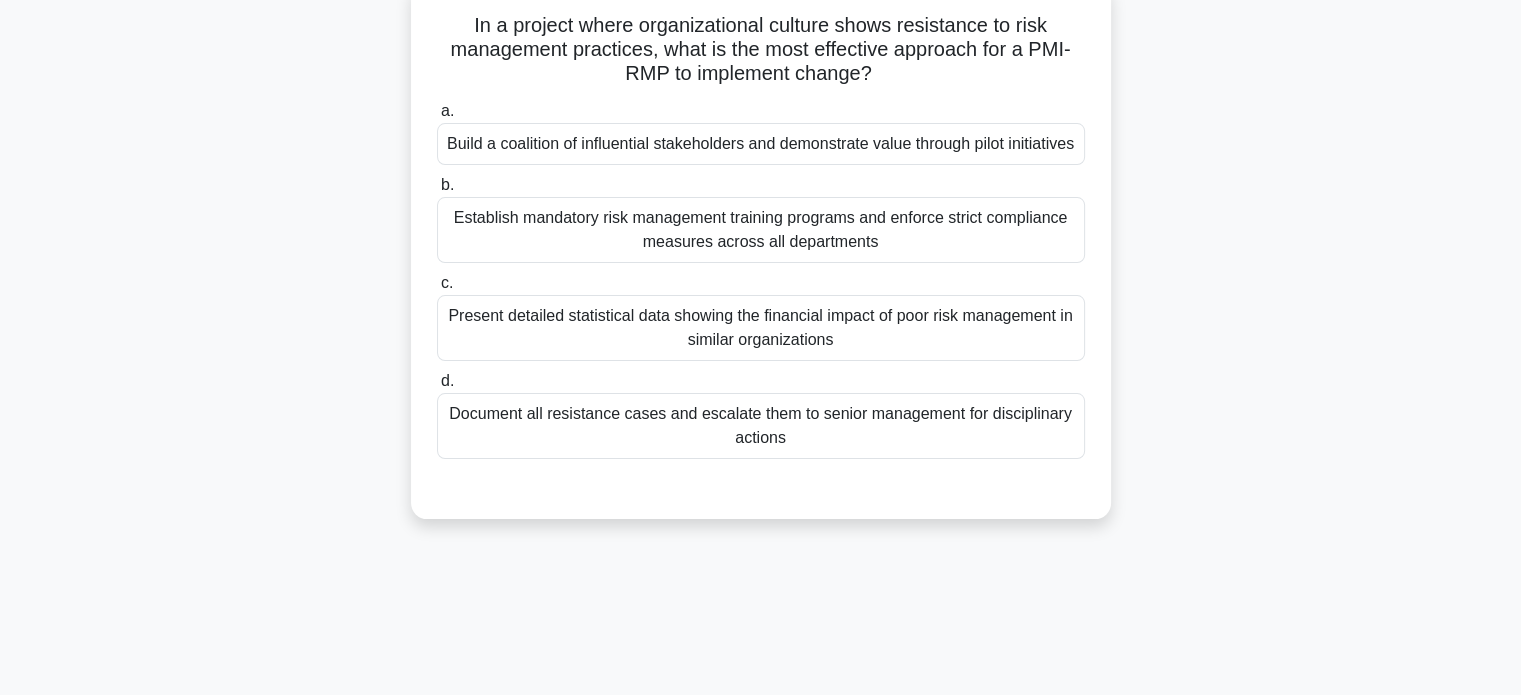 scroll, scrollTop: 158, scrollLeft: 0, axis: vertical 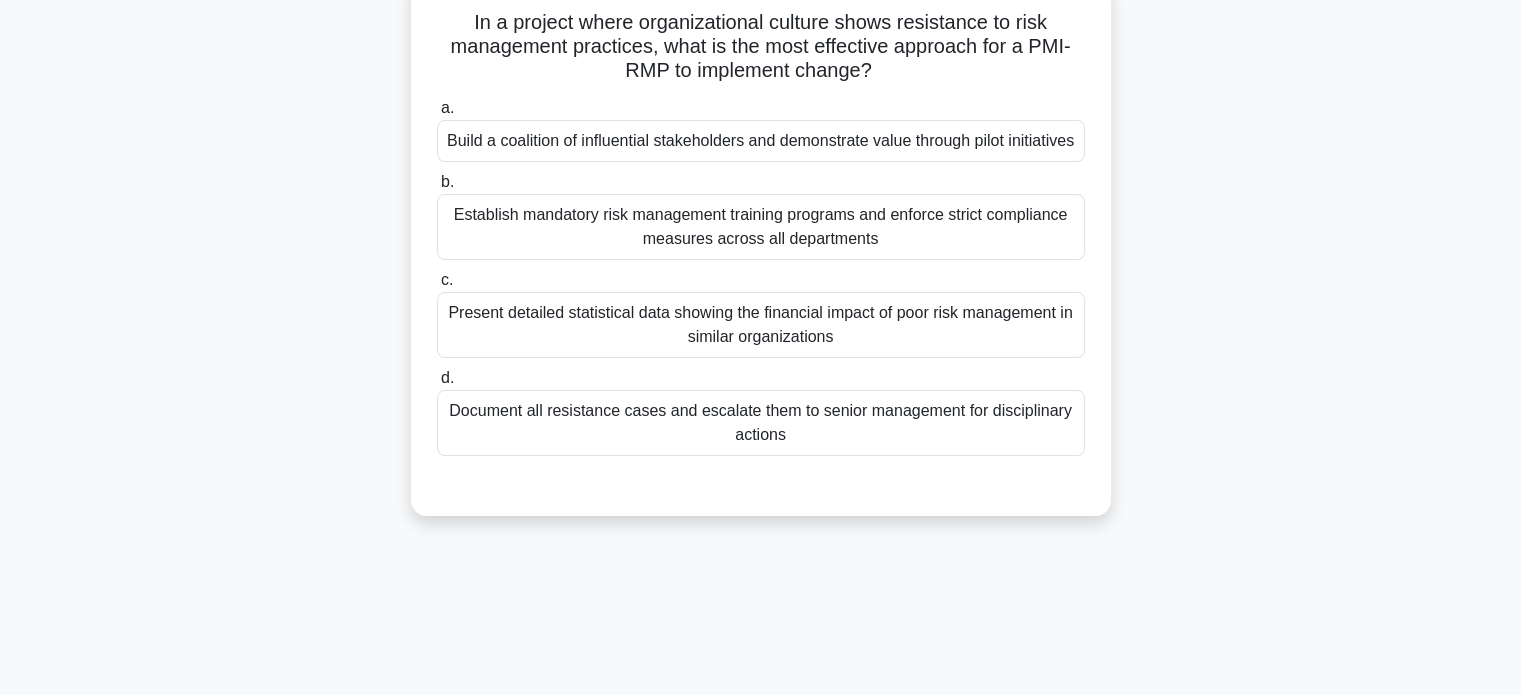 click on "Build a coalition of influential stakeholders and demonstrate value through pilot initiatives" at bounding box center (761, 141) 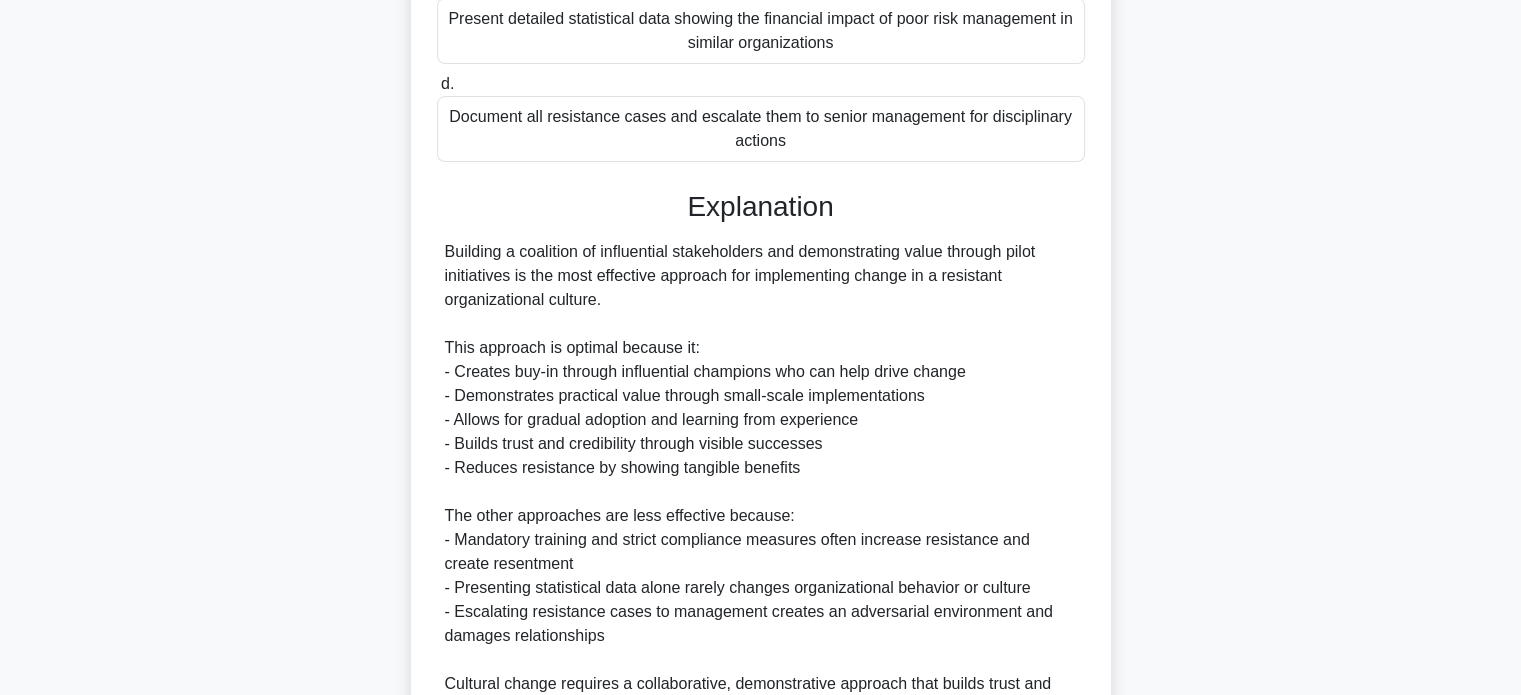 scroll, scrollTop: 680, scrollLeft: 0, axis: vertical 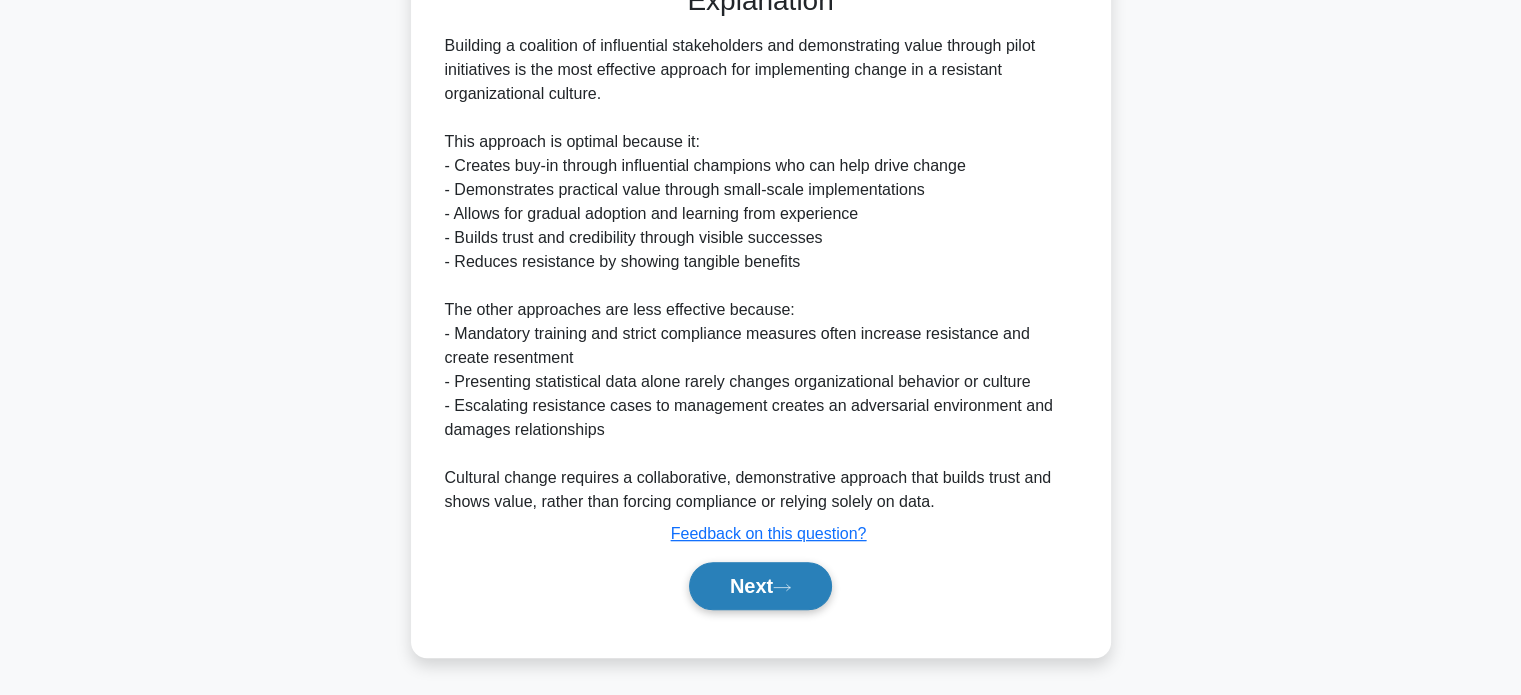 click on "Next" at bounding box center [760, 586] 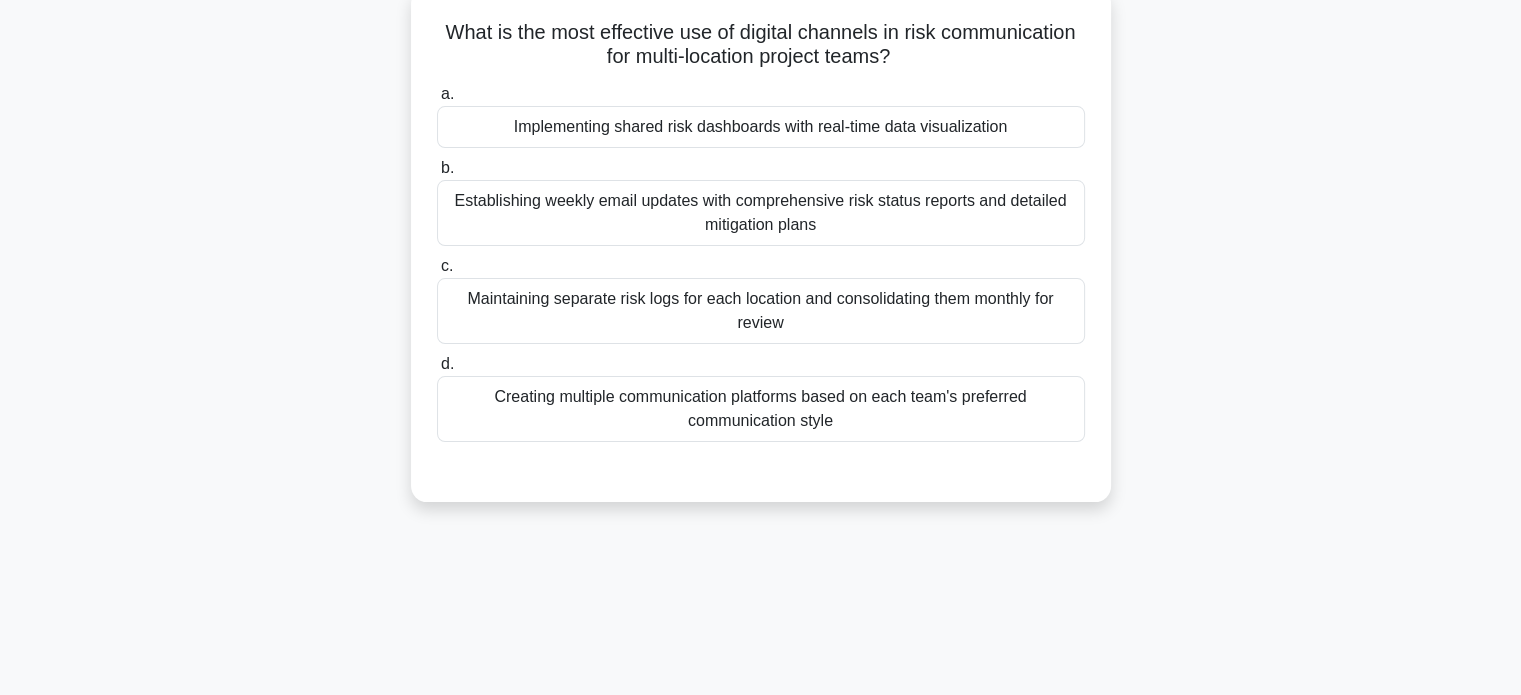 scroll, scrollTop: 147, scrollLeft: 0, axis: vertical 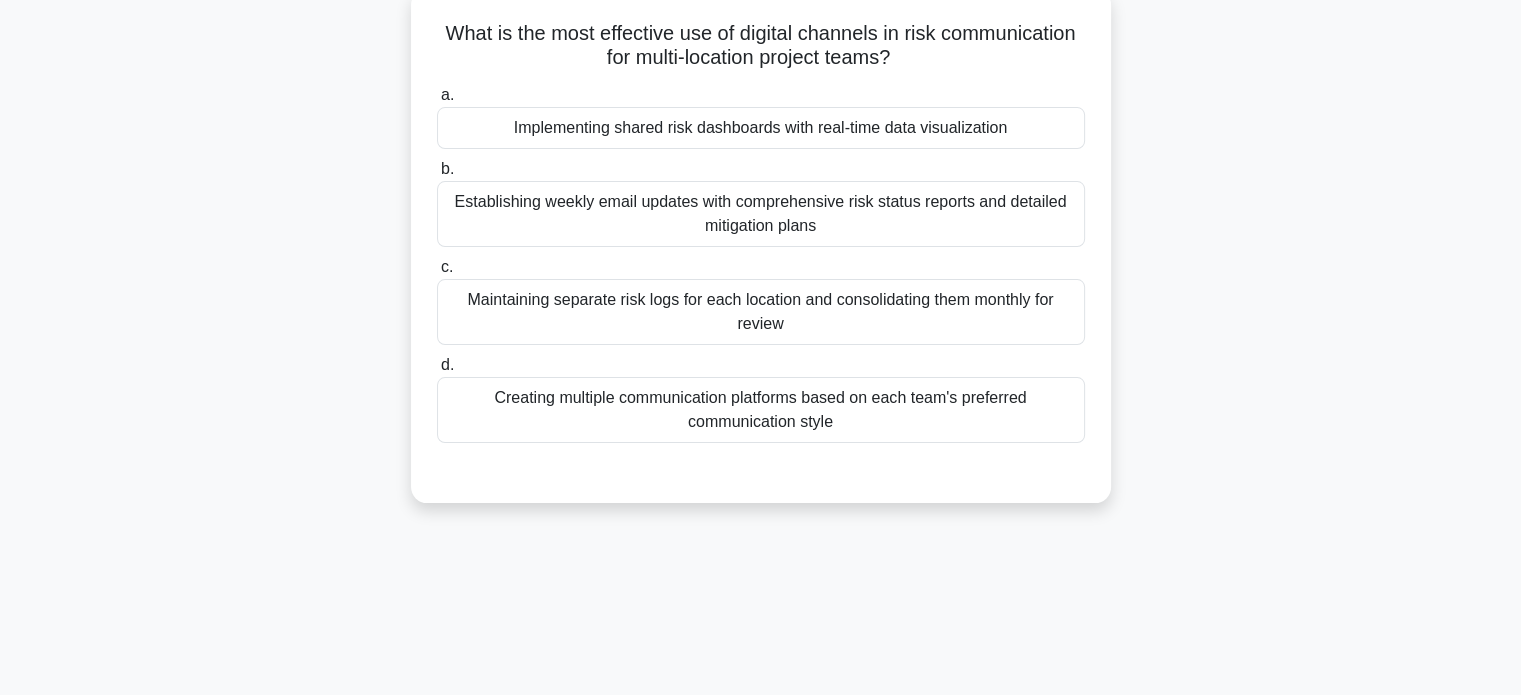 click on "Implementing shared risk dashboards with real-time data visualization" at bounding box center [761, 128] 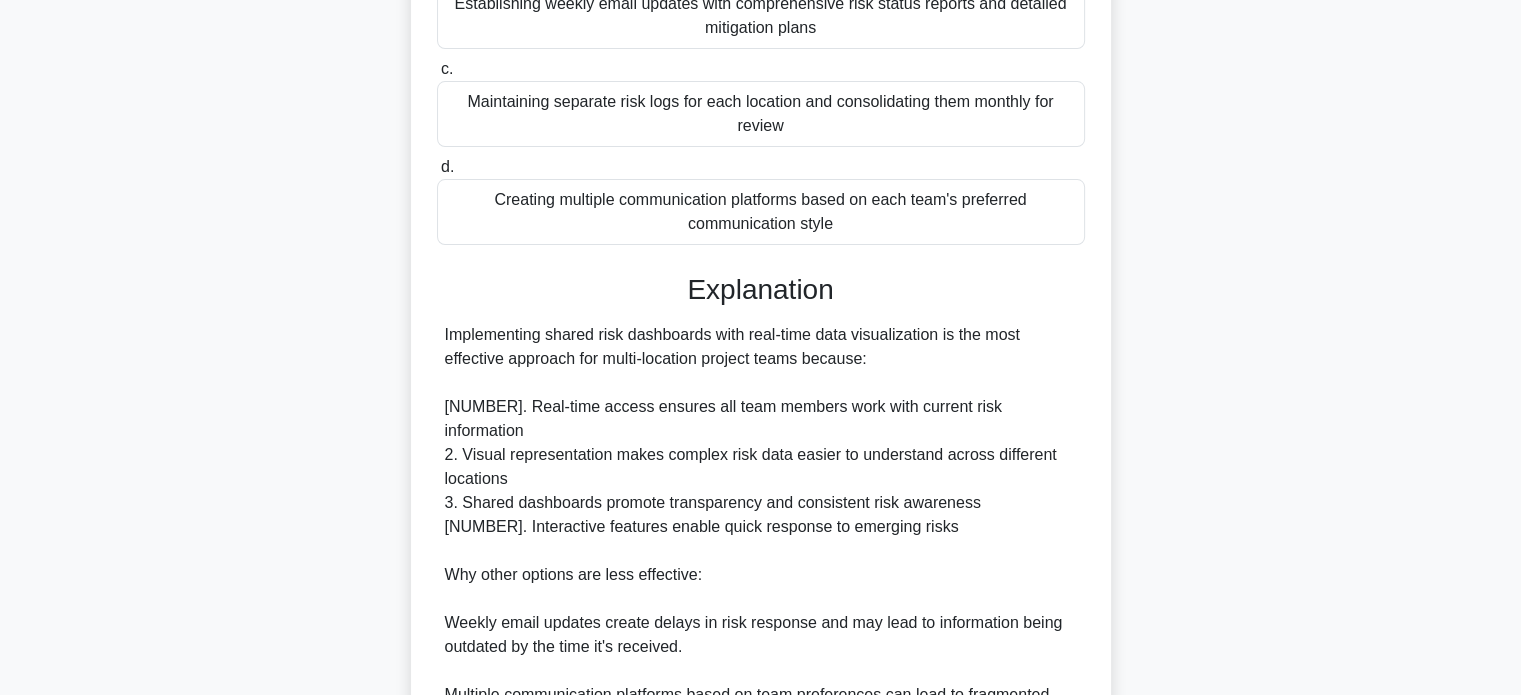 scroll, scrollTop: 608, scrollLeft: 0, axis: vertical 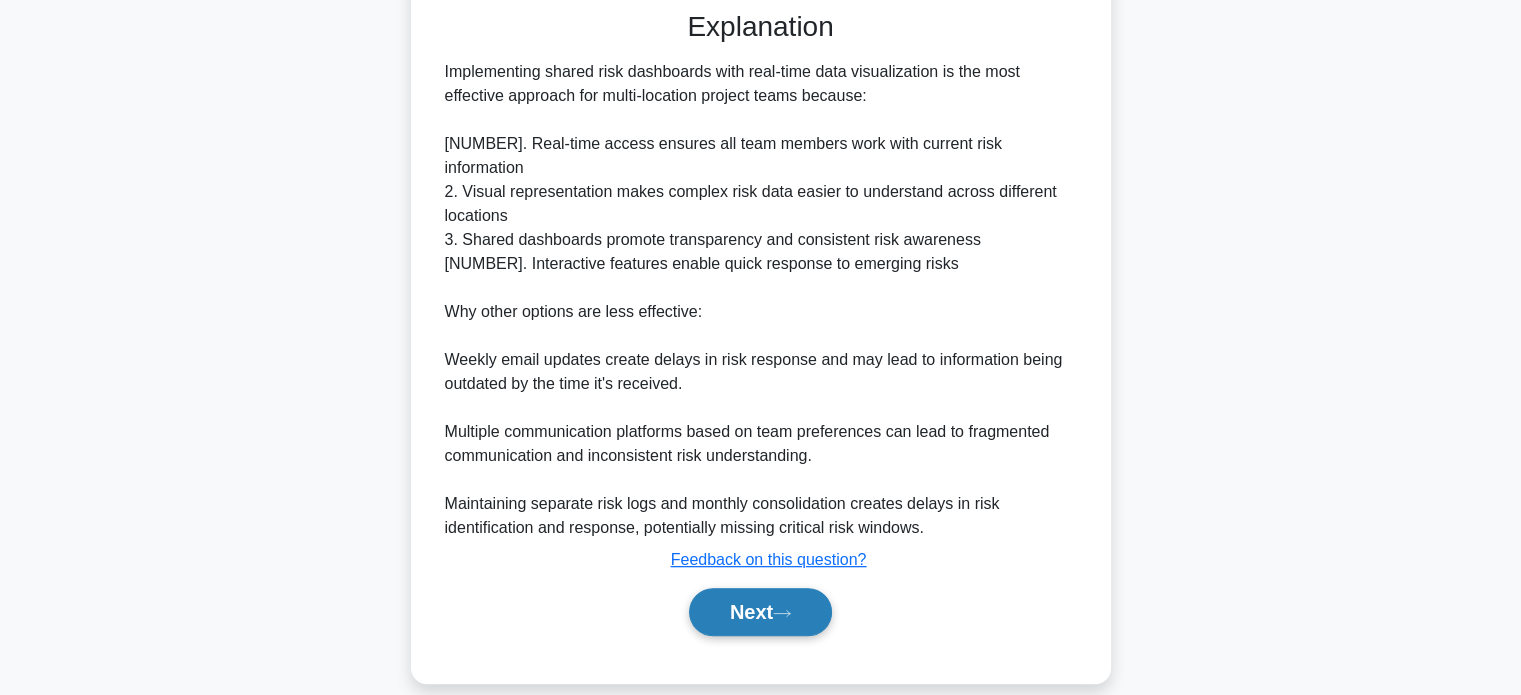 click on "Next" at bounding box center [760, 612] 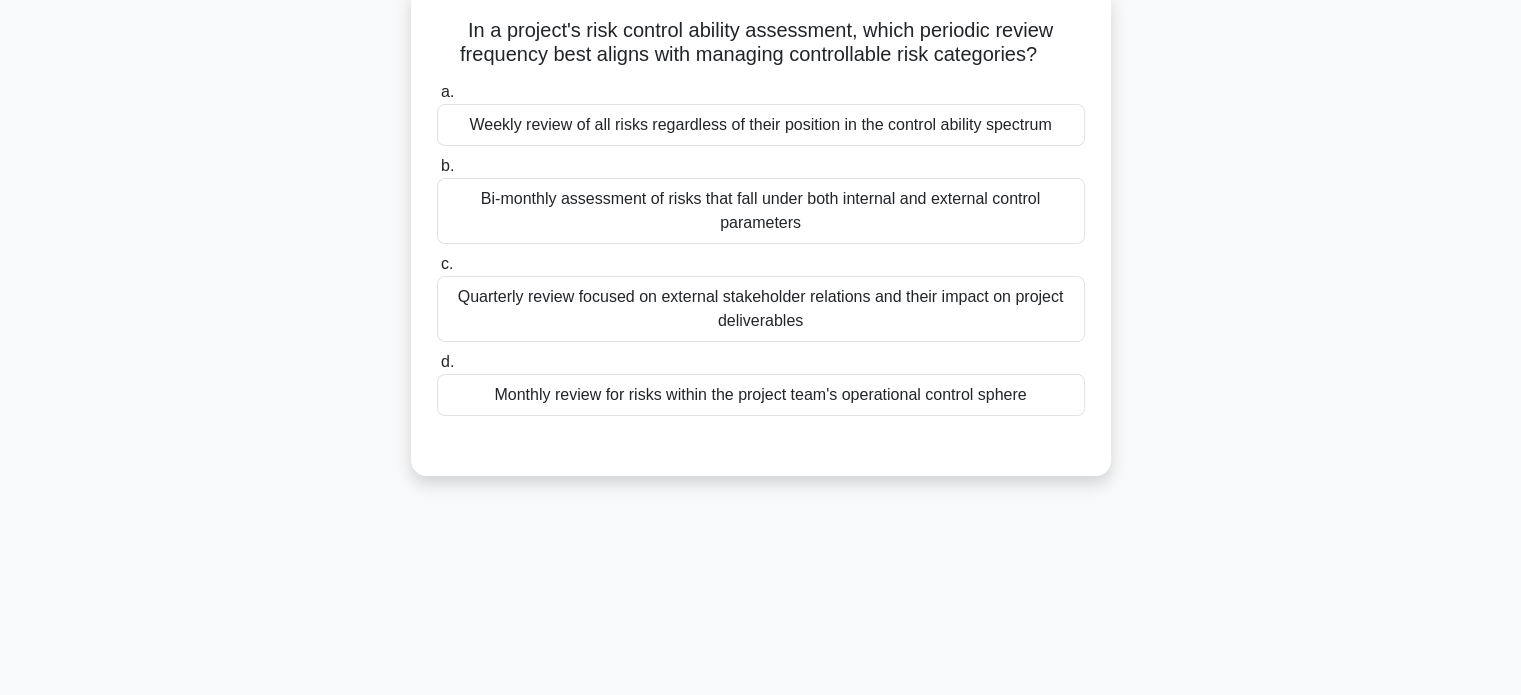 scroll, scrollTop: 153, scrollLeft: 0, axis: vertical 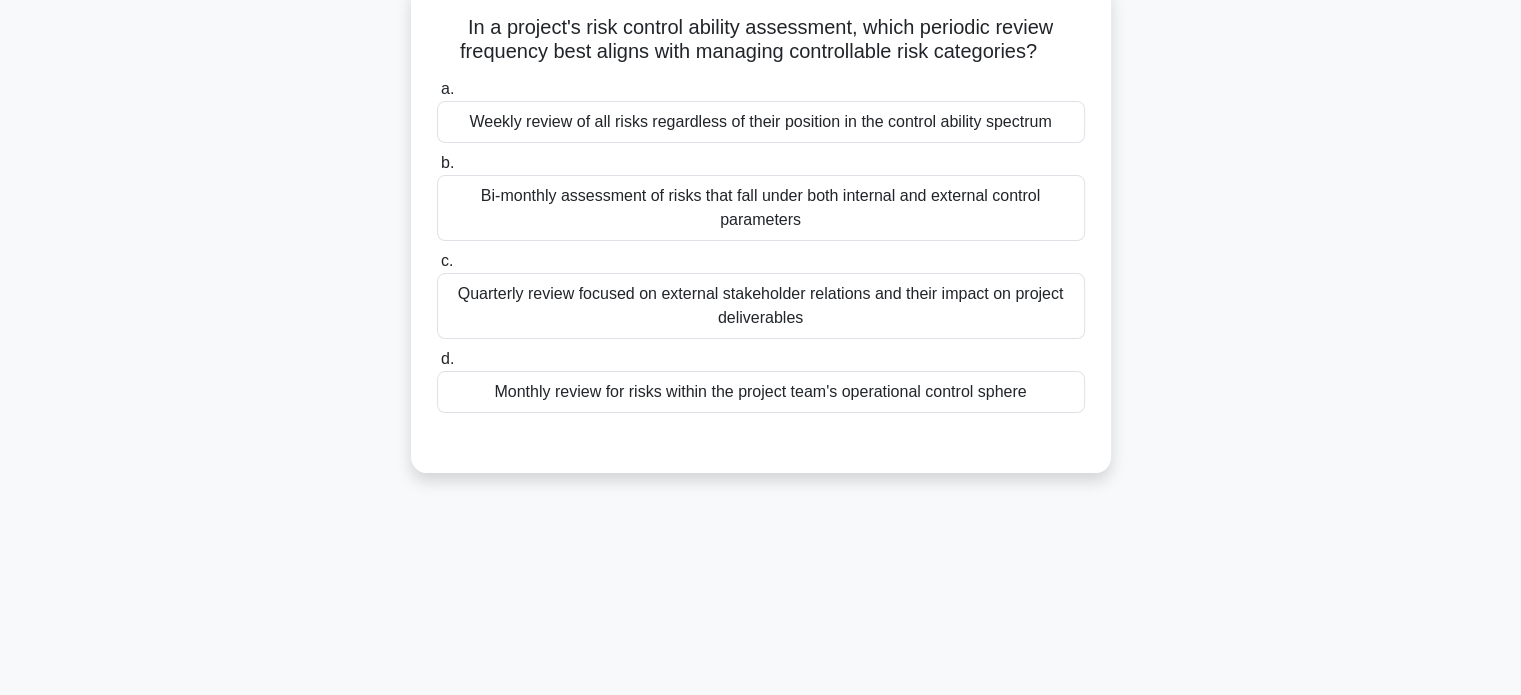 click on "Monthly review for risks within the project team's operational control sphere" at bounding box center (761, 392) 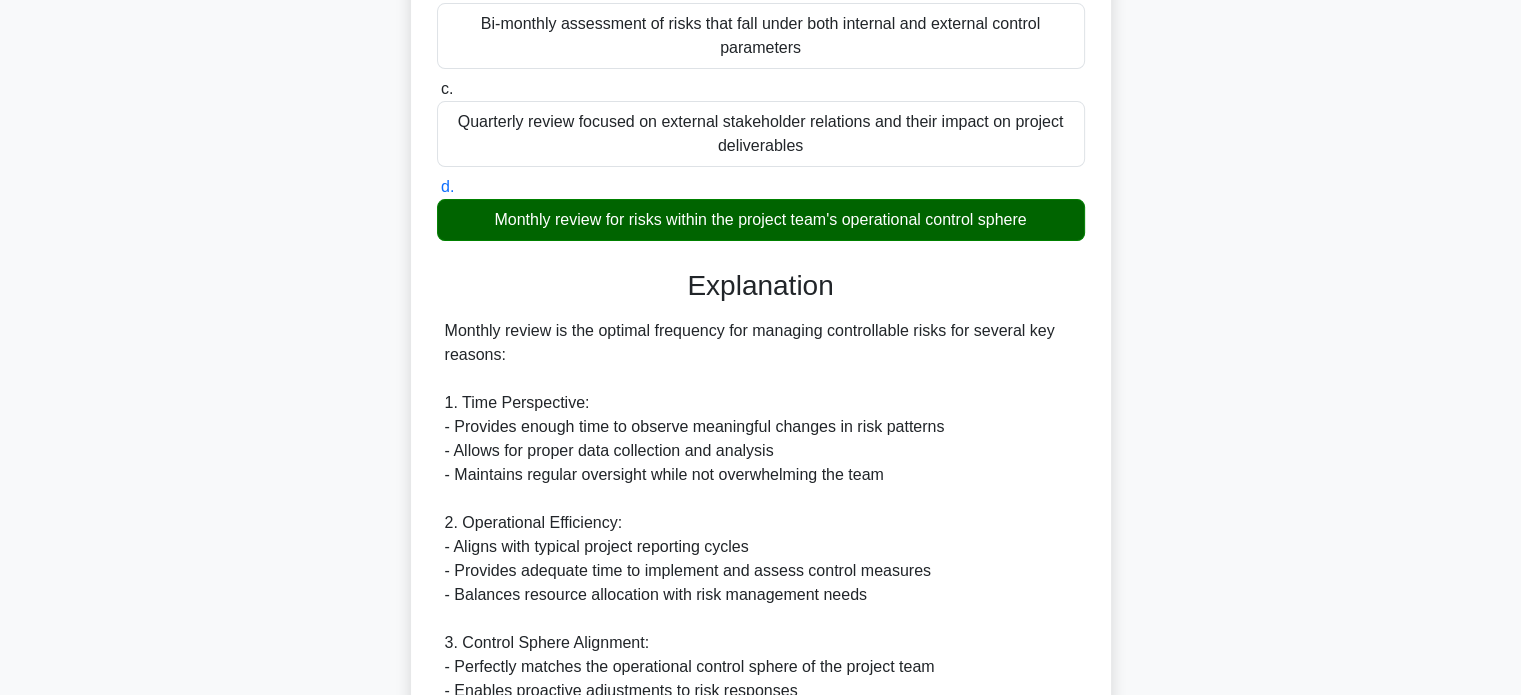 scroll, scrollTop: 704, scrollLeft: 0, axis: vertical 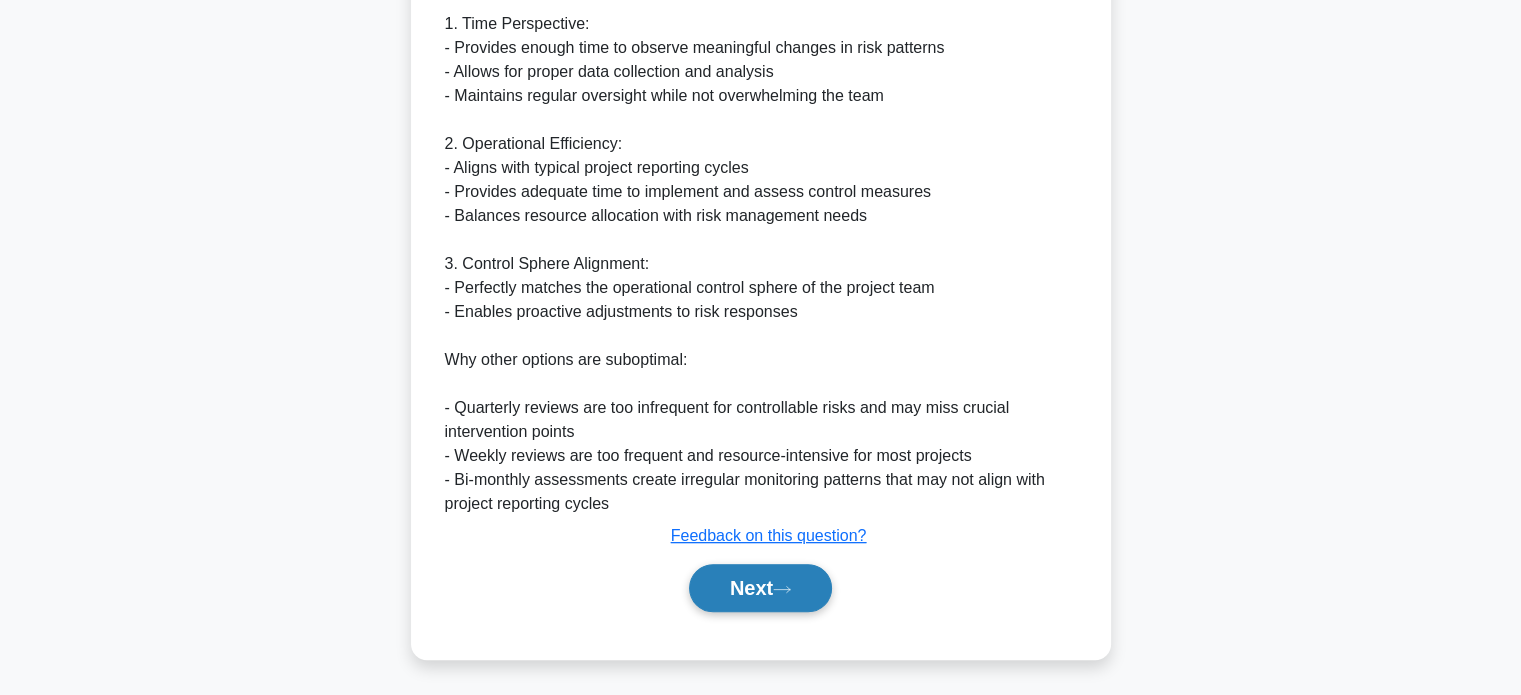 click on "Next" at bounding box center (760, 588) 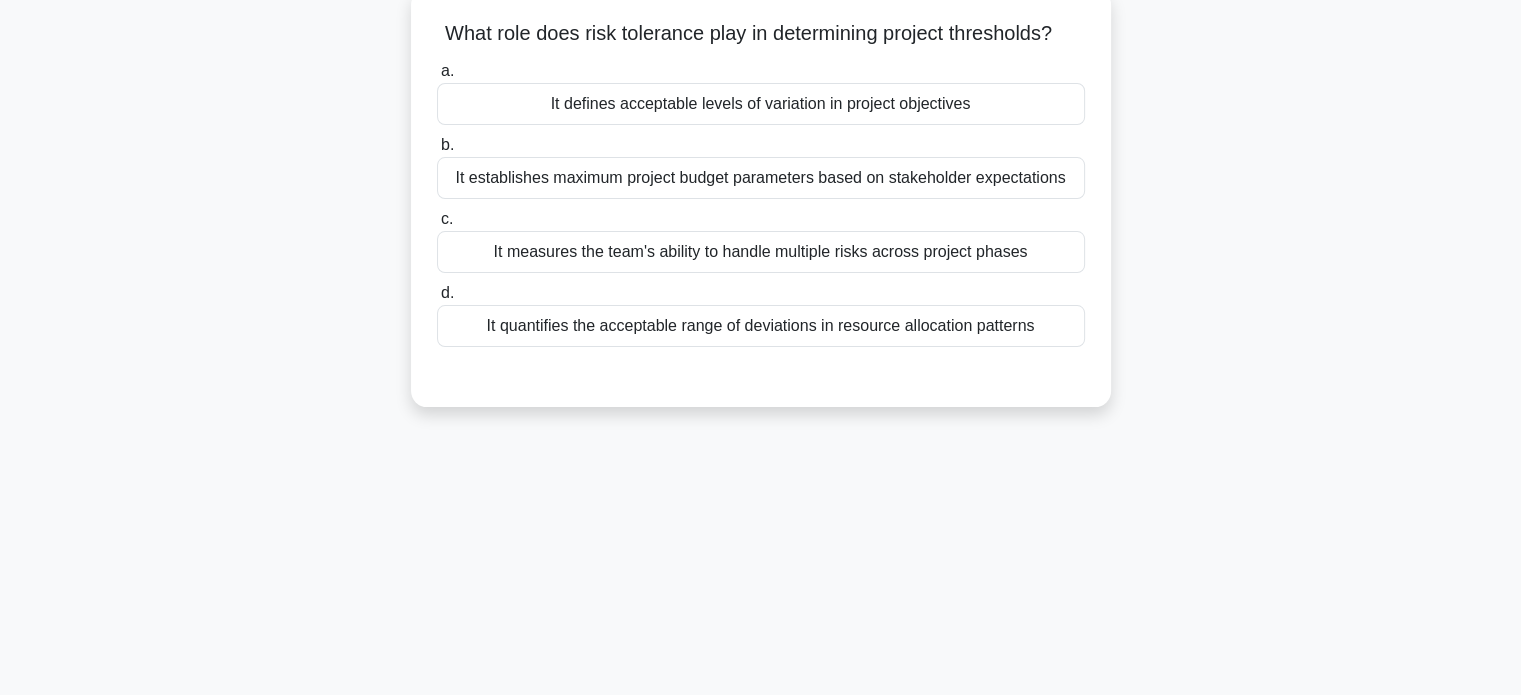 scroll, scrollTop: 151, scrollLeft: 0, axis: vertical 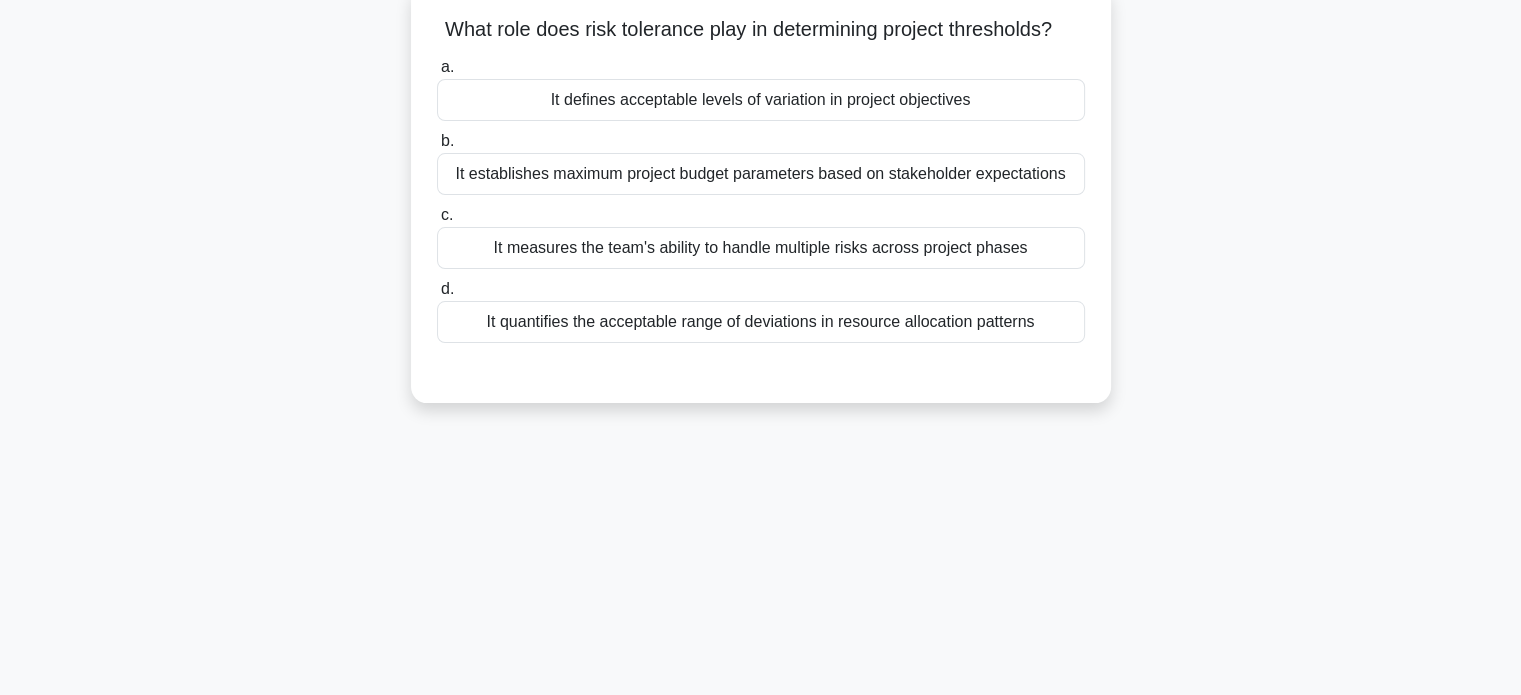 click on "It defines acceptable levels of variation in project objectives" at bounding box center (761, 100) 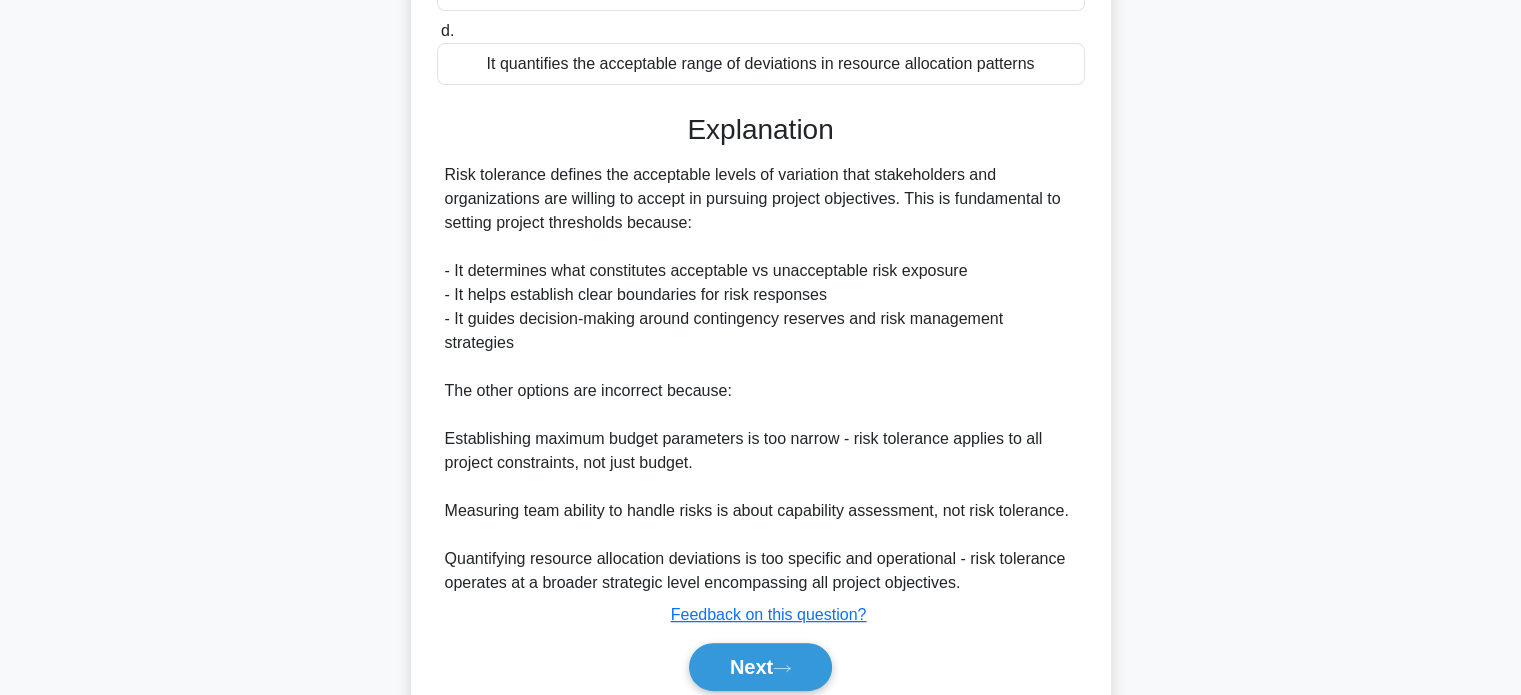 scroll, scrollTop: 488, scrollLeft: 0, axis: vertical 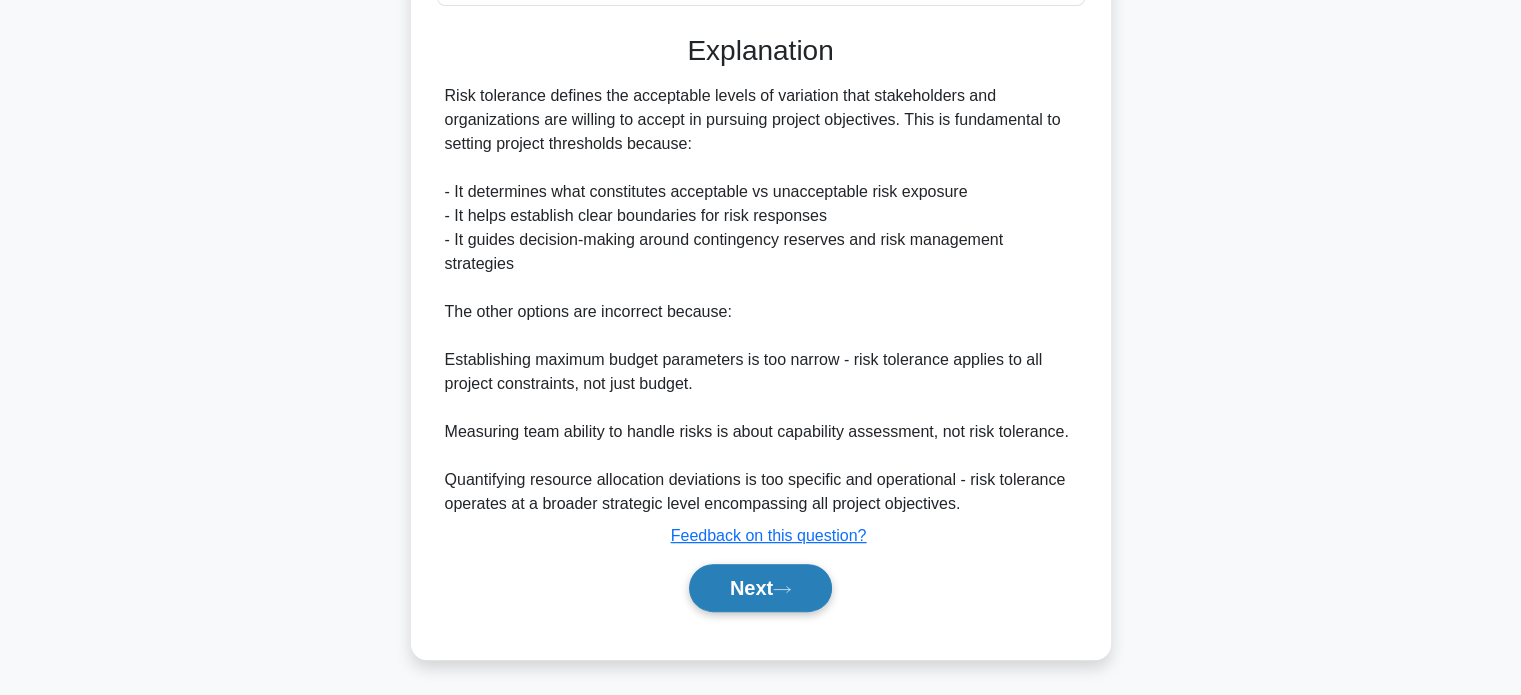 click on "Next" at bounding box center [760, 588] 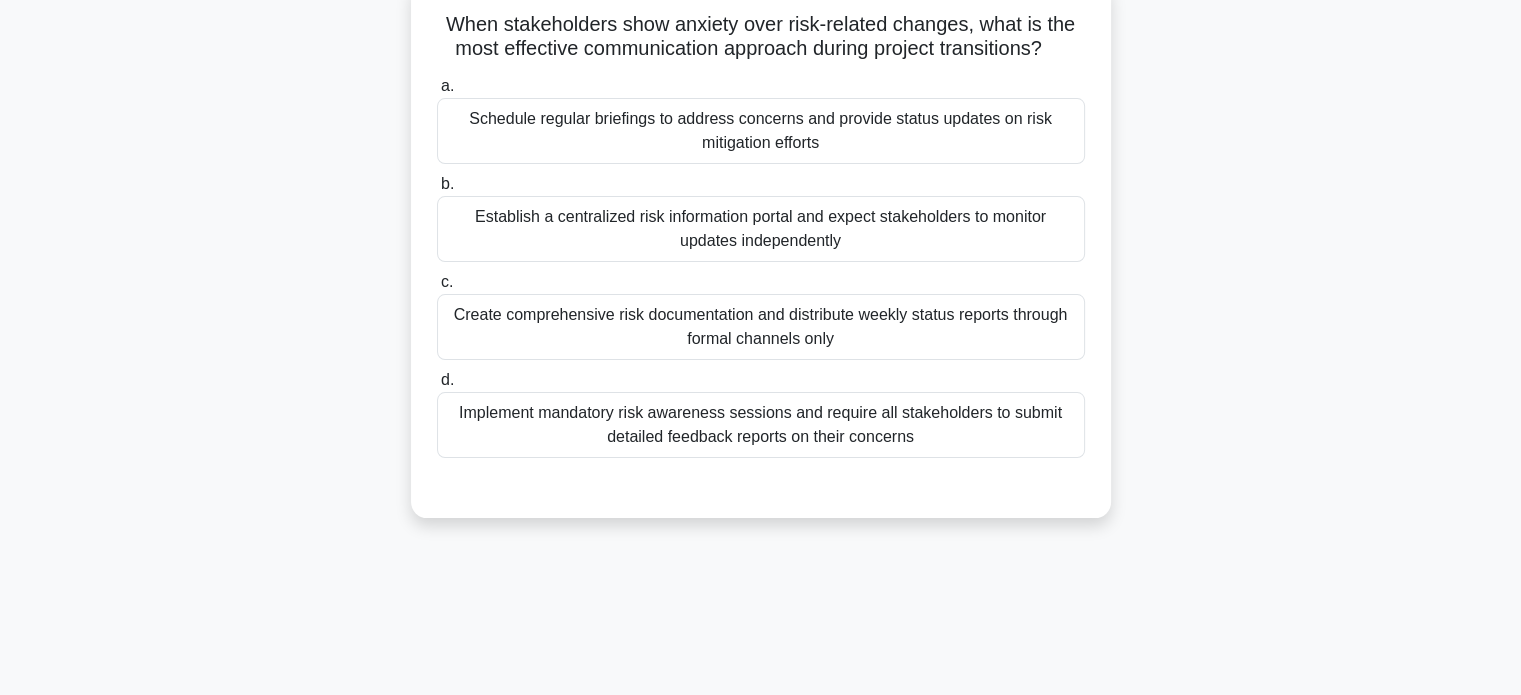 scroll, scrollTop: 160, scrollLeft: 0, axis: vertical 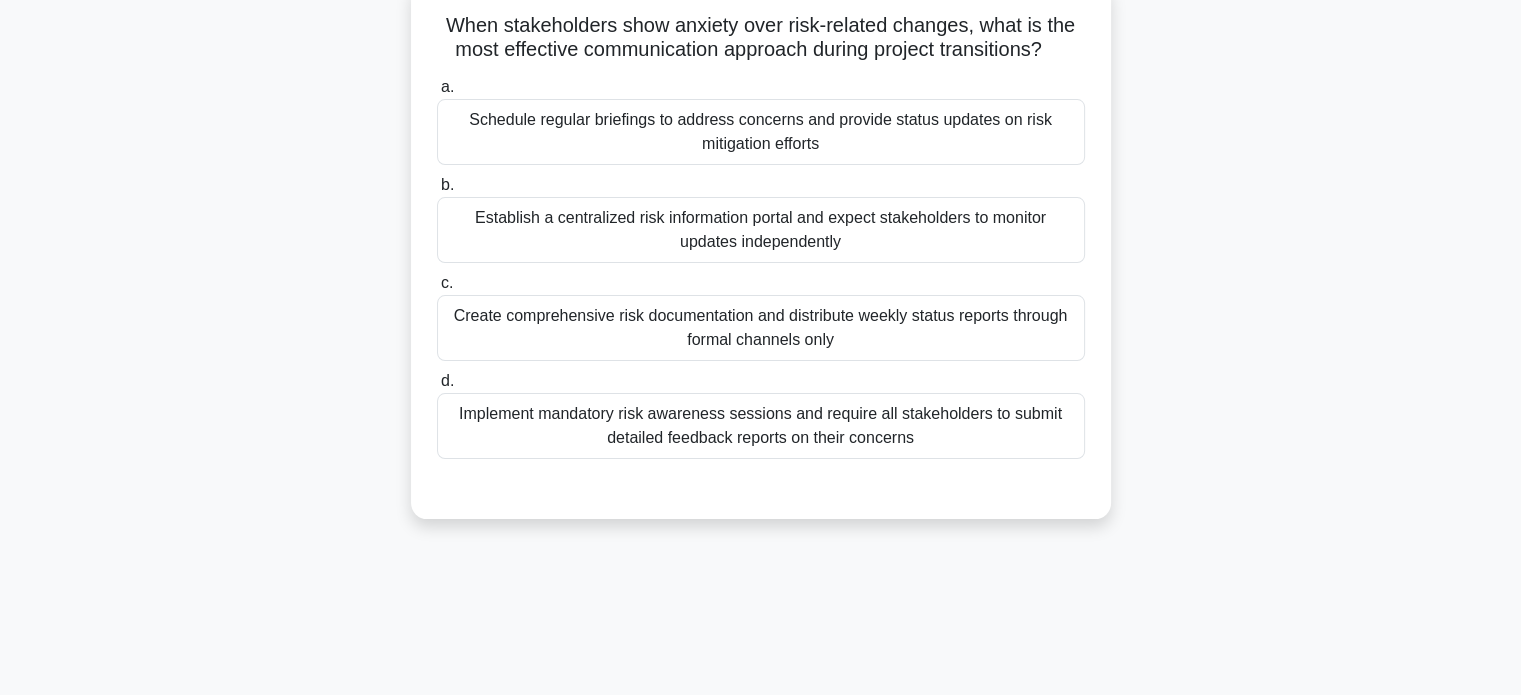 click on "Schedule regular briefings to address concerns and provide status updates on risk mitigation efforts" at bounding box center [761, 132] 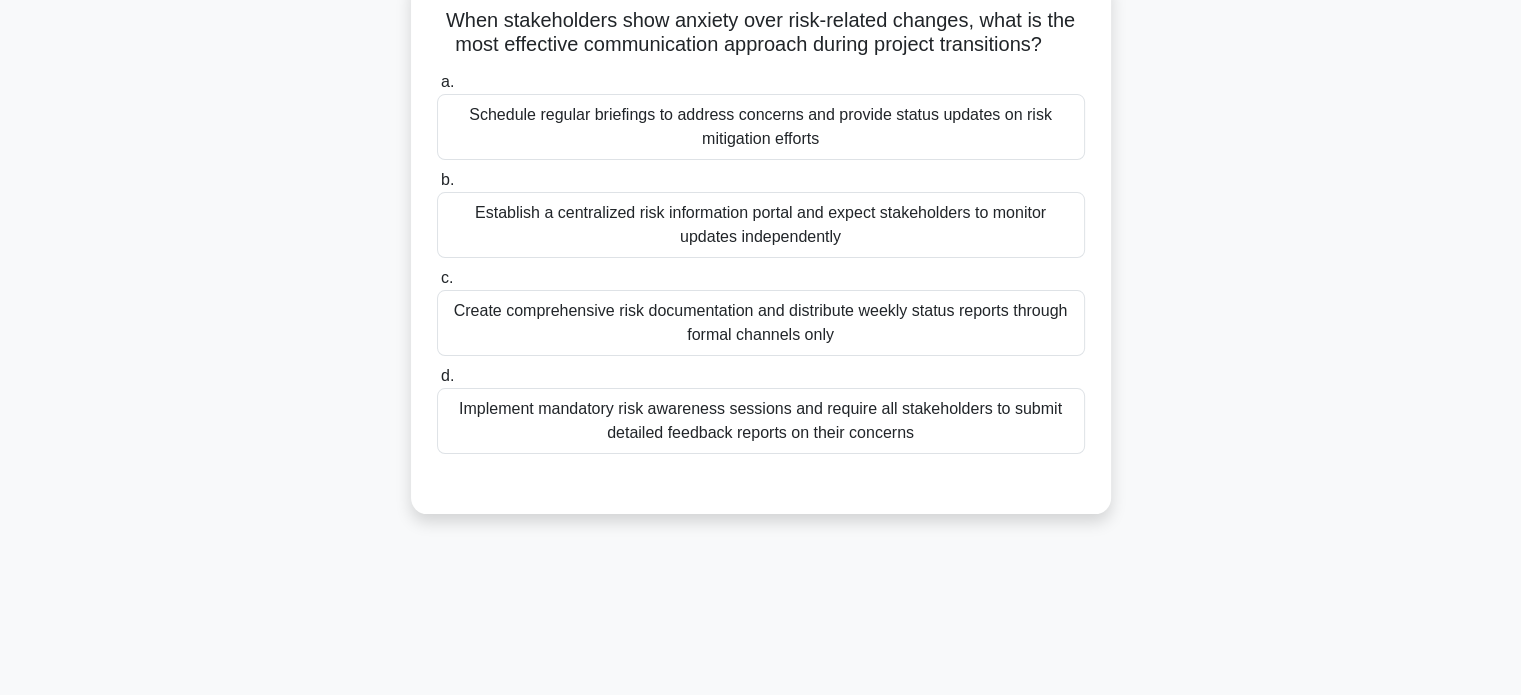 click on "a.
Schedule regular briefings to address concerns and provide status updates on risk mitigation efforts" at bounding box center [437, 82] 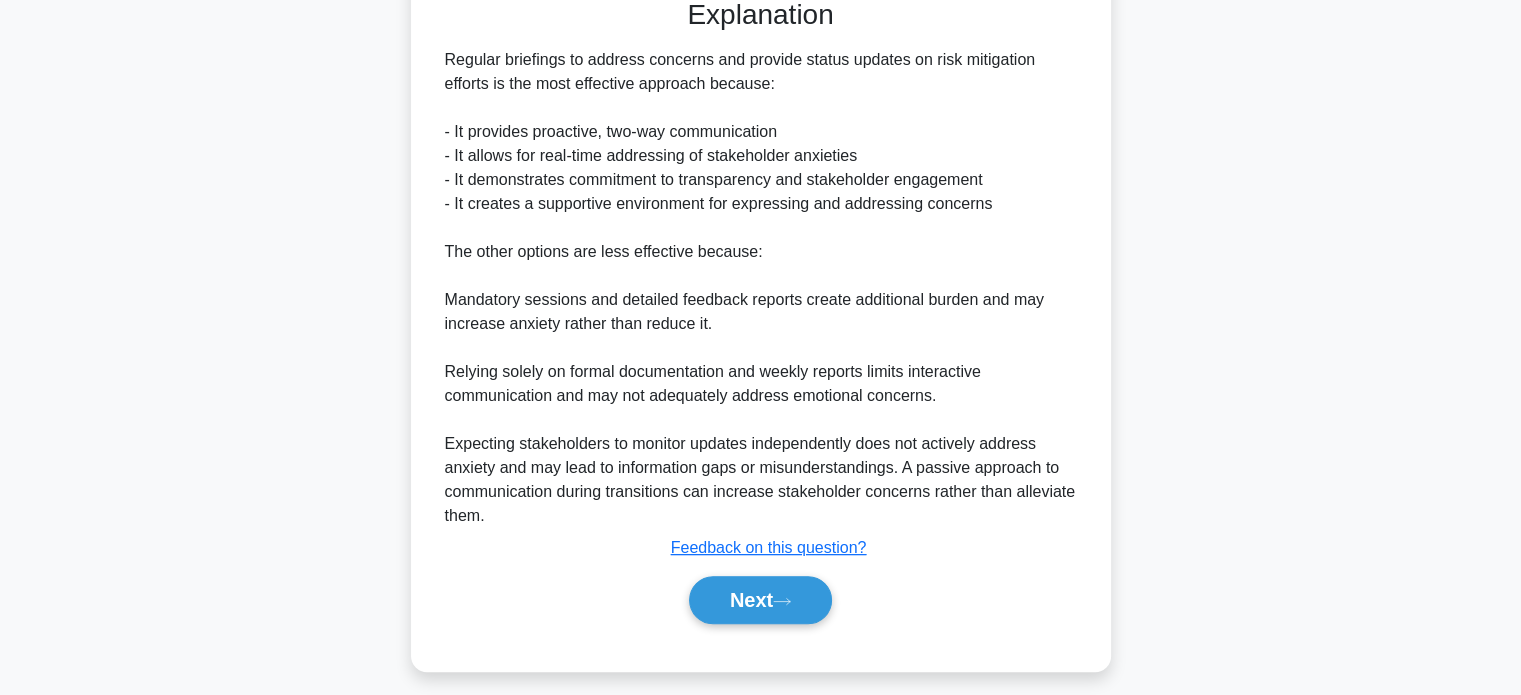 scroll, scrollTop: 656, scrollLeft: 0, axis: vertical 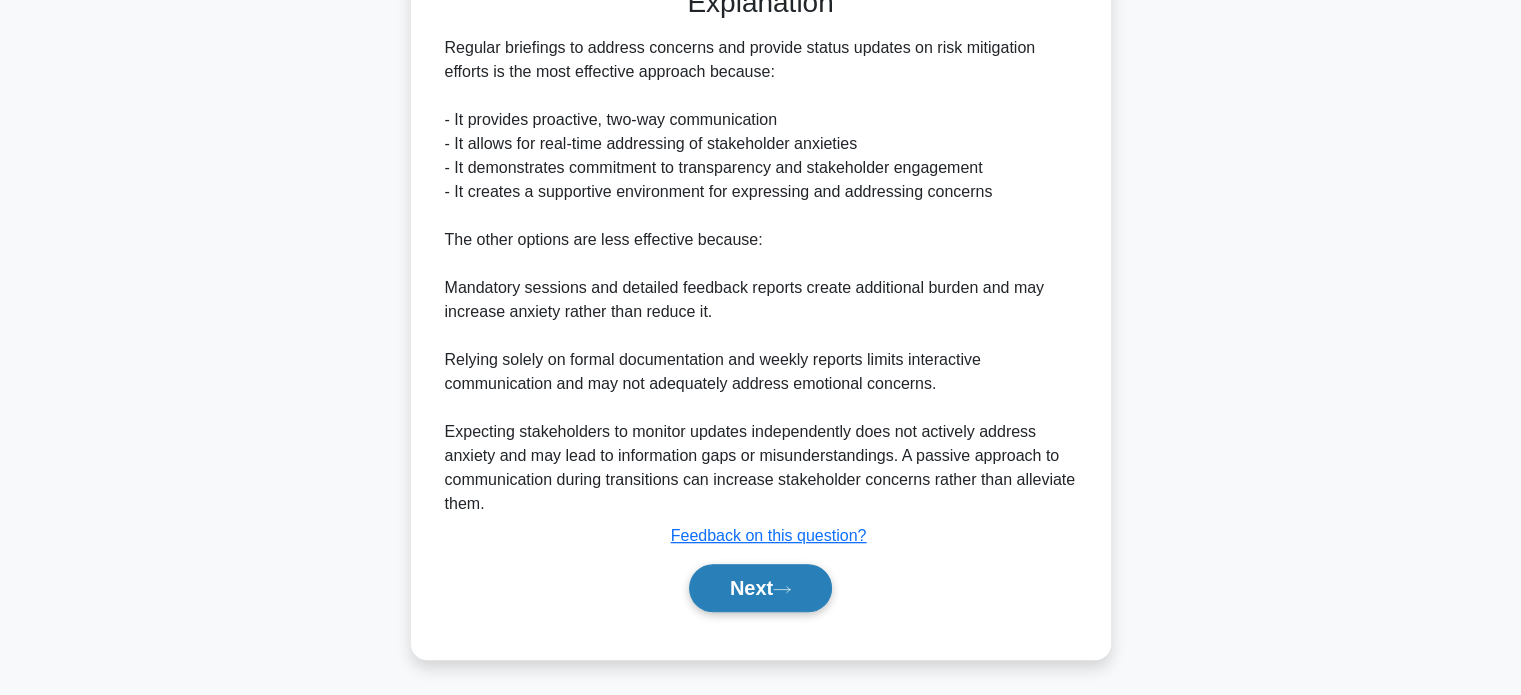 click on "Next" at bounding box center [760, 588] 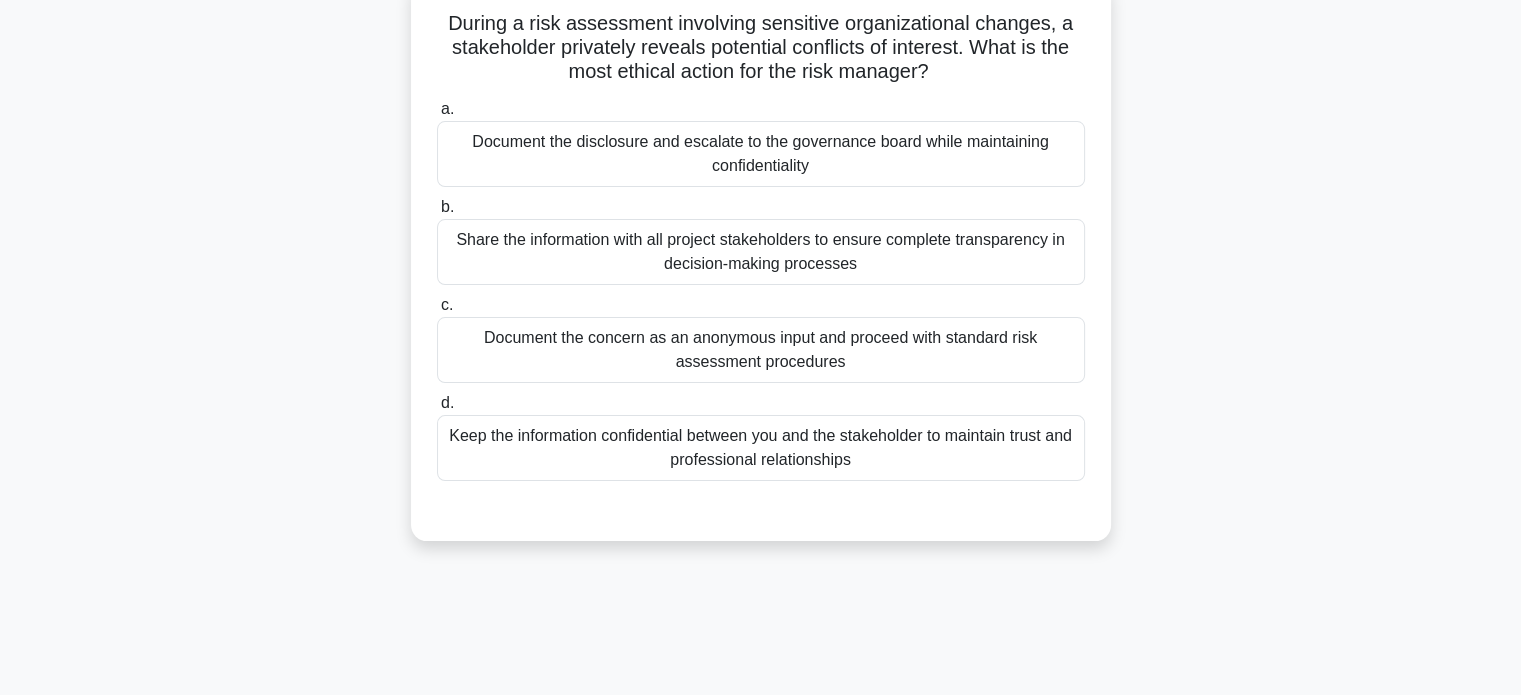 scroll, scrollTop: 160, scrollLeft: 0, axis: vertical 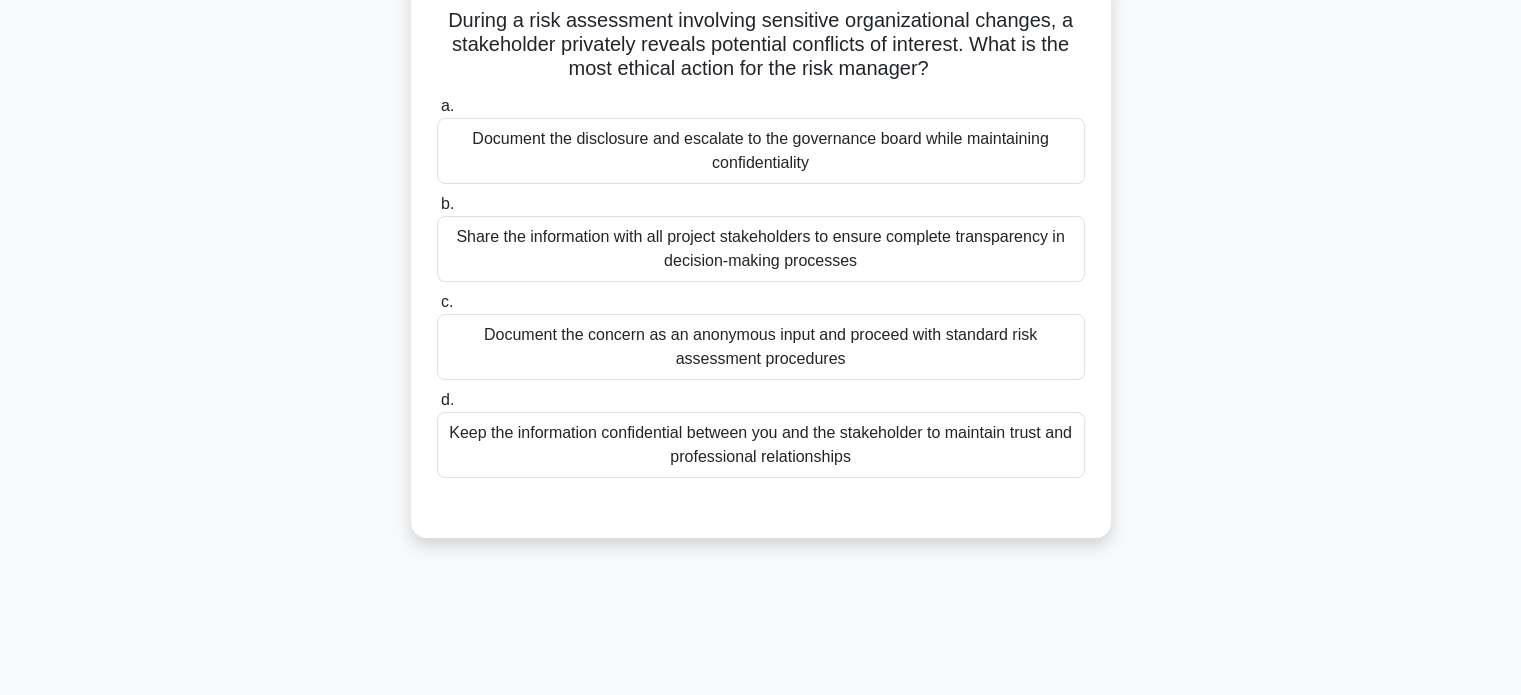 click on "Document the disclosure and escalate to the governance board while maintaining confidentiality" at bounding box center [761, 151] 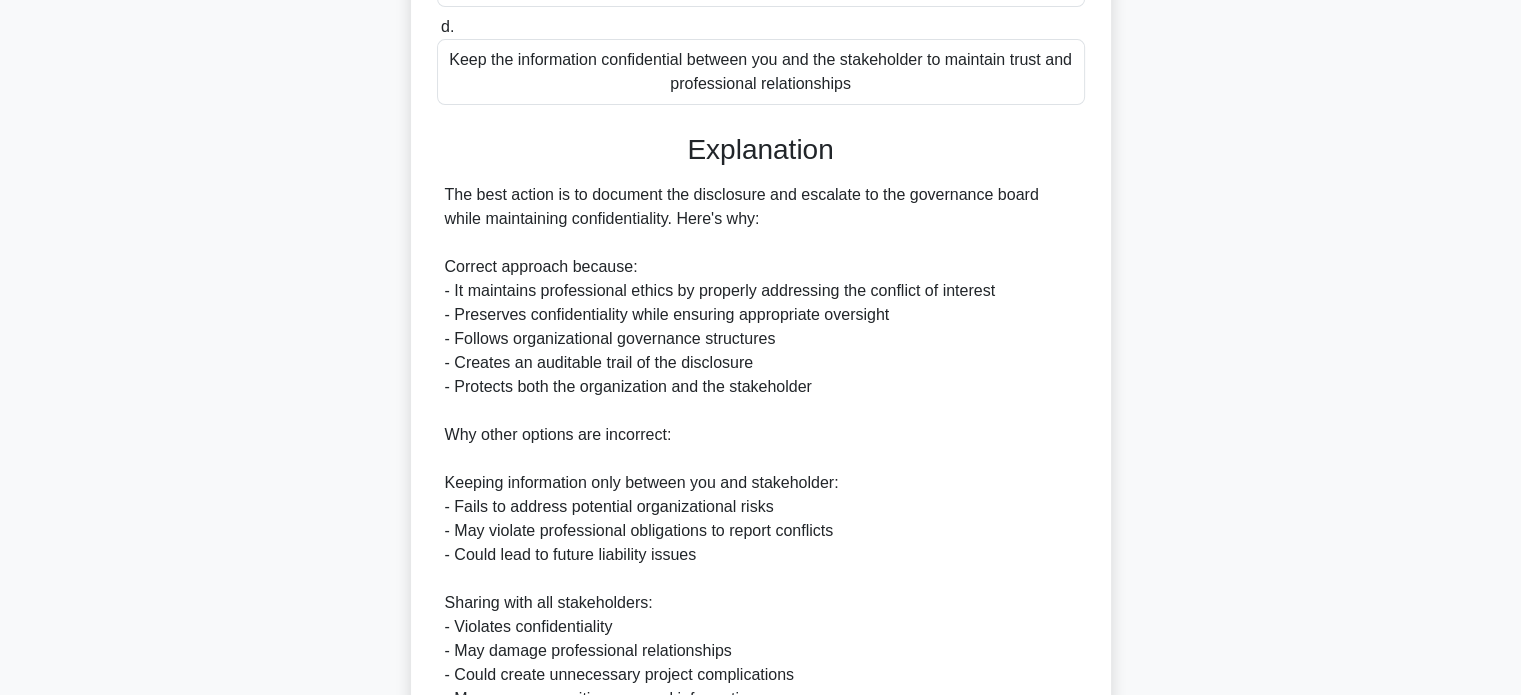 scroll, scrollTop: 848, scrollLeft: 0, axis: vertical 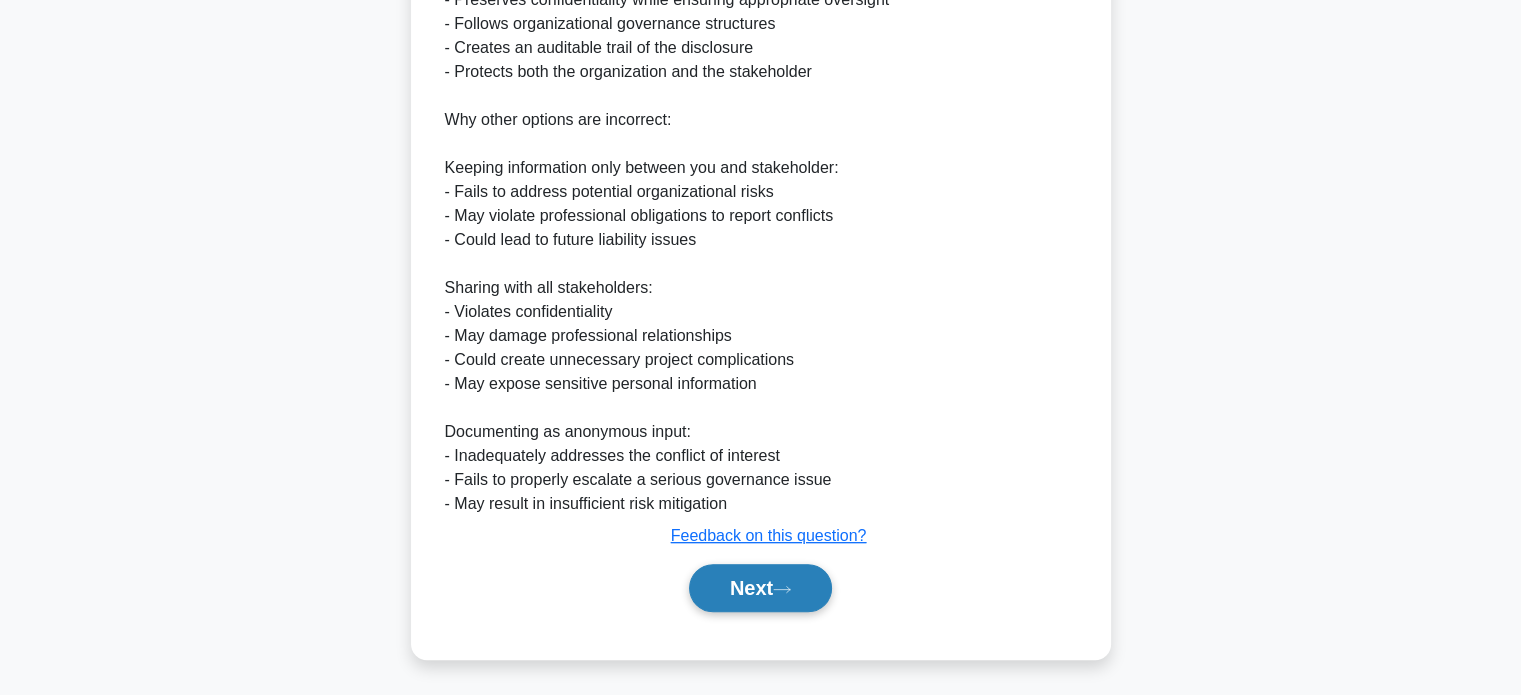 click on "Next" at bounding box center [760, 588] 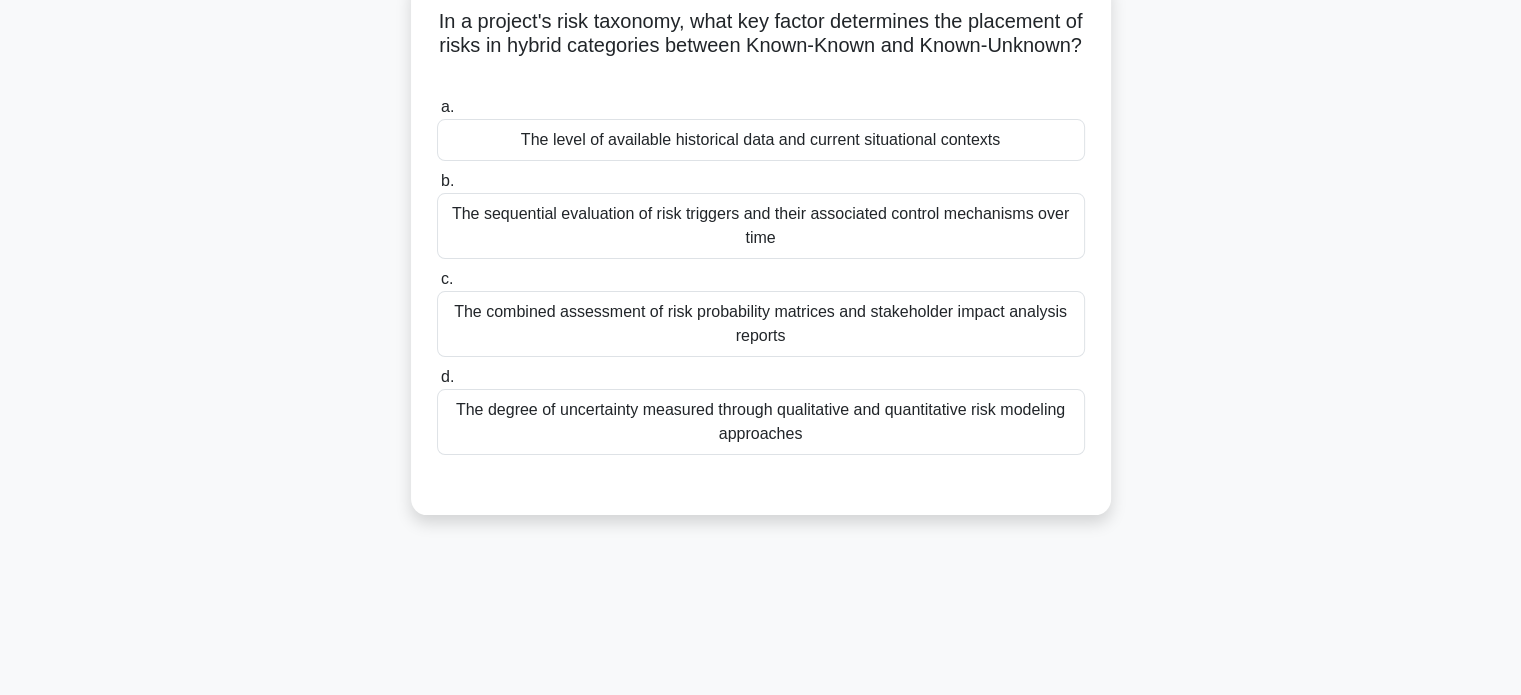 scroll, scrollTop: 158, scrollLeft: 0, axis: vertical 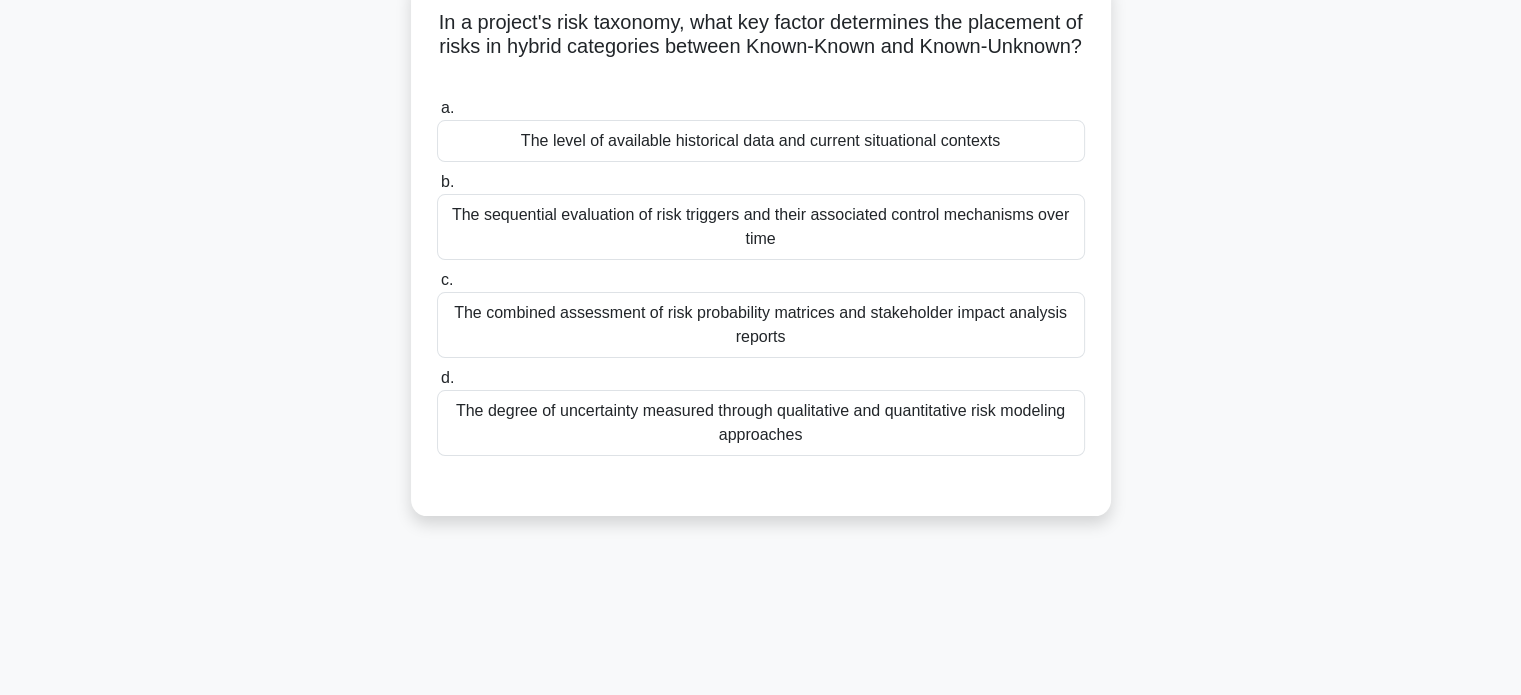 click on "The combined assessment of risk probability matrices and stakeholder impact analysis reports" at bounding box center [761, 325] 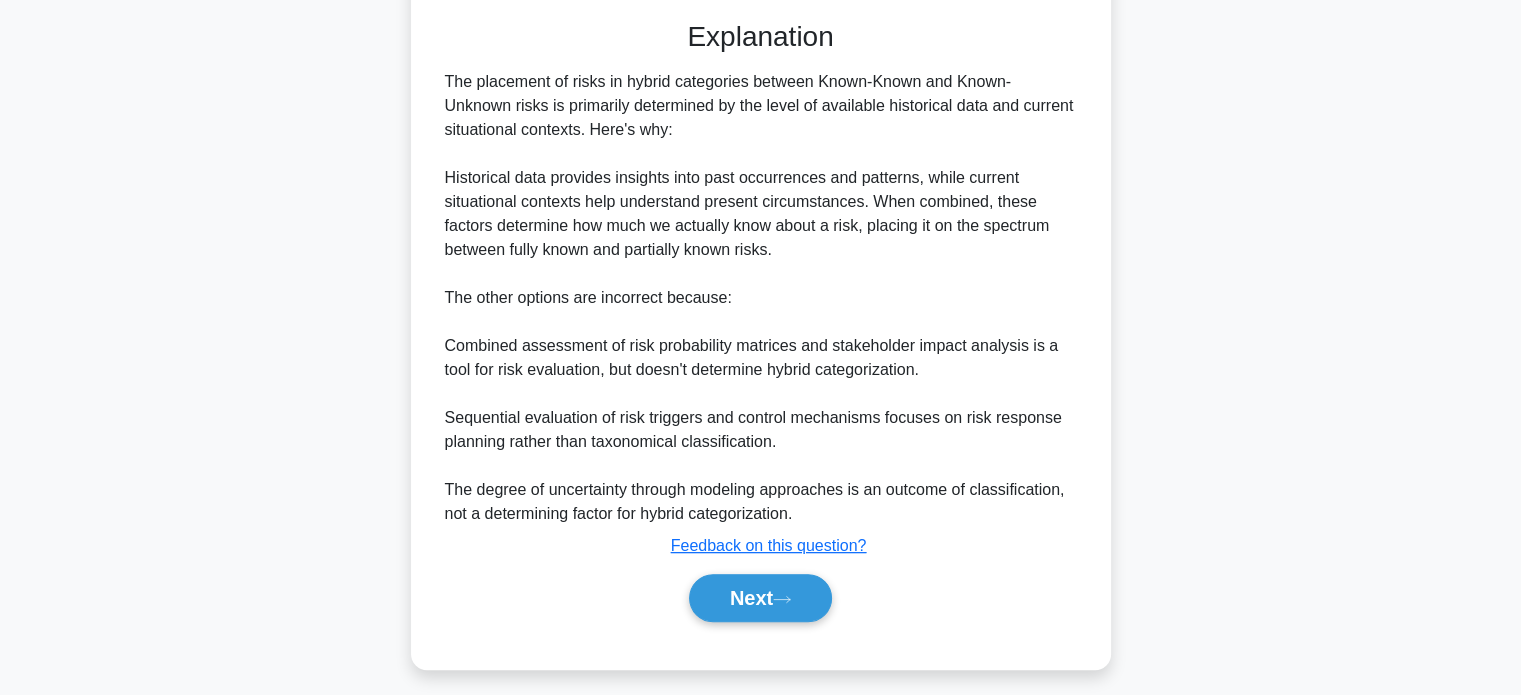 scroll, scrollTop: 634, scrollLeft: 0, axis: vertical 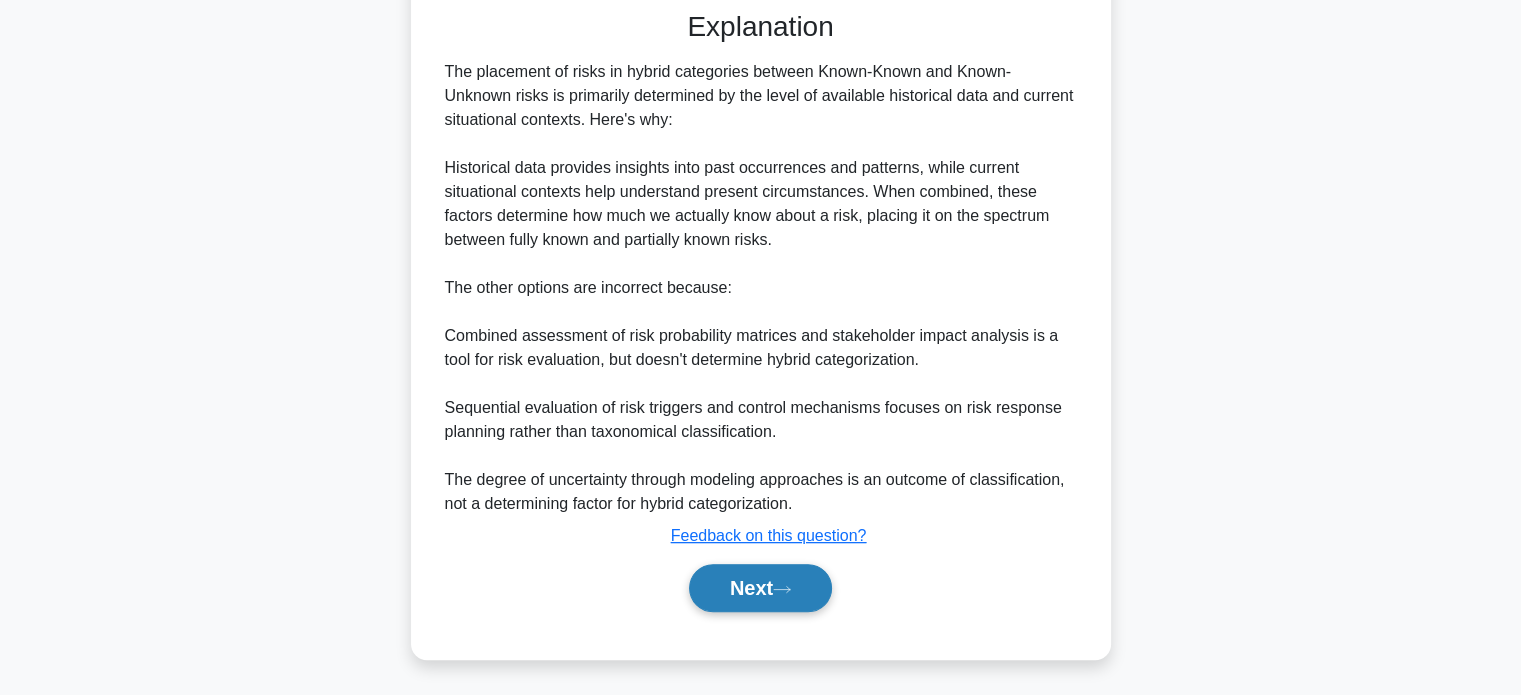 click on "Next" at bounding box center (760, 588) 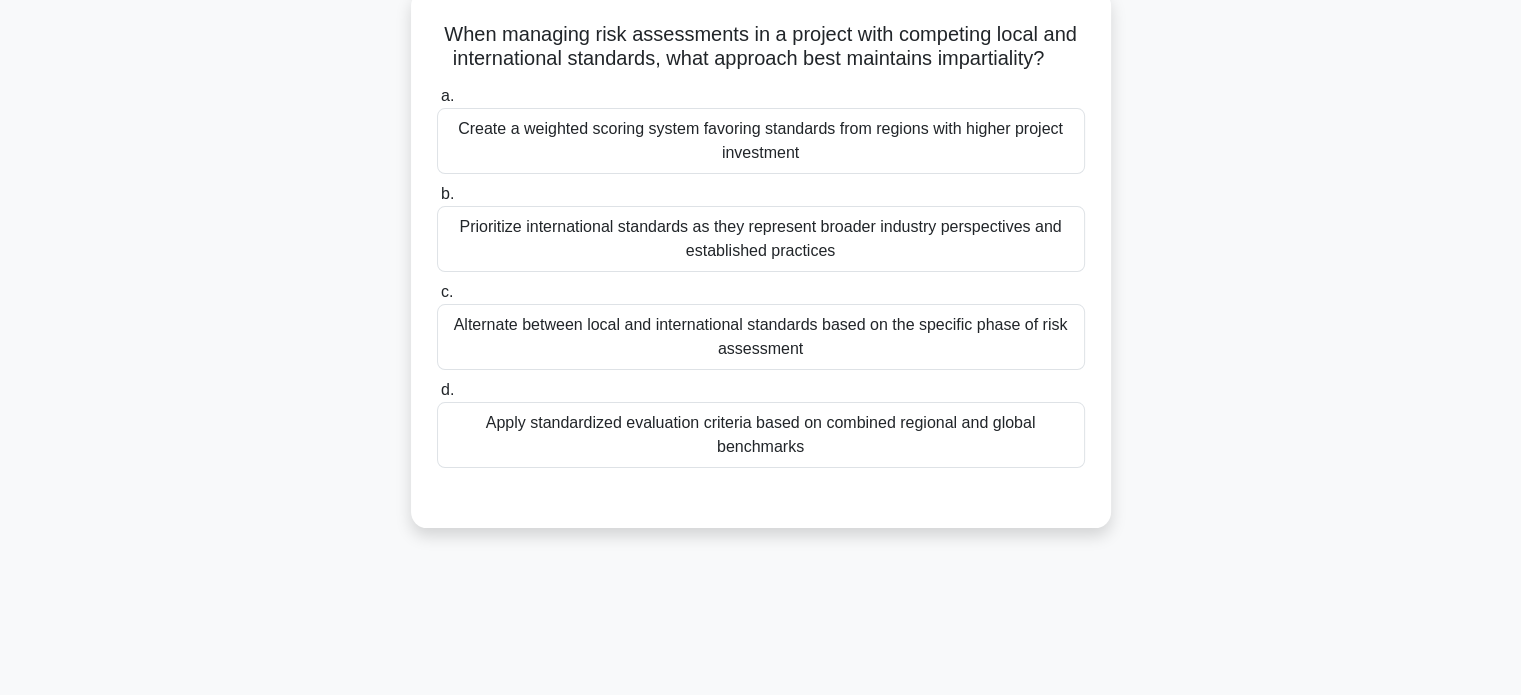 scroll, scrollTop: 148, scrollLeft: 0, axis: vertical 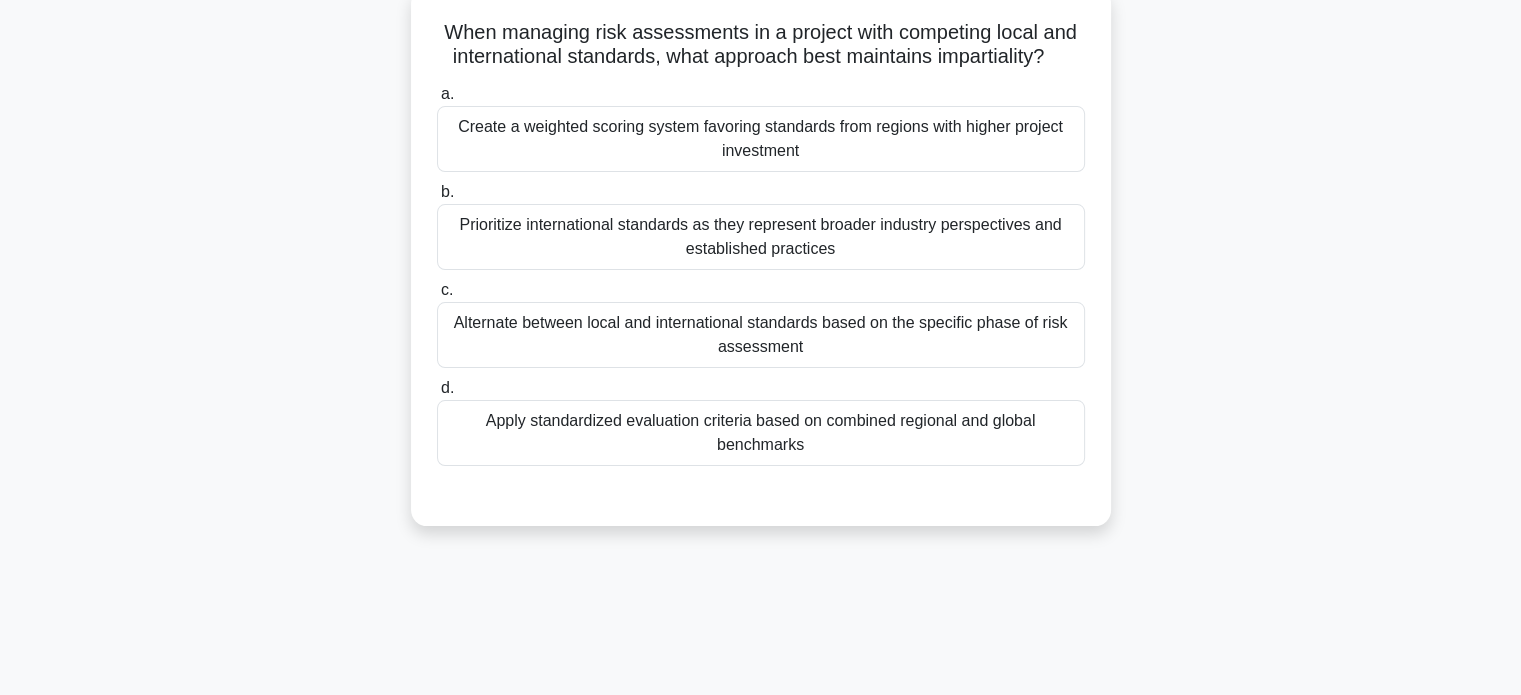 click on "Apply standardized evaluation criteria based on combined regional and global benchmarks" at bounding box center (761, 433) 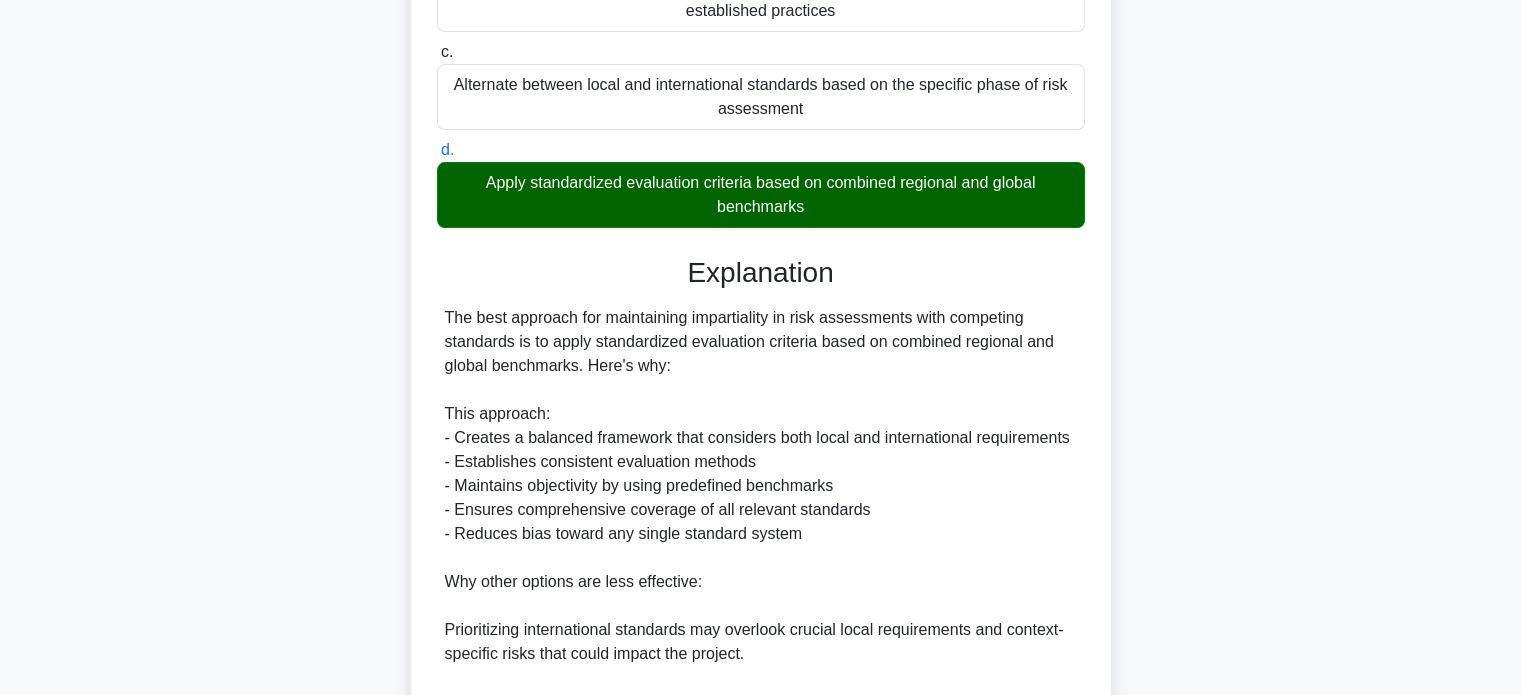 scroll, scrollTop: 680, scrollLeft: 0, axis: vertical 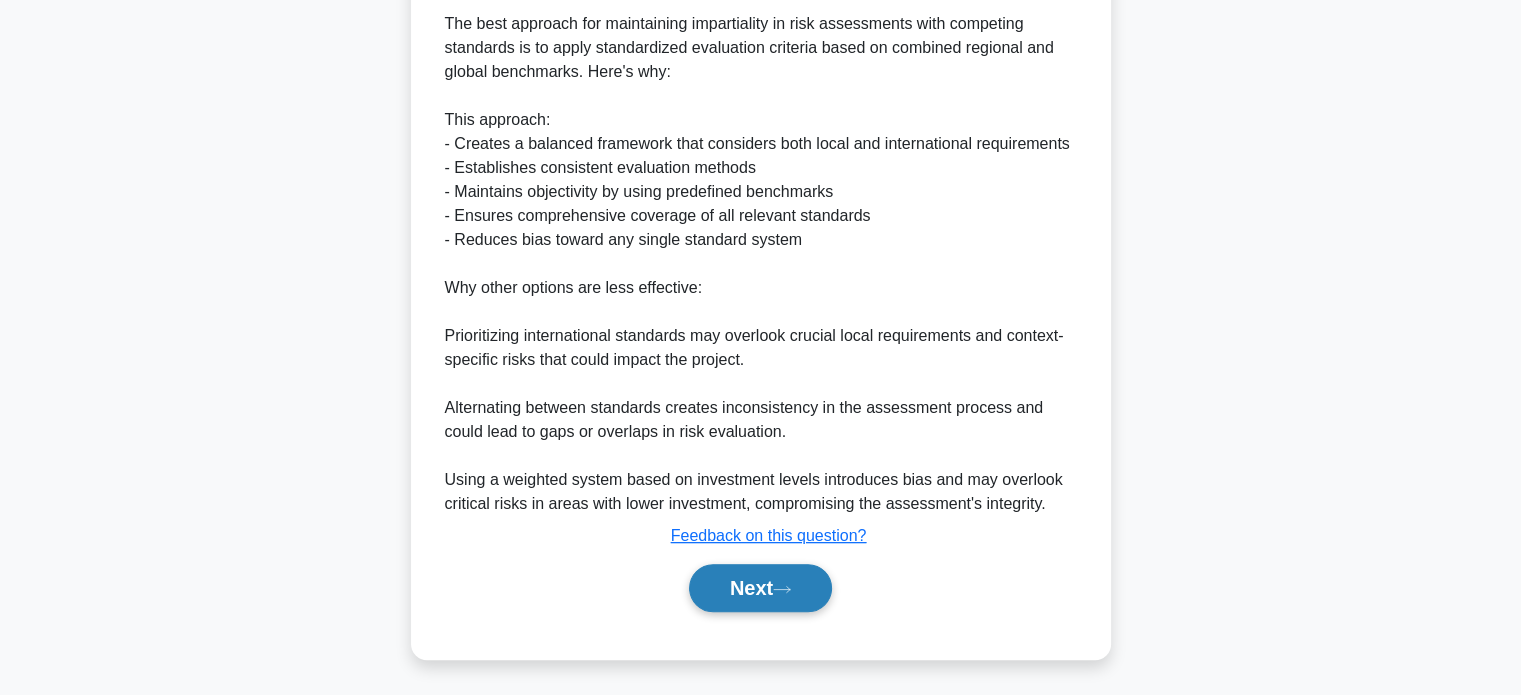 click on "Next" at bounding box center [760, 588] 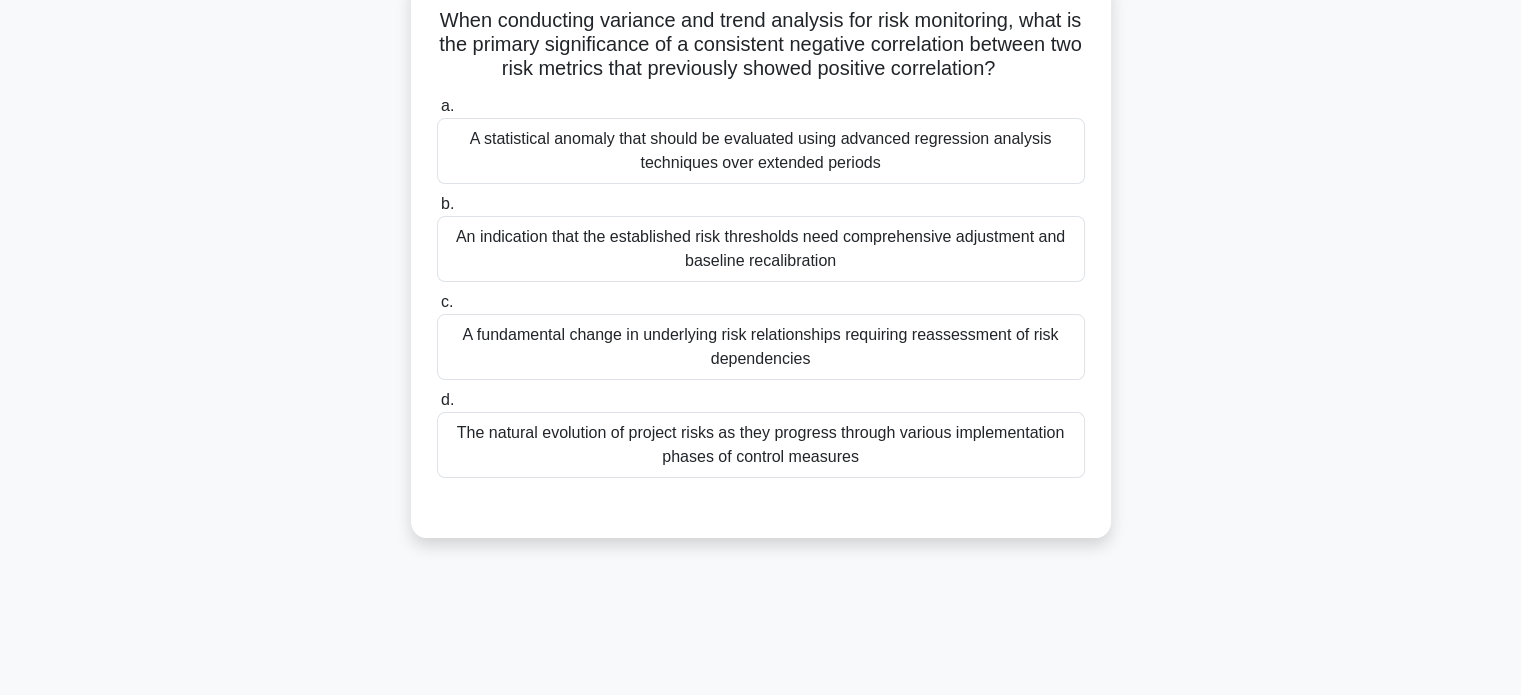 scroll, scrollTop: 162, scrollLeft: 0, axis: vertical 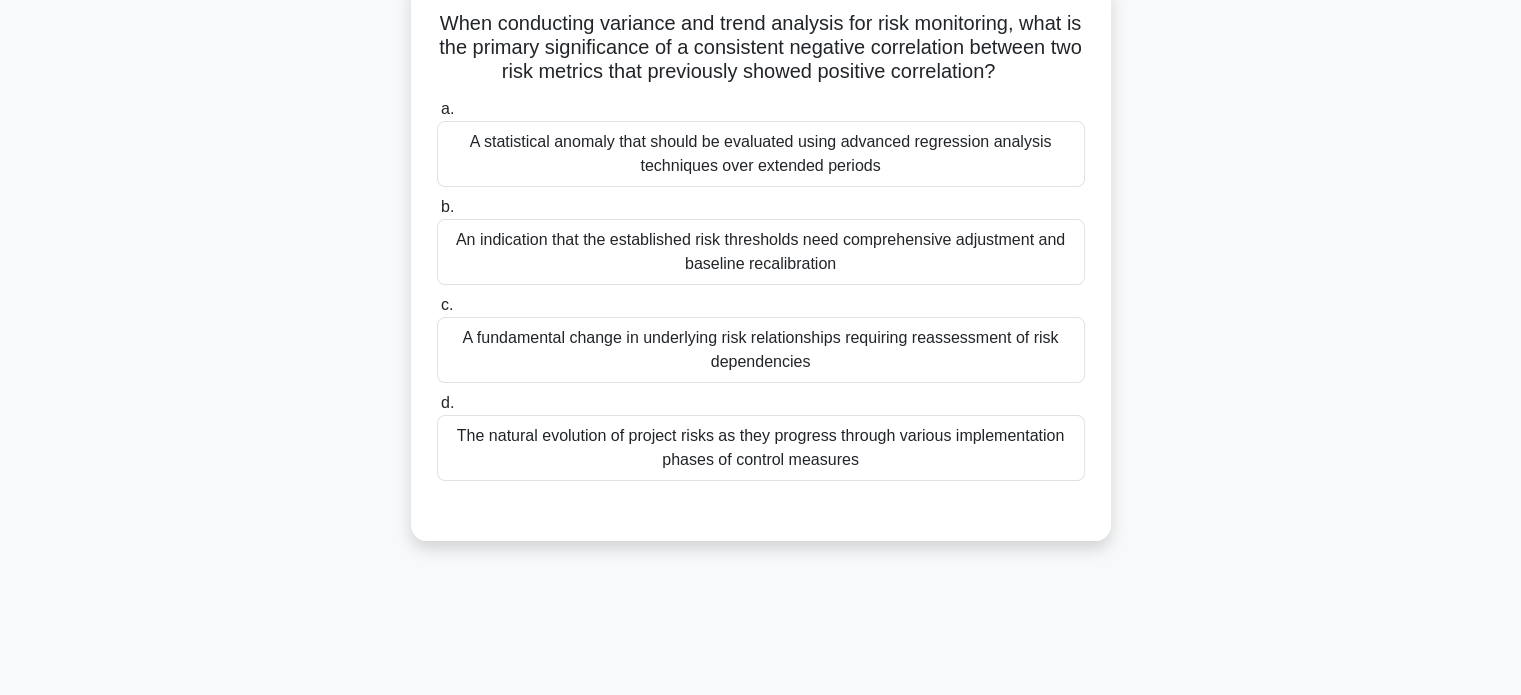 click on "An indication that the established risk thresholds need comprehensive adjustment and baseline recalibration" at bounding box center [761, 252] 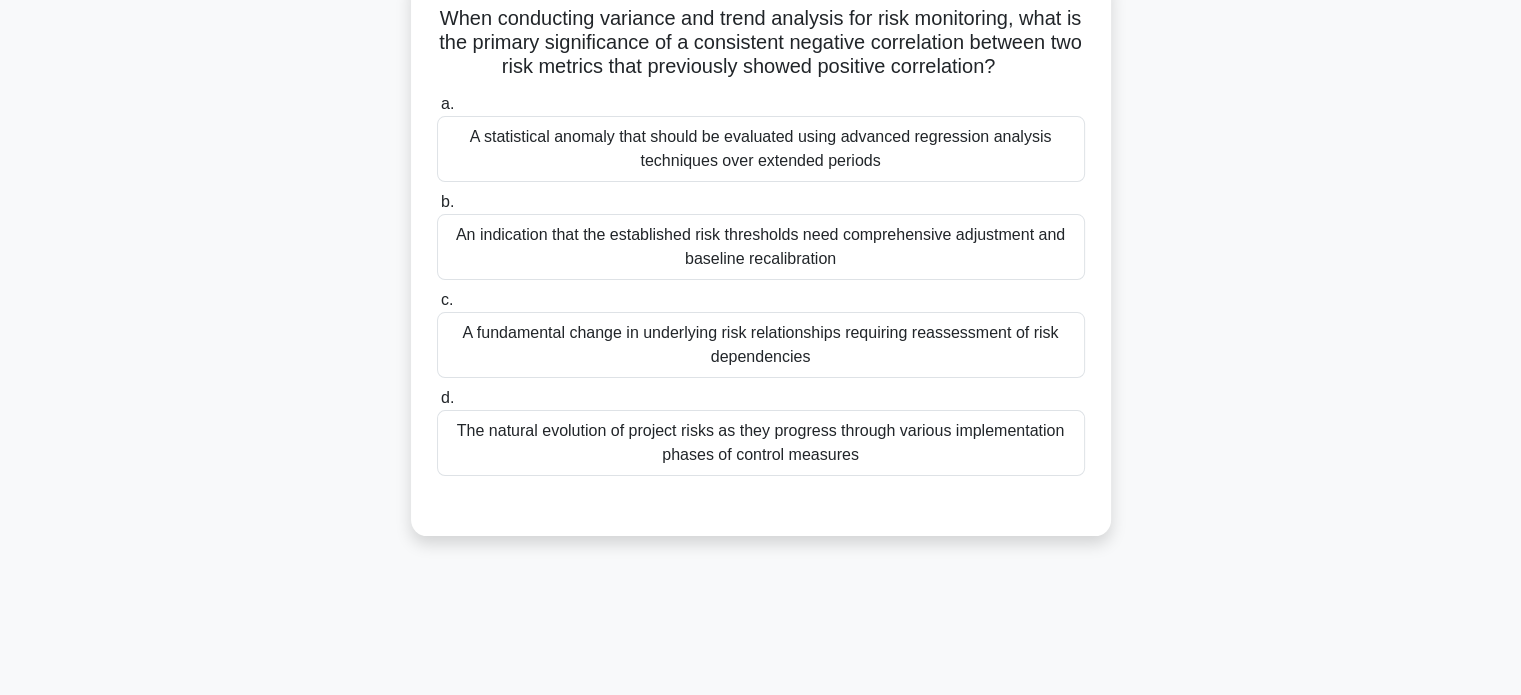 click on "b.
An indication that the established risk thresholds need comprehensive adjustment and baseline recalibration" at bounding box center [437, 202] 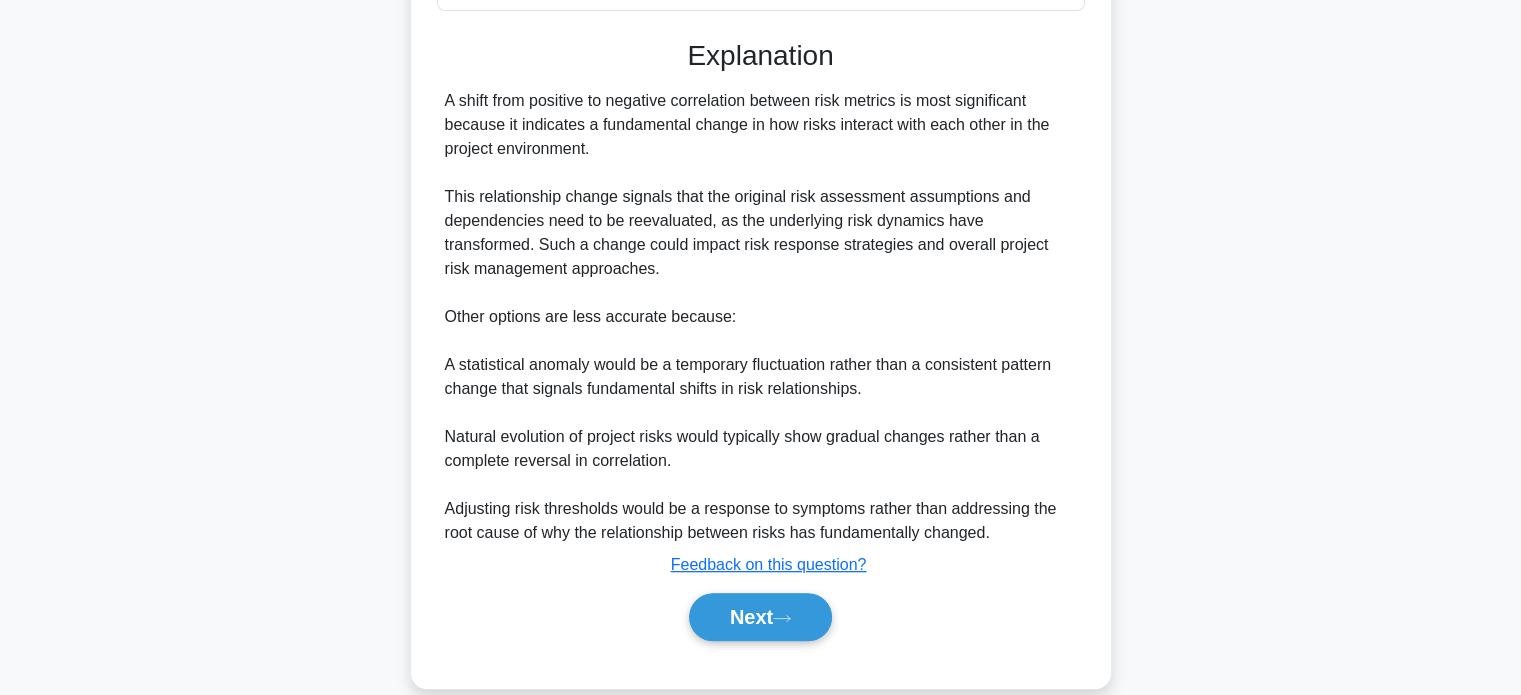 scroll, scrollTop: 658, scrollLeft: 0, axis: vertical 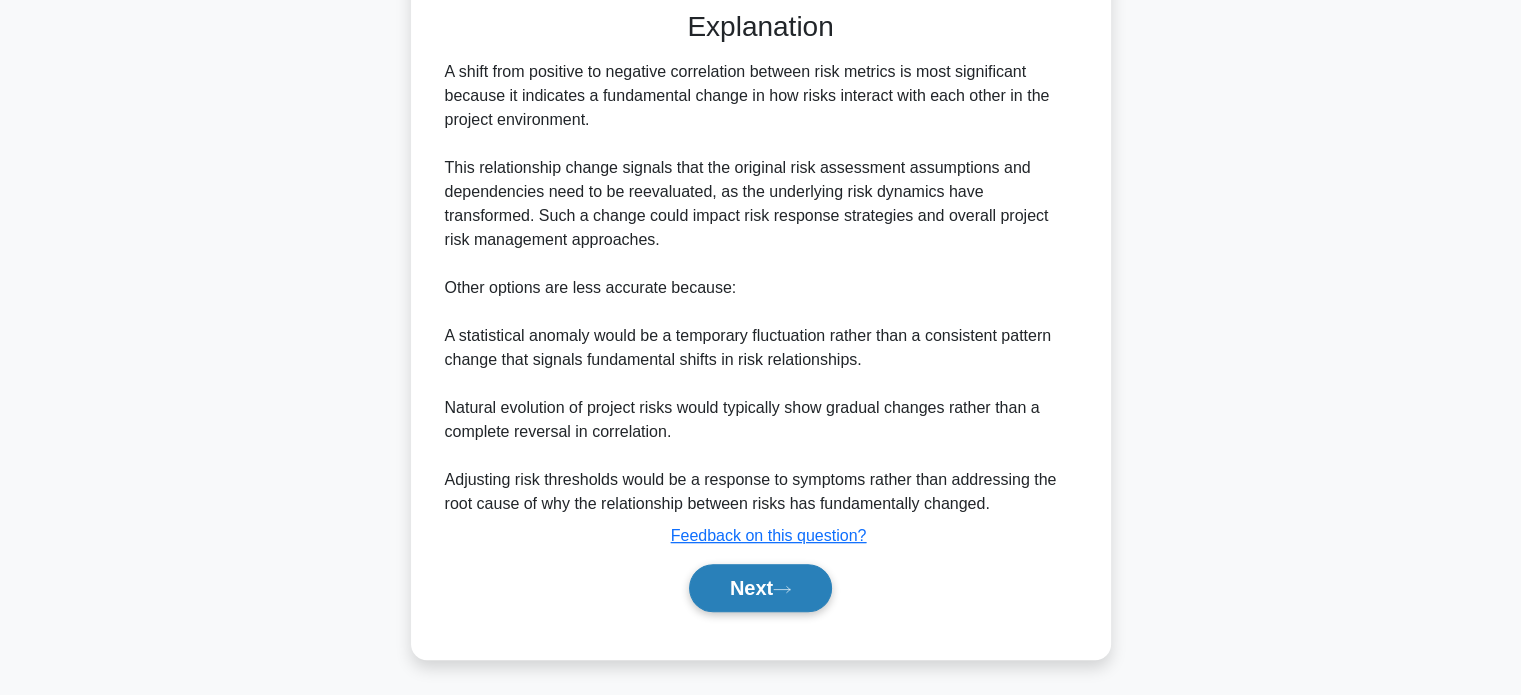 click on "Next" at bounding box center (760, 588) 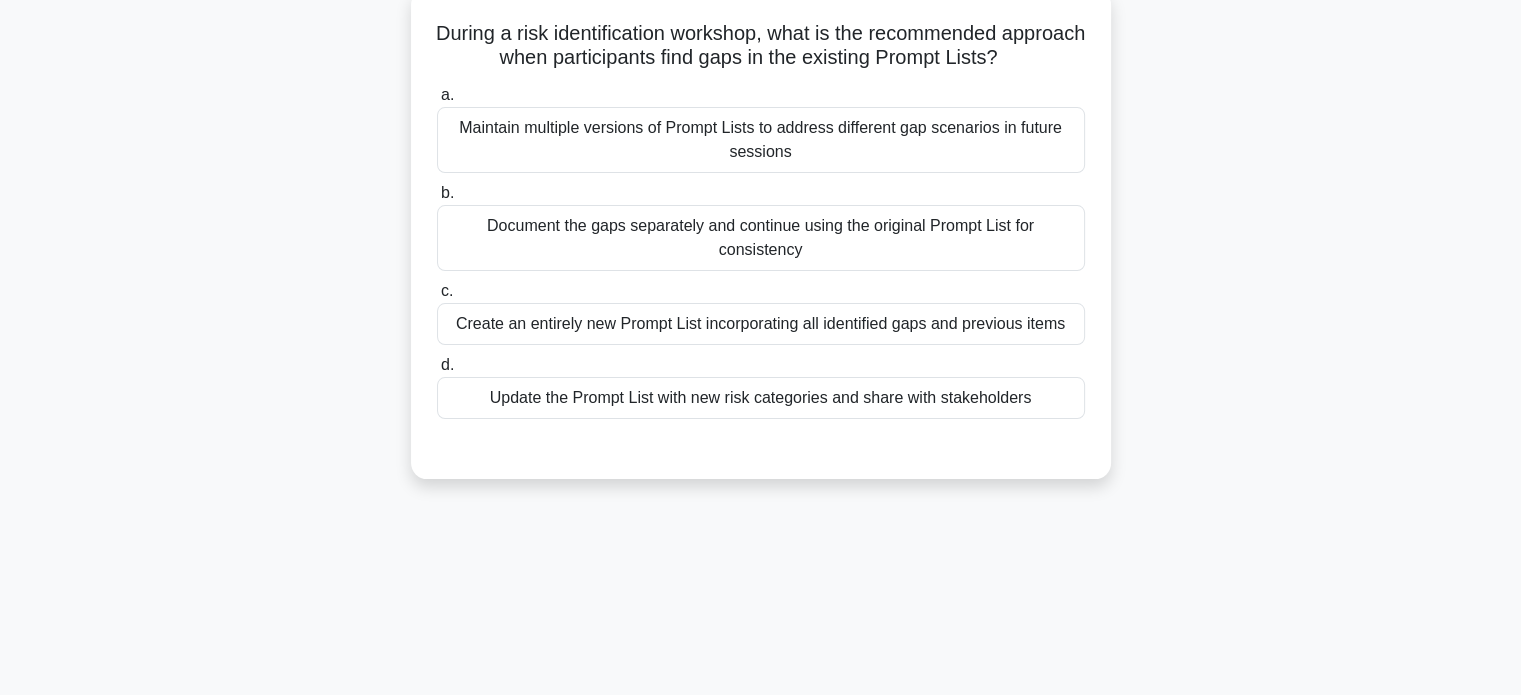 scroll, scrollTop: 145, scrollLeft: 0, axis: vertical 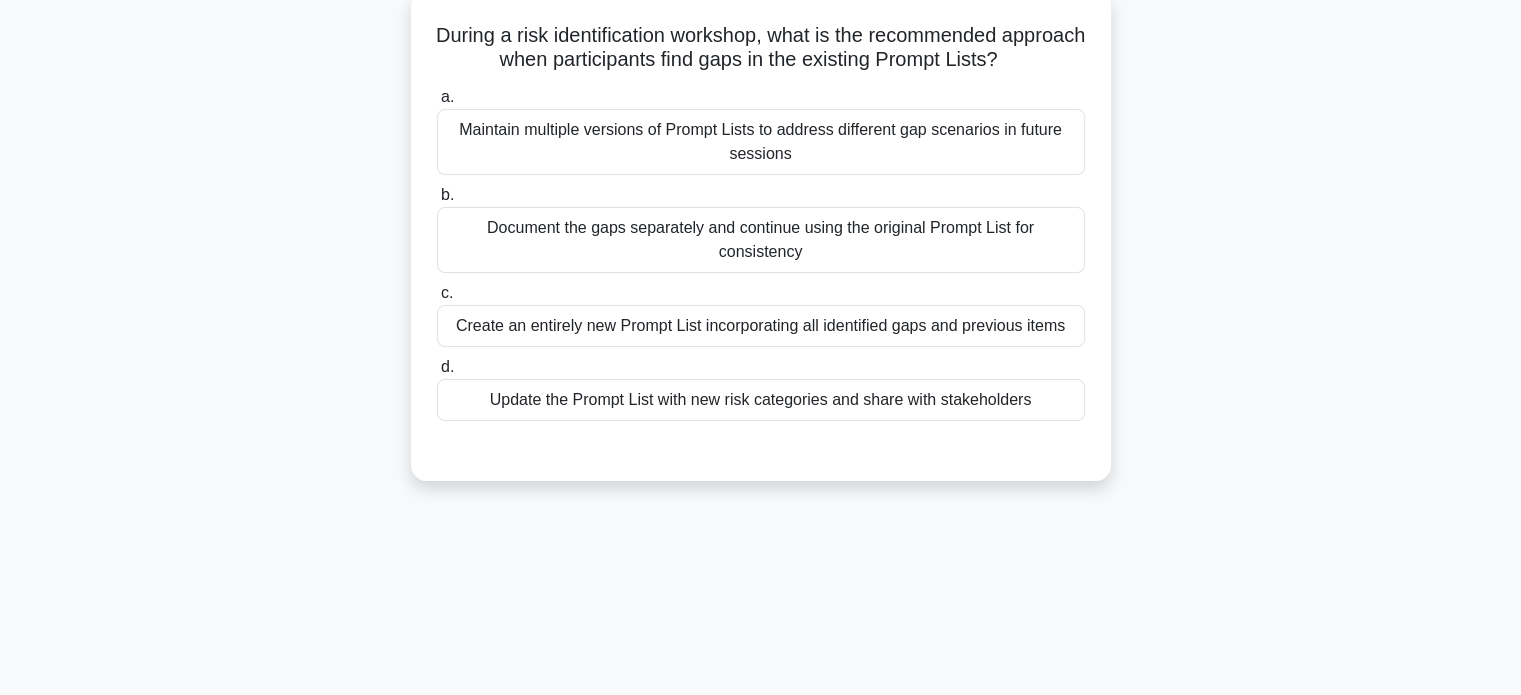 click on "Update the Prompt List with new risk categories and share with stakeholders" at bounding box center [761, 400] 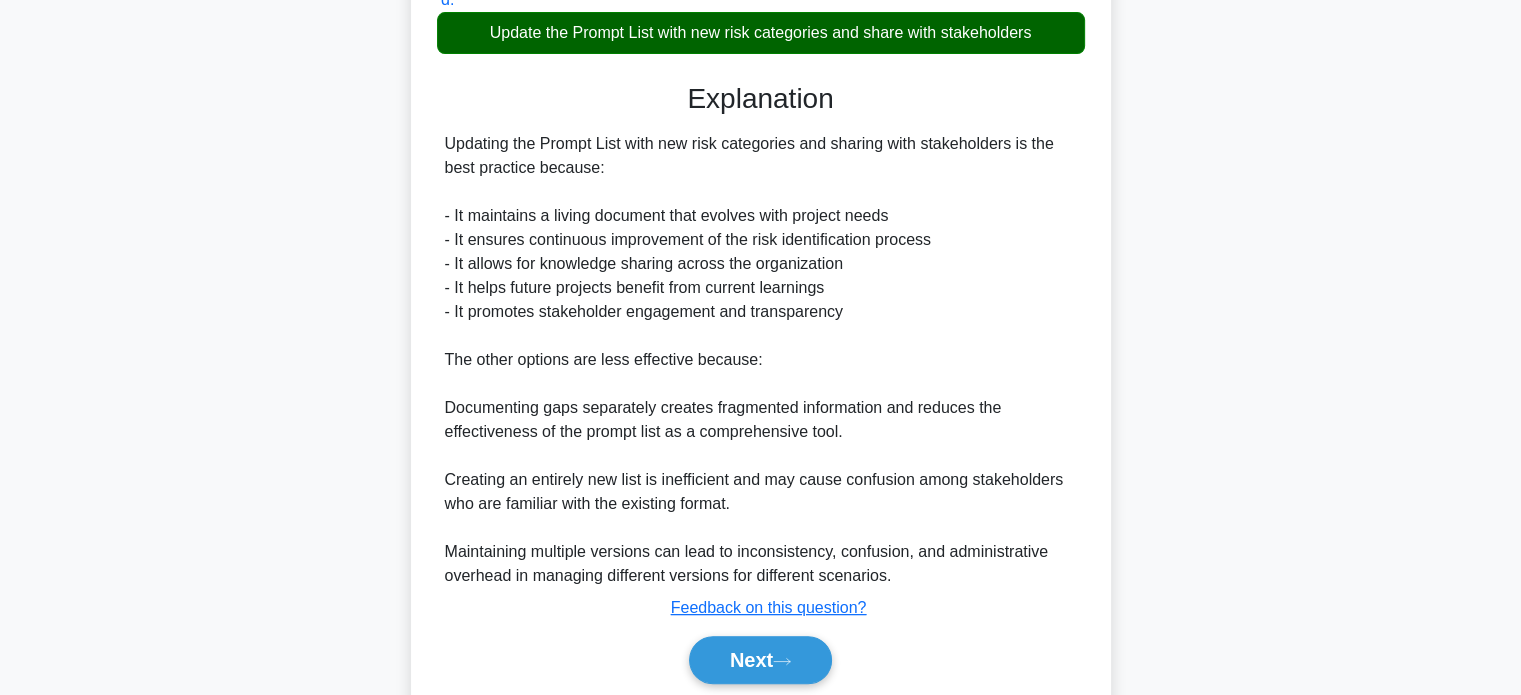 scroll, scrollTop: 584, scrollLeft: 0, axis: vertical 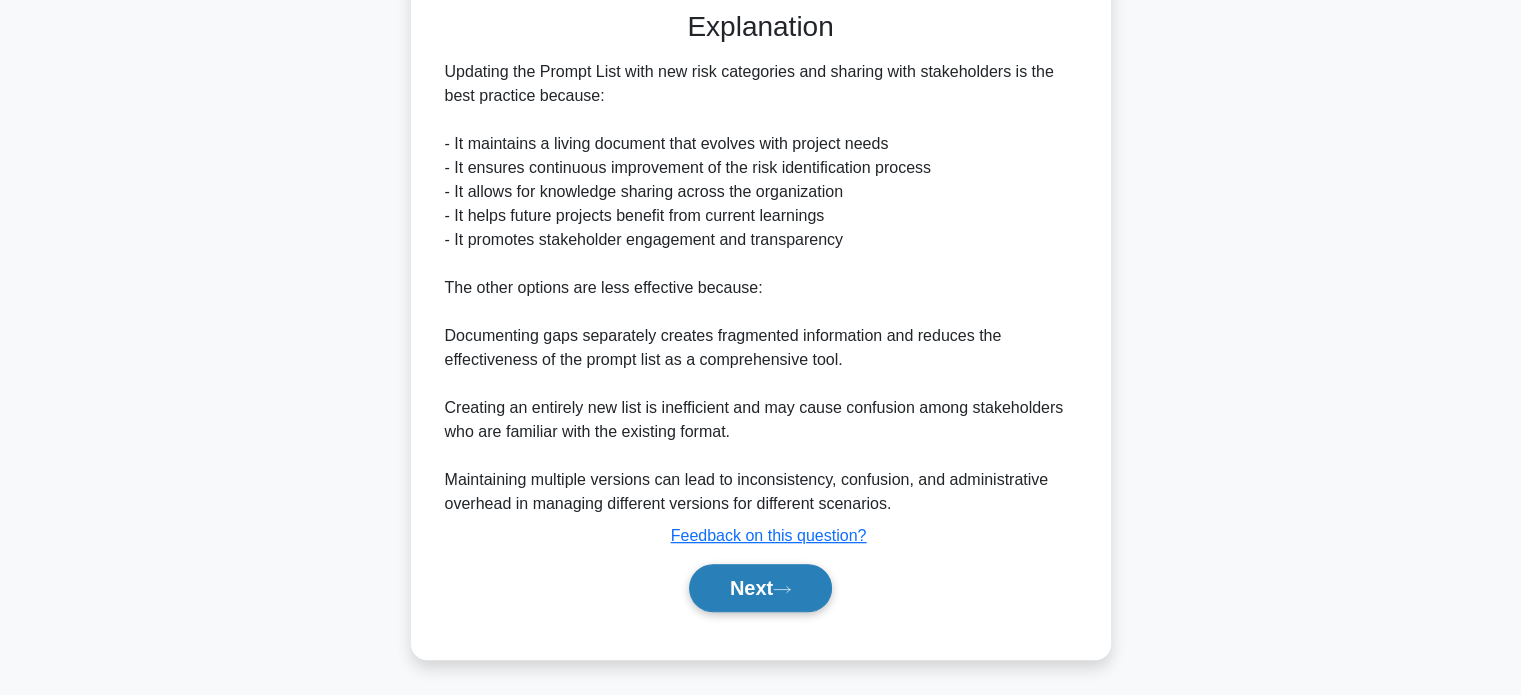 click on "Next" at bounding box center [760, 588] 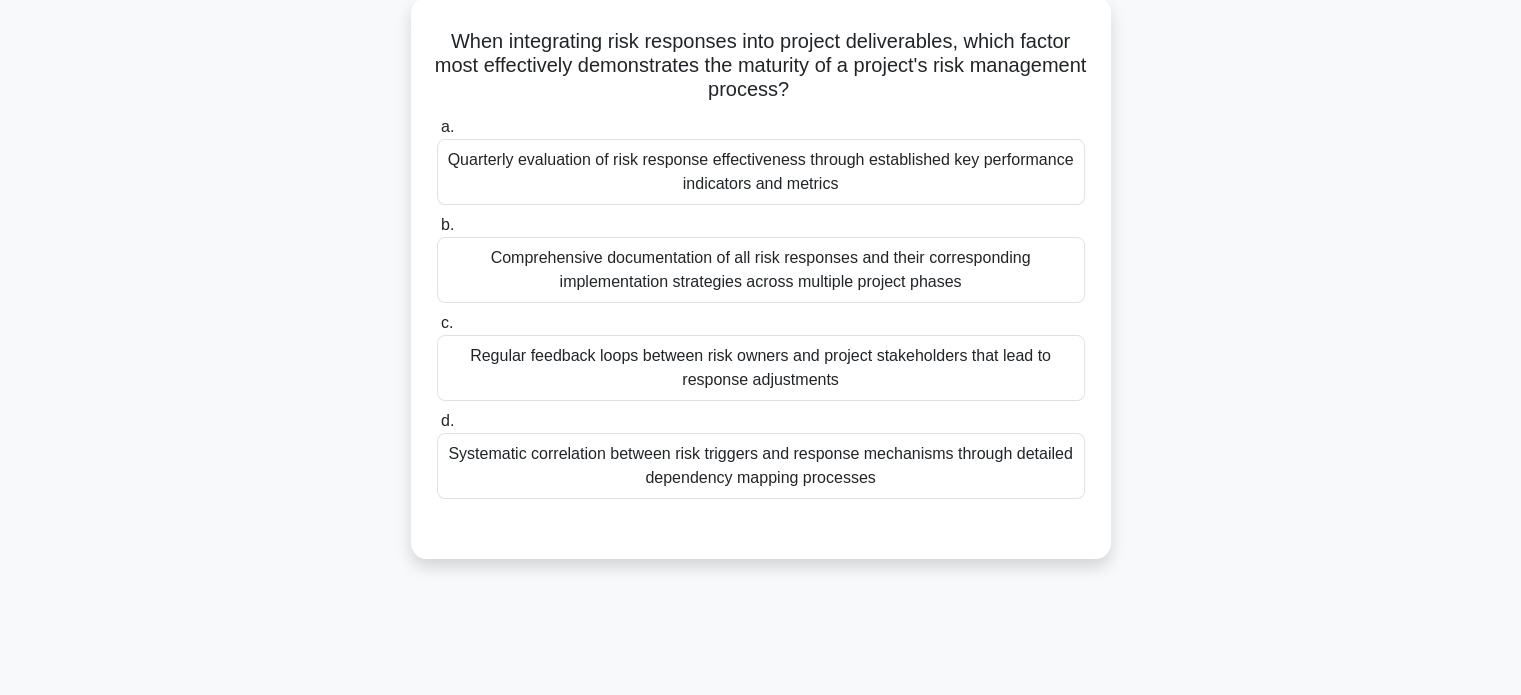 scroll, scrollTop: 140, scrollLeft: 0, axis: vertical 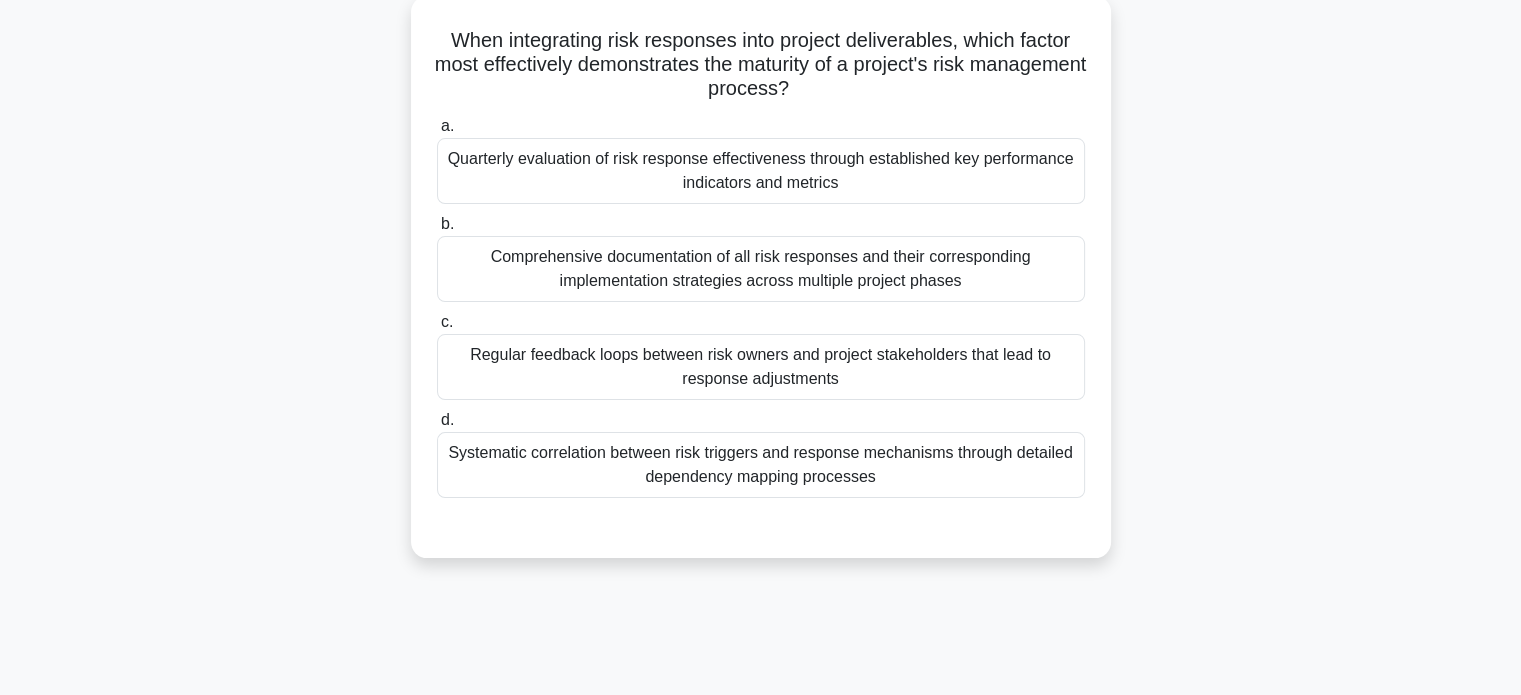 click on "Regular feedback loops between risk owners and project stakeholders that lead to response adjustments" at bounding box center [761, 367] 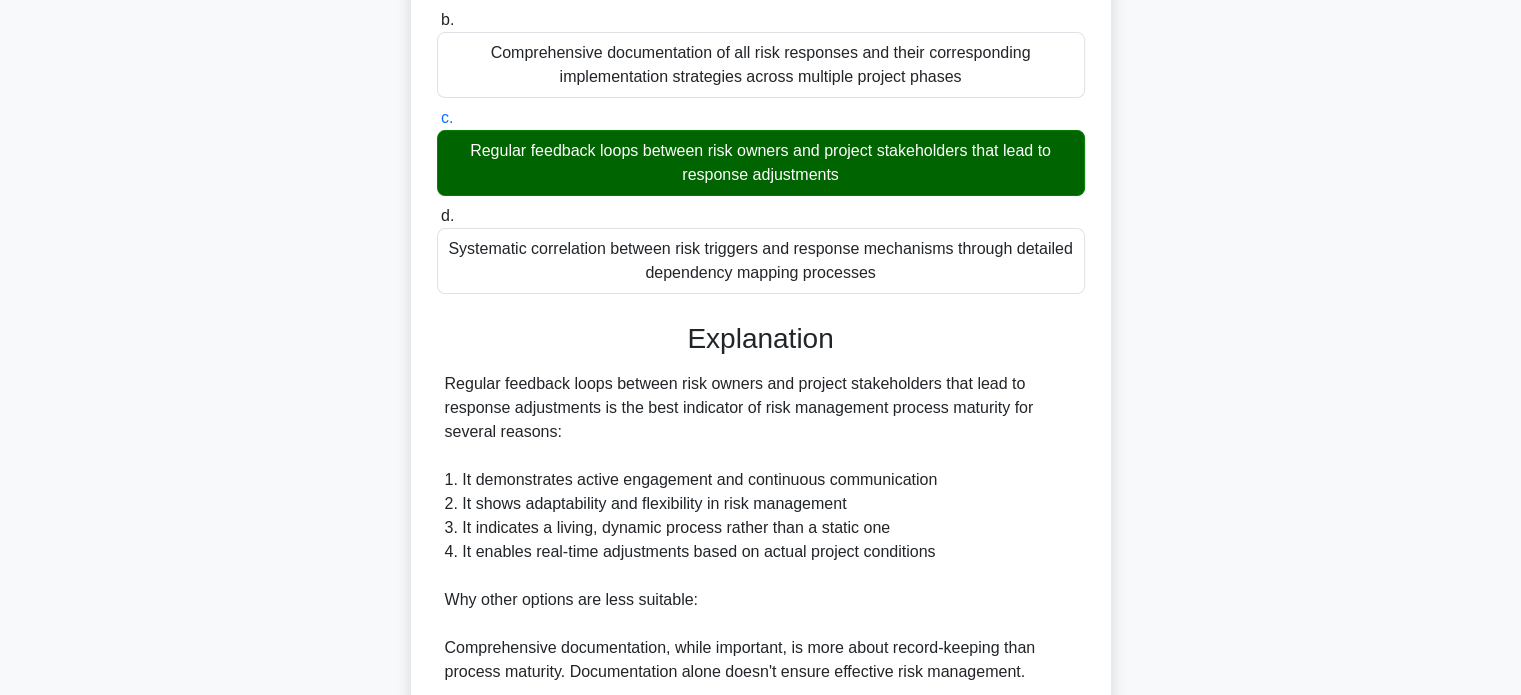 scroll, scrollTop: 656, scrollLeft: 0, axis: vertical 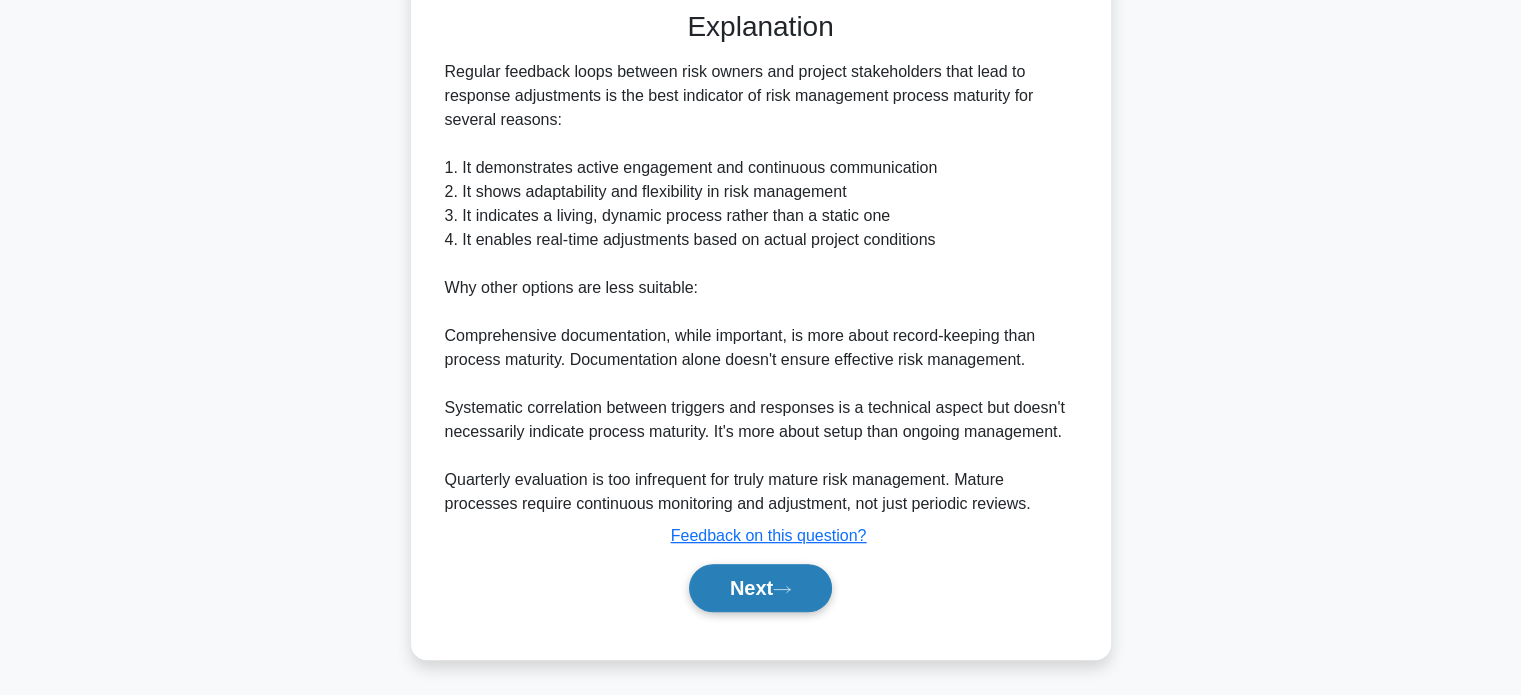 click on "Next" at bounding box center (760, 588) 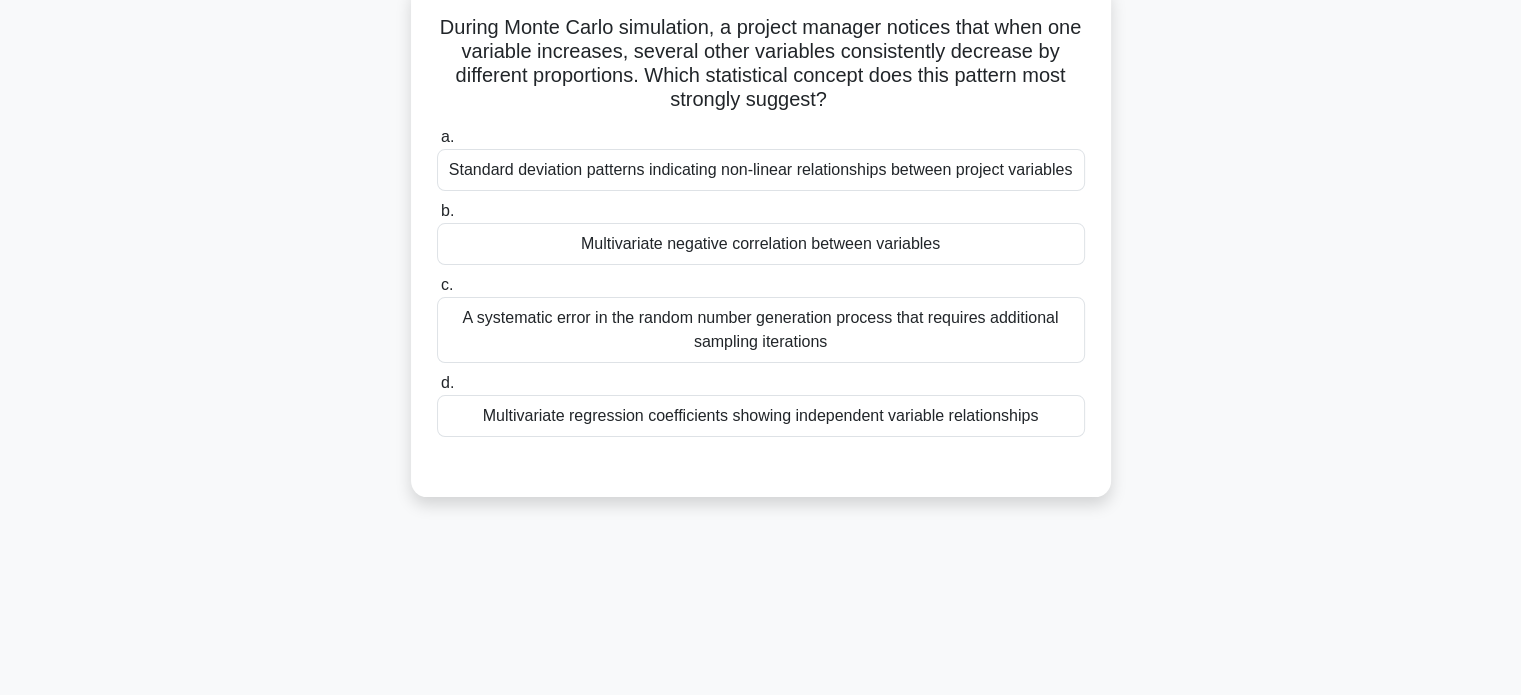 scroll, scrollTop: 143, scrollLeft: 0, axis: vertical 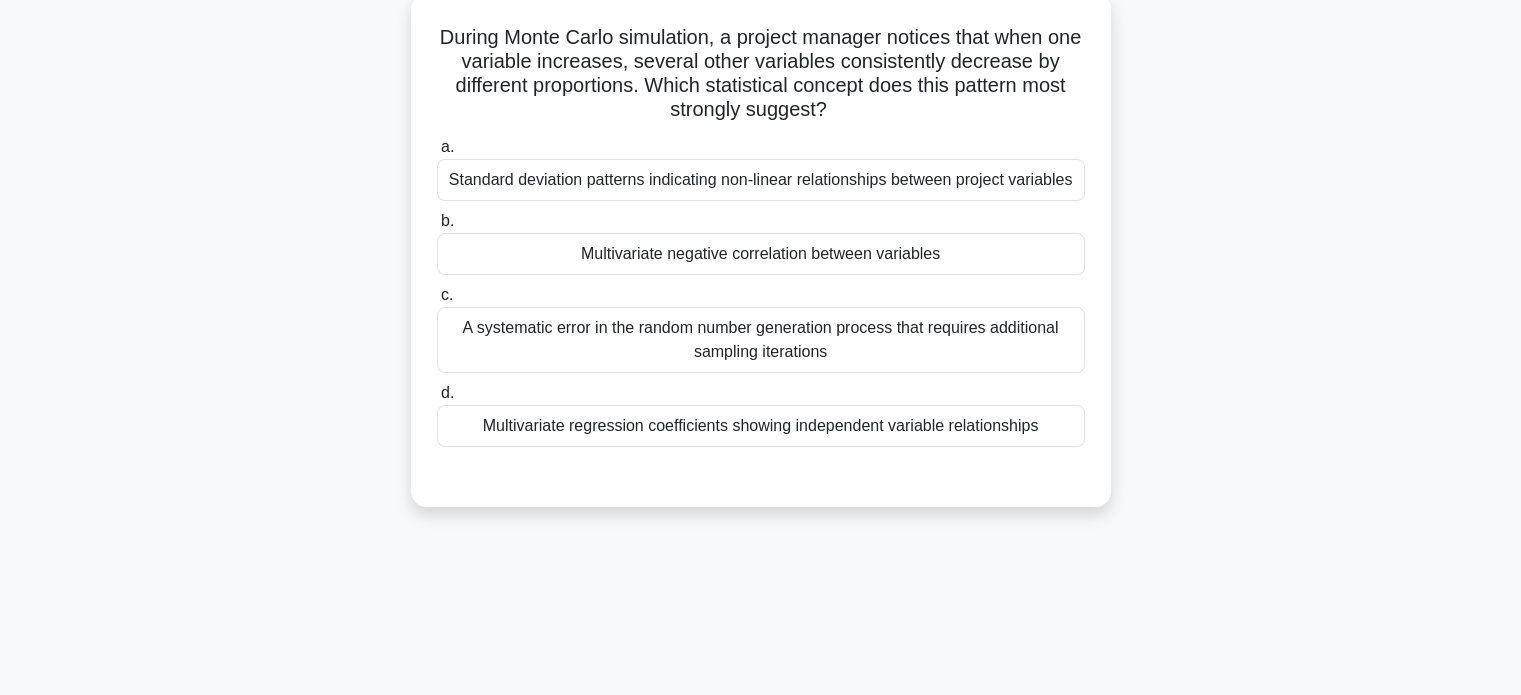 click on "Multivariate negative correlation between variables" at bounding box center (761, 254) 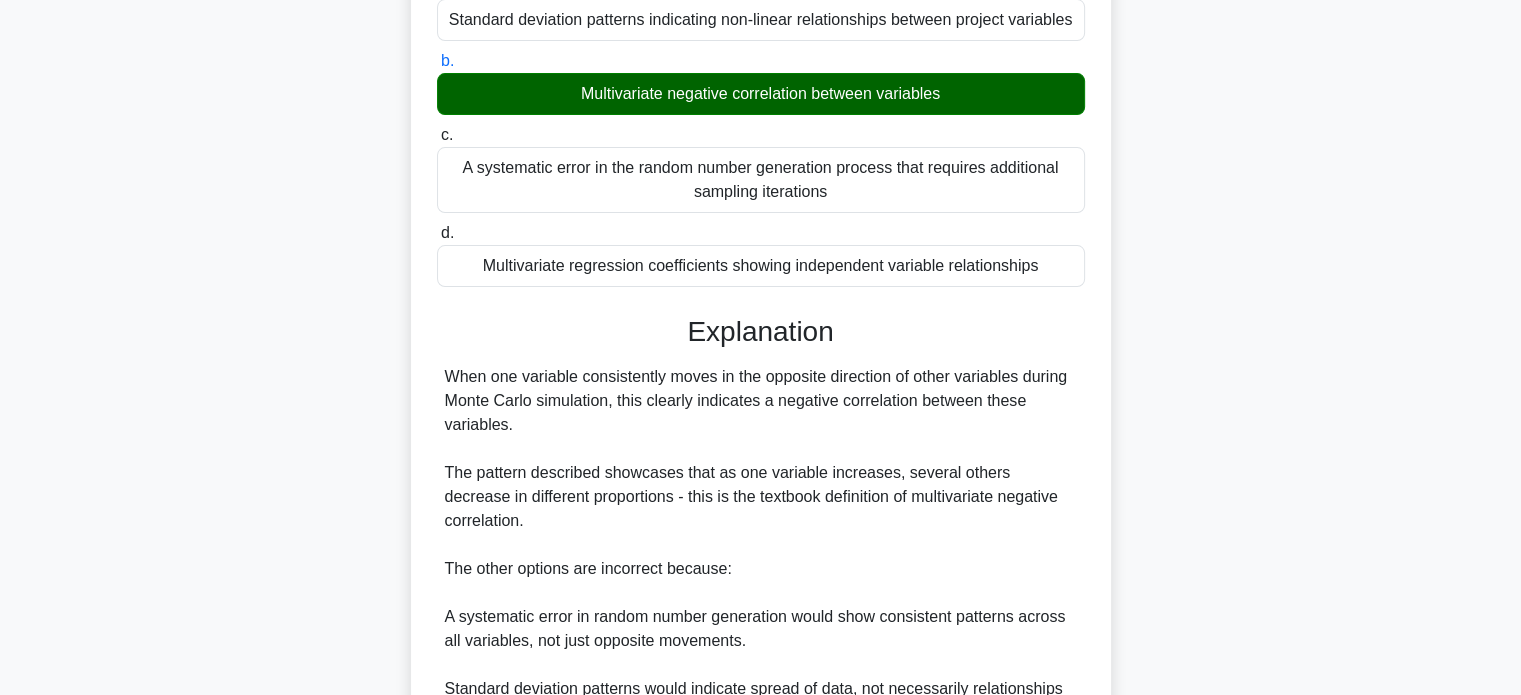 scroll, scrollTop: 680, scrollLeft: 0, axis: vertical 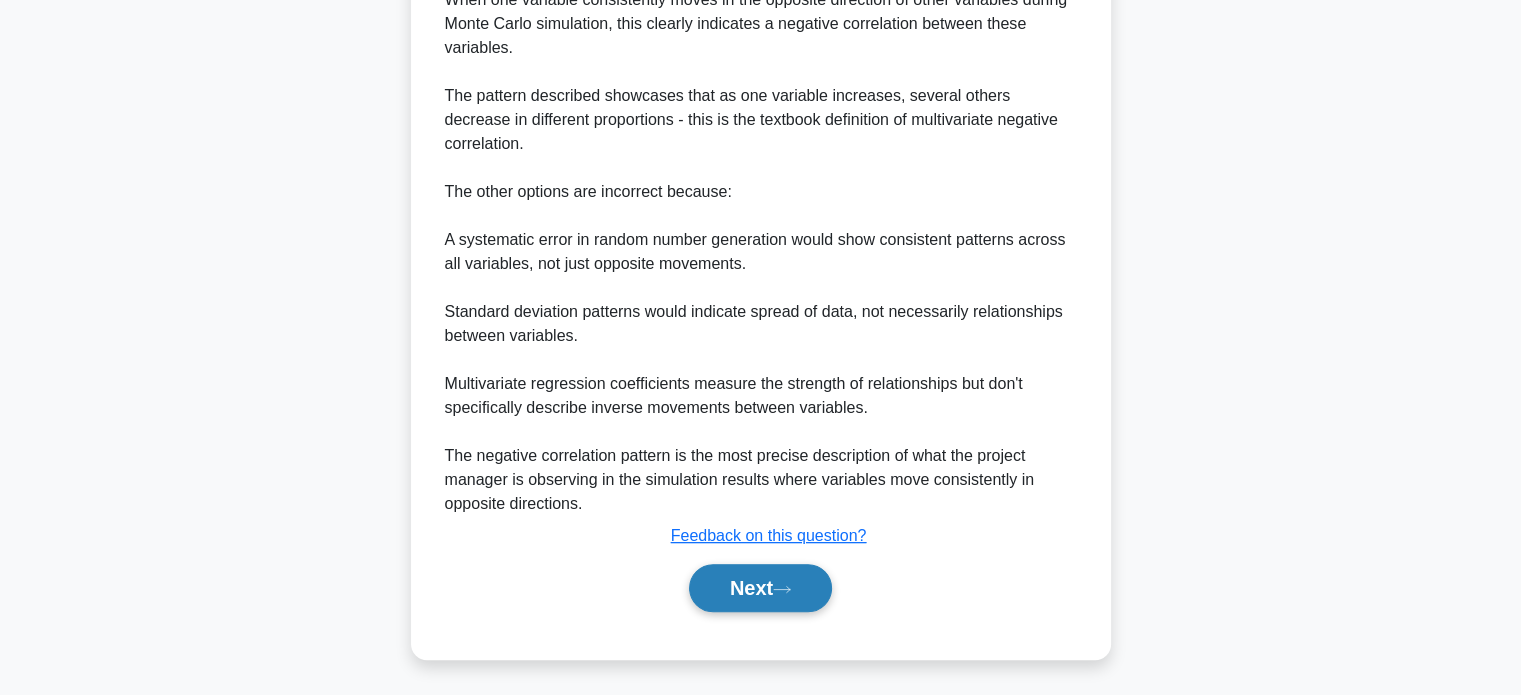 click on "Next" at bounding box center (760, 588) 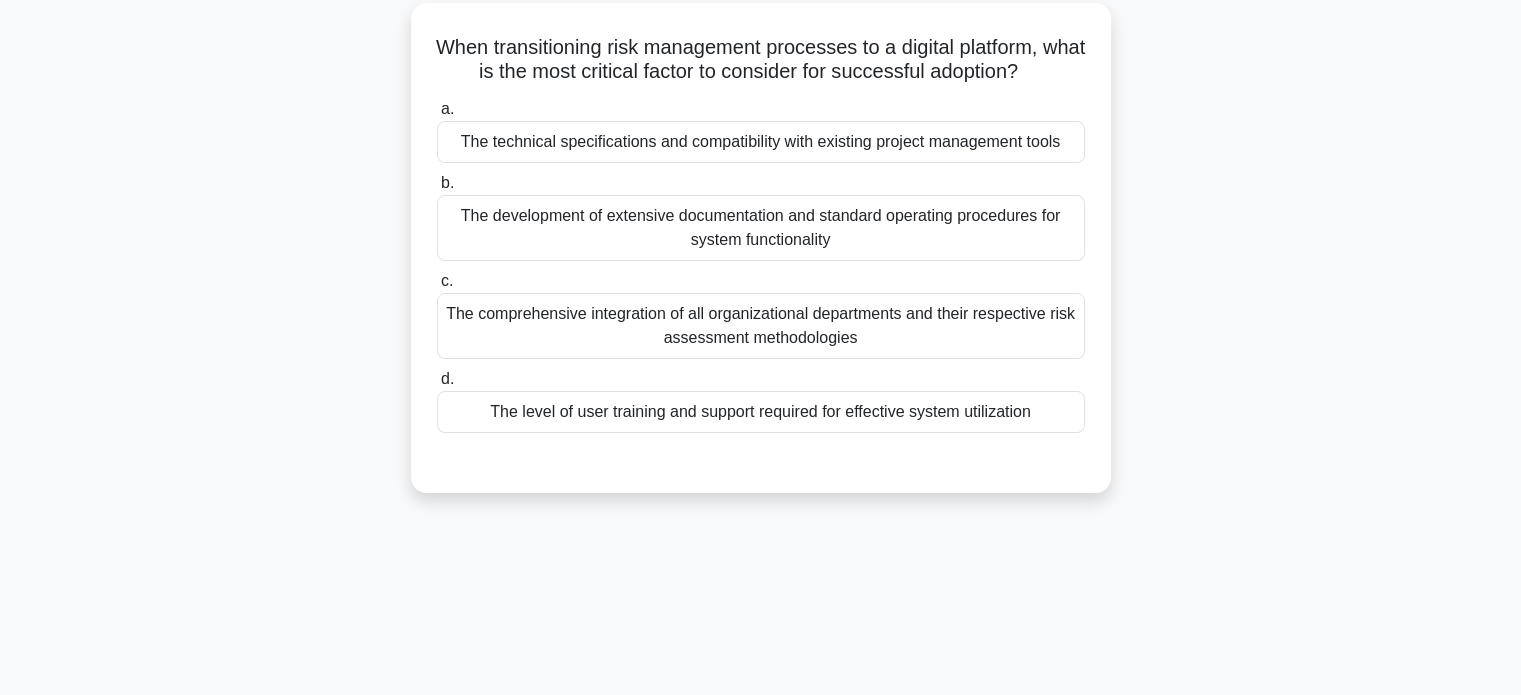 scroll, scrollTop: 142, scrollLeft: 0, axis: vertical 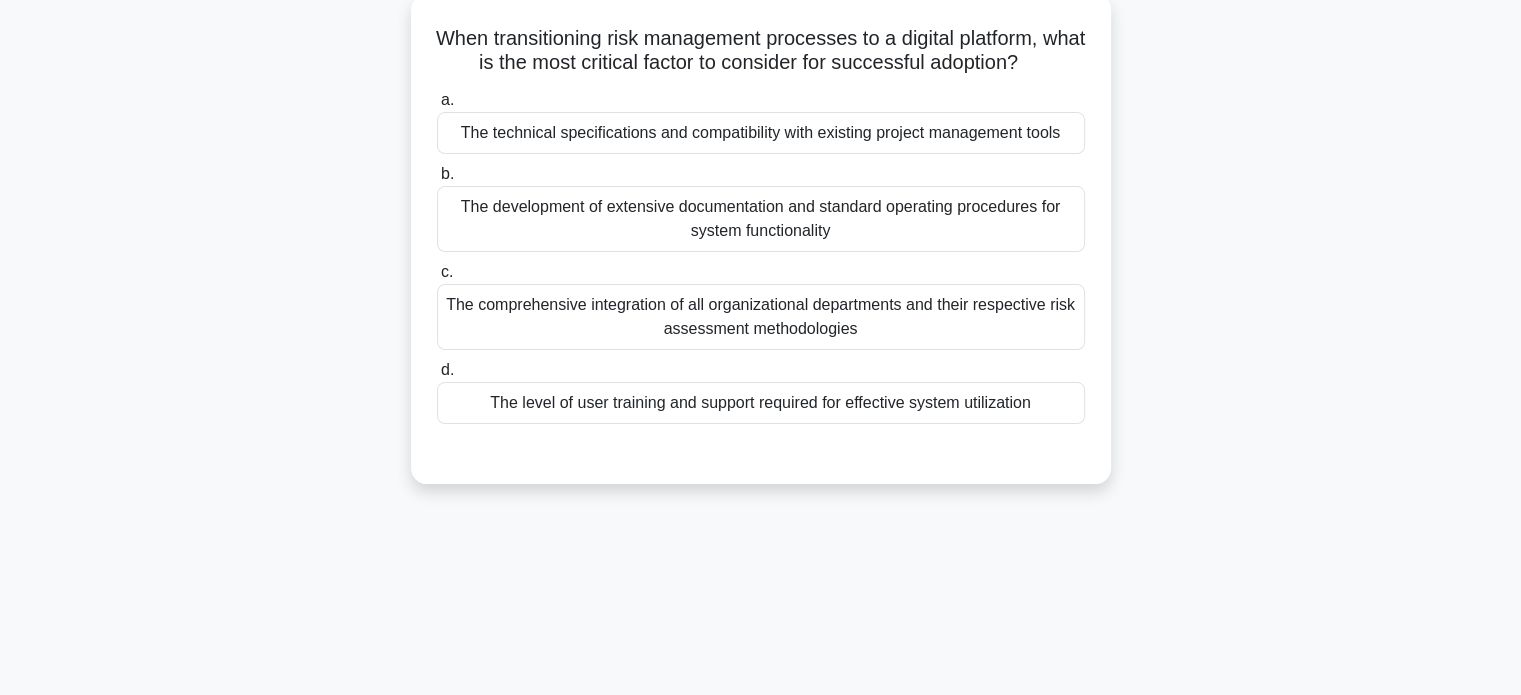 click on "The comprehensive integration of all organizational departments and their respective risk assessment methodologies" at bounding box center (761, 317) 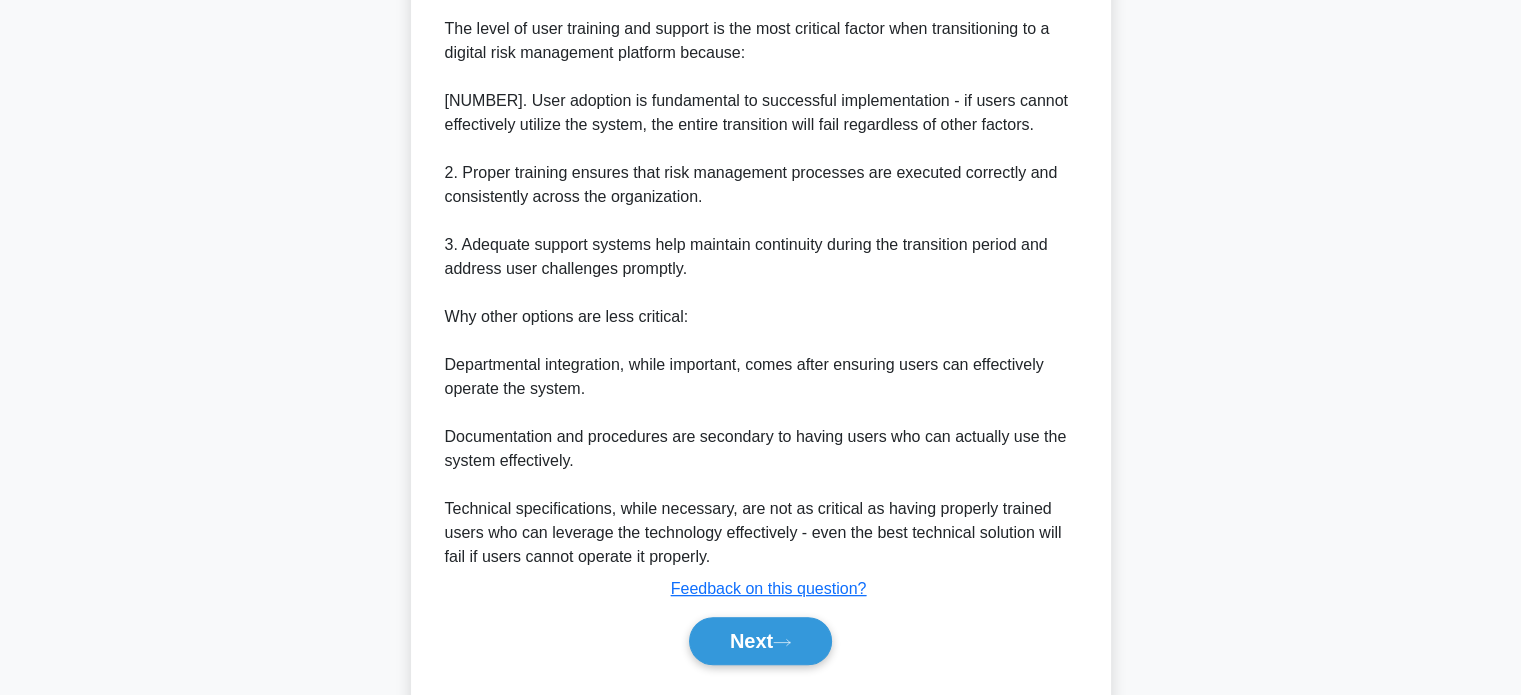 scroll, scrollTop: 682, scrollLeft: 0, axis: vertical 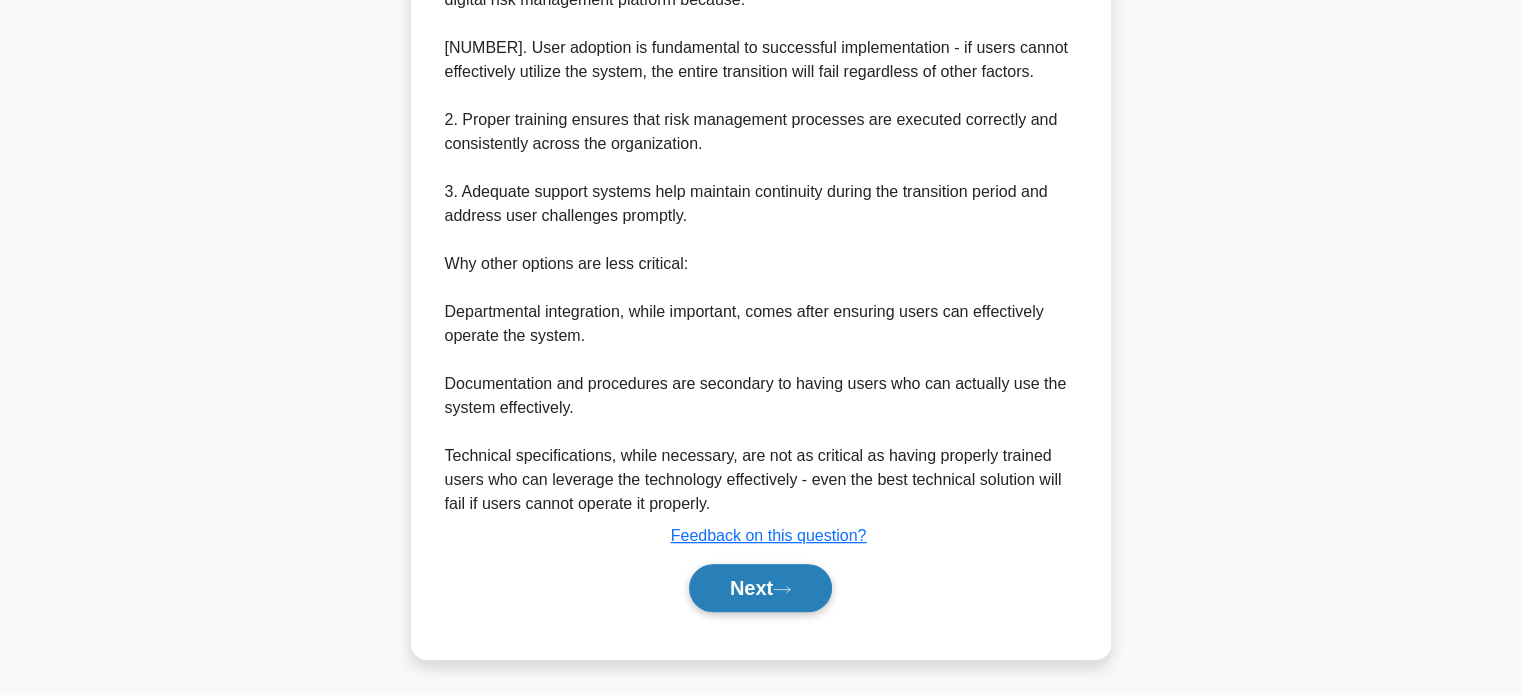 click on "Next" at bounding box center (760, 588) 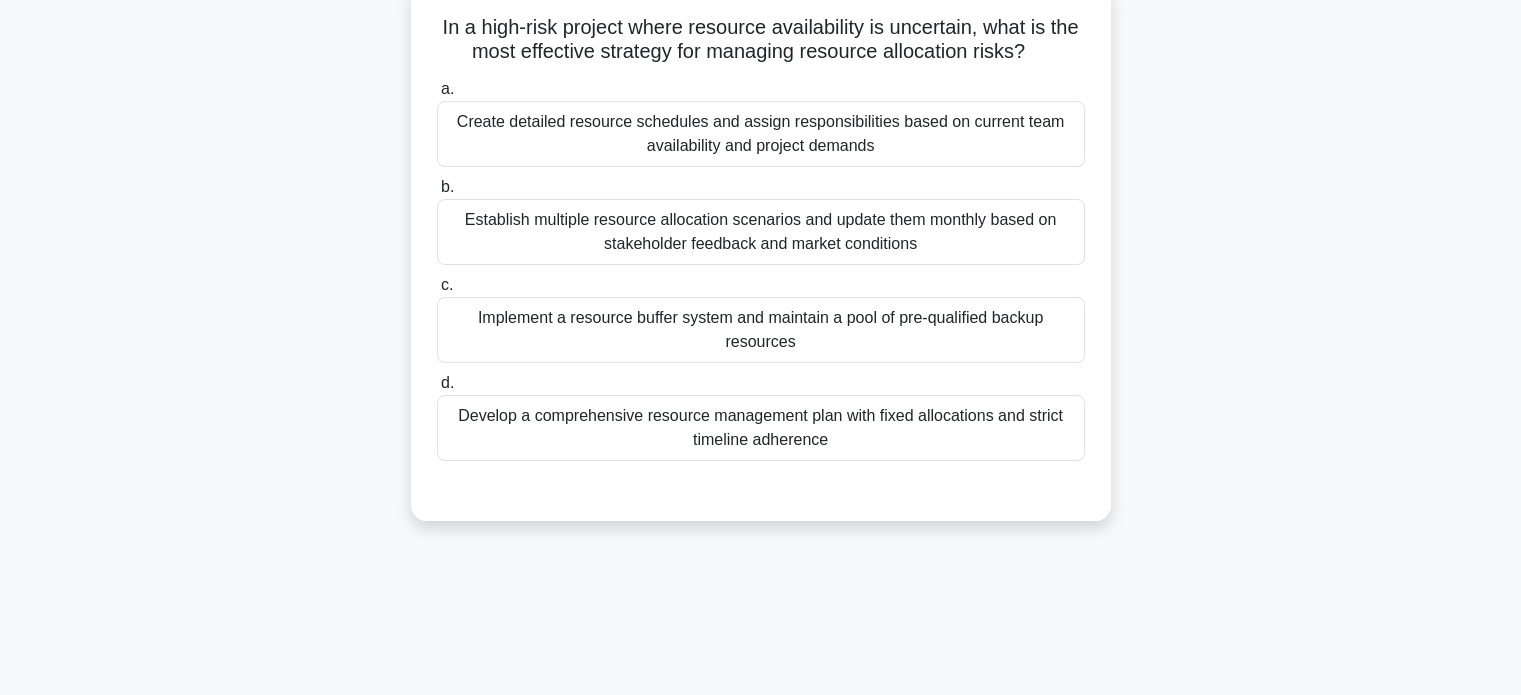 scroll, scrollTop: 157, scrollLeft: 0, axis: vertical 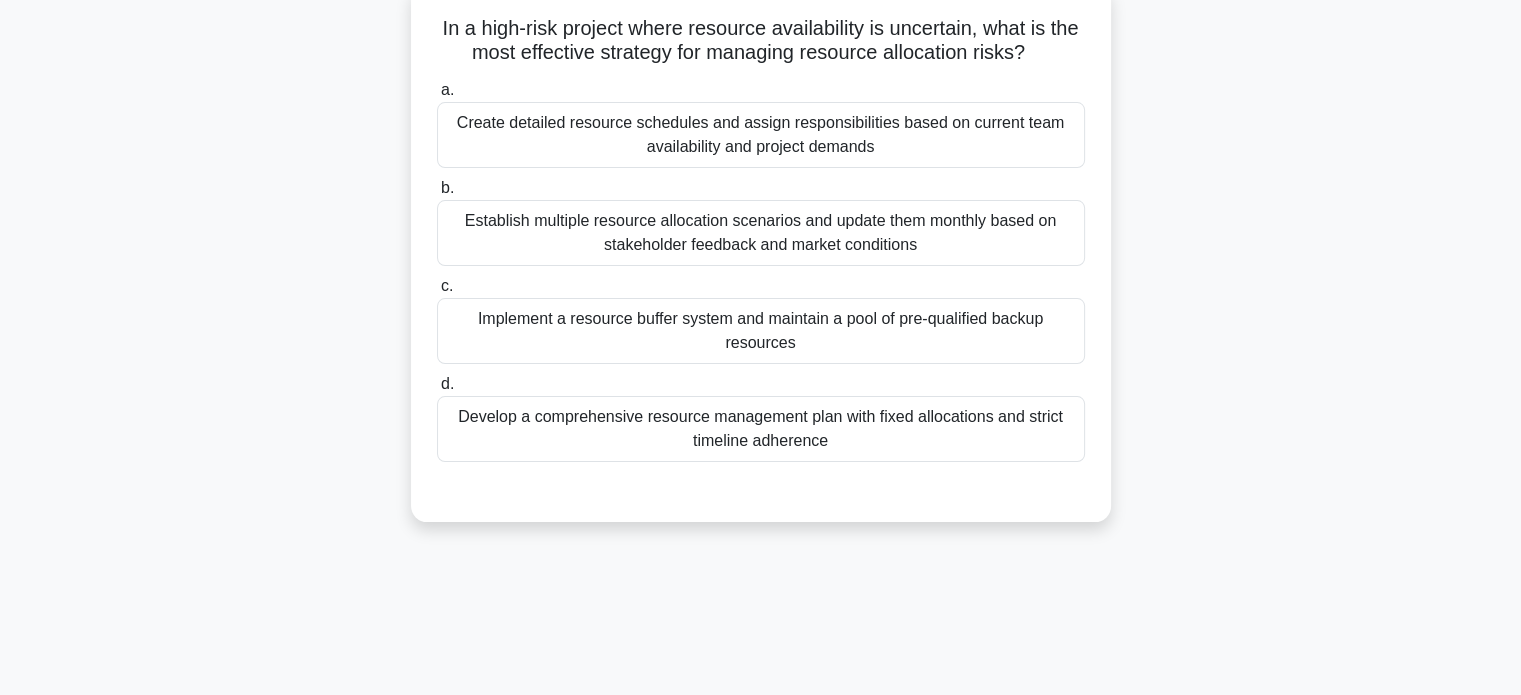click on "Implement a resource buffer system and maintain a pool of pre-qualified backup resources" at bounding box center (761, 331) 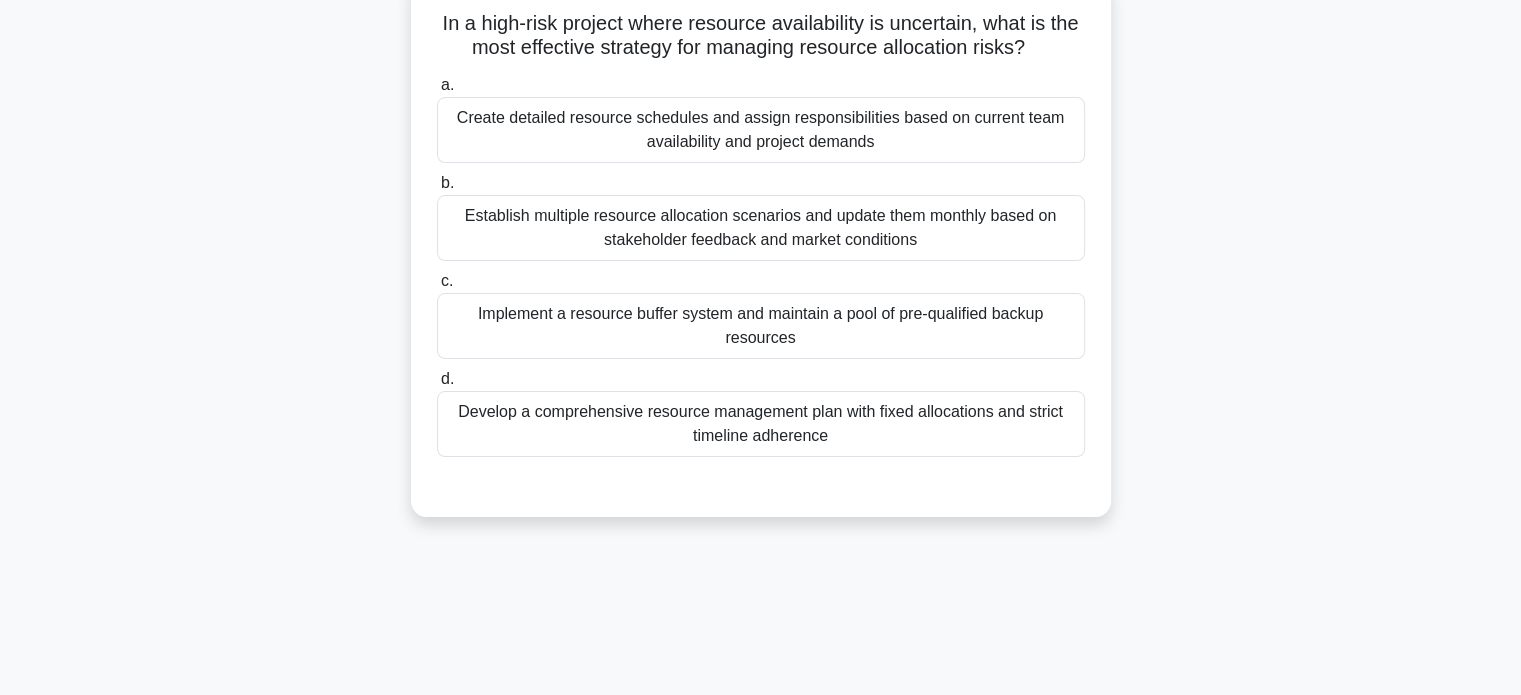 click on "c.
Implement a resource buffer system and maintain a pool of pre-qualified backup resources" at bounding box center (437, 281) 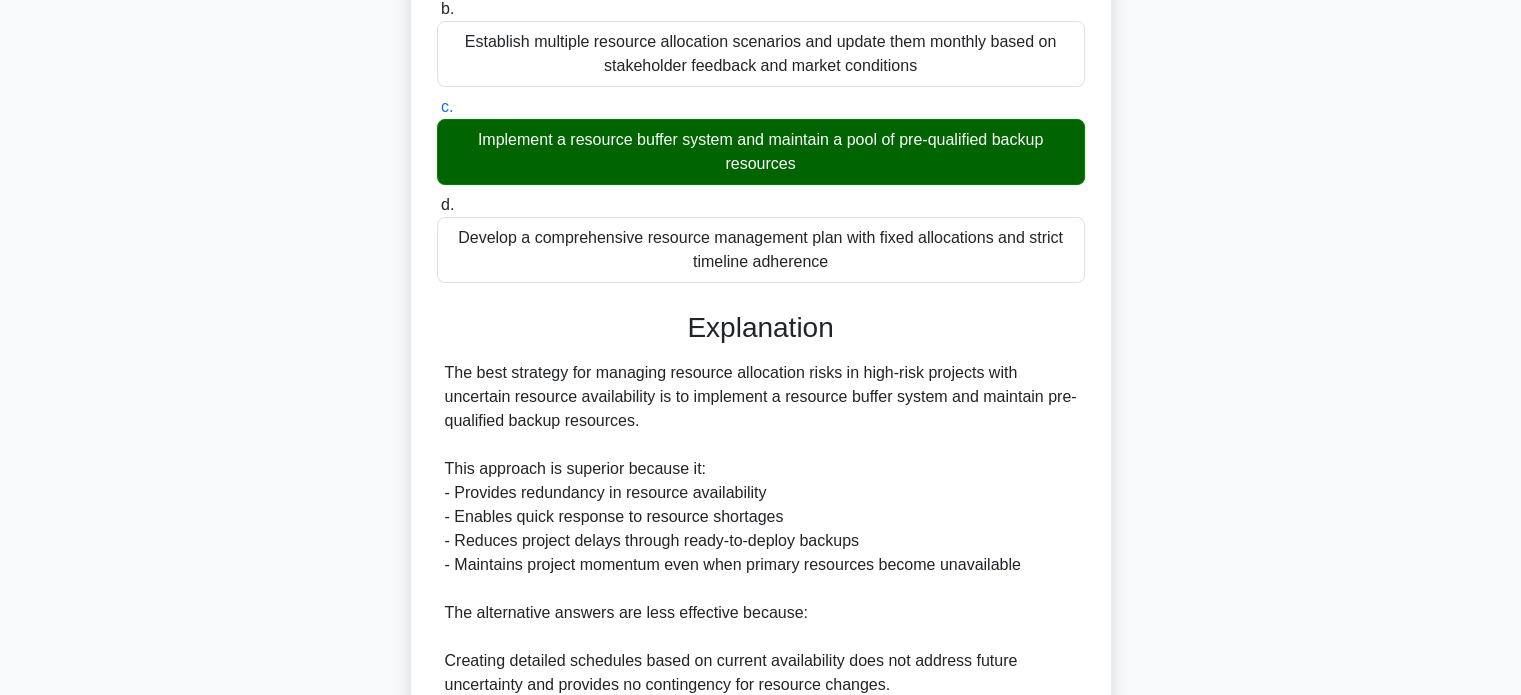 scroll, scrollTop: 680, scrollLeft: 0, axis: vertical 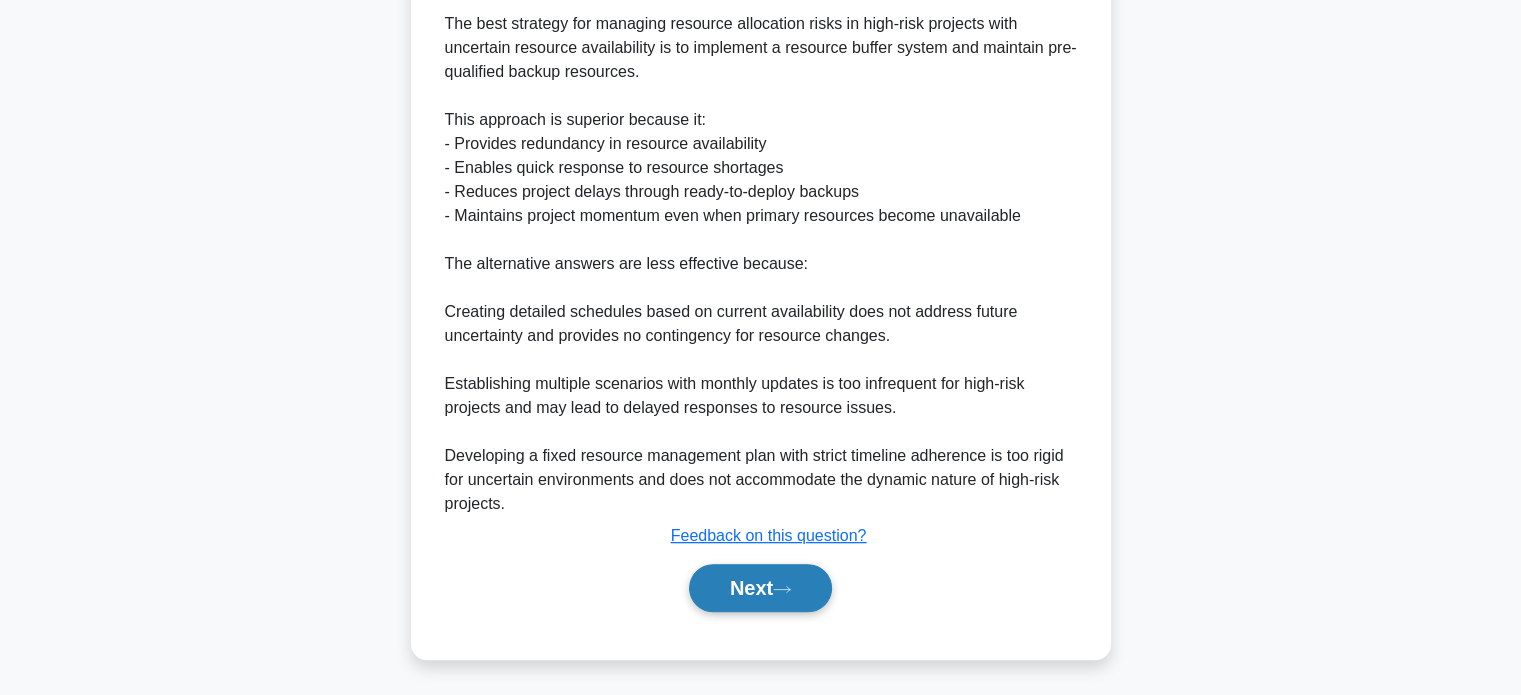 click on "Next" at bounding box center [760, 588] 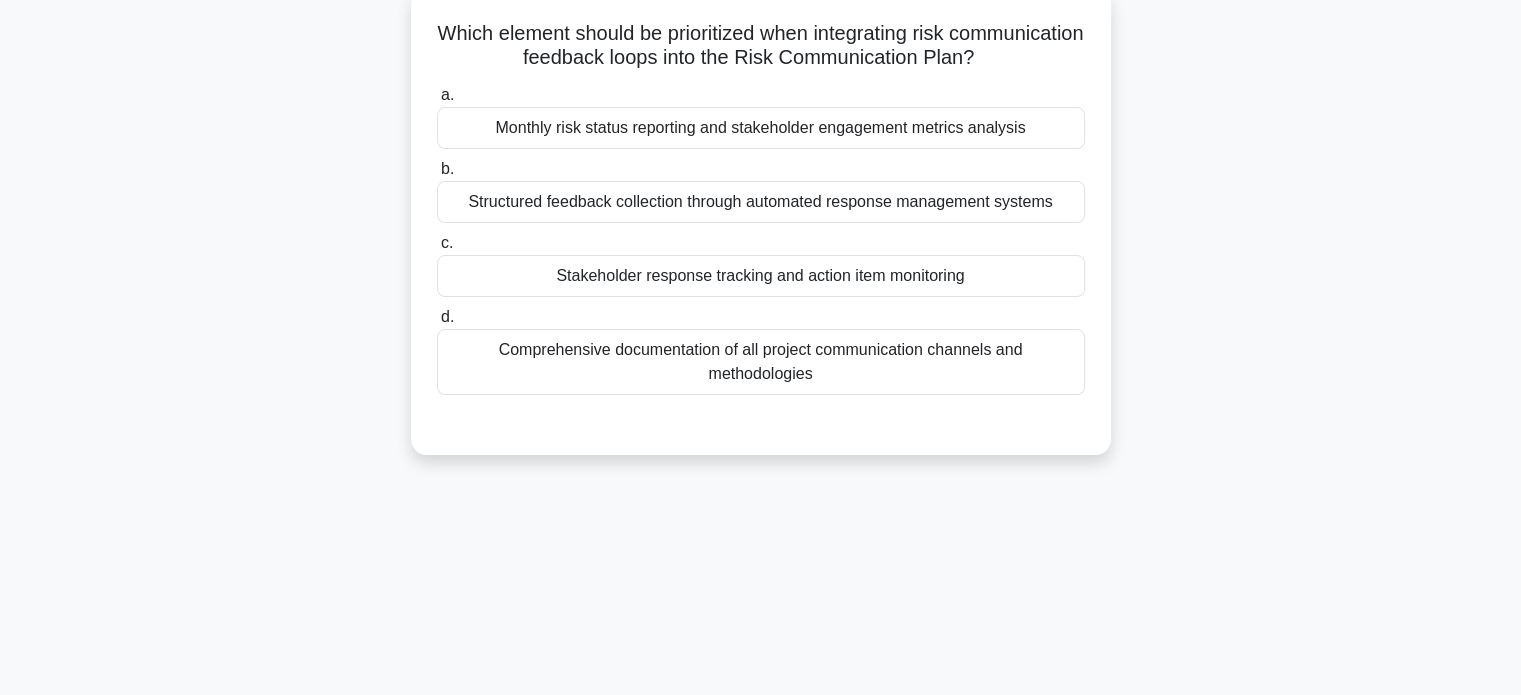 scroll, scrollTop: 149, scrollLeft: 0, axis: vertical 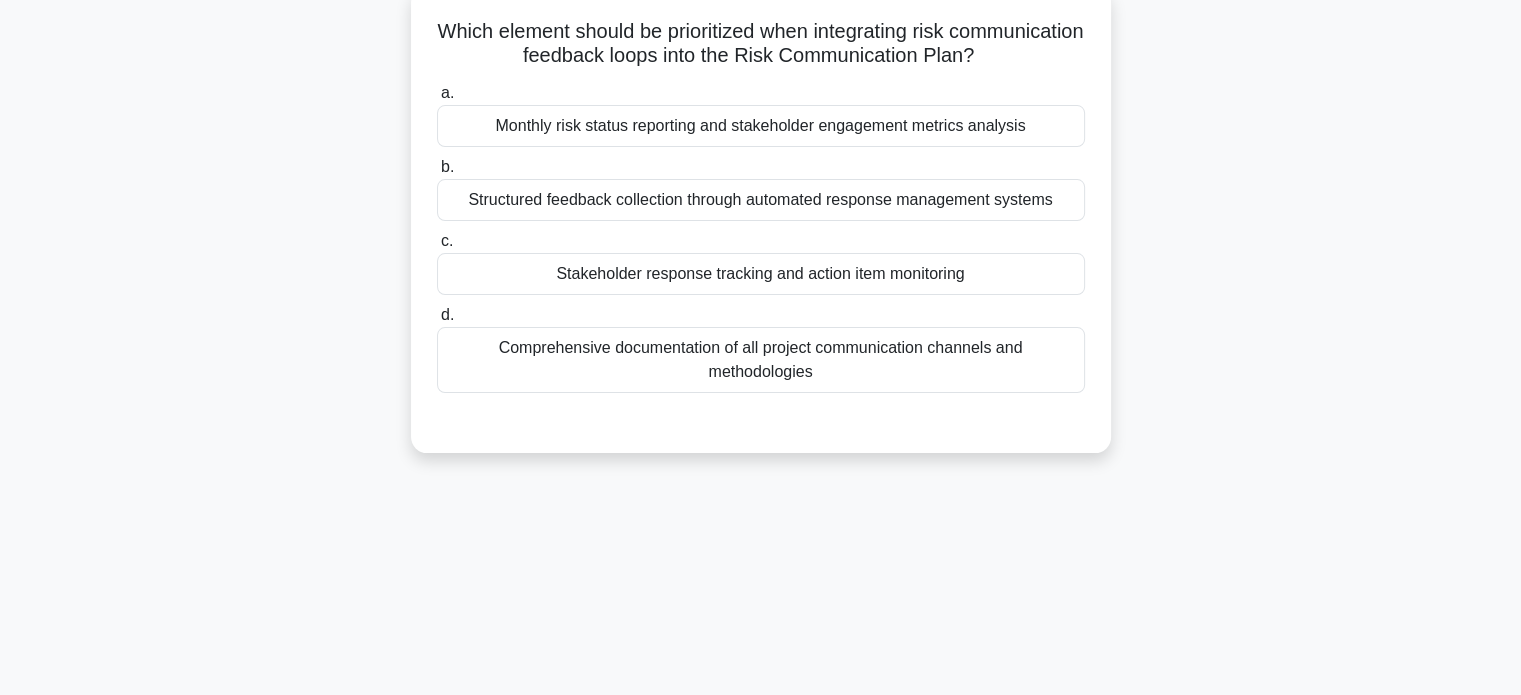 click on "Structured feedback collection through automated response management systems" at bounding box center [761, 200] 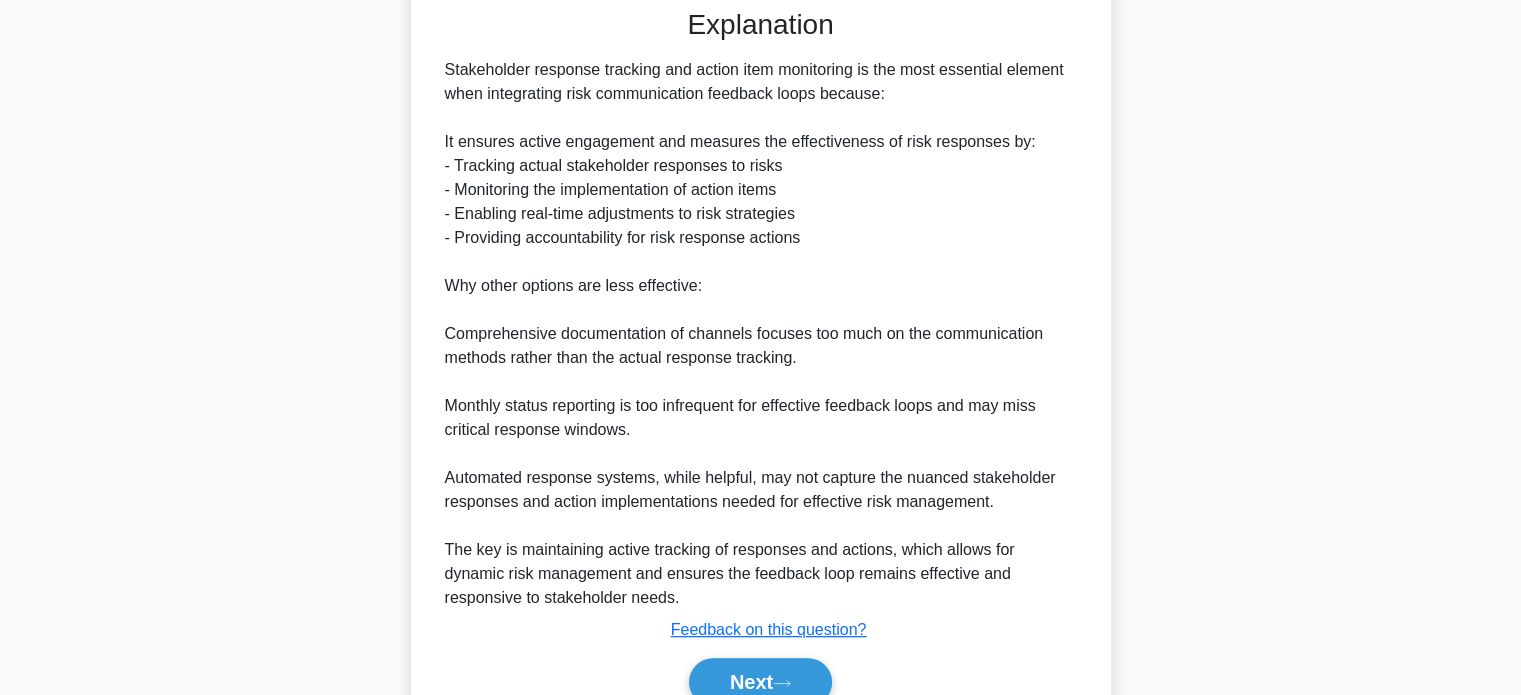 scroll, scrollTop: 658, scrollLeft: 0, axis: vertical 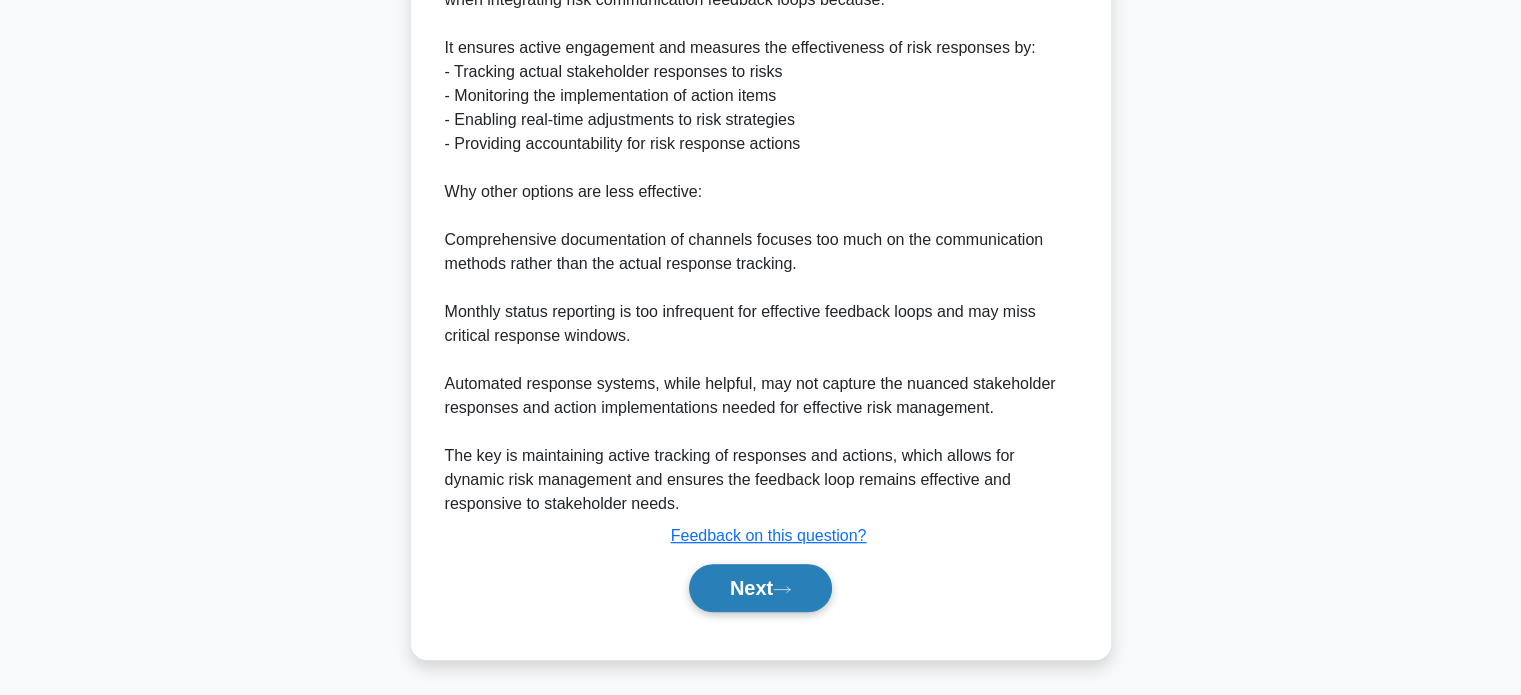 click on "Next" at bounding box center (760, 588) 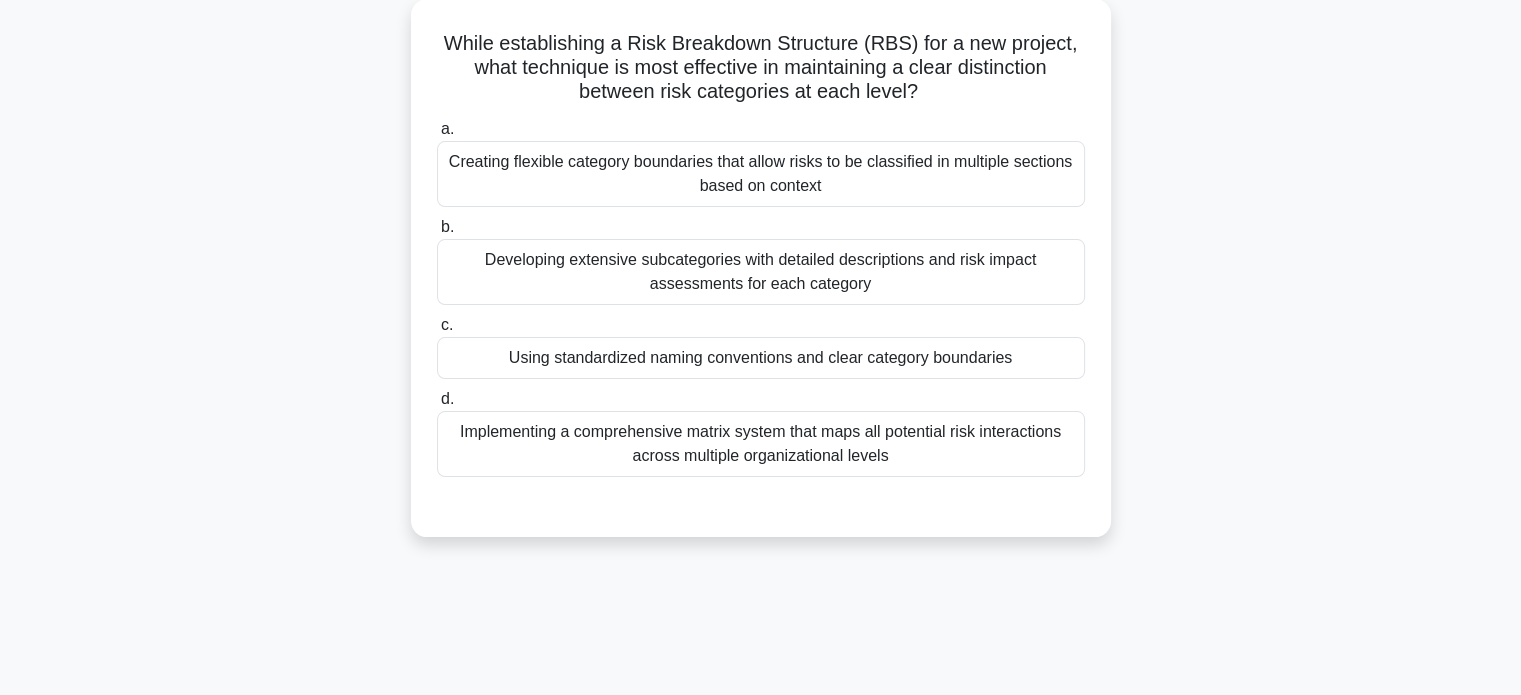 scroll, scrollTop: 143, scrollLeft: 0, axis: vertical 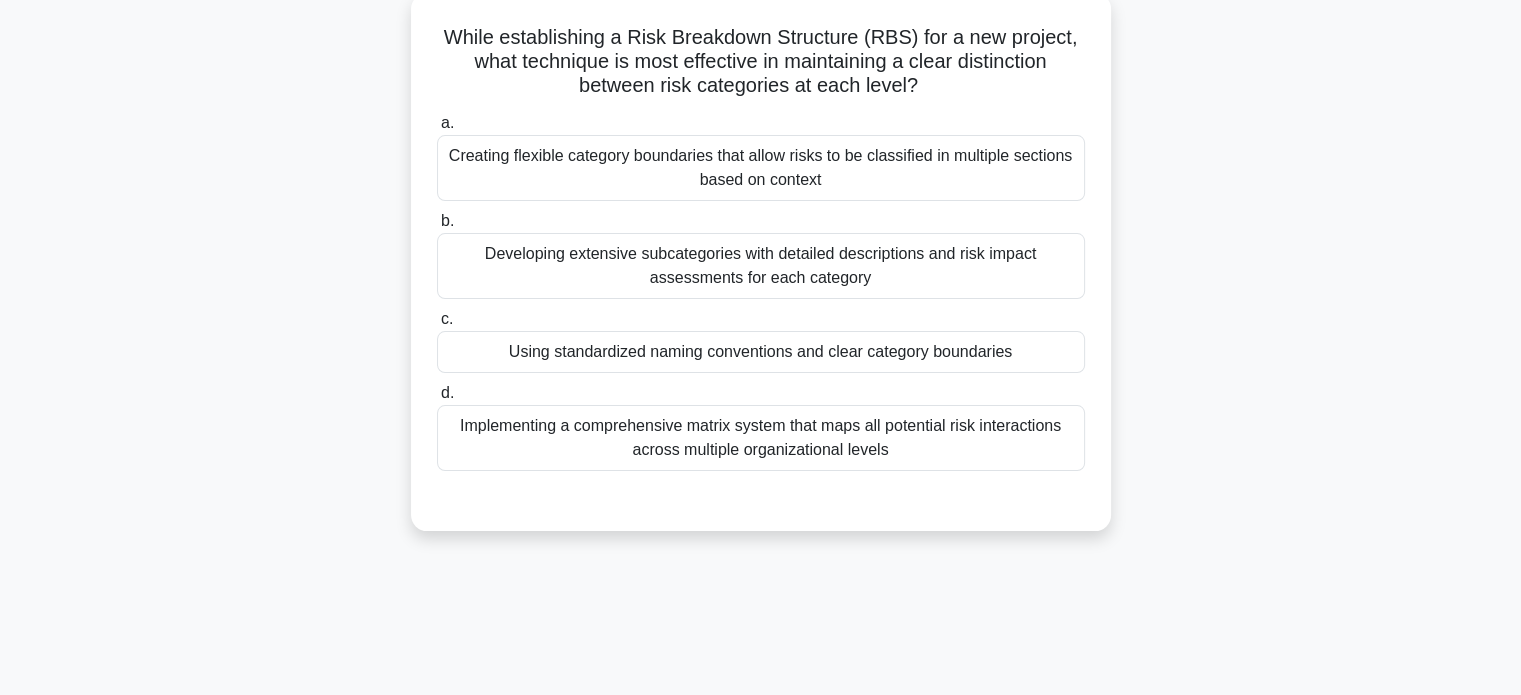 click on "Using standardized naming conventions and clear category boundaries" at bounding box center [761, 352] 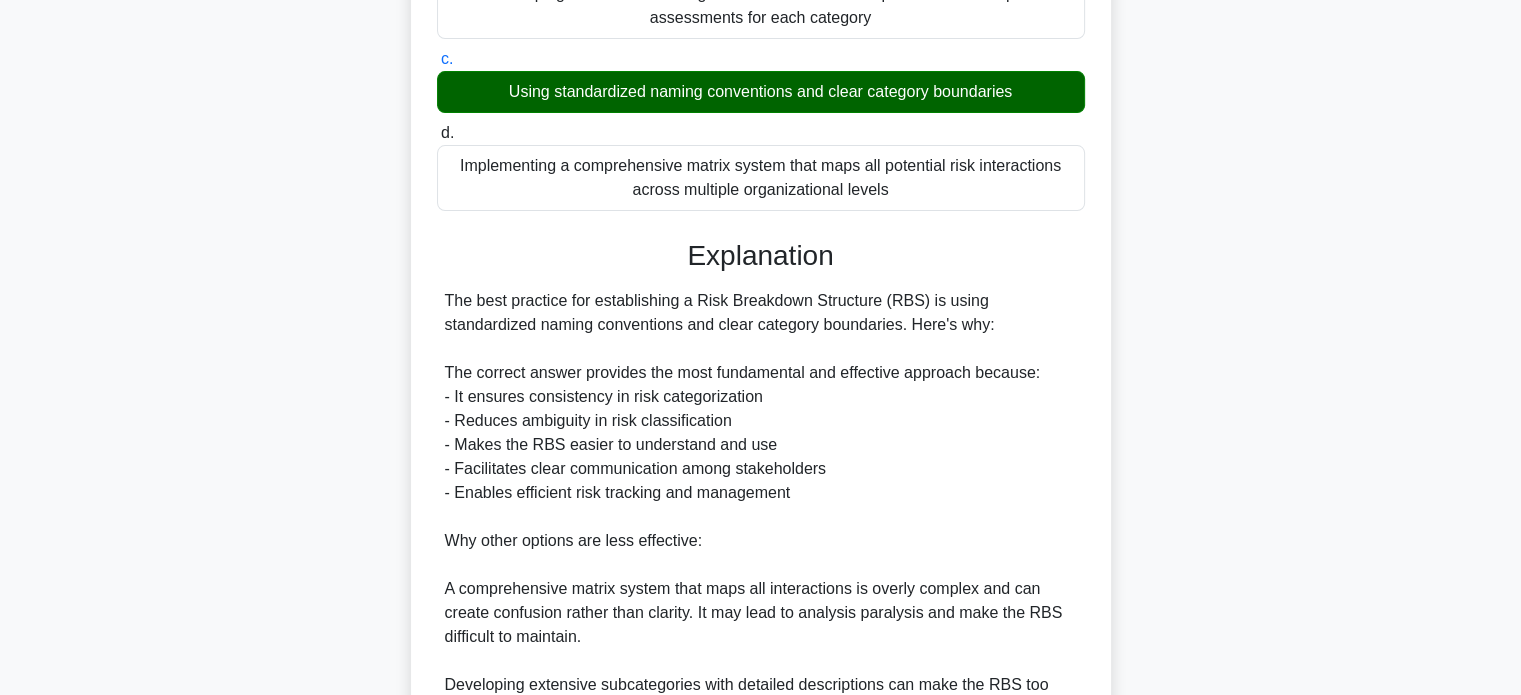 scroll, scrollTop: 728, scrollLeft: 0, axis: vertical 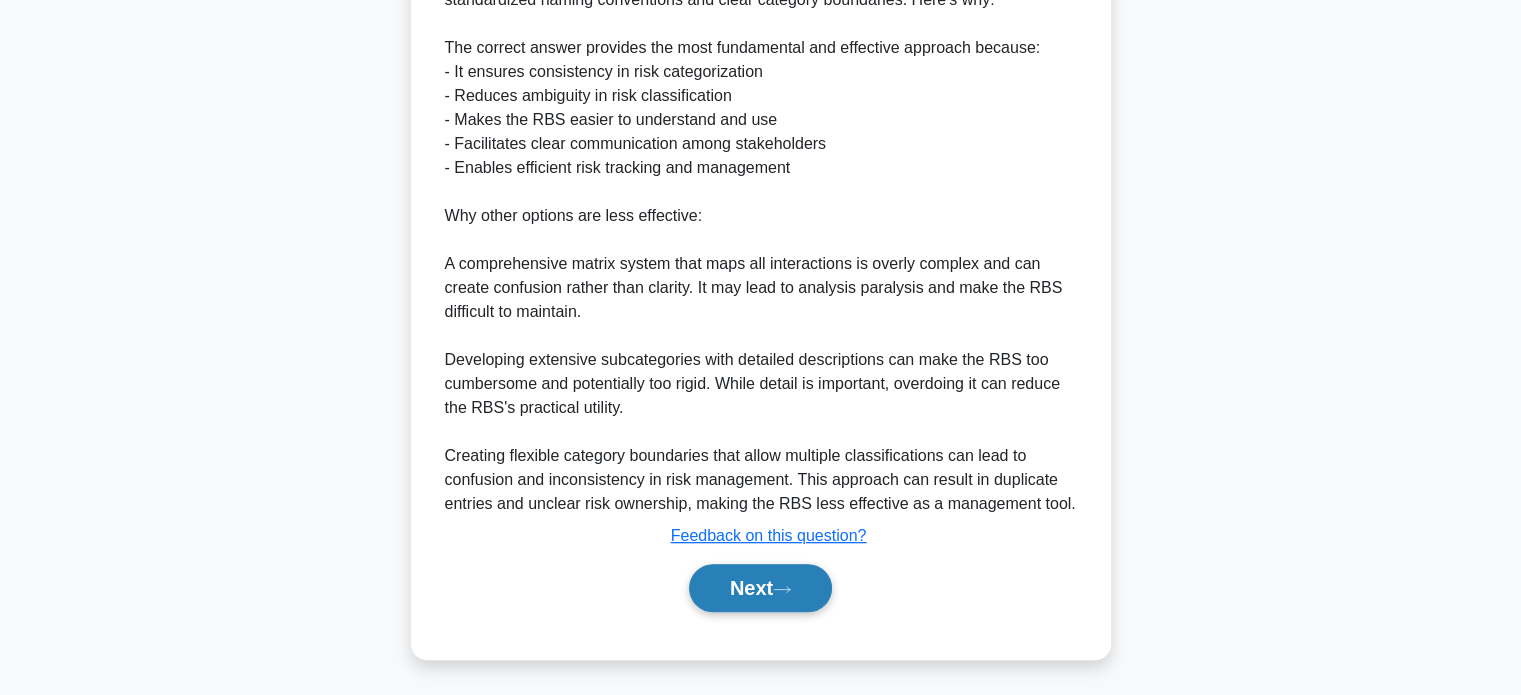 click on "Next" at bounding box center [760, 588] 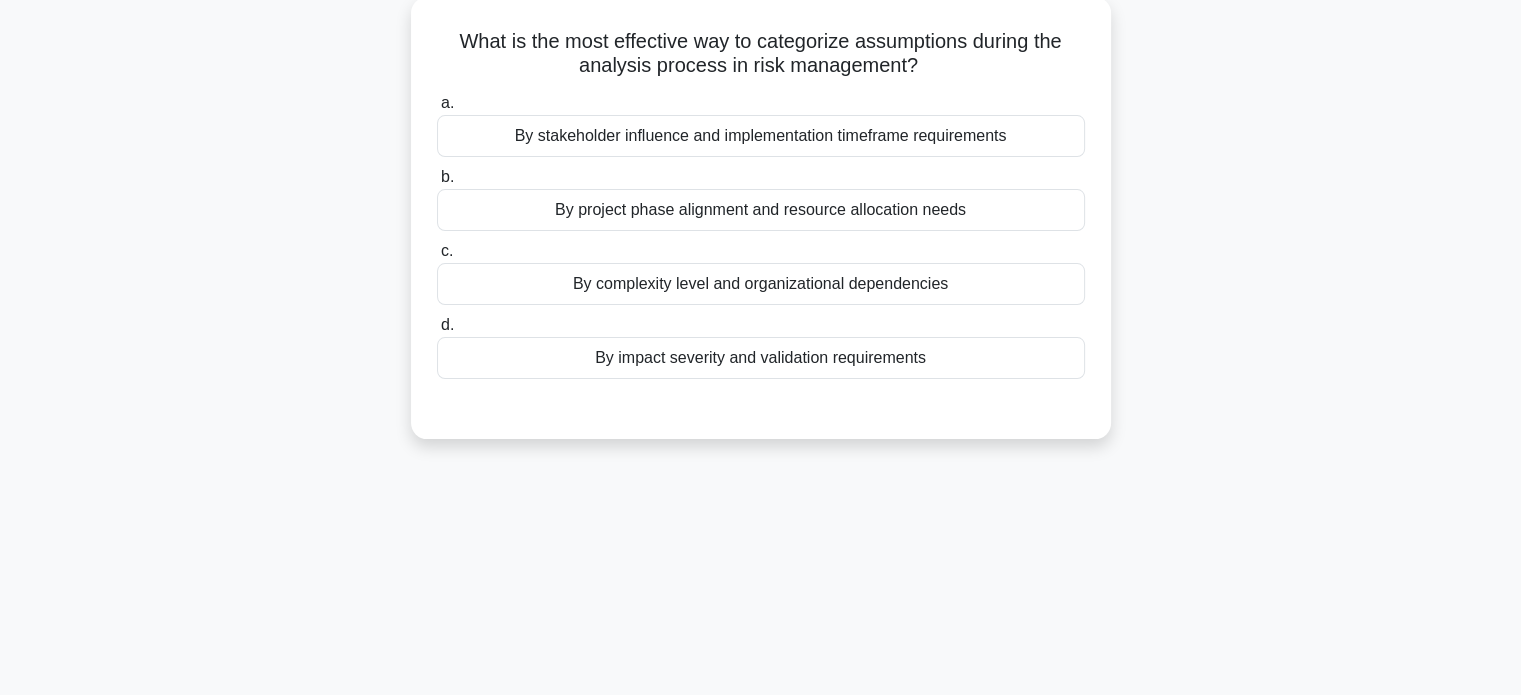 scroll, scrollTop: 143, scrollLeft: 0, axis: vertical 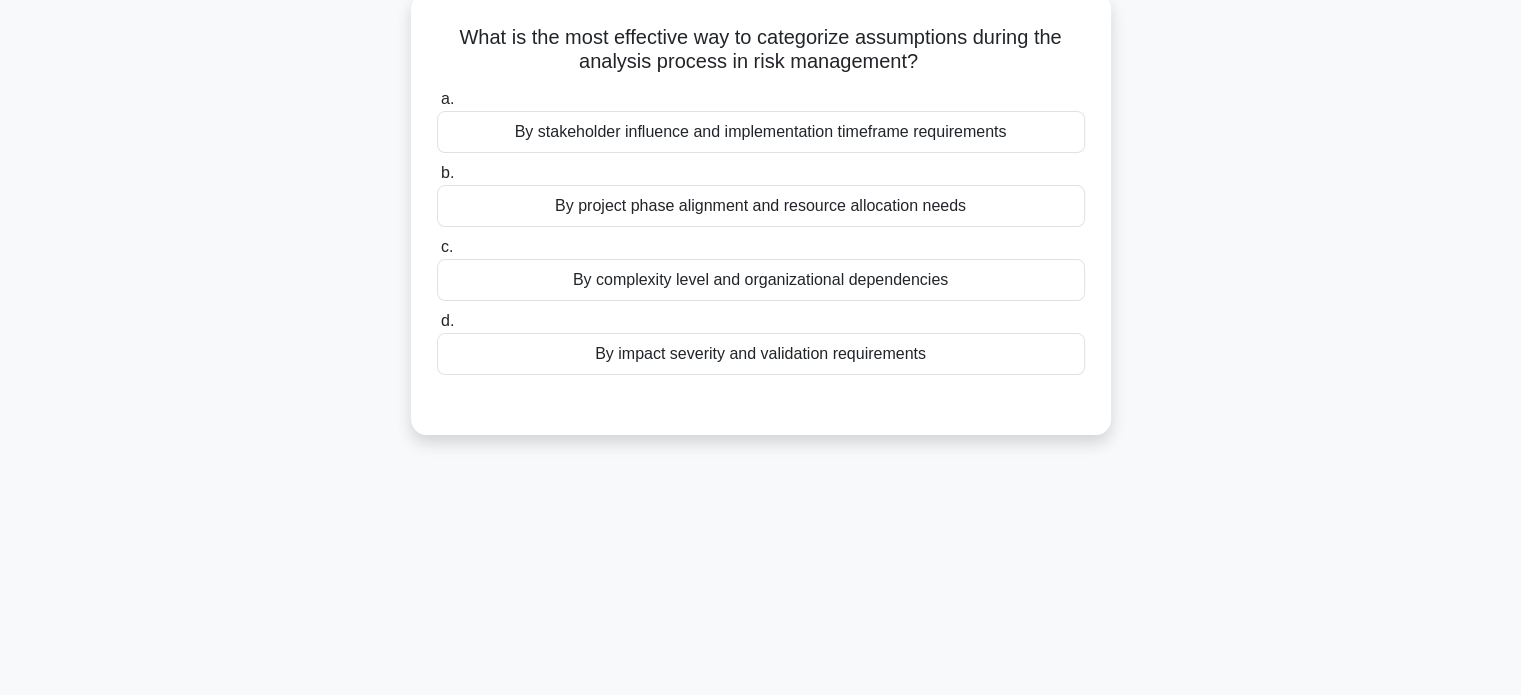 click on "By impact severity and validation requirements" at bounding box center (761, 354) 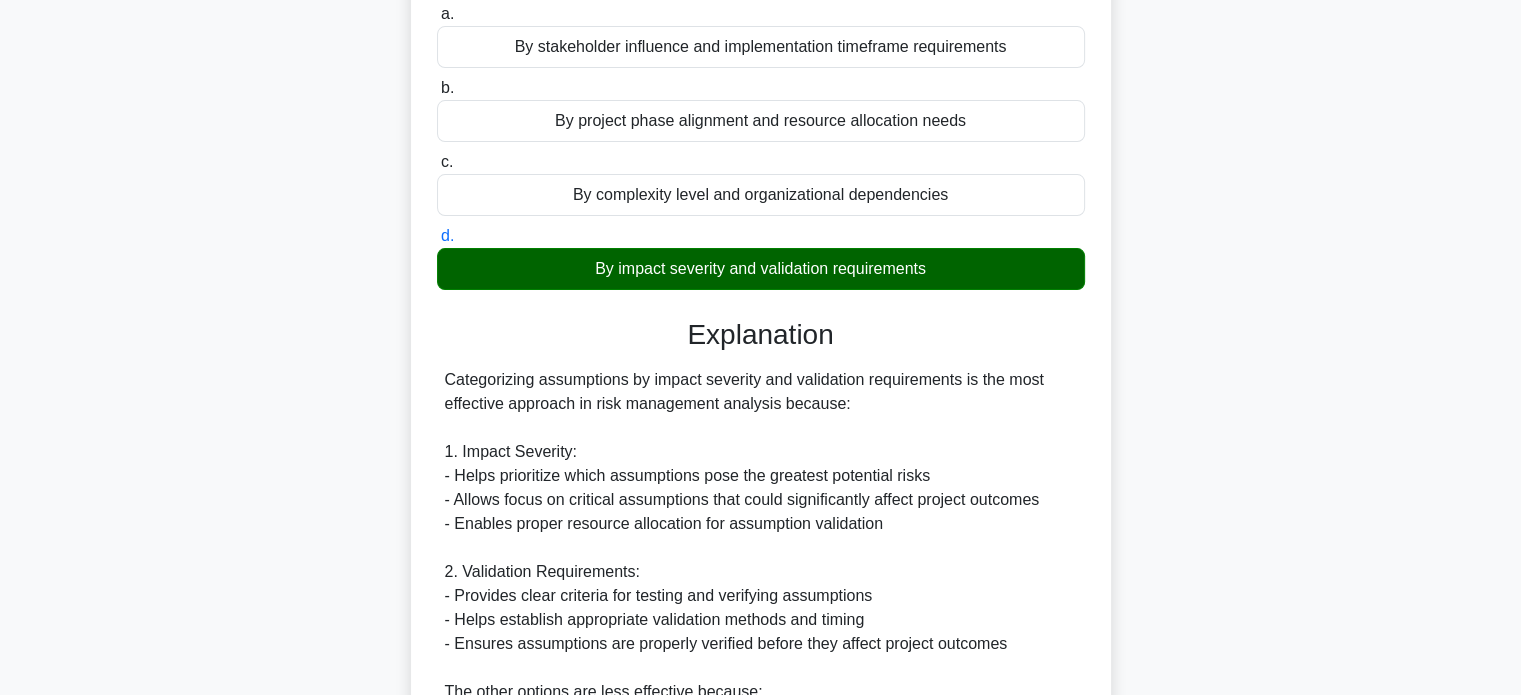 scroll, scrollTop: 656, scrollLeft: 0, axis: vertical 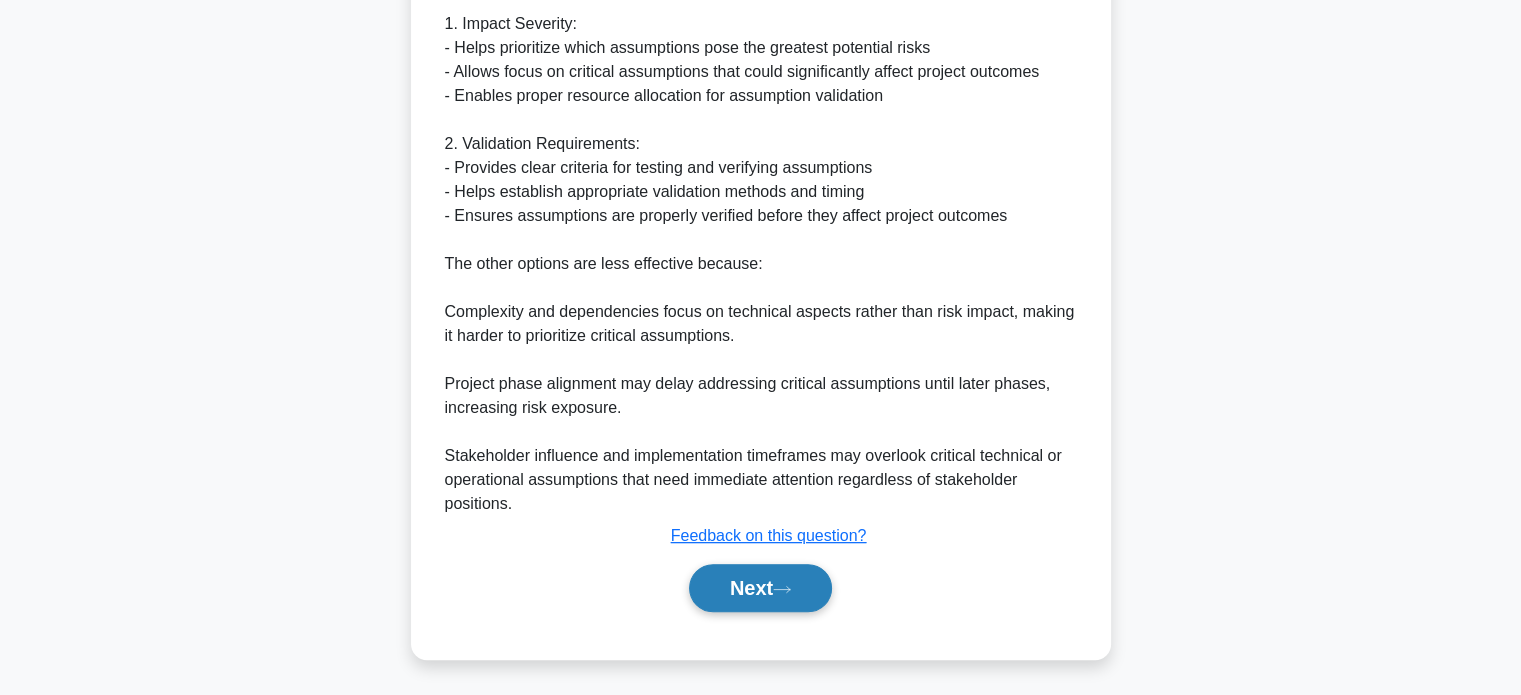 click 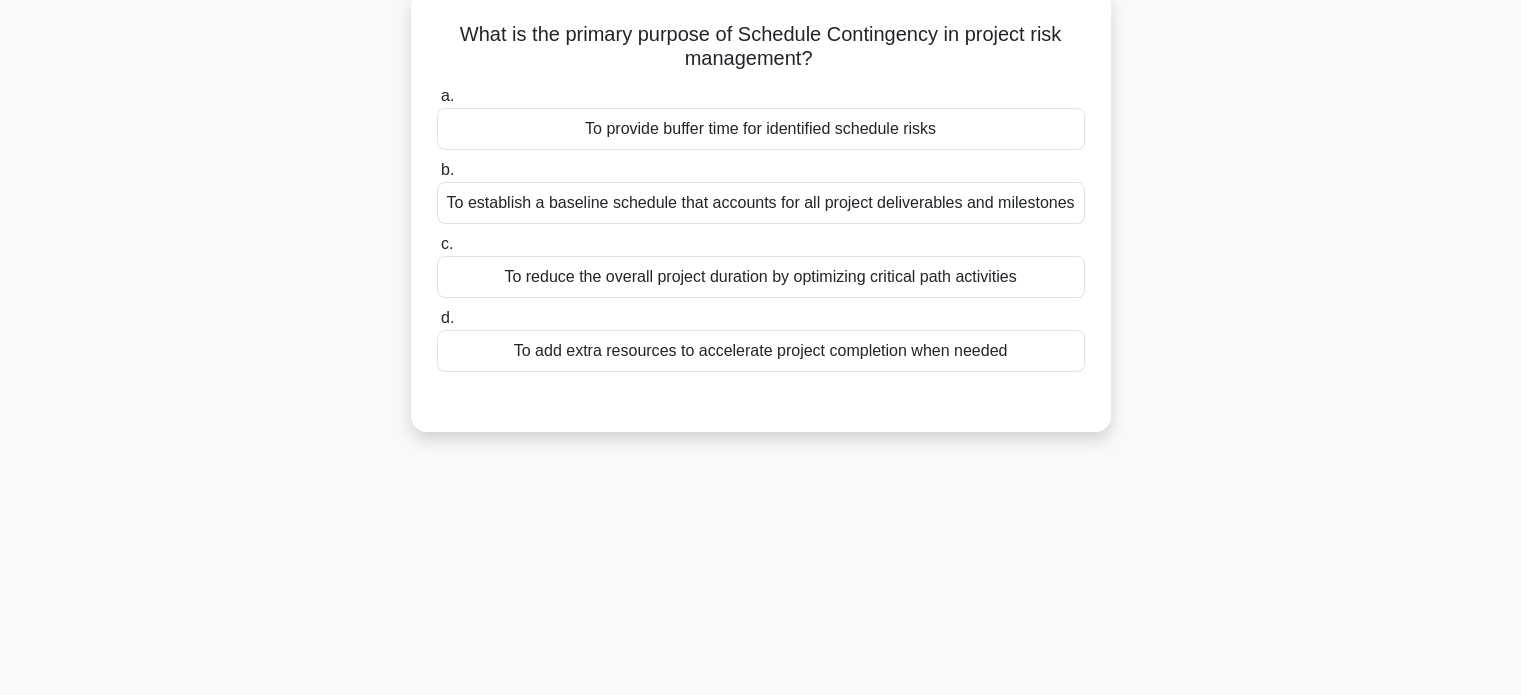 scroll, scrollTop: 150, scrollLeft: 0, axis: vertical 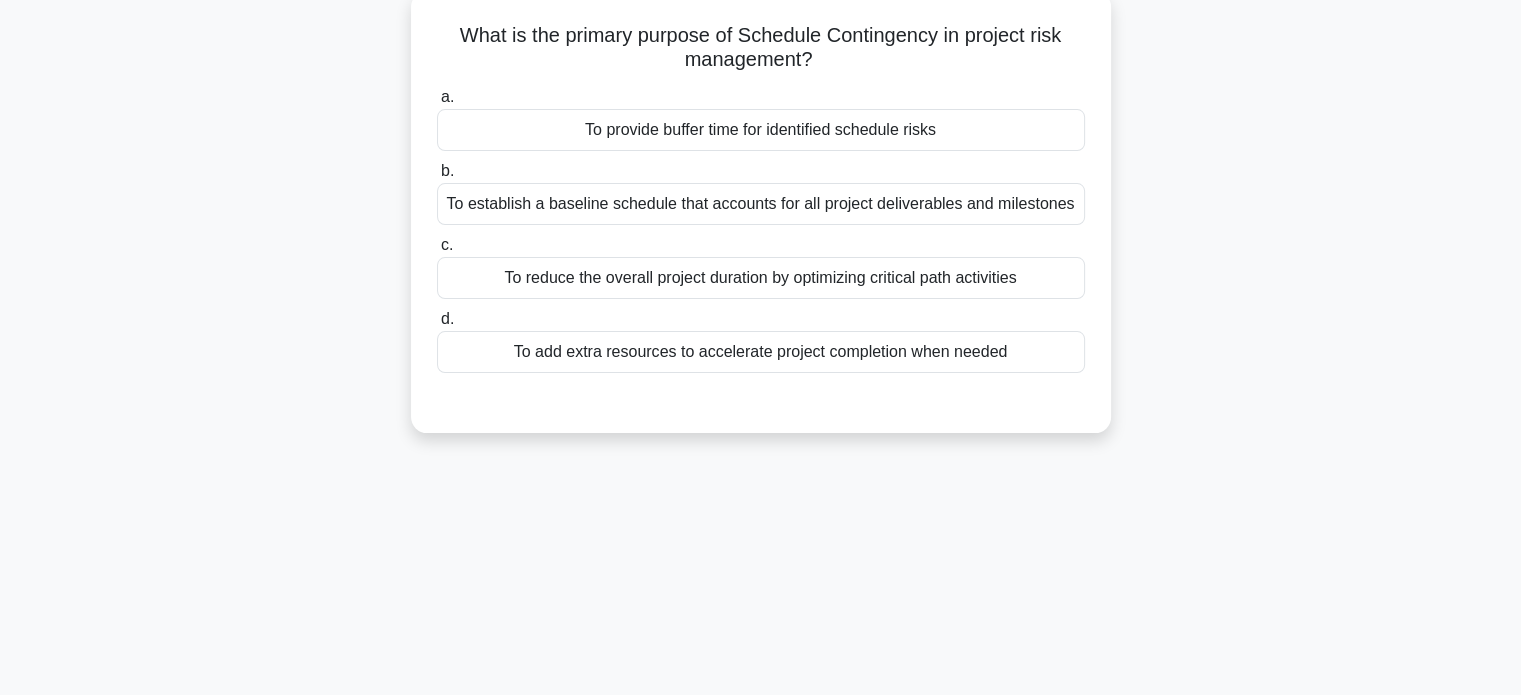 click on "To provide buffer time for identified schedule risks" at bounding box center (761, 130) 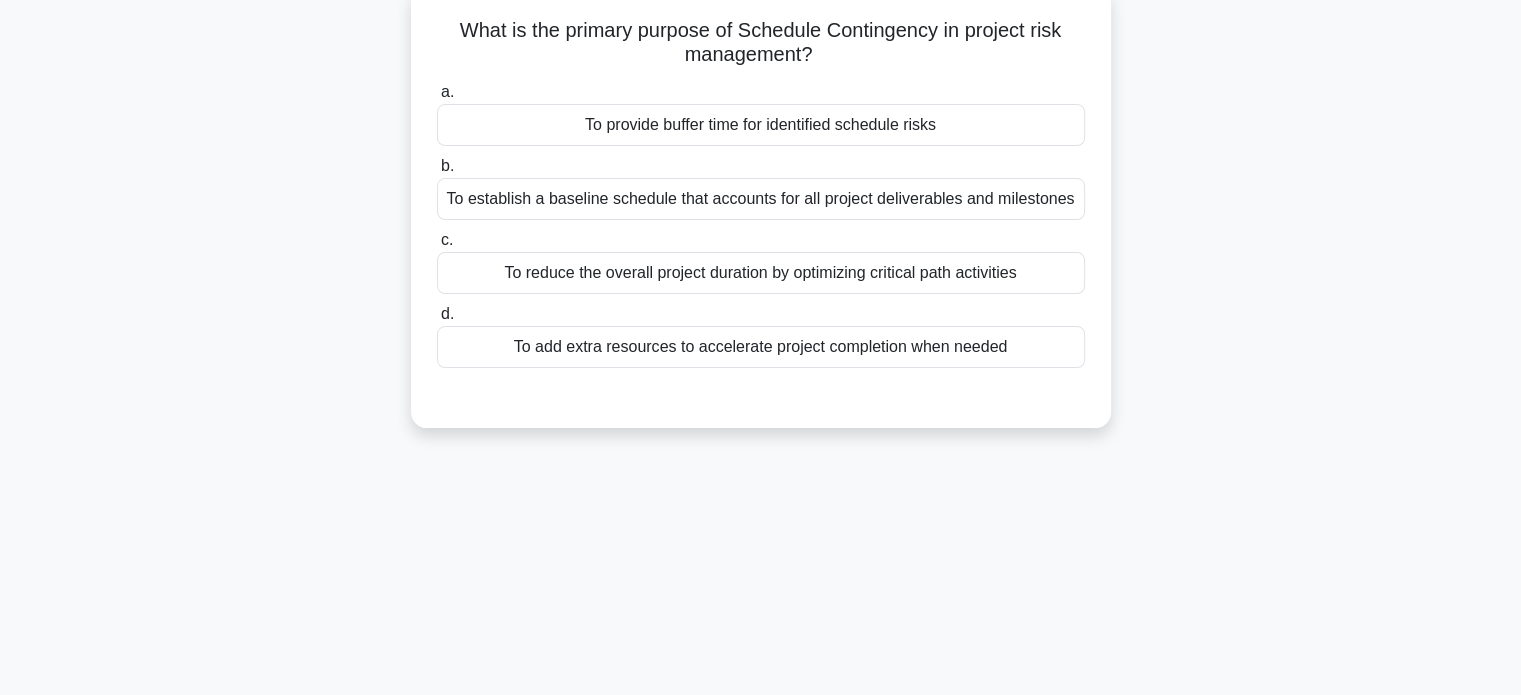 click on "a.
To provide buffer time for identified schedule risks" at bounding box center (437, 92) 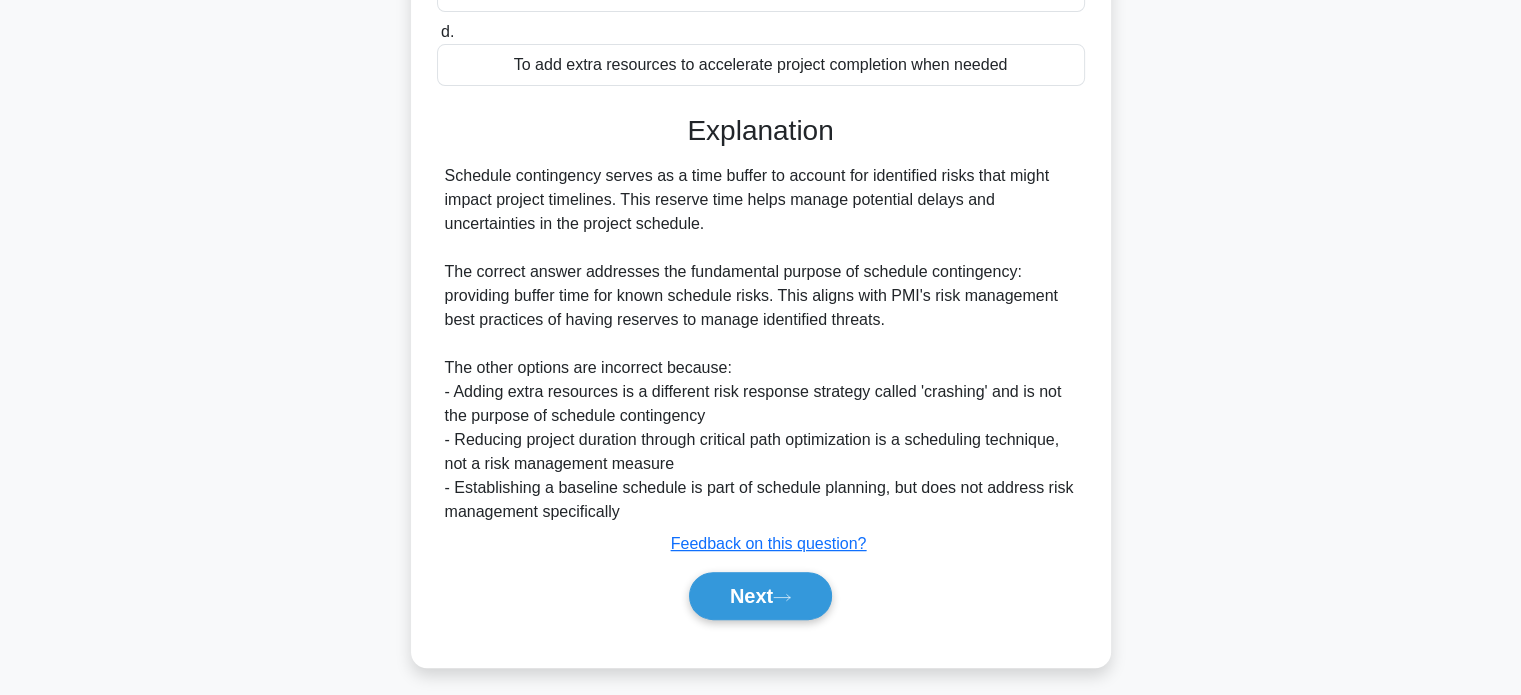 scroll, scrollTop: 440, scrollLeft: 0, axis: vertical 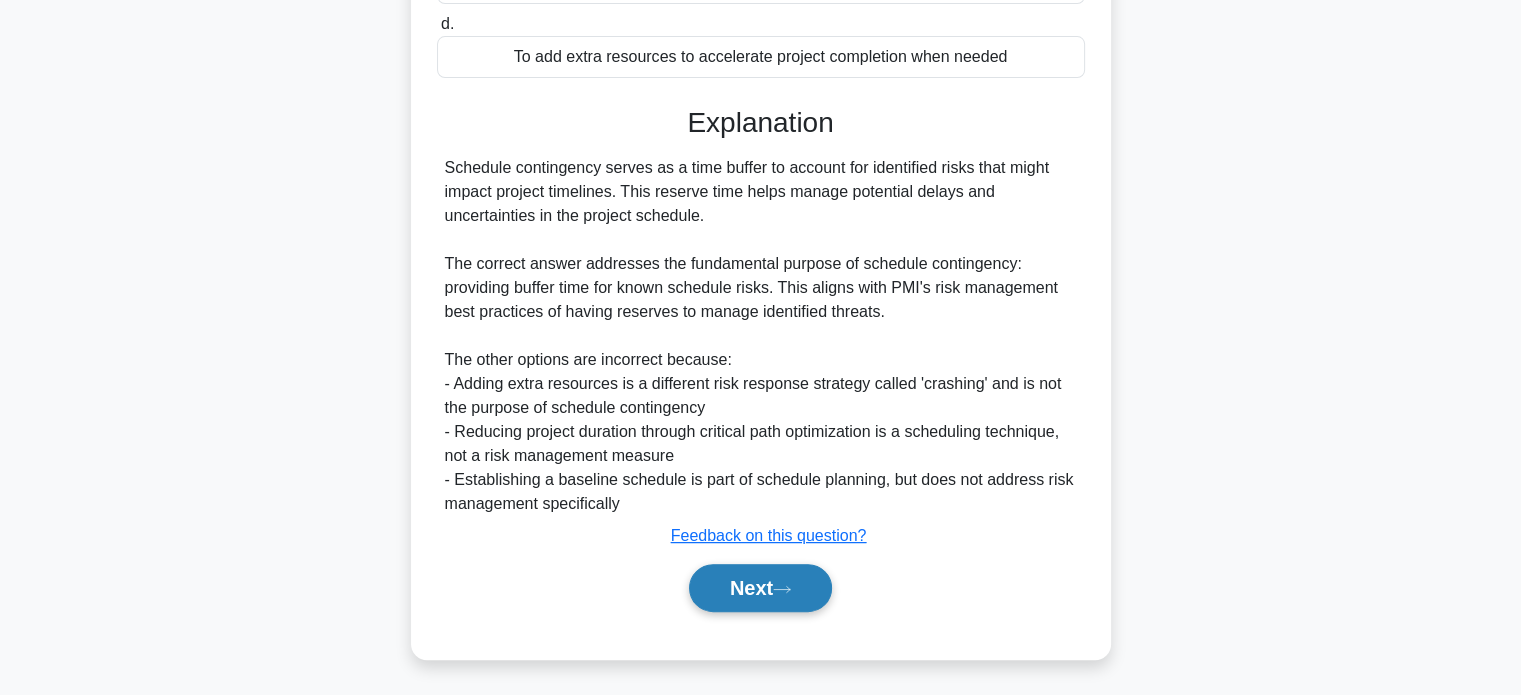 click on "Next" at bounding box center (760, 588) 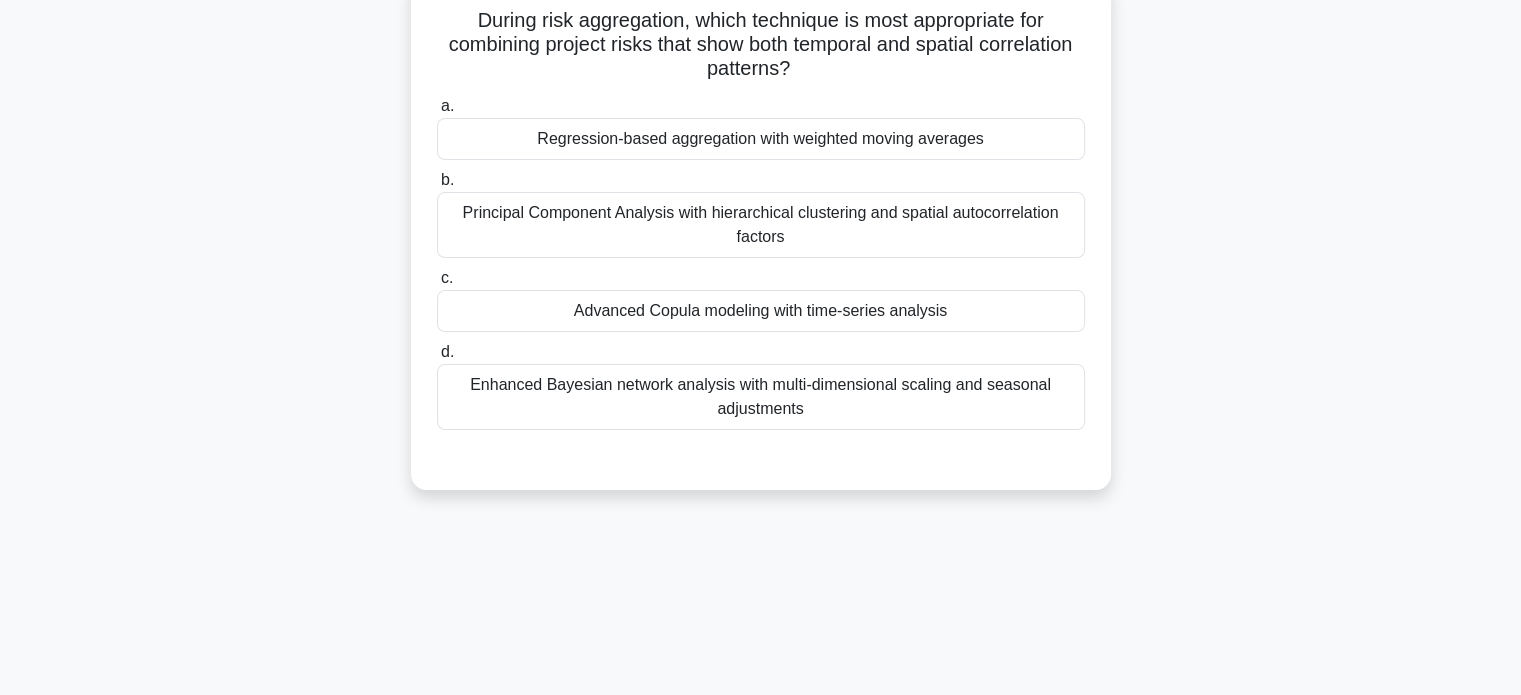 scroll, scrollTop: 163, scrollLeft: 0, axis: vertical 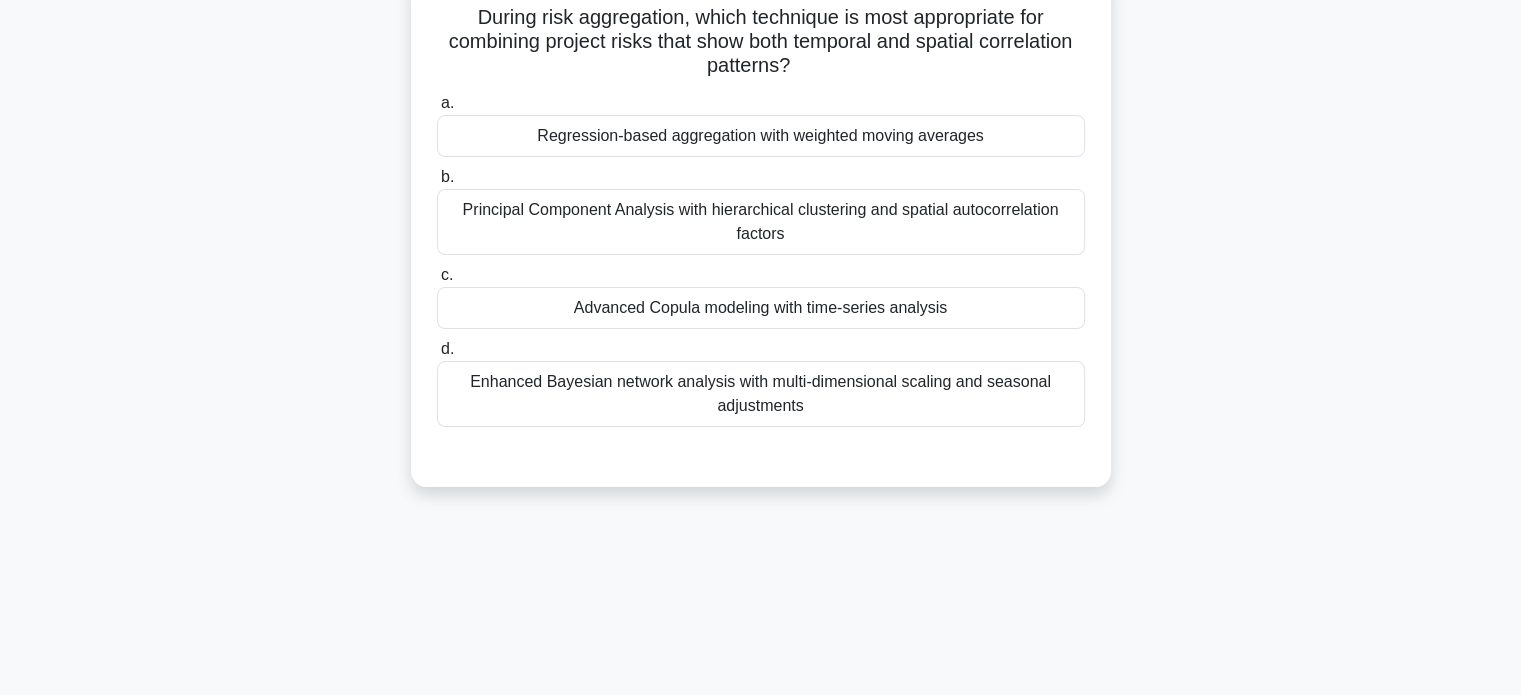 click on "Regression-based aggregation with weighted moving averages" at bounding box center (761, 136) 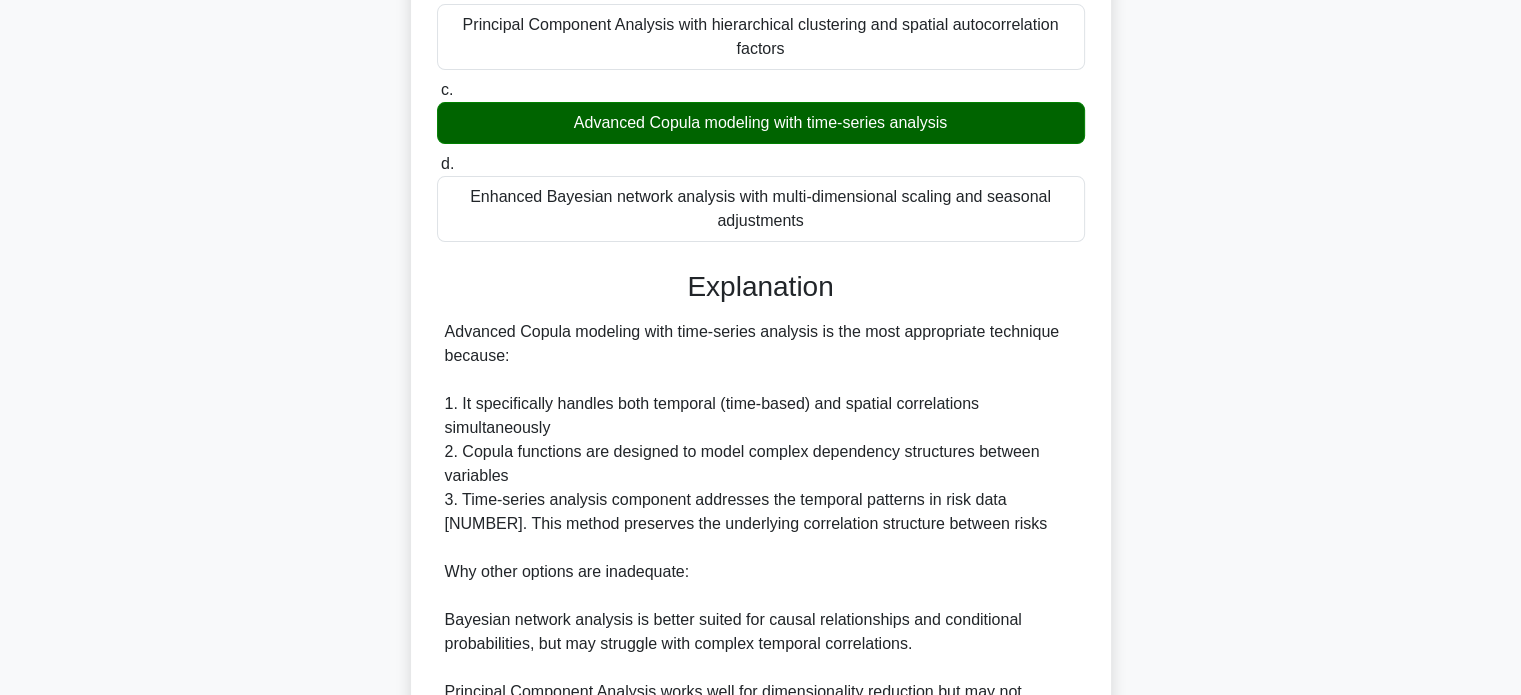 scroll, scrollTop: 658, scrollLeft: 0, axis: vertical 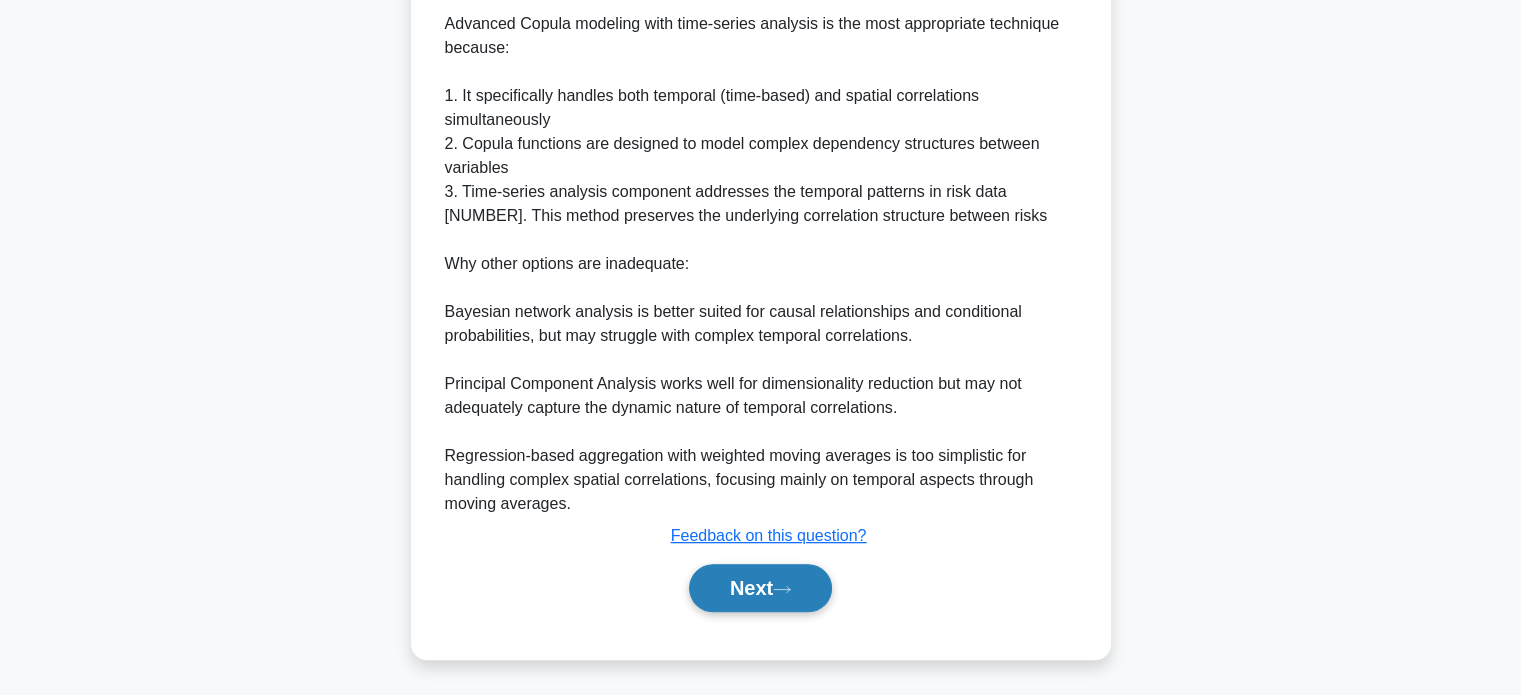 click on "Next" at bounding box center (760, 588) 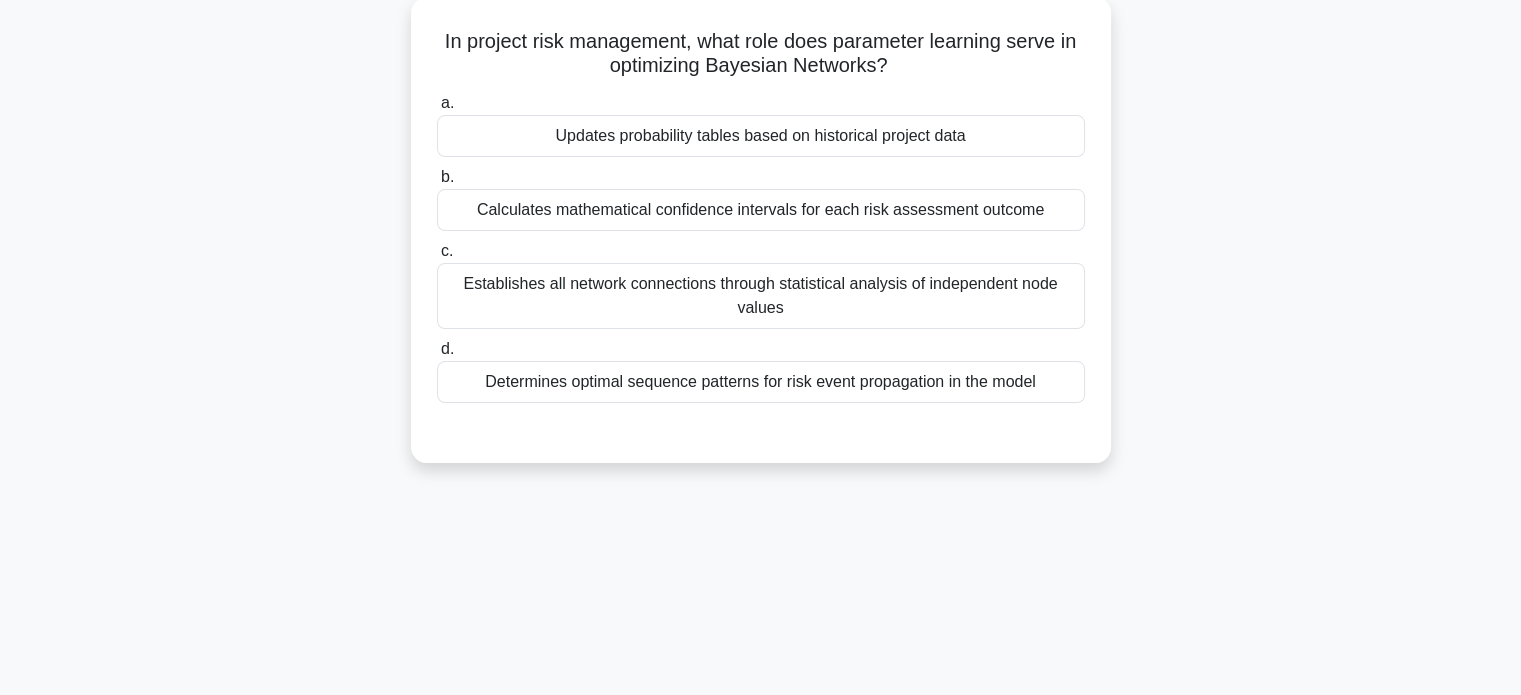scroll, scrollTop: 144, scrollLeft: 0, axis: vertical 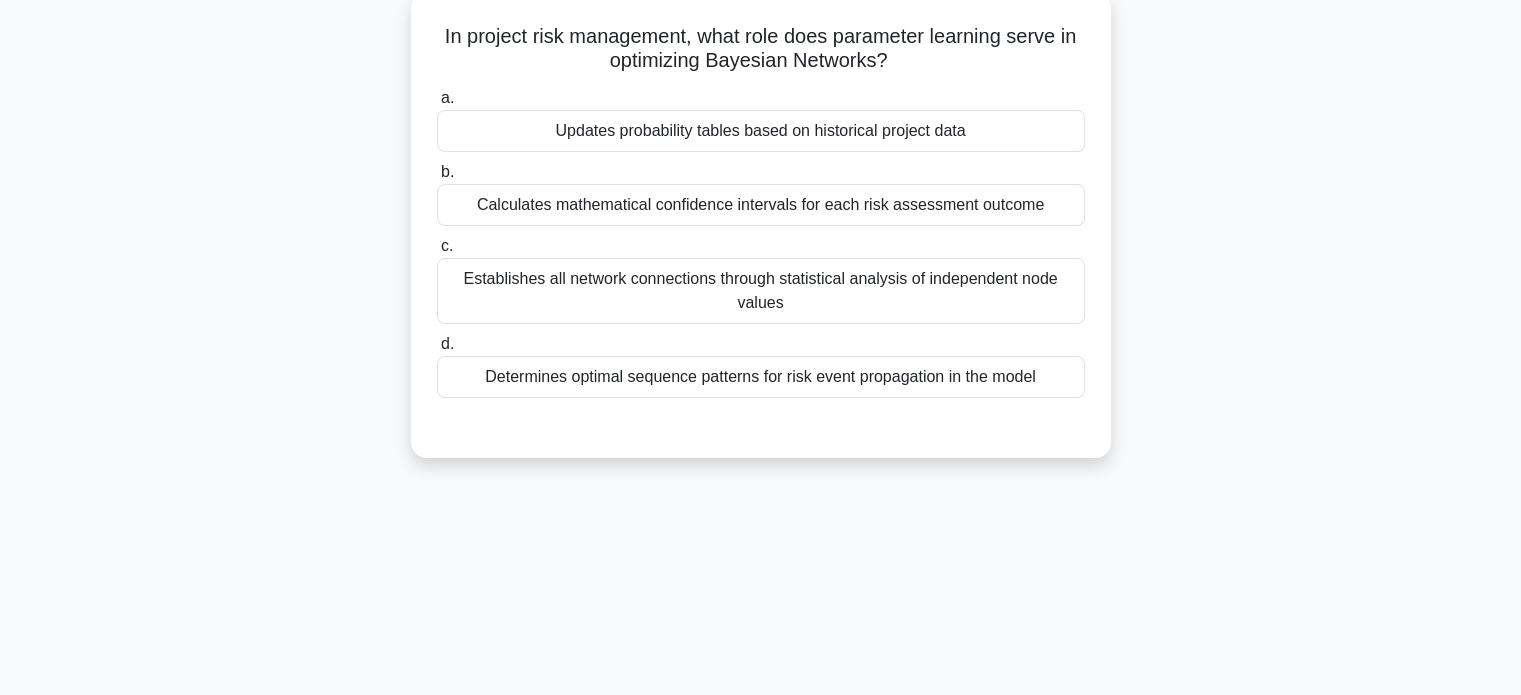 click on "Calculates mathematical confidence intervals for each risk assessment outcome" at bounding box center [761, 205] 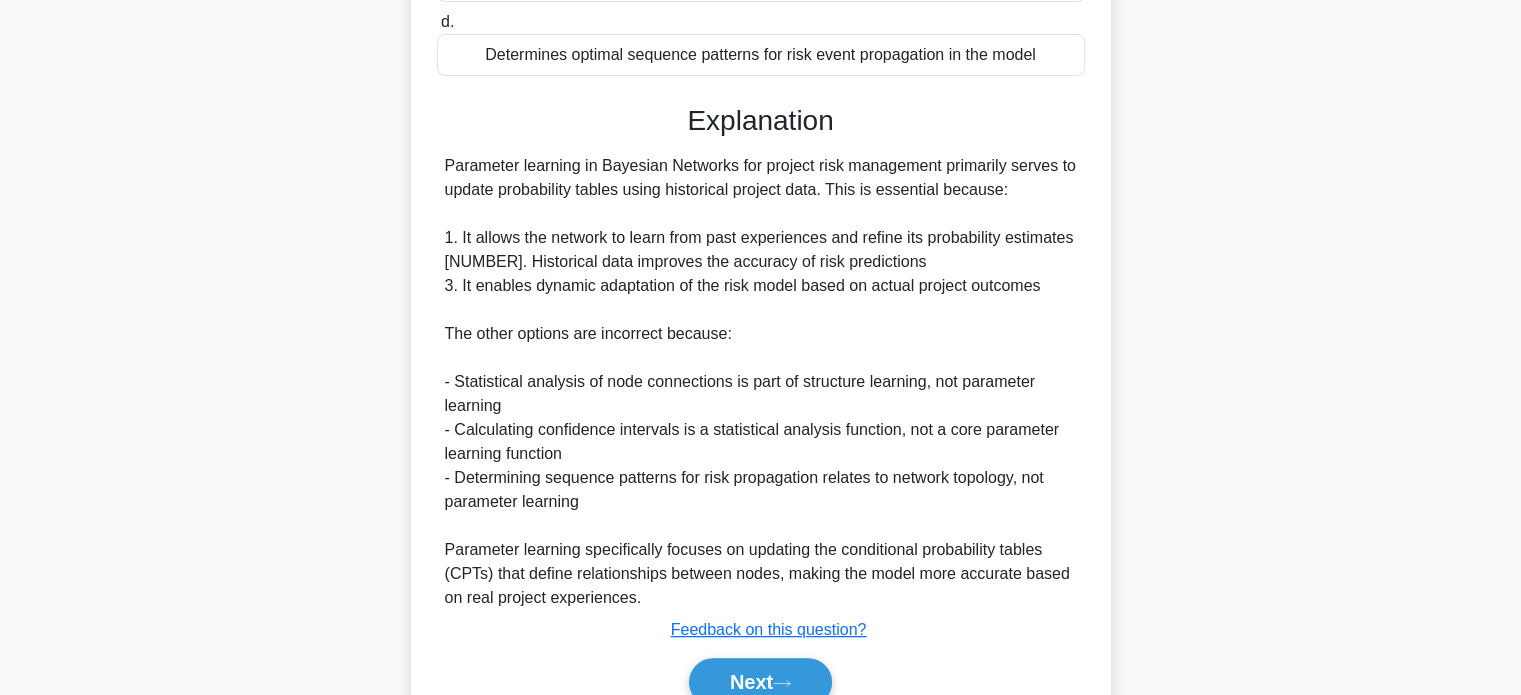 scroll, scrollTop: 562, scrollLeft: 0, axis: vertical 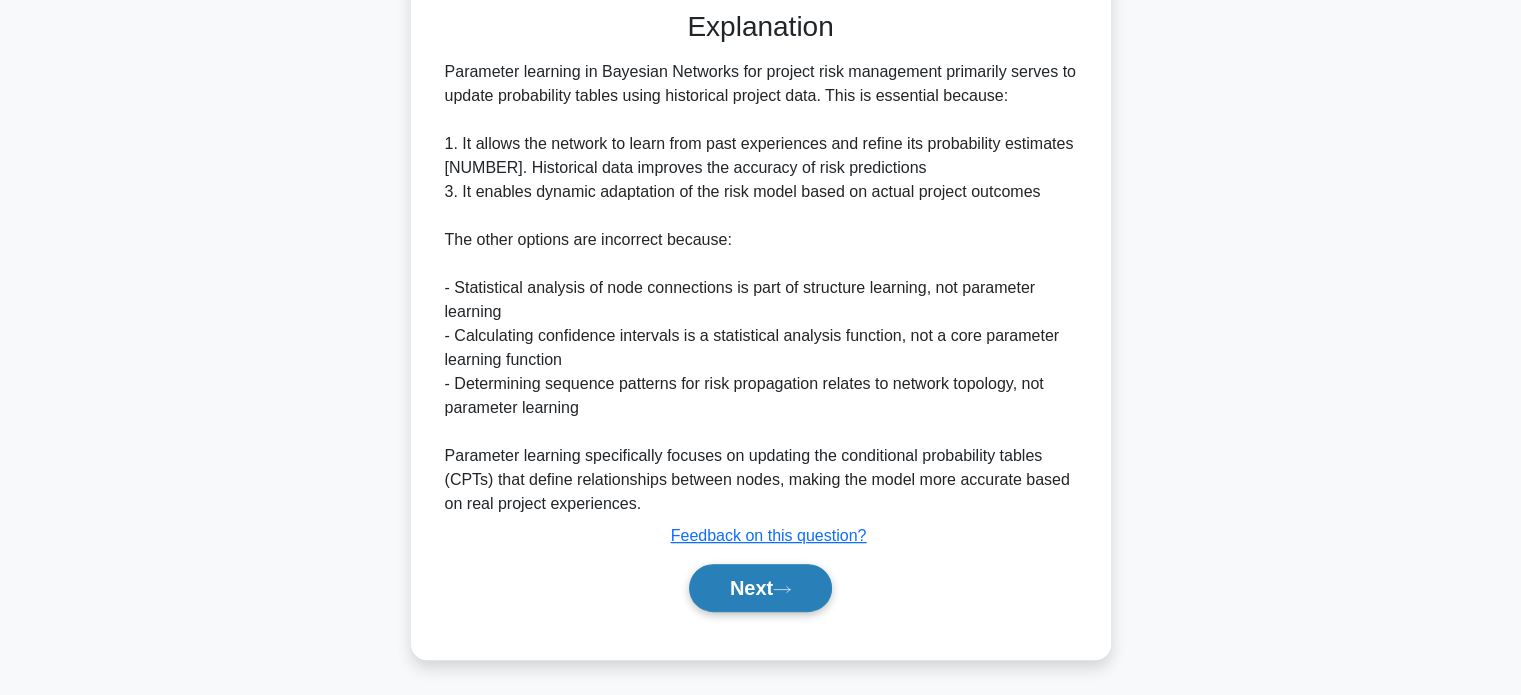 click 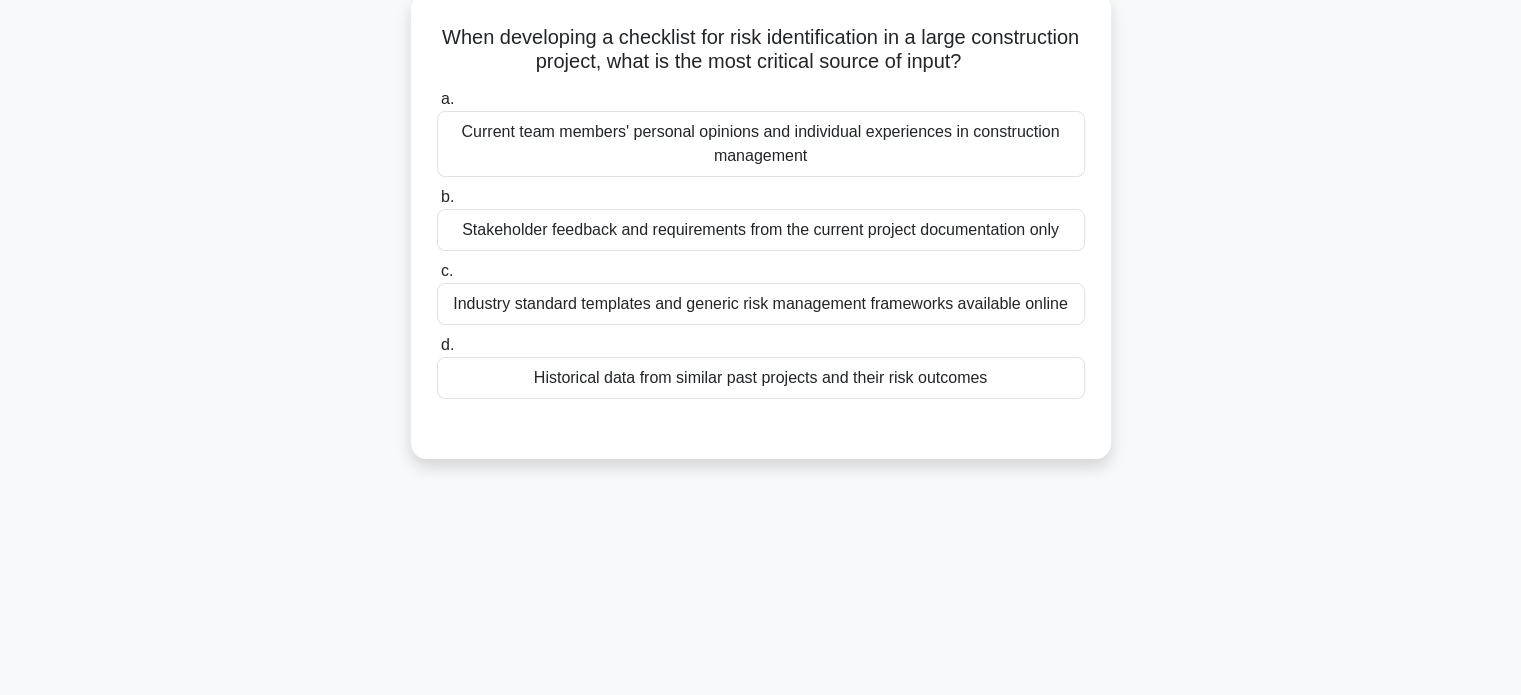 scroll, scrollTop: 144, scrollLeft: 0, axis: vertical 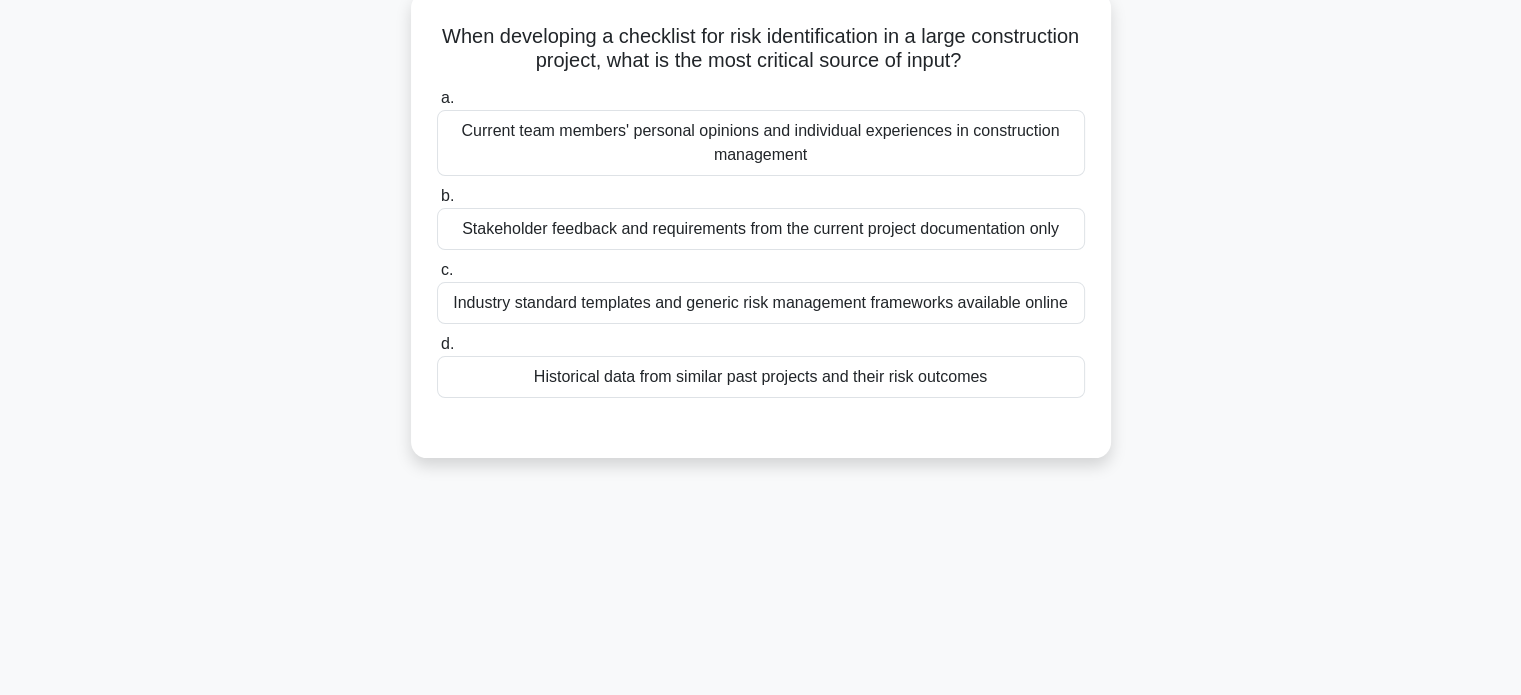 click on "Historical data from similar past projects and their risk outcomes" at bounding box center [761, 377] 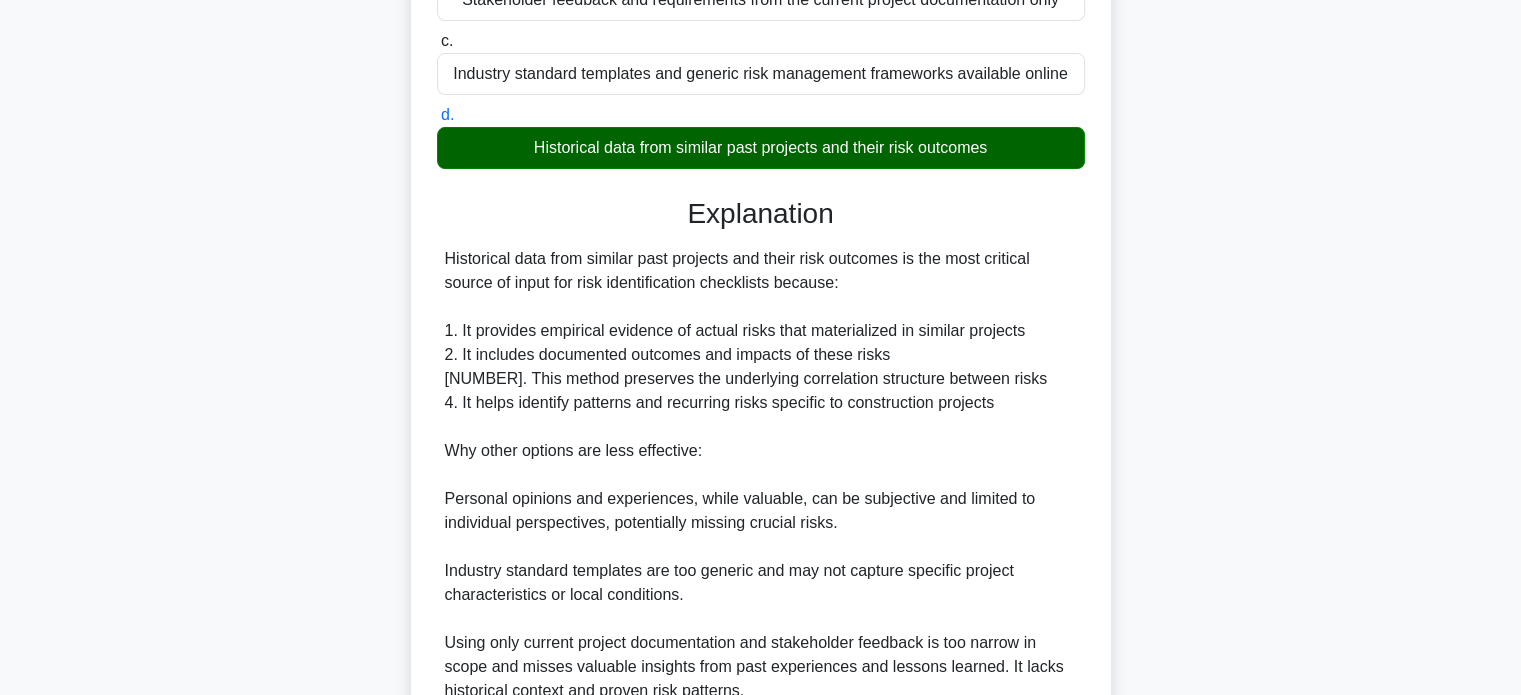 scroll, scrollTop: 560, scrollLeft: 0, axis: vertical 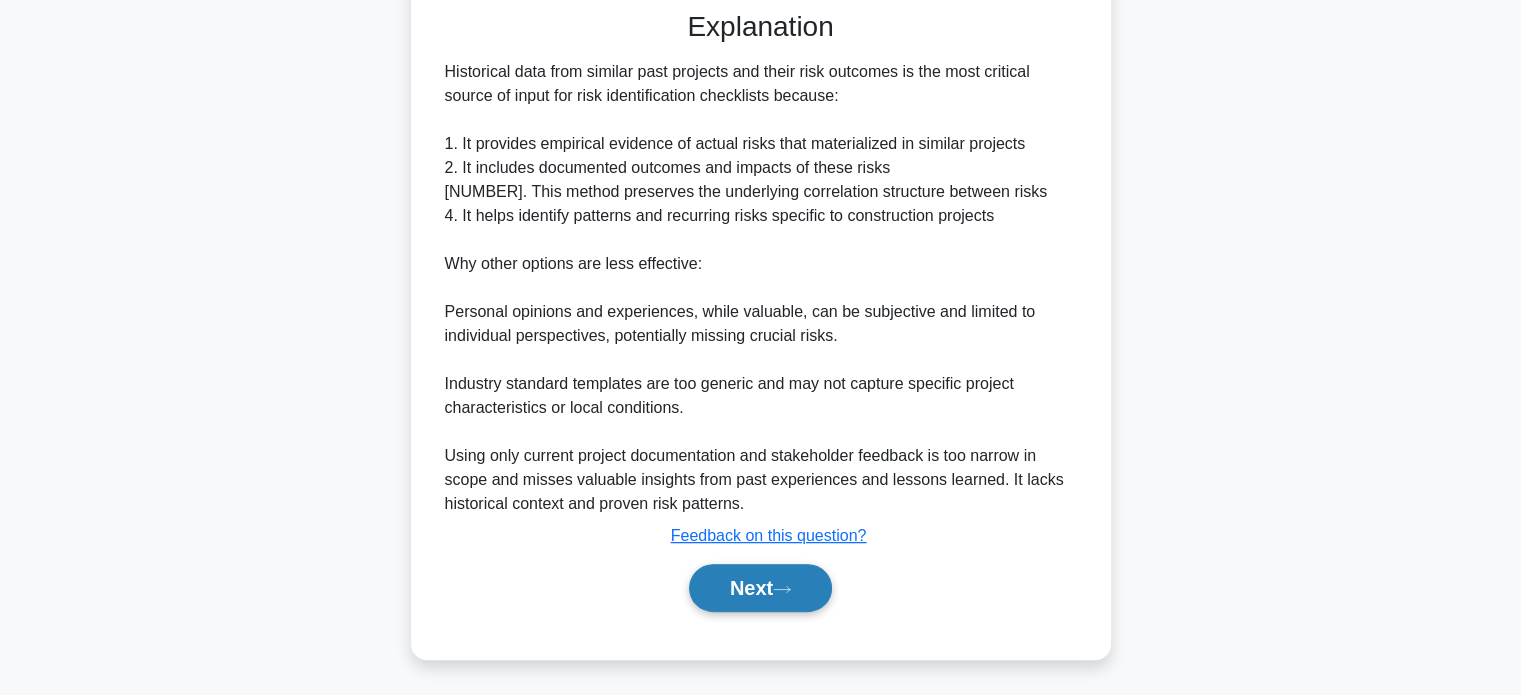 click on "Next" at bounding box center [760, 588] 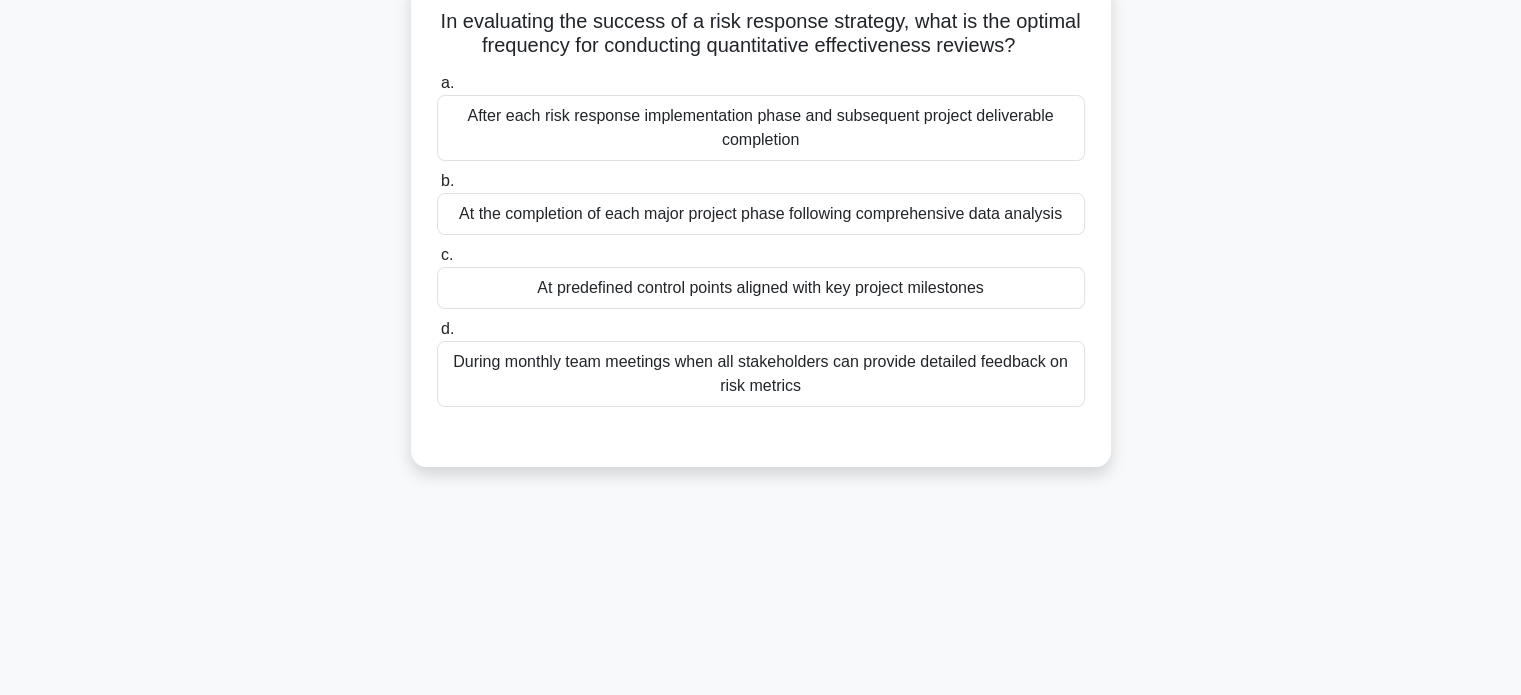 scroll, scrollTop: 159, scrollLeft: 0, axis: vertical 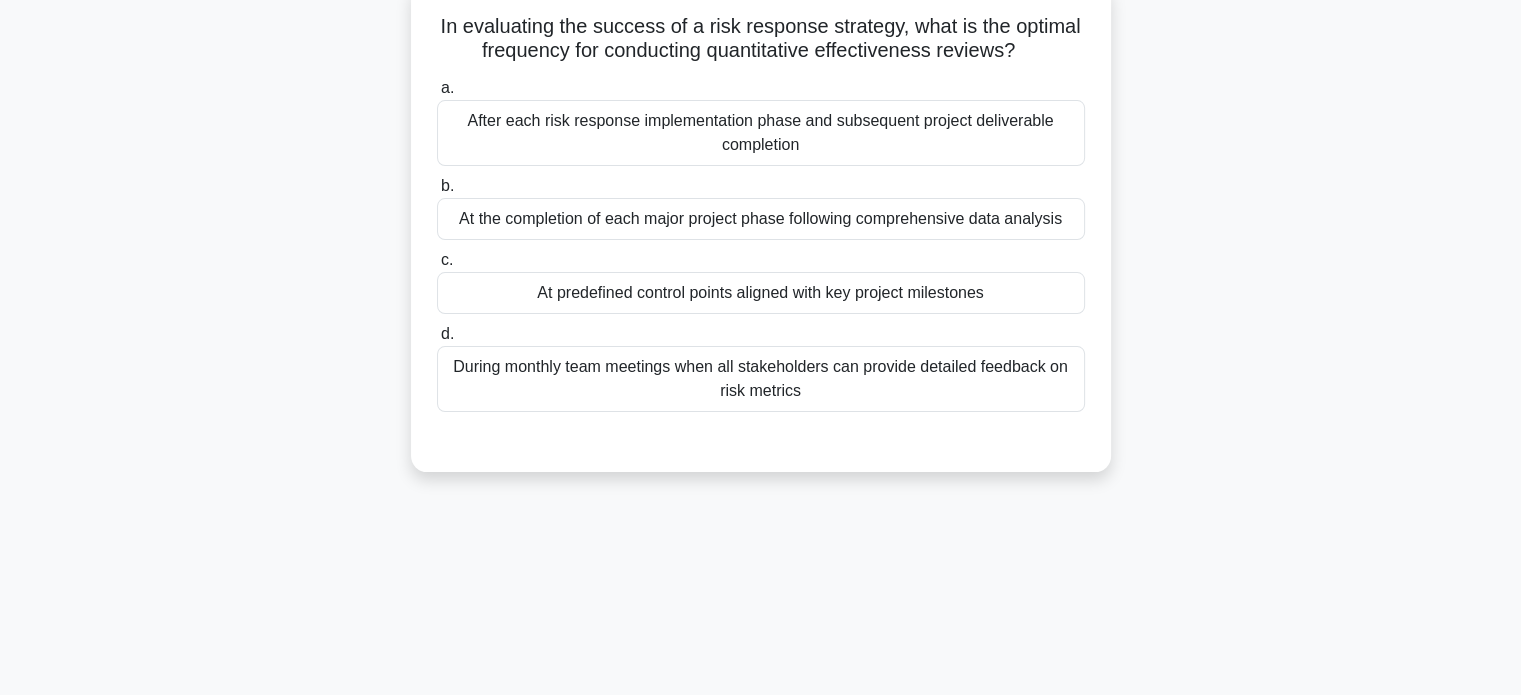 click on "In evaluating the success of a risk response strategy, what is the optimal frequency for conducting quantitative effectiveness reviews?
.spinner_0XTQ{transform-origin:center;animation:spinner_y6GP .75s linear infinite}@keyframes spinner_y6GP{100%{transform:rotate(360deg)}}
a.
After each risk response implementation phase and subsequent project deliverable completion" at bounding box center [761, 239] 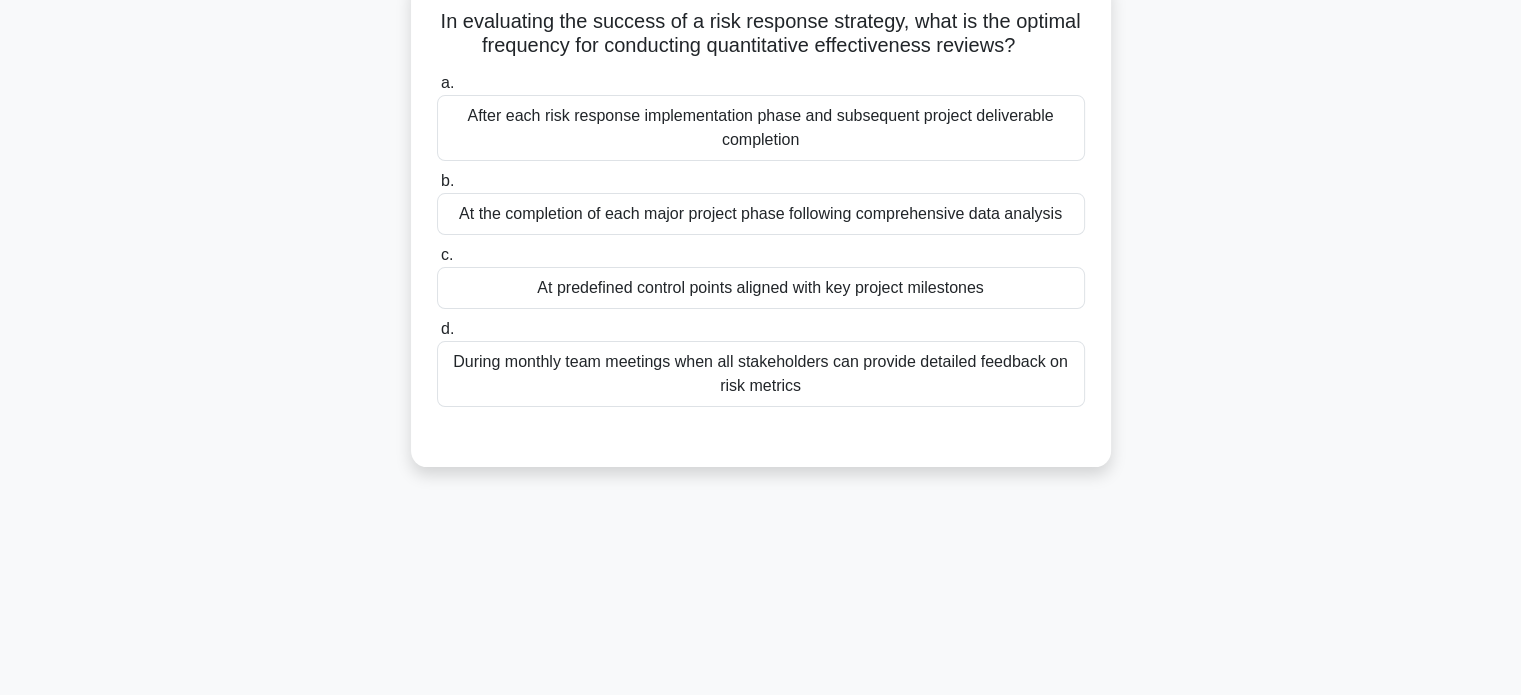 click on "At predefined control points aligned with key project milestones" at bounding box center [761, 288] 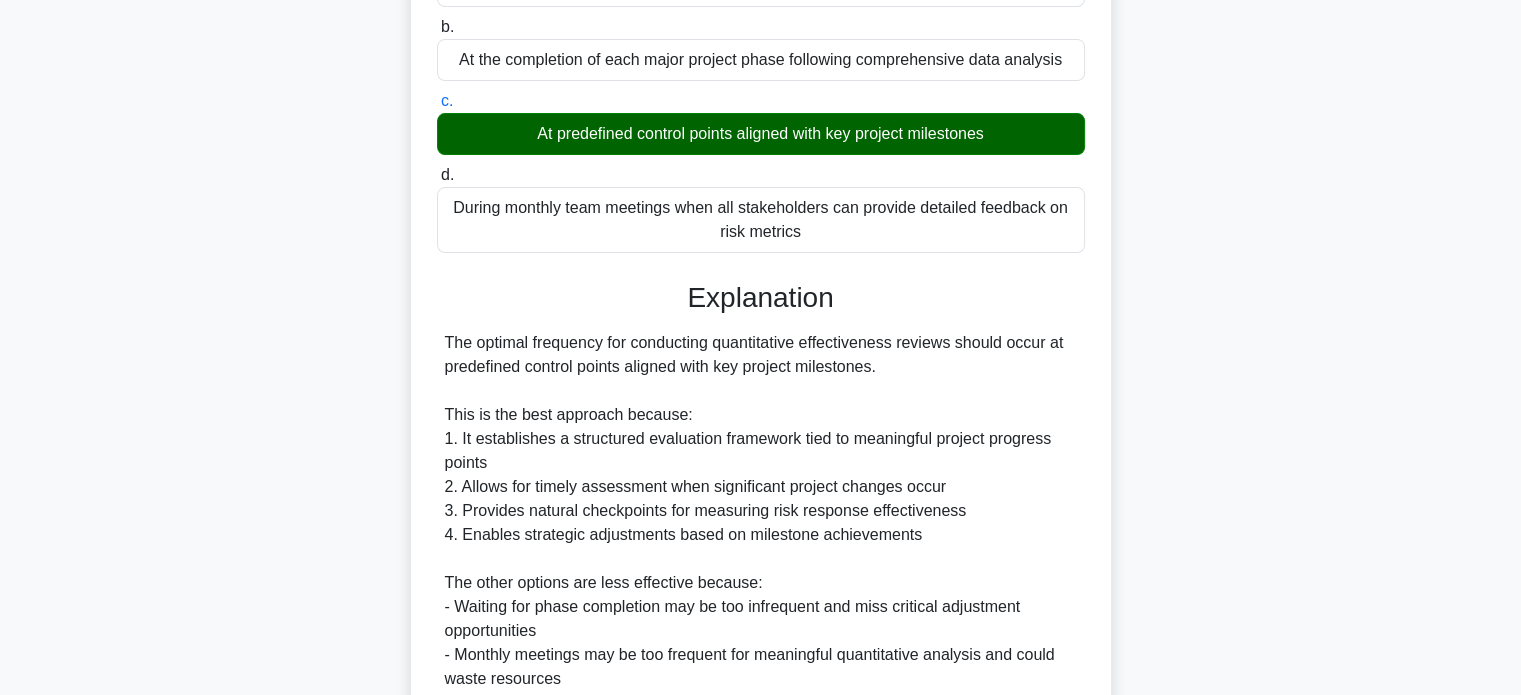 scroll, scrollTop: 632, scrollLeft: 0, axis: vertical 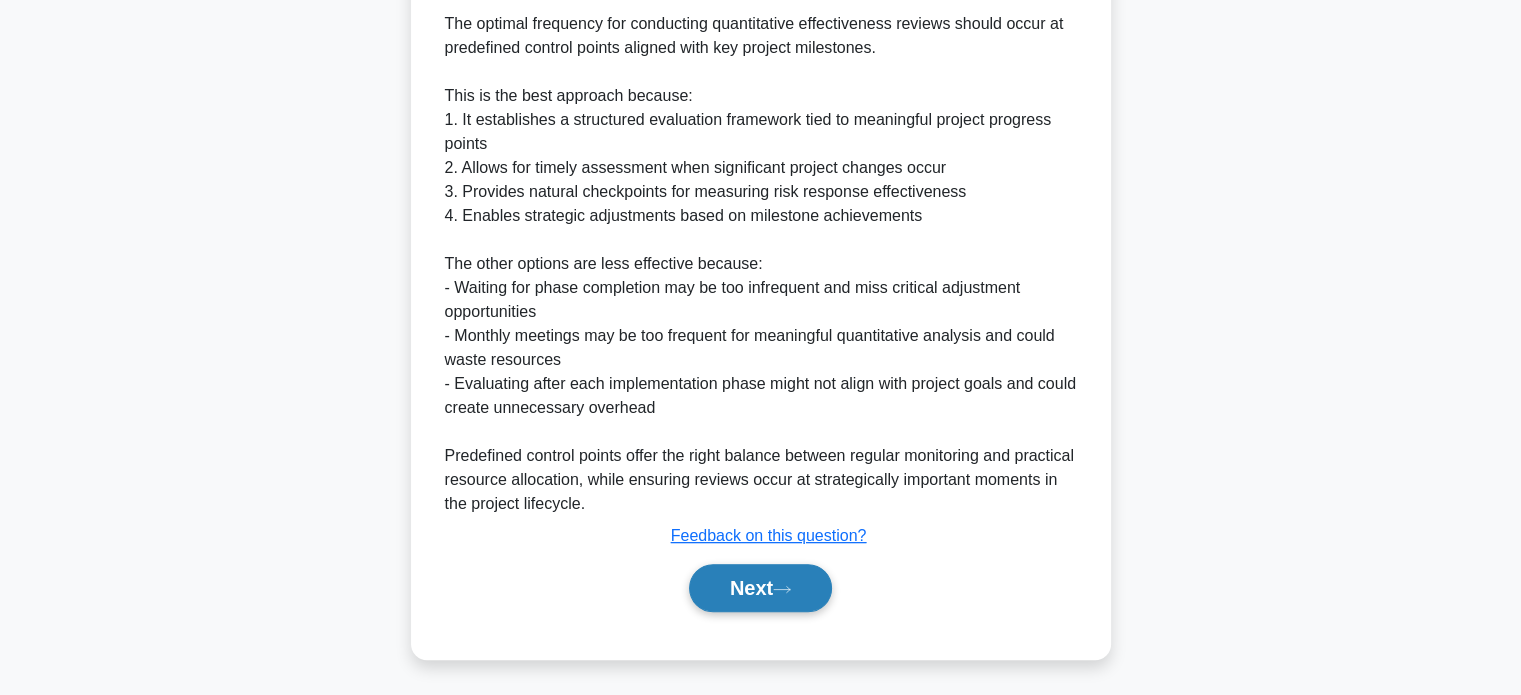 click on "Next" at bounding box center [760, 588] 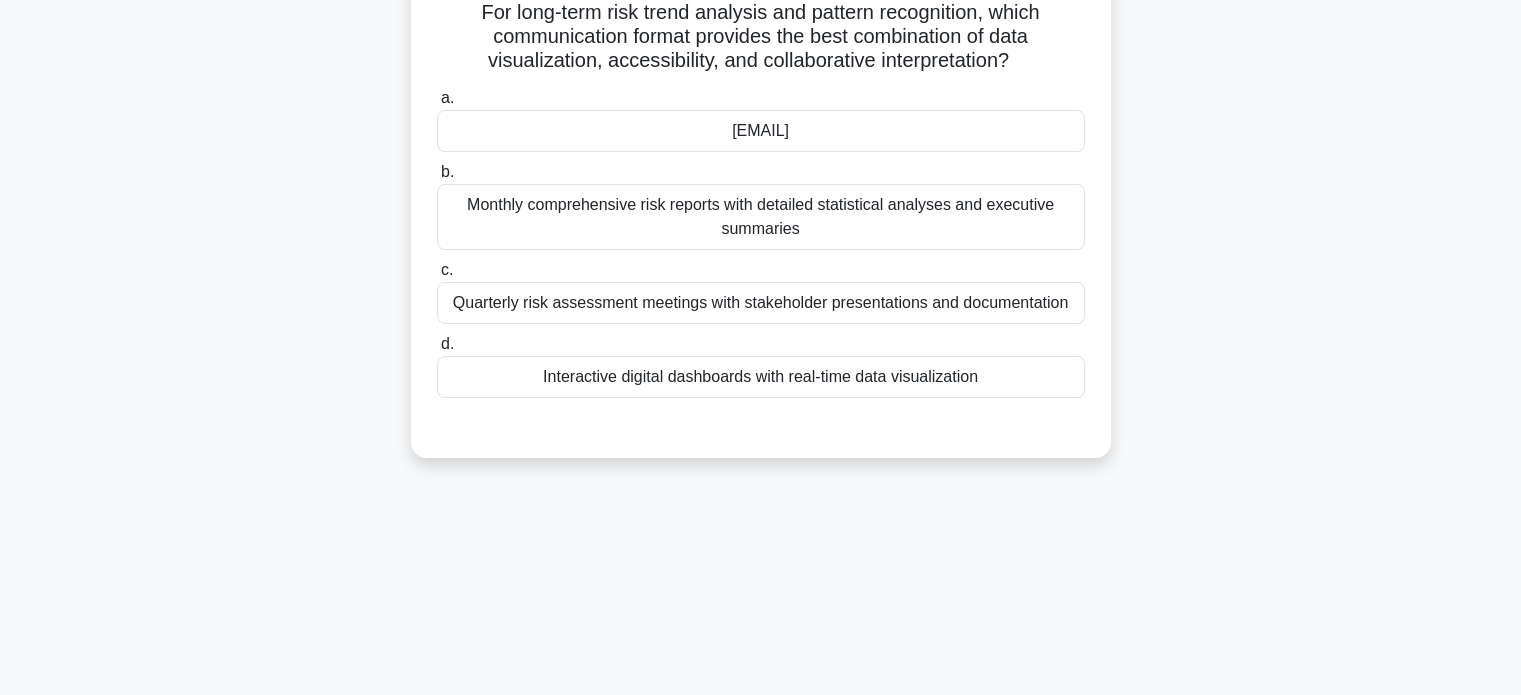 scroll, scrollTop: 162, scrollLeft: 0, axis: vertical 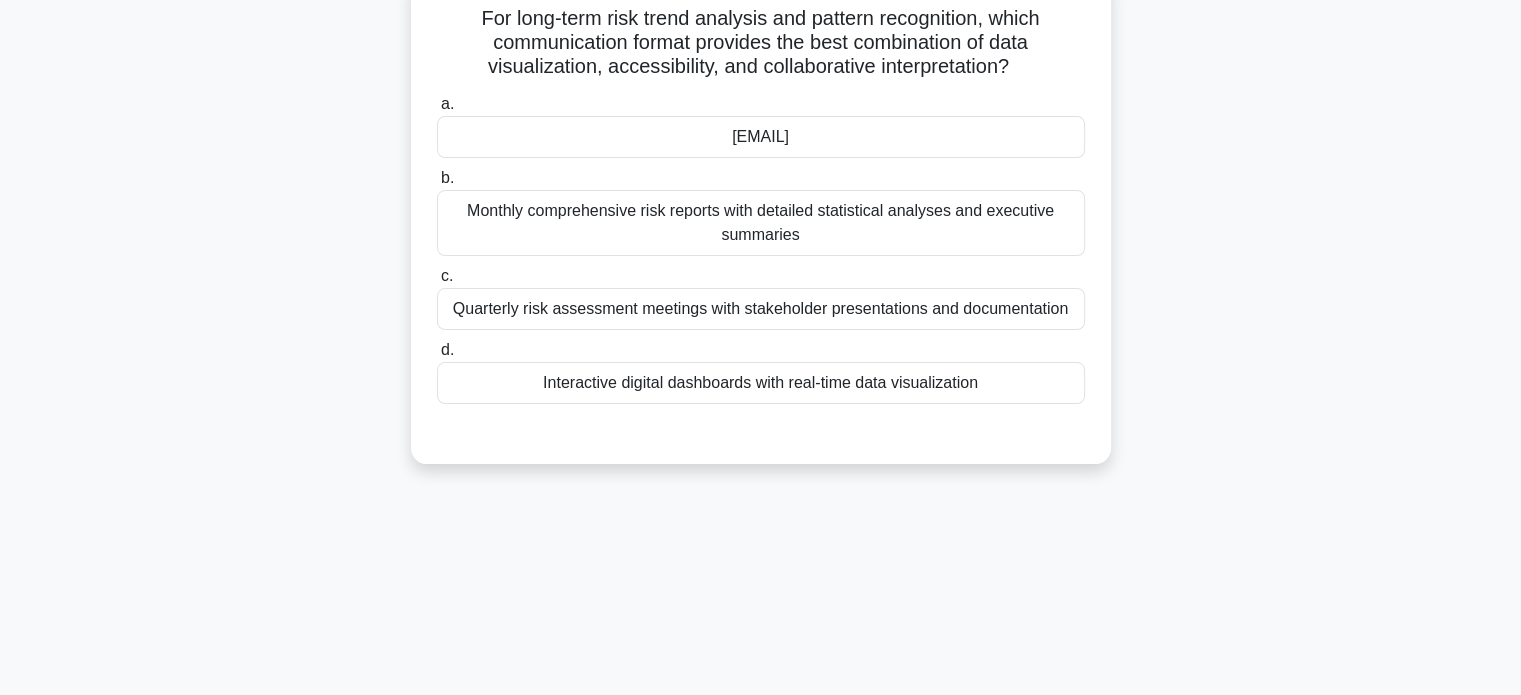 click on "Interactive digital dashboards with real-time data visualization" at bounding box center [761, 383] 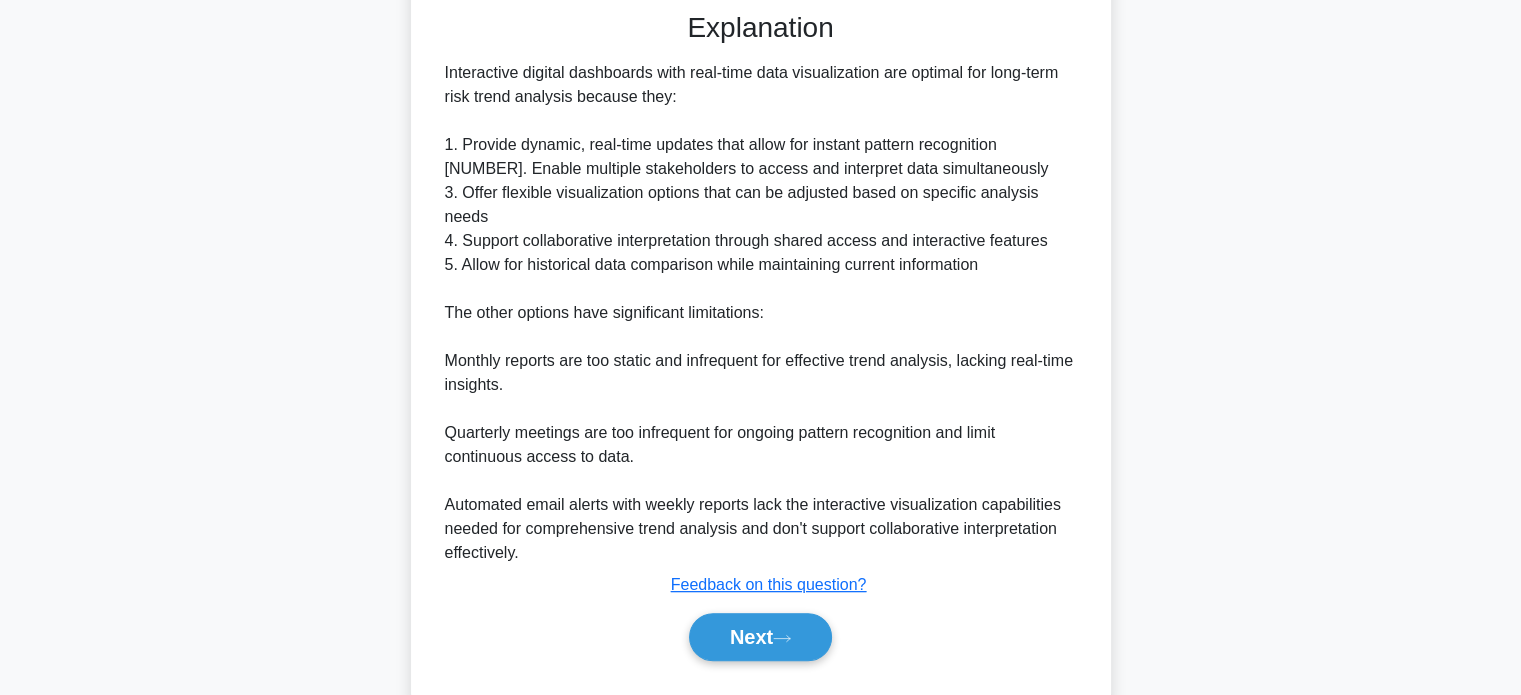 scroll, scrollTop: 632, scrollLeft: 0, axis: vertical 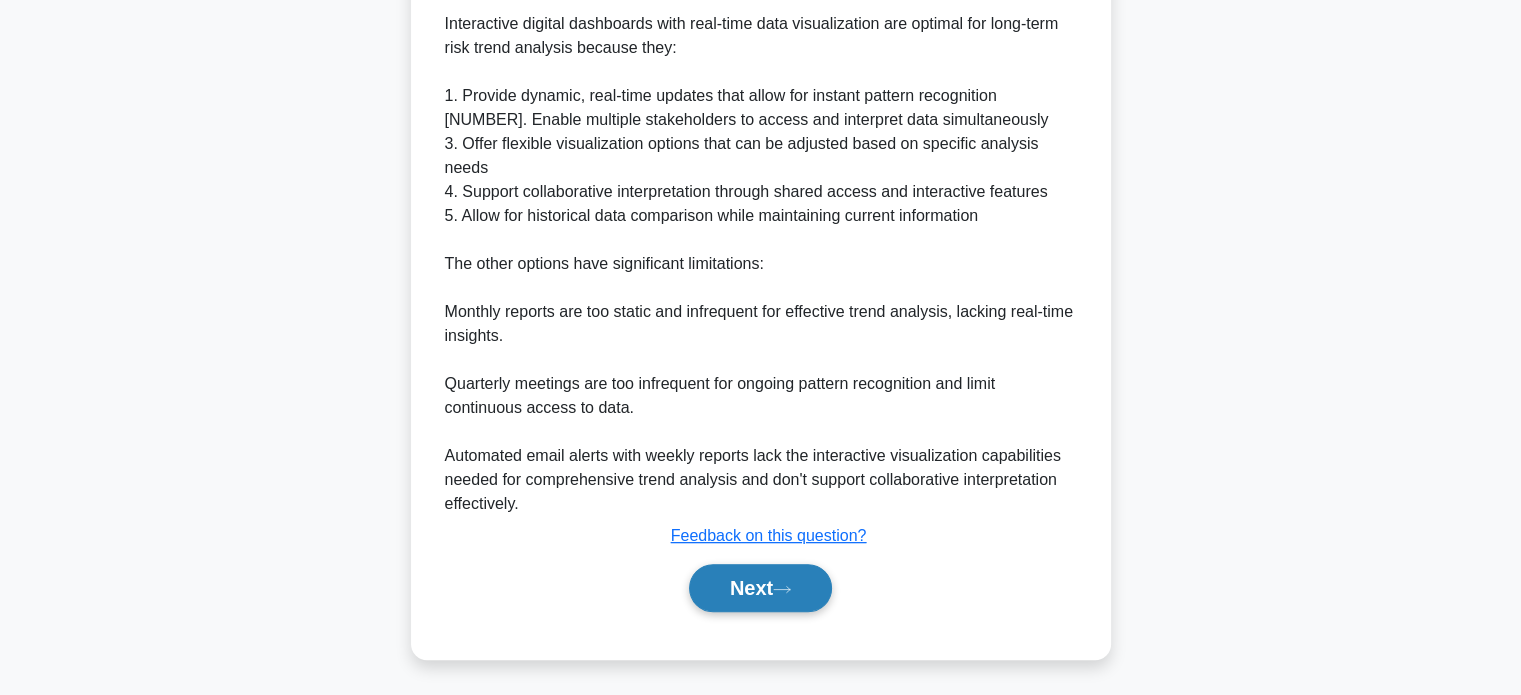 click on "Next" at bounding box center [760, 588] 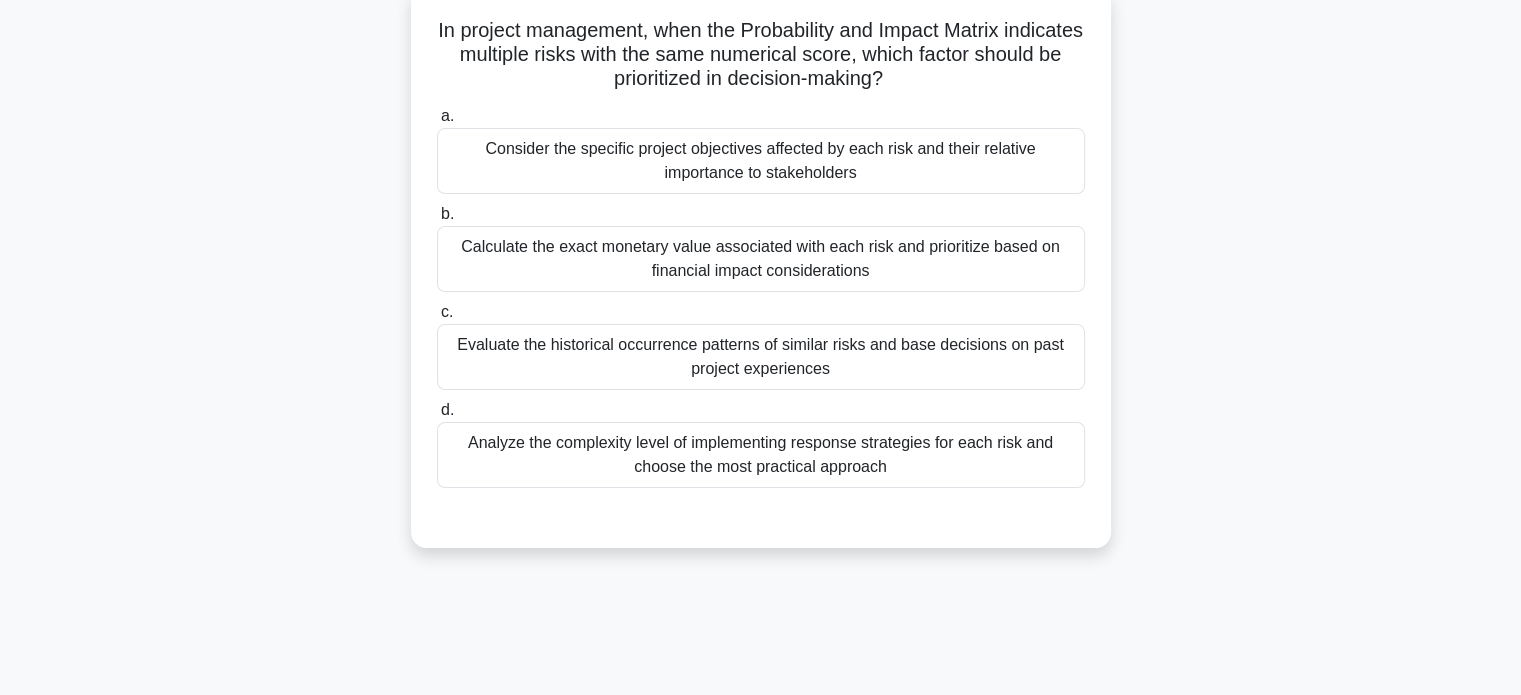 scroll, scrollTop: 149, scrollLeft: 0, axis: vertical 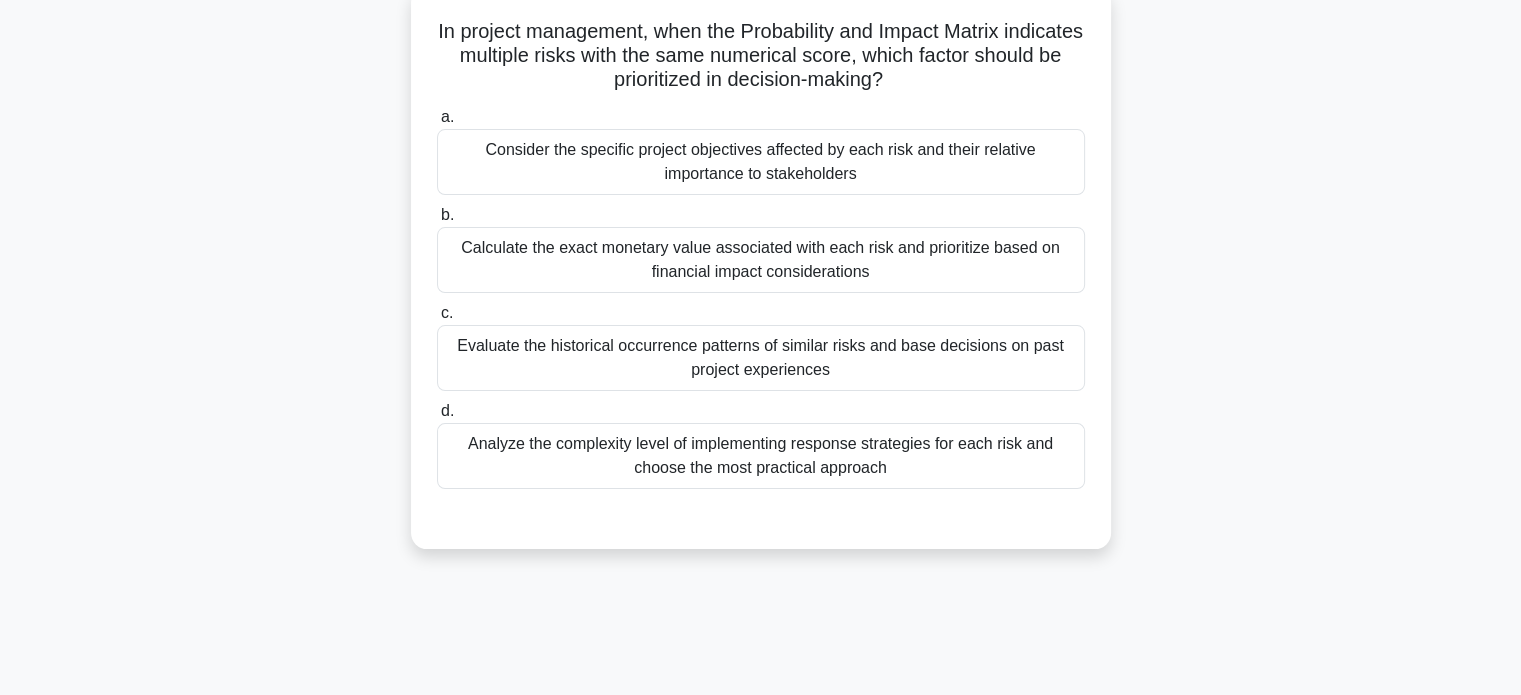 click on "Calculate the exact monetary value associated with each risk and prioritize based on financial impact considerations" at bounding box center [761, 260] 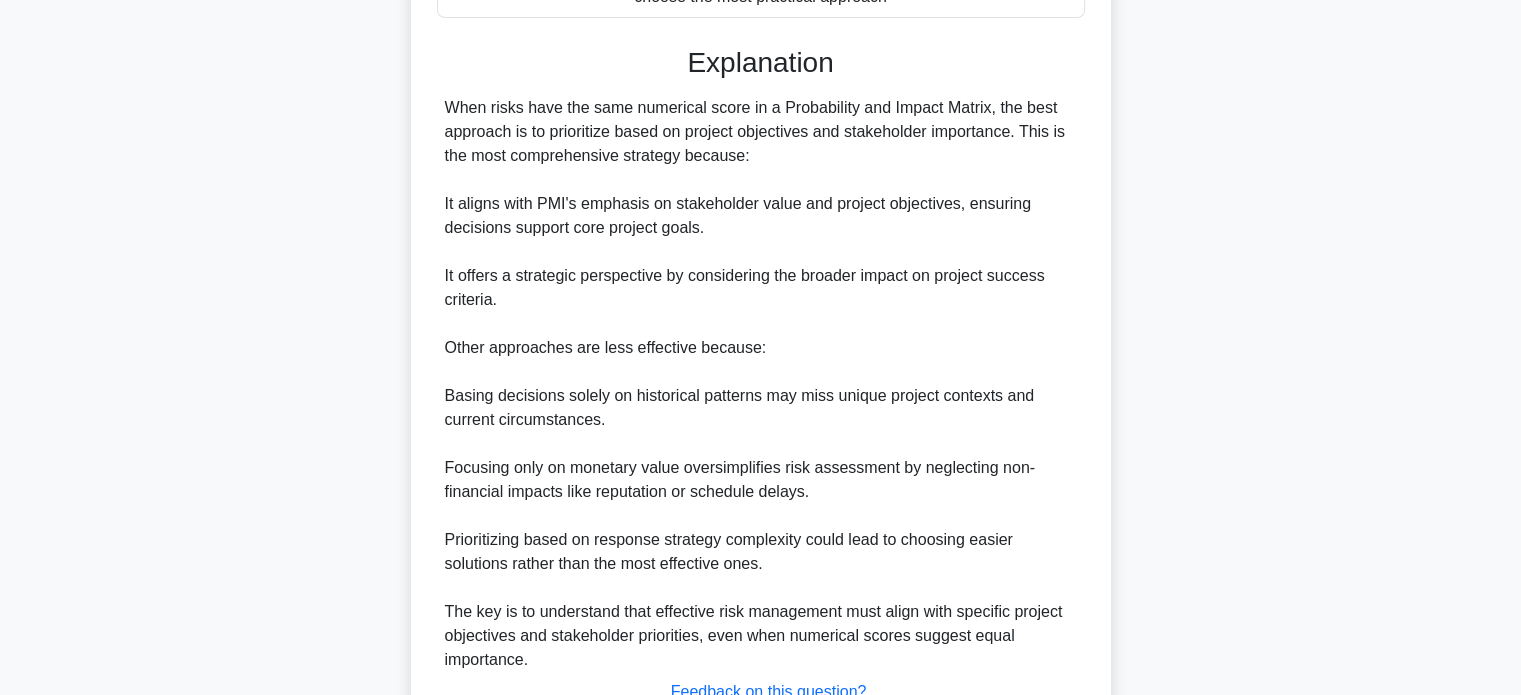 scroll, scrollTop: 778, scrollLeft: 0, axis: vertical 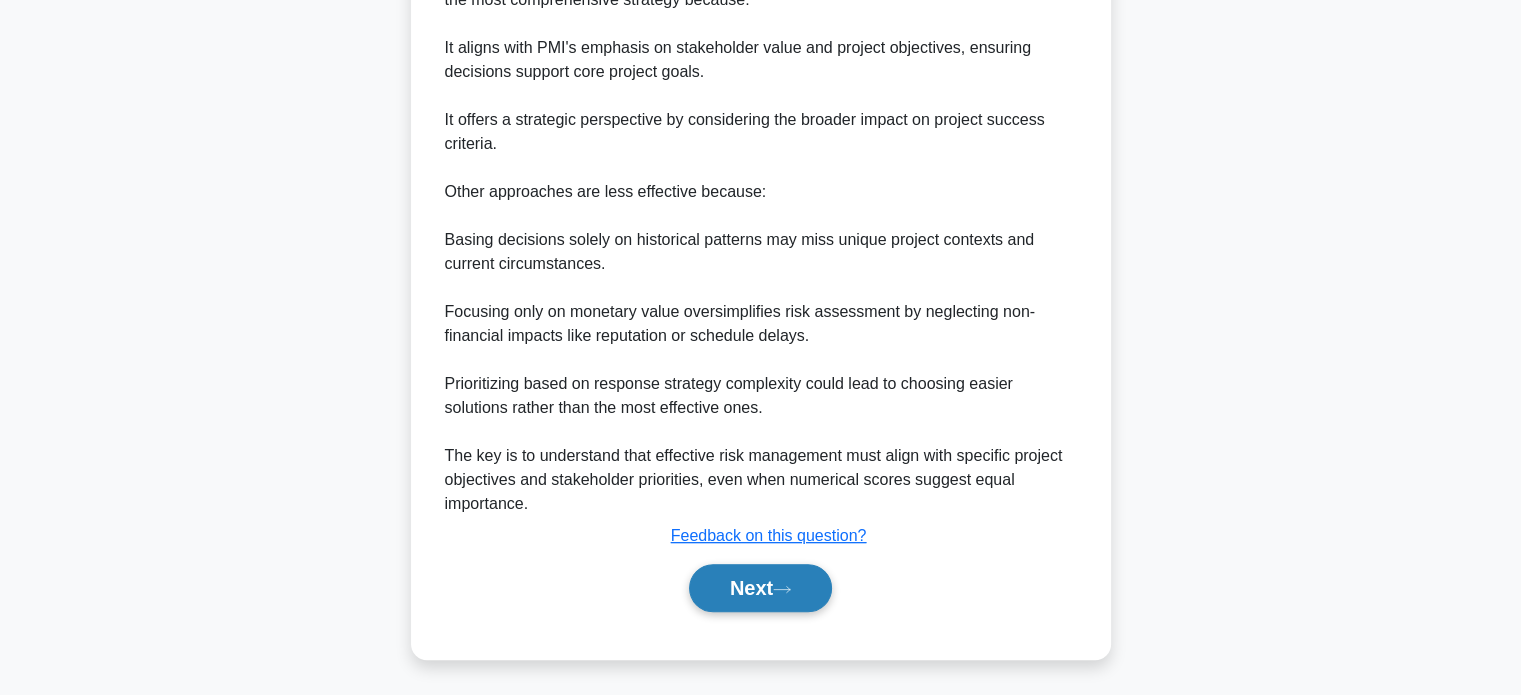 click on "Next" at bounding box center (760, 588) 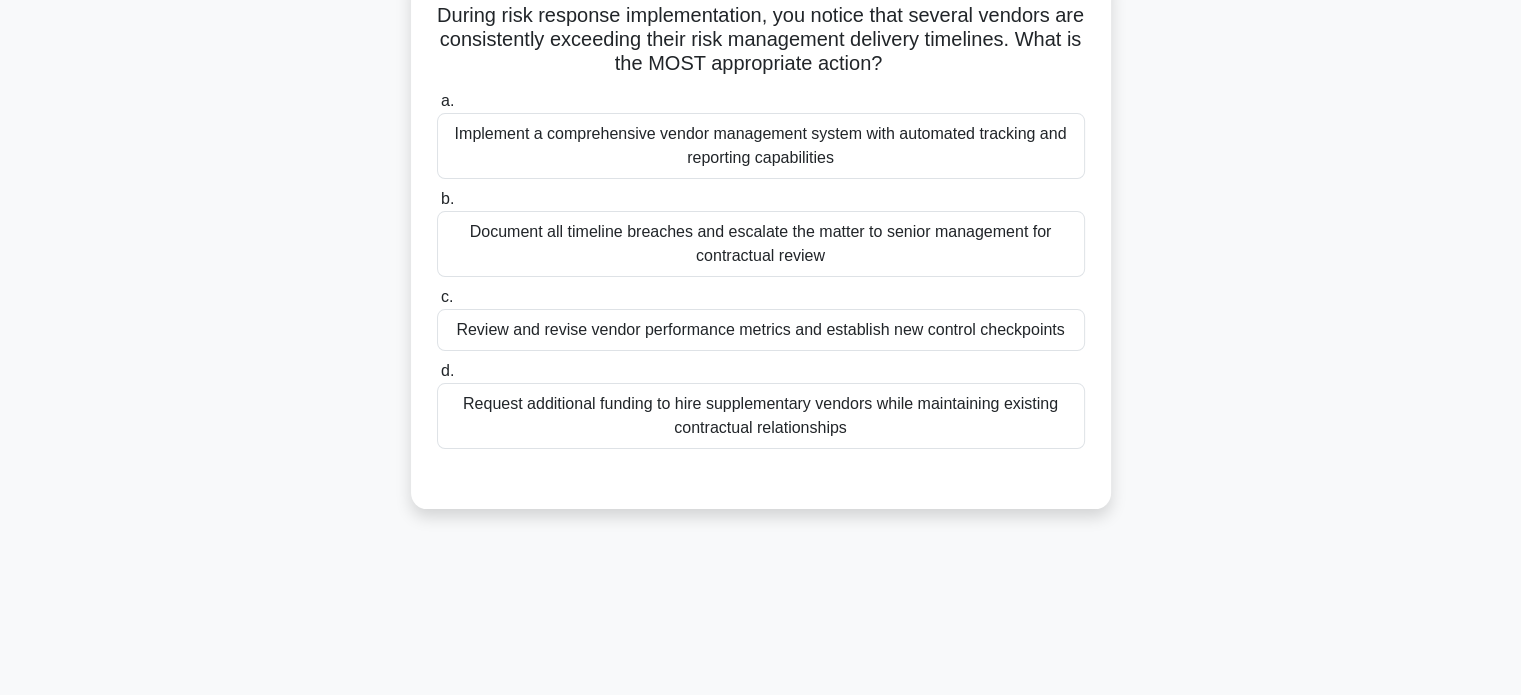 scroll, scrollTop: 159, scrollLeft: 0, axis: vertical 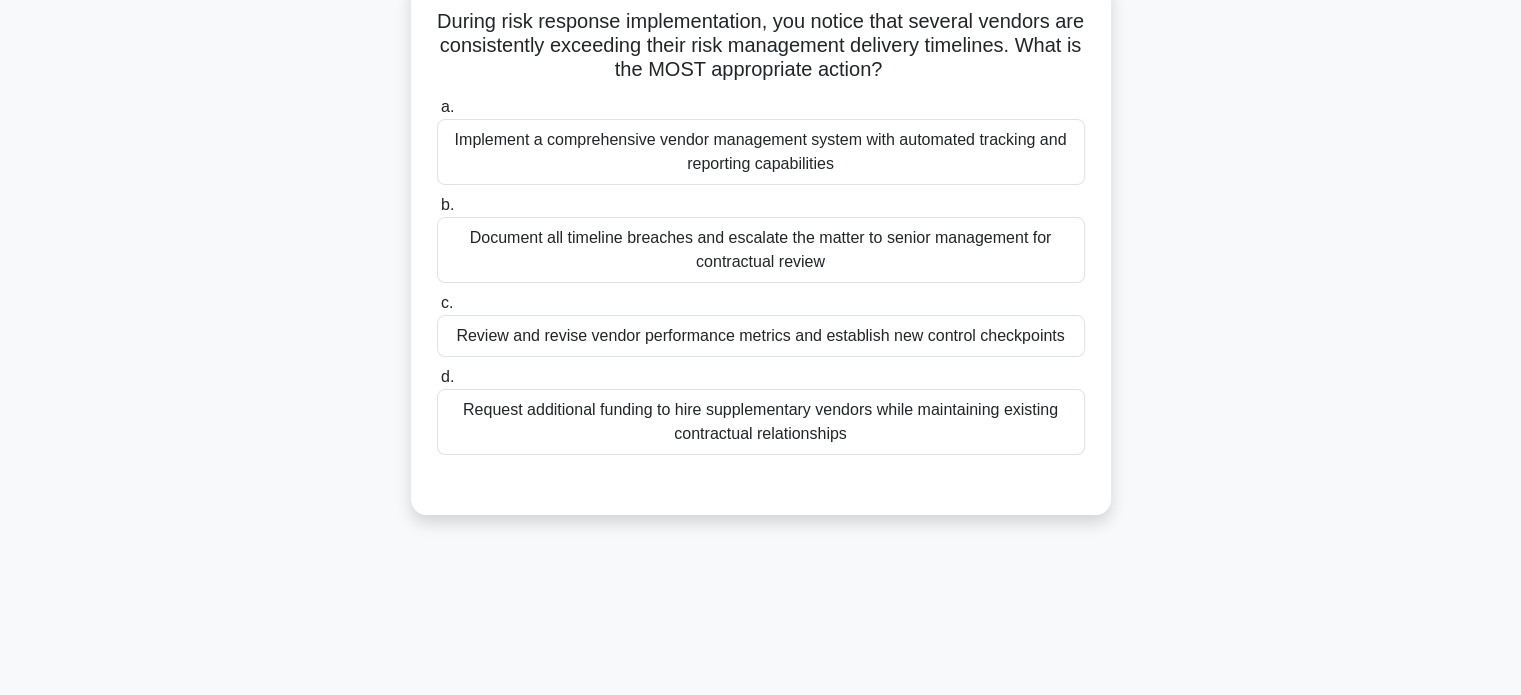 click on "Review and revise vendor performance metrics and establish new control checkpoints" at bounding box center (761, 336) 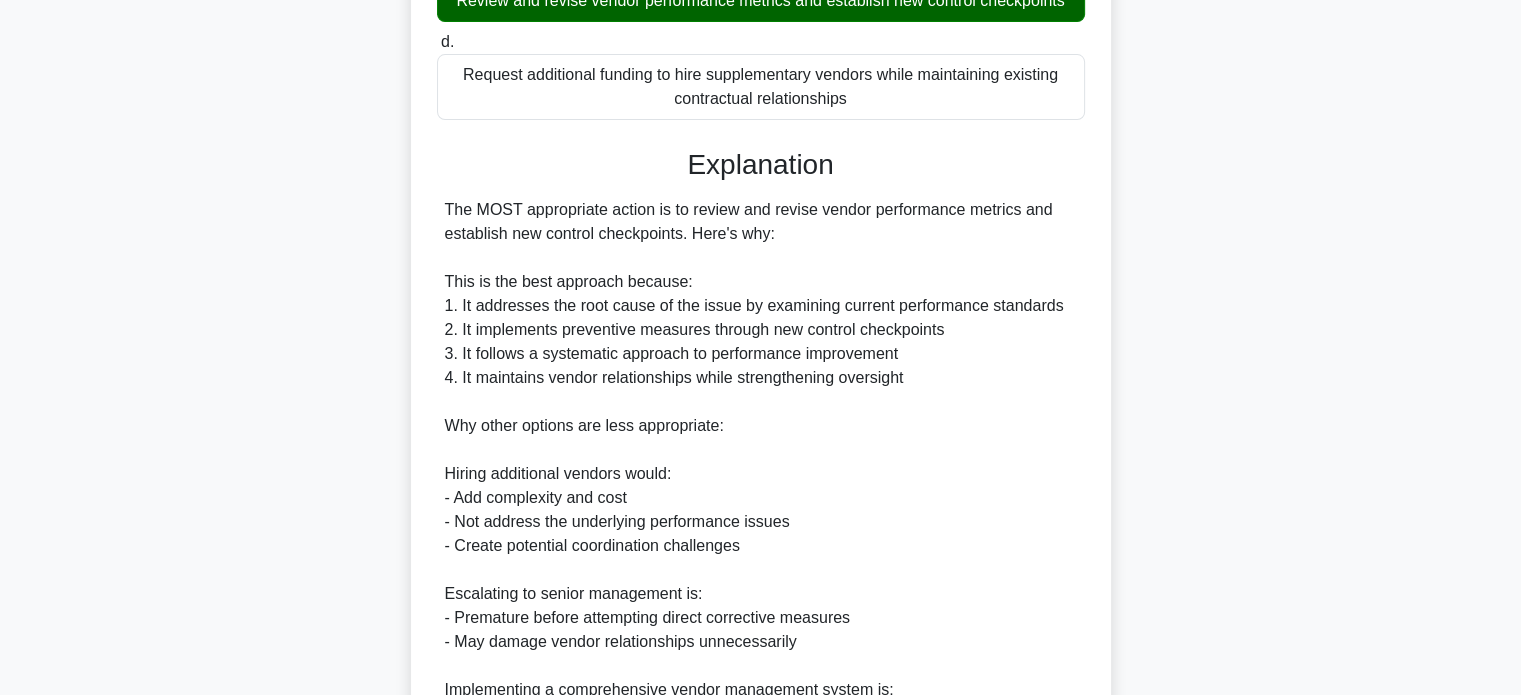 scroll, scrollTop: 752, scrollLeft: 0, axis: vertical 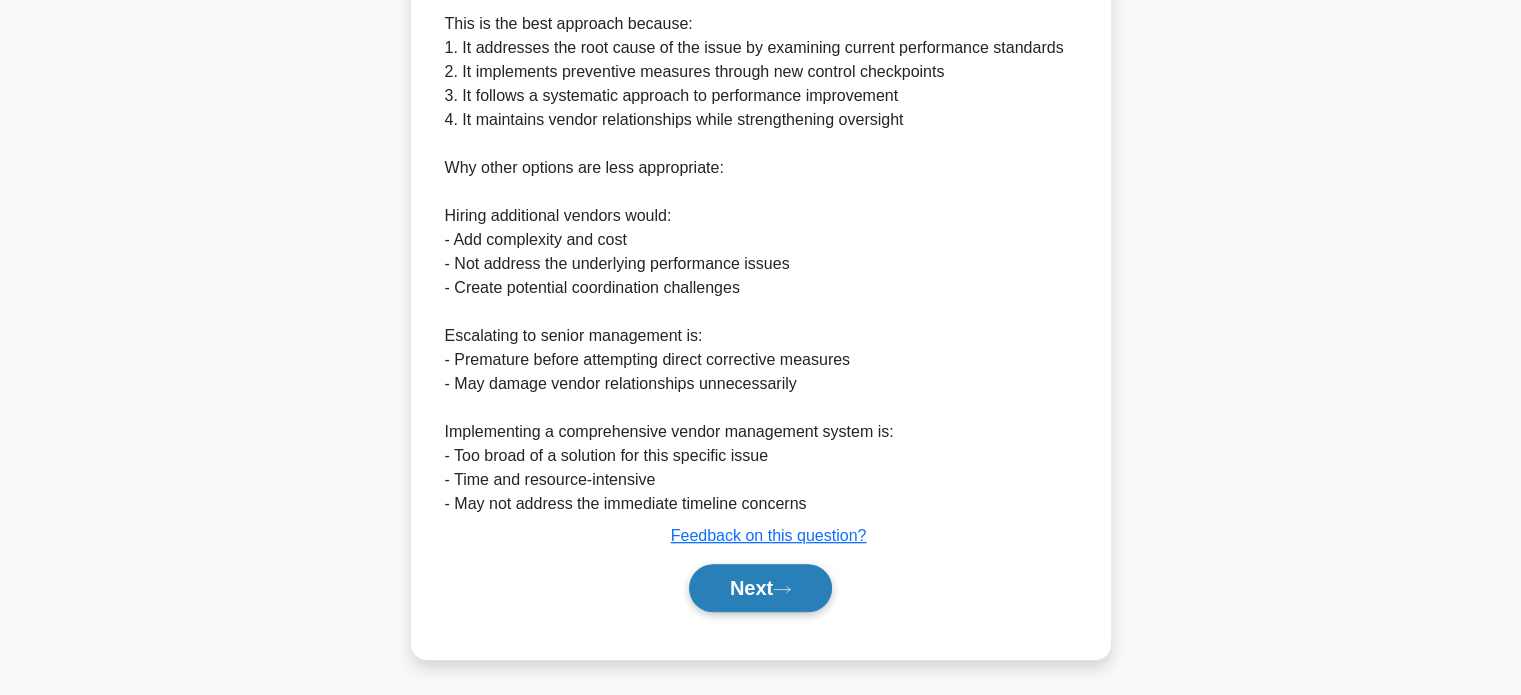 click on "Next" at bounding box center (760, 588) 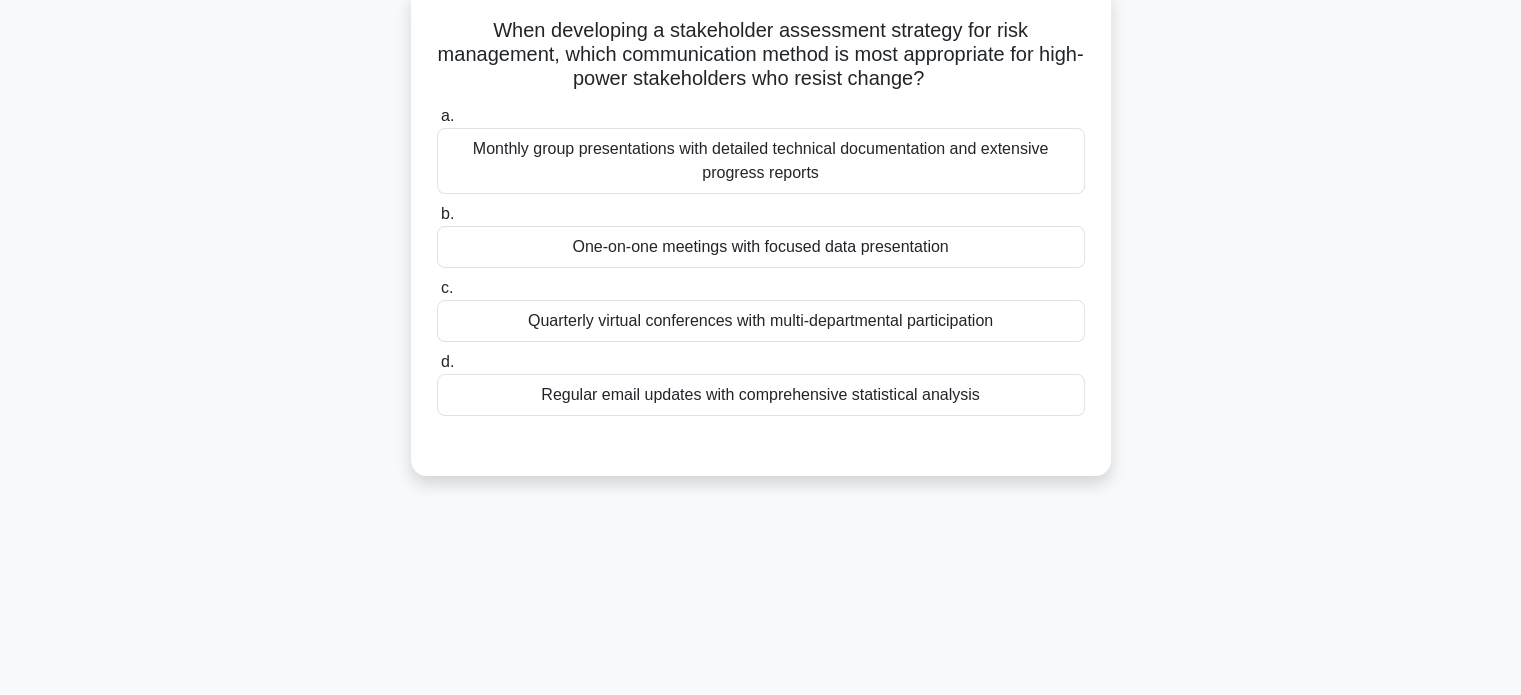 scroll, scrollTop: 154, scrollLeft: 0, axis: vertical 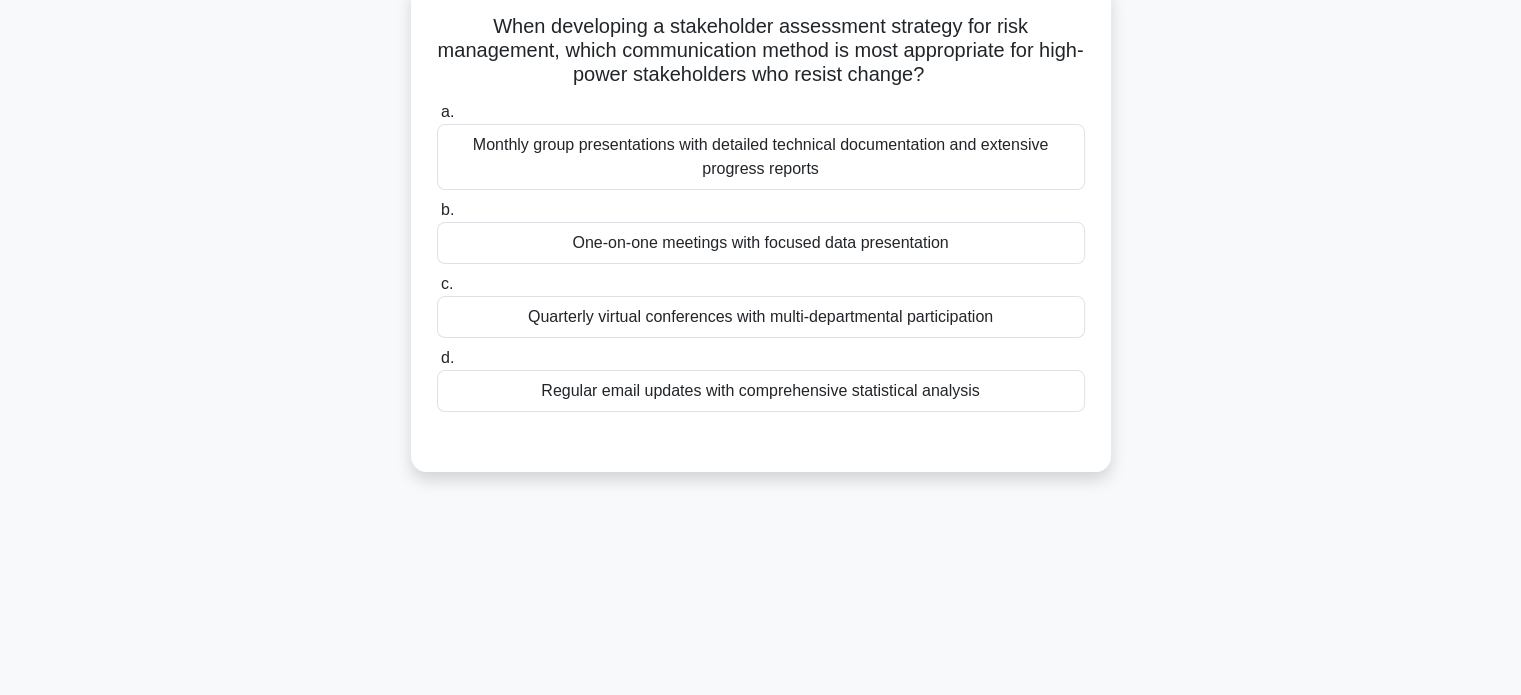 click on "One-on-one meetings with focused data presentation" at bounding box center (761, 243) 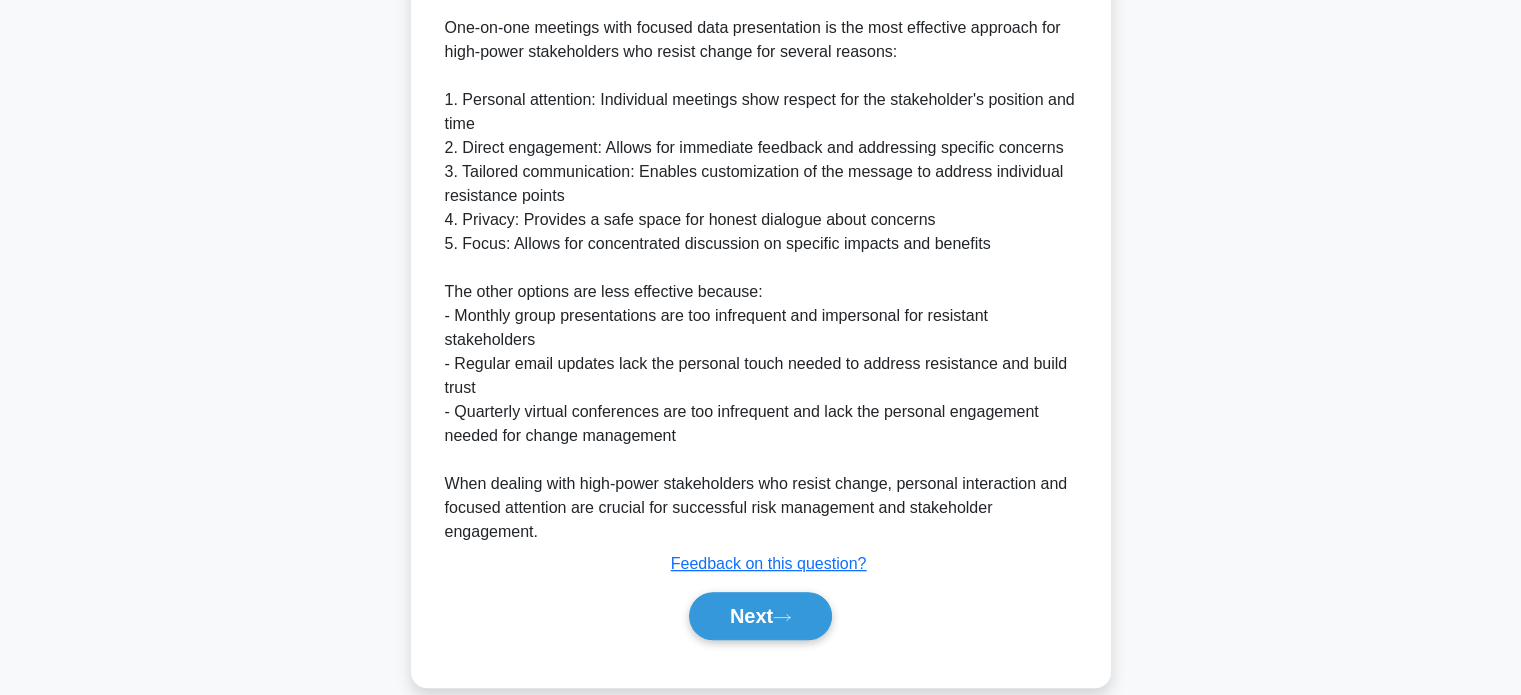 scroll, scrollTop: 656, scrollLeft: 0, axis: vertical 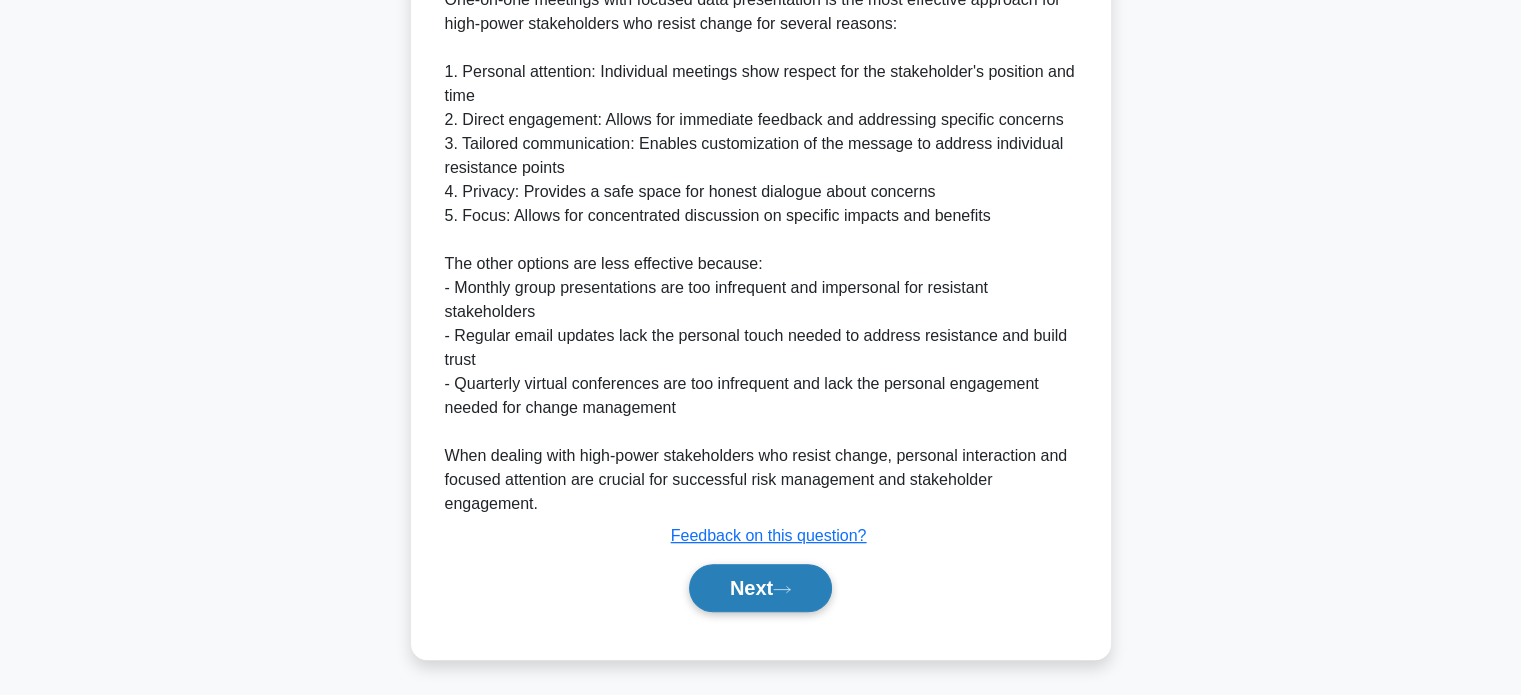 click on "Next" at bounding box center [760, 588] 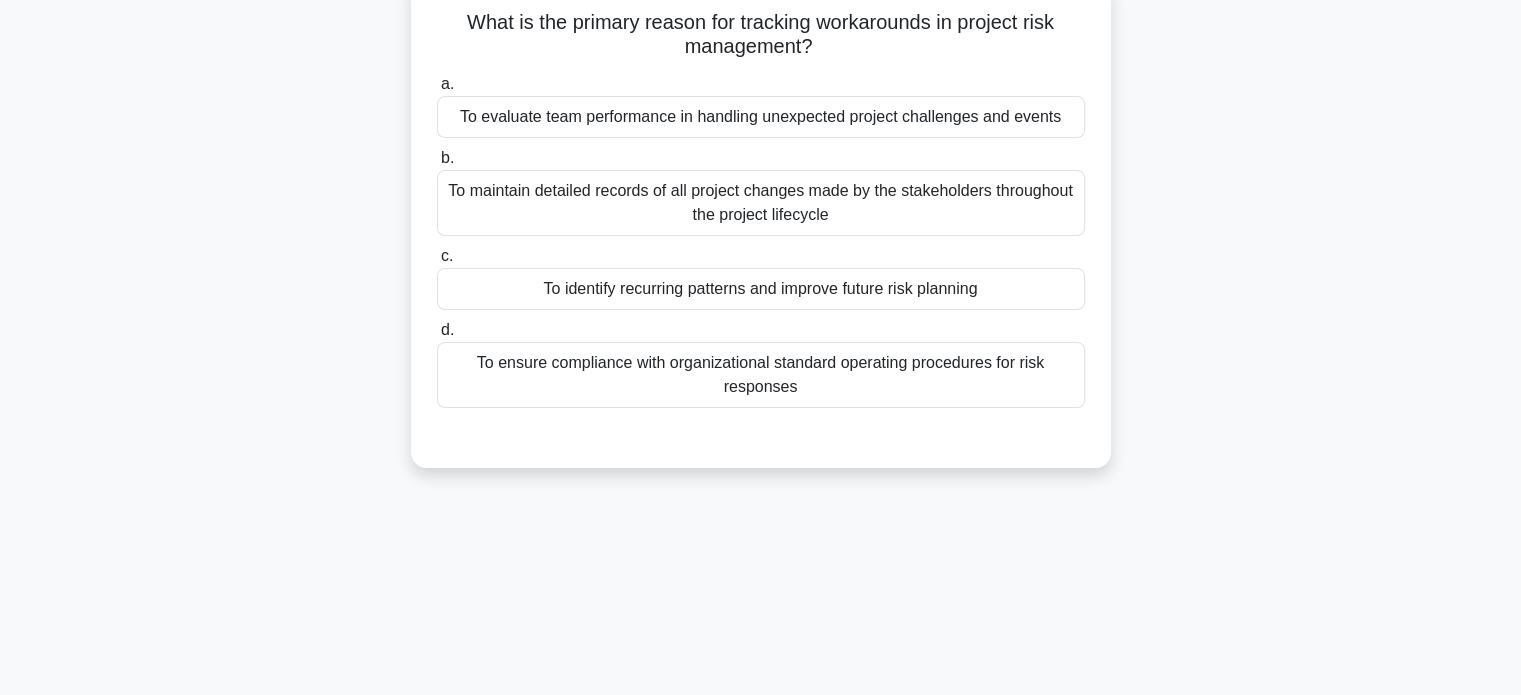 scroll, scrollTop: 156, scrollLeft: 0, axis: vertical 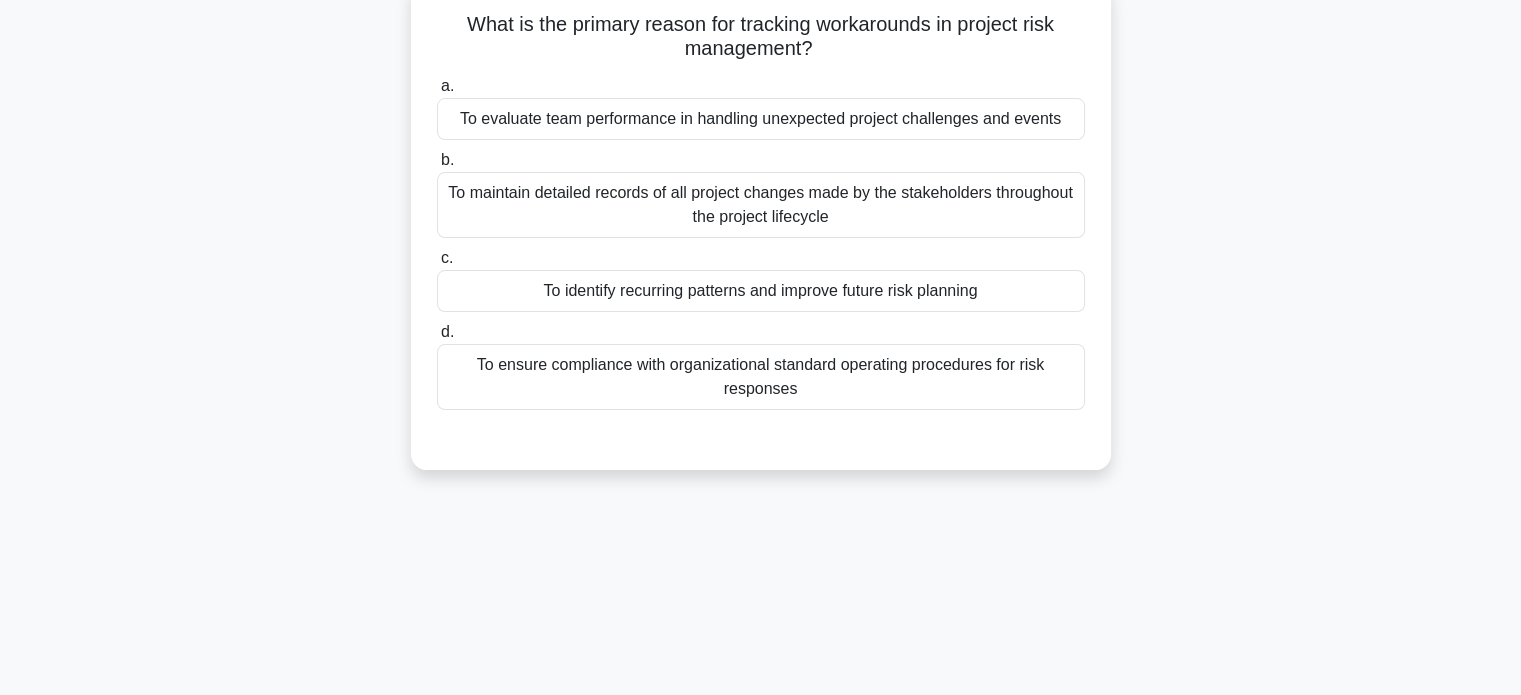 click on "To maintain detailed records of all project changes made by the stakeholders throughout the project lifecycle" at bounding box center (761, 205) 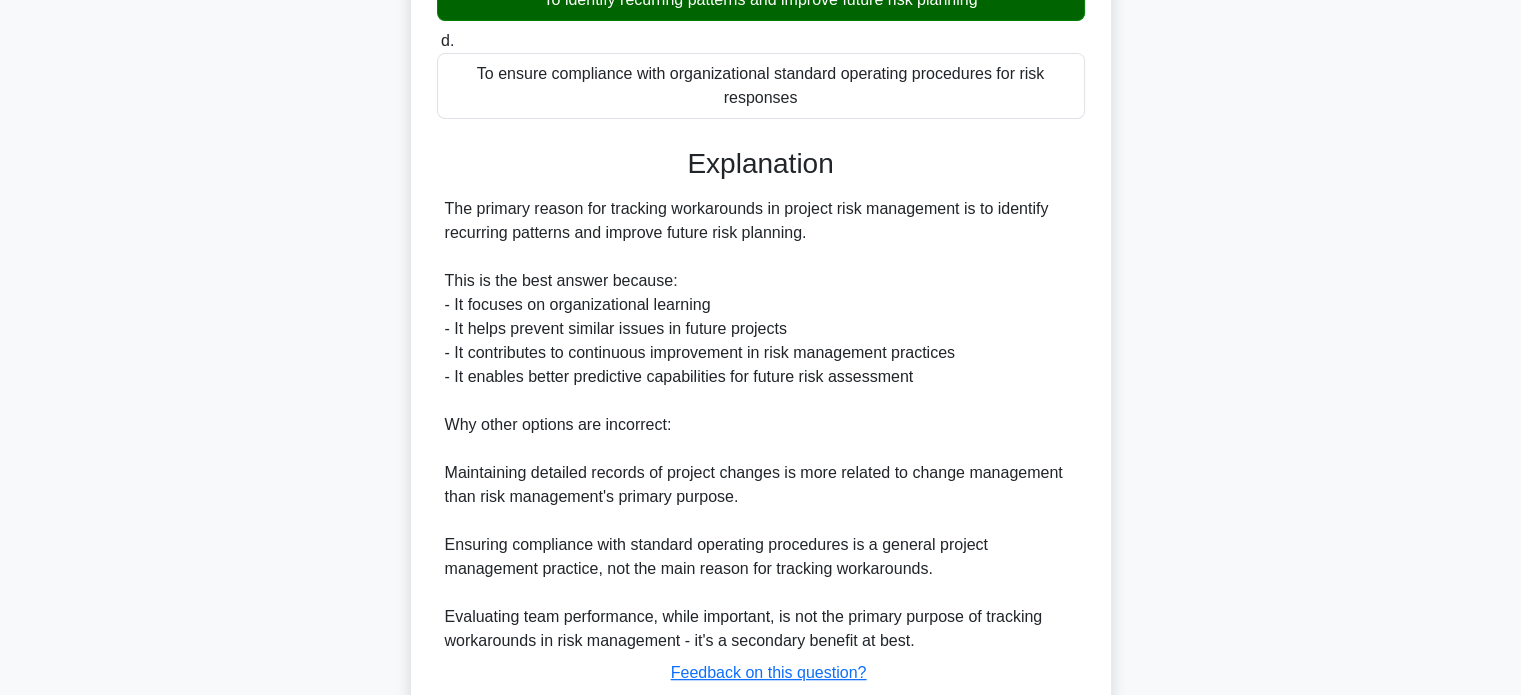 scroll, scrollTop: 586, scrollLeft: 0, axis: vertical 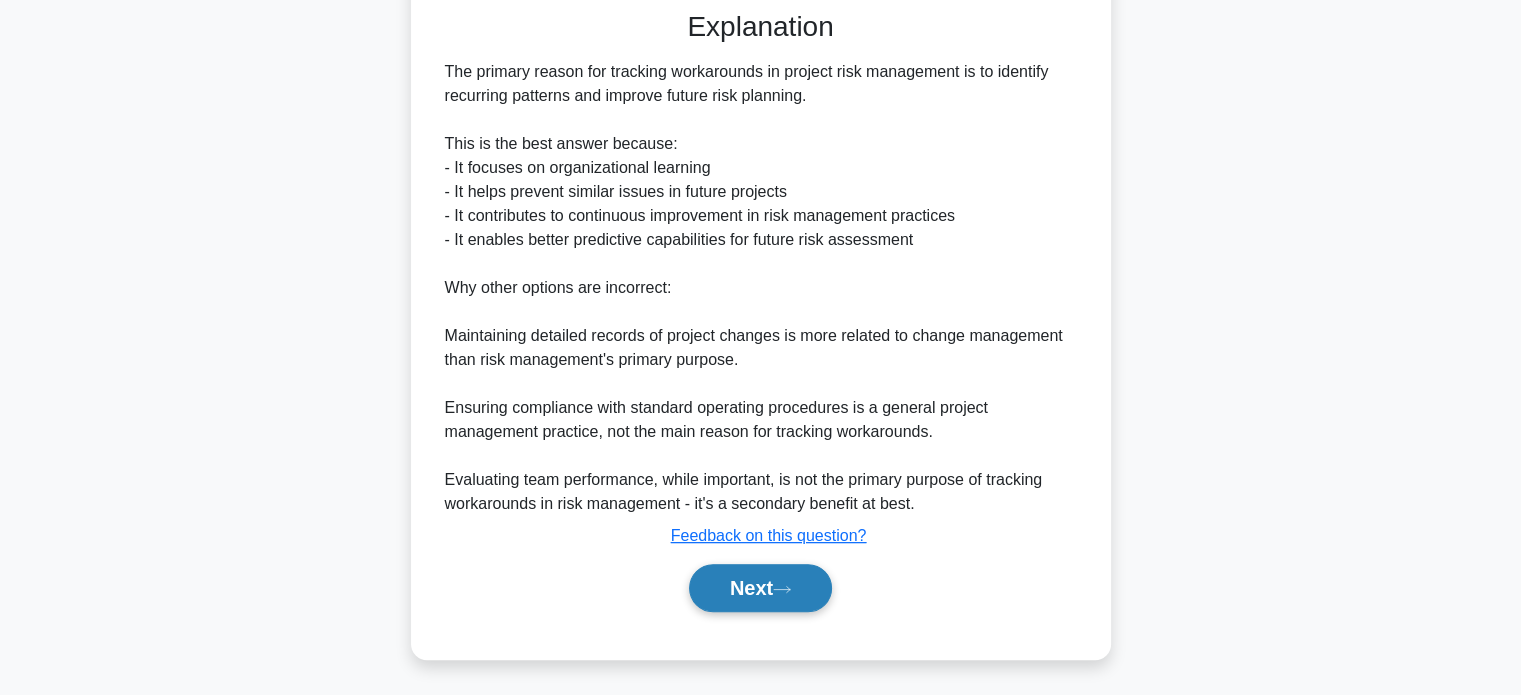 click on "Next" at bounding box center [760, 588] 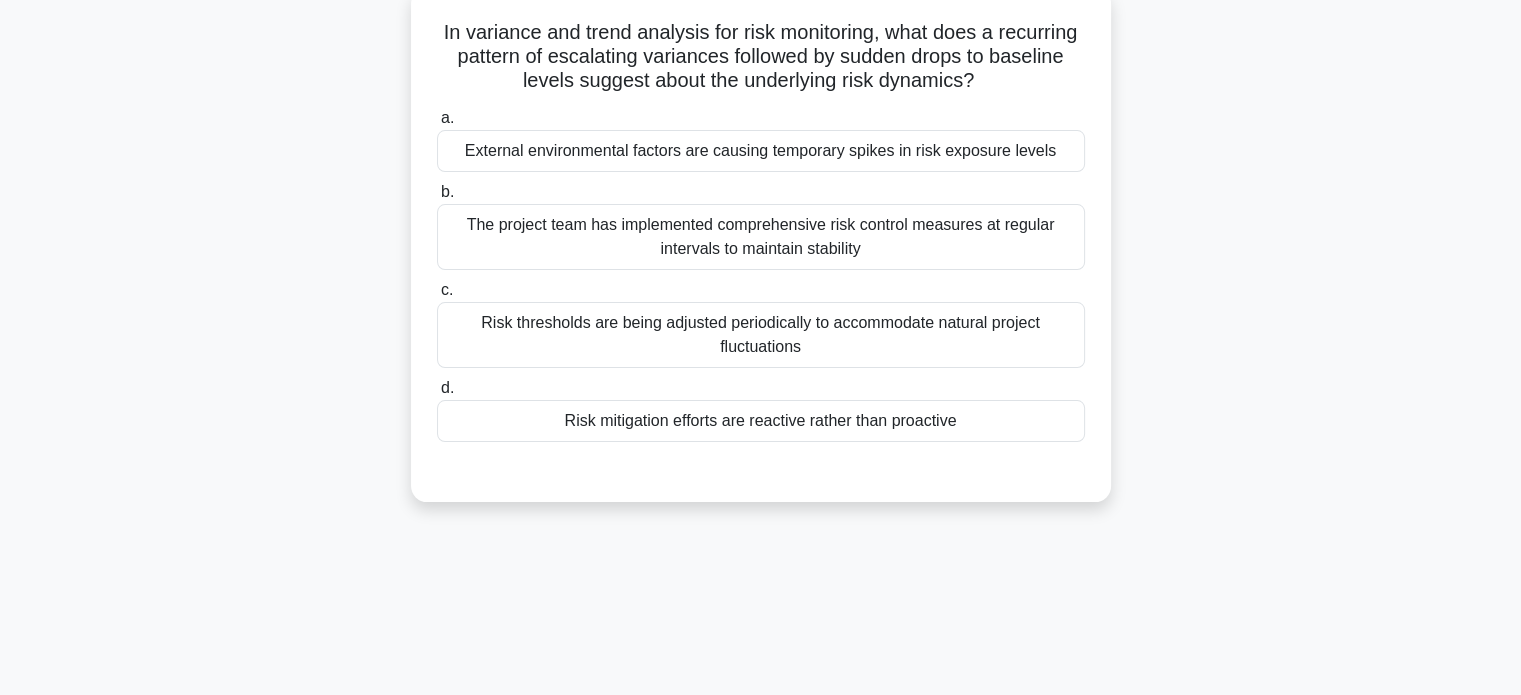 scroll, scrollTop: 151, scrollLeft: 0, axis: vertical 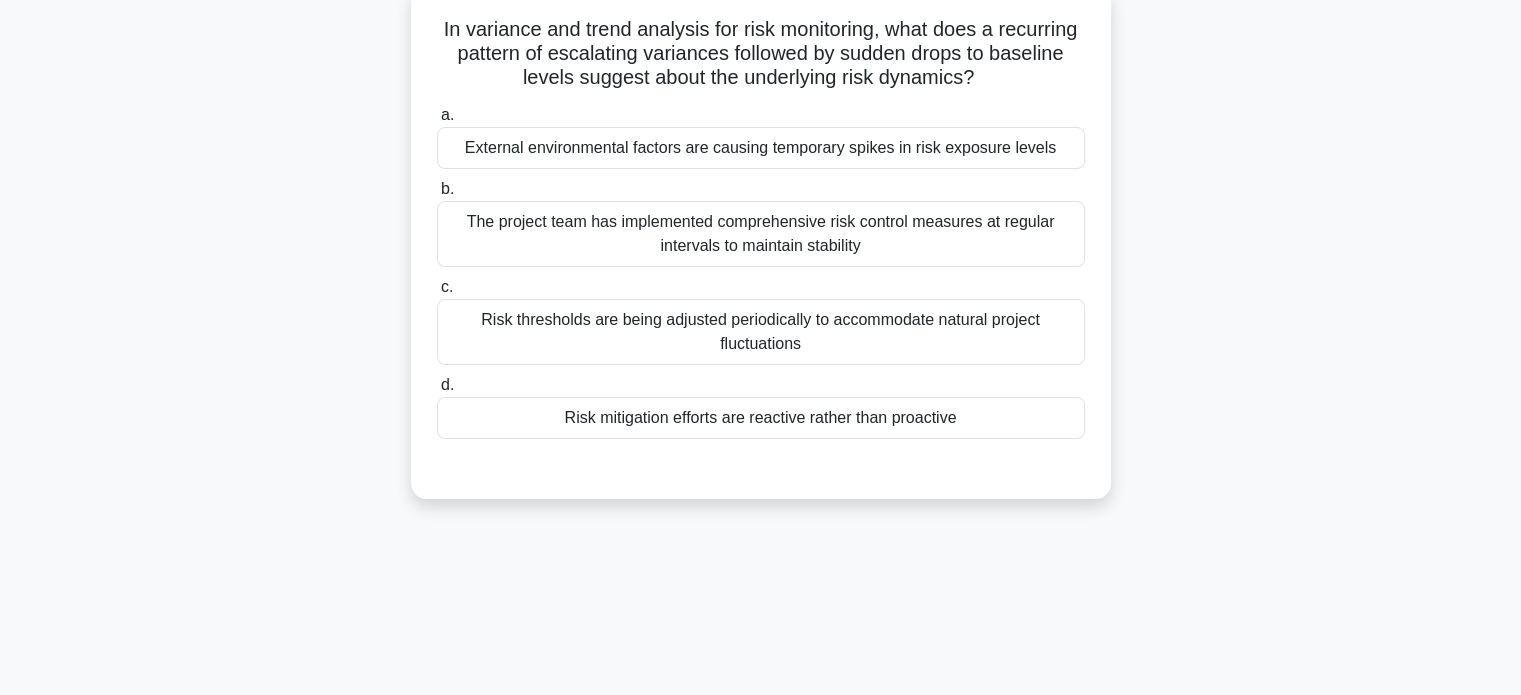click on "Risk mitigation efforts are reactive rather than proactive" at bounding box center (761, 418) 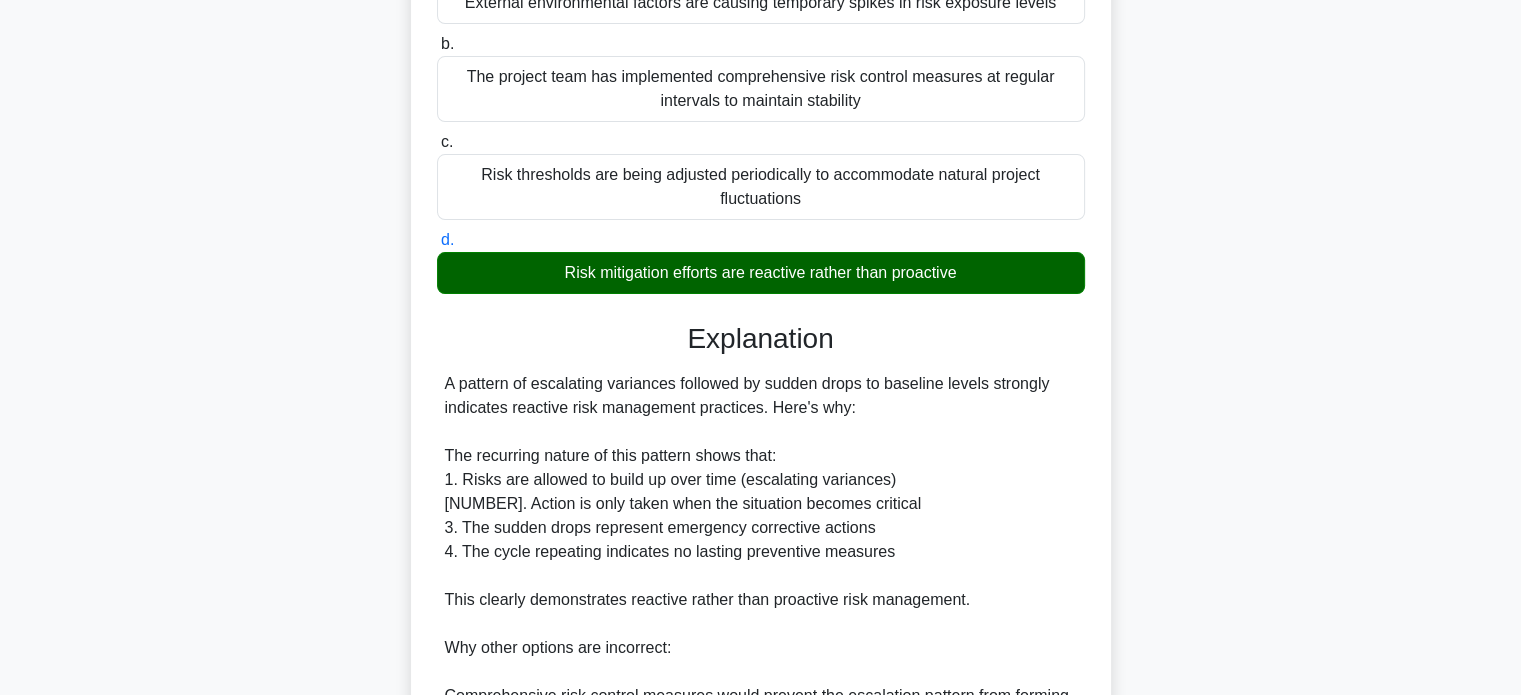 scroll, scrollTop: 656, scrollLeft: 0, axis: vertical 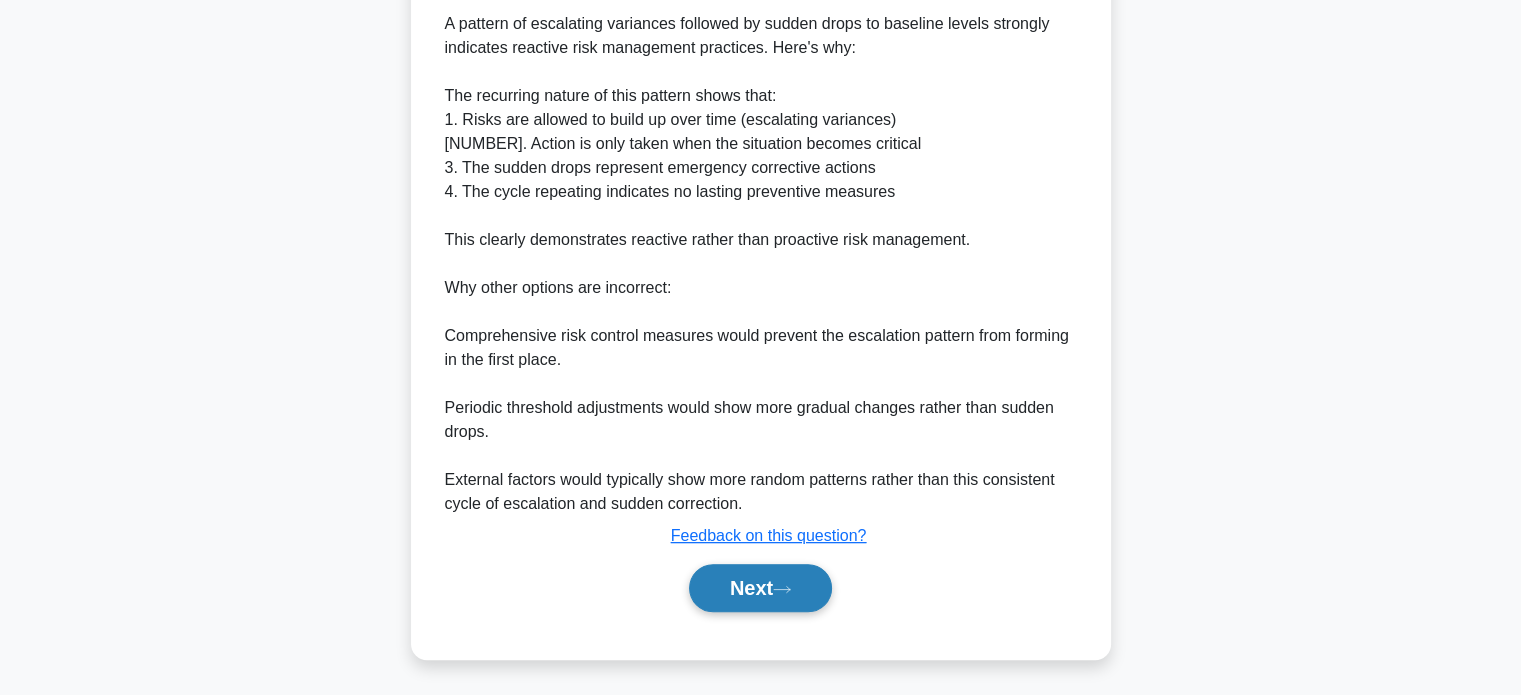 click on "Next" at bounding box center (760, 588) 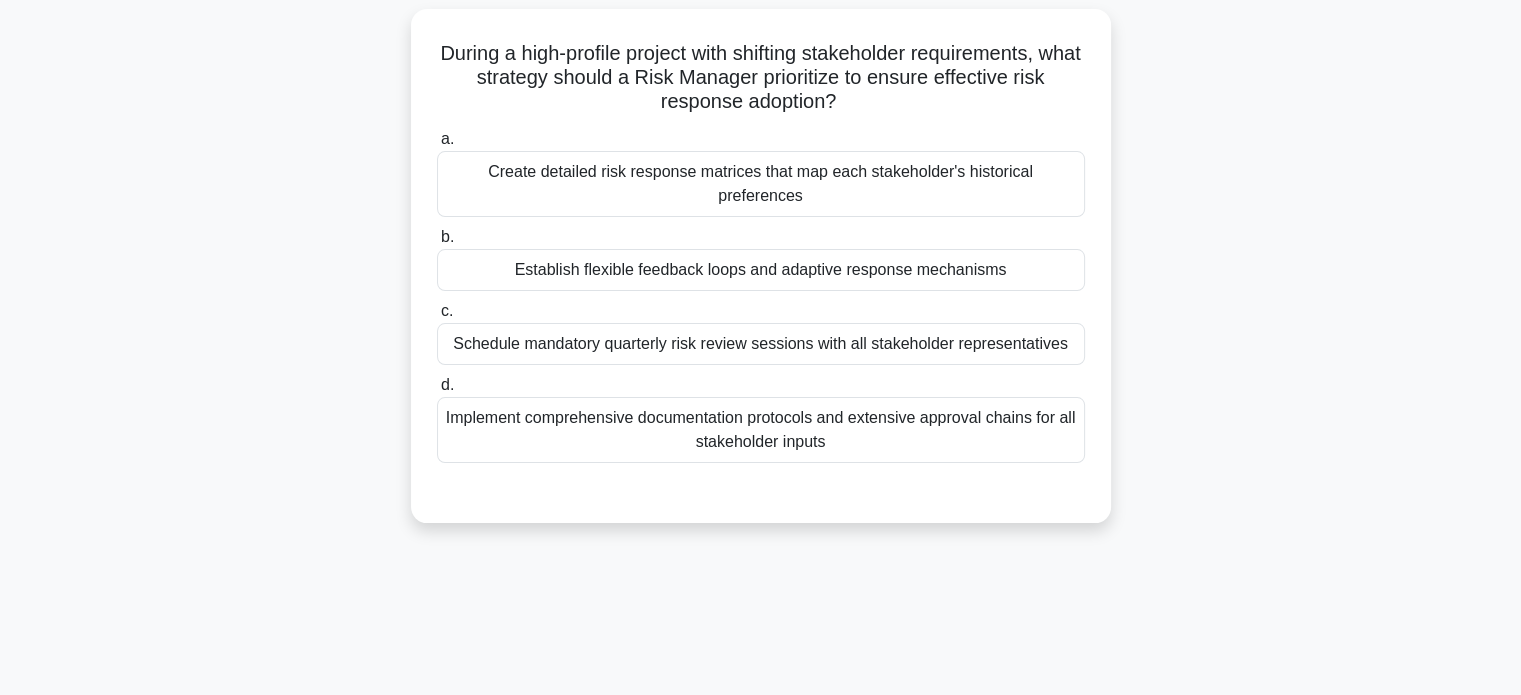 scroll, scrollTop: 129, scrollLeft: 0, axis: vertical 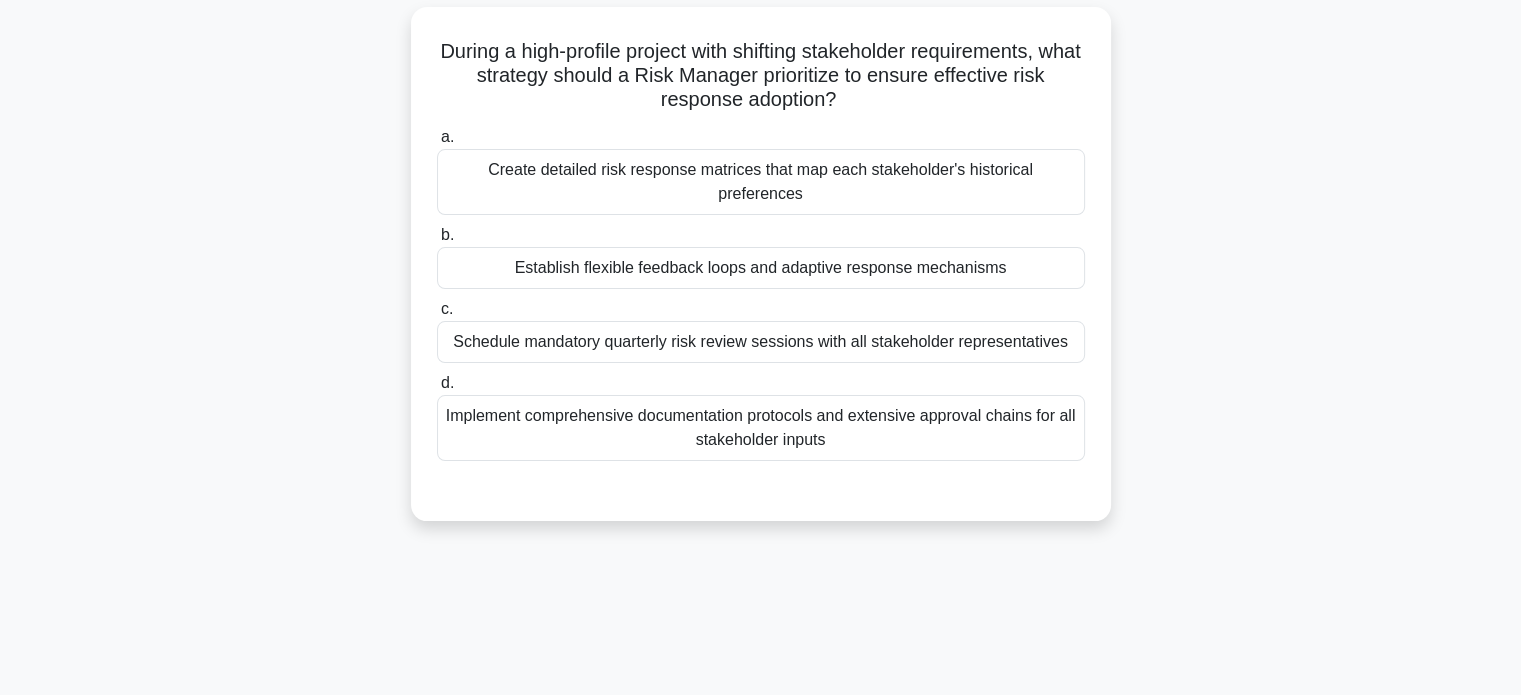 click on "Establish flexible feedback loops and adaptive response mechanisms" at bounding box center (761, 268) 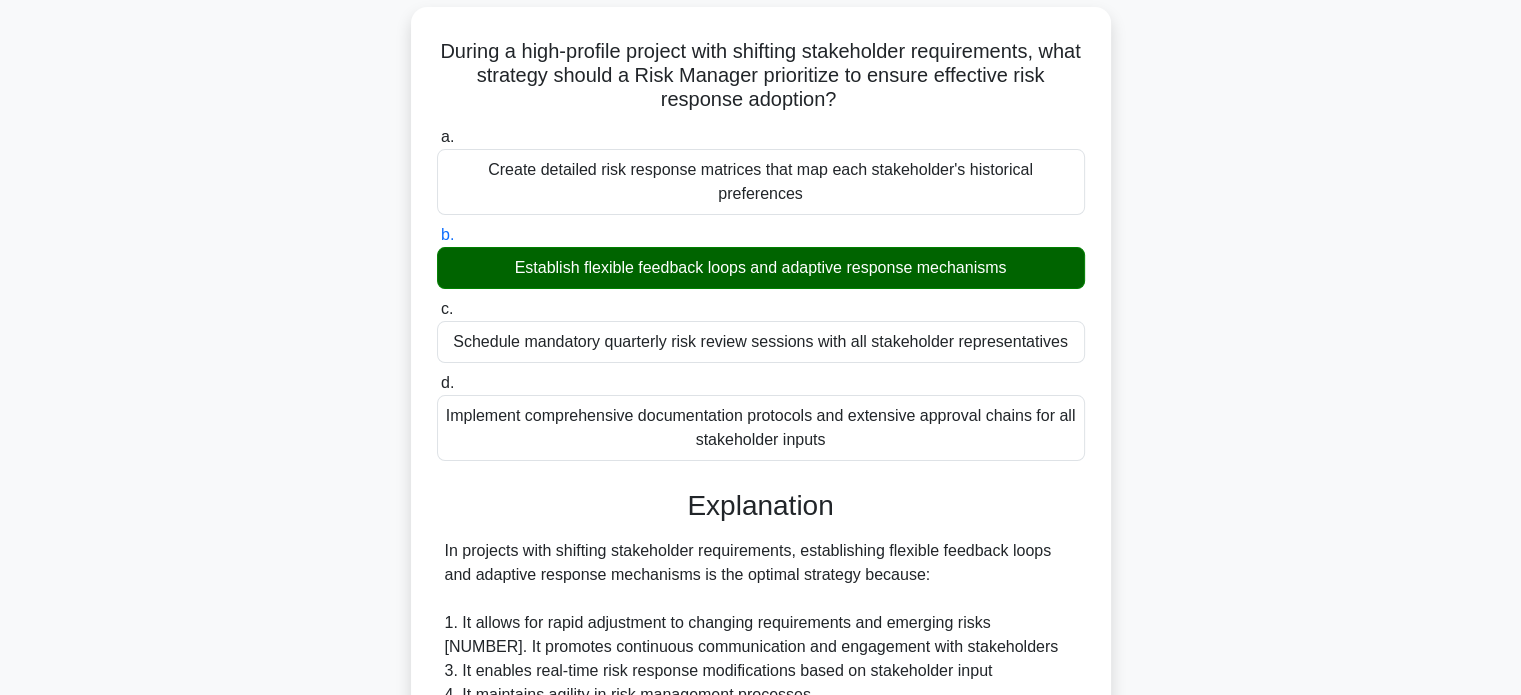 scroll, scrollTop: 560, scrollLeft: 0, axis: vertical 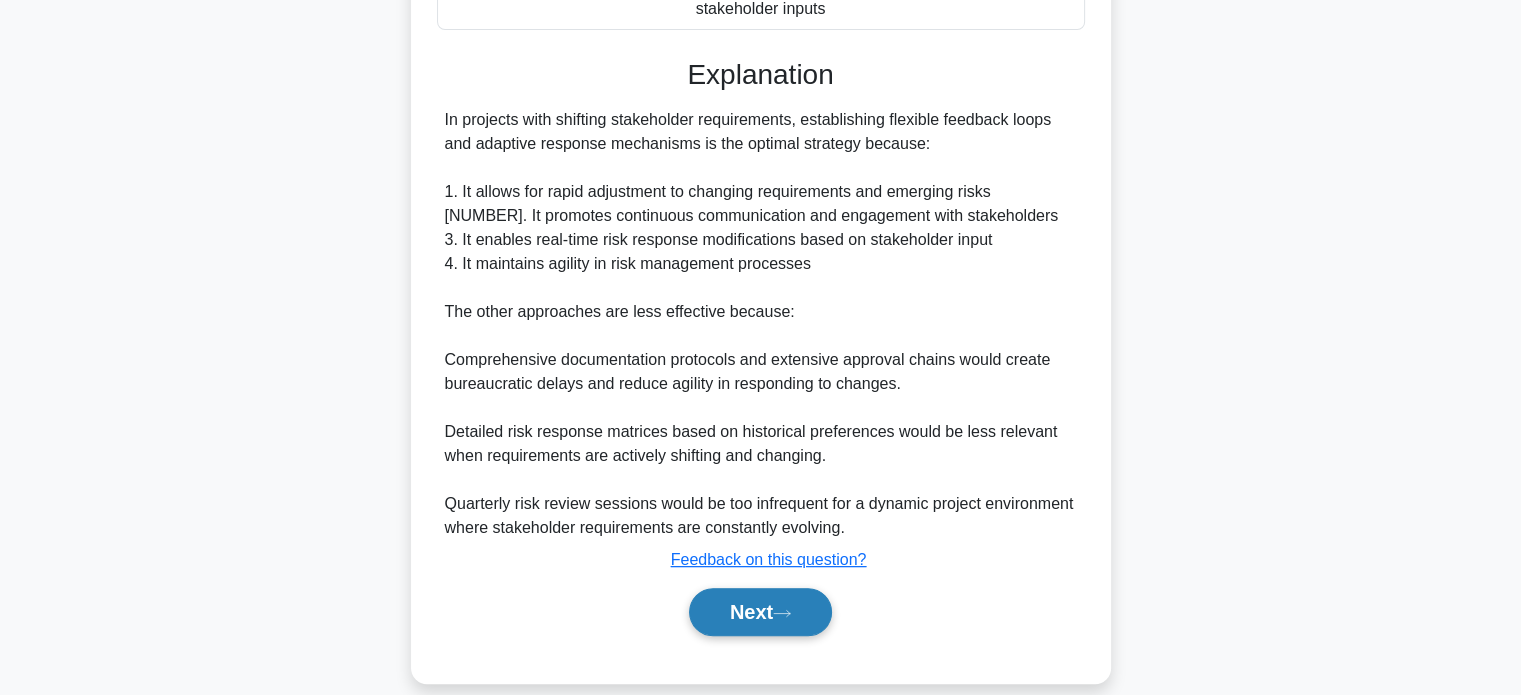 click on "Next" at bounding box center (760, 612) 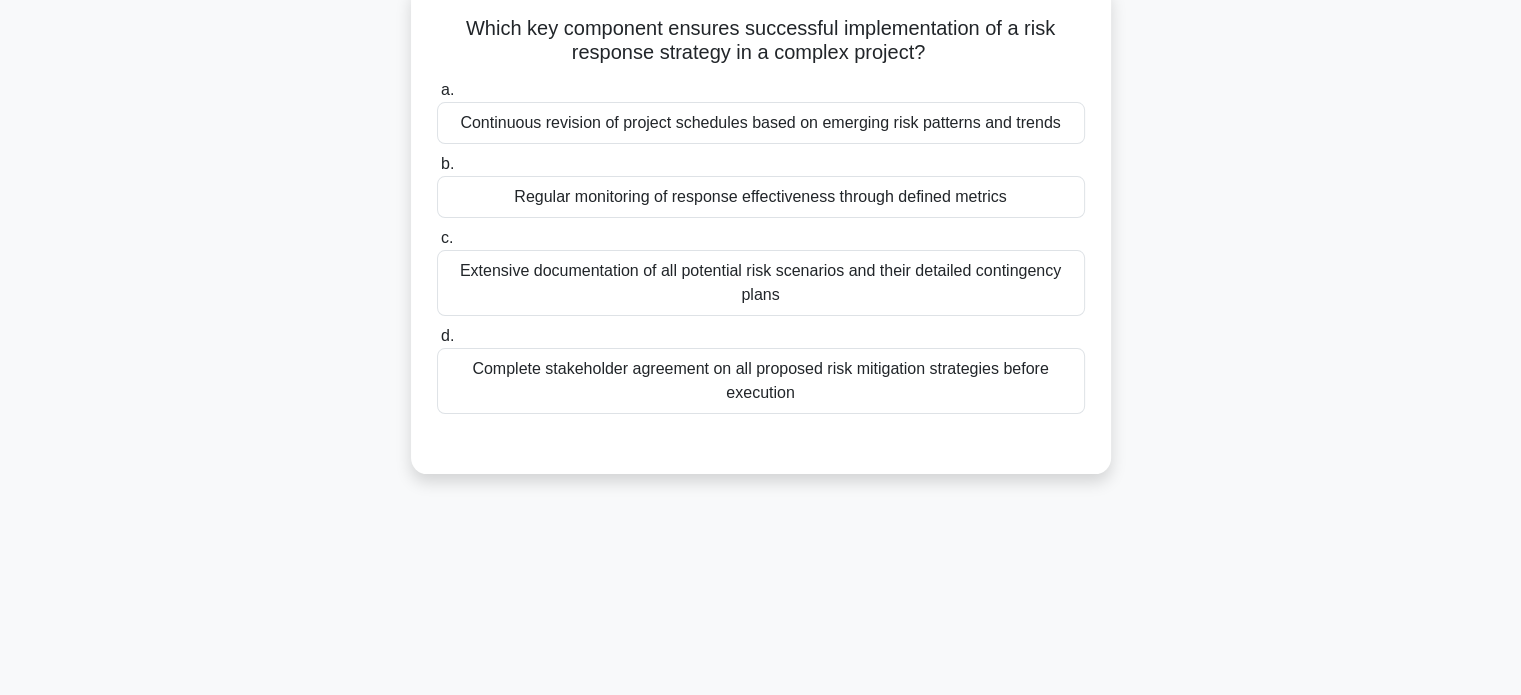 scroll, scrollTop: 143, scrollLeft: 0, axis: vertical 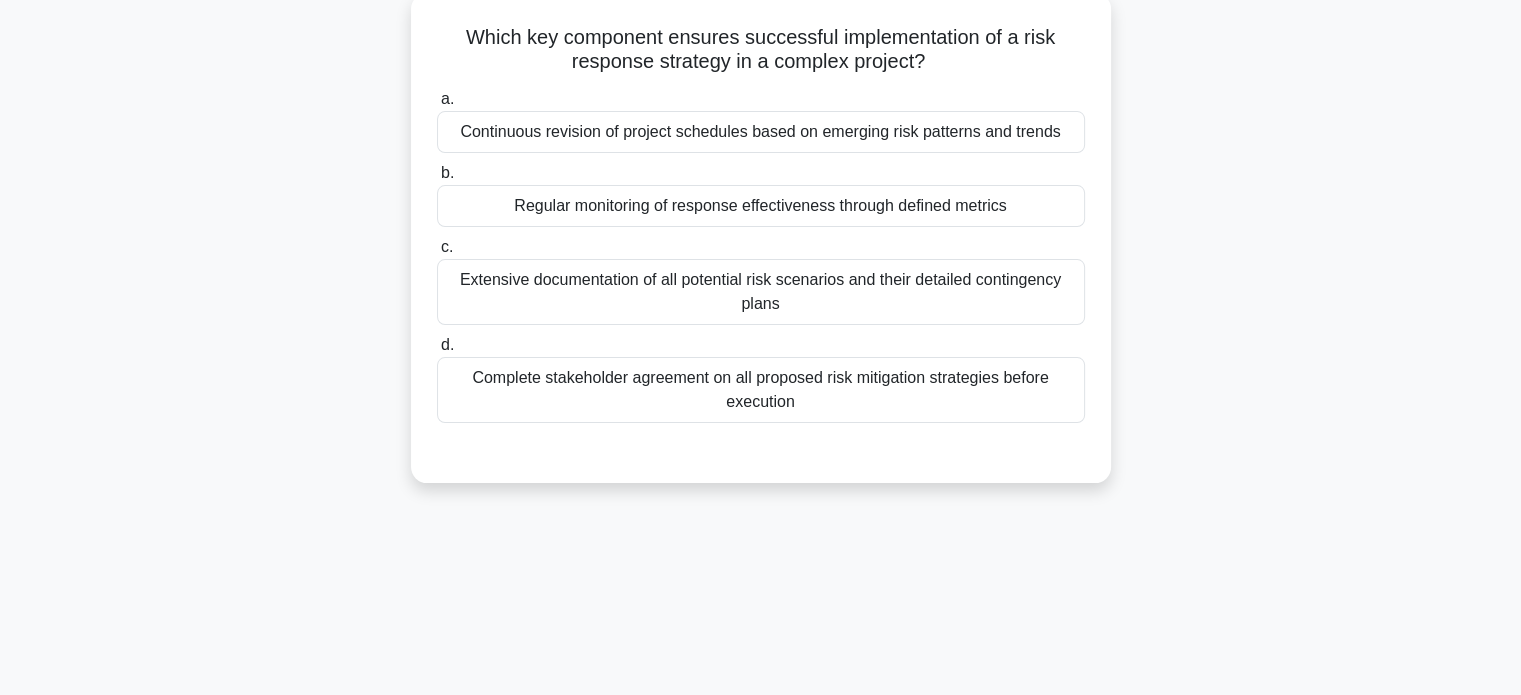 click on "Regular monitoring of response effectiveness through defined metrics" at bounding box center [761, 206] 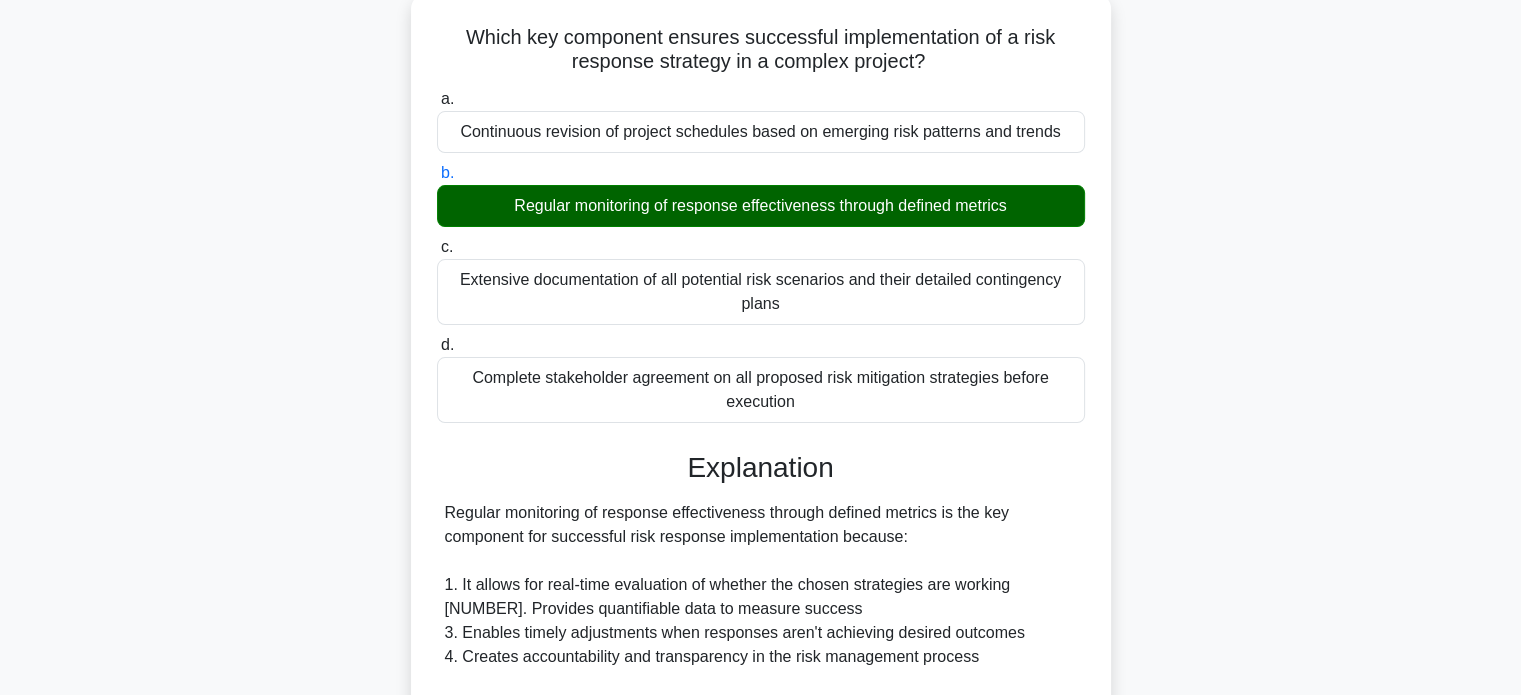 scroll, scrollTop: 584, scrollLeft: 0, axis: vertical 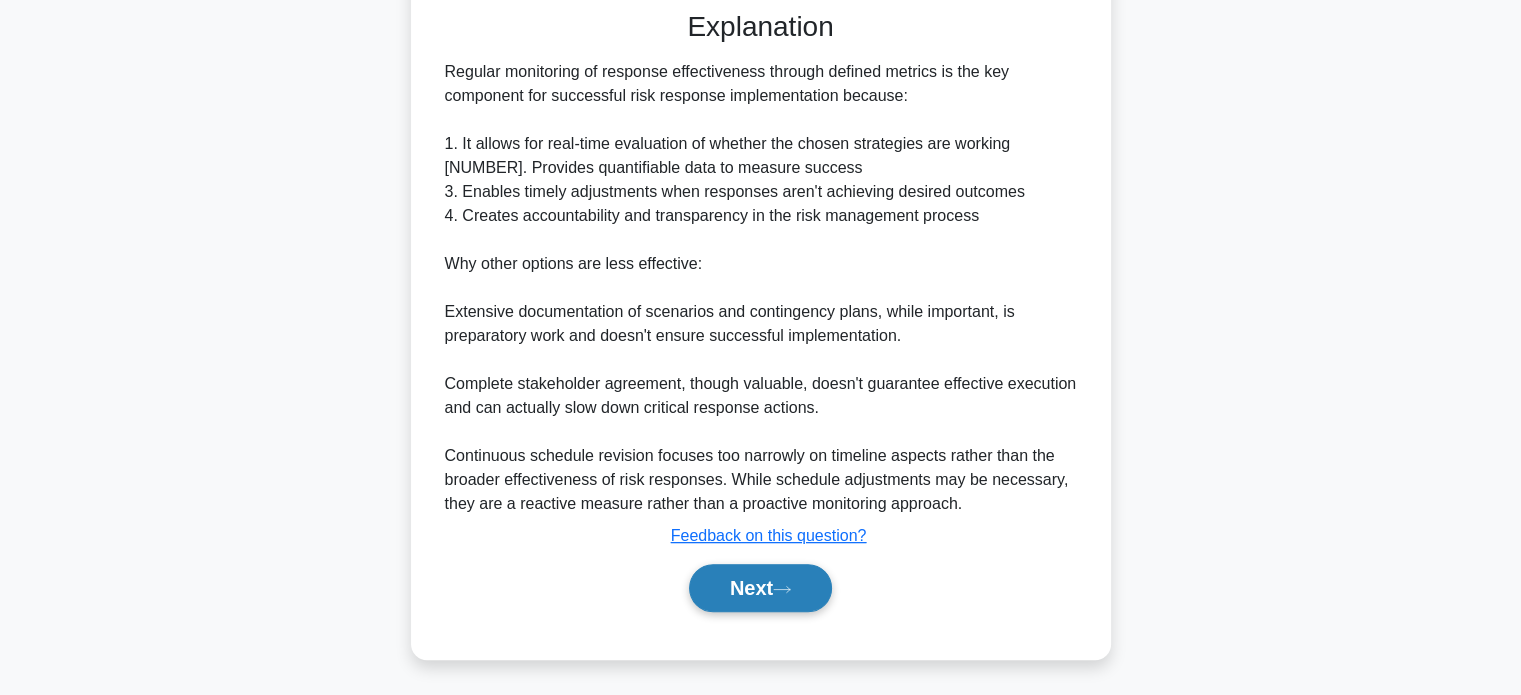 click on "Next" at bounding box center [760, 588] 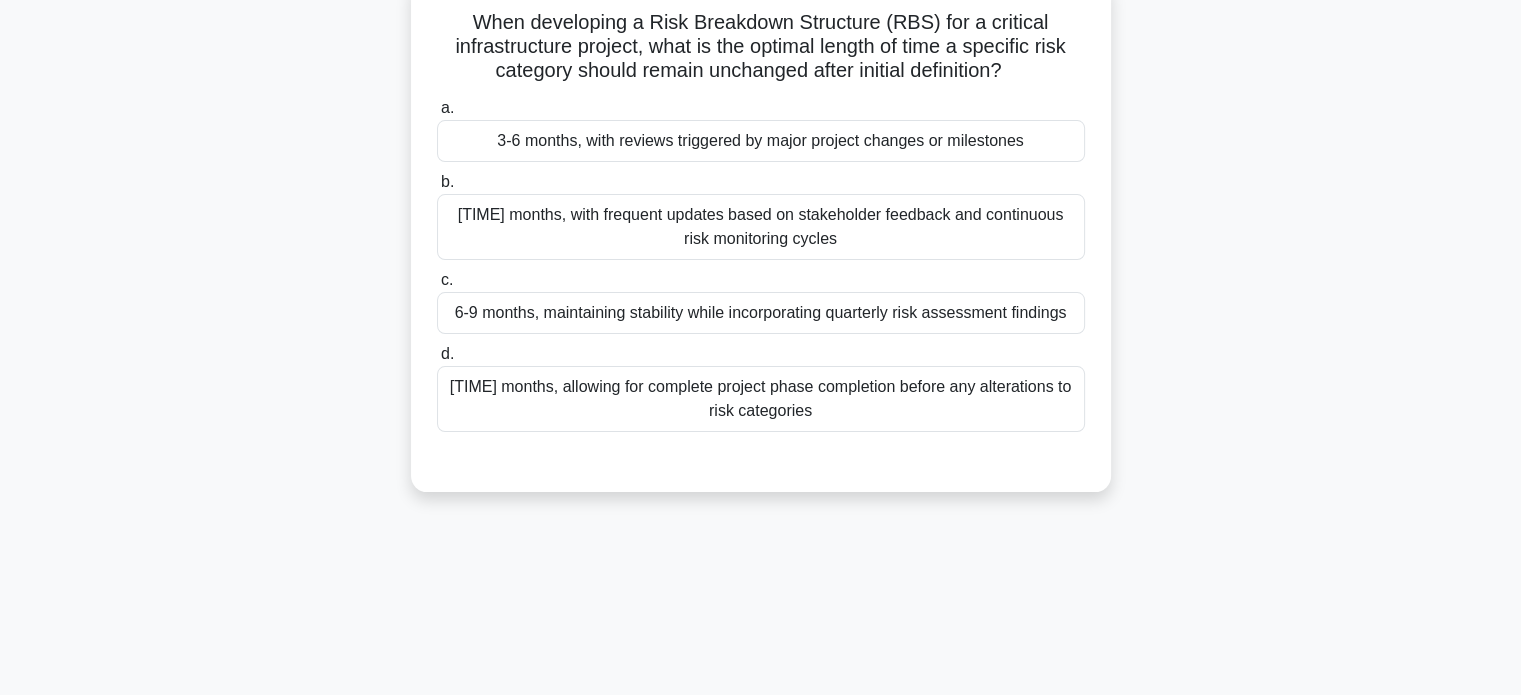 scroll, scrollTop: 160, scrollLeft: 0, axis: vertical 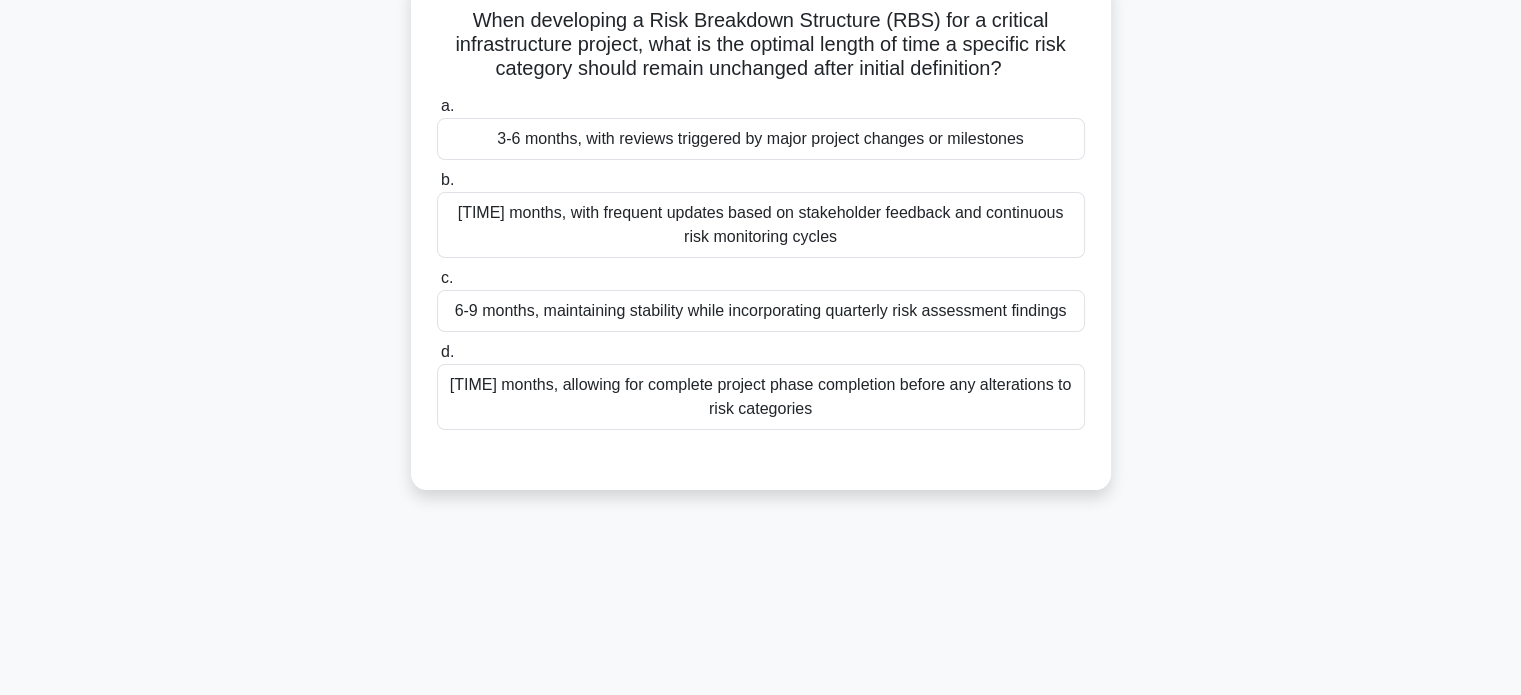 click on "3-6 months, with reviews triggered by major project changes or milestones" at bounding box center (761, 139) 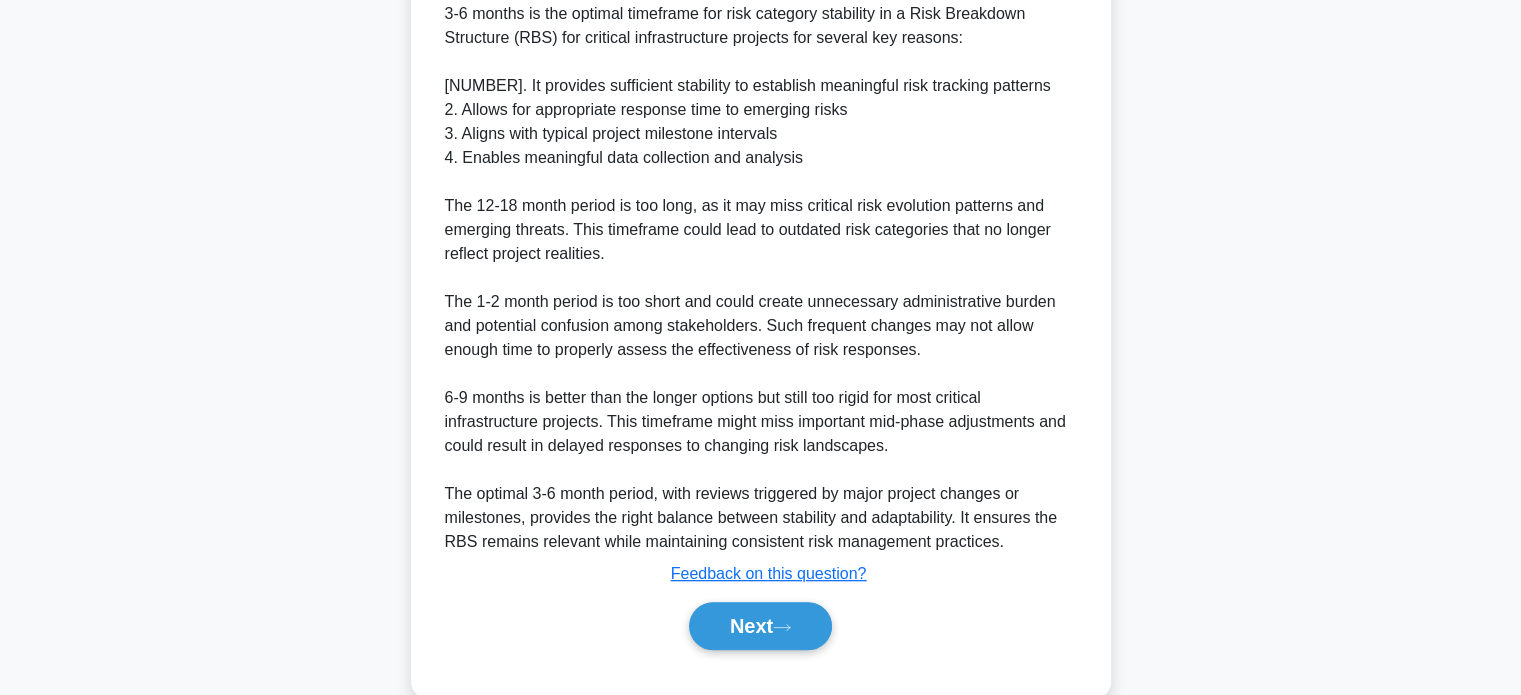 scroll, scrollTop: 668, scrollLeft: 0, axis: vertical 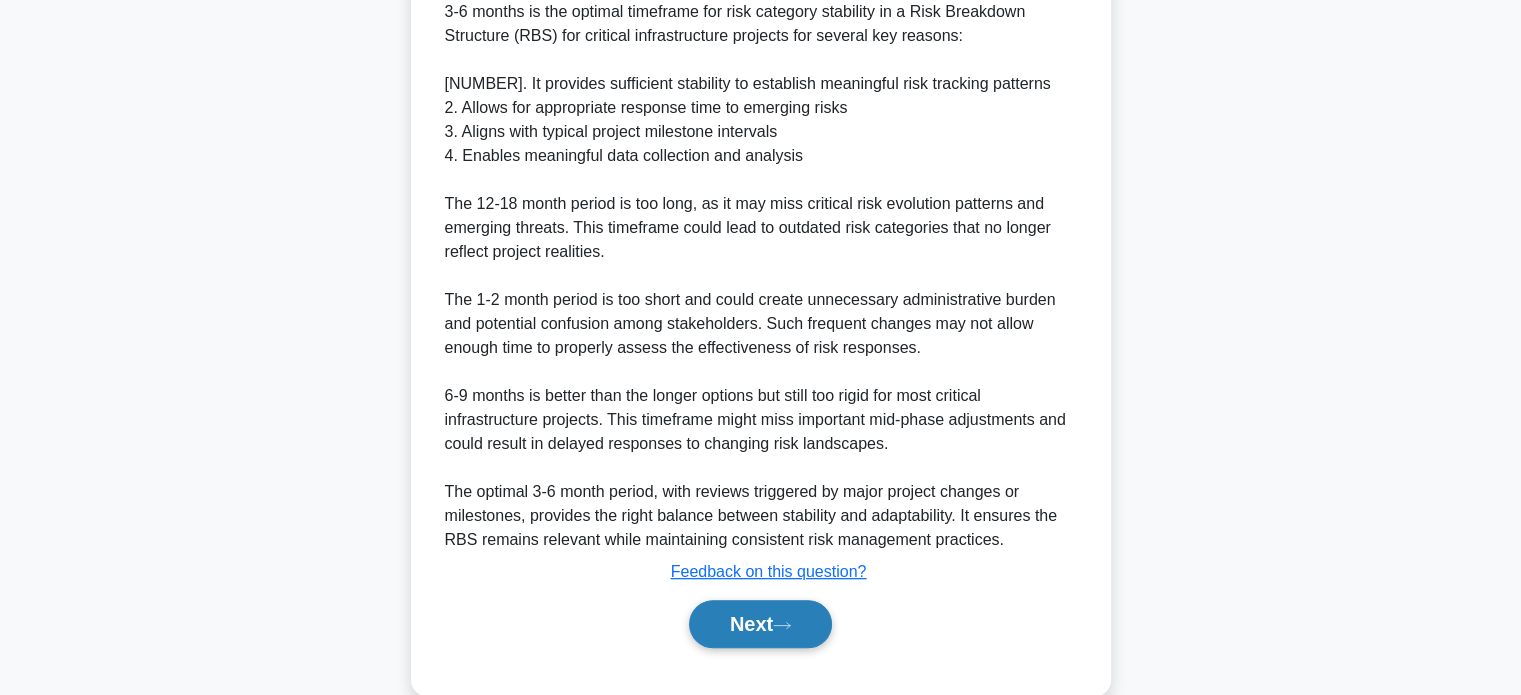 click on "Next" at bounding box center [760, 624] 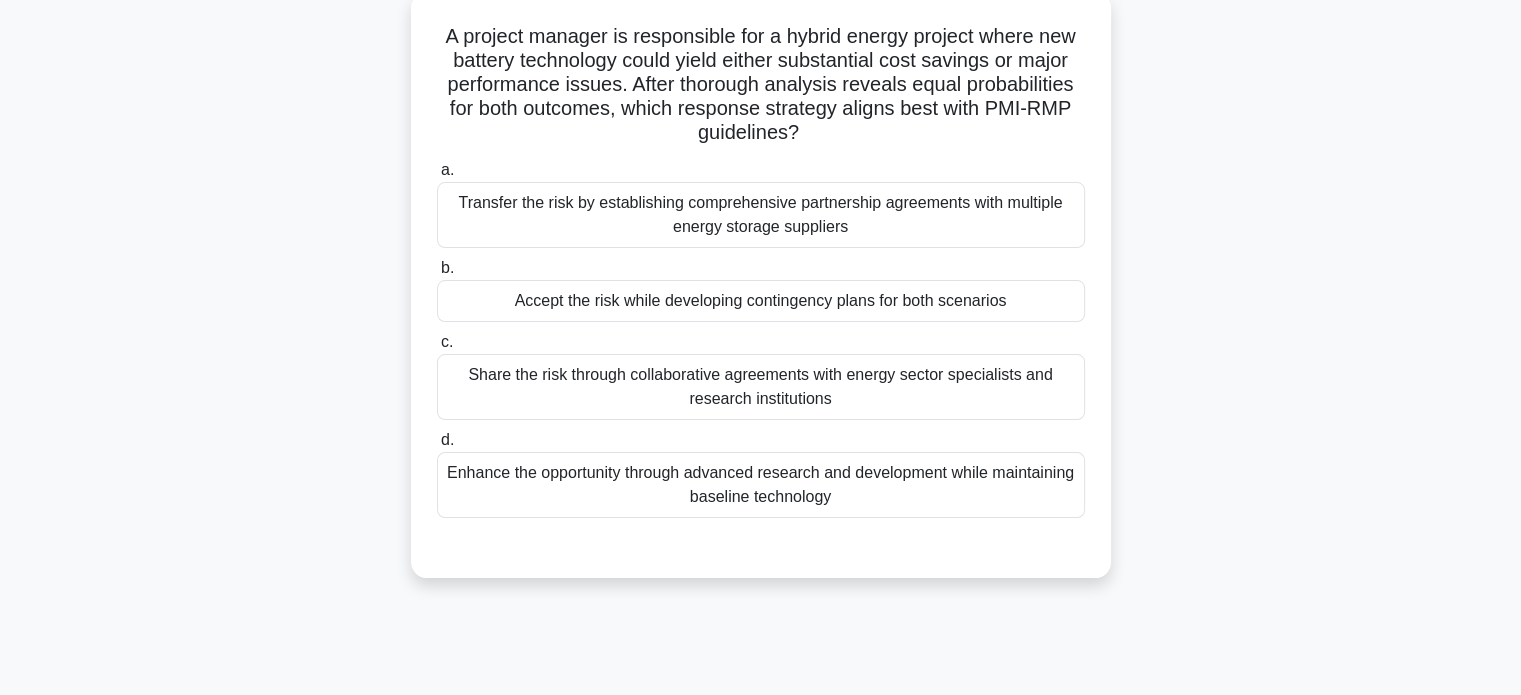 scroll, scrollTop: 144, scrollLeft: 0, axis: vertical 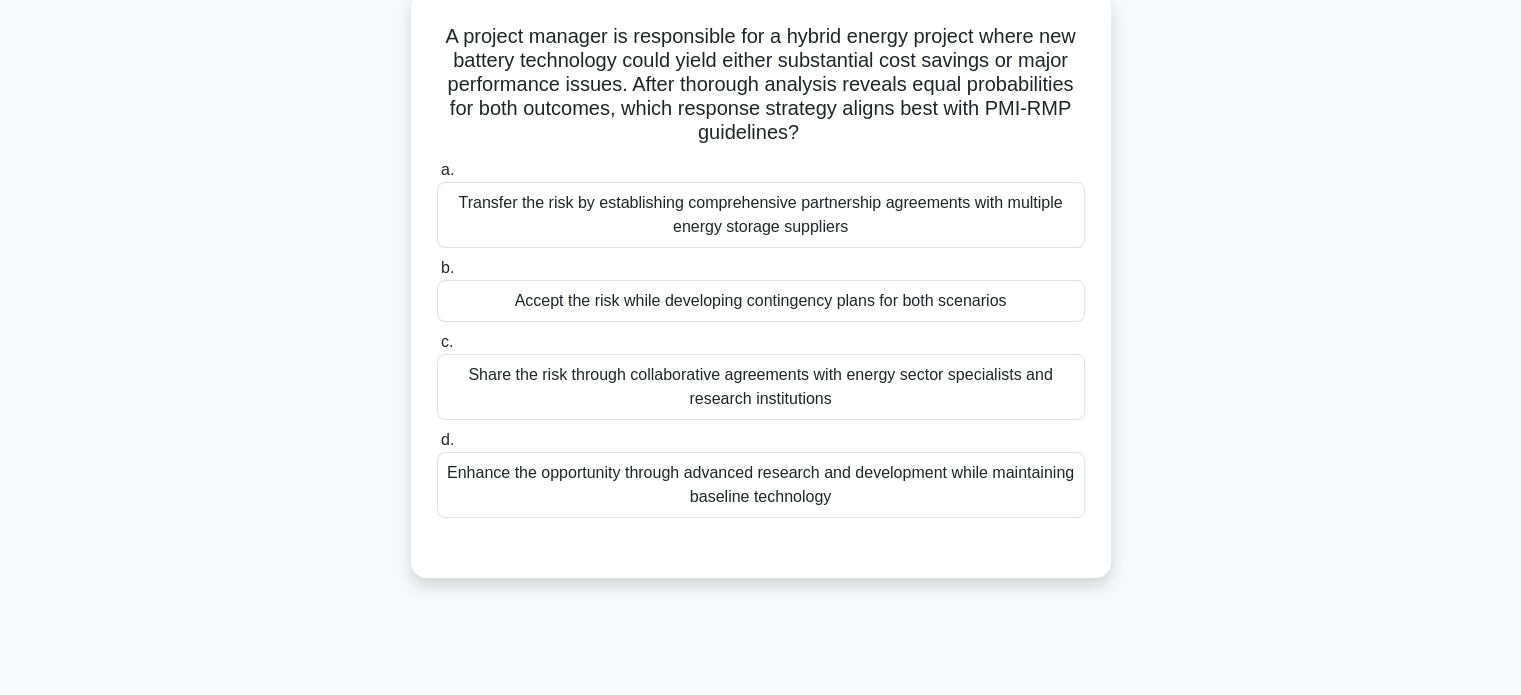 click on "Accept the risk while developing contingency plans for both scenarios" at bounding box center [761, 301] 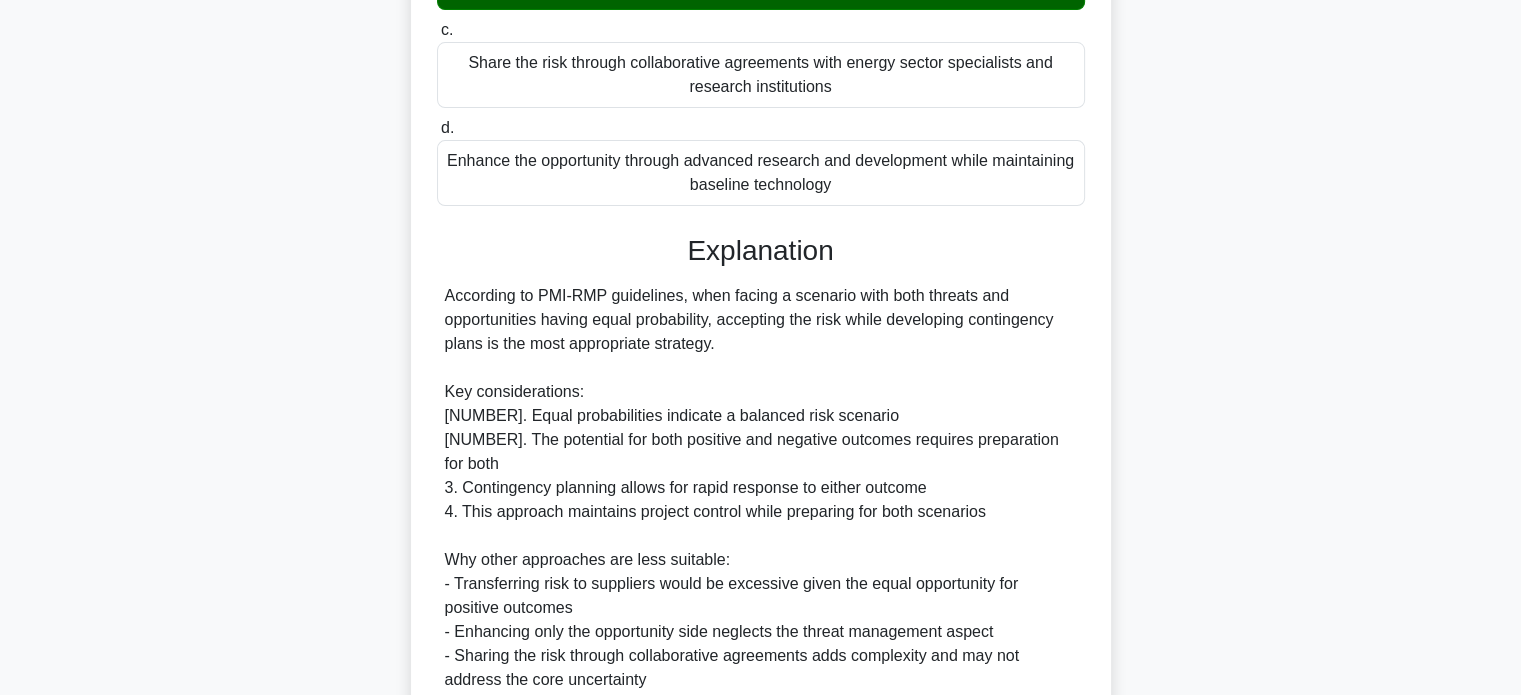 scroll, scrollTop: 608, scrollLeft: 0, axis: vertical 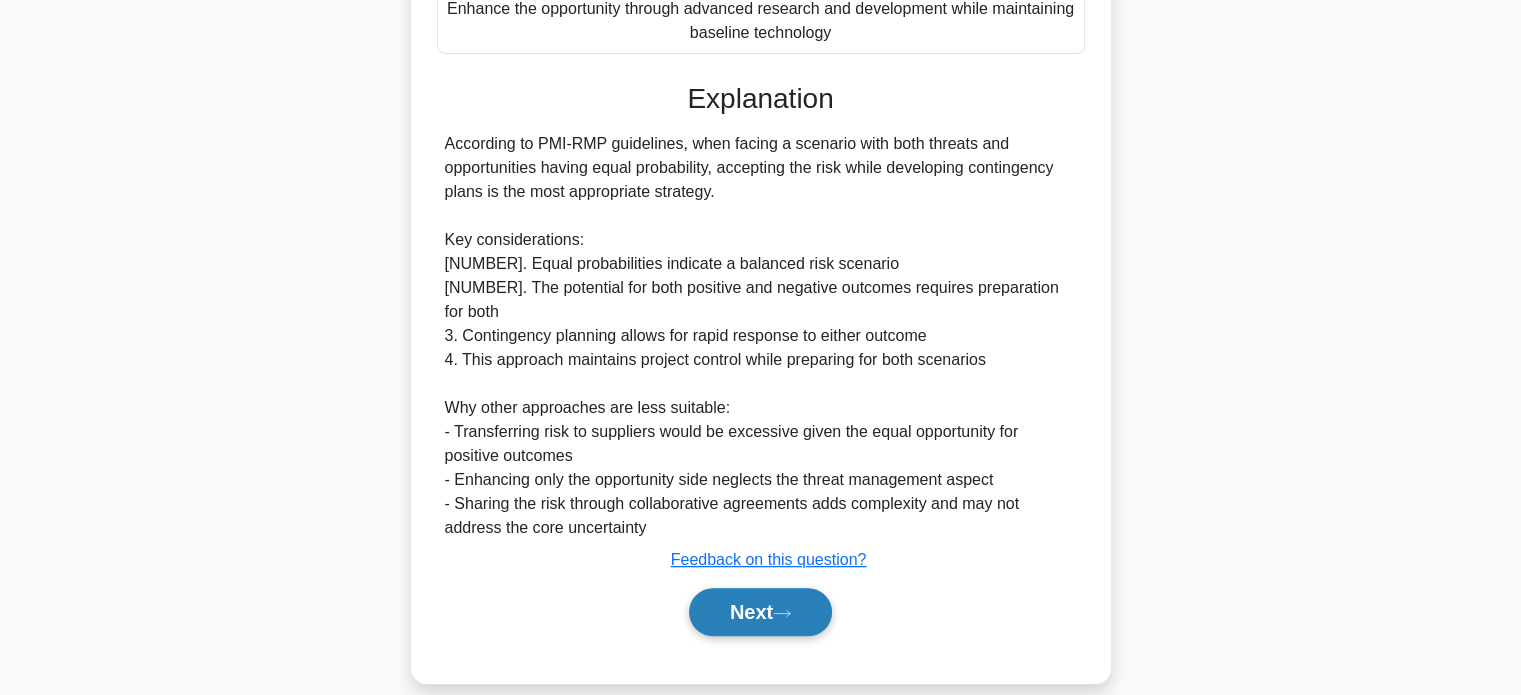 click on "Next" at bounding box center (760, 612) 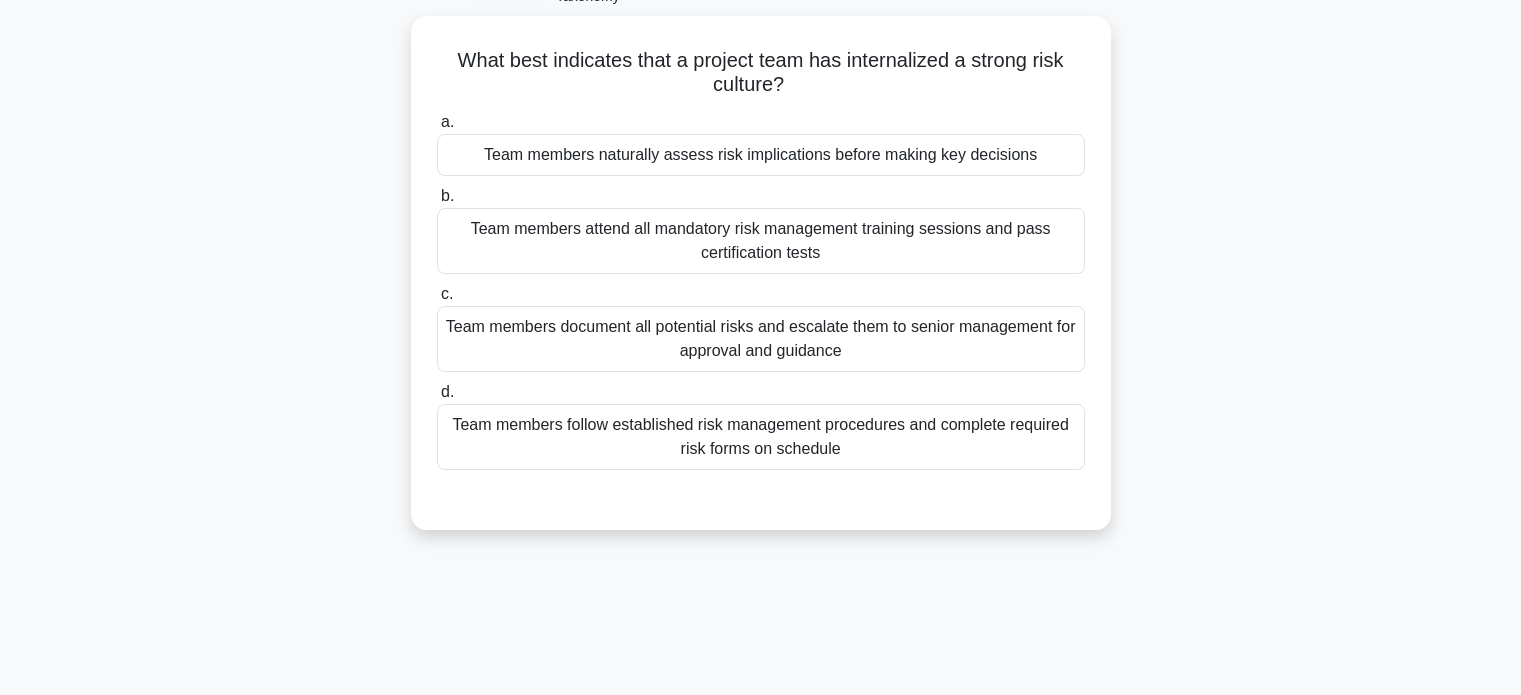 scroll, scrollTop: 124, scrollLeft: 0, axis: vertical 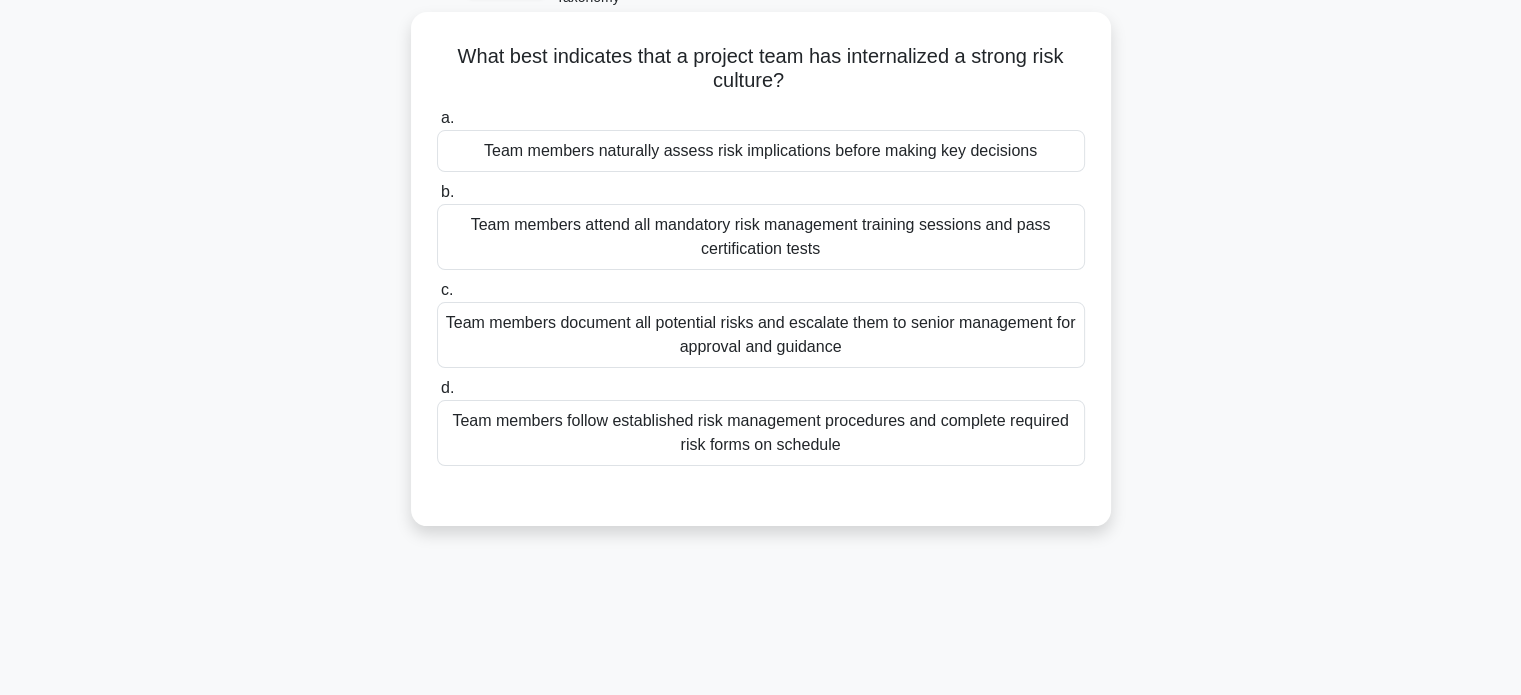 click on "Team members naturally assess risk implications before making key decisions" at bounding box center [761, 151] 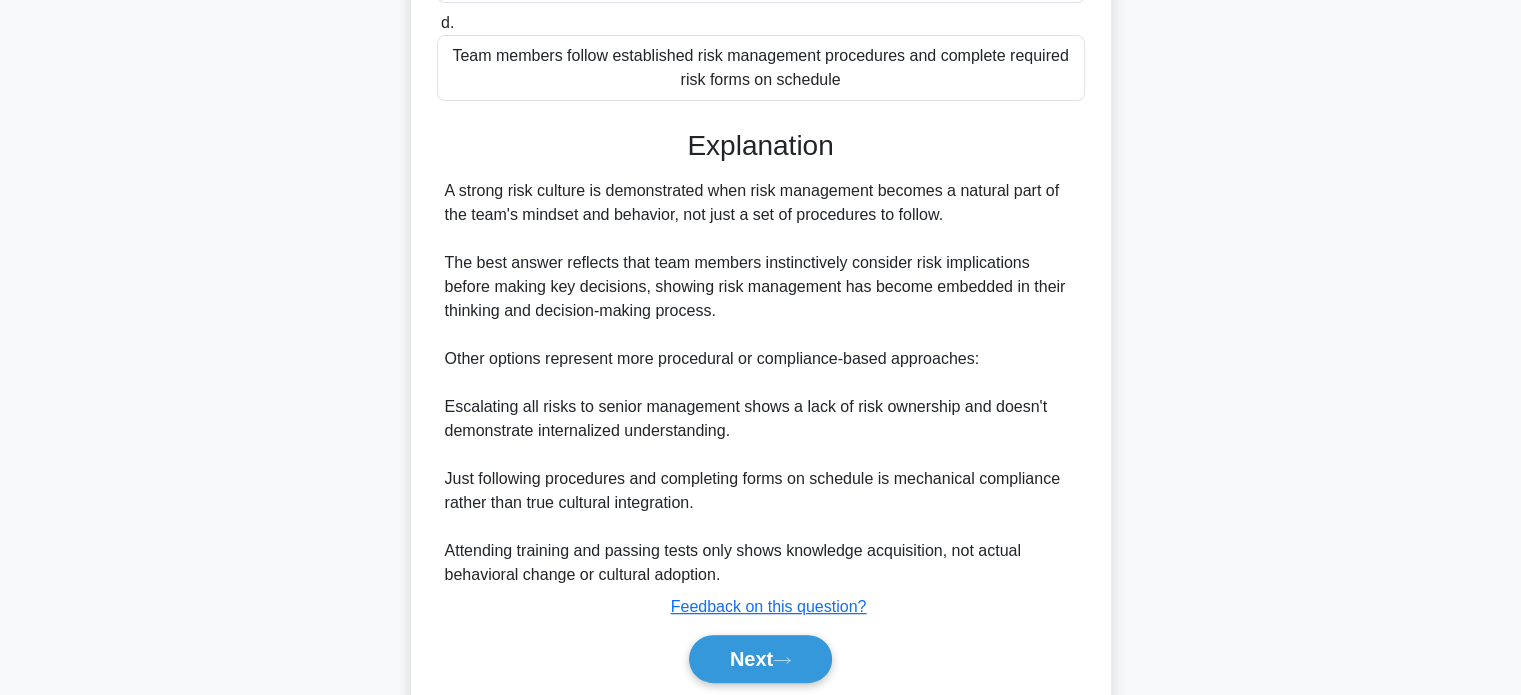 scroll, scrollTop: 560, scrollLeft: 0, axis: vertical 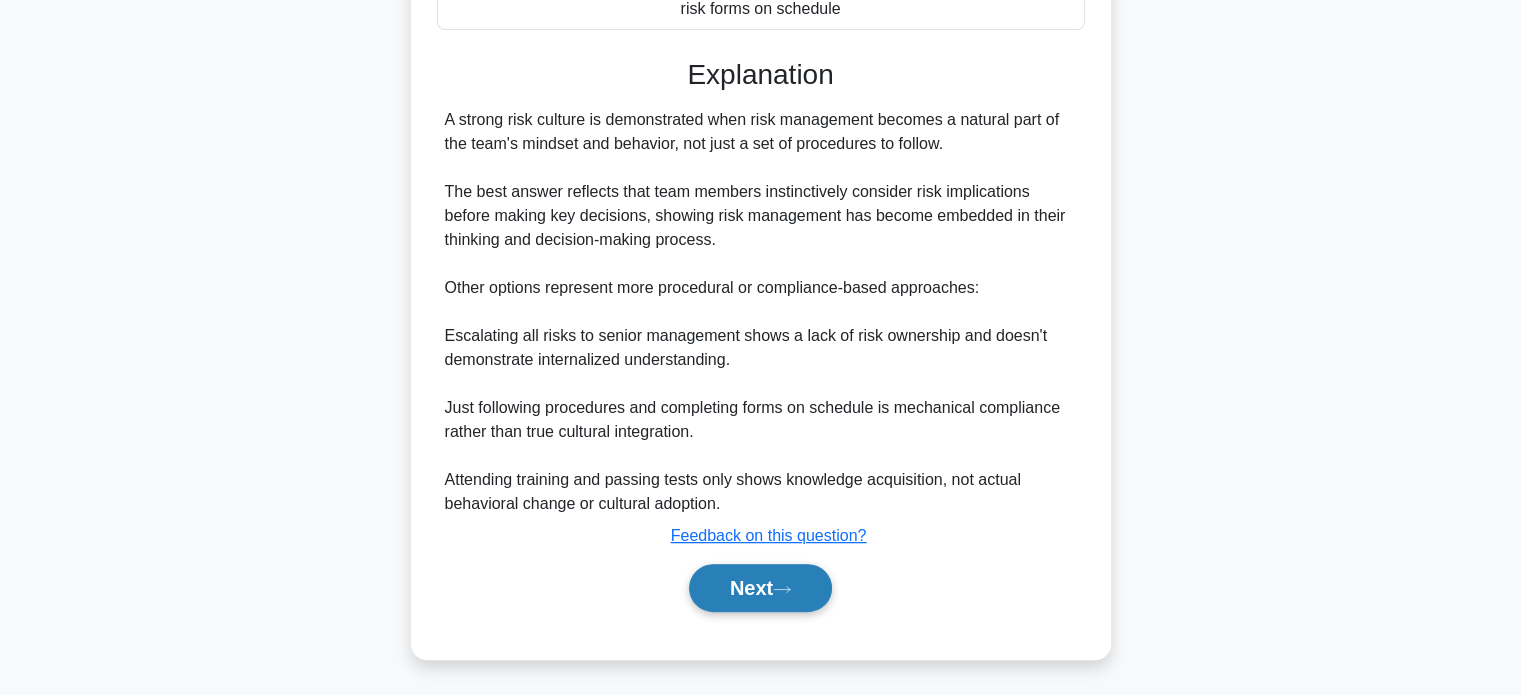 click on "Next" at bounding box center (760, 588) 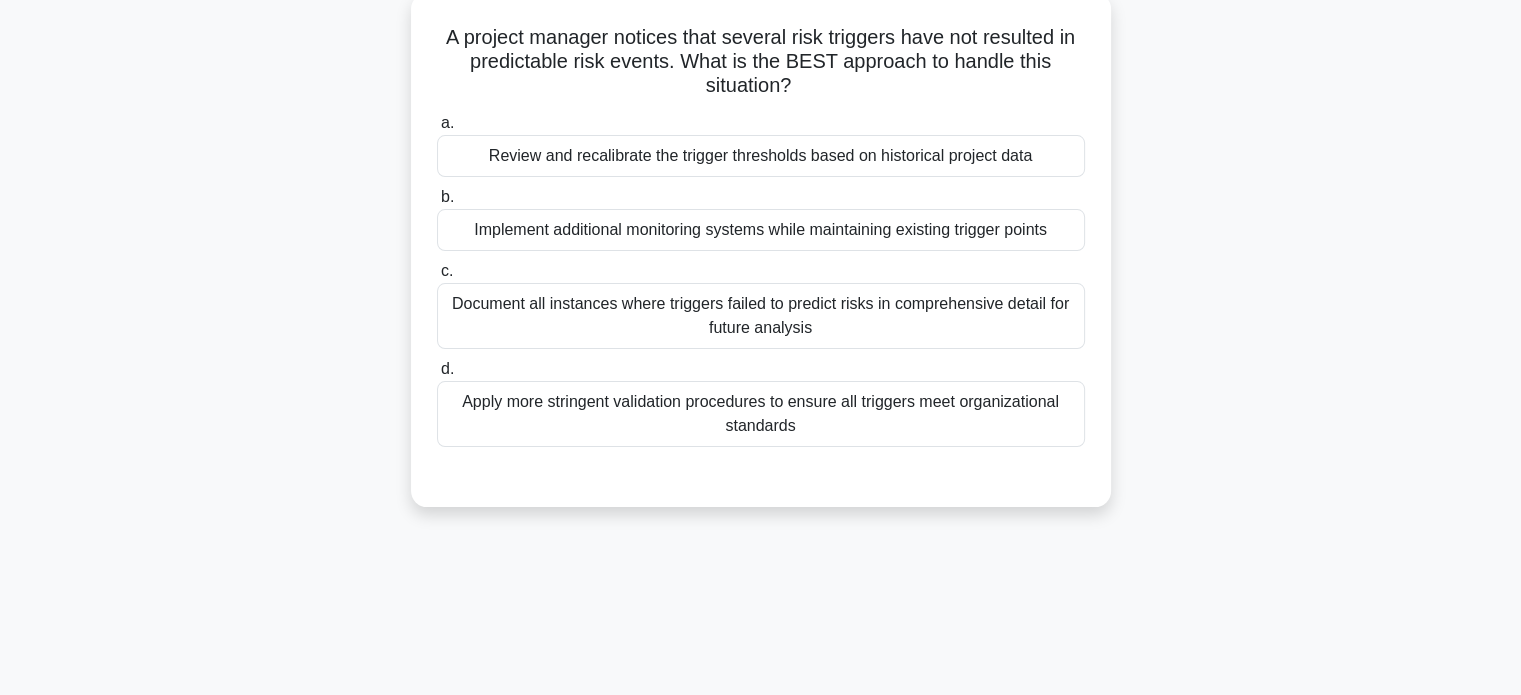 scroll, scrollTop: 140, scrollLeft: 0, axis: vertical 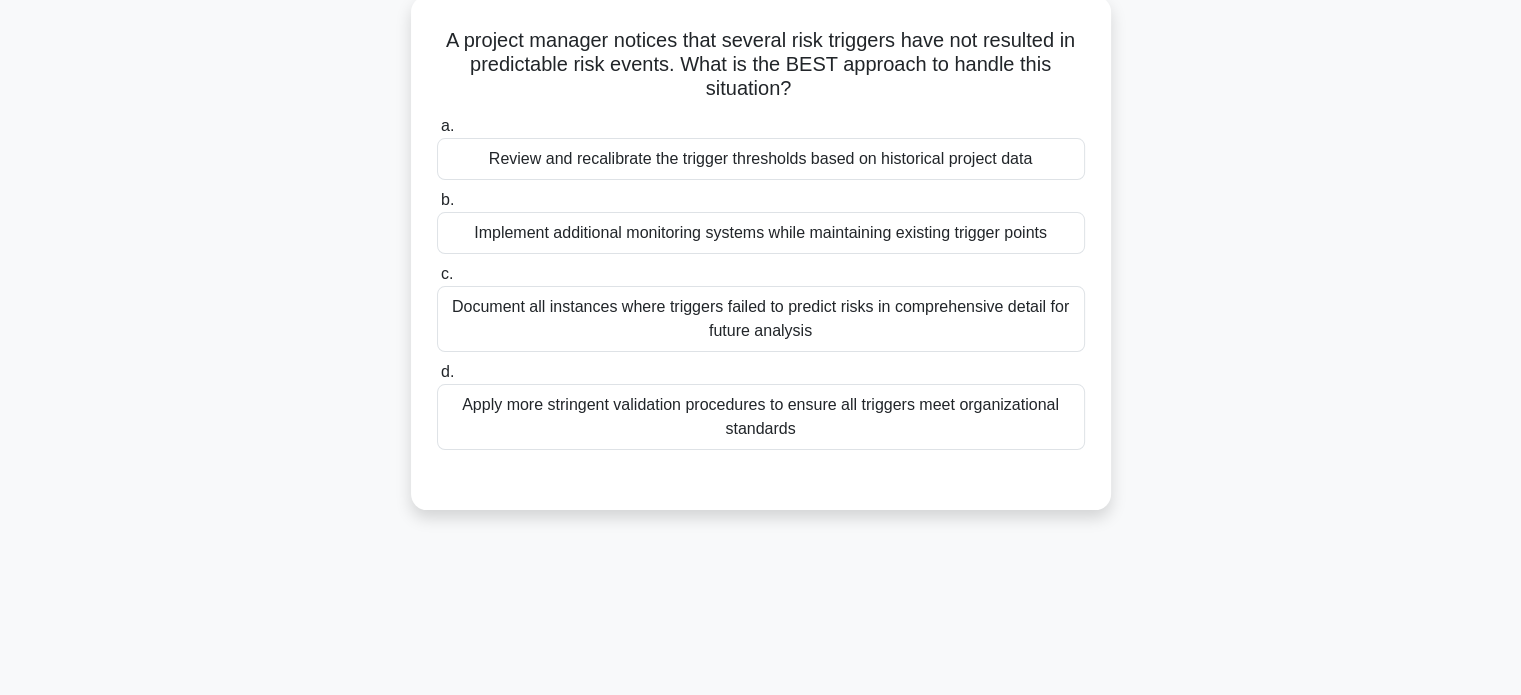 click on "Review and recalibrate the trigger thresholds based on historical project data" at bounding box center (761, 159) 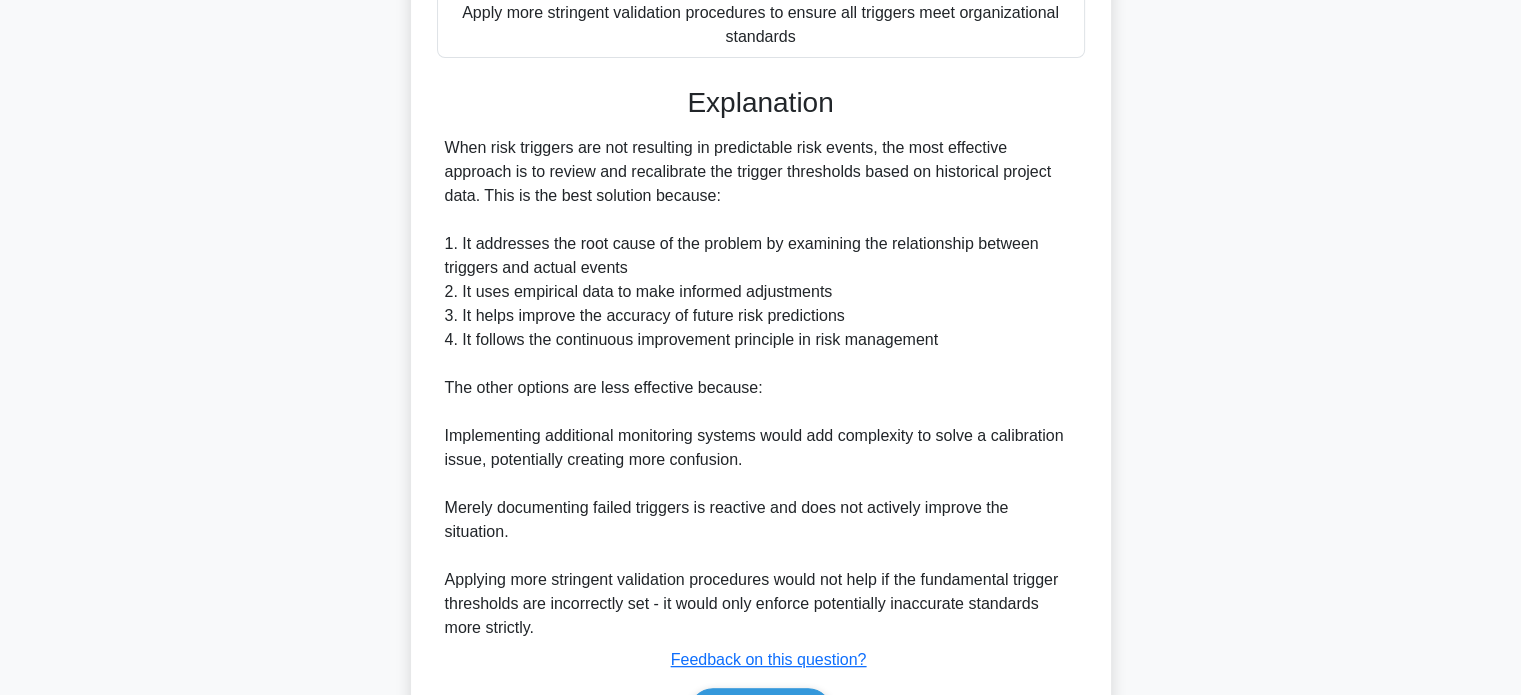 scroll, scrollTop: 656, scrollLeft: 0, axis: vertical 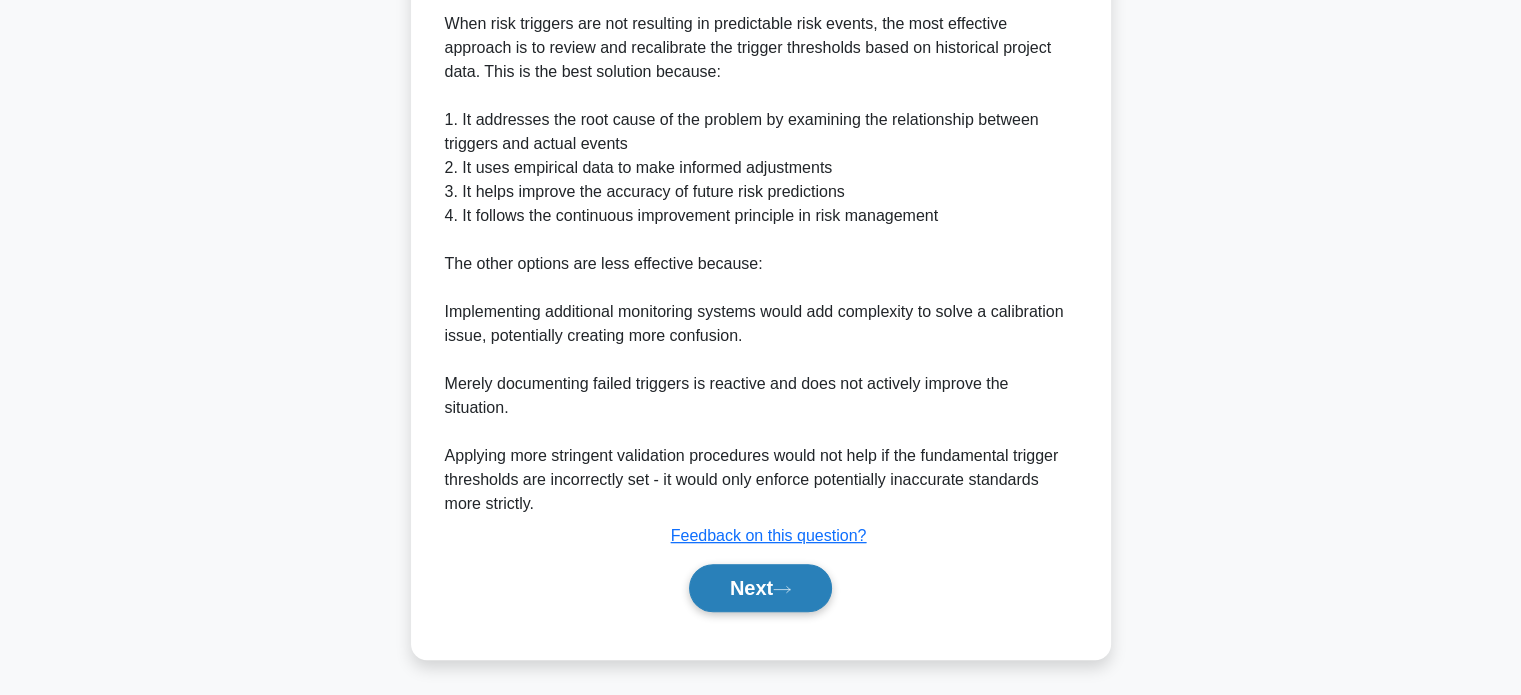 click on "Next" at bounding box center (760, 588) 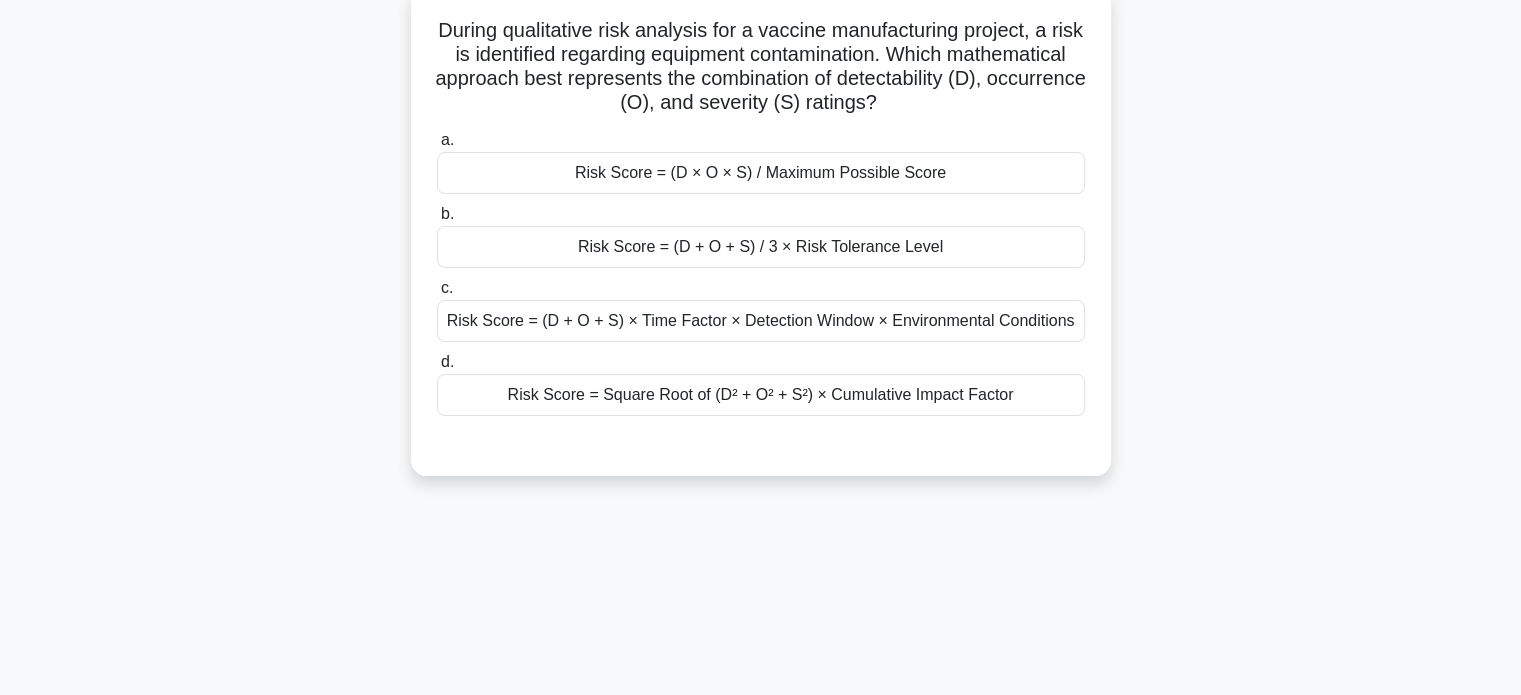 scroll, scrollTop: 153, scrollLeft: 0, axis: vertical 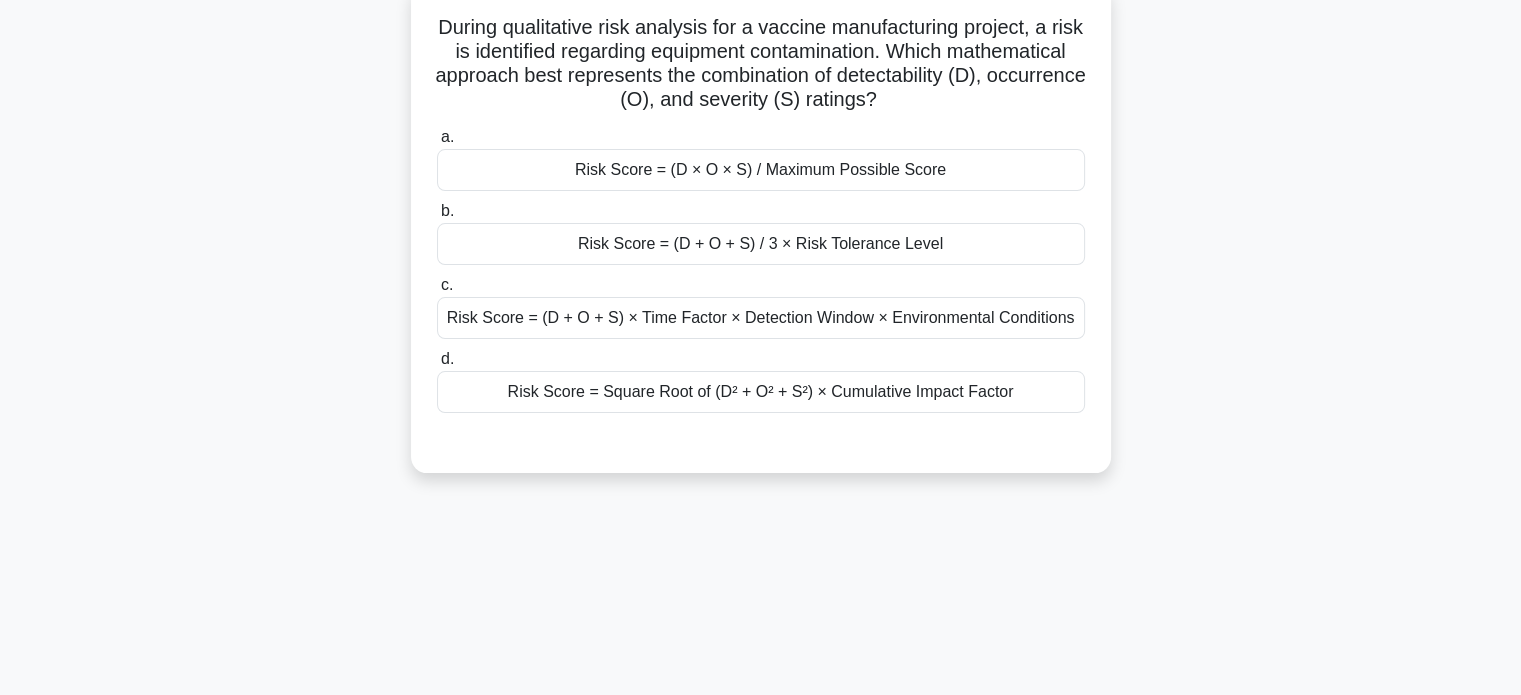 click on "Risk Score = (D + O + S) / 3 × Risk Tolerance Level" at bounding box center [761, 244] 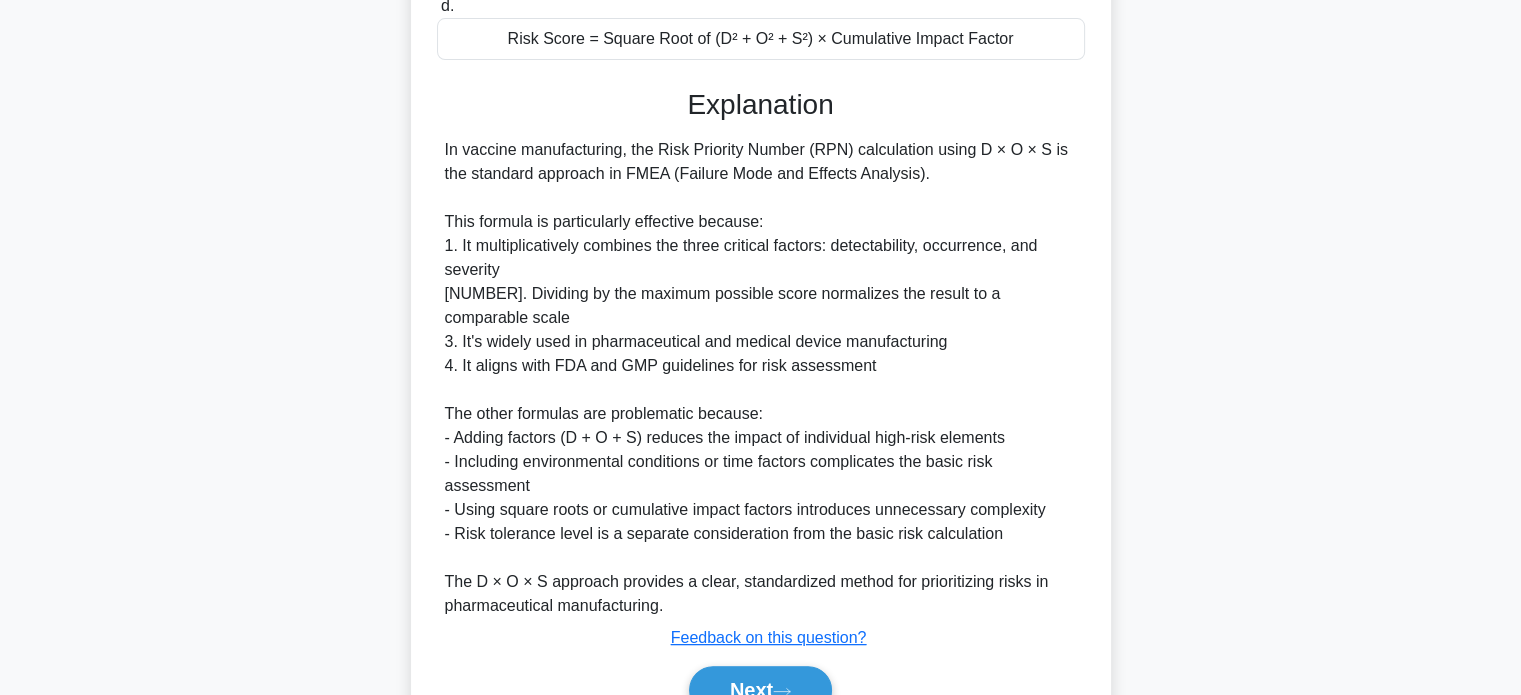 scroll, scrollTop: 586, scrollLeft: 0, axis: vertical 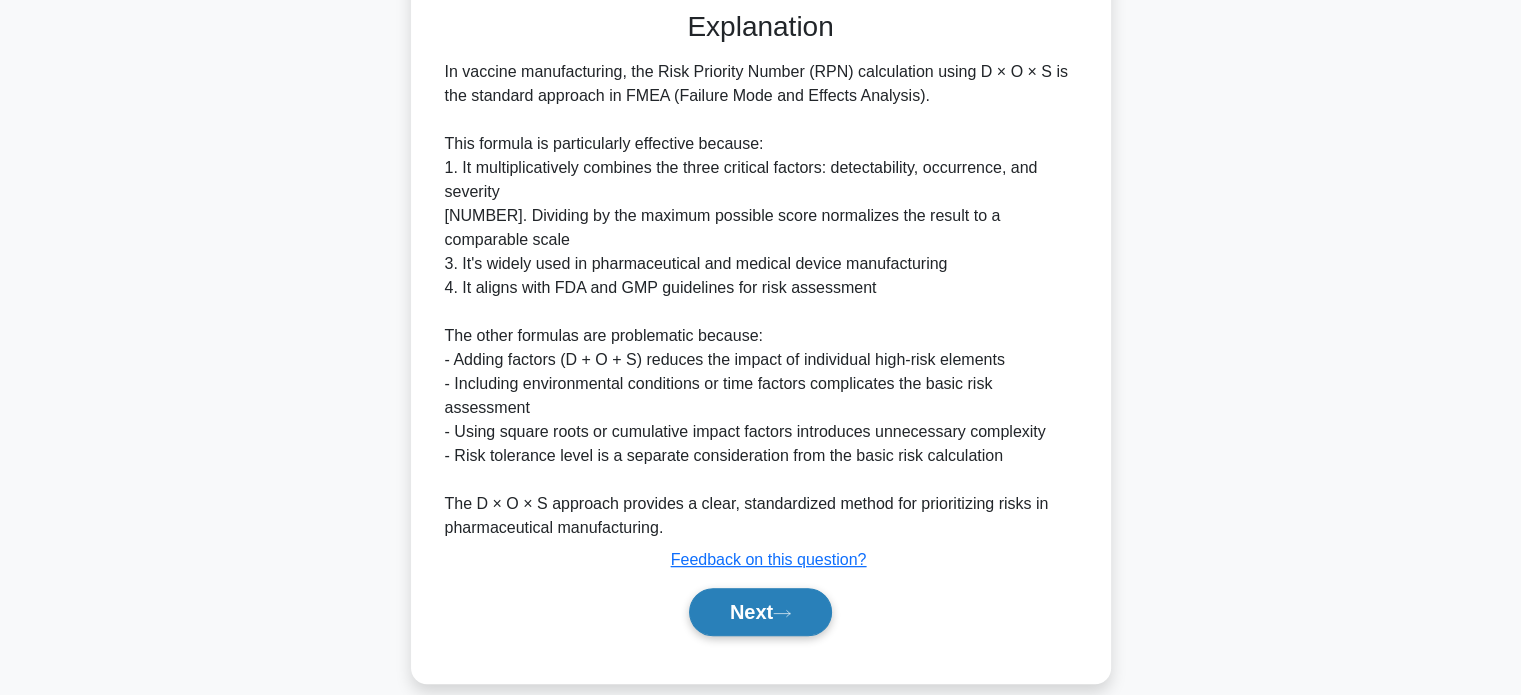 click on "Next" at bounding box center (760, 612) 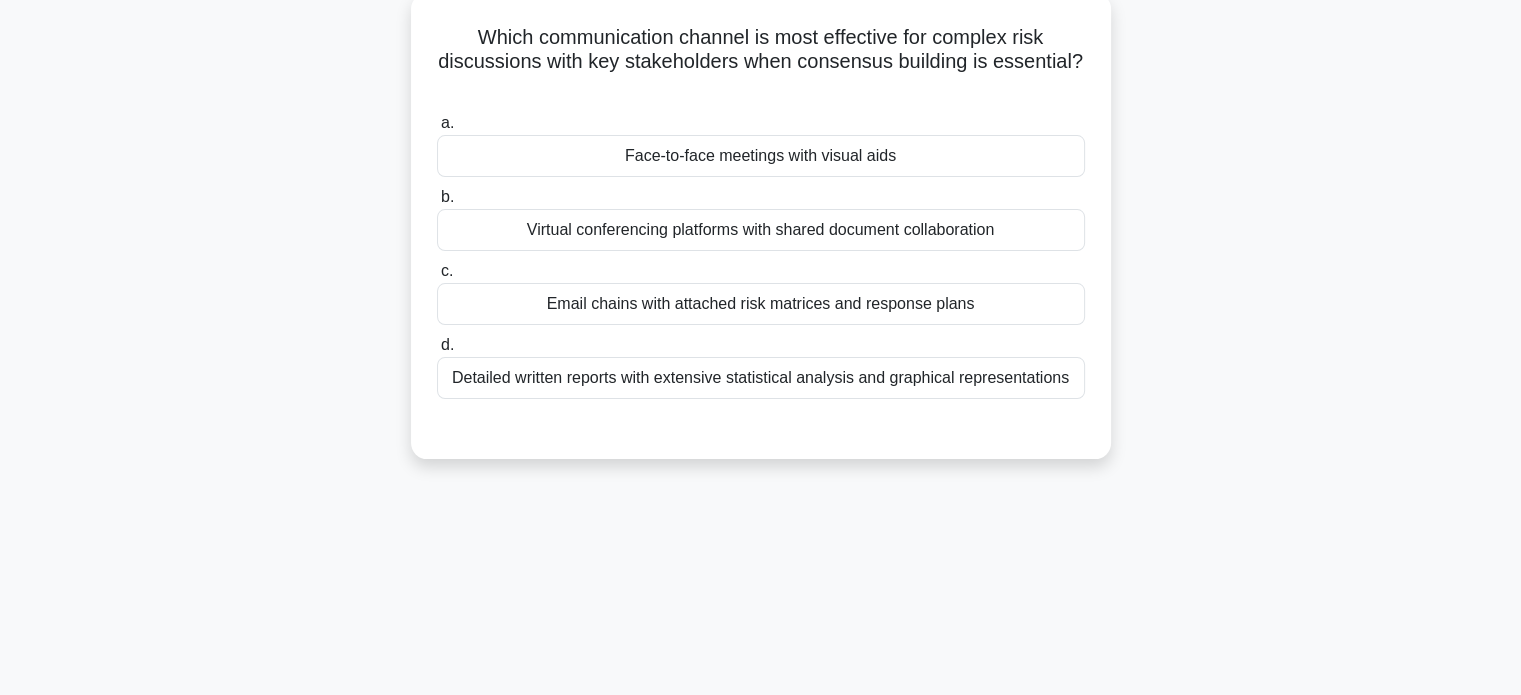 scroll, scrollTop: 150, scrollLeft: 0, axis: vertical 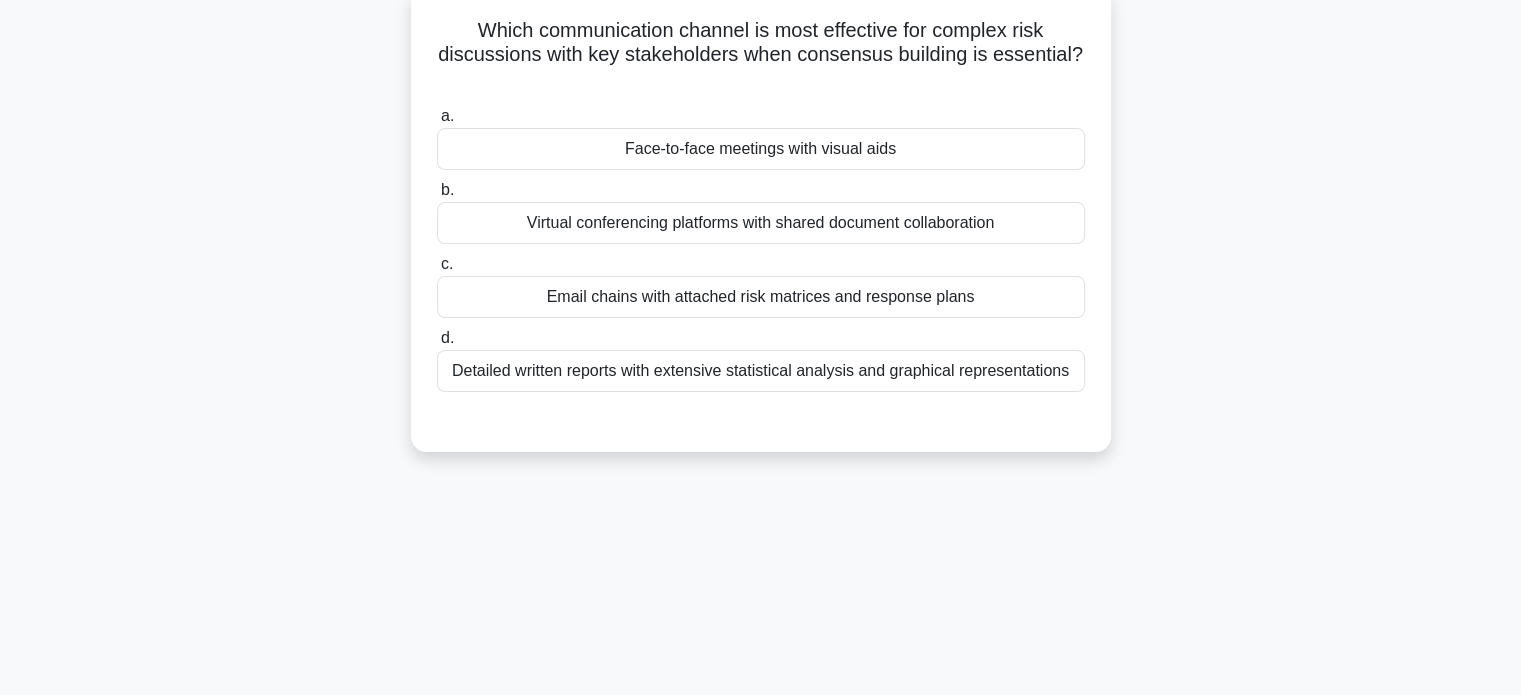 click on "Face-to-face meetings with visual aids" at bounding box center (761, 149) 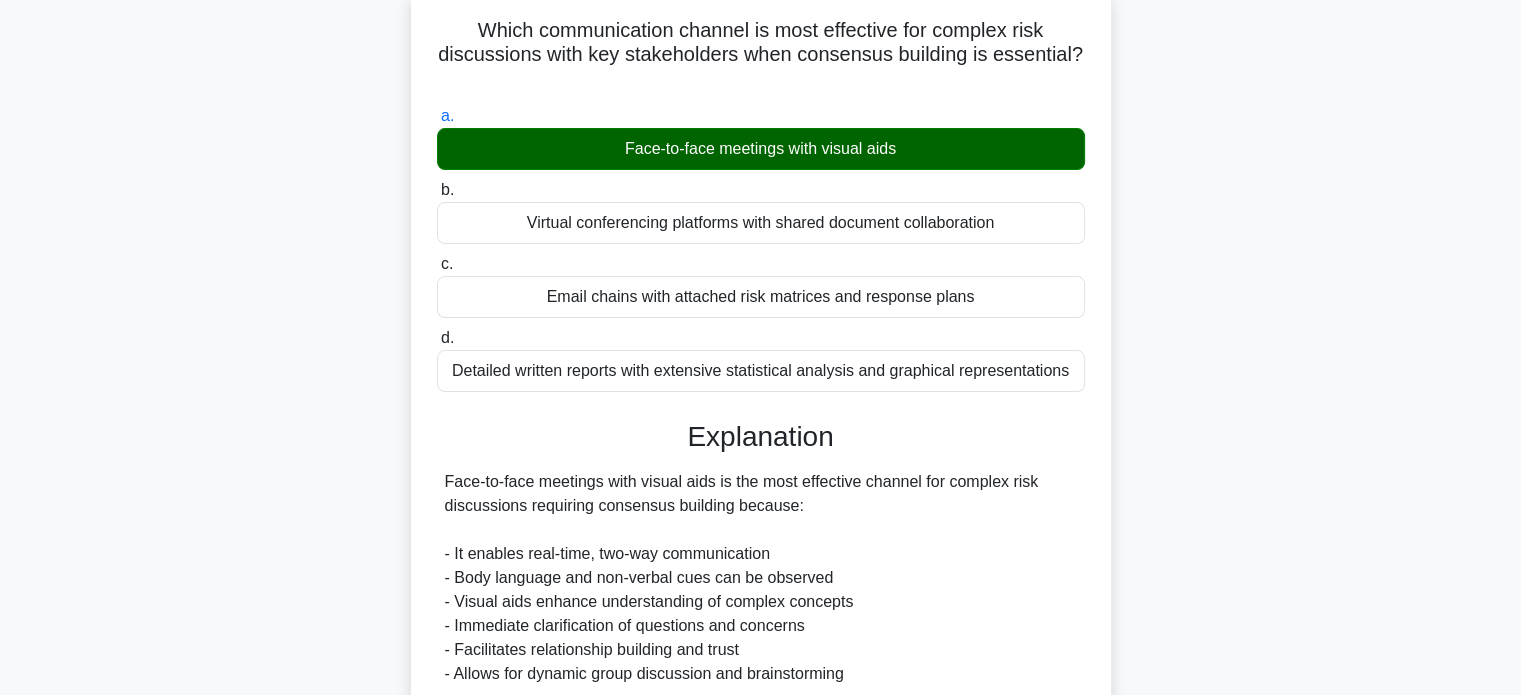 scroll, scrollTop: 608, scrollLeft: 0, axis: vertical 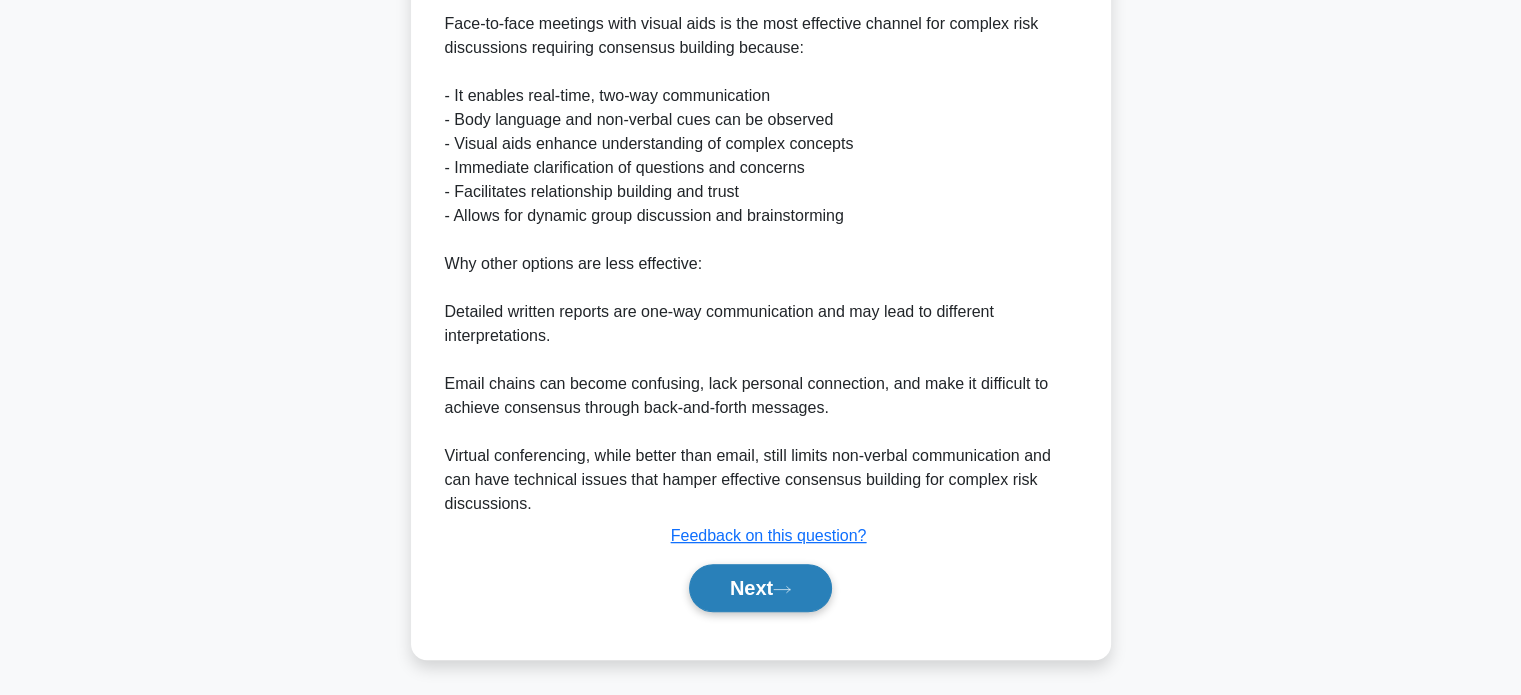 click on "Next" at bounding box center (760, 588) 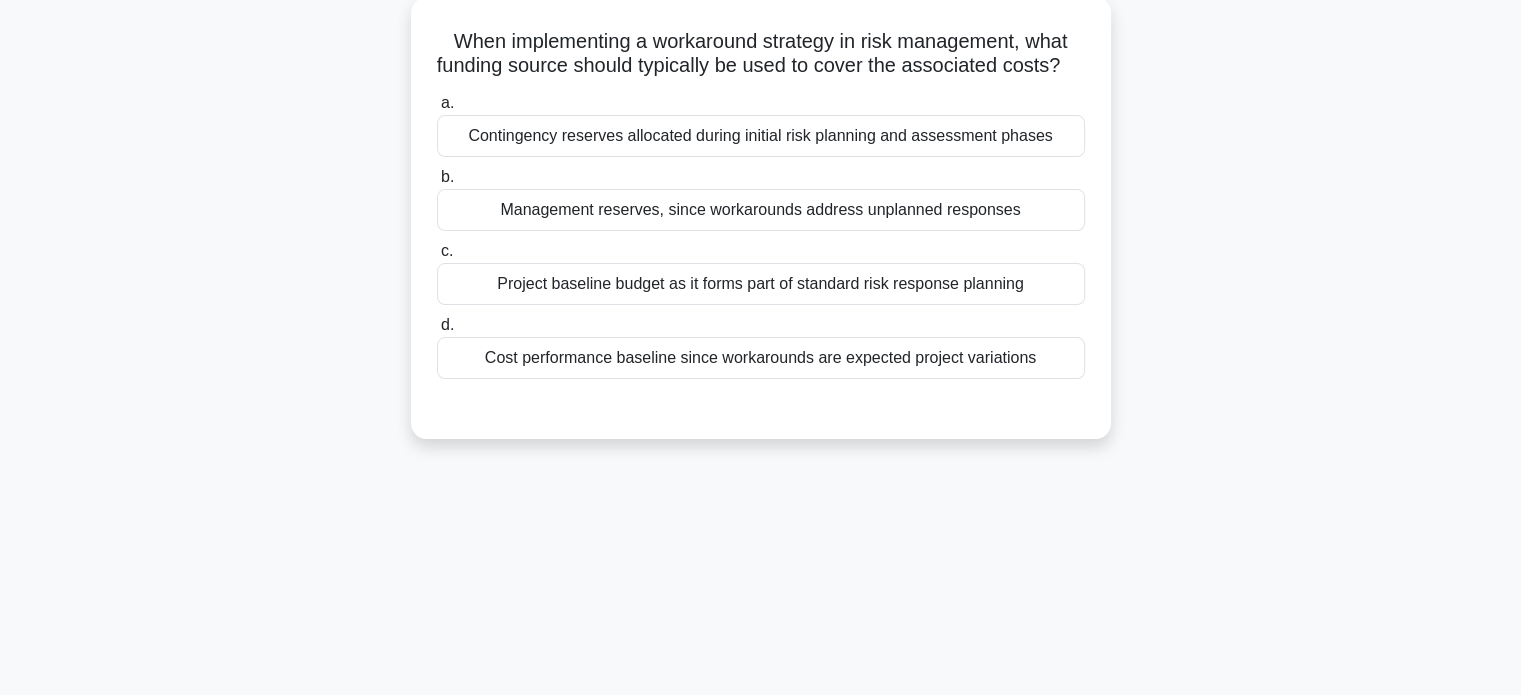 scroll, scrollTop: 143, scrollLeft: 0, axis: vertical 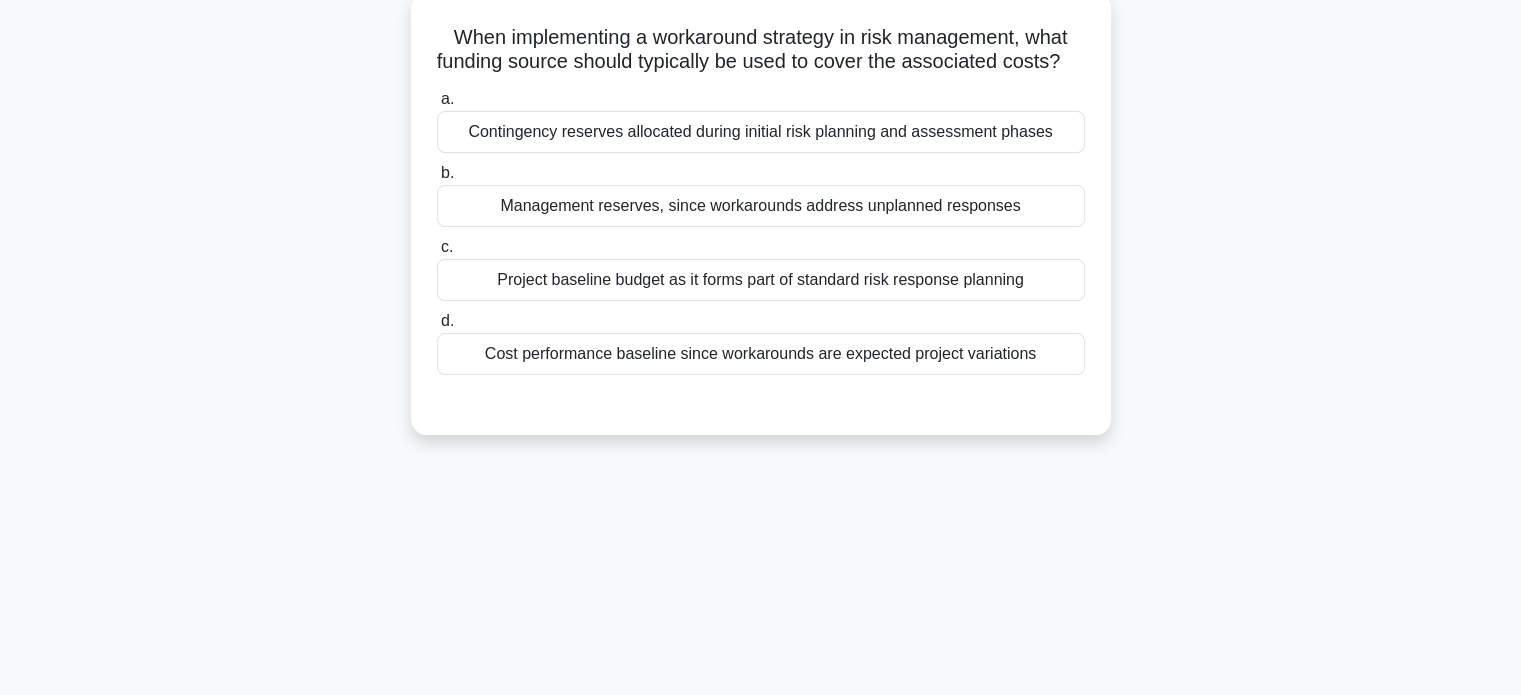 click on "Project baseline budget as it forms part of standard risk response planning" at bounding box center [761, 280] 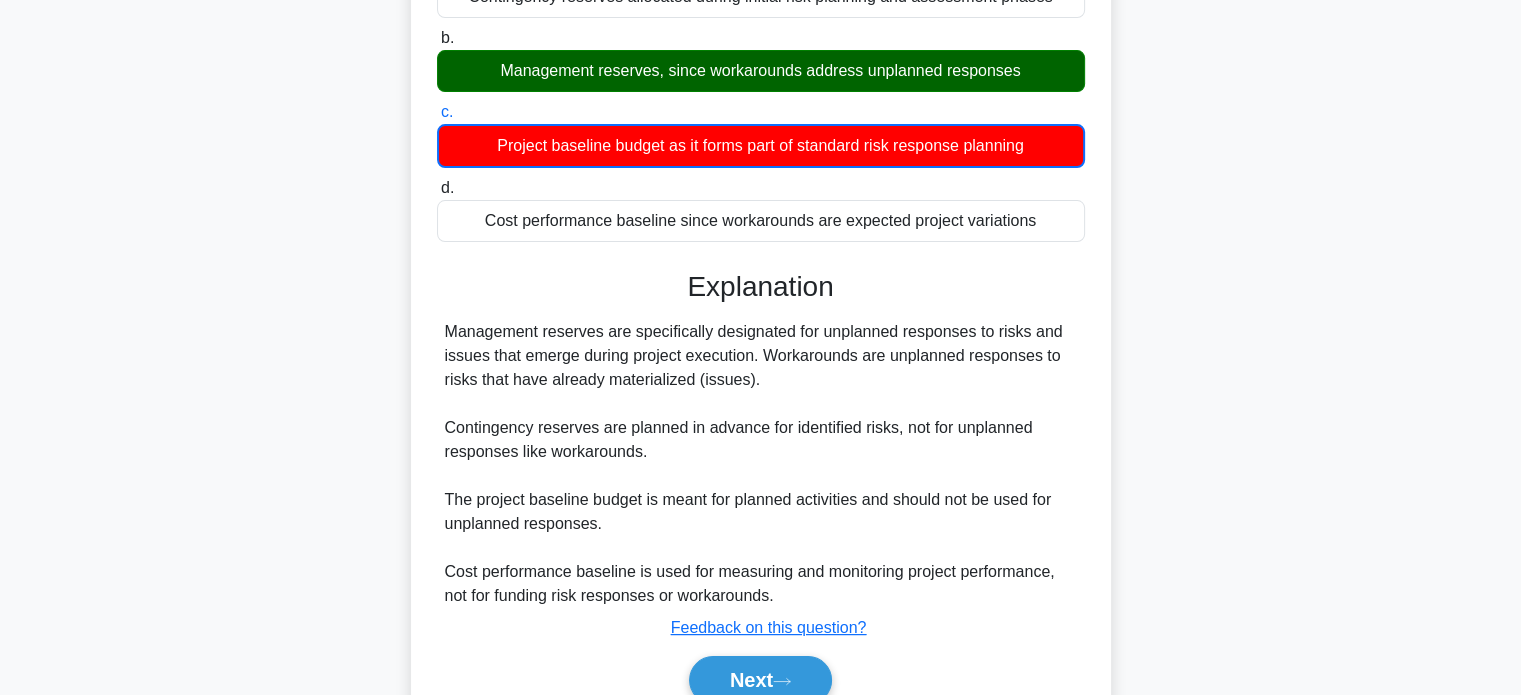 scroll, scrollTop: 394, scrollLeft: 0, axis: vertical 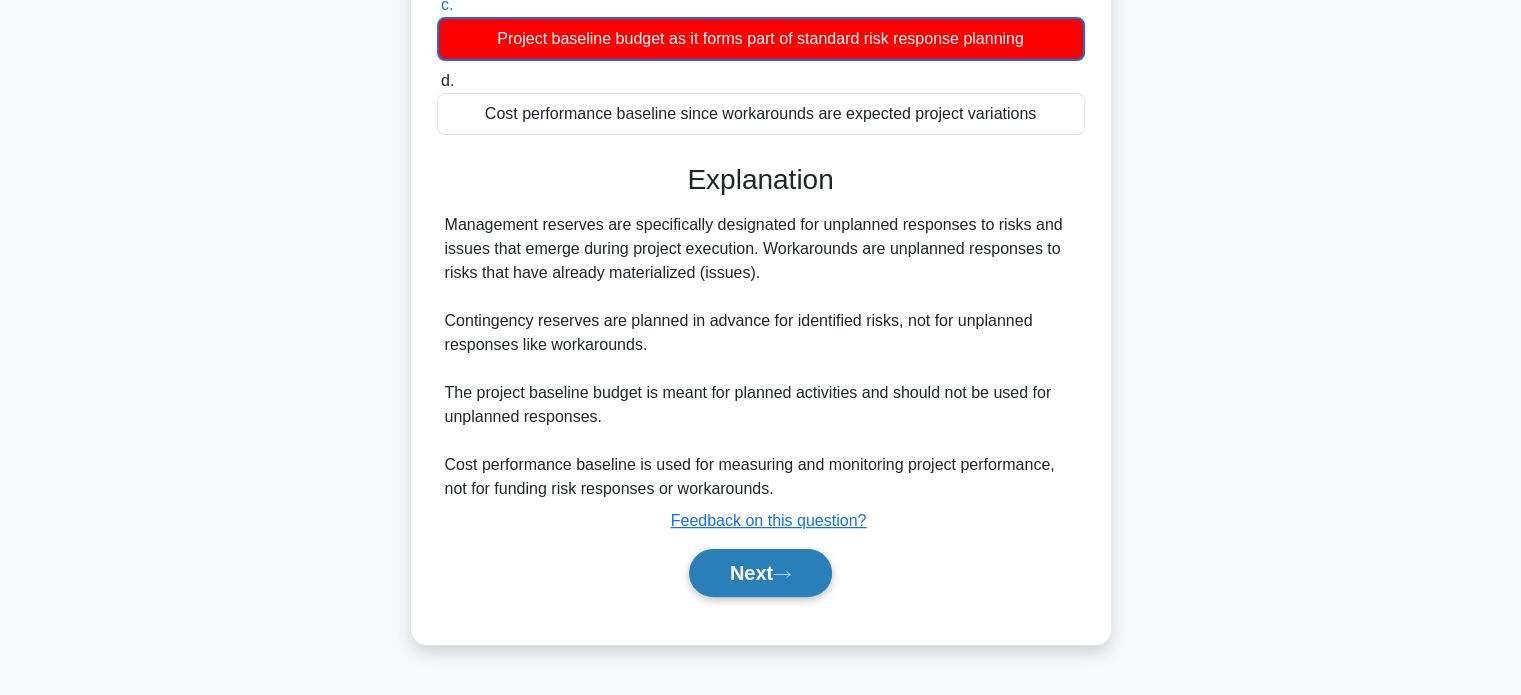 click on "Next" at bounding box center [760, 573] 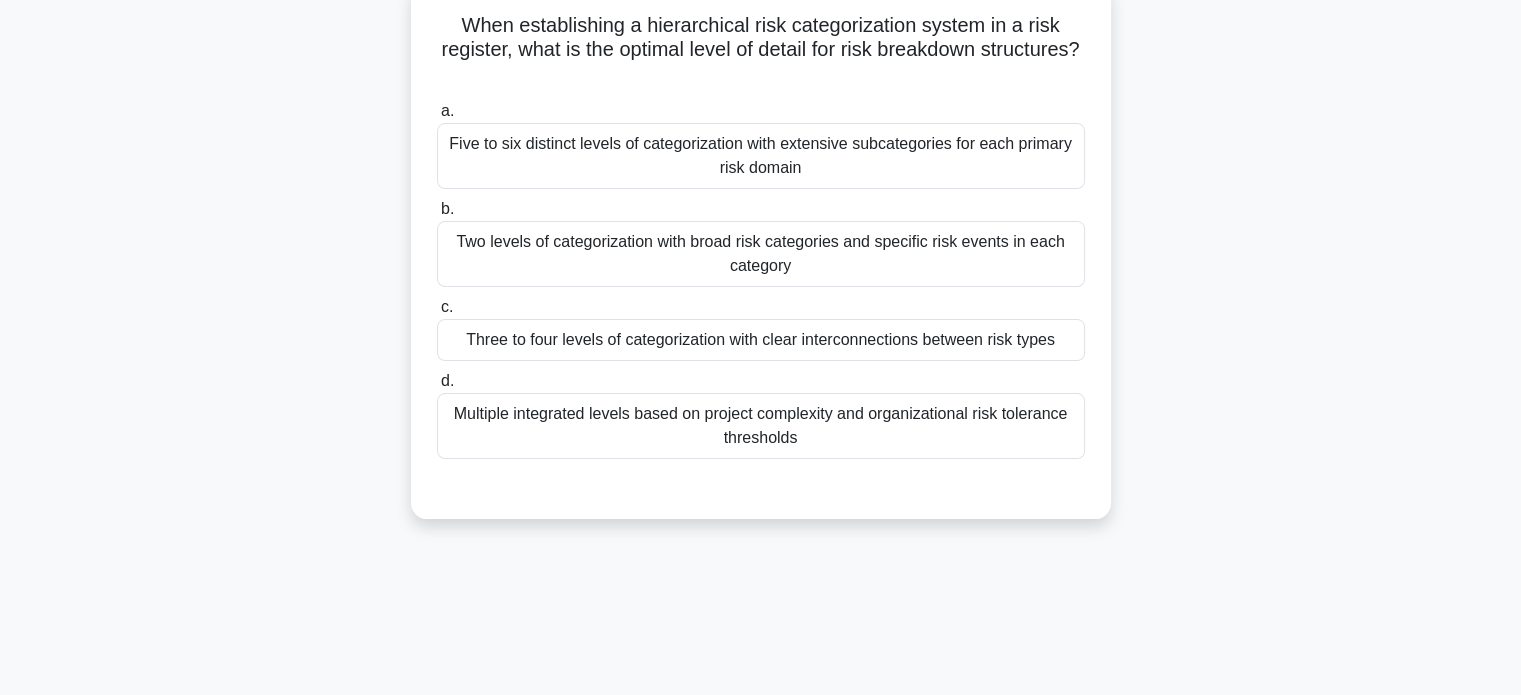 scroll, scrollTop: 159, scrollLeft: 0, axis: vertical 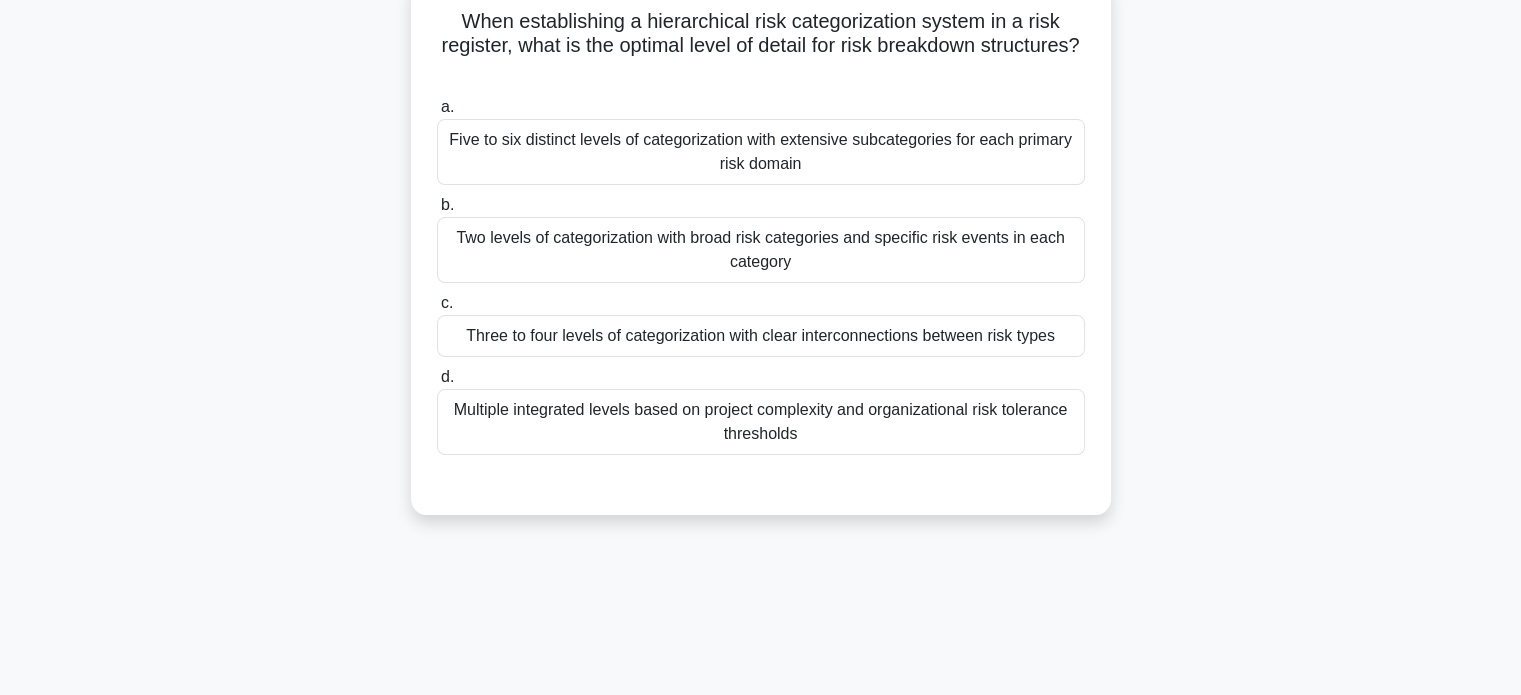 click on "Five to six distinct levels of categorization with extensive subcategories for each primary risk domain" at bounding box center [761, 152] 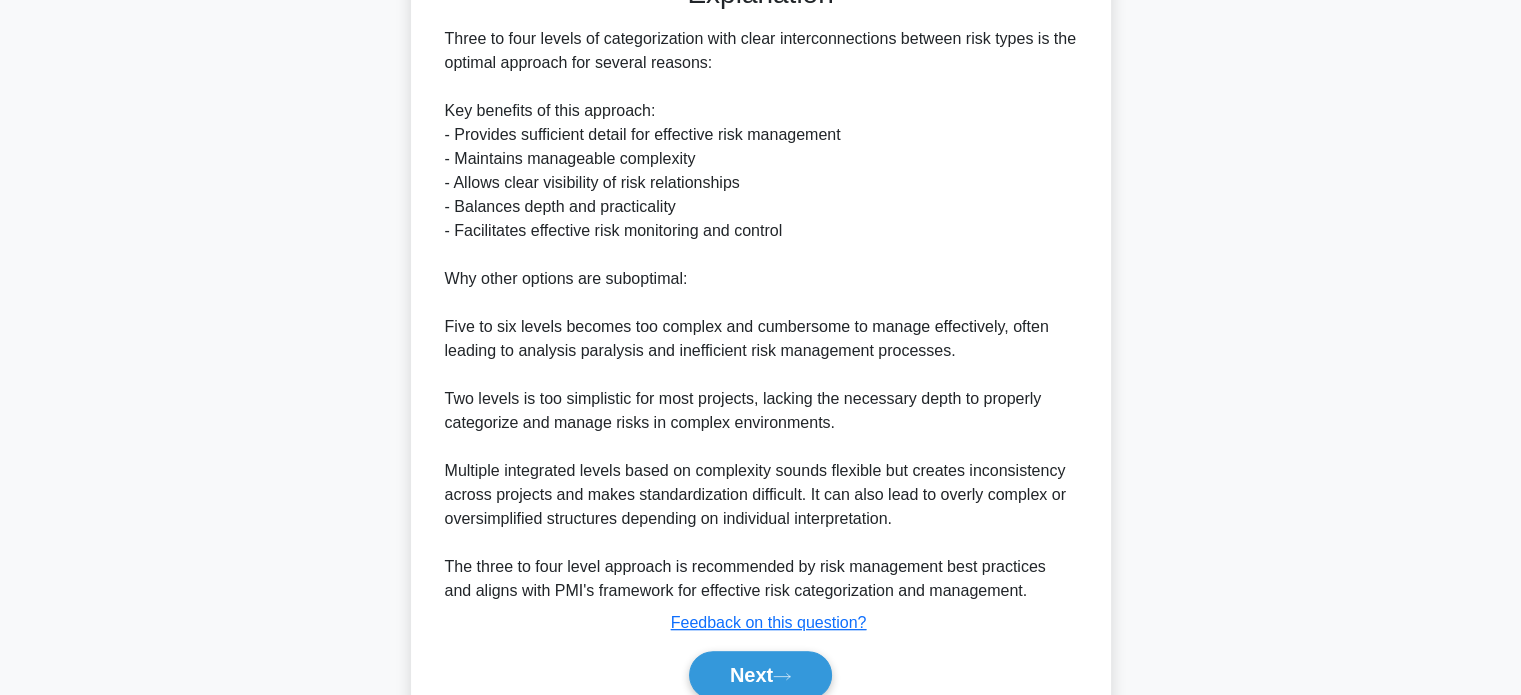 scroll, scrollTop: 754, scrollLeft: 0, axis: vertical 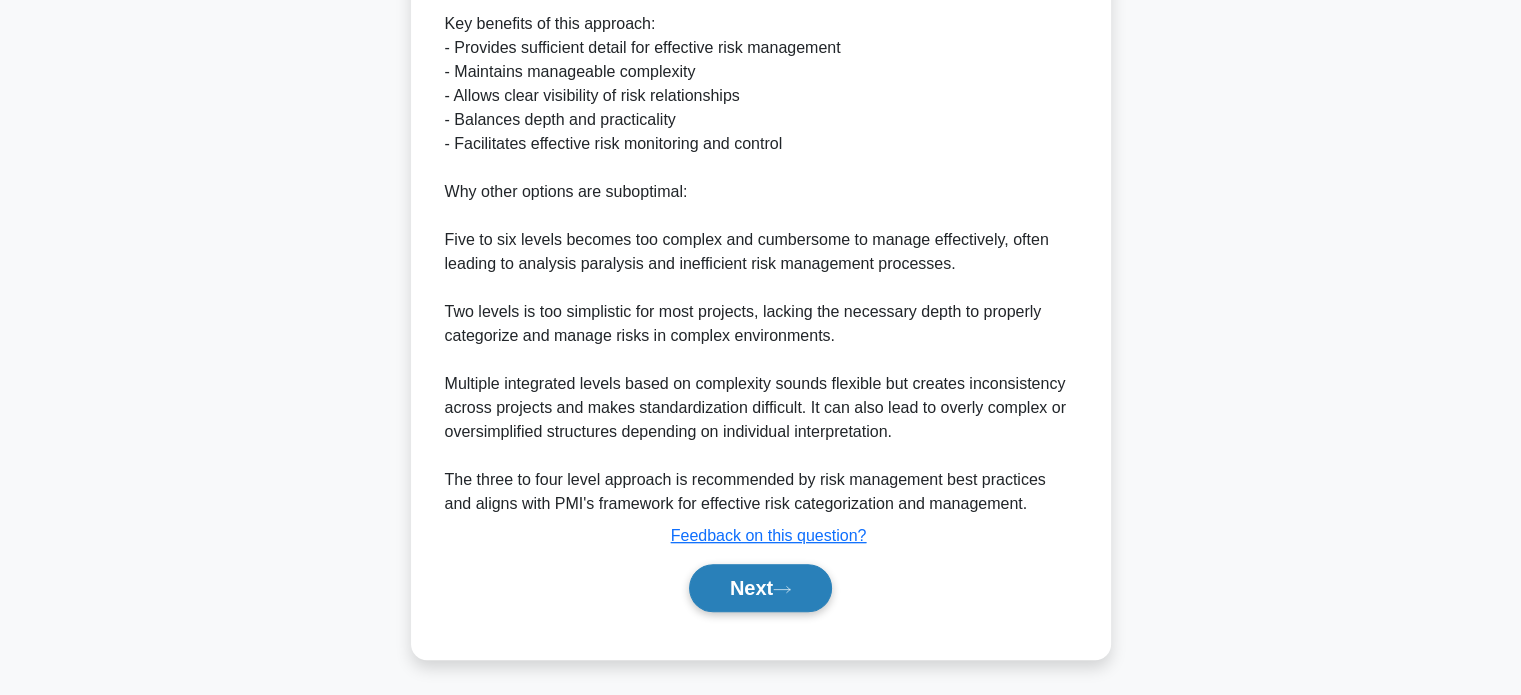 click on "Next" at bounding box center [760, 588] 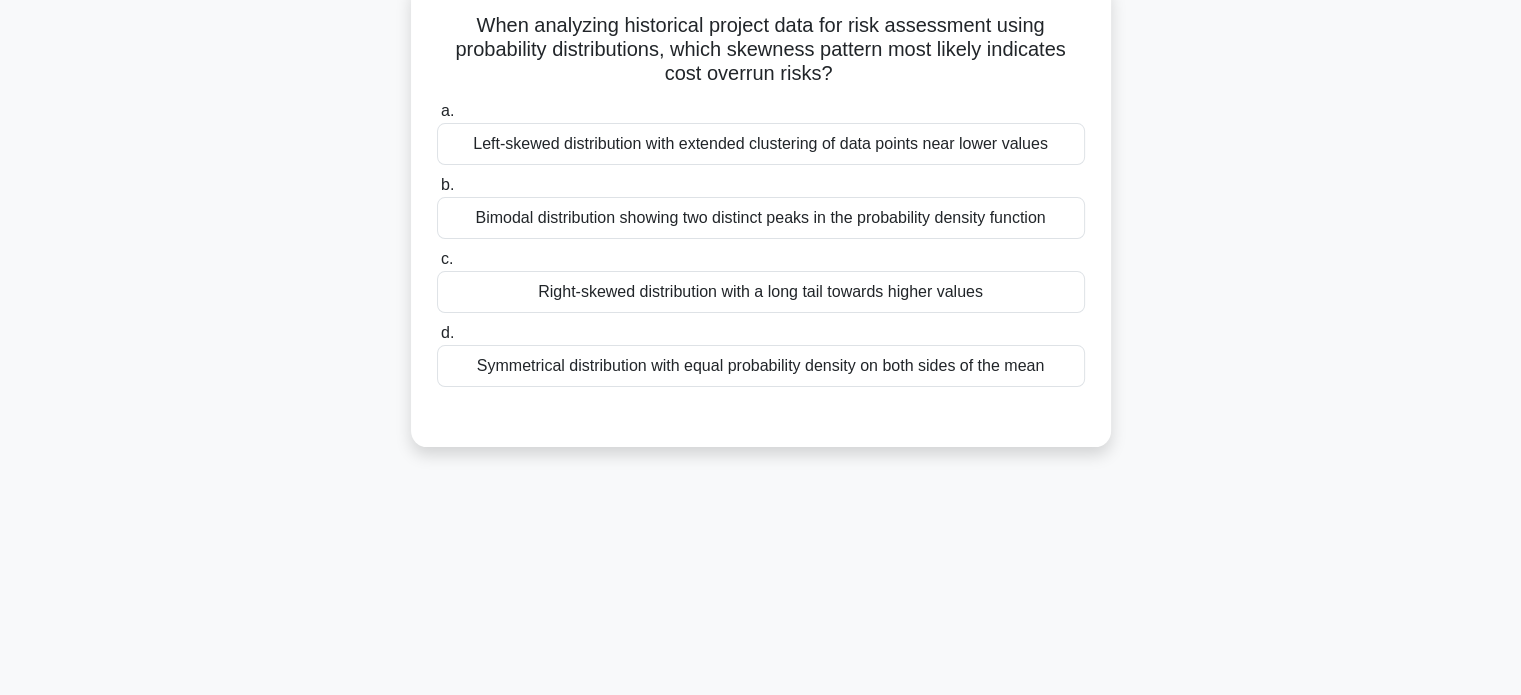 scroll, scrollTop: 160, scrollLeft: 0, axis: vertical 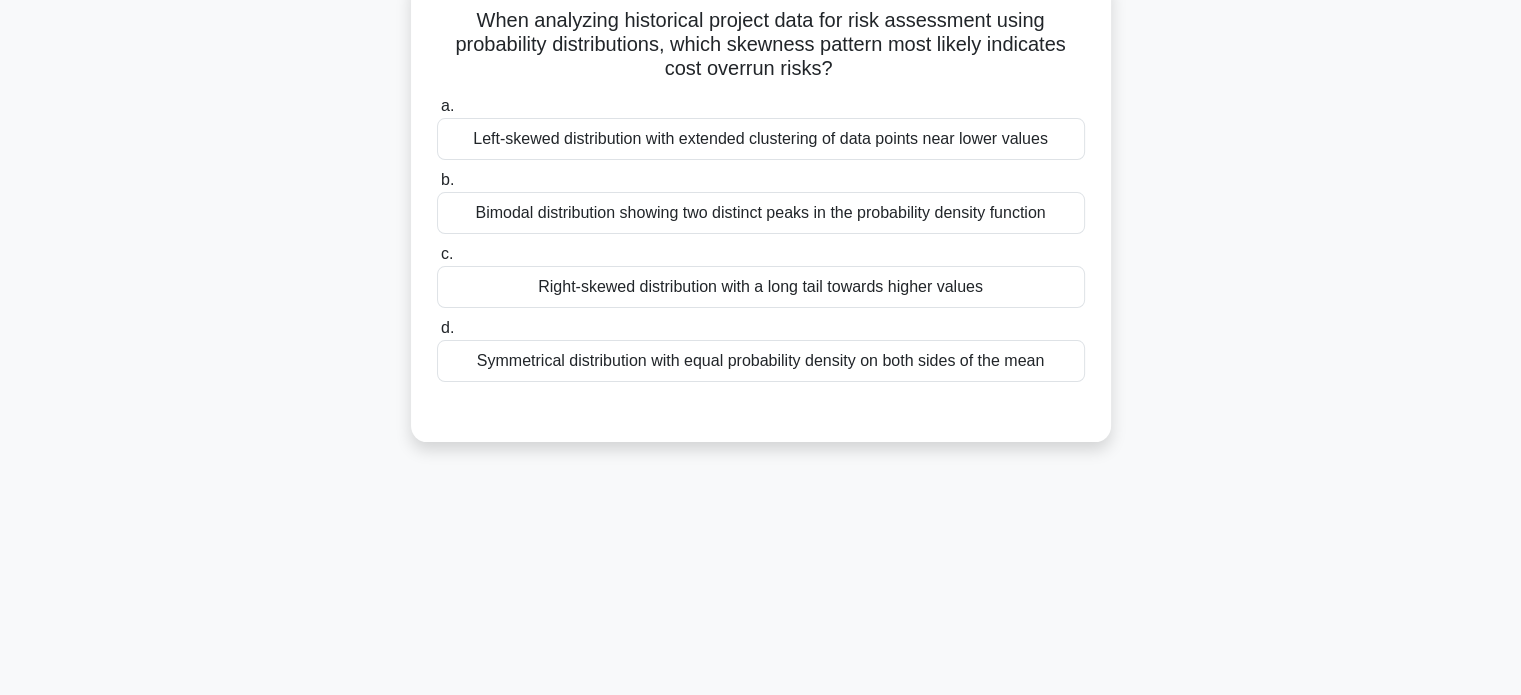 click on "Right-skewed distribution with a long tail towards higher values" at bounding box center [761, 287] 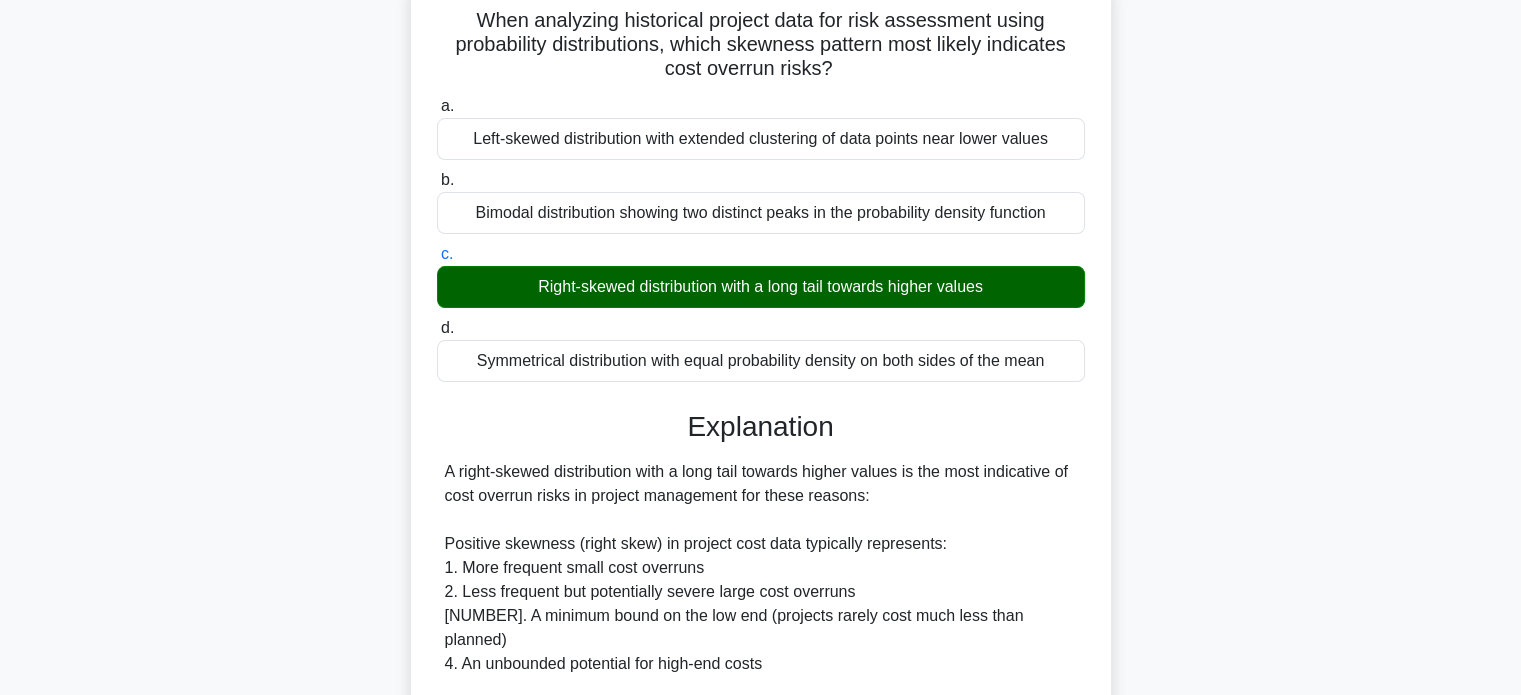 scroll, scrollTop: 560, scrollLeft: 0, axis: vertical 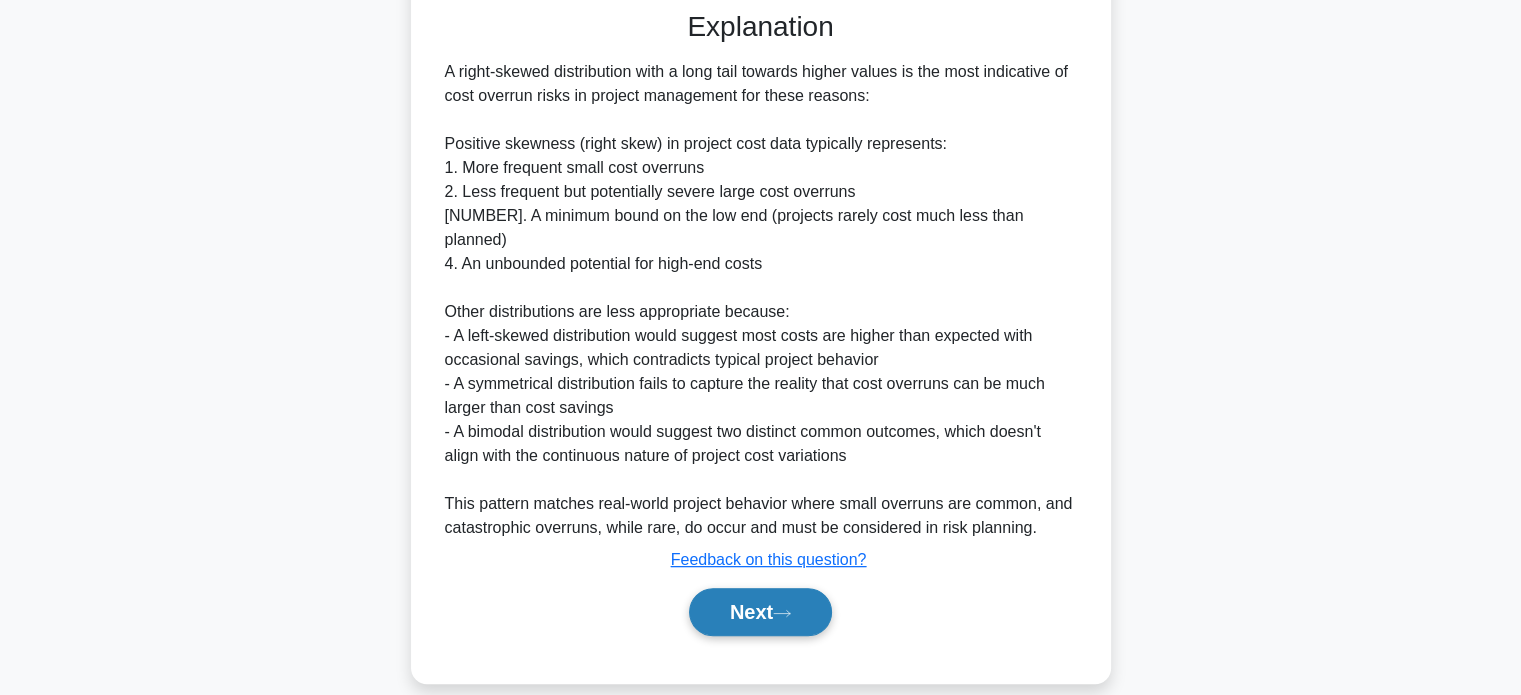 click on "Next" at bounding box center [760, 612] 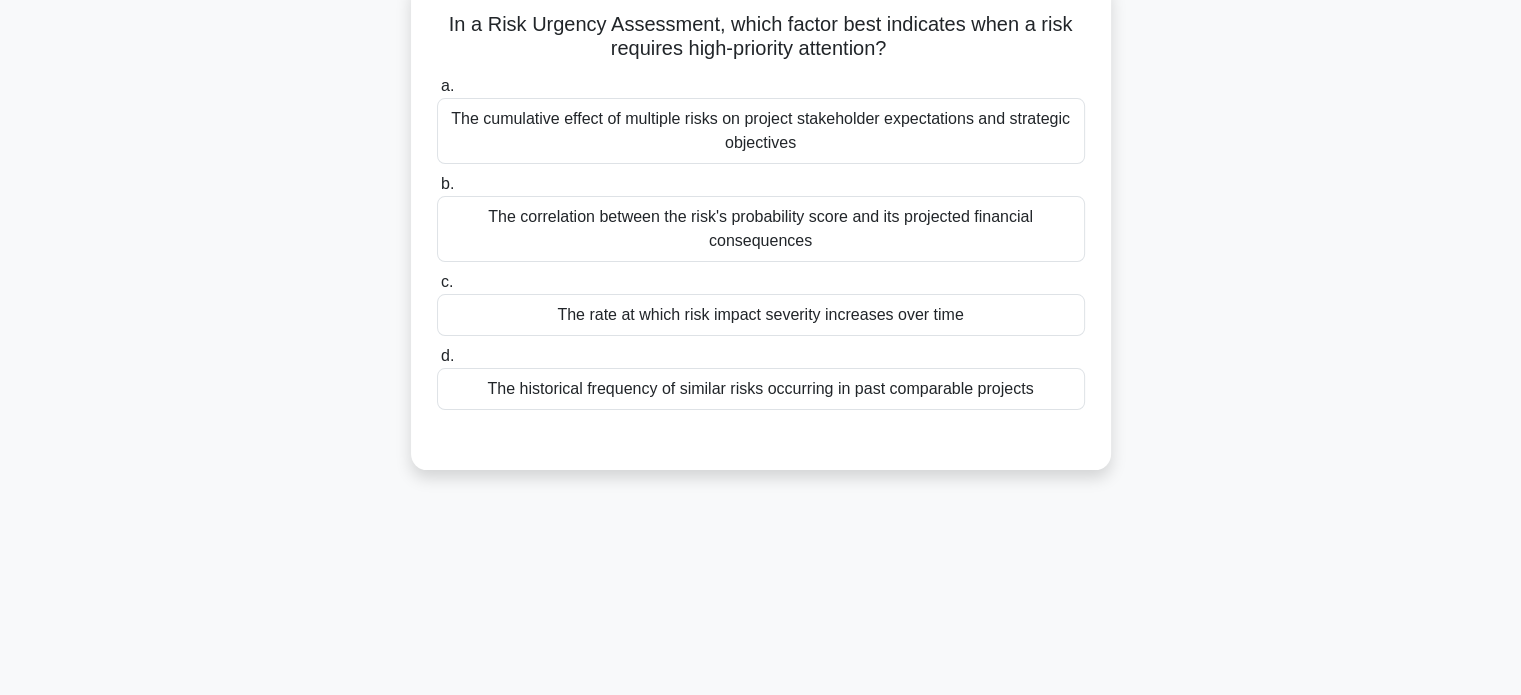 scroll, scrollTop: 160, scrollLeft: 0, axis: vertical 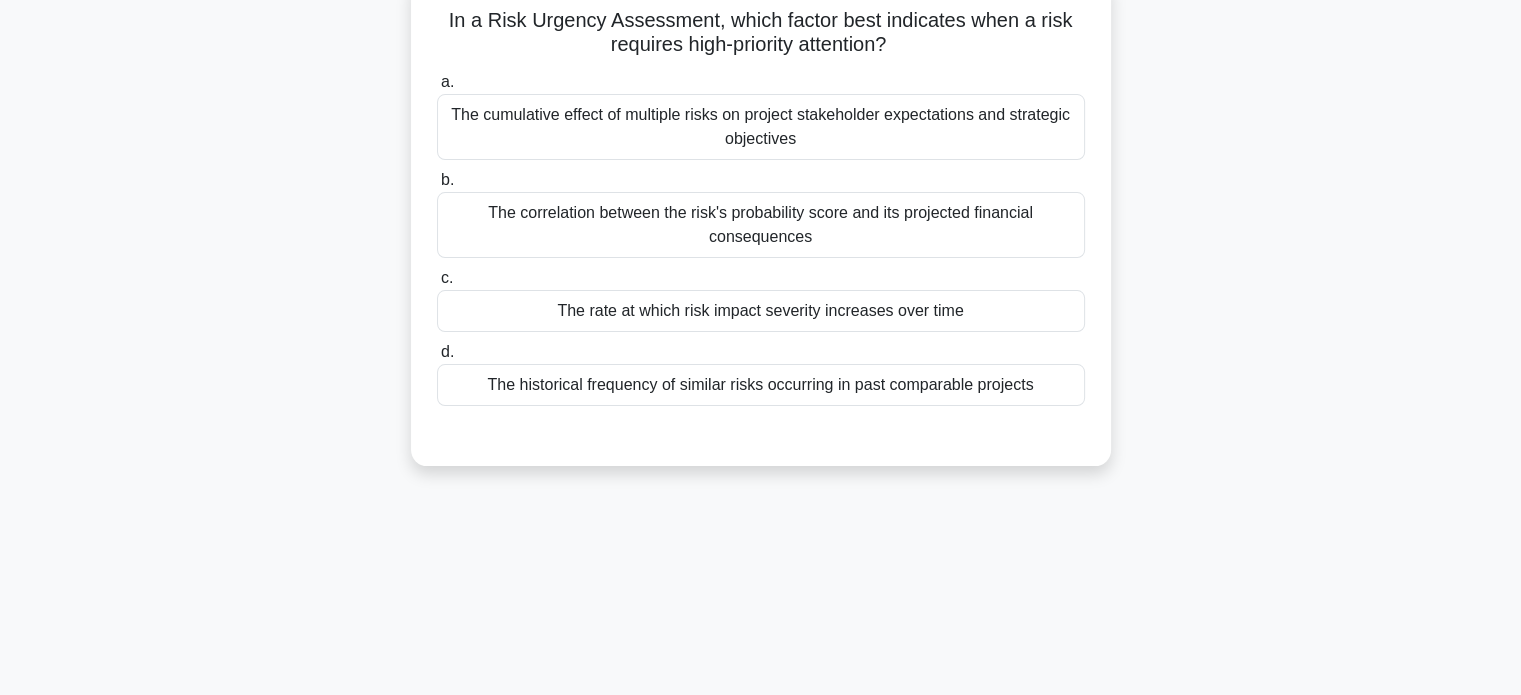 click on "The rate at which risk impact severity increases over time" at bounding box center (761, 311) 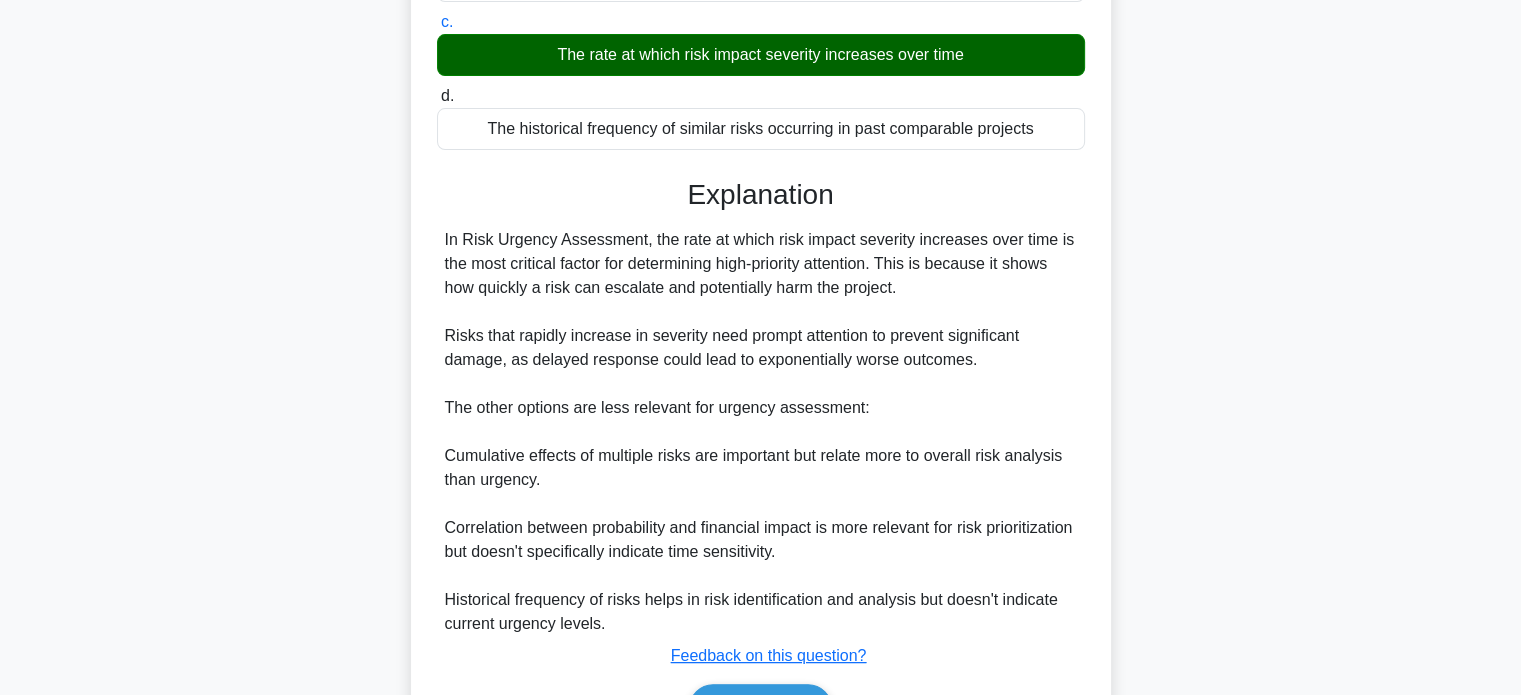scroll, scrollTop: 536, scrollLeft: 0, axis: vertical 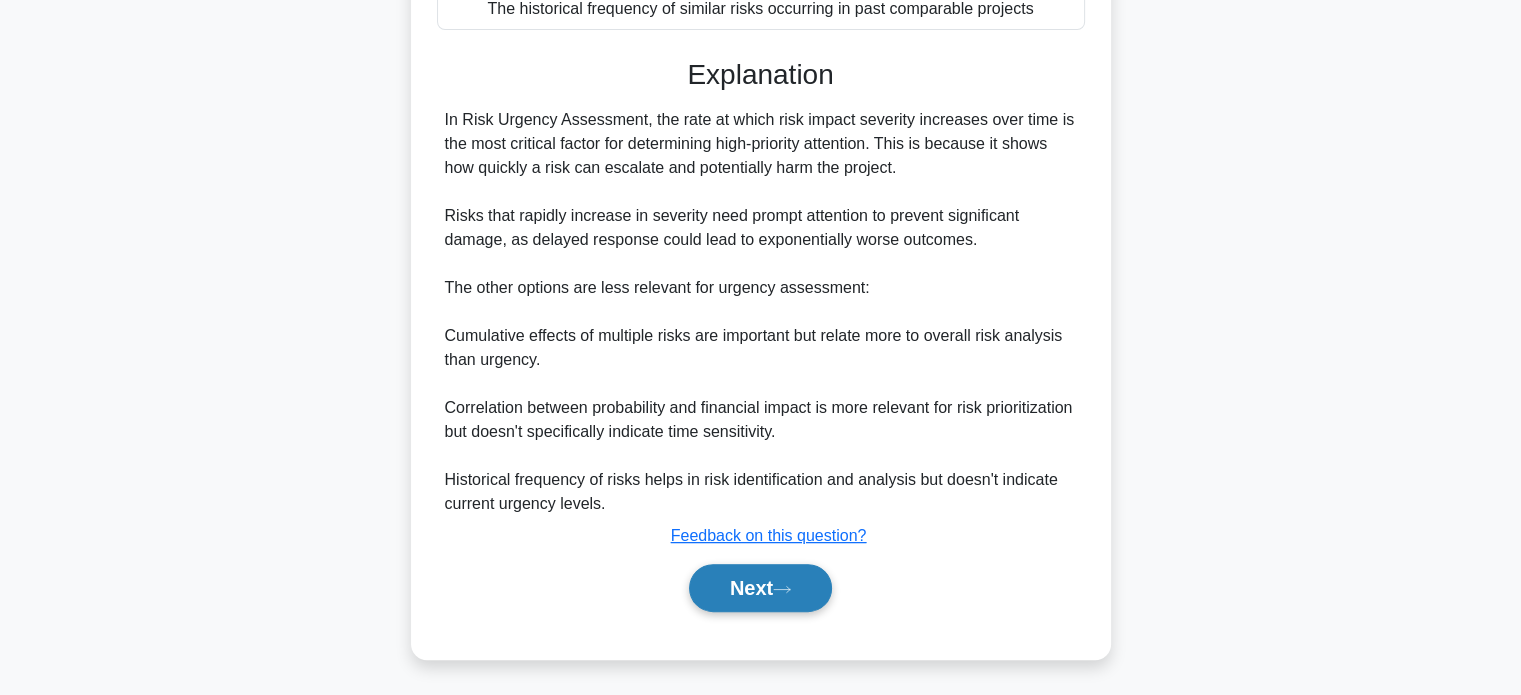 click on "Next" at bounding box center (760, 588) 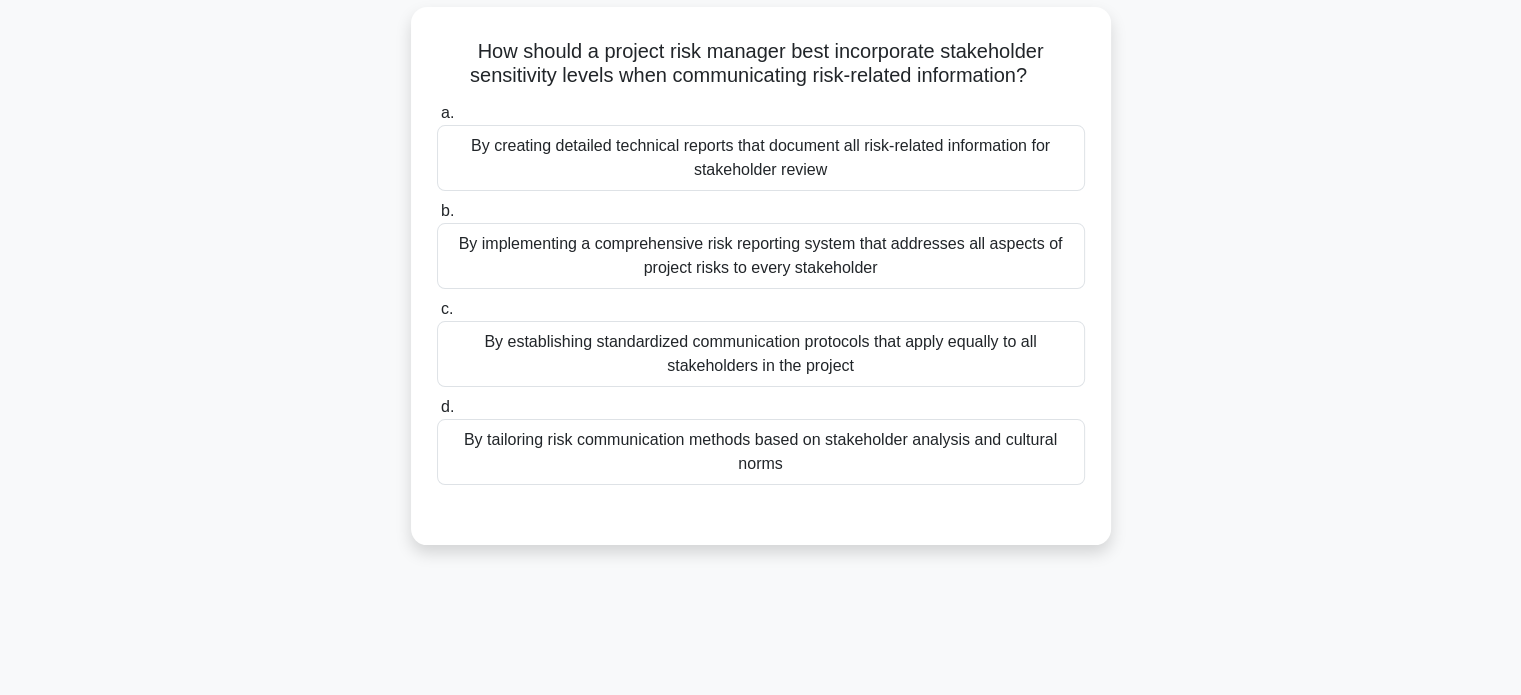 scroll, scrollTop: 138, scrollLeft: 0, axis: vertical 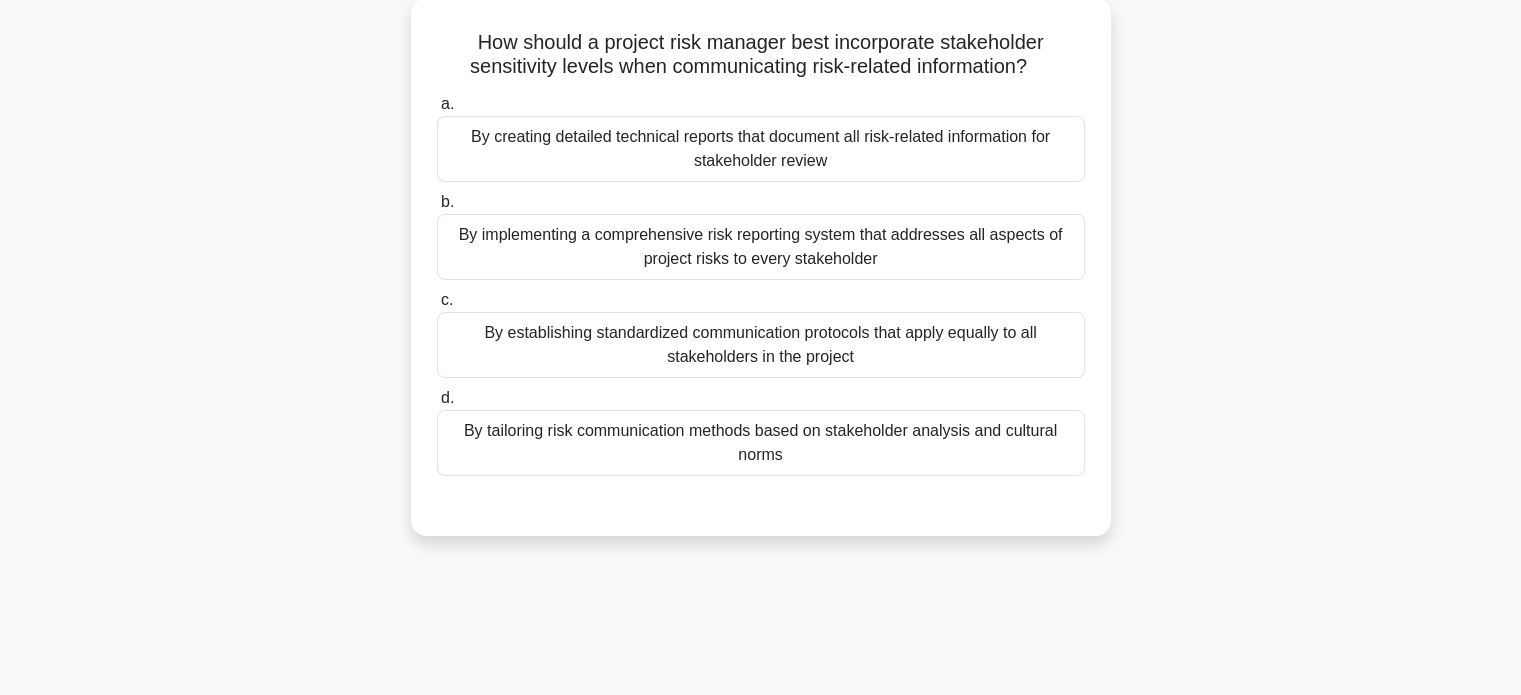click on "By tailoring risk communication methods based on stakeholder analysis and cultural norms" at bounding box center [761, 443] 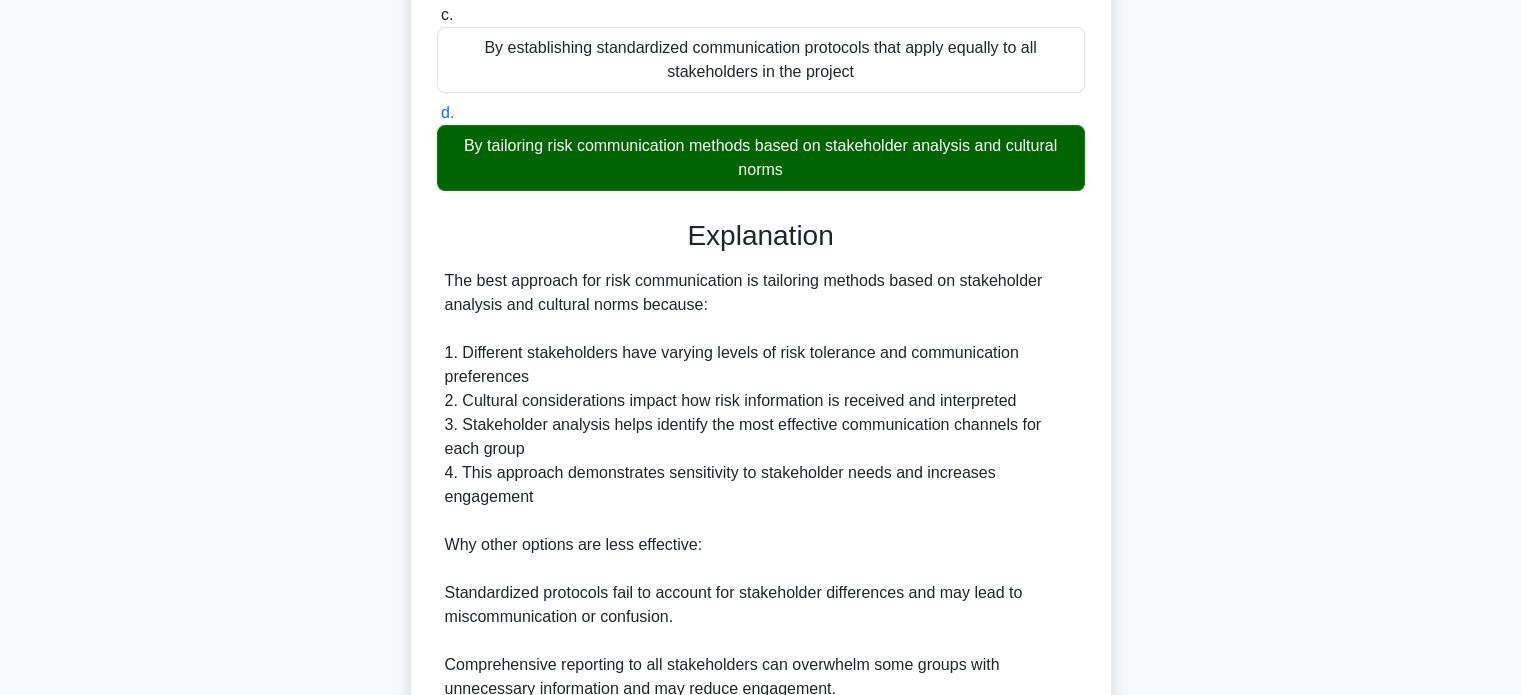 scroll, scrollTop: 680, scrollLeft: 0, axis: vertical 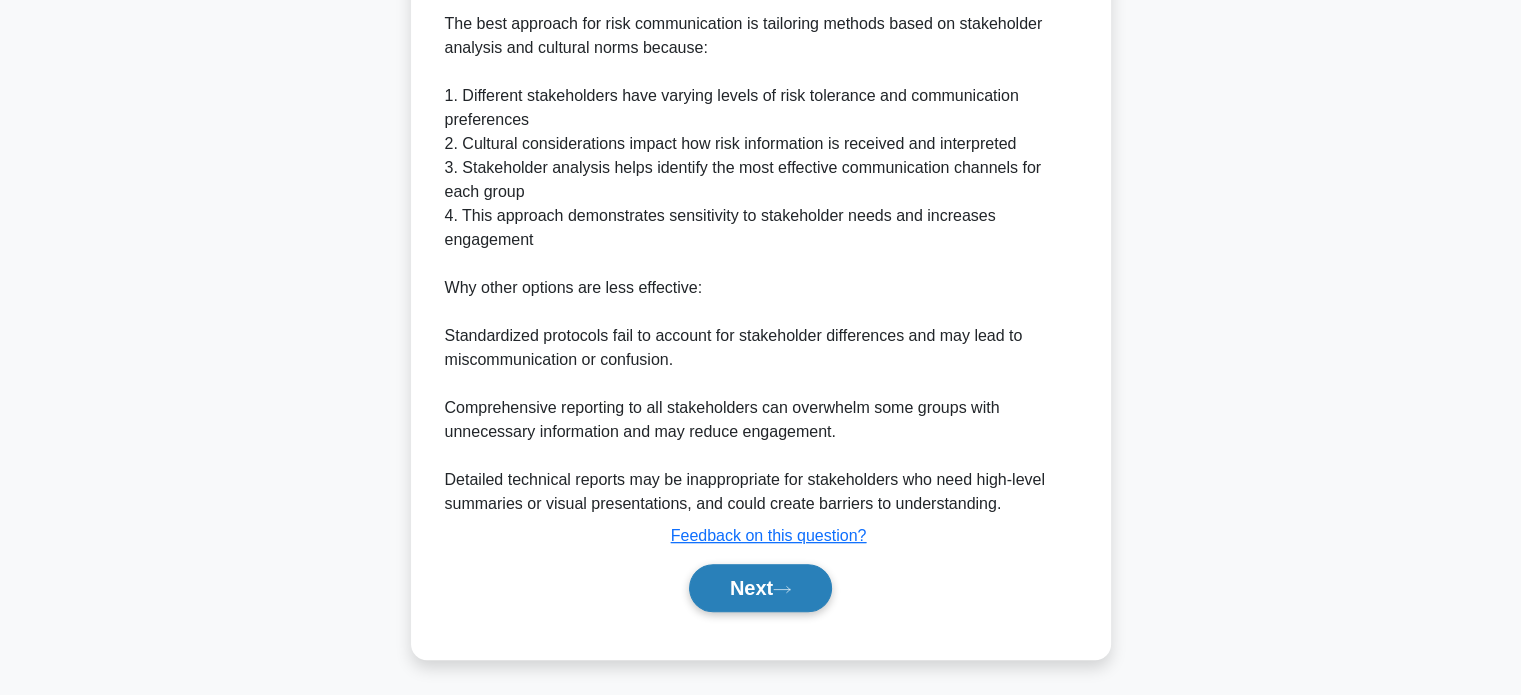 click on "Next" at bounding box center [760, 588] 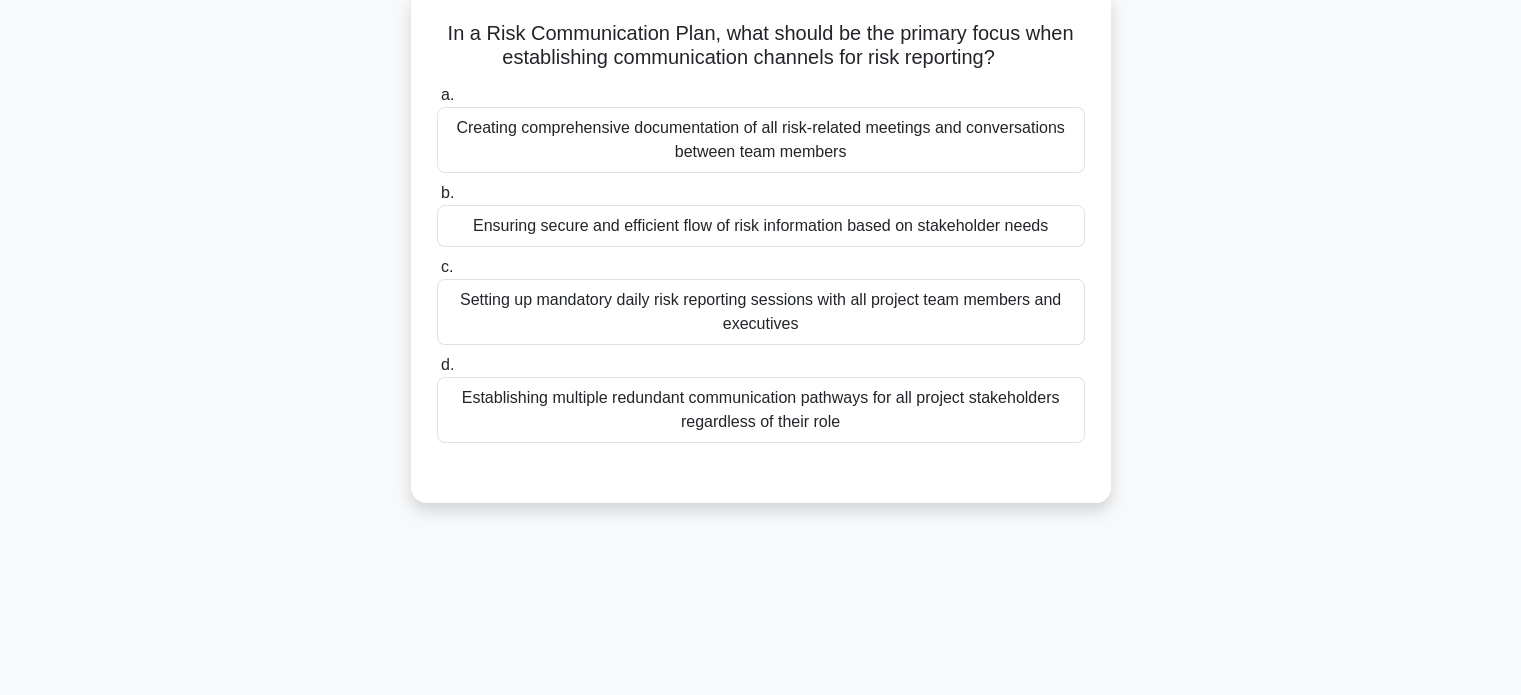 scroll, scrollTop: 151, scrollLeft: 0, axis: vertical 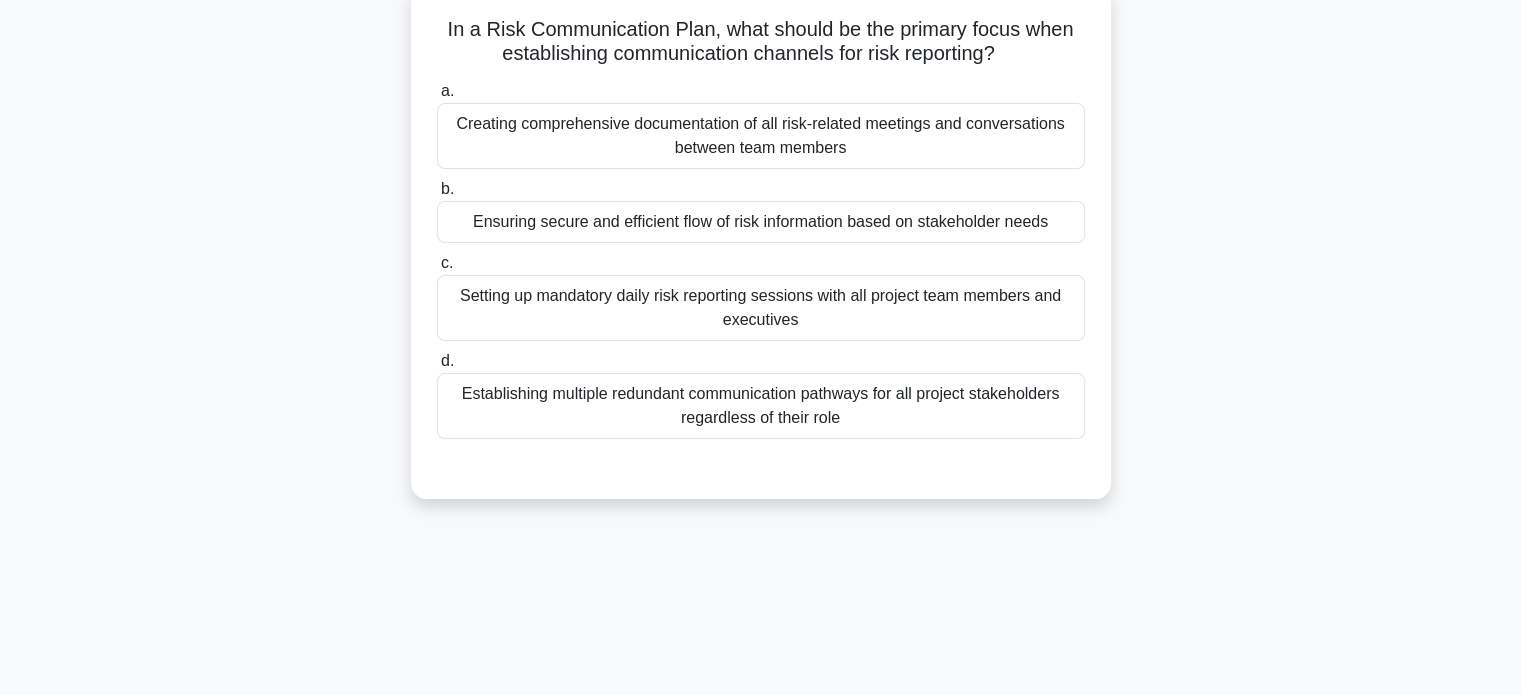 click on "Ensuring secure and efficient flow of risk information based on stakeholder needs" at bounding box center [761, 222] 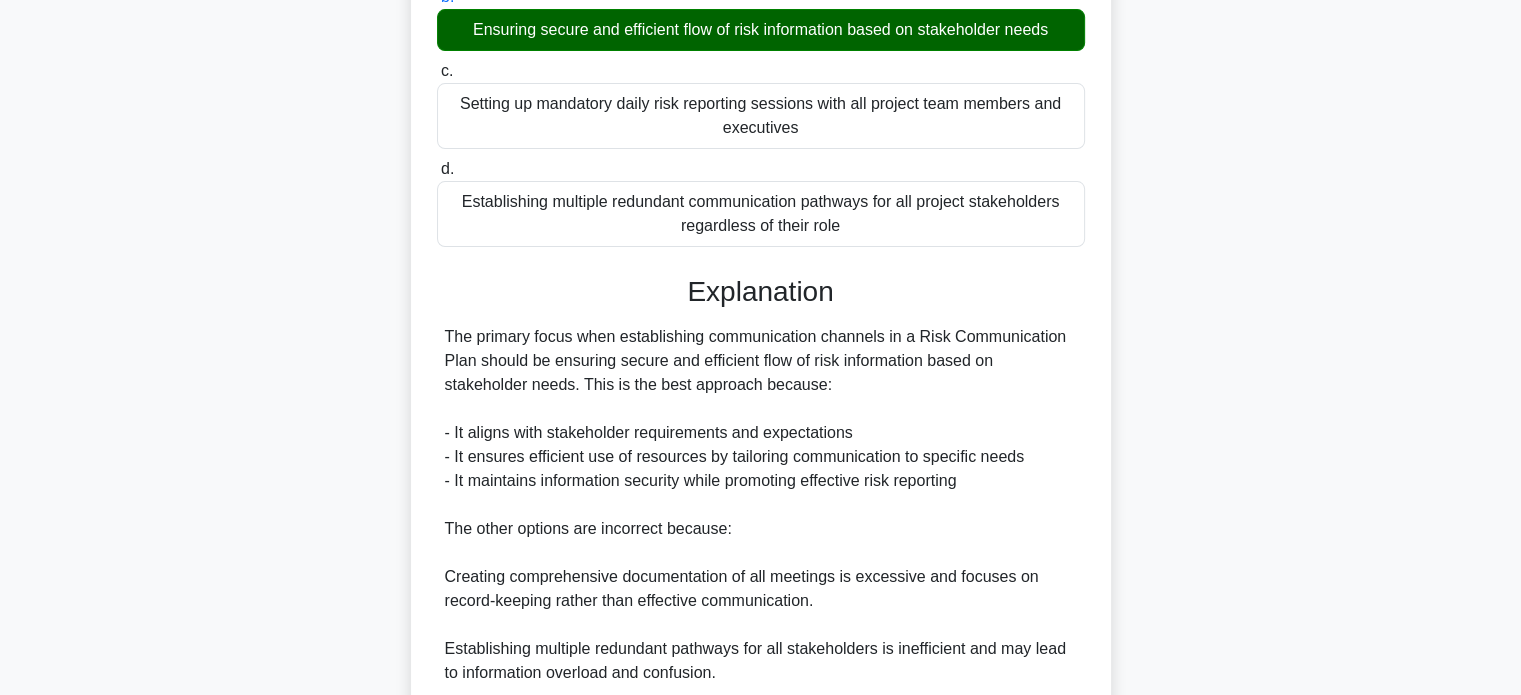 scroll, scrollTop: 608, scrollLeft: 0, axis: vertical 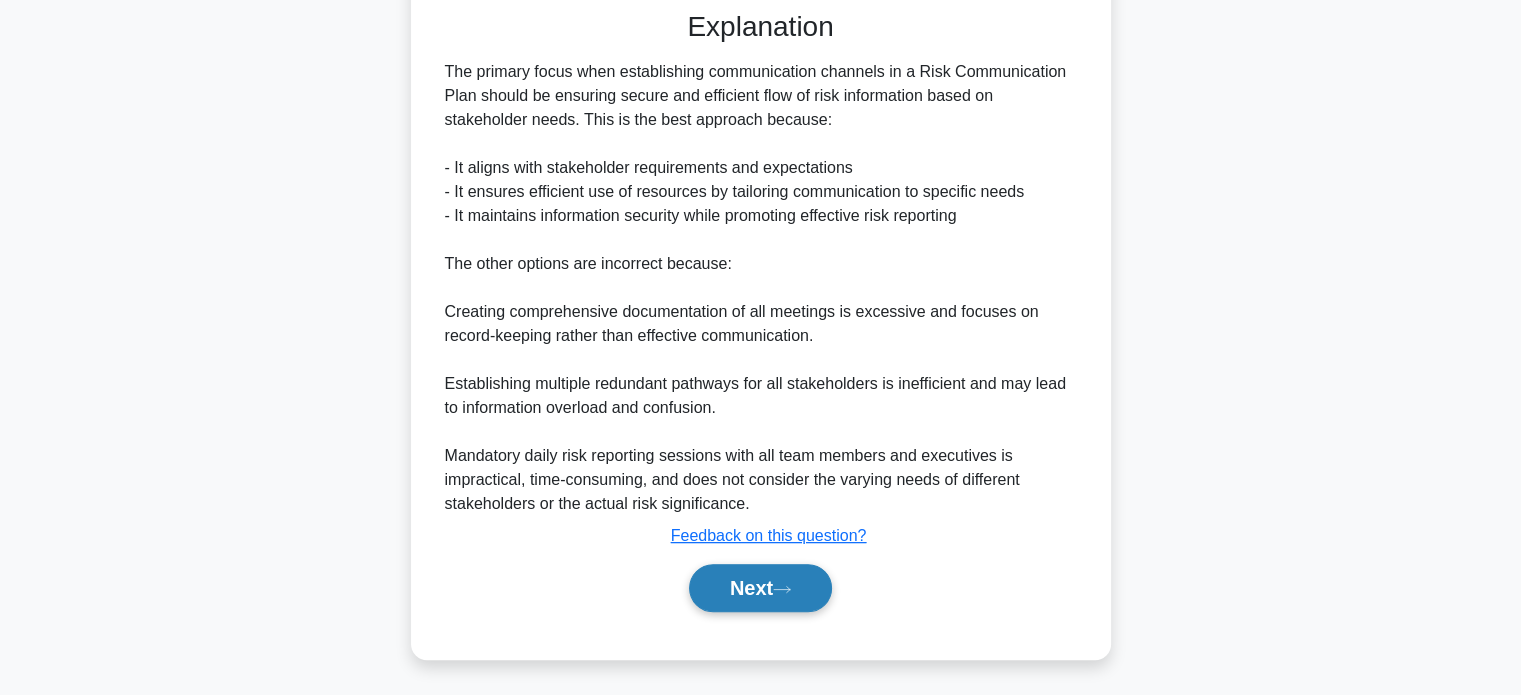click on "Next" at bounding box center [760, 588] 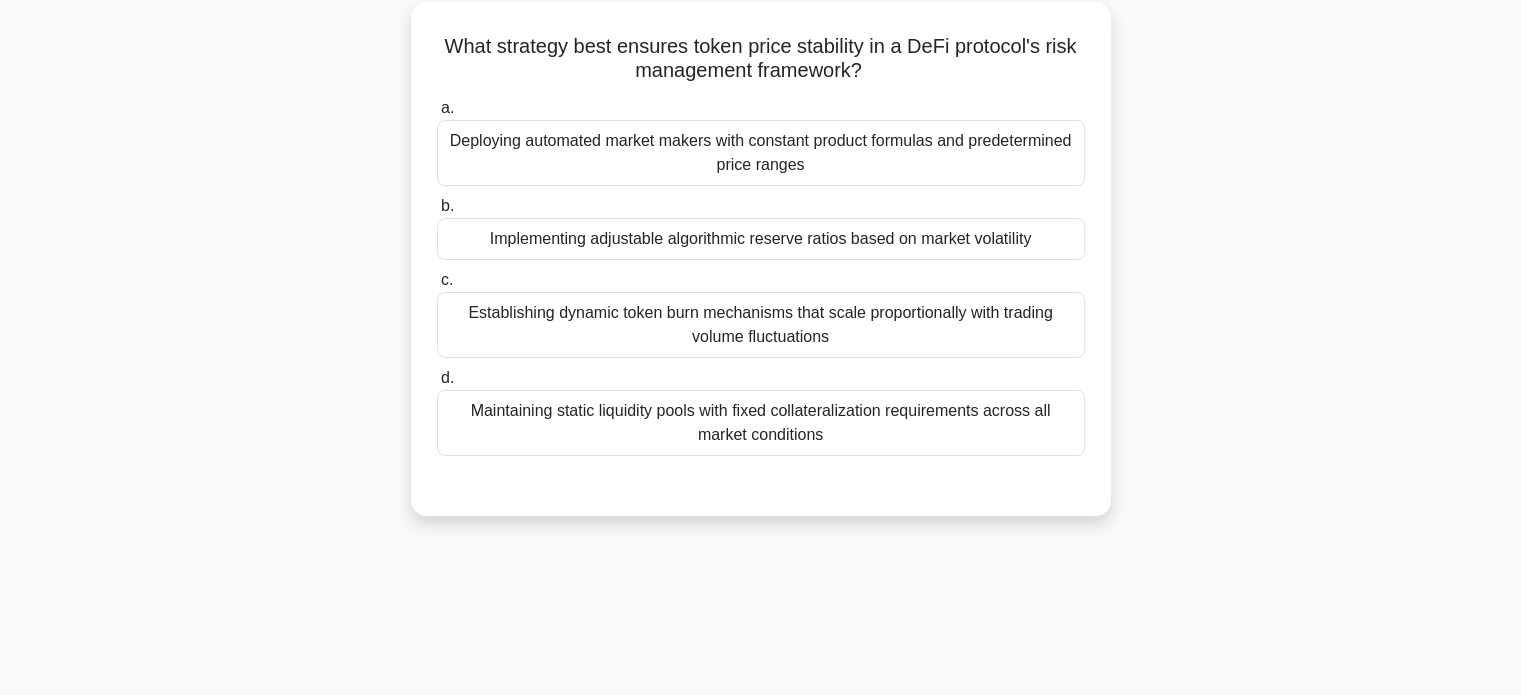 scroll, scrollTop: 136, scrollLeft: 0, axis: vertical 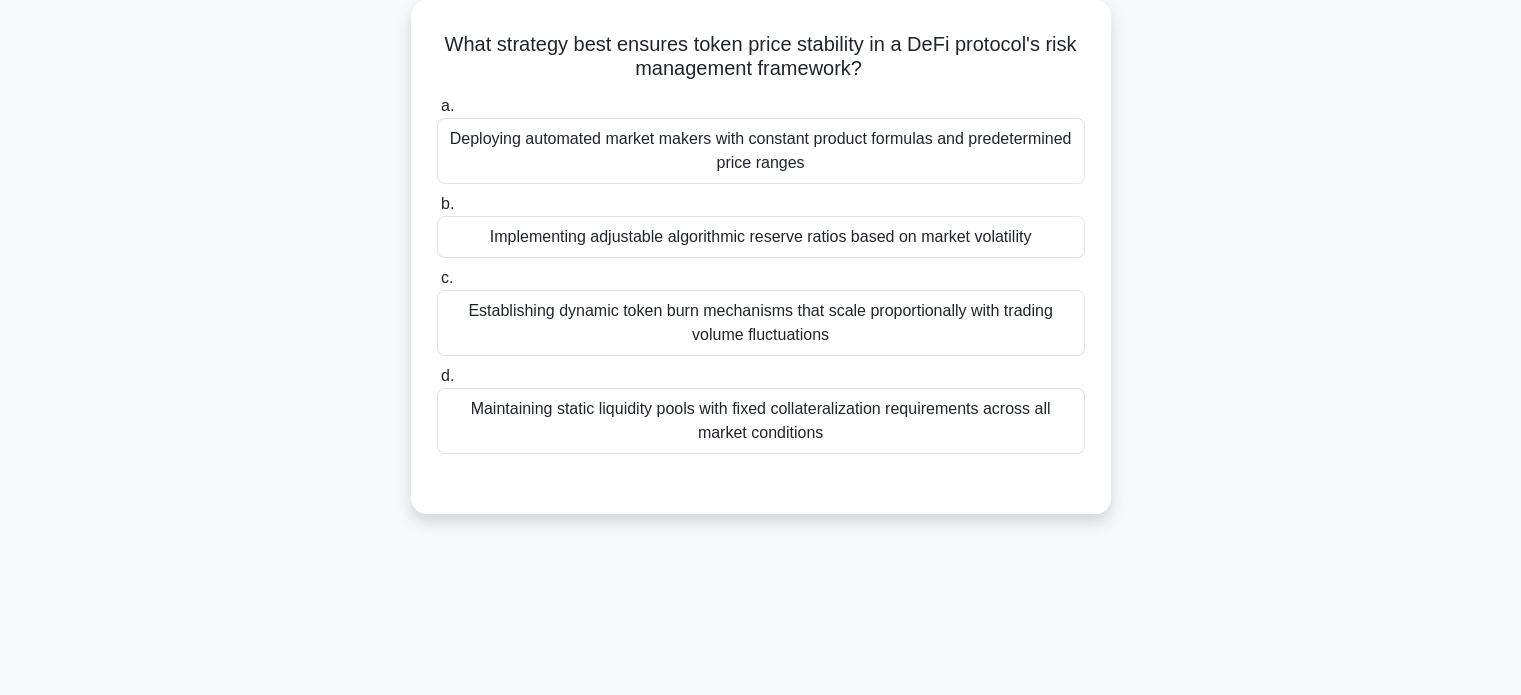 click on "Deploying automated market makers with constant product formulas and predetermined price ranges" at bounding box center [761, 151] 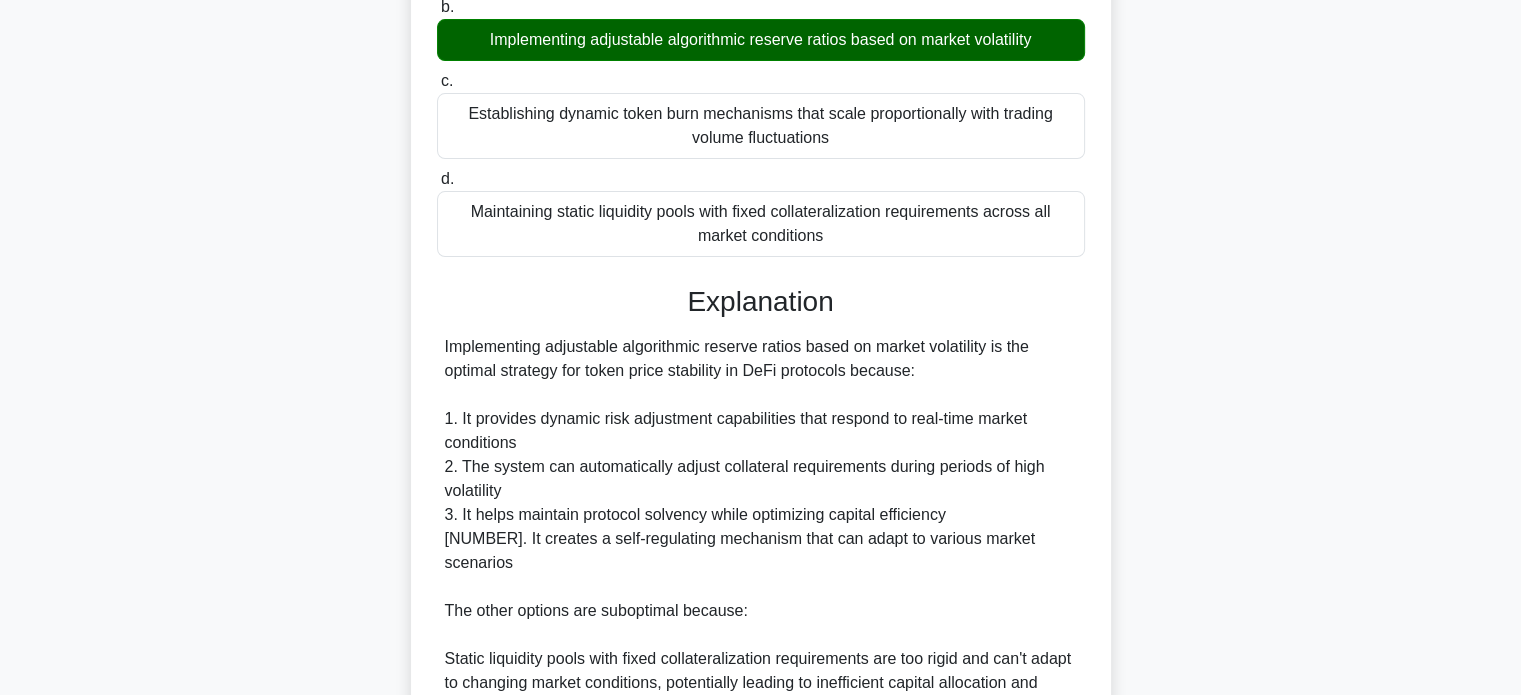 scroll, scrollTop: 682, scrollLeft: 0, axis: vertical 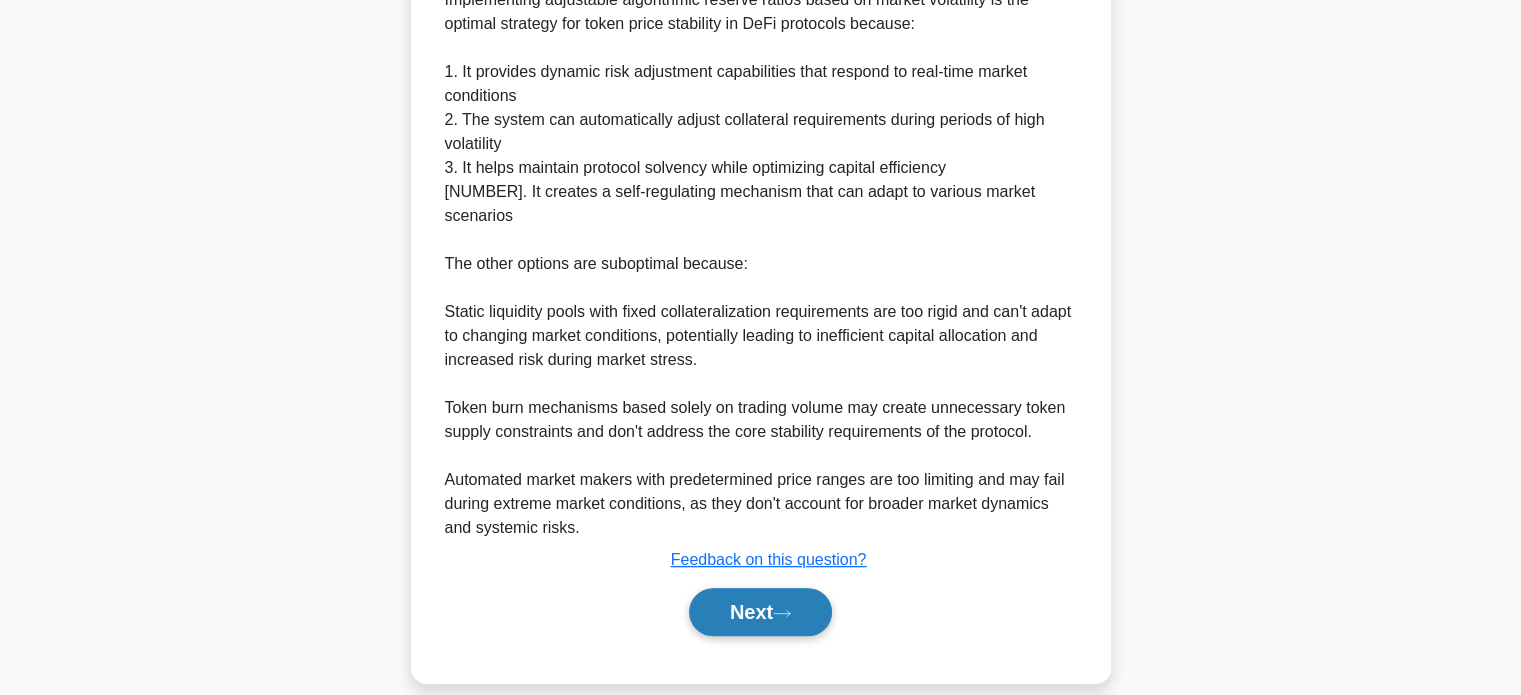 click on "Next" at bounding box center (760, 612) 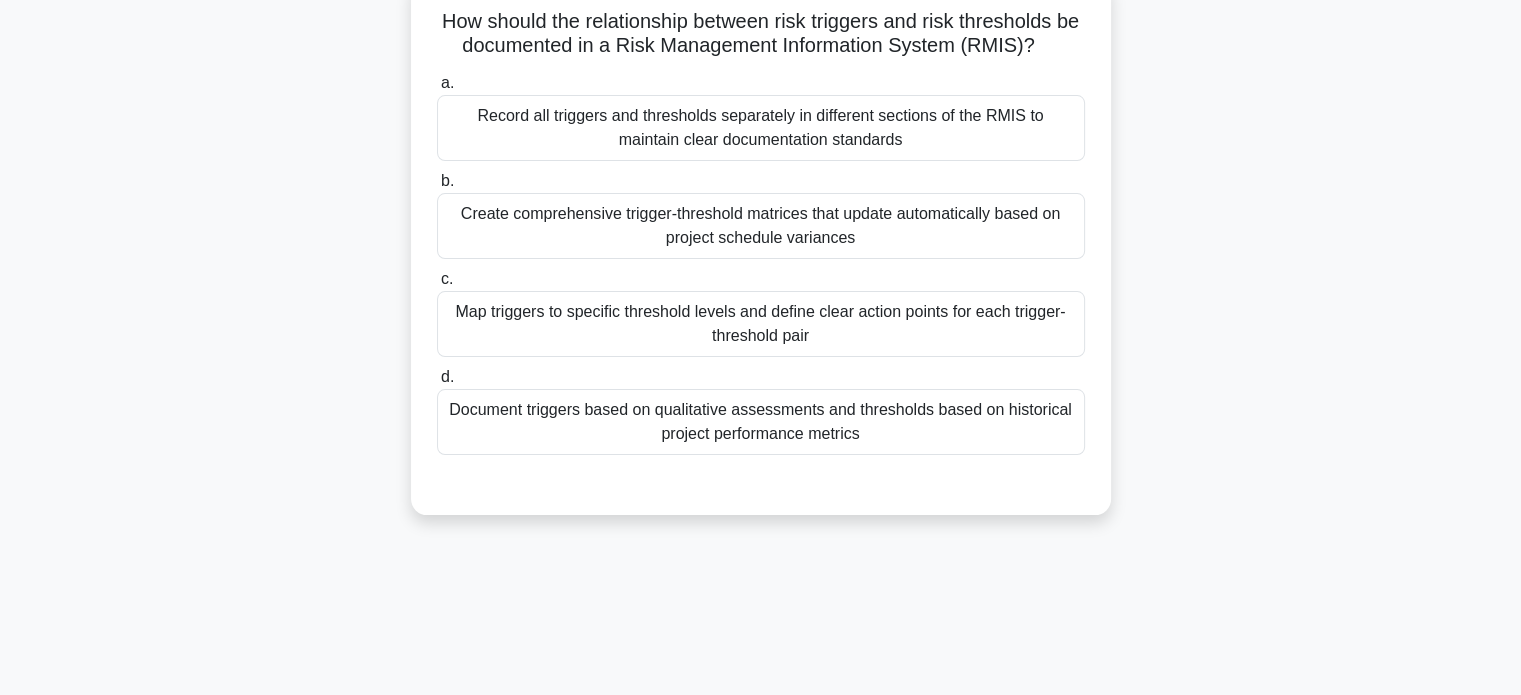 scroll, scrollTop: 160, scrollLeft: 0, axis: vertical 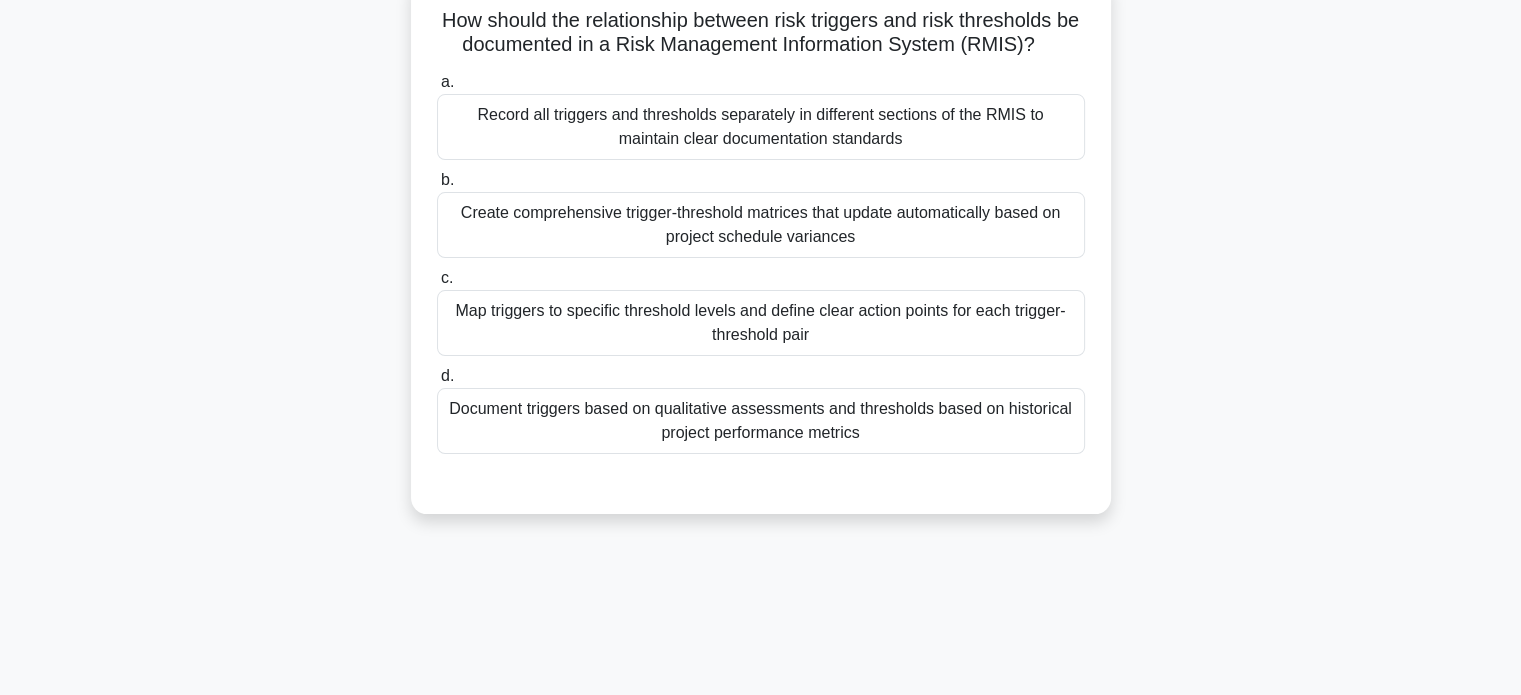 click on "Map triggers to specific threshold levels and define clear action points for each trigger-threshold pair" at bounding box center (761, 323) 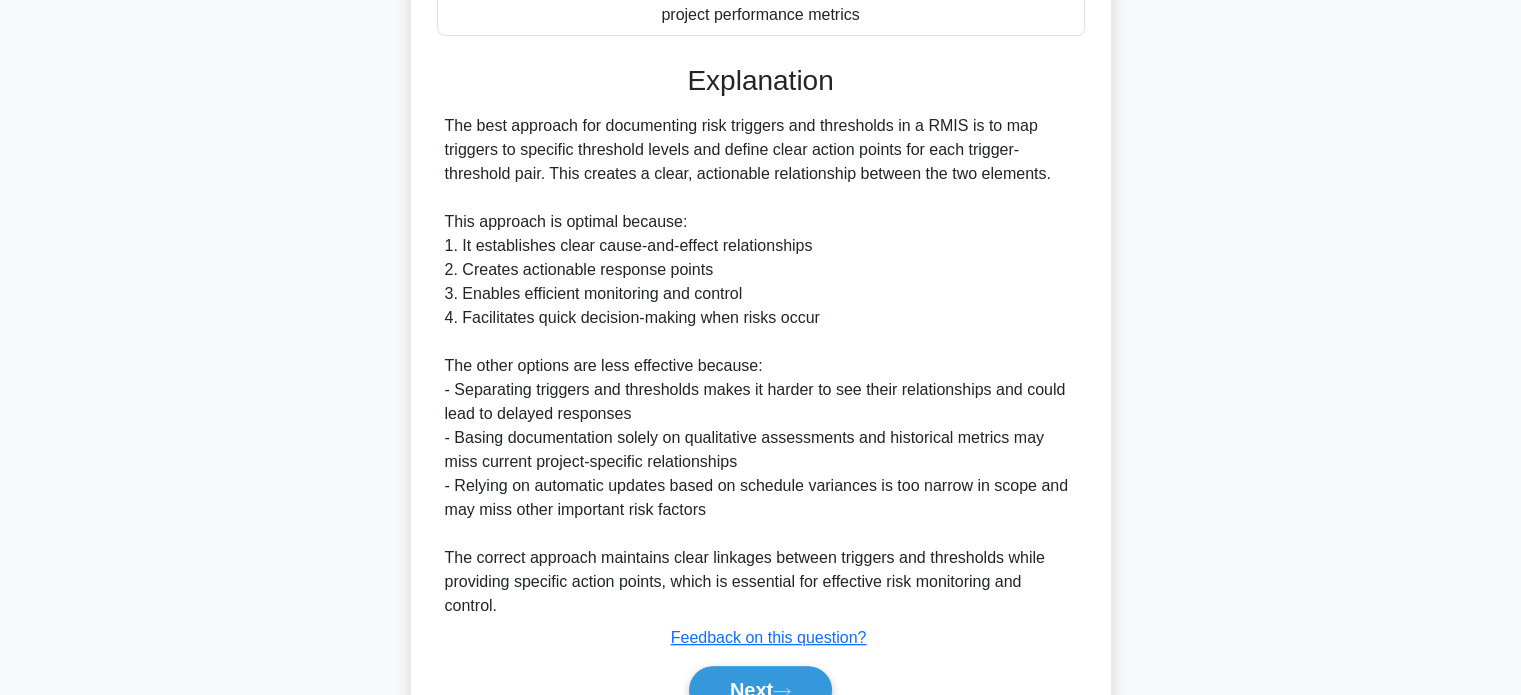 scroll, scrollTop: 680, scrollLeft: 0, axis: vertical 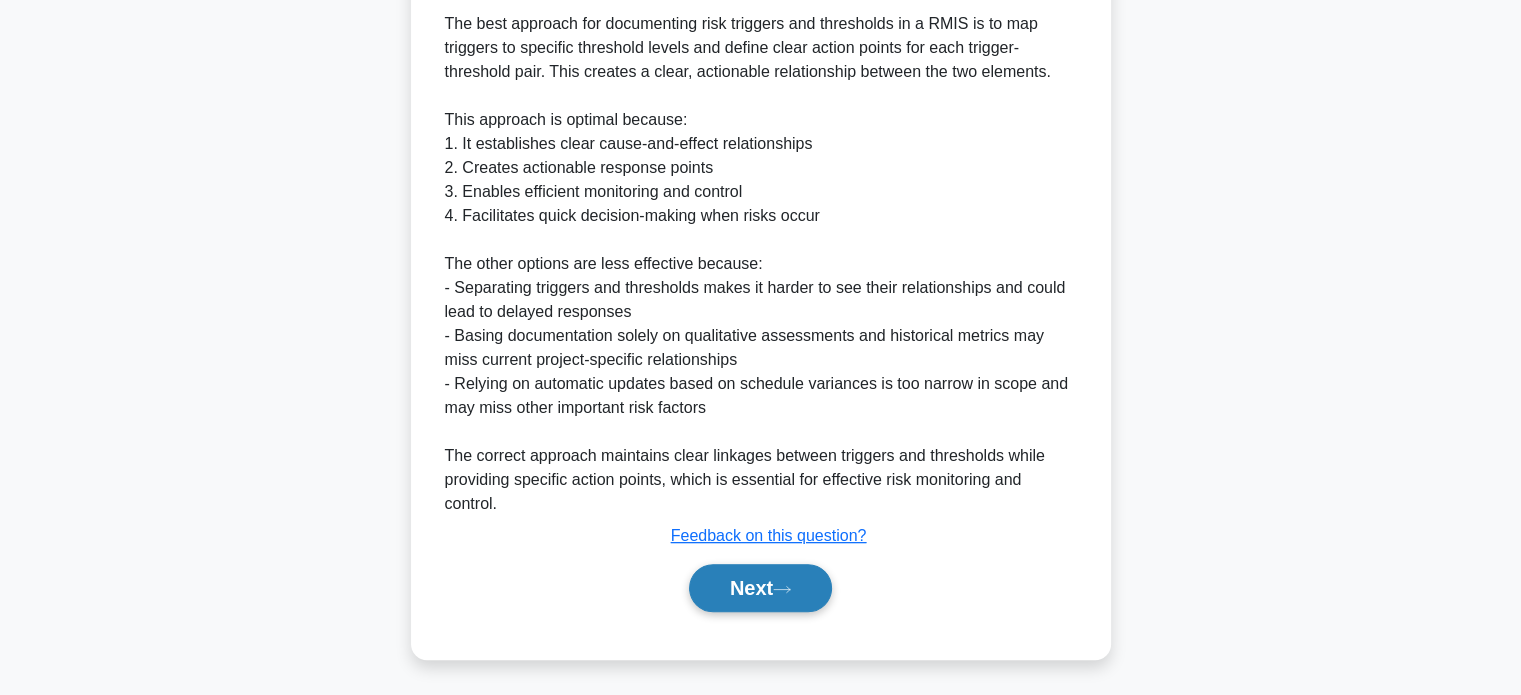 click on "Next" at bounding box center [760, 588] 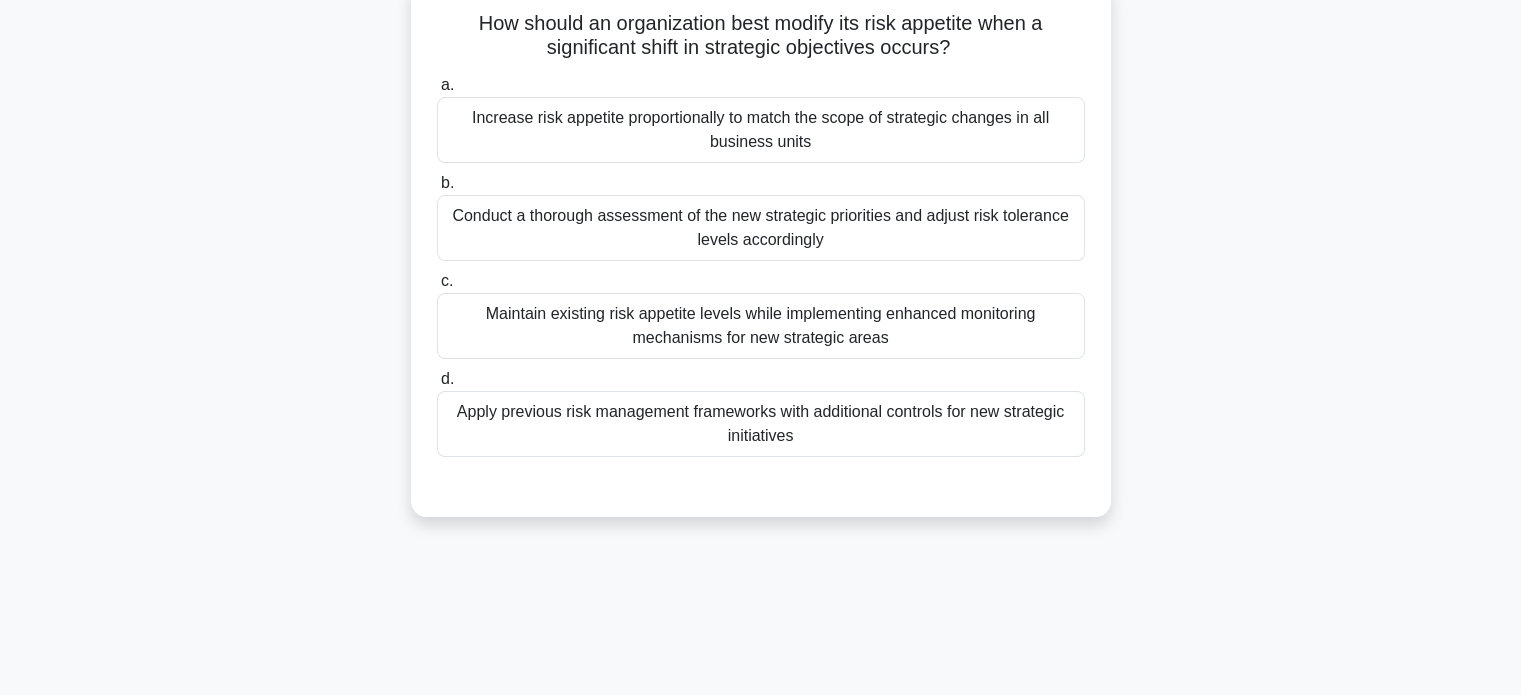 scroll, scrollTop: 159, scrollLeft: 0, axis: vertical 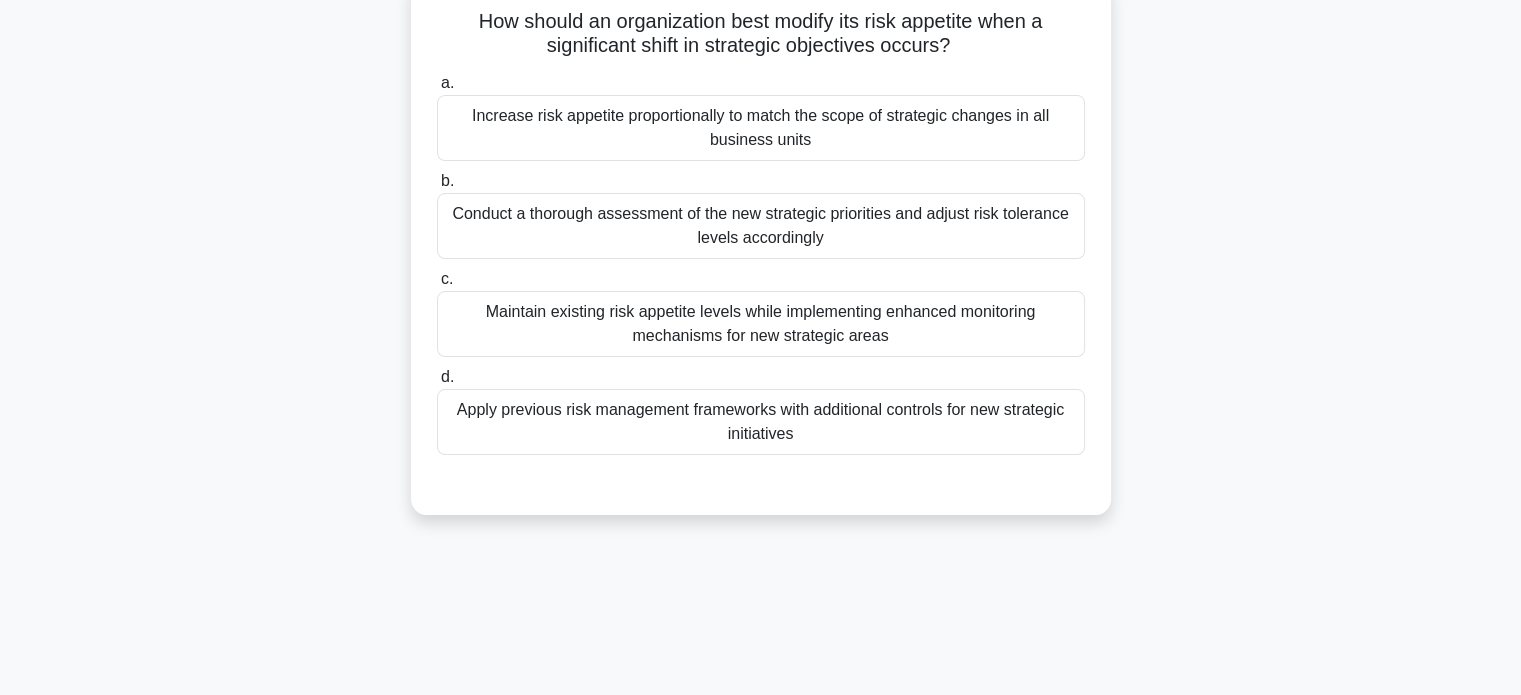 click on "Conduct a thorough assessment of the new strategic priorities and adjust risk tolerance levels accordingly" at bounding box center [761, 226] 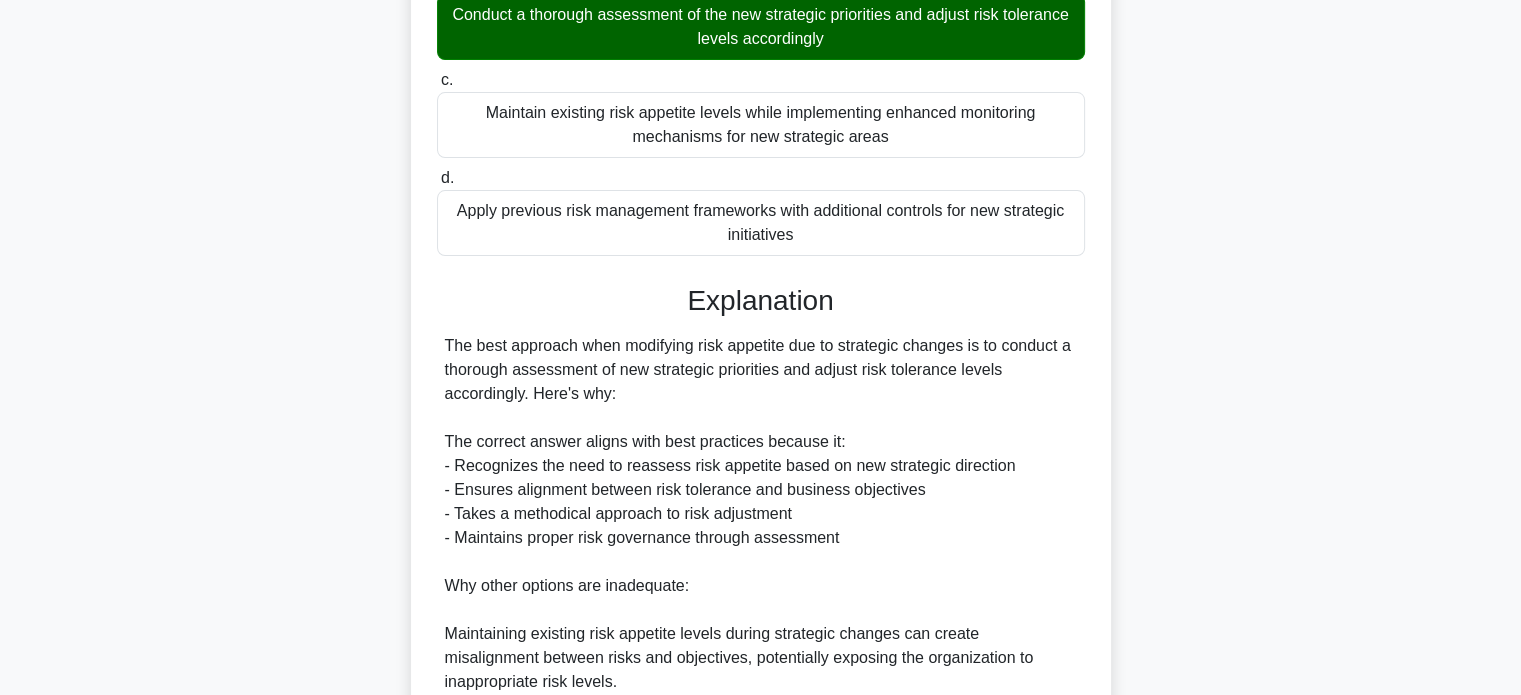 scroll, scrollTop: 704, scrollLeft: 0, axis: vertical 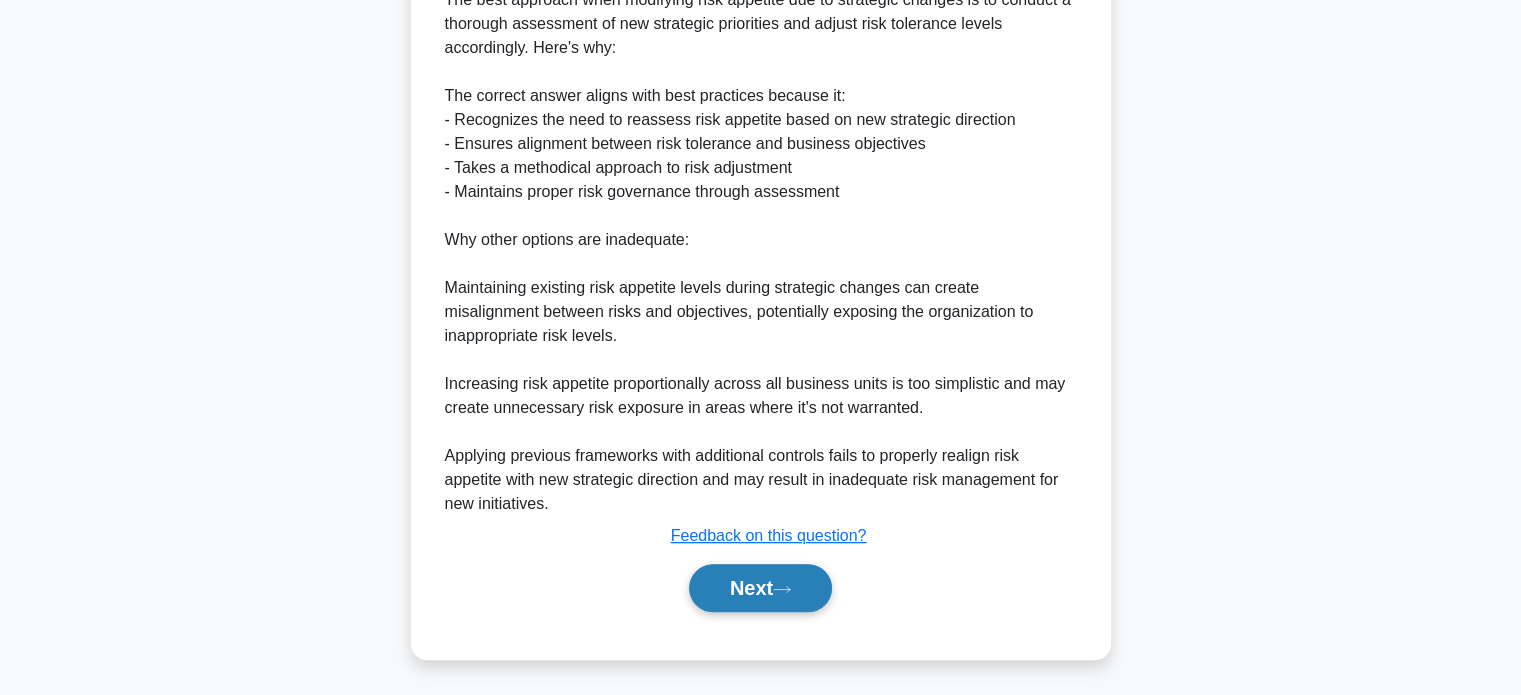 click on "Next" at bounding box center (760, 588) 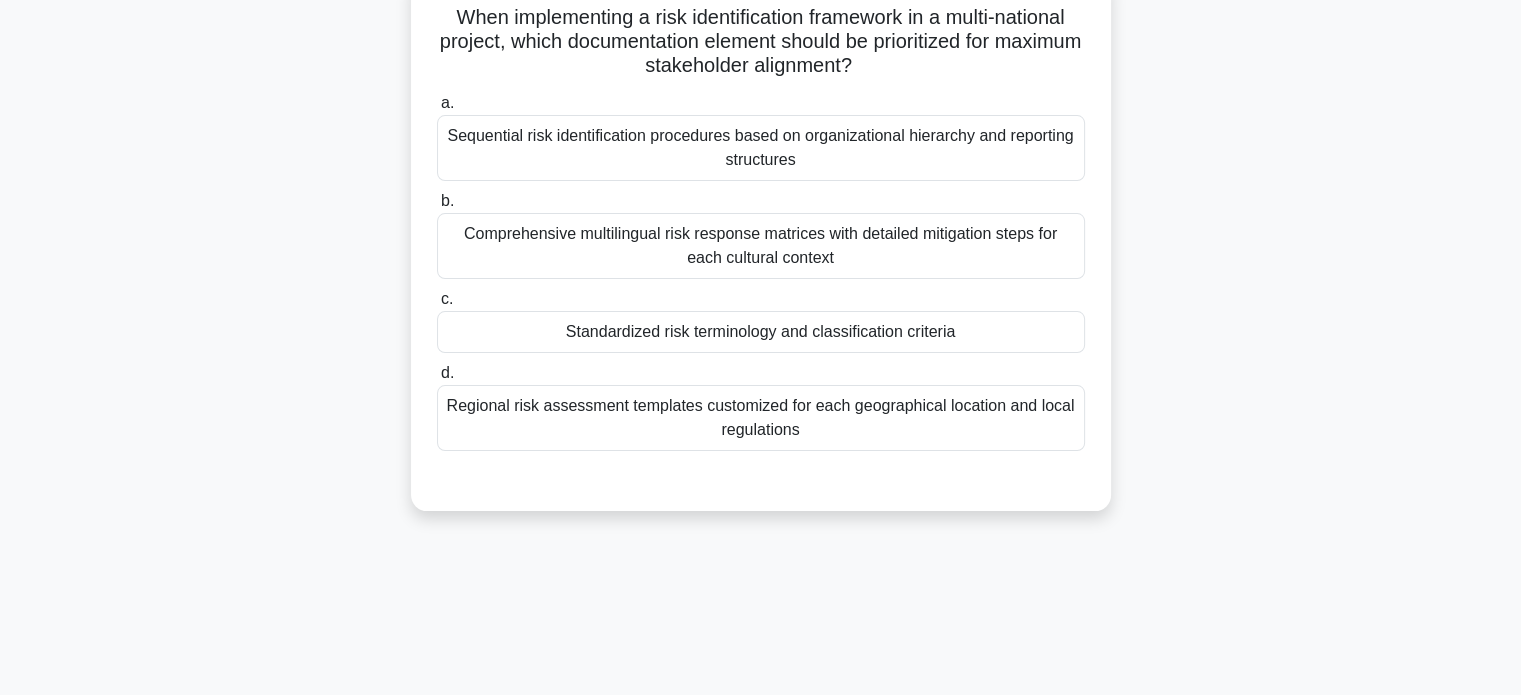 scroll, scrollTop: 165, scrollLeft: 0, axis: vertical 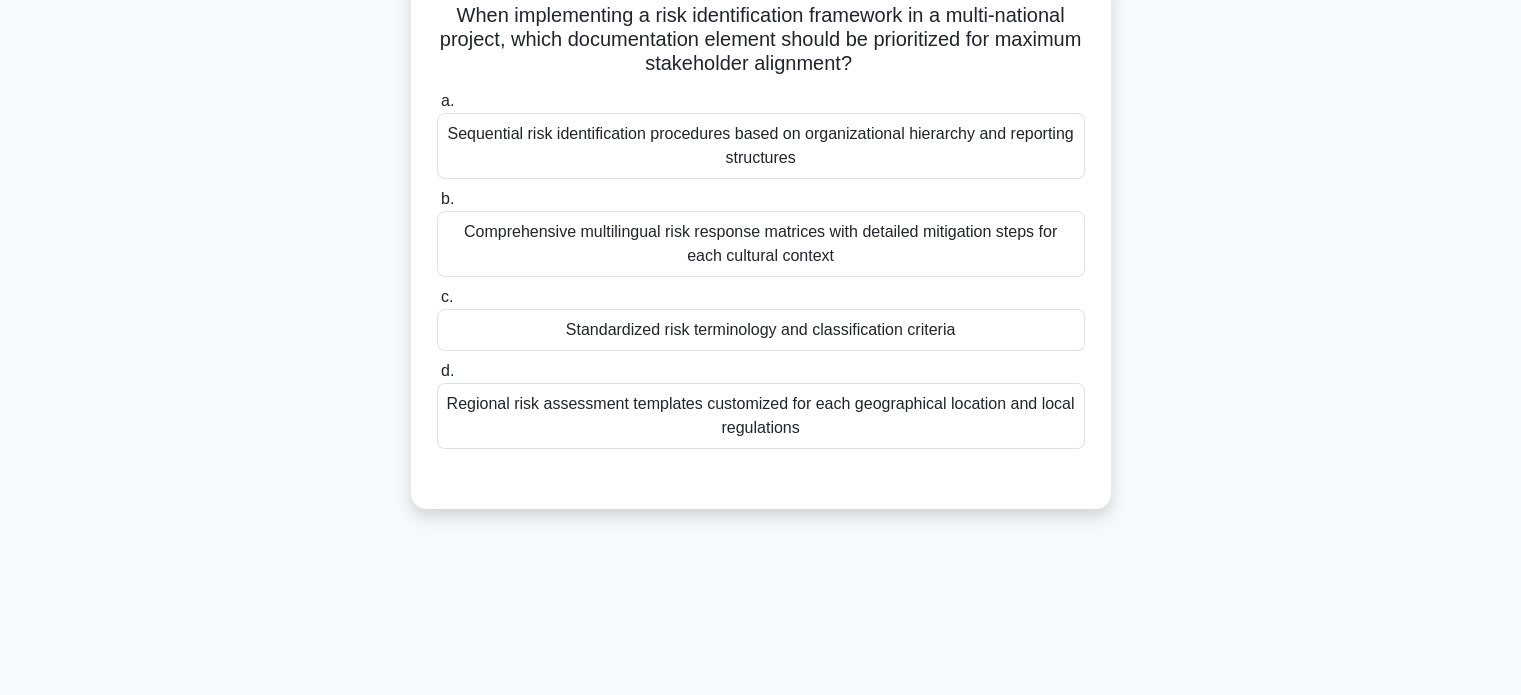 click on "Regional risk assessment templates customized for each geographical location and local regulations" at bounding box center [761, 416] 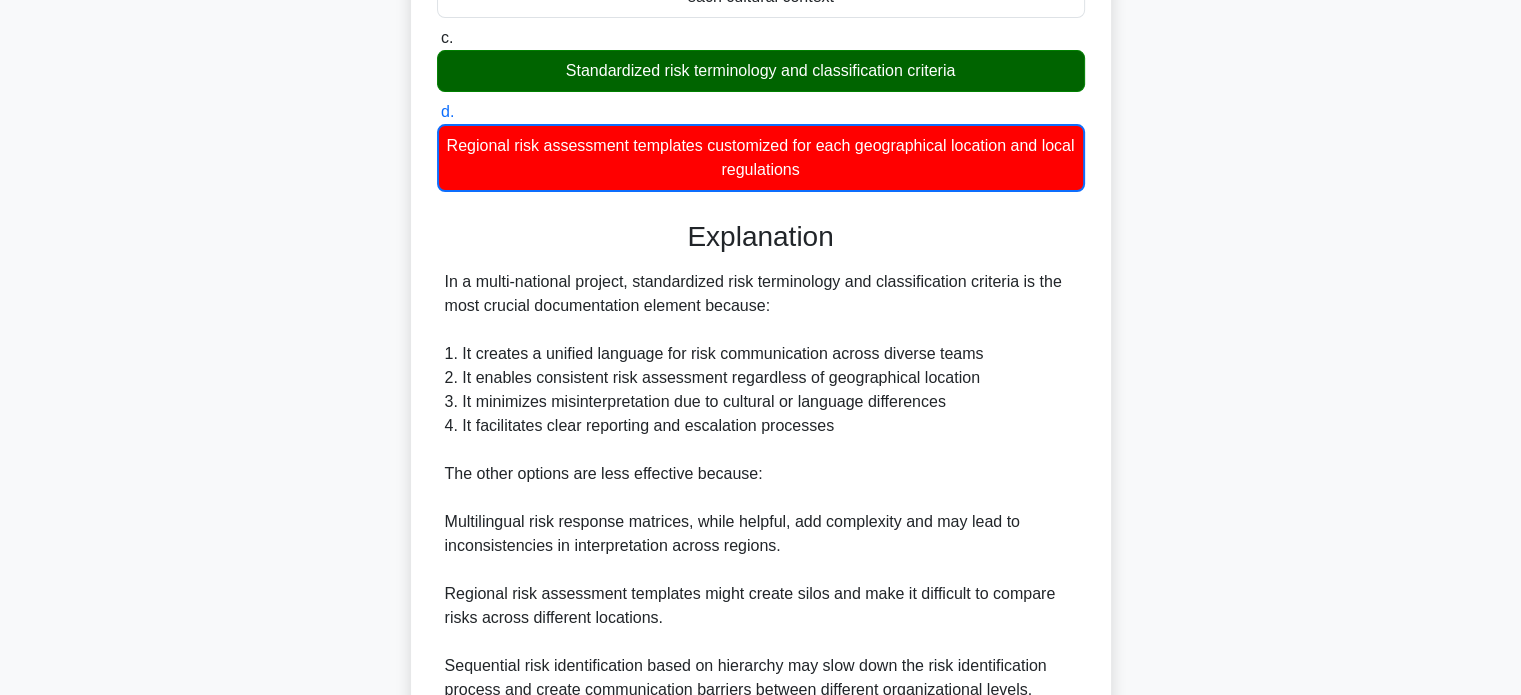 scroll, scrollTop: 682, scrollLeft: 0, axis: vertical 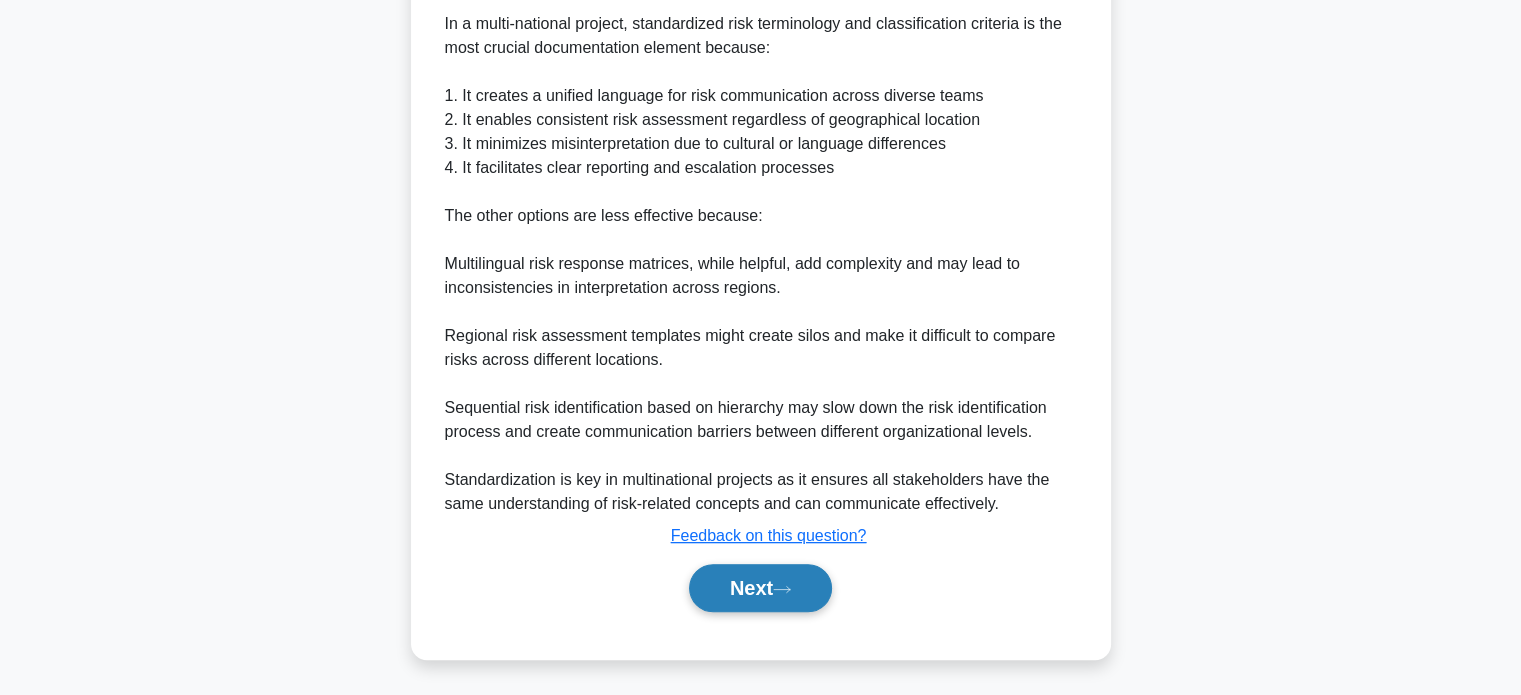 click on "Next" at bounding box center [760, 588] 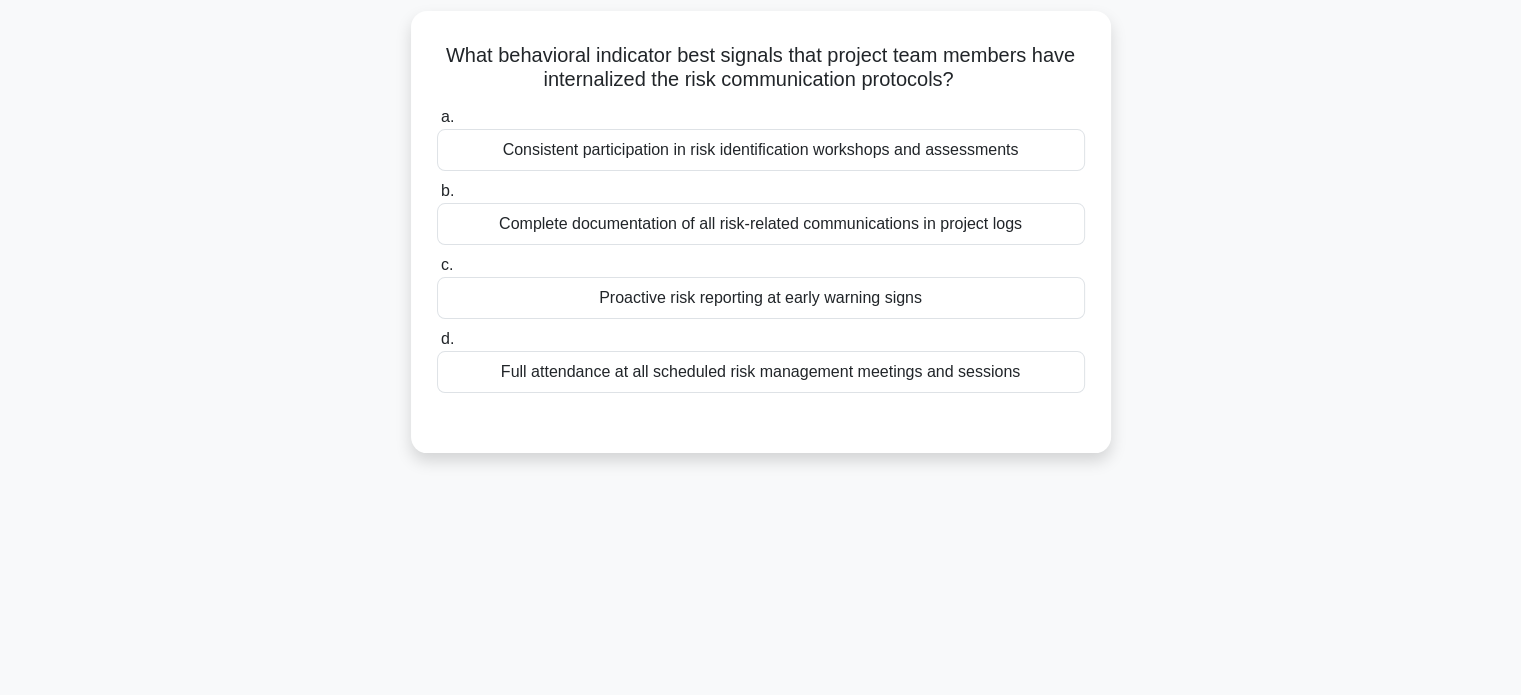 scroll, scrollTop: 132, scrollLeft: 0, axis: vertical 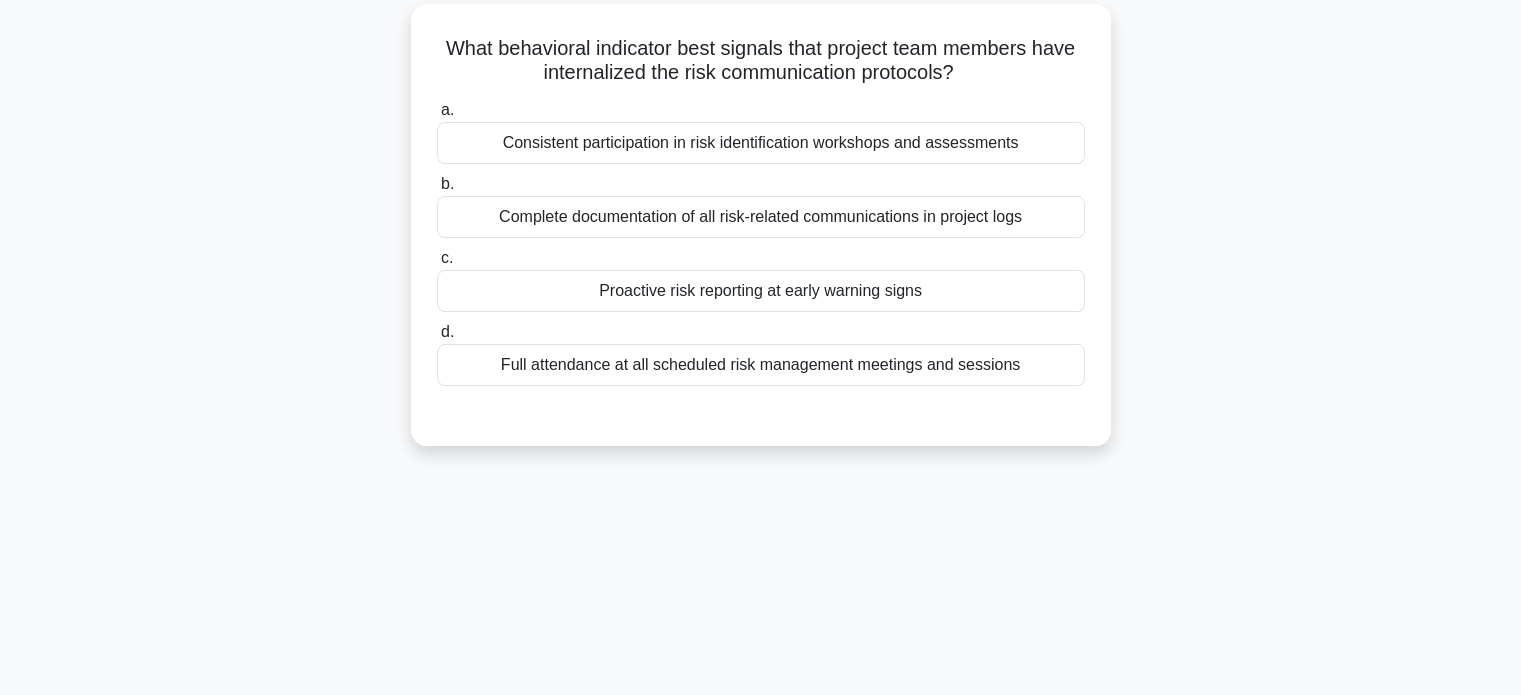 click on "Proactive risk reporting at early warning signs" at bounding box center (761, 291) 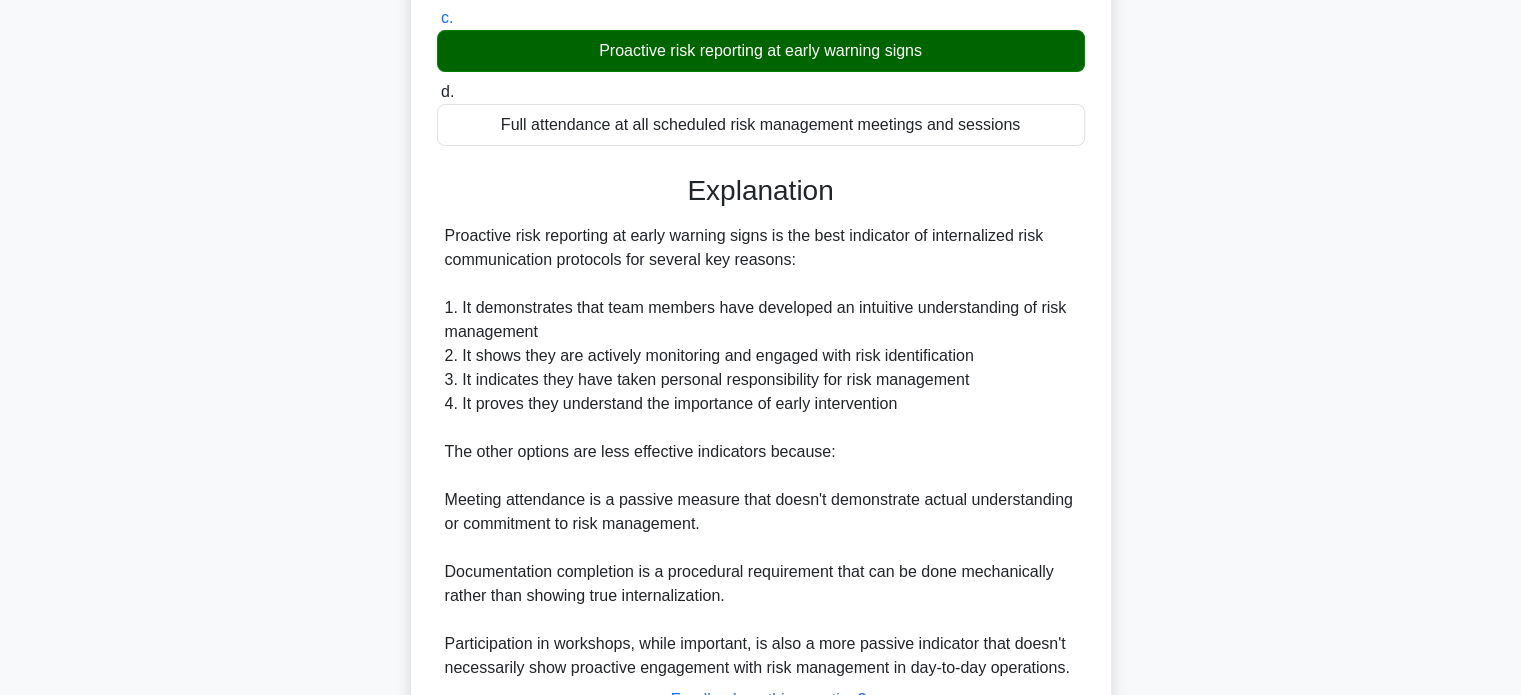 scroll, scrollTop: 536, scrollLeft: 0, axis: vertical 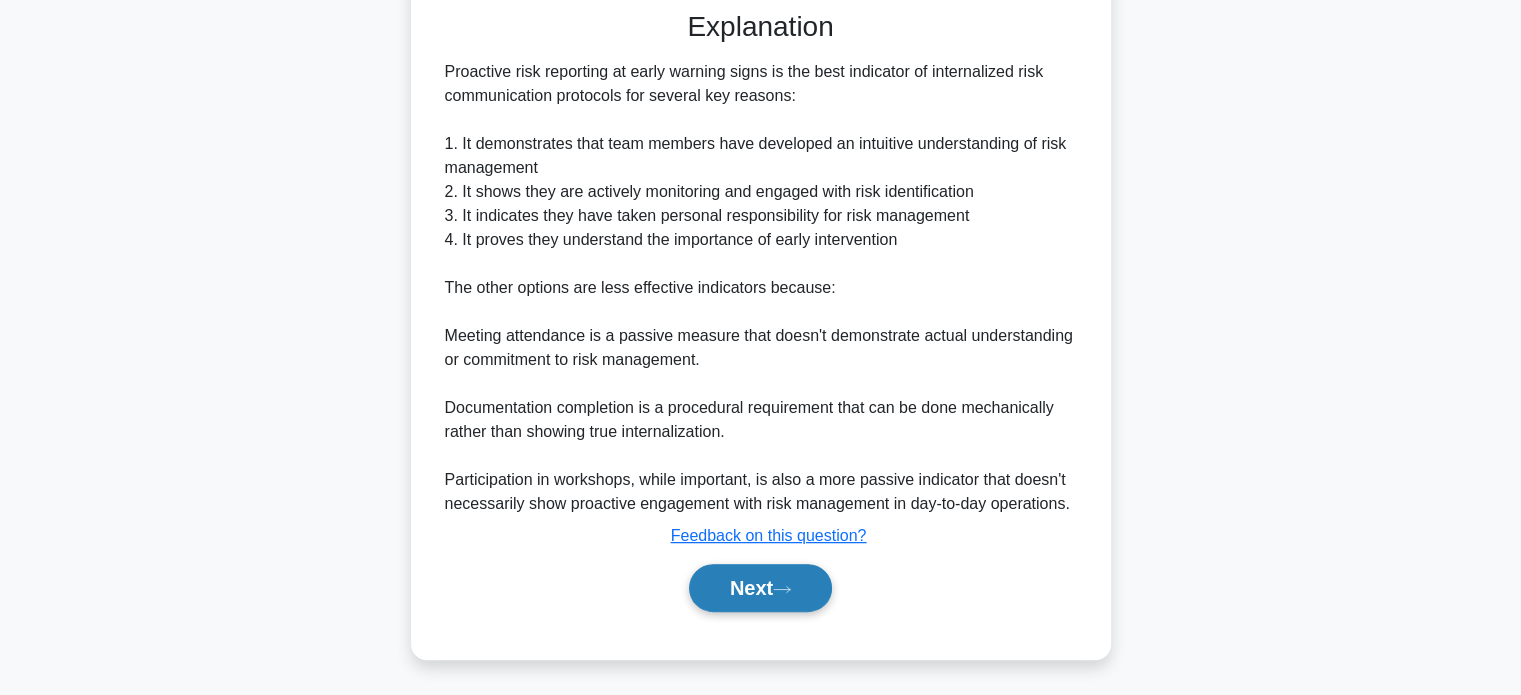 click on "Next" at bounding box center (760, 588) 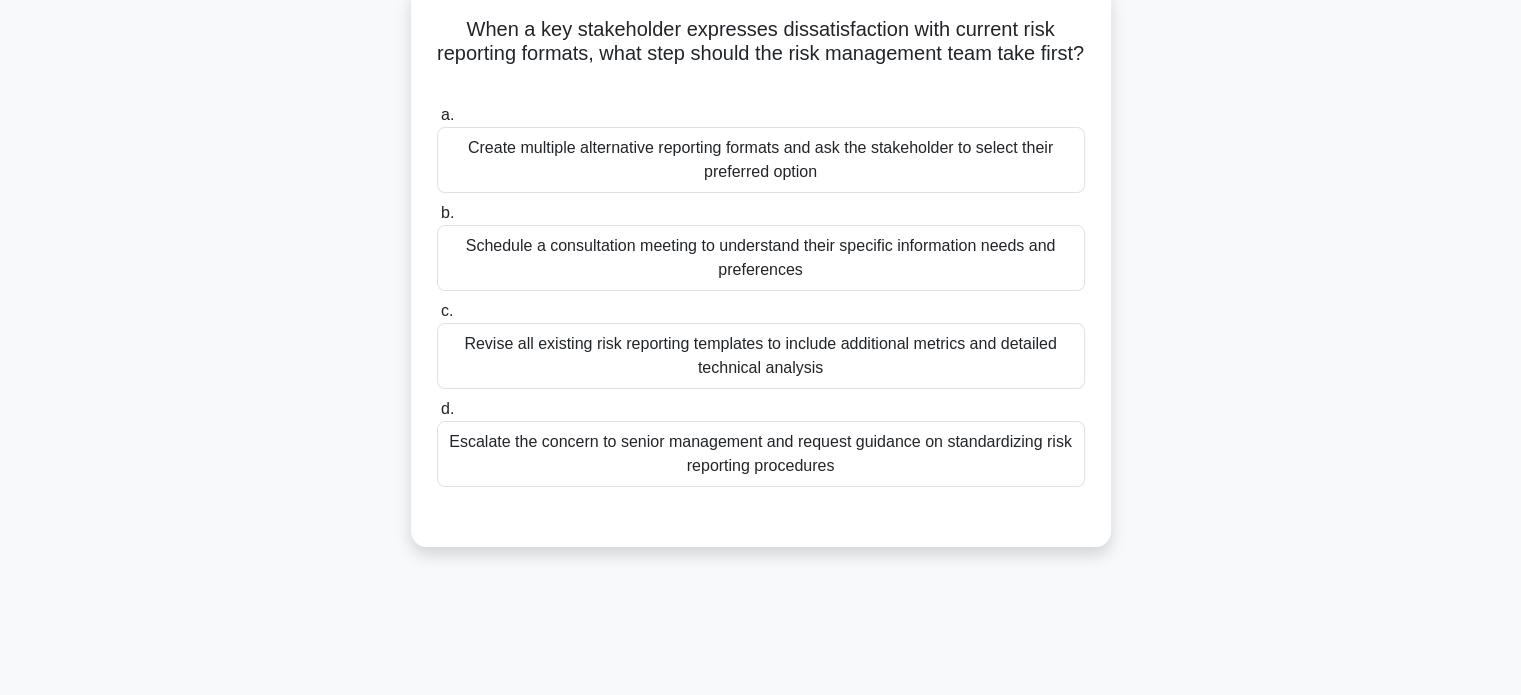 scroll, scrollTop: 151, scrollLeft: 0, axis: vertical 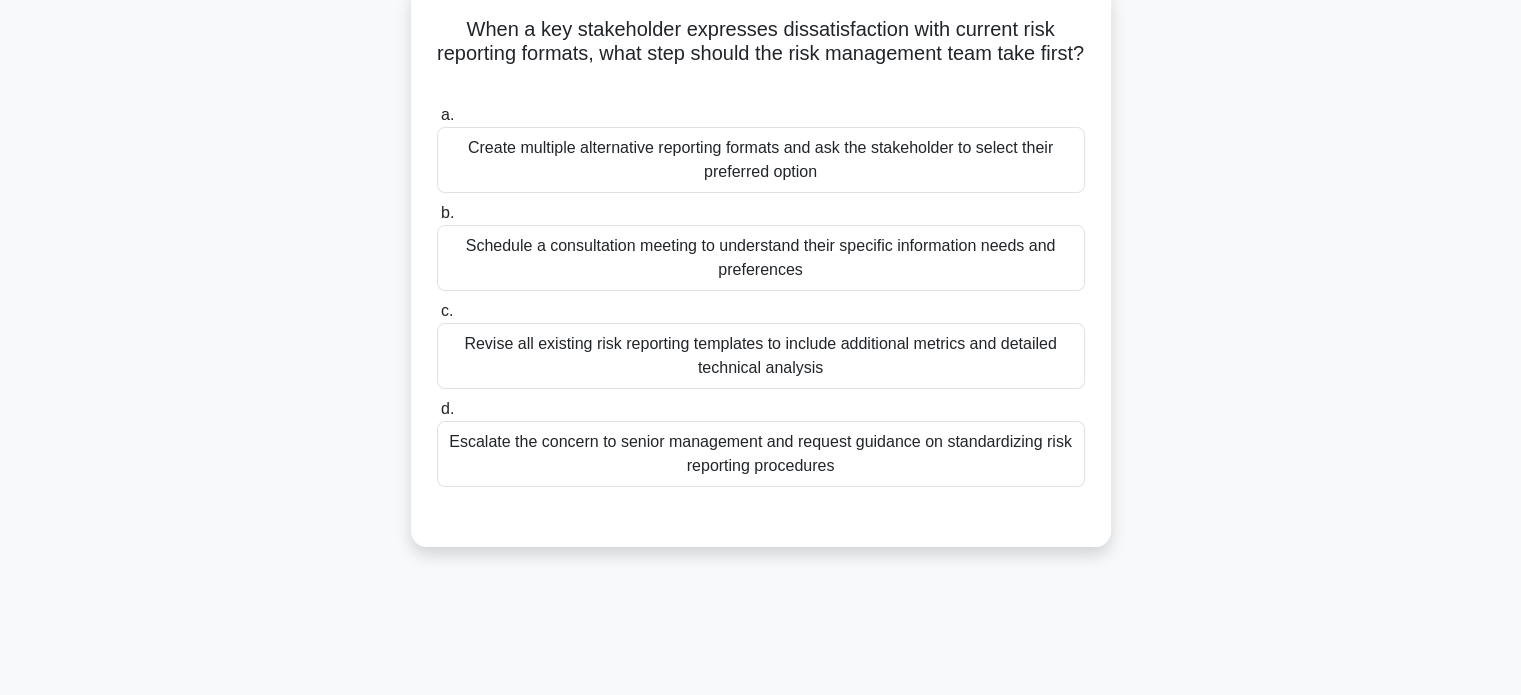 click on "Schedule a consultation meeting to understand their specific information needs and preferences" at bounding box center [761, 258] 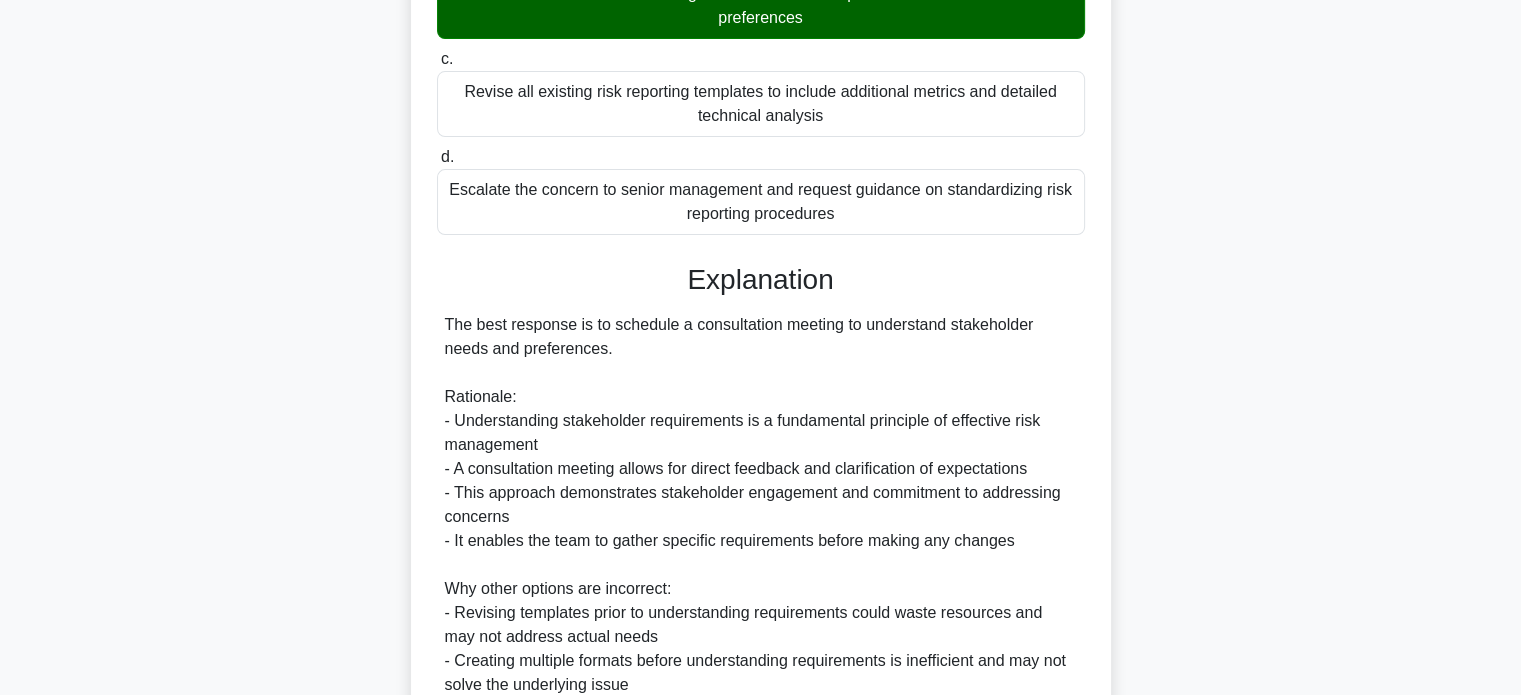 scroll, scrollTop: 728, scrollLeft: 0, axis: vertical 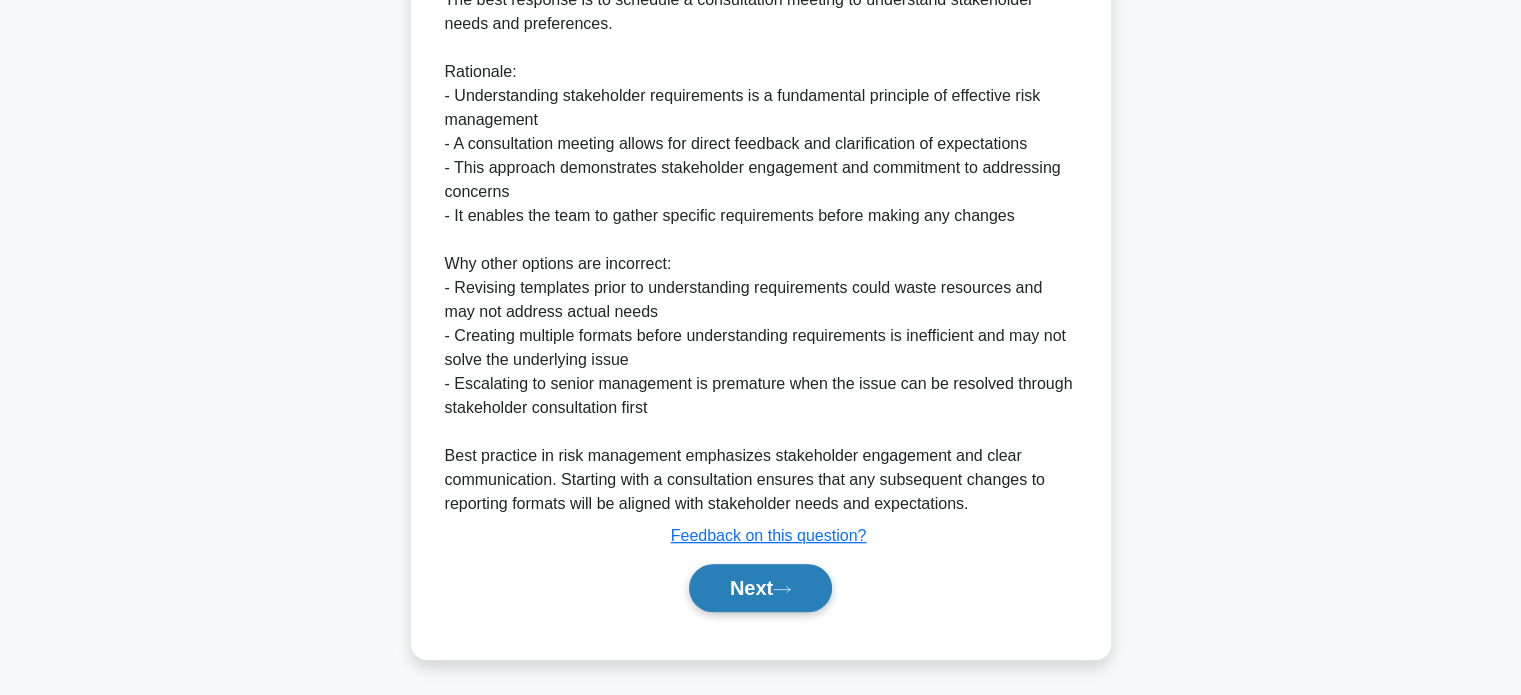 click on "Next" at bounding box center (760, 588) 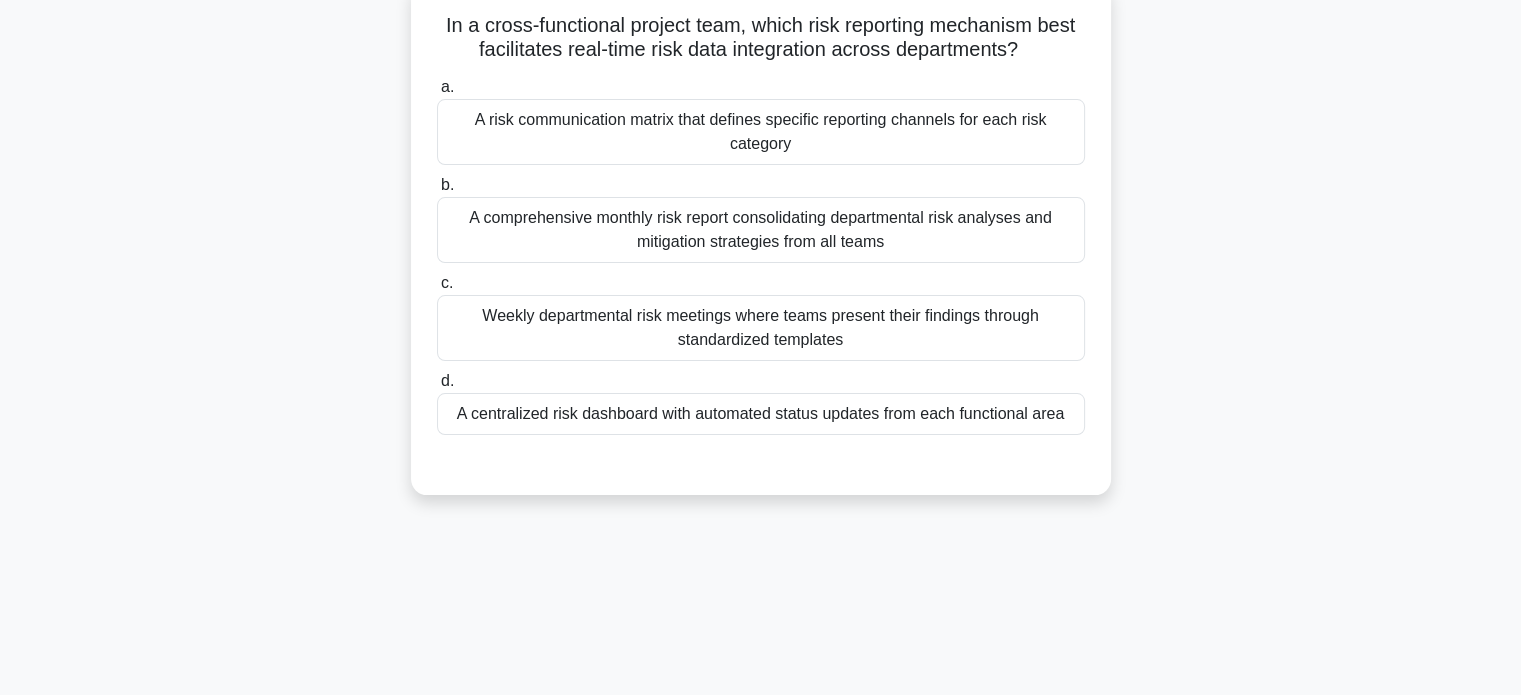 scroll, scrollTop: 159, scrollLeft: 0, axis: vertical 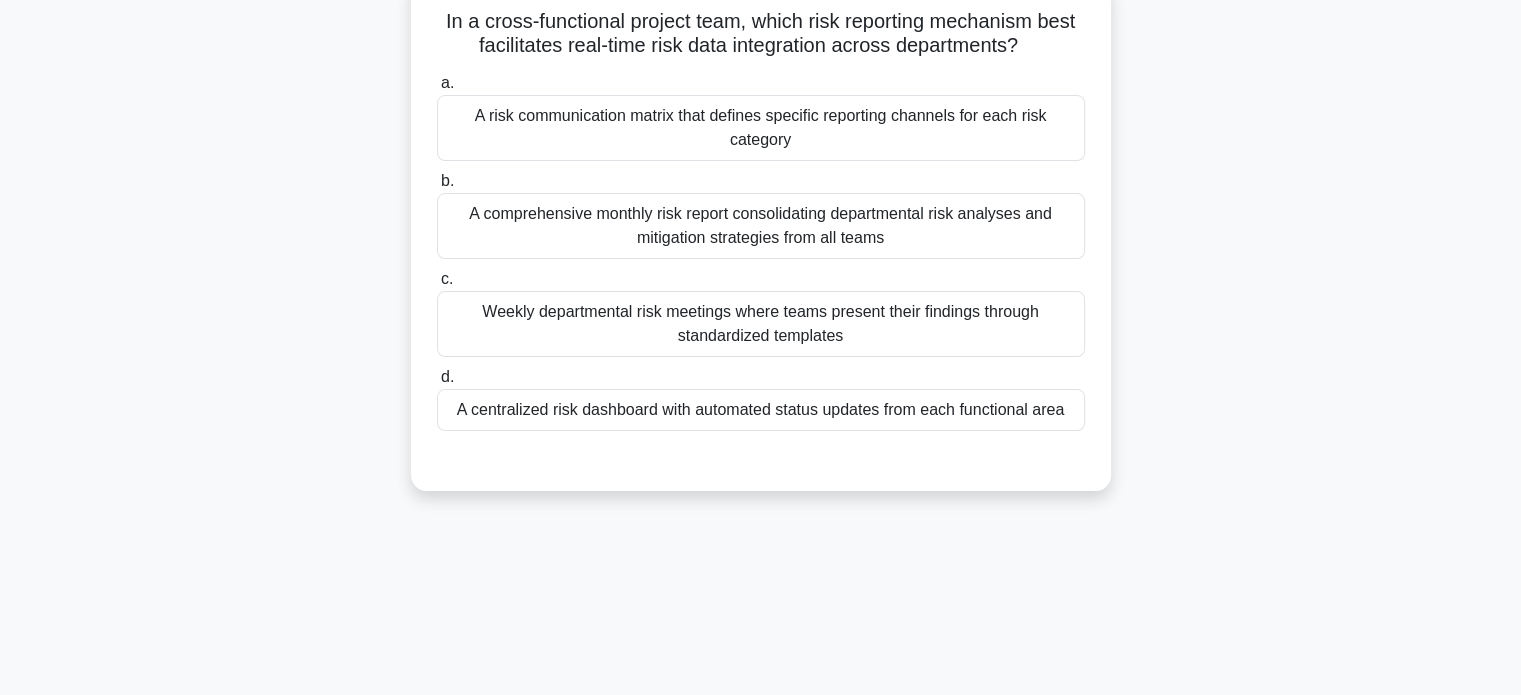 click on "A centralized risk dashboard with automated status updates from each functional area" at bounding box center [761, 410] 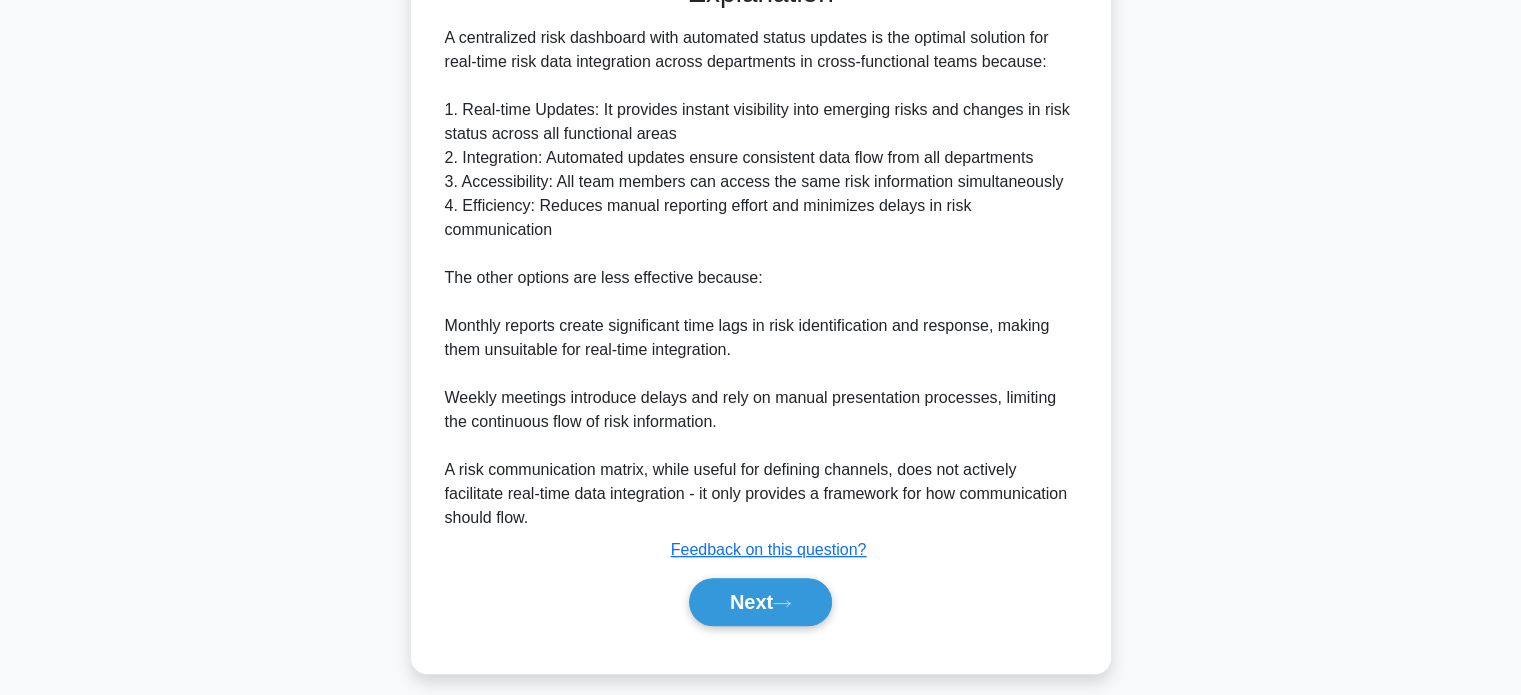 scroll, scrollTop: 656, scrollLeft: 0, axis: vertical 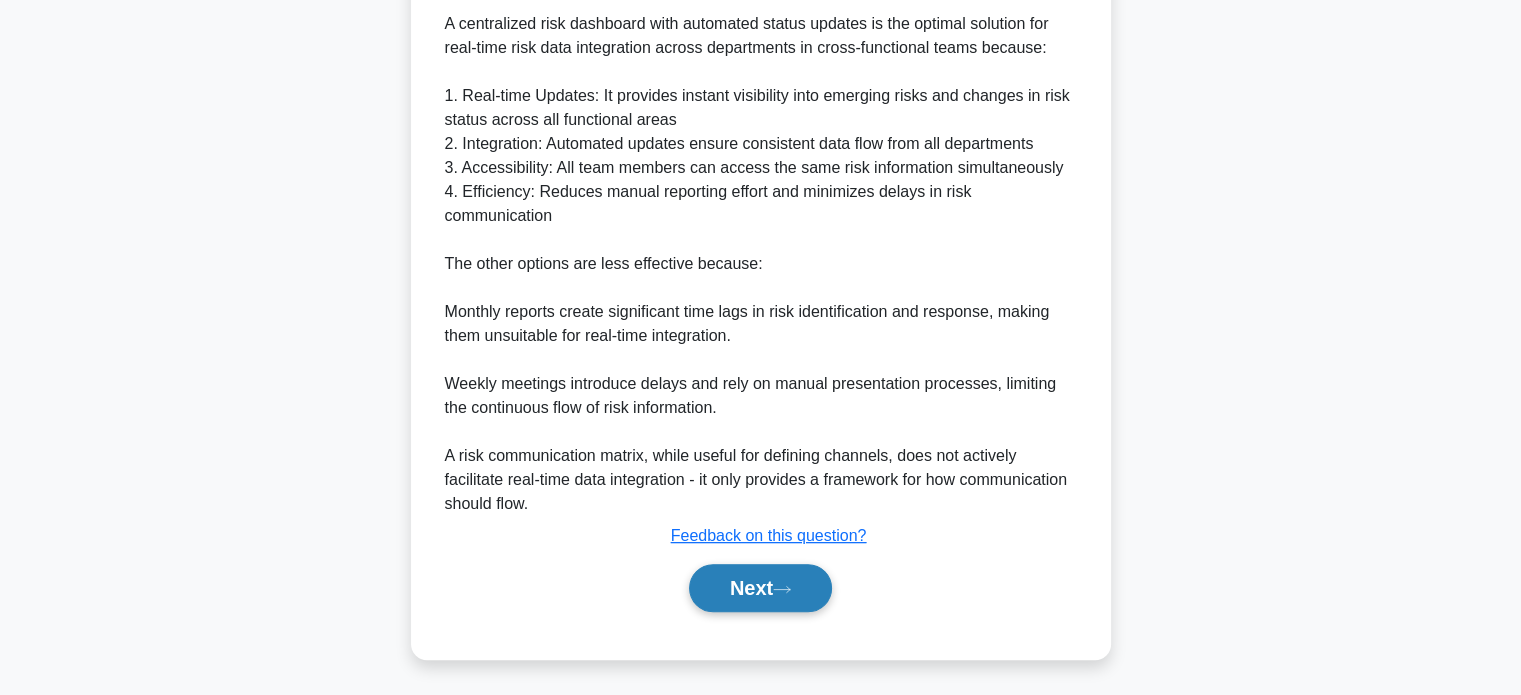 click on "Next" at bounding box center (760, 588) 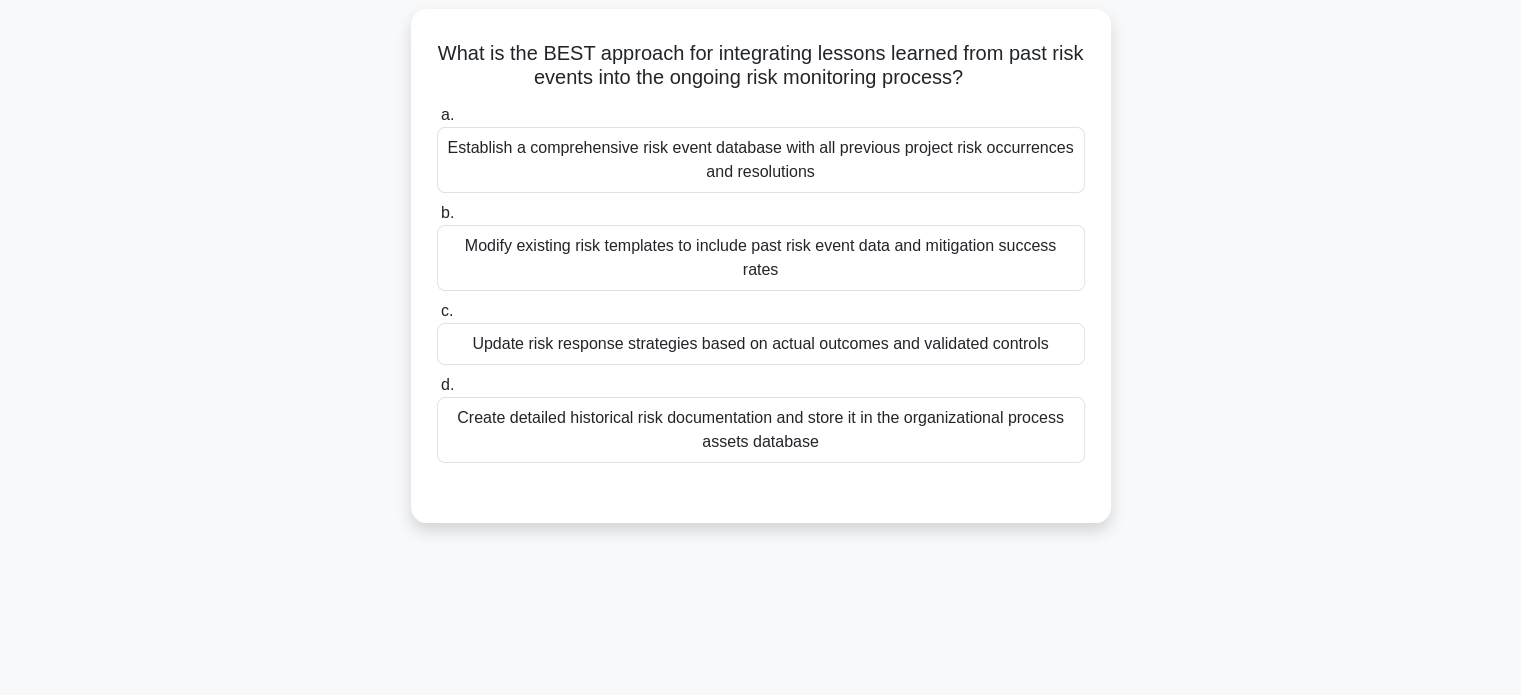 scroll, scrollTop: 136, scrollLeft: 0, axis: vertical 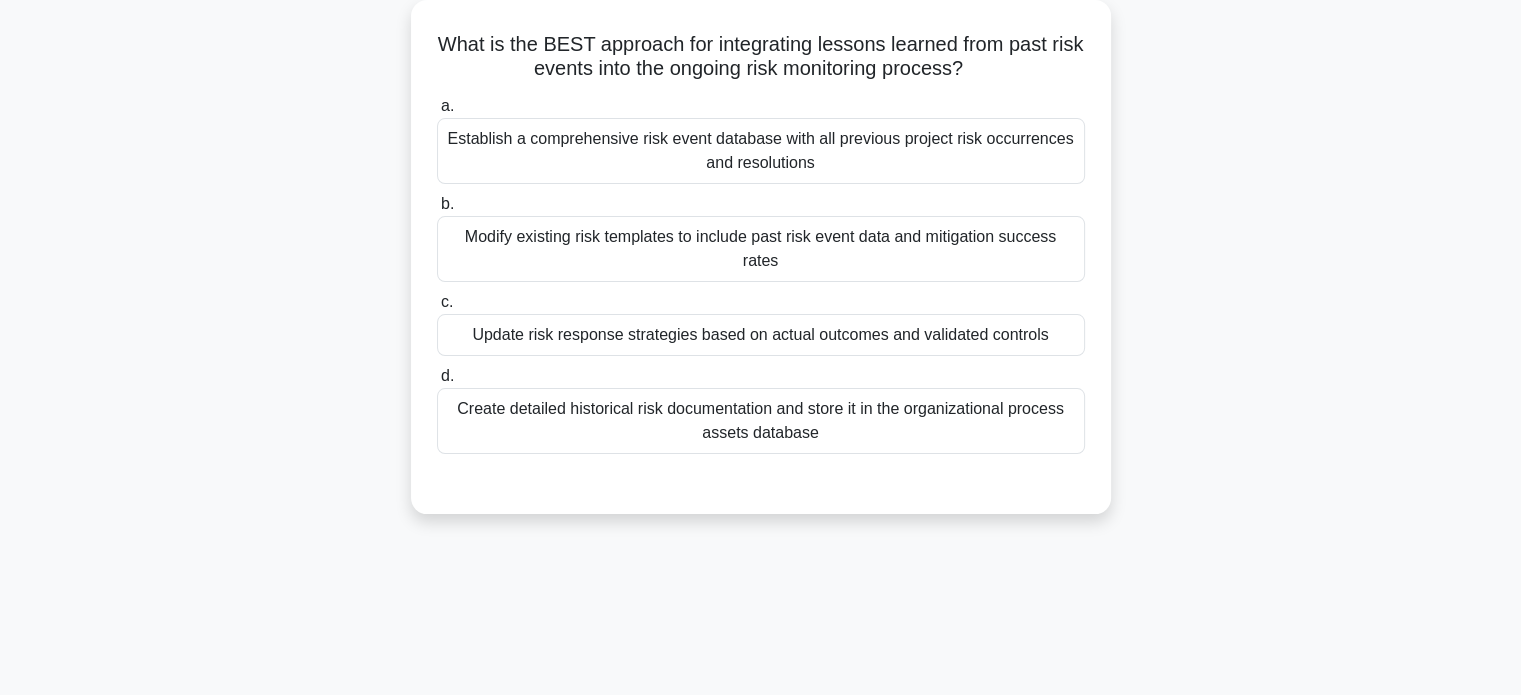 click on "Update risk response strategies based on actual outcomes and validated controls" at bounding box center [761, 335] 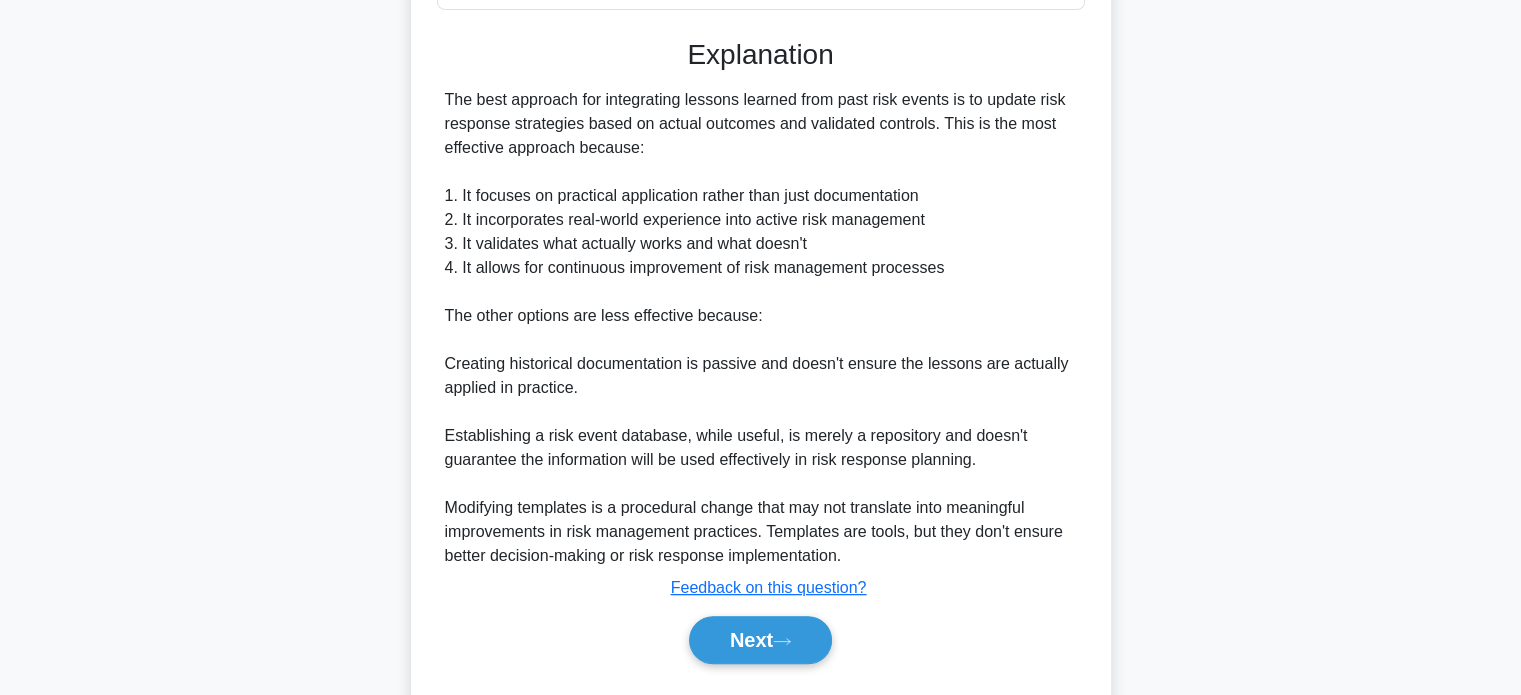 scroll, scrollTop: 608, scrollLeft: 0, axis: vertical 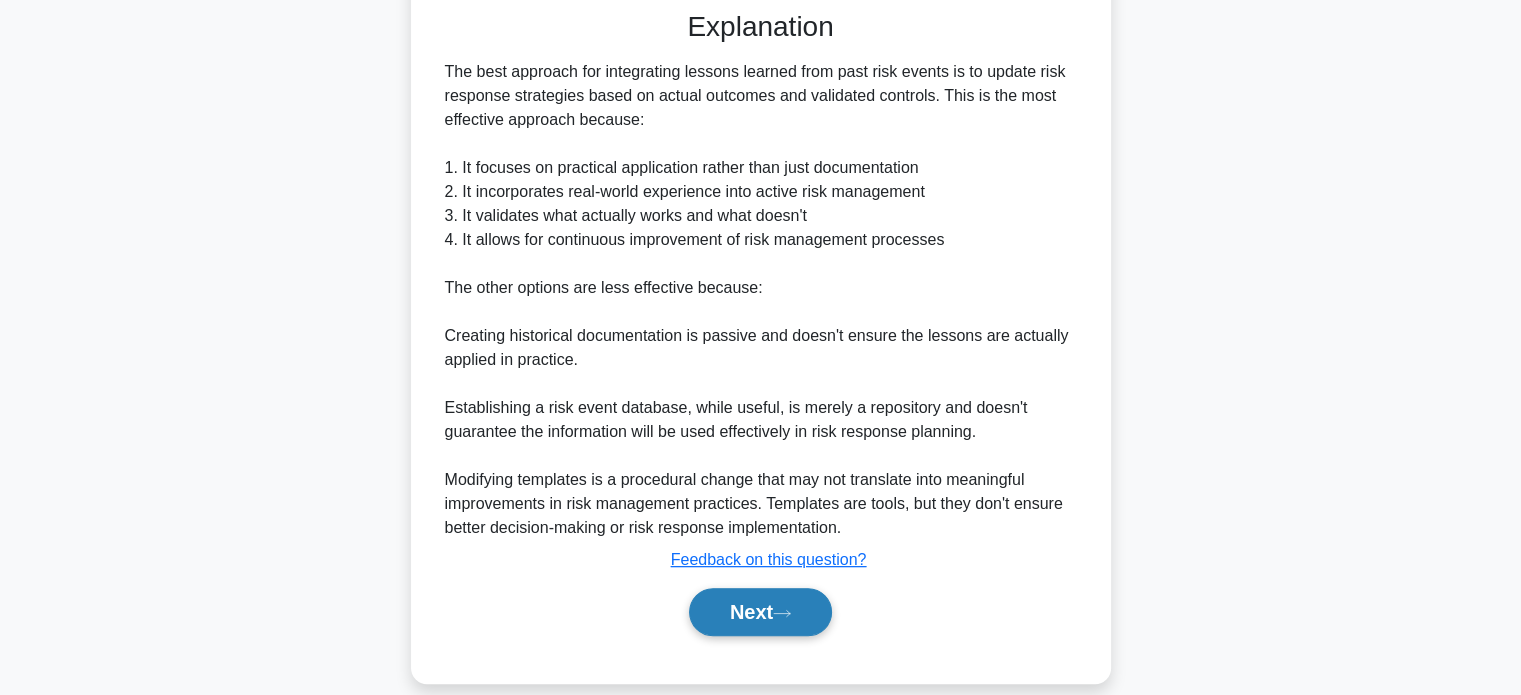 click on "Next" at bounding box center [760, 612] 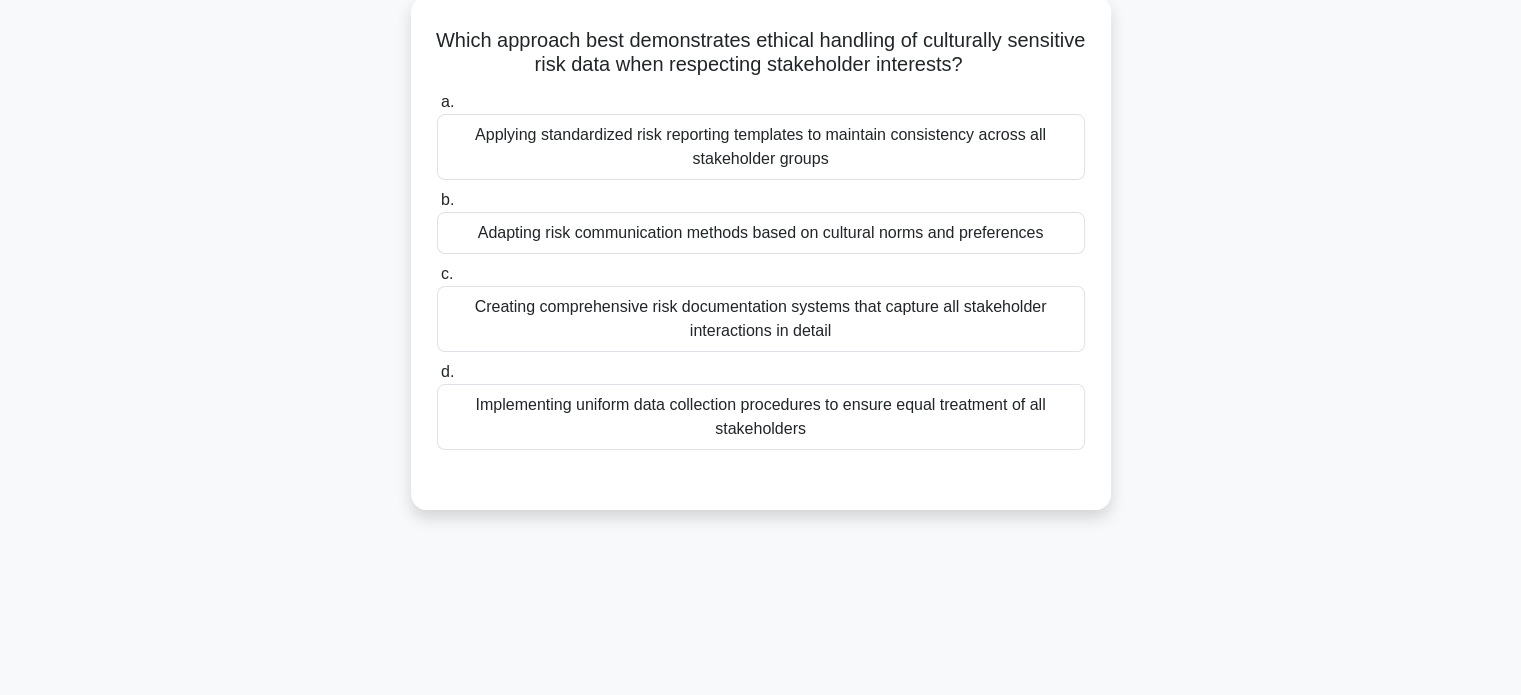 scroll, scrollTop: 140, scrollLeft: 0, axis: vertical 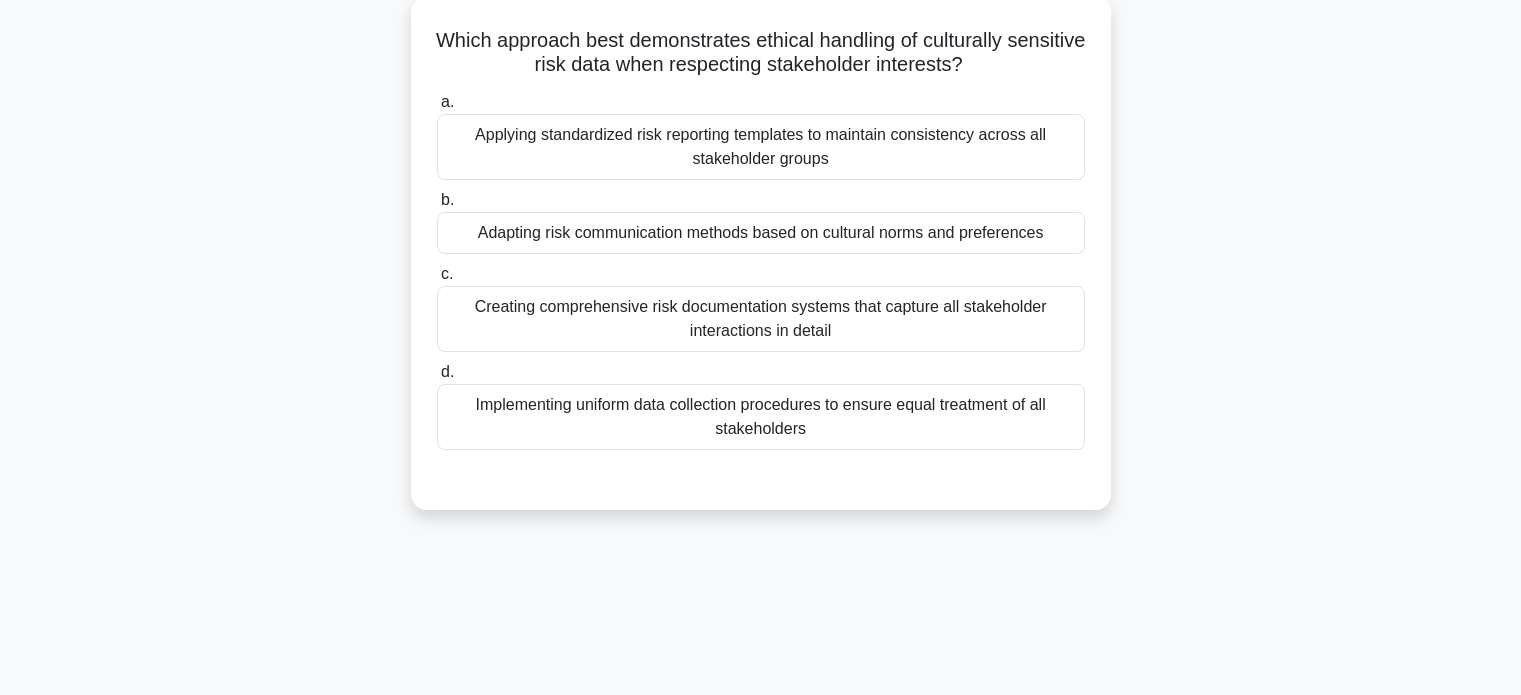 click on "Adapting risk communication methods based on cultural norms and preferences" at bounding box center (761, 233) 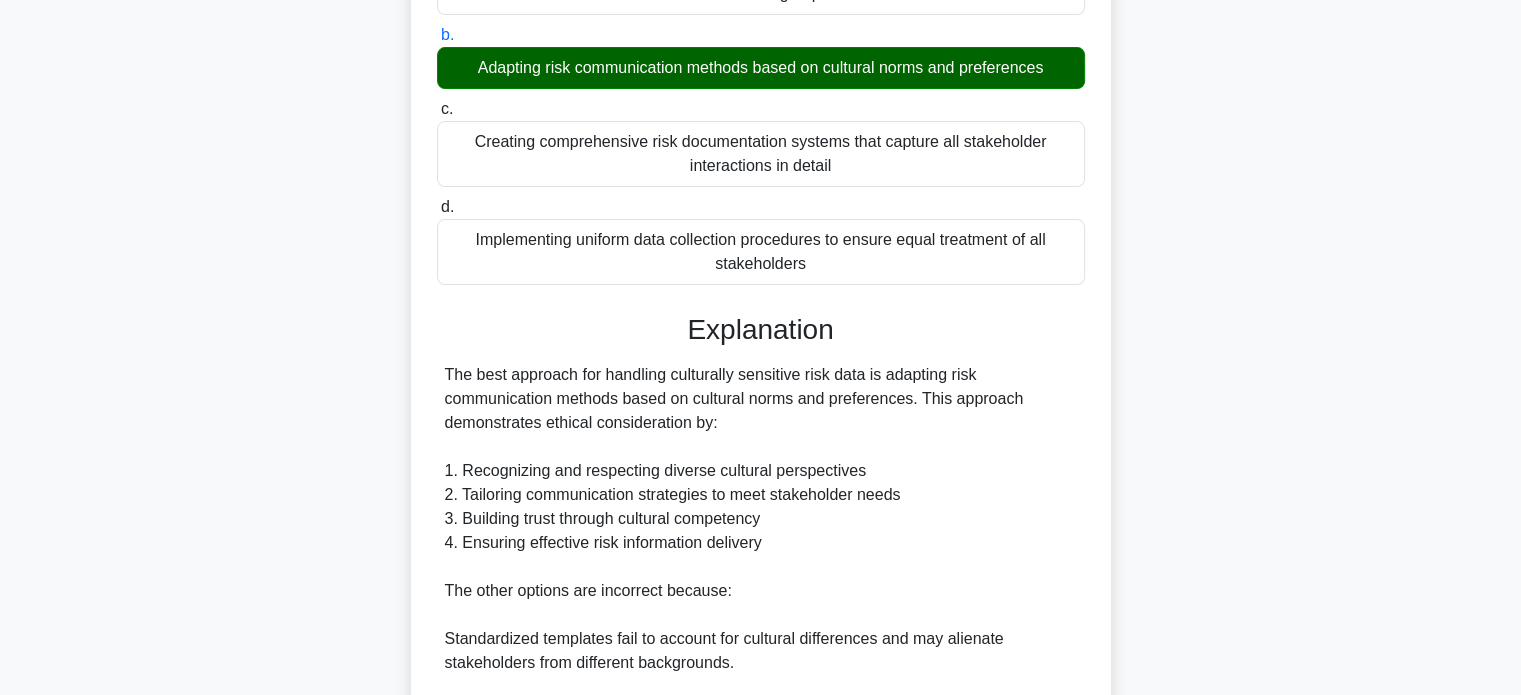 scroll, scrollTop: 632, scrollLeft: 0, axis: vertical 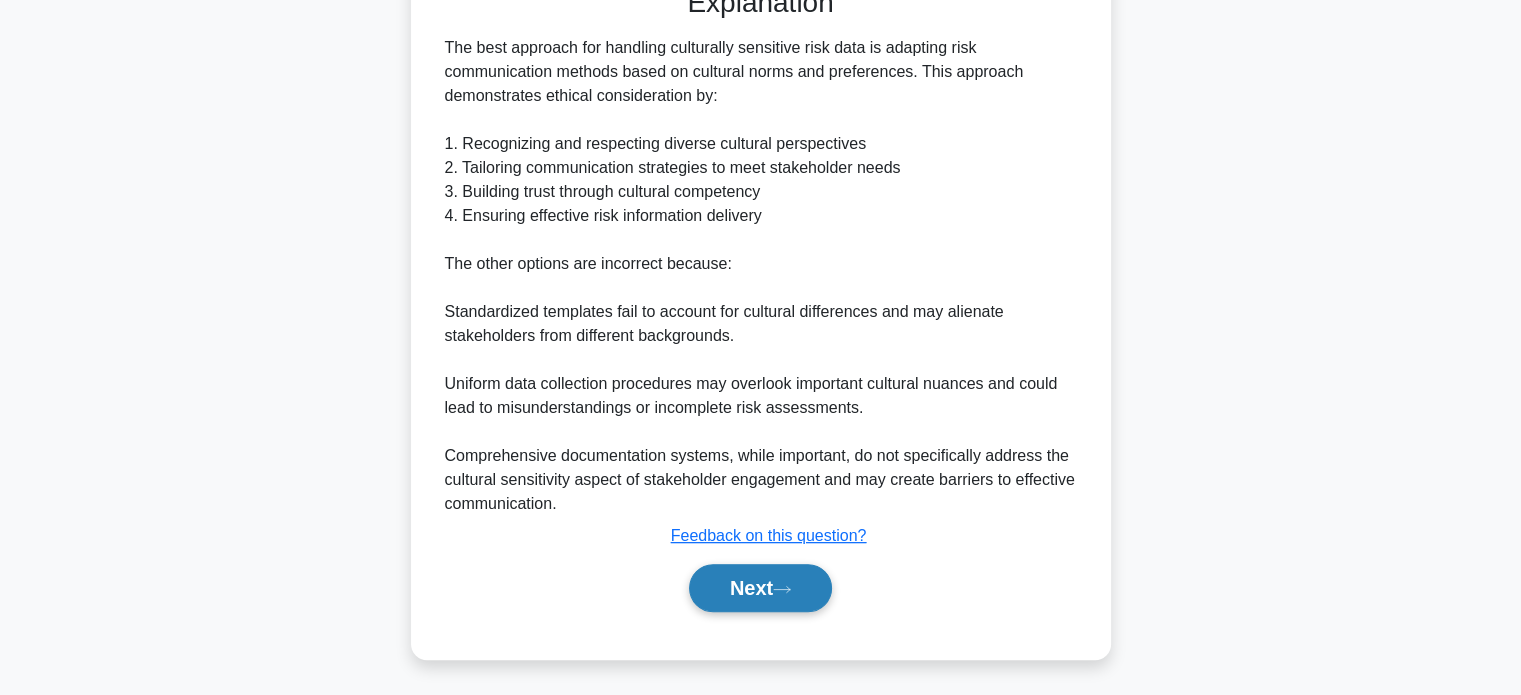 click on "Next" at bounding box center (760, 588) 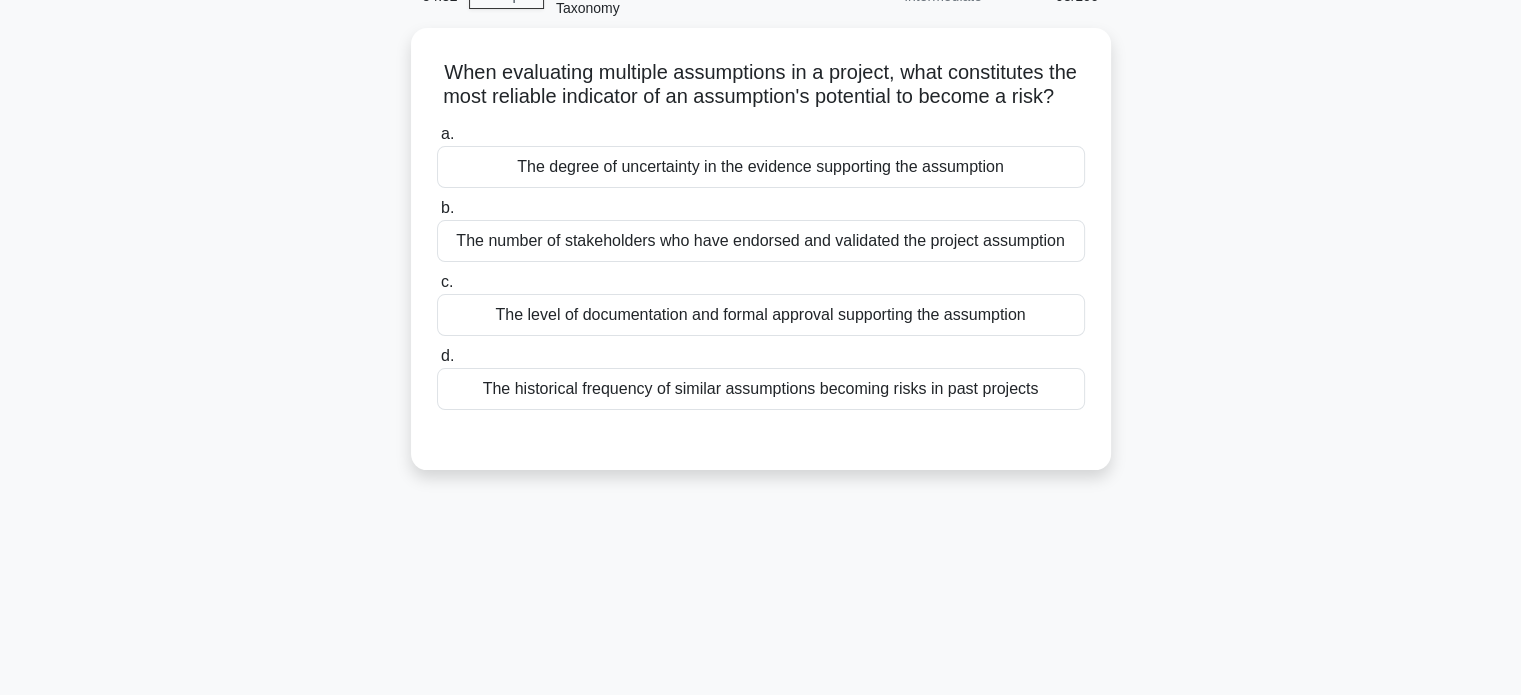 scroll, scrollTop: 125, scrollLeft: 0, axis: vertical 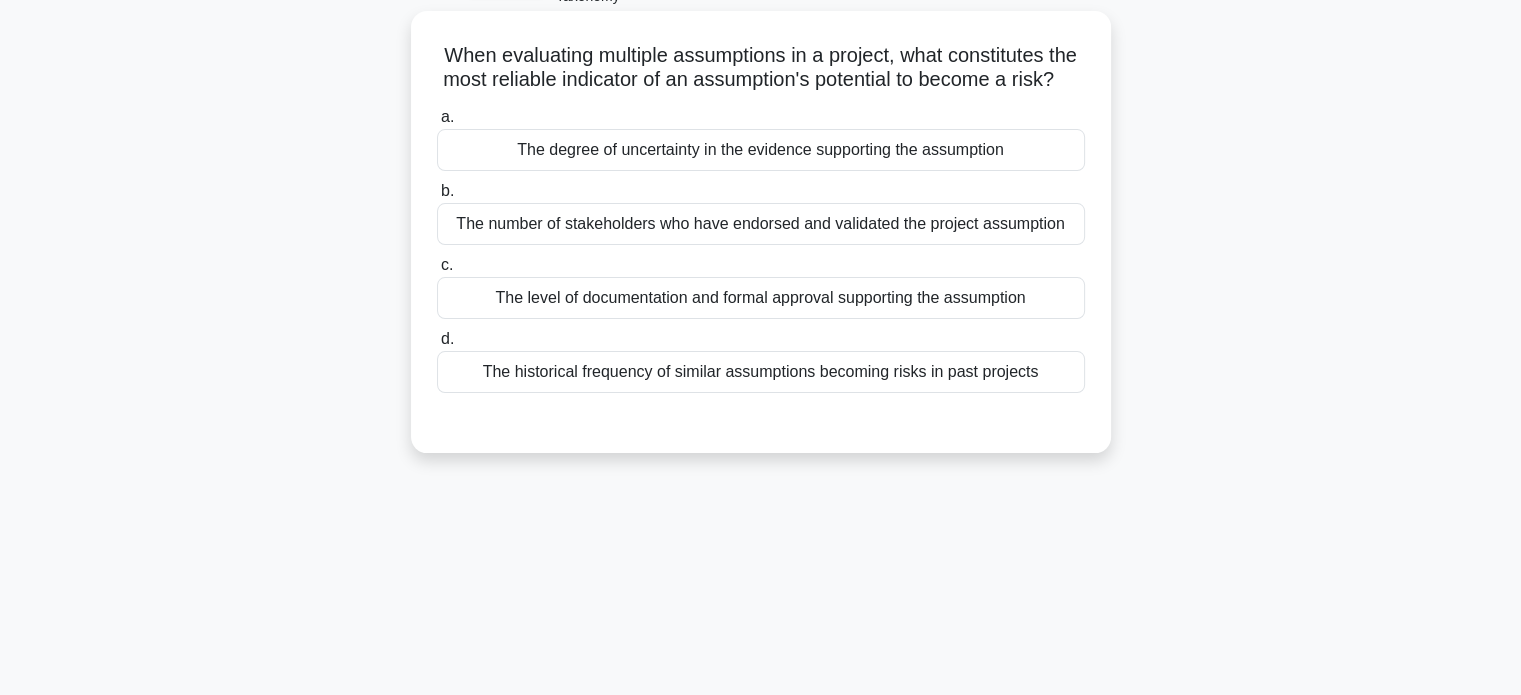 click on "The number of stakeholders who have endorsed and validated the project assumption" at bounding box center [761, 224] 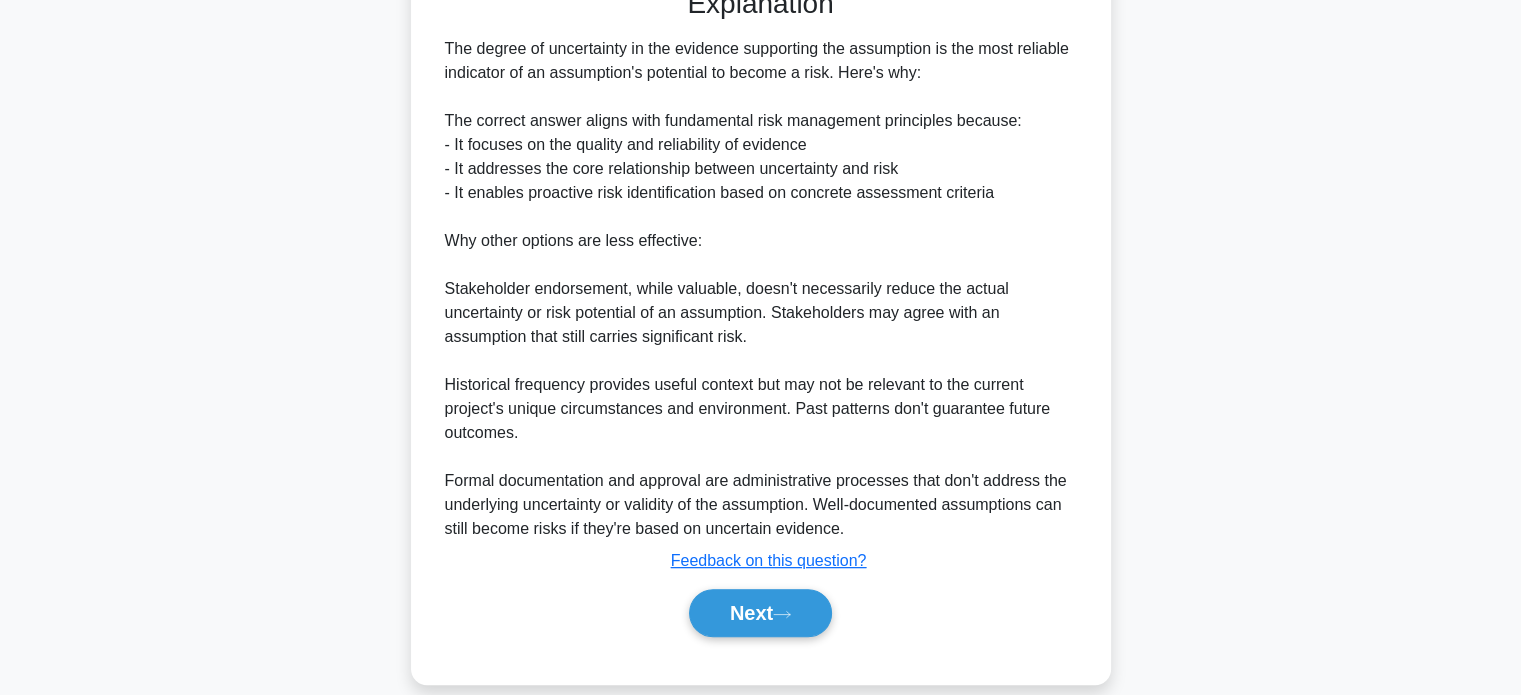 scroll, scrollTop: 610, scrollLeft: 0, axis: vertical 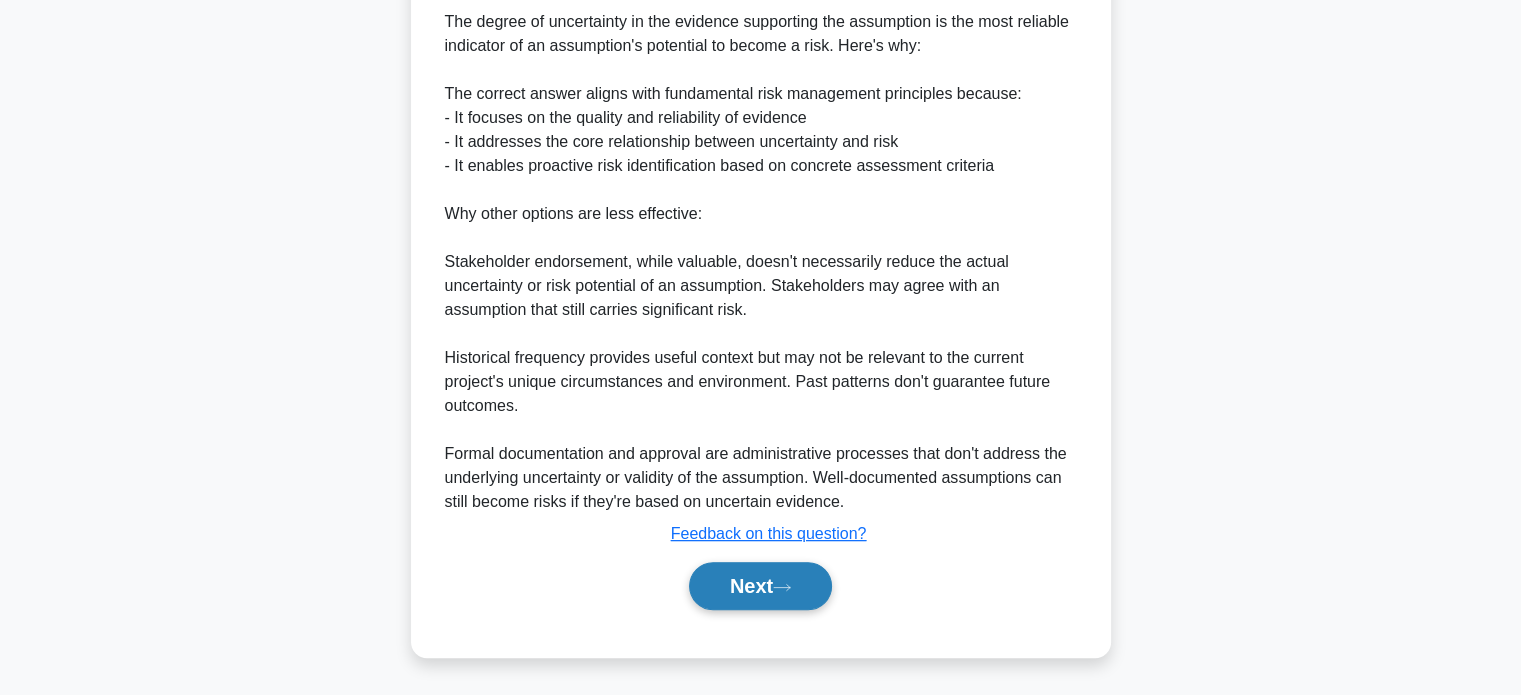 click on "Next" at bounding box center [760, 586] 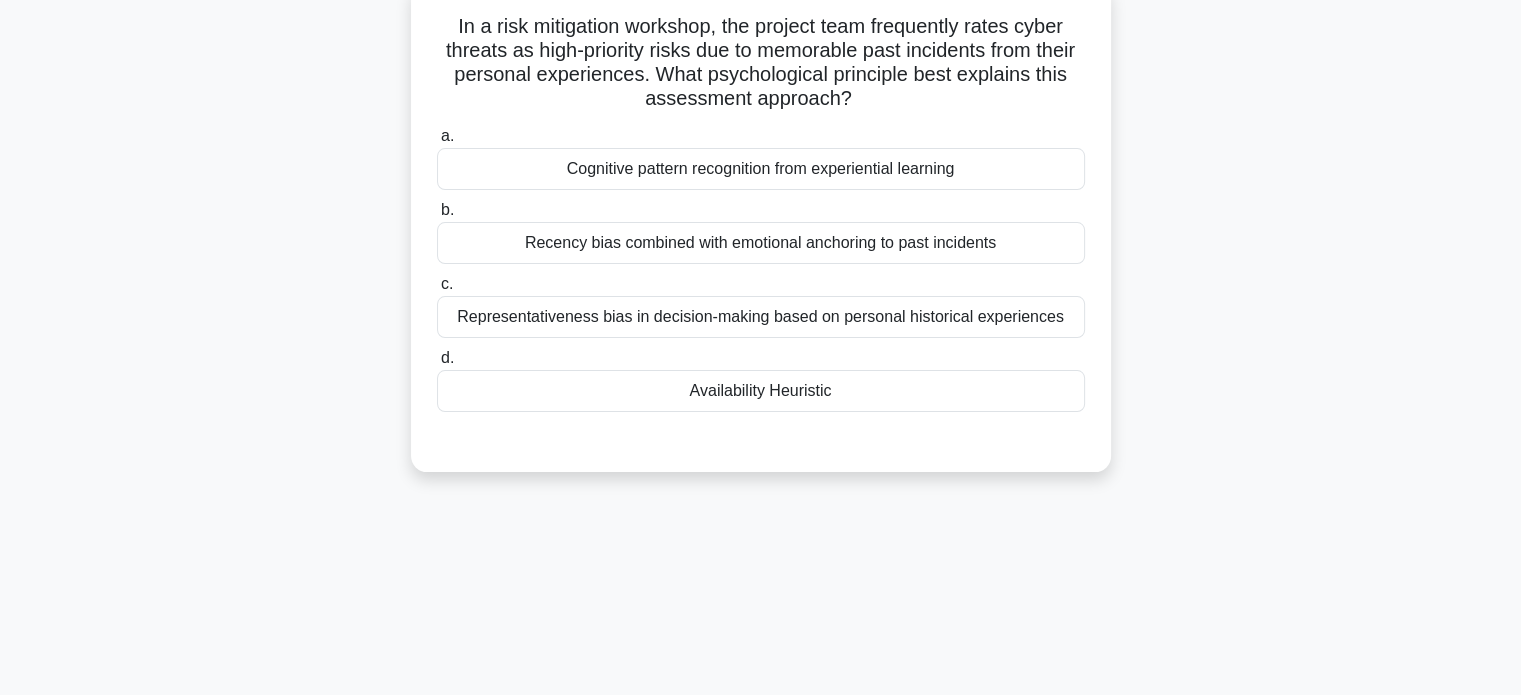 scroll, scrollTop: 157, scrollLeft: 0, axis: vertical 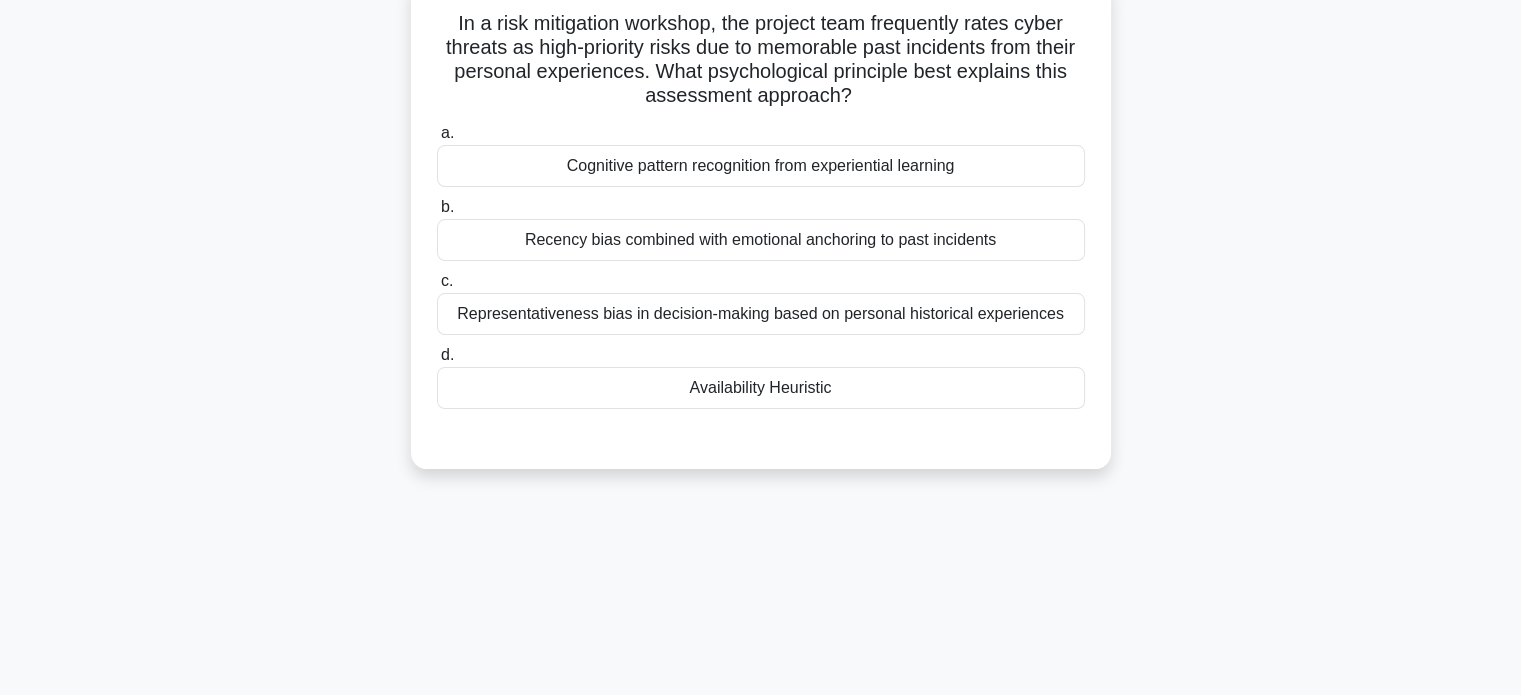 click on "Availability Heuristic" at bounding box center (761, 388) 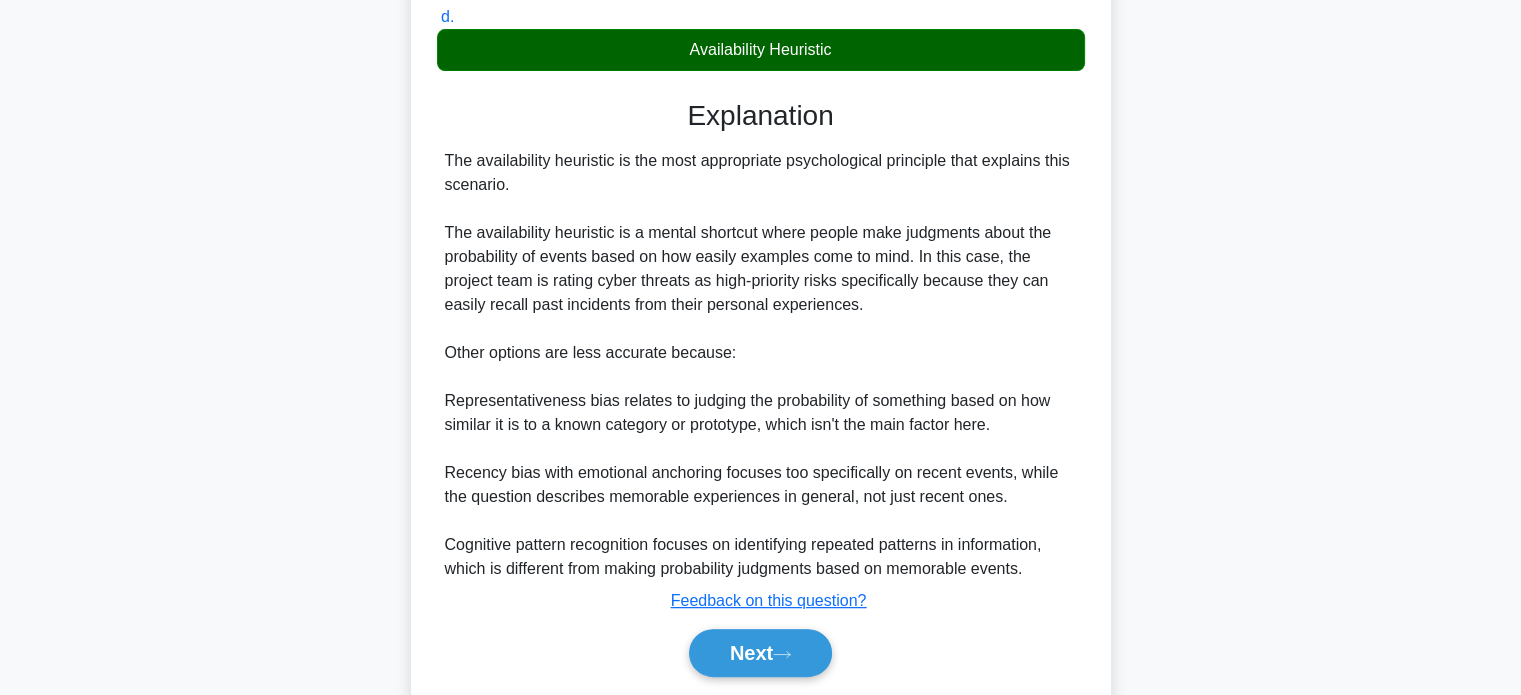 scroll, scrollTop: 560, scrollLeft: 0, axis: vertical 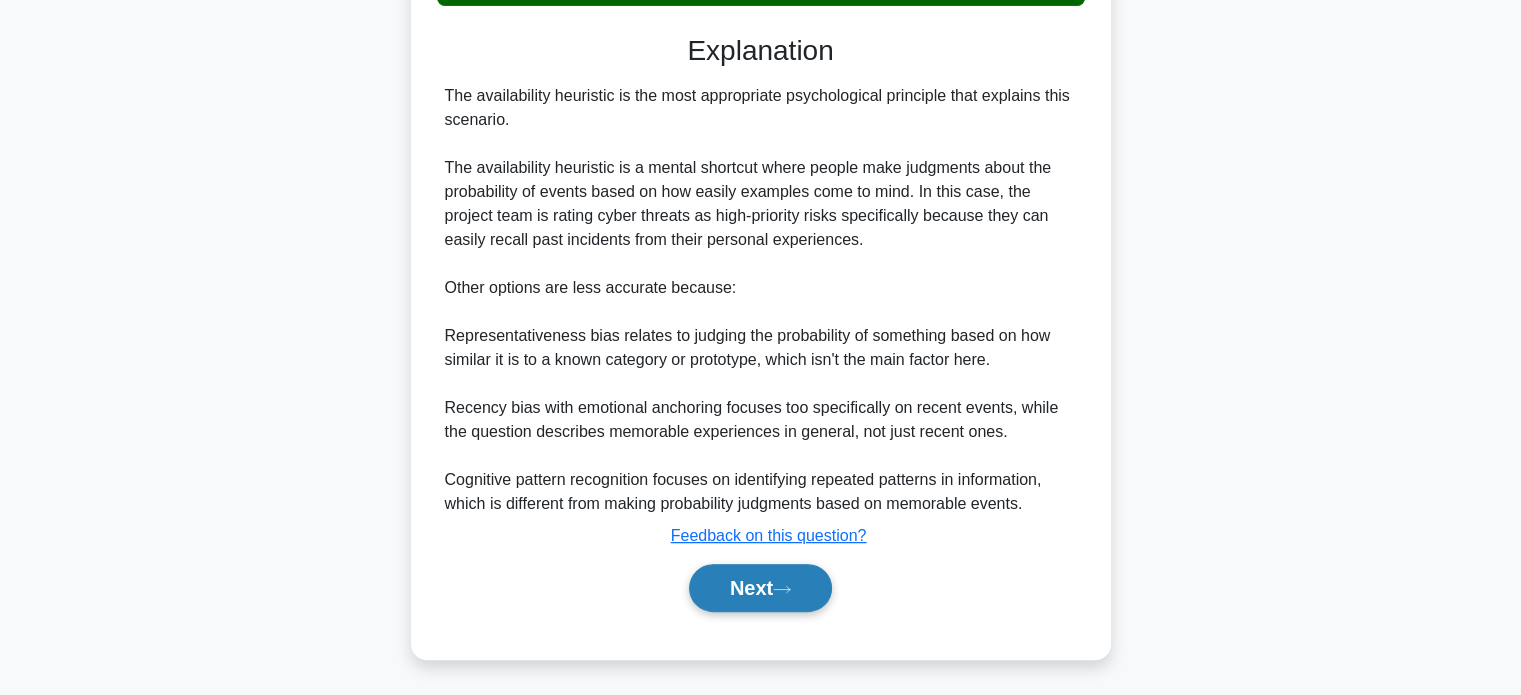 click on "Next" at bounding box center [760, 588] 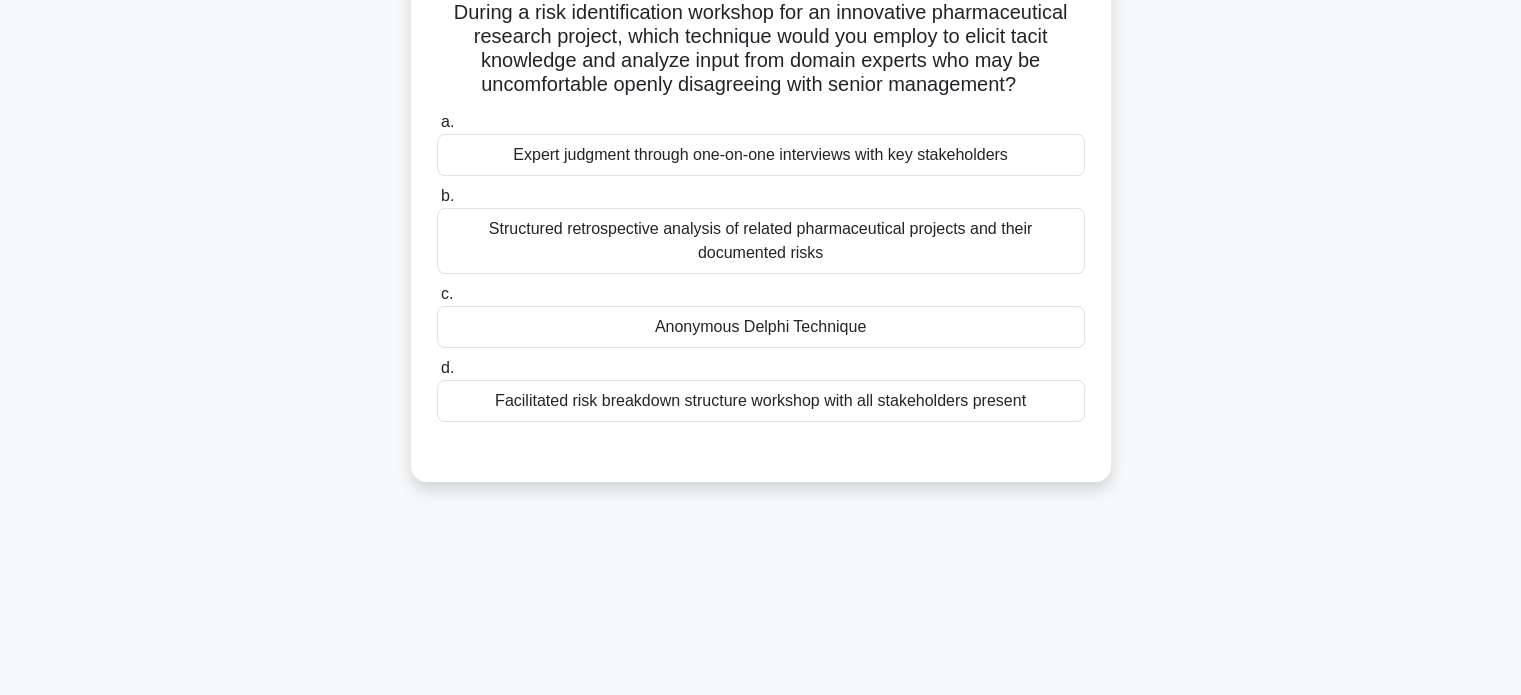 scroll, scrollTop: 163, scrollLeft: 0, axis: vertical 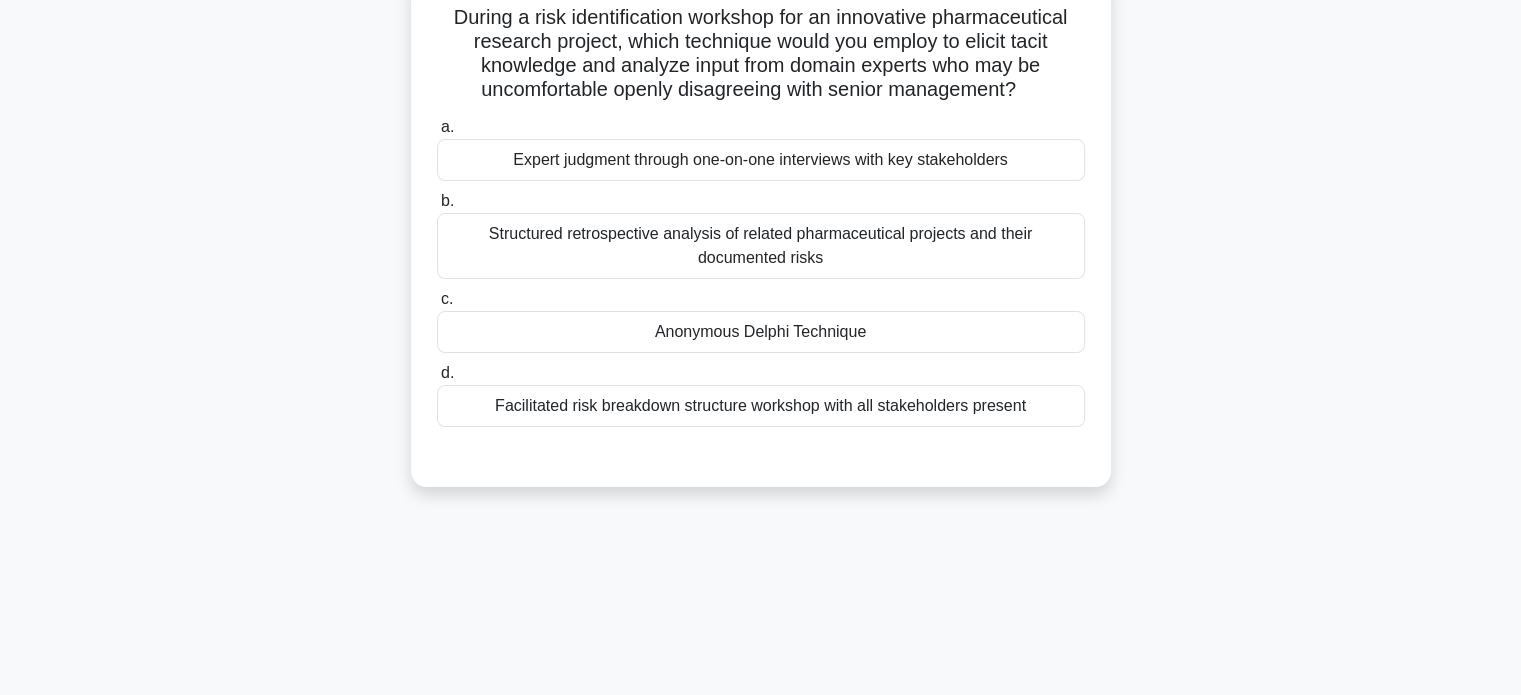 click on "Anonymous Delphi Technique" at bounding box center (761, 332) 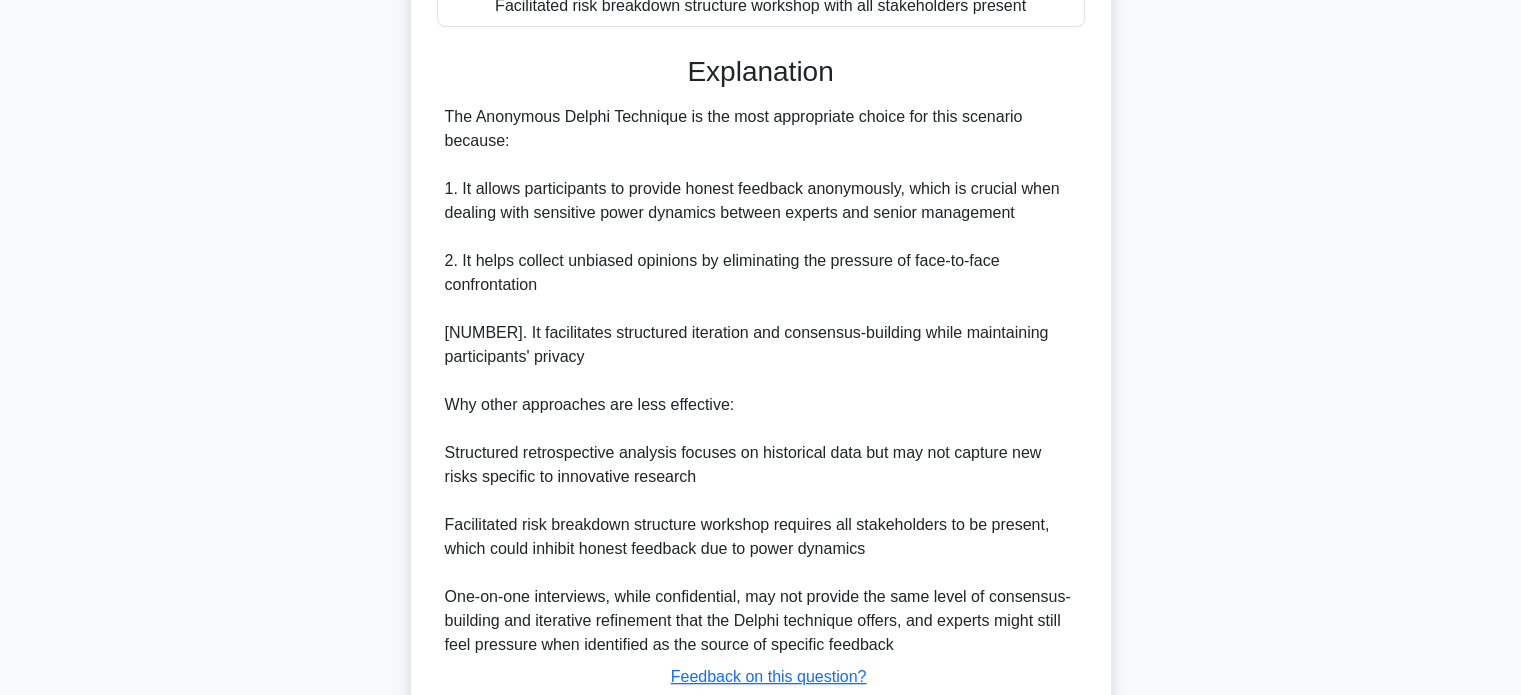 scroll, scrollTop: 704, scrollLeft: 0, axis: vertical 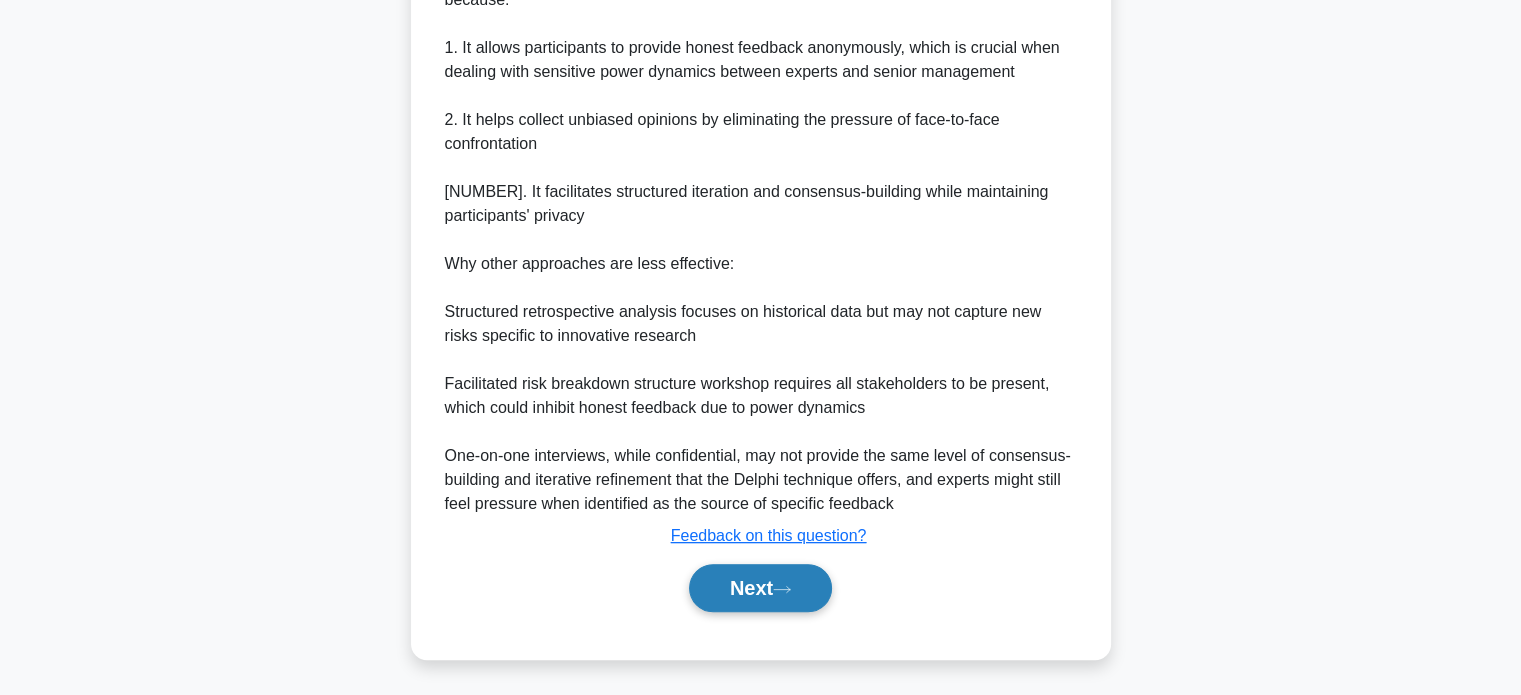 click on "Next" at bounding box center [760, 588] 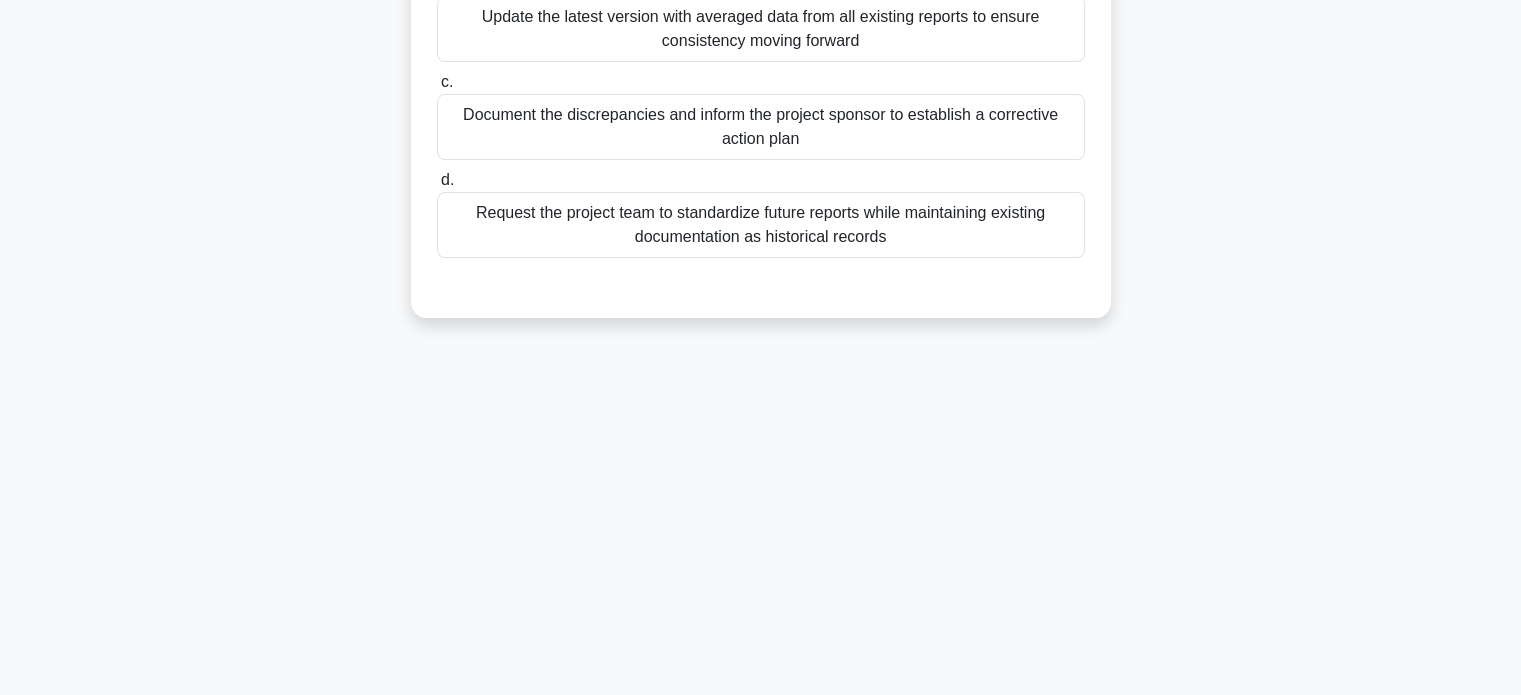 scroll, scrollTop: 385, scrollLeft: 0, axis: vertical 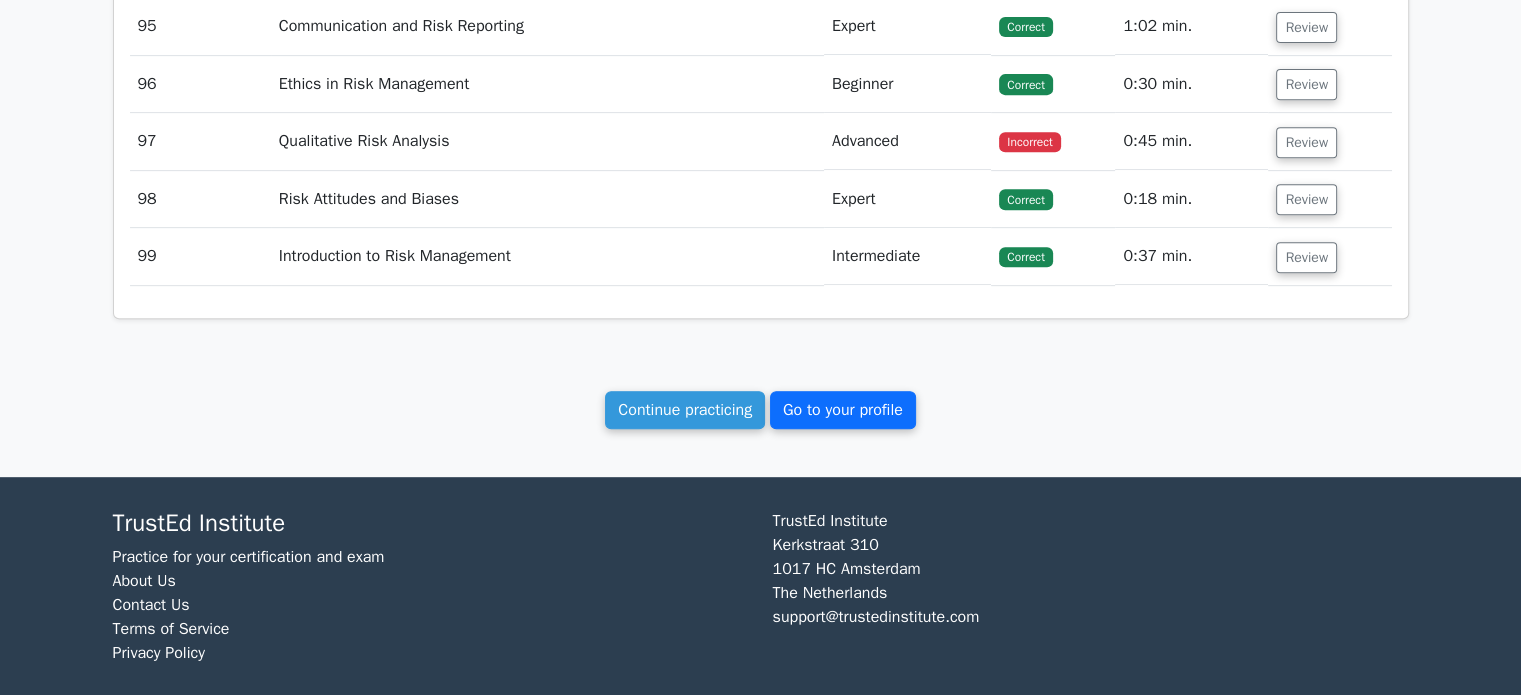 click on "Go to your profile" at bounding box center [843, 410] 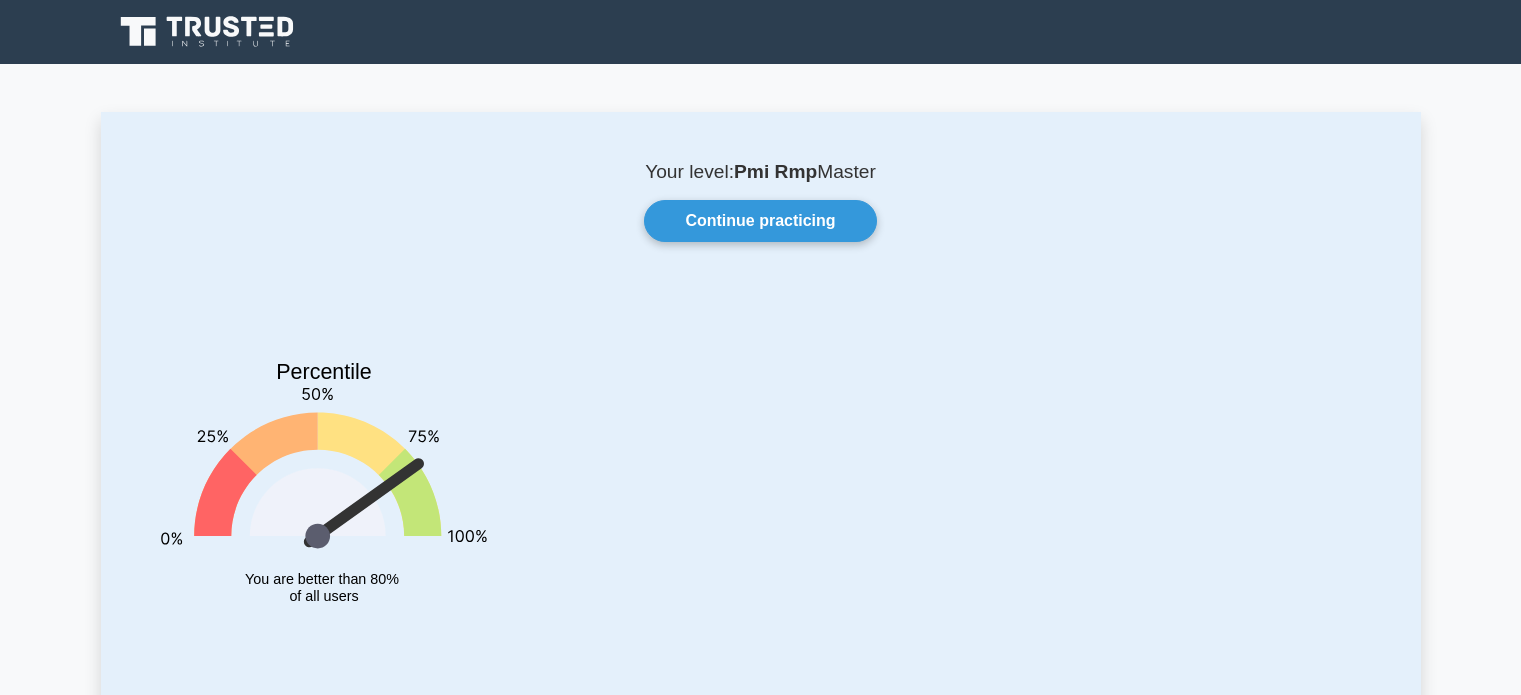 scroll, scrollTop: 0, scrollLeft: 0, axis: both 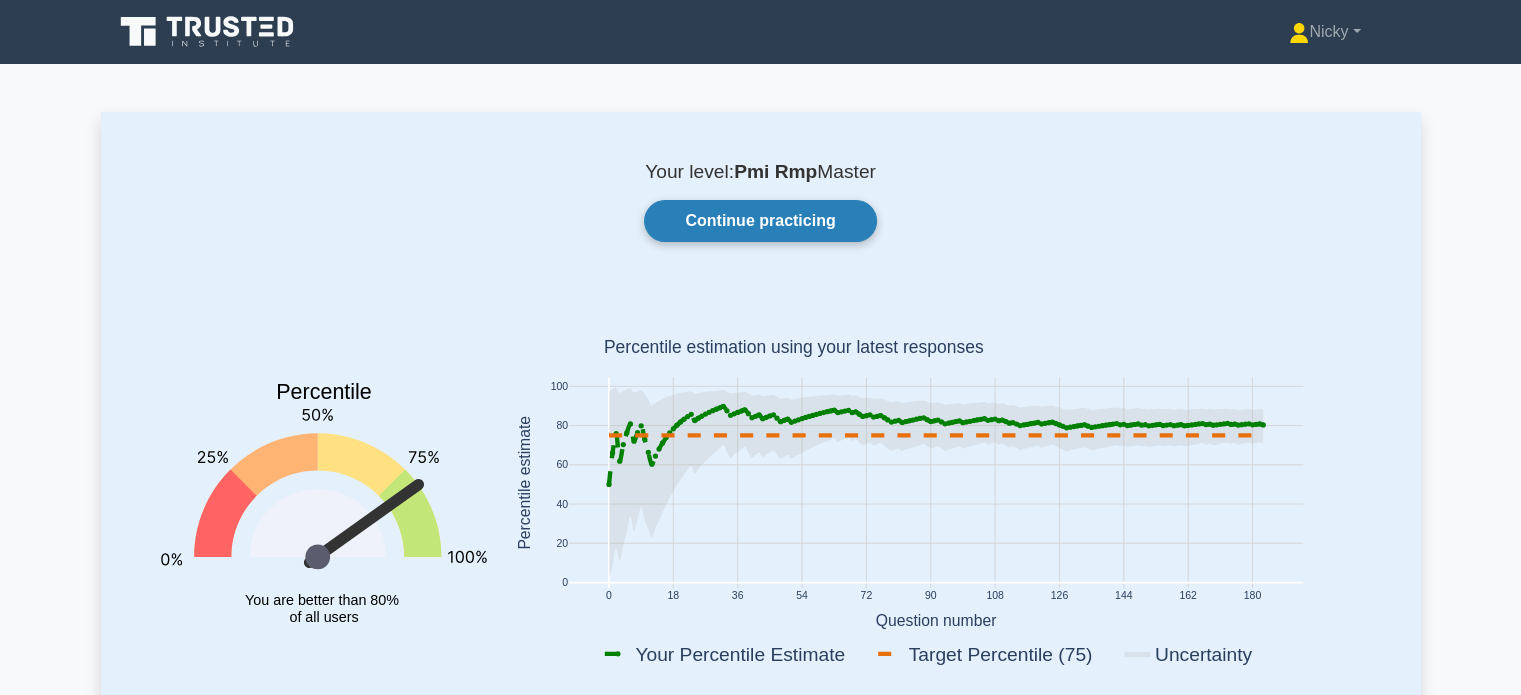 click on "Continue practicing" at bounding box center (760, 221) 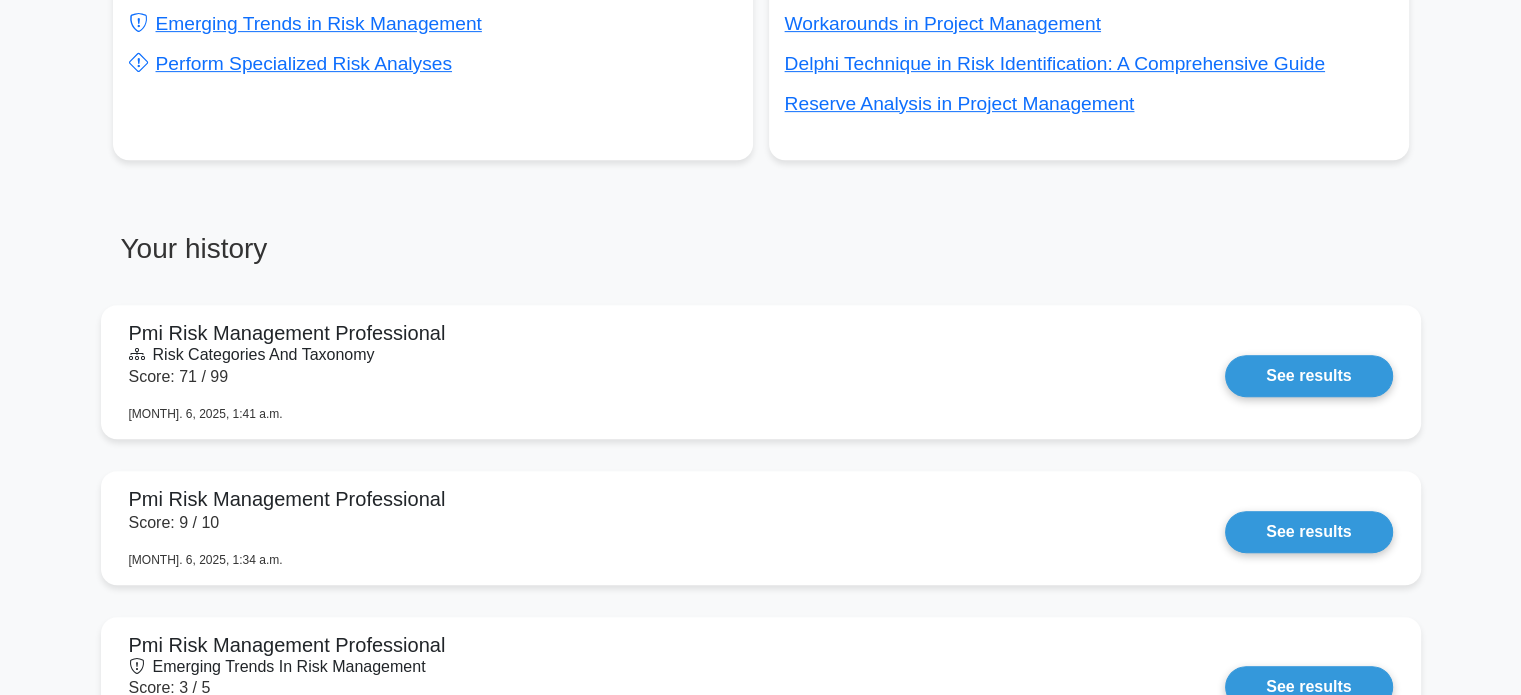 scroll, scrollTop: 875, scrollLeft: 0, axis: vertical 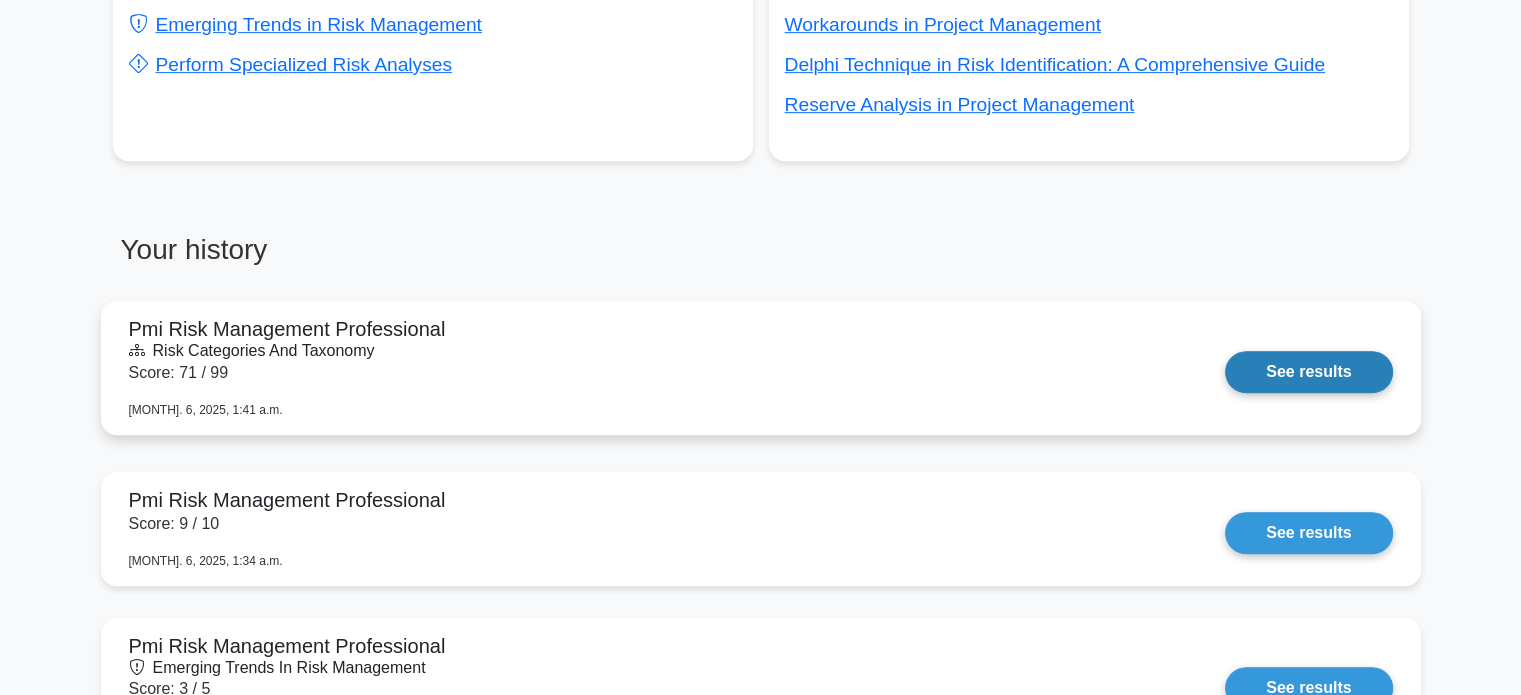 click on "See results" at bounding box center (1308, 372) 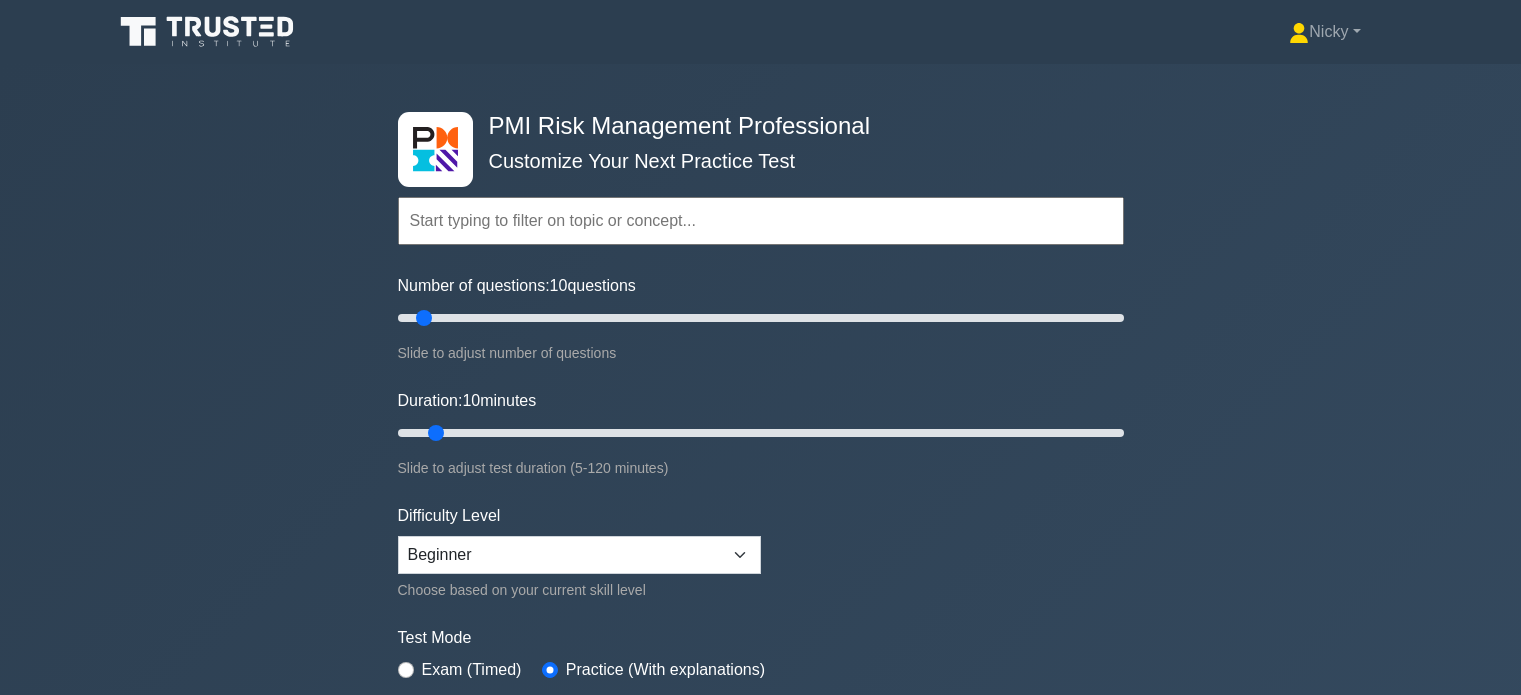scroll, scrollTop: 52, scrollLeft: 0, axis: vertical 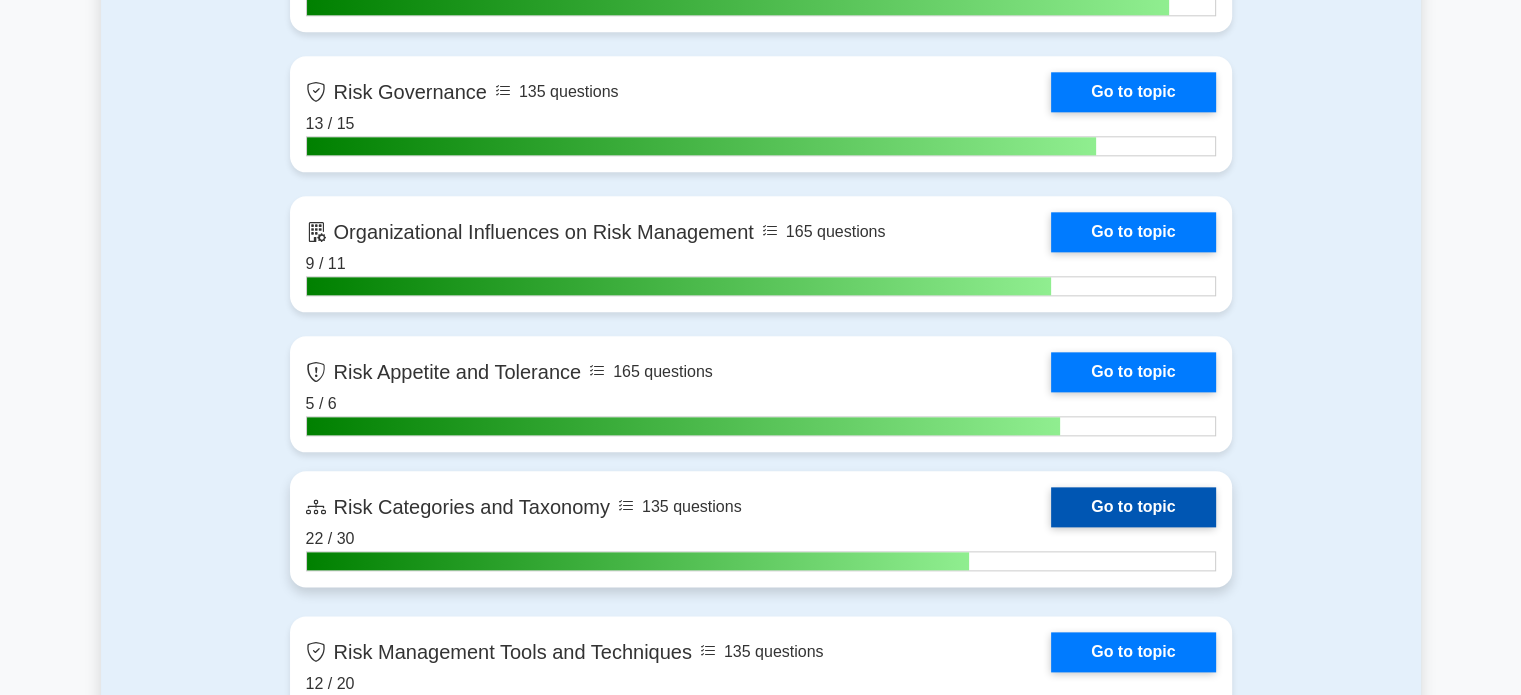 click on "Go to topic" at bounding box center (1133, 507) 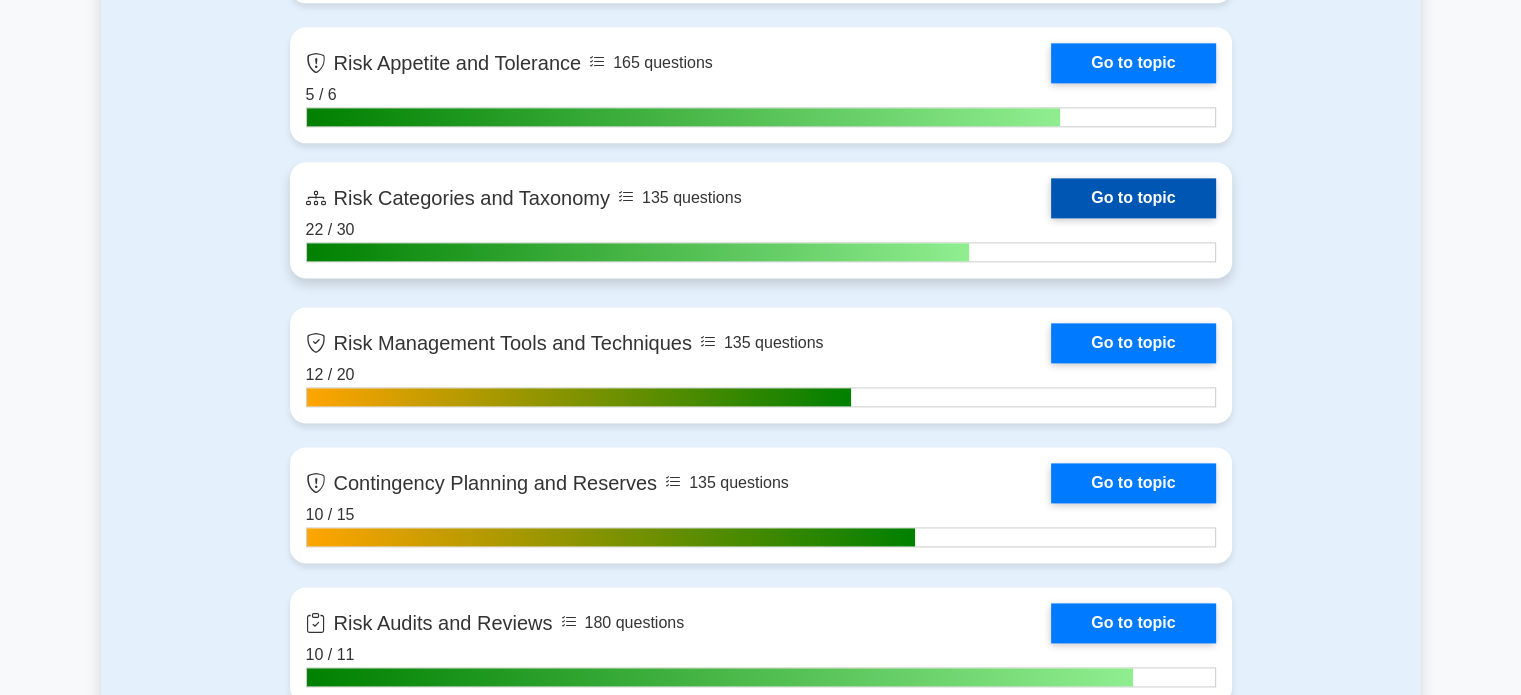 scroll, scrollTop: 2645, scrollLeft: 0, axis: vertical 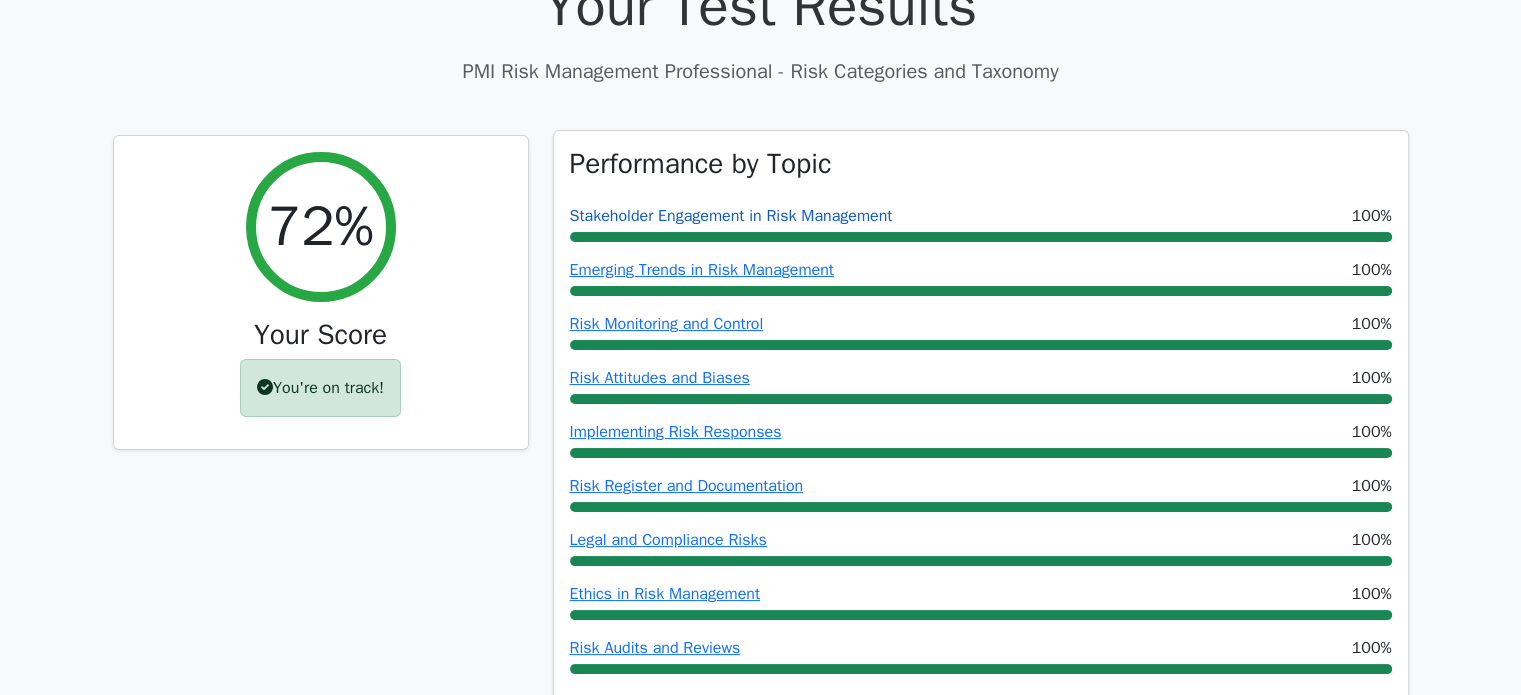click on "Stakeholder Engagement in Risk Management" at bounding box center [731, 216] 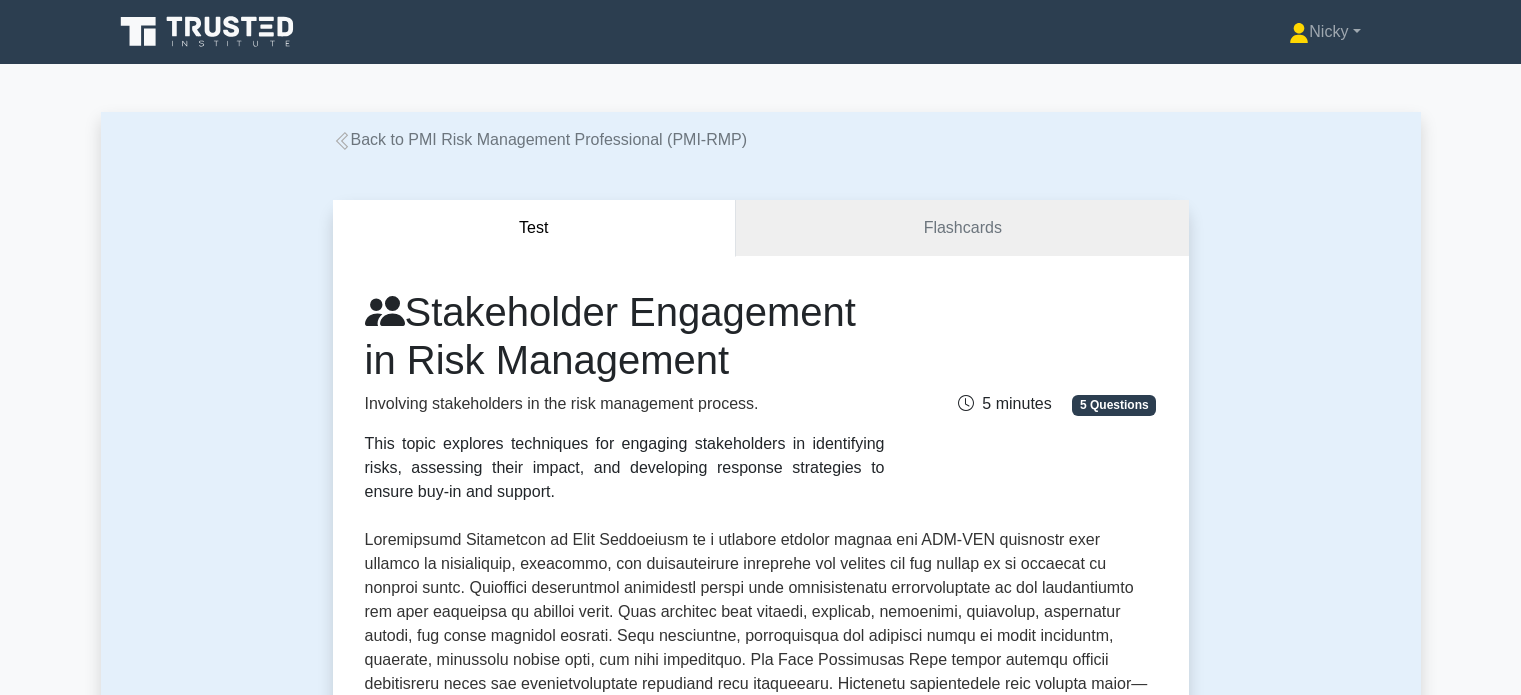 scroll, scrollTop: 0, scrollLeft: 0, axis: both 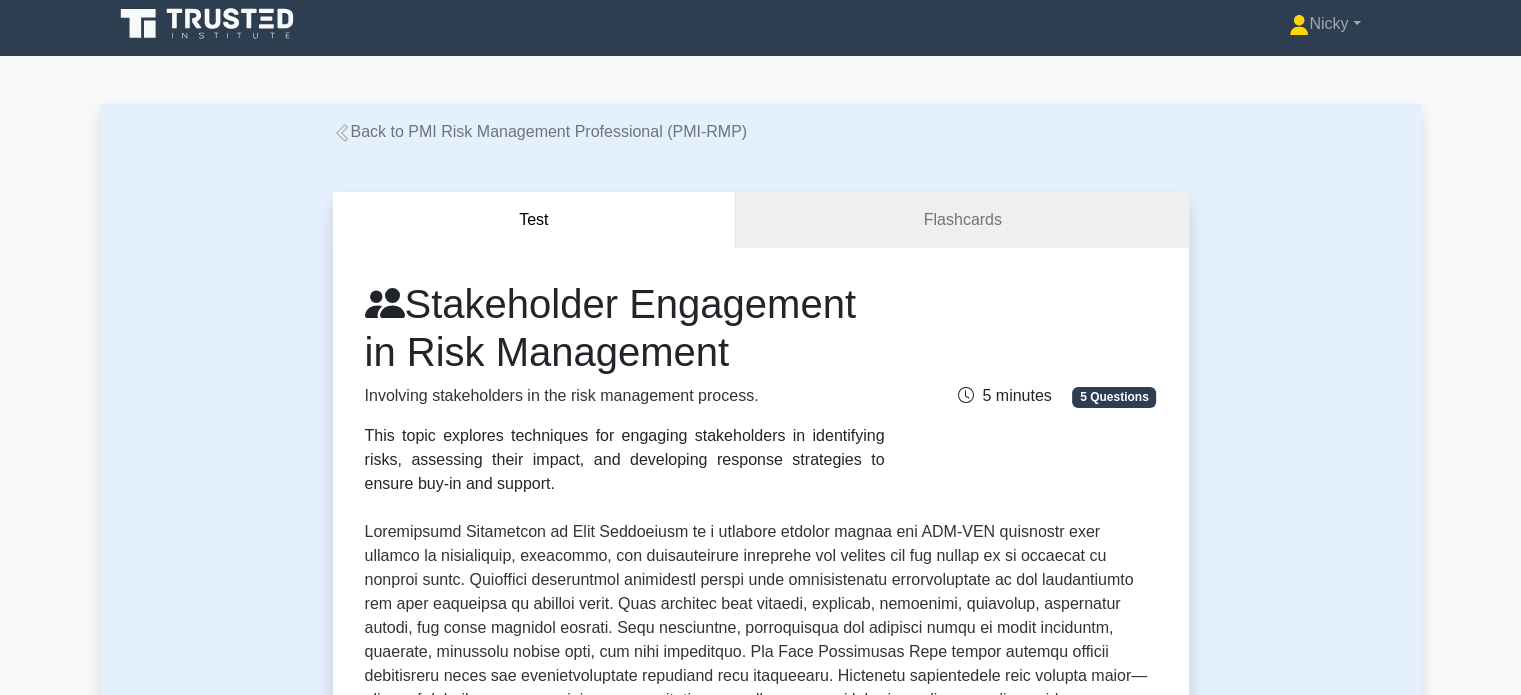 click 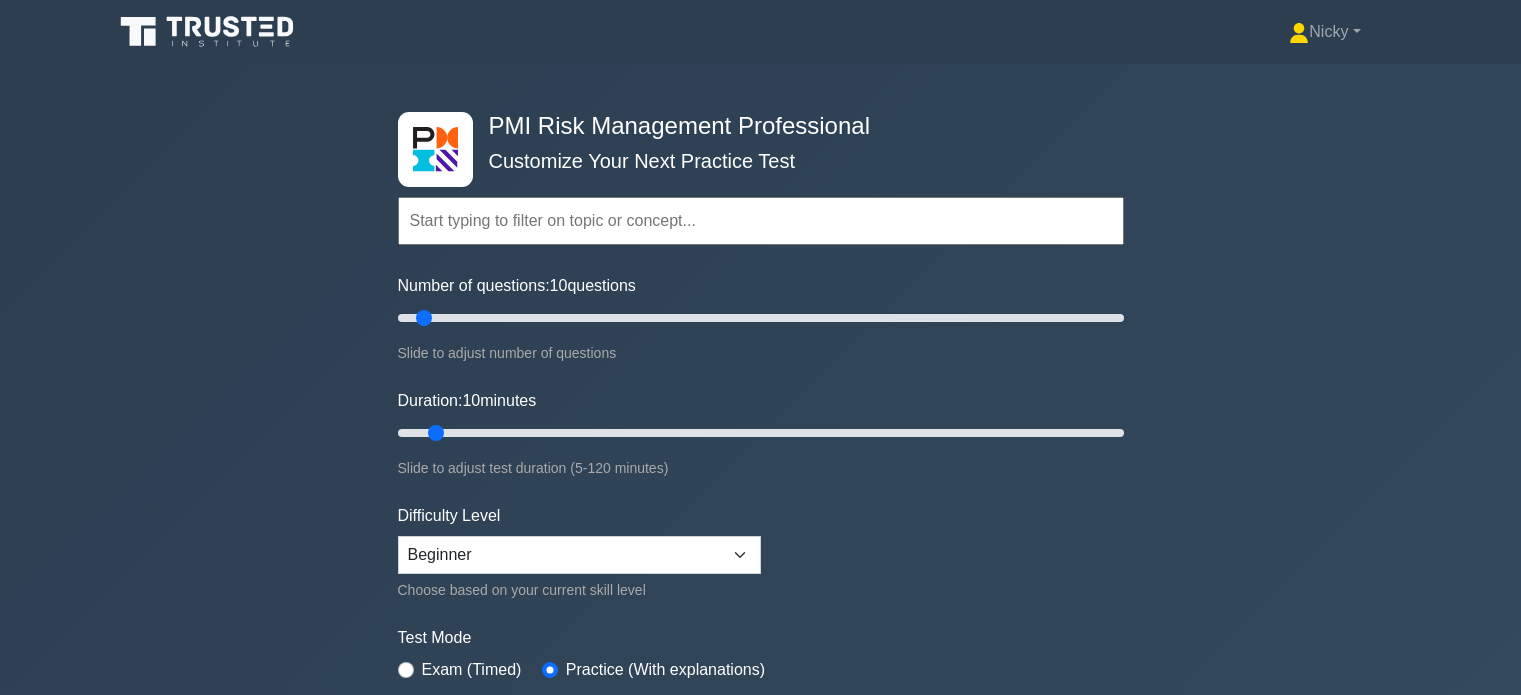 scroll, scrollTop: 0, scrollLeft: 0, axis: both 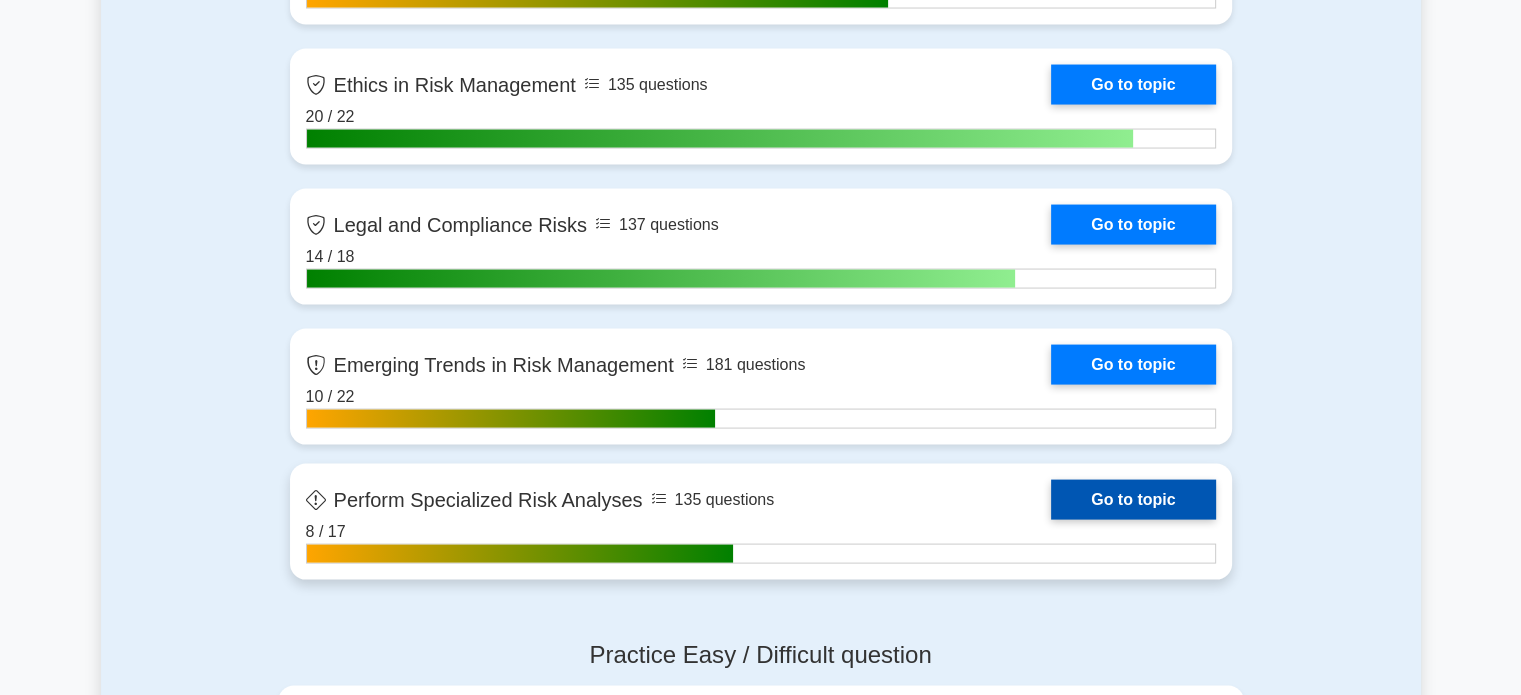 click on "Go to topic" at bounding box center [1133, 500] 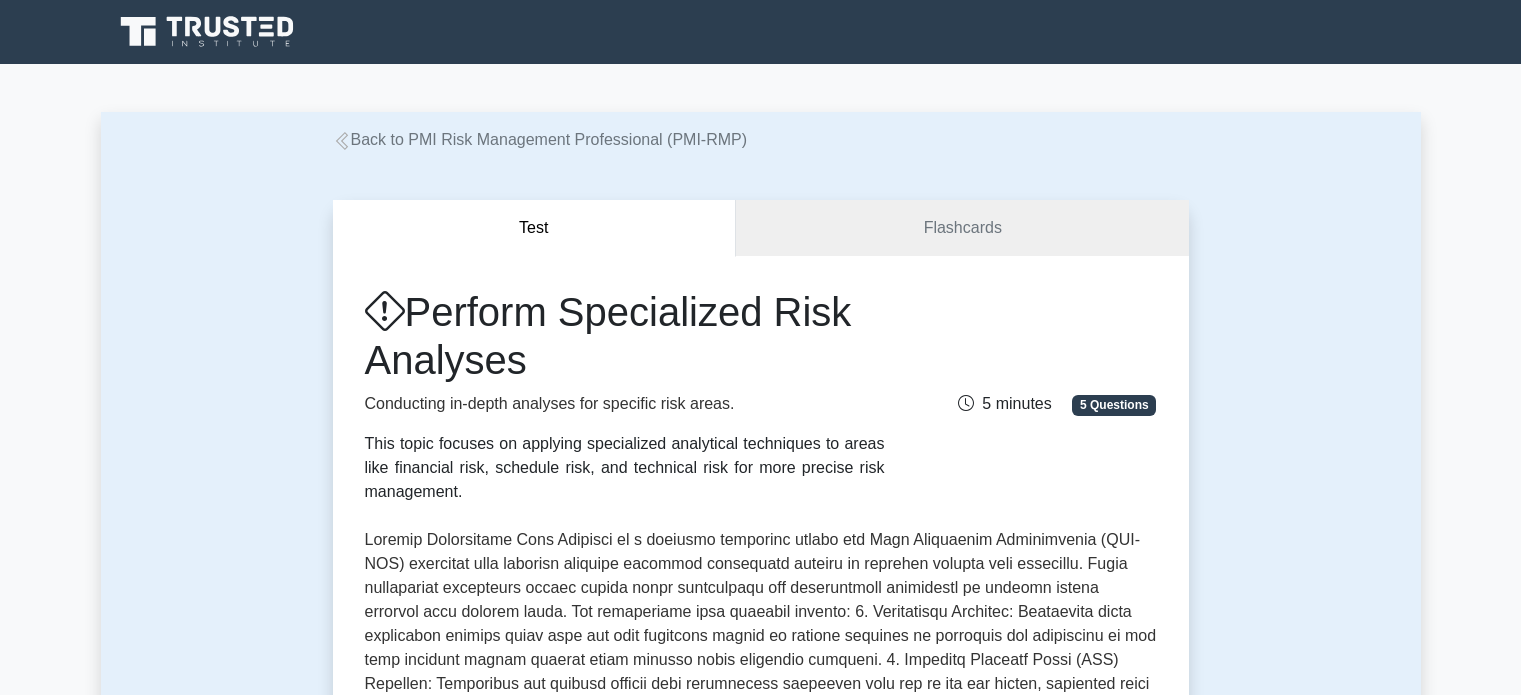 scroll, scrollTop: 0, scrollLeft: 0, axis: both 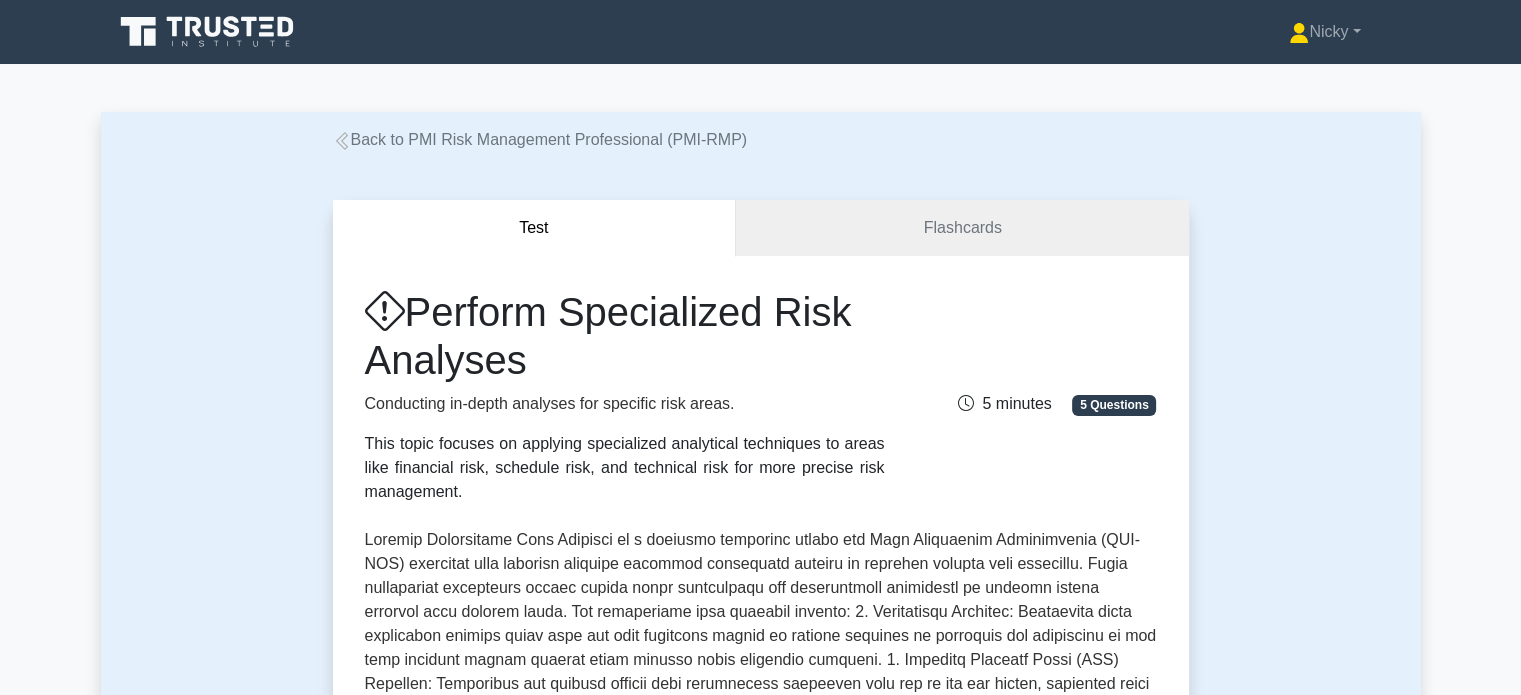 click on "Test
Flashcards
Perform Specialized Risk Analyses
Conducting in-depth analyses for specific risk areas.
This topic focuses on applying specialized analytical techniques to areas like financial risk, schedule risk, and technical risk for more precise risk management.
5 Questions ,  ,  ," at bounding box center [761, 1332] 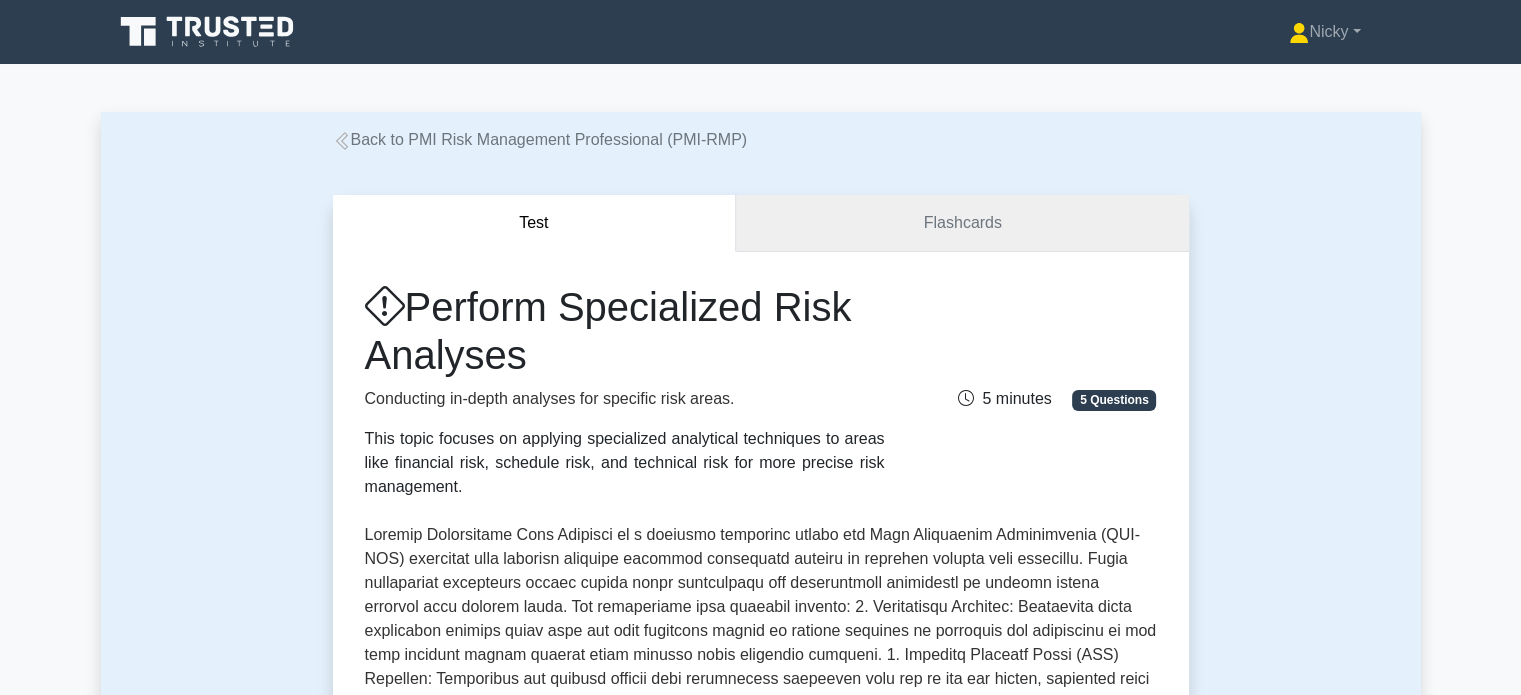 click on "Flashcards" at bounding box center (962, 223) 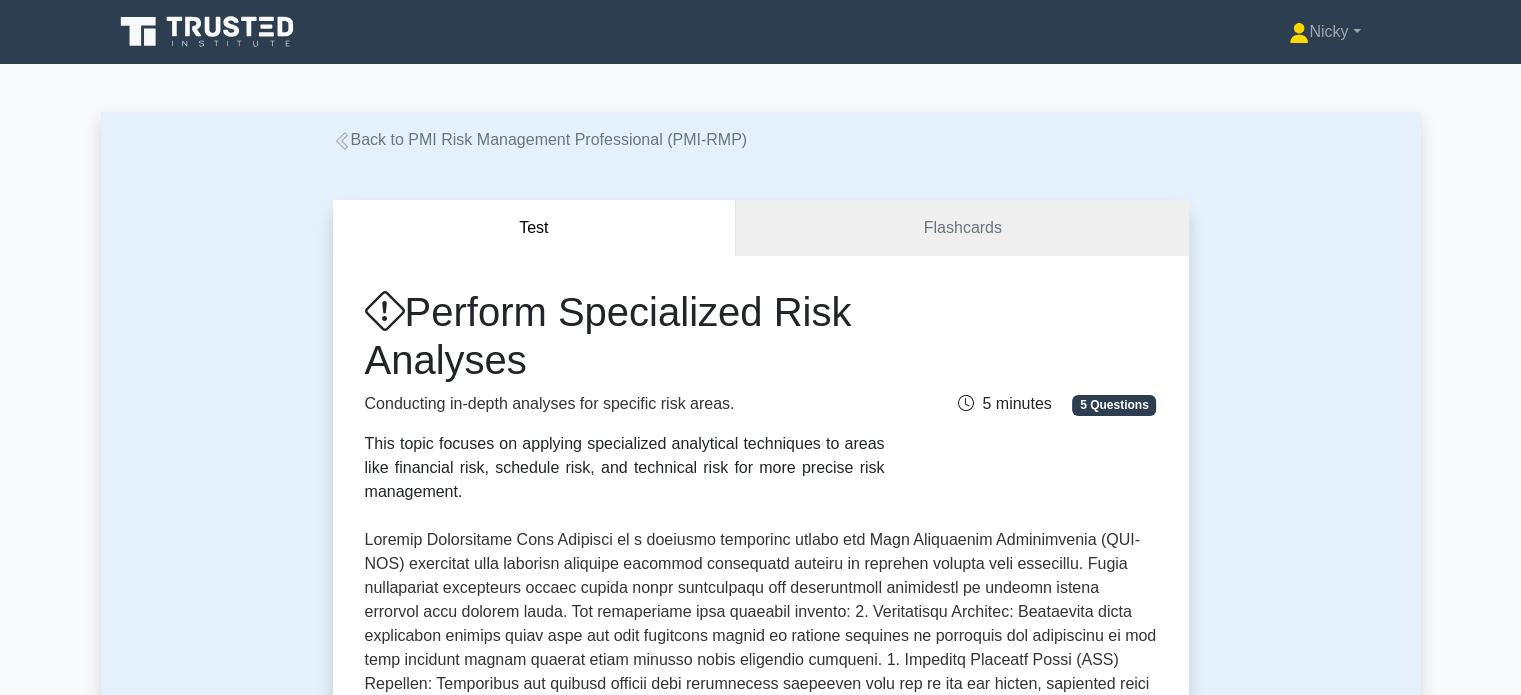 click on "Back to PMI Risk Management Professional (PMI-RMP)" at bounding box center [540, 139] 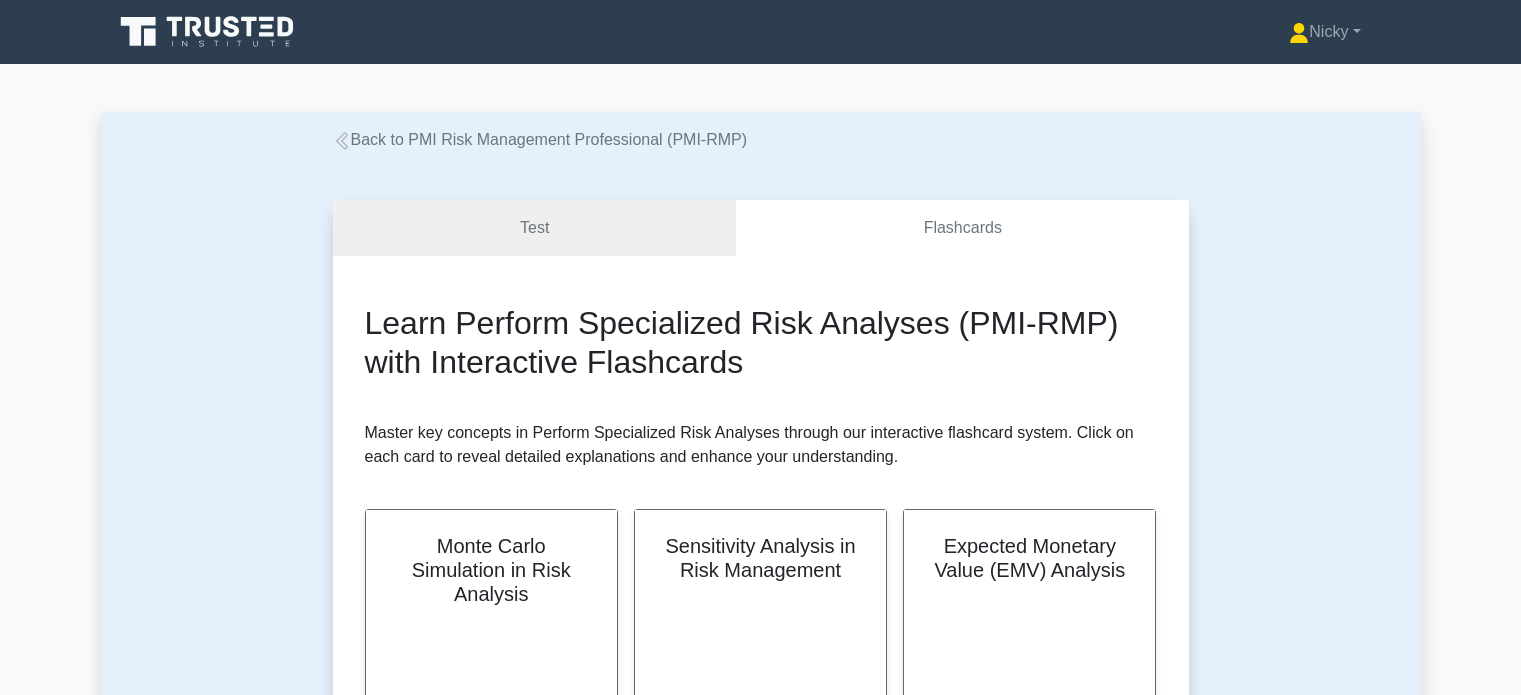 scroll, scrollTop: 0, scrollLeft: 0, axis: both 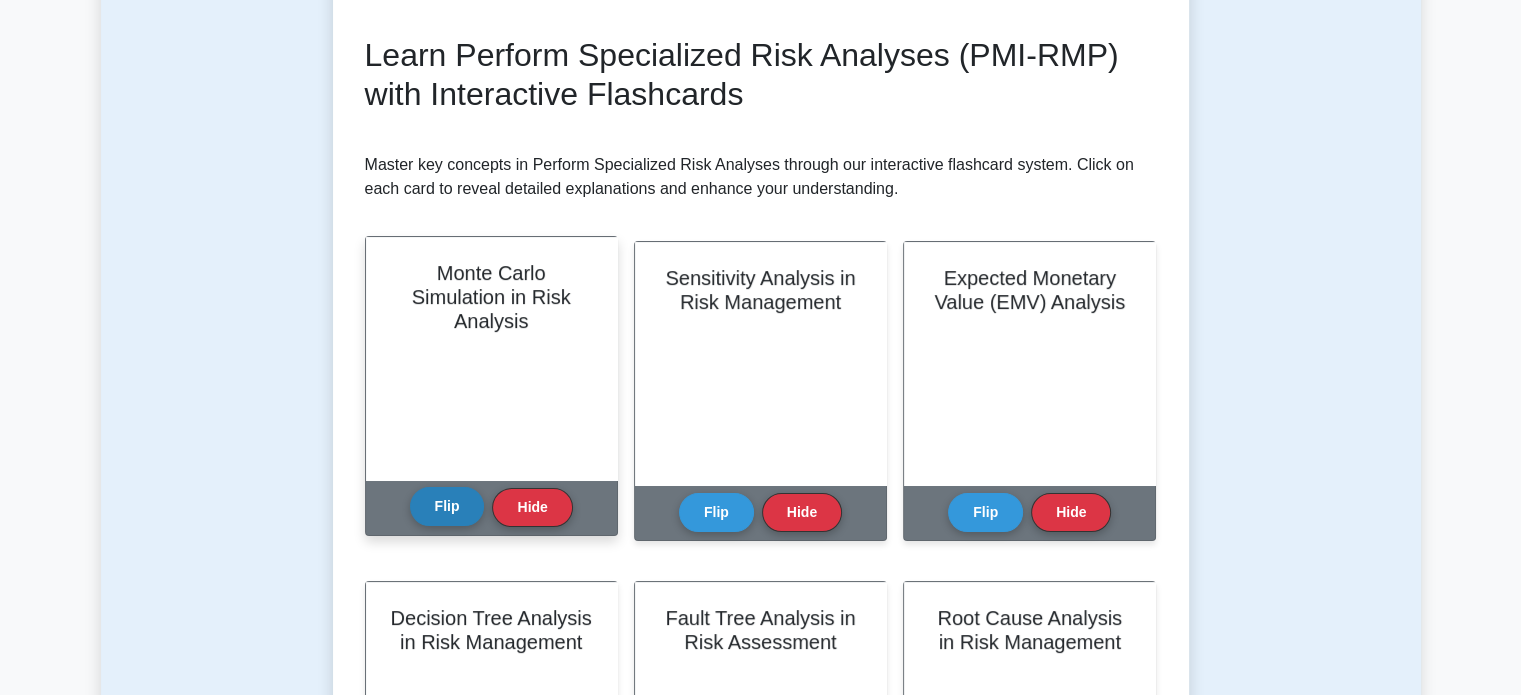 click on "Flip" at bounding box center [447, 506] 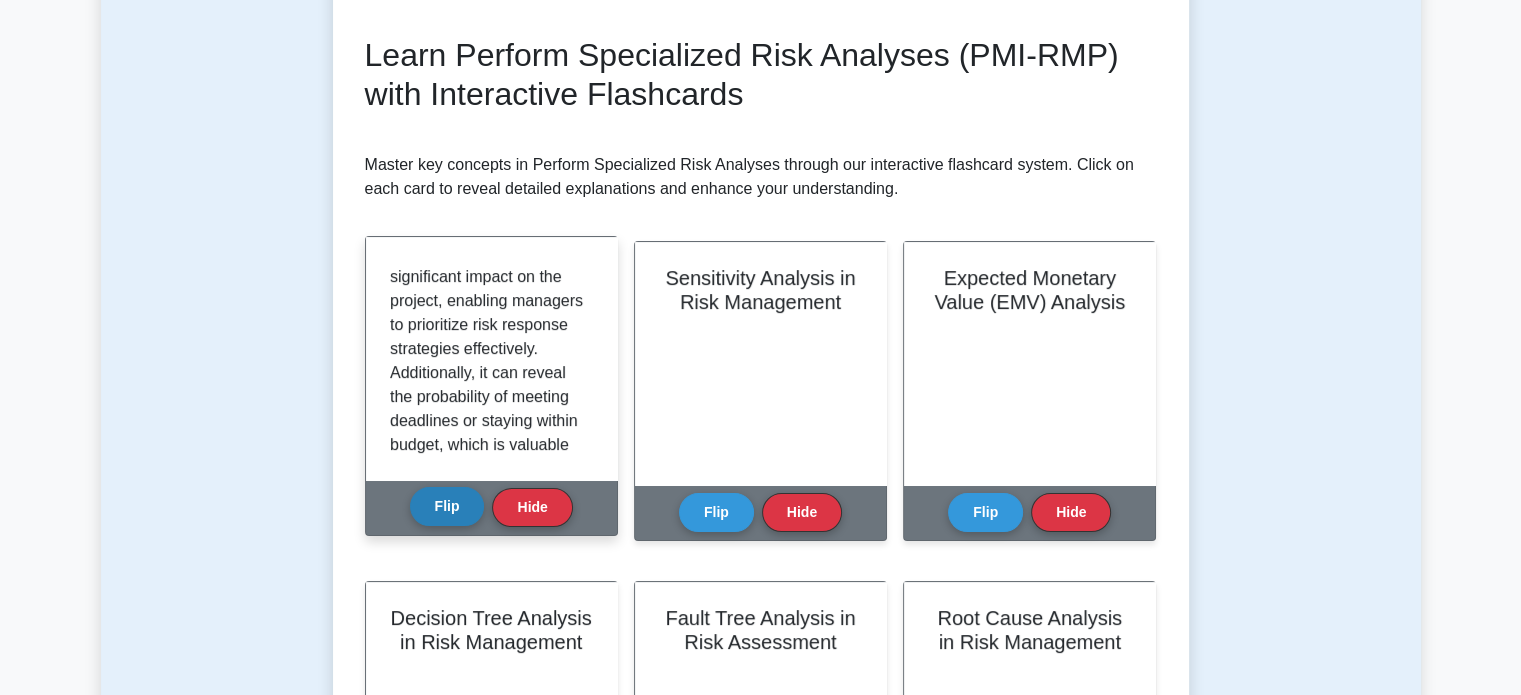 scroll, scrollTop: 1284, scrollLeft: 0, axis: vertical 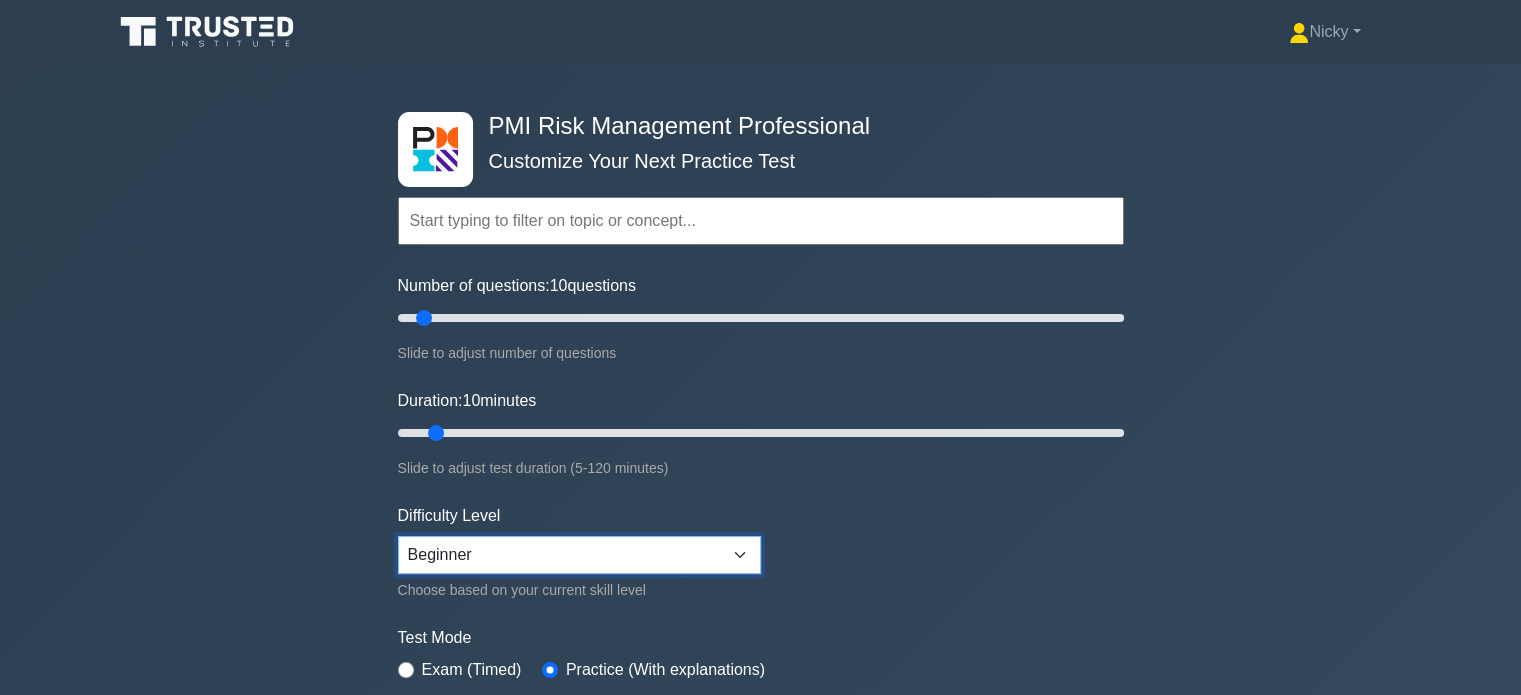 click on "Beginner
Intermediate
Expert" at bounding box center [579, 555] 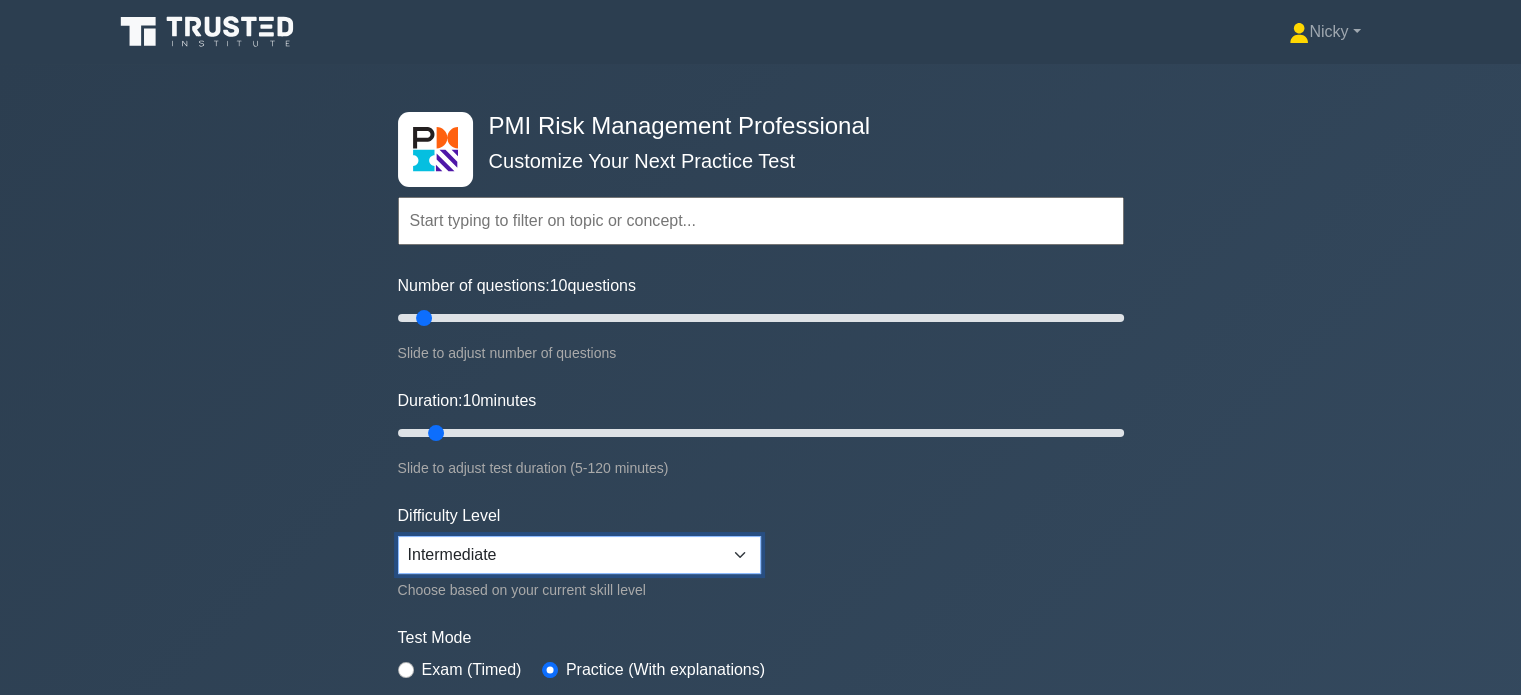 click on "Beginner
Intermediate
Expert" at bounding box center [579, 555] 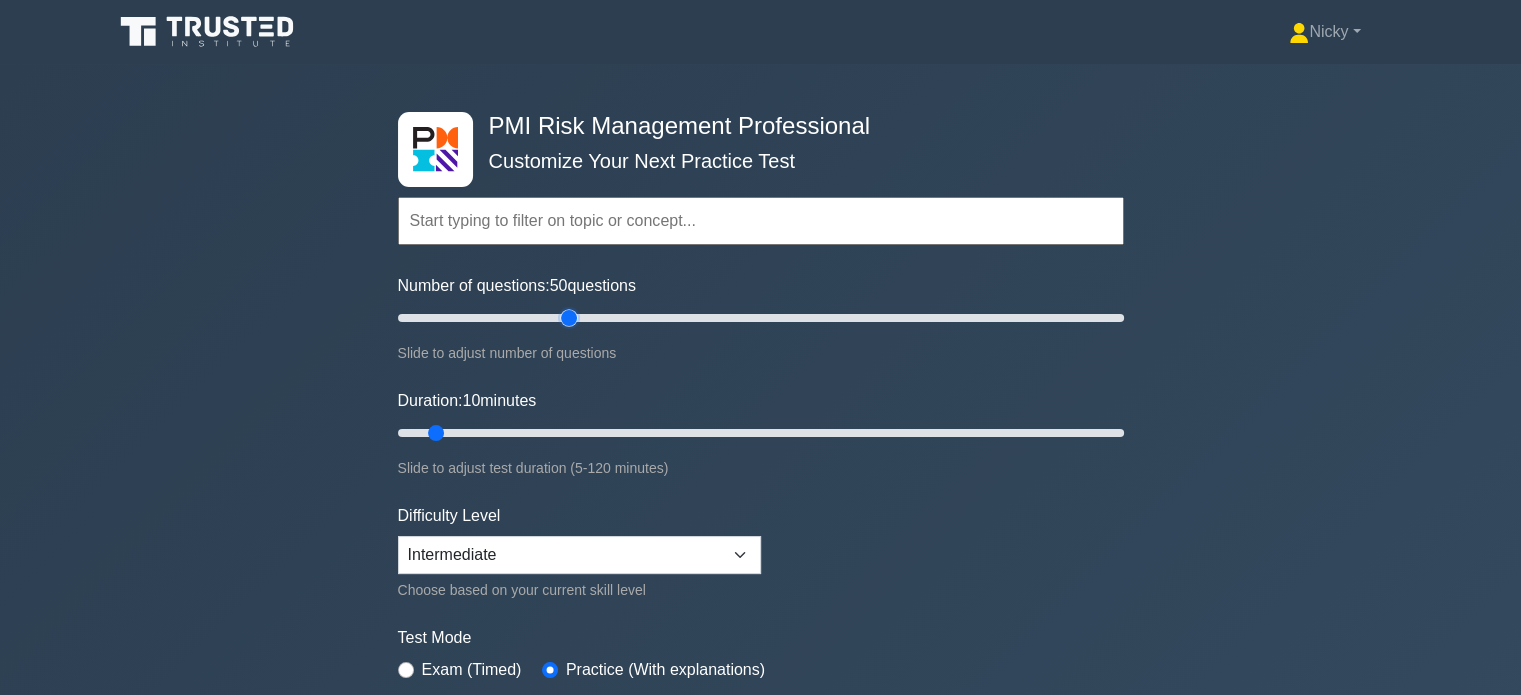 drag, startPoint x: 424, startPoint y: 313, endPoint x: 562, endPoint y: 319, distance: 138.13037 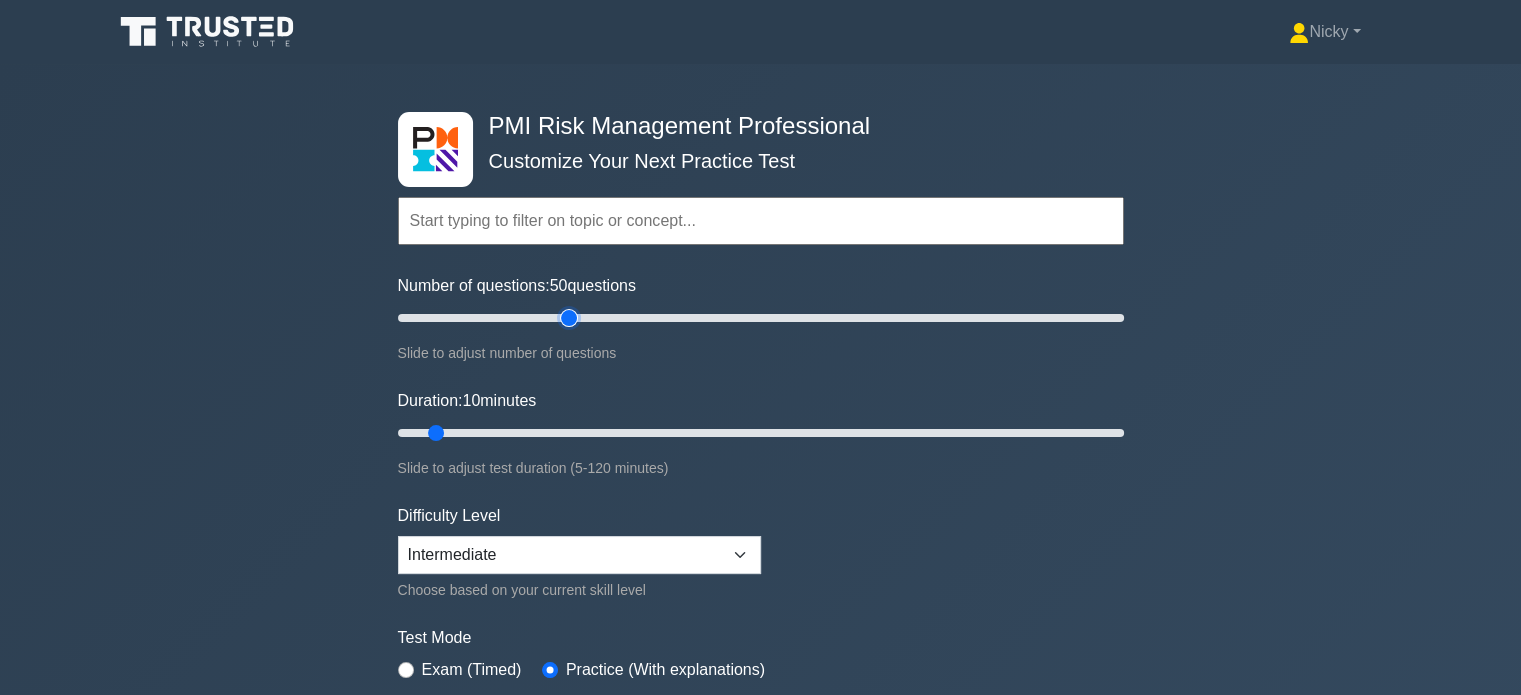type on "50" 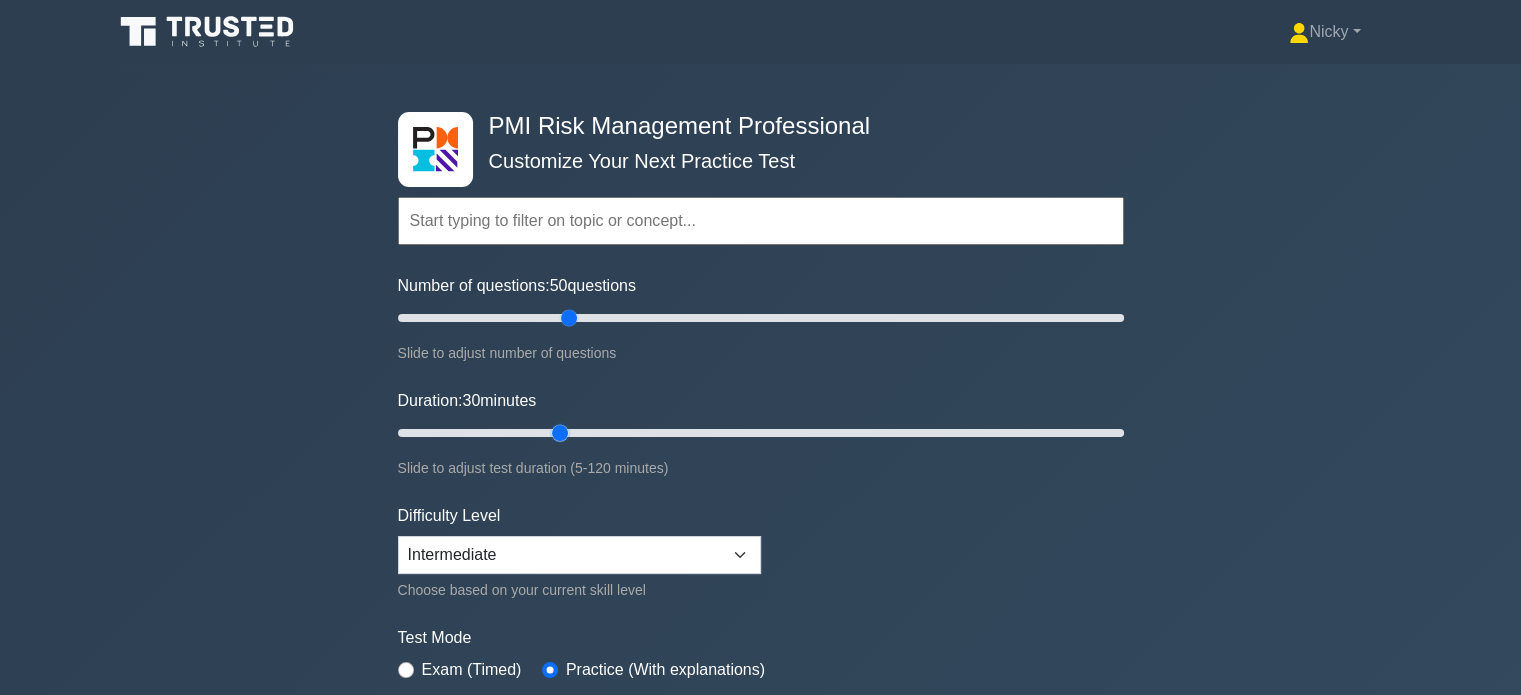 drag, startPoint x: 434, startPoint y: 427, endPoint x: 564, endPoint y: 434, distance: 130.18832 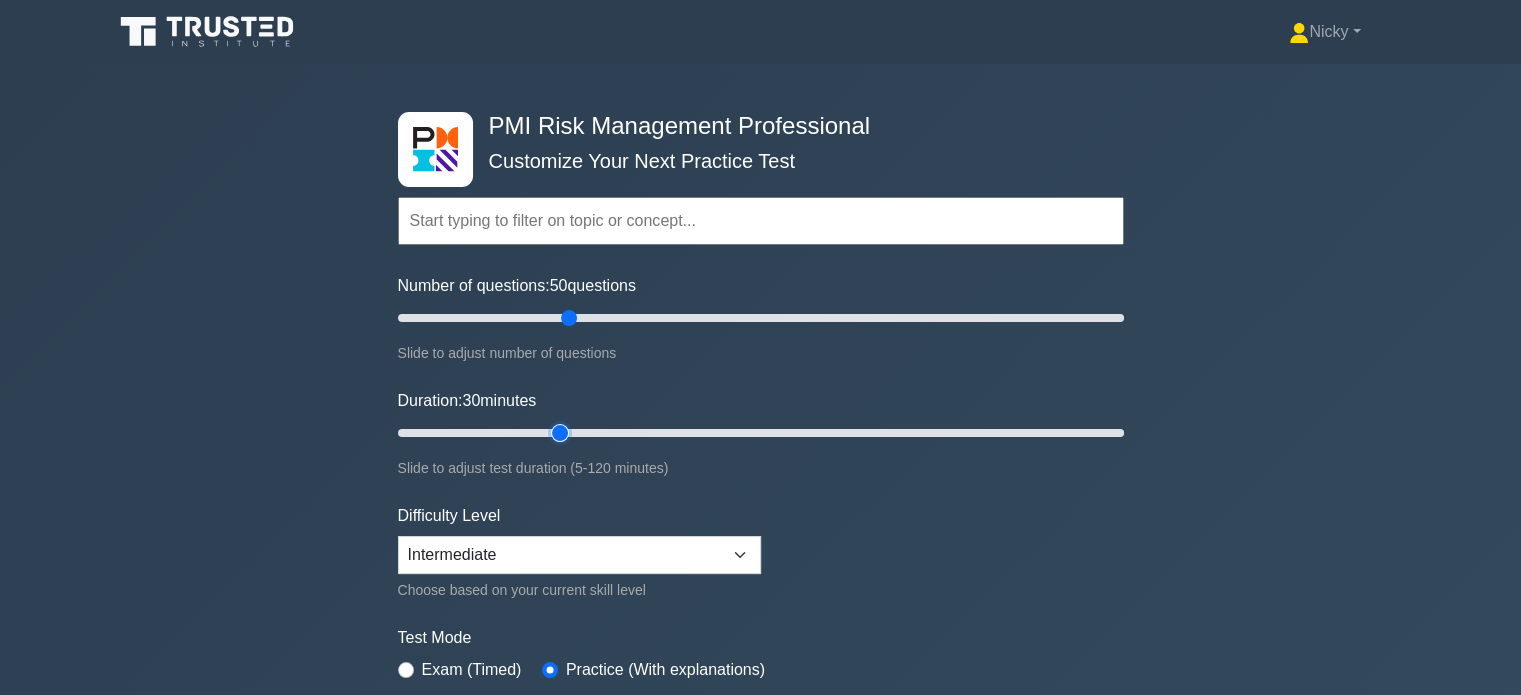 type on "30" 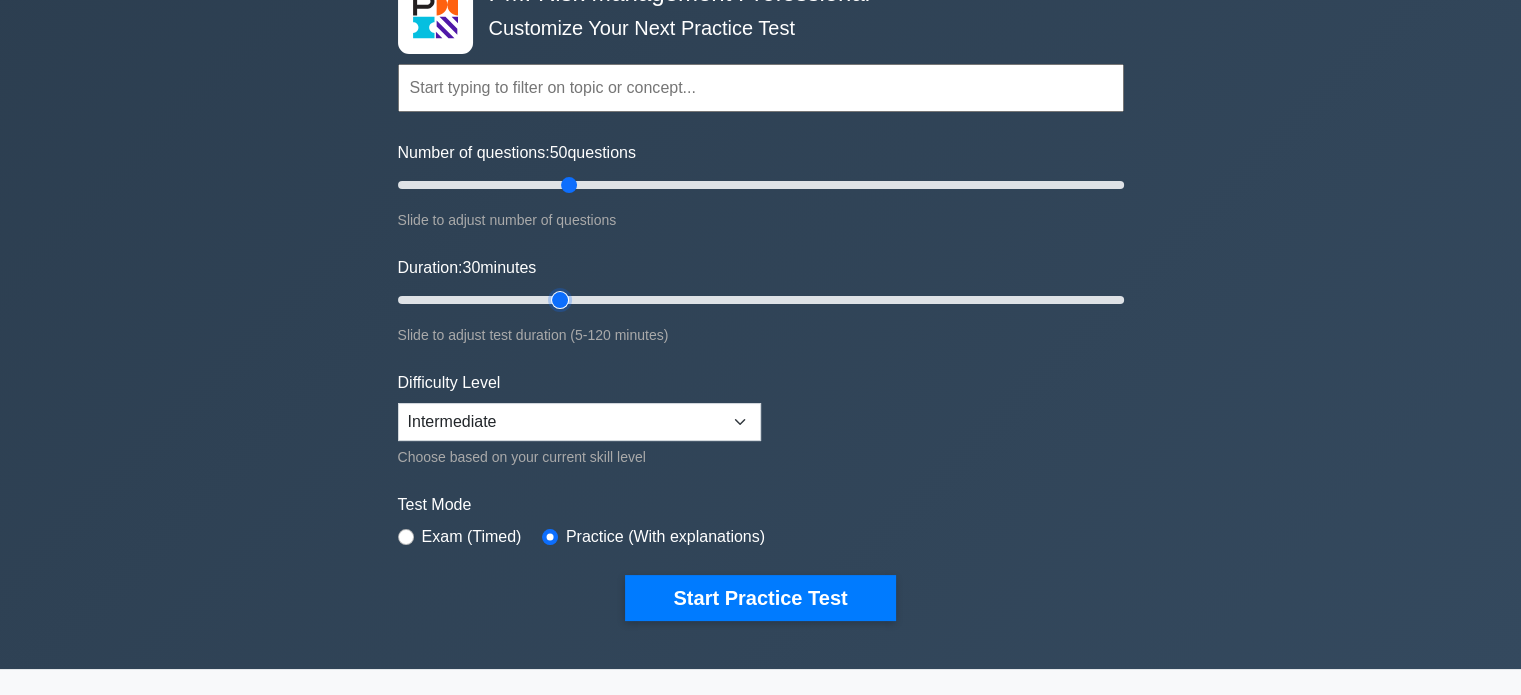scroll, scrollTop: 136, scrollLeft: 0, axis: vertical 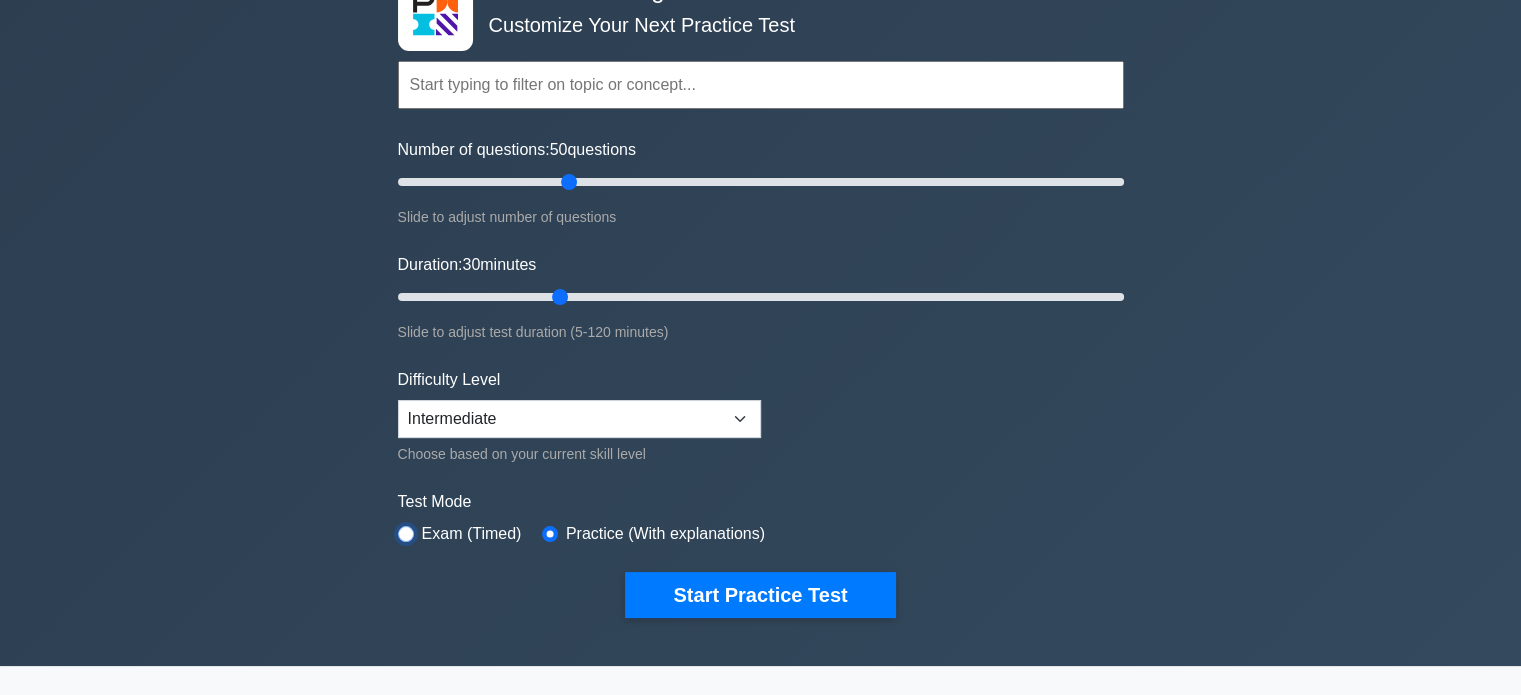 click at bounding box center [406, 534] 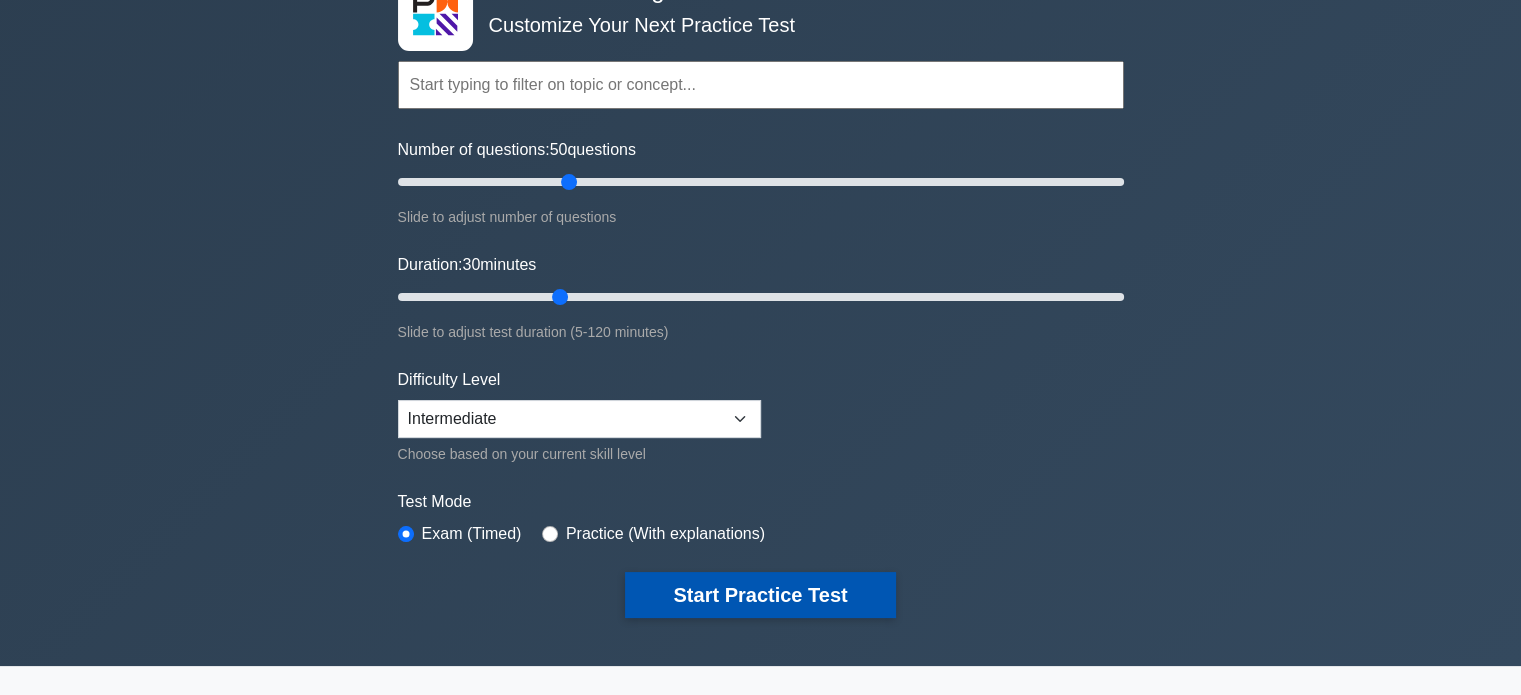 click on "Start Practice Test" at bounding box center (760, 595) 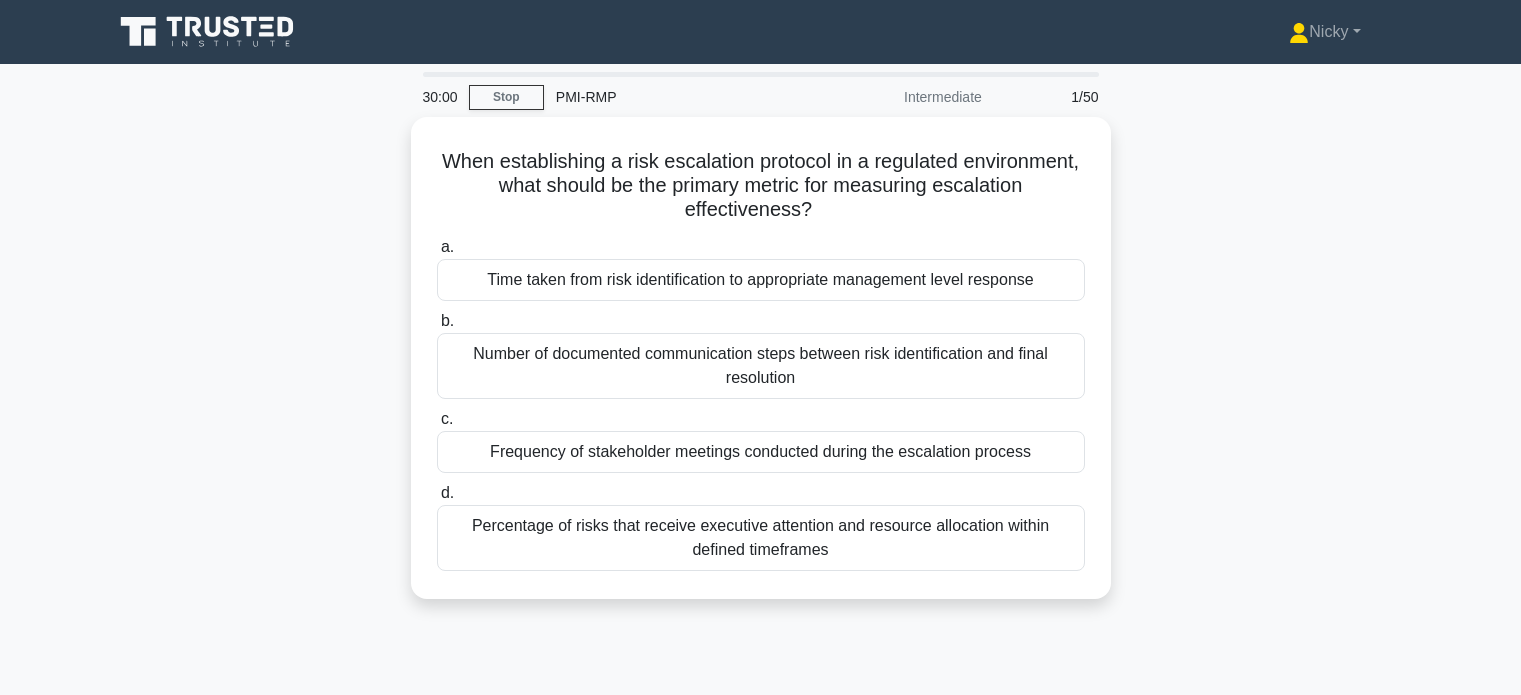 scroll, scrollTop: 0, scrollLeft: 0, axis: both 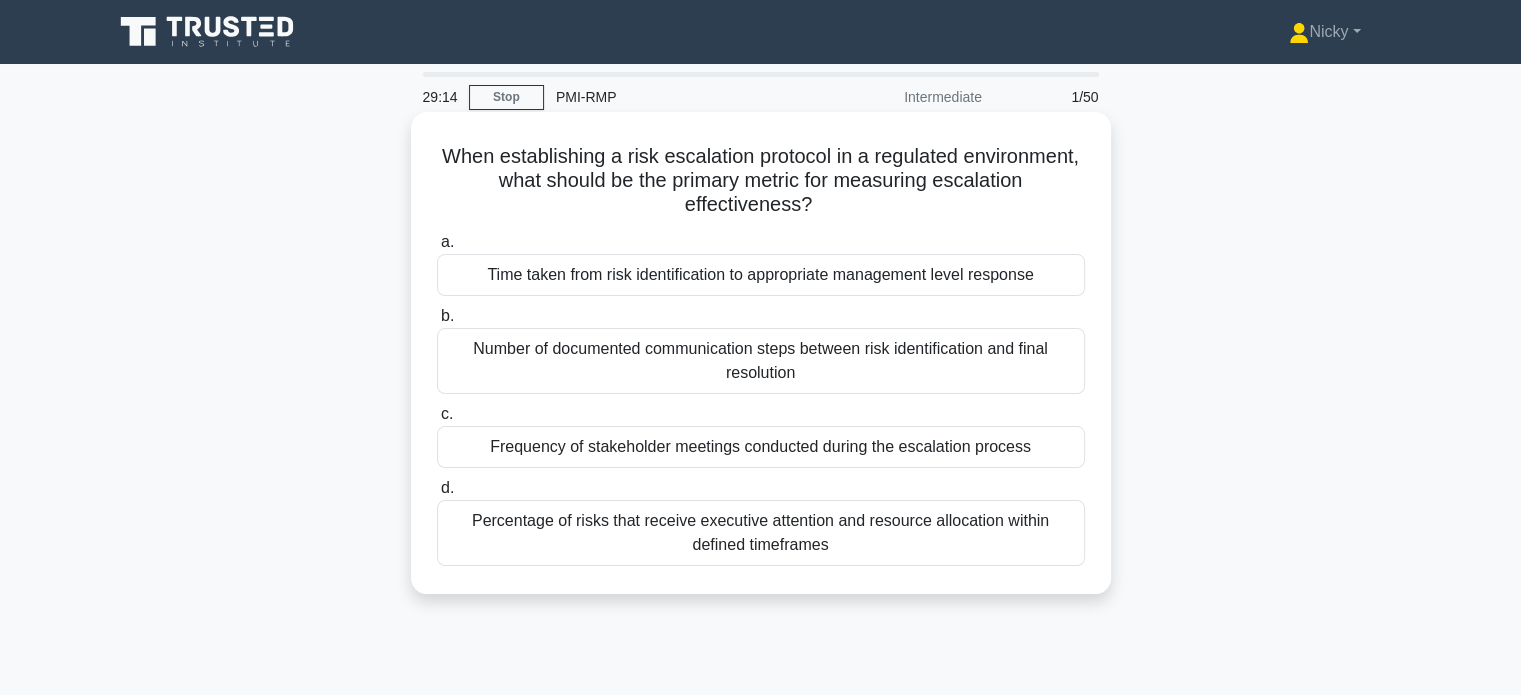 click on "Percentage of risks that receive executive attention and resource allocation within defined timeframes" at bounding box center [761, 533] 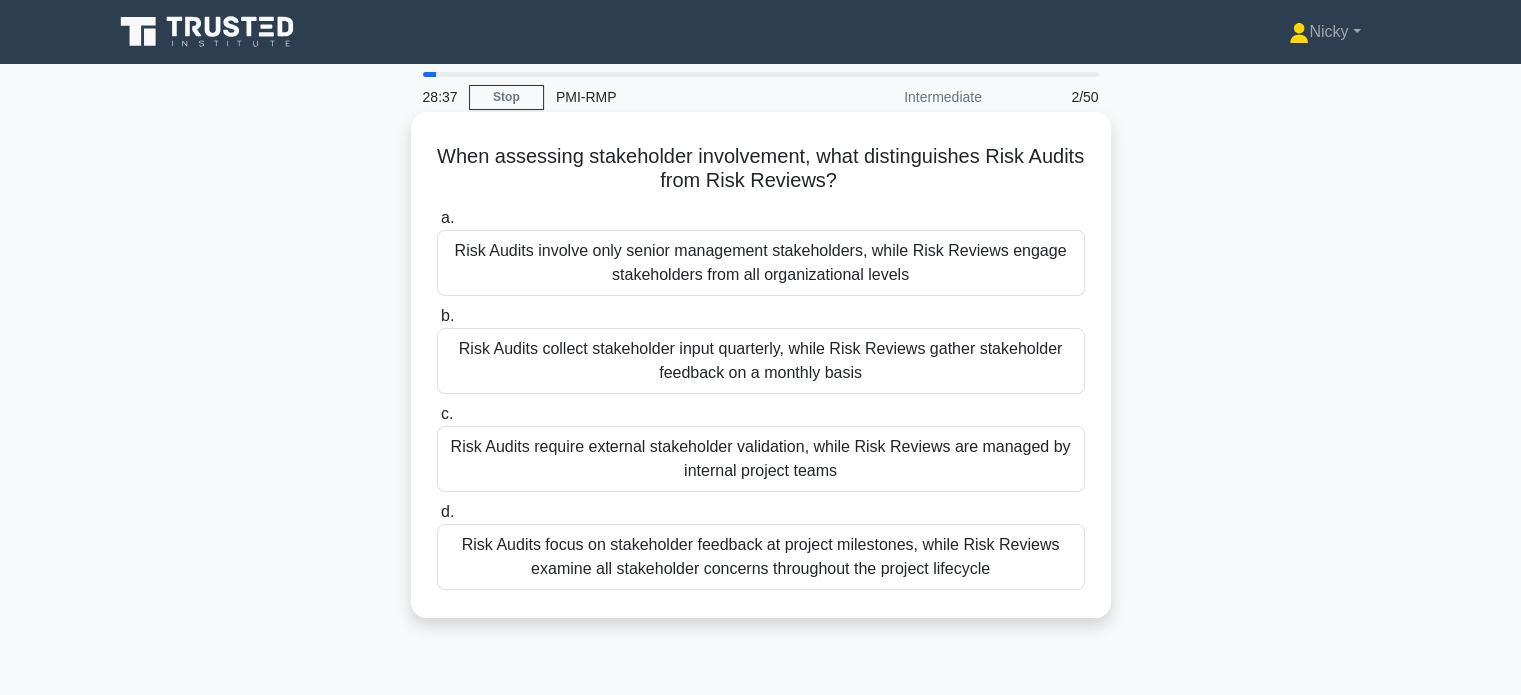 click on "Risk Audits require external stakeholder validation, while Risk Reviews are managed by internal project teams" at bounding box center [761, 459] 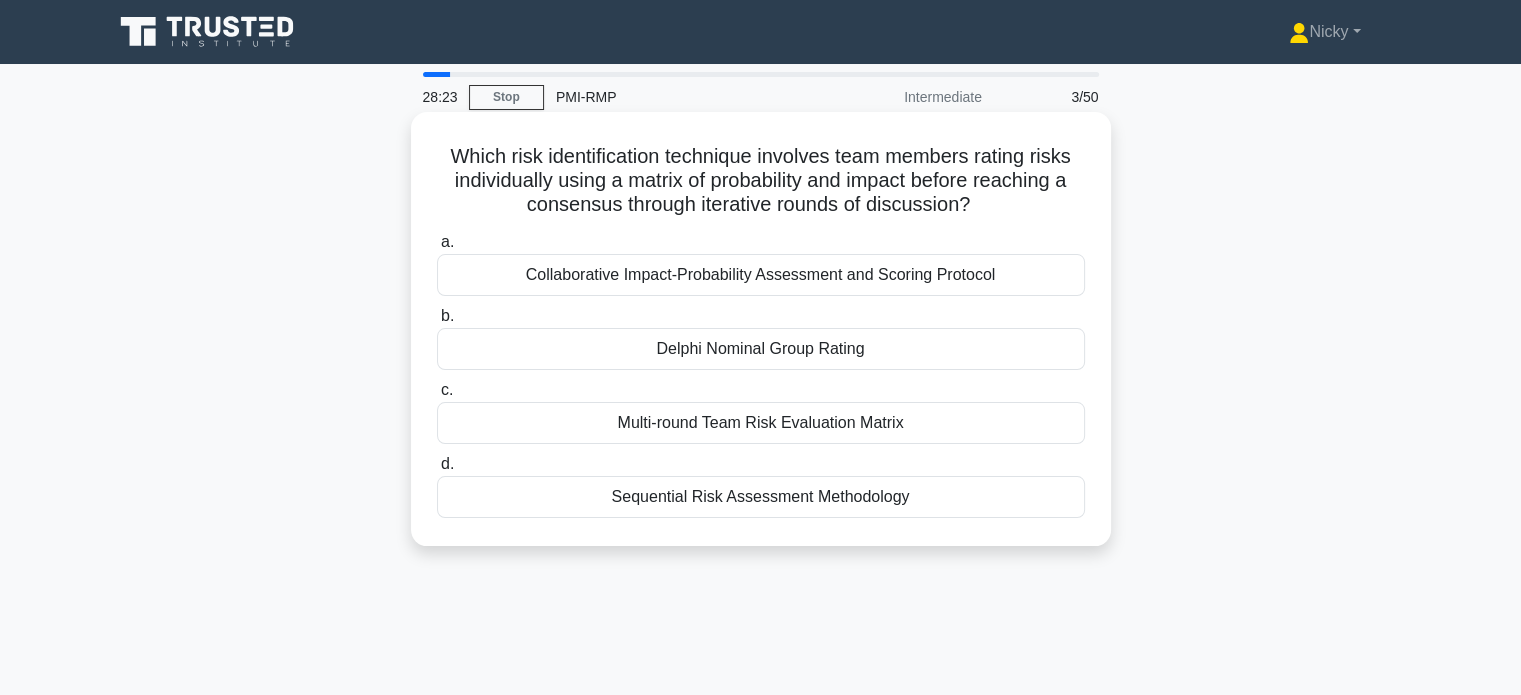click on "Delphi Nominal Group Rating" at bounding box center [761, 349] 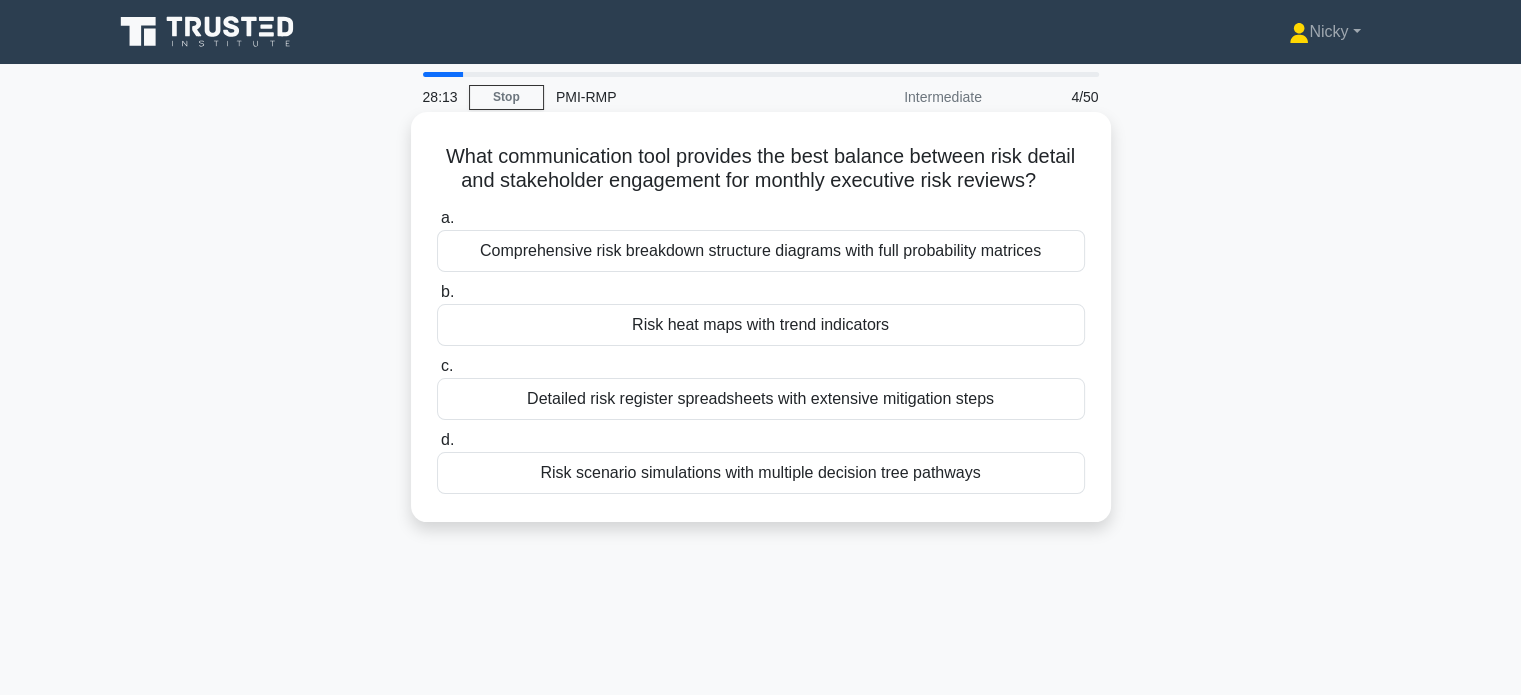 click on "Risk heat maps with trend indicators" at bounding box center (761, 325) 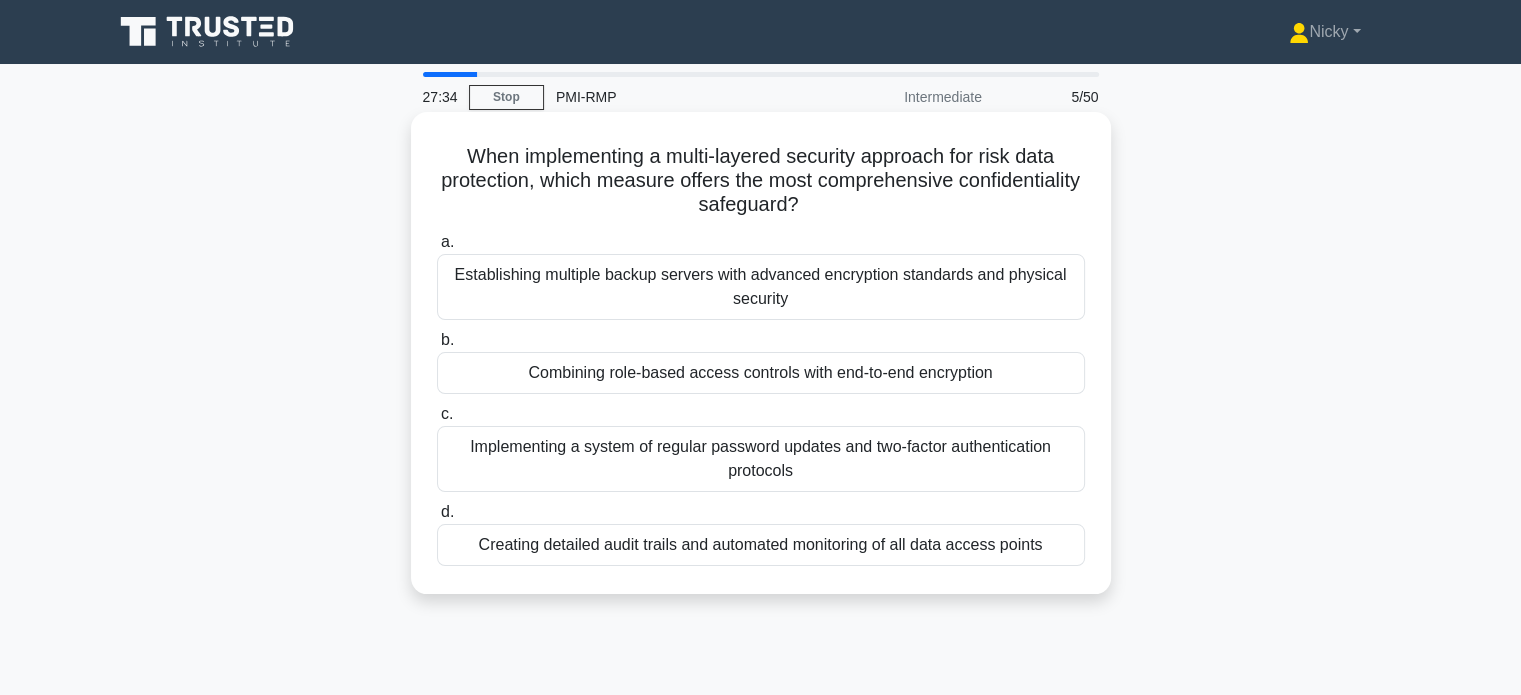 click on "Combining role-based access controls with end-to-end encryption" at bounding box center [761, 373] 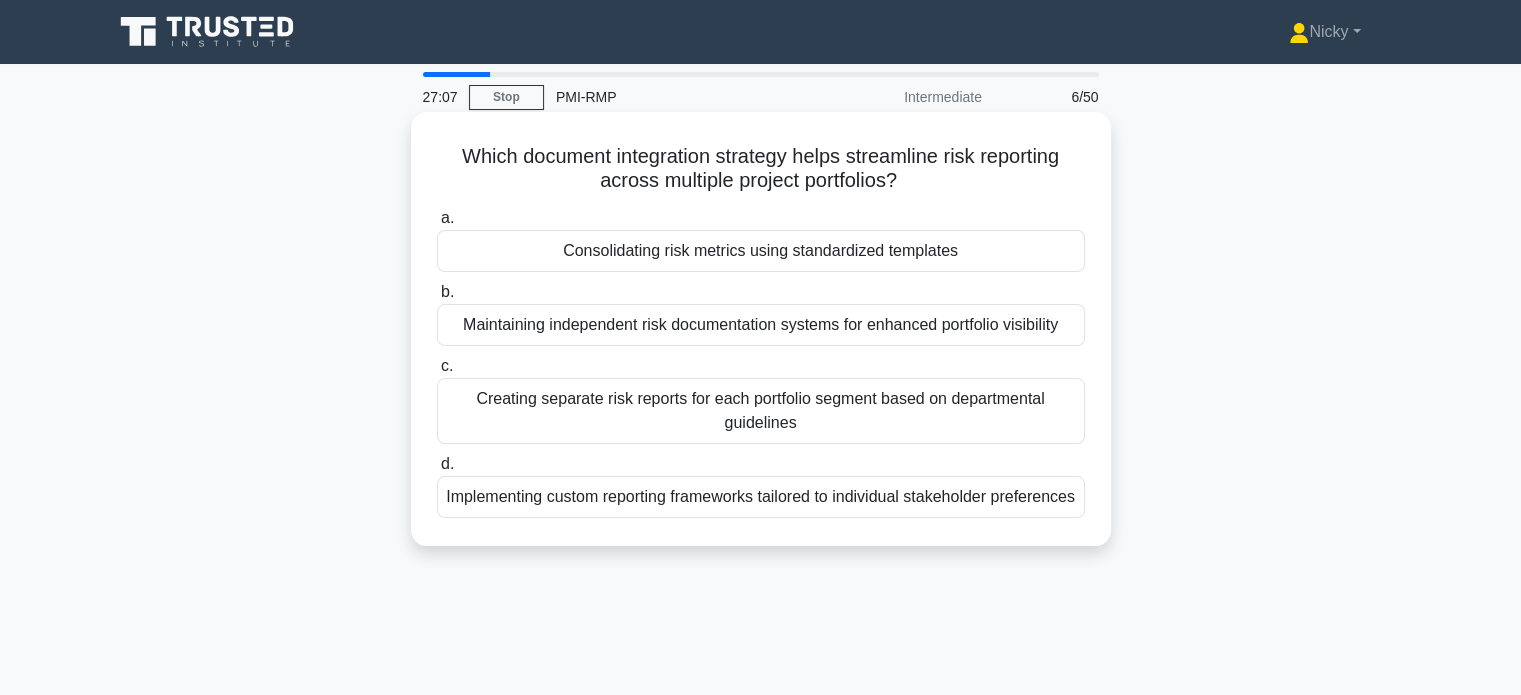 click on "Consolidating risk metrics using standardized templates" at bounding box center [761, 251] 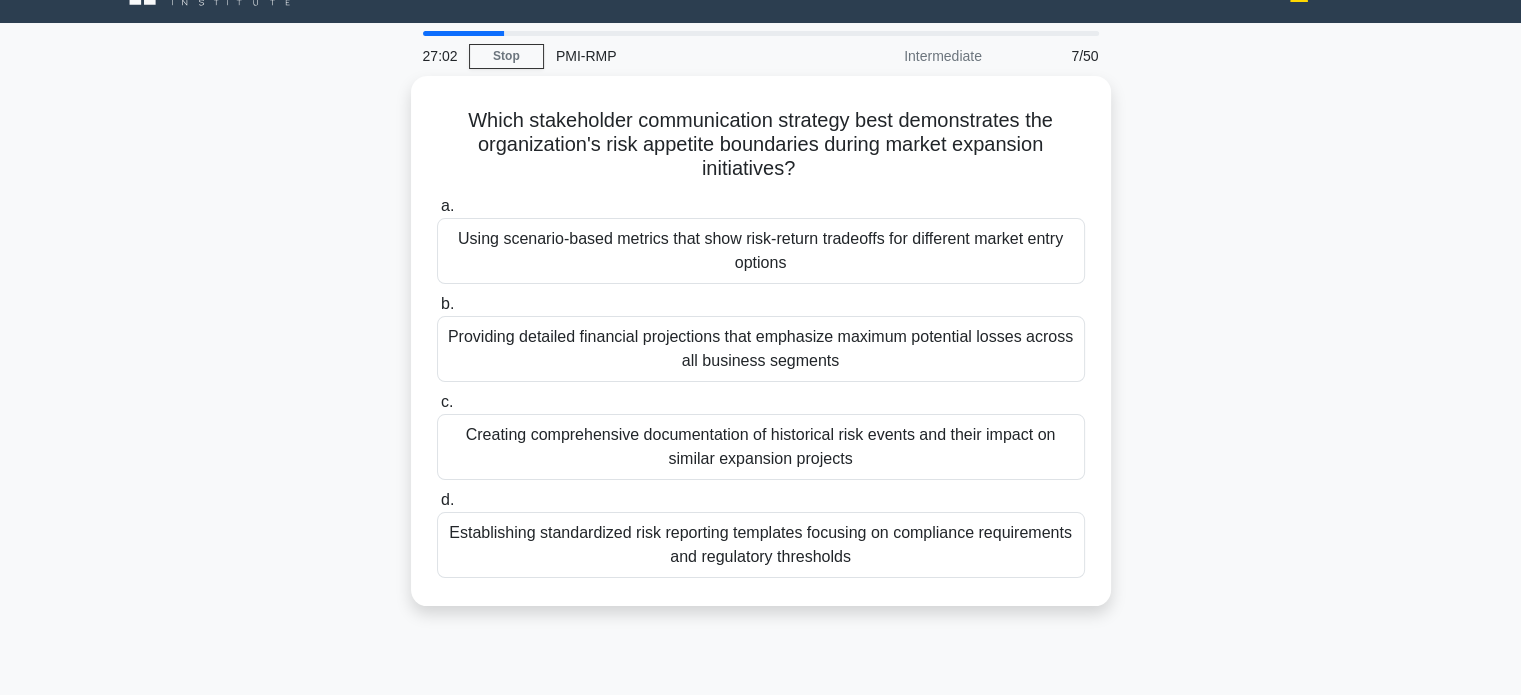 scroll, scrollTop: 42, scrollLeft: 0, axis: vertical 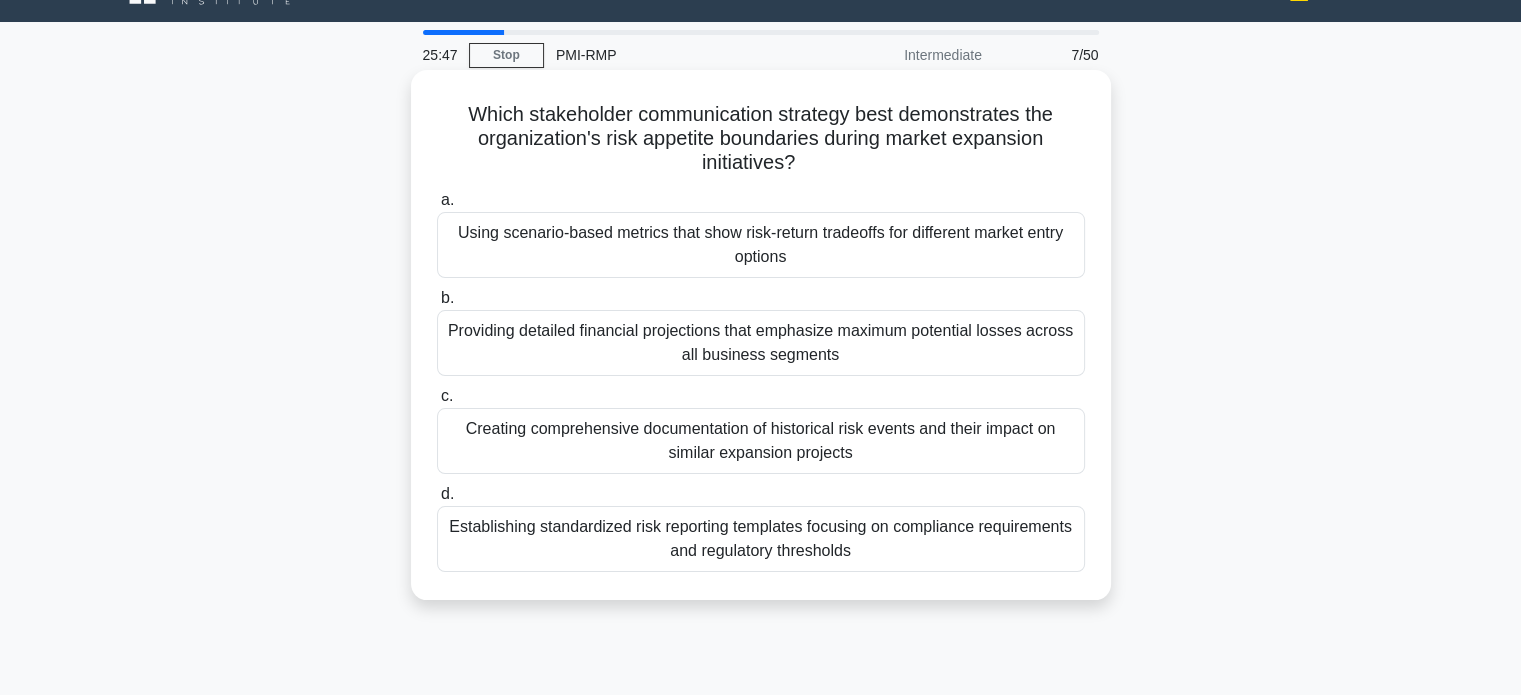 click on "Using scenario-based metrics that show risk-return tradeoffs for different market entry options" at bounding box center (761, 245) 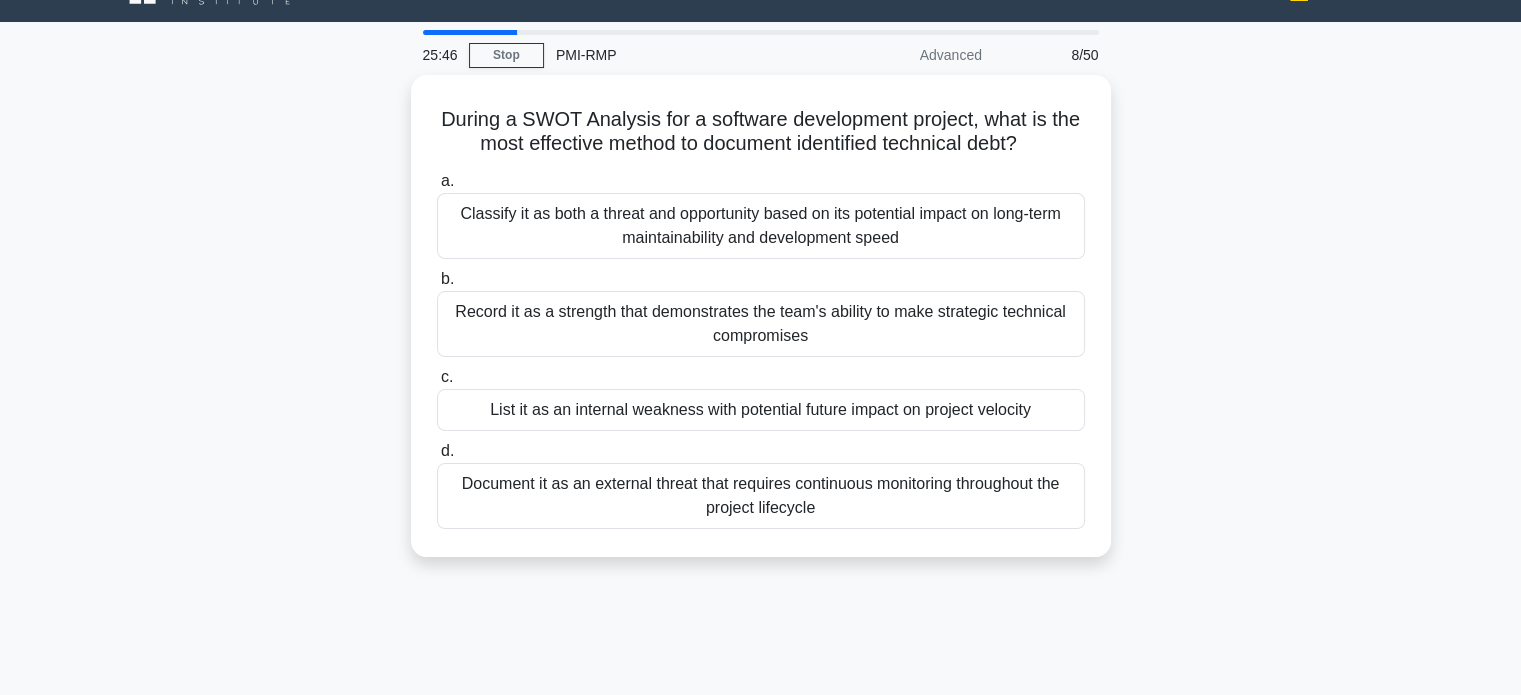 scroll, scrollTop: 0, scrollLeft: 0, axis: both 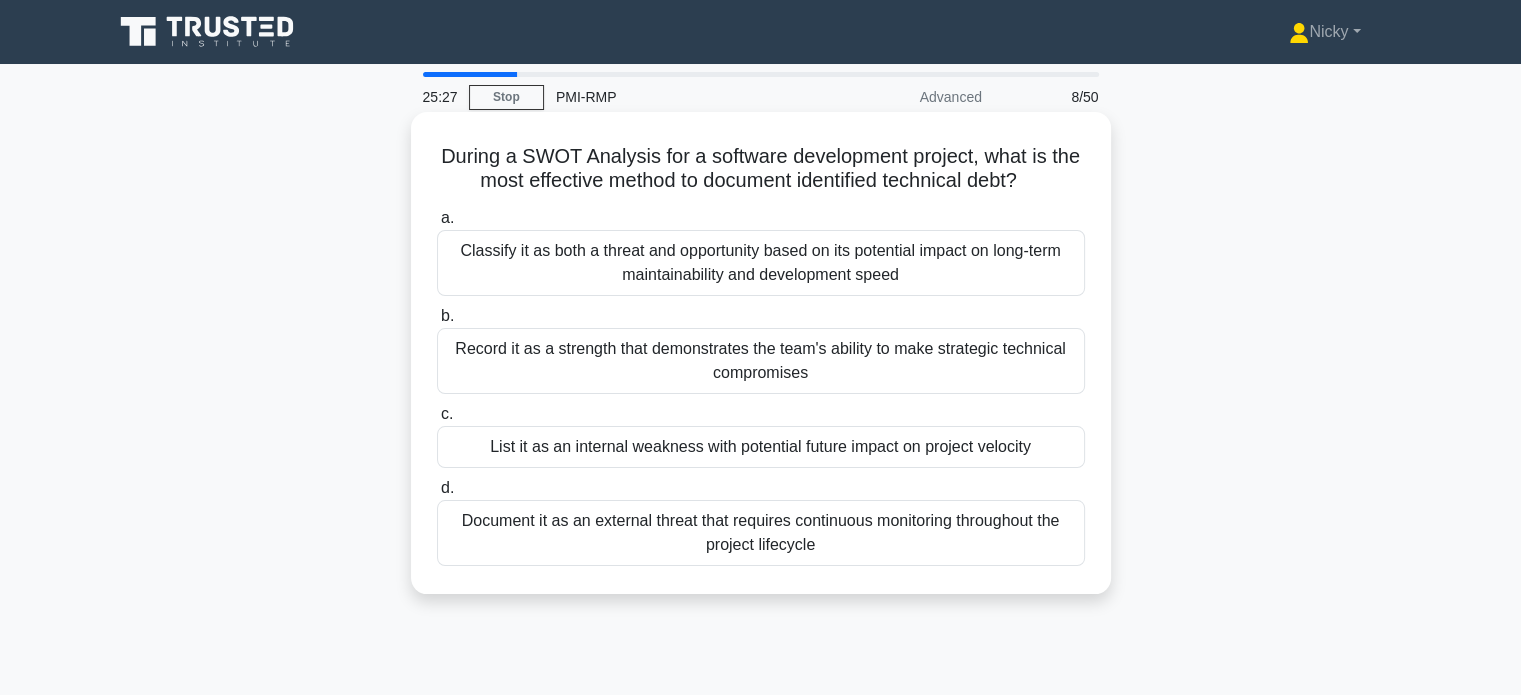 click on "List it as an internal weakness with potential future impact on project velocity" at bounding box center (761, 447) 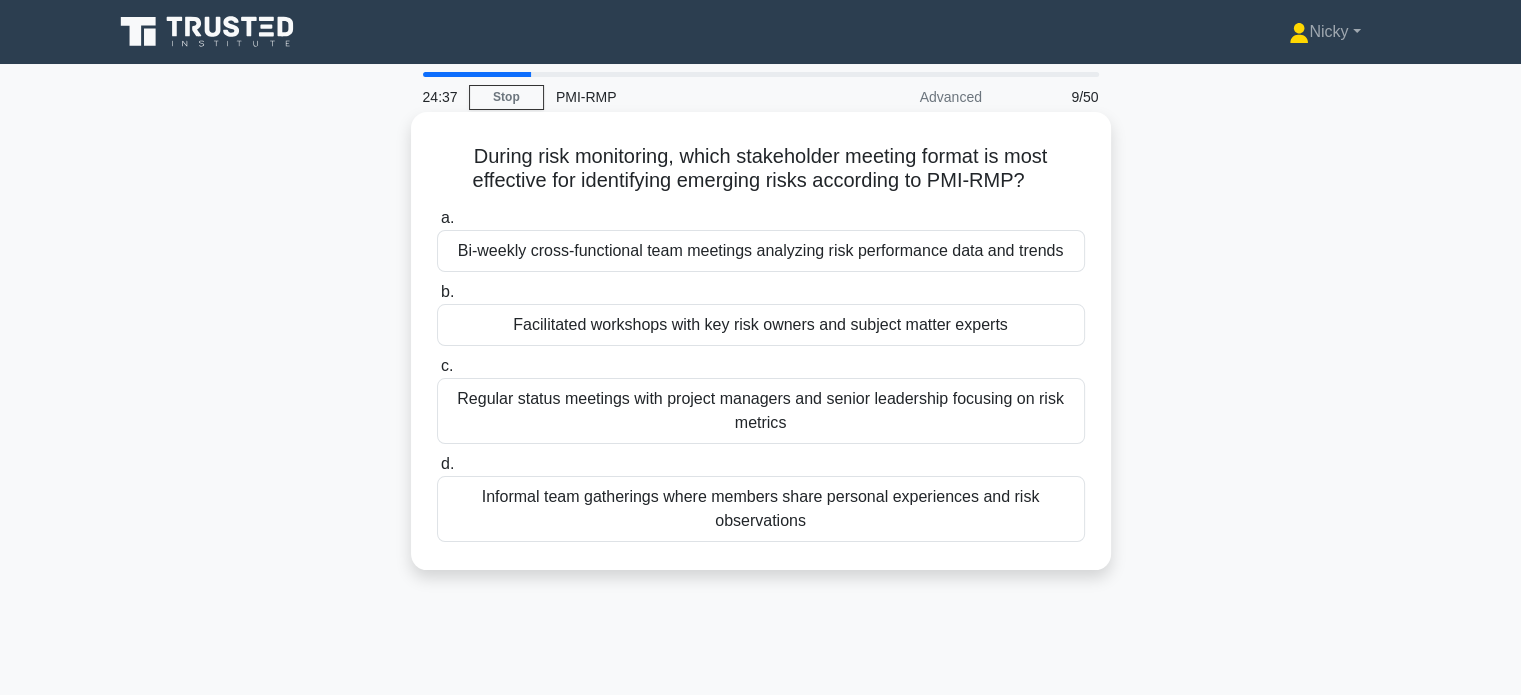 click on "Regular status meetings with project managers and senior leadership focusing on risk metrics" at bounding box center (761, 411) 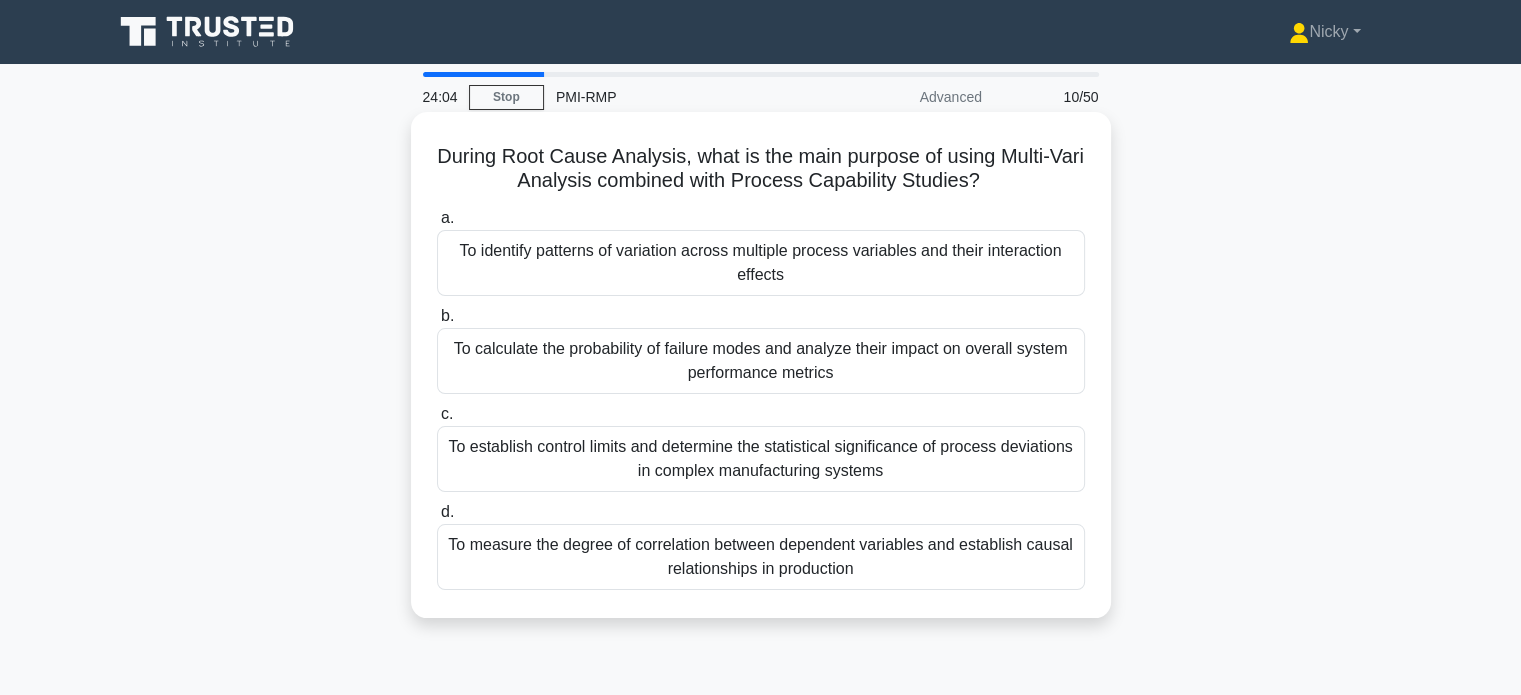 click on "To identify patterns of variation across multiple process variables and their interaction effects" at bounding box center (761, 263) 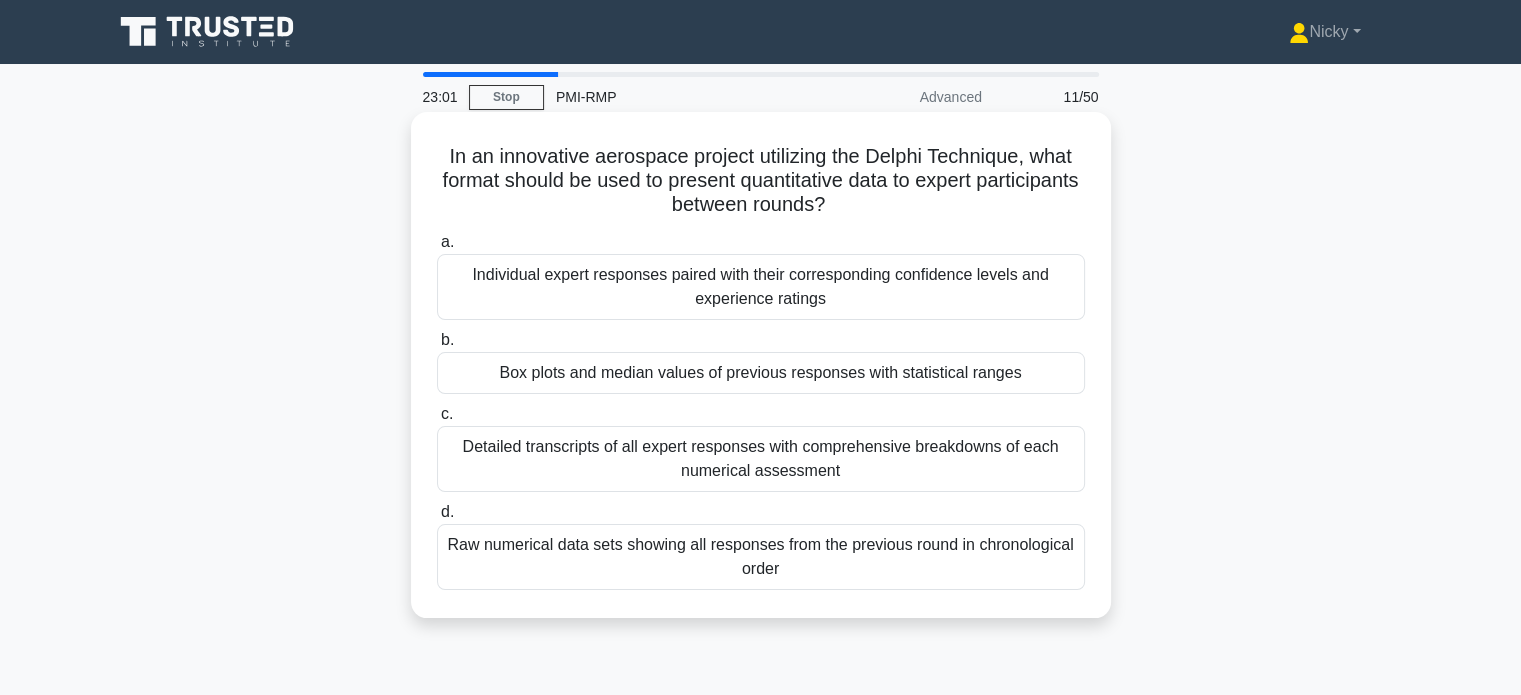 click on "Box plots and median values of previous responses with statistical ranges" at bounding box center (761, 373) 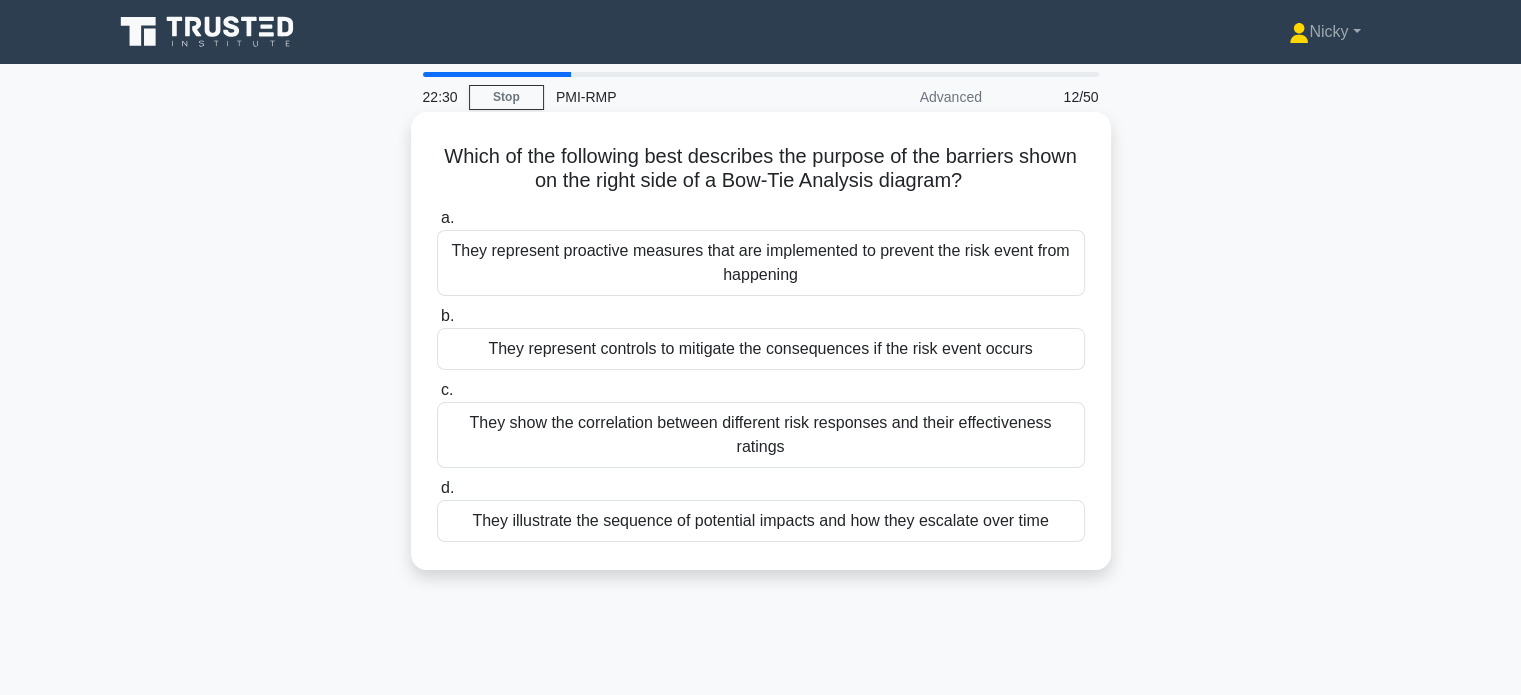 click on "They represent controls to mitigate the consequences if the risk event occurs" at bounding box center (761, 349) 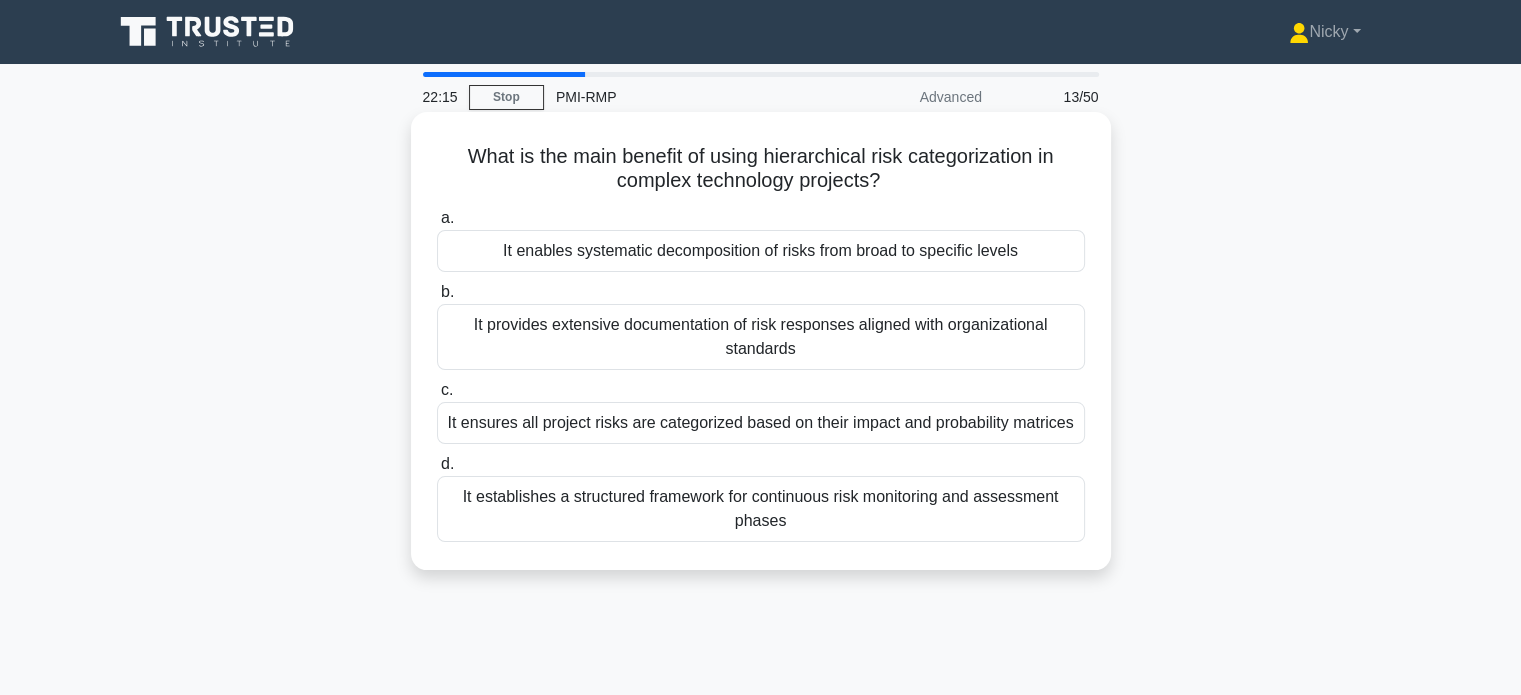 click on "It enables systematic decomposition of risks from broad to specific levels" at bounding box center [761, 251] 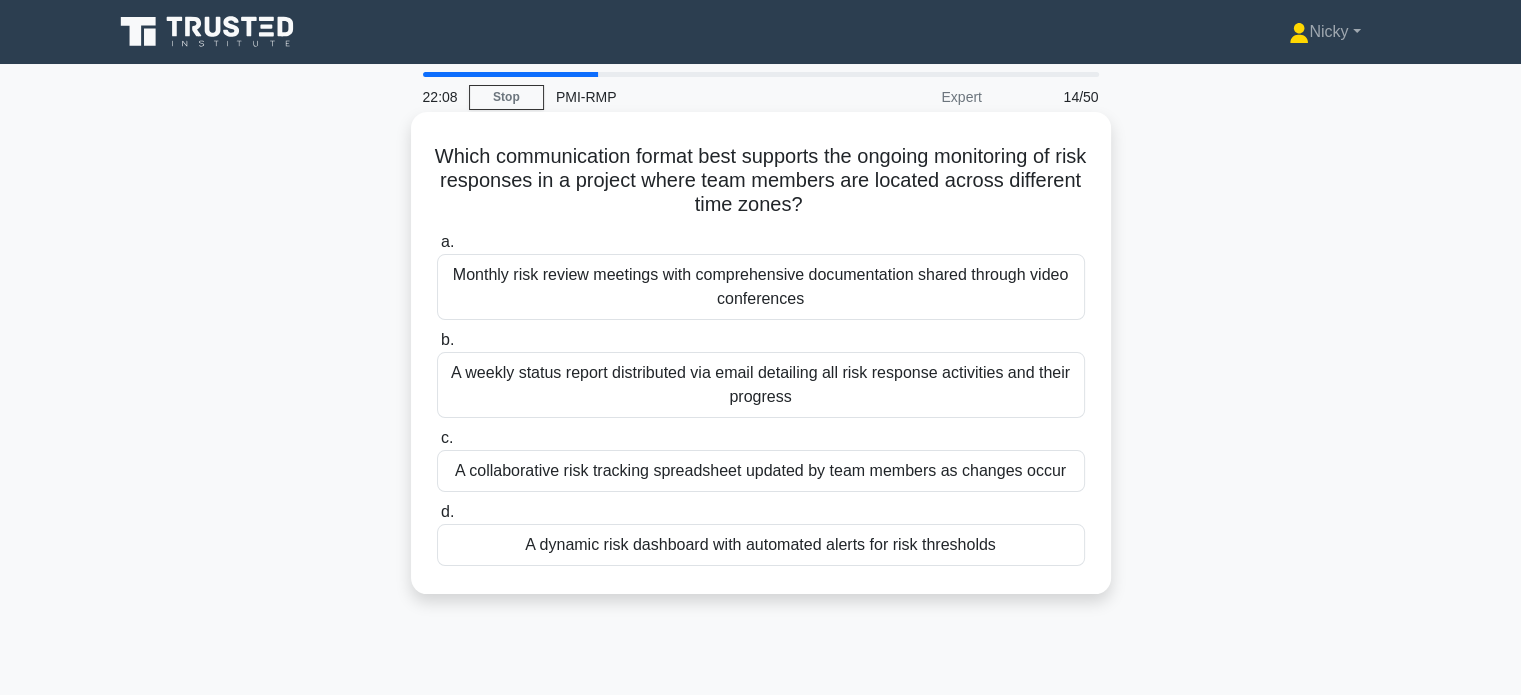 click on "A dynamic risk dashboard with automated alerts for risk thresholds" at bounding box center [761, 545] 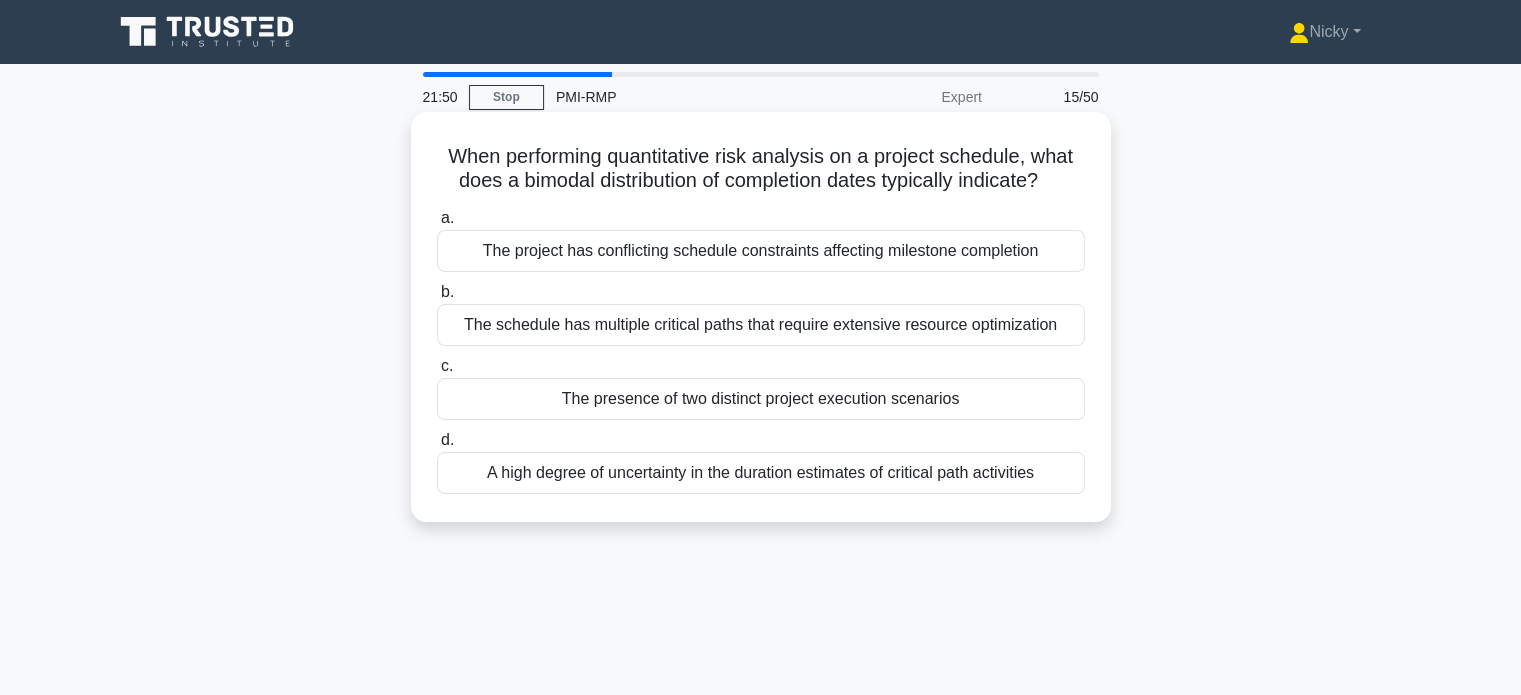 click on "The schedule has multiple critical paths that require extensive resource optimization" at bounding box center (761, 325) 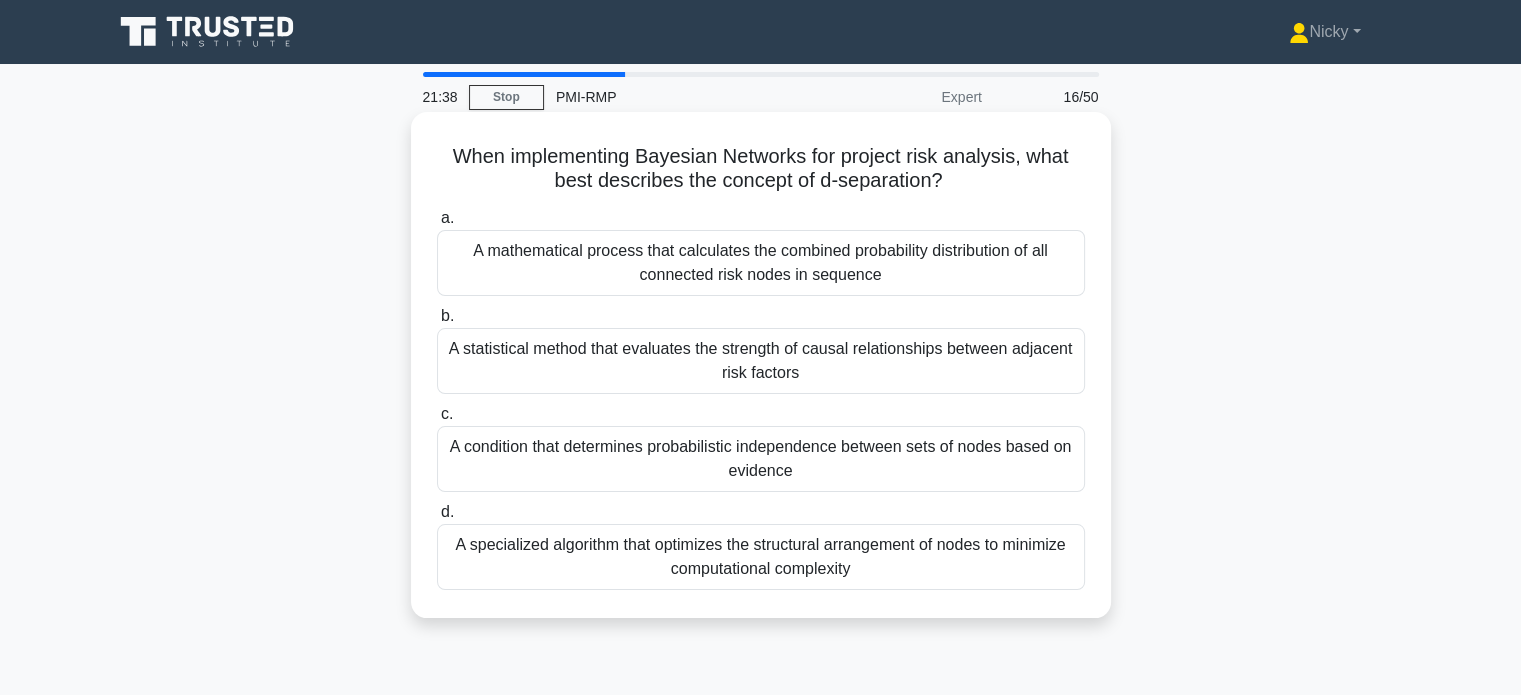 click on "A statistical method that evaluates the strength of causal relationships between adjacent risk factors" at bounding box center (761, 361) 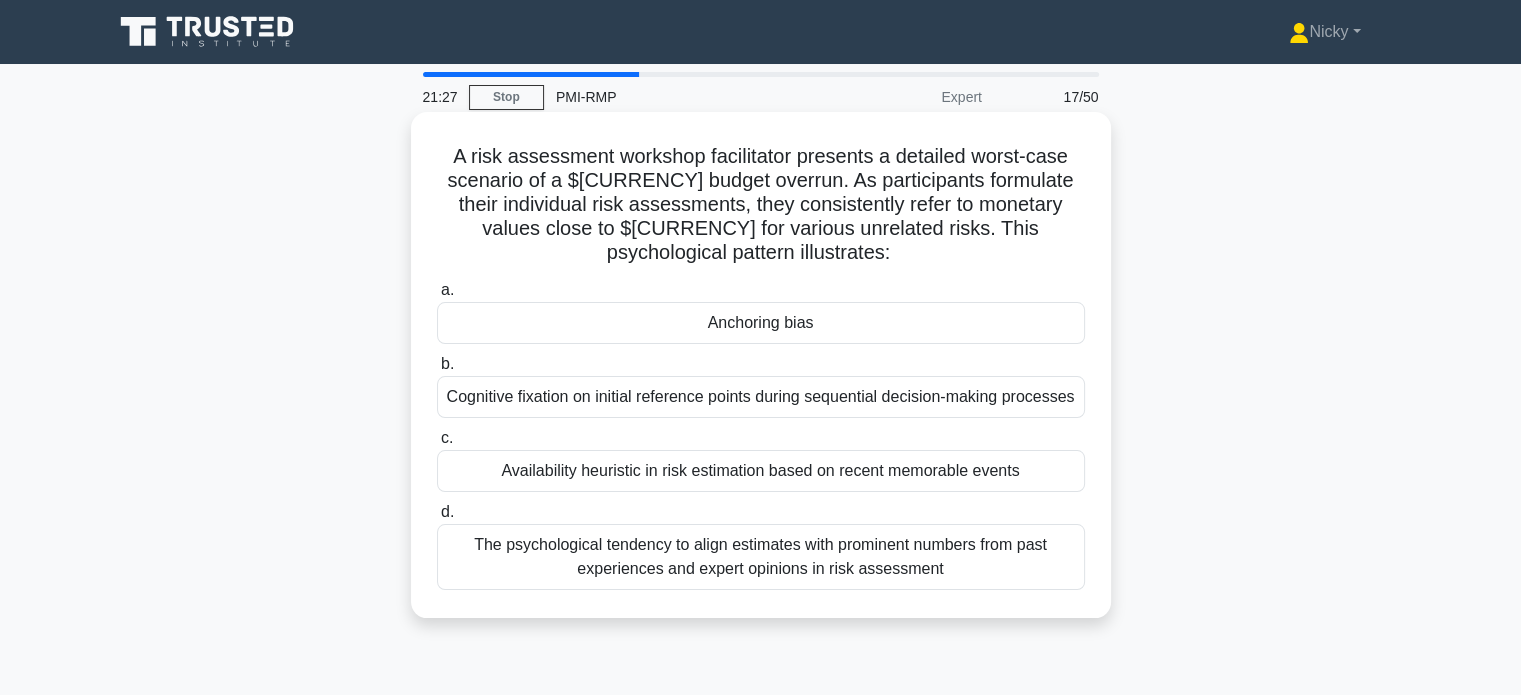 click on "Anchoring bias" at bounding box center (761, 323) 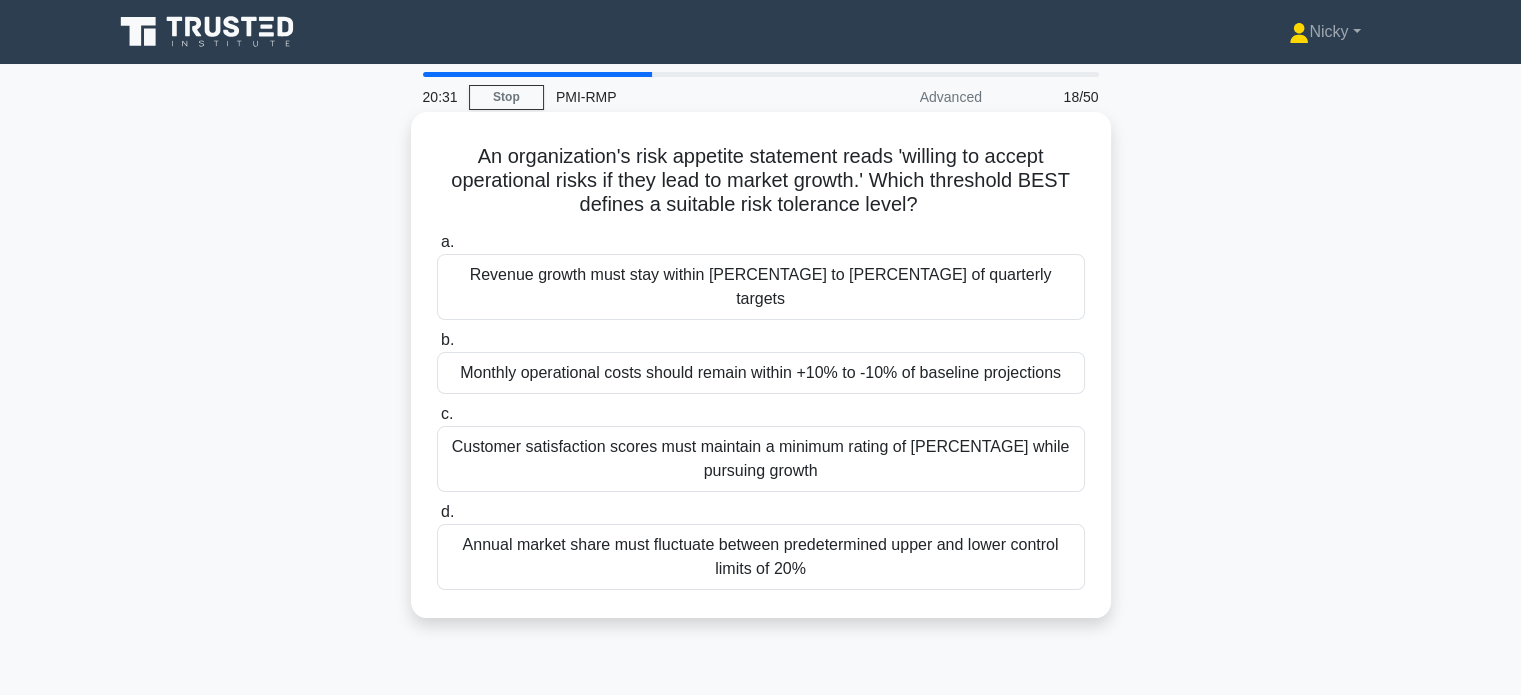 click on "Monthly operational costs should remain within +10% to -10% of baseline projections" at bounding box center [761, 373] 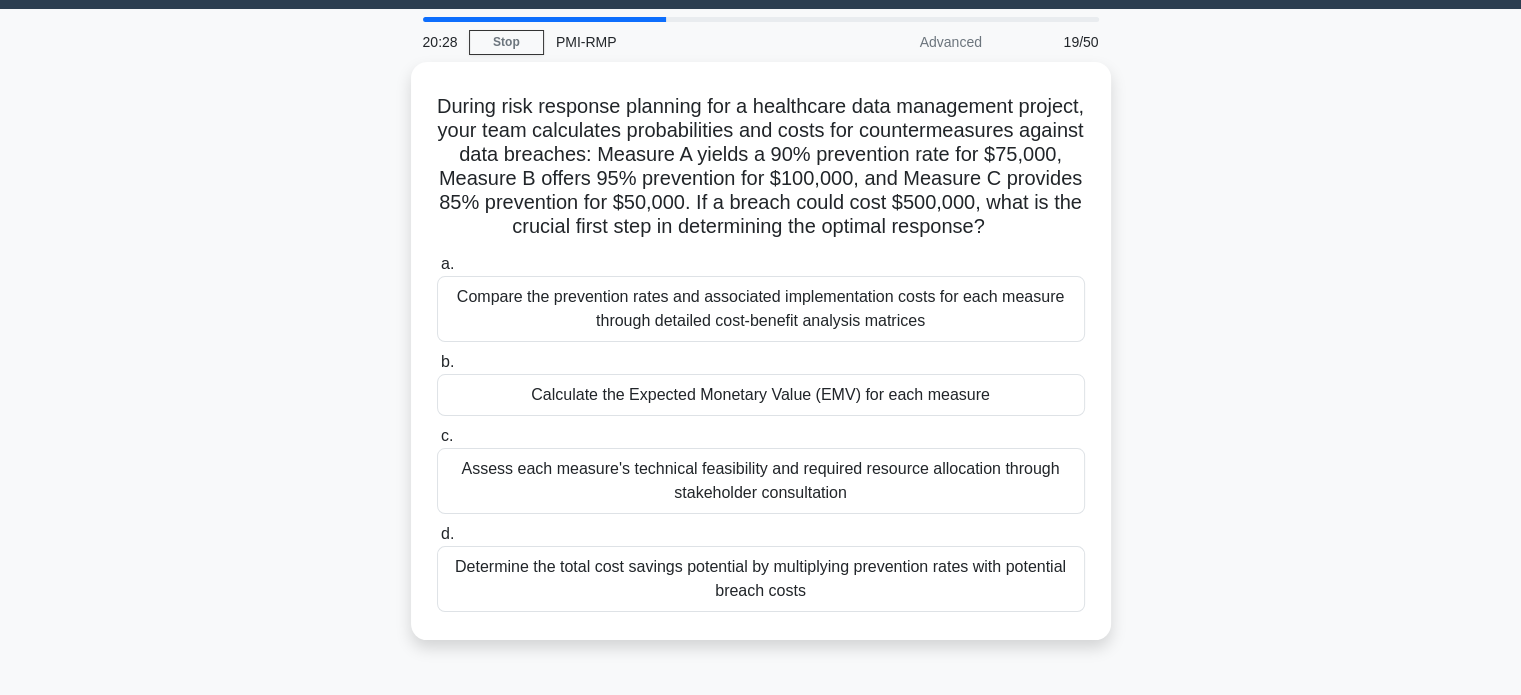 scroll, scrollTop: 56, scrollLeft: 0, axis: vertical 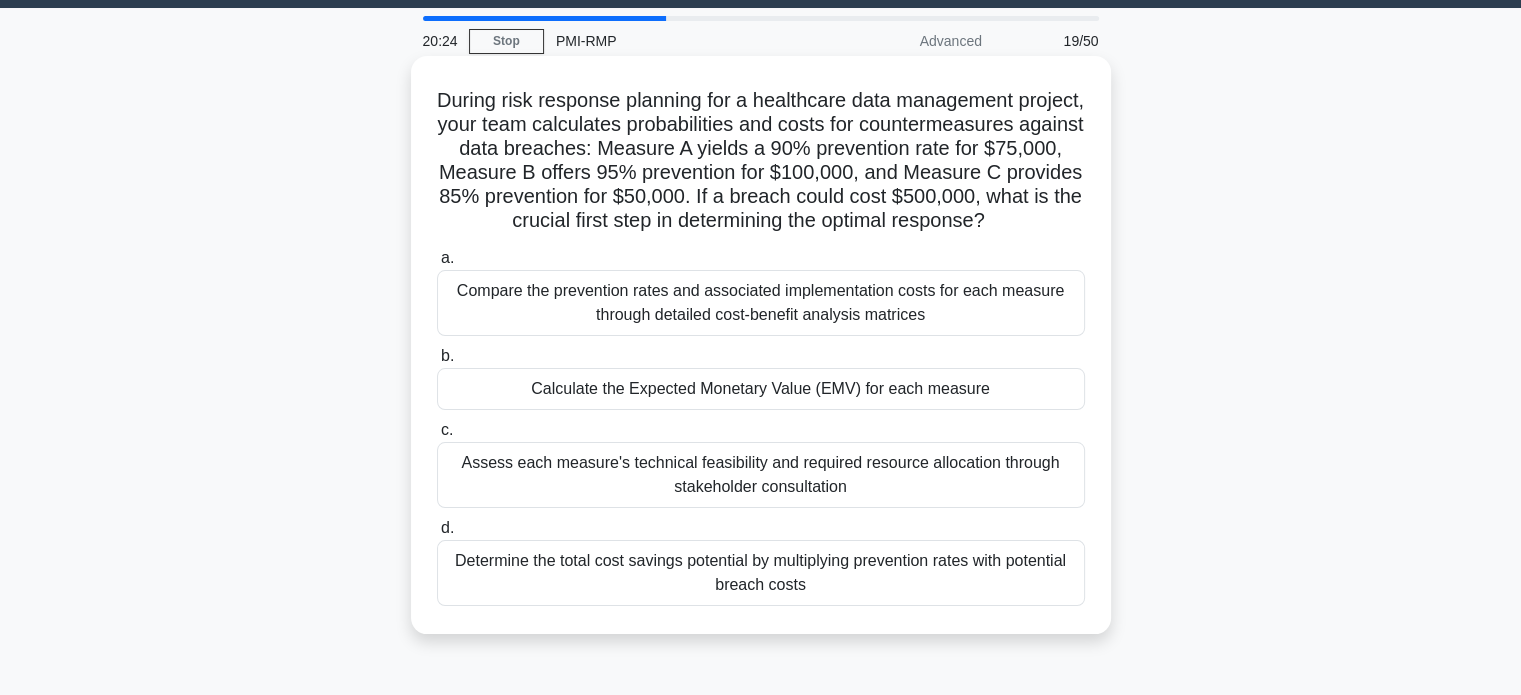 click on "Calculate the Expected Monetary Value (EMV) for each measure" at bounding box center [761, 389] 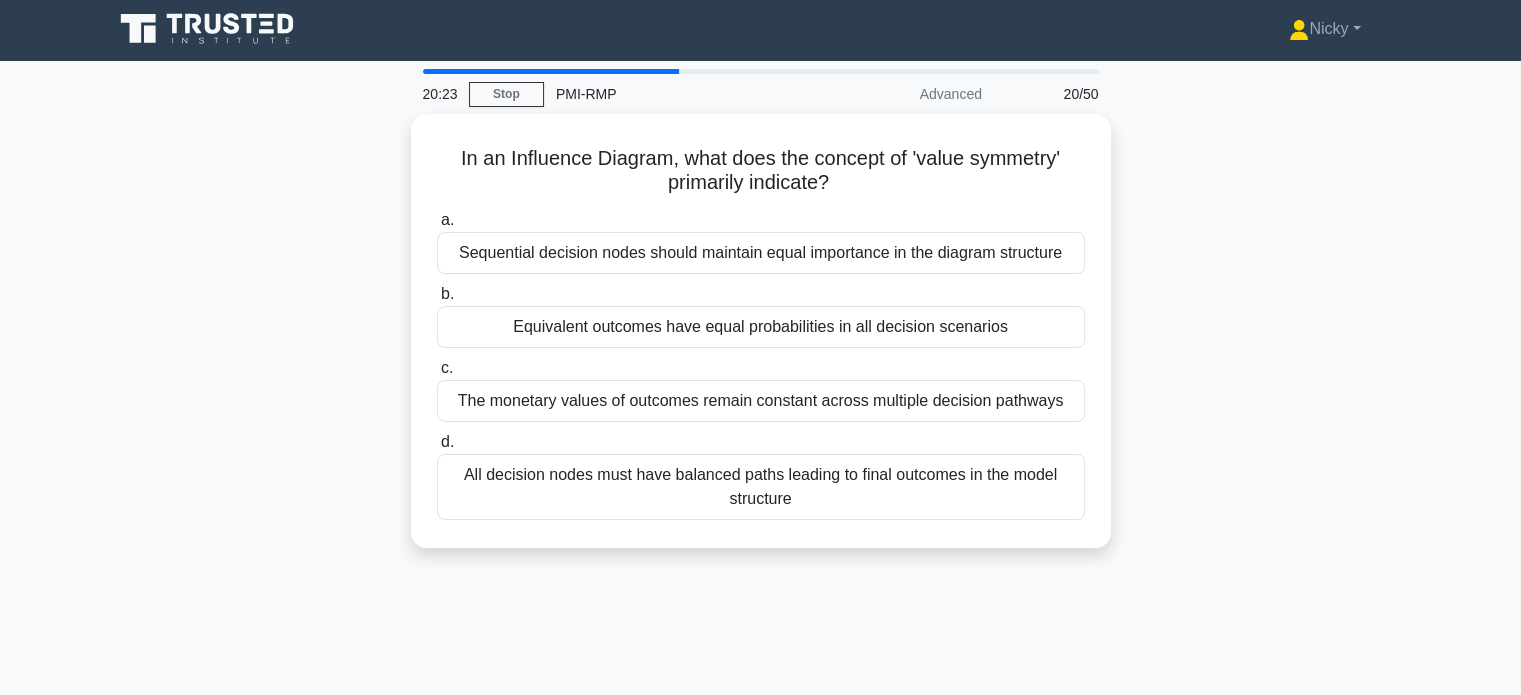 scroll, scrollTop: 0, scrollLeft: 0, axis: both 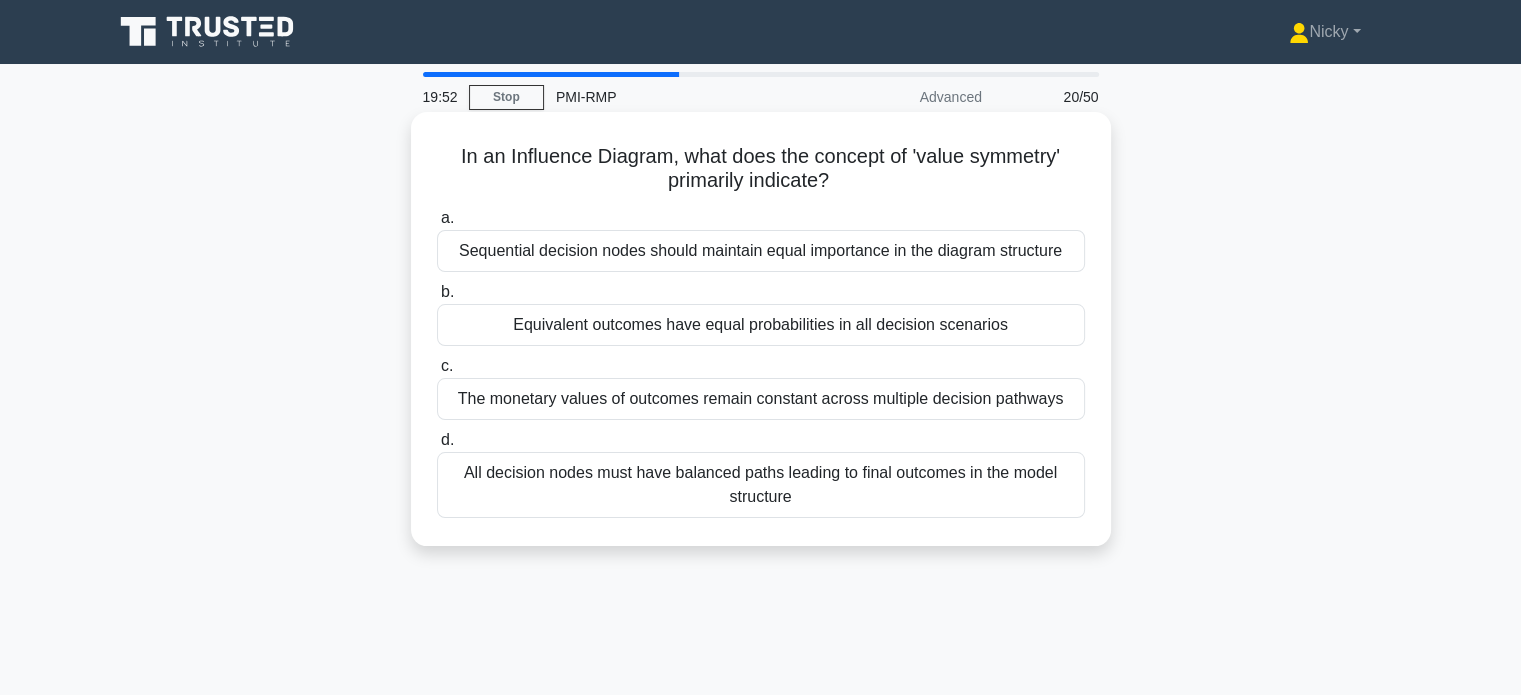 click on "Sequential decision nodes should maintain equal importance in the diagram structure" at bounding box center [761, 251] 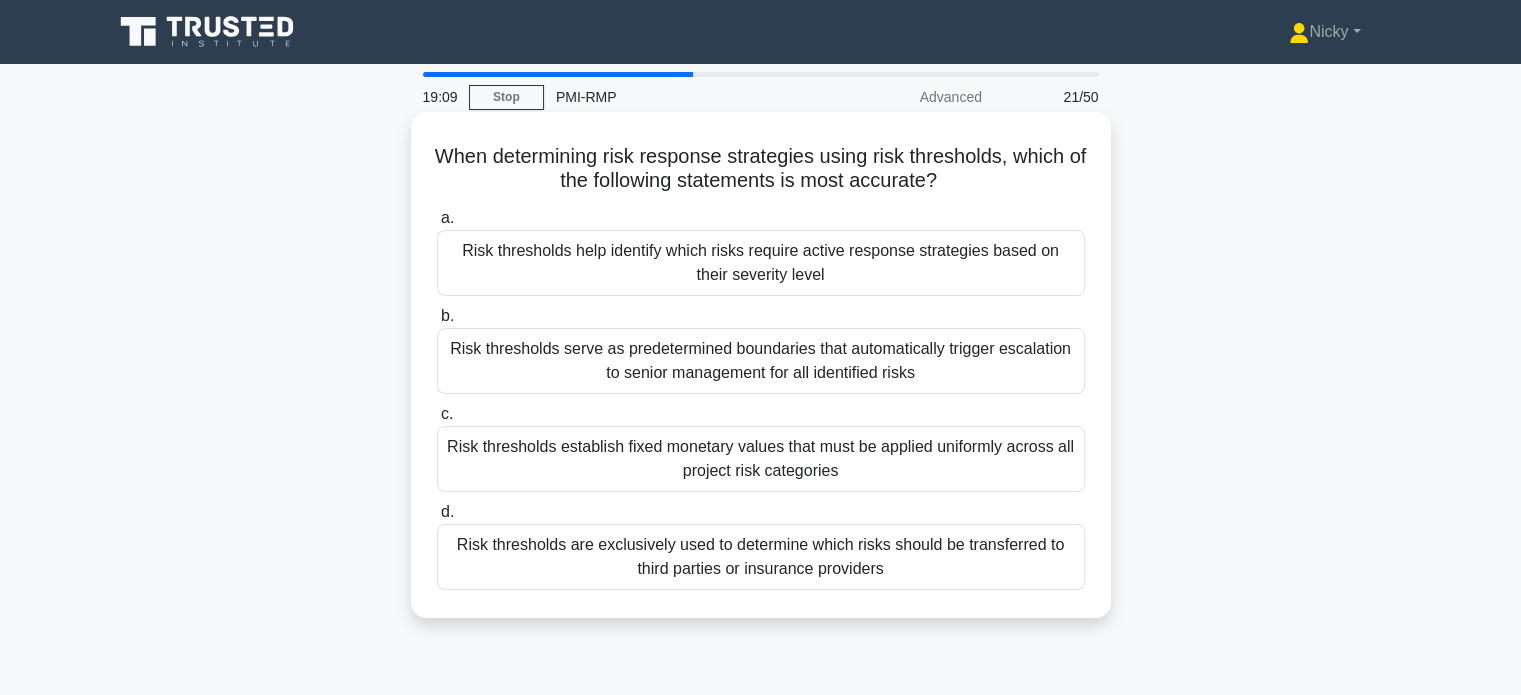 click on "Risk thresholds serve as predetermined boundaries that automatically trigger escalation to senior management for all identified risks" at bounding box center [761, 361] 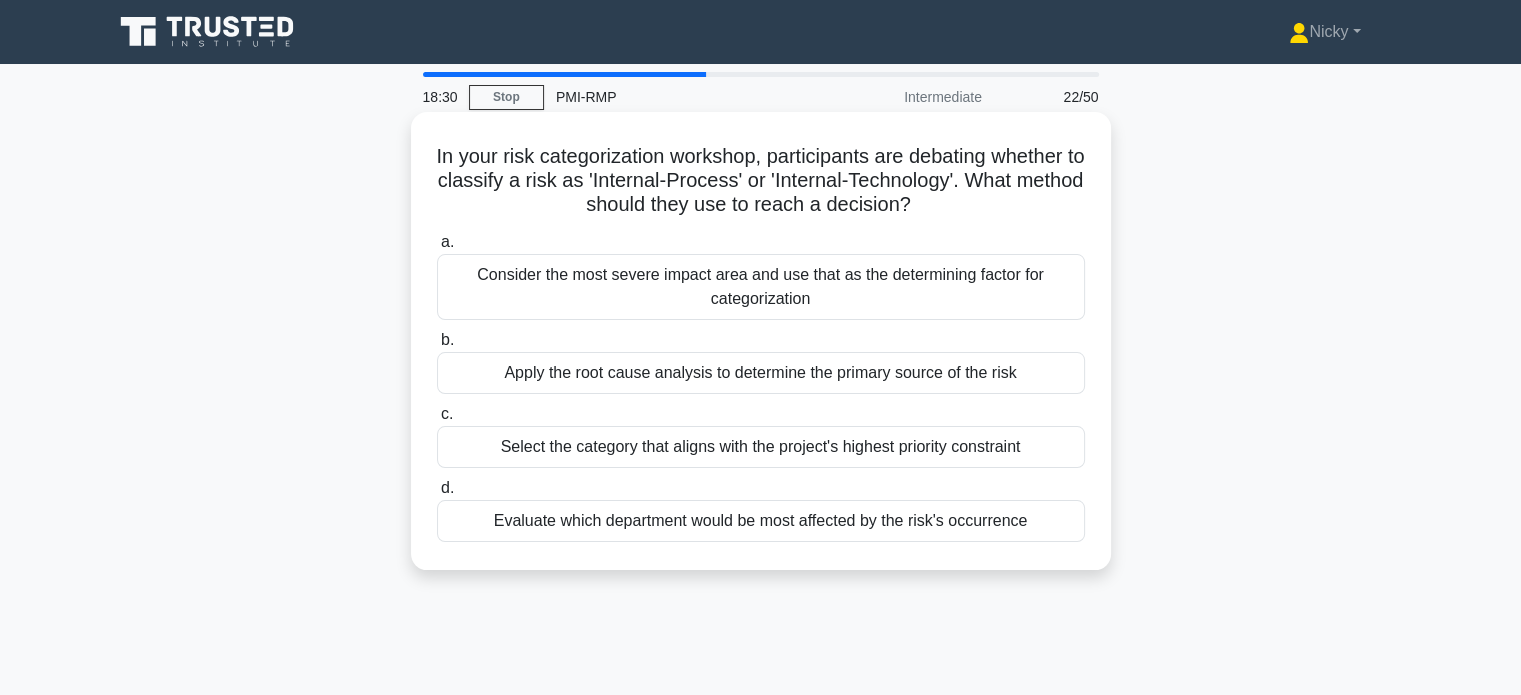 click on "Apply the root cause analysis to determine the primary source of the risk" at bounding box center (761, 373) 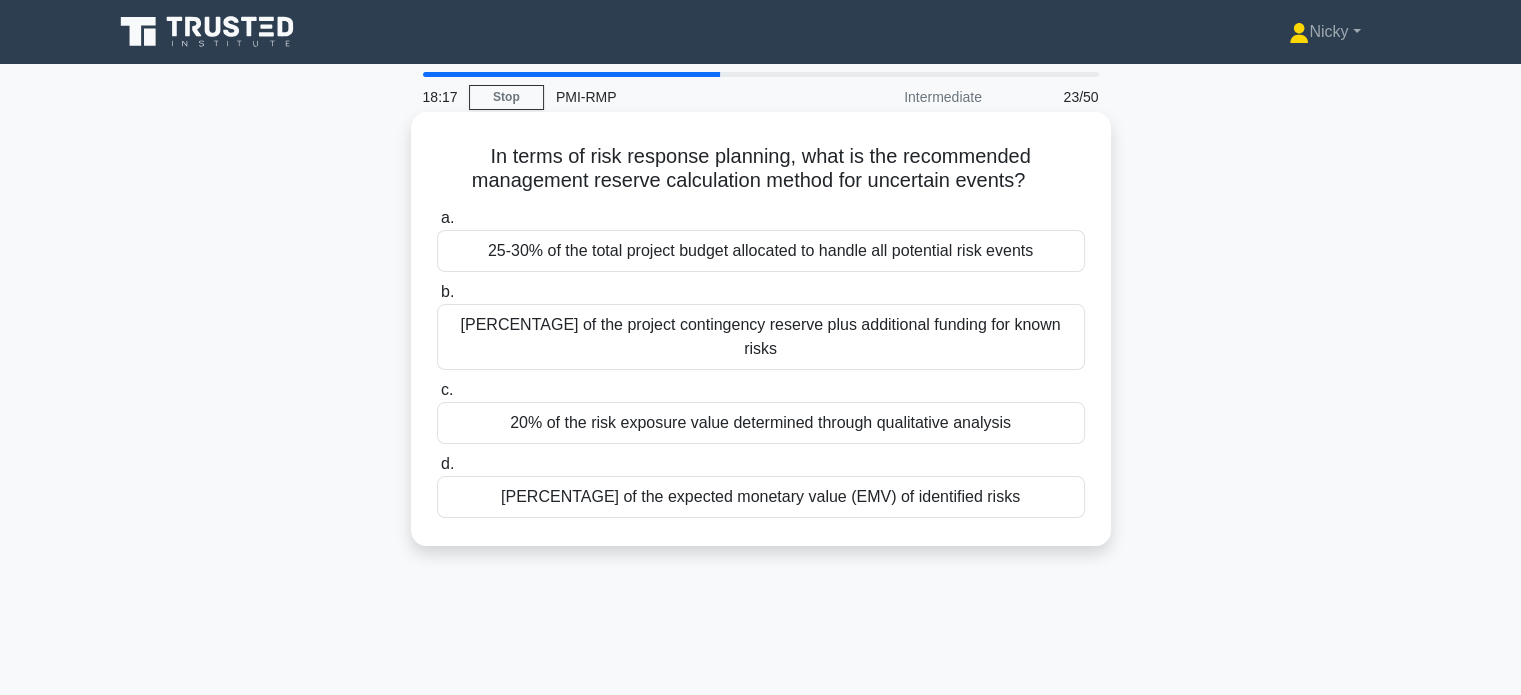 click on "10-15% of the expected monetary value (EMV) of identified risks" at bounding box center (761, 497) 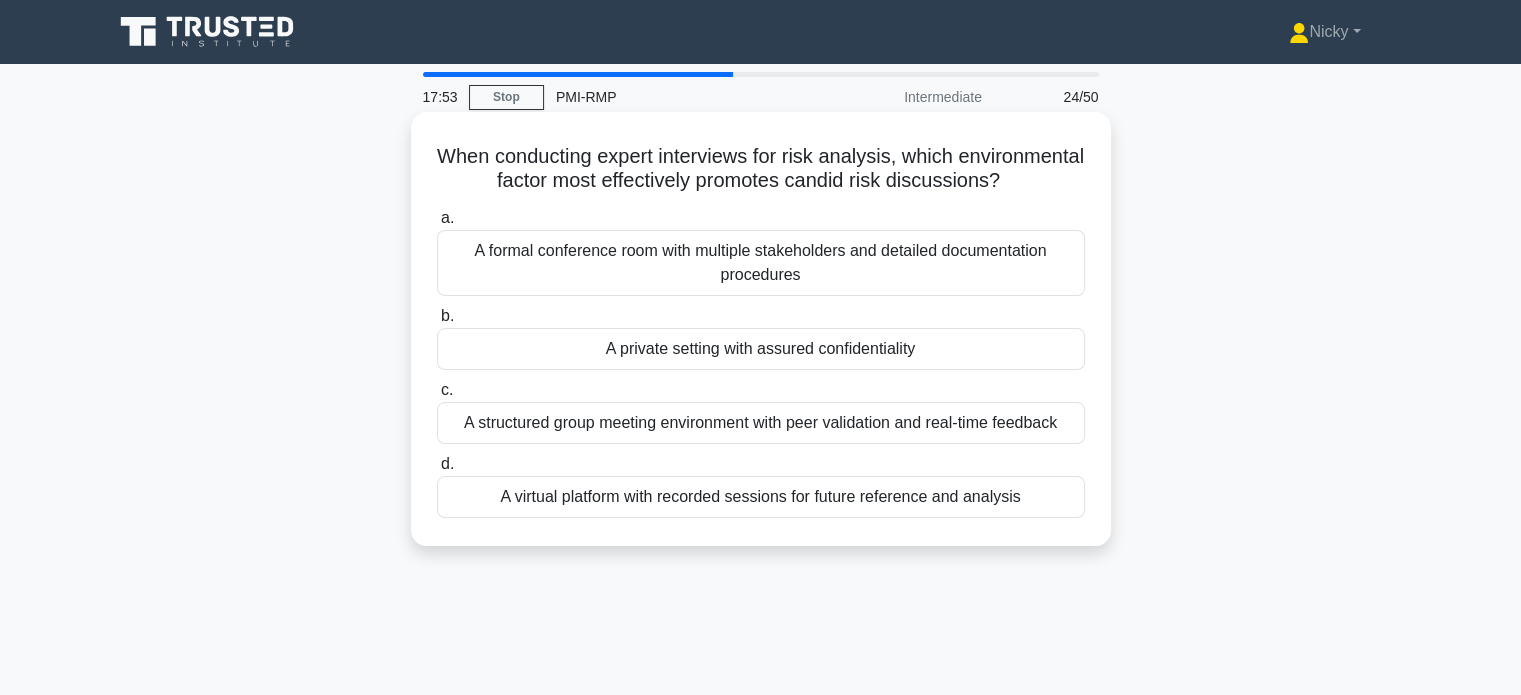 click on "A private setting with assured confidentiality" at bounding box center (761, 349) 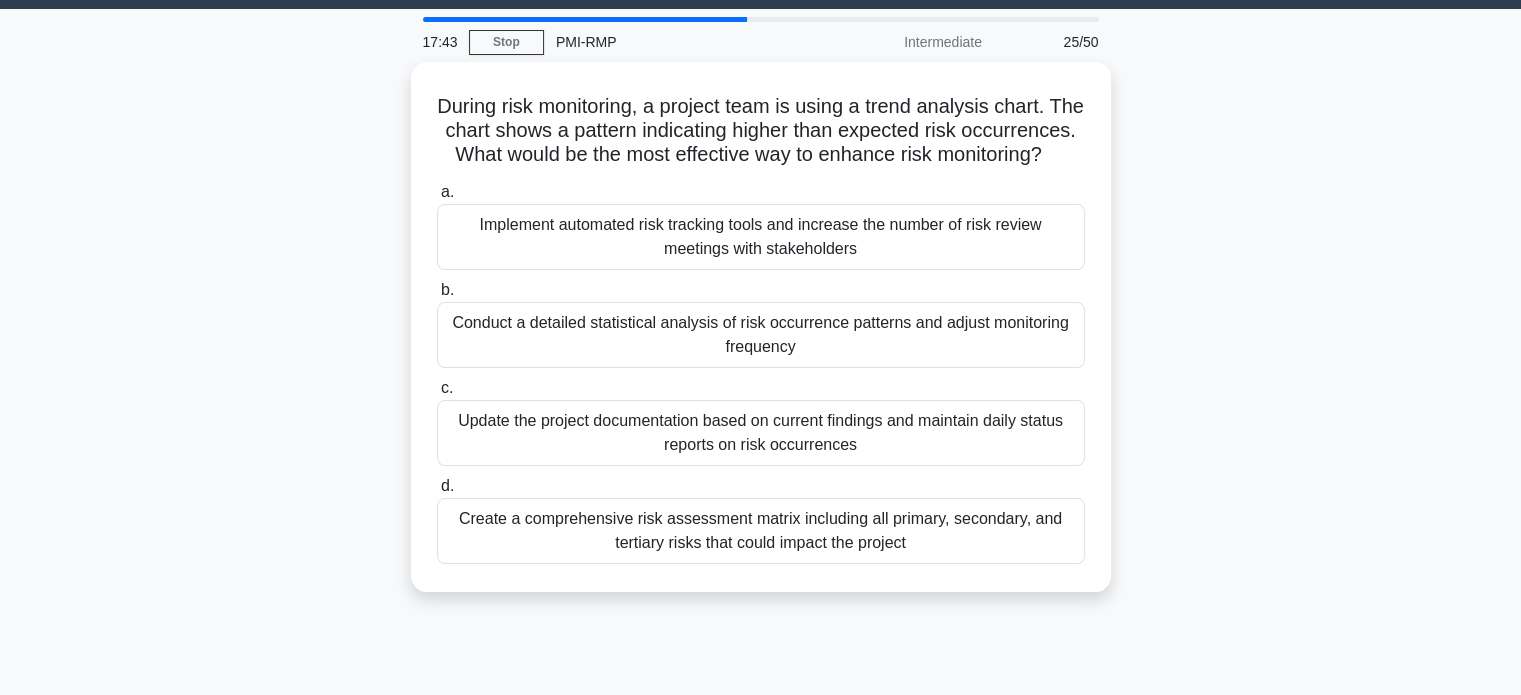 scroll, scrollTop: 60, scrollLeft: 0, axis: vertical 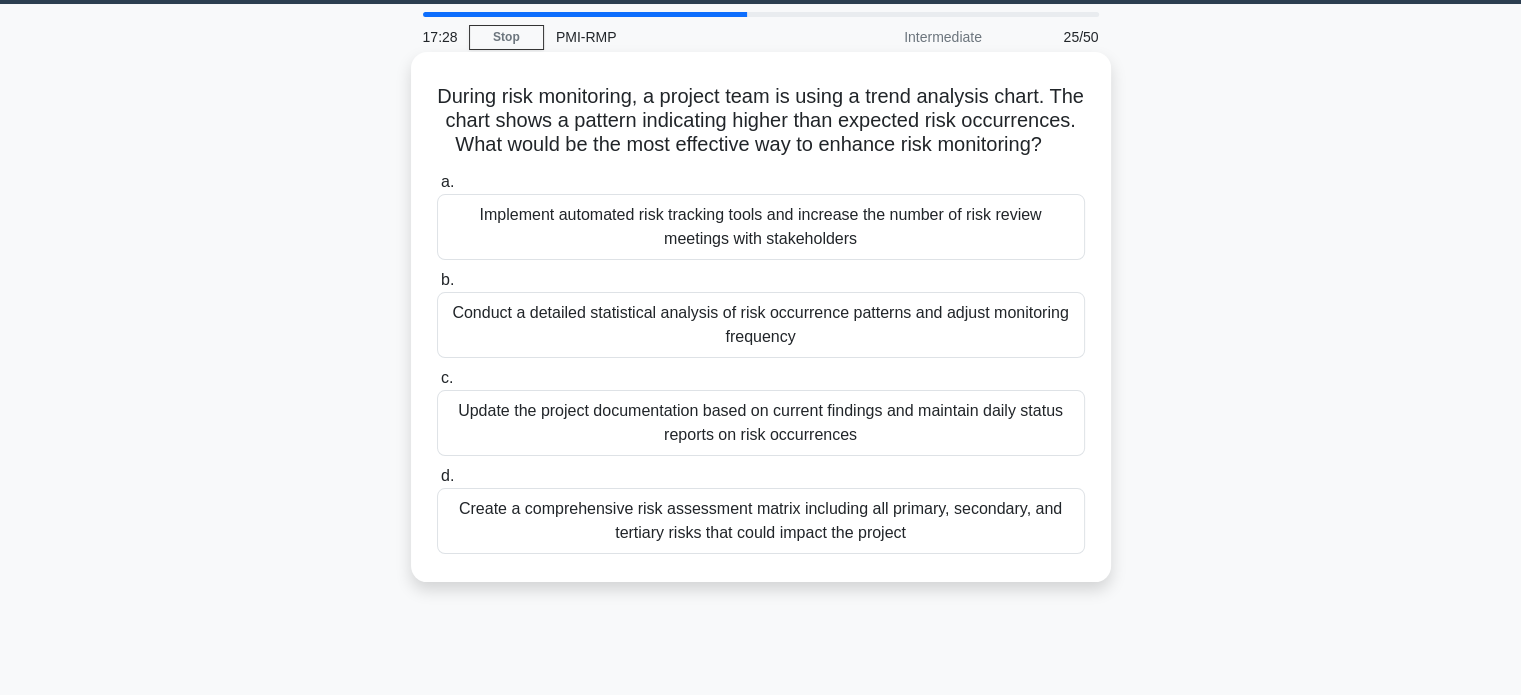 click on "Conduct a detailed statistical analysis of risk occurrence patterns and adjust monitoring frequency" at bounding box center [761, 325] 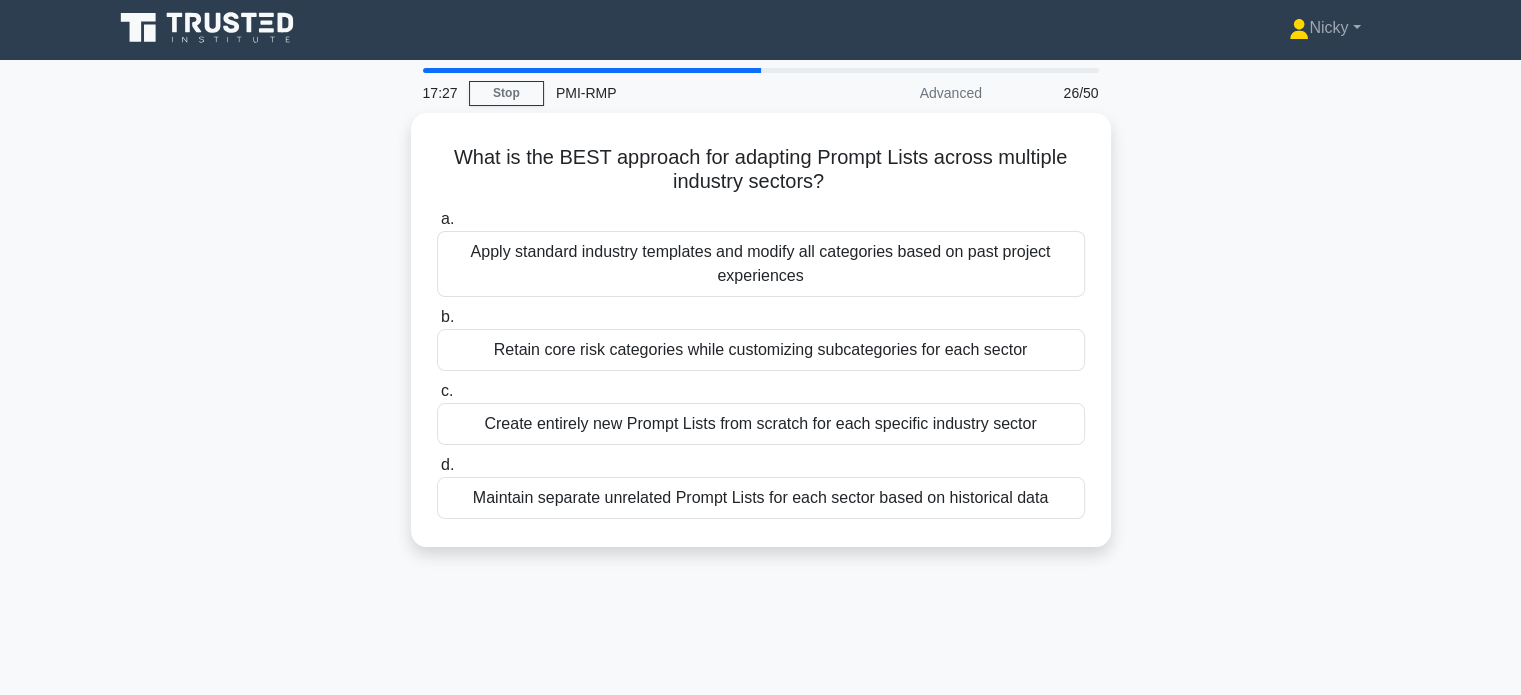 scroll, scrollTop: 0, scrollLeft: 0, axis: both 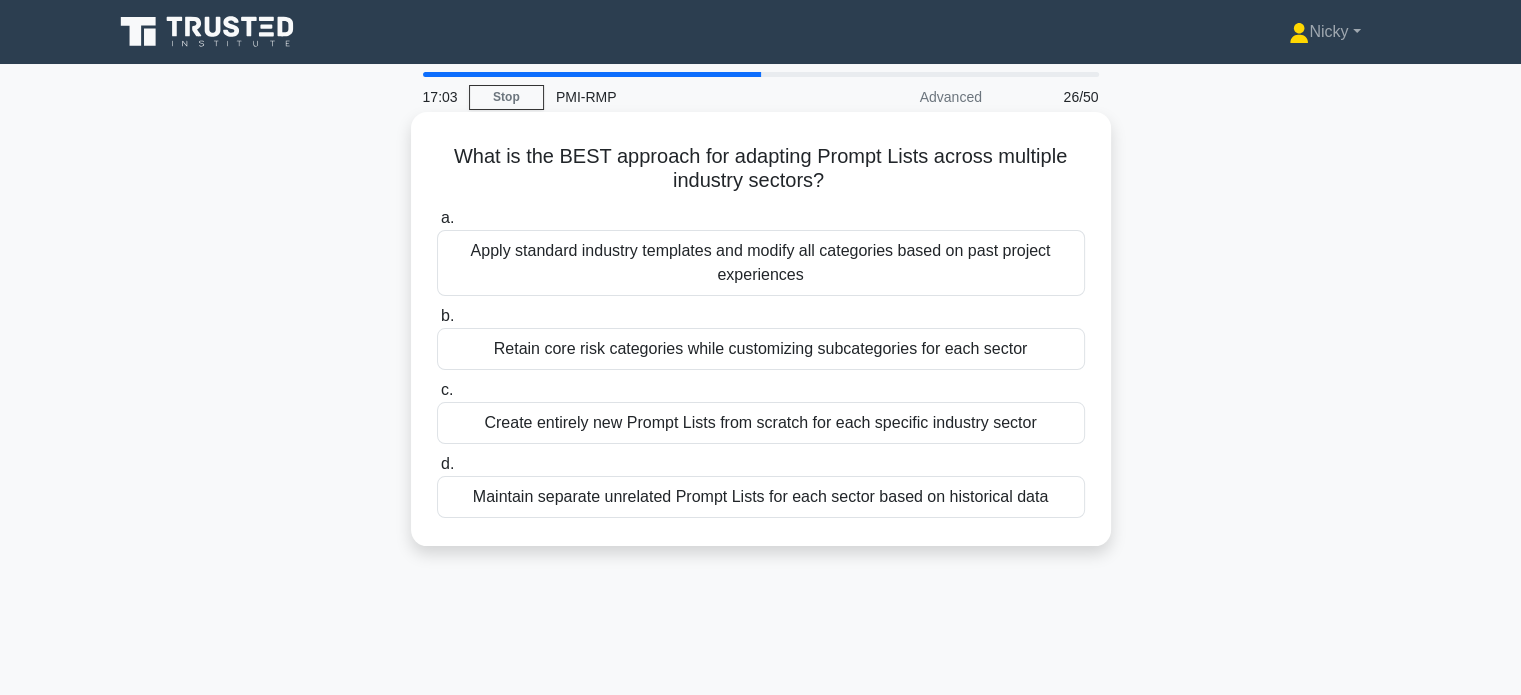 click on "Retain core risk categories while customizing subcategories for each sector" at bounding box center (761, 349) 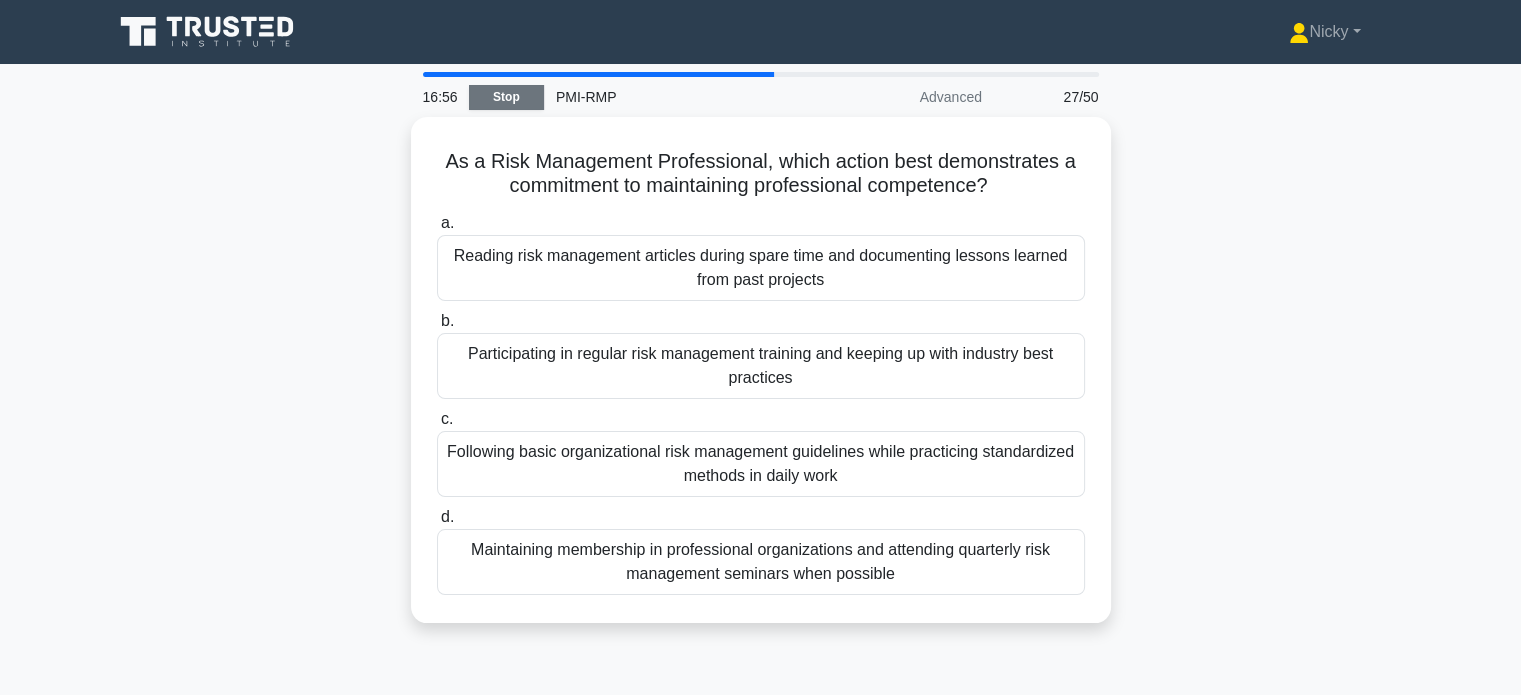 click on "Stop" at bounding box center (506, 97) 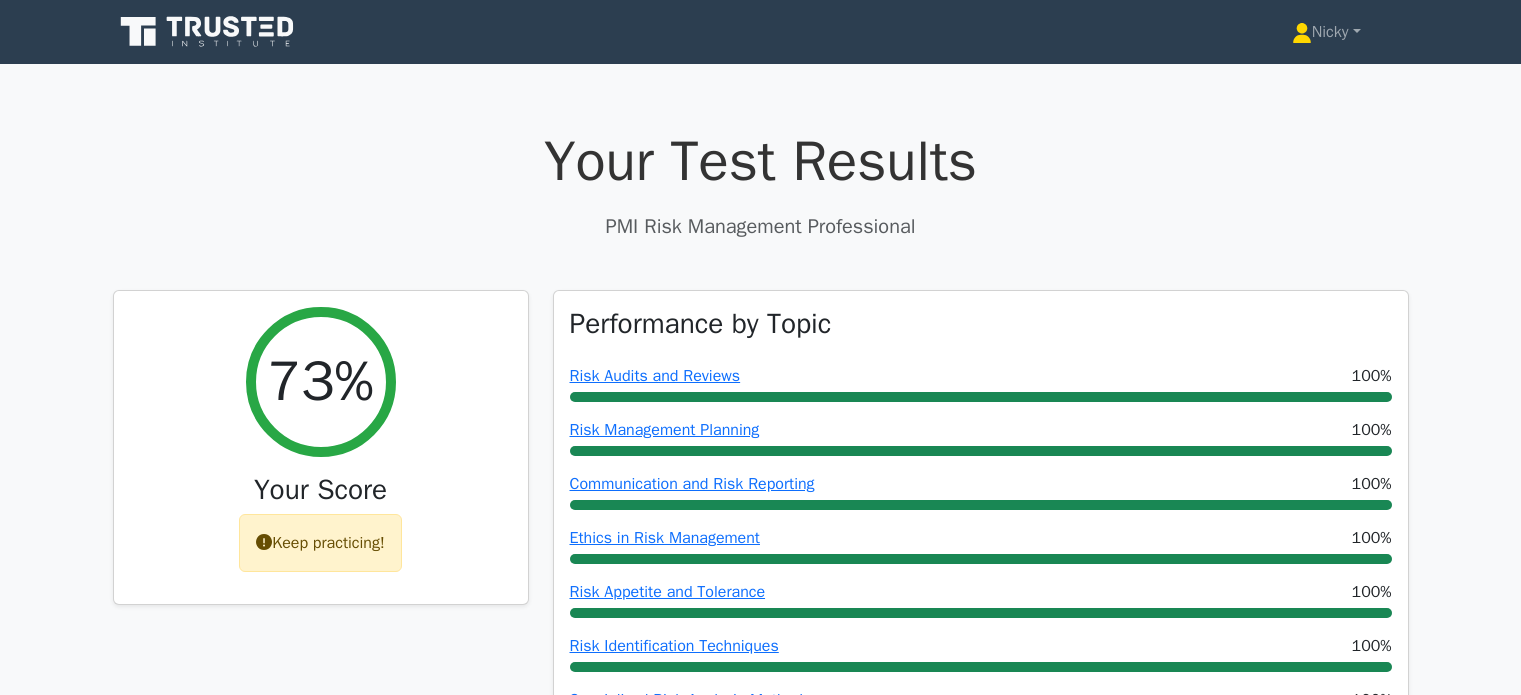 scroll, scrollTop: 0, scrollLeft: 0, axis: both 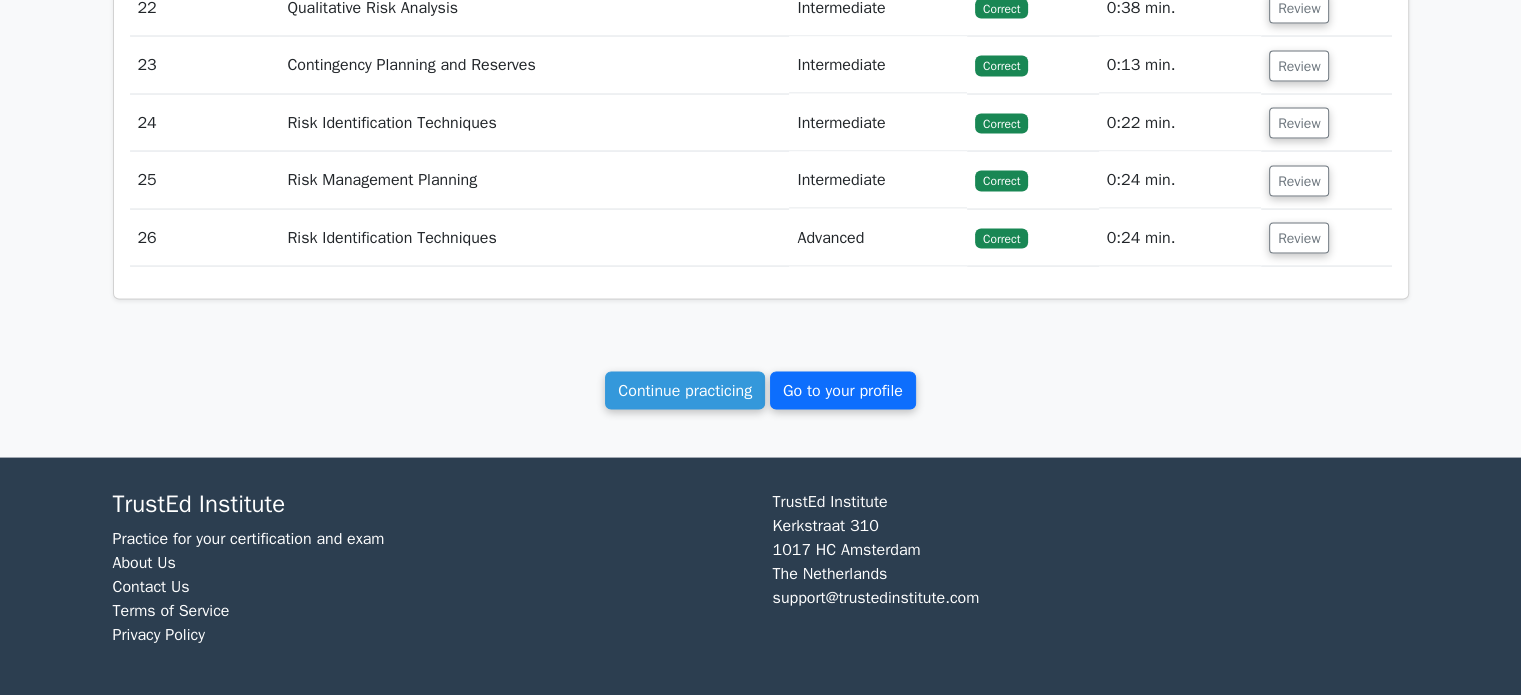 click on "Go to your profile" at bounding box center (843, 391) 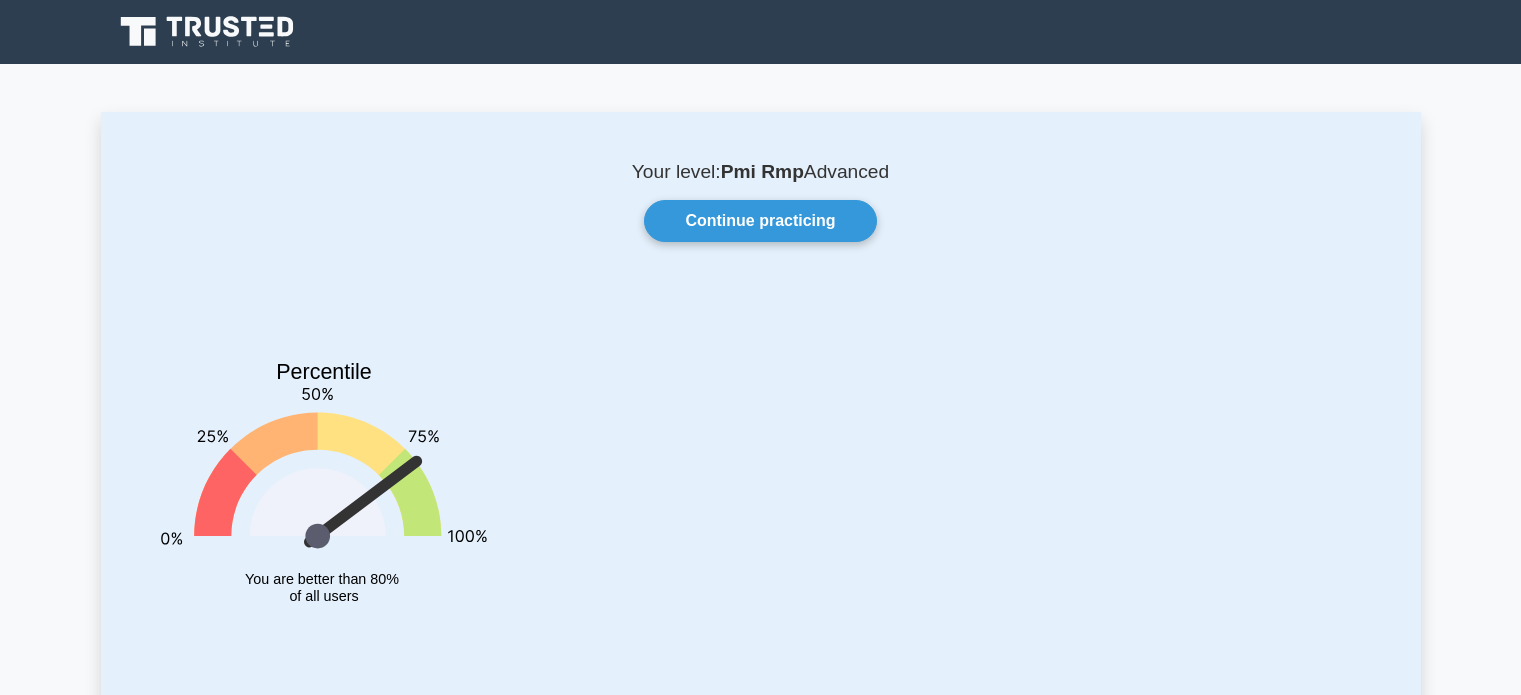 scroll, scrollTop: 0, scrollLeft: 0, axis: both 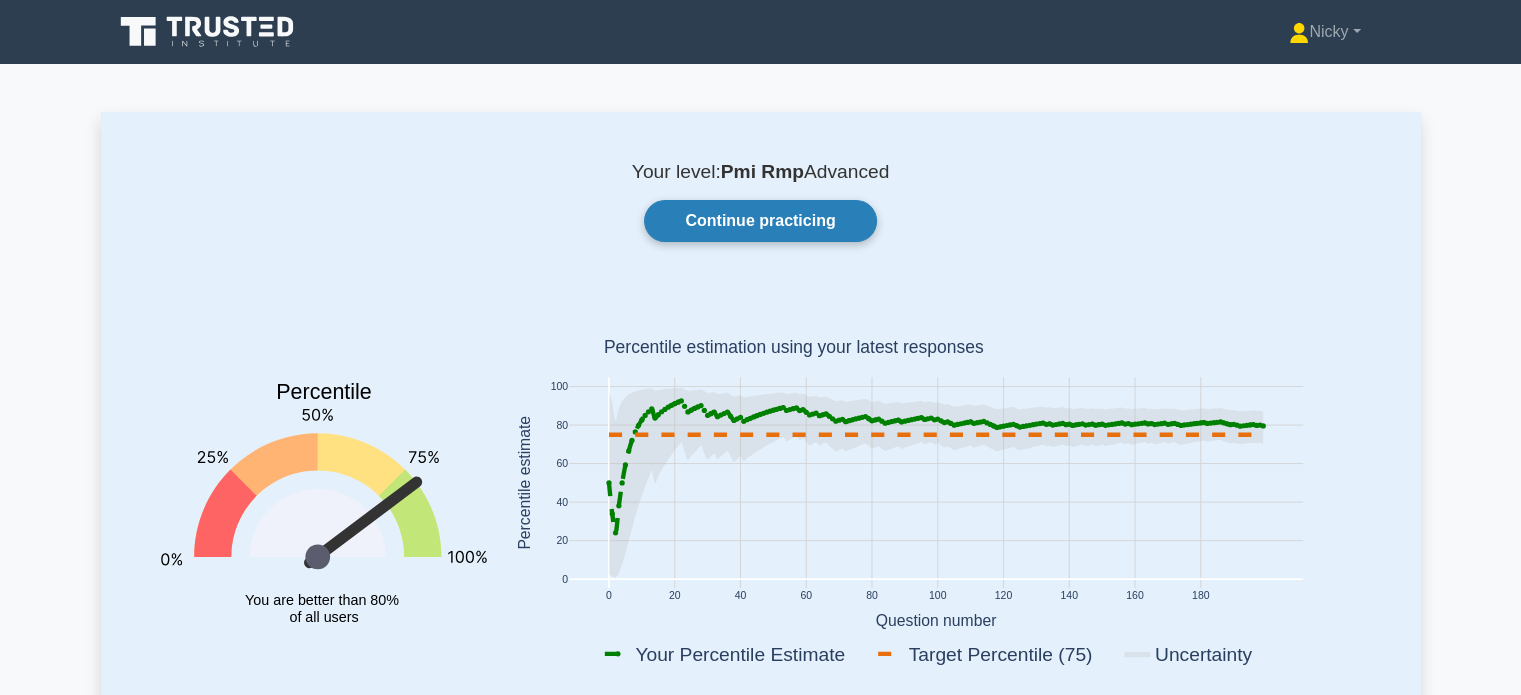 click on "Continue practicing" at bounding box center (760, 221) 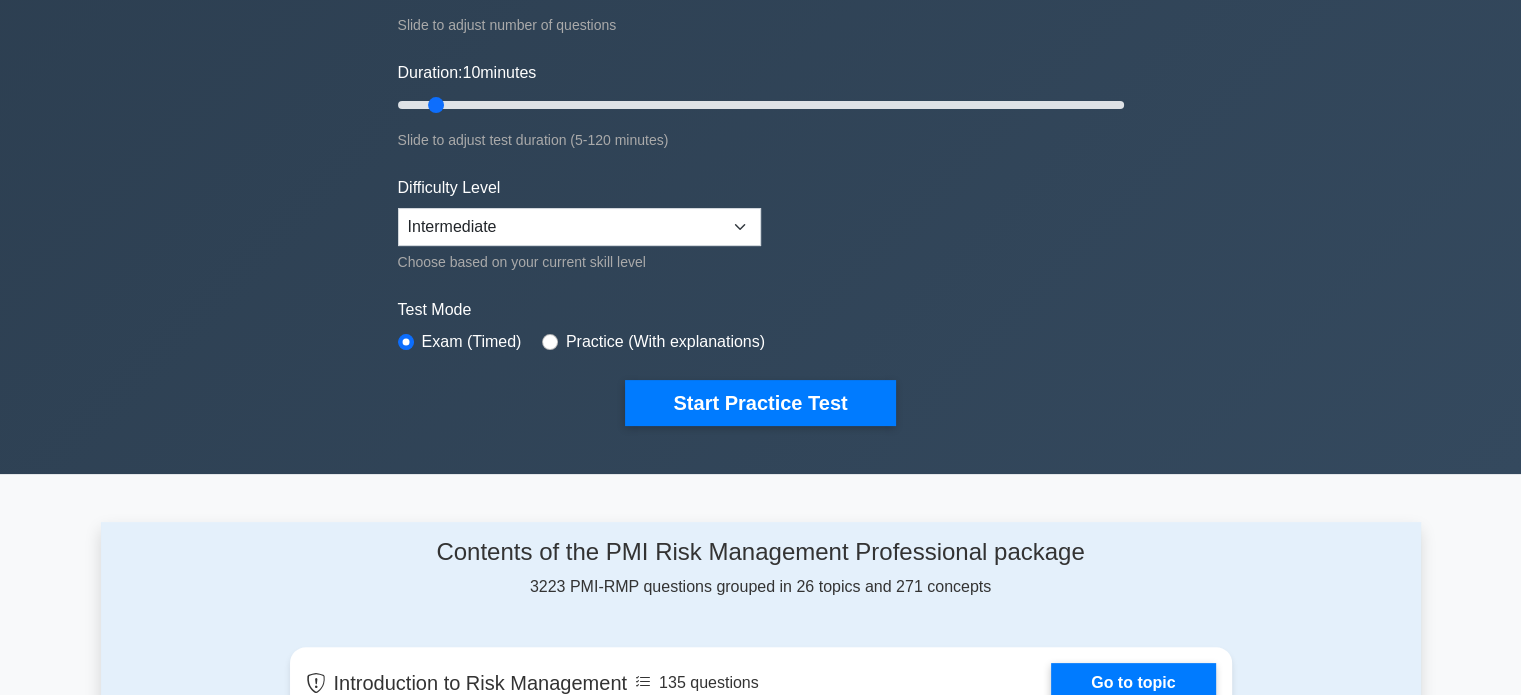 scroll, scrollTop: 0, scrollLeft: 0, axis: both 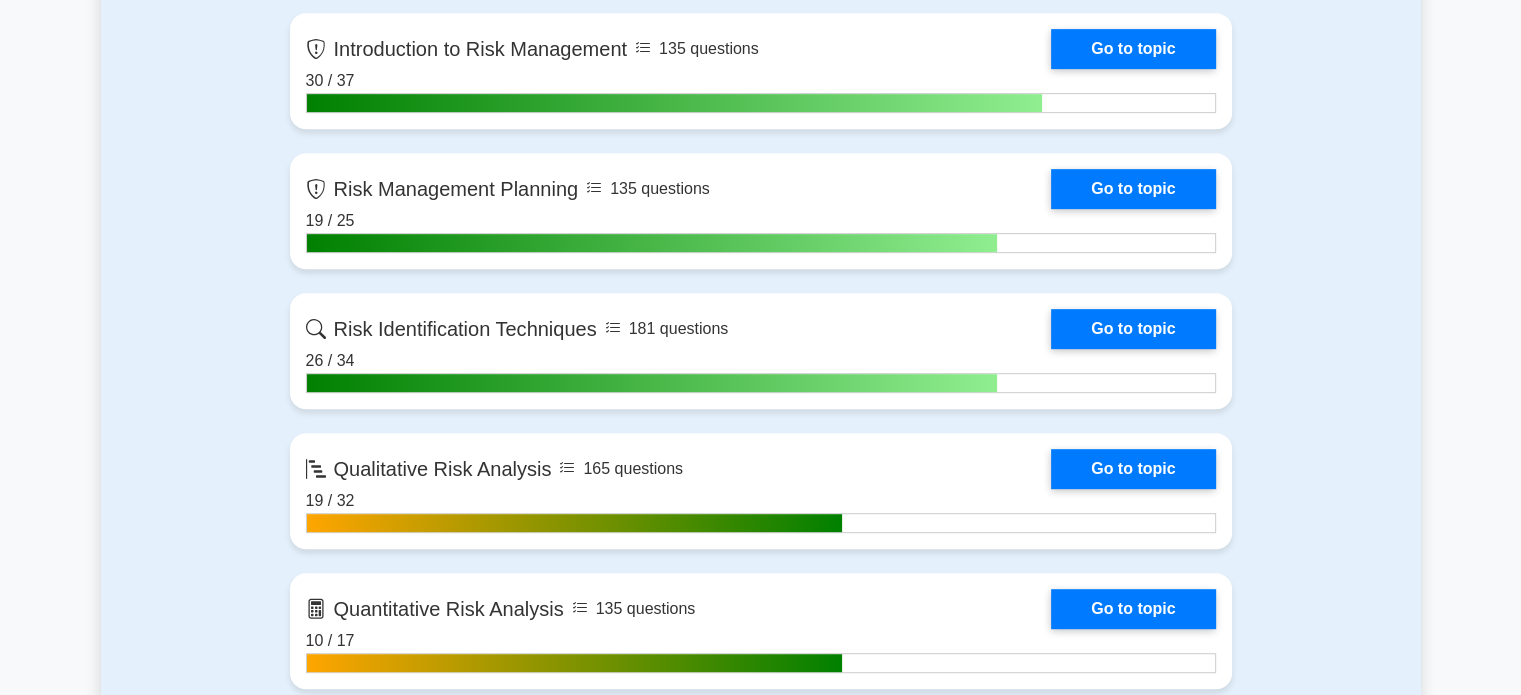 click on "Contents of the PMI Risk Management Professional package
3223 PMI-RMP questions grouped in 26 topics and 271 concepts
Introduction to Risk Management
135 questions
Go to topic
30 / 37
6 / 7" at bounding box center [761, 1778] 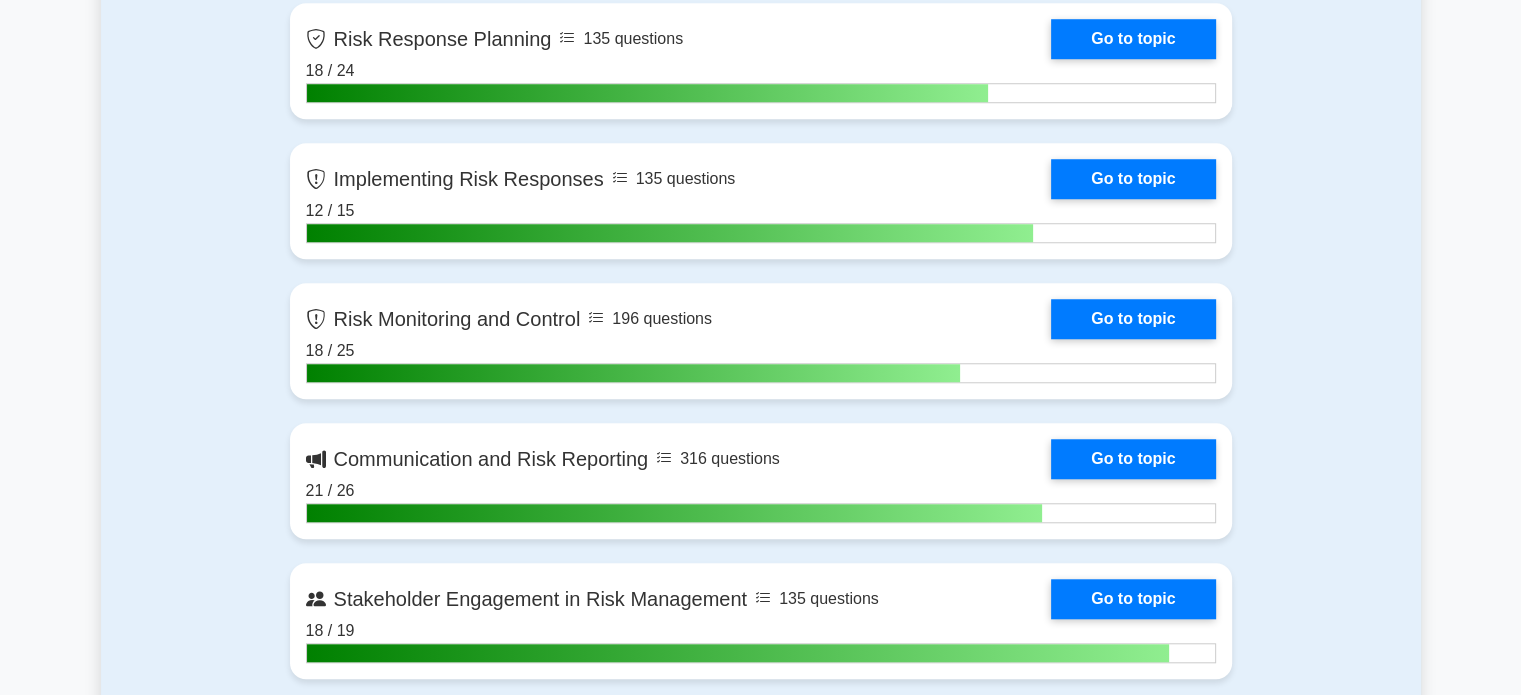 scroll, scrollTop: 1676, scrollLeft: 0, axis: vertical 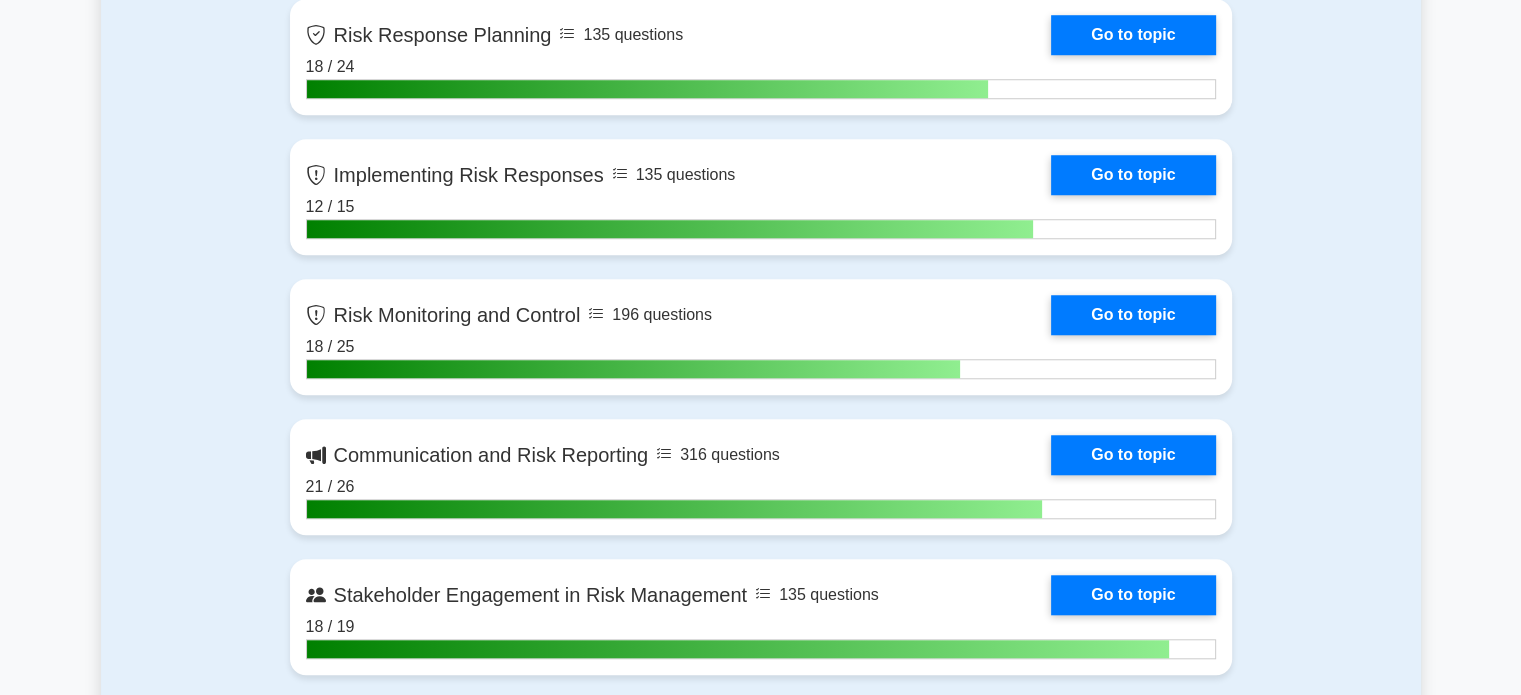 click on "Contents of the PMI Risk Management Professional package
3223 PMI-RMP questions grouped in 26 topics and 271 concepts
Introduction to Risk Management
135 questions
Go to topic
30 / 37
6 / 7" at bounding box center (761, 1064) 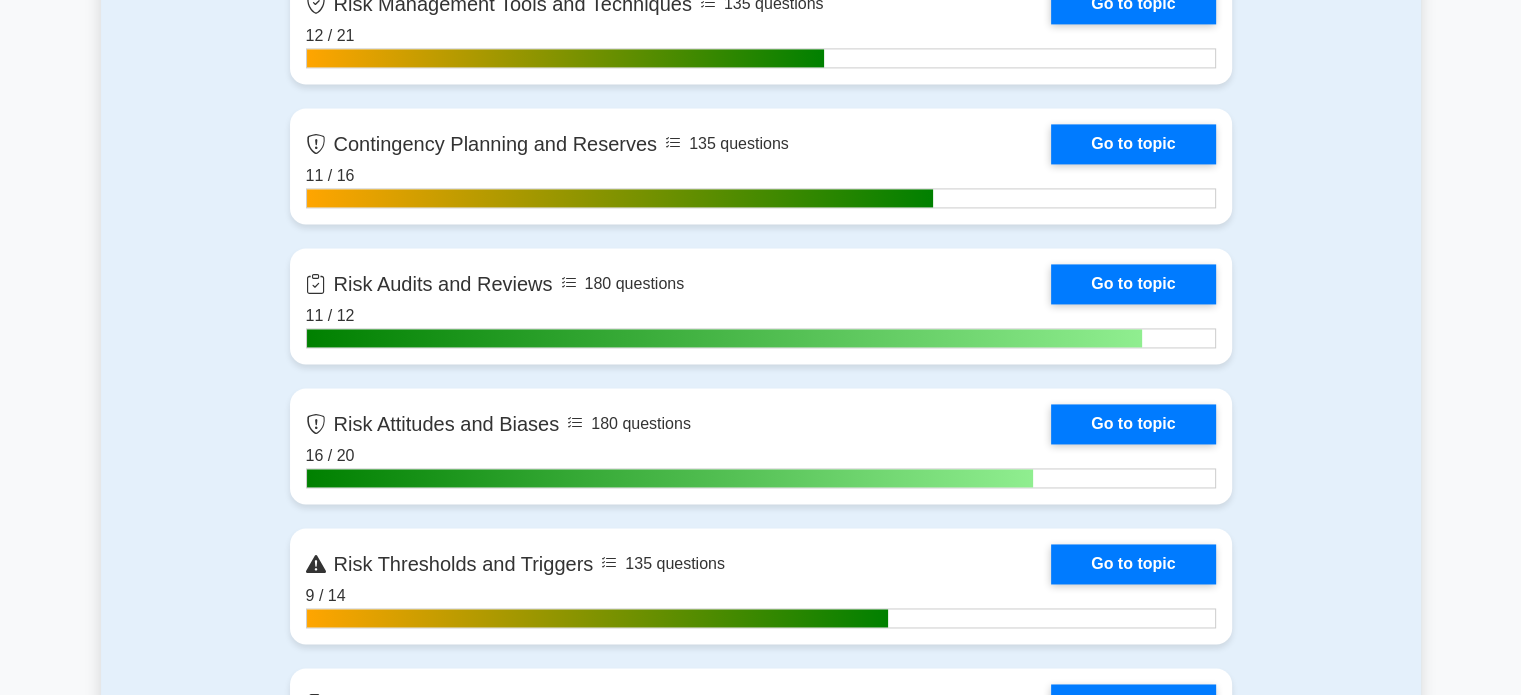 scroll, scrollTop: 2965, scrollLeft: 0, axis: vertical 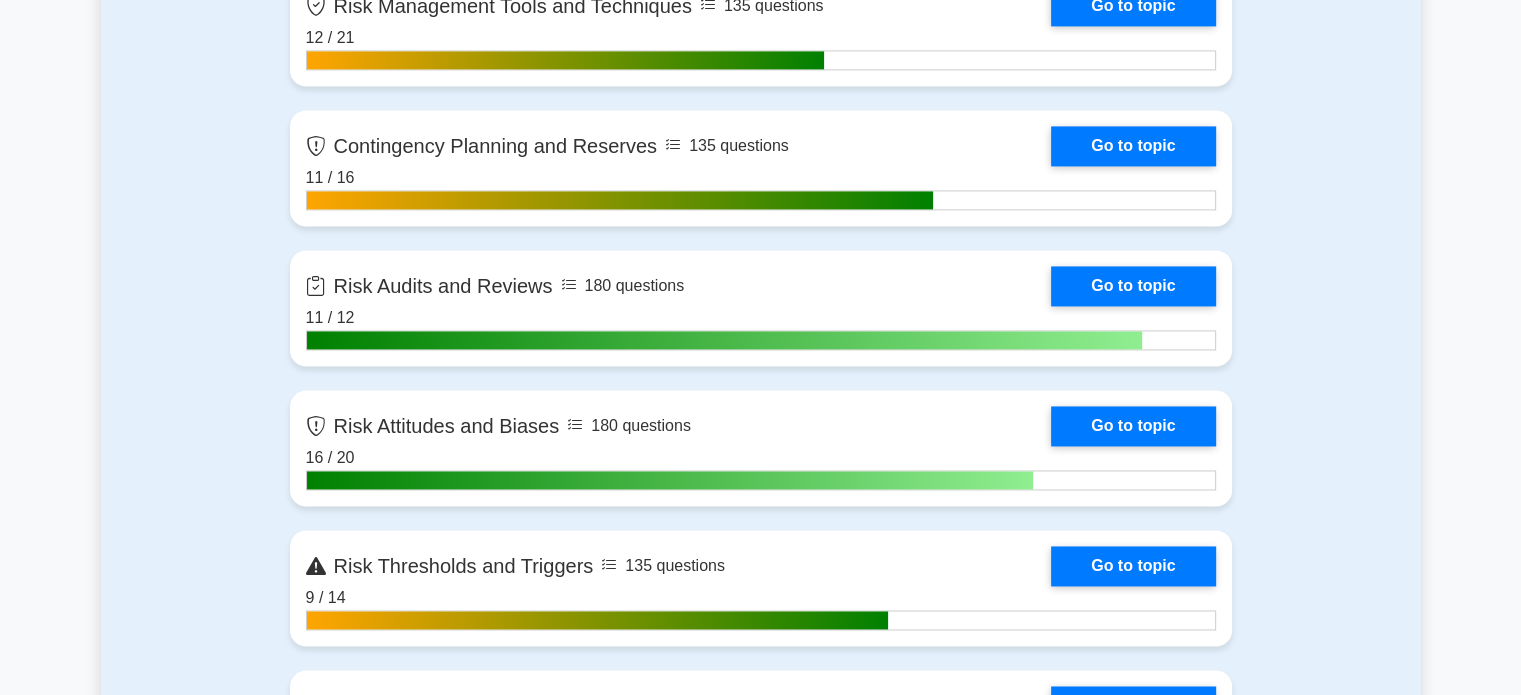 click on "Contents of the PMI Risk Management Professional package
3223 PMI-RMP questions grouped in 26 topics and 271 concepts
Introduction to Risk Management
135 questions
Go to topic
30 / 37
6 / 7" at bounding box center [761, -225] 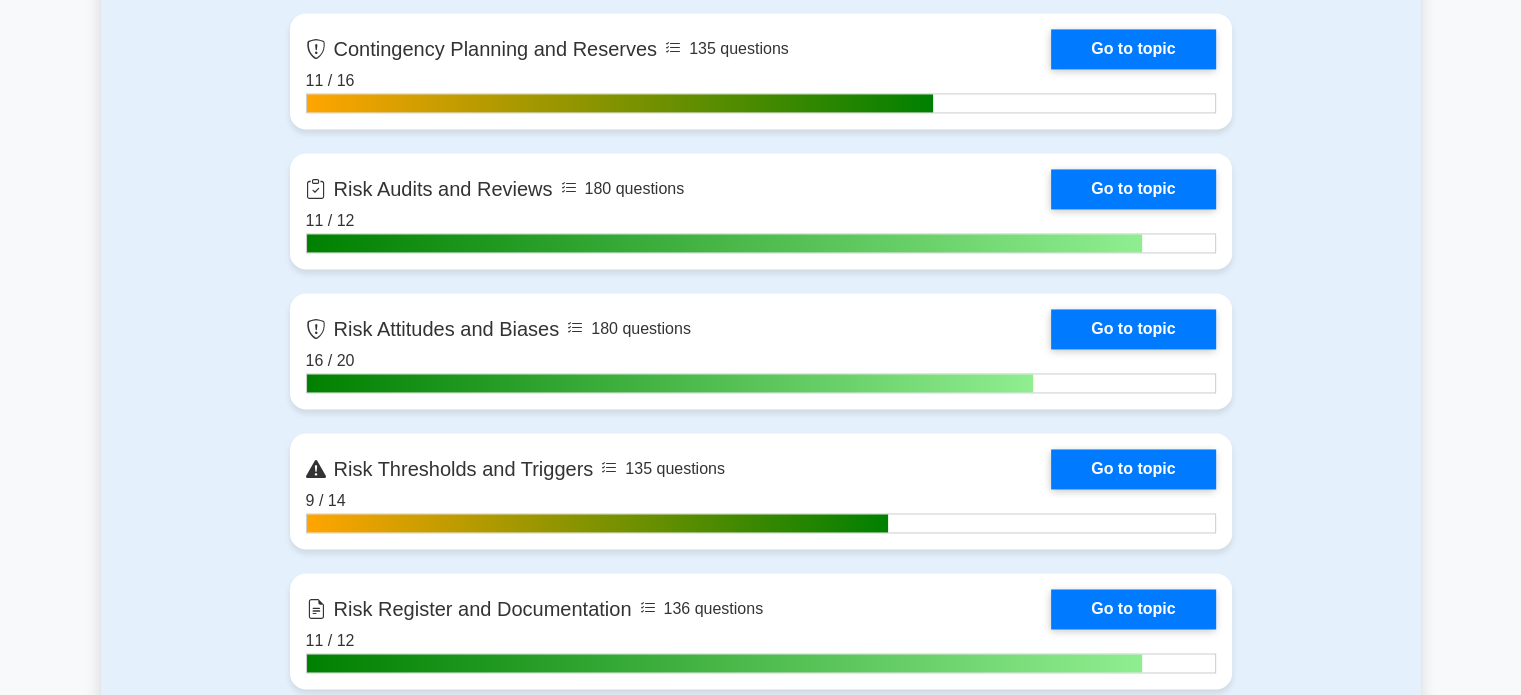 scroll, scrollTop: 3065, scrollLeft: 0, axis: vertical 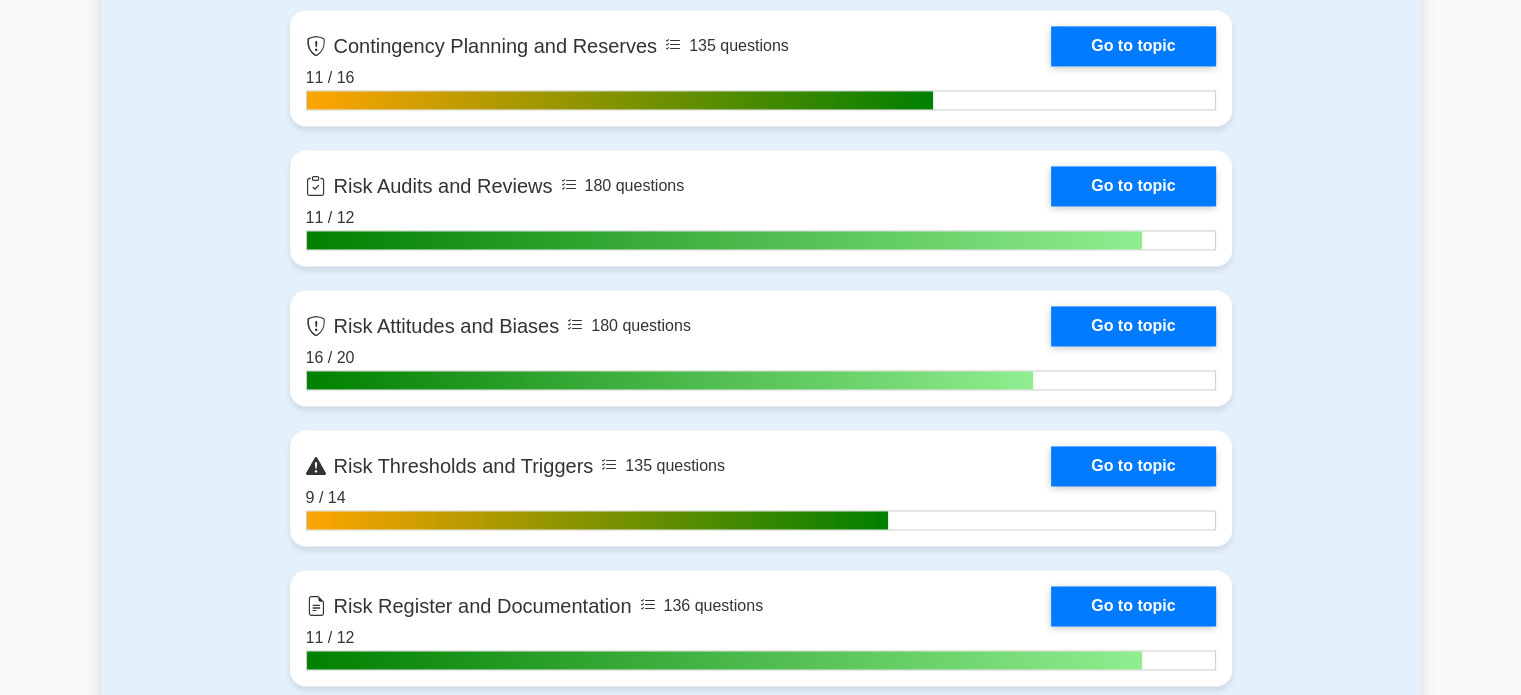 click on "Contents of the PMI Risk Management Professional package
3223 PMI-RMP questions grouped in 26 topics and 271 concepts
Introduction to Risk Management
135 questions
Go to topic
30 / 37
6 / 7" at bounding box center (761, -325) 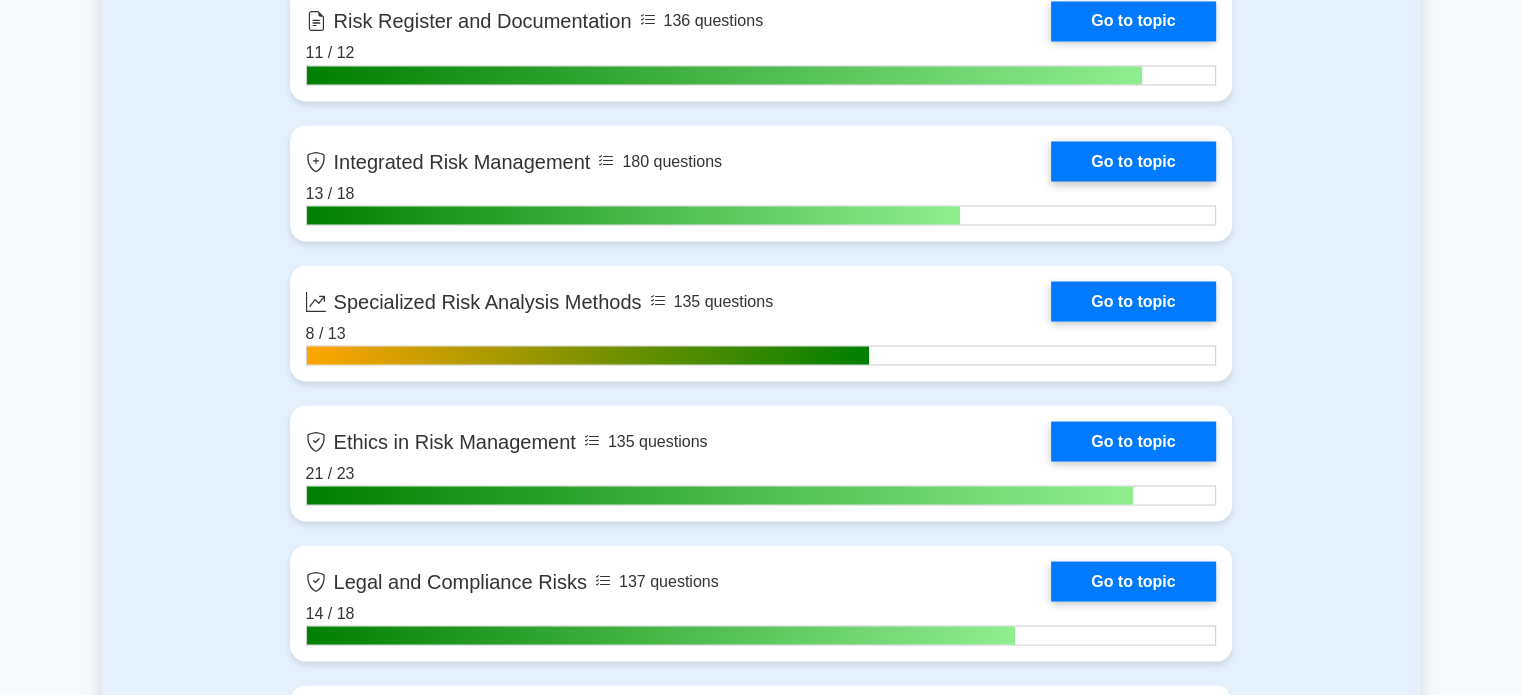 scroll, scrollTop: 3648, scrollLeft: 0, axis: vertical 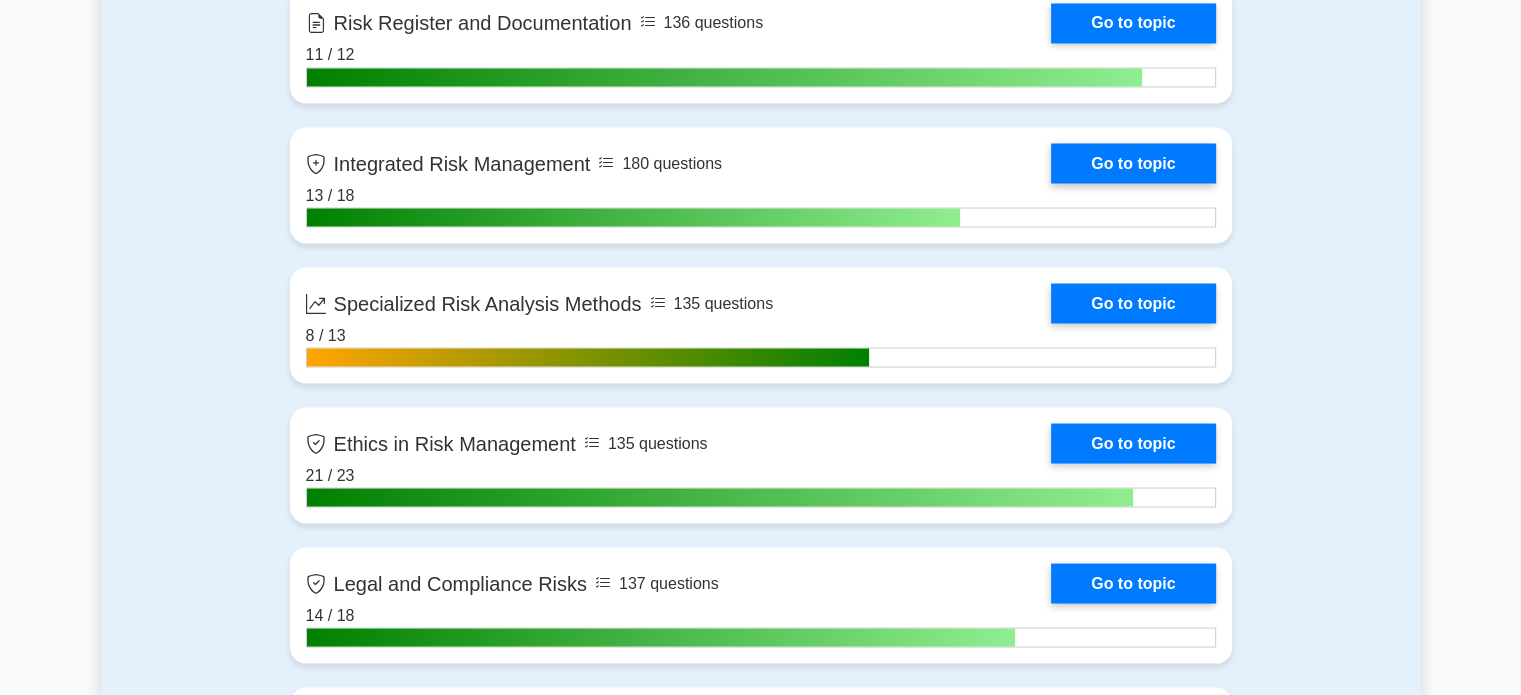 click on "Contents of the PMI Risk Management Professional package
3223 PMI-RMP questions grouped in 26 topics and 271 concepts
Introduction to Risk Management
135 questions
Go to topic
30 / 37
6 / 7" at bounding box center [761, -908] 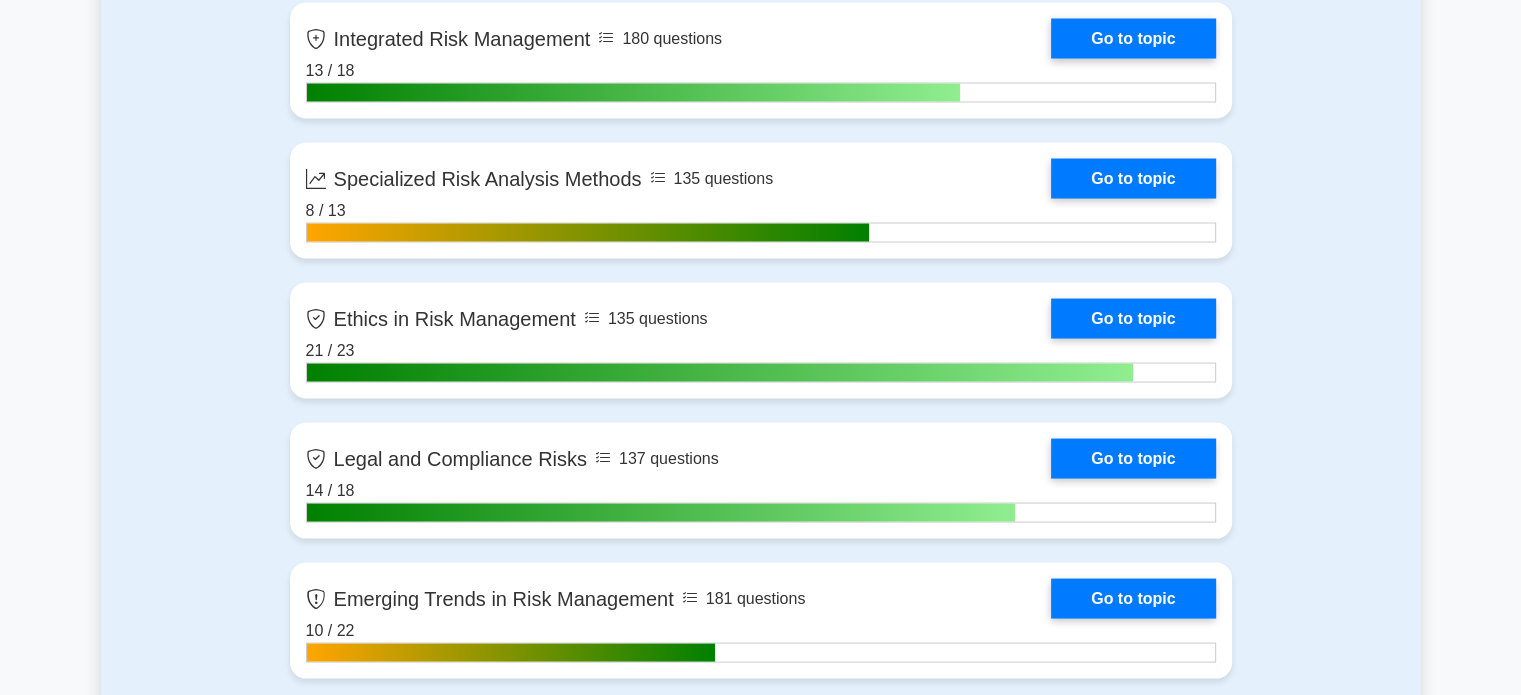 scroll, scrollTop: 3774, scrollLeft: 0, axis: vertical 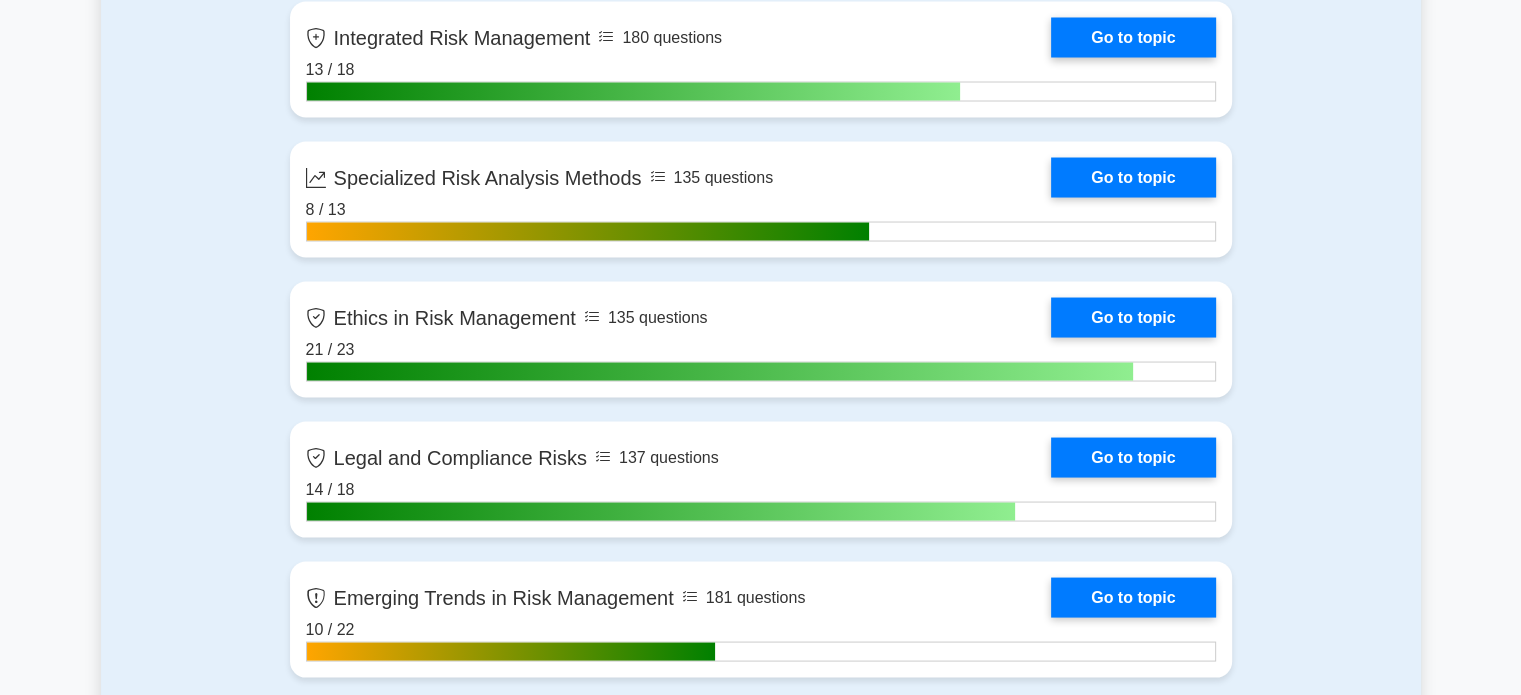click on "Contents of the PMI Risk Management Professional package
3223 PMI-RMP questions grouped in 26 topics and 271 concepts
Introduction to Risk Management
135 questions
Go to topic
30 / 37
6 / 7" at bounding box center (761, -1034) 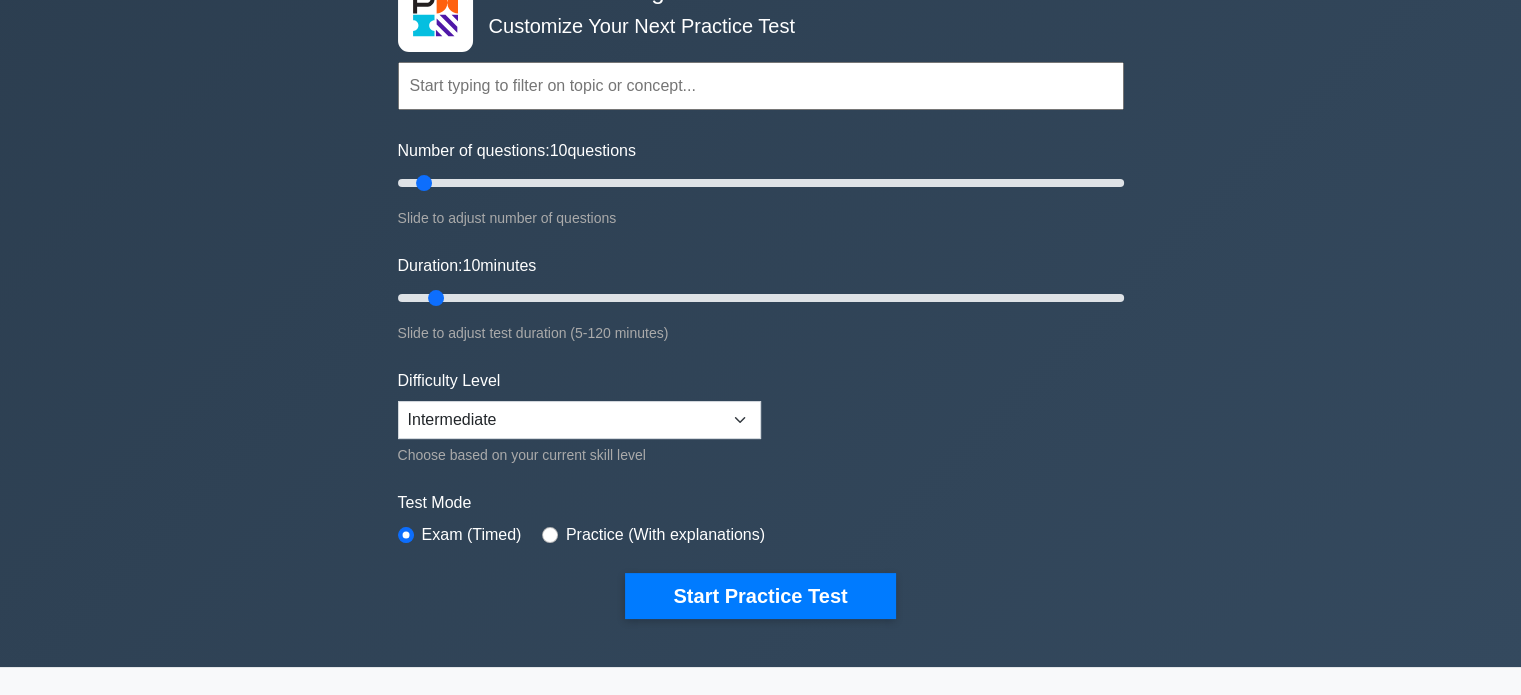 scroll, scrollTop: 138, scrollLeft: 0, axis: vertical 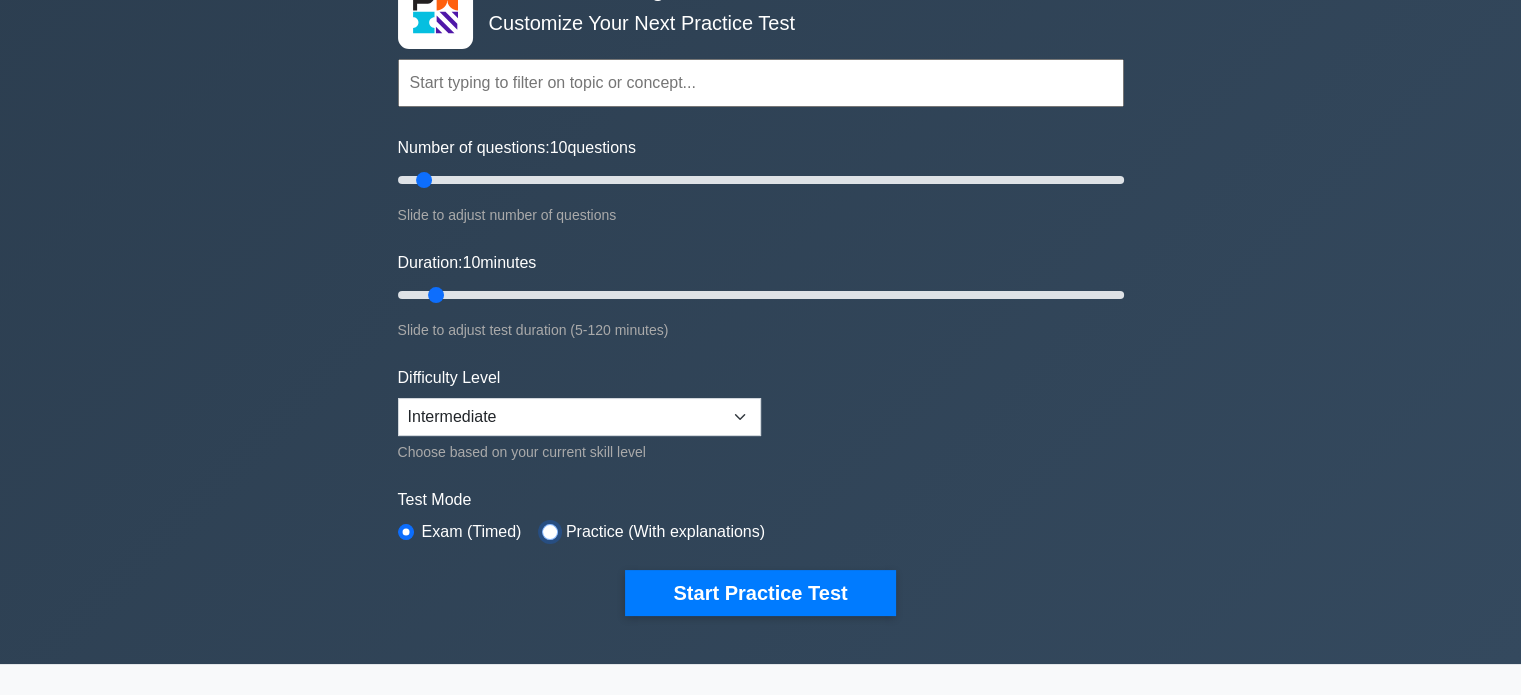 click at bounding box center (550, 532) 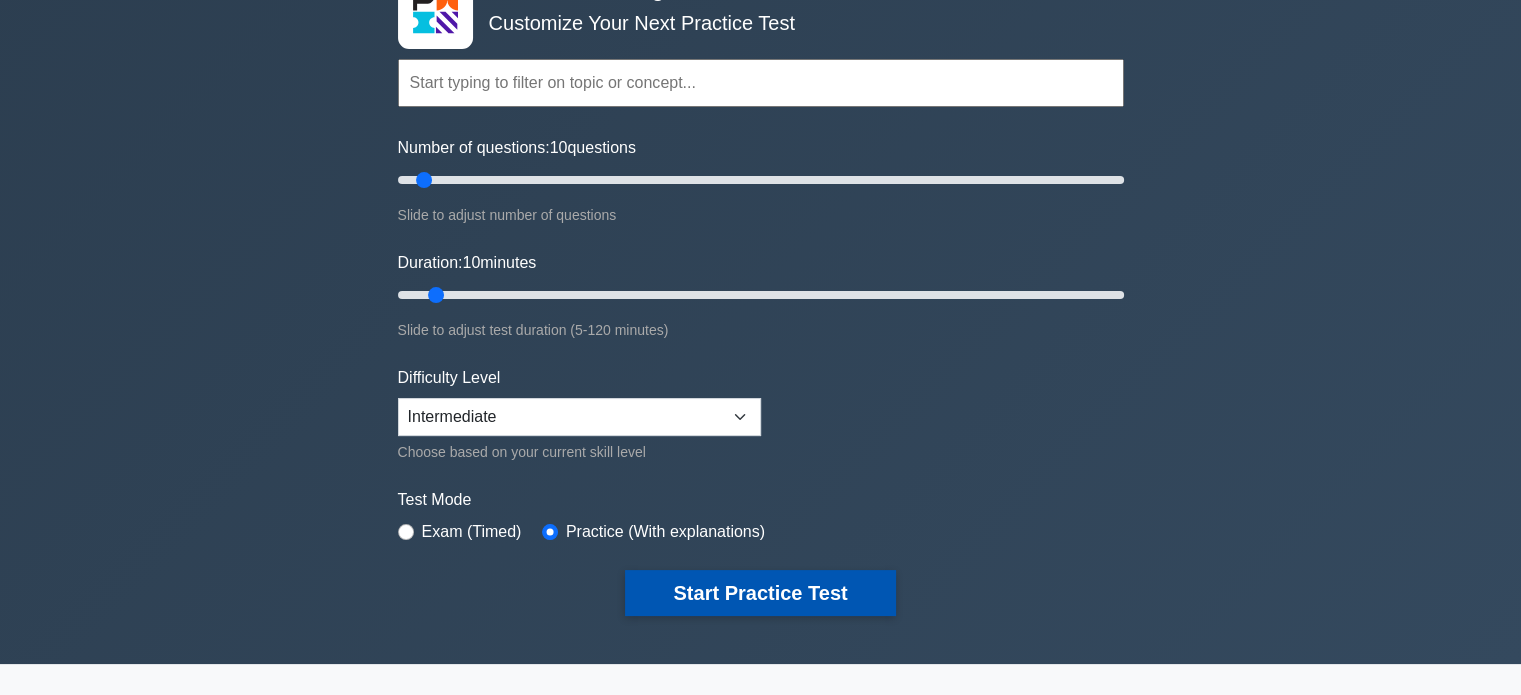 click on "Start Practice Test" at bounding box center [760, 593] 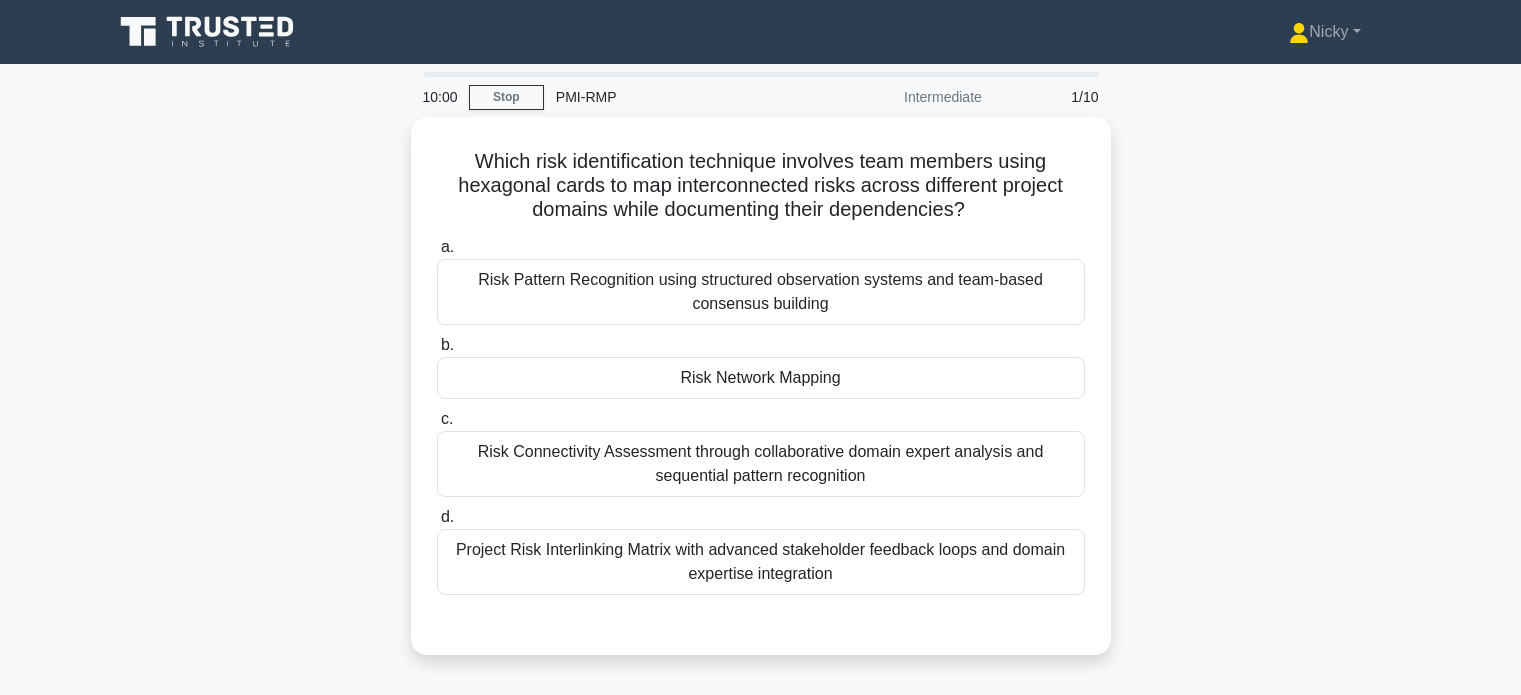 scroll, scrollTop: 0, scrollLeft: 0, axis: both 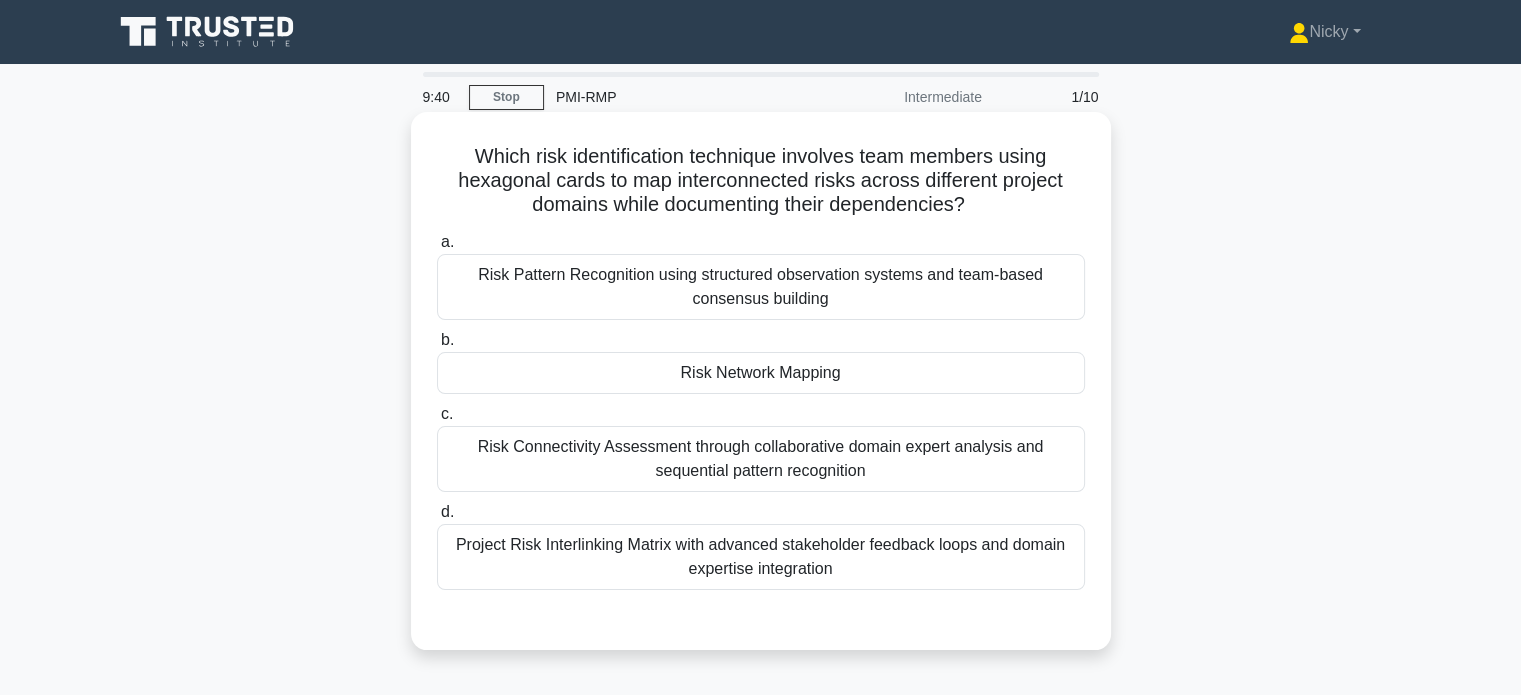 click on "Risk Network Mapping" at bounding box center (761, 373) 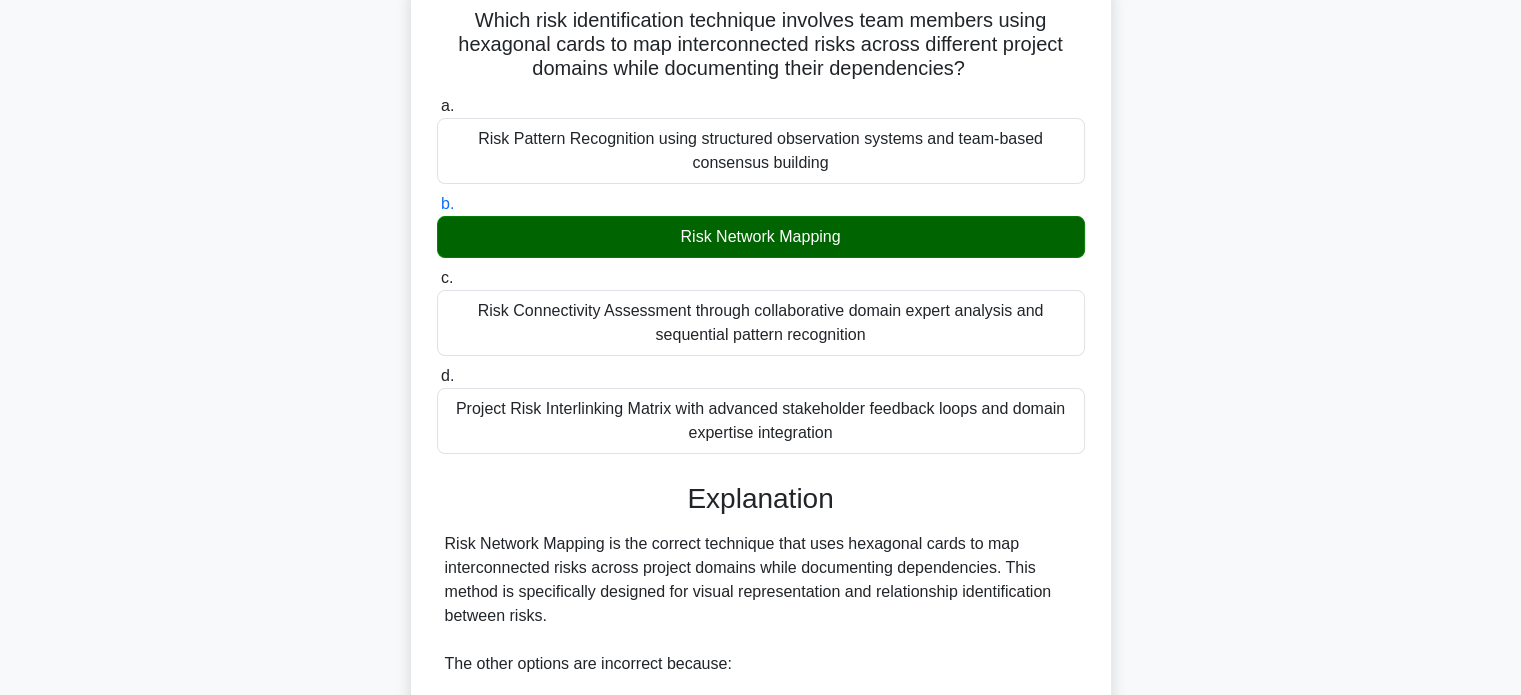 scroll, scrollTop: 584, scrollLeft: 0, axis: vertical 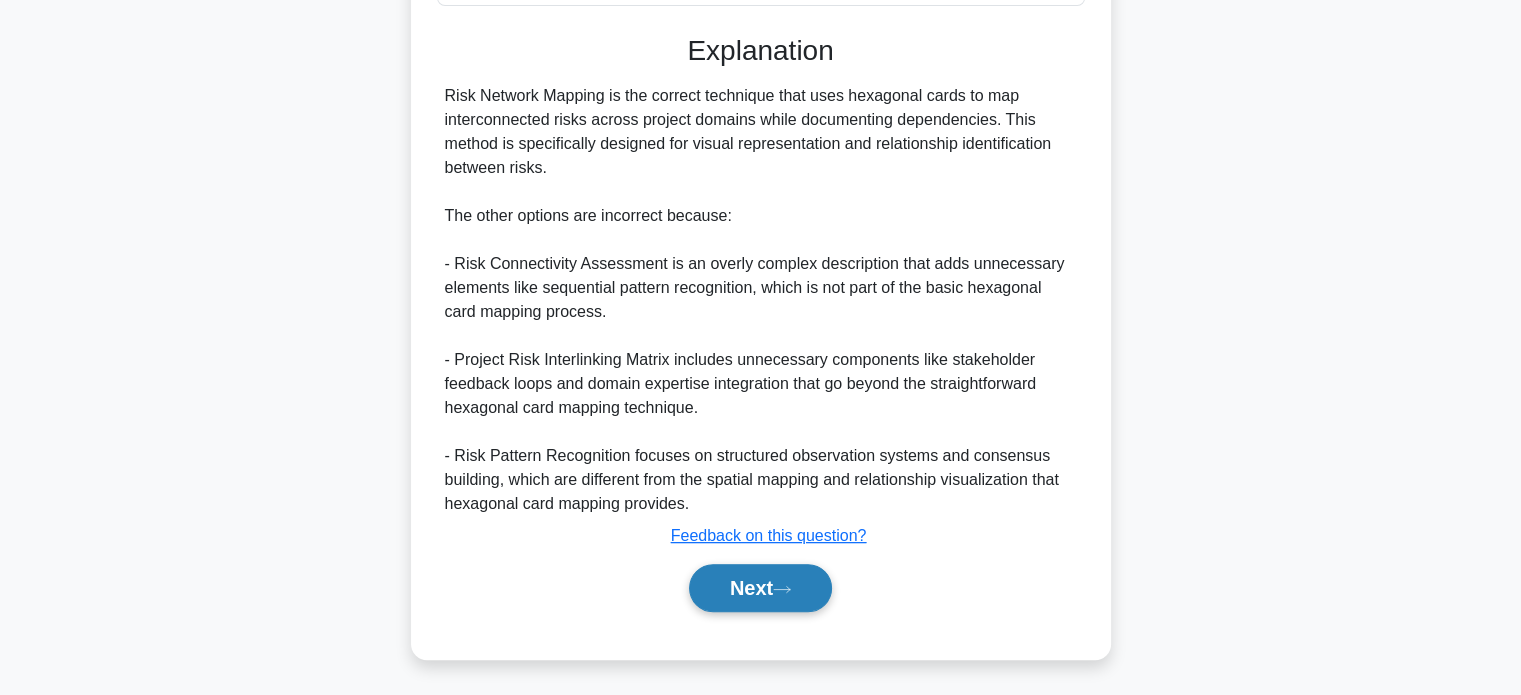 click on "Next" at bounding box center [760, 588] 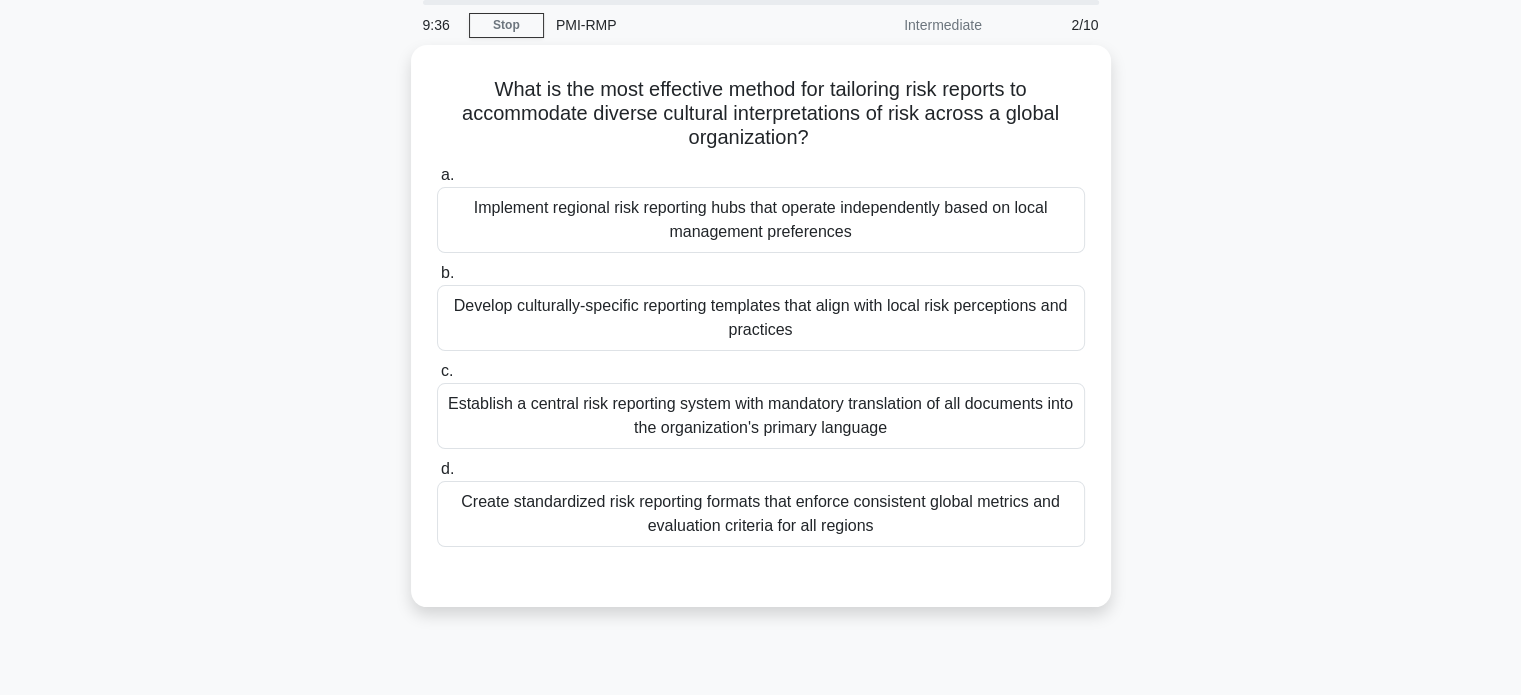 scroll, scrollTop: 72, scrollLeft: 0, axis: vertical 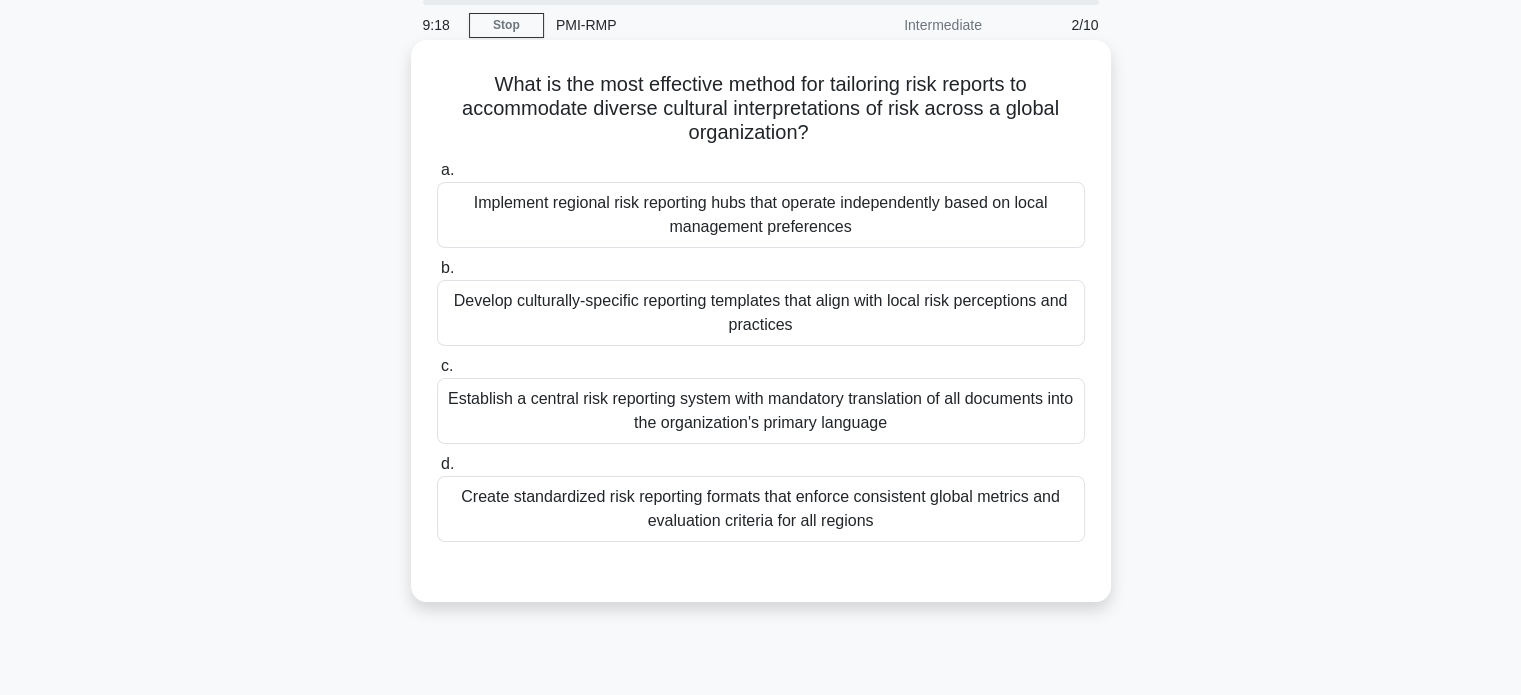 click on "Create standardized risk reporting formats that enforce consistent global metrics and evaluation criteria for all regions" at bounding box center (761, 509) 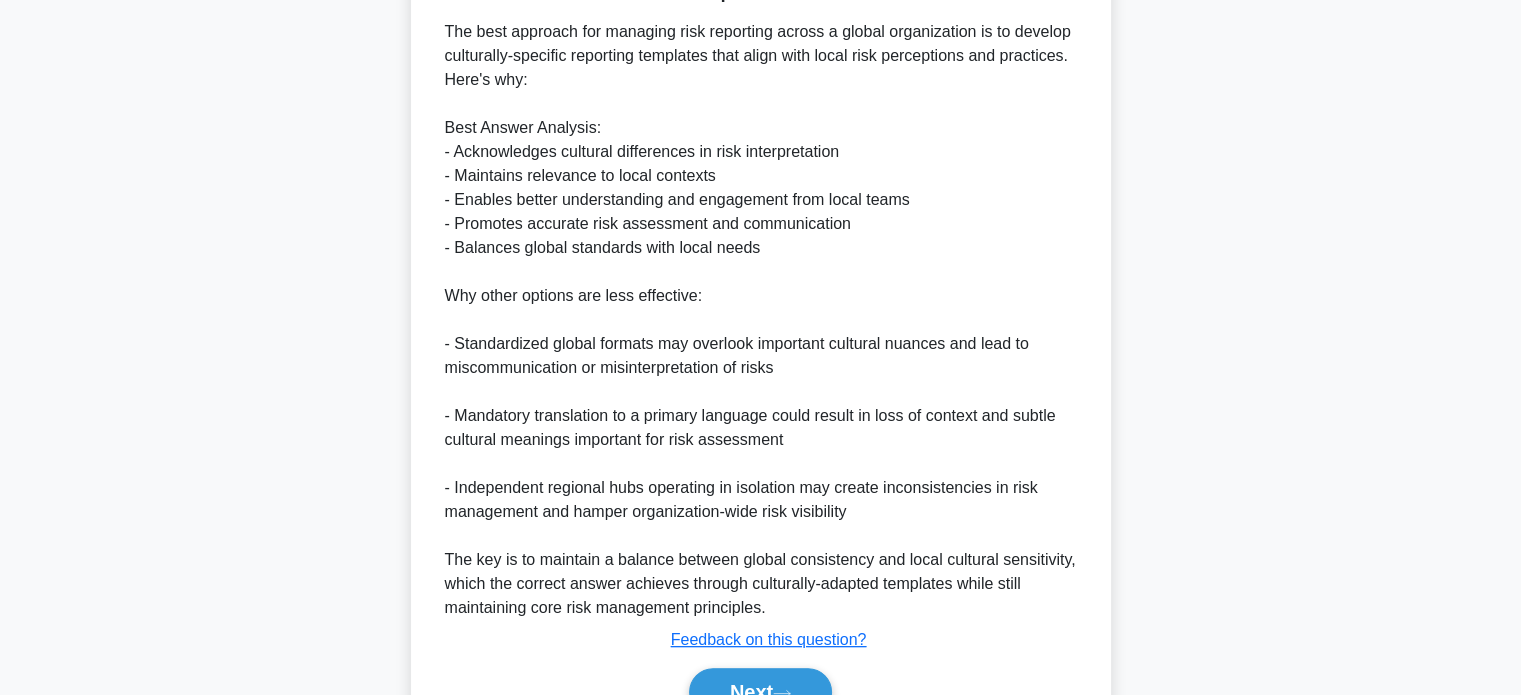 scroll, scrollTop: 680, scrollLeft: 0, axis: vertical 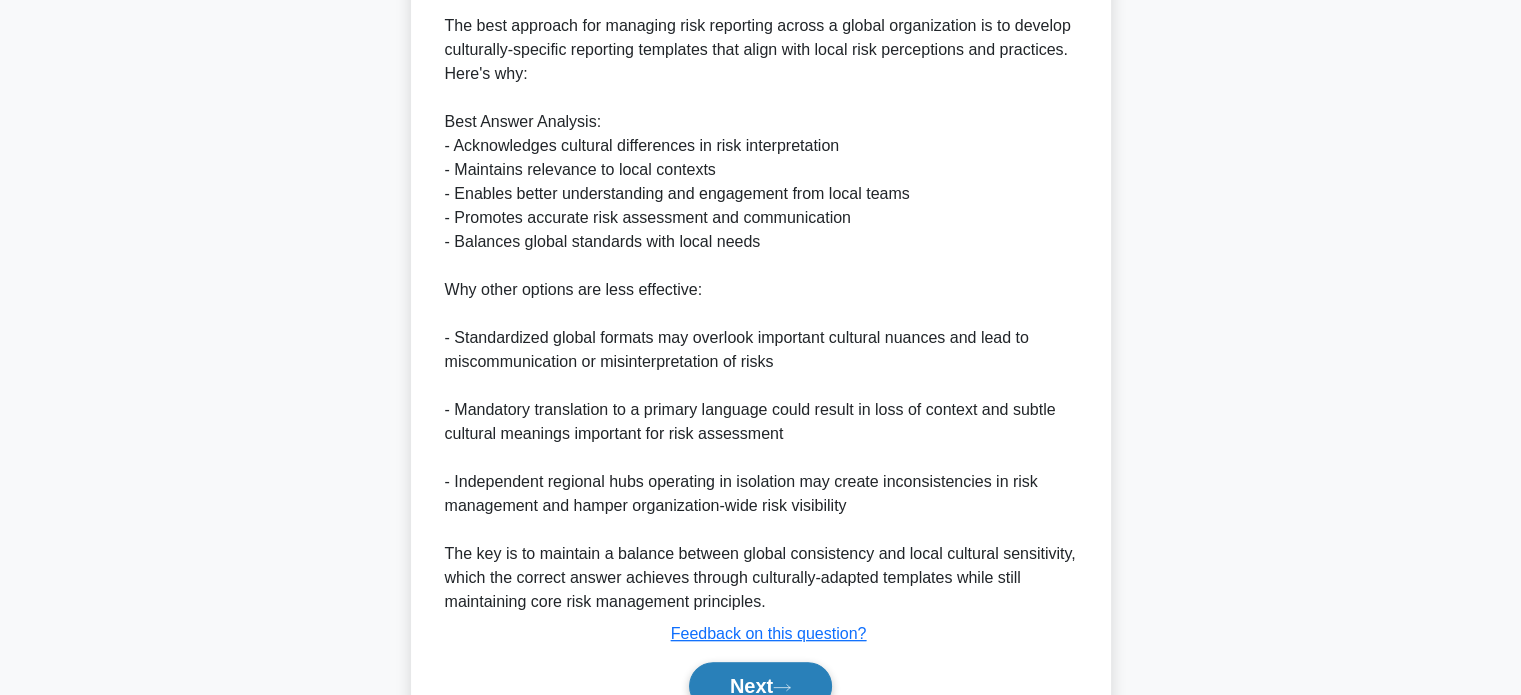 click on "Next" at bounding box center [760, 686] 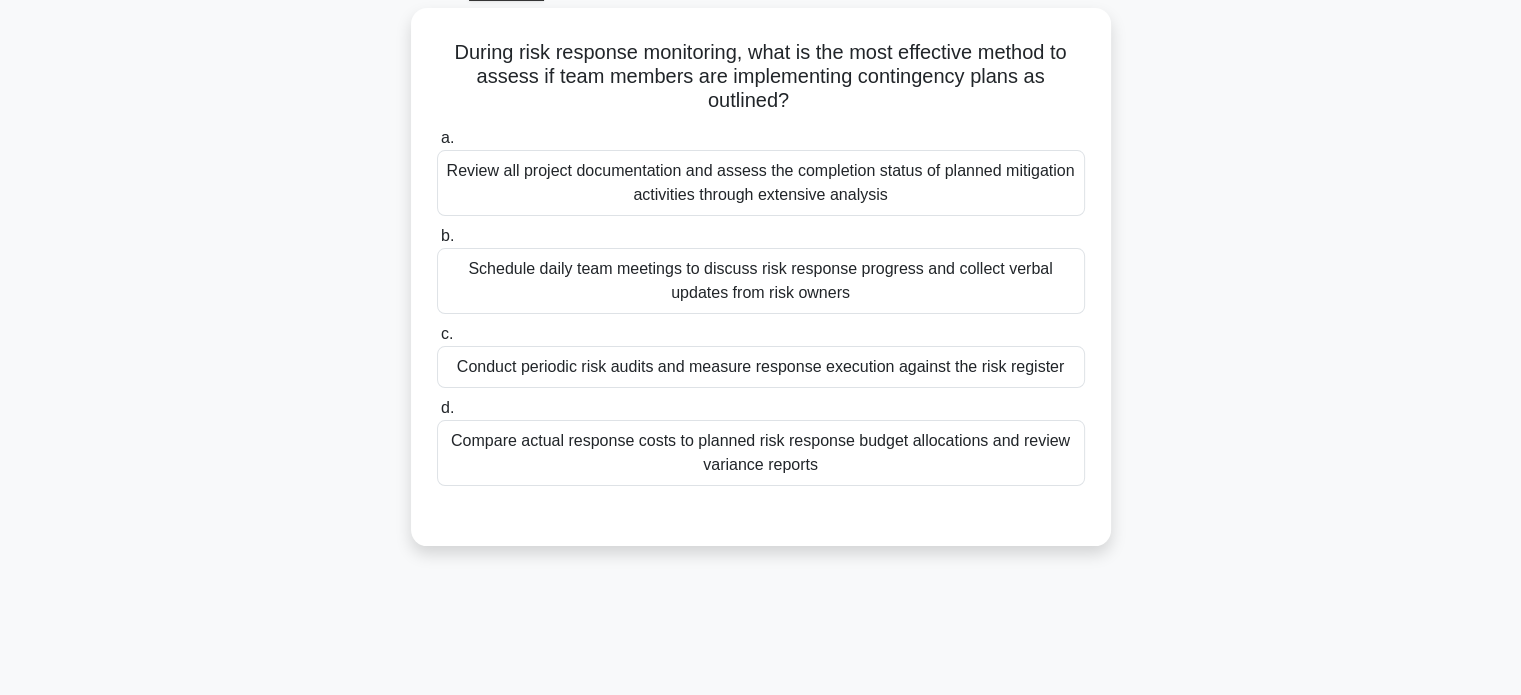 scroll, scrollTop: 108, scrollLeft: 0, axis: vertical 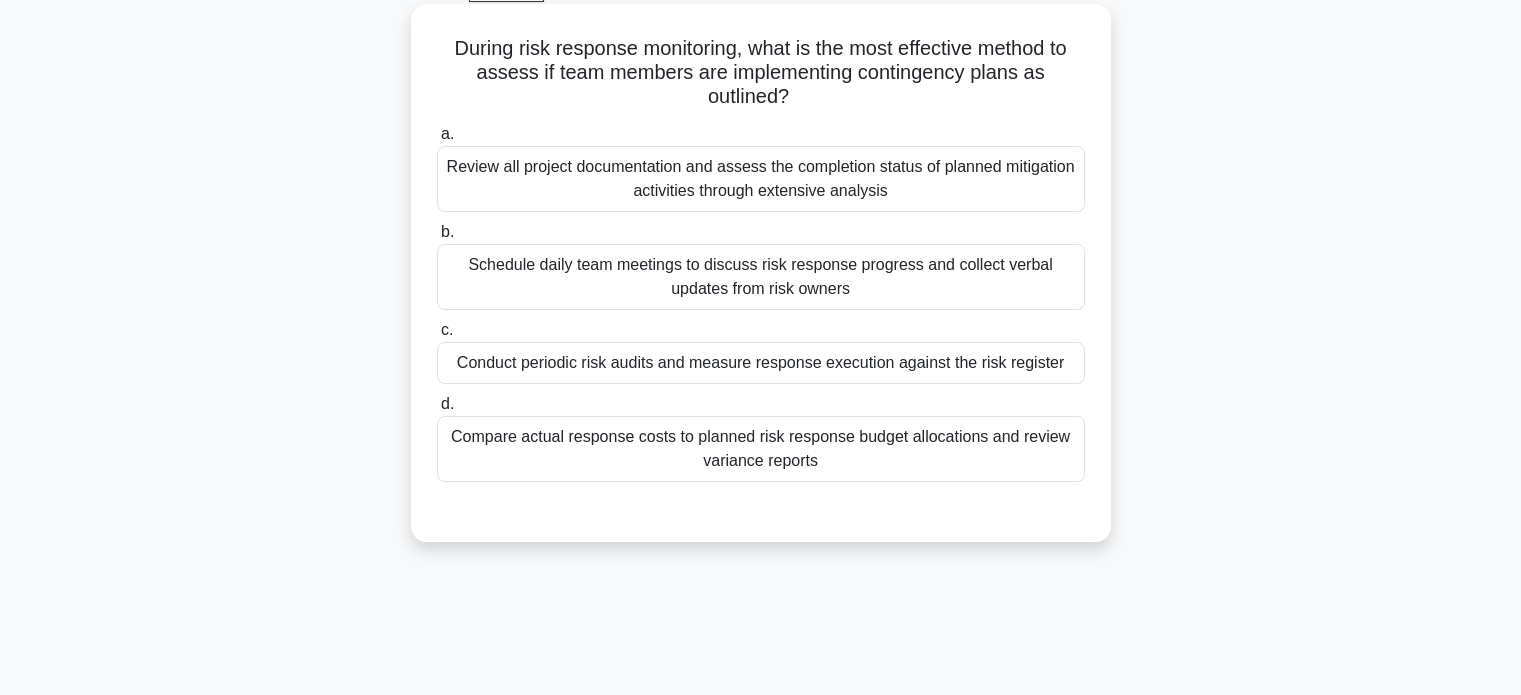 click on "Conduct periodic risk audits and measure response execution against the risk register" at bounding box center (761, 363) 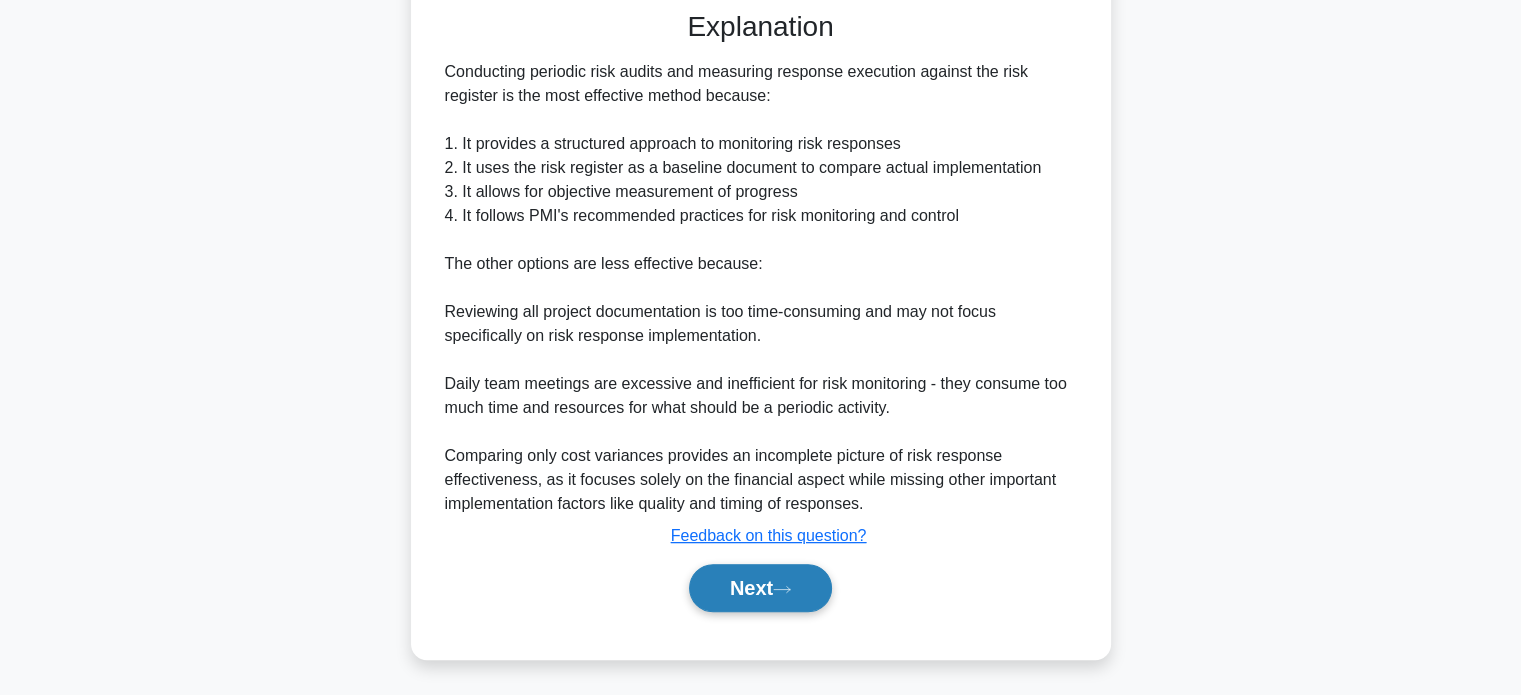 click on "Next" at bounding box center [760, 588] 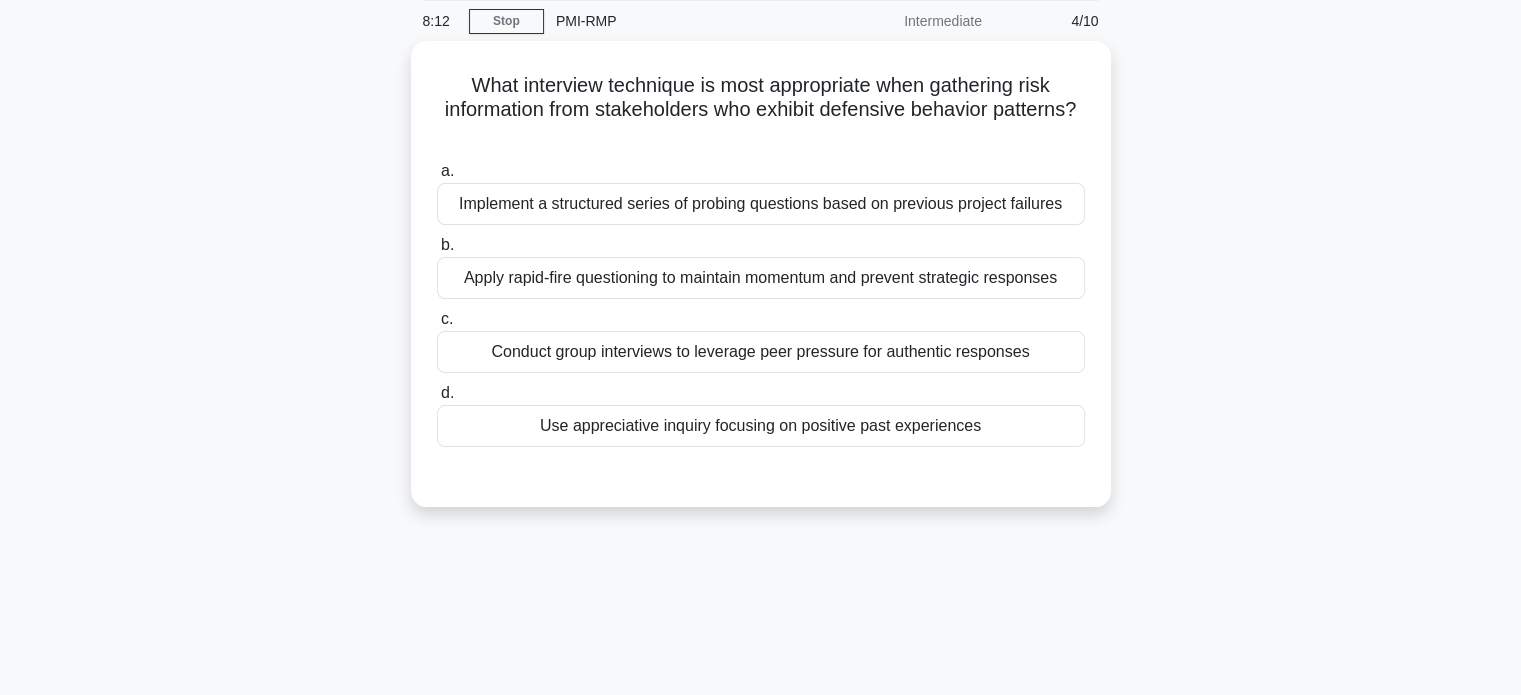 scroll, scrollTop: 69, scrollLeft: 0, axis: vertical 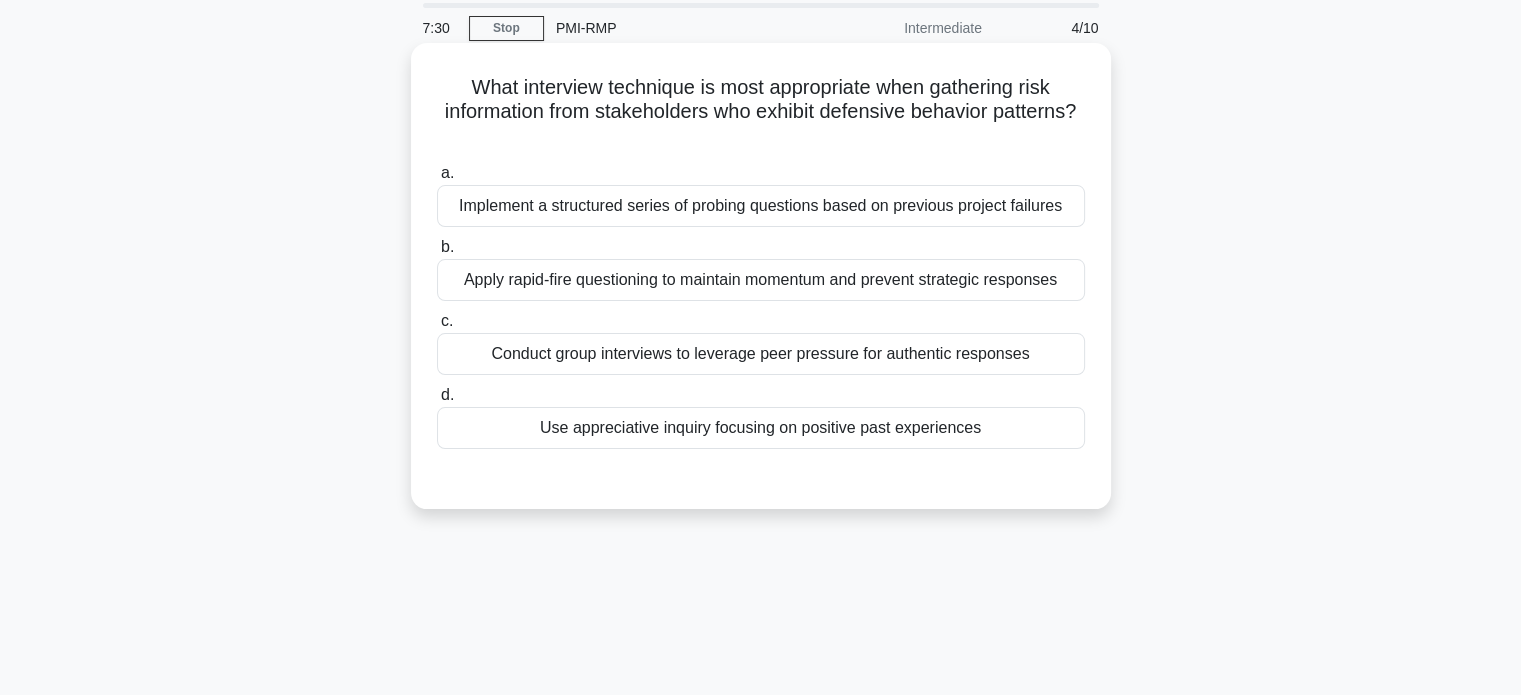 click on "Conduct group interviews to leverage peer pressure for authentic responses" at bounding box center (761, 354) 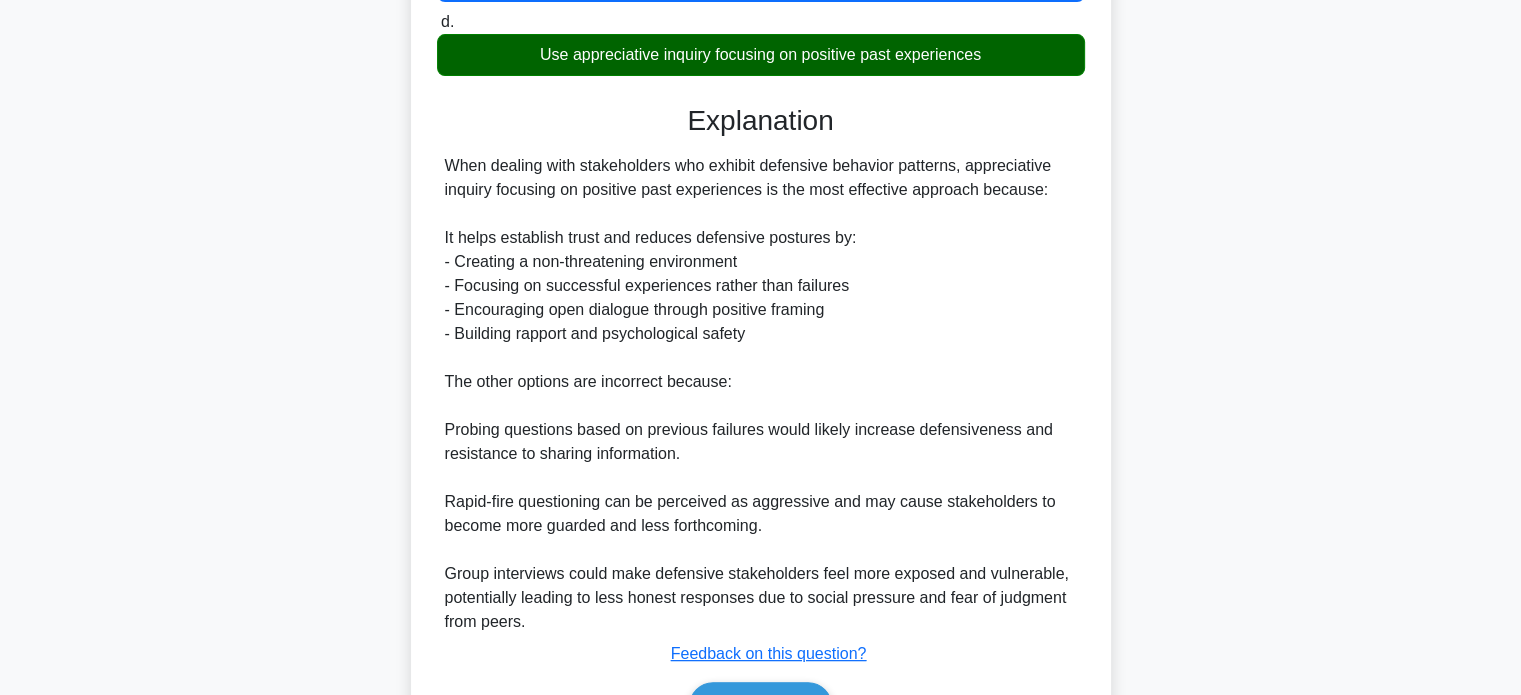 scroll, scrollTop: 562, scrollLeft: 0, axis: vertical 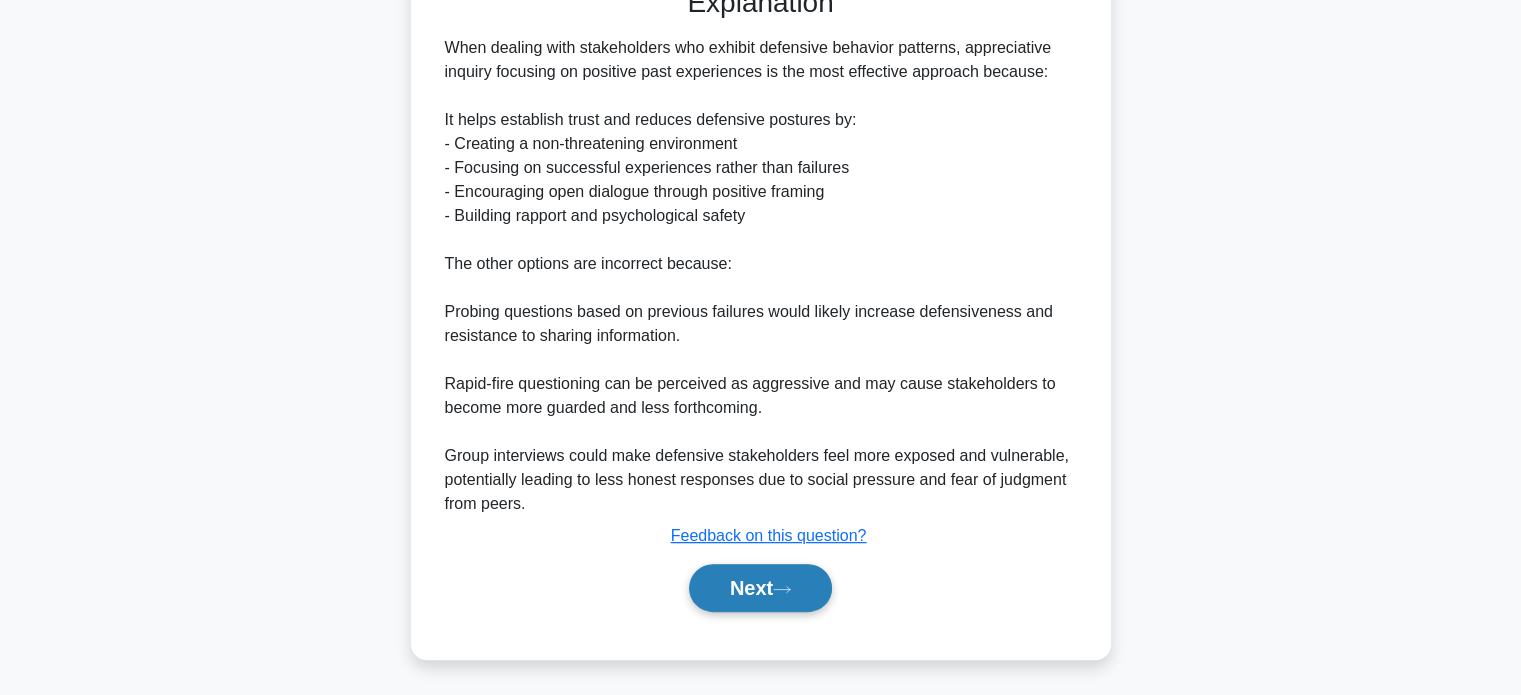 click on "Next" at bounding box center [760, 588] 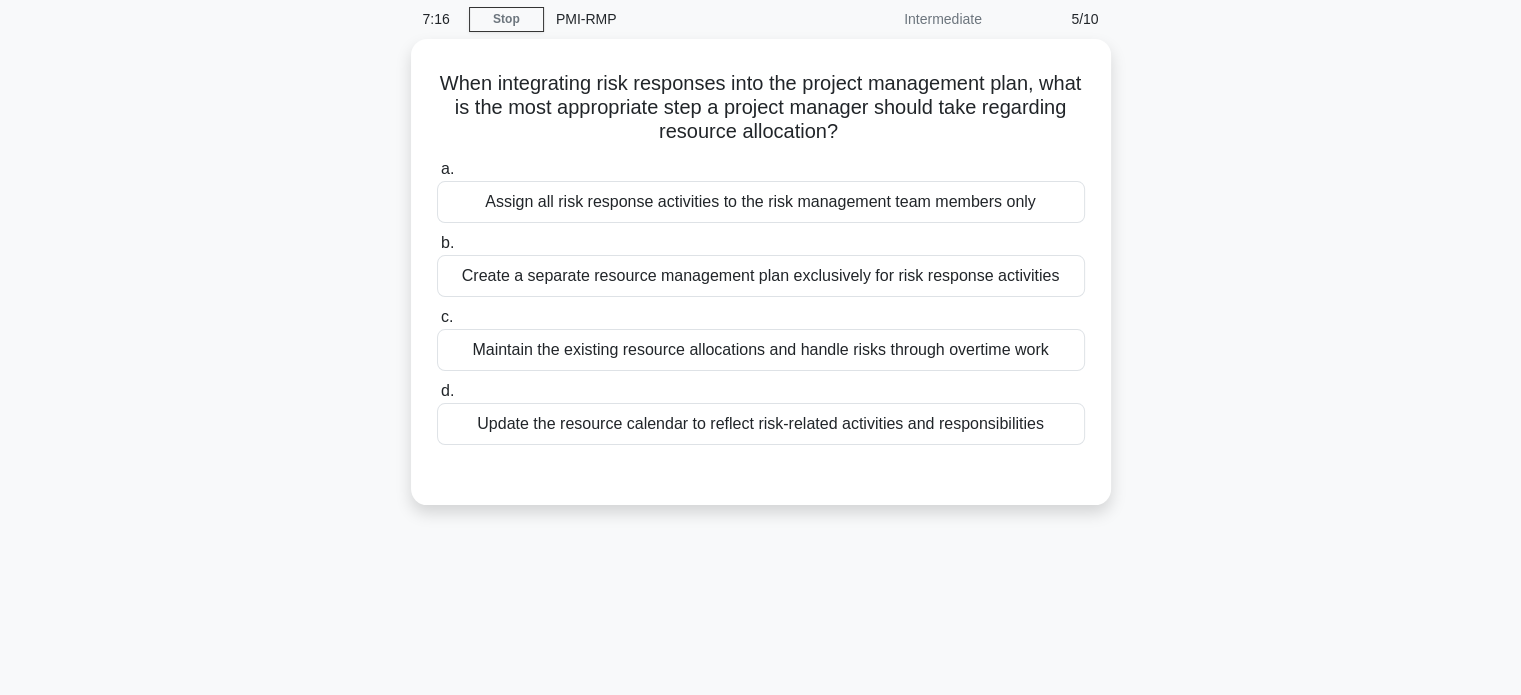 scroll, scrollTop: 70, scrollLeft: 0, axis: vertical 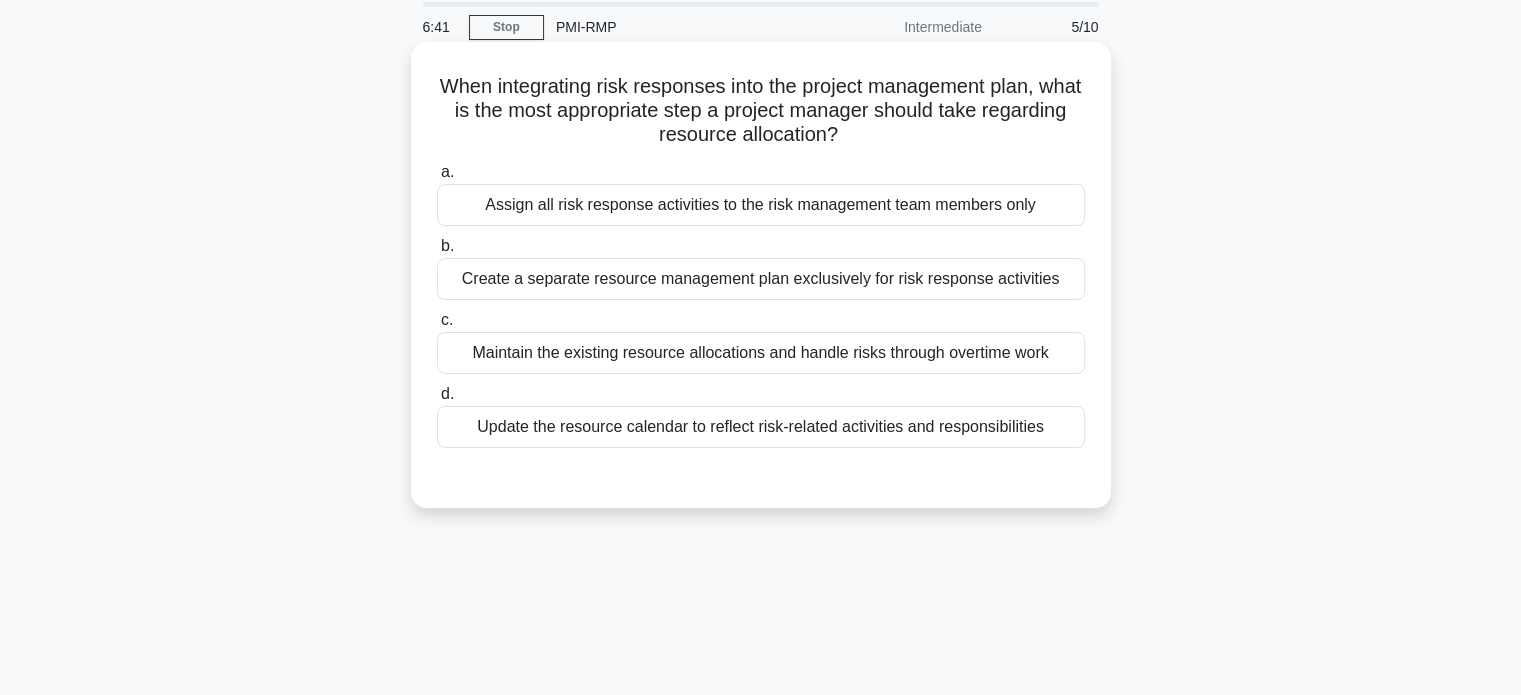 click on "Update the resource calendar to reflect risk-related activities and responsibilities" at bounding box center [761, 427] 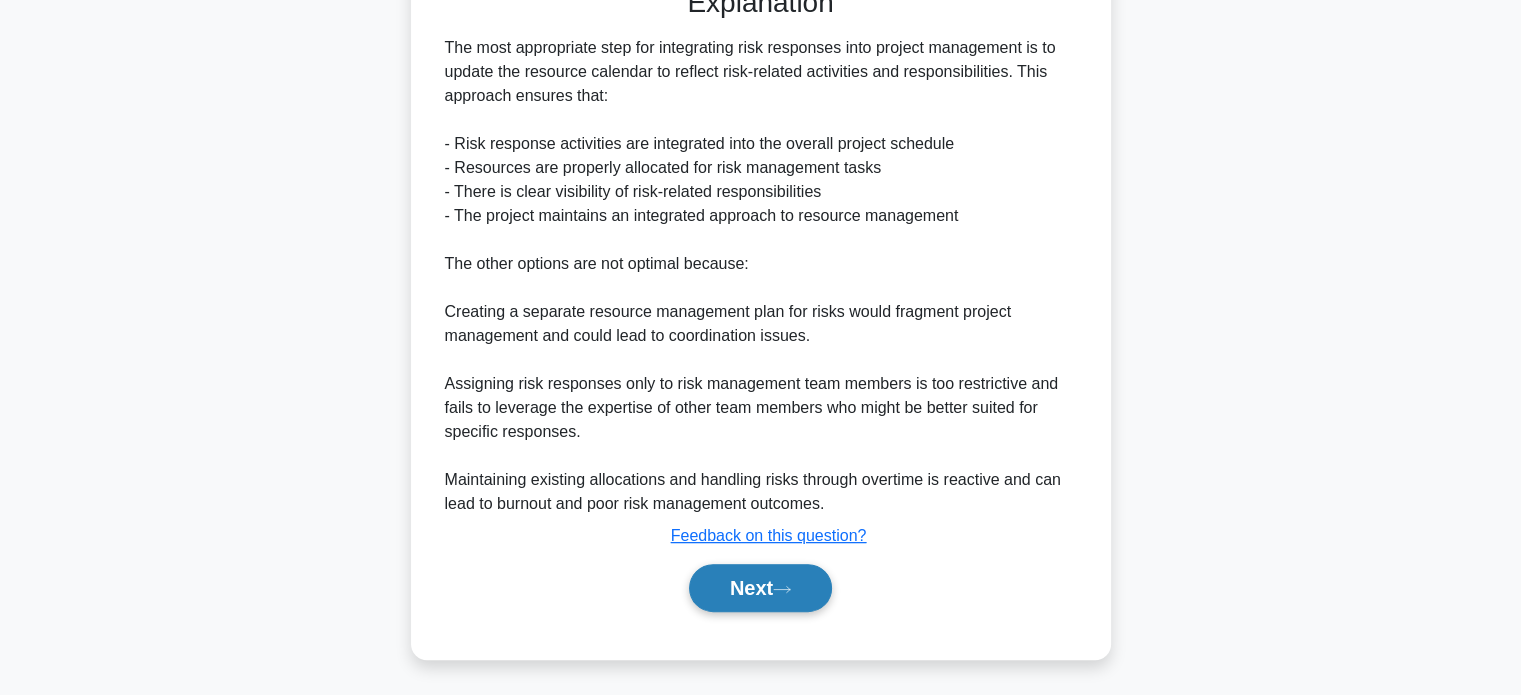 click on "Next" at bounding box center (760, 588) 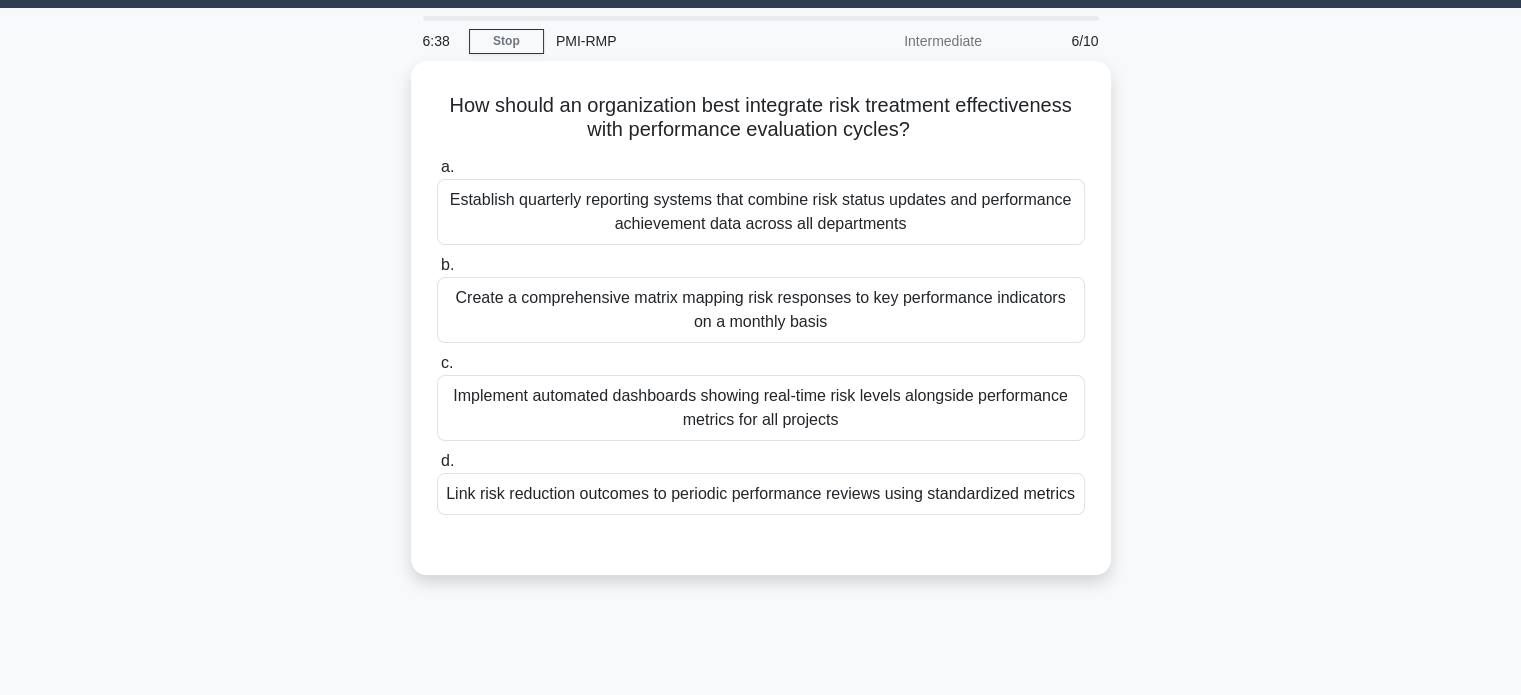 scroll, scrollTop: 55, scrollLeft: 0, axis: vertical 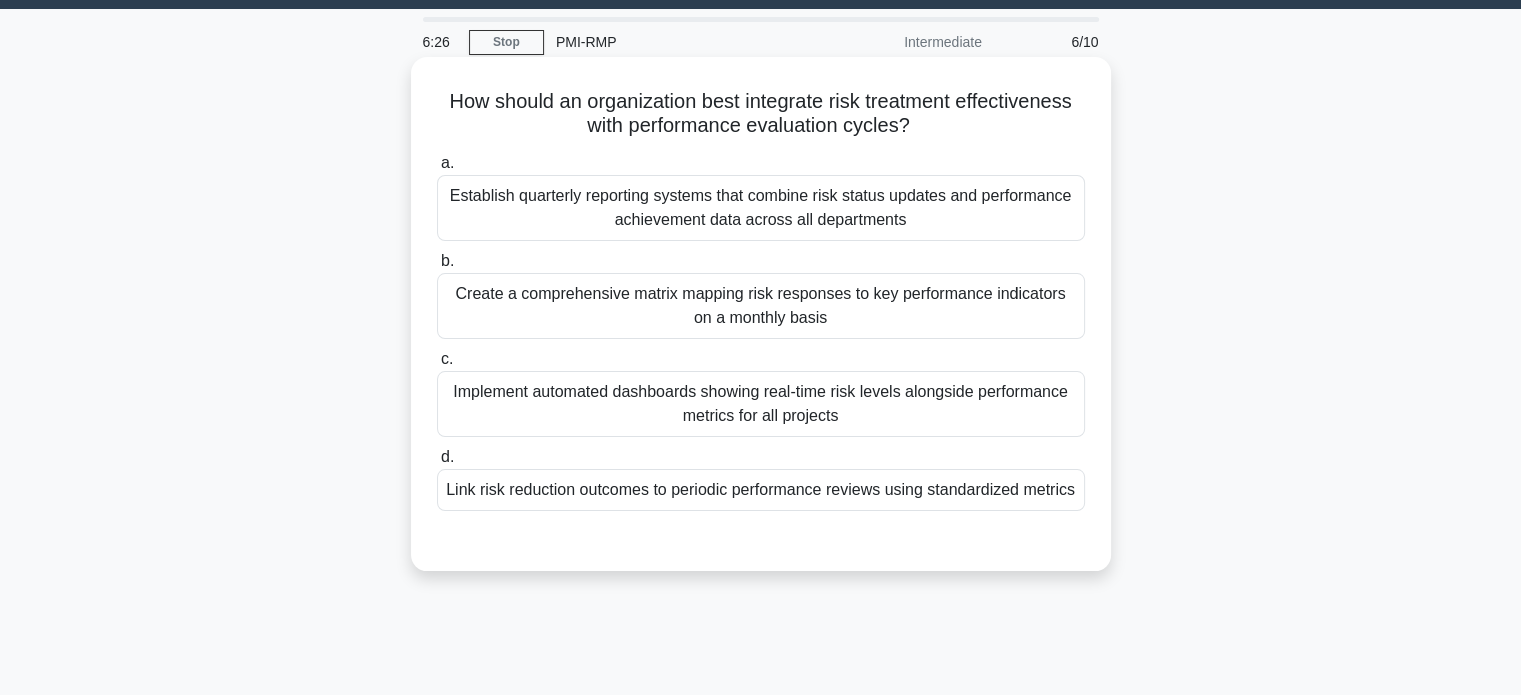 click on "Implement automated dashboards showing real-time risk levels alongside performance metrics for all projects" at bounding box center (761, 404) 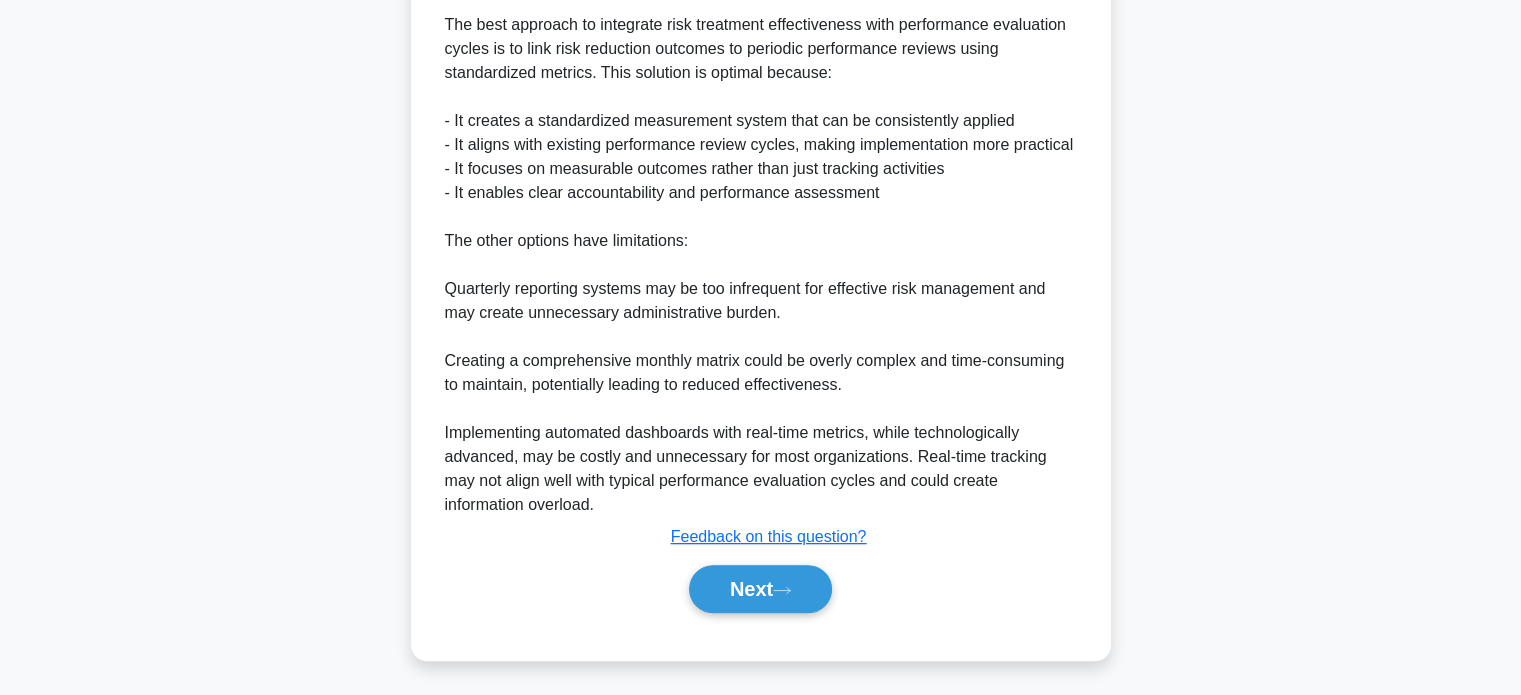 scroll, scrollTop: 658, scrollLeft: 0, axis: vertical 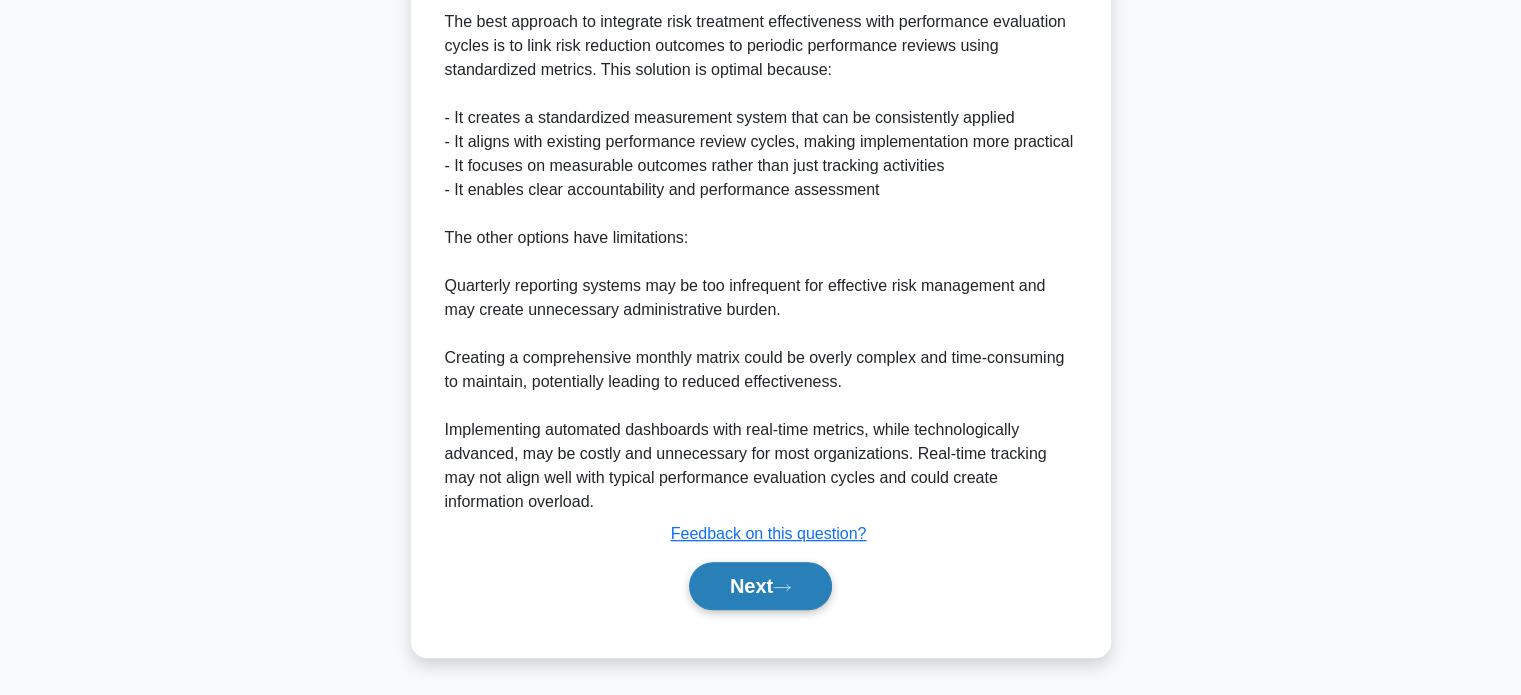 click on "Next" at bounding box center (760, 586) 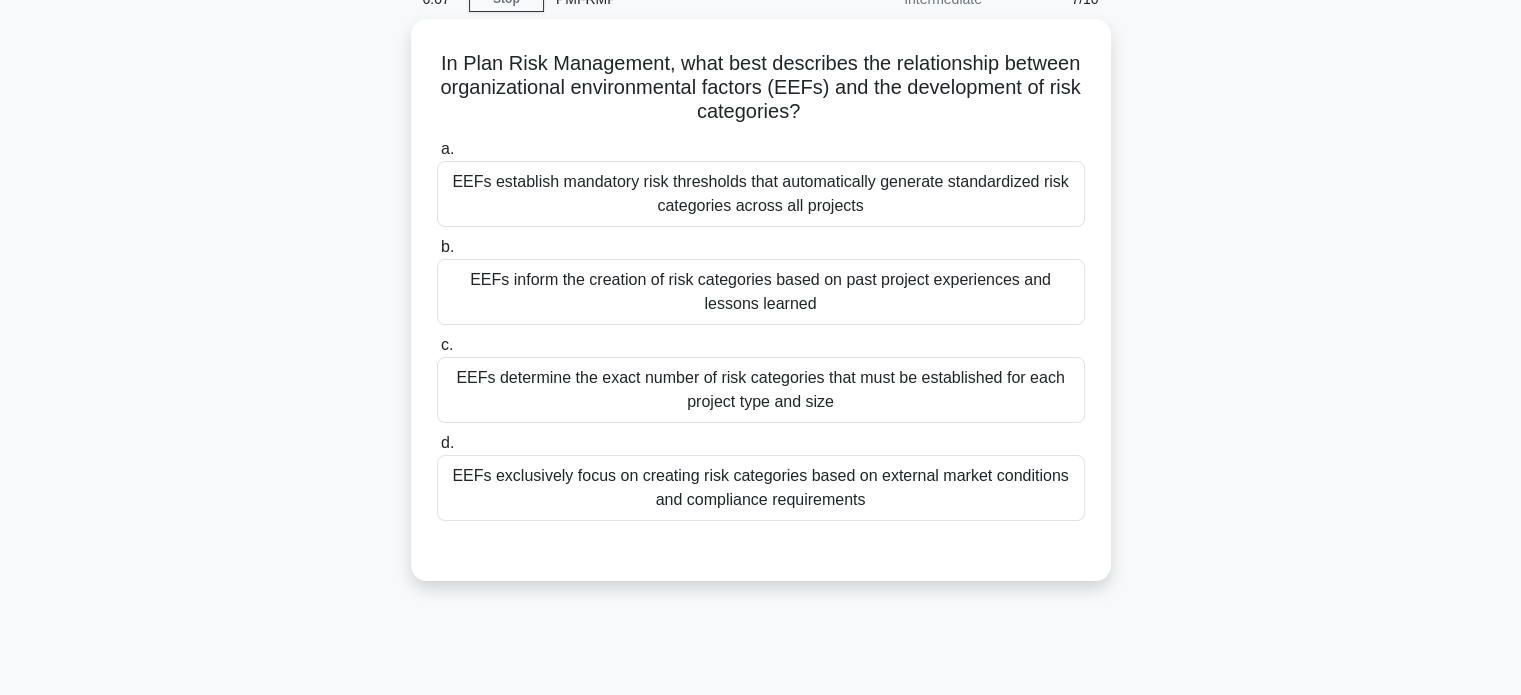 scroll, scrollTop: 97, scrollLeft: 0, axis: vertical 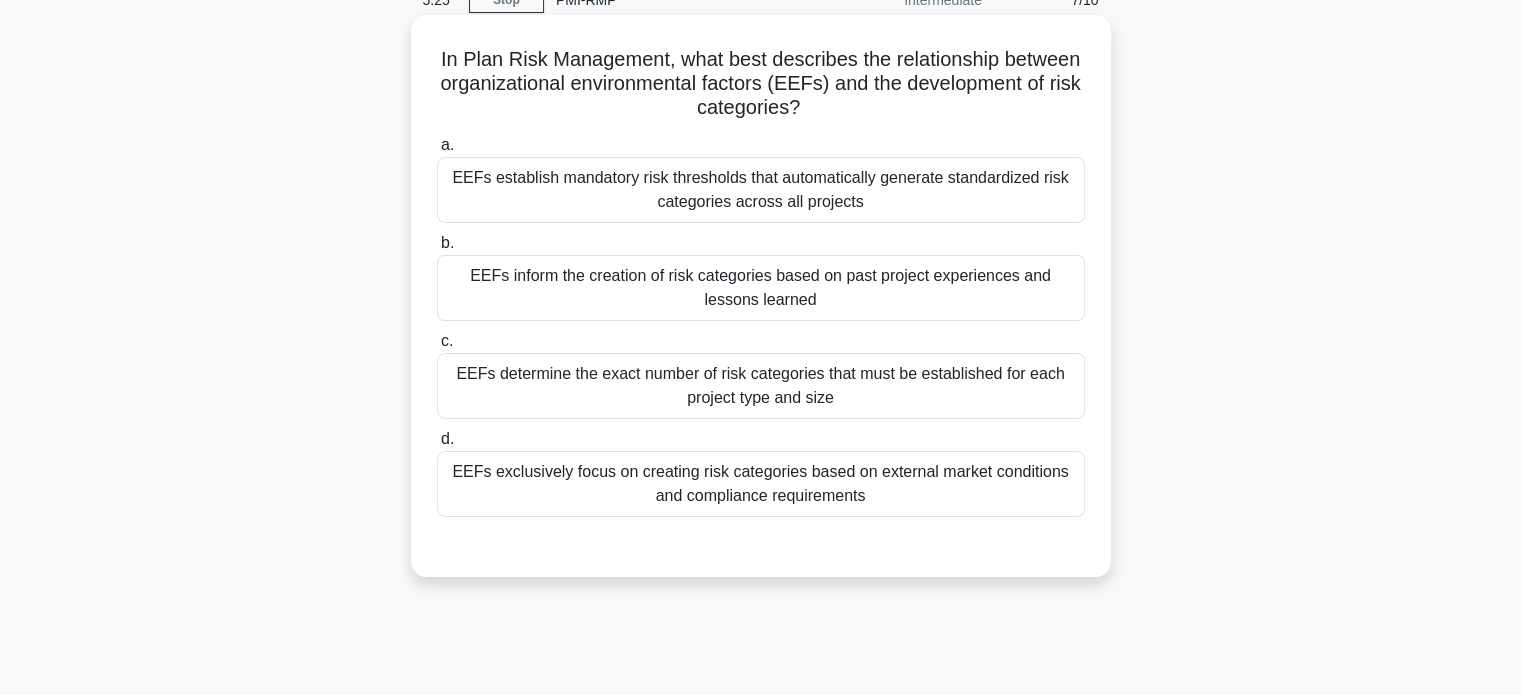 click on "EEFs exclusively focus on creating risk categories based on external market conditions and compliance requirements" at bounding box center [761, 484] 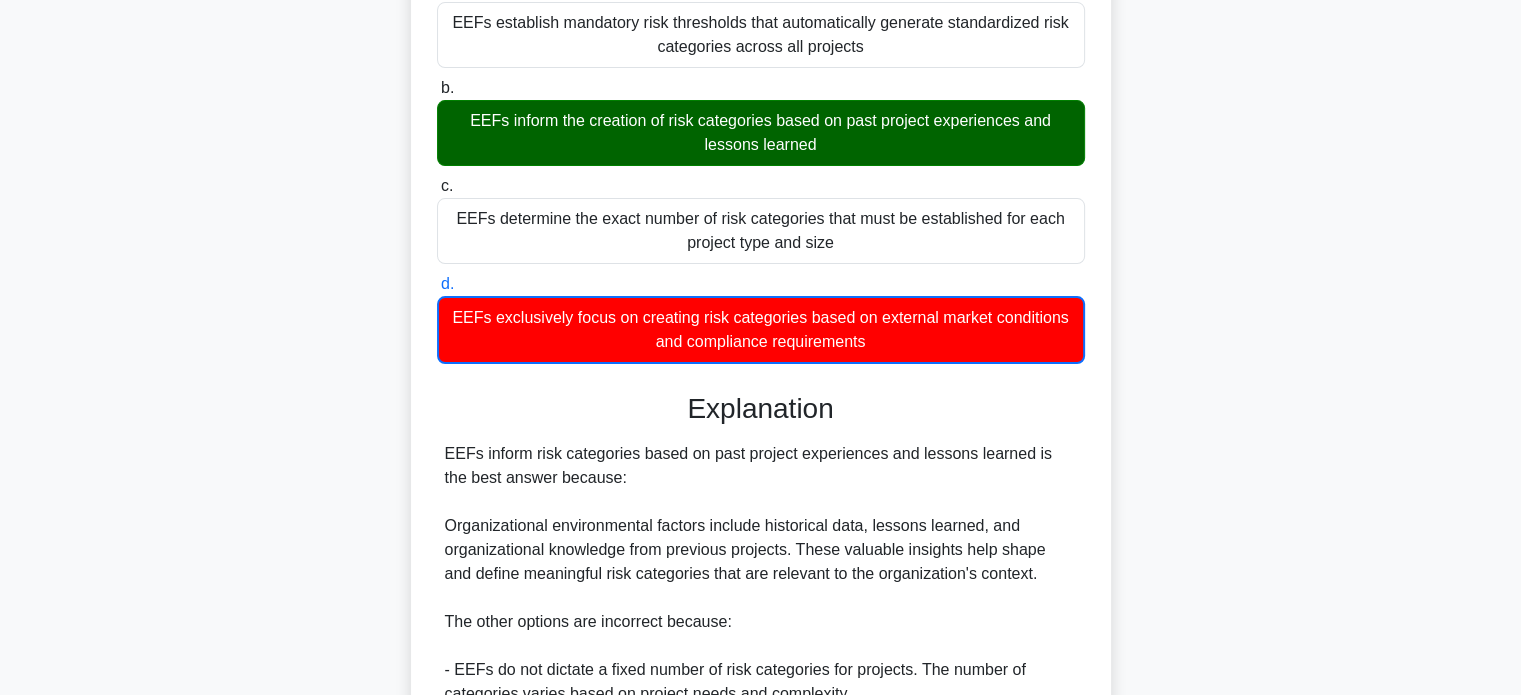 scroll, scrollTop: 610, scrollLeft: 0, axis: vertical 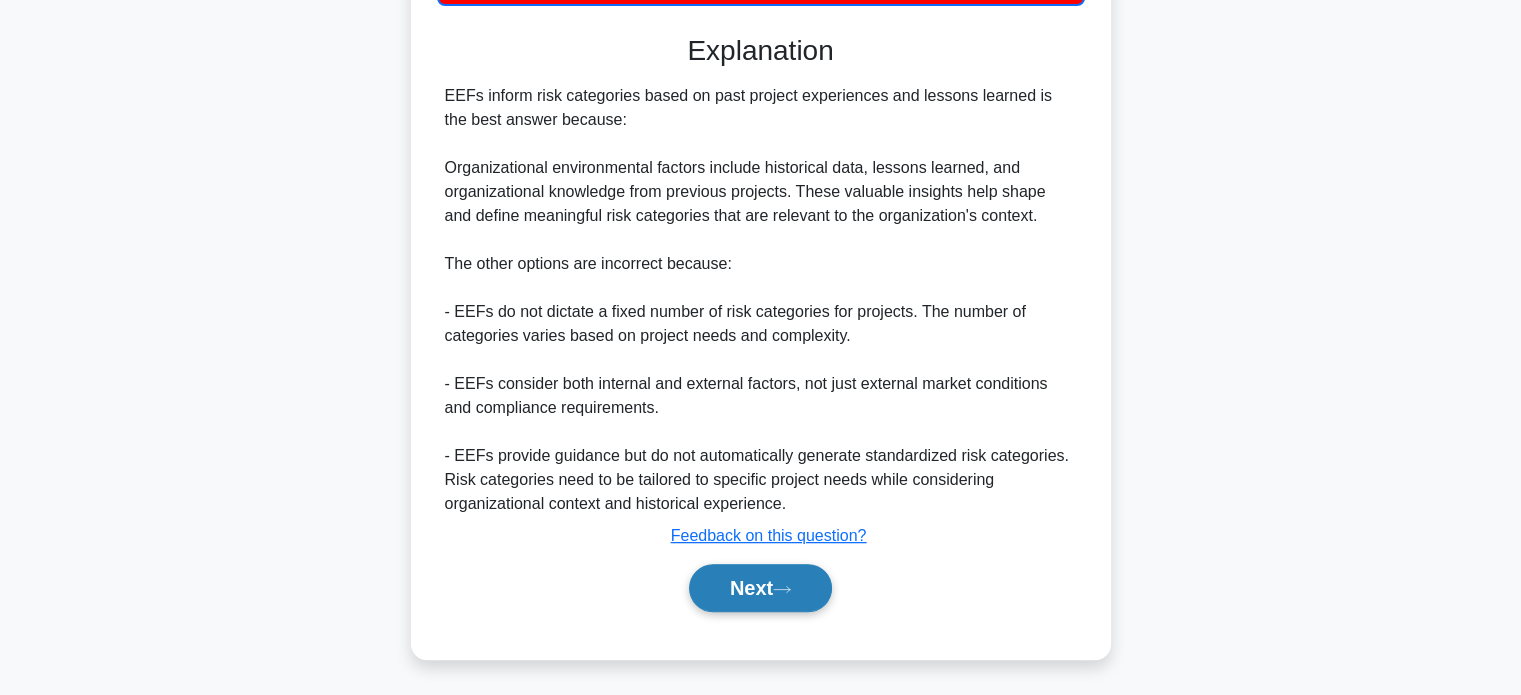 click on "Next" at bounding box center [760, 588] 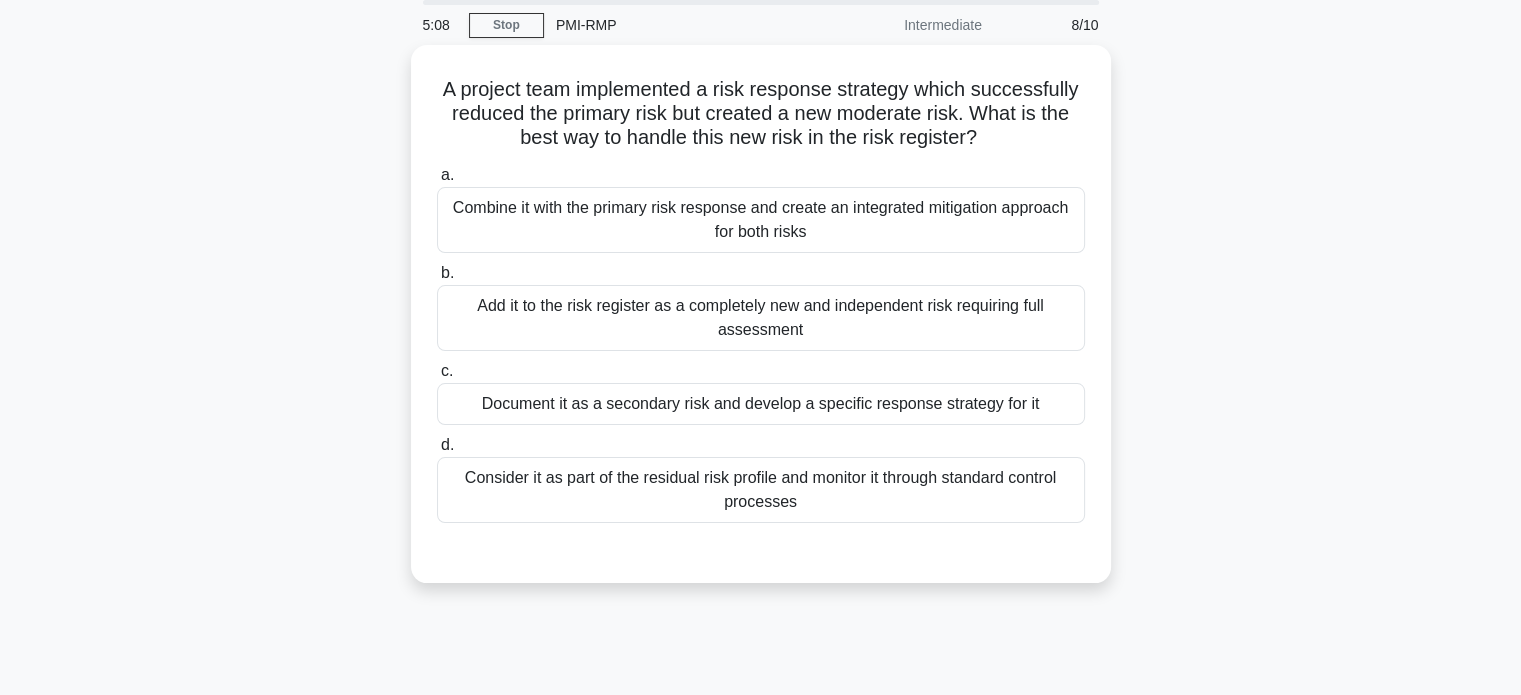 scroll, scrollTop: 70, scrollLeft: 0, axis: vertical 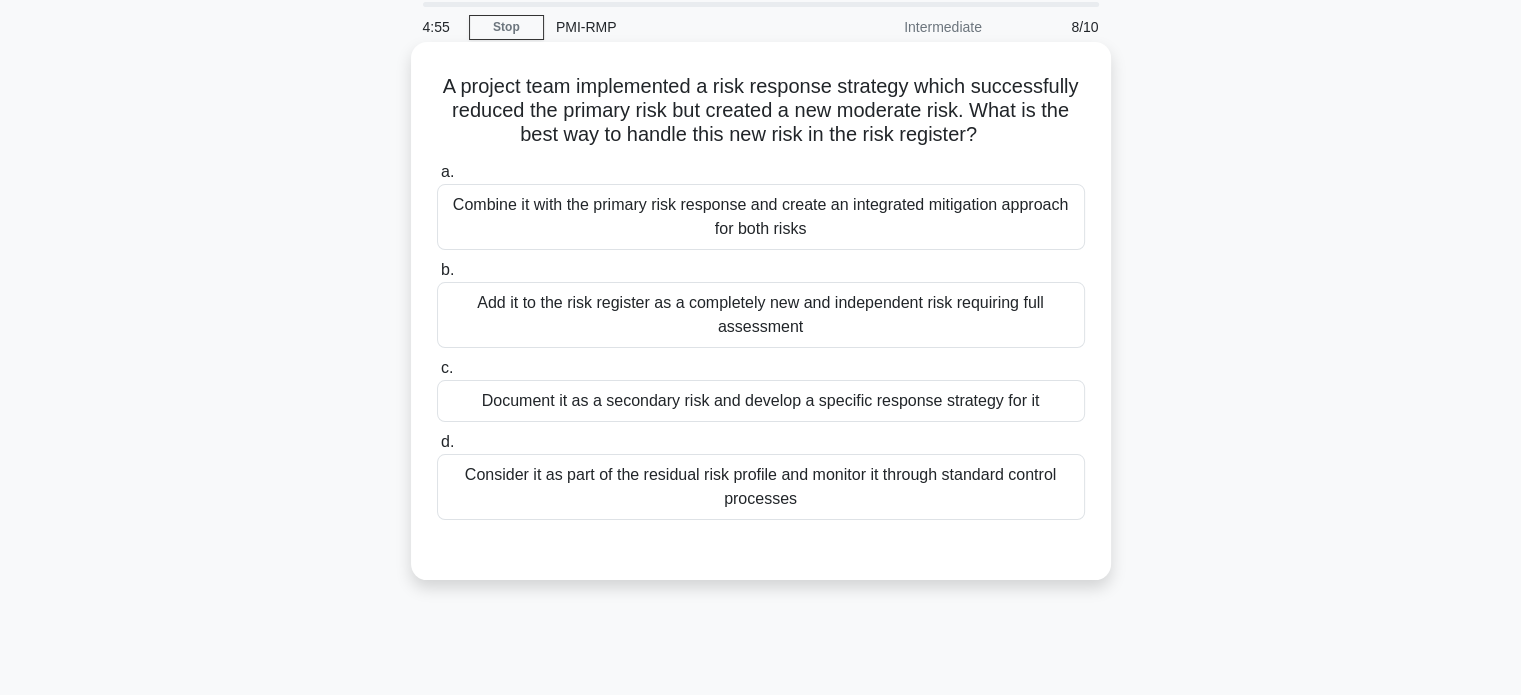 click on "Document it as a secondary risk and develop a specific response strategy for it" at bounding box center (761, 401) 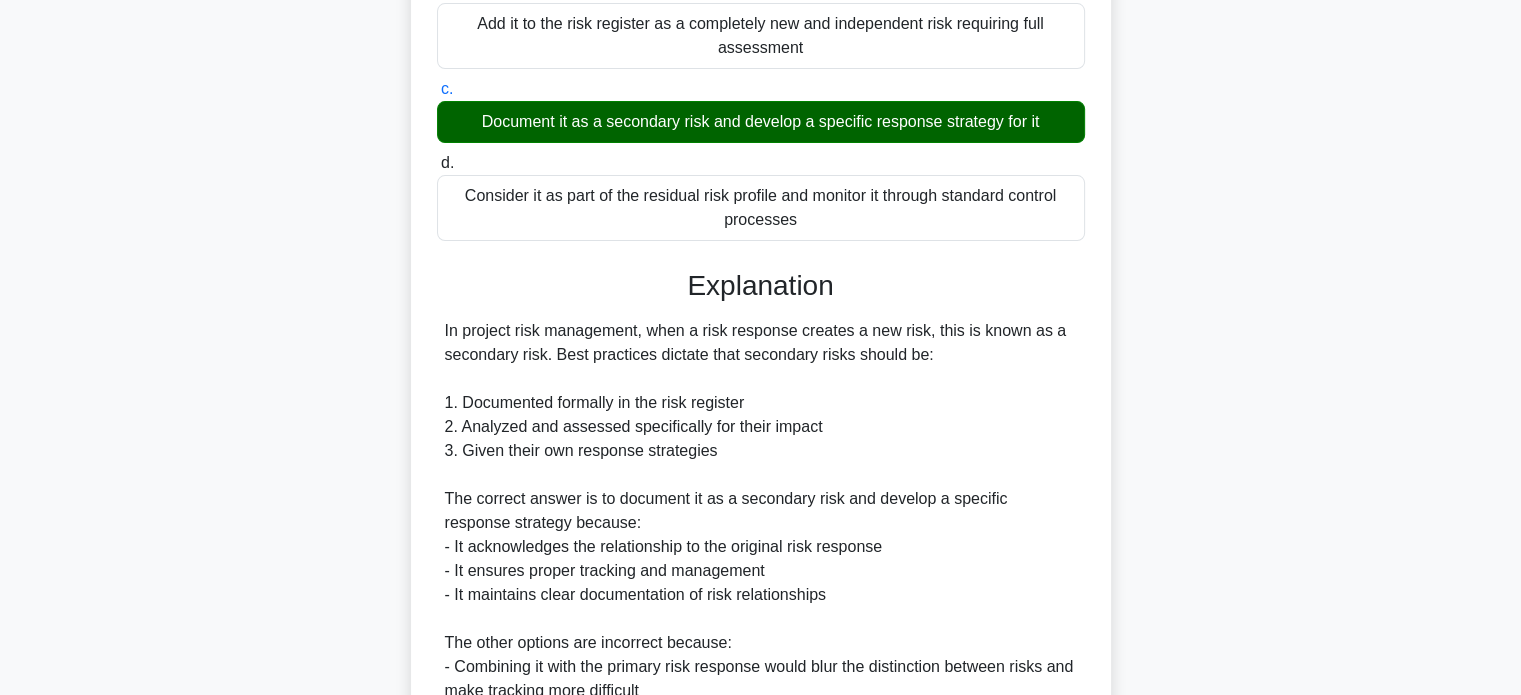 scroll, scrollTop: 704, scrollLeft: 0, axis: vertical 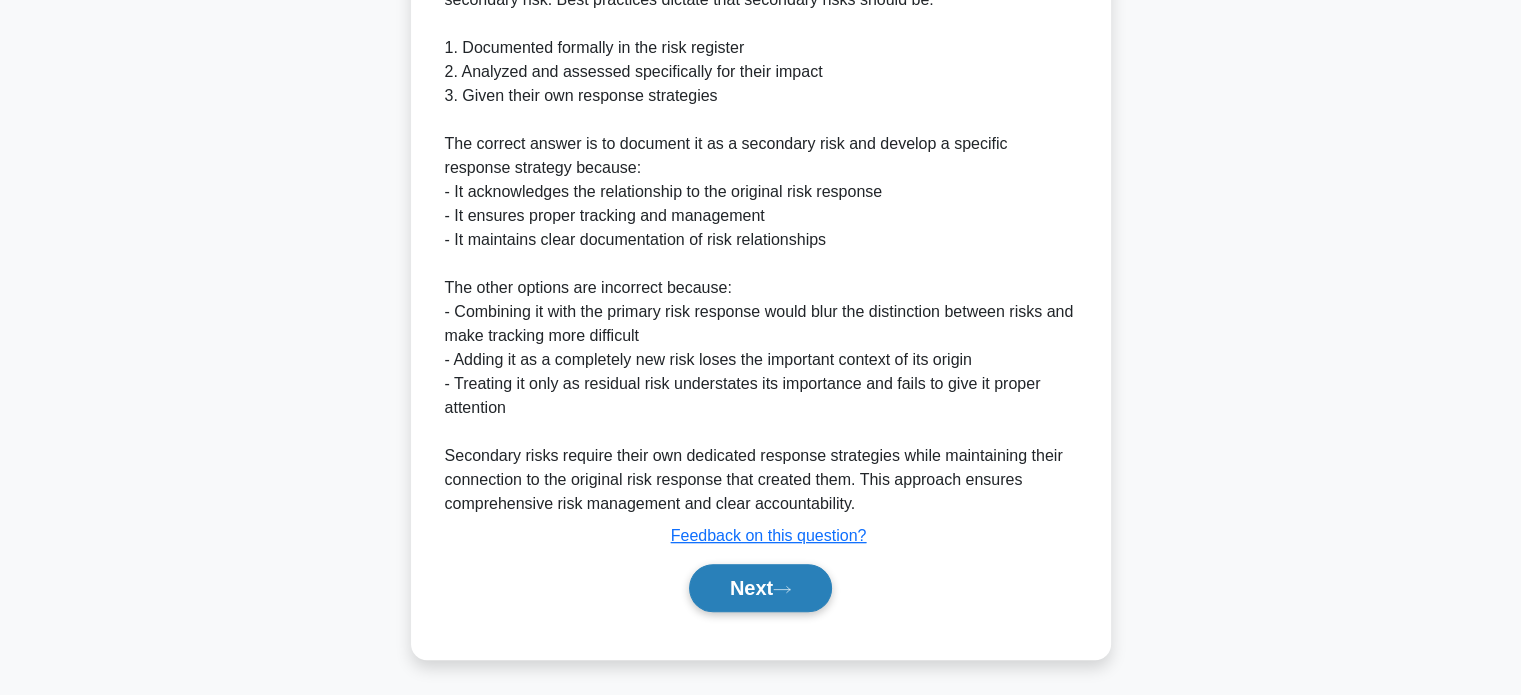 click on "Next" at bounding box center (760, 588) 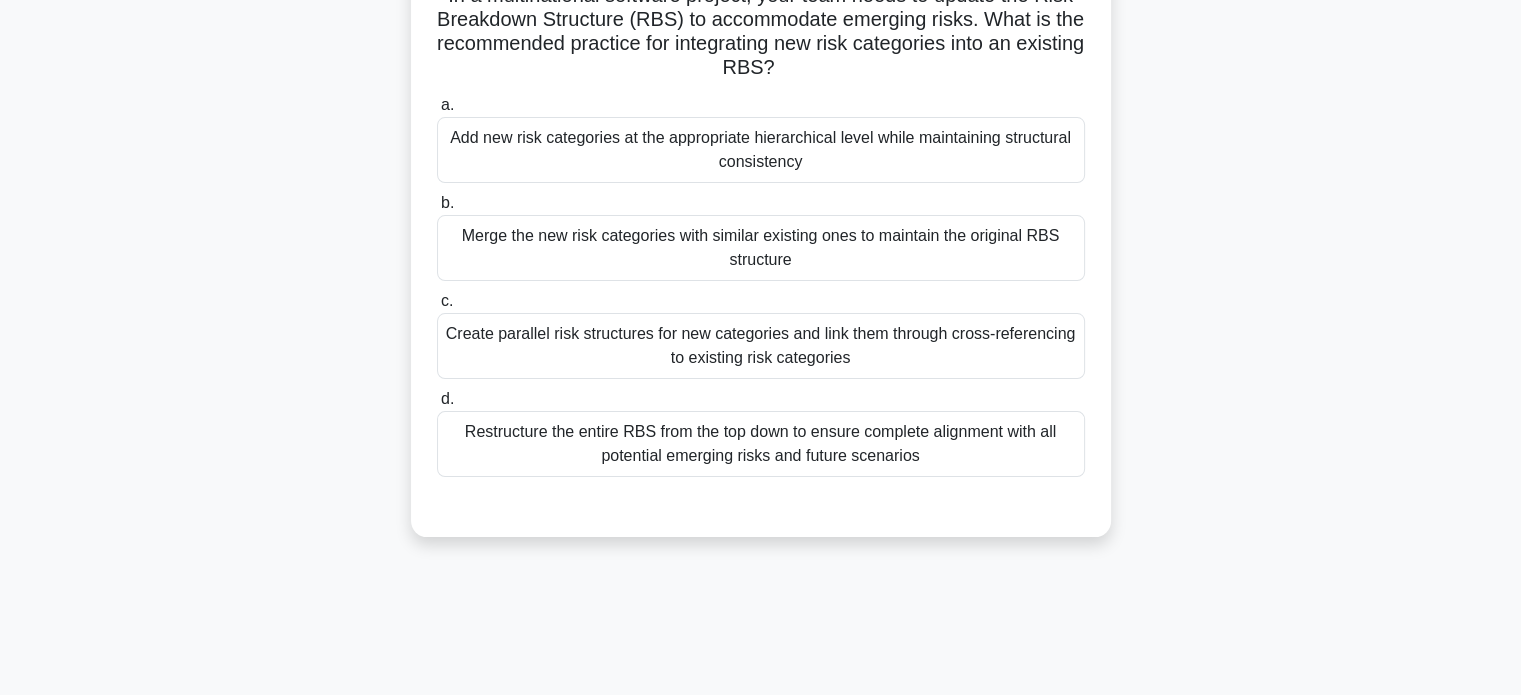 scroll, scrollTop: 75, scrollLeft: 0, axis: vertical 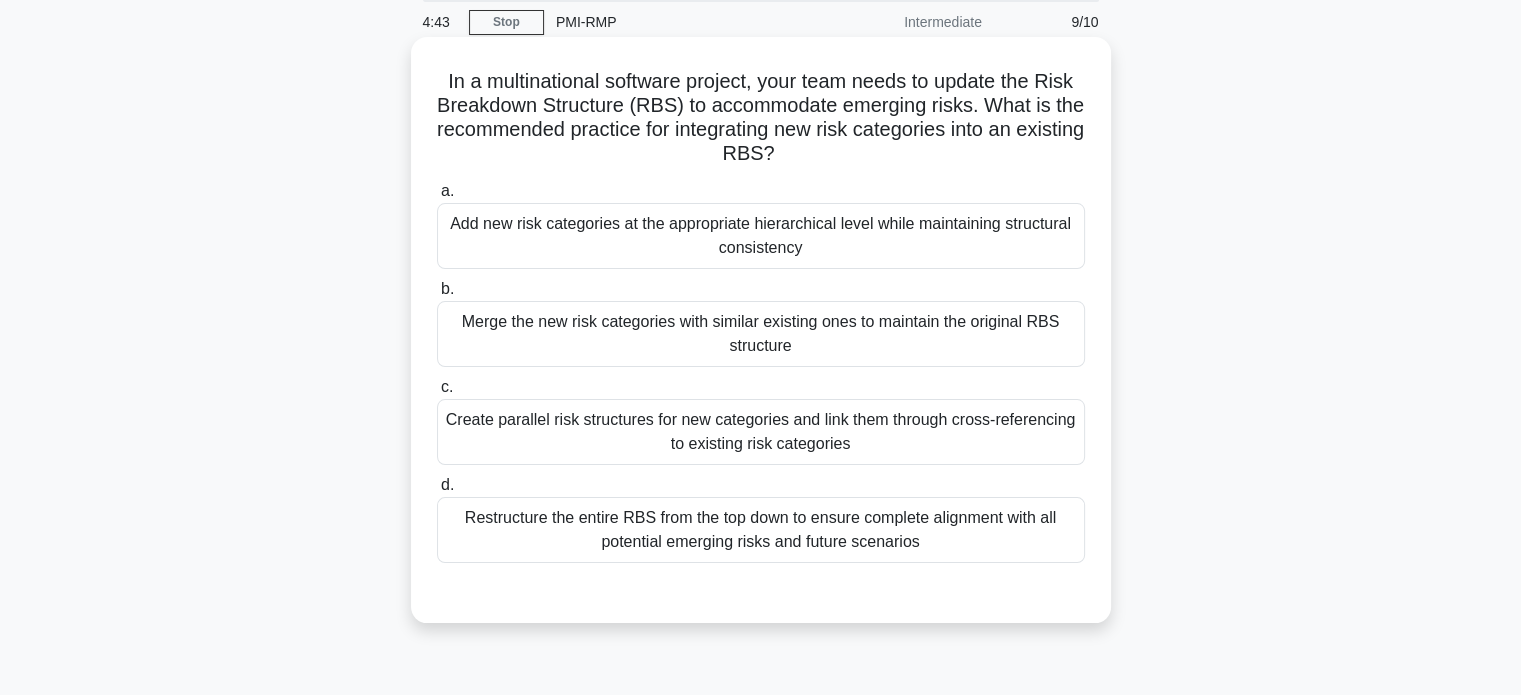 click on "Add new risk categories at the appropriate hierarchical level while maintaining structural consistency" at bounding box center [761, 236] 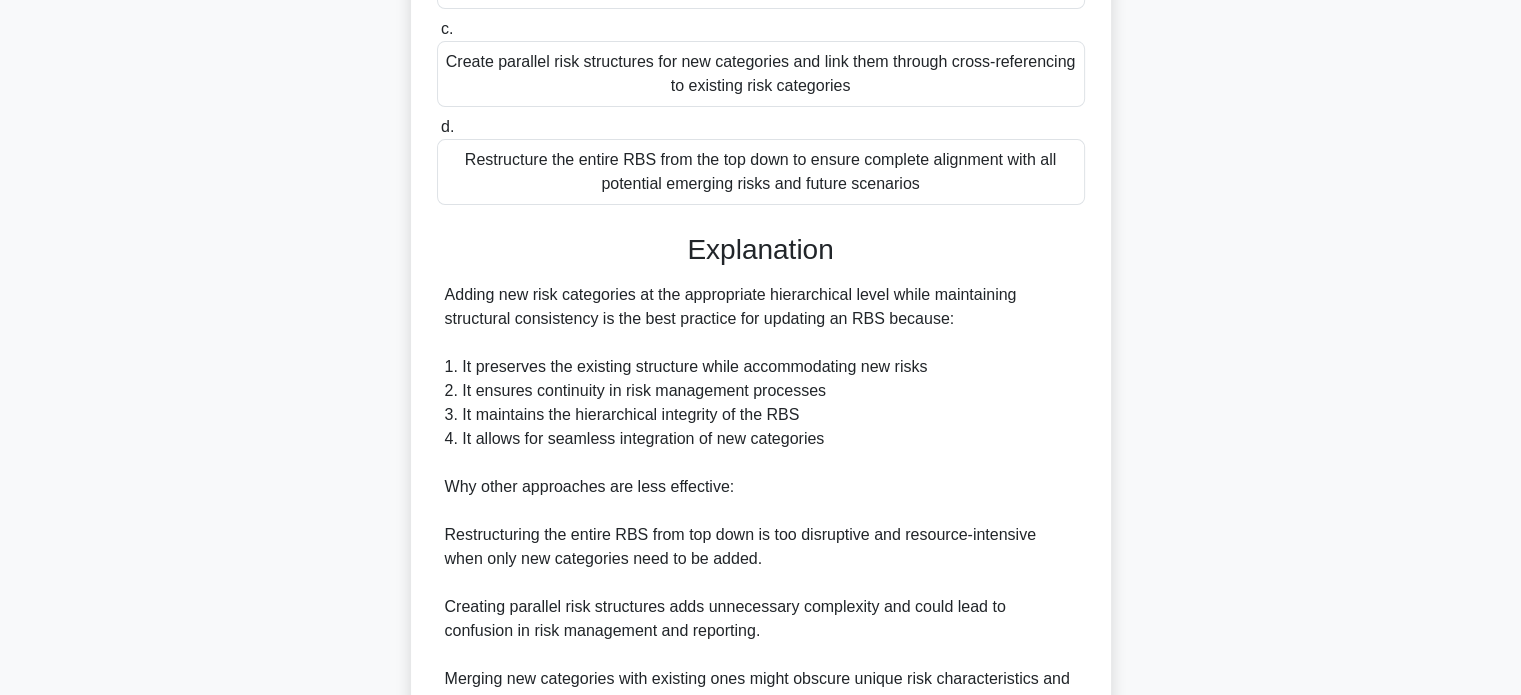 scroll, scrollTop: 704, scrollLeft: 0, axis: vertical 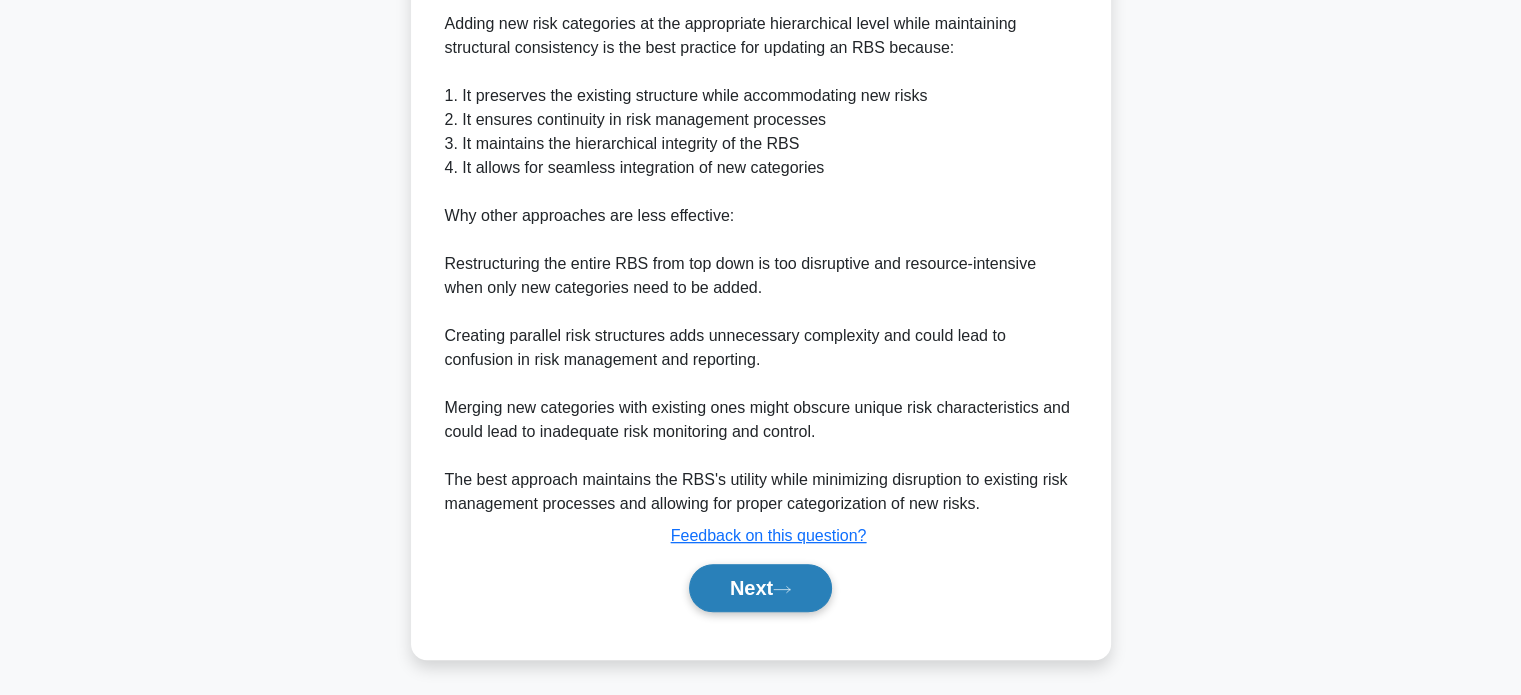 click on "Next" at bounding box center (760, 588) 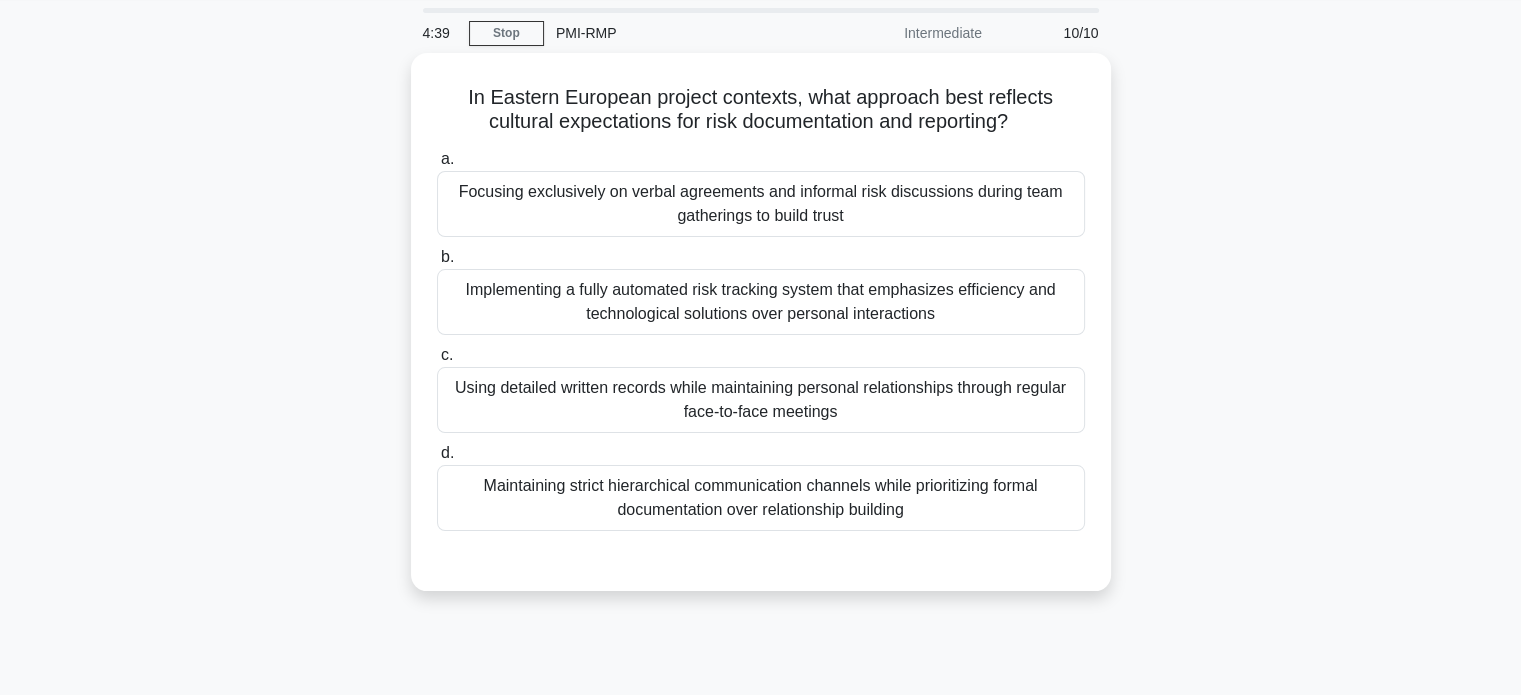 scroll, scrollTop: 62, scrollLeft: 0, axis: vertical 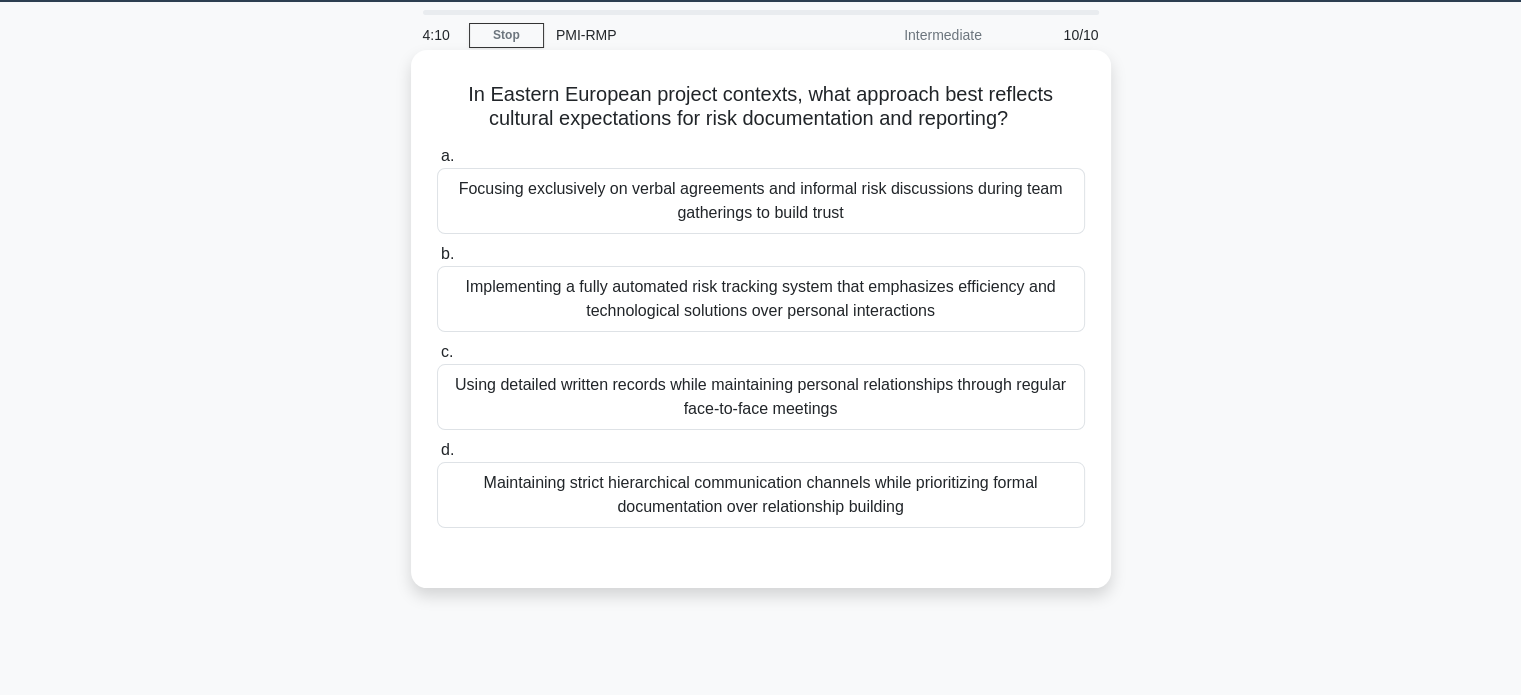 click on "Using detailed written records while maintaining personal relationships through regular face-to-face meetings" at bounding box center (761, 397) 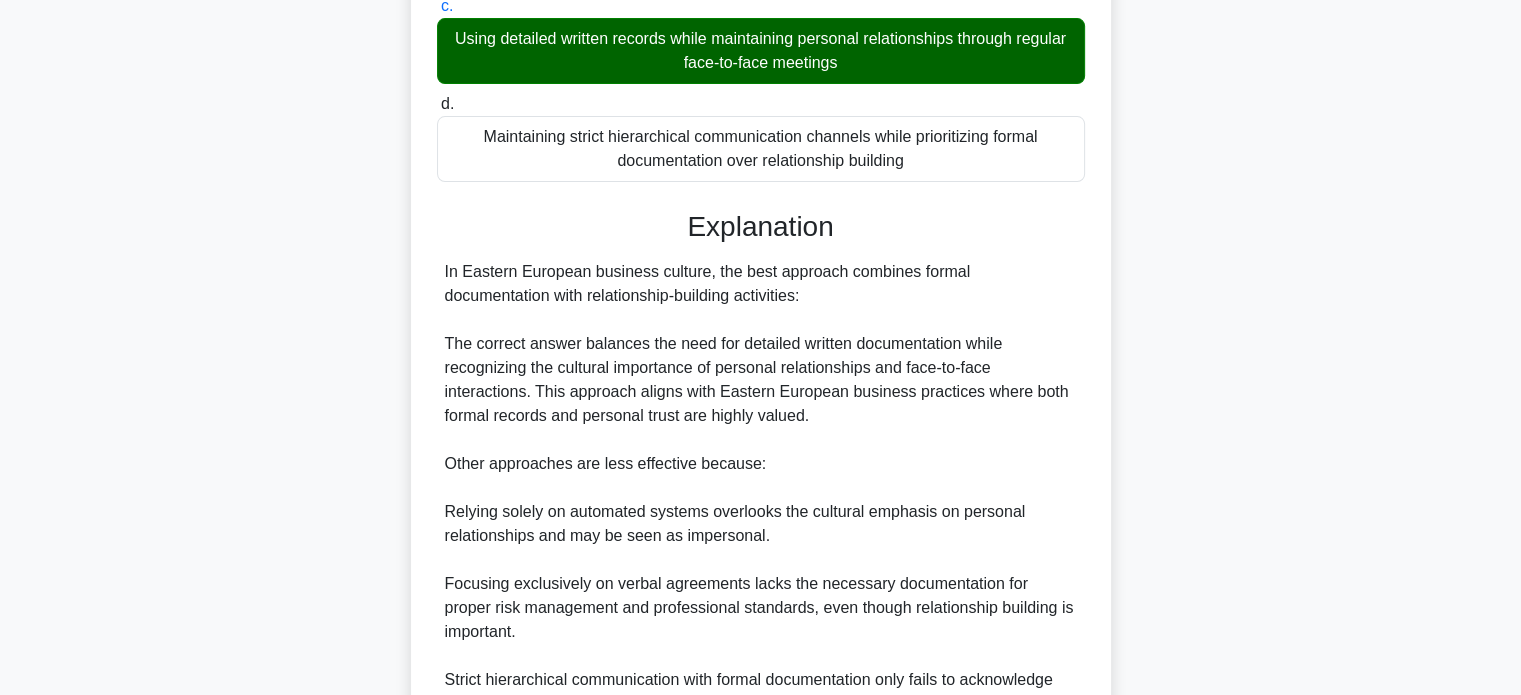 scroll, scrollTop: 632, scrollLeft: 0, axis: vertical 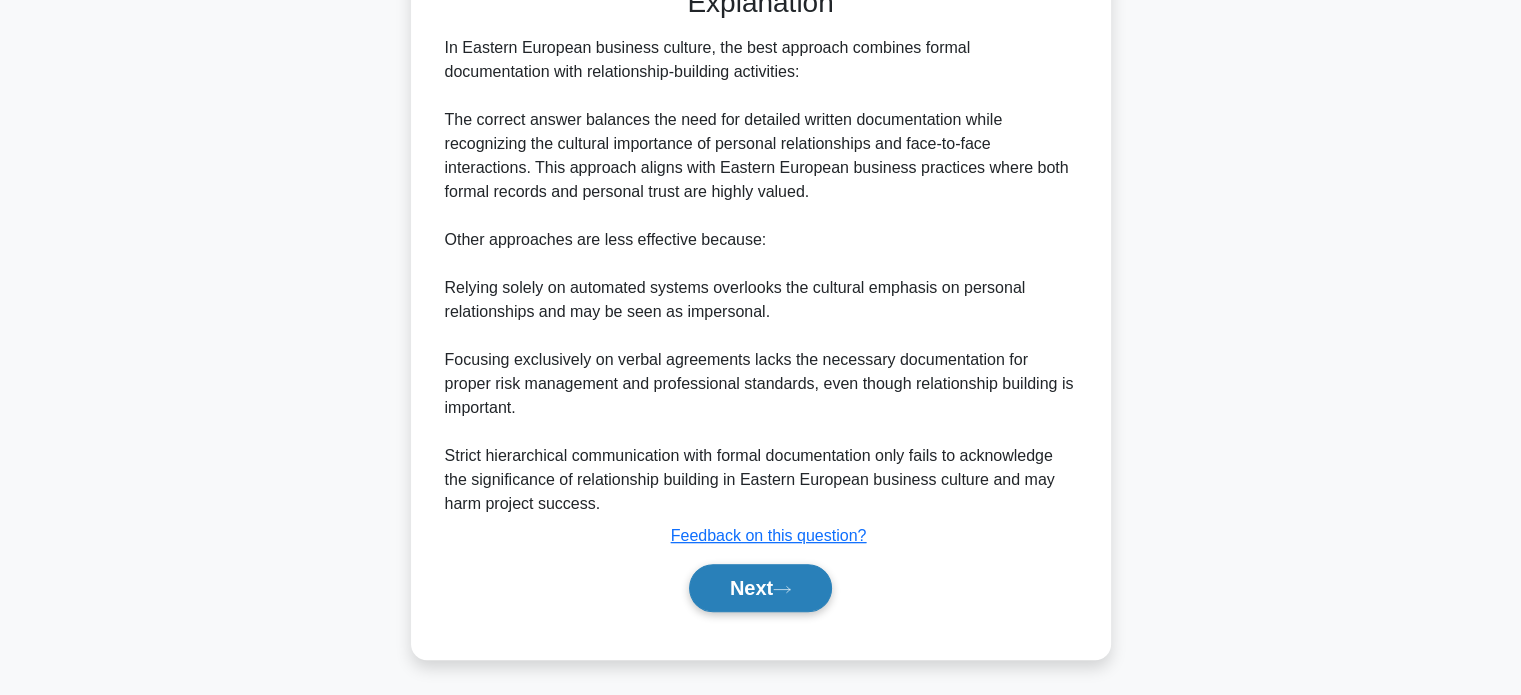 click on "Next" at bounding box center (760, 588) 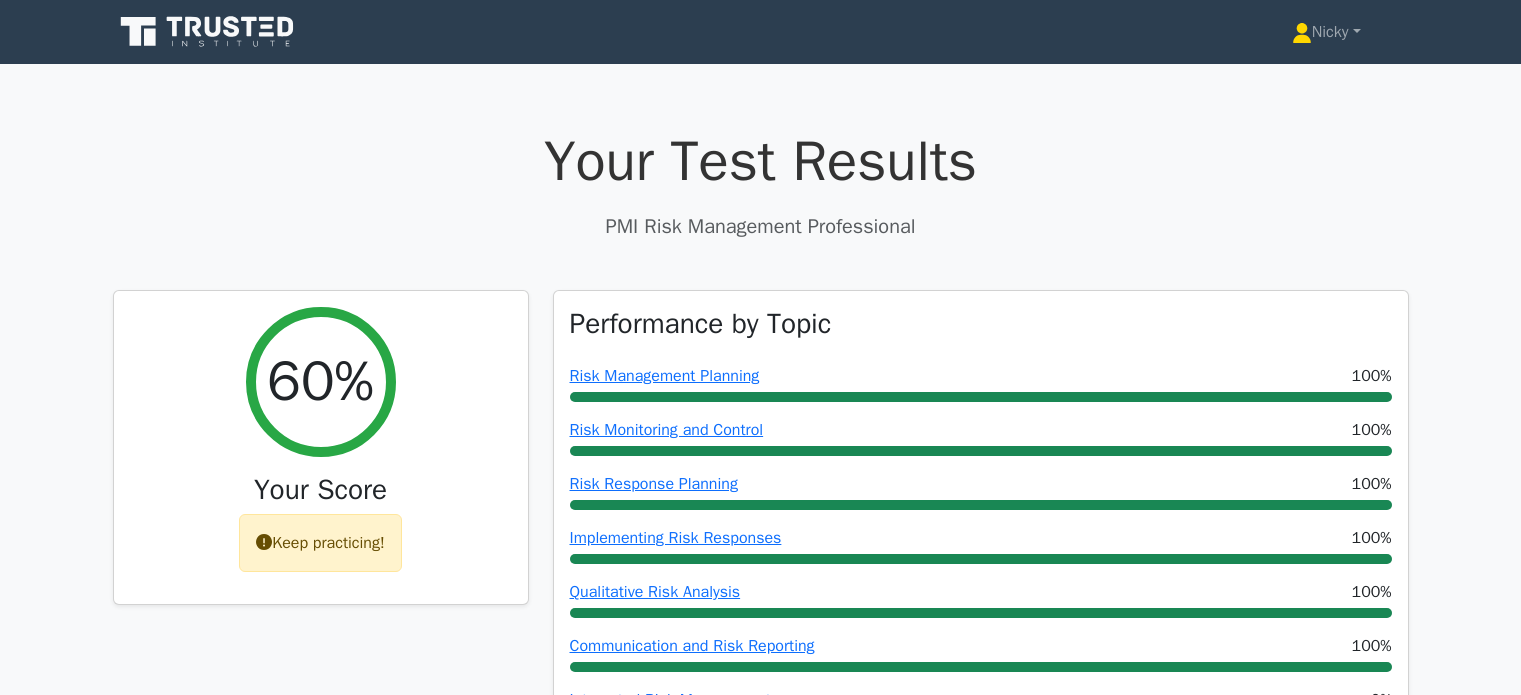 scroll, scrollTop: 0, scrollLeft: 0, axis: both 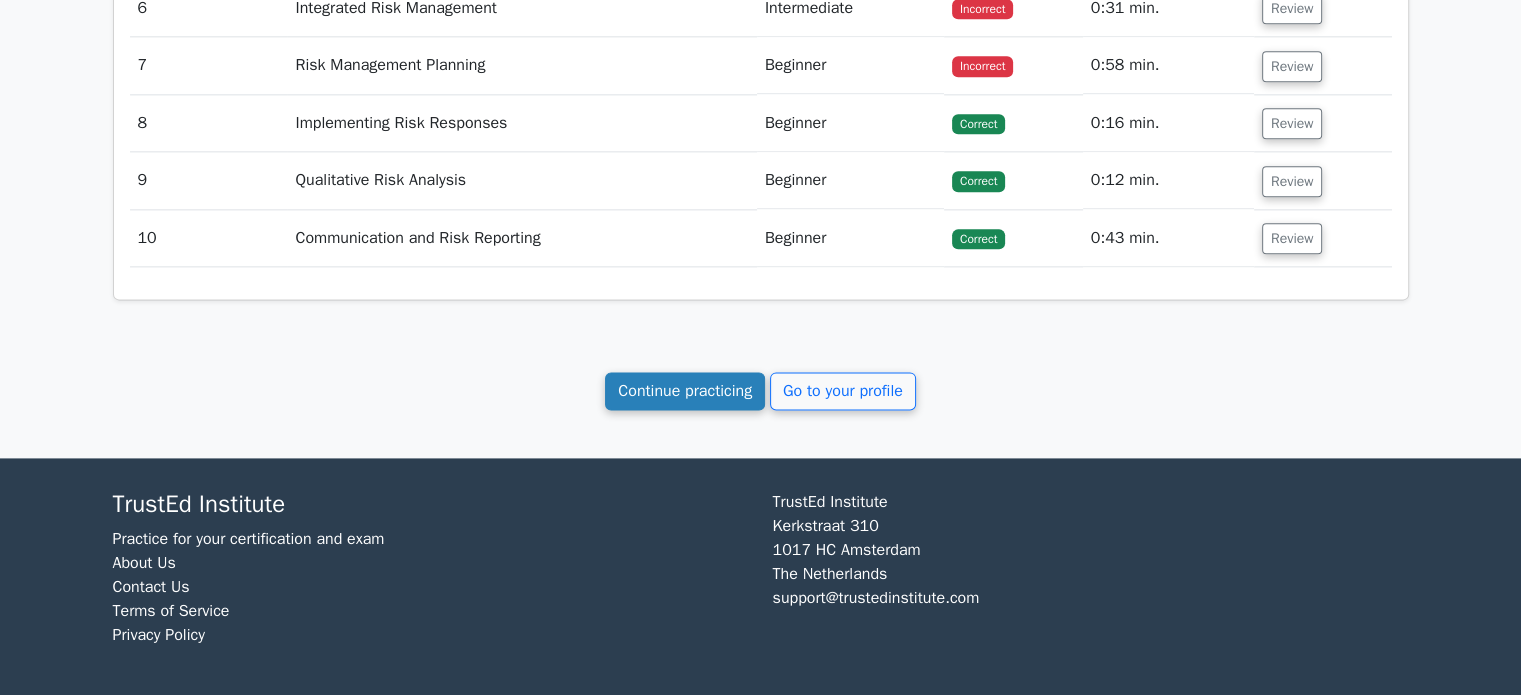 click on "Continue practicing" at bounding box center [685, 391] 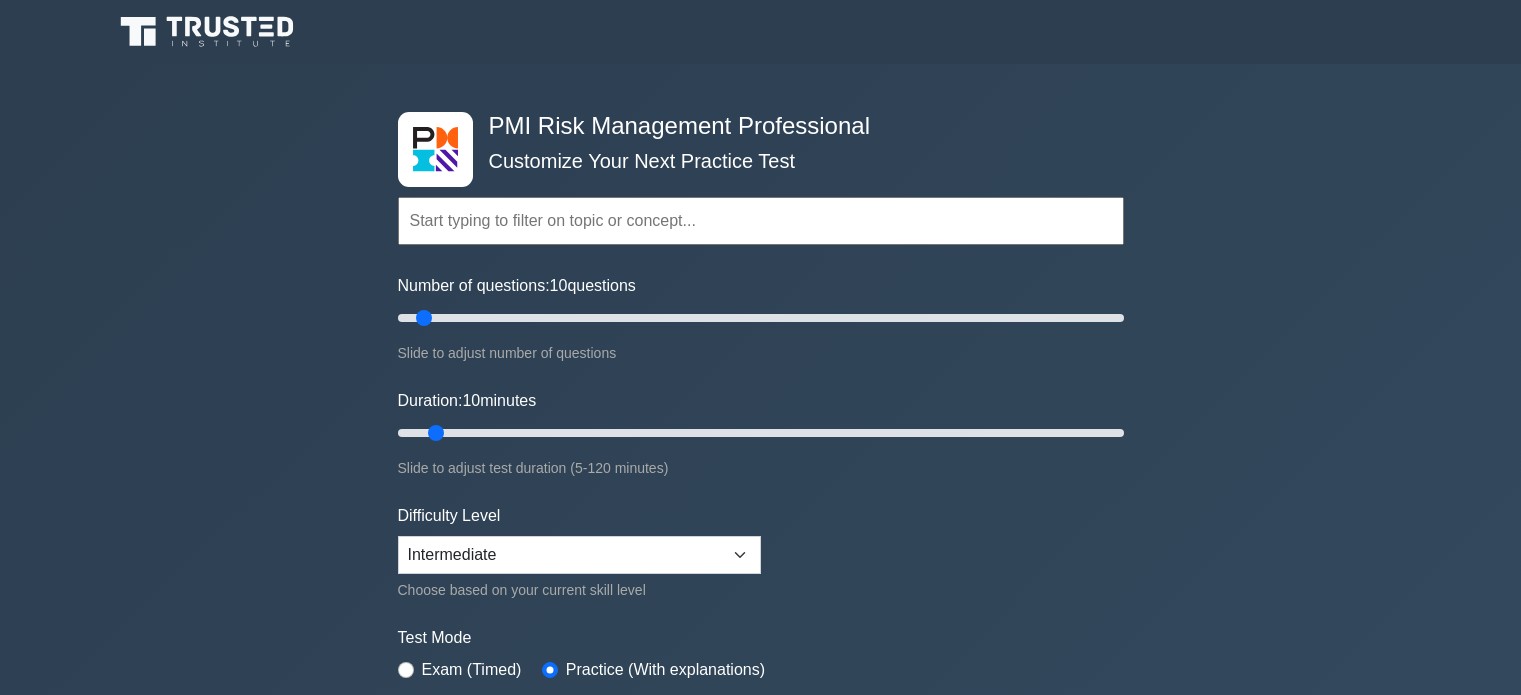 scroll, scrollTop: 0, scrollLeft: 0, axis: both 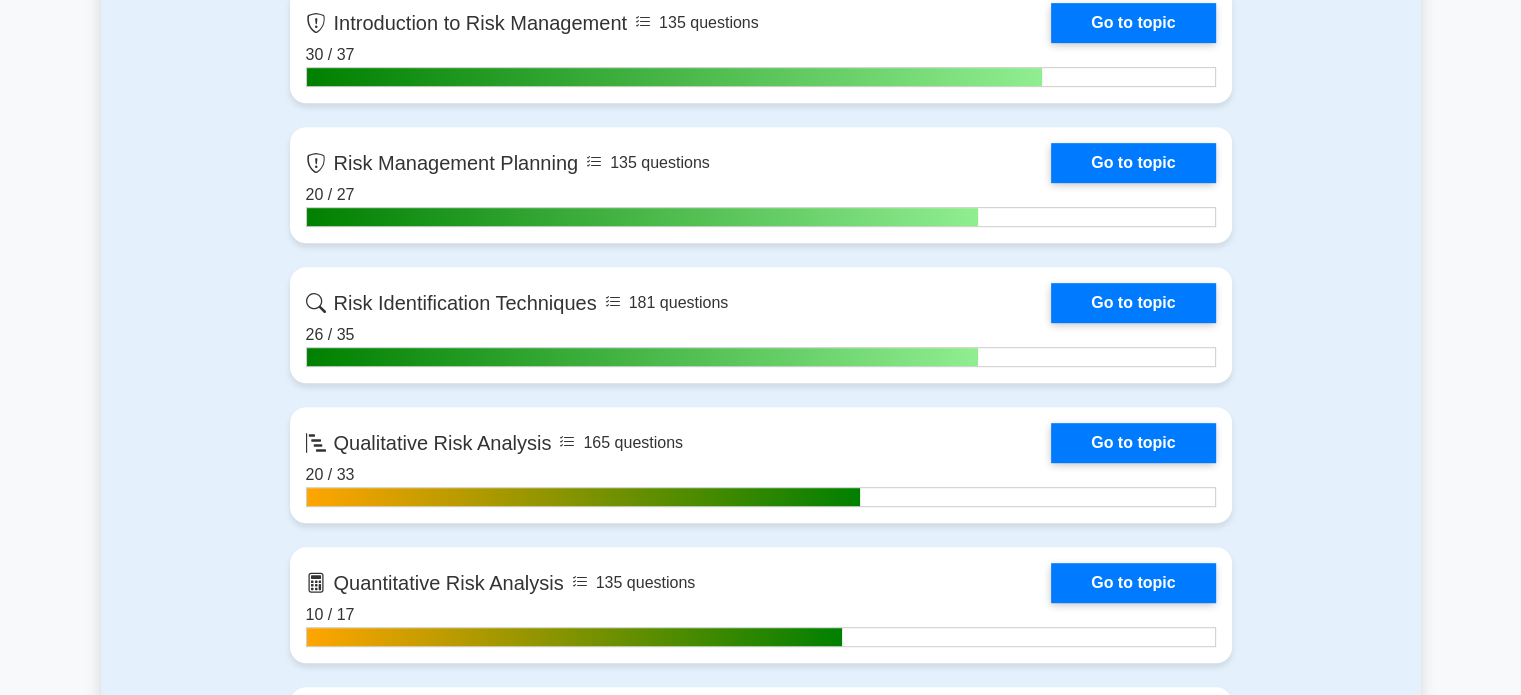 click on "Contents of the PMI Risk Management Professional package
3223 PMI-RMP questions grouped in 26 topics and 271 concepts
Introduction to Risk Management
135 questions
Go to topic
30 / 37
6 / 7" at bounding box center [761, 1752] 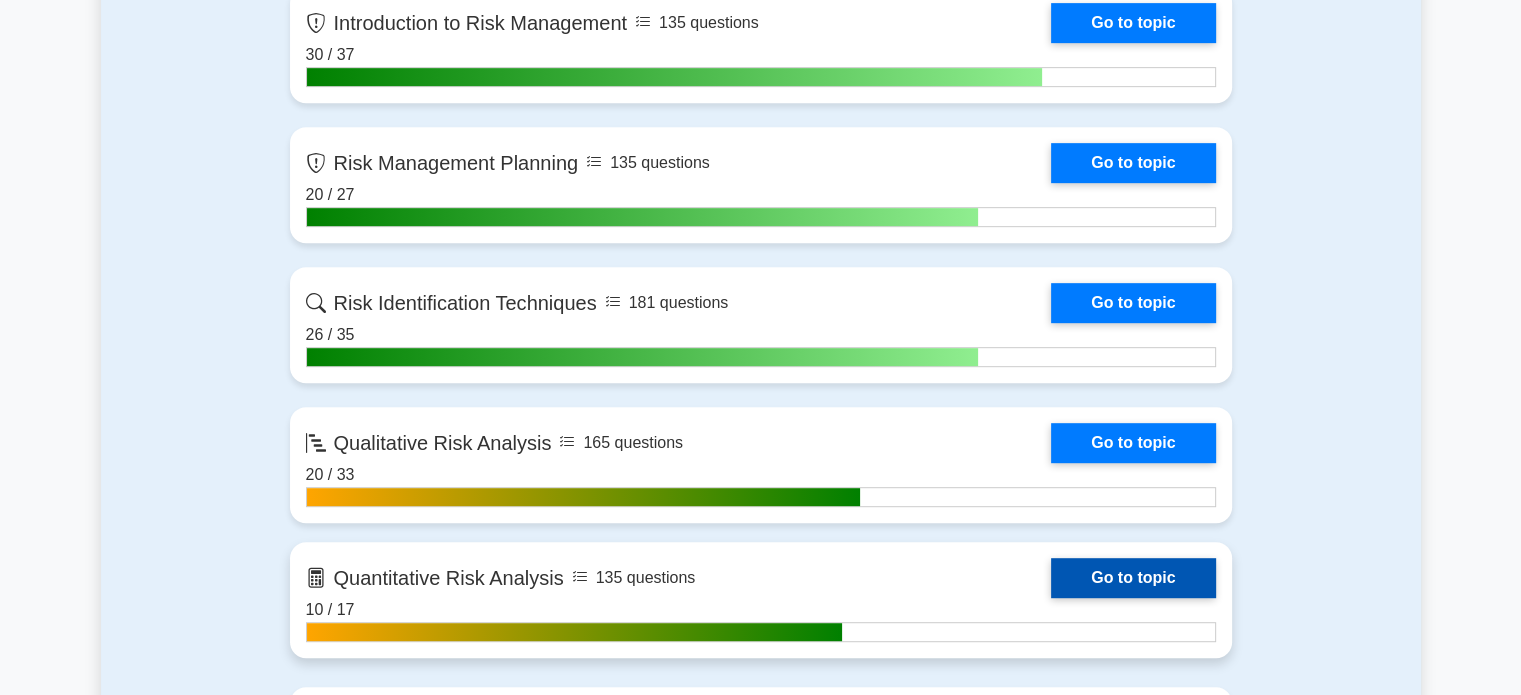 click on "Go to topic" at bounding box center [1133, 578] 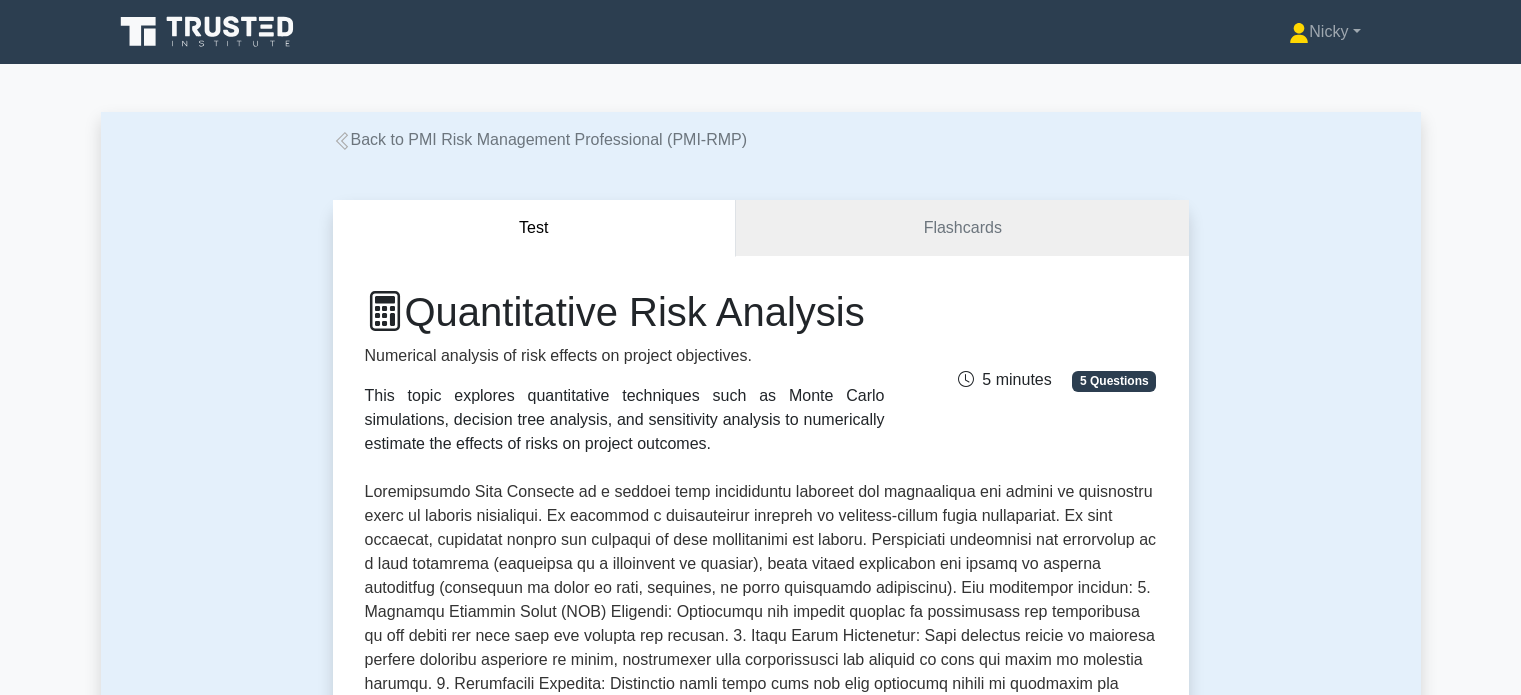 scroll, scrollTop: 0, scrollLeft: 0, axis: both 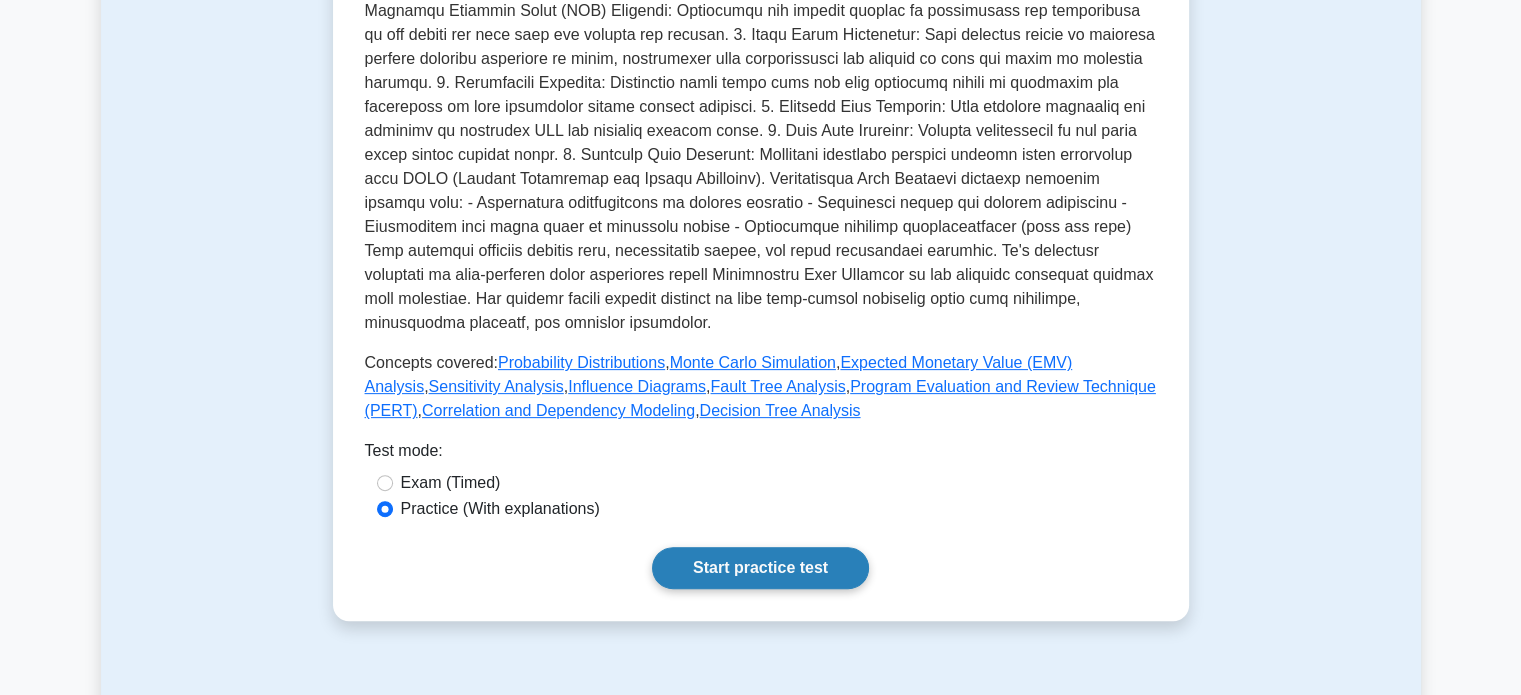 click on "Start practice test" at bounding box center (760, 568) 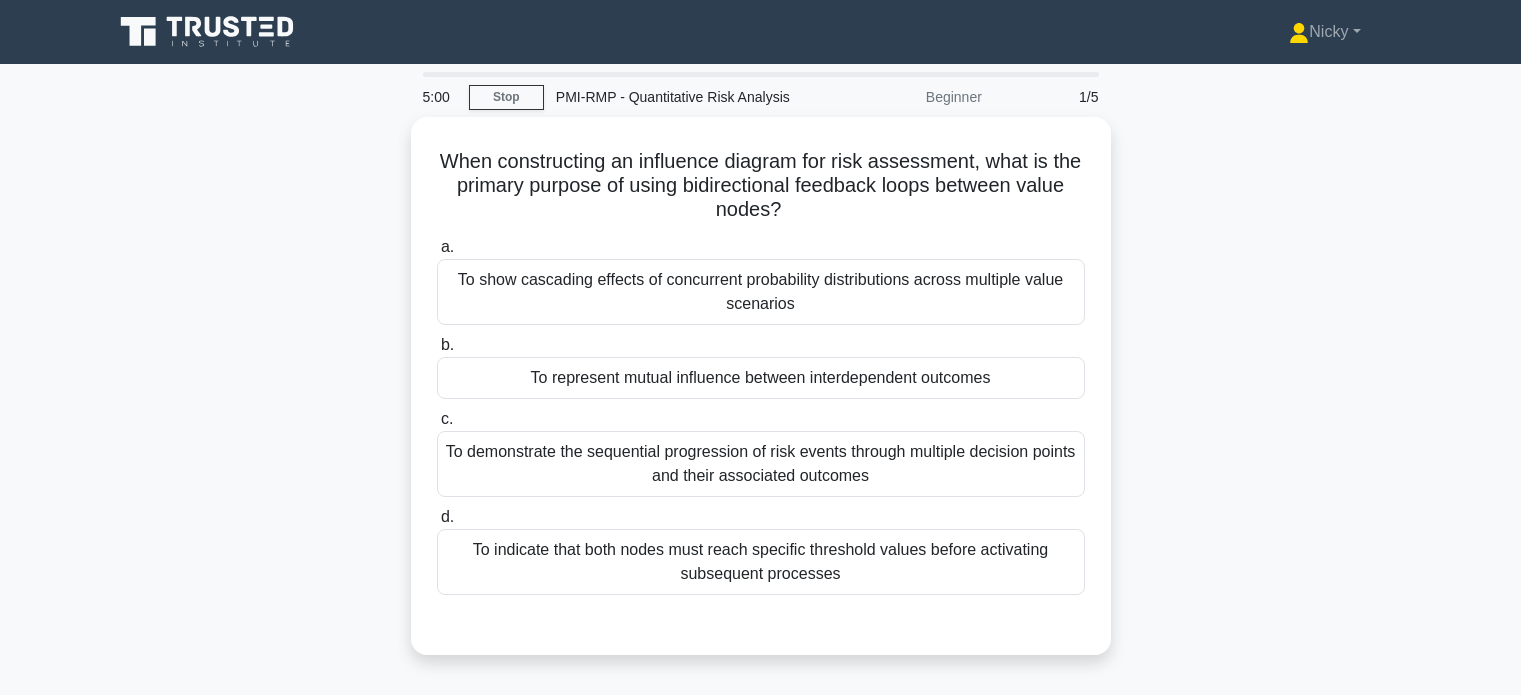 scroll, scrollTop: 0, scrollLeft: 0, axis: both 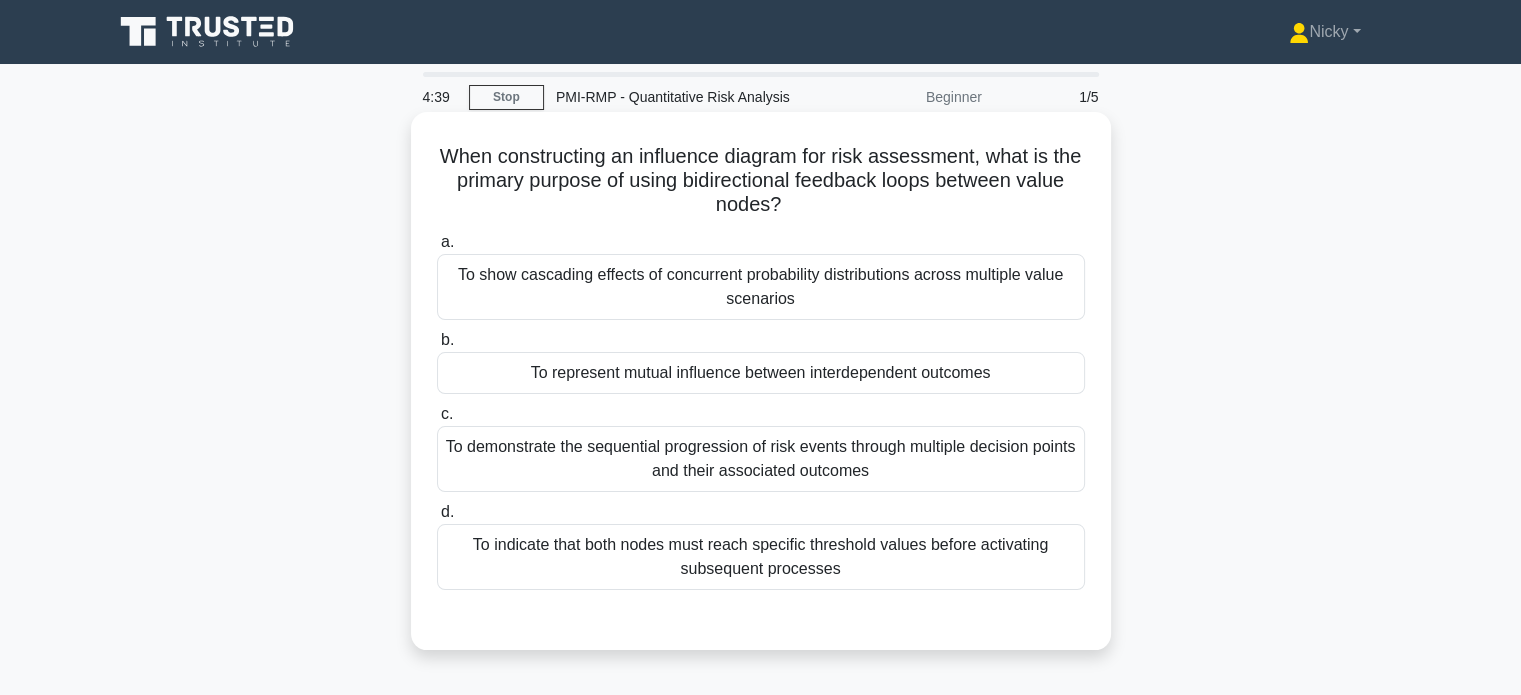 click on "To represent mutual influence between interdependent outcomes" at bounding box center (761, 373) 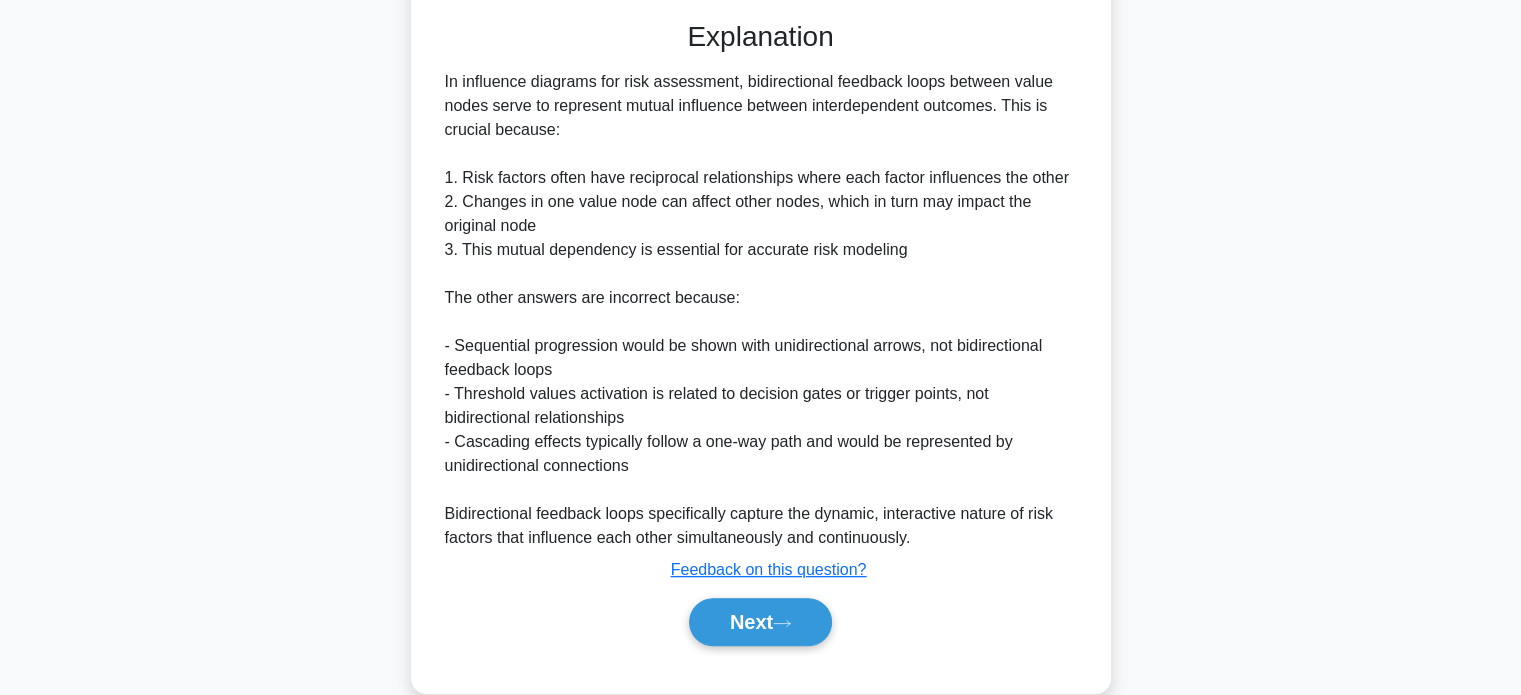 scroll, scrollTop: 632, scrollLeft: 0, axis: vertical 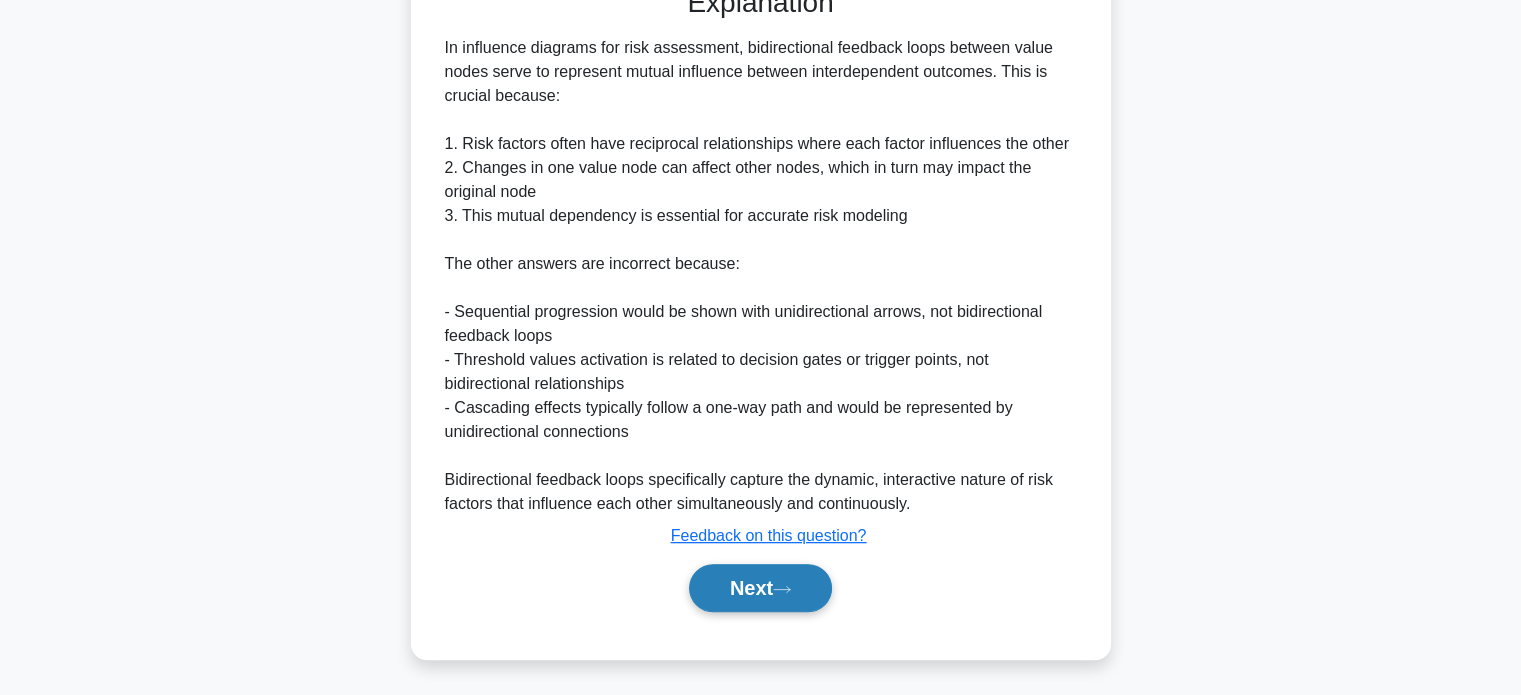 click on "Next" at bounding box center [760, 588] 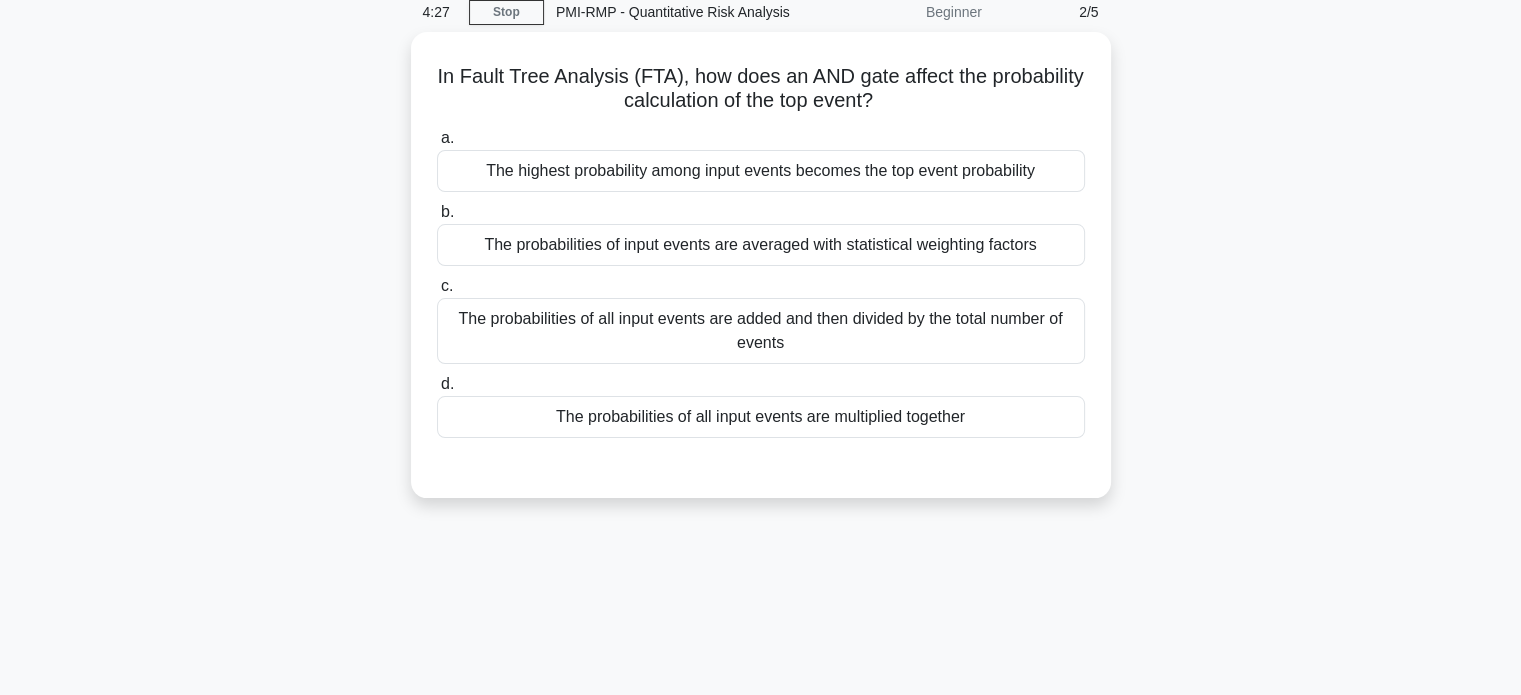 scroll, scrollTop: 84, scrollLeft: 0, axis: vertical 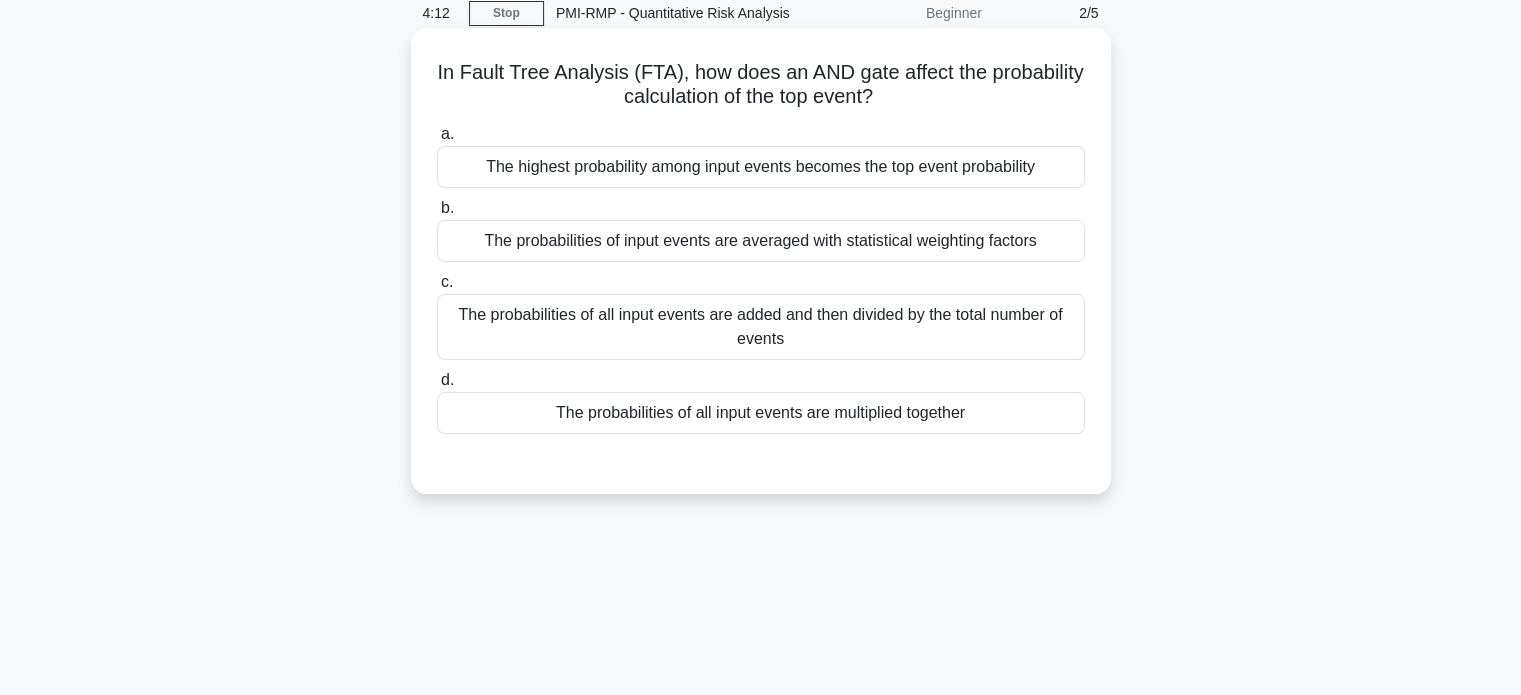 click on "The highest probability among input events becomes the top event probability" at bounding box center (761, 167) 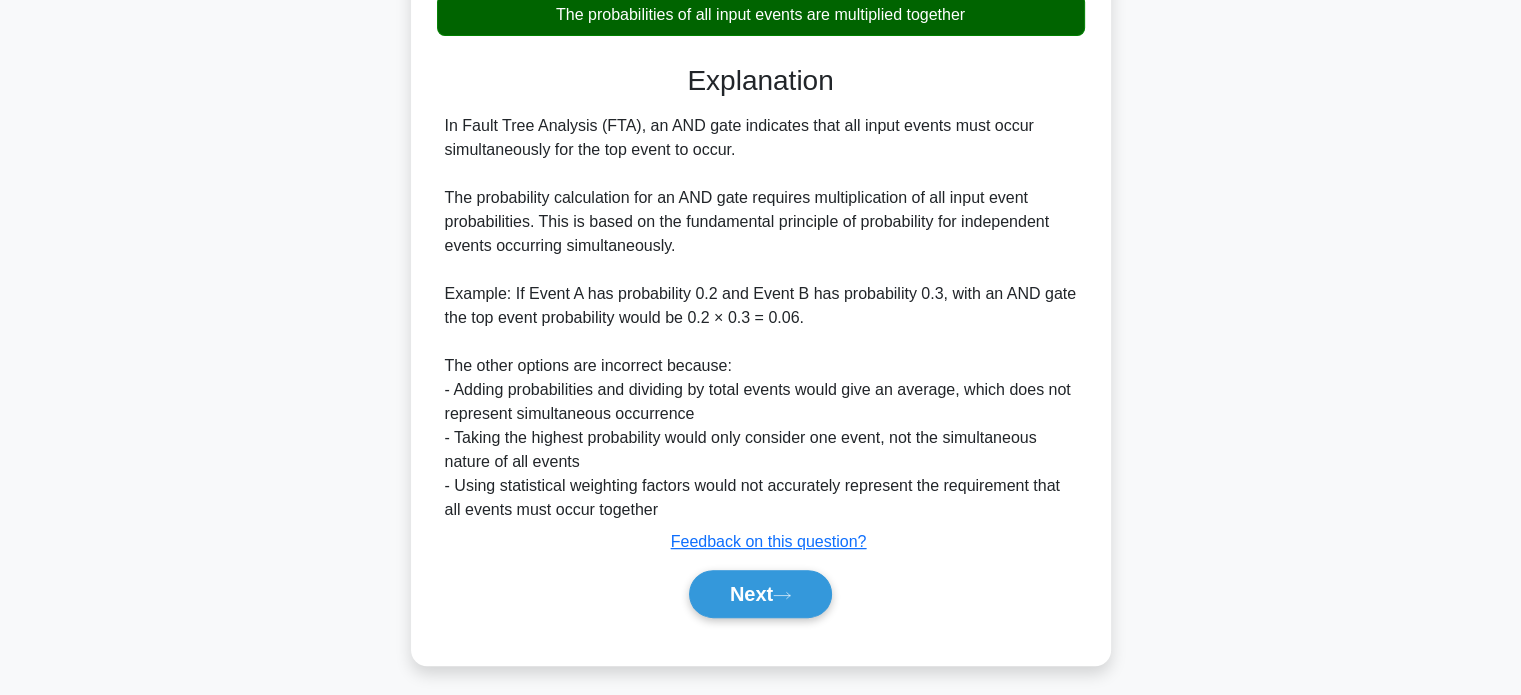 scroll, scrollTop: 490, scrollLeft: 0, axis: vertical 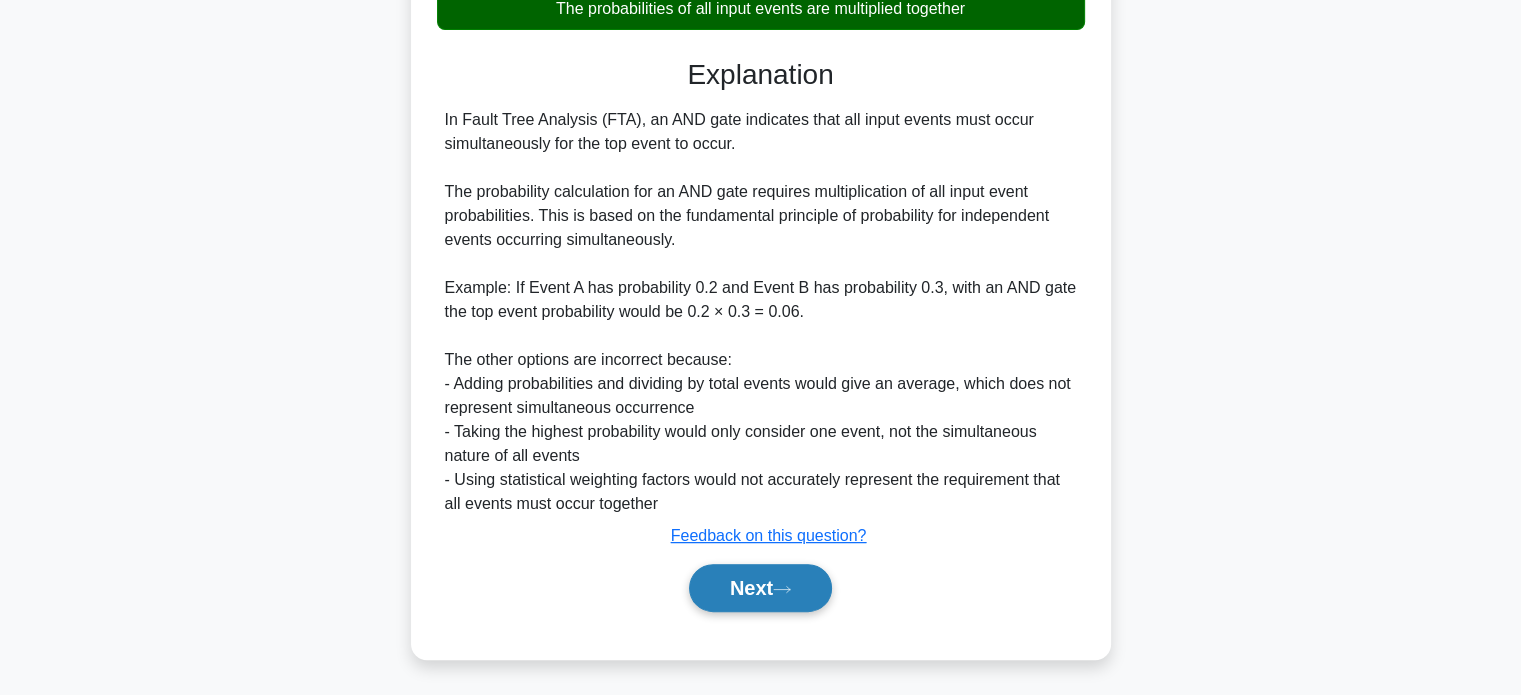 click on "Next" at bounding box center [760, 588] 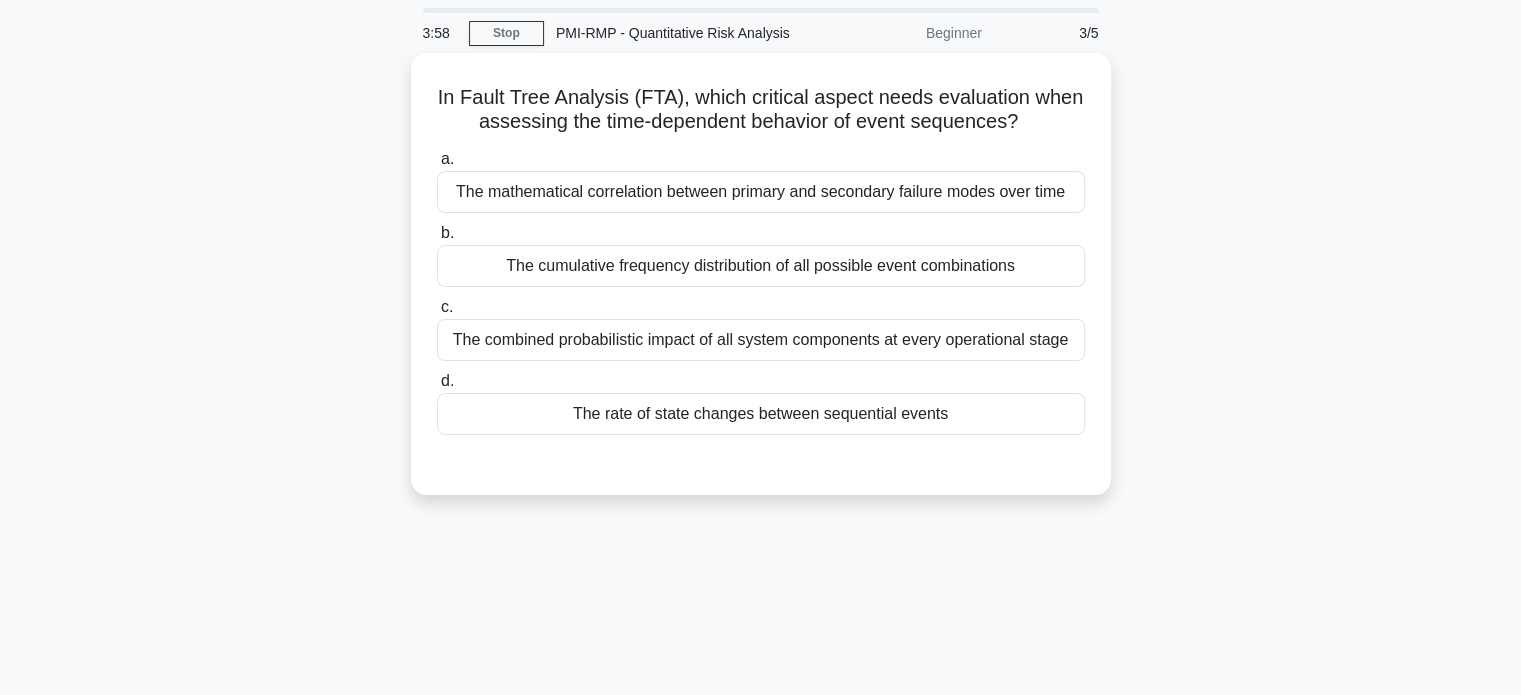 scroll, scrollTop: 56, scrollLeft: 0, axis: vertical 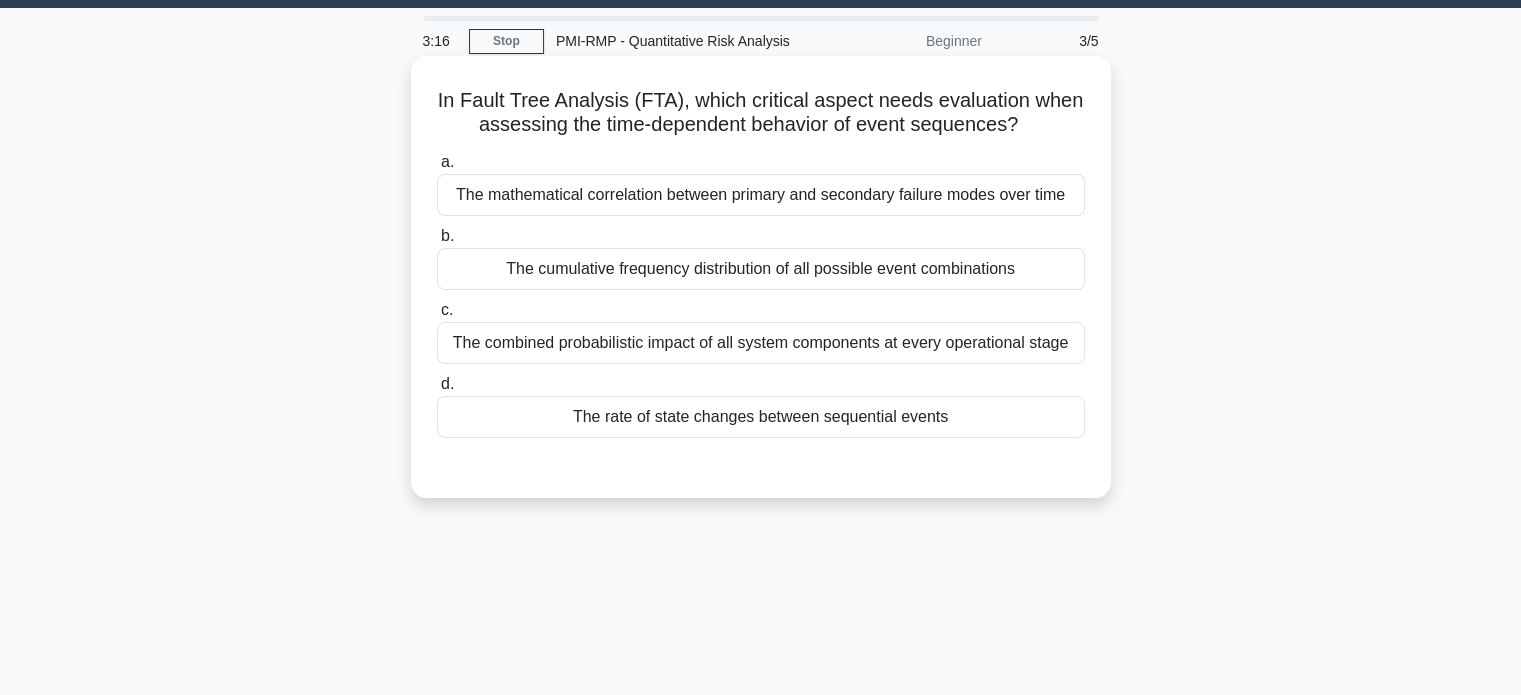 click on "The mathematical correlation between primary and secondary failure modes over time" at bounding box center (761, 195) 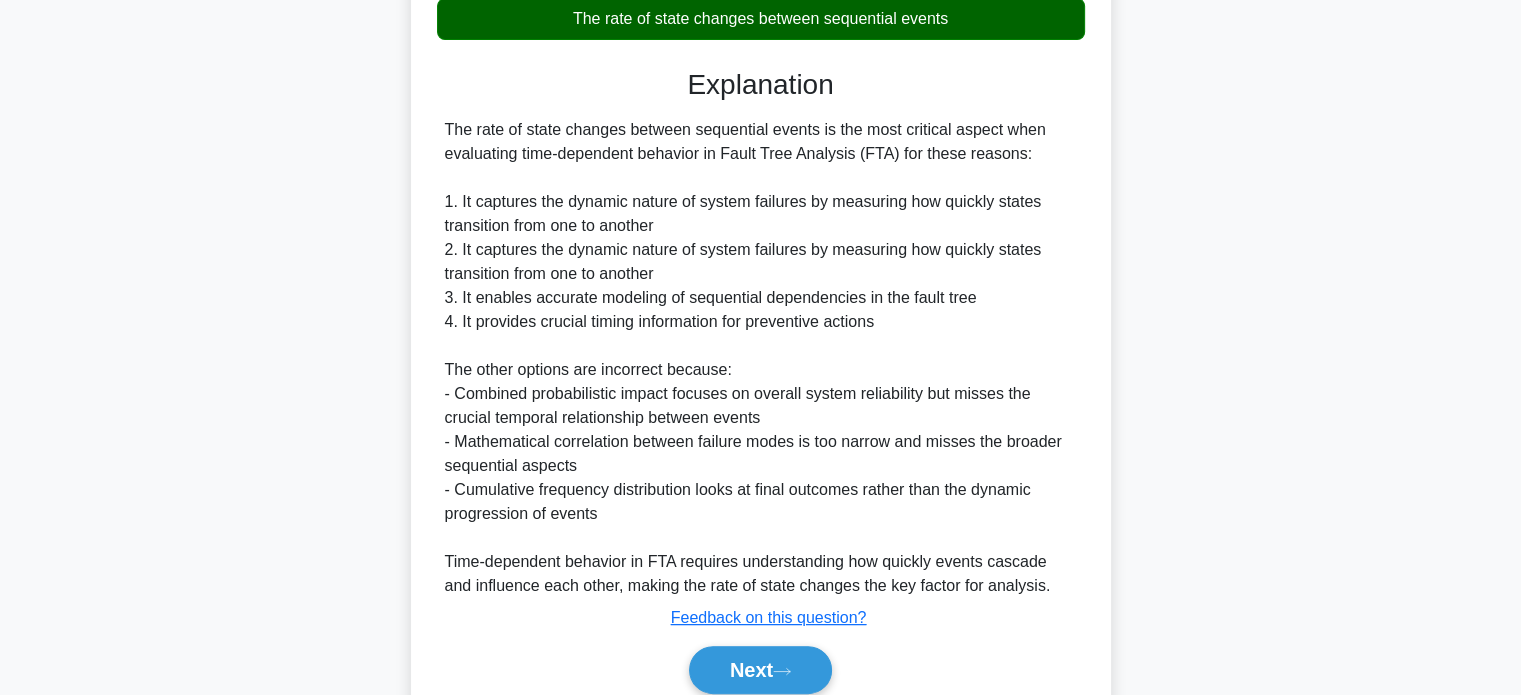scroll, scrollTop: 514, scrollLeft: 0, axis: vertical 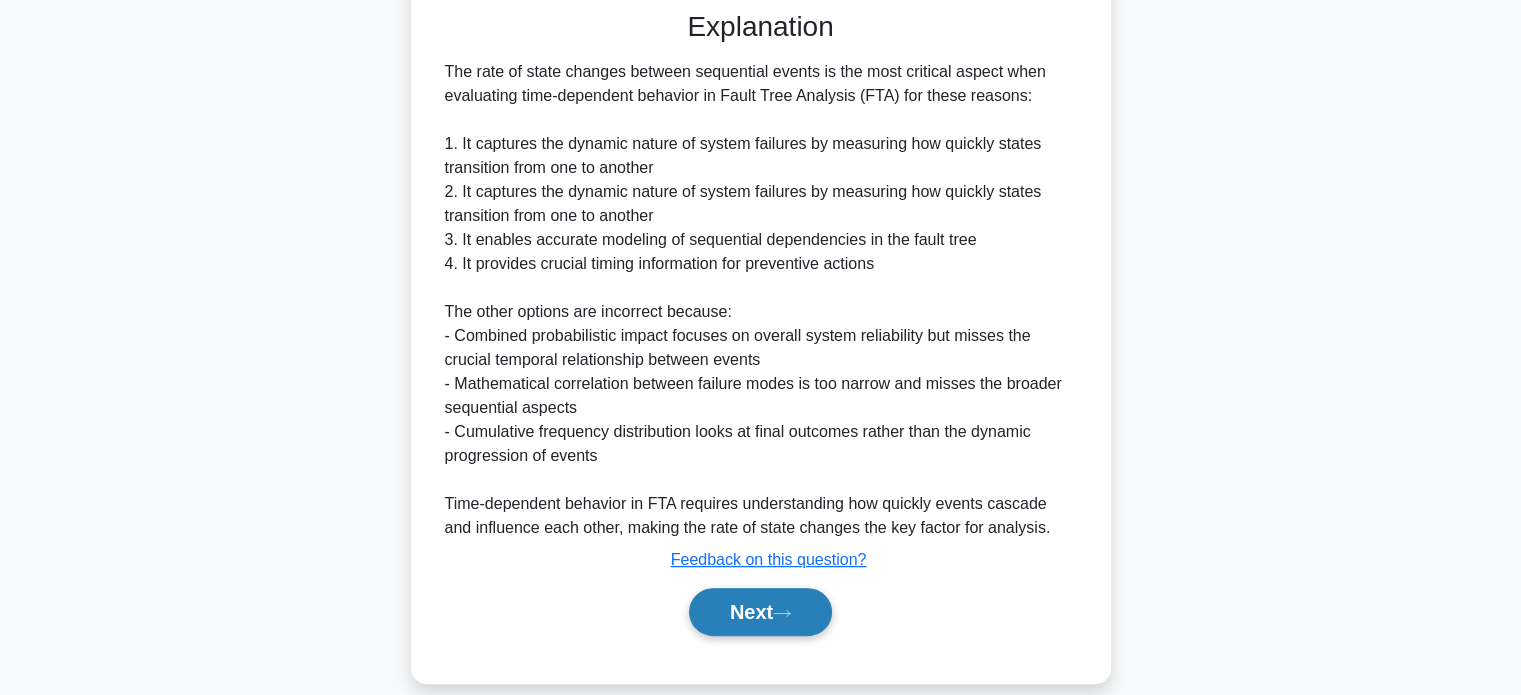 click on "Next" at bounding box center (760, 612) 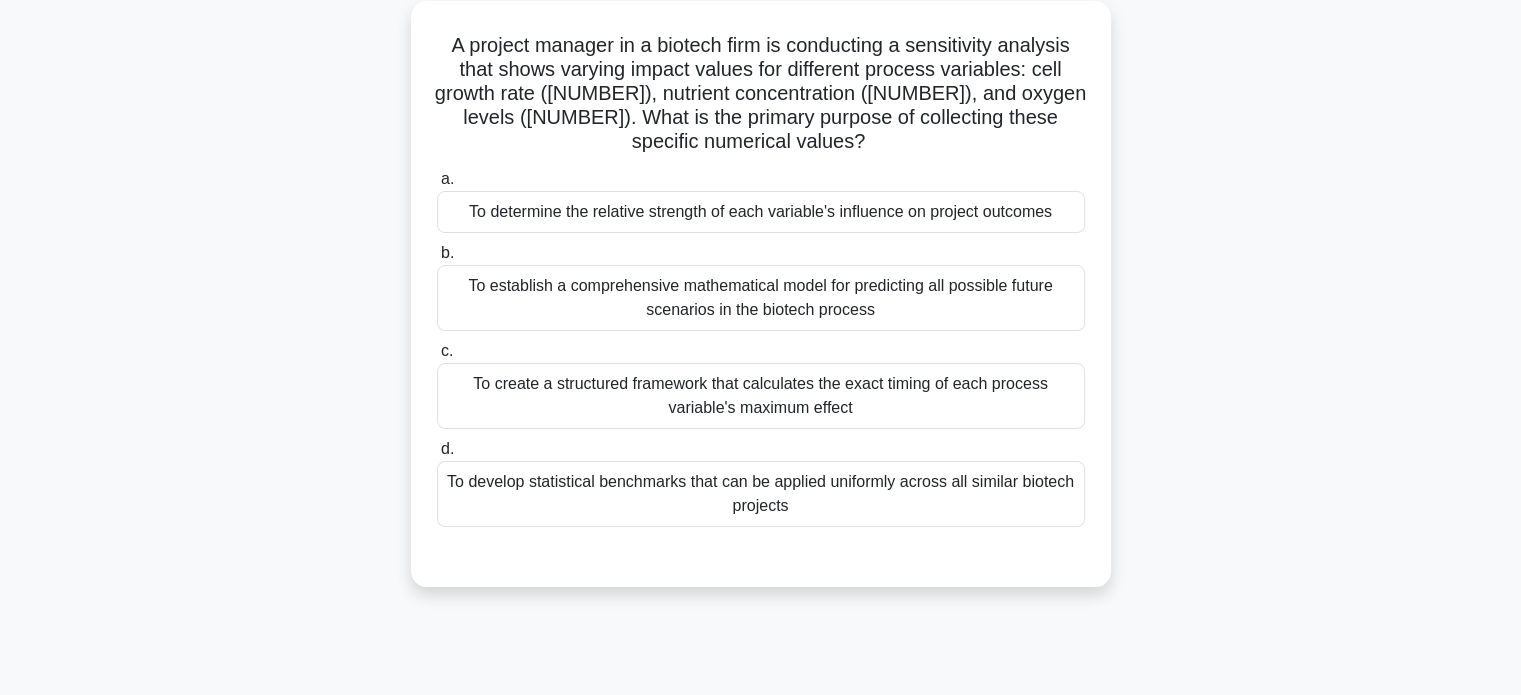 scroll, scrollTop: 116, scrollLeft: 0, axis: vertical 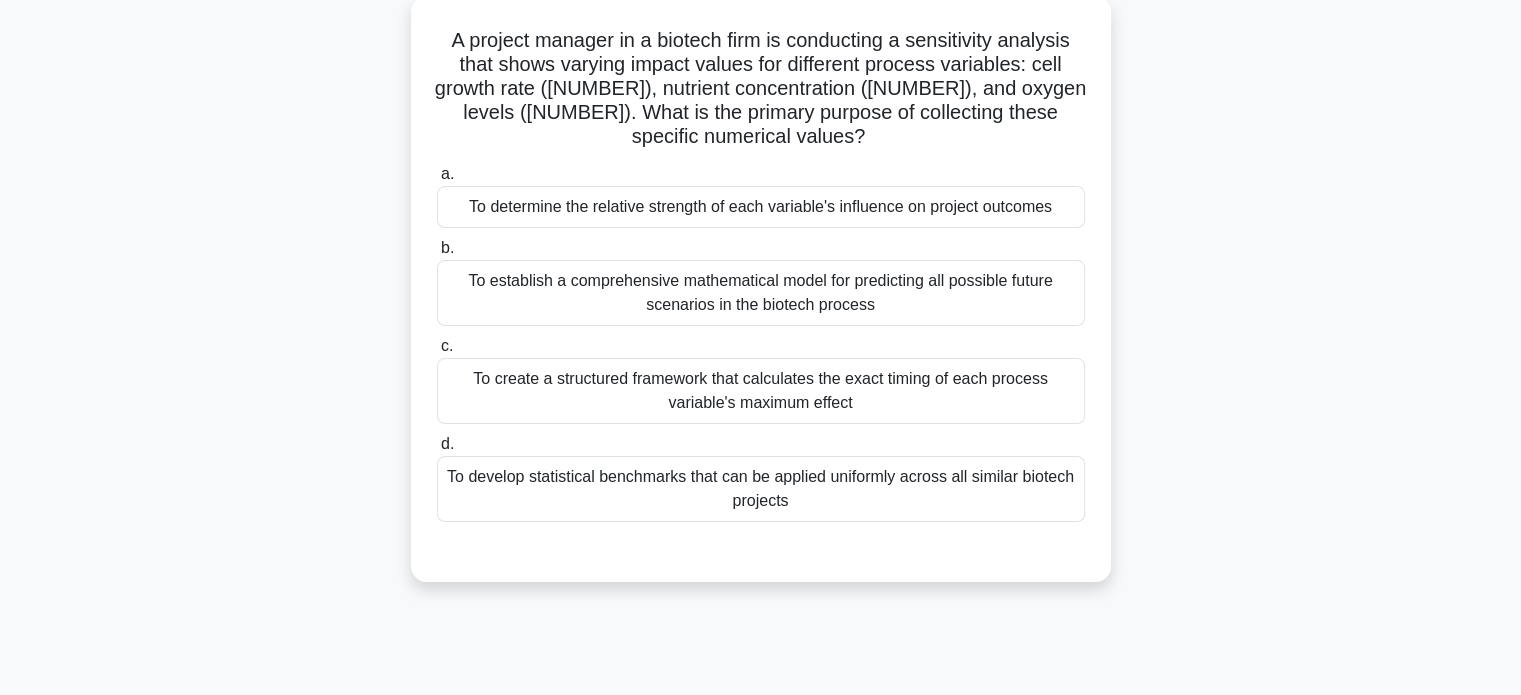 click on "To determine the relative strength of each variable's influence on project outcomes" at bounding box center (761, 207) 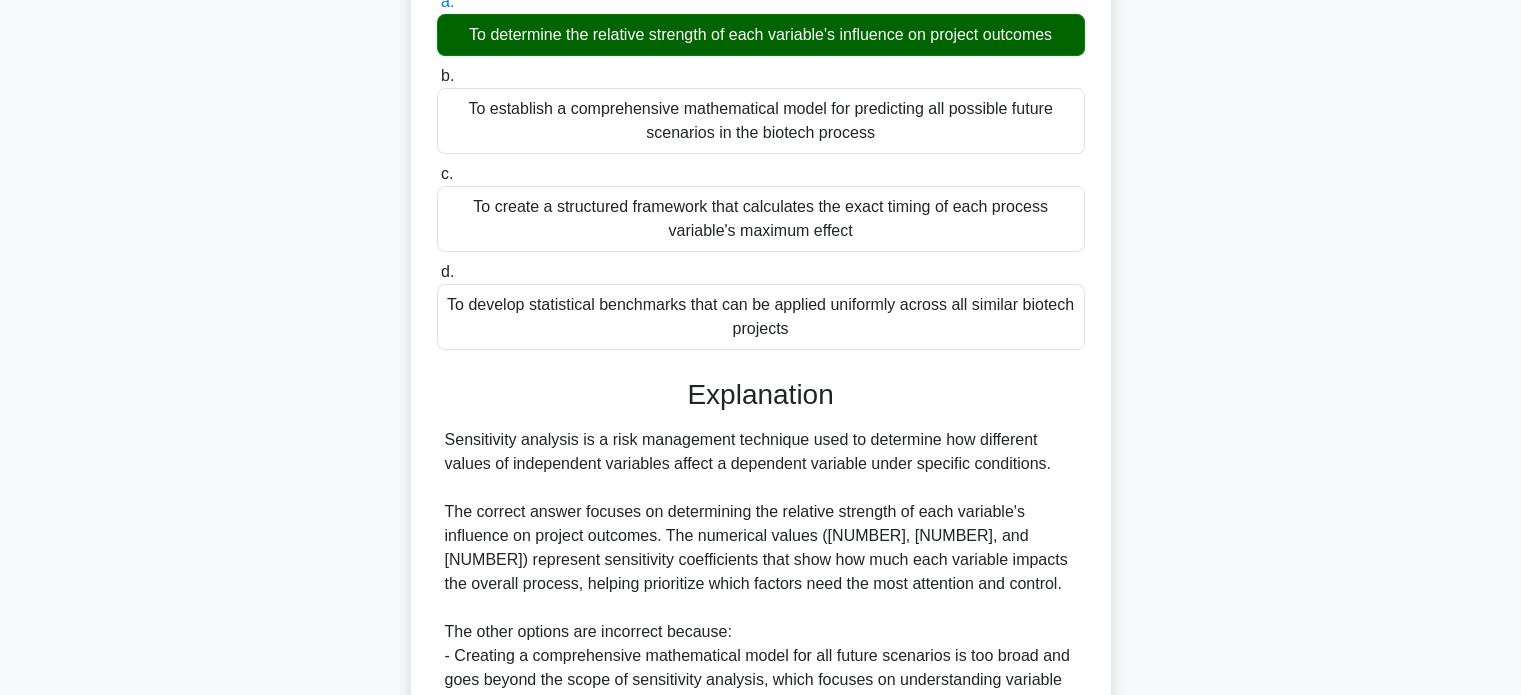 scroll, scrollTop: 656, scrollLeft: 0, axis: vertical 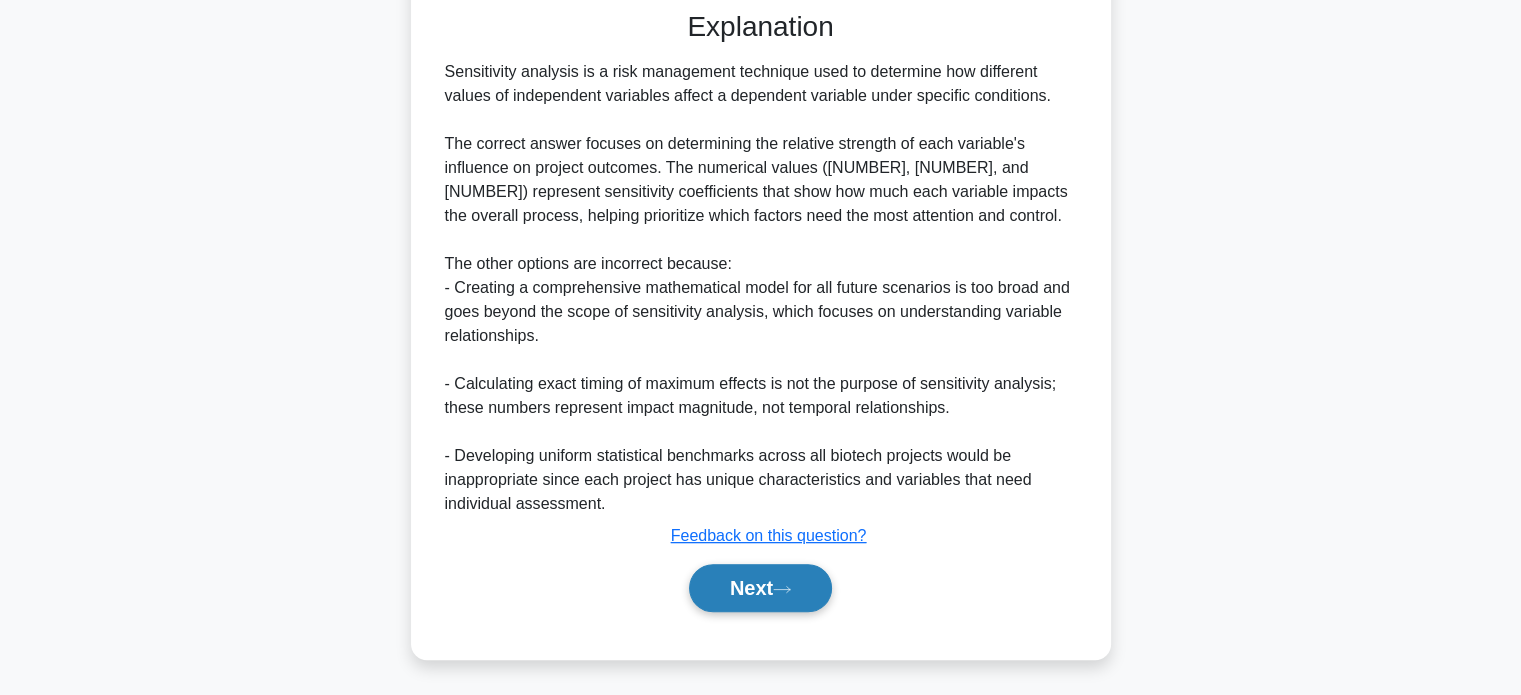 click on "Next" at bounding box center [760, 588] 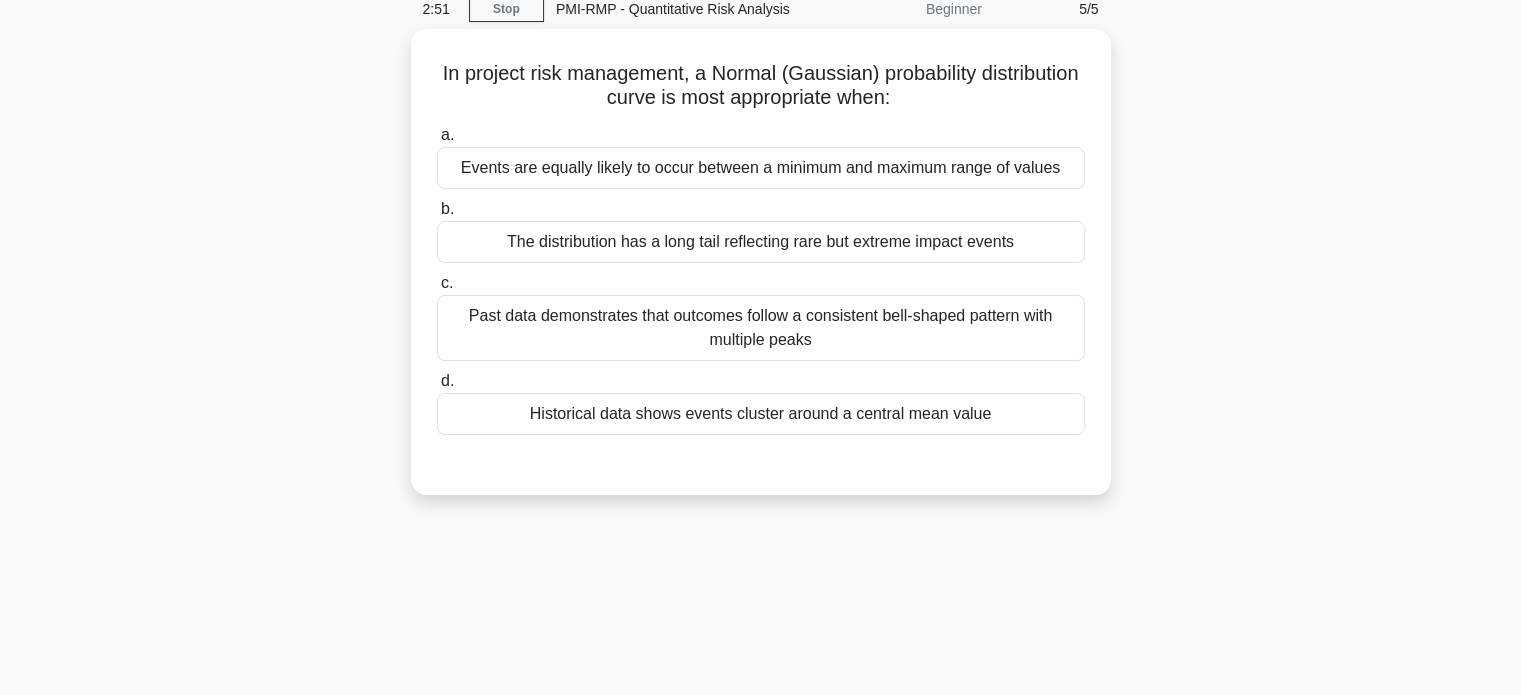 scroll, scrollTop: 76, scrollLeft: 0, axis: vertical 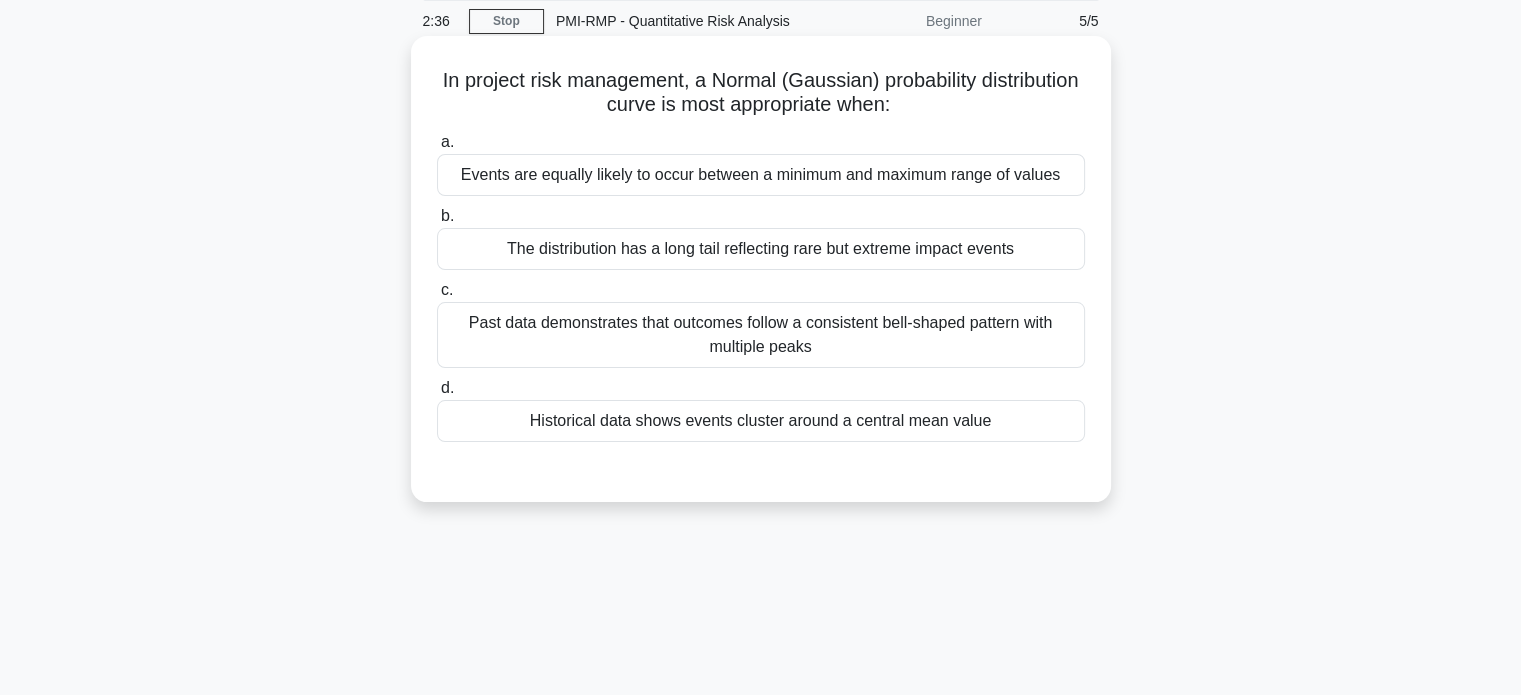 click on "Events are equally likely to occur between a minimum and maximum range of values" at bounding box center [761, 175] 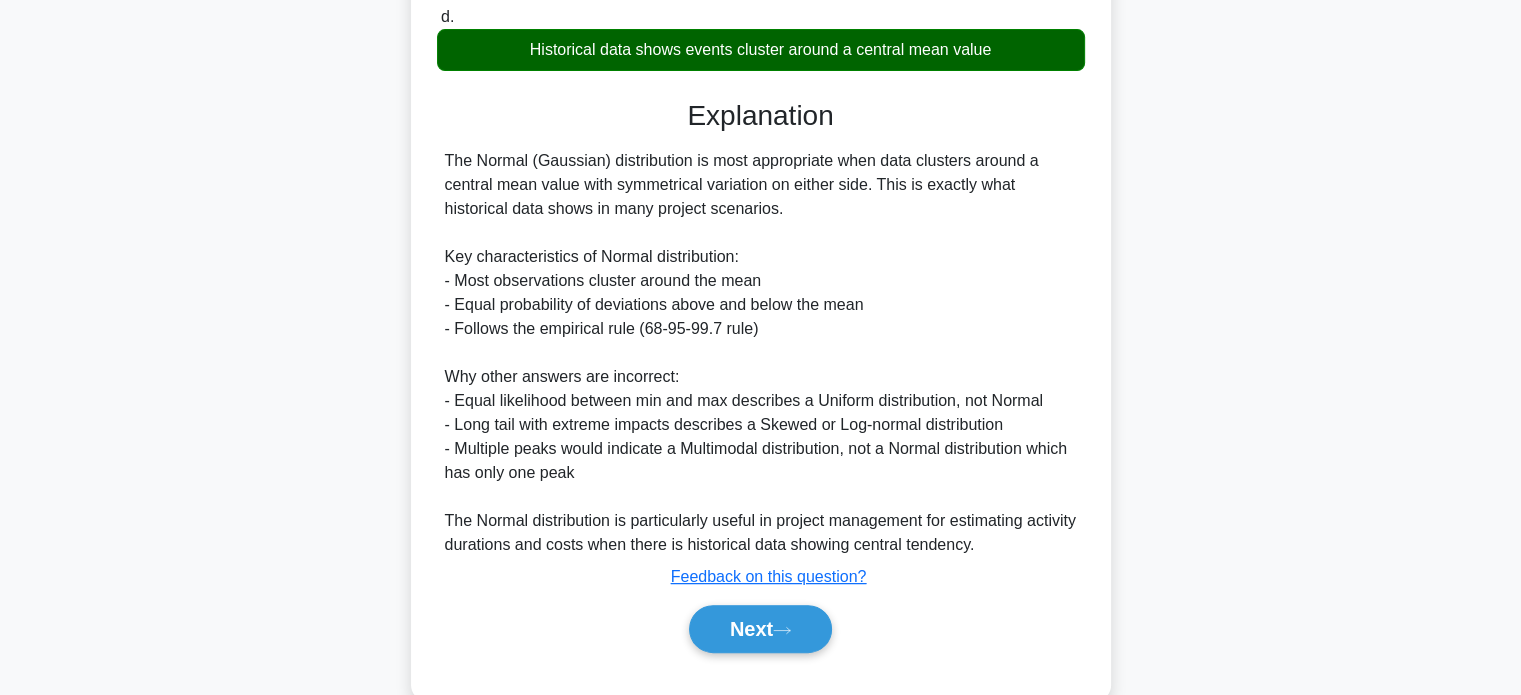 scroll, scrollTop: 490, scrollLeft: 0, axis: vertical 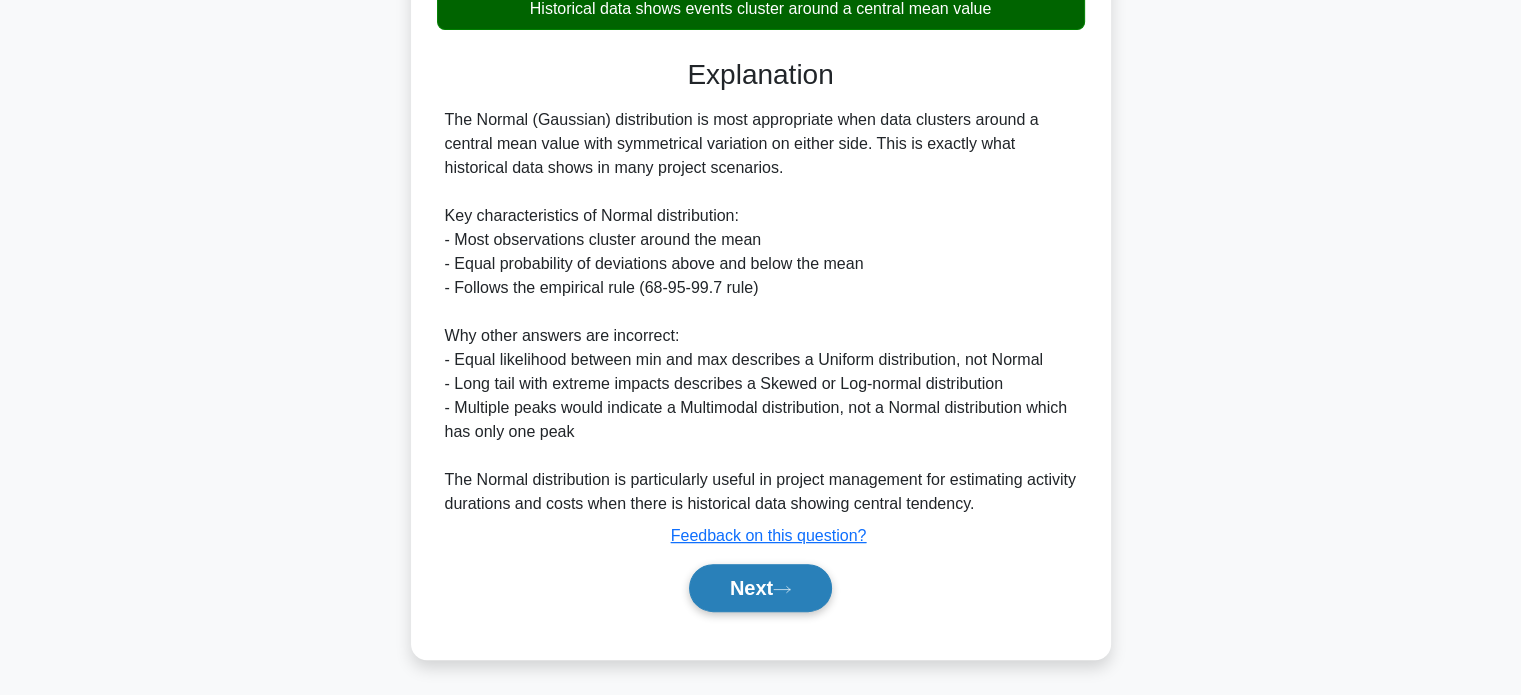 click 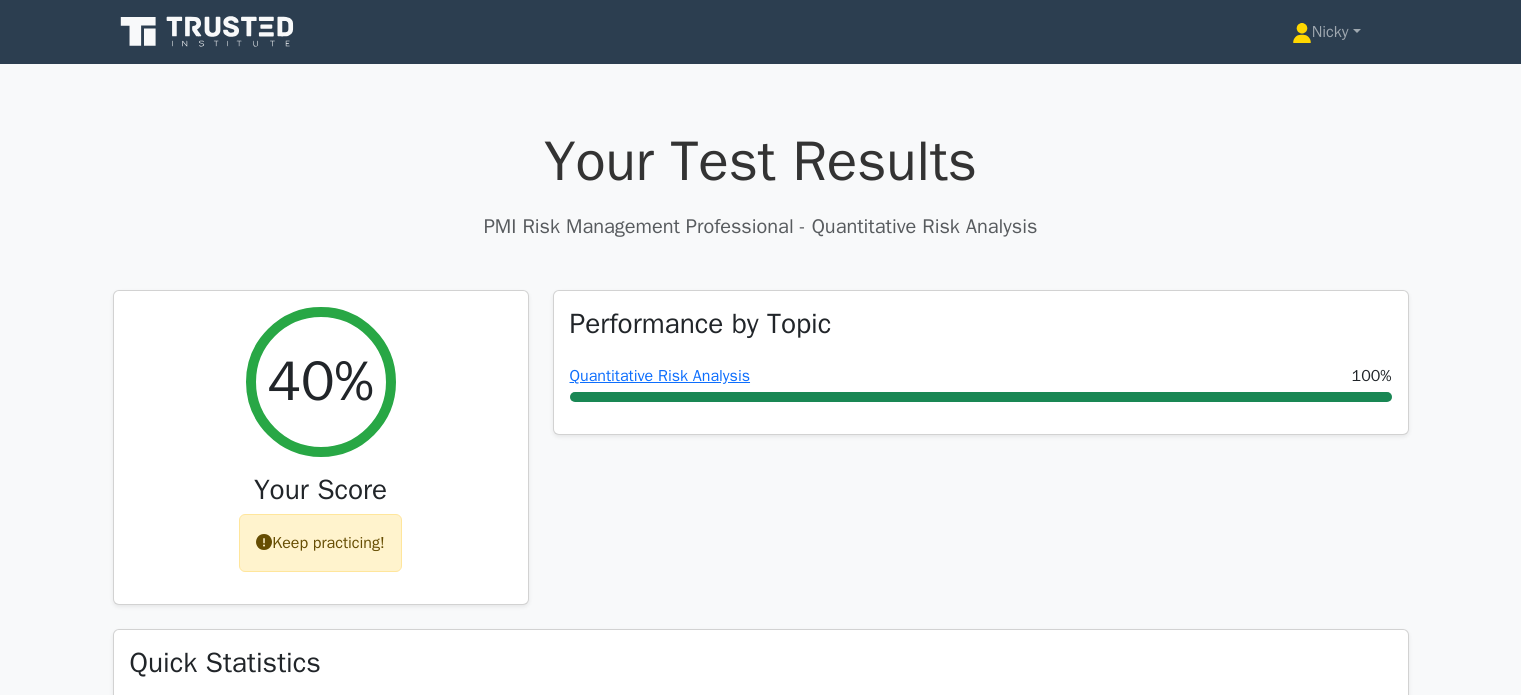scroll, scrollTop: 0, scrollLeft: 0, axis: both 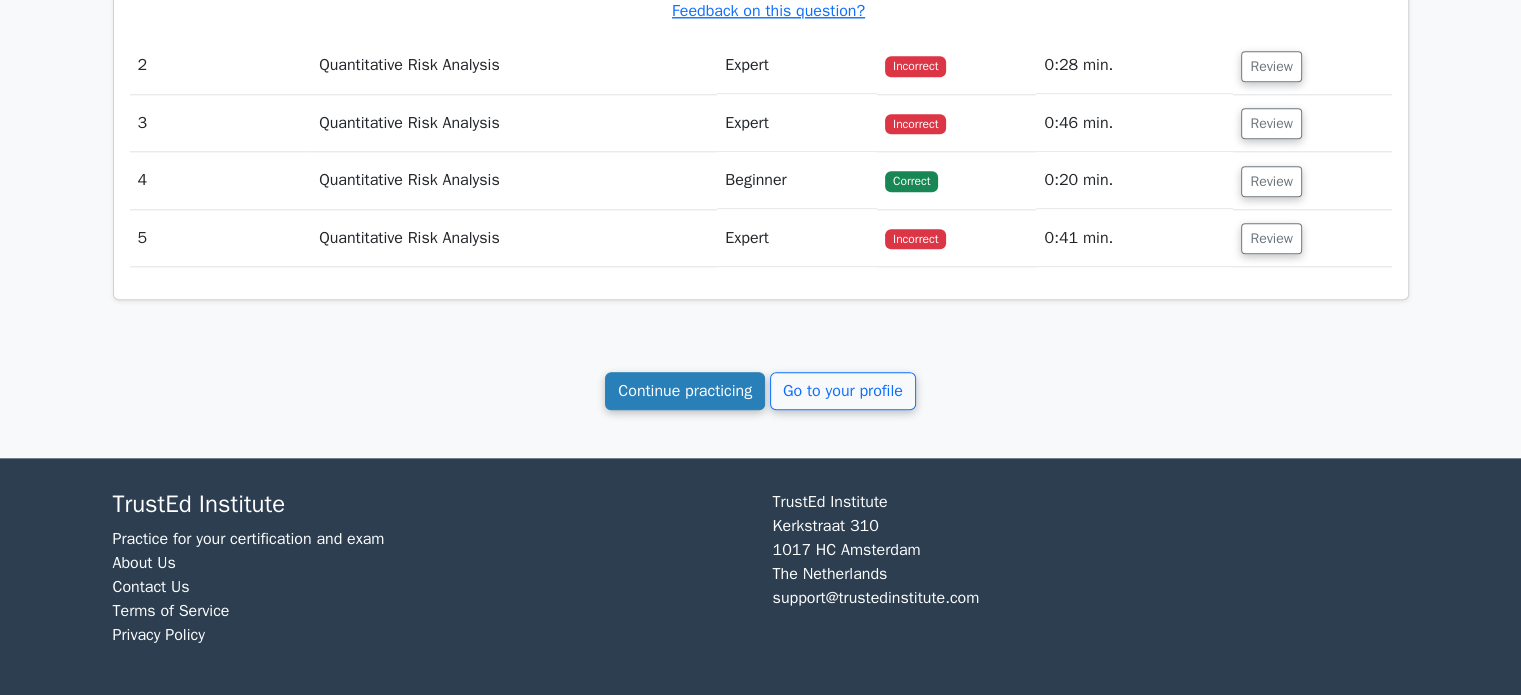 click on "Continue practicing" at bounding box center [685, 391] 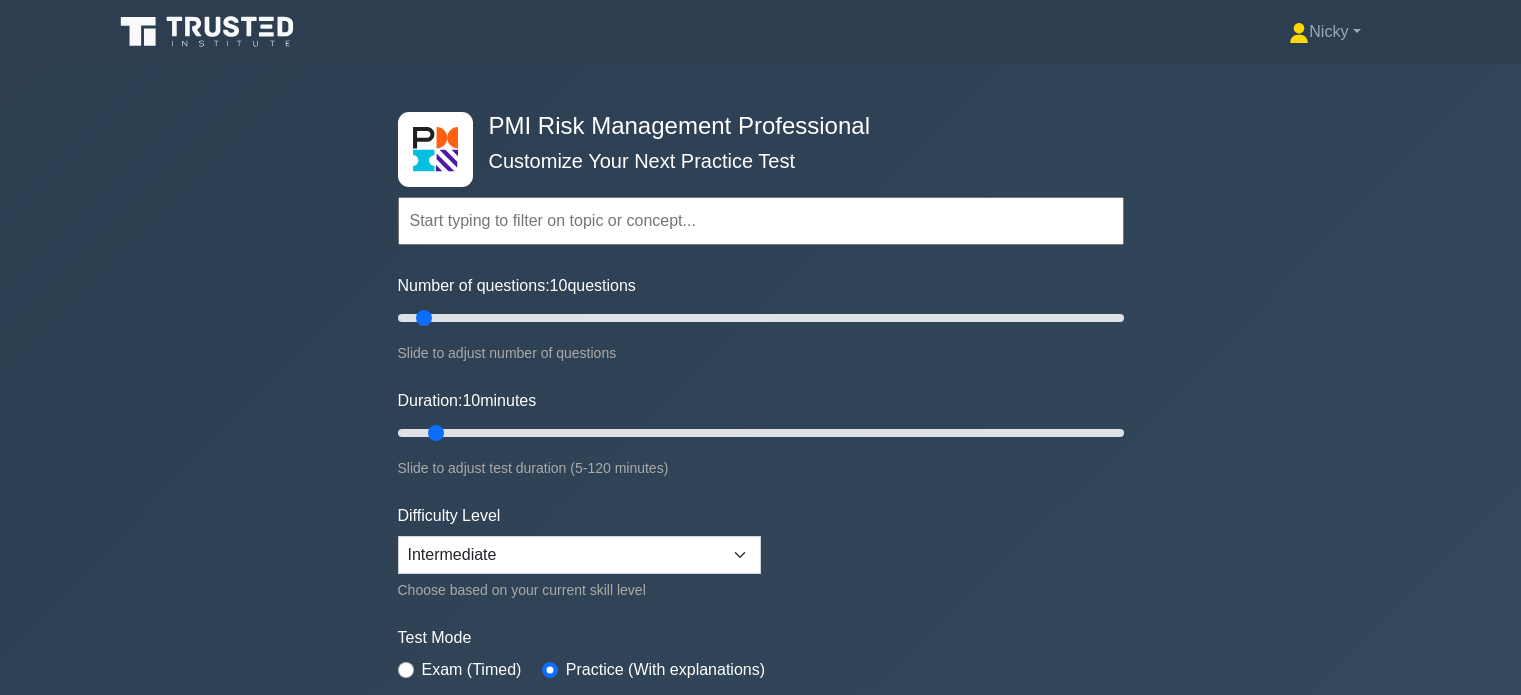 scroll, scrollTop: 372, scrollLeft: 0, axis: vertical 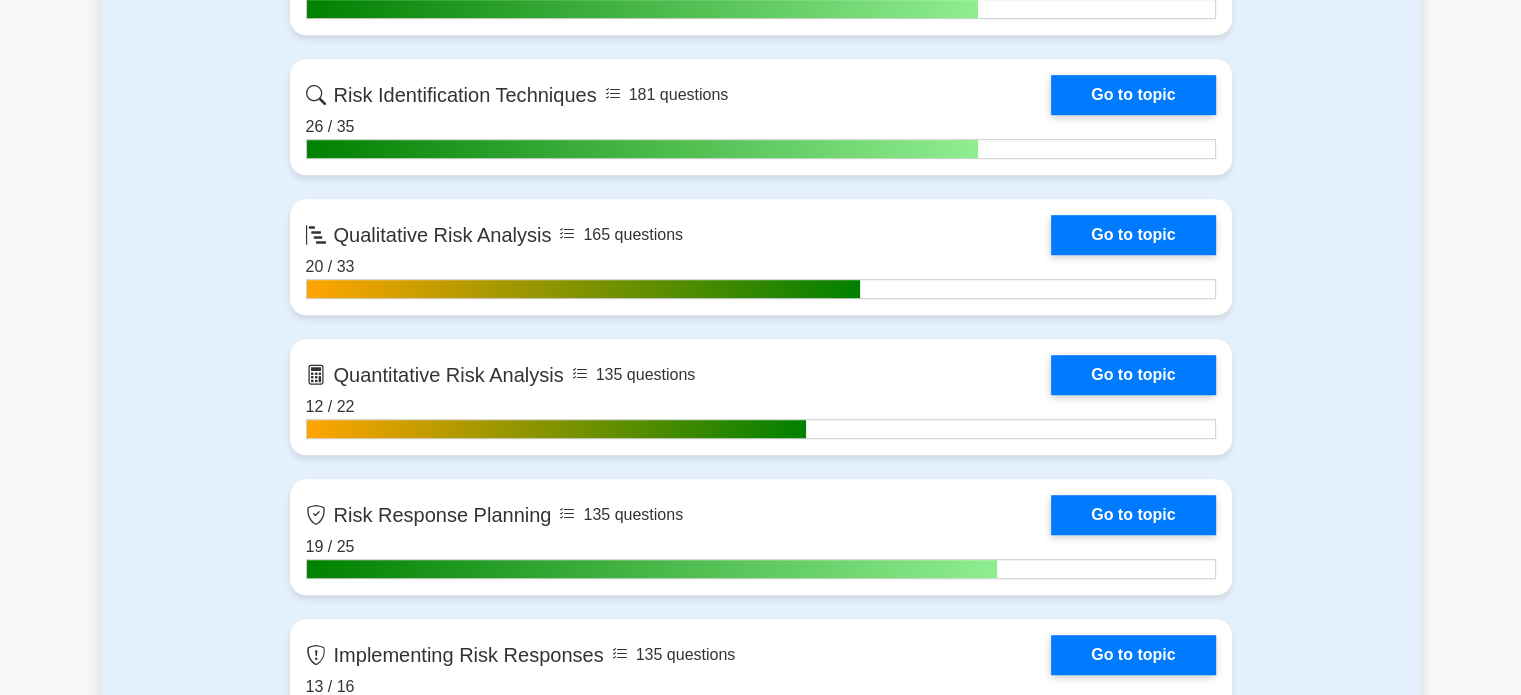 click on "Contents of the PMI Risk Management Professional package
3223 PMI-RMP questions grouped in 26 topics and 271 concepts
Introduction to Risk Management
135 questions
Go to topic
30 / 37
6 / 7" at bounding box center [761, 1544] 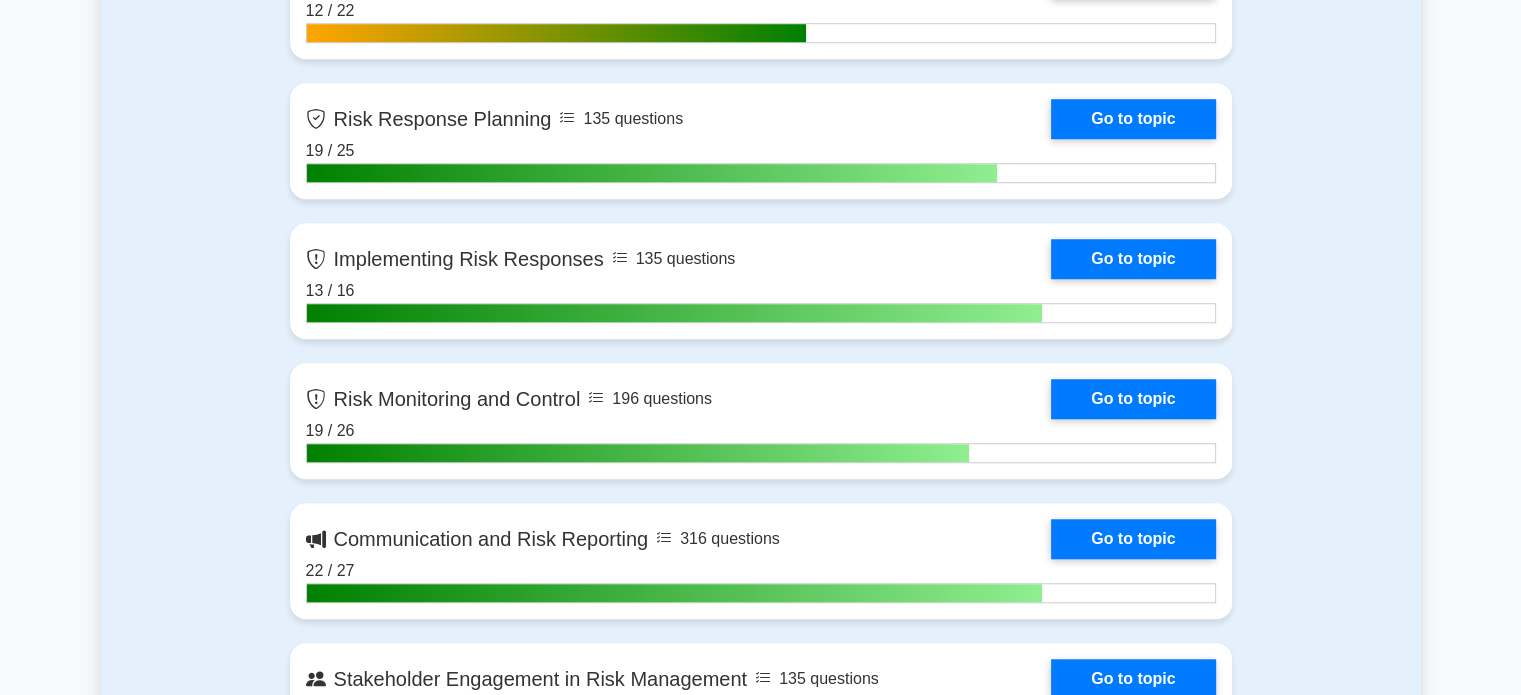 scroll, scrollTop: 1592, scrollLeft: 0, axis: vertical 